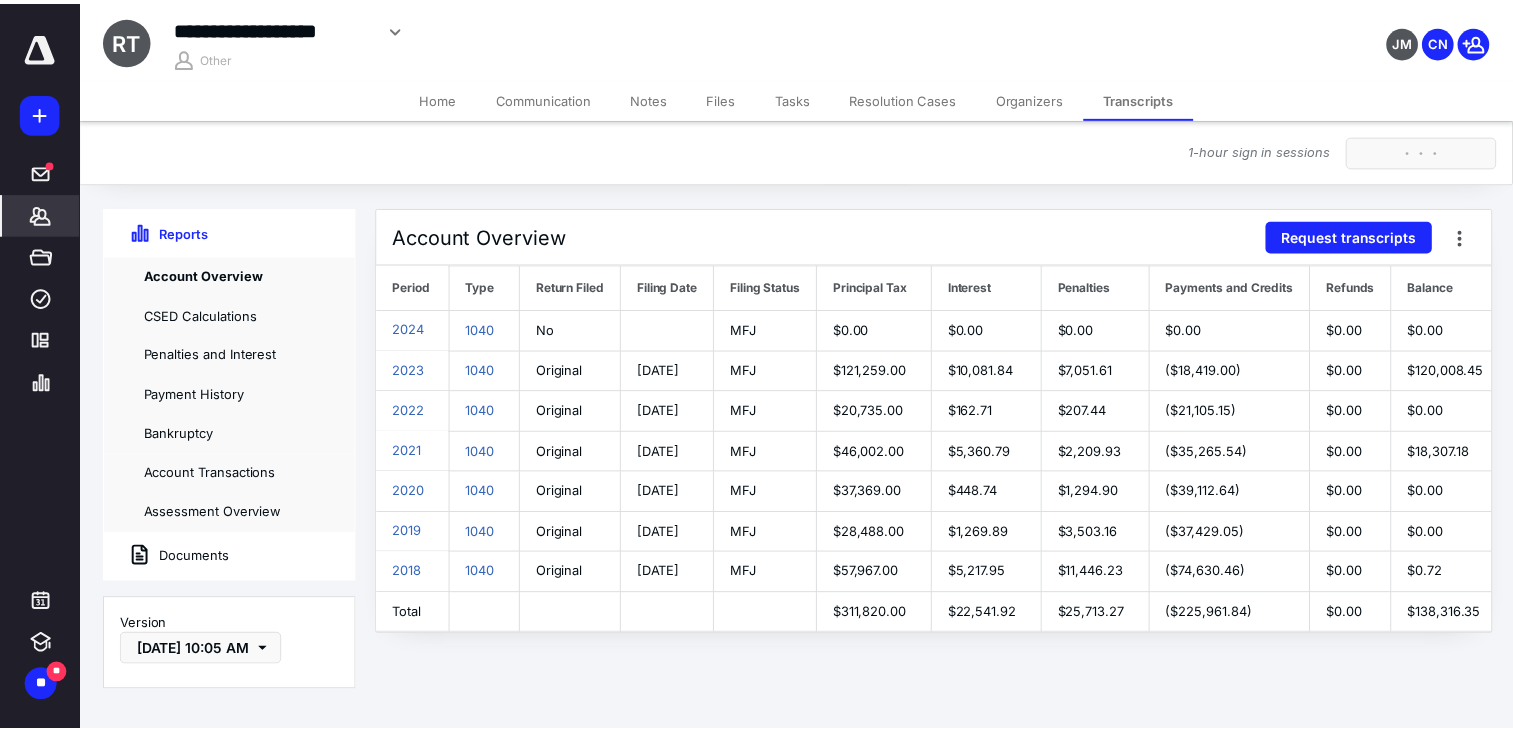 scroll, scrollTop: 0, scrollLeft: 0, axis: both 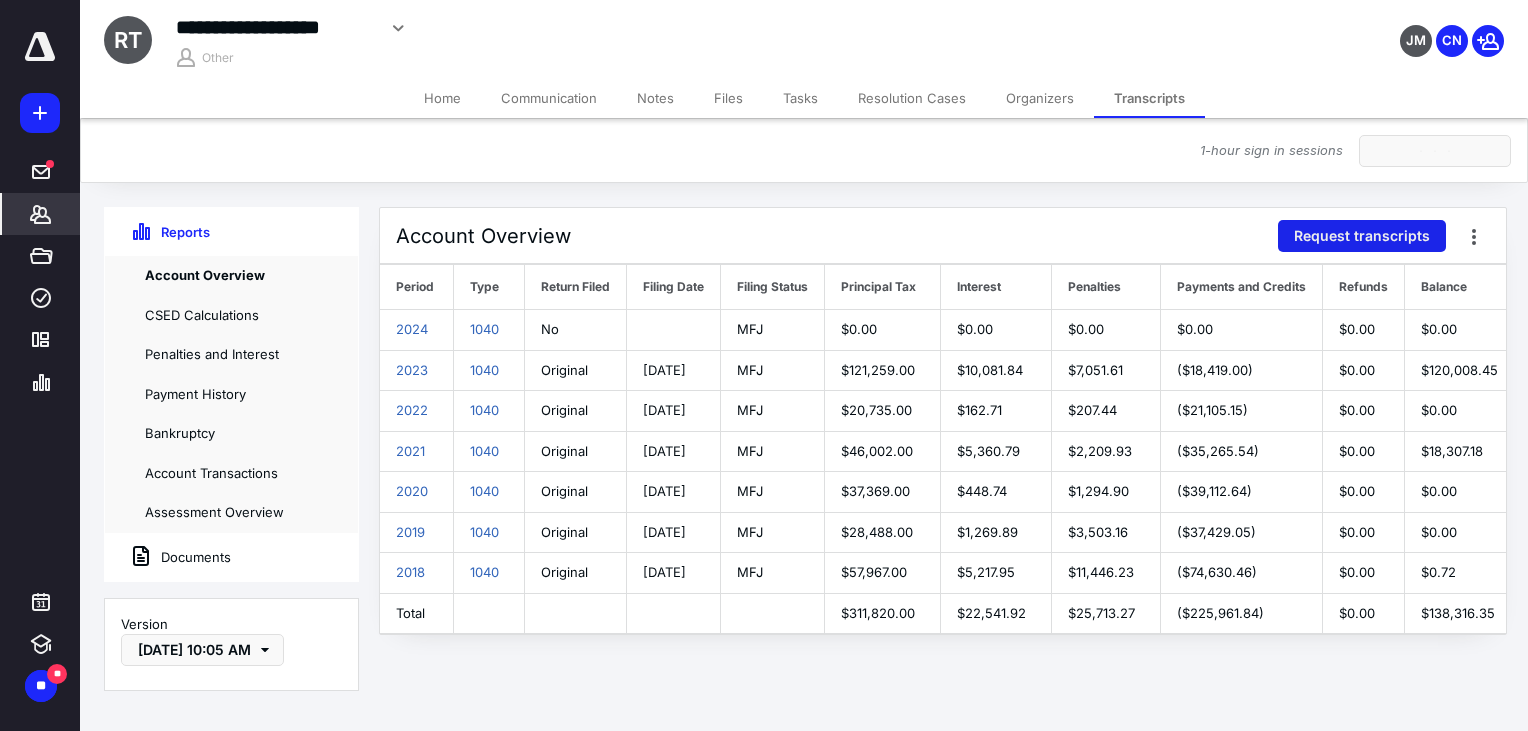 click on "Request transcripts" at bounding box center [1362, 236] 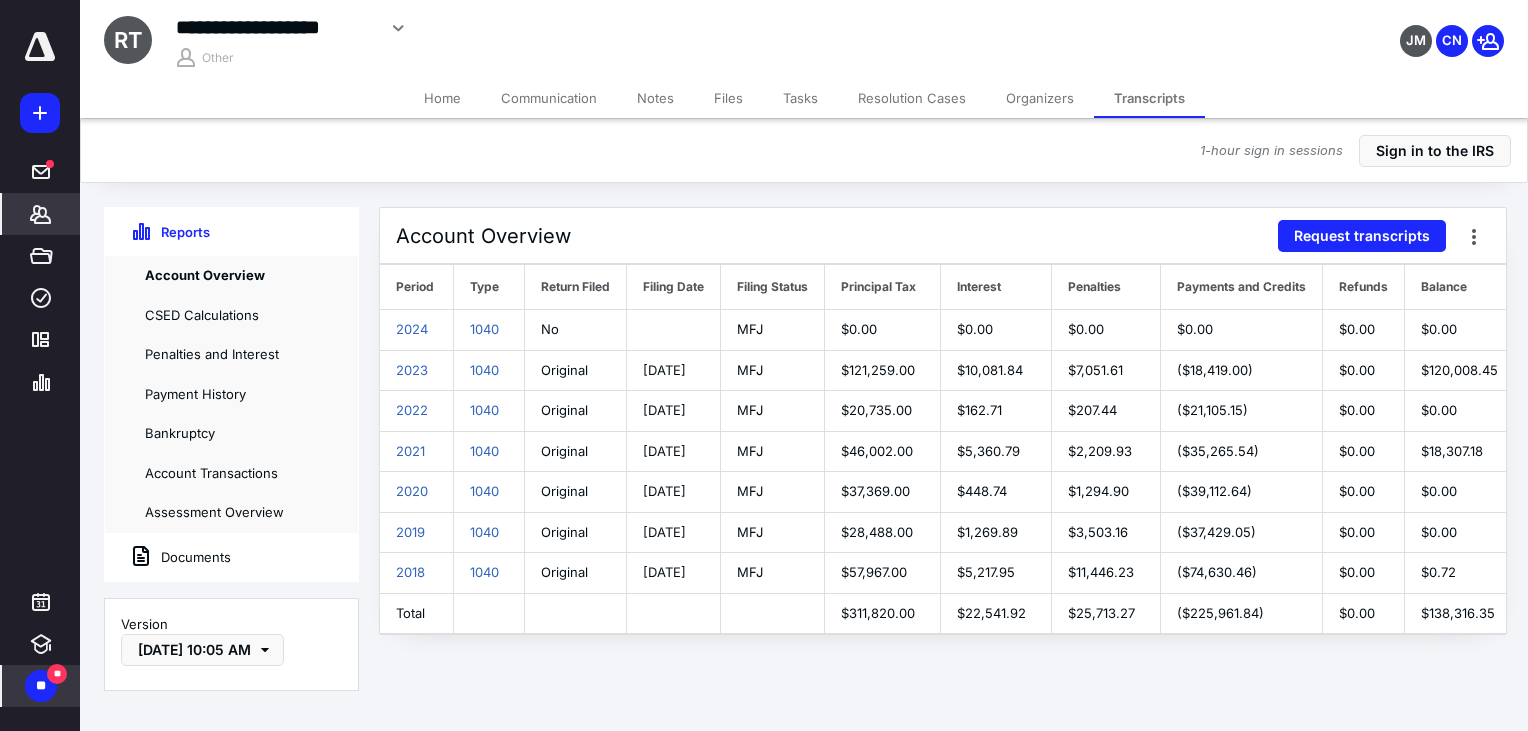 click on "**" at bounding box center (41, 686) 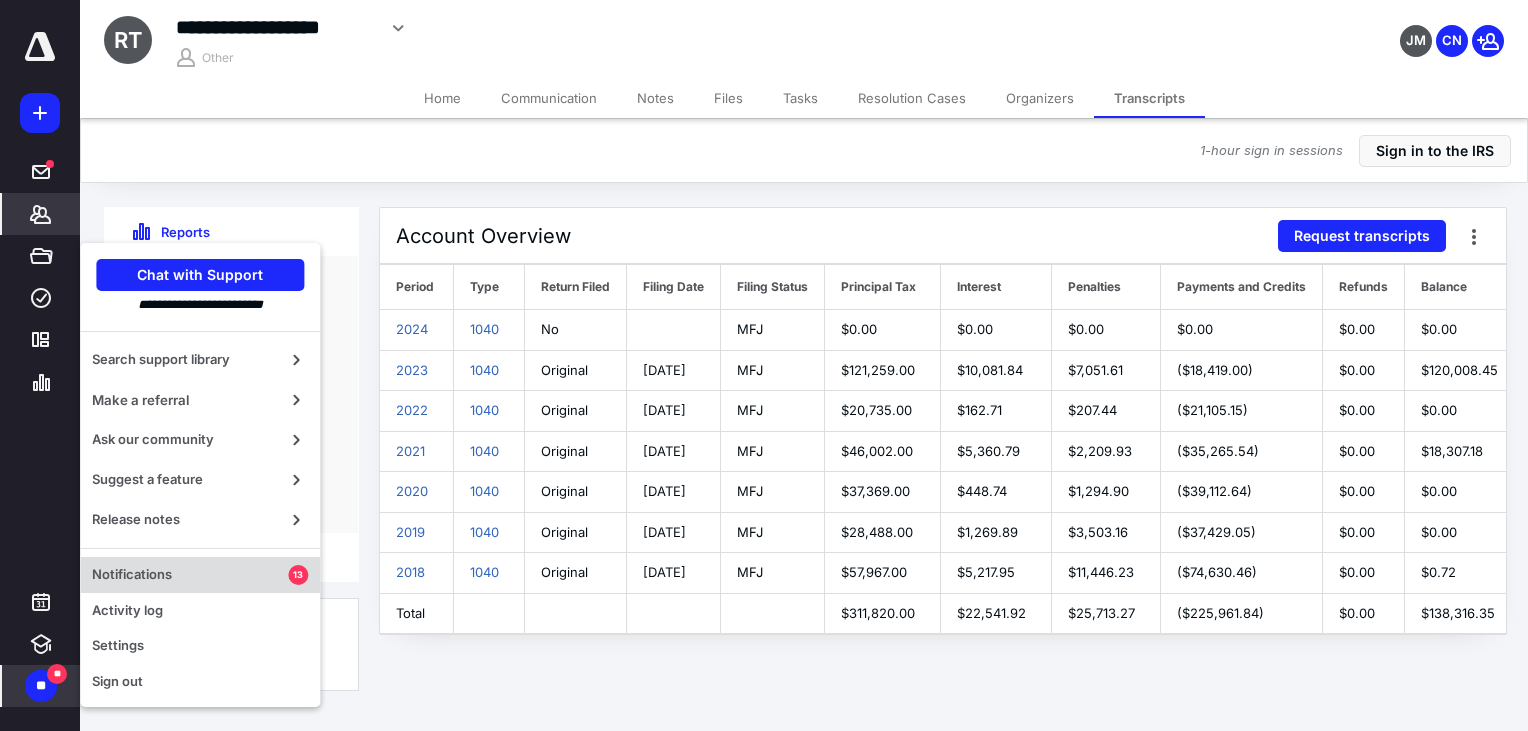 click on "Notifications" at bounding box center (190, 575) 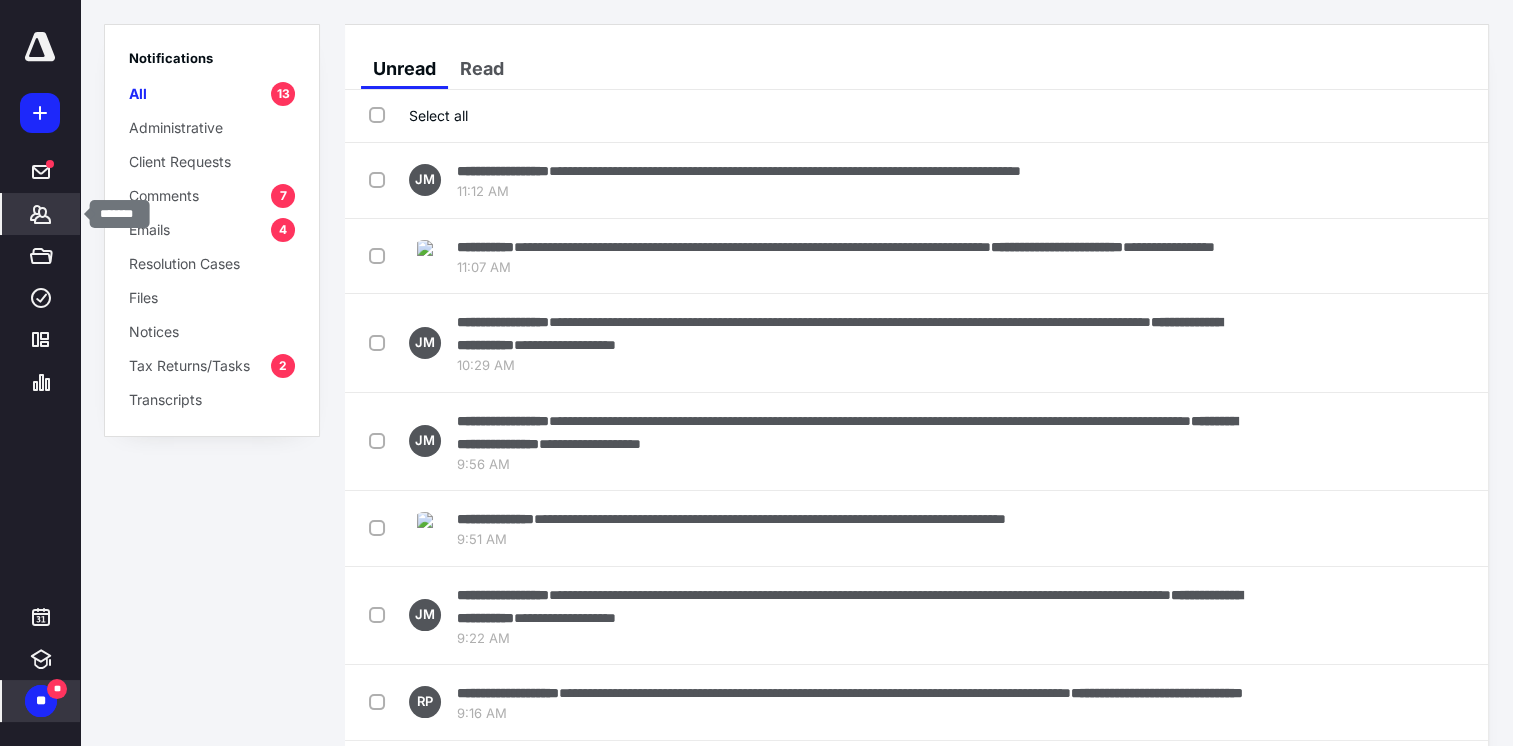 click on "*******" at bounding box center (41, 214) 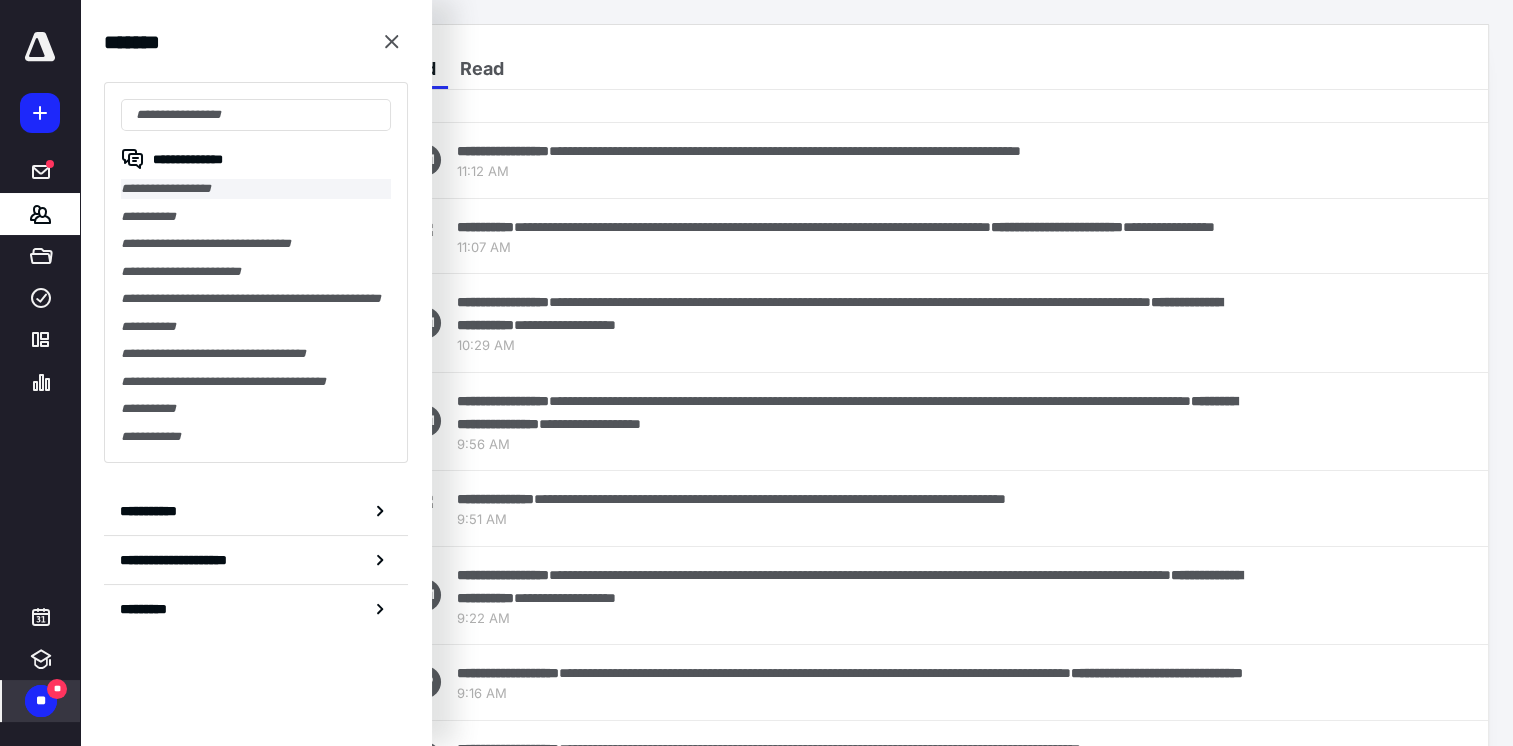 click on "**********" at bounding box center (256, 189) 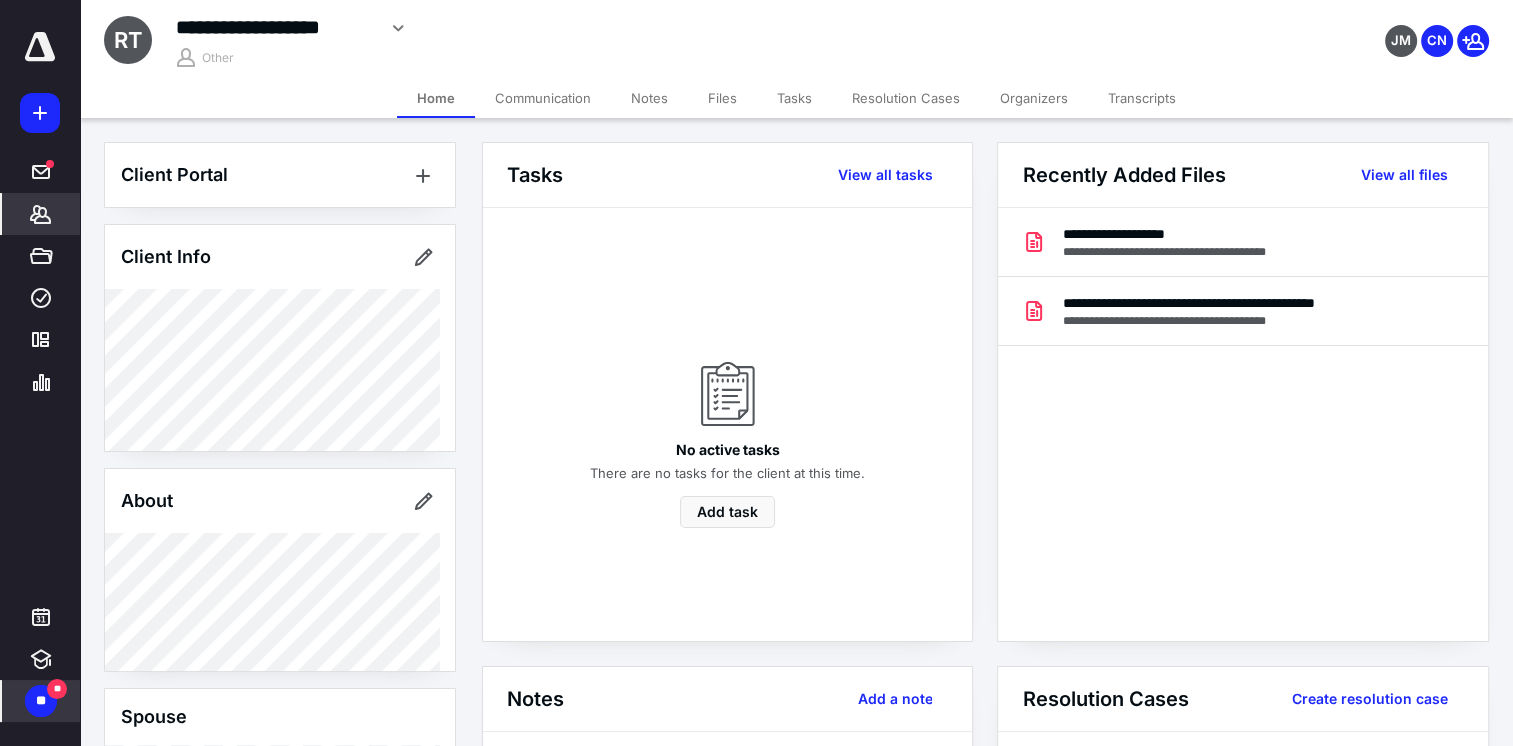 click on "Transcripts" at bounding box center [1142, 98] 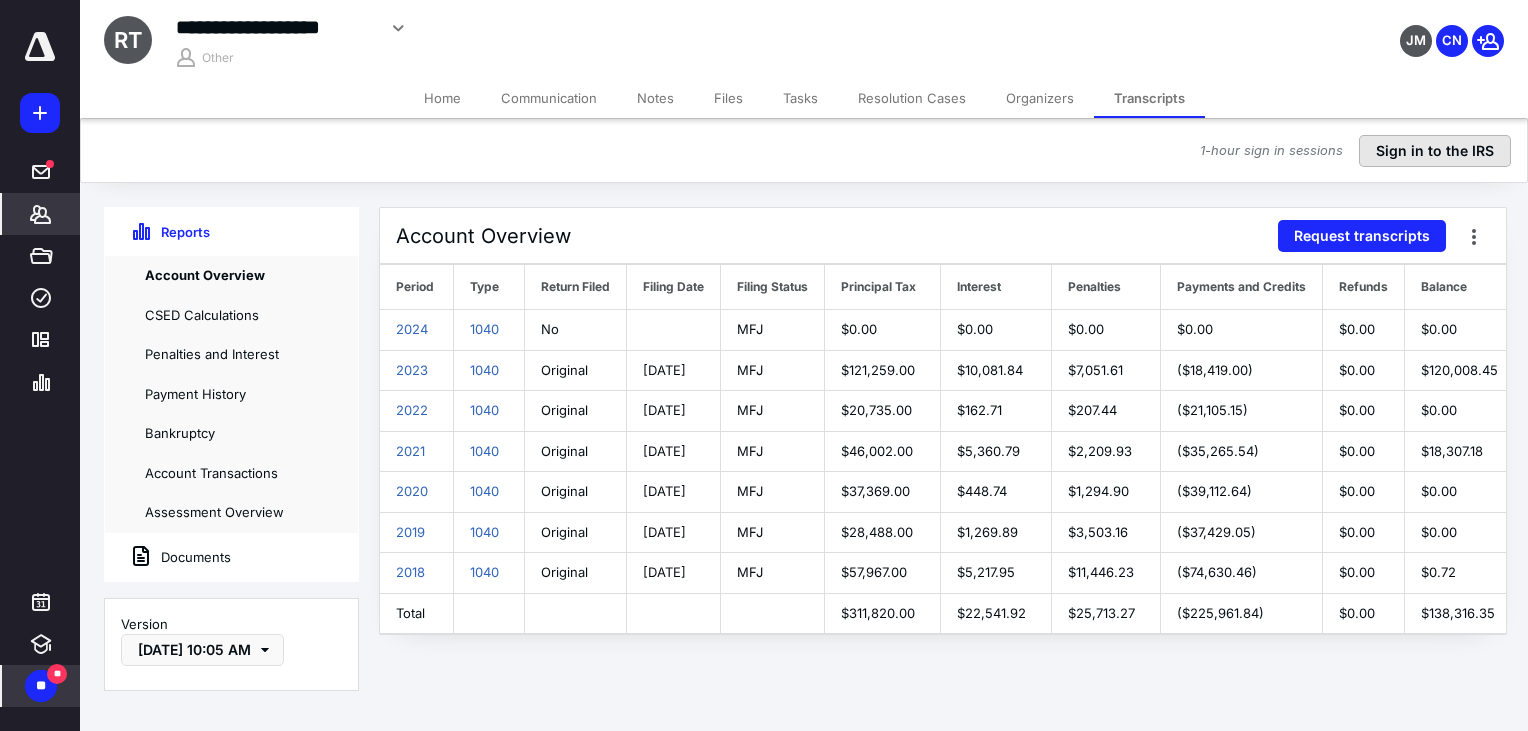 click on "Sign in to the IRS" at bounding box center (1435, 151) 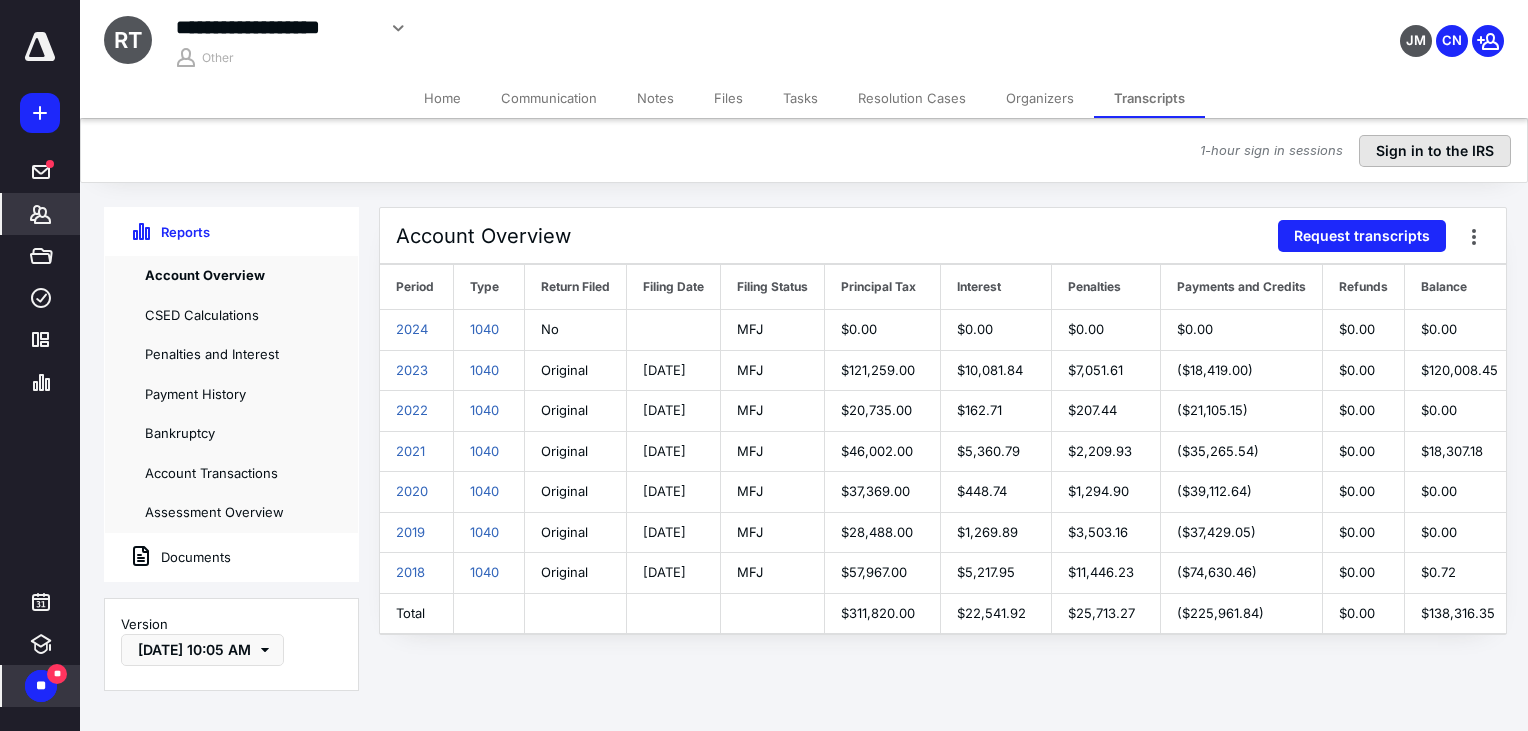 click on "Sign in to the IRS" at bounding box center (1435, 151) 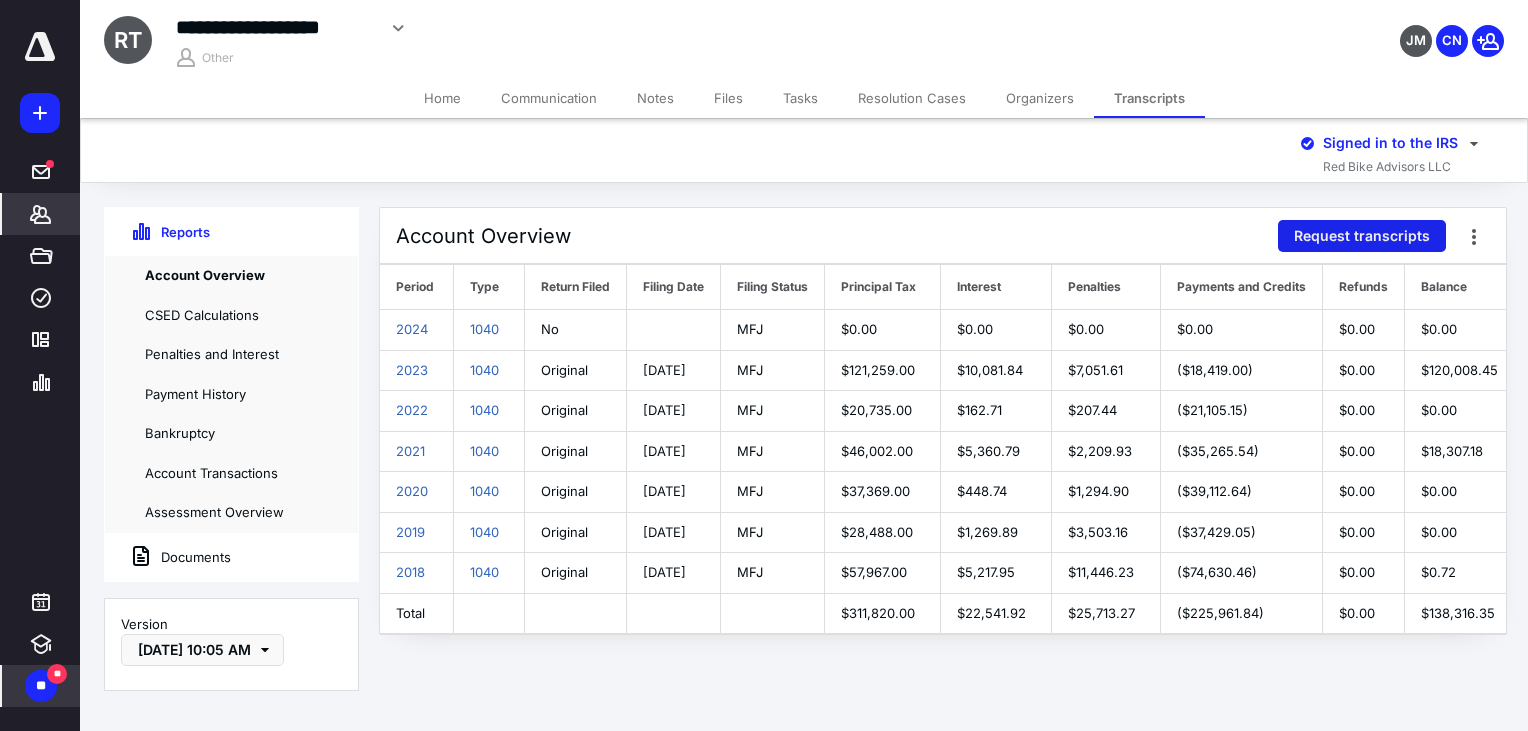 click on "Request transcripts" at bounding box center [1362, 236] 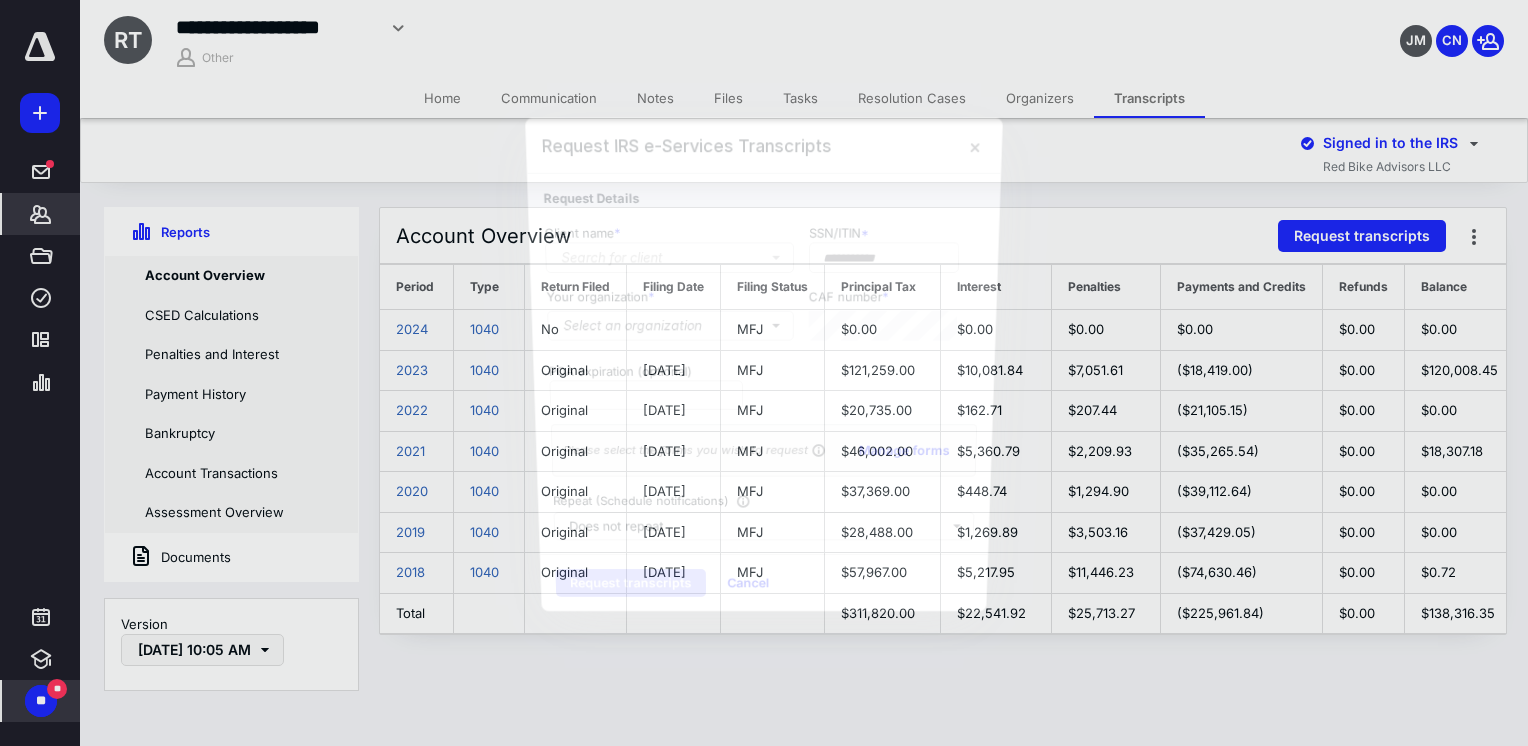 type on "**********" 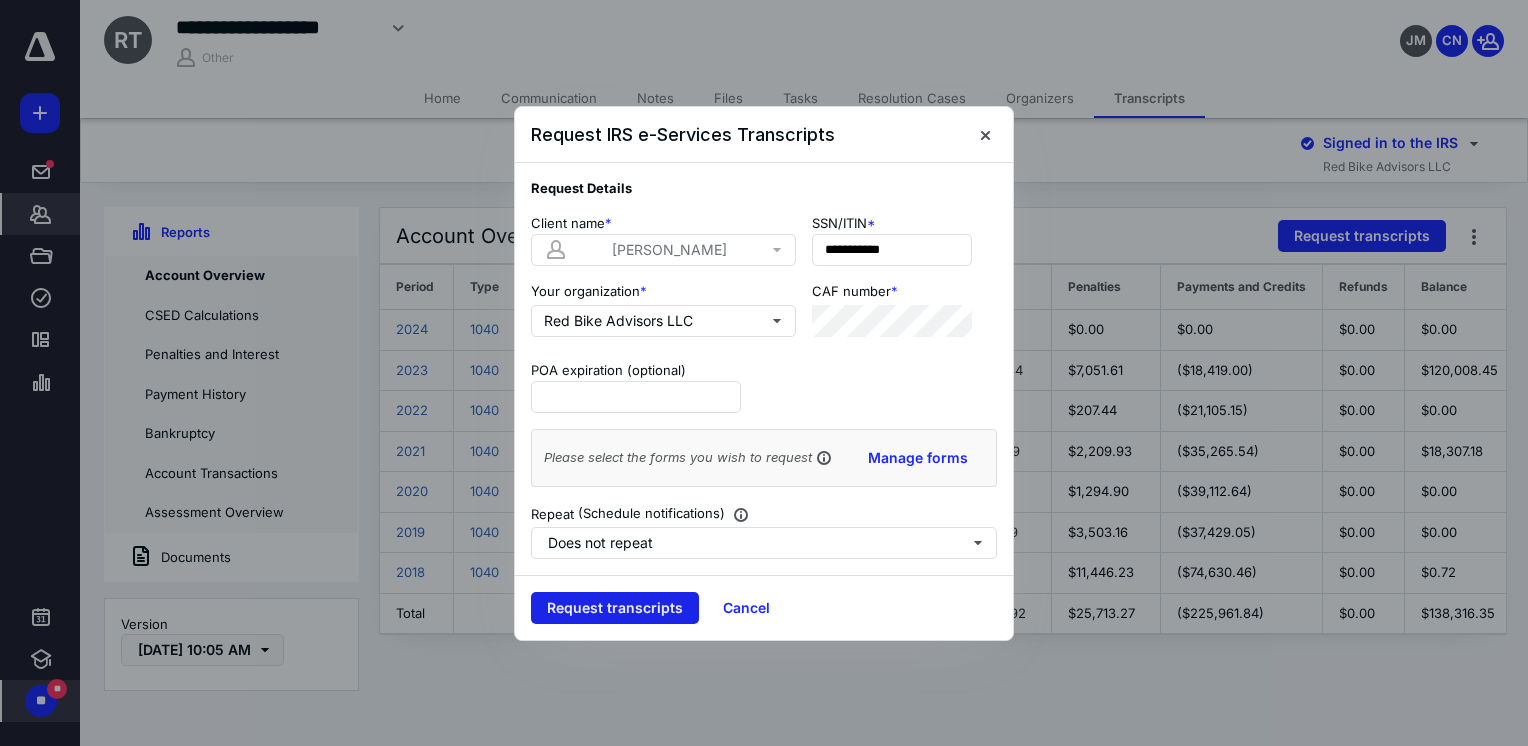 click on "Request transcripts" at bounding box center (615, 608) 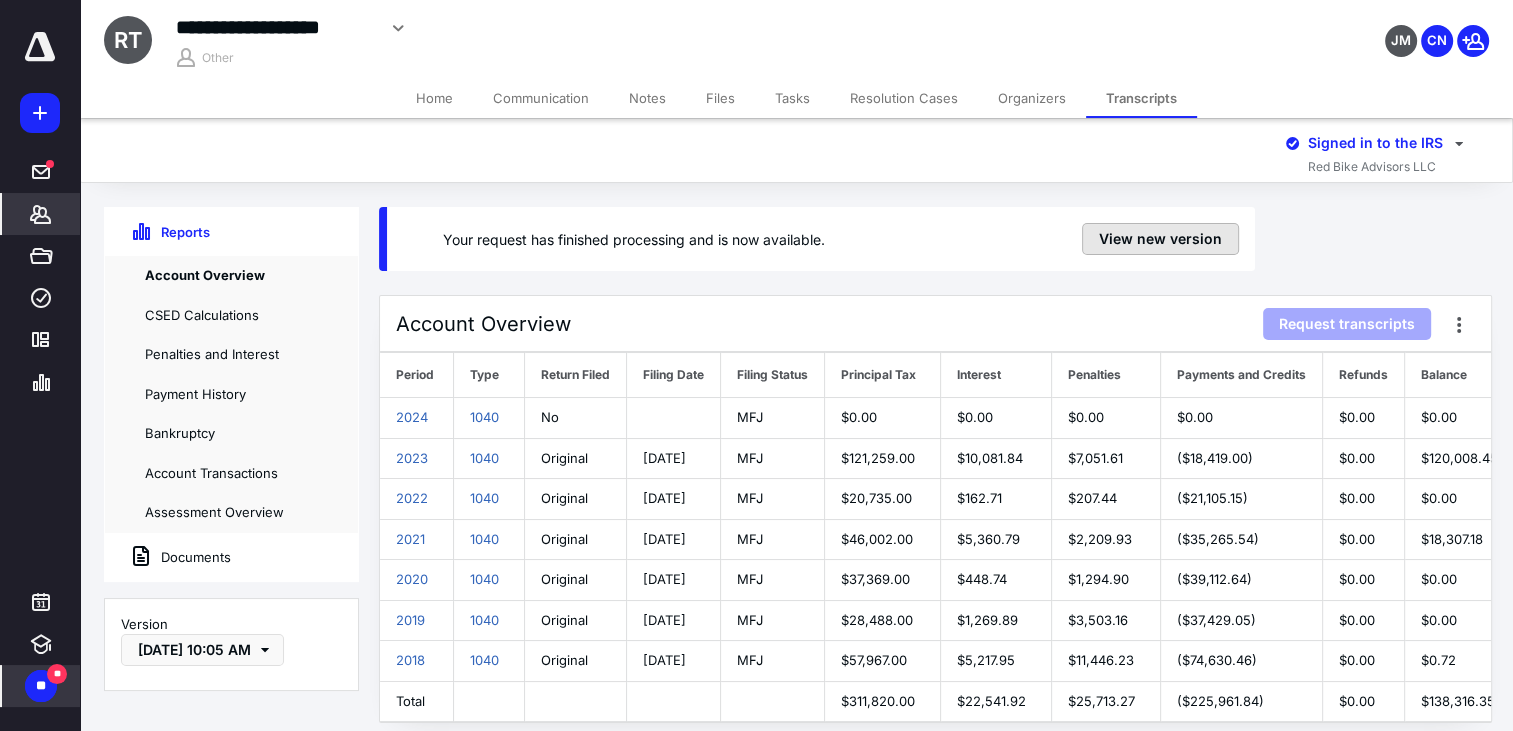 click on "View new version" at bounding box center (1160, 239) 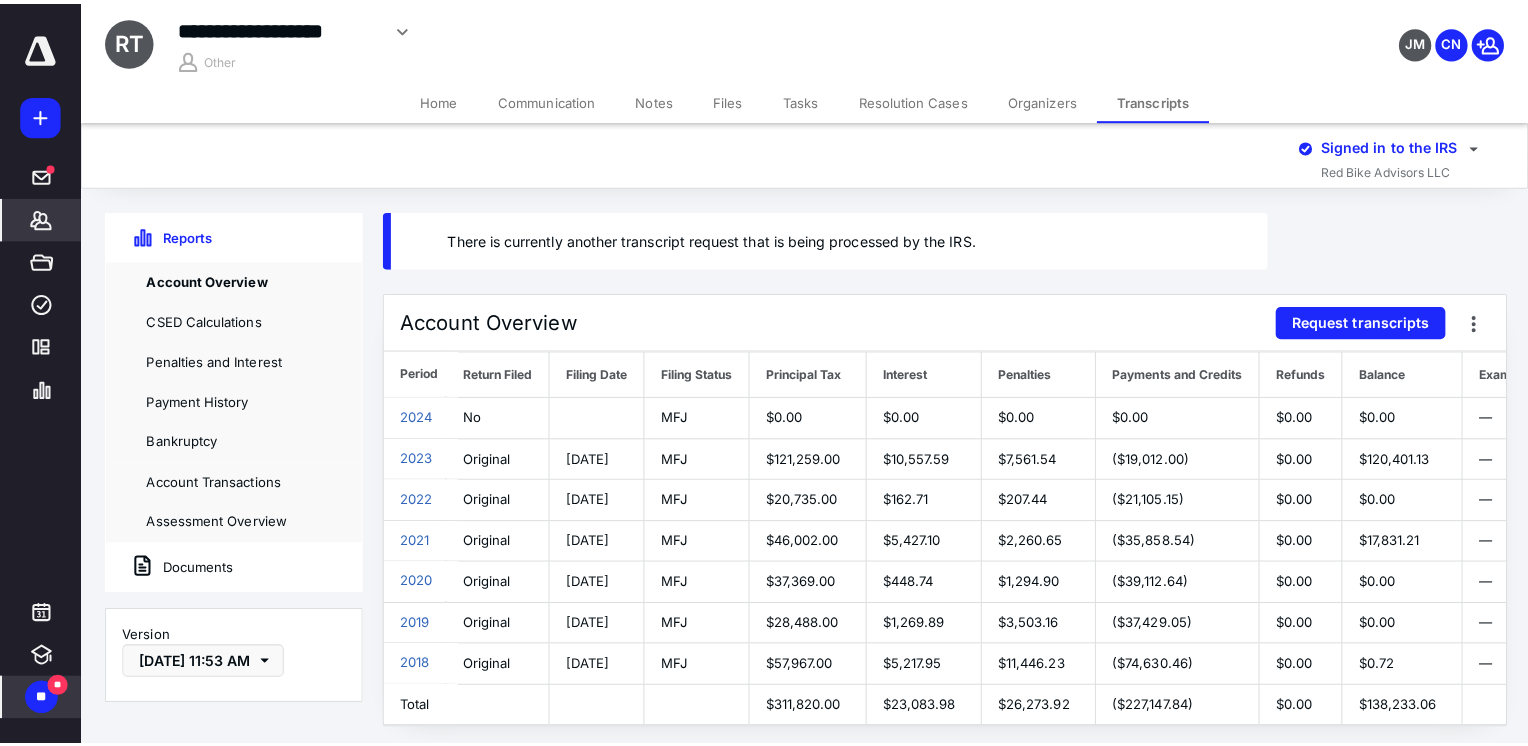 scroll, scrollTop: 0, scrollLeft: 89, axis: horizontal 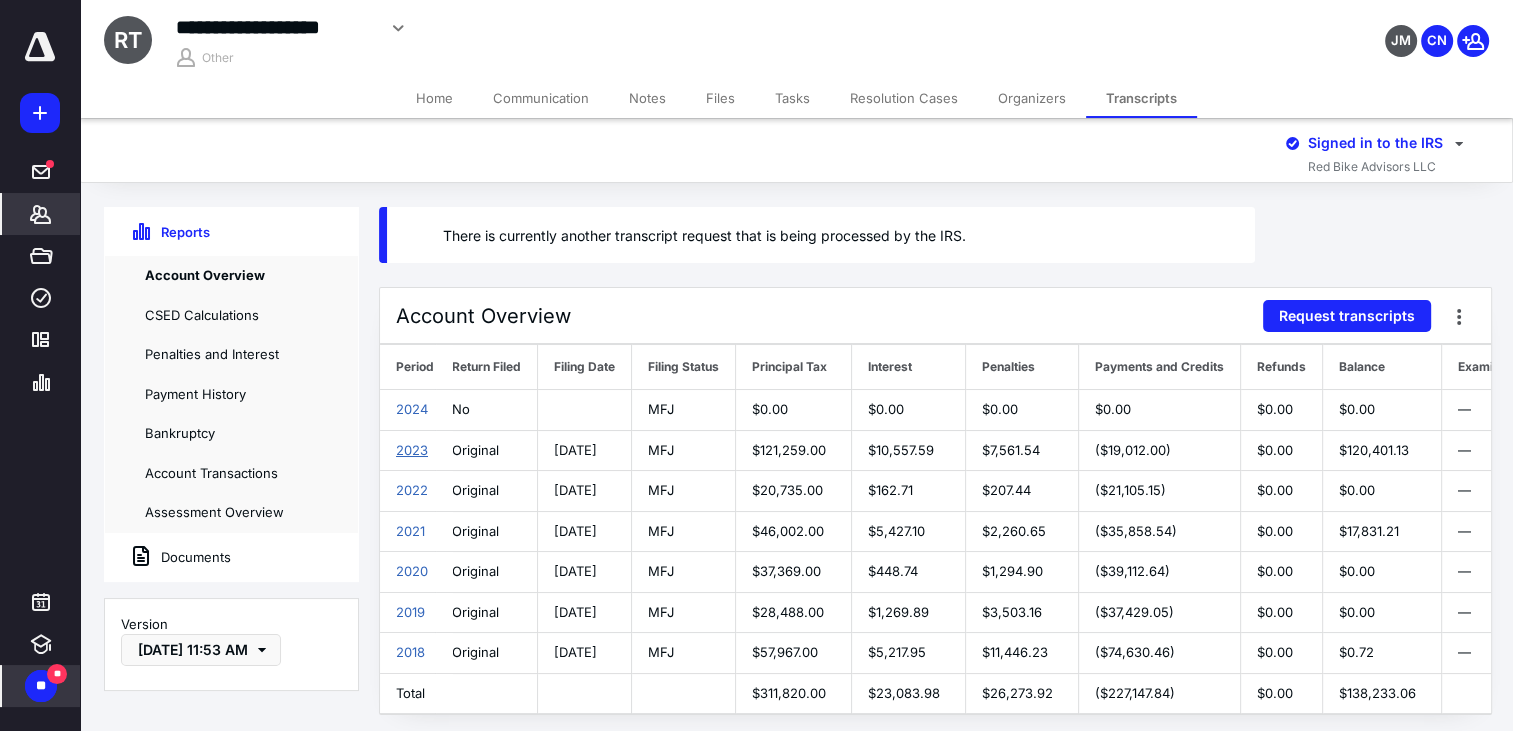 click on "2023" at bounding box center [412, 450] 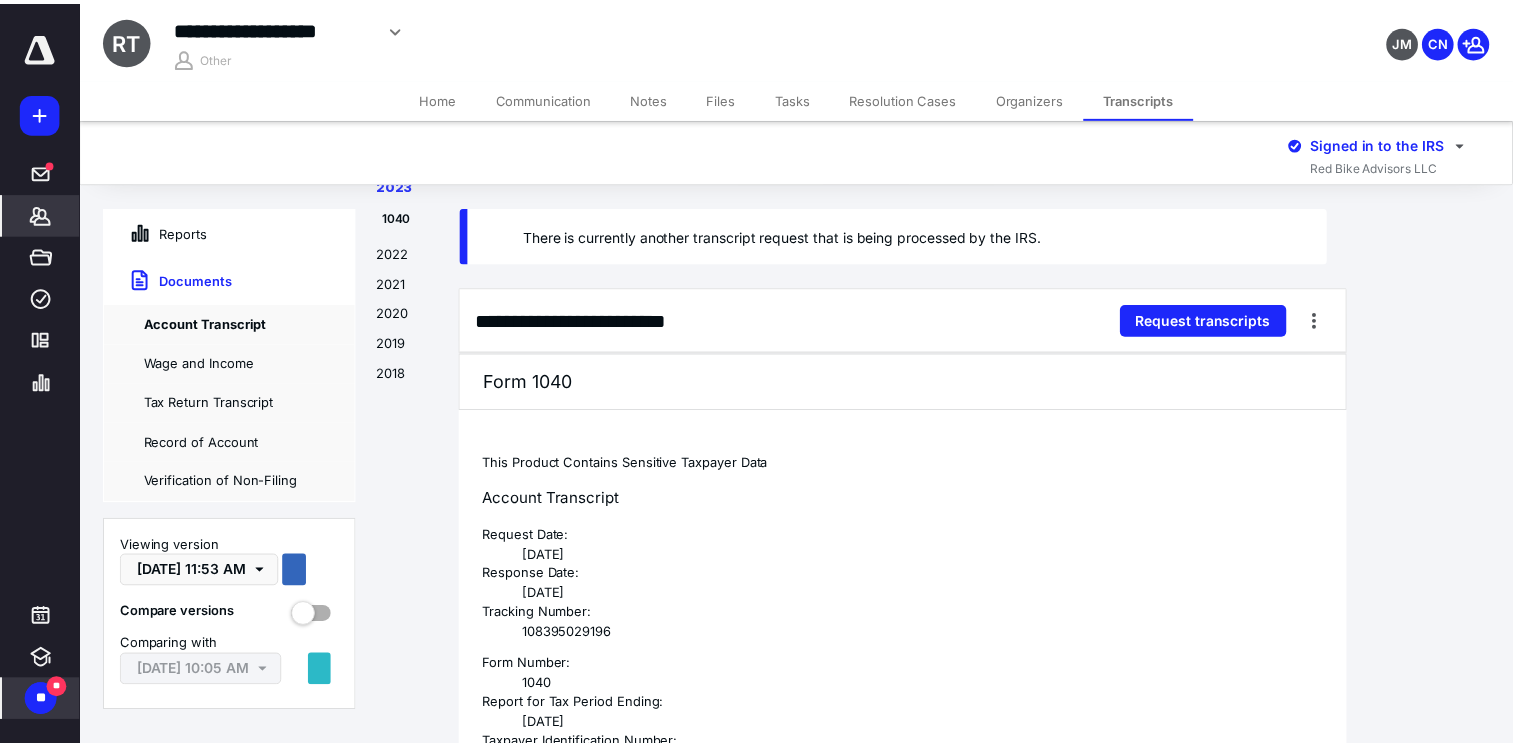 scroll, scrollTop: 1363, scrollLeft: 0, axis: vertical 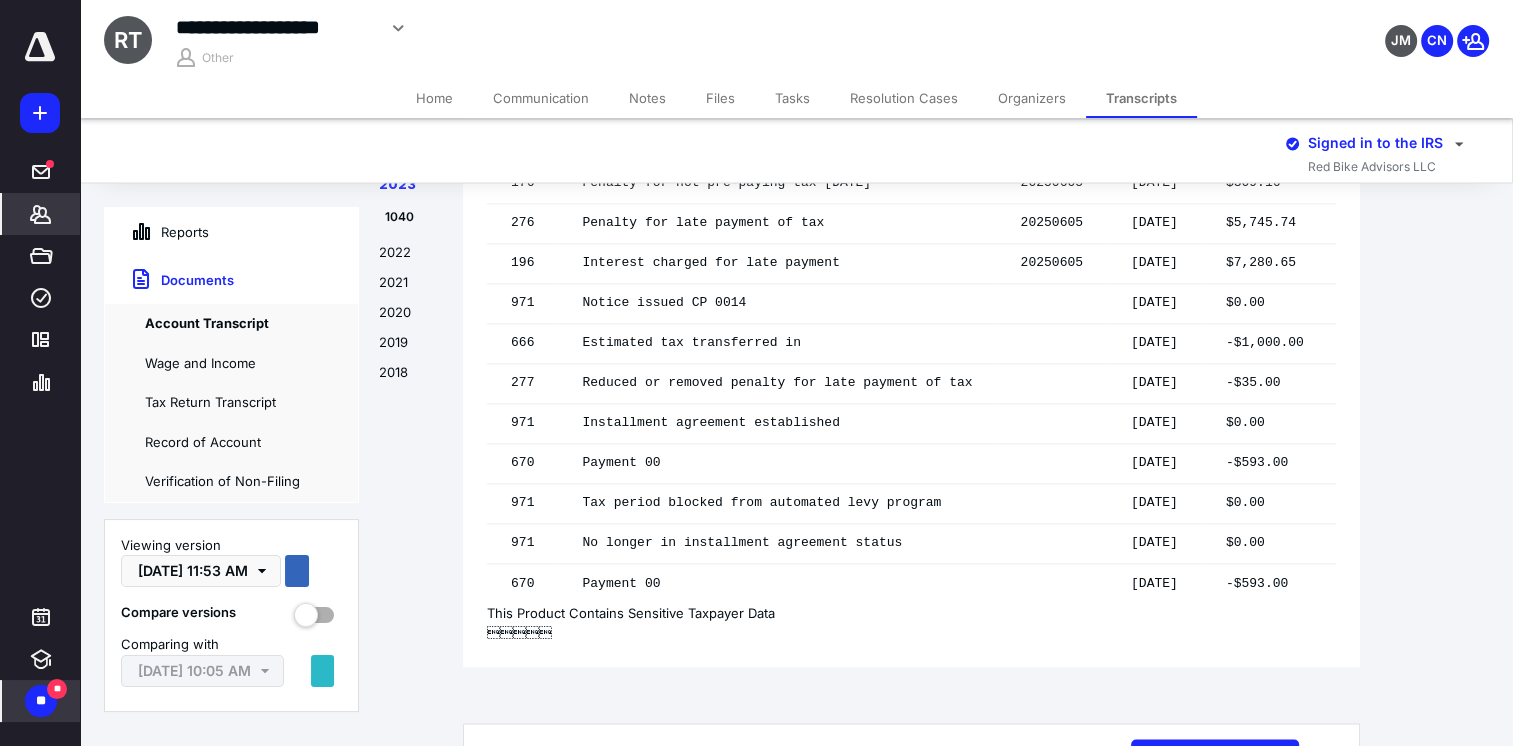 click on "Files" at bounding box center (720, 98) 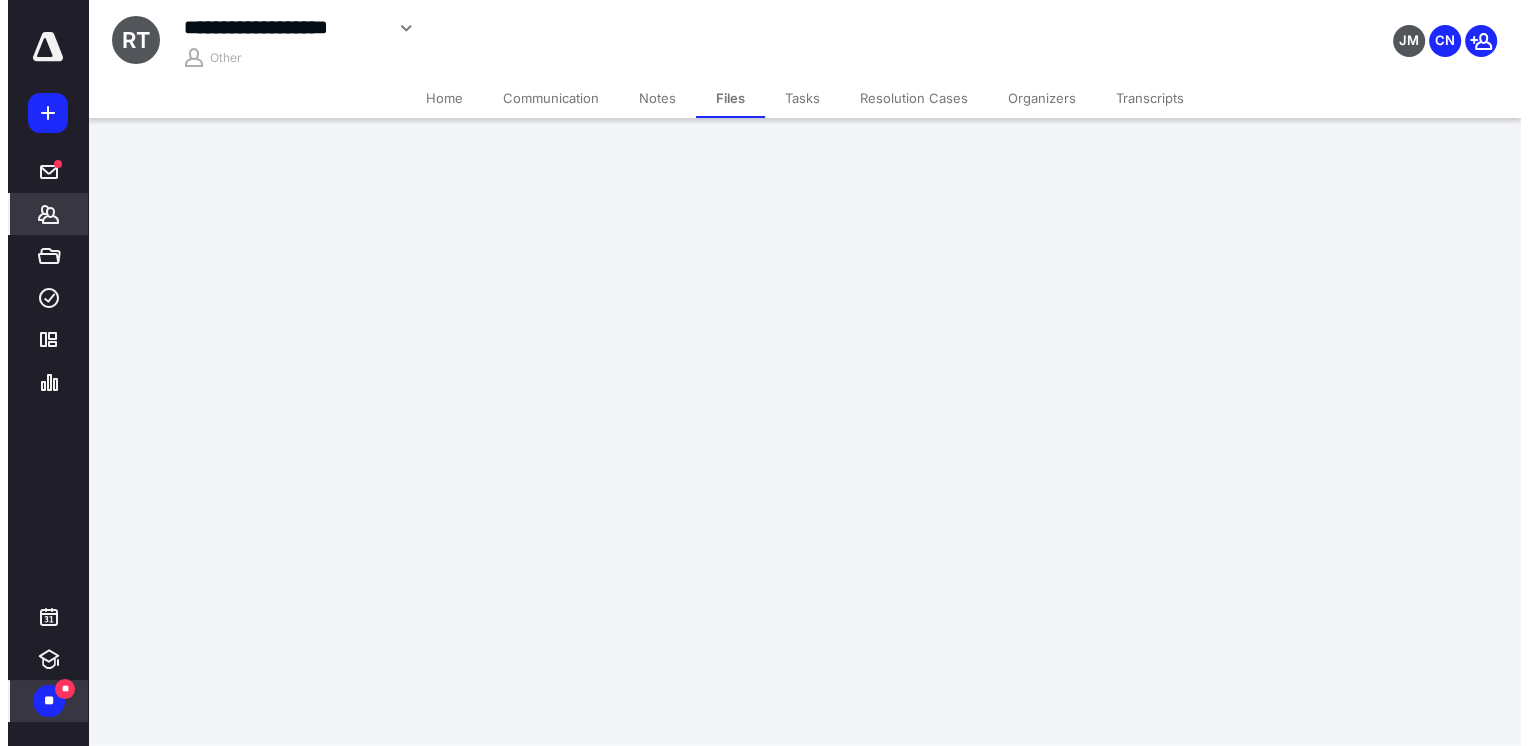 scroll, scrollTop: 0, scrollLeft: 0, axis: both 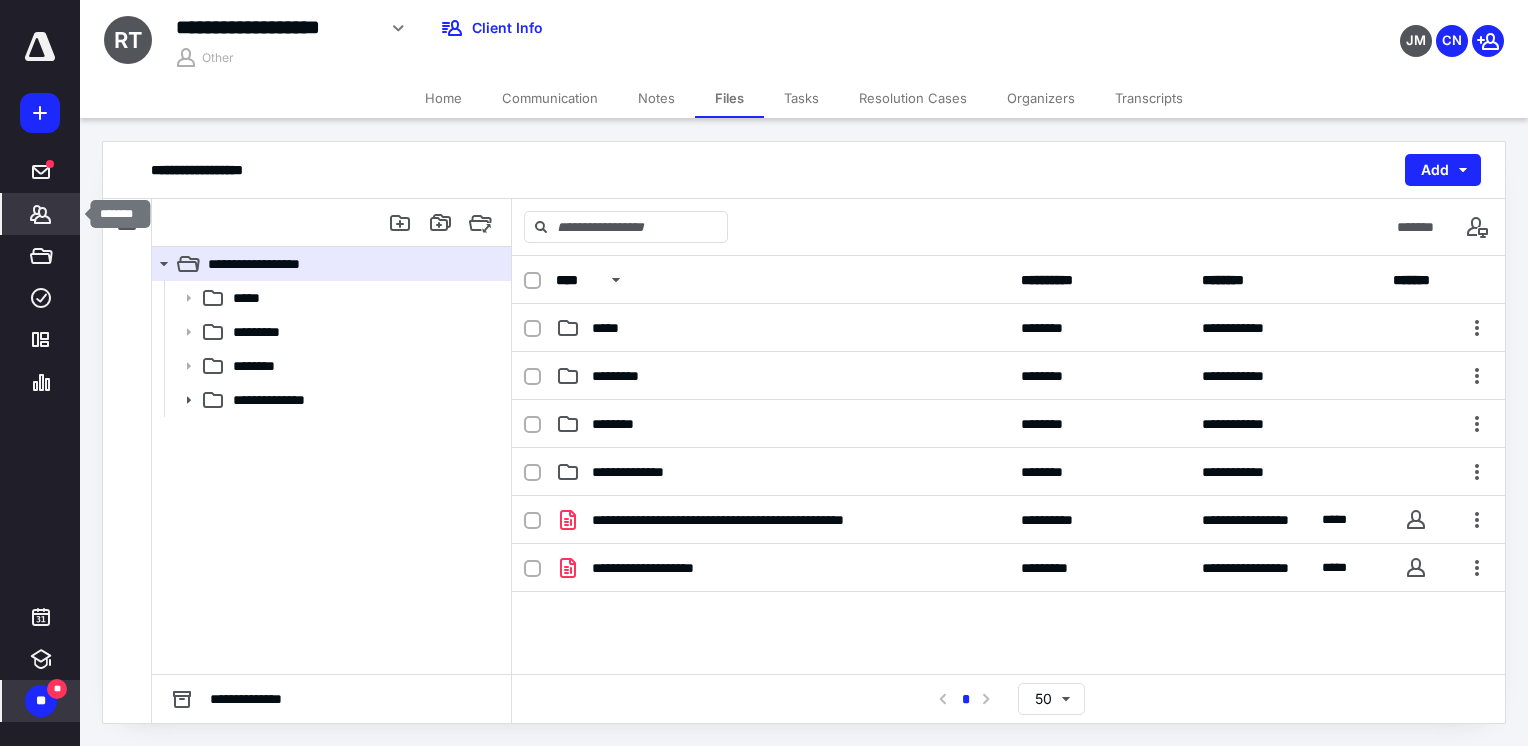 click 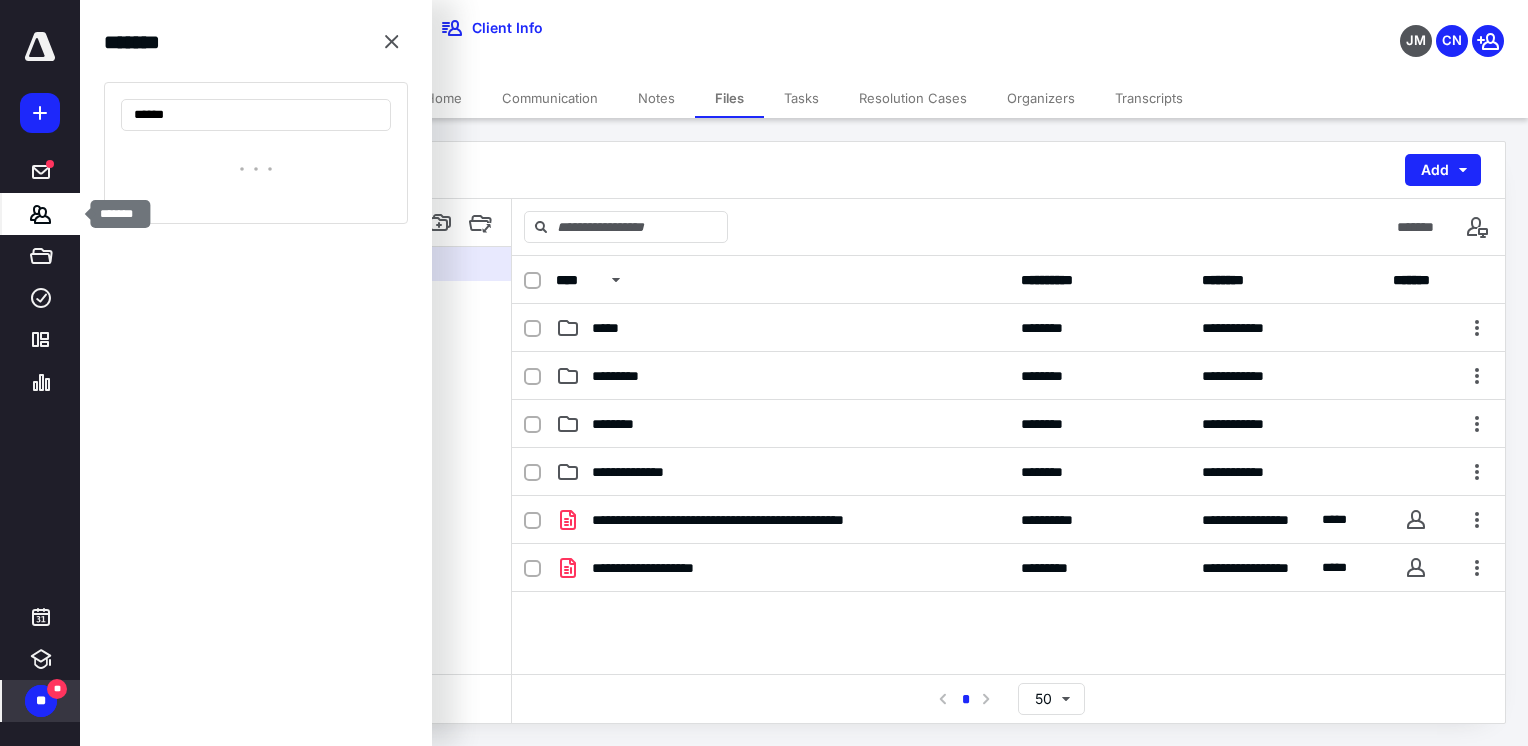 type on "*******" 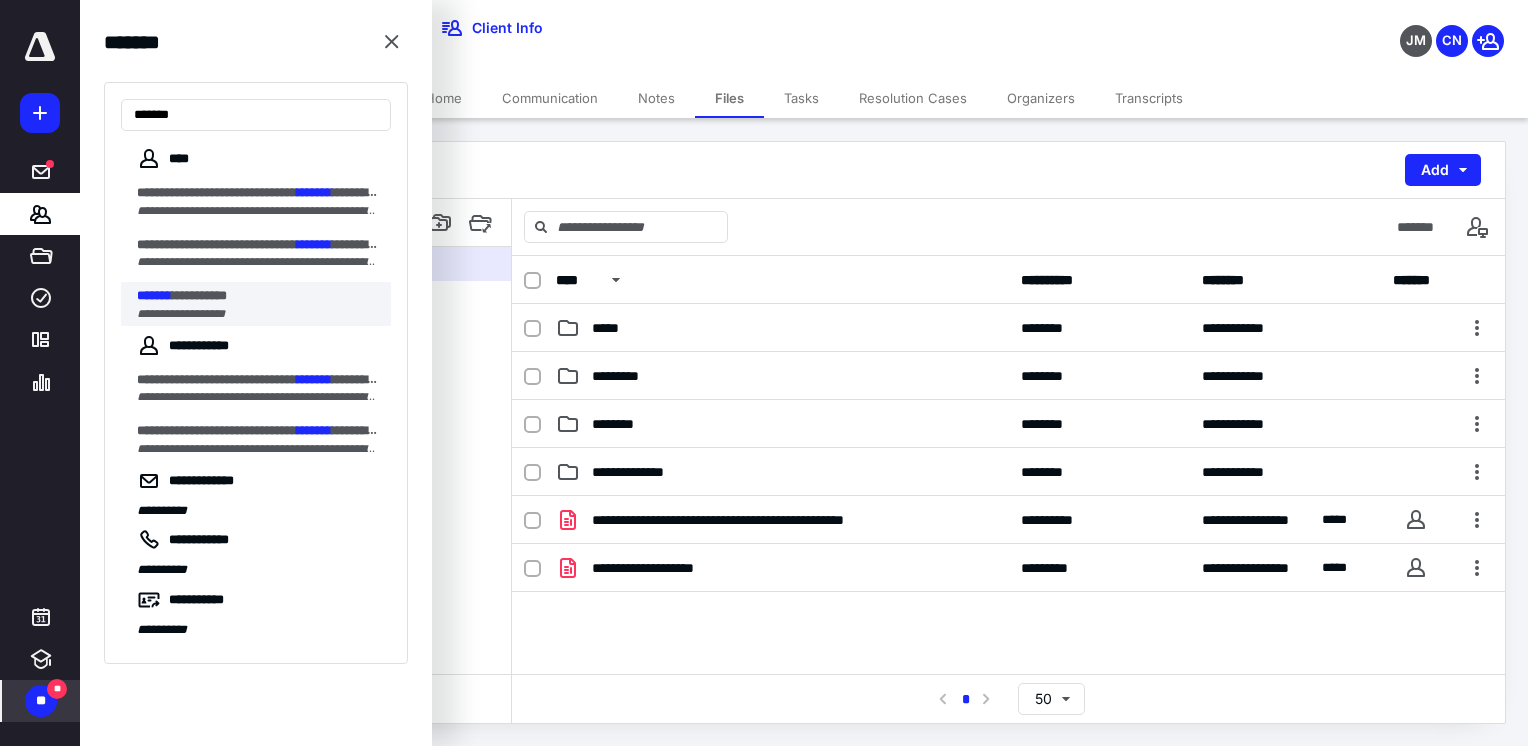 click on "*******" at bounding box center (154, 295) 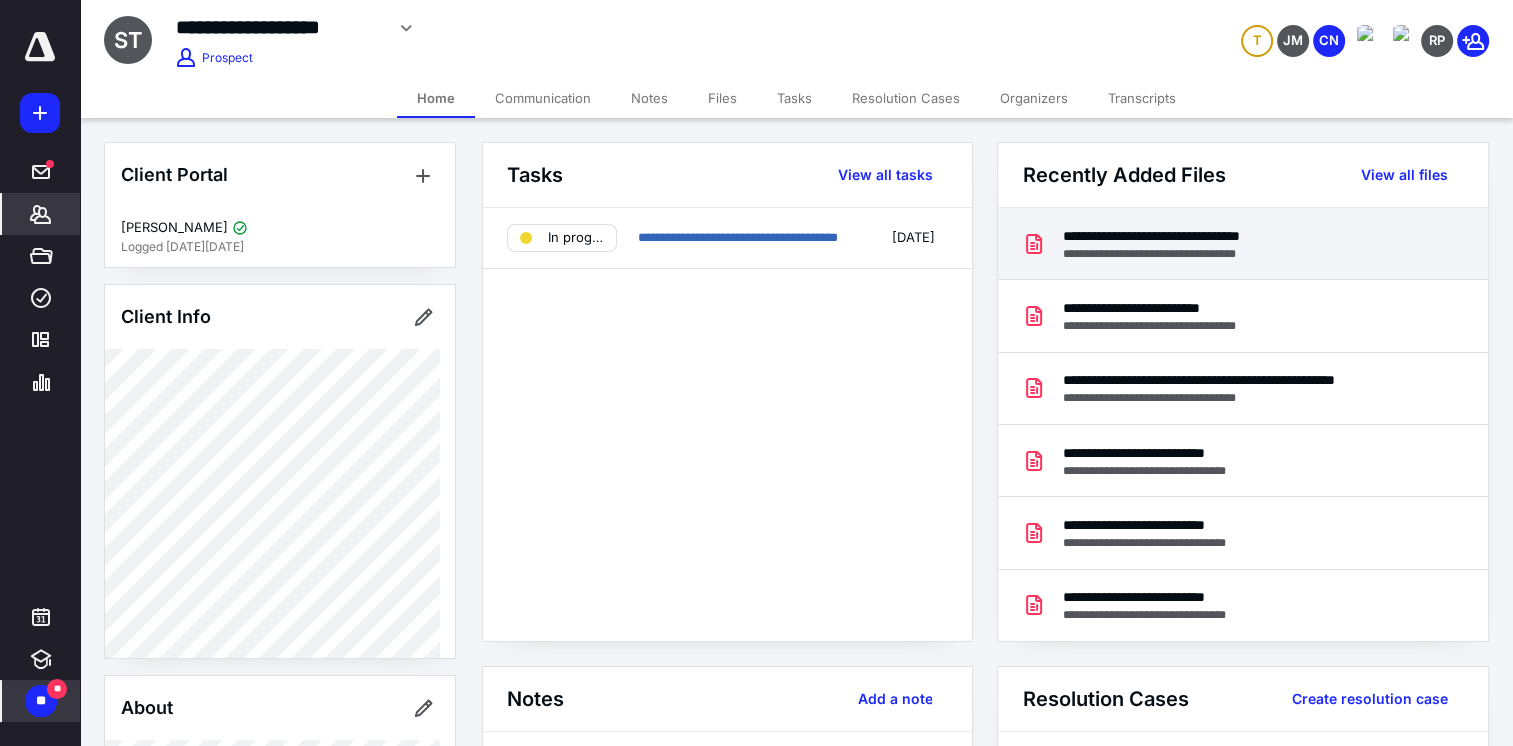 click on "**********" at bounding box center [1189, 236] 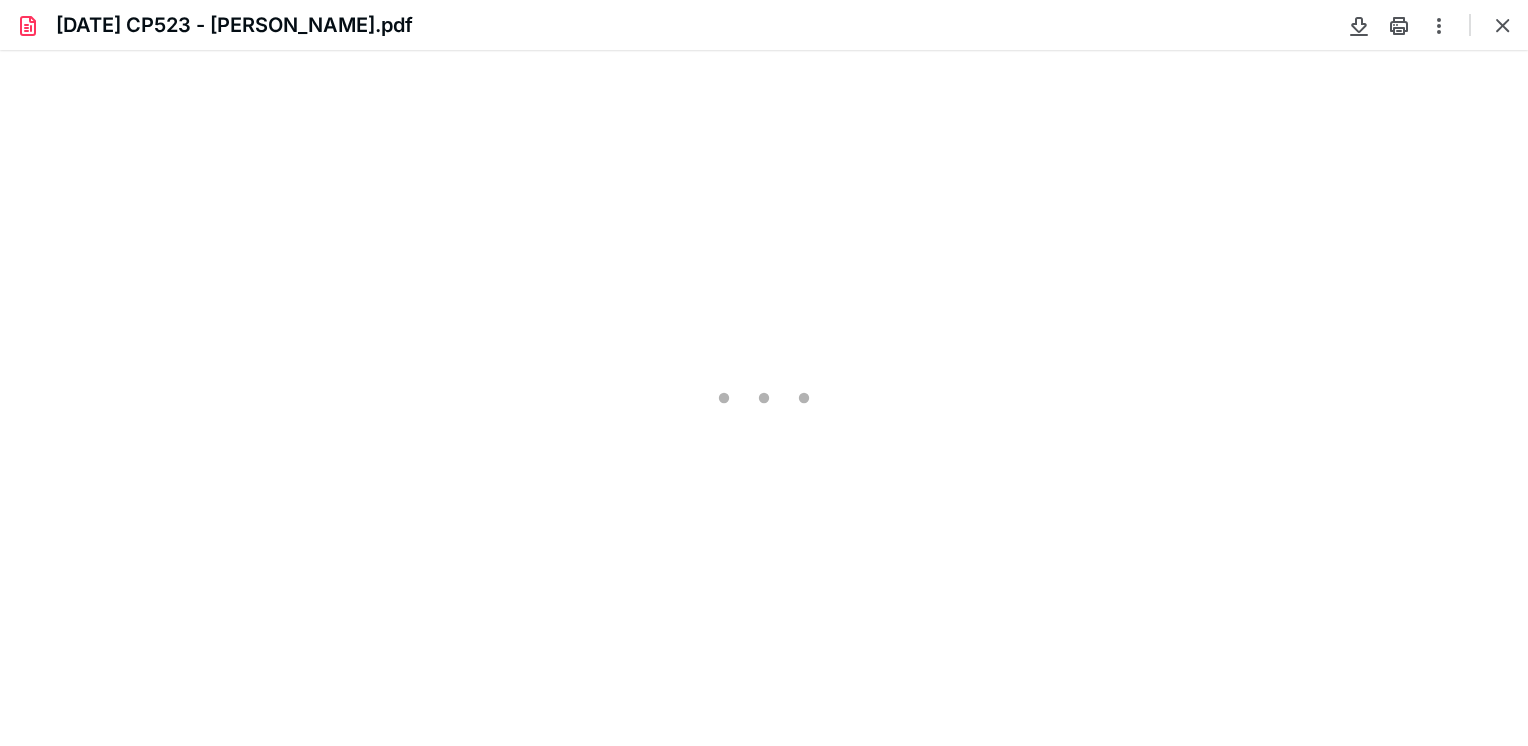 scroll, scrollTop: 0, scrollLeft: 0, axis: both 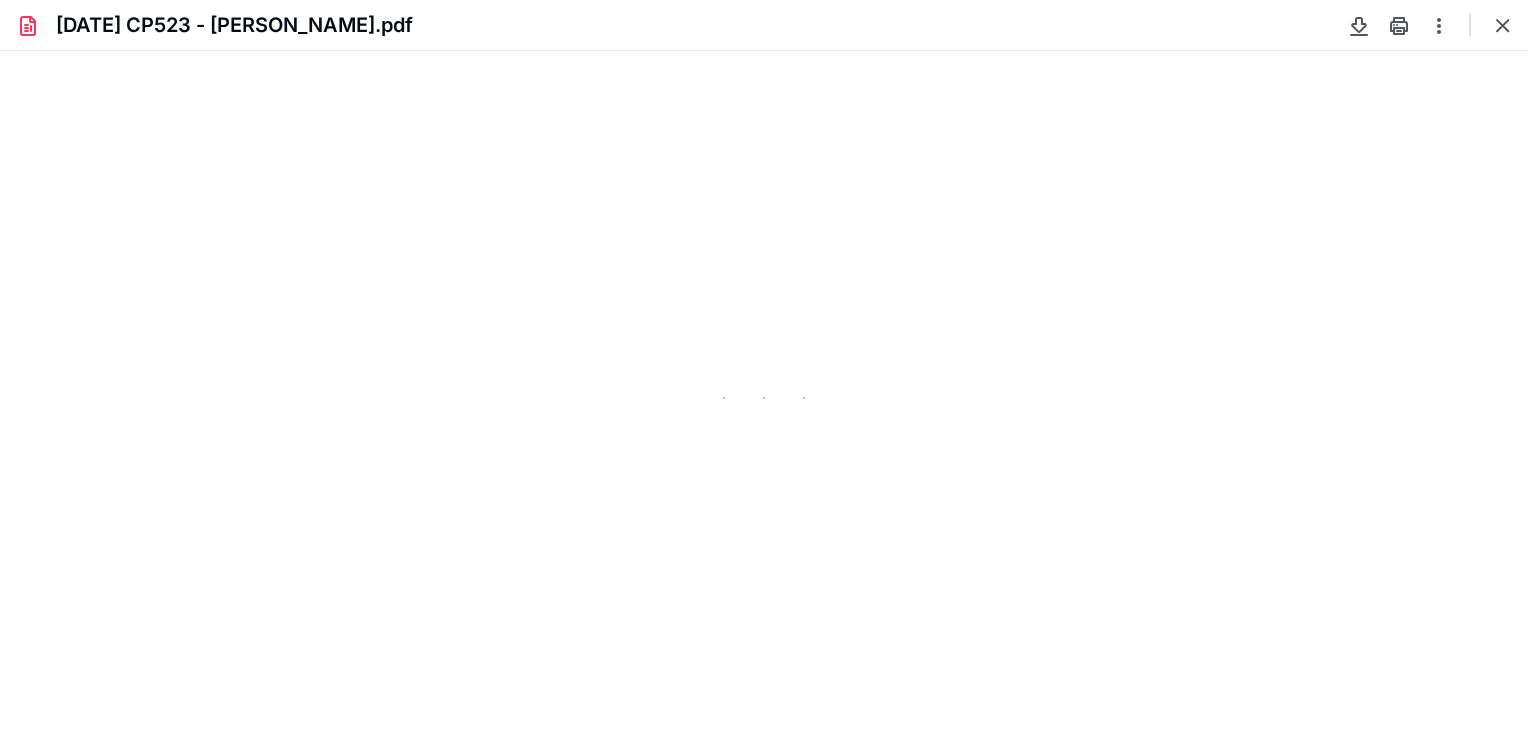 type on "83" 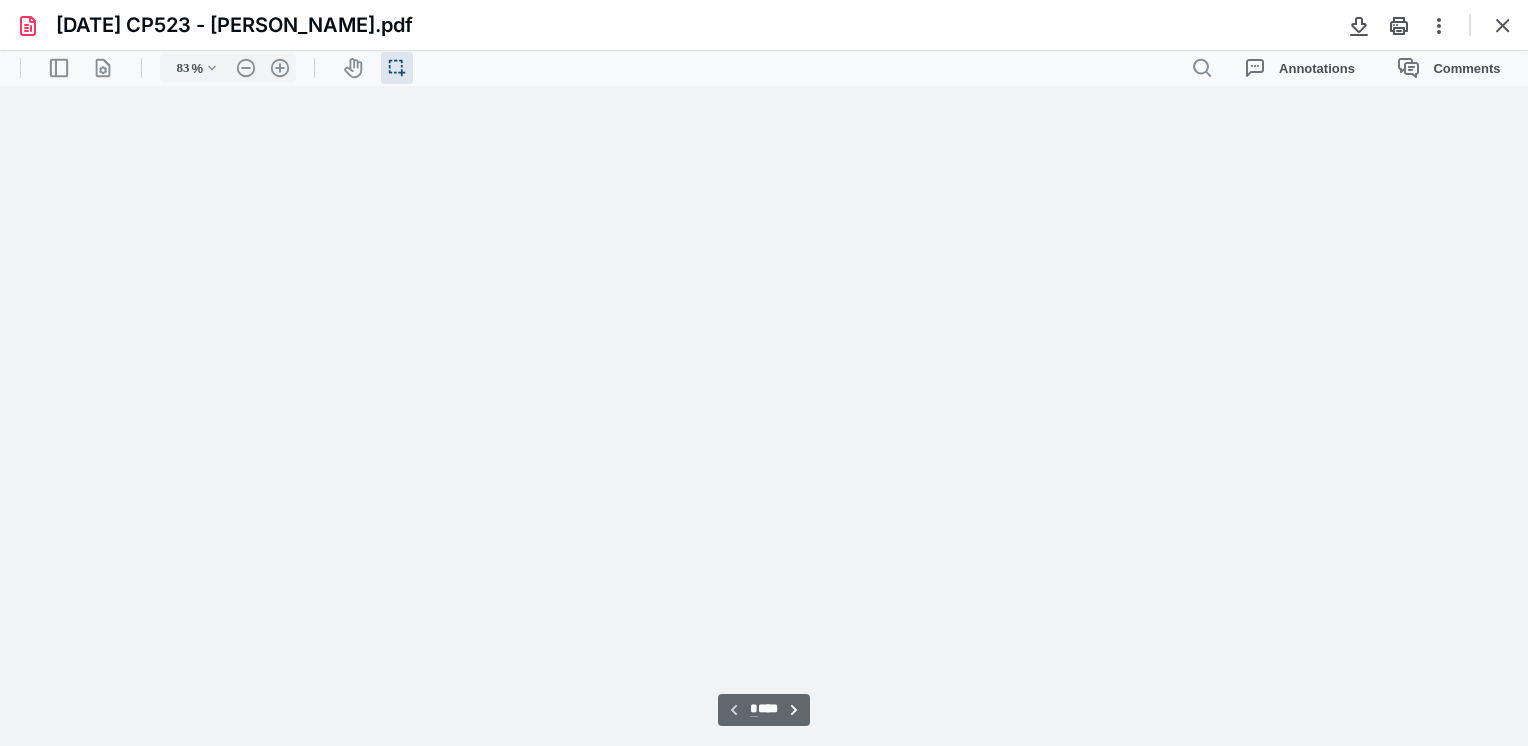 scroll, scrollTop: 39, scrollLeft: 0, axis: vertical 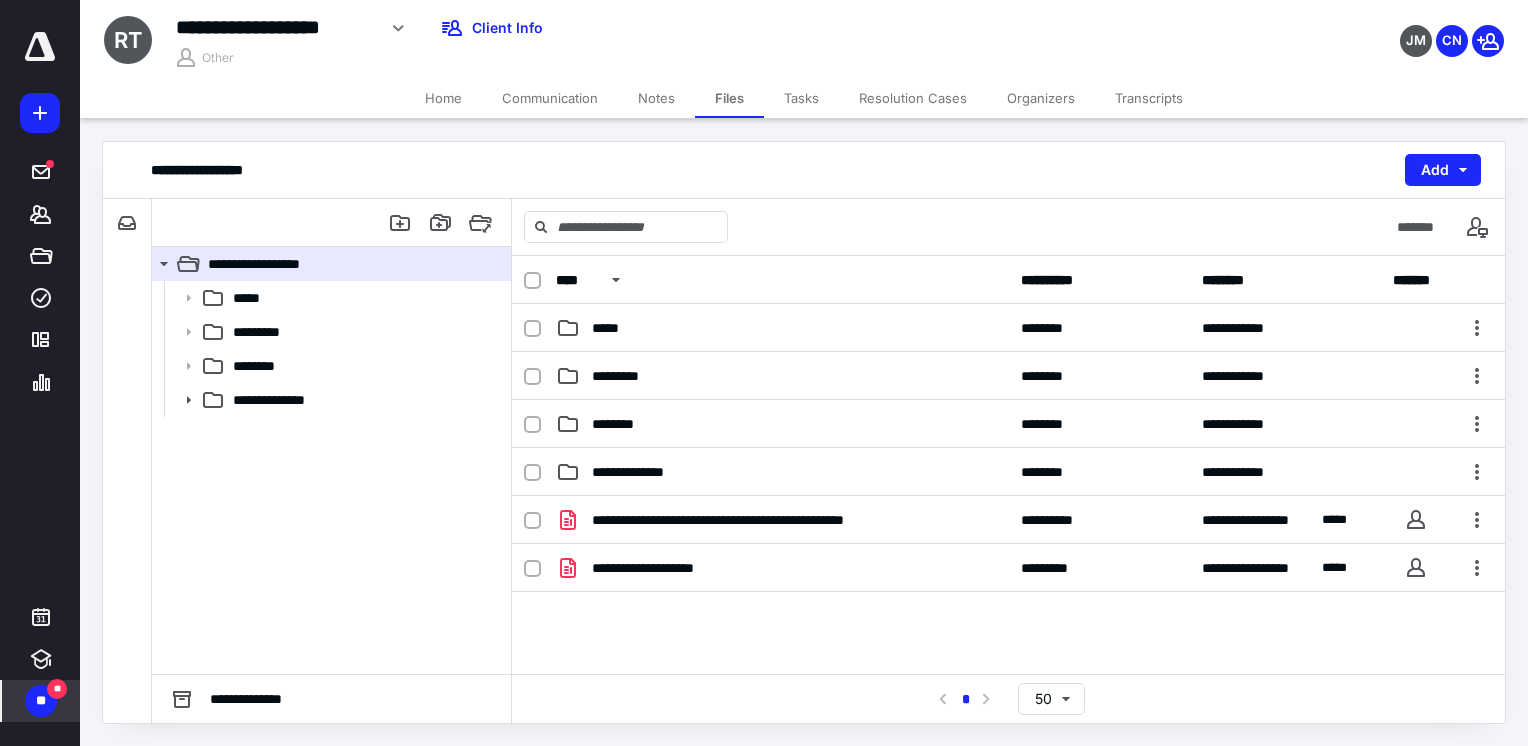 click on "Transcripts" at bounding box center (1149, 98) 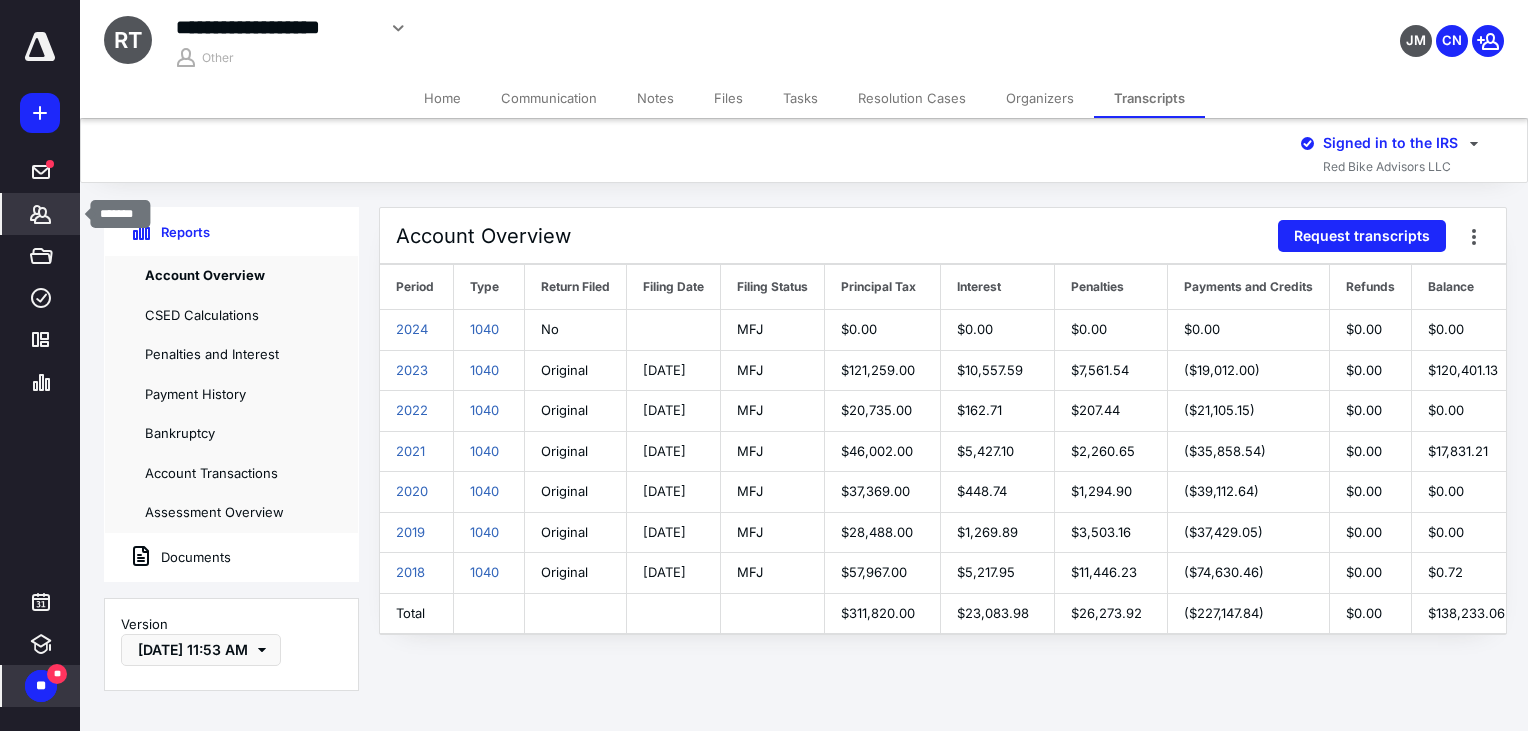 click 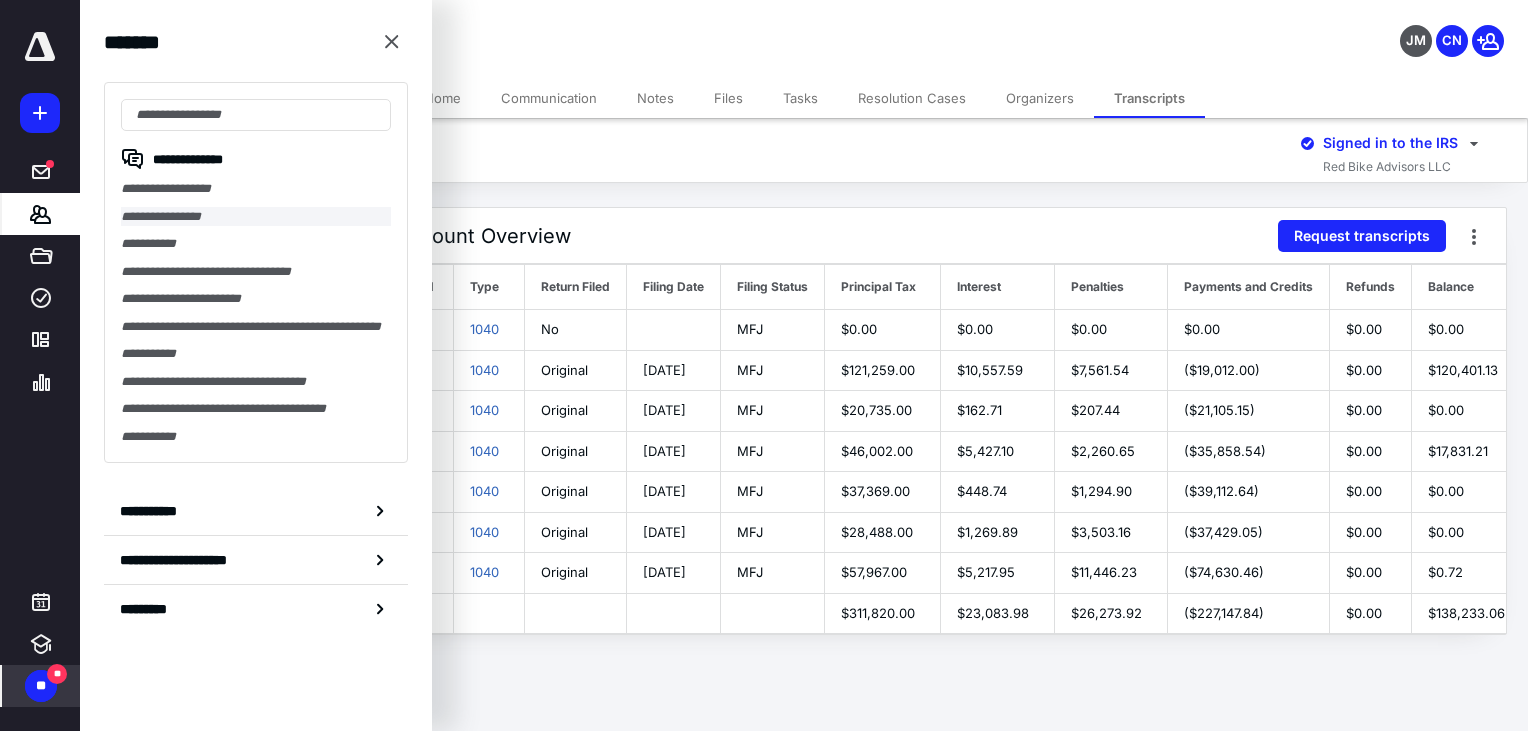 click on "**********" at bounding box center [256, 217] 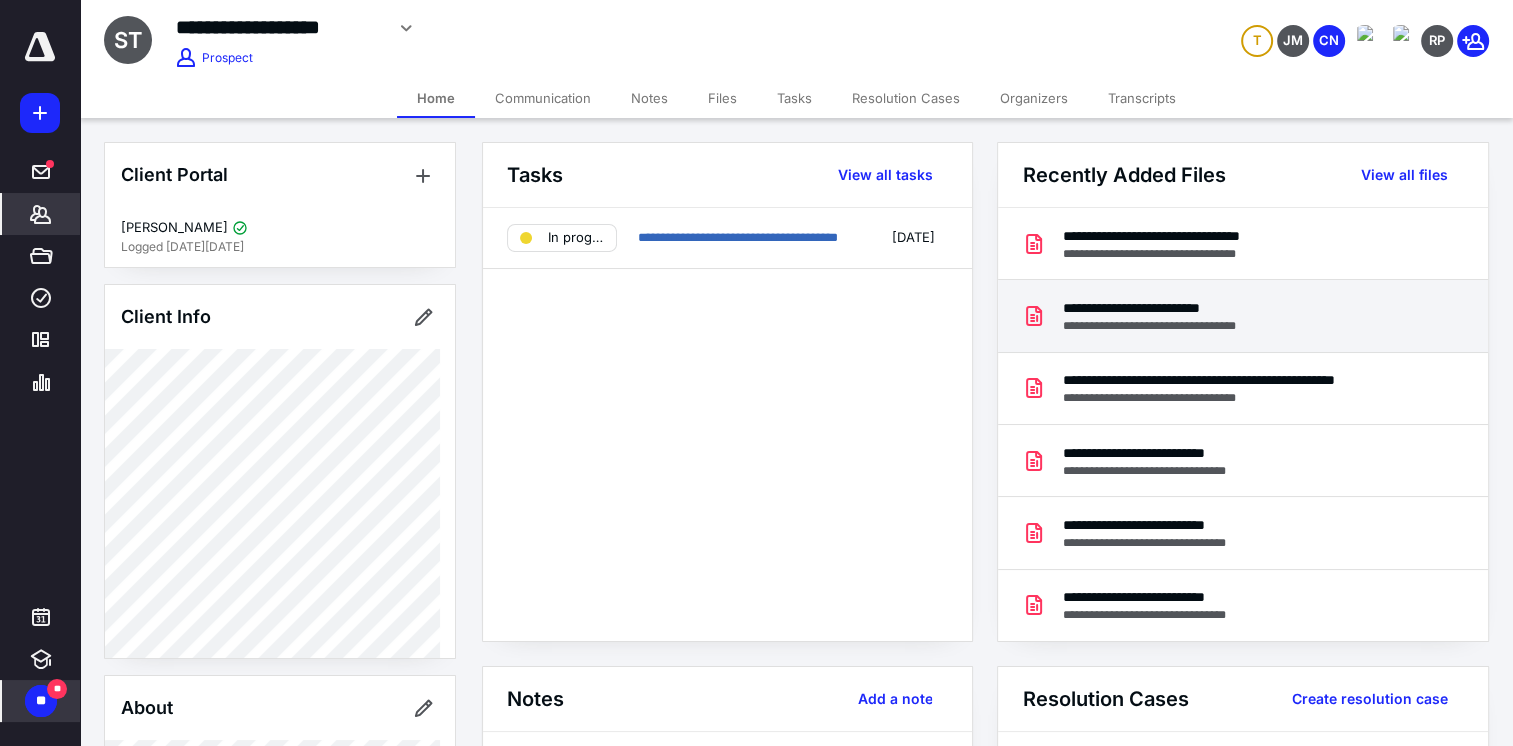 click on "**********" at bounding box center [1165, 308] 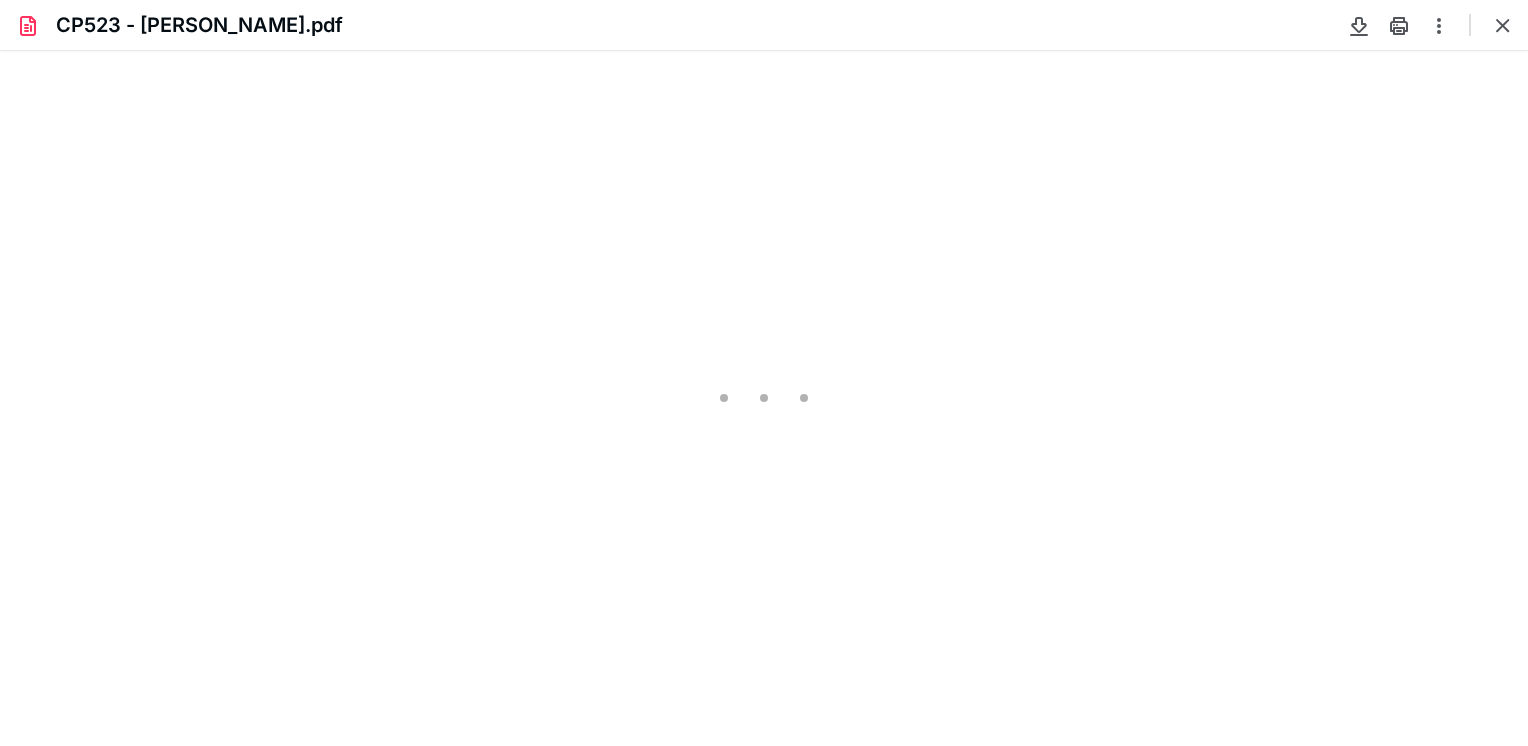 scroll, scrollTop: 0, scrollLeft: 0, axis: both 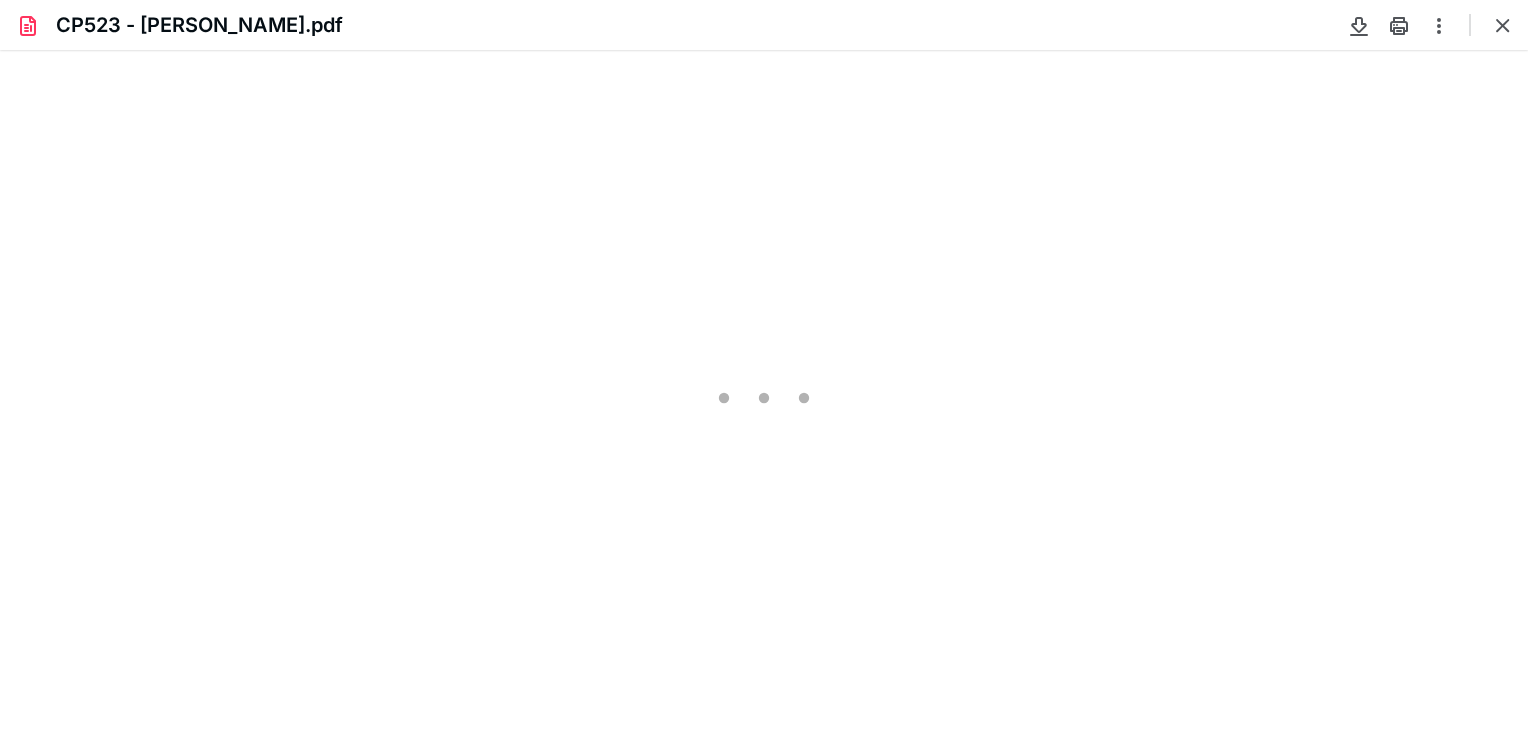 type on "83" 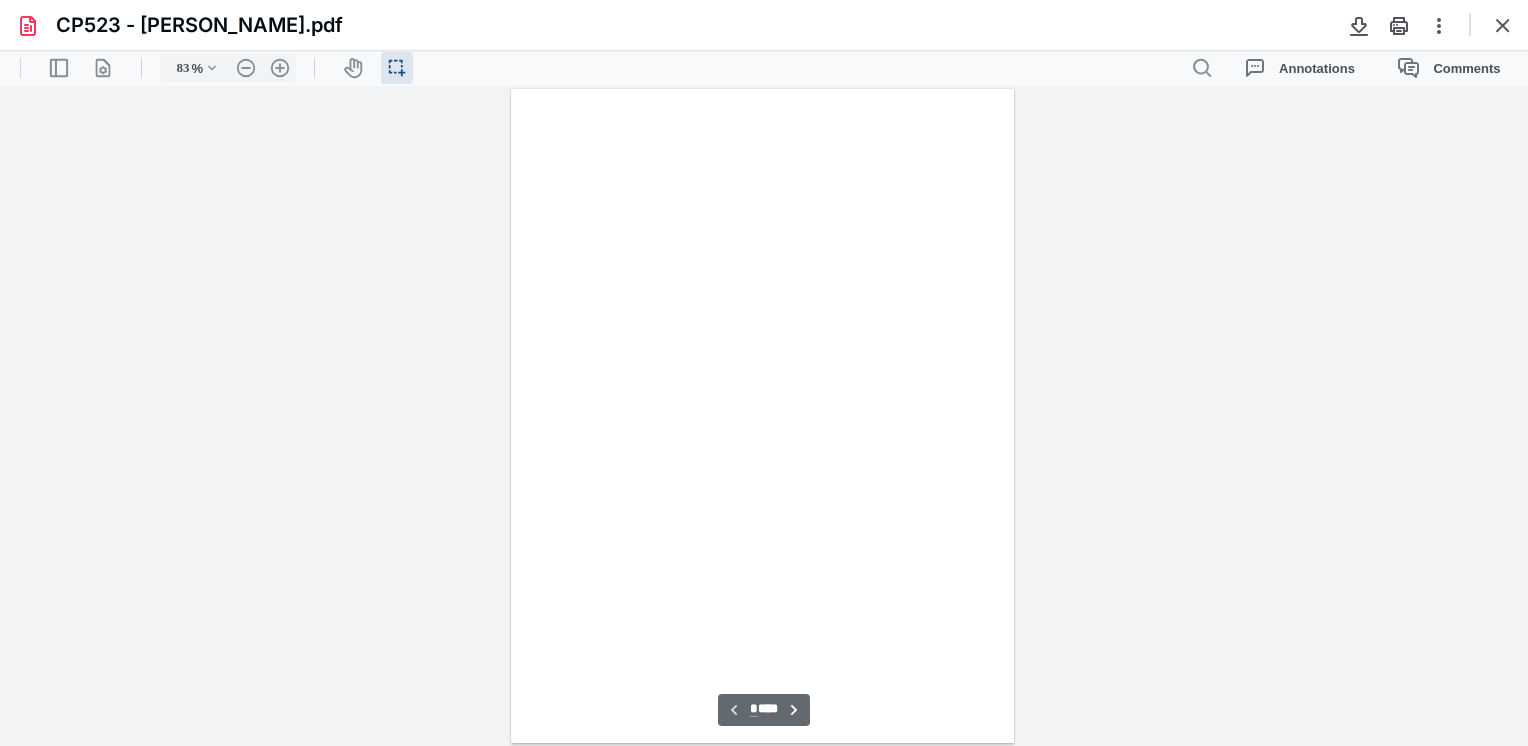 scroll, scrollTop: 39, scrollLeft: 0, axis: vertical 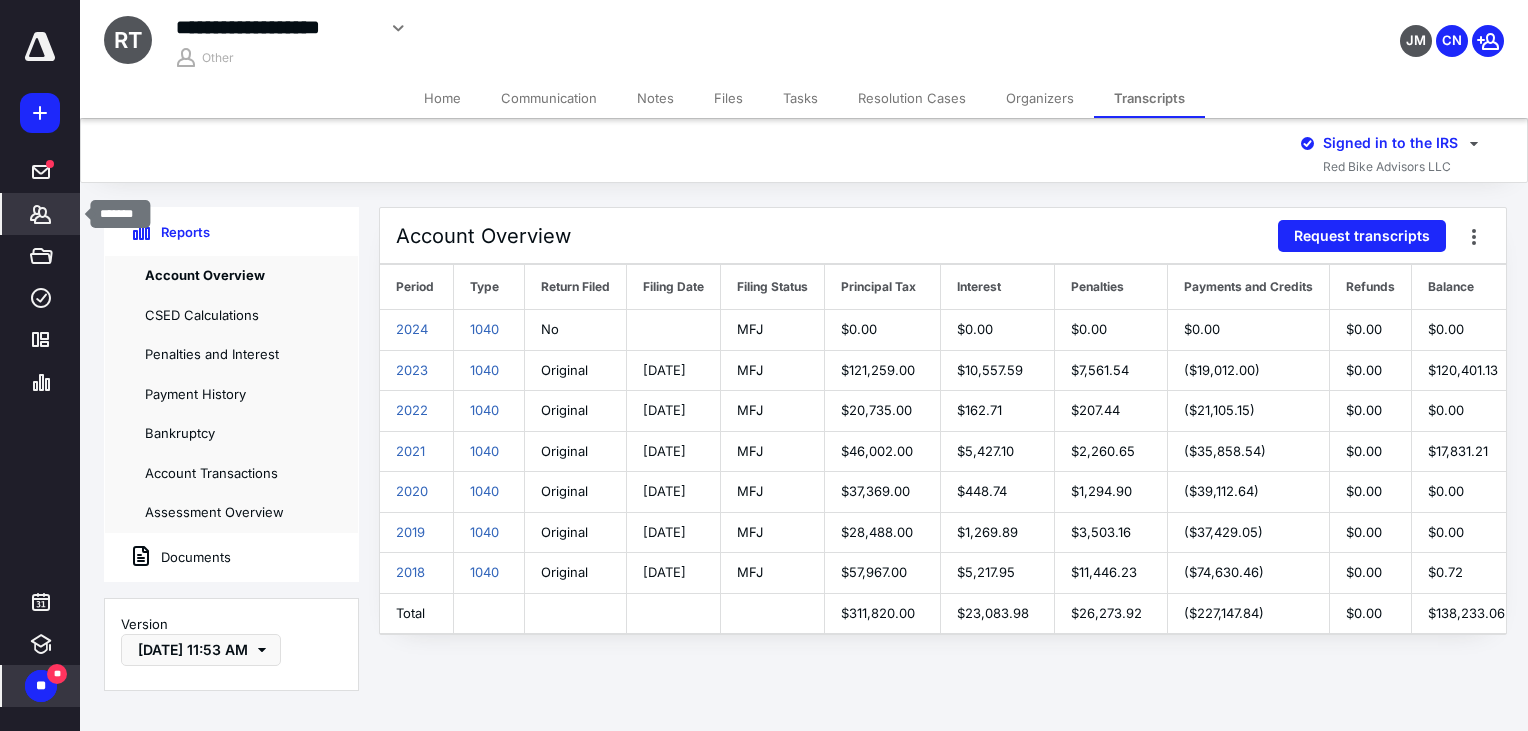 click 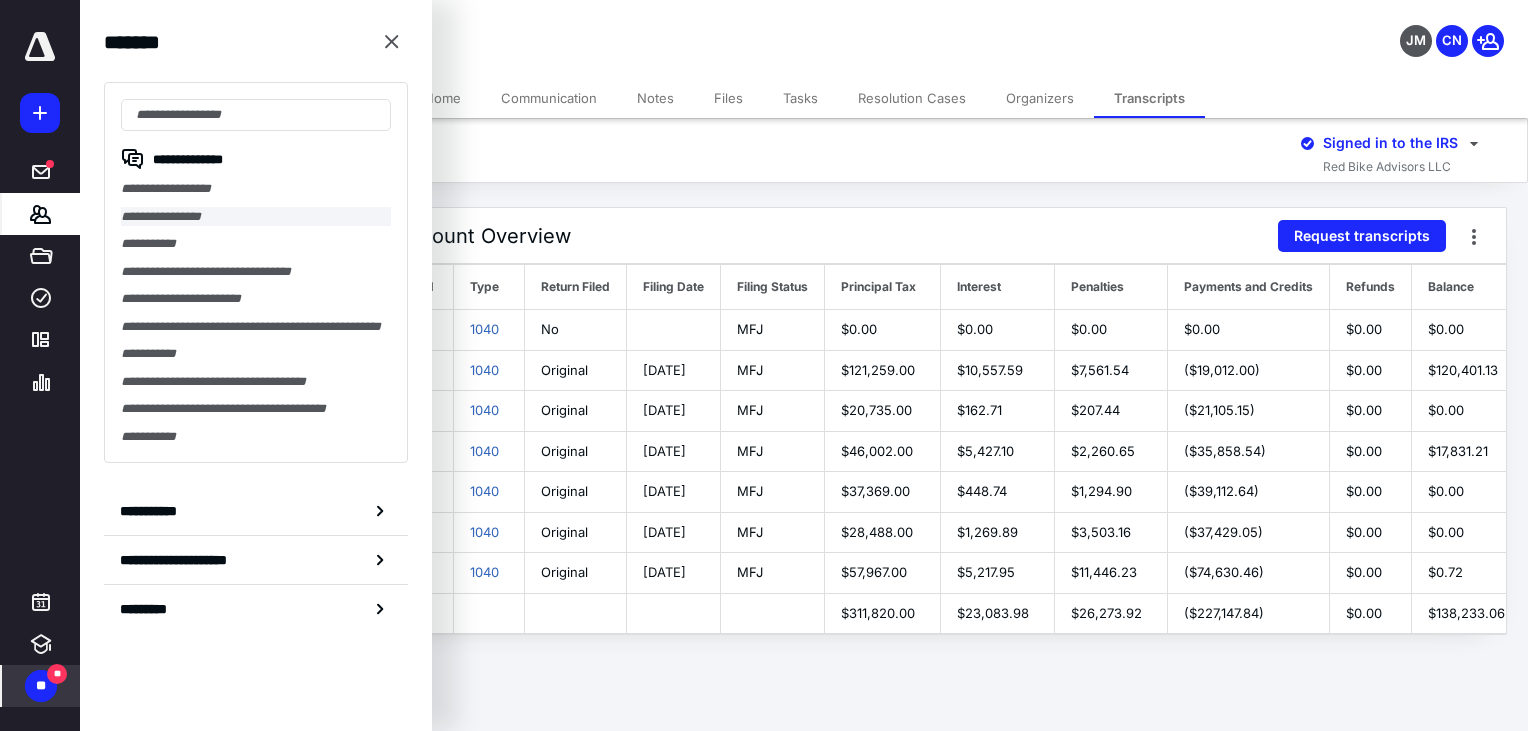 click on "**********" at bounding box center [256, 217] 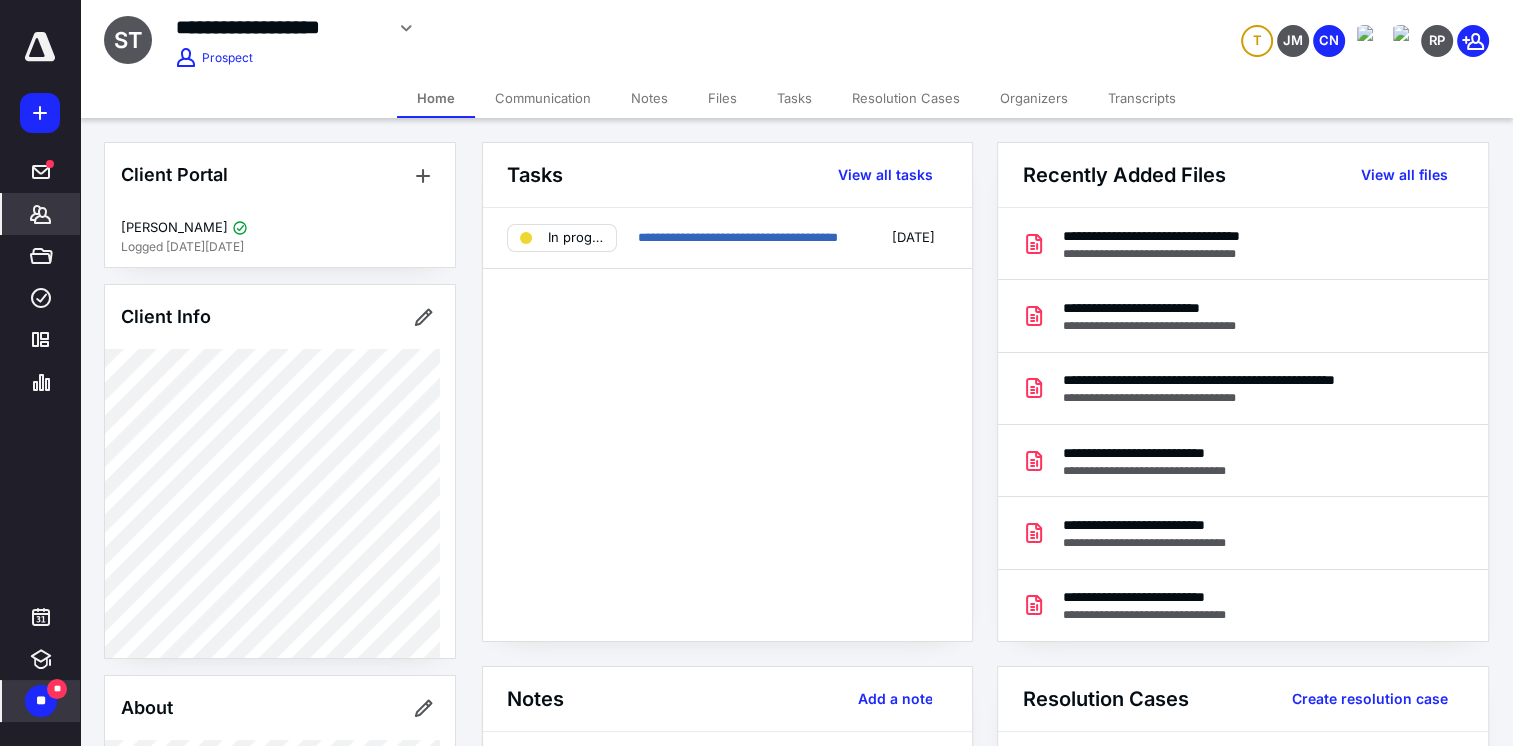 click on "Files" at bounding box center (722, 98) 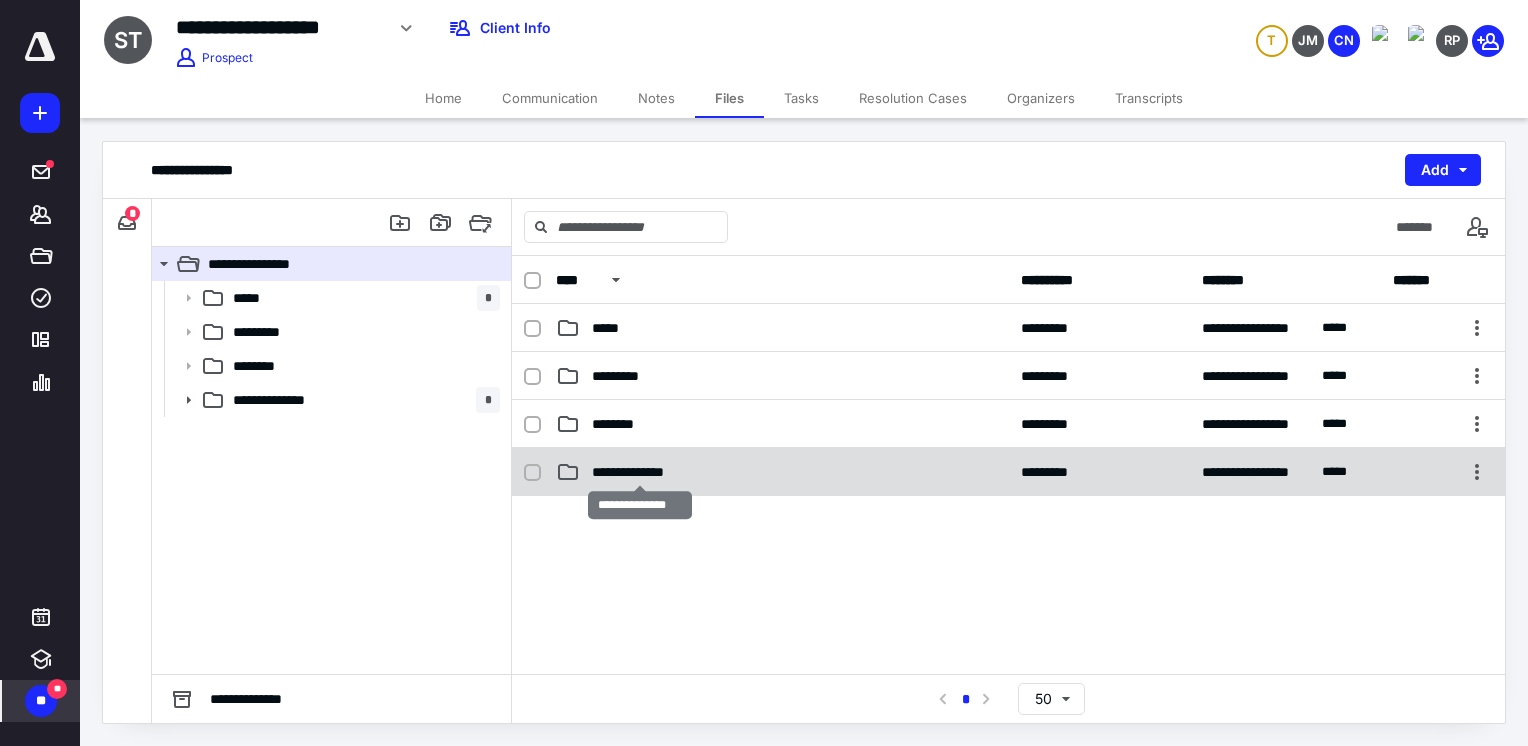 click on "**********" at bounding box center (640, 472) 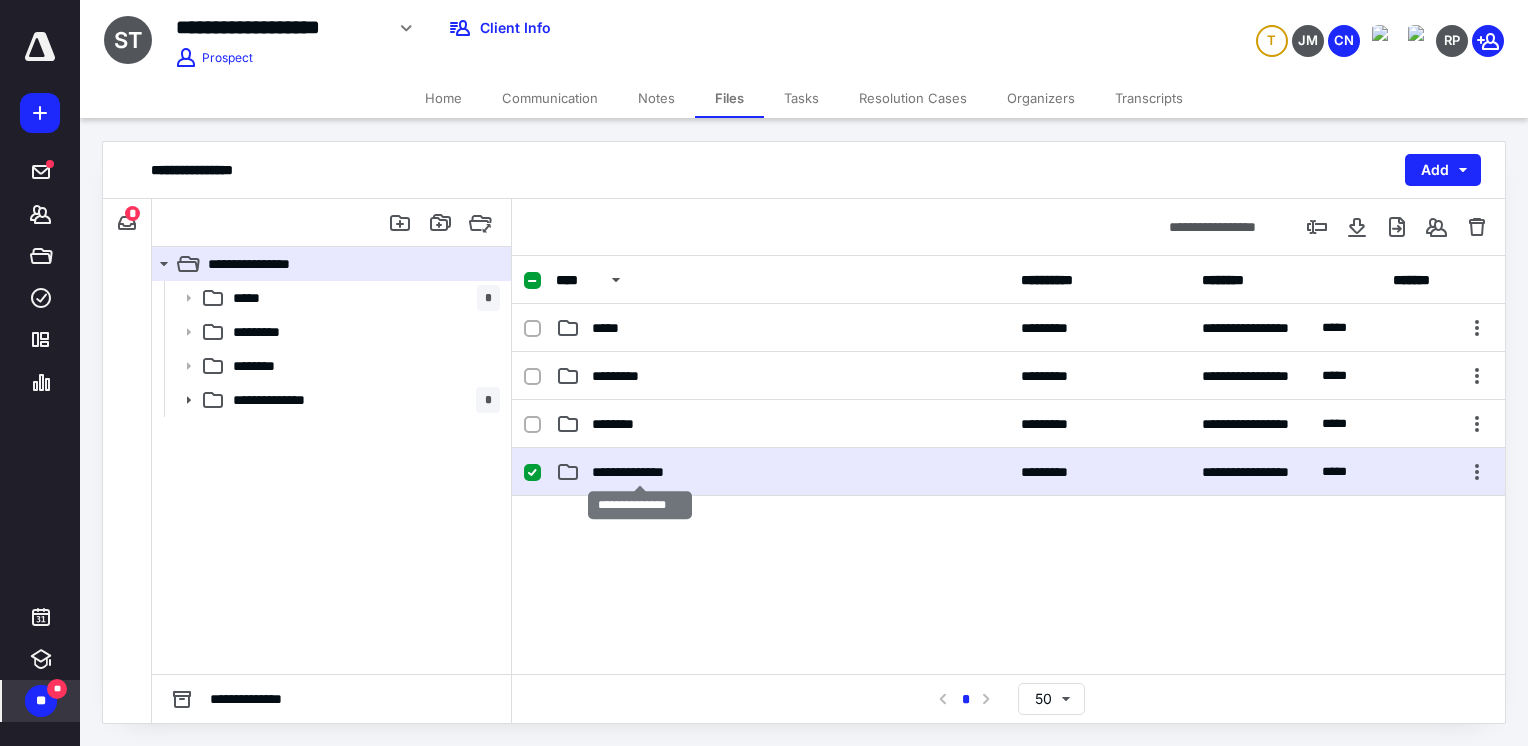 click on "**********" at bounding box center (640, 472) 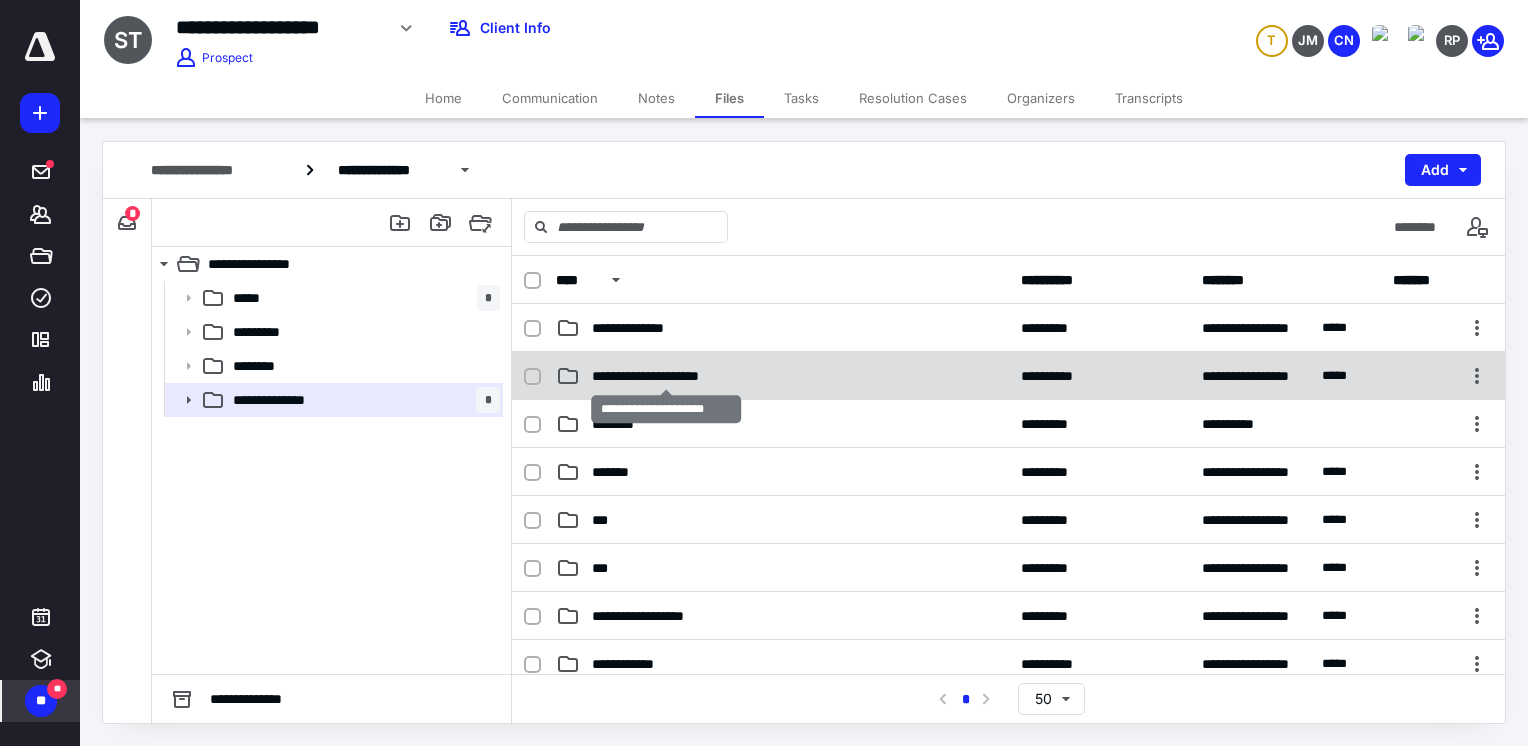 click on "**********" at bounding box center [666, 376] 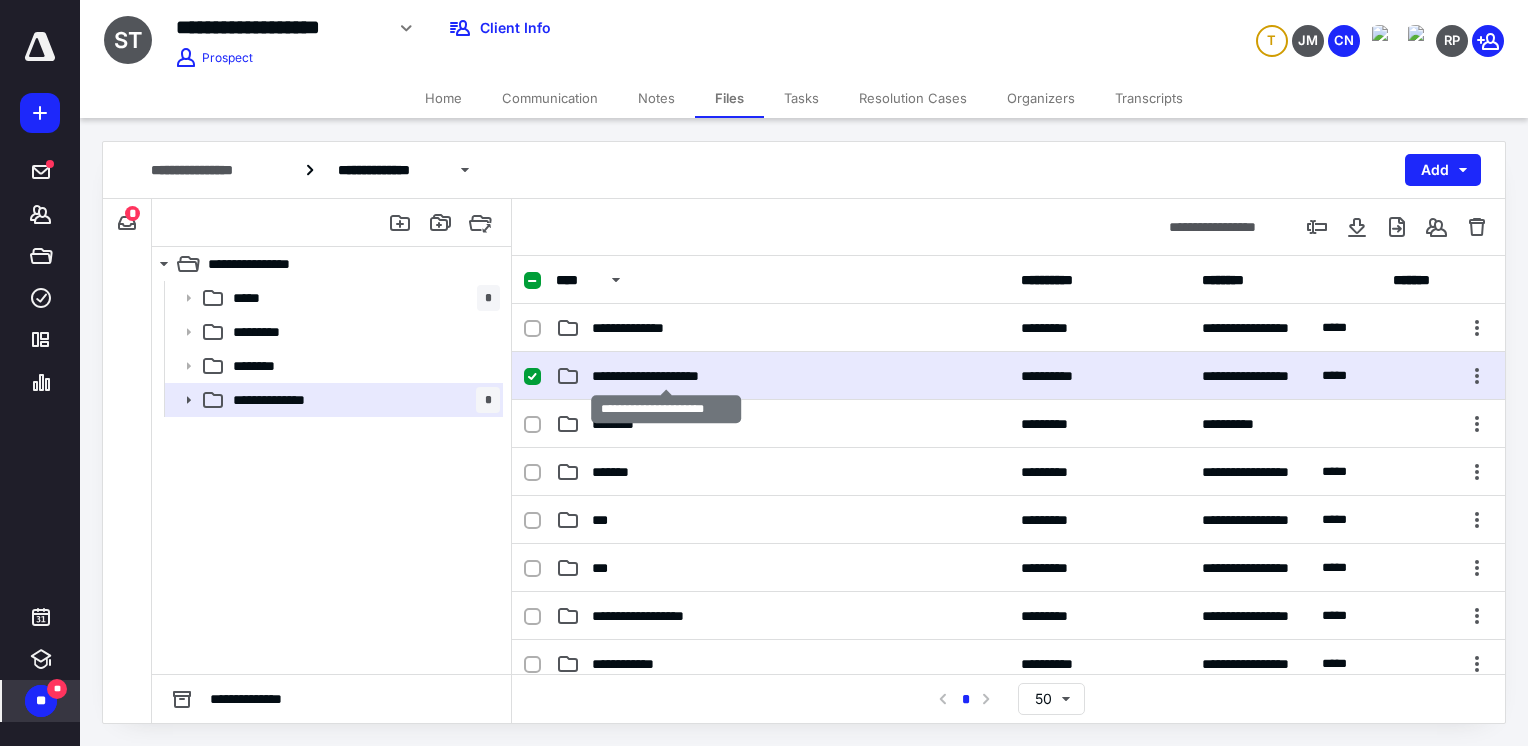 click on "**********" at bounding box center [666, 376] 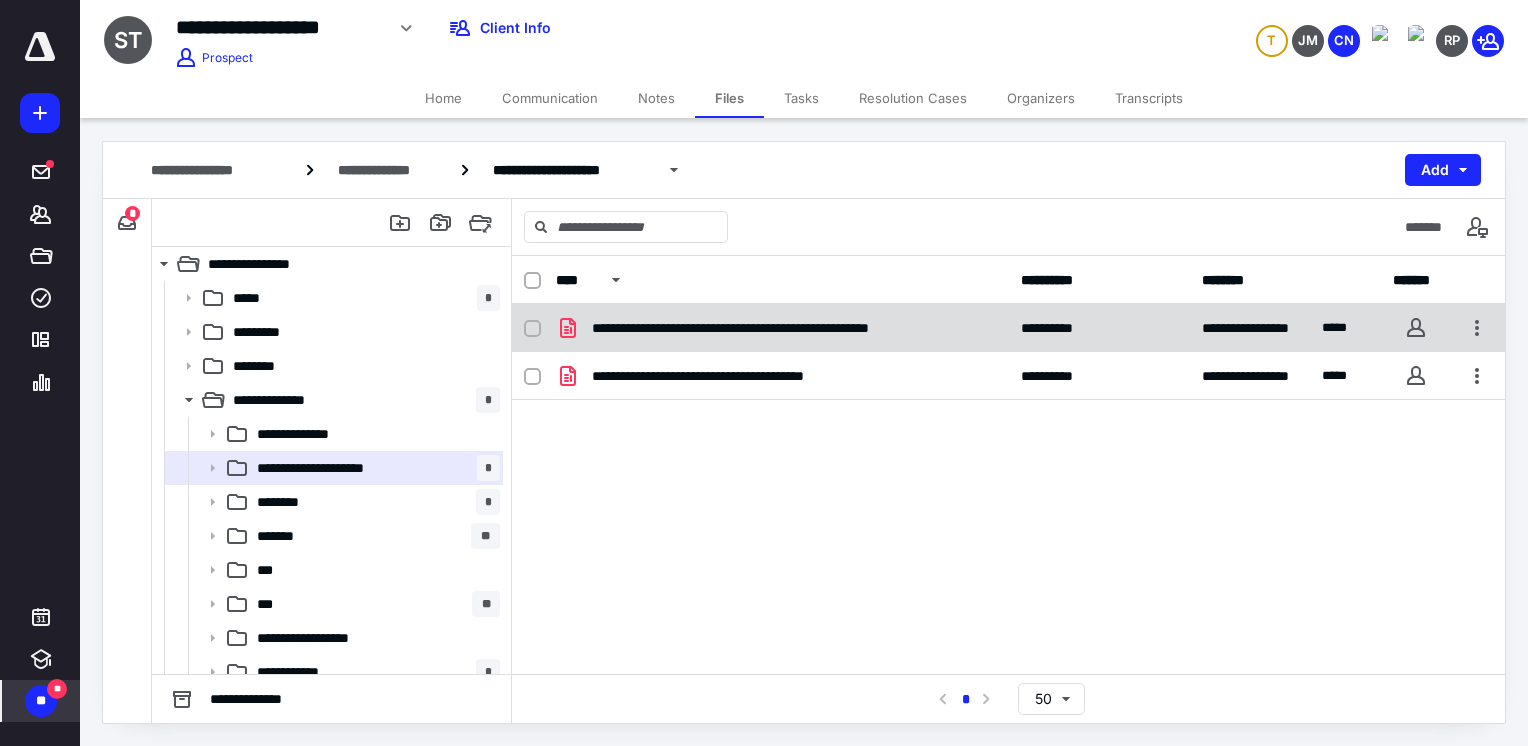 click on "**********" at bounding box center (782, 328) 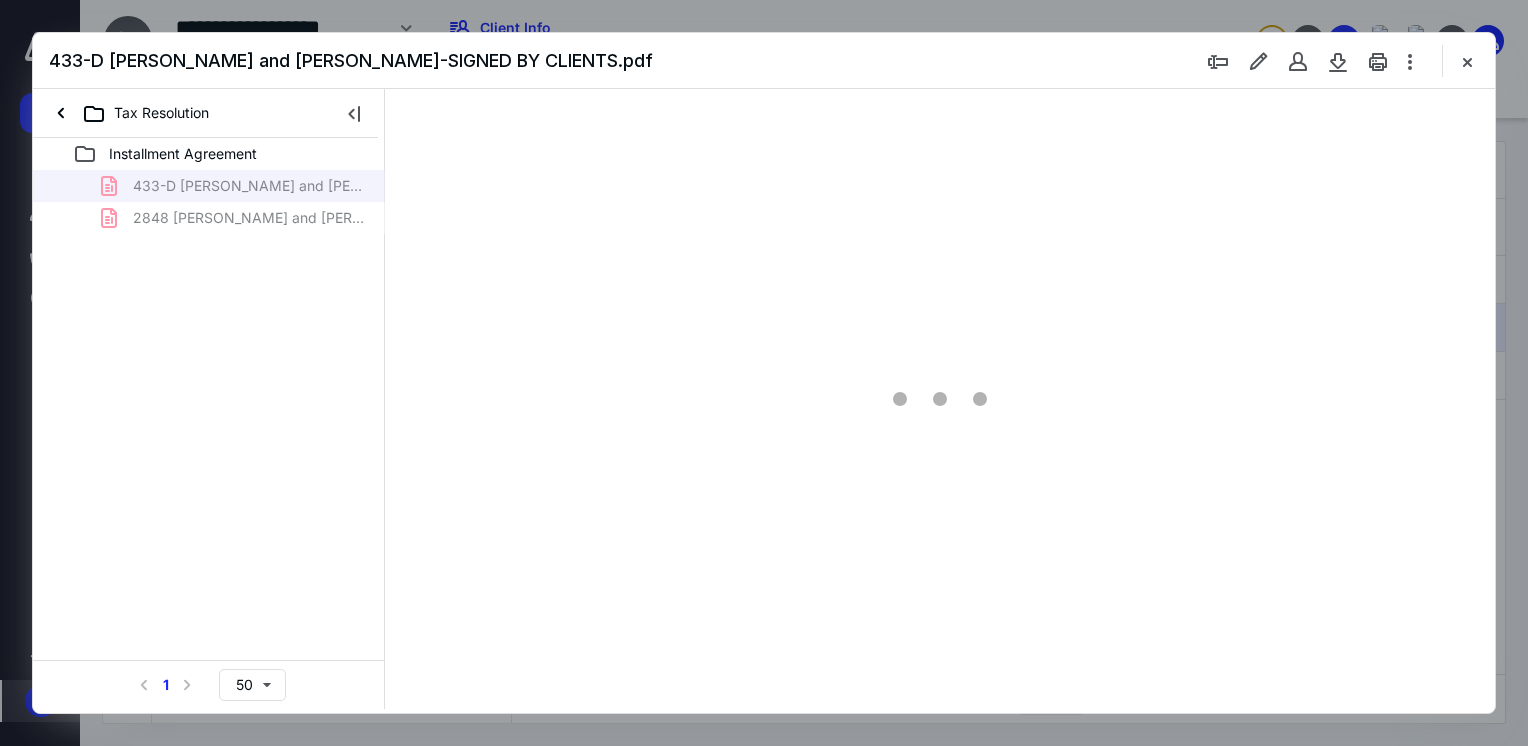 scroll, scrollTop: 0, scrollLeft: 0, axis: both 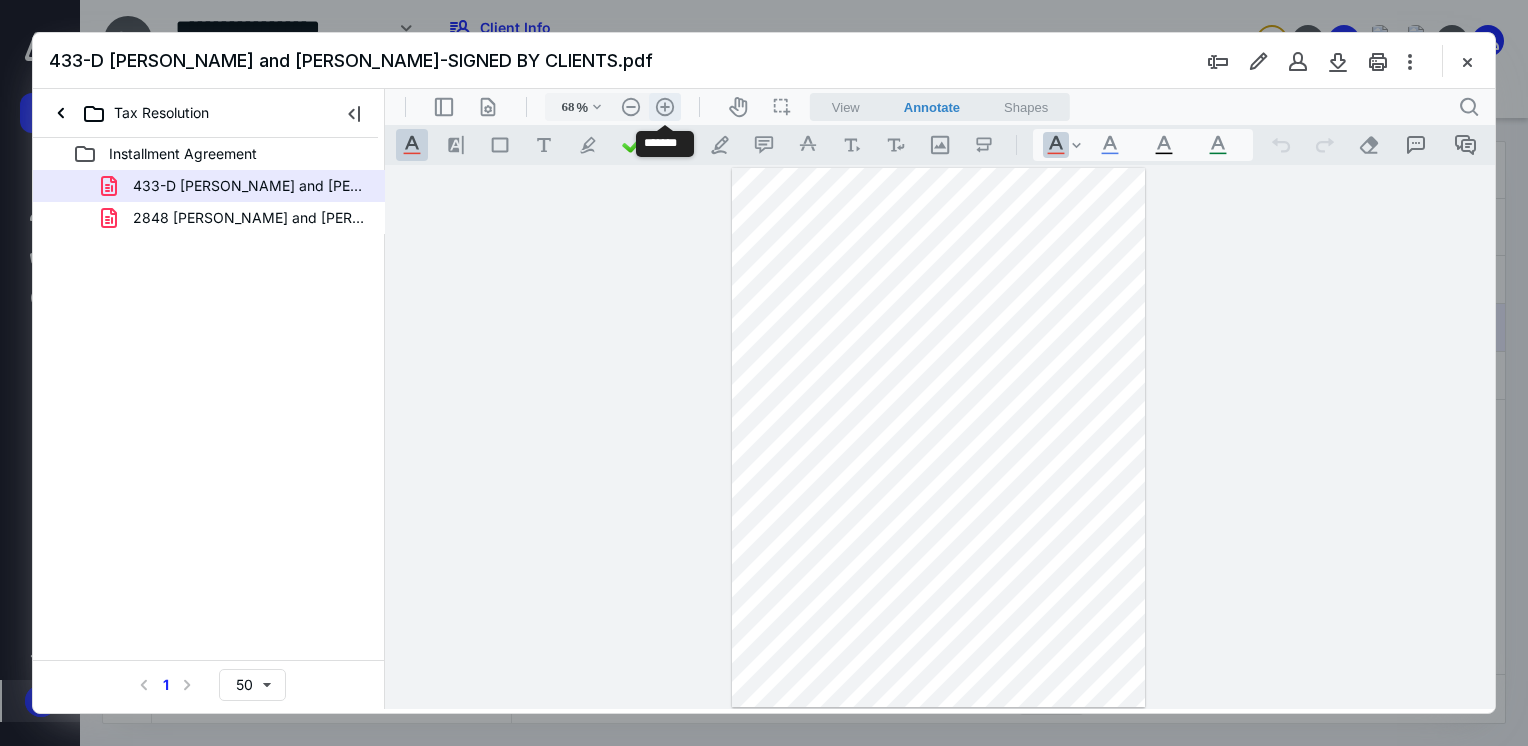 click on ".cls-1{fill:#abb0c4;} icon - header - zoom - in - line" at bounding box center [665, 107] 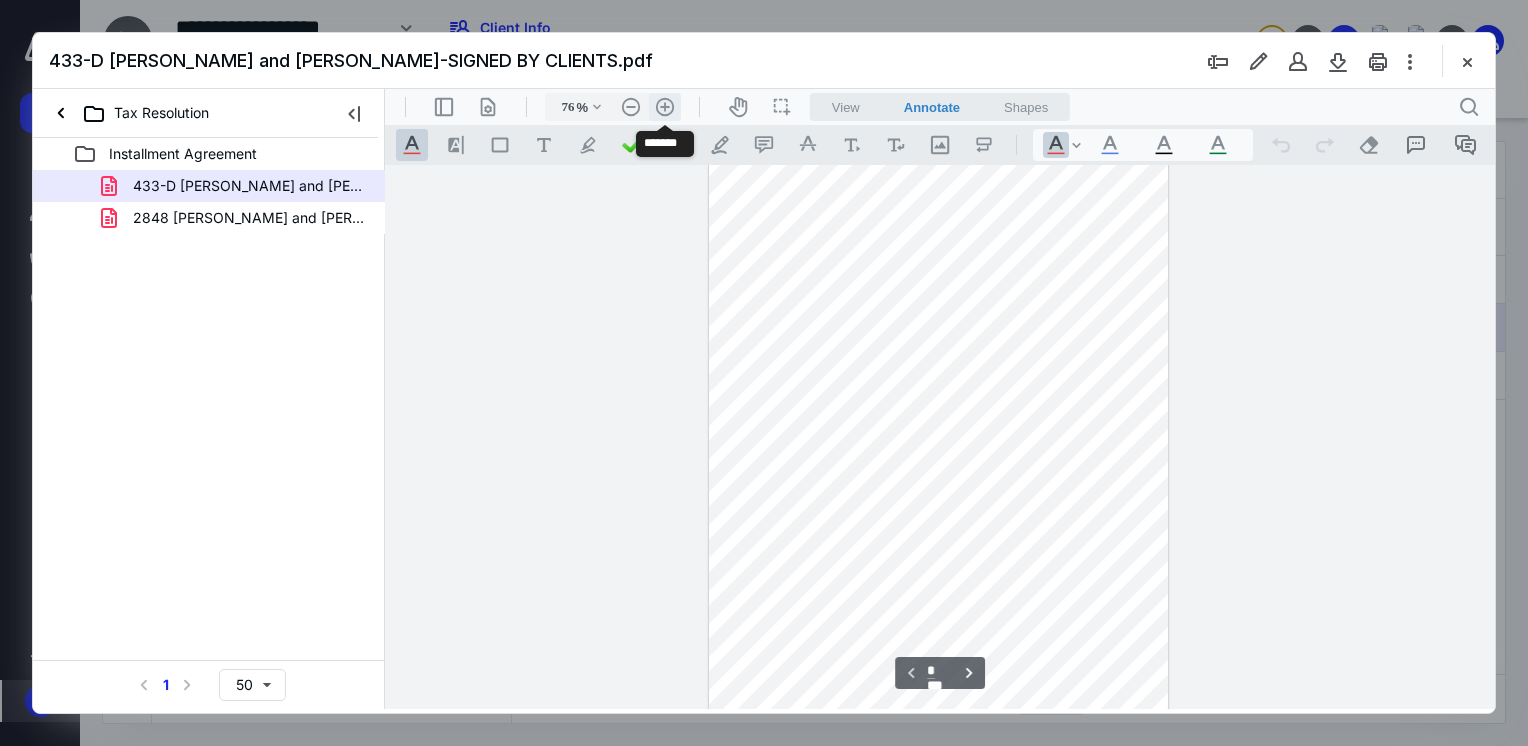click on ".cls-1{fill:#abb0c4;} icon - header - zoom - in - line" at bounding box center [665, 107] 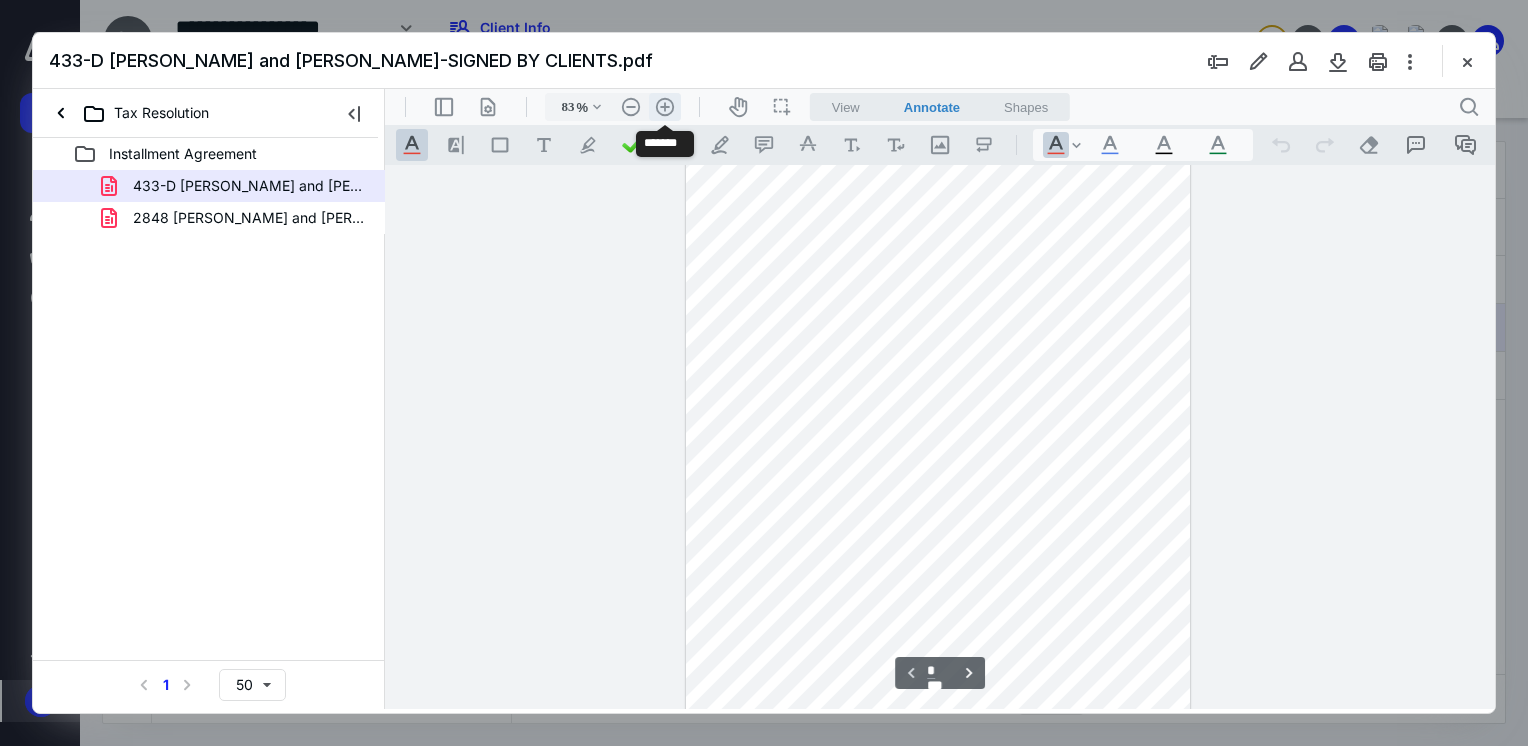 click on ".cls-1{fill:#abb0c4;} icon - header - zoom - in - line" at bounding box center (665, 107) 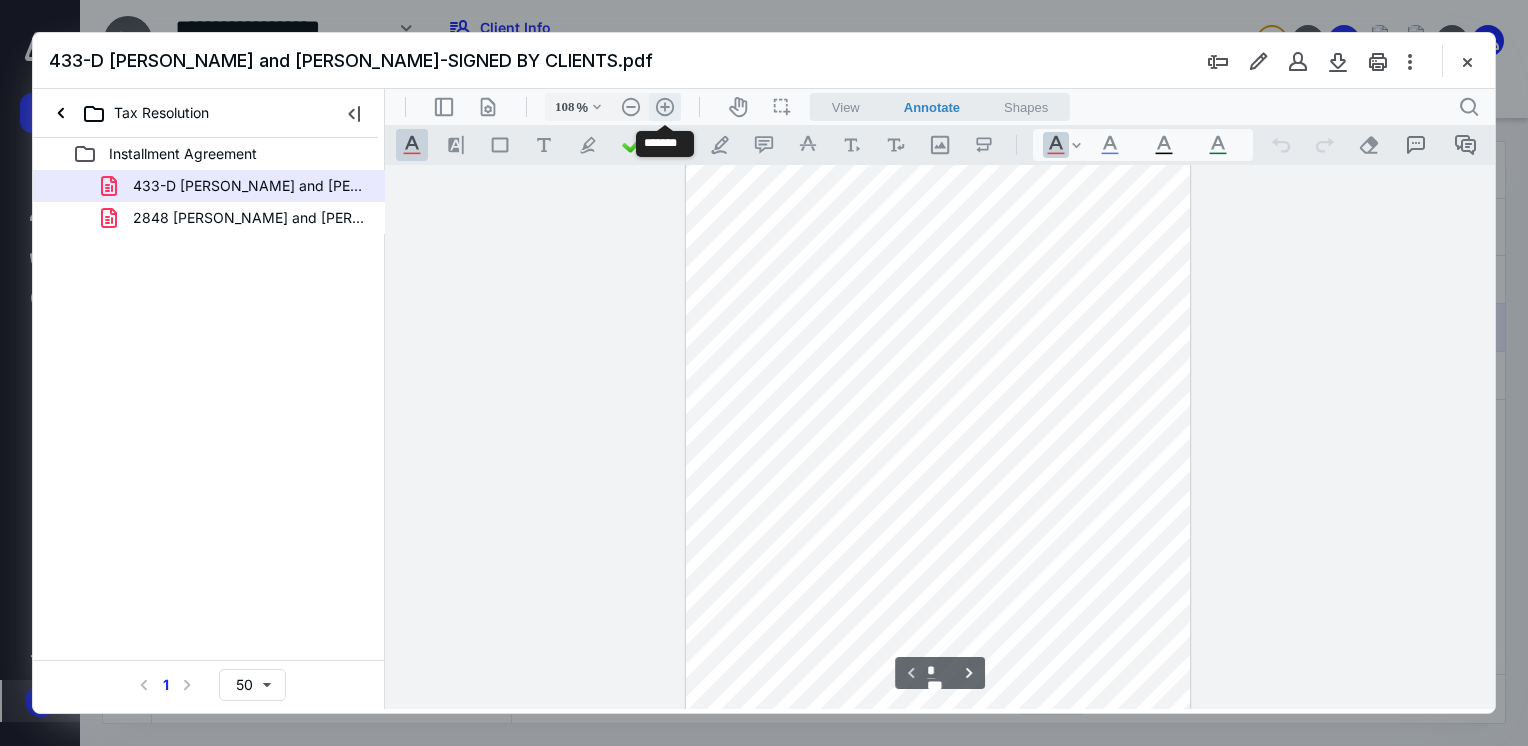 scroll, scrollTop: 137, scrollLeft: 0, axis: vertical 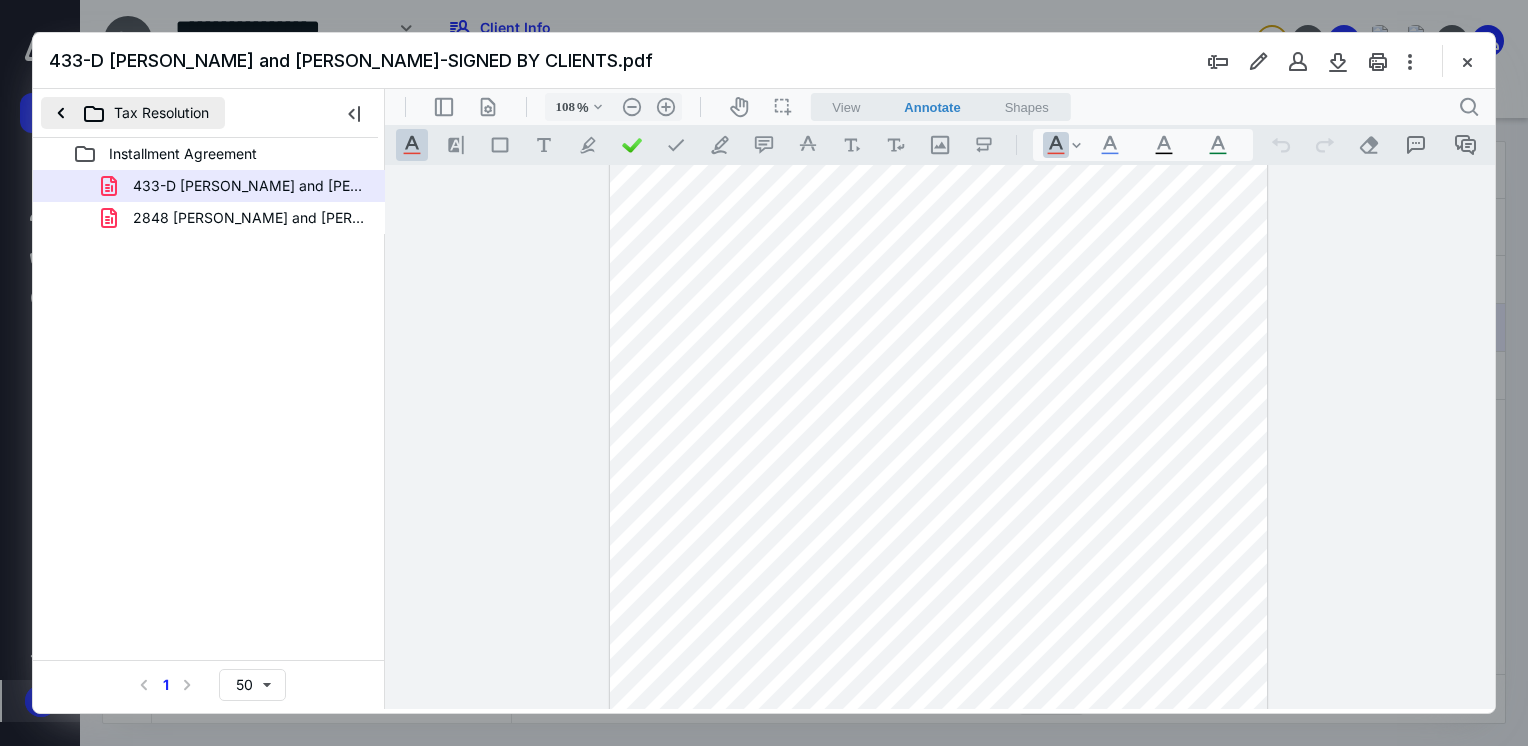 click on "Tax Resolution" at bounding box center (133, 113) 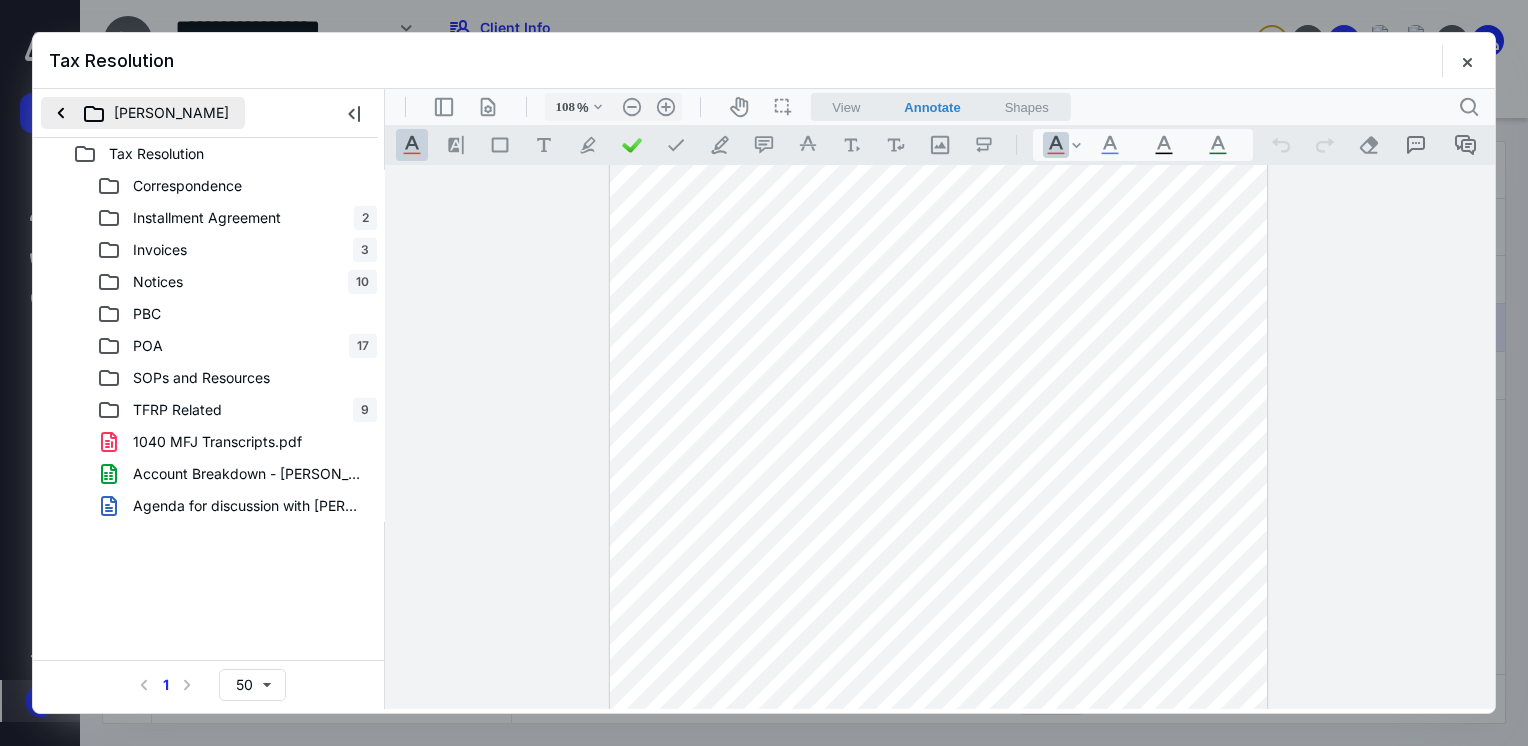 click on "[PERSON_NAME]" at bounding box center [143, 113] 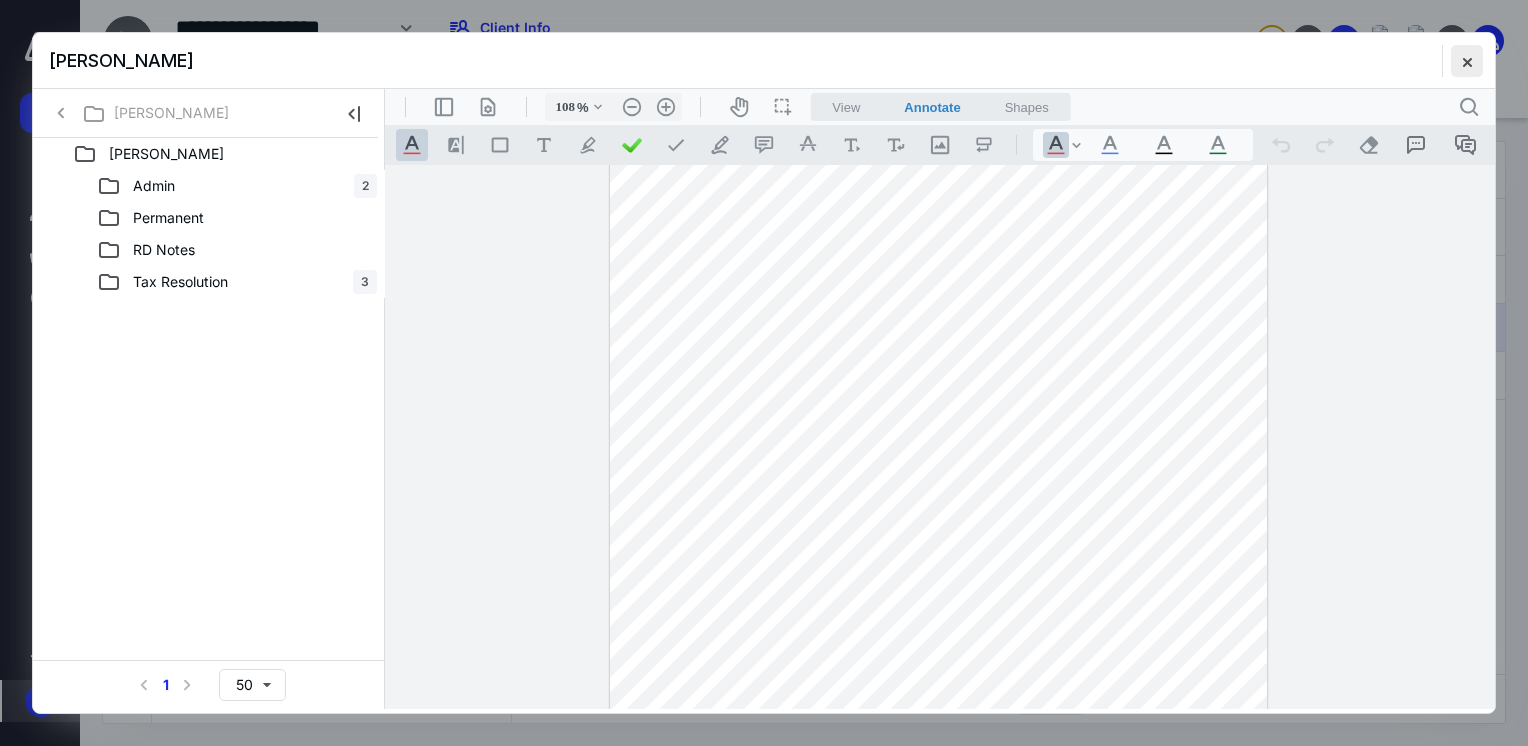 click at bounding box center (1467, 61) 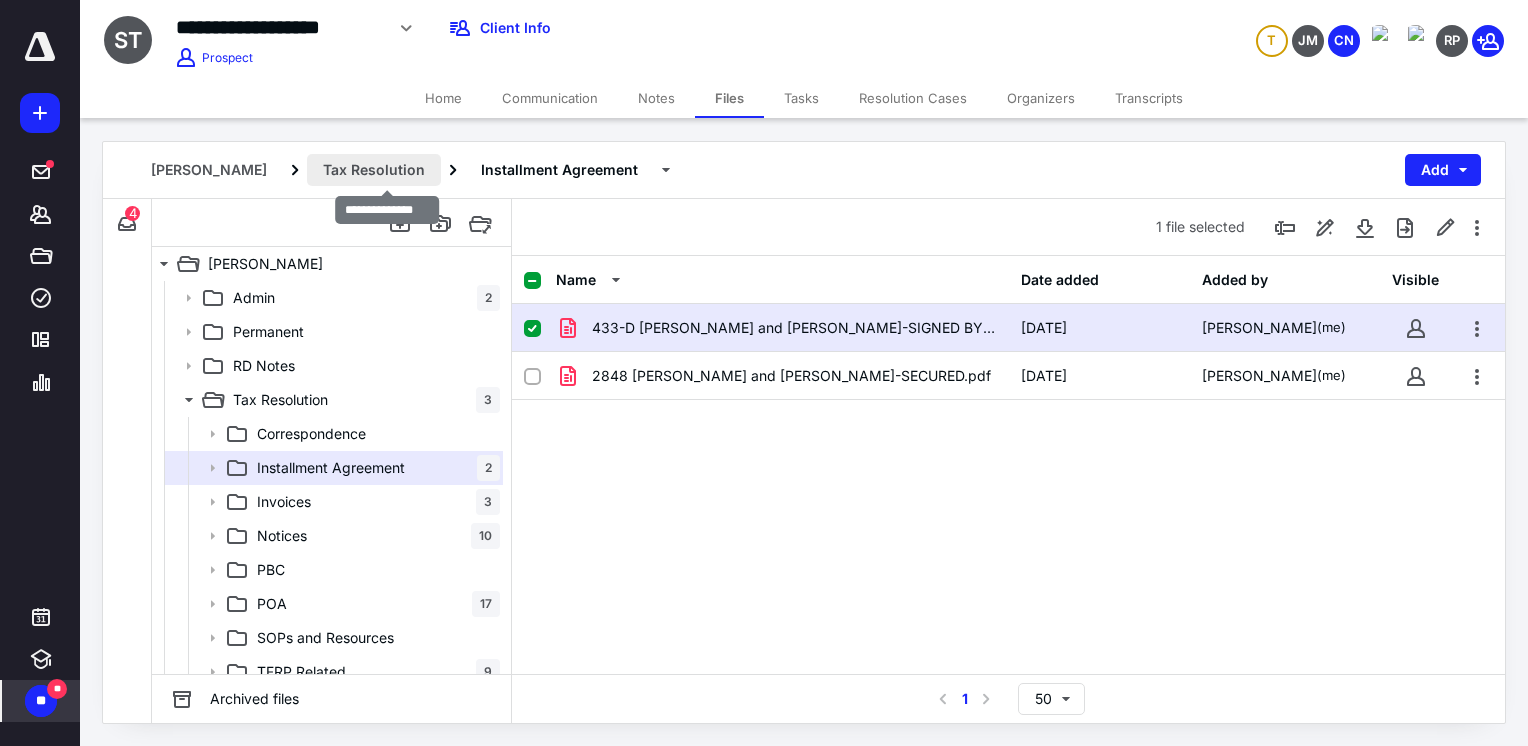 click on "Tax Resolution" at bounding box center [374, 170] 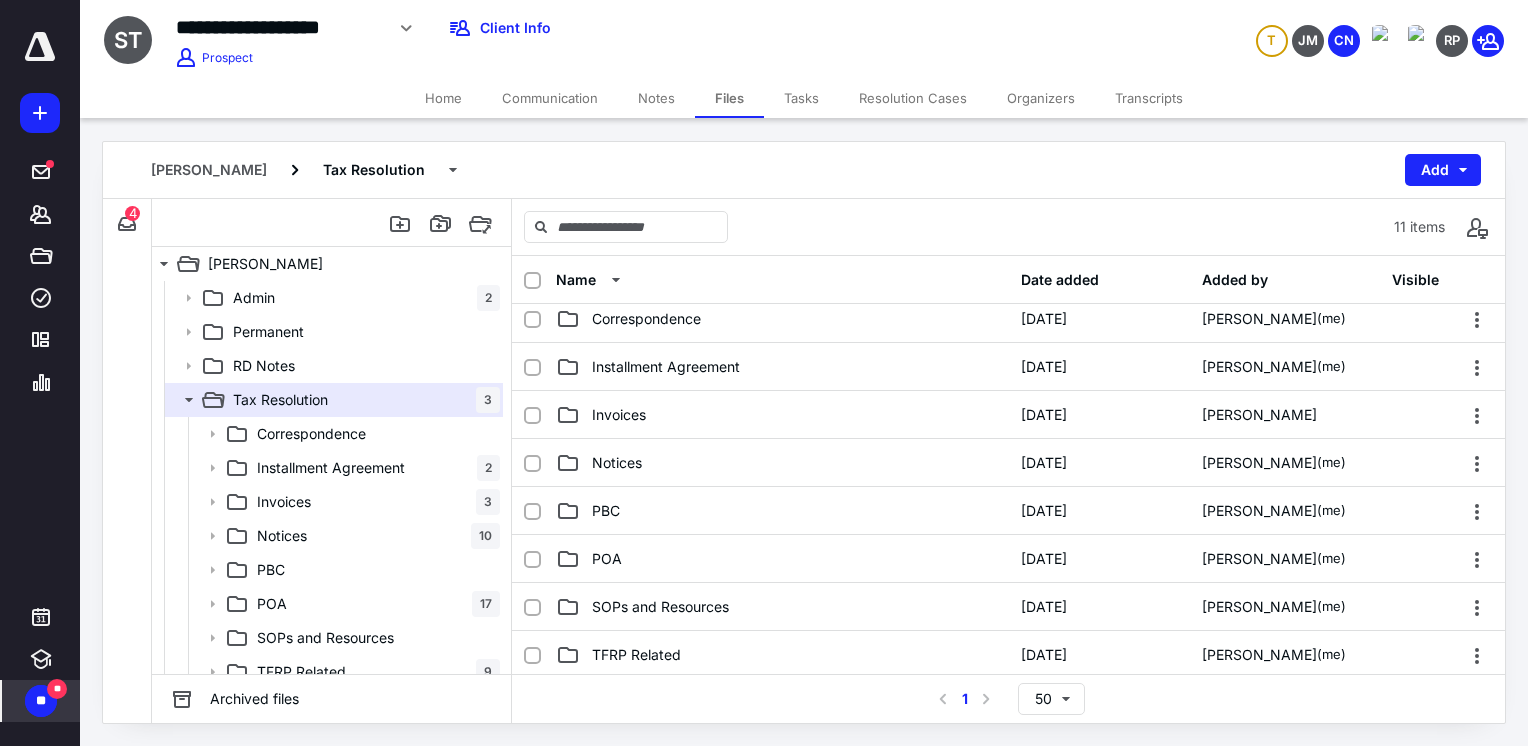 scroll, scrollTop: 0, scrollLeft: 0, axis: both 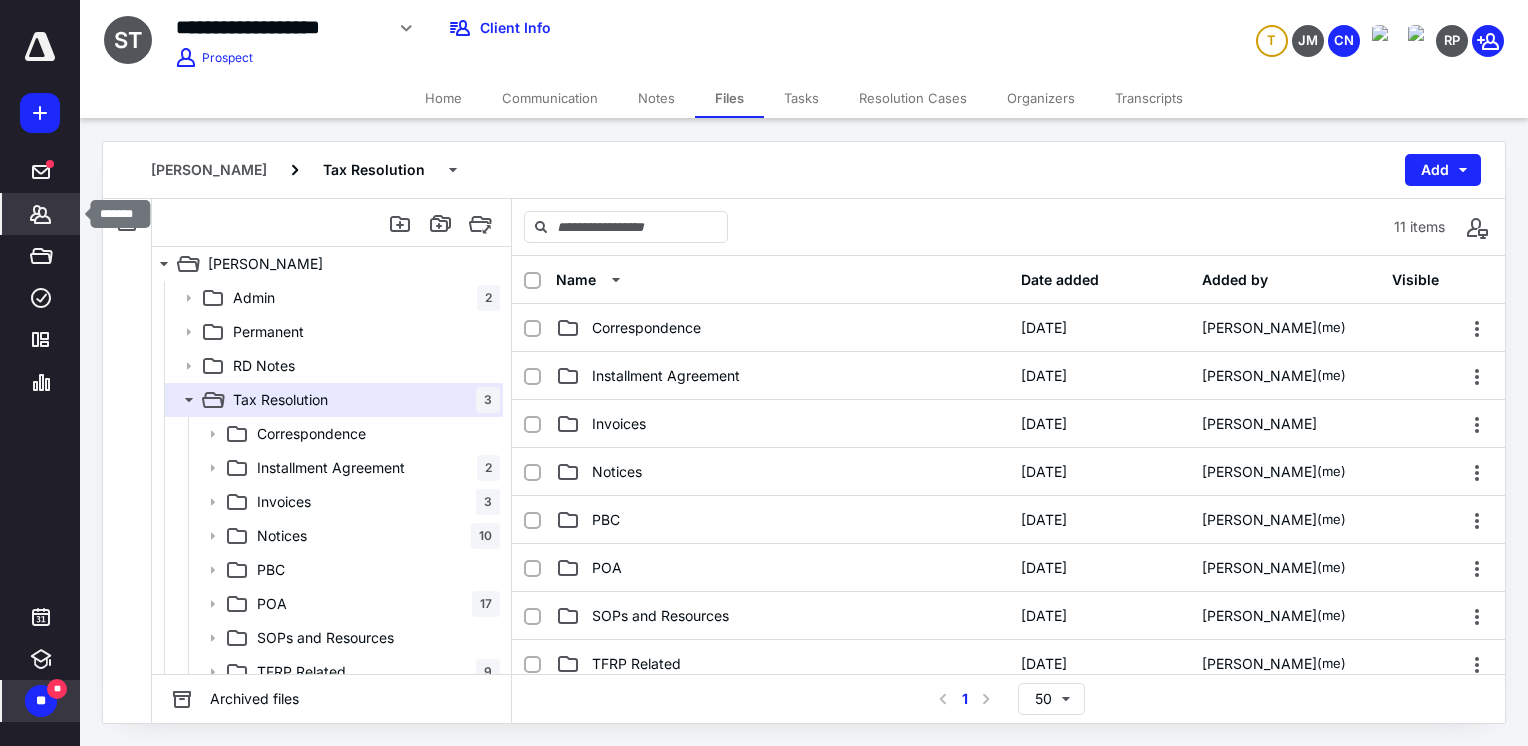 click 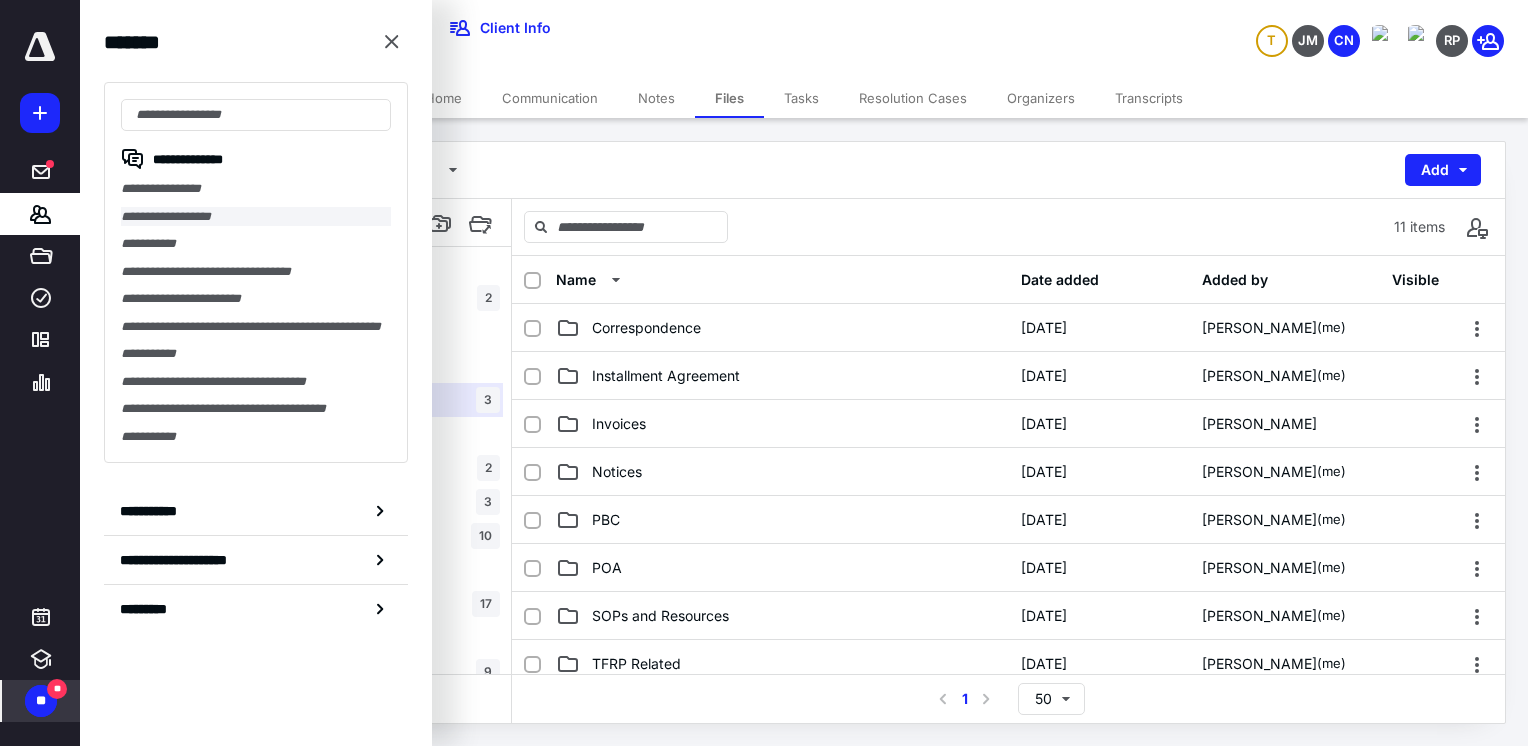click on "**********" at bounding box center (256, 217) 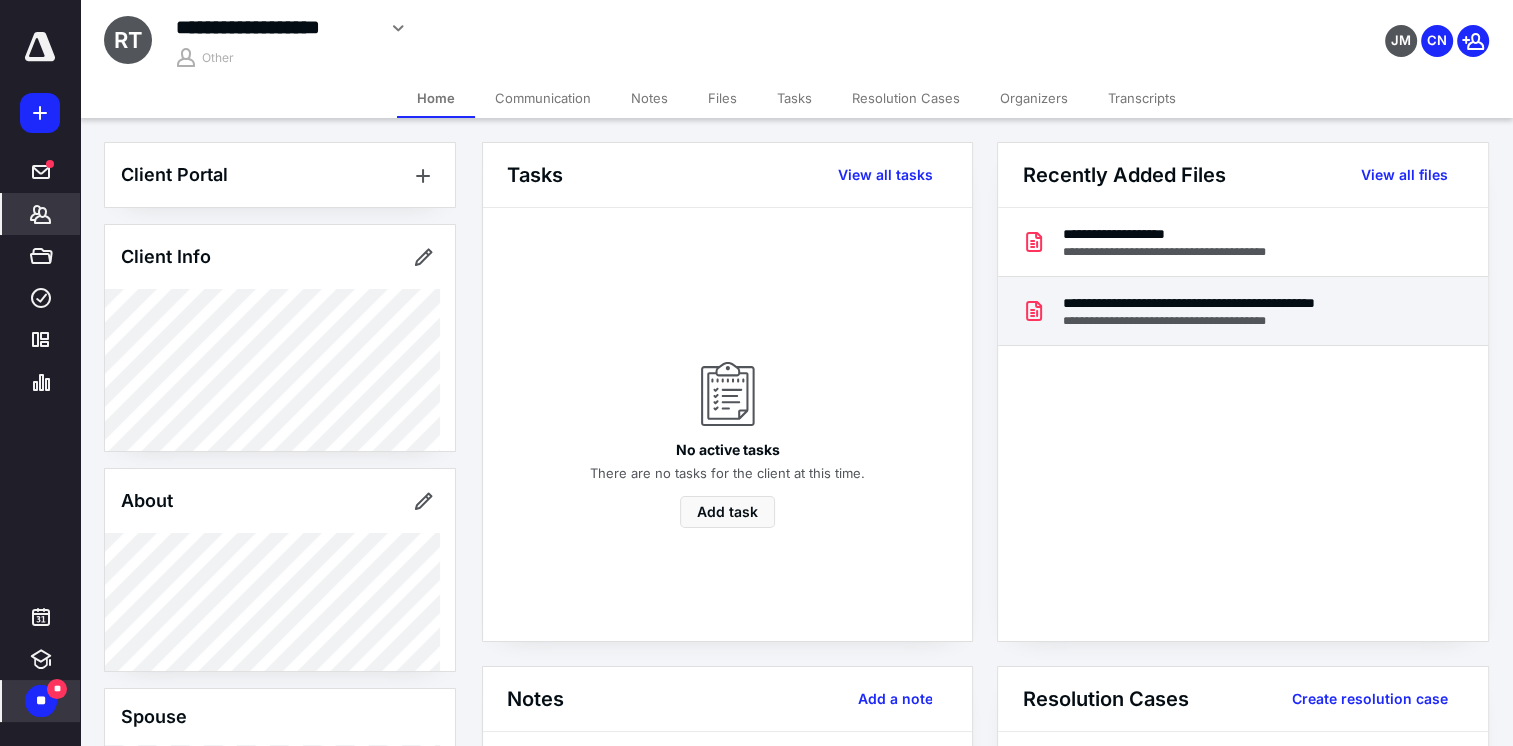 click on "**********" at bounding box center (1238, 321) 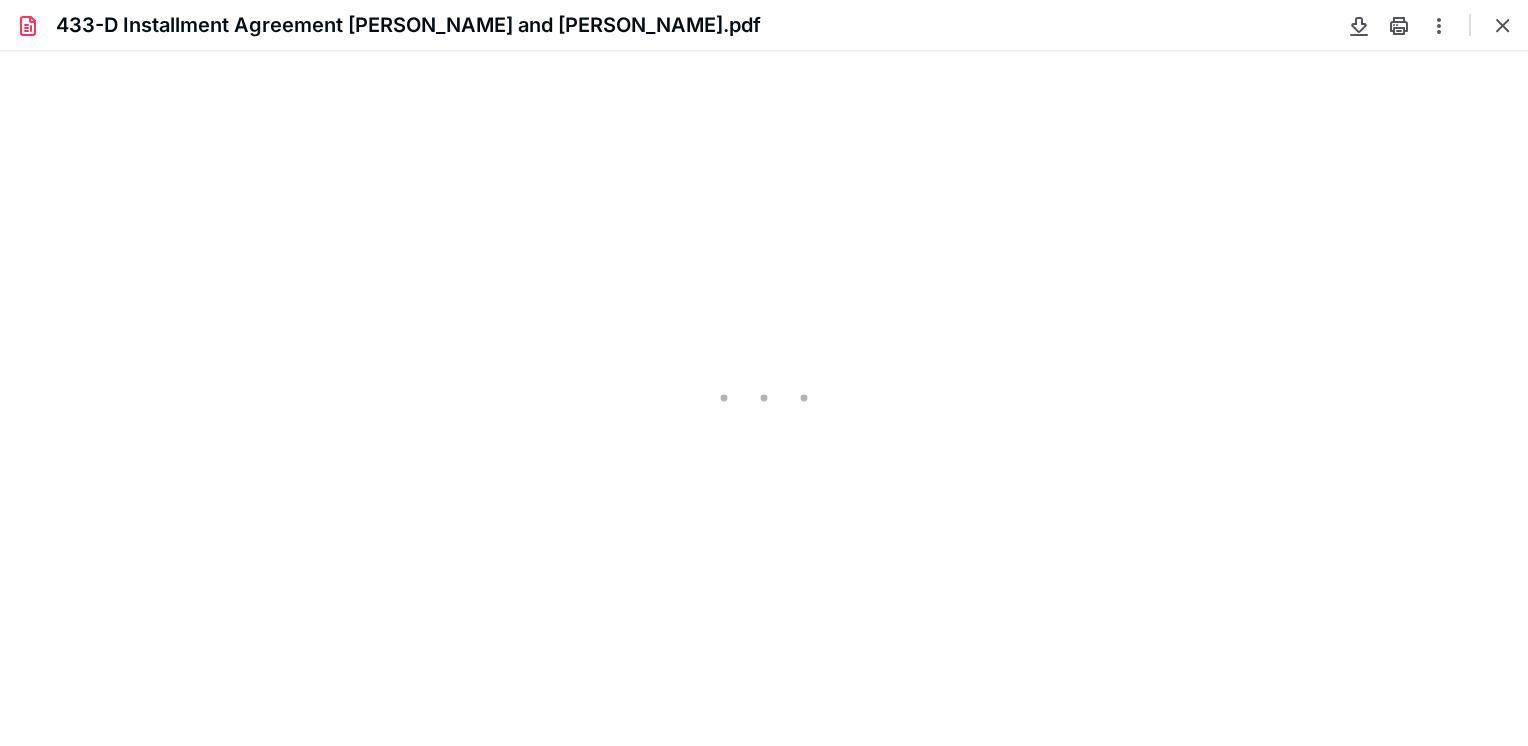 scroll, scrollTop: 0, scrollLeft: 0, axis: both 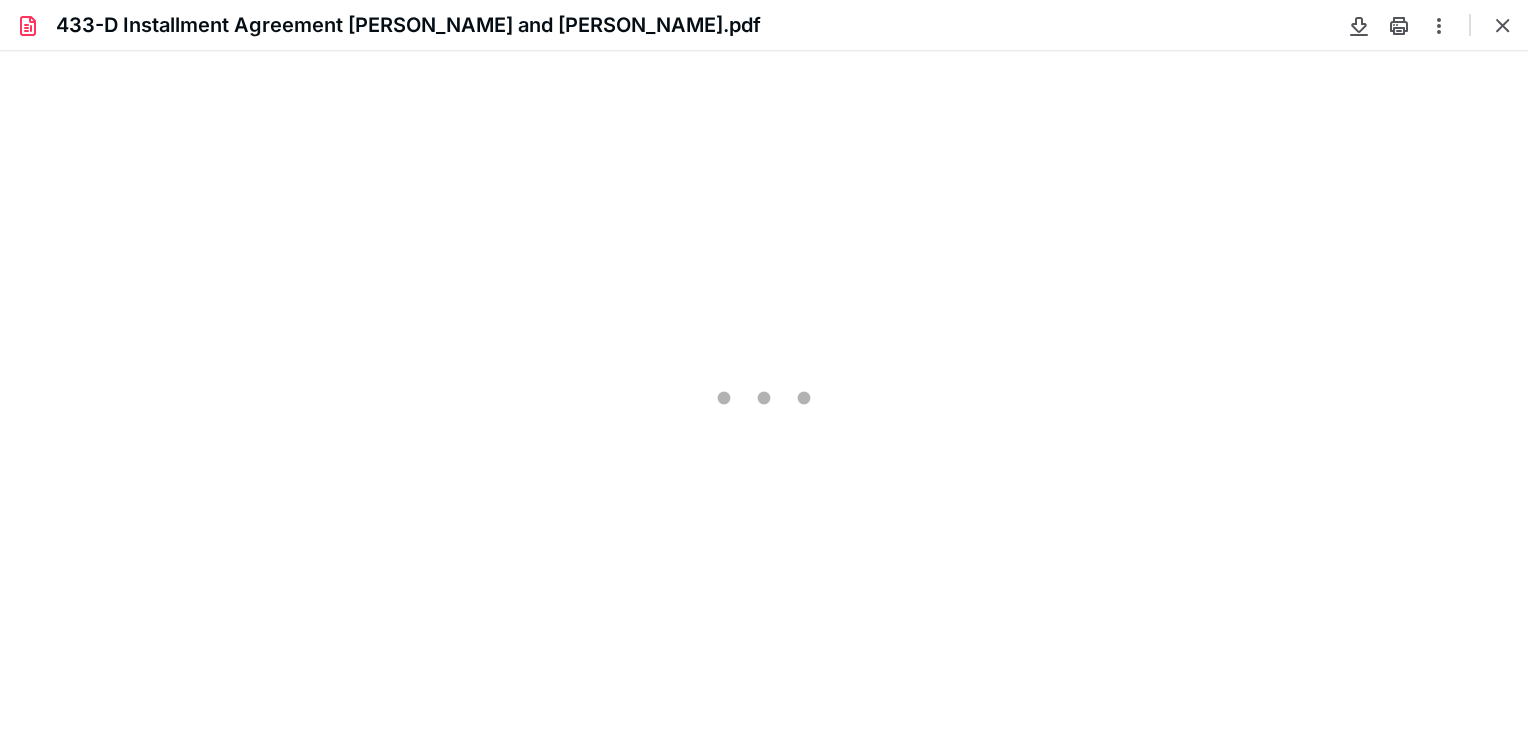 type on "83" 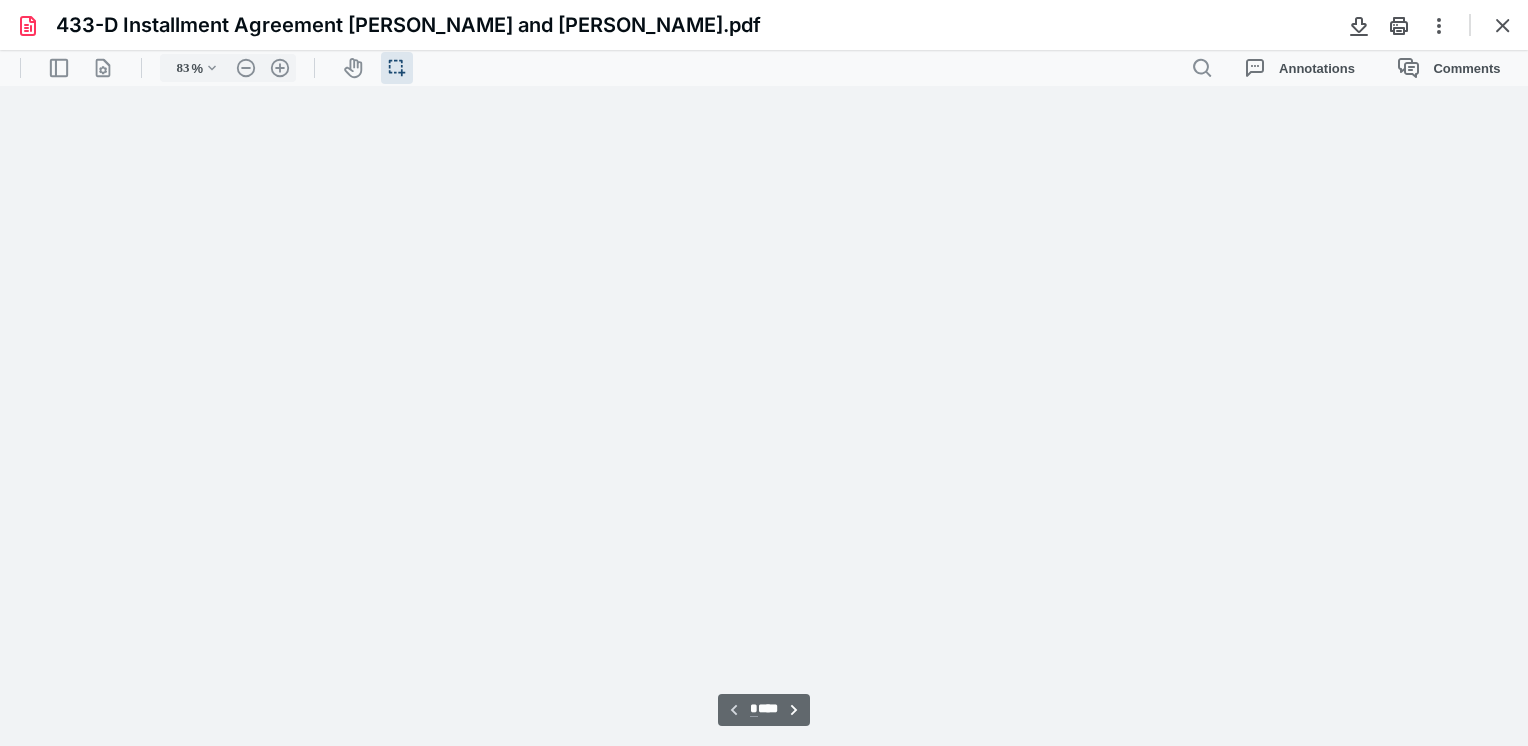 scroll, scrollTop: 39, scrollLeft: 0, axis: vertical 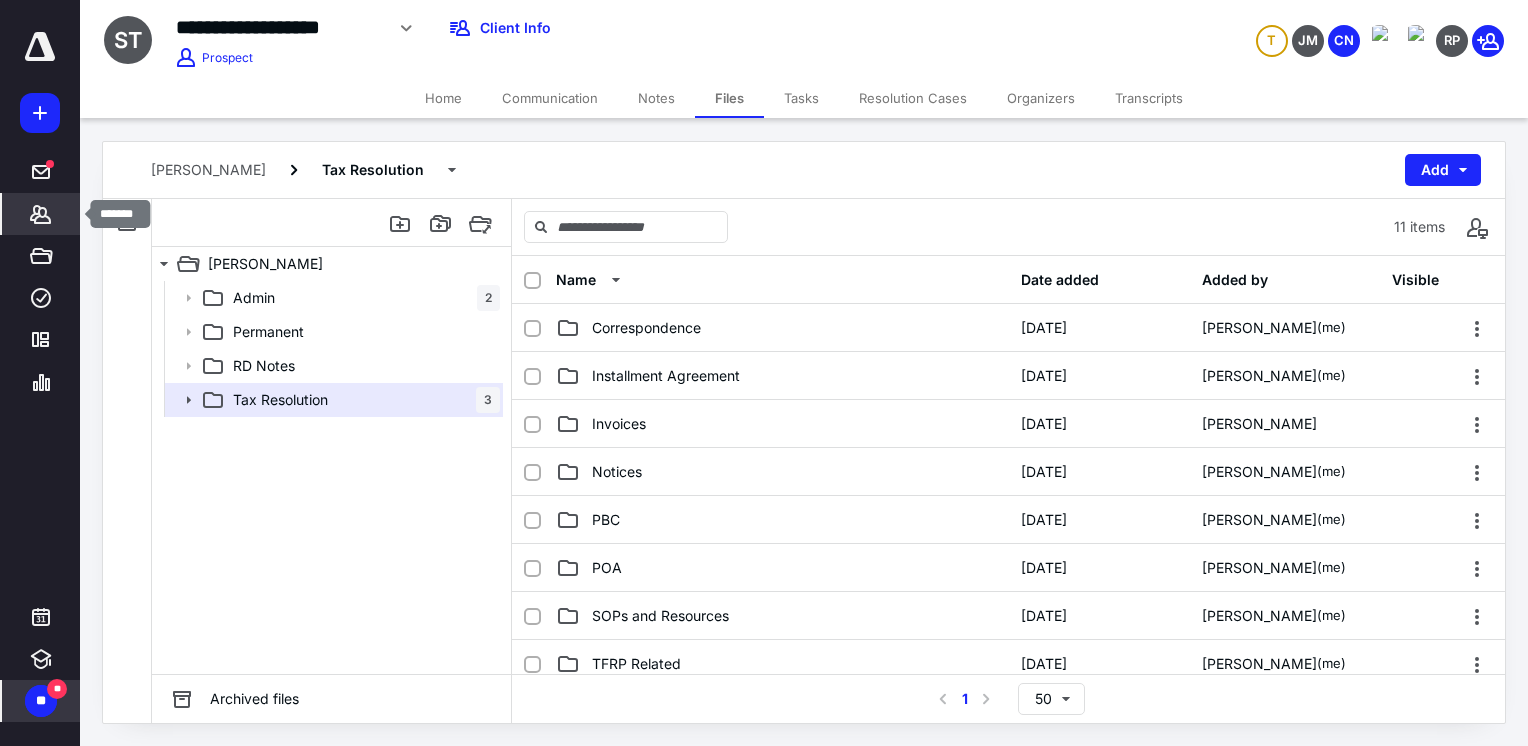 click 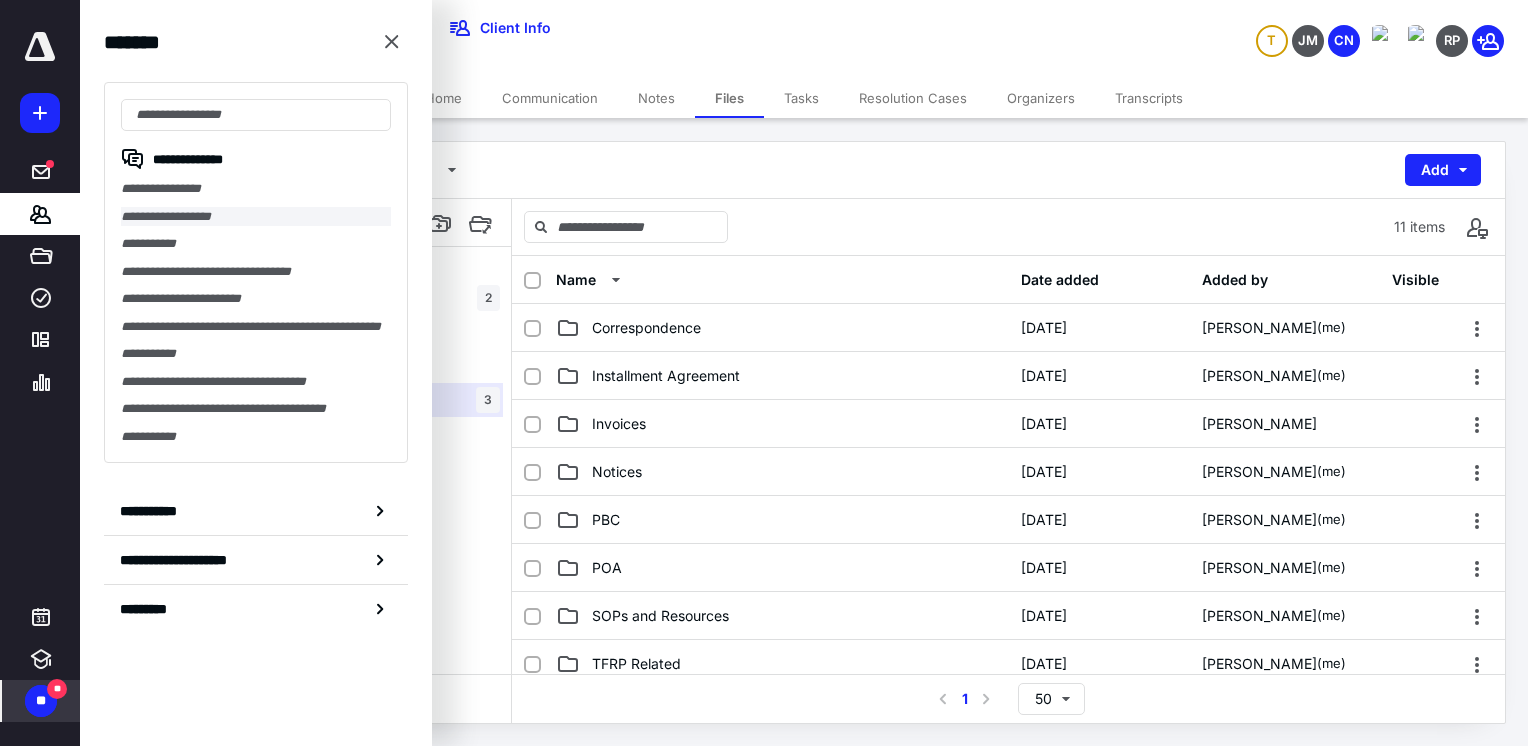 click on "**********" at bounding box center [256, 217] 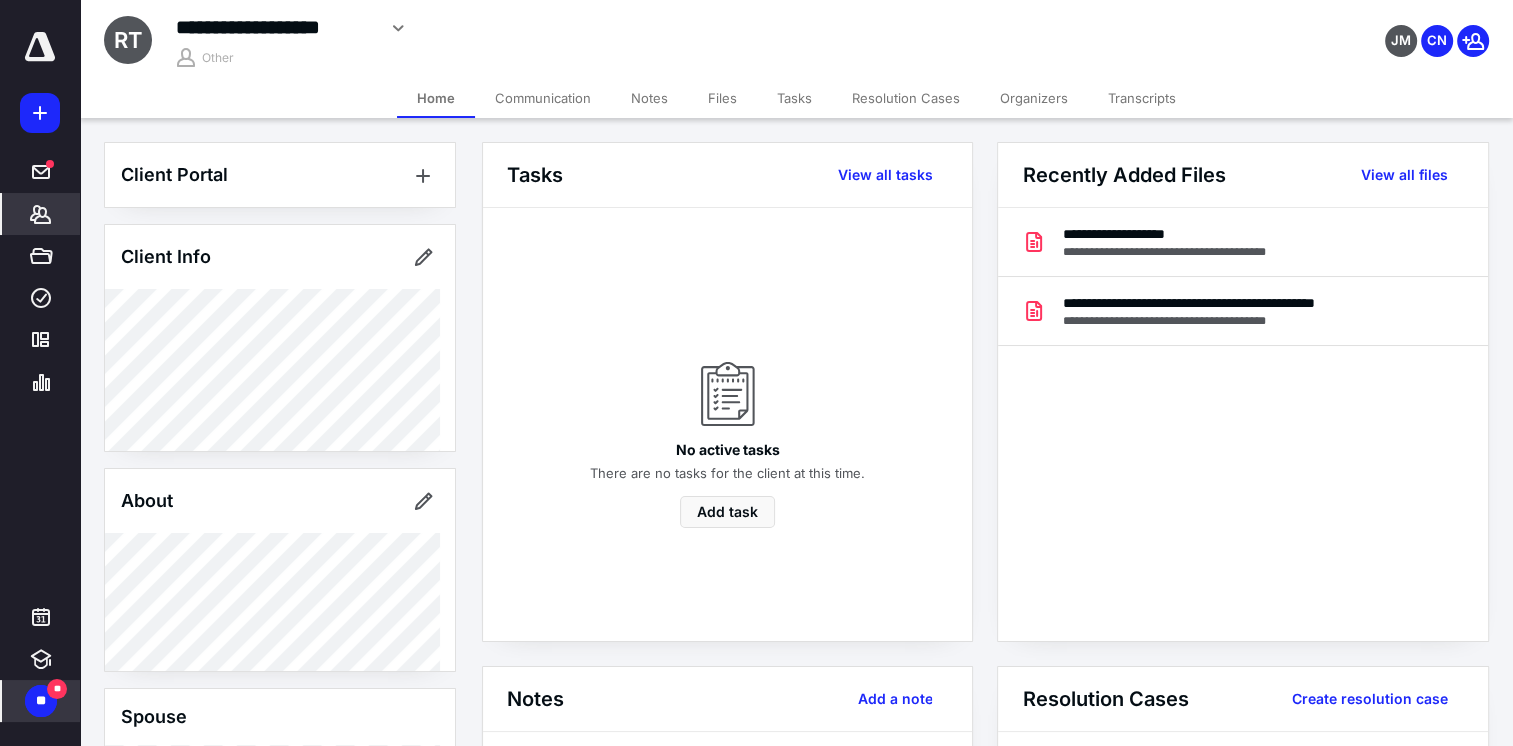click on "Transcripts" at bounding box center [1142, 98] 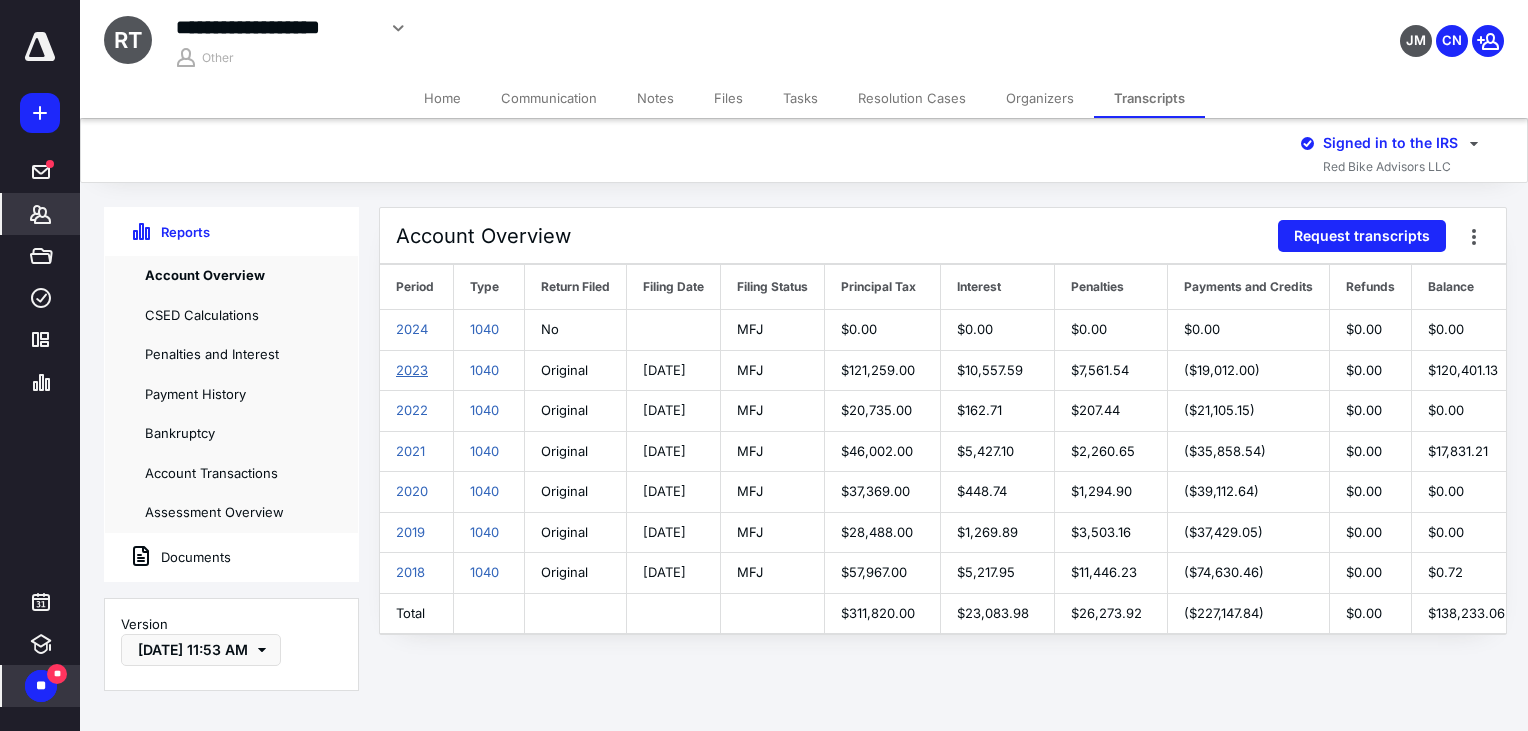 click on "2023" at bounding box center [412, 370] 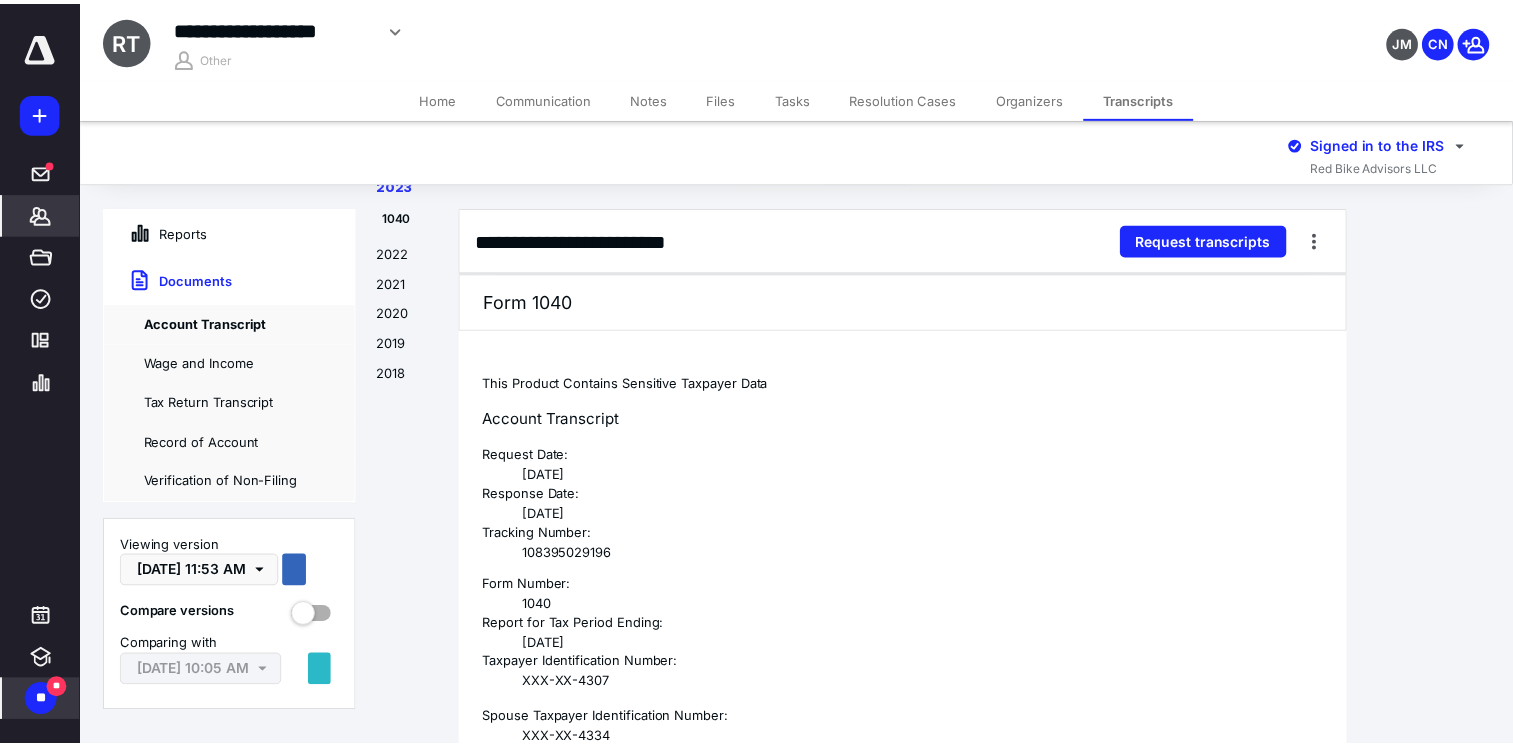 scroll, scrollTop: 1281, scrollLeft: 0, axis: vertical 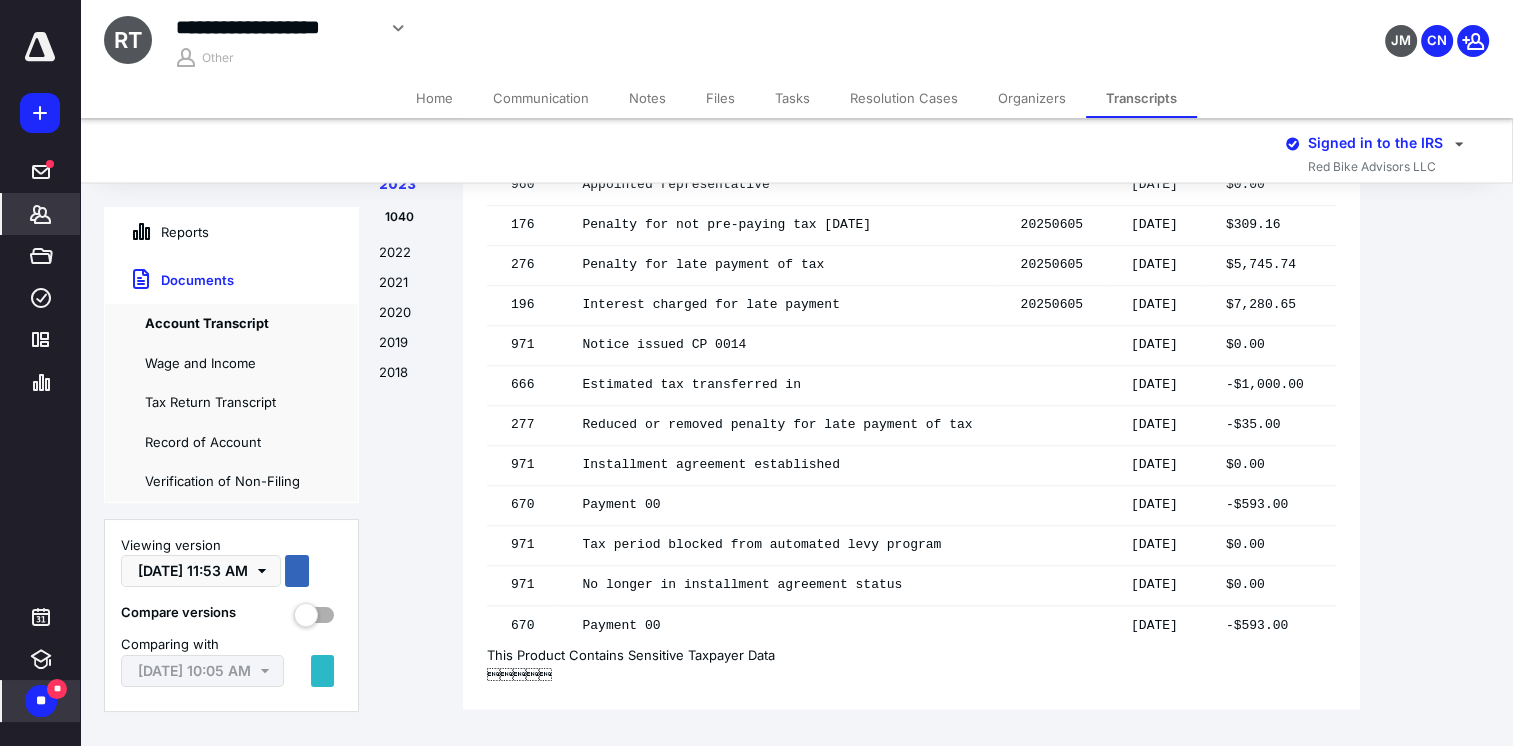 click on "2021" at bounding box center (411, 288) 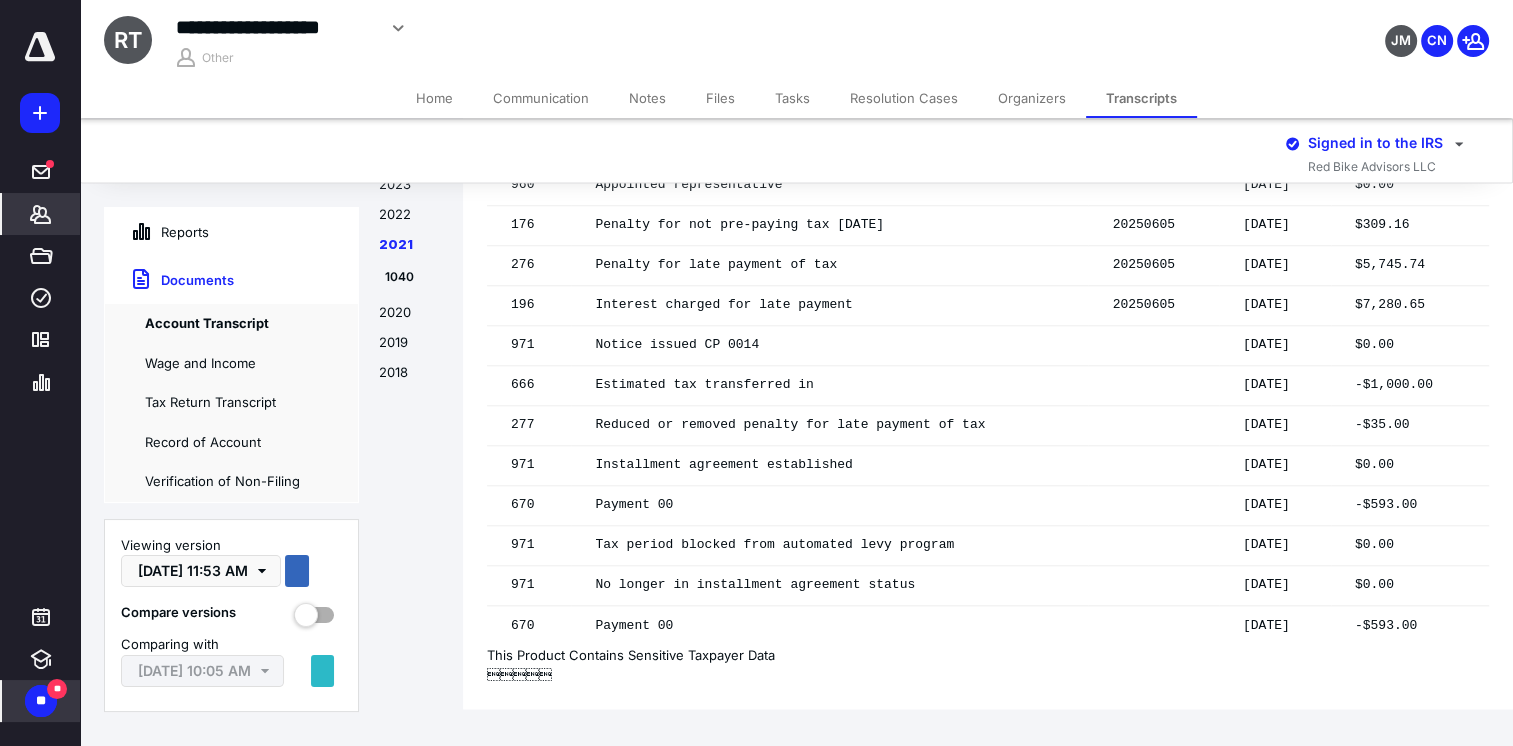 scroll, scrollTop: 5446, scrollLeft: 0, axis: vertical 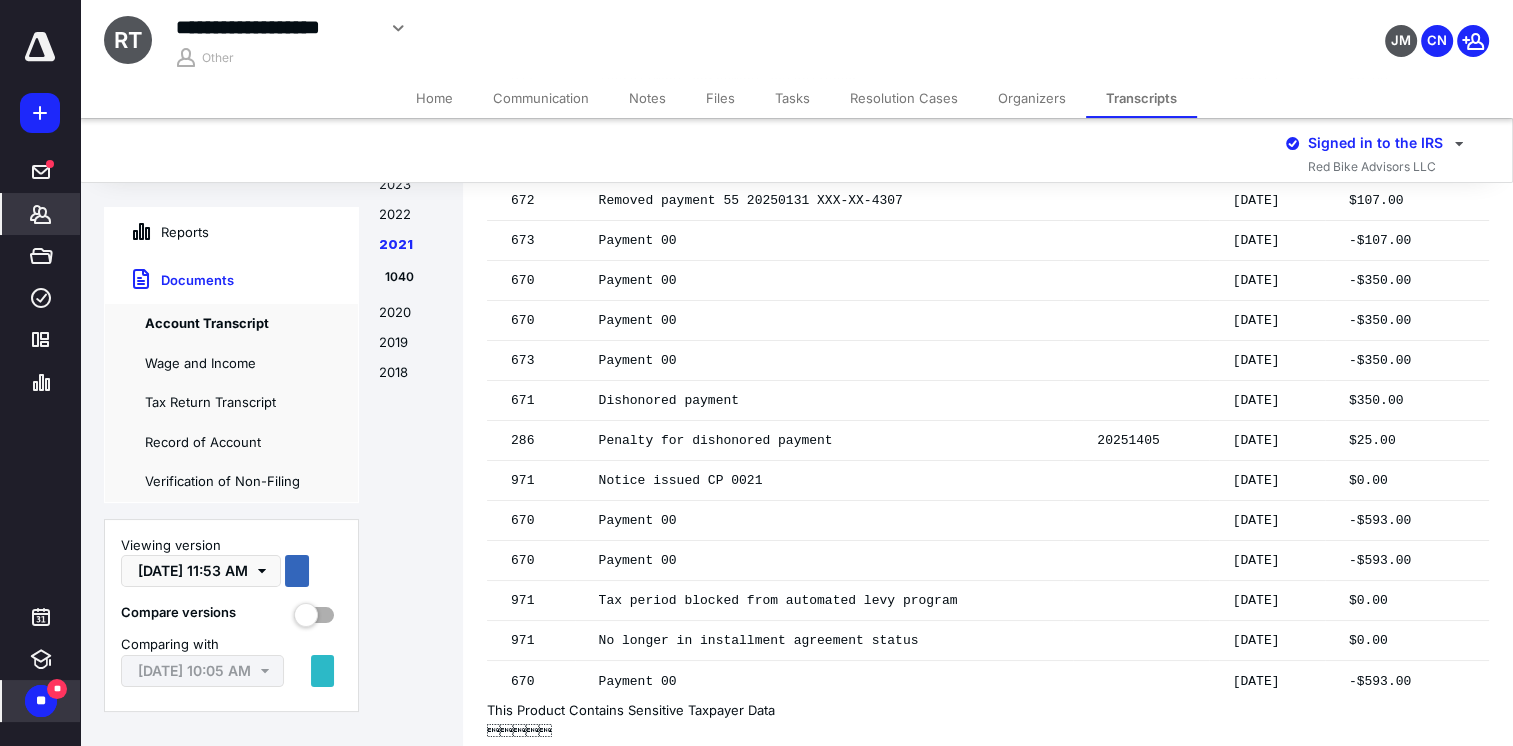 click on "Files" at bounding box center (720, 98) 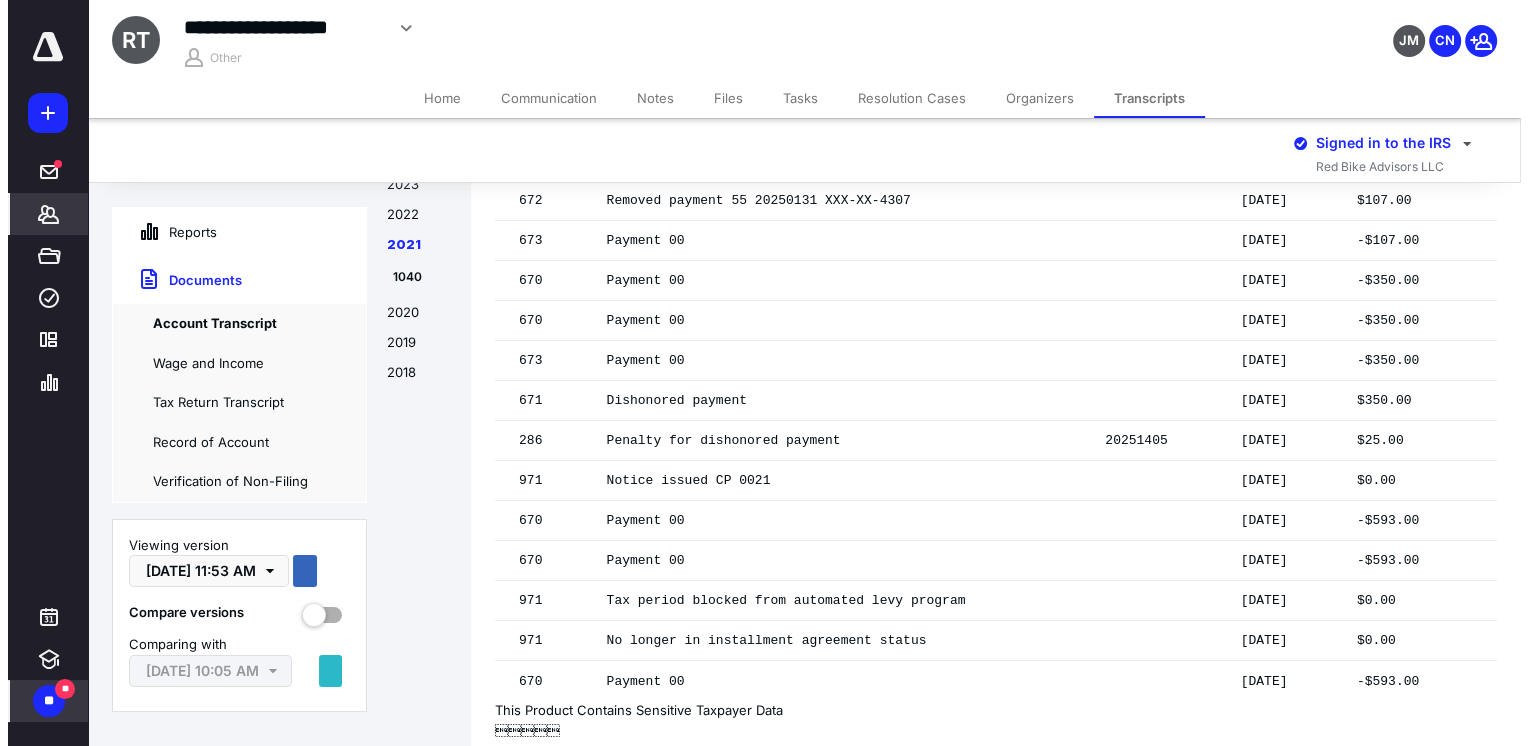 scroll, scrollTop: 0, scrollLeft: 0, axis: both 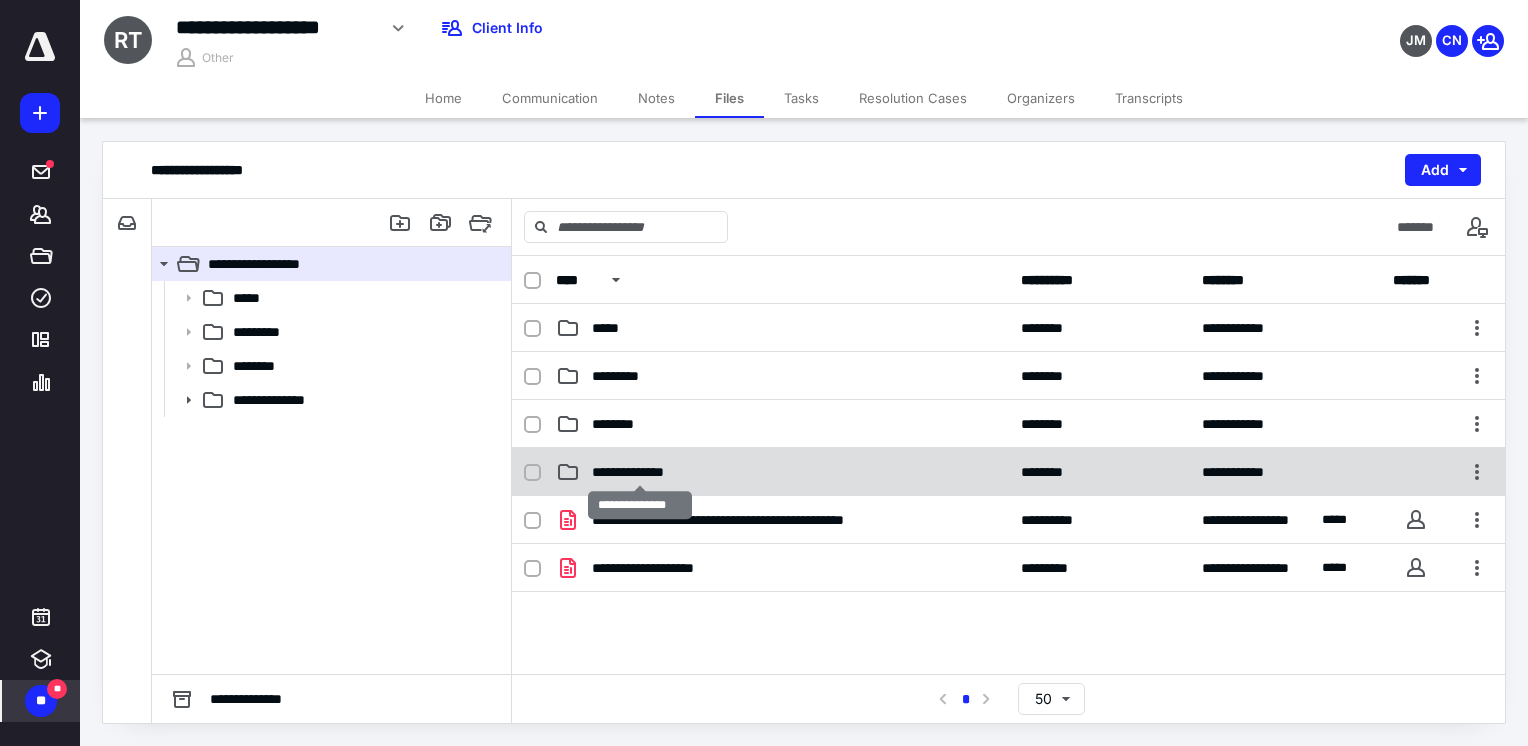click on "**********" at bounding box center [640, 472] 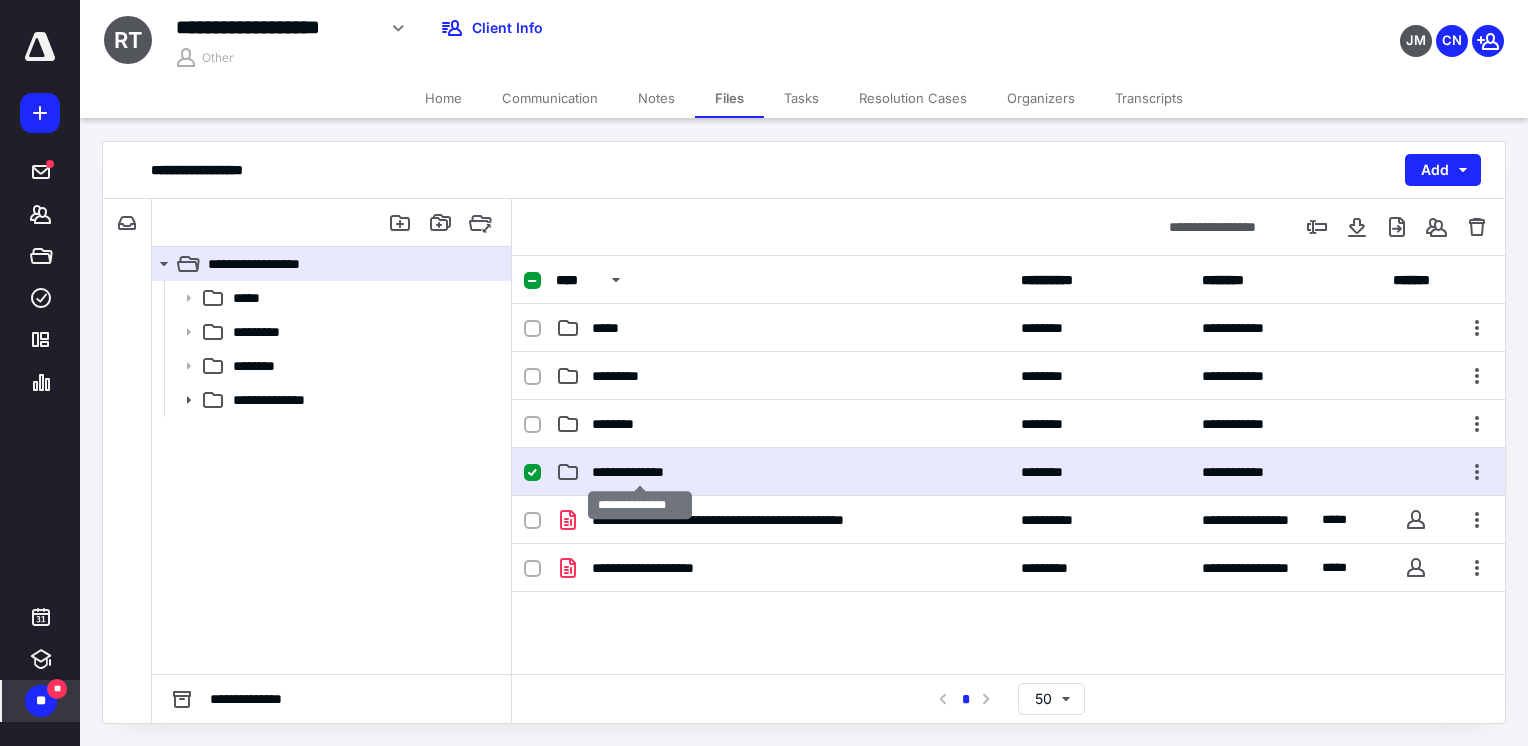 click on "**********" at bounding box center [640, 472] 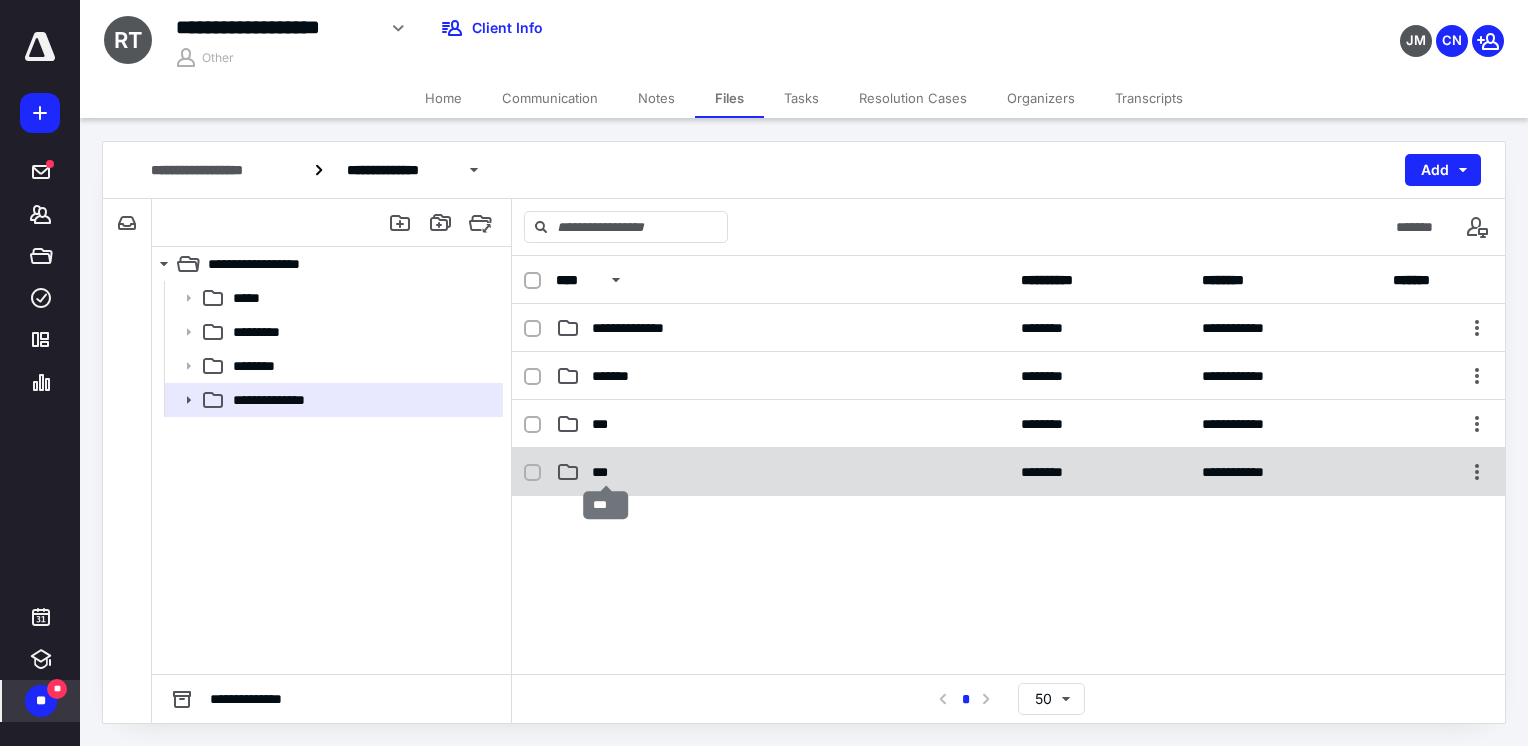 click on "***" at bounding box center [606, 472] 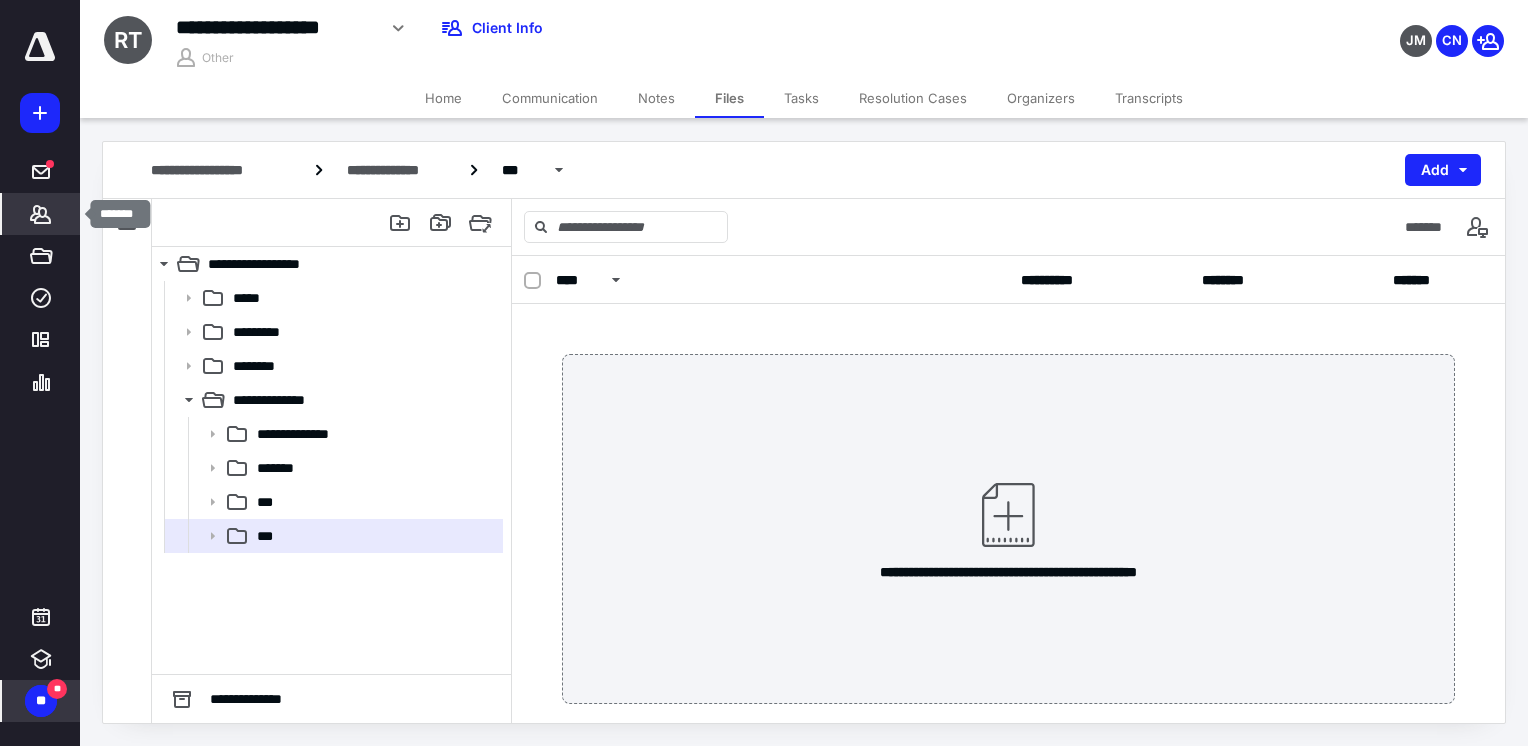 click on "*******" at bounding box center (41, 214) 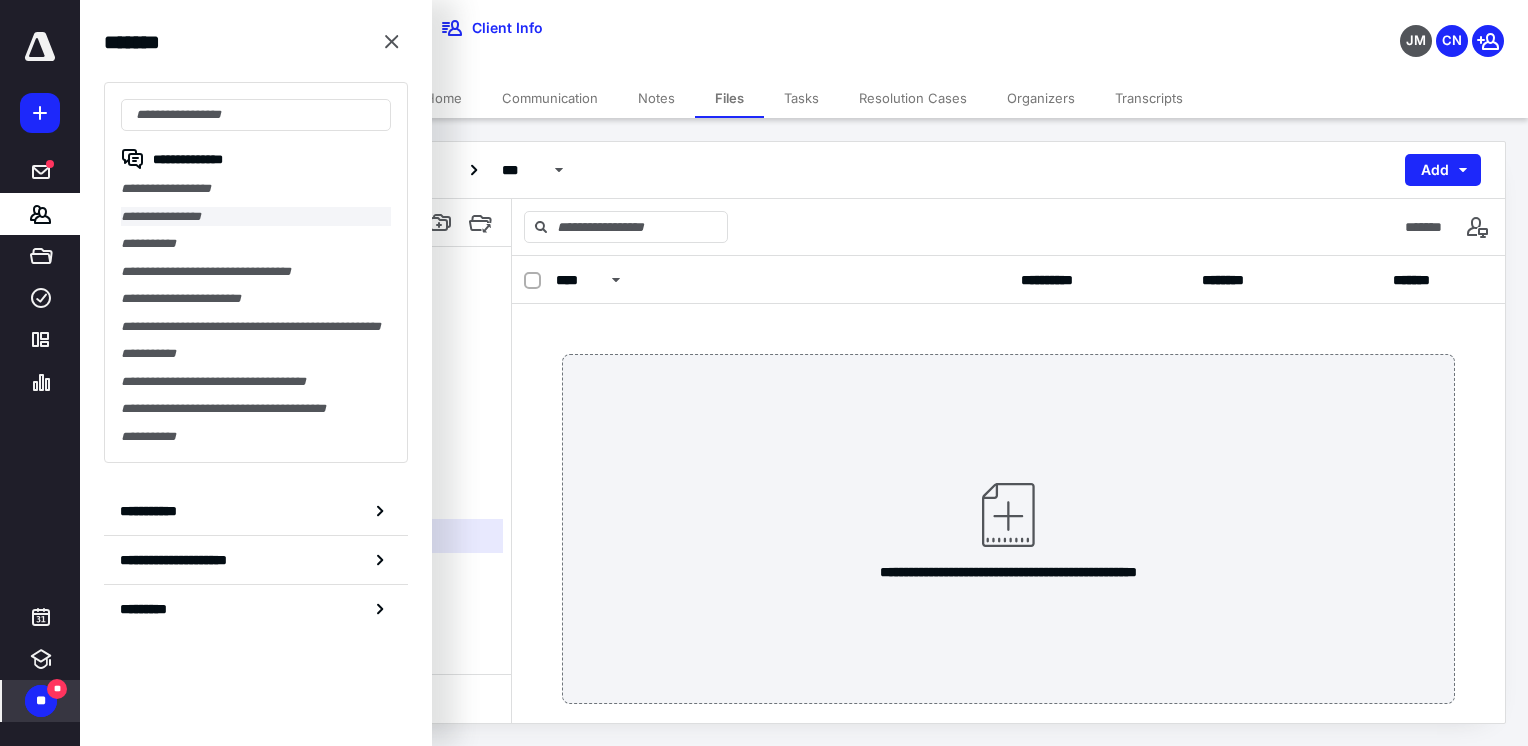 click on "**********" at bounding box center [256, 217] 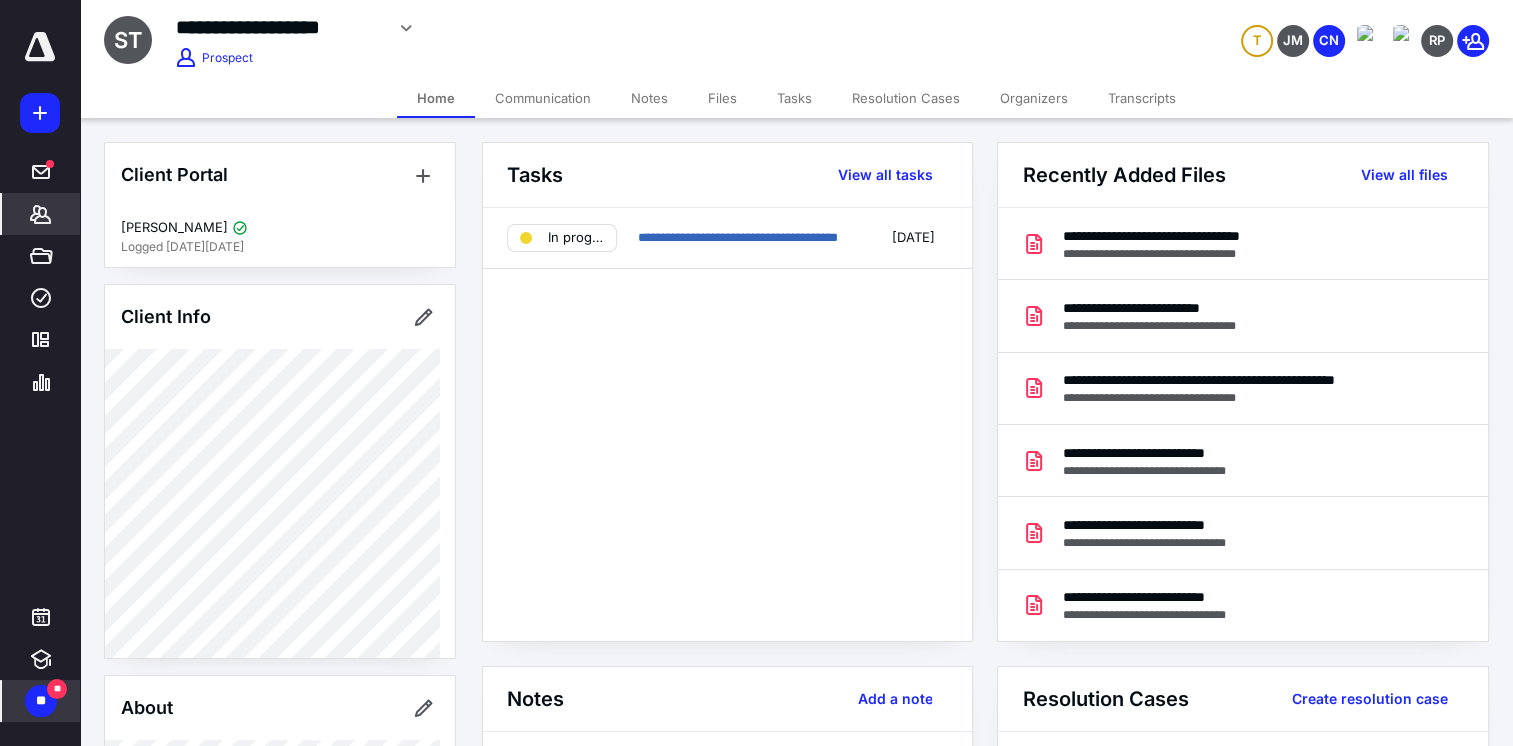 click on "Files" at bounding box center [722, 98] 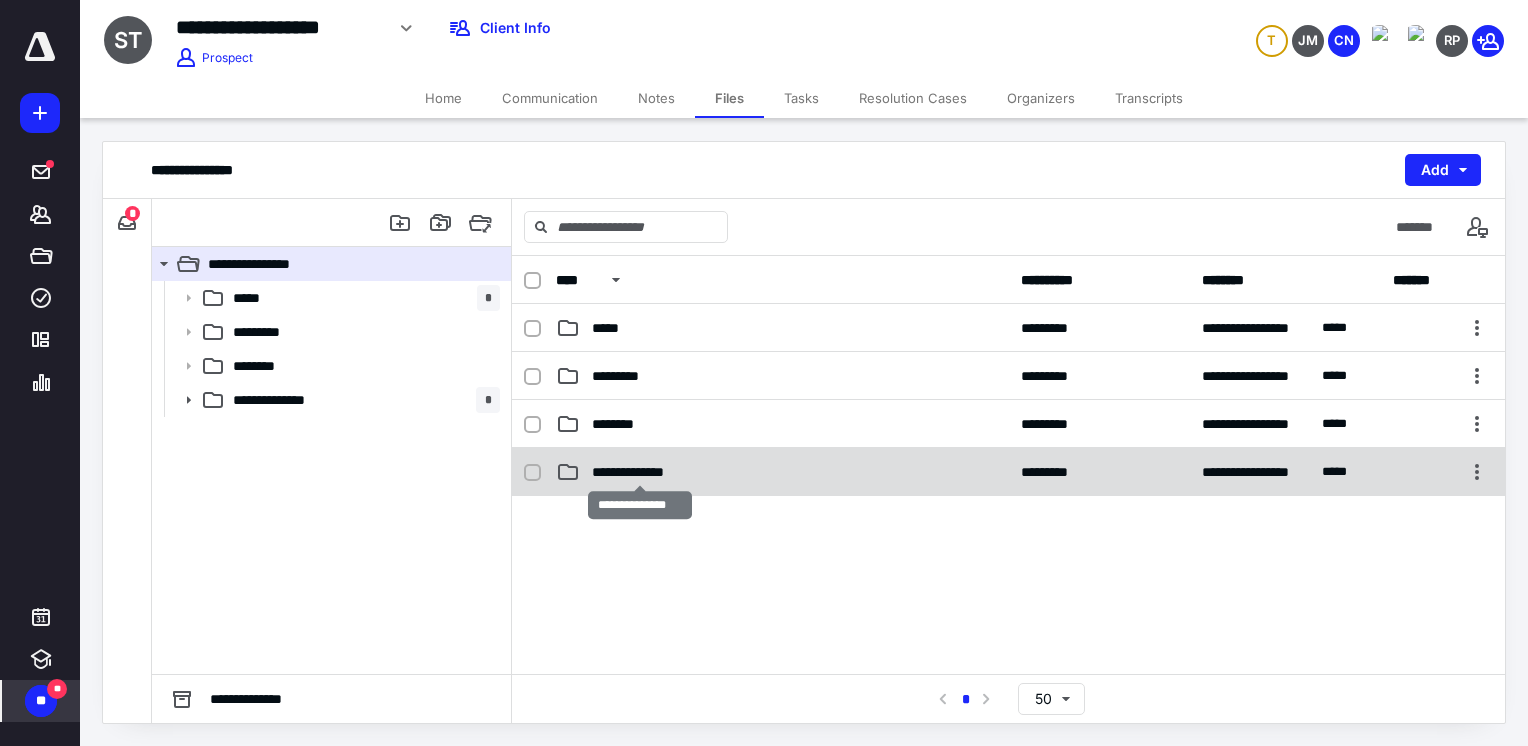 click on "**********" at bounding box center [640, 472] 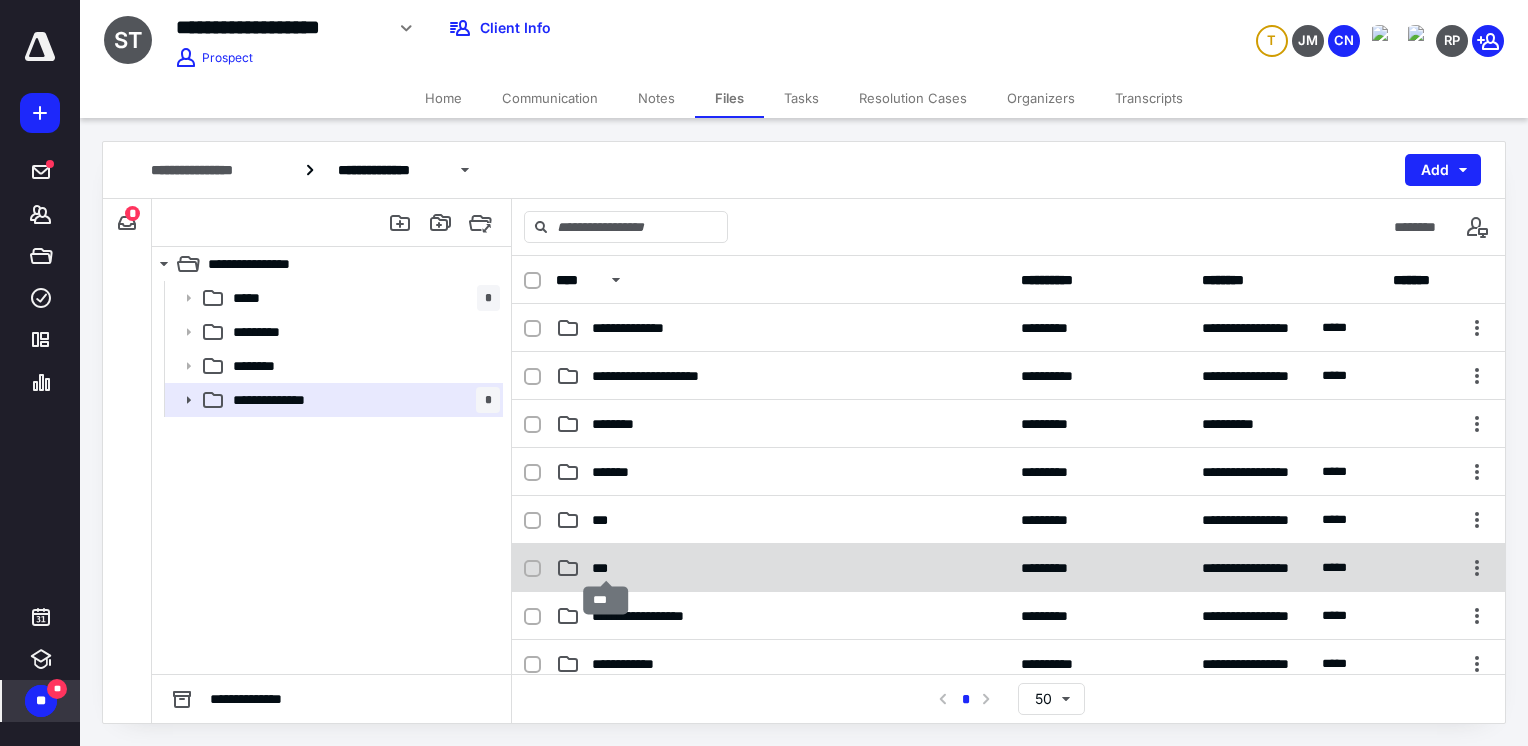click on "***" at bounding box center (606, 568) 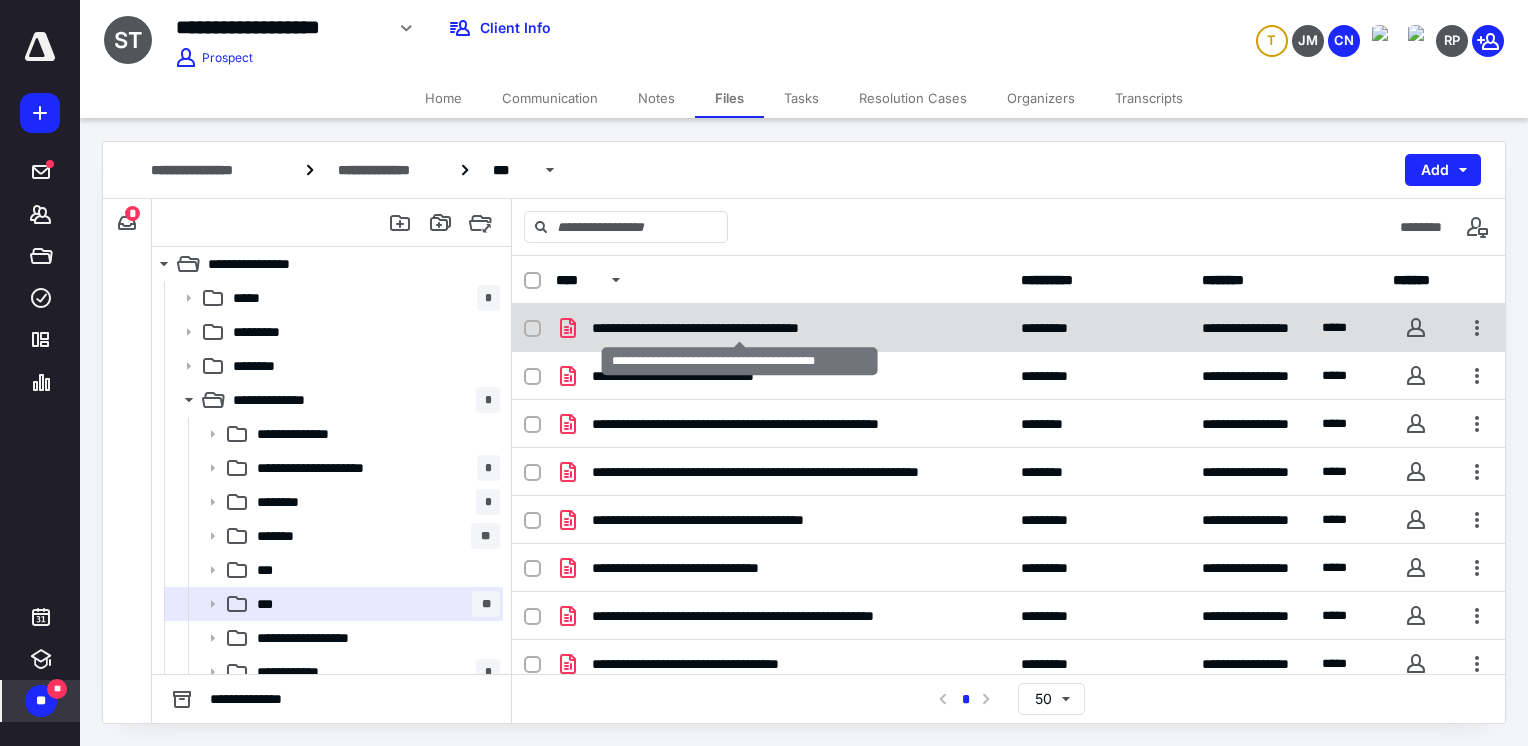 click on "**********" at bounding box center [740, 328] 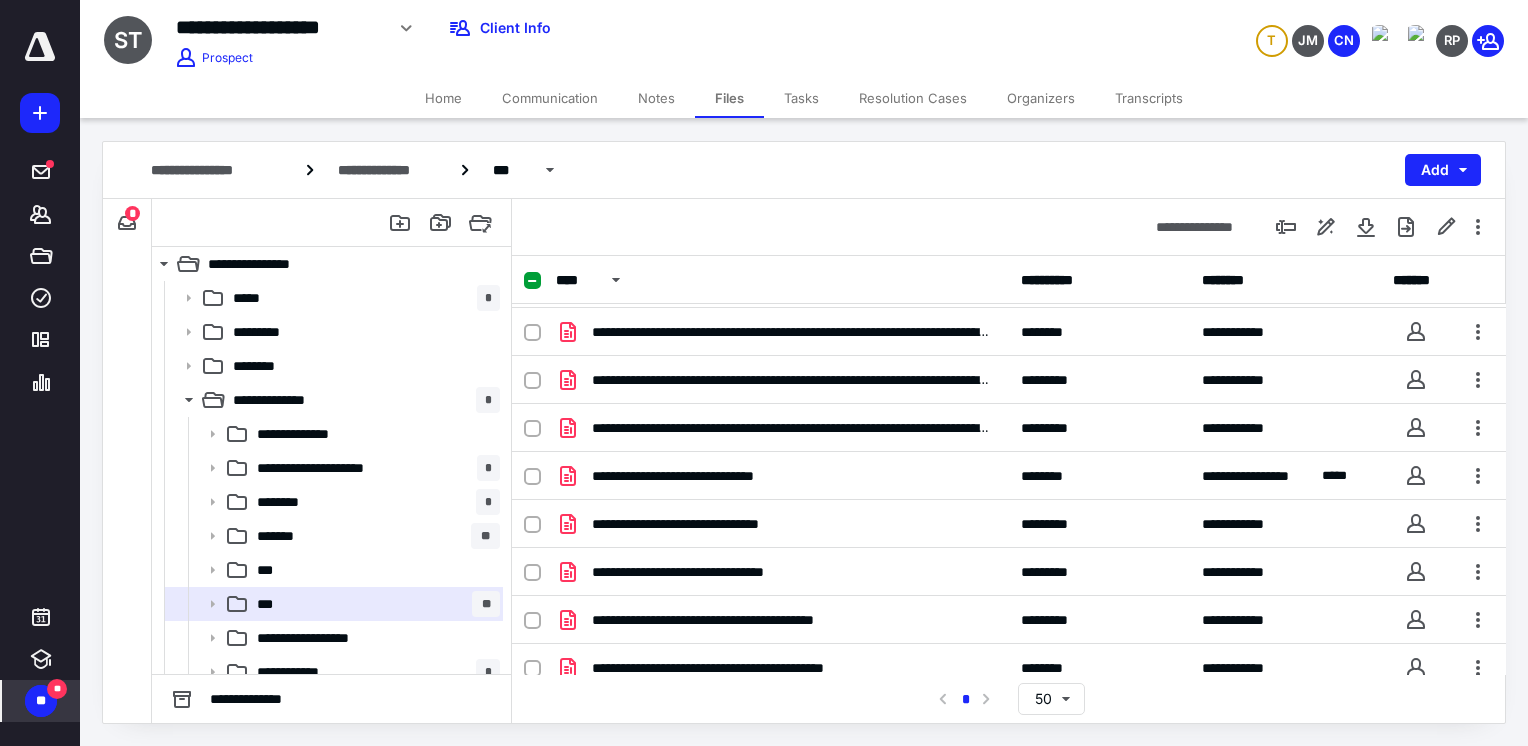 scroll, scrollTop: 441, scrollLeft: 0, axis: vertical 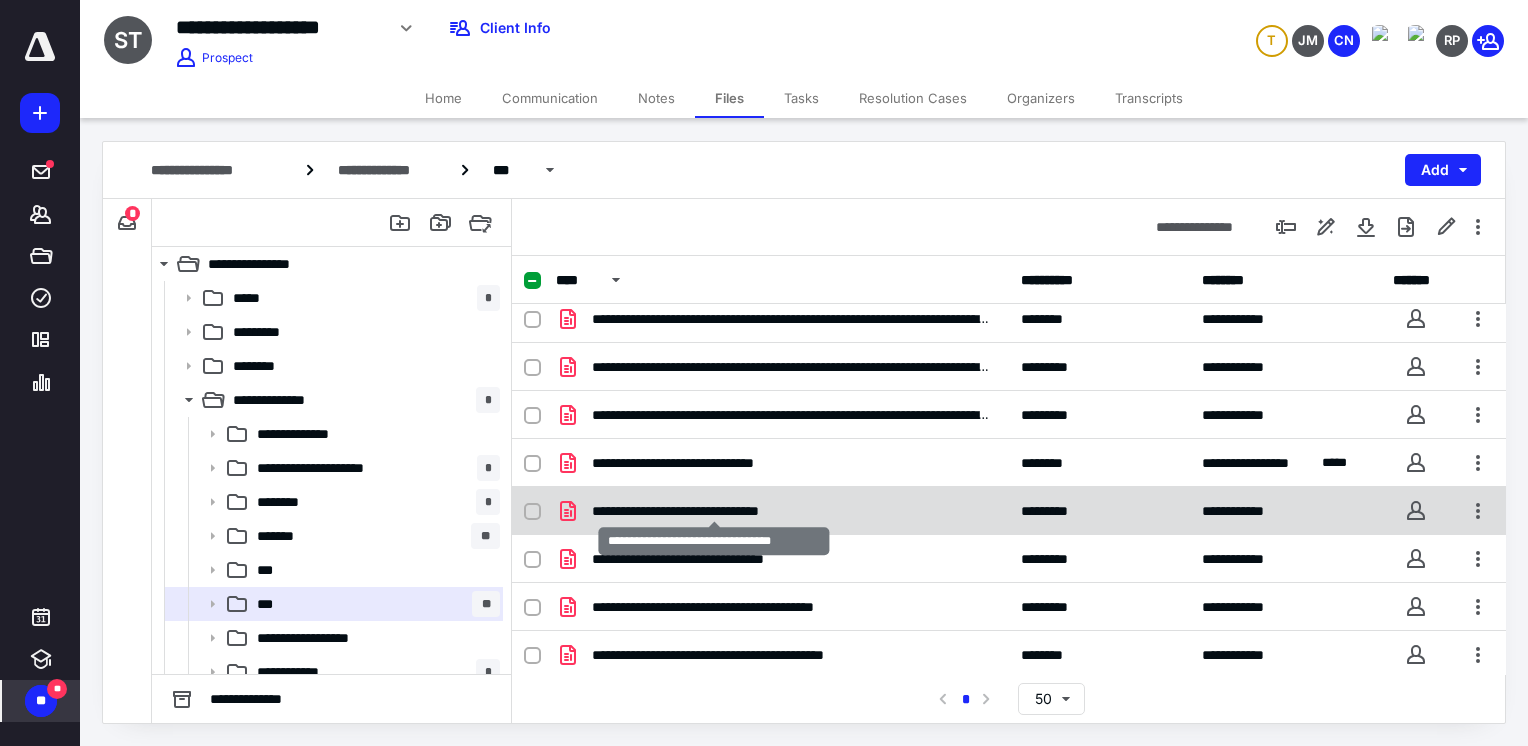 click on "**********" at bounding box center [714, 511] 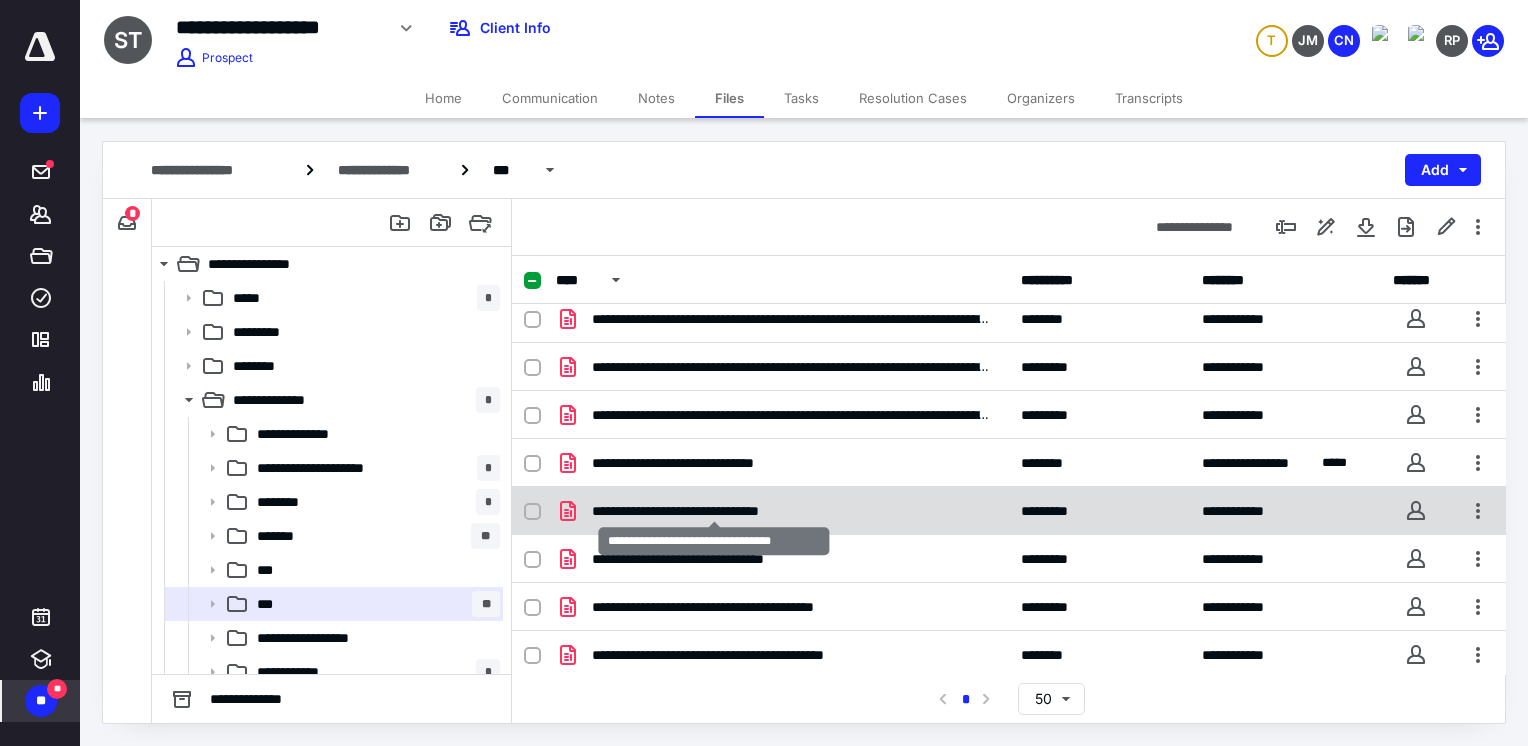 checkbox on "false" 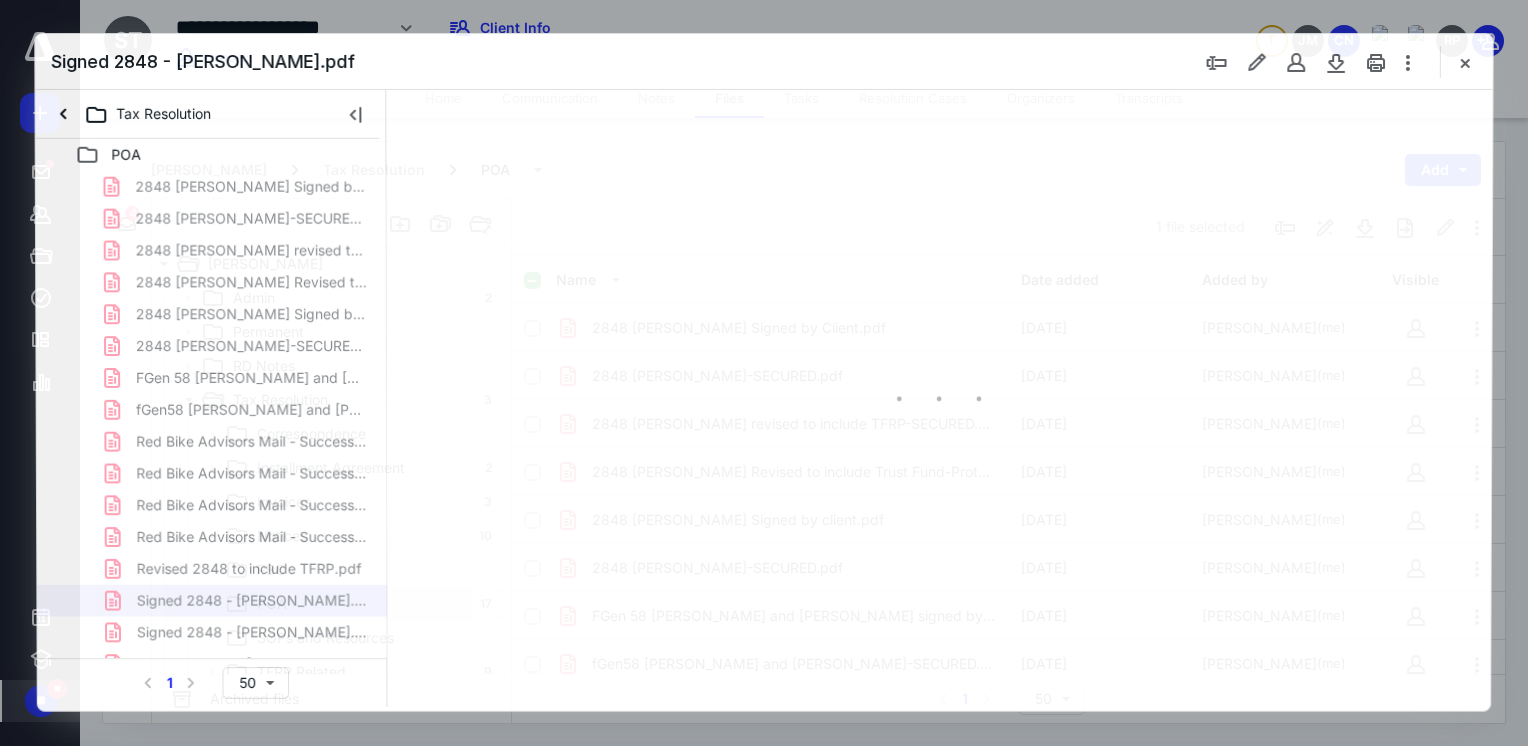 scroll, scrollTop: 441, scrollLeft: 0, axis: vertical 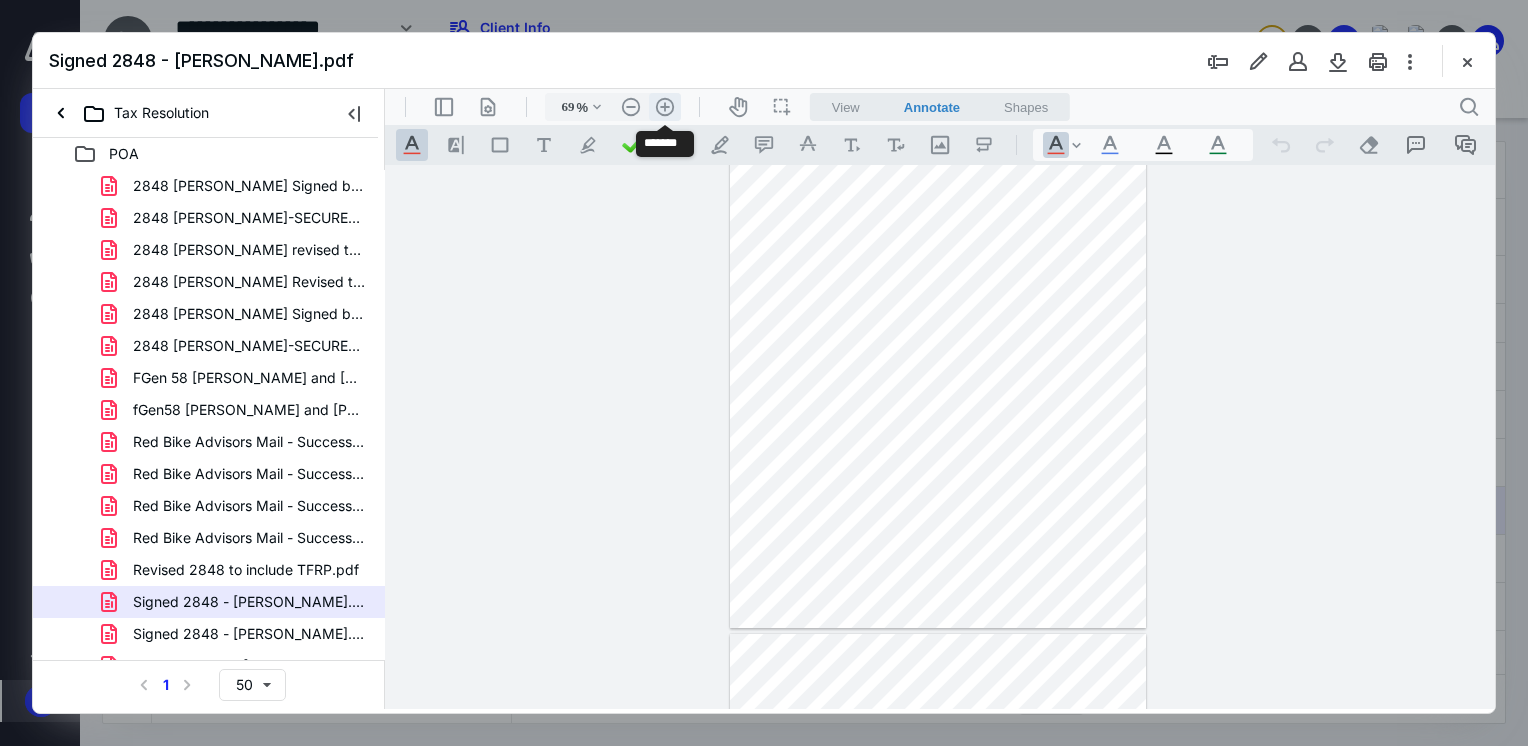 click on ".cls-1{fill:#abb0c4;} icon - header - zoom - in - line" at bounding box center (665, 107) 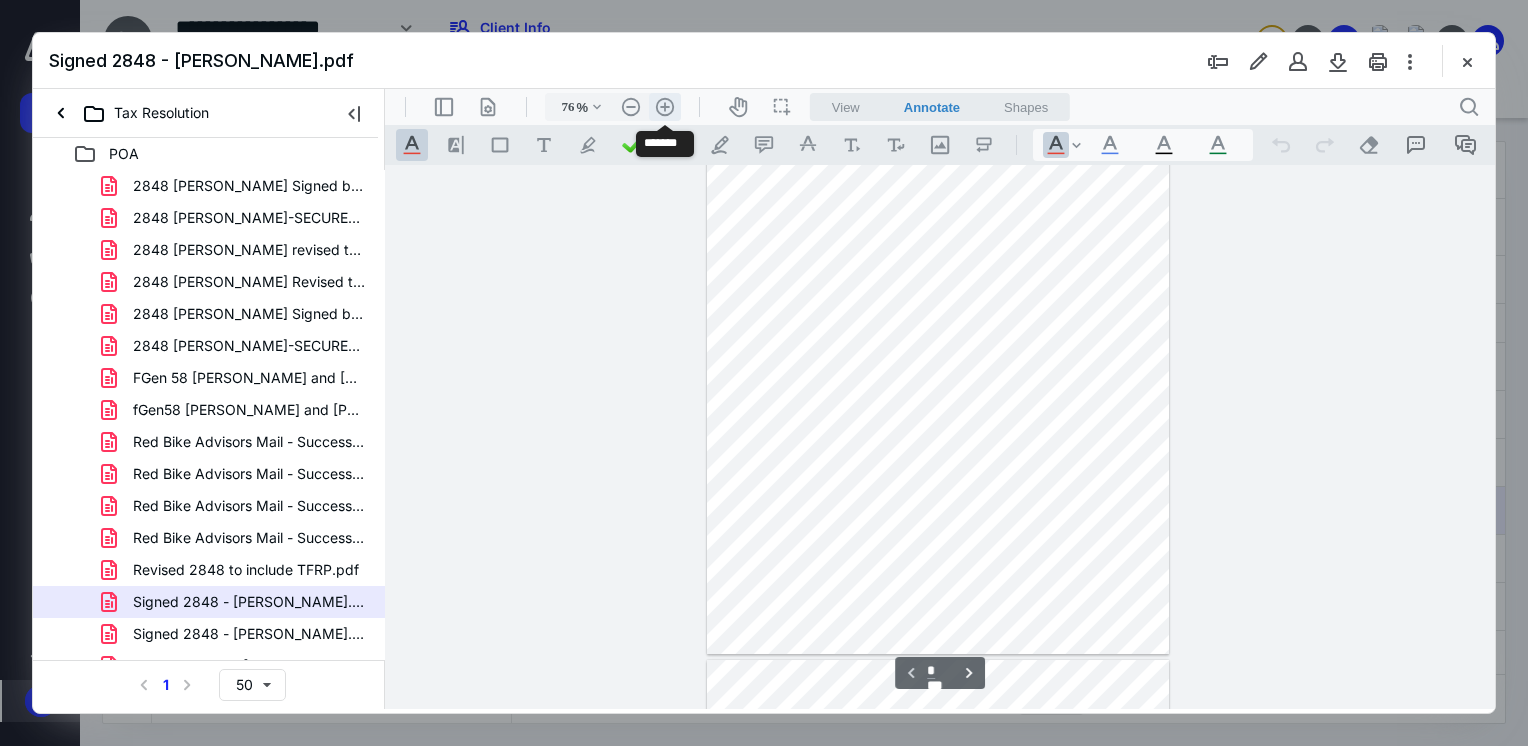 click on ".cls-1{fill:#abb0c4;} icon - header - zoom - in - line" at bounding box center [665, 107] 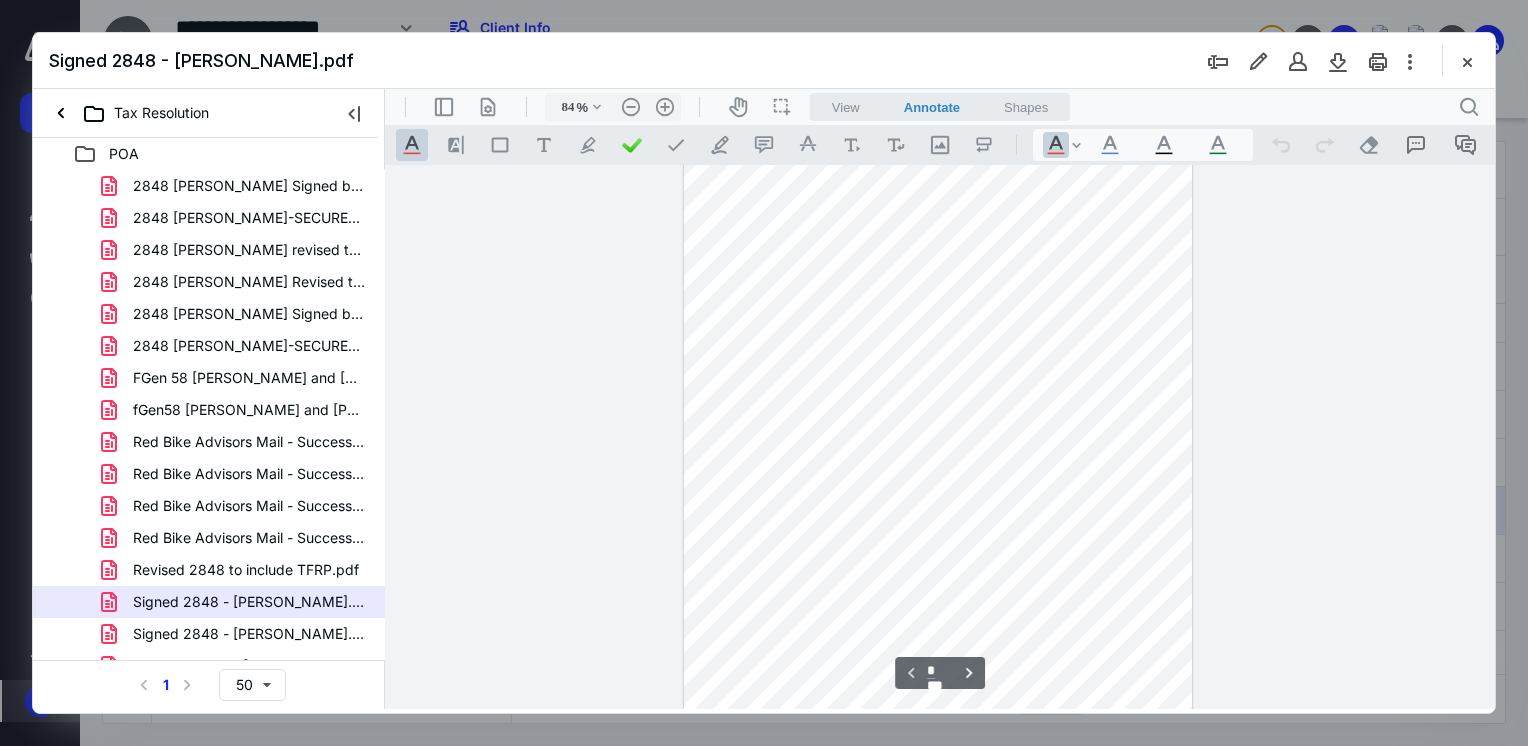 scroll, scrollTop: 130, scrollLeft: 0, axis: vertical 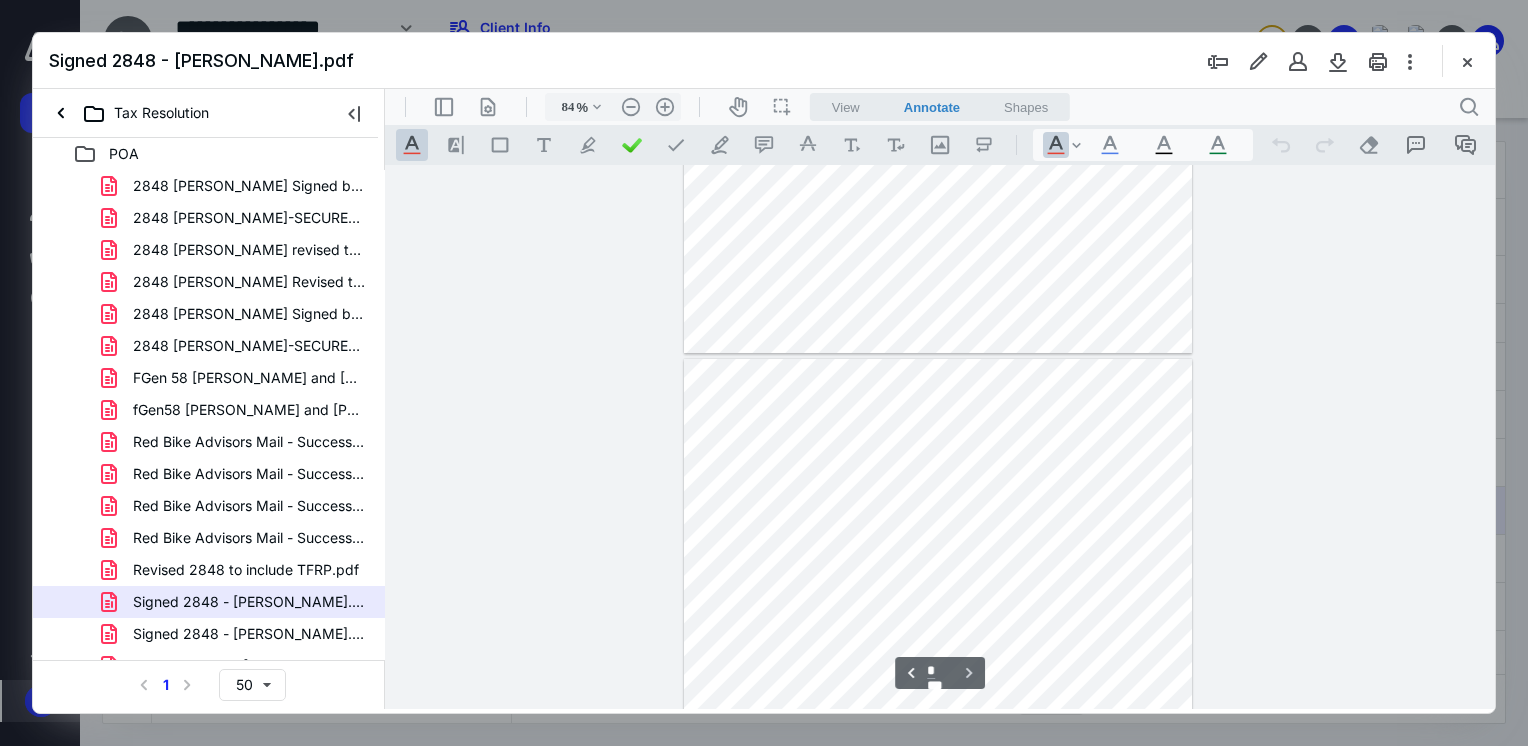 type on "*" 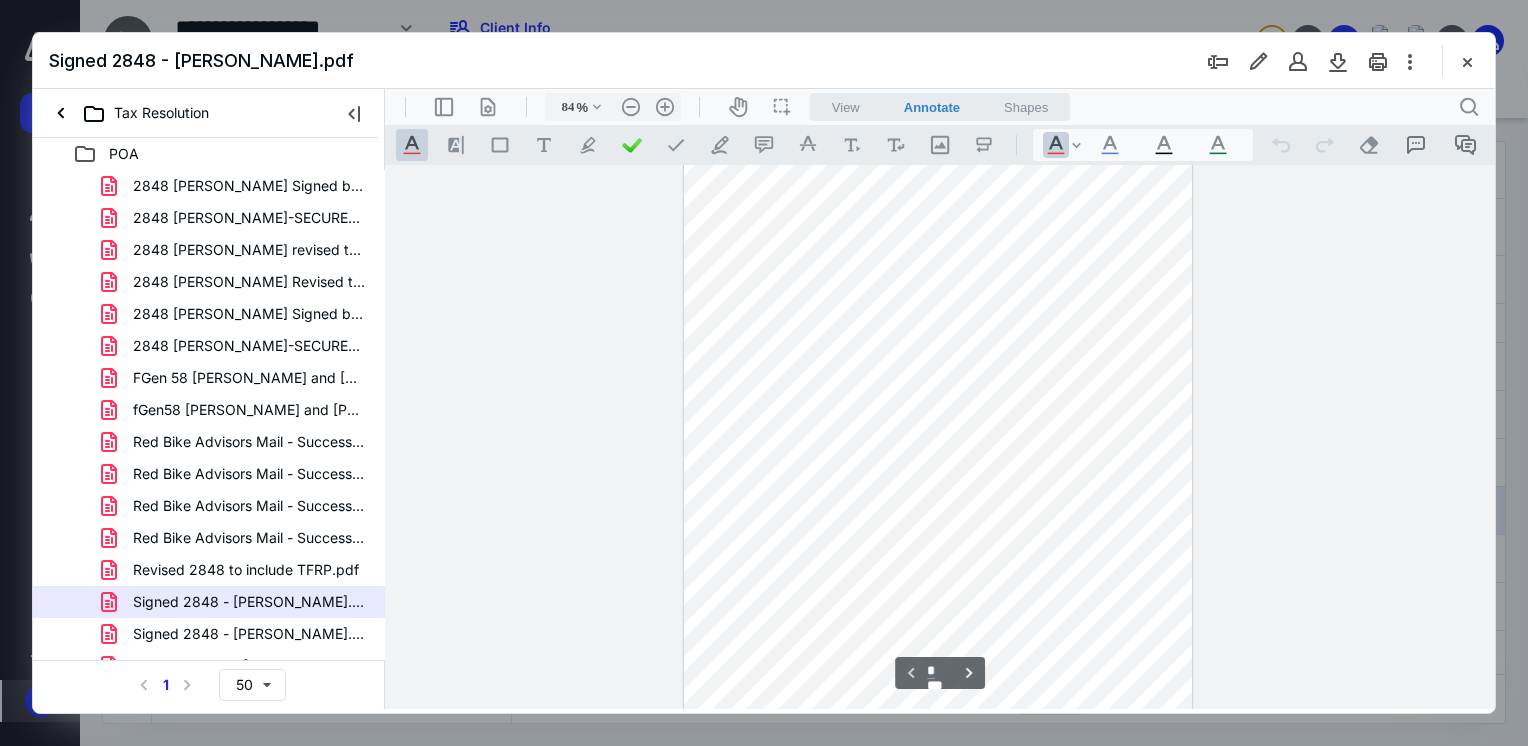 scroll, scrollTop: 0, scrollLeft: 0, axis: both 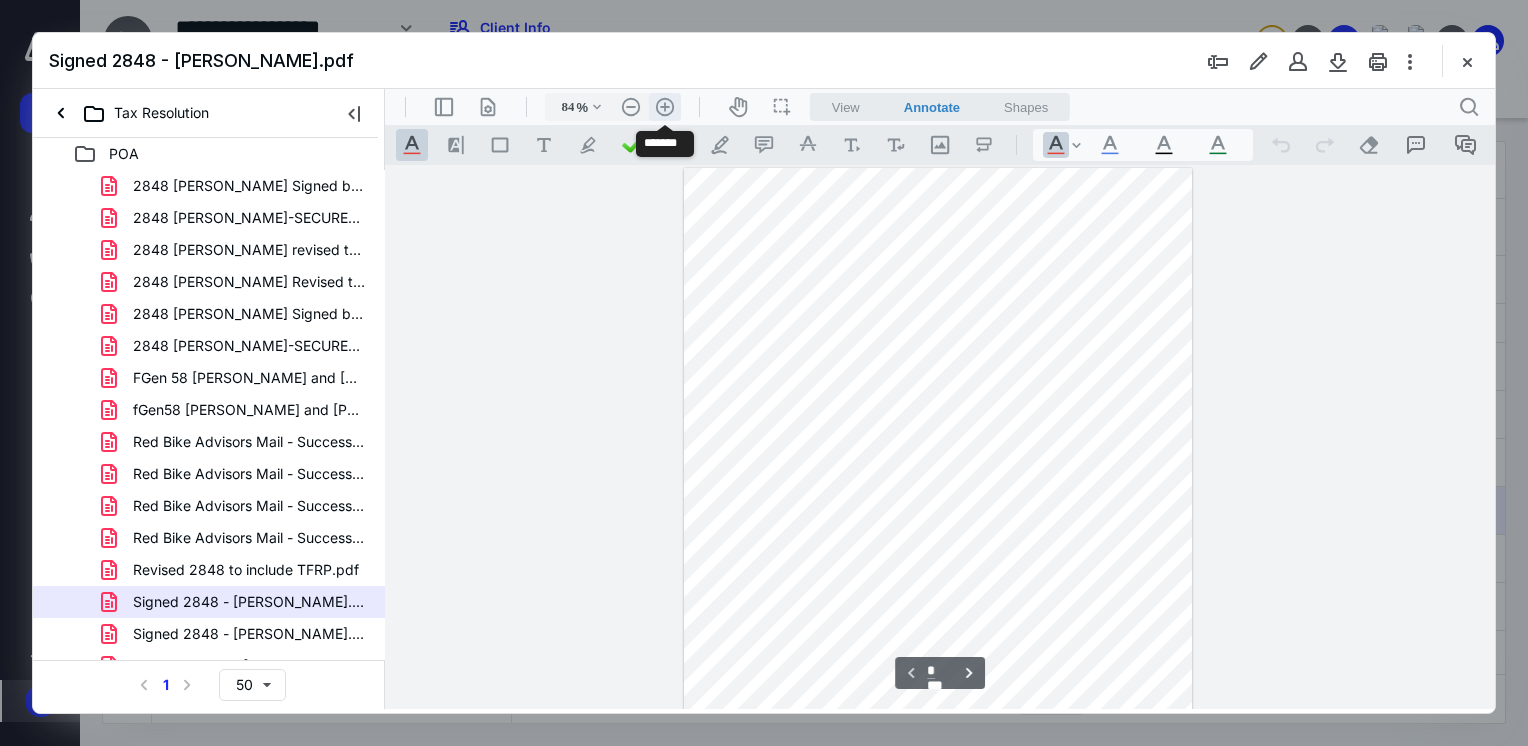 click on ".cls-1{fill:#abb0c4;} icon - header - zoom - in - line" at bounding box center [665, 107] 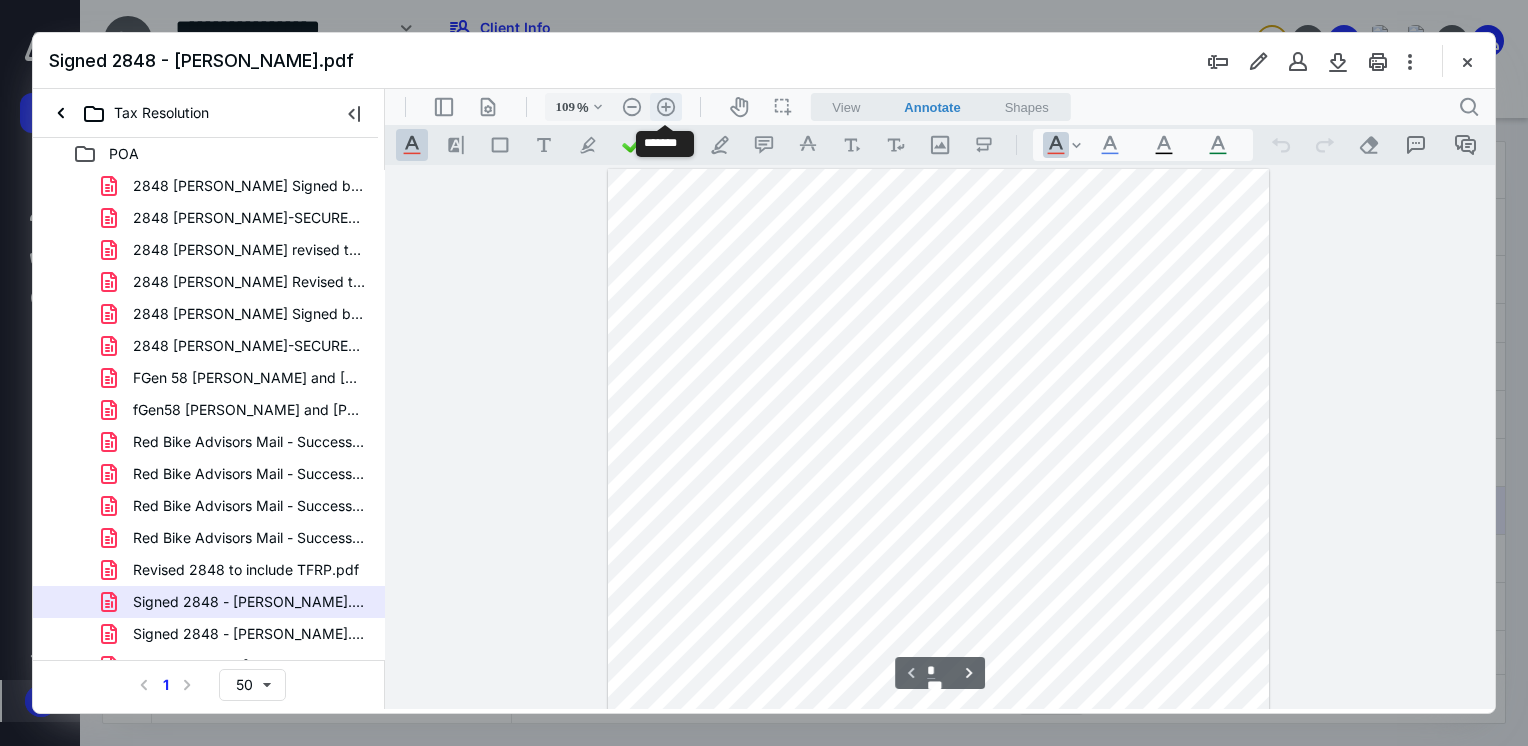 scroll, scrollTop: 70, scrollLeft: 0, axis: vertical 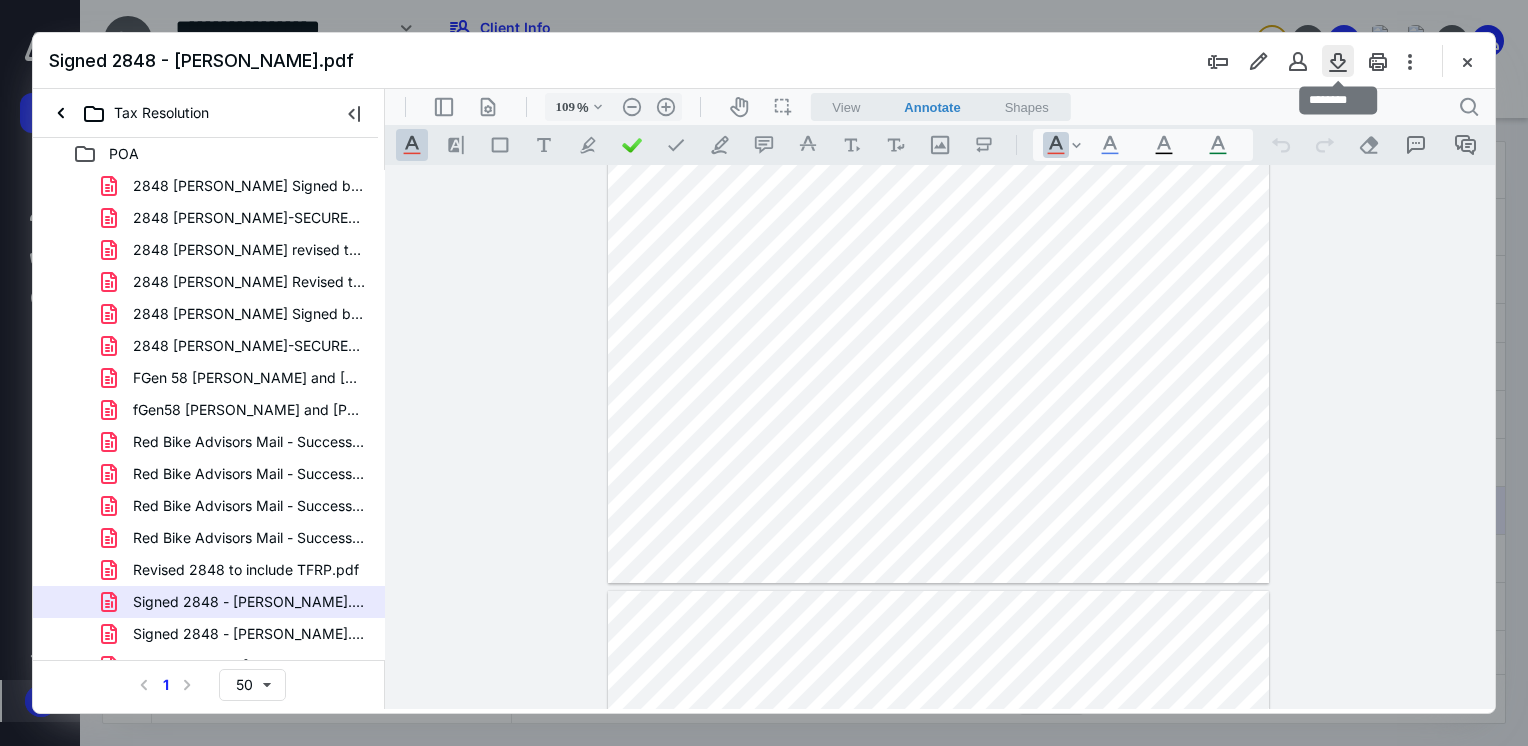 click at bounding box center [1338, 61] 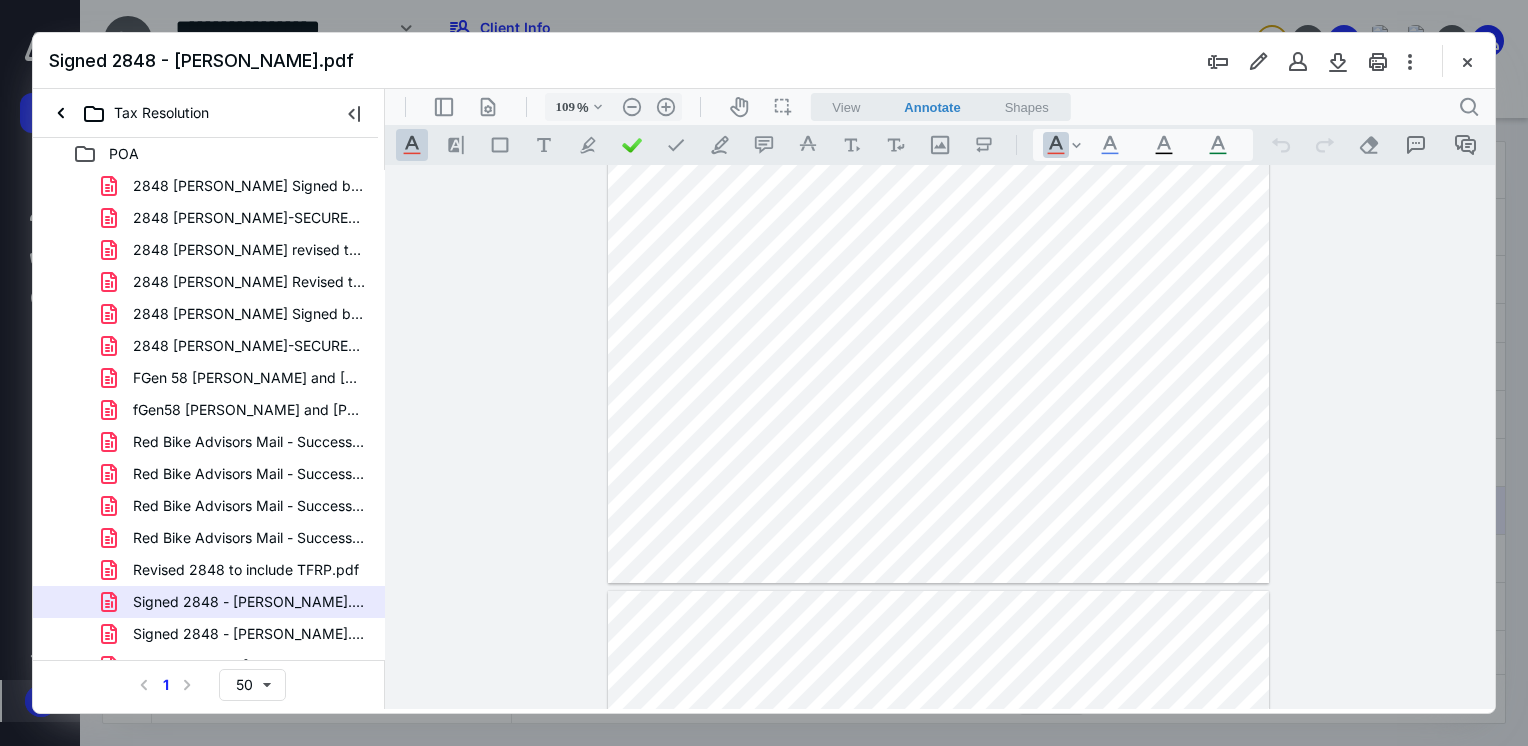 click on "**********" at bounding box center (940, 437) 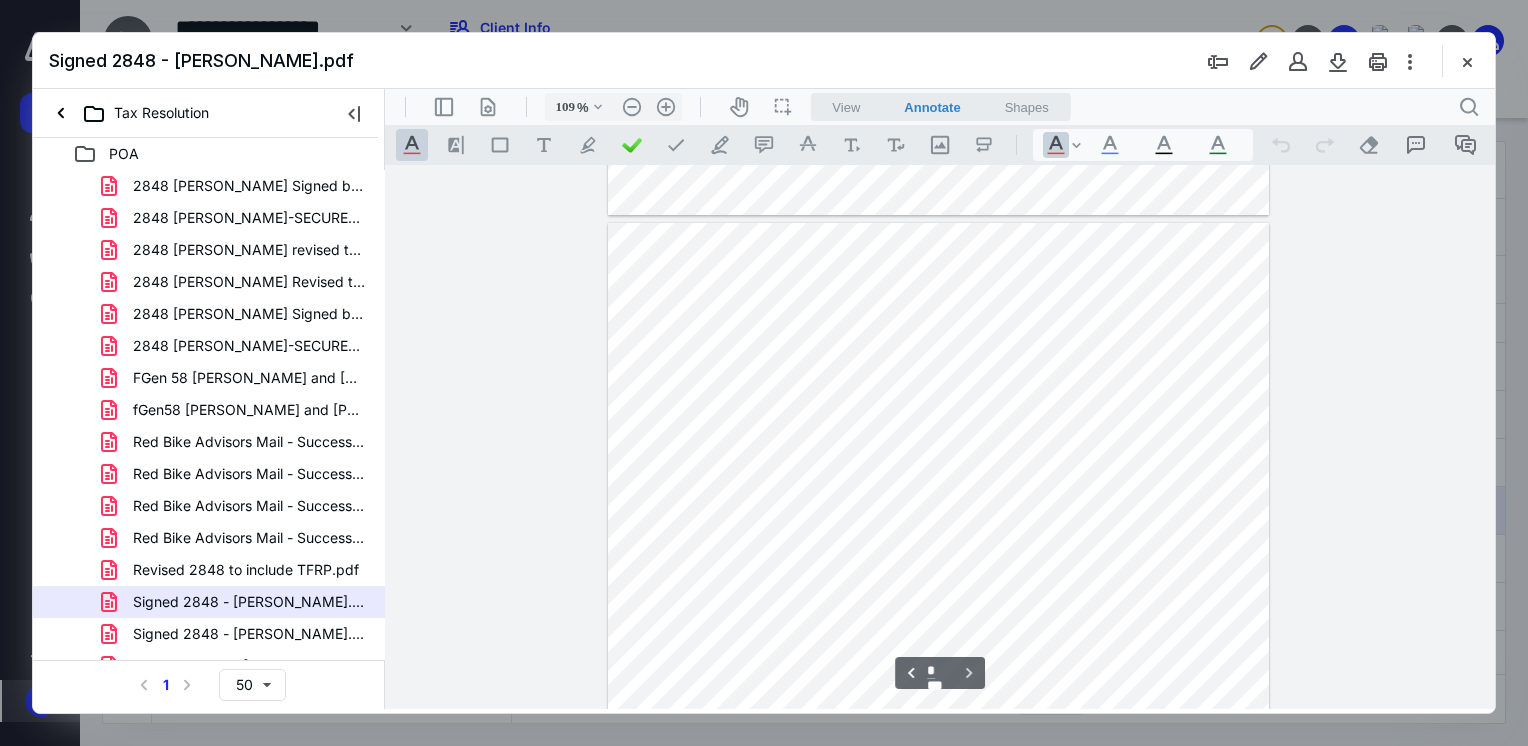 type on "*" 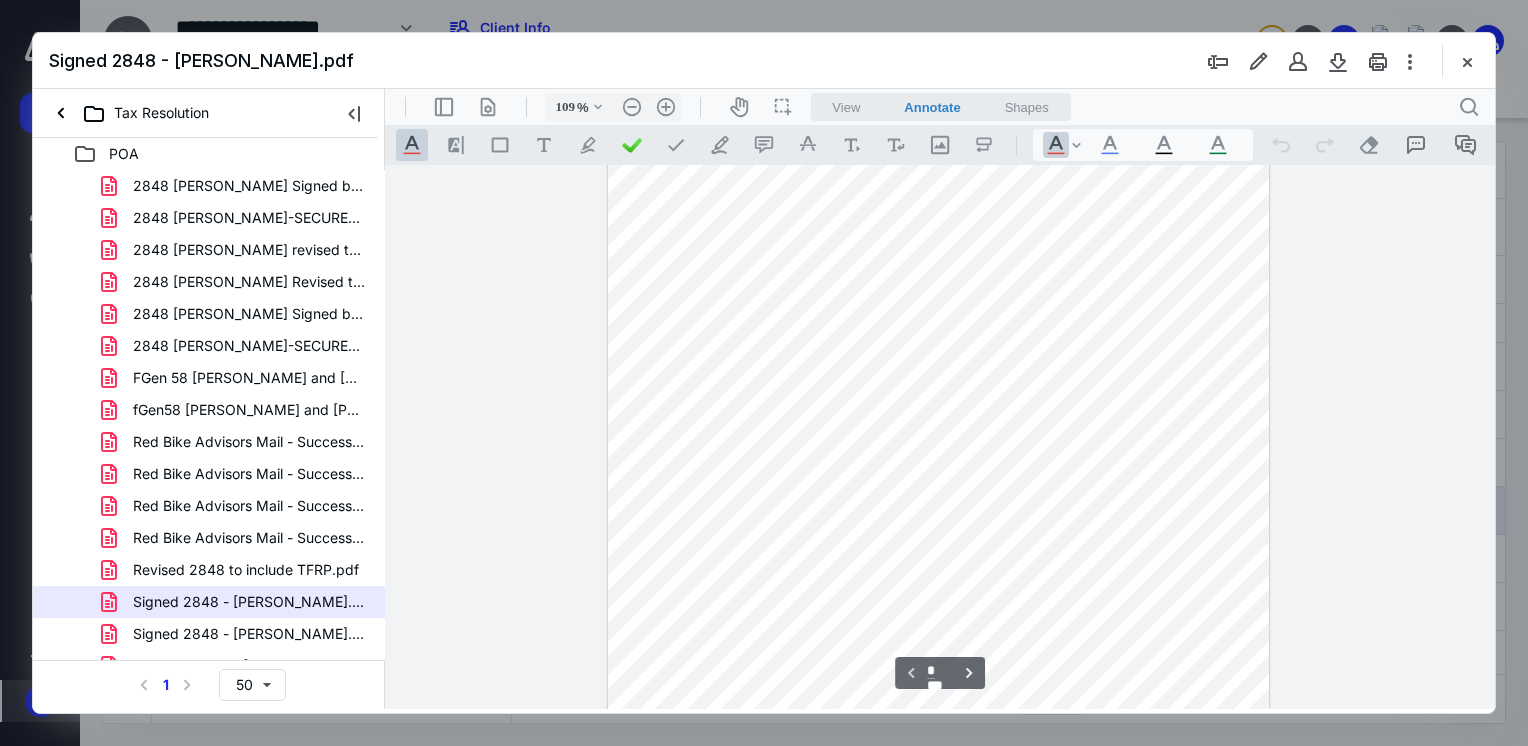scroll, scrollTop: 0, scrollLeft: 0, axis: both 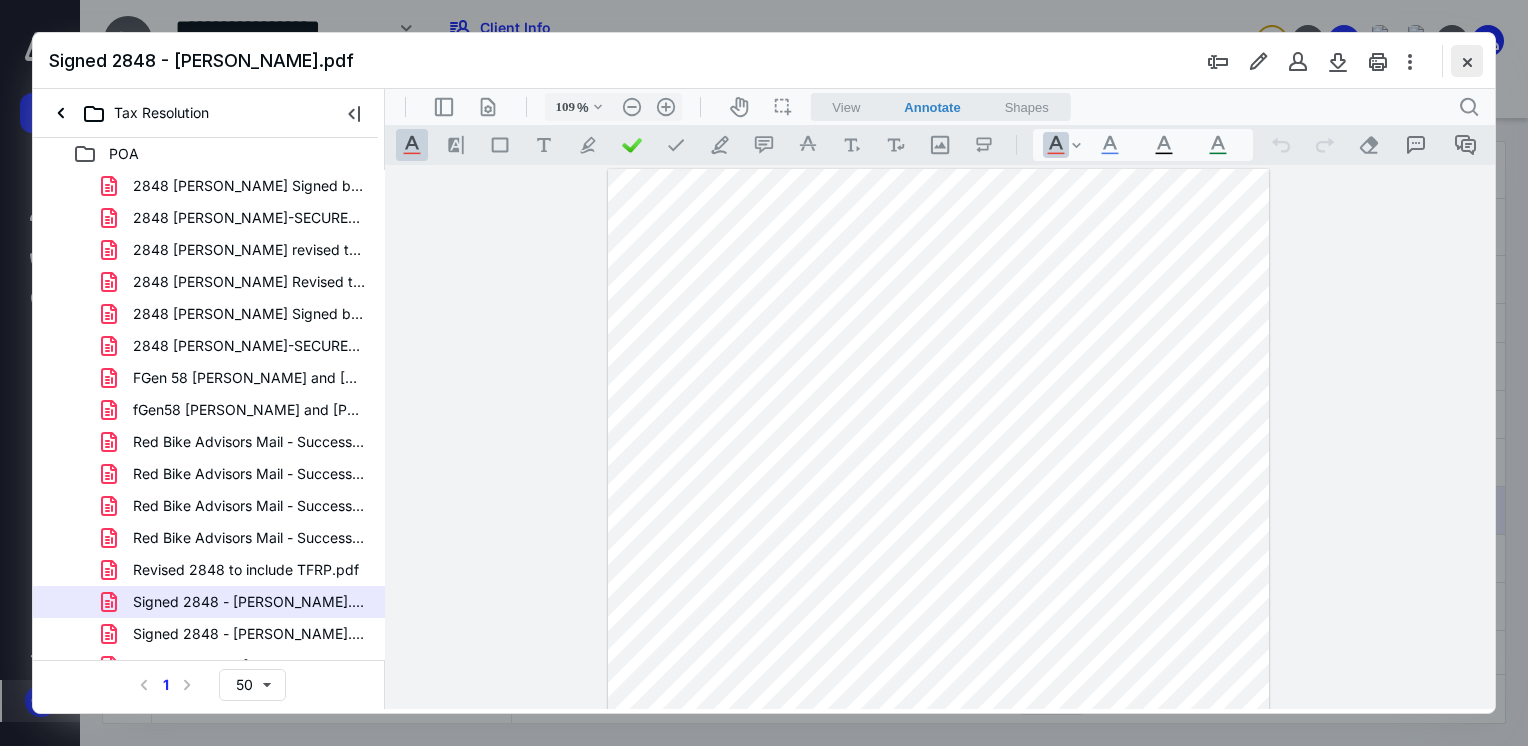 click at bounding box center (1467, 61) 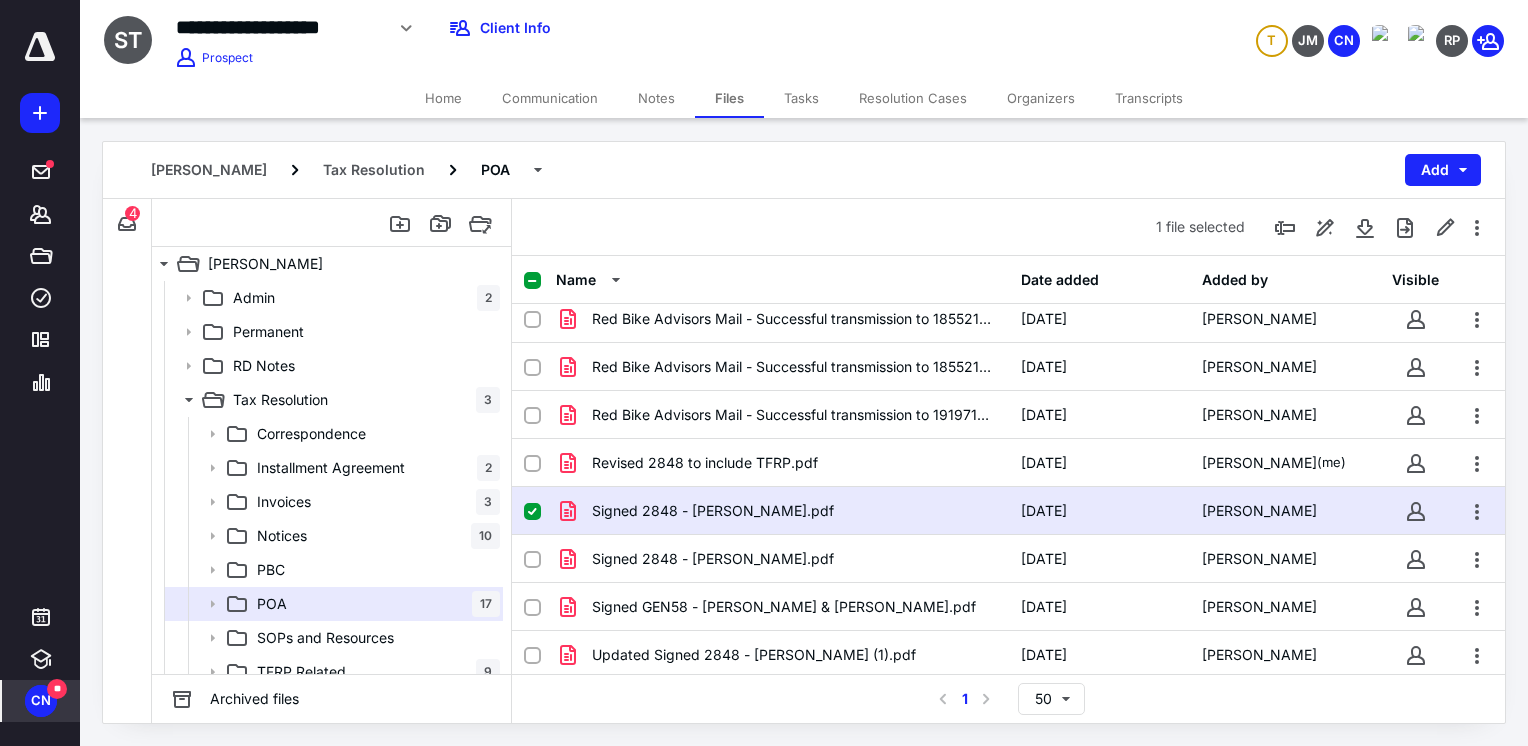 click on "Files" at bounding box center (729, 98) 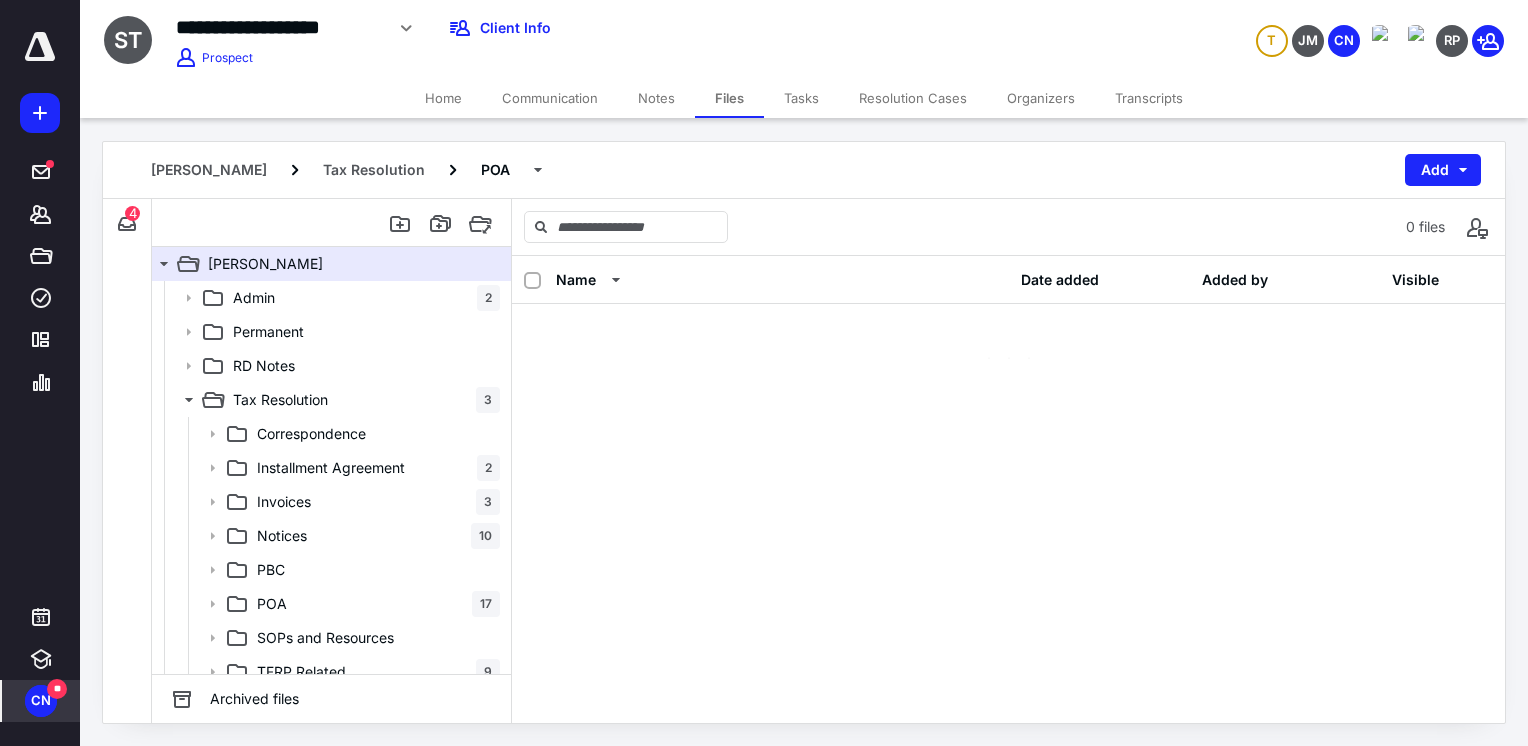 scroll, scrollTop: 0, scrollLeft: 0, axis: both 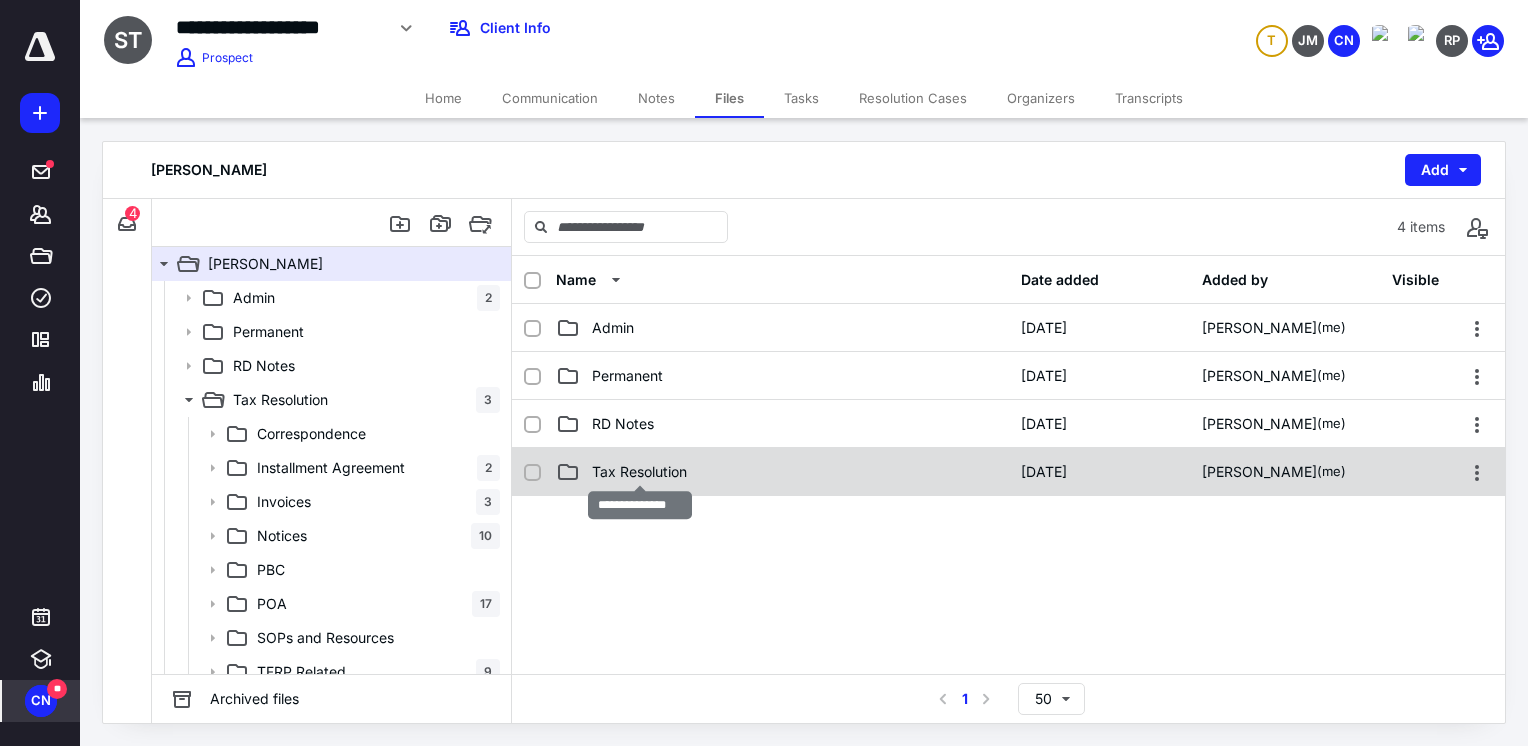 click on "Tax Resolution" at bounding box center [639, 472] 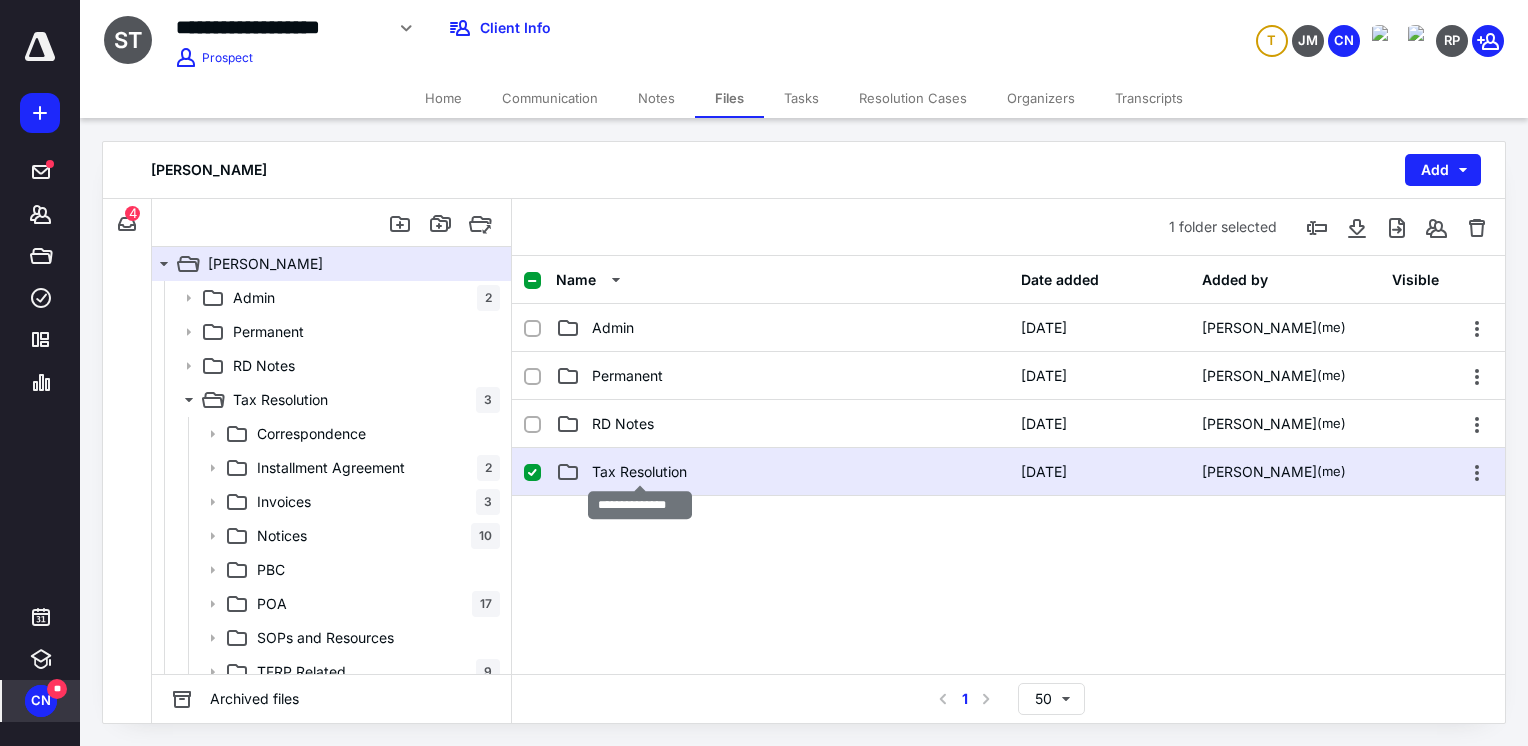 click on "Tax Resolution" at bounding box center (639, 472) 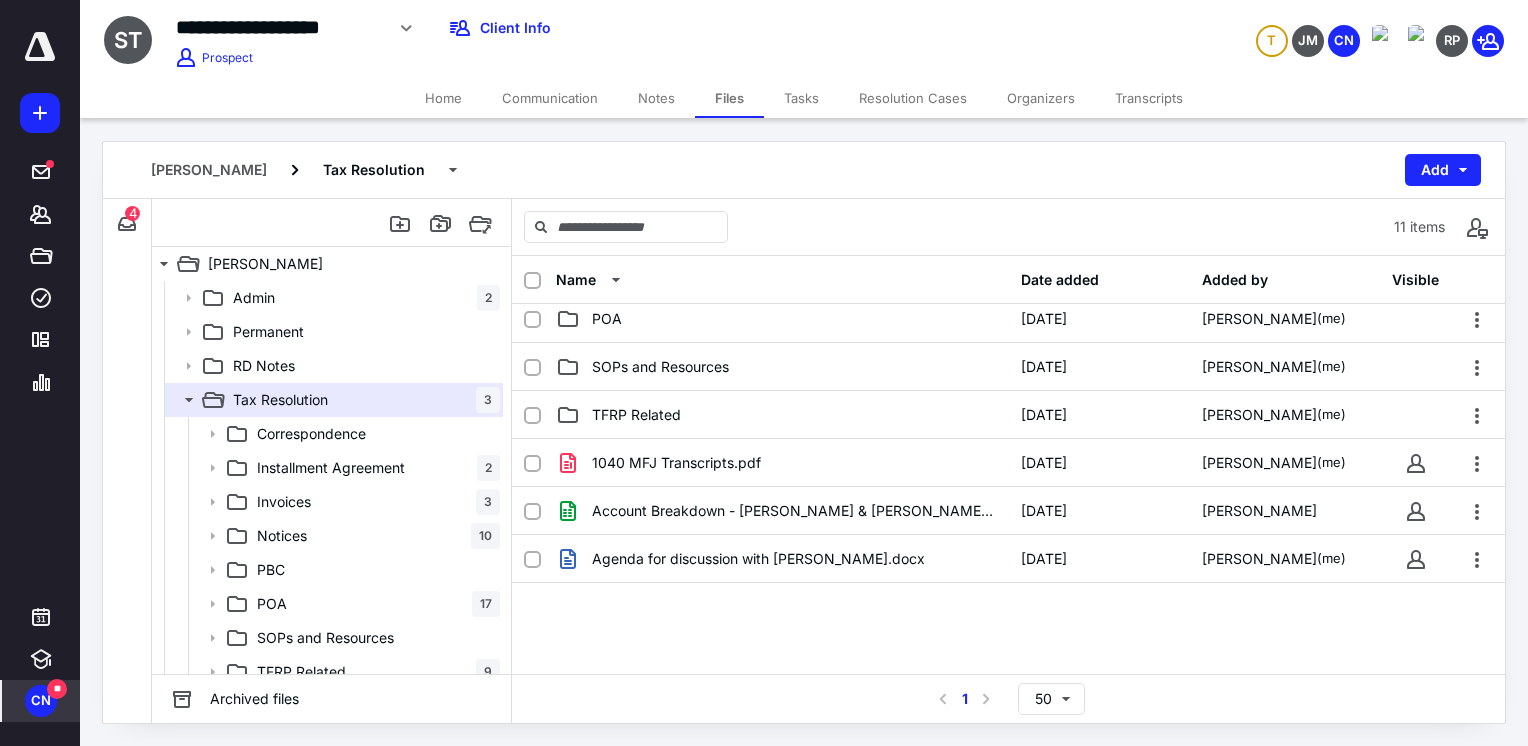 scroll, scrollTop: 0, scrollLeft: 0, axis: both 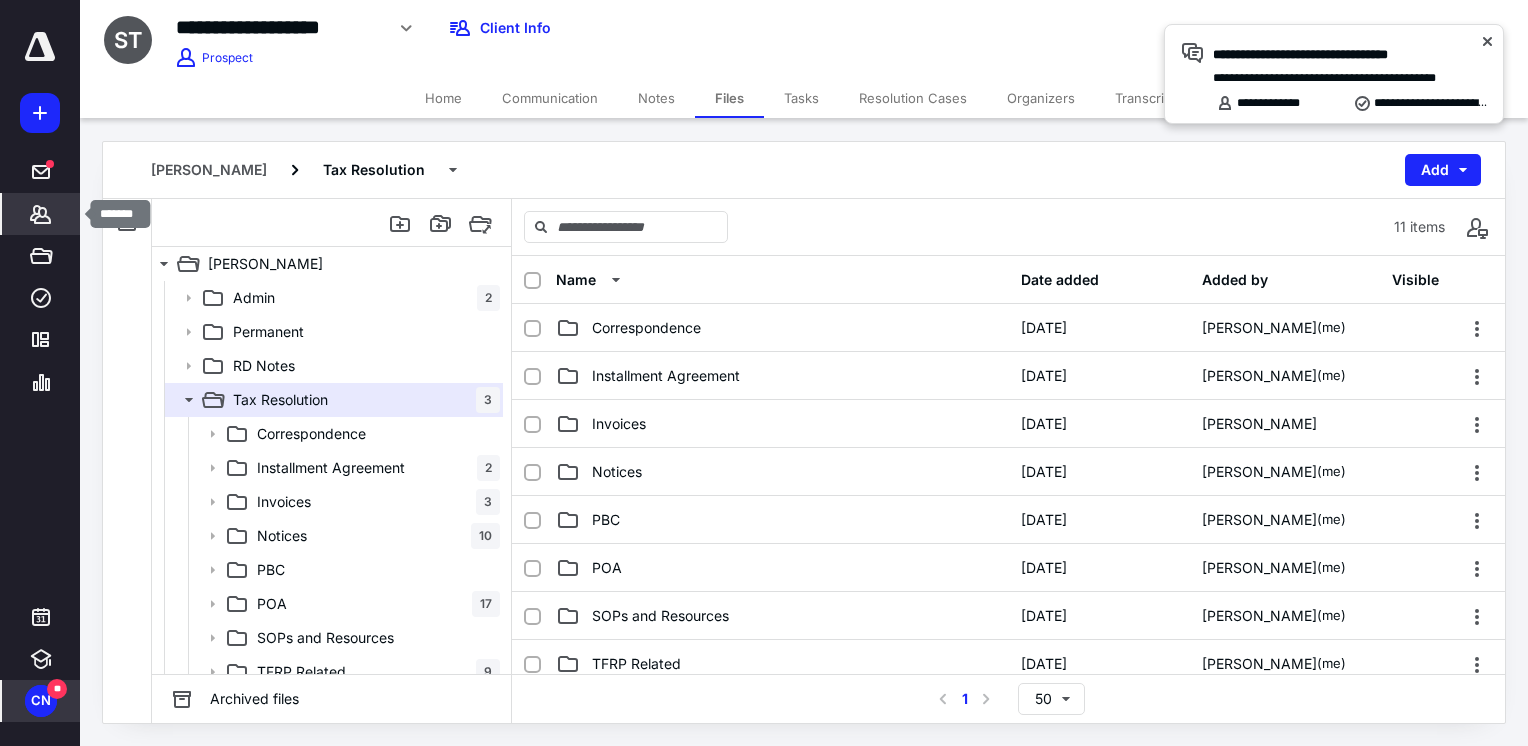 click 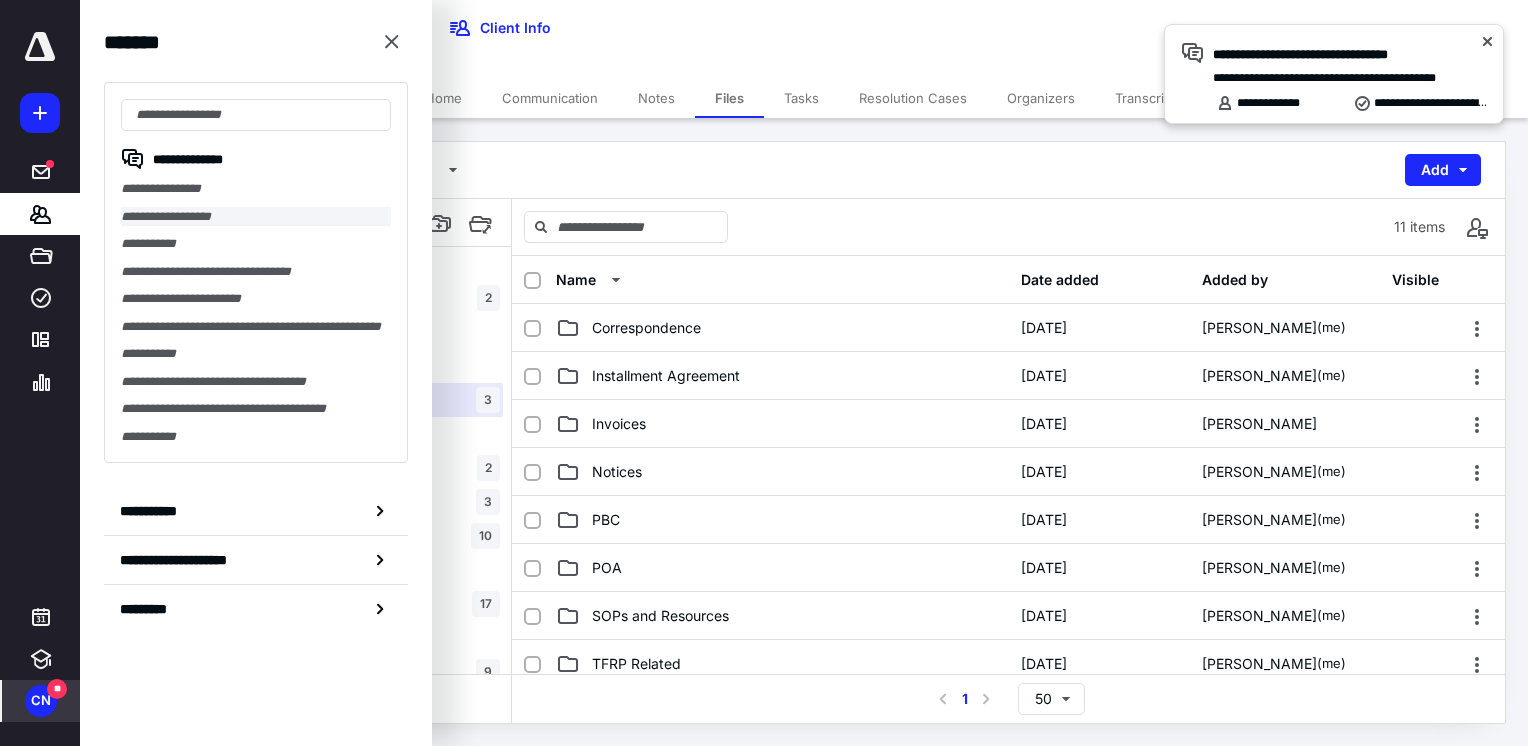 click on "**********" at bounding box center [256, 217] 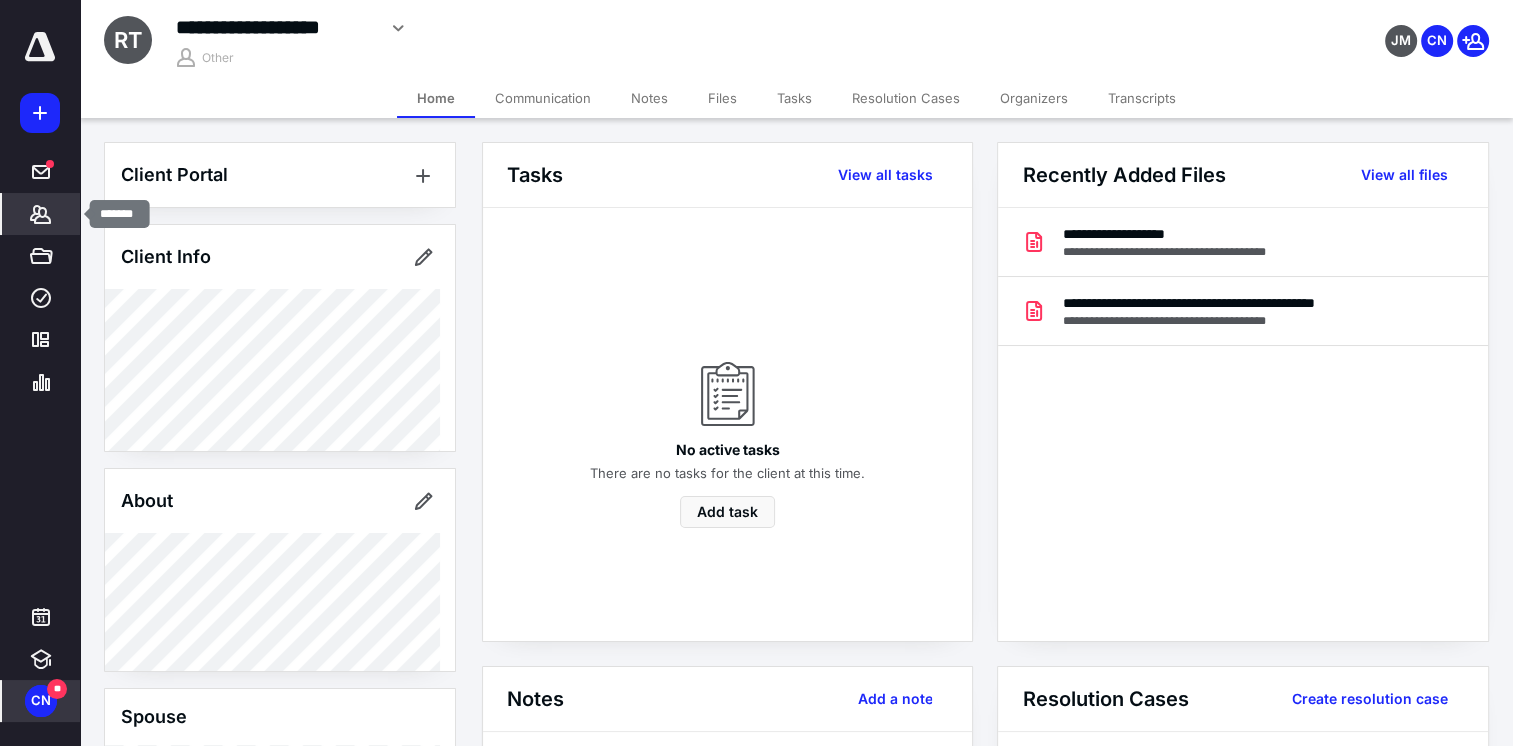 click 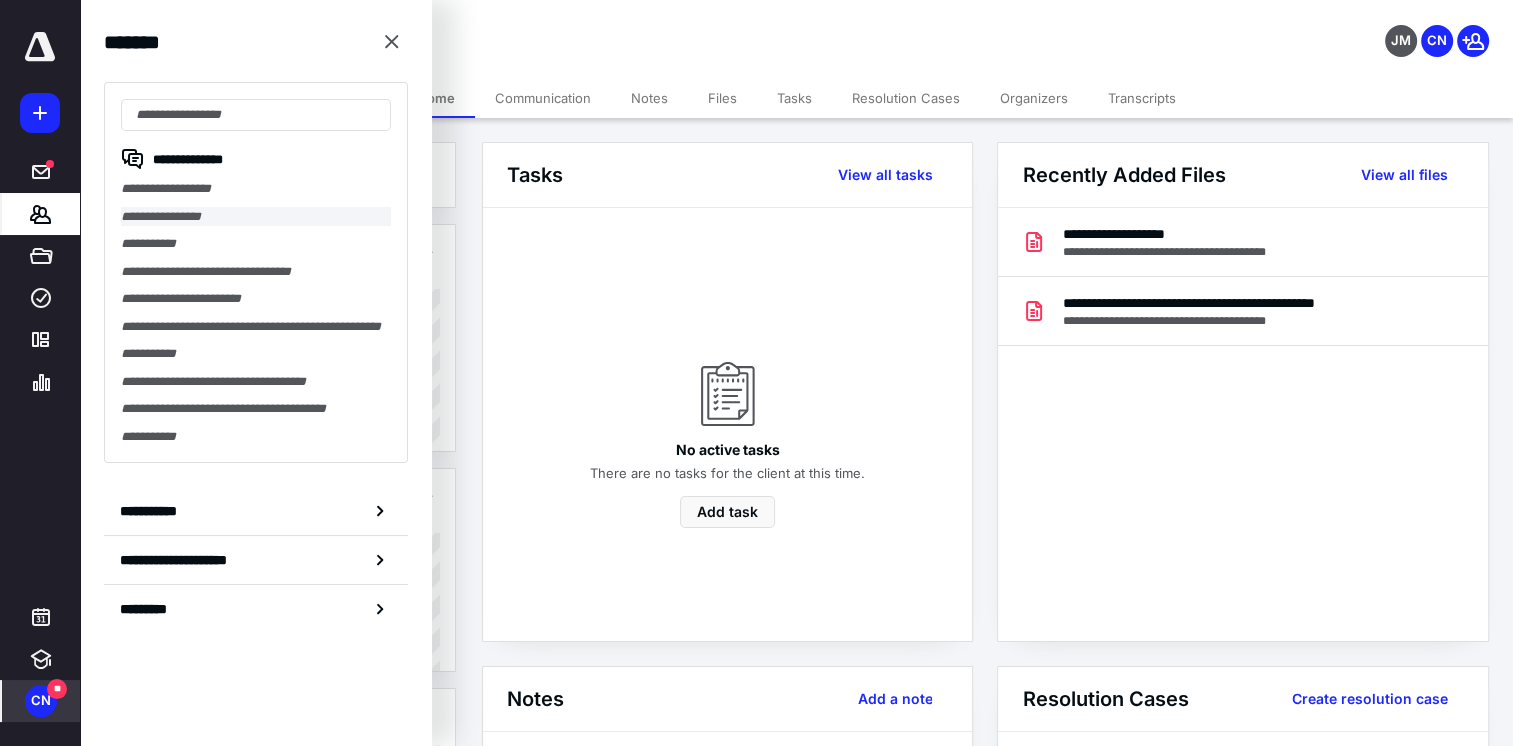 click on "**********" at bounding box center [256, 217] 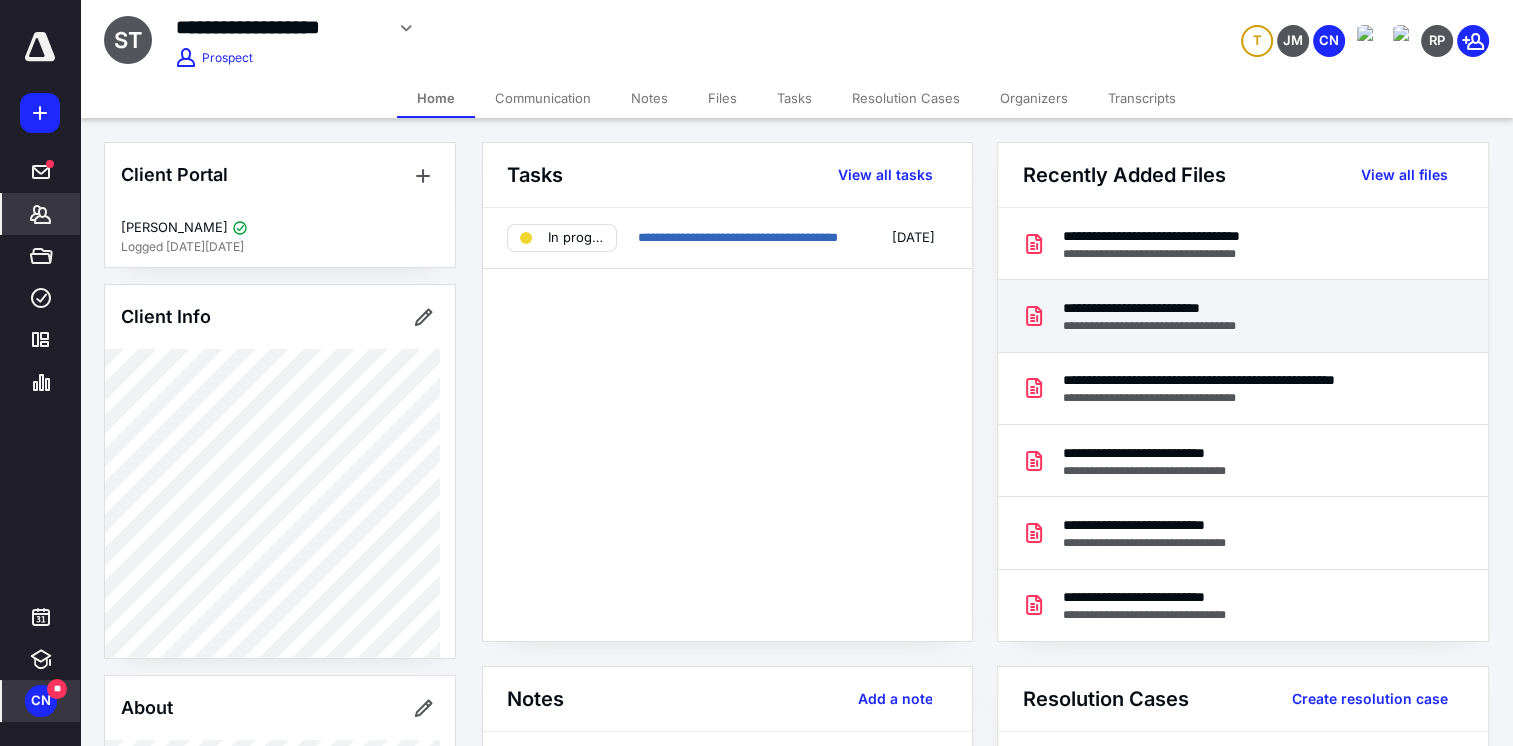 click on "**********" at bounding box center (1165, 308) 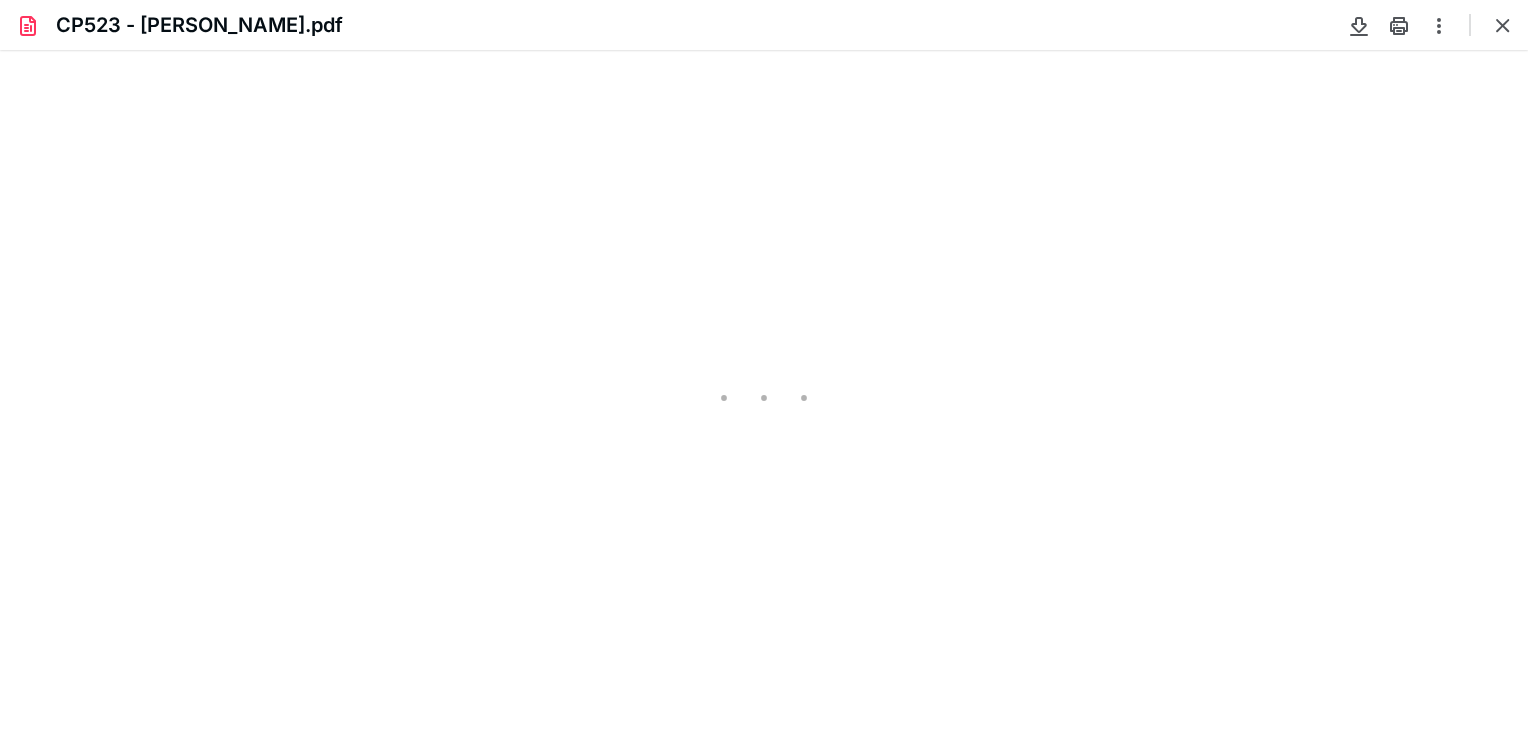 scroll, scrollTop: 0, scrollLeft: 0, axis: both 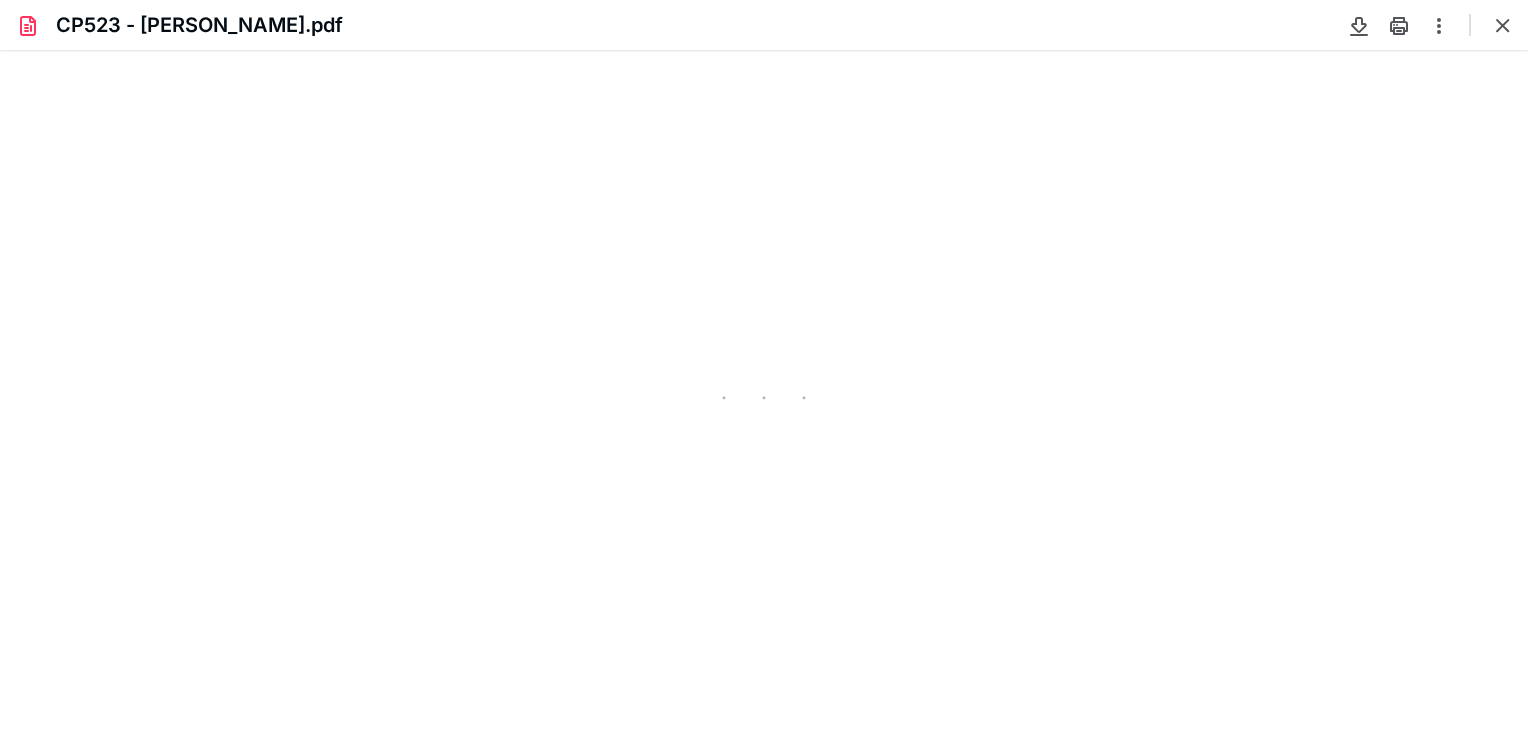 type on "83" 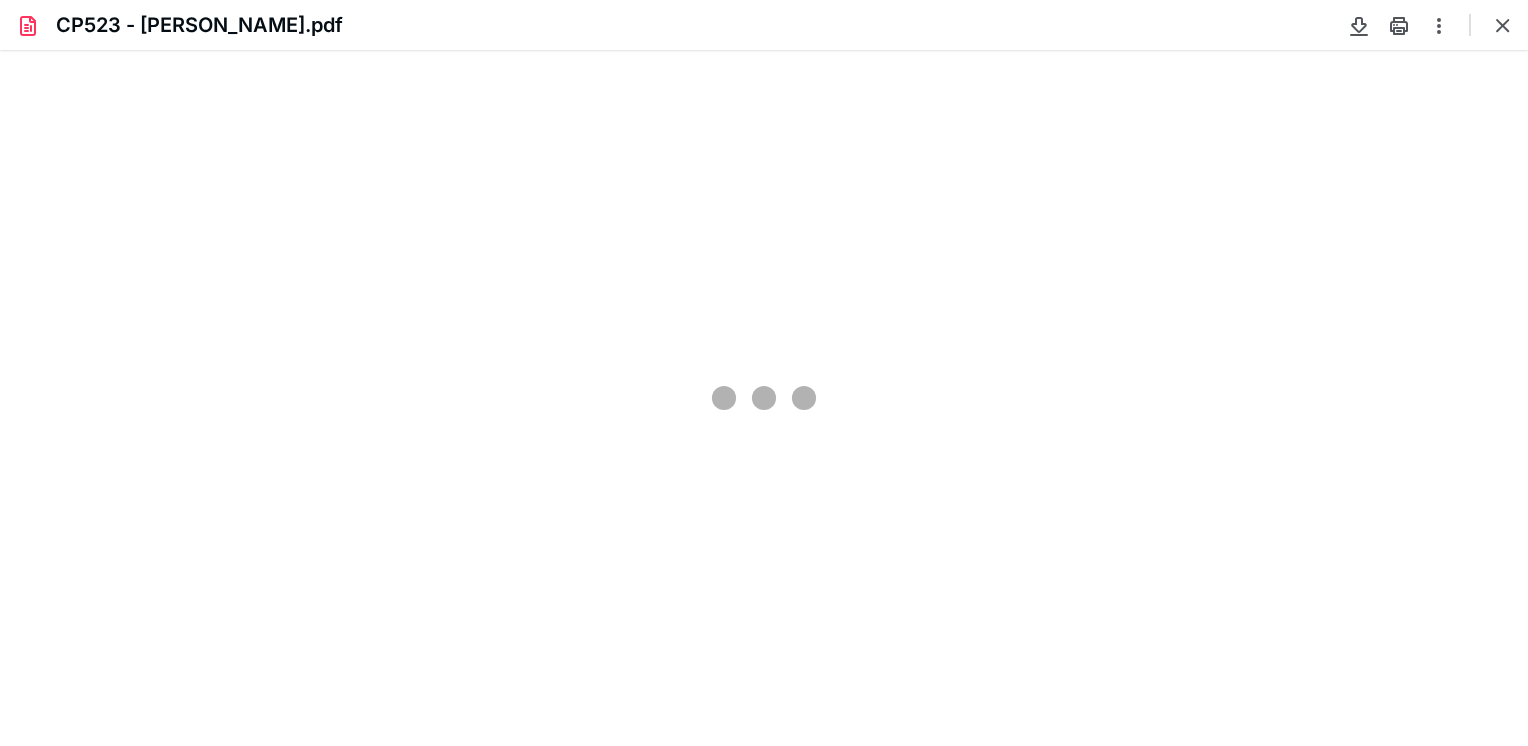 scroll, scrollTop: 39, scrollLeft: 0, axis: vertical 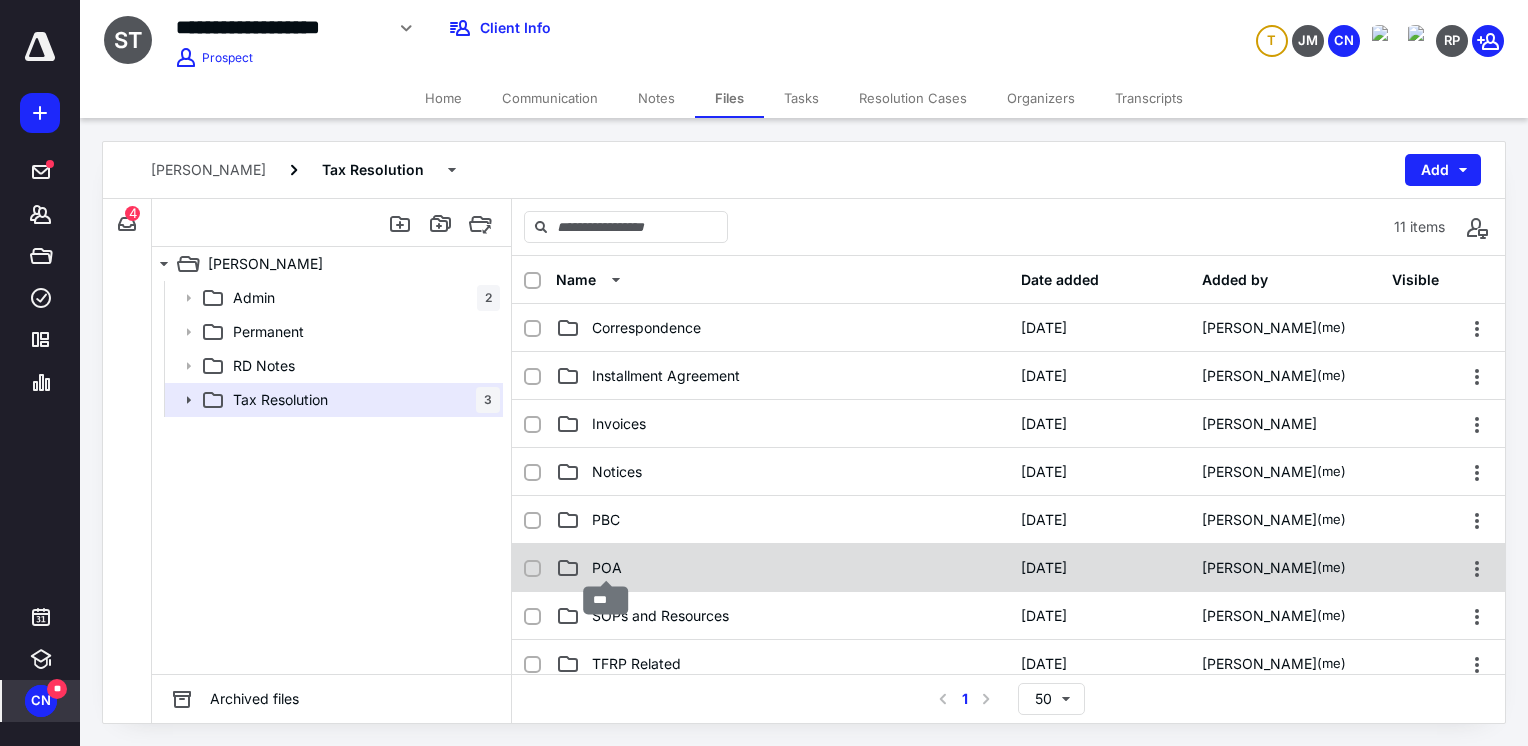 click on "POA" at bounding box center [607, 568] 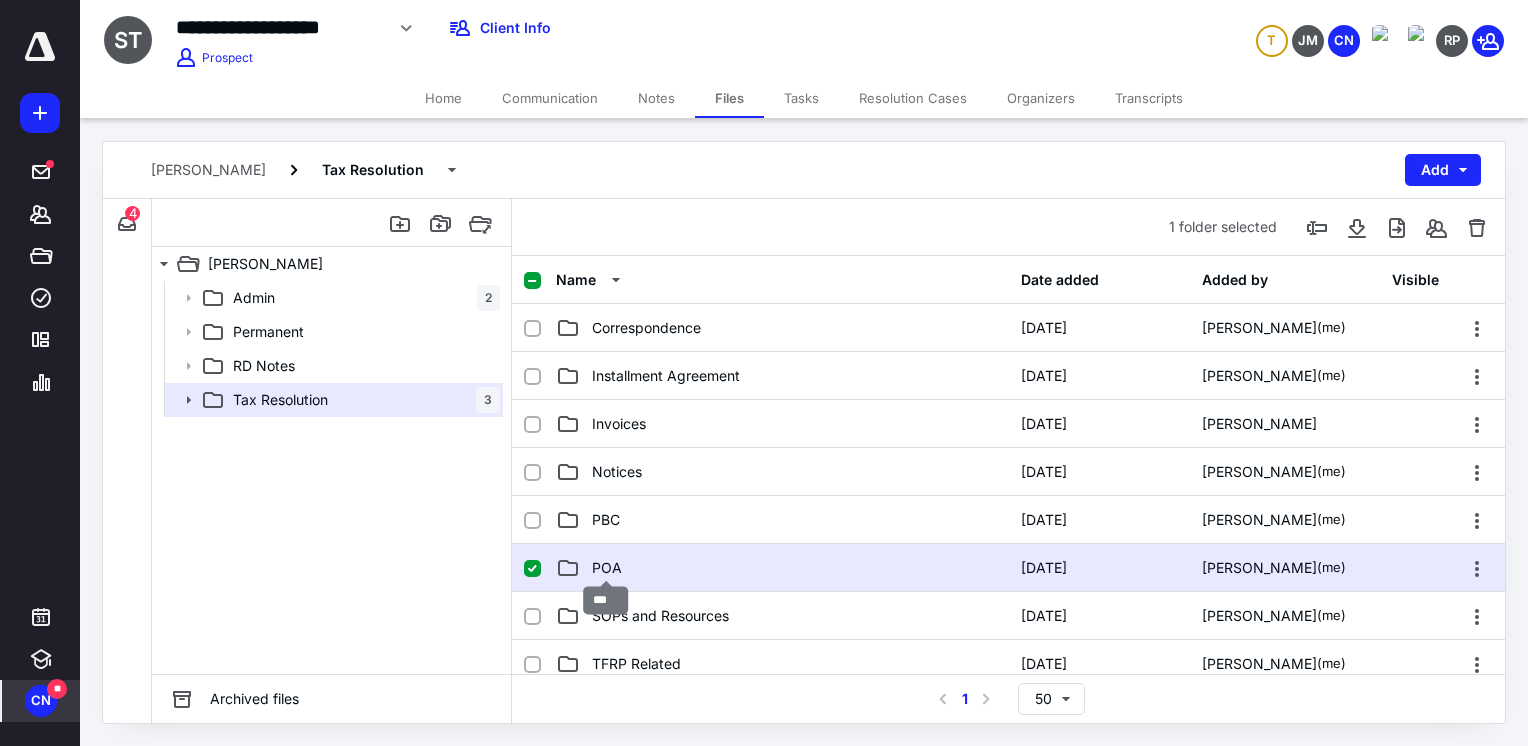 click on "POA" at bounding box center (607, 568) 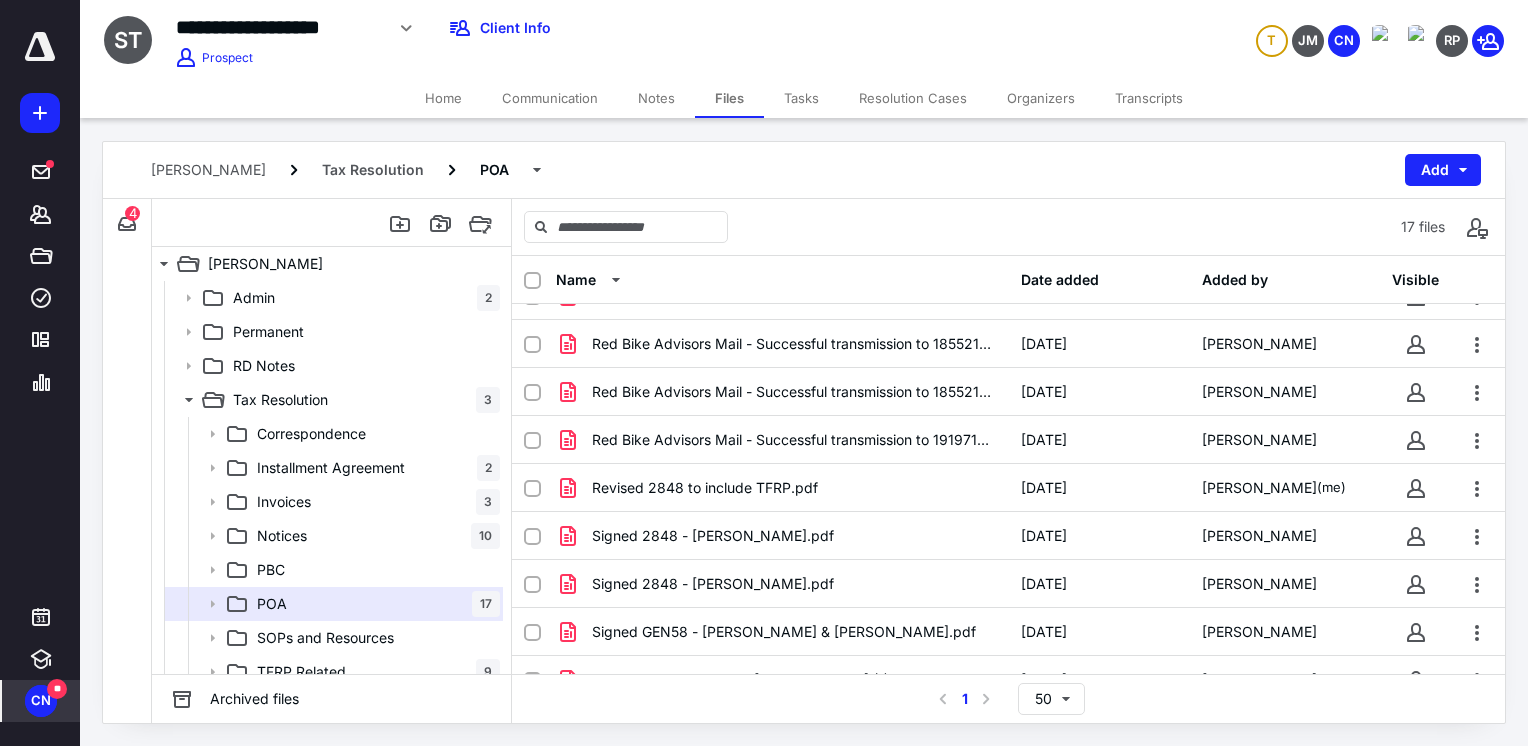 scroll, scrollTop: 441, scrollLeft: 0, axis: vertical 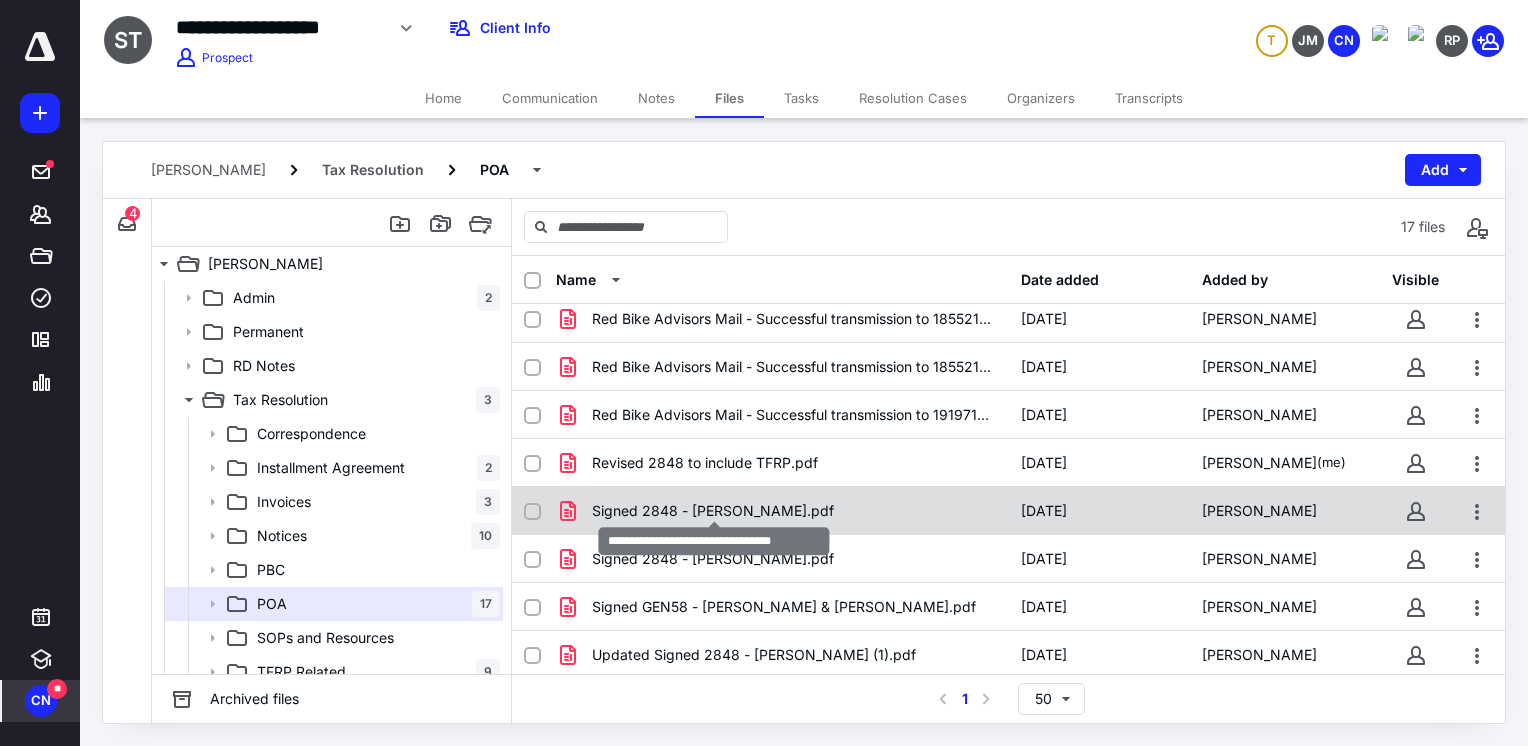 click on "Signed 2848 - Robert Thompson.pdf" at bounding box center (713, 511) 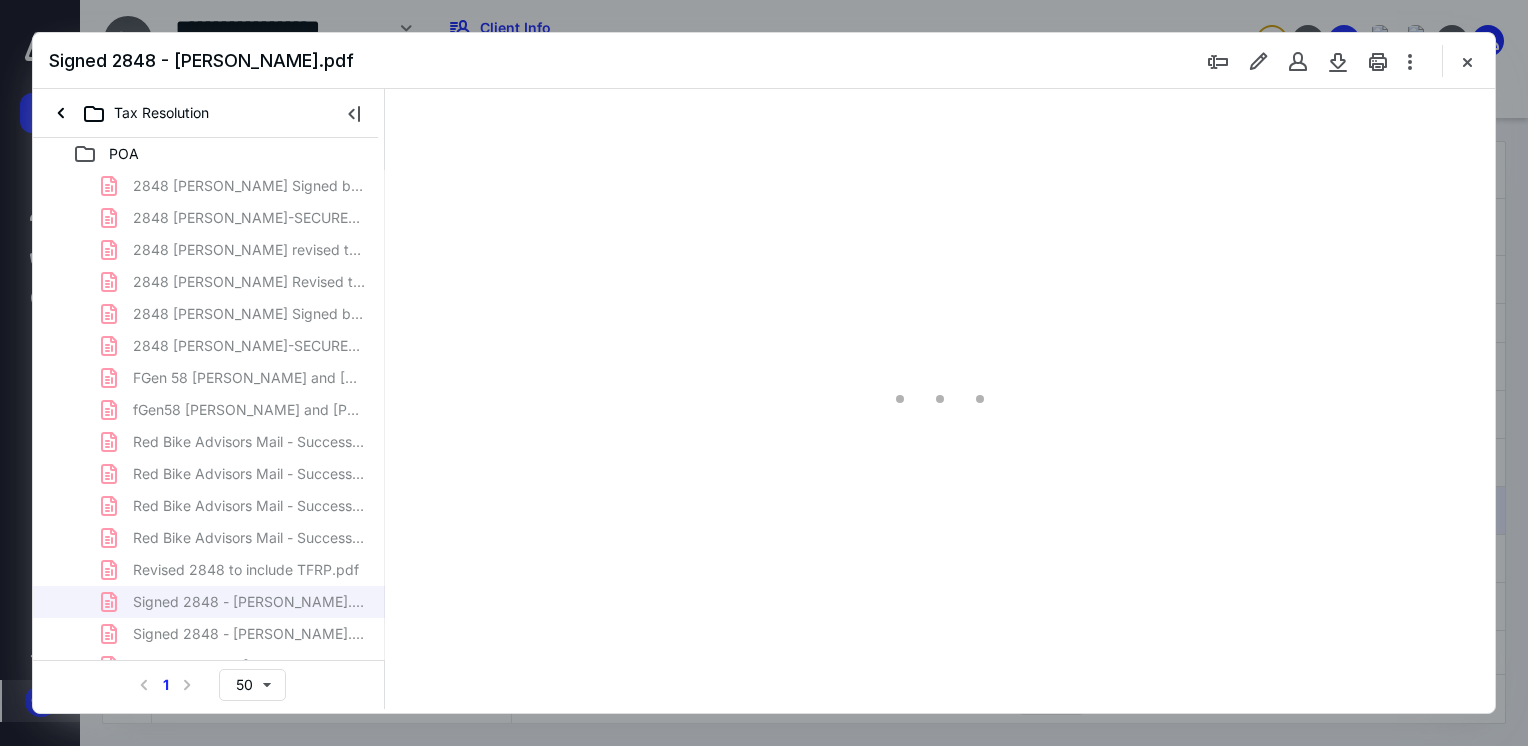 scroll, scrollTop: 0, scrollLeft: 0, axis: both 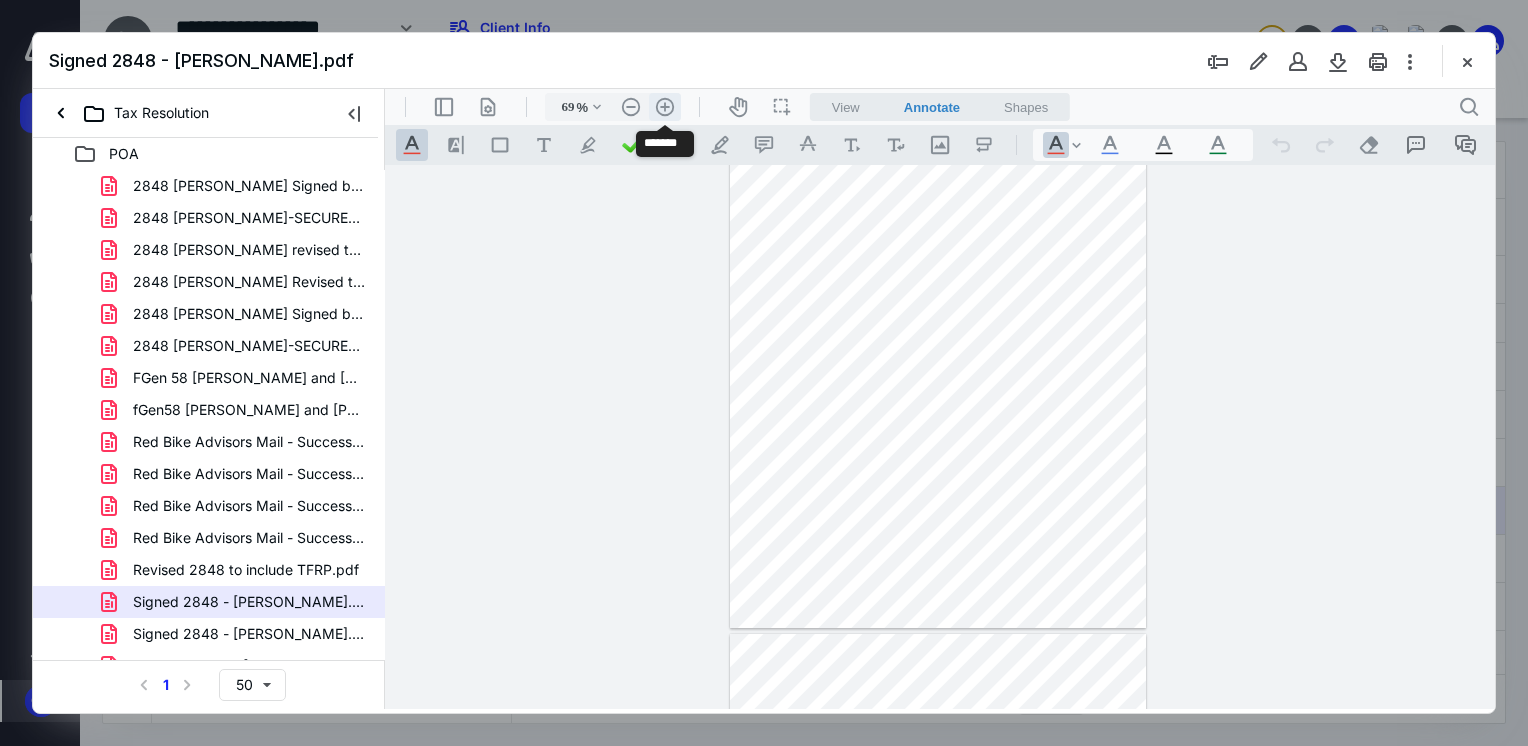 click on ".cls-1{fill:#abb0c4;} icon - header - zoom - in - line" at bounding box center [665, 107] 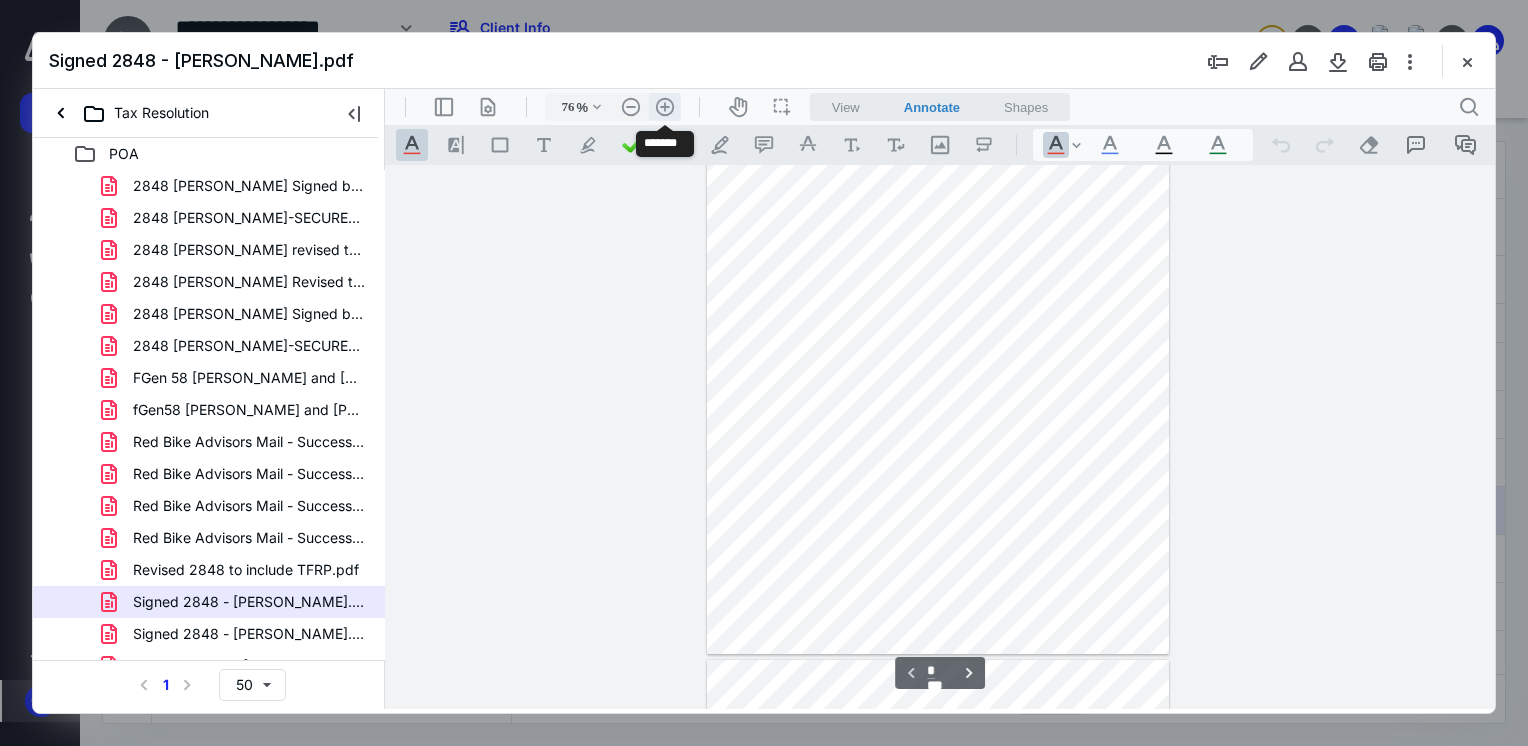 click on ".cls-1{fill:#abb0c4;} icon - header - zoom - in - line" at bounding box center (665, 107) 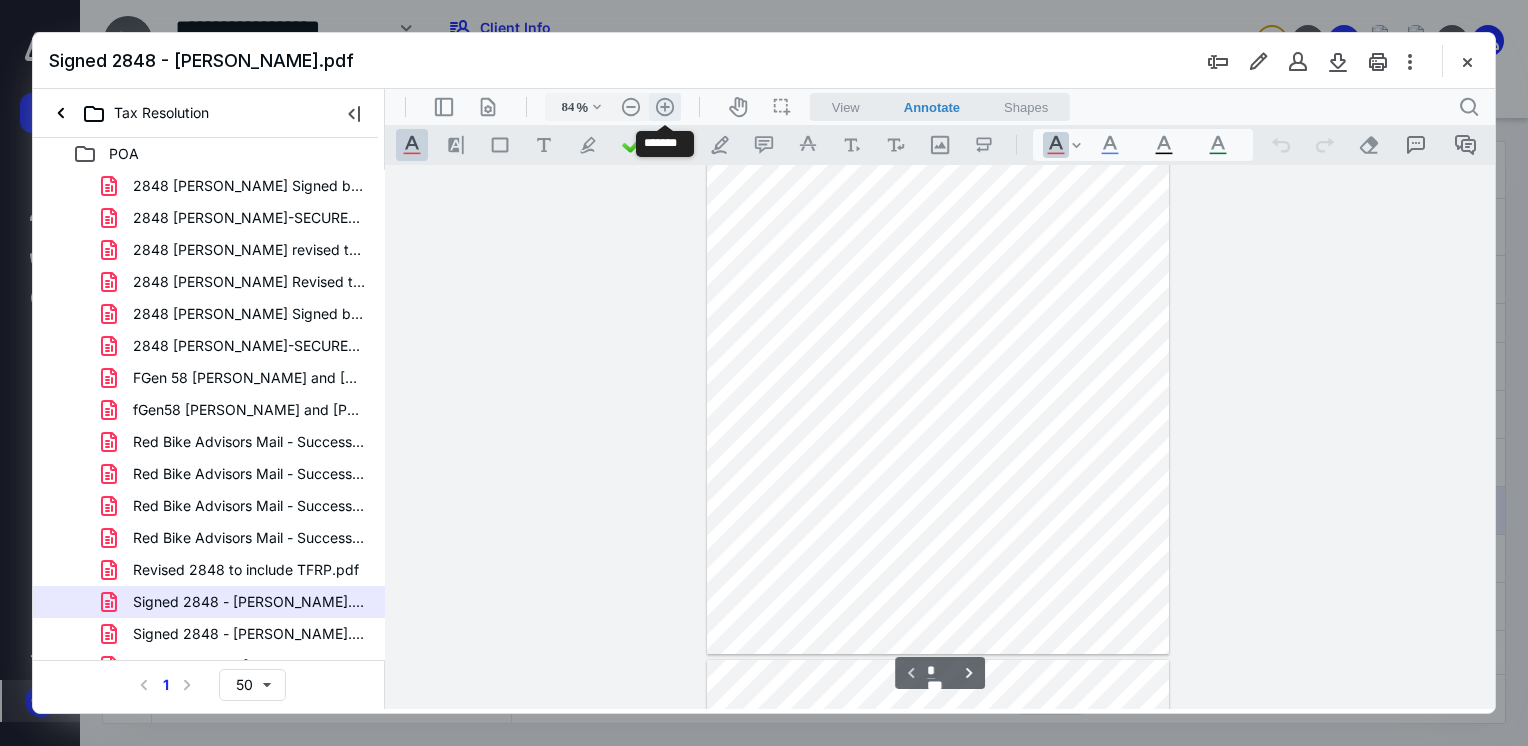 scroll, scrollTop: 148, scrollLeft: 0, axis: vertical 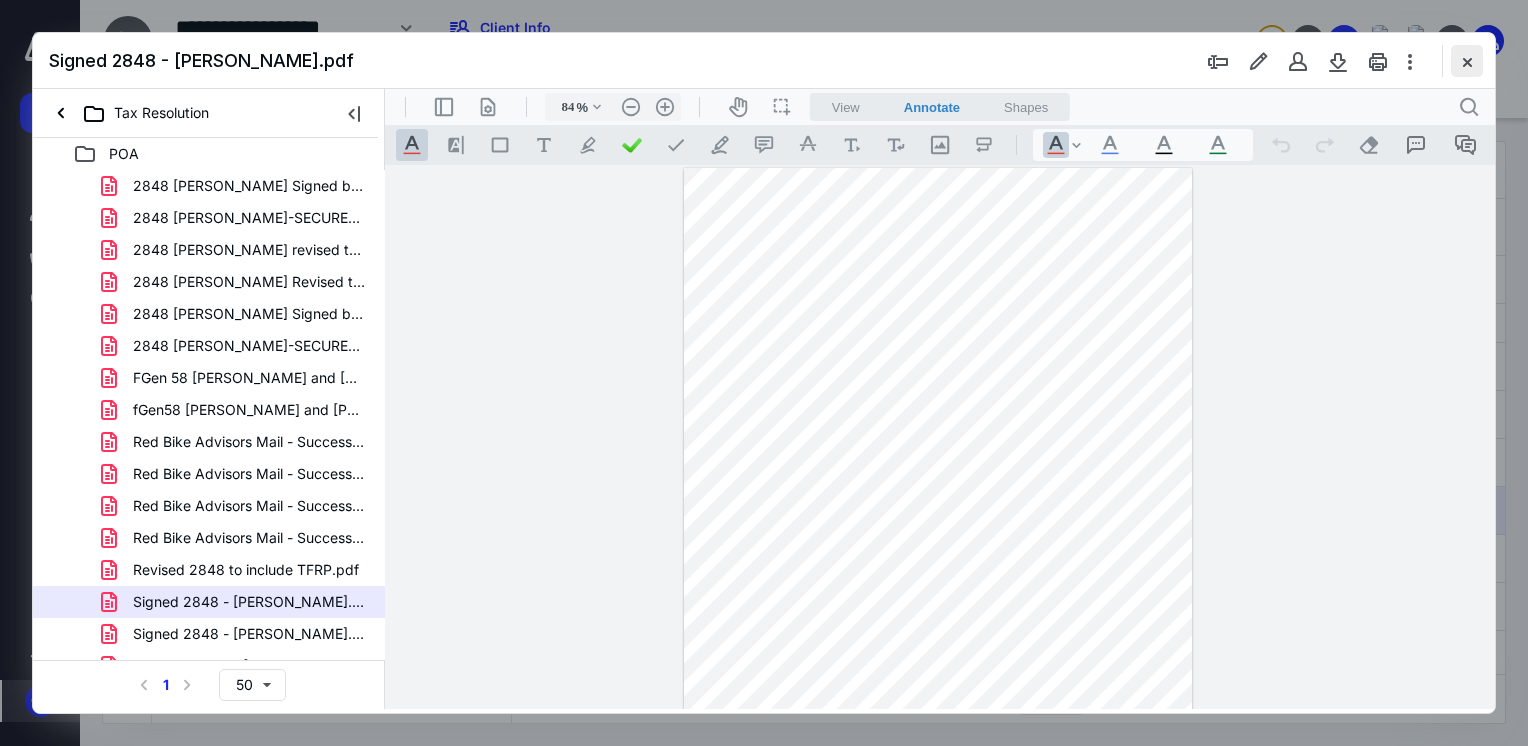 click at bounding box center [1467, 61] 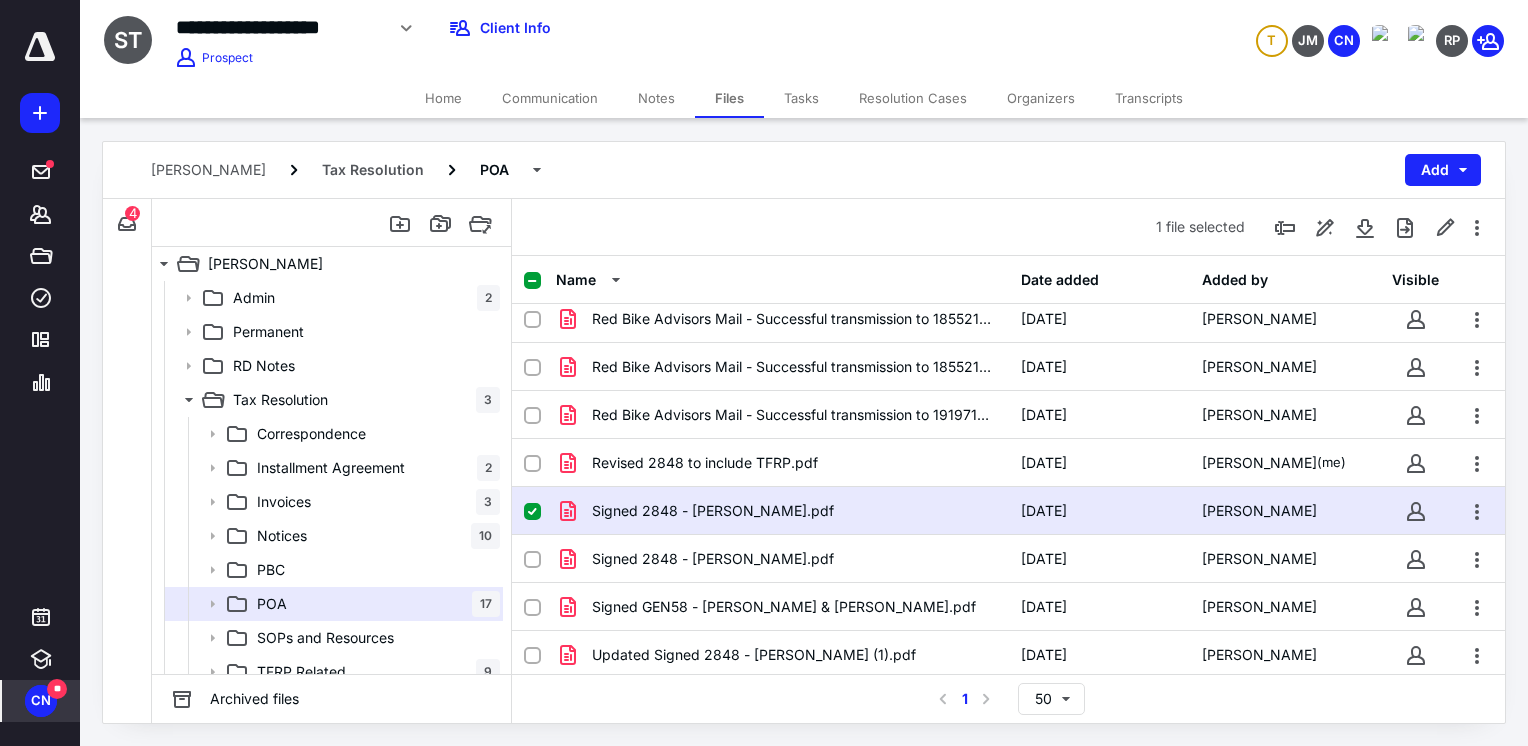 click on "Transcripts" at bounding box center (1149, 98) 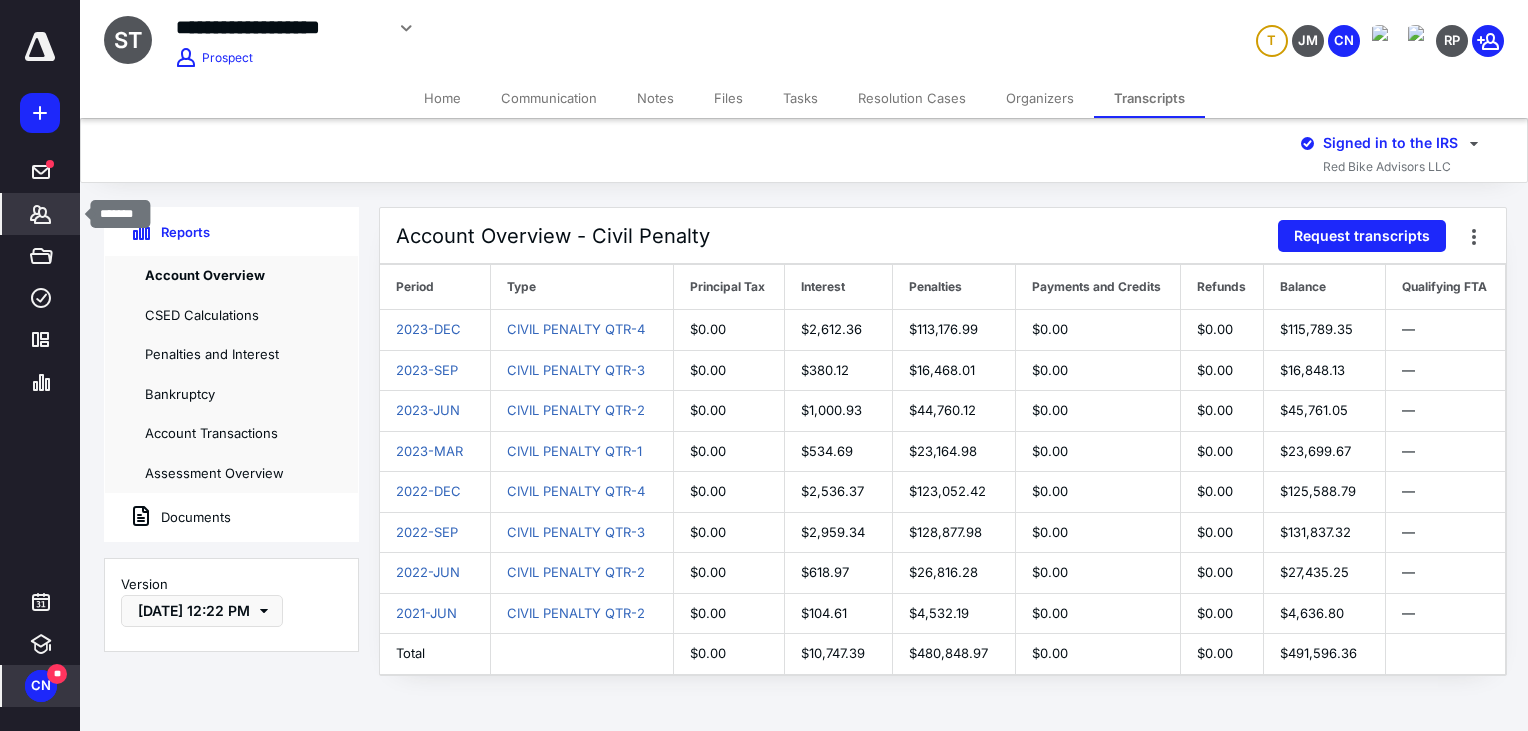 click on "*******" at bounding box center [41, 214] 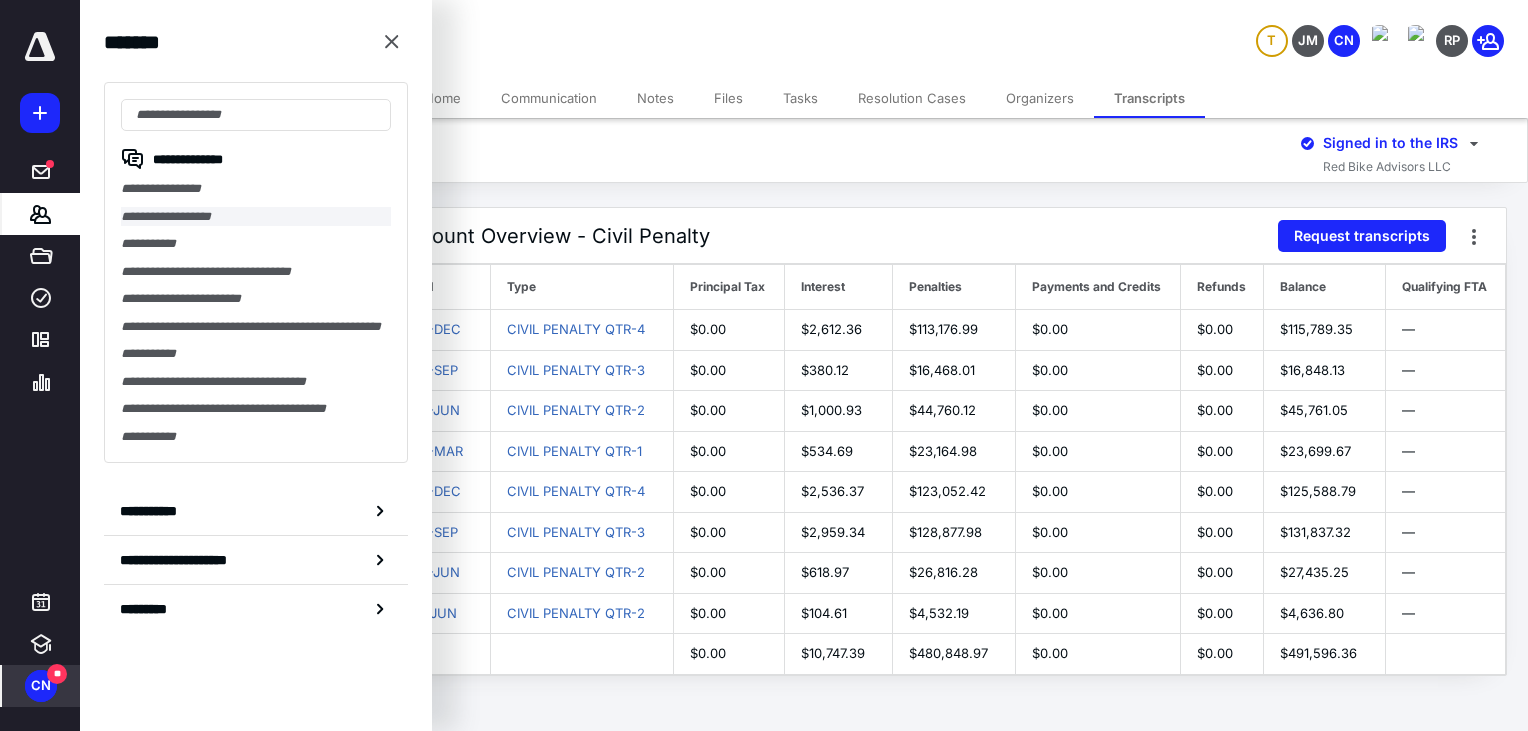 click on "**********" at bounding box center [256, 217] 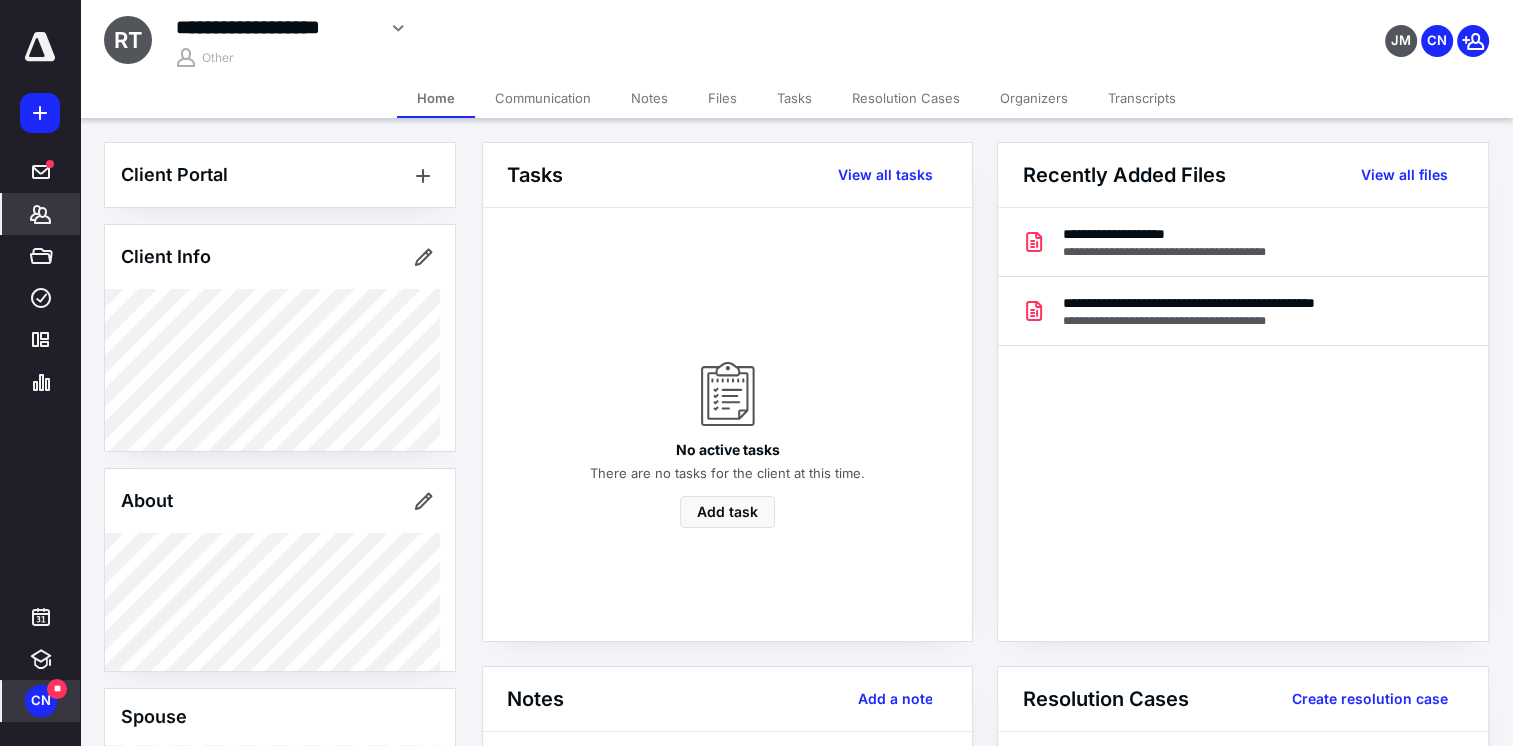 click on "Transcripts" at bounding box center [1142, 98] 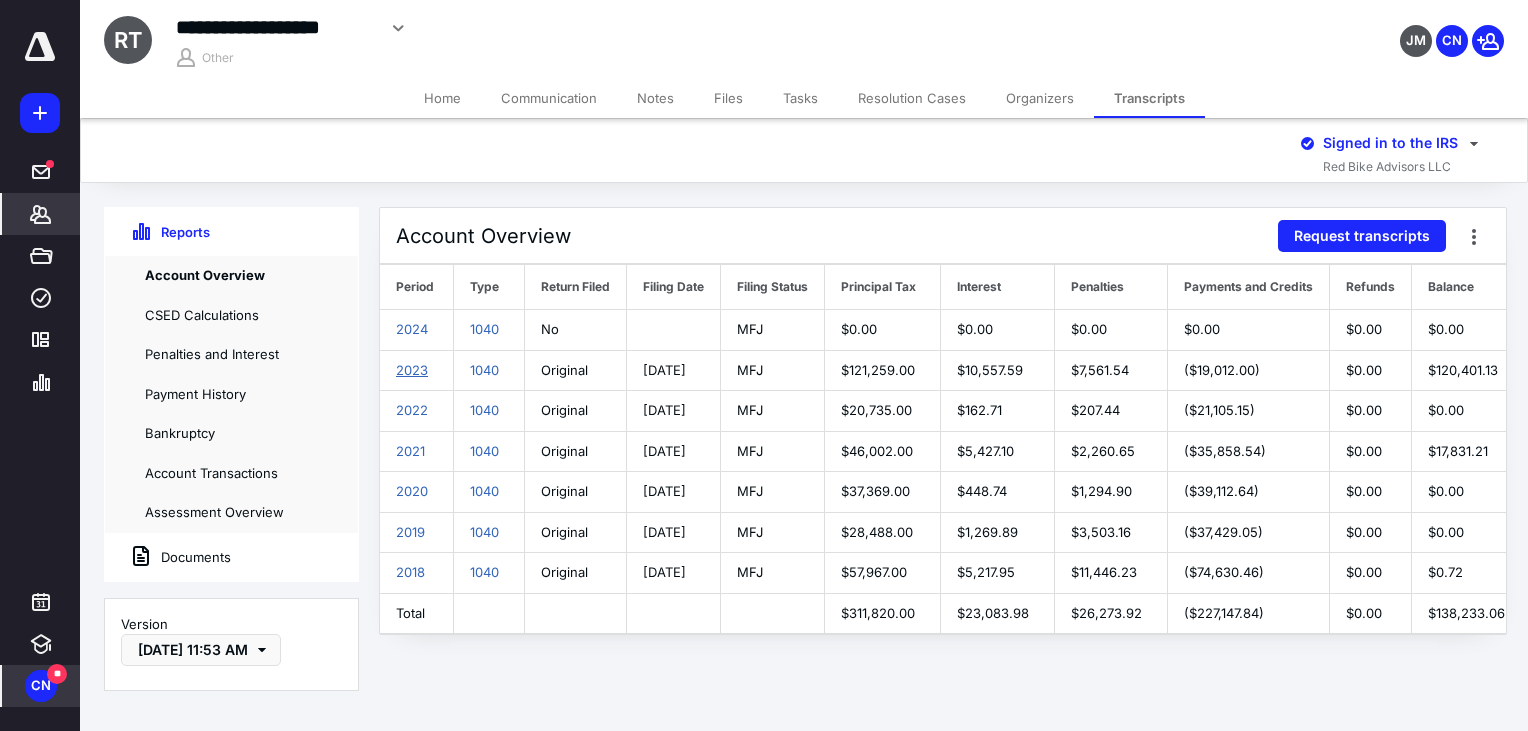 click on "2023" at bounding box center [412, 370] 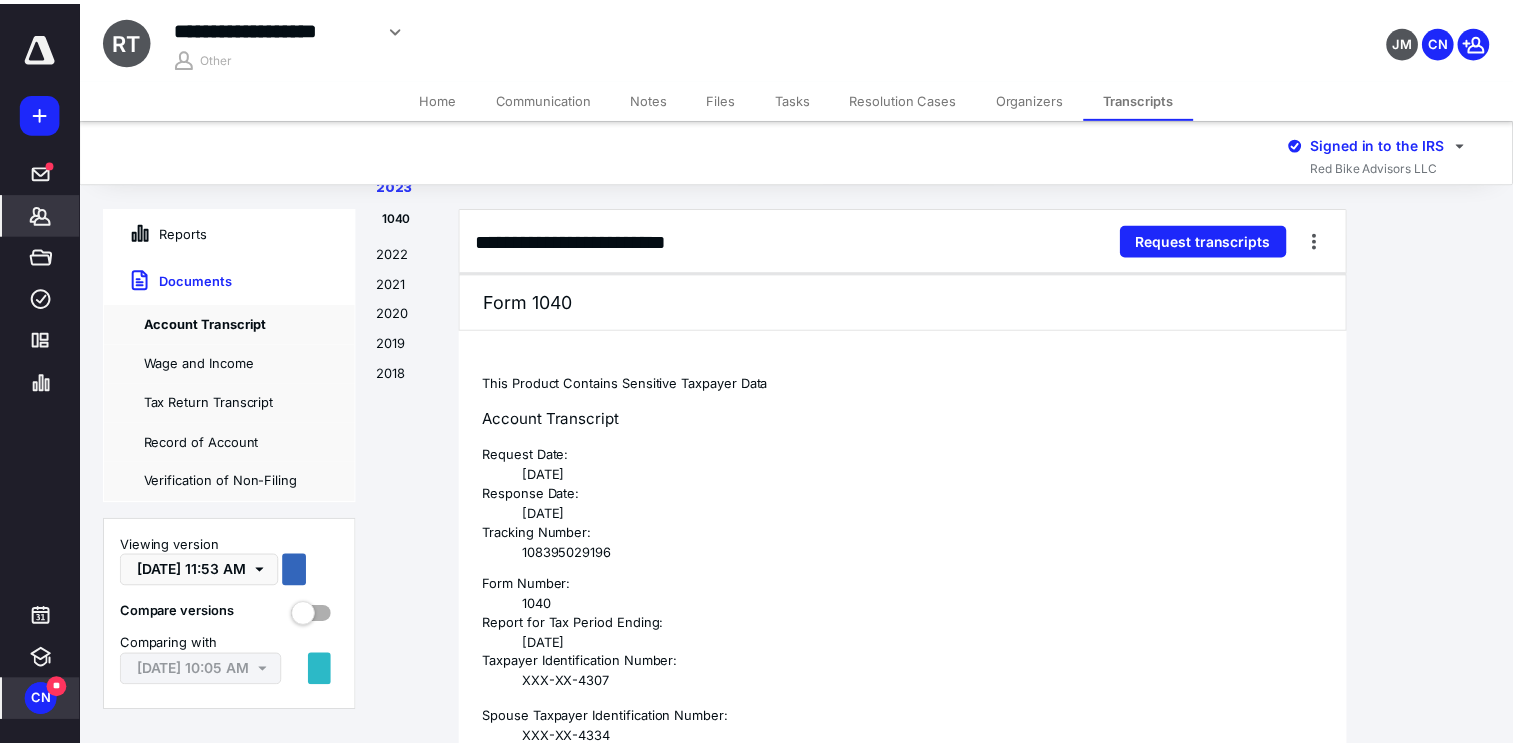 scroll, scrollTop: 1281, scrollLeft: 0, axis: vertical 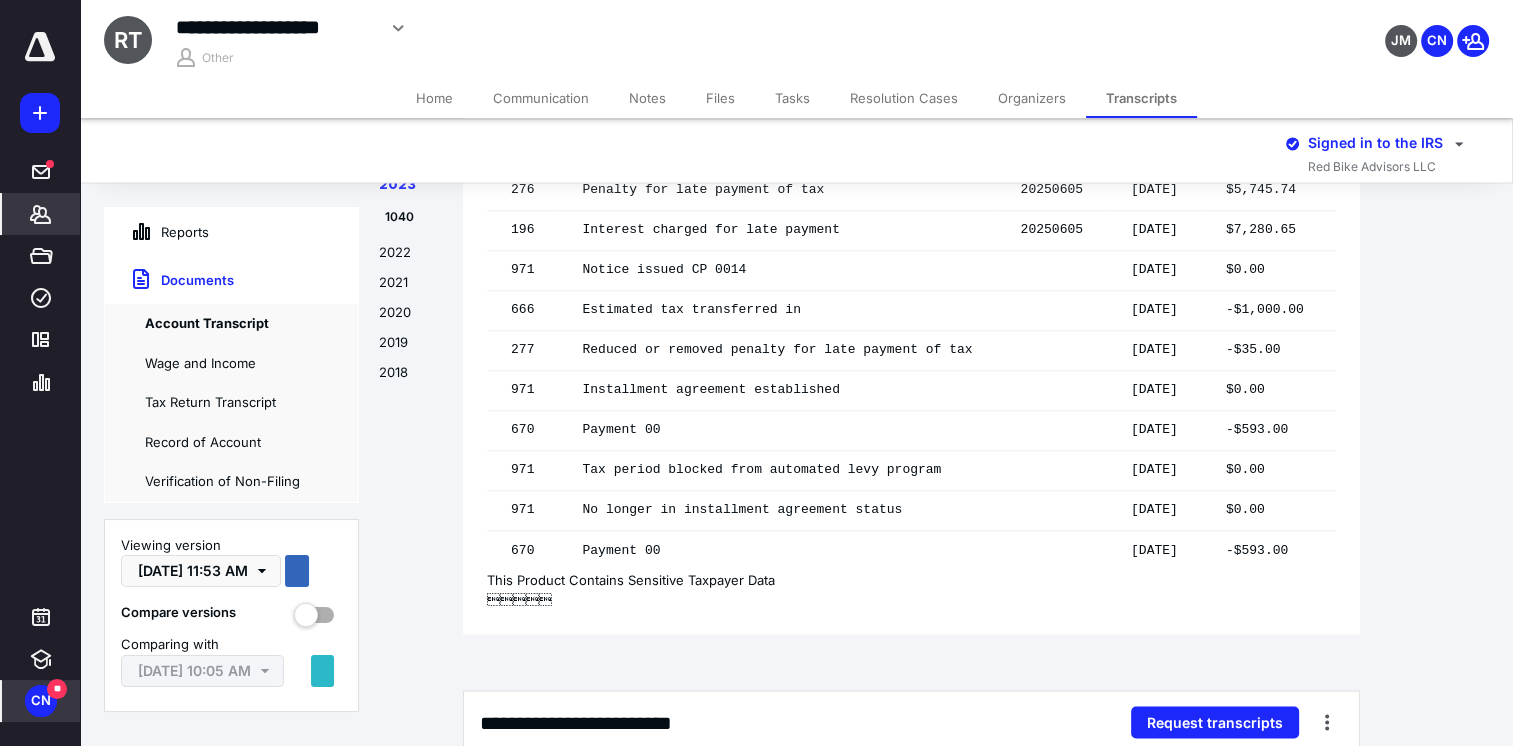 click on "2019" at bounding box center [411, 348] 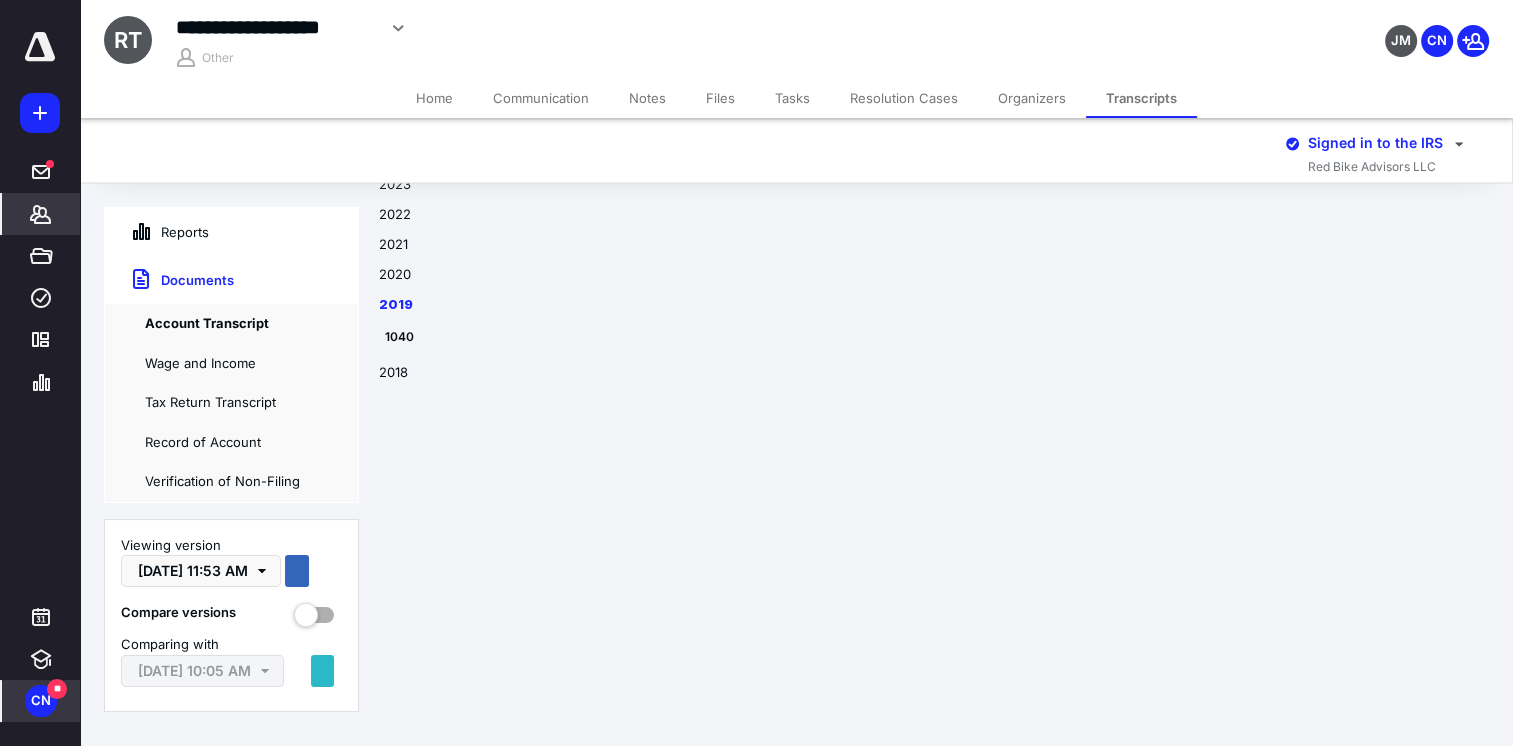 scroll, scrollTop: 11560, scrollLeft: 0, axis: vertical 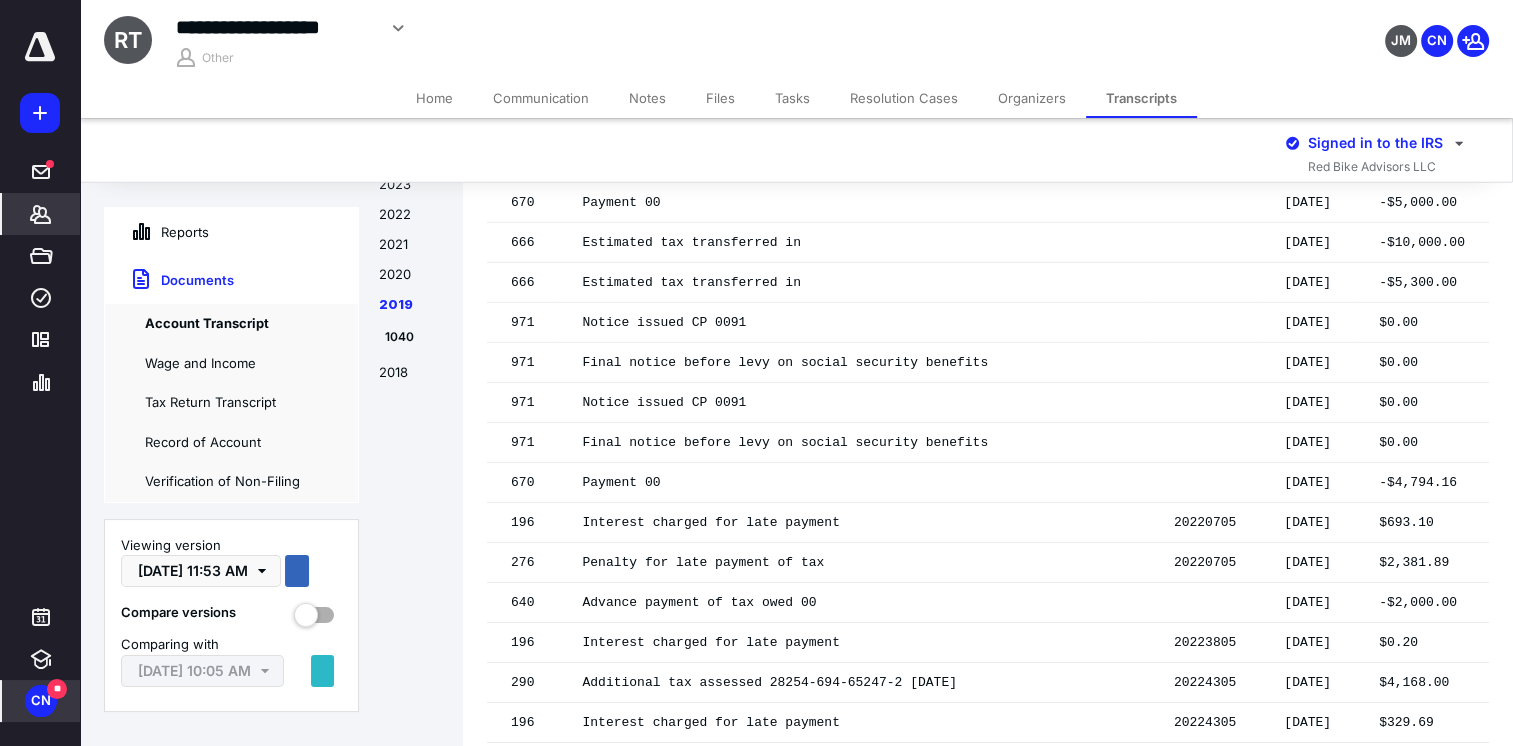 click on "Reports" at bounding box center (157, 232) 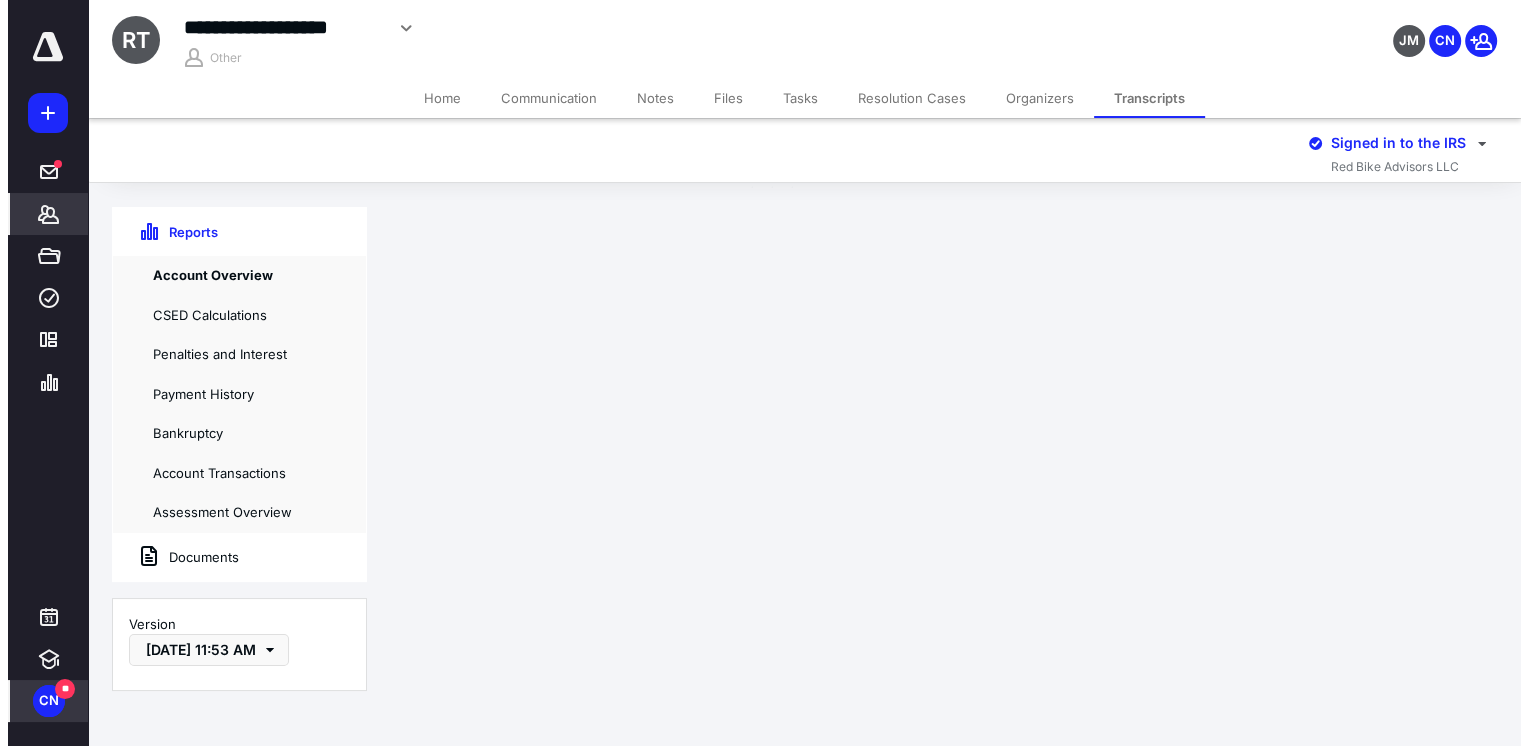 scroll, scrollTop: 0, scrollLeft: 0, axis: both 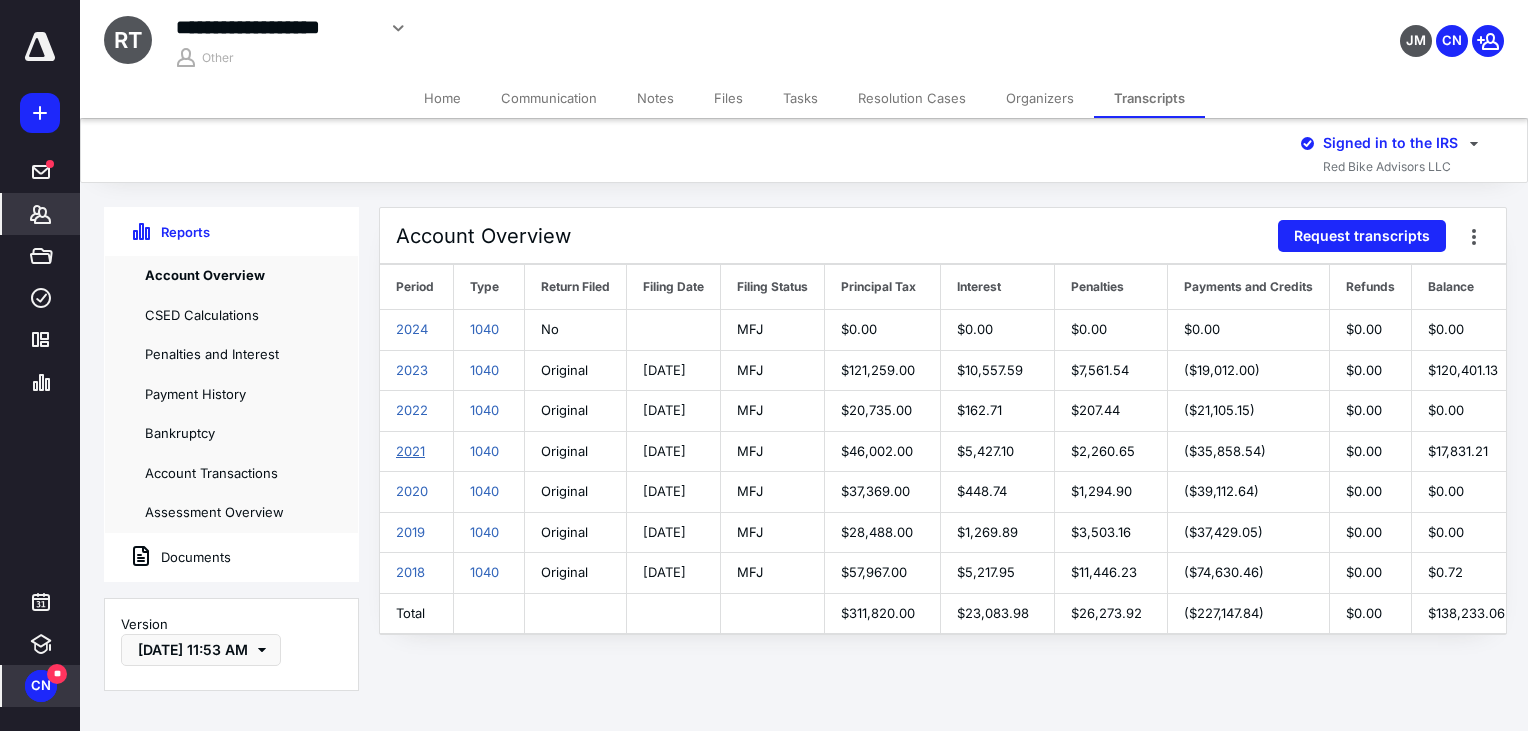 click on "2021" at bounding box center [410, 451] 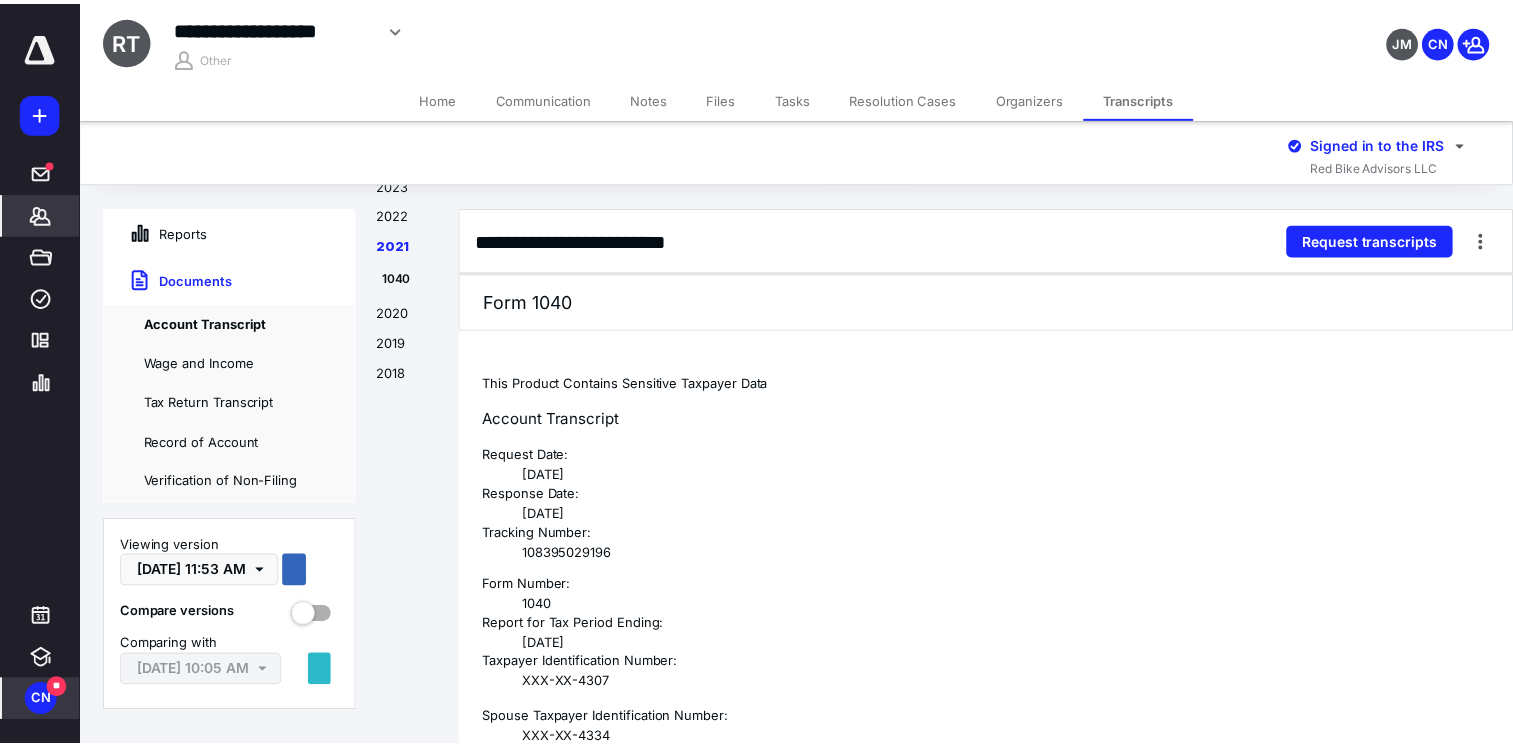 scroll, scrollTop: 5446, scrollLeft: 0, axis: vertical 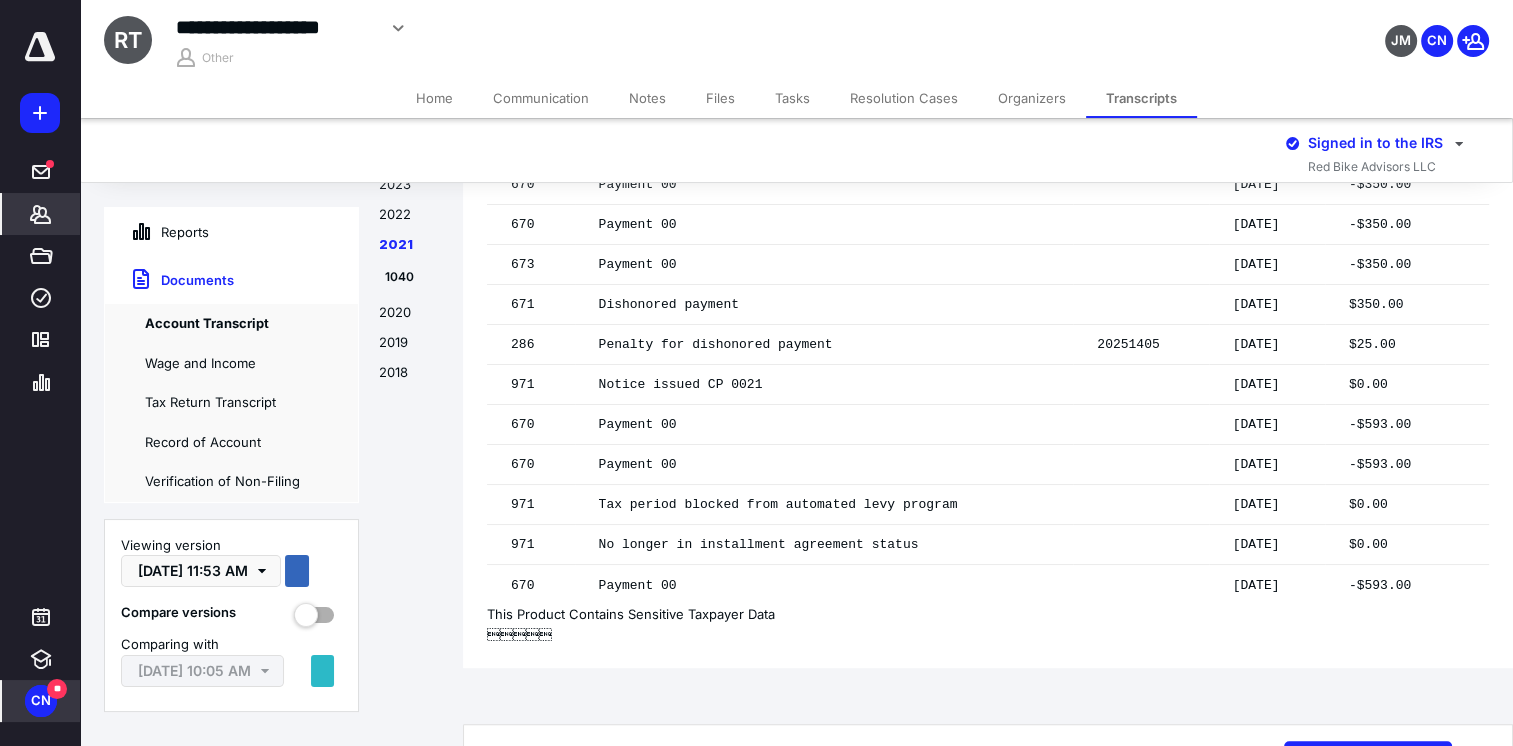 click on "Home" at bounding box center (434, 98) 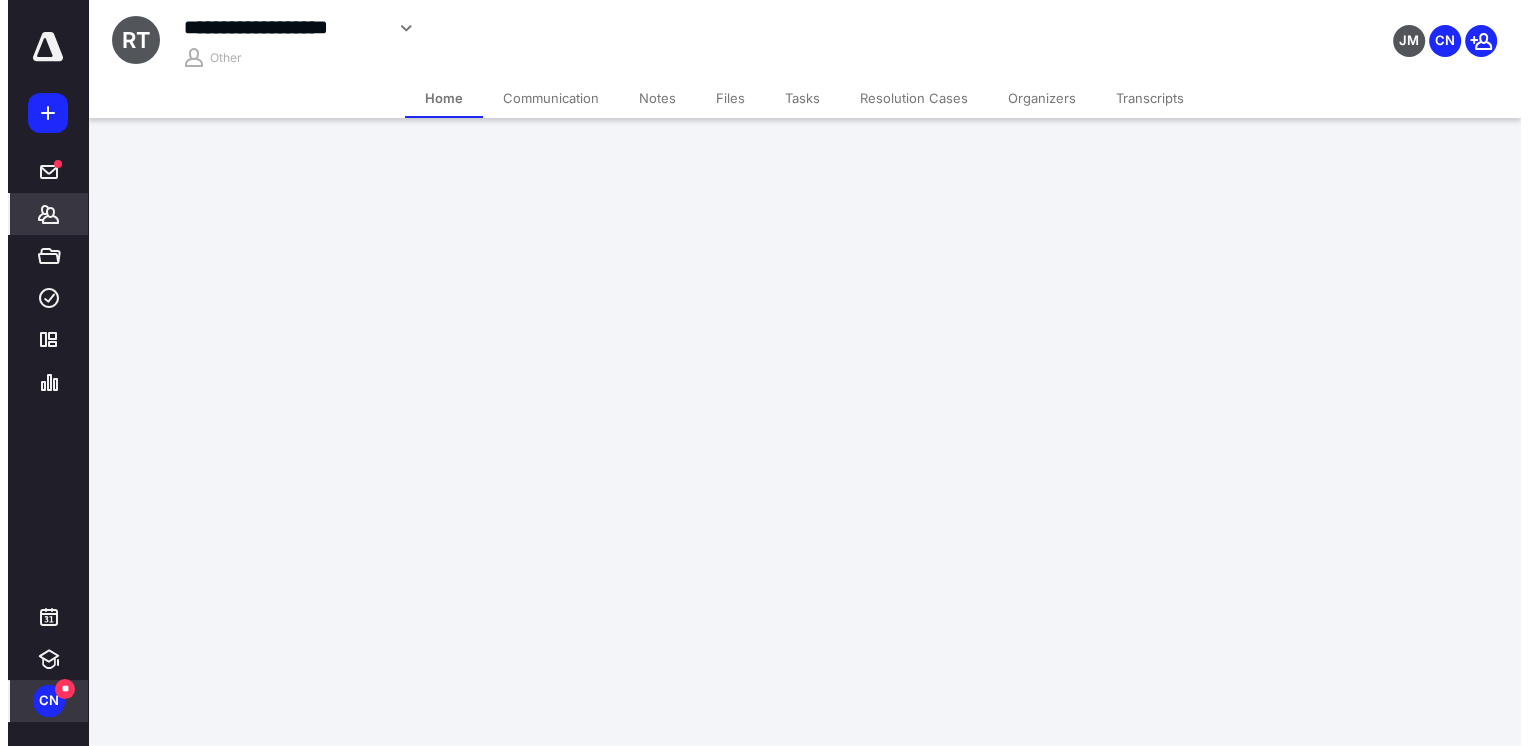 scroll, scrollTop: 0, scrollLeft: 0, axis: both 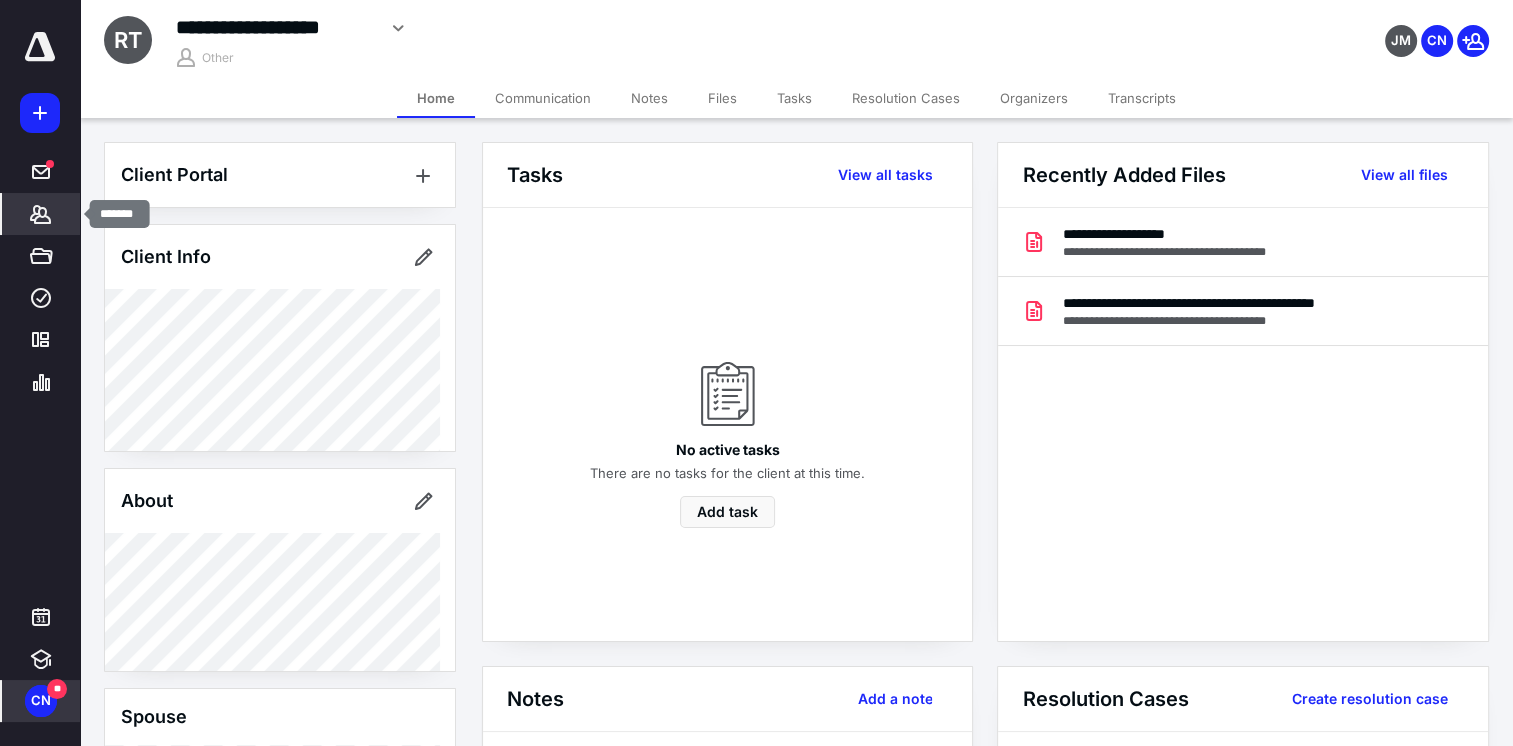 click 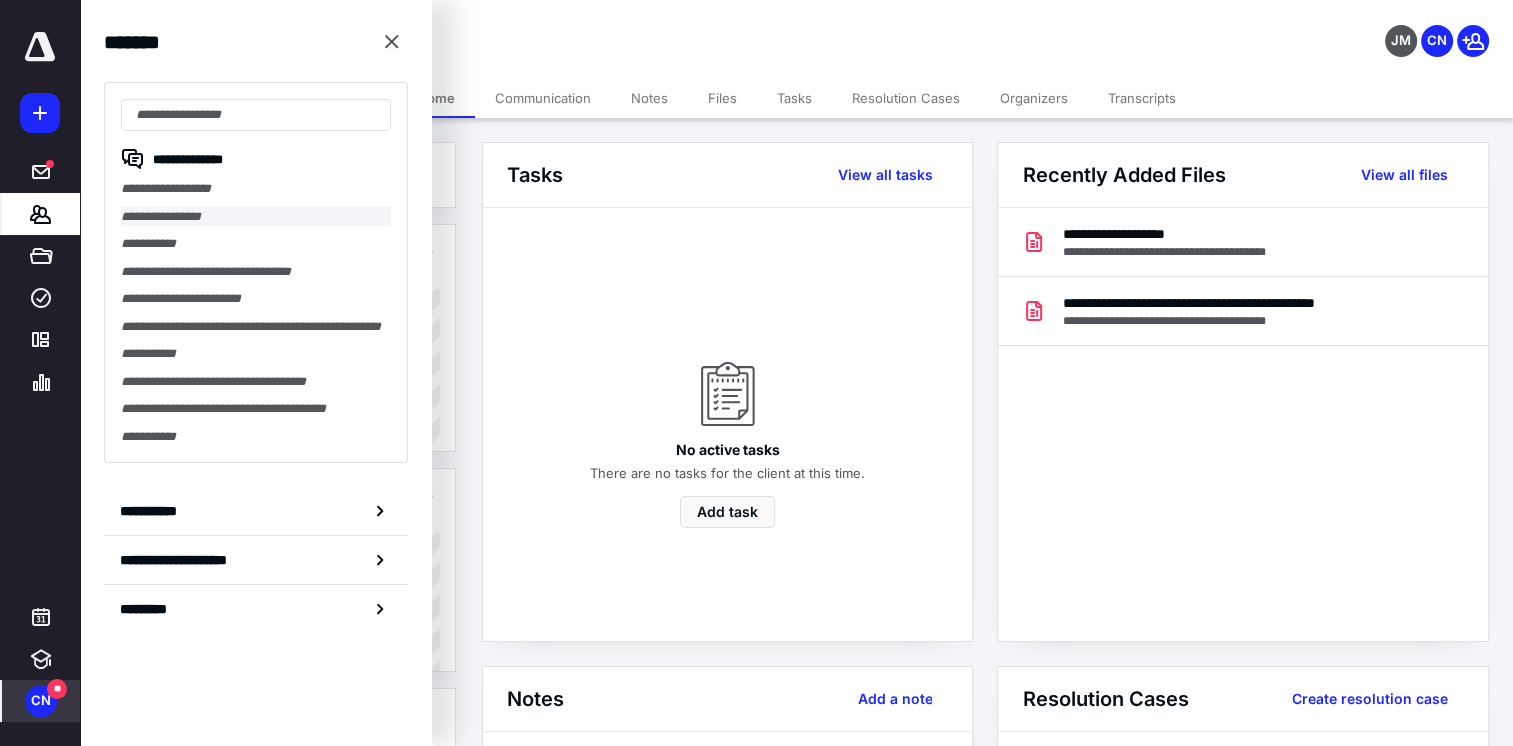 click on "**********" at bounding box center (256, 217) 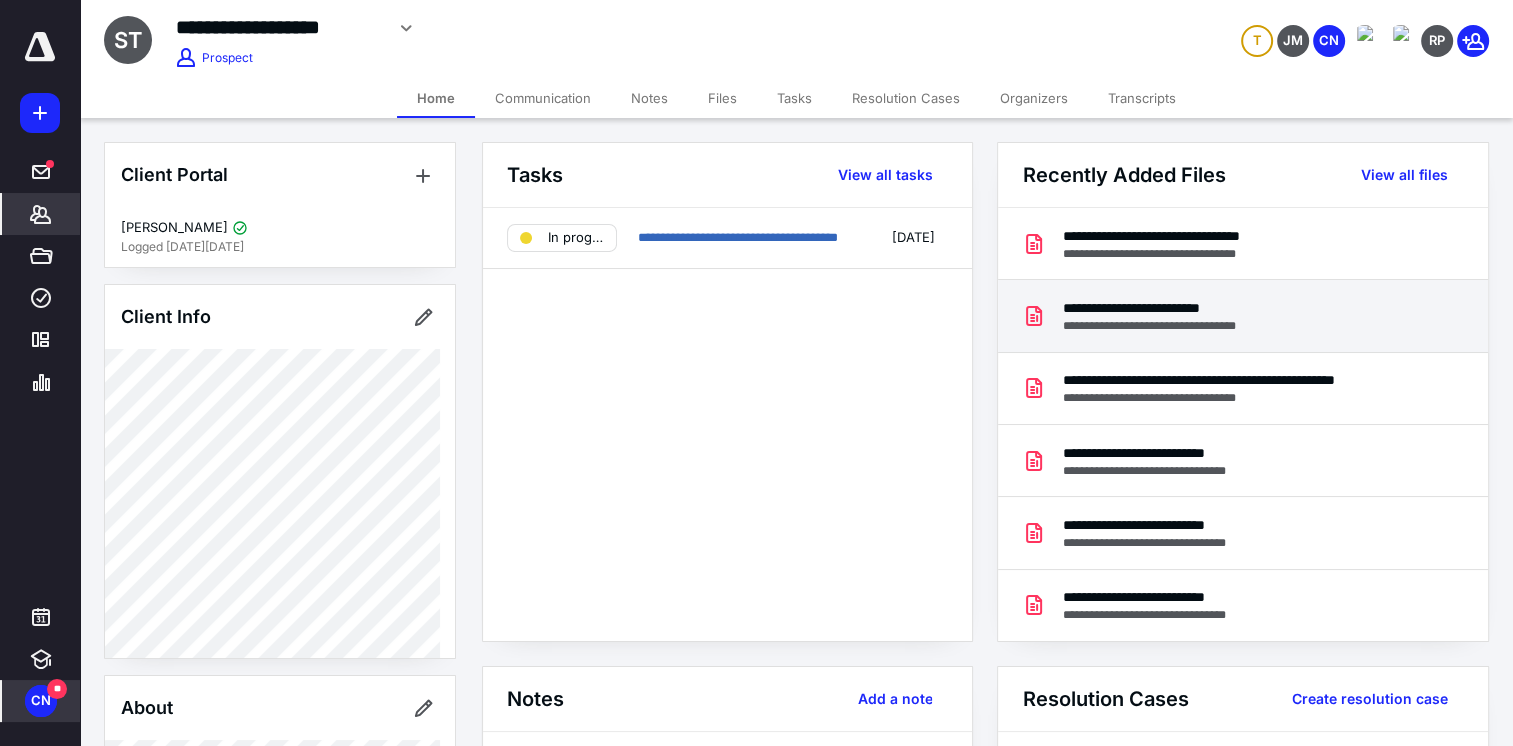 click on "**********" at bounding box center [1165, 308] 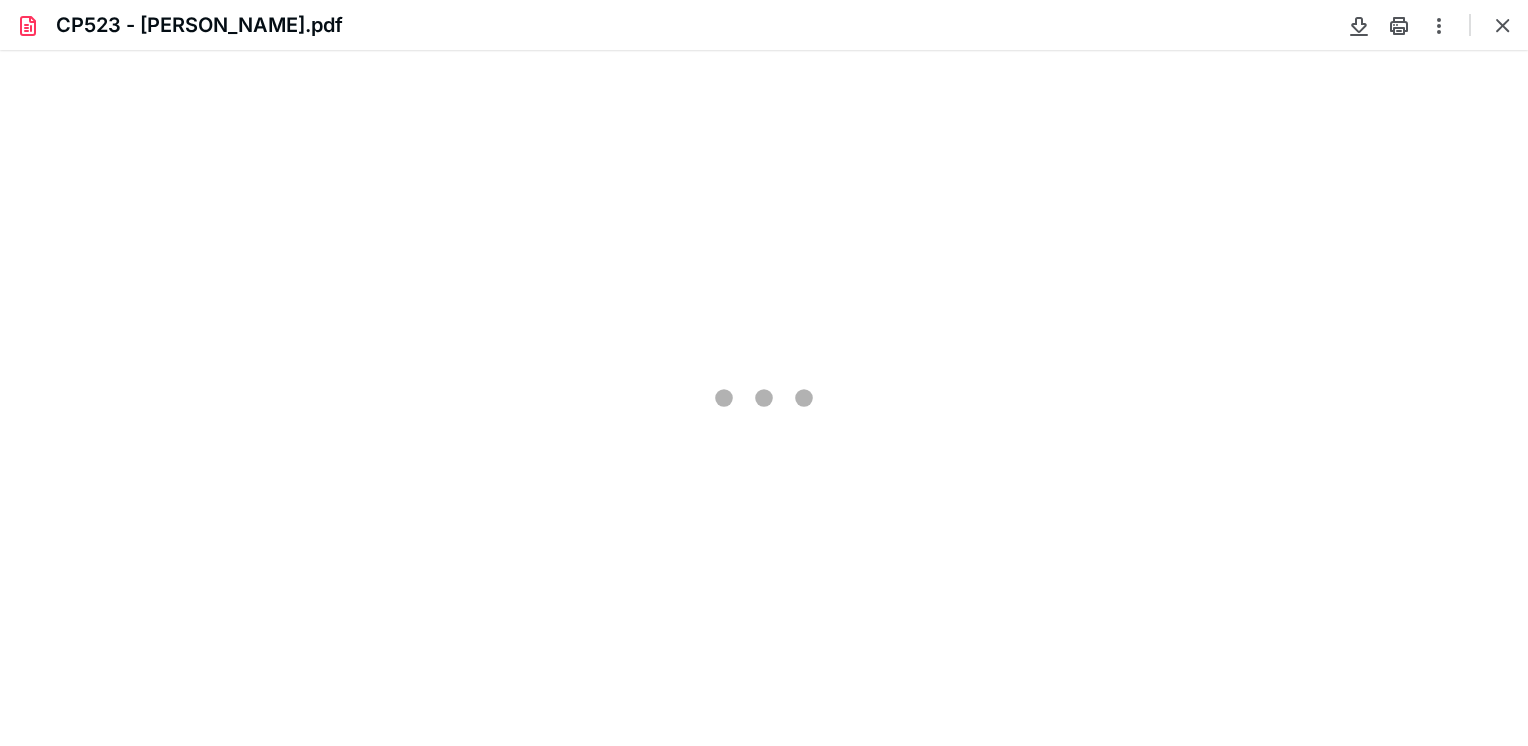 scroll, scrollTop: 0, scrollLeft: 0, axis: both 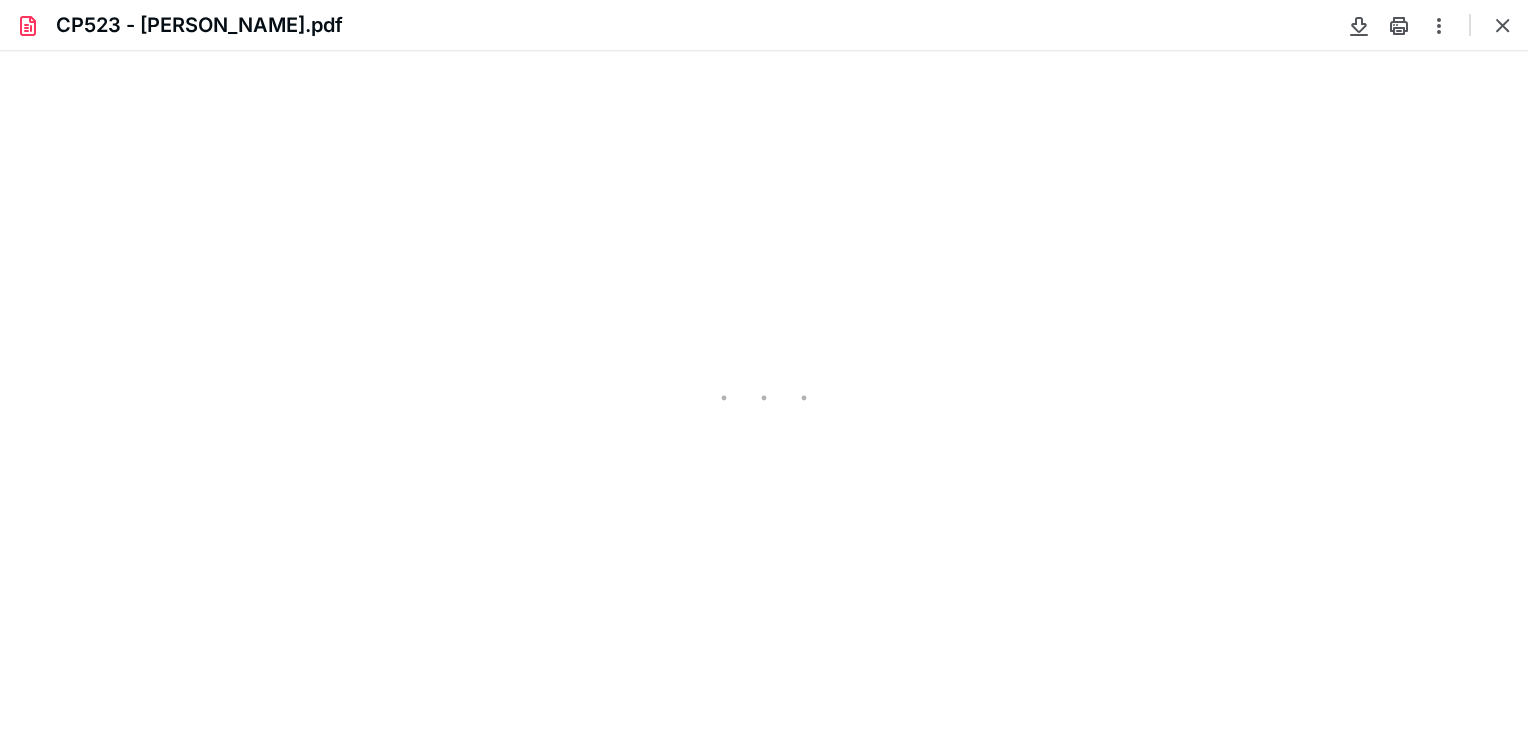 type on "83" 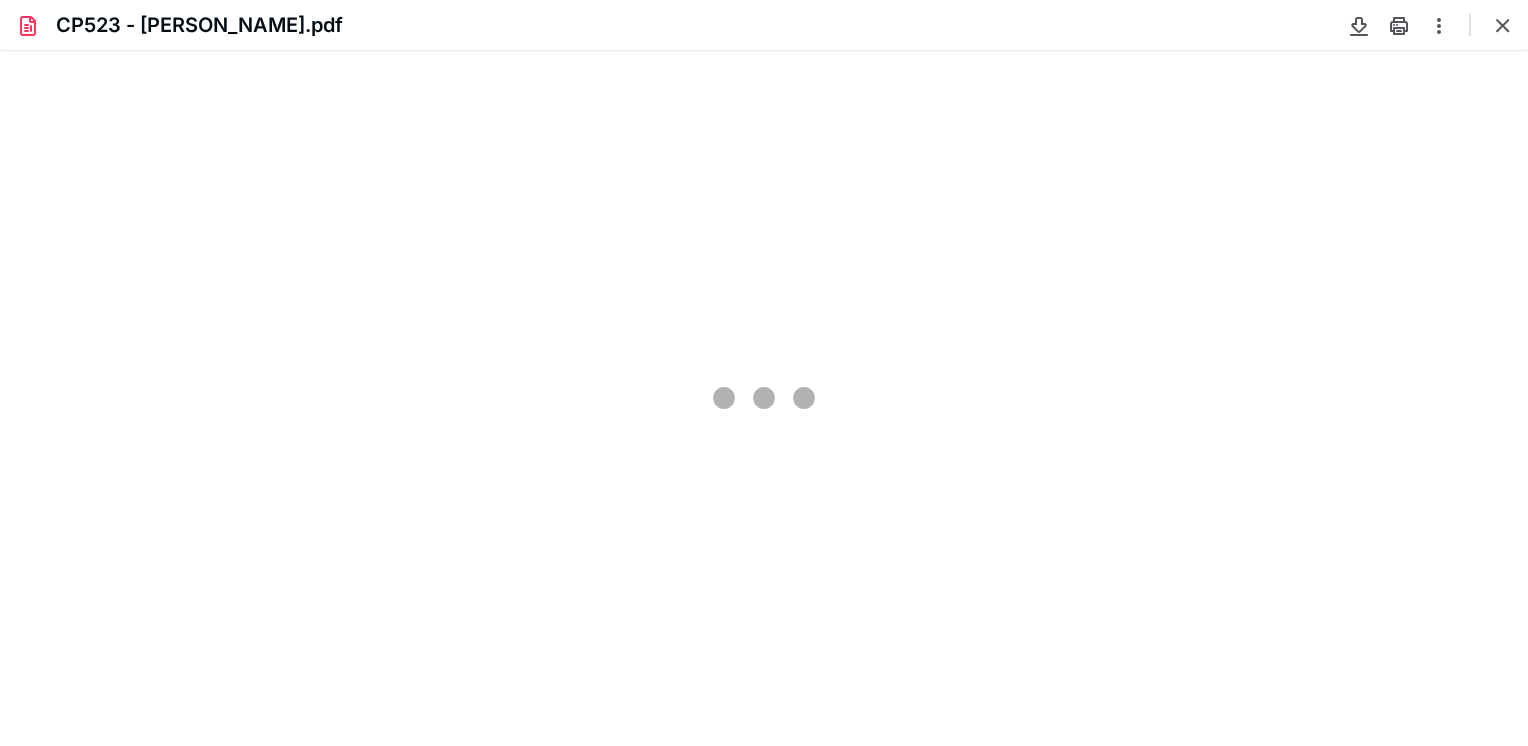 scroll, scrollTop: 39, scrollLeft: 0, axis: vertical 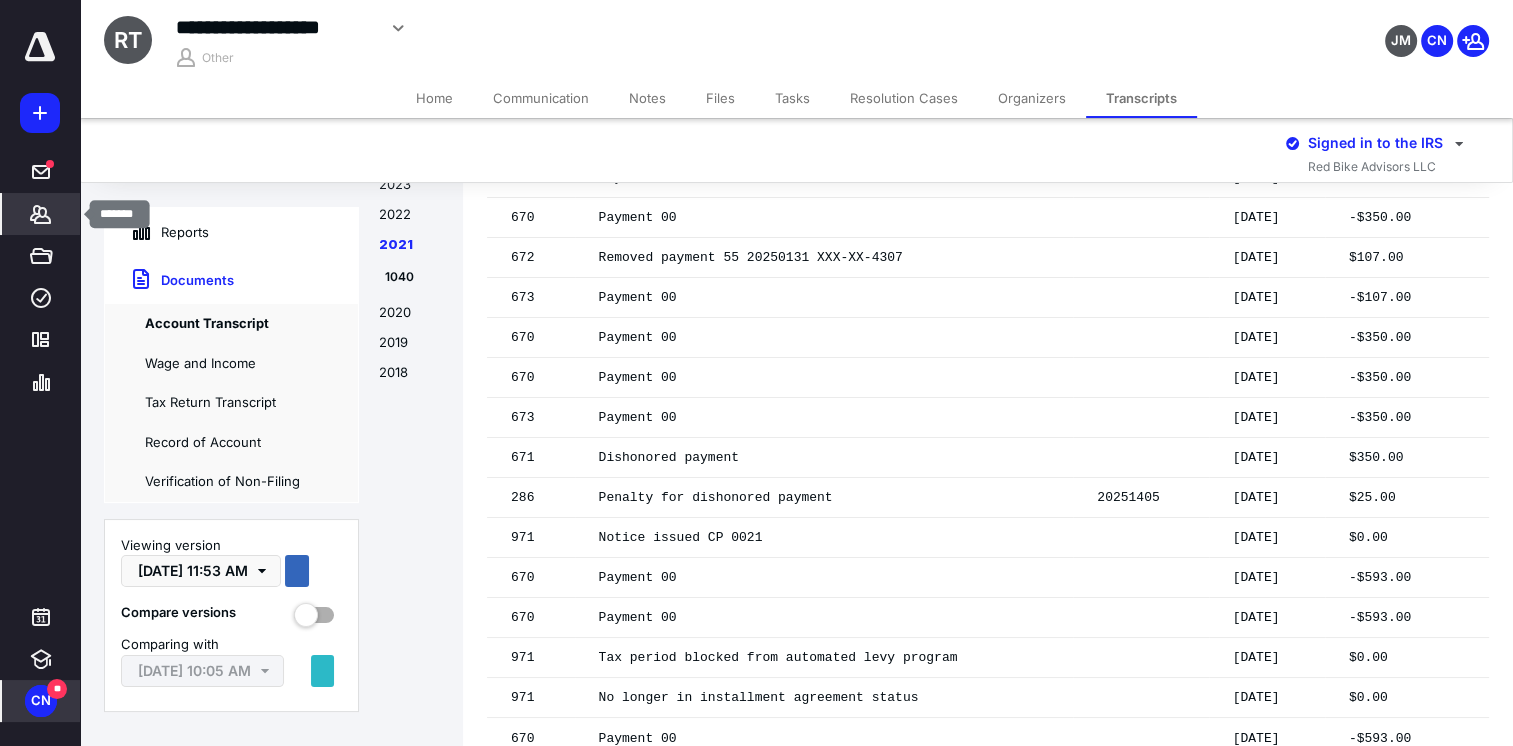 click on "*******" at bounding box center (41, 214) 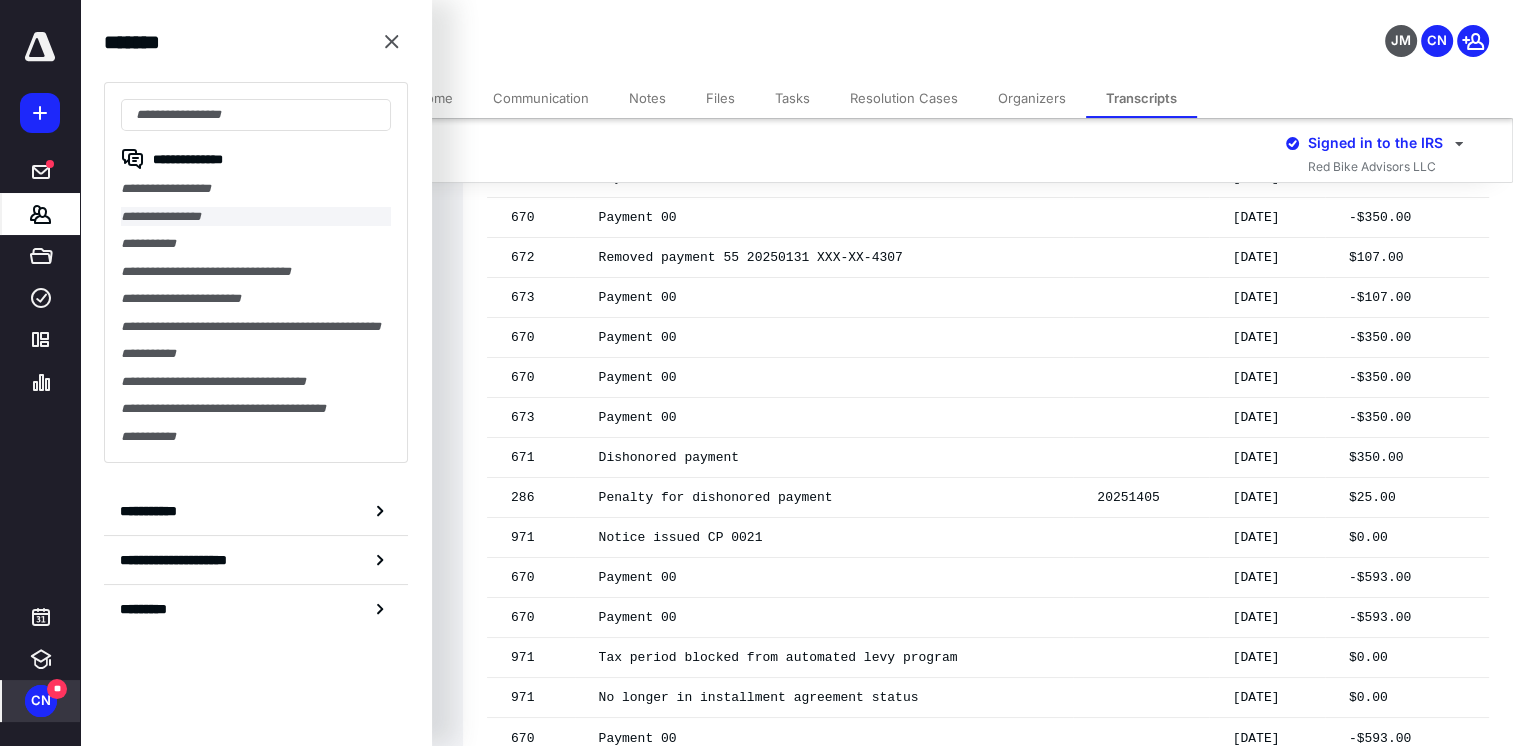click on "**********" at bounding box center (256, 217) 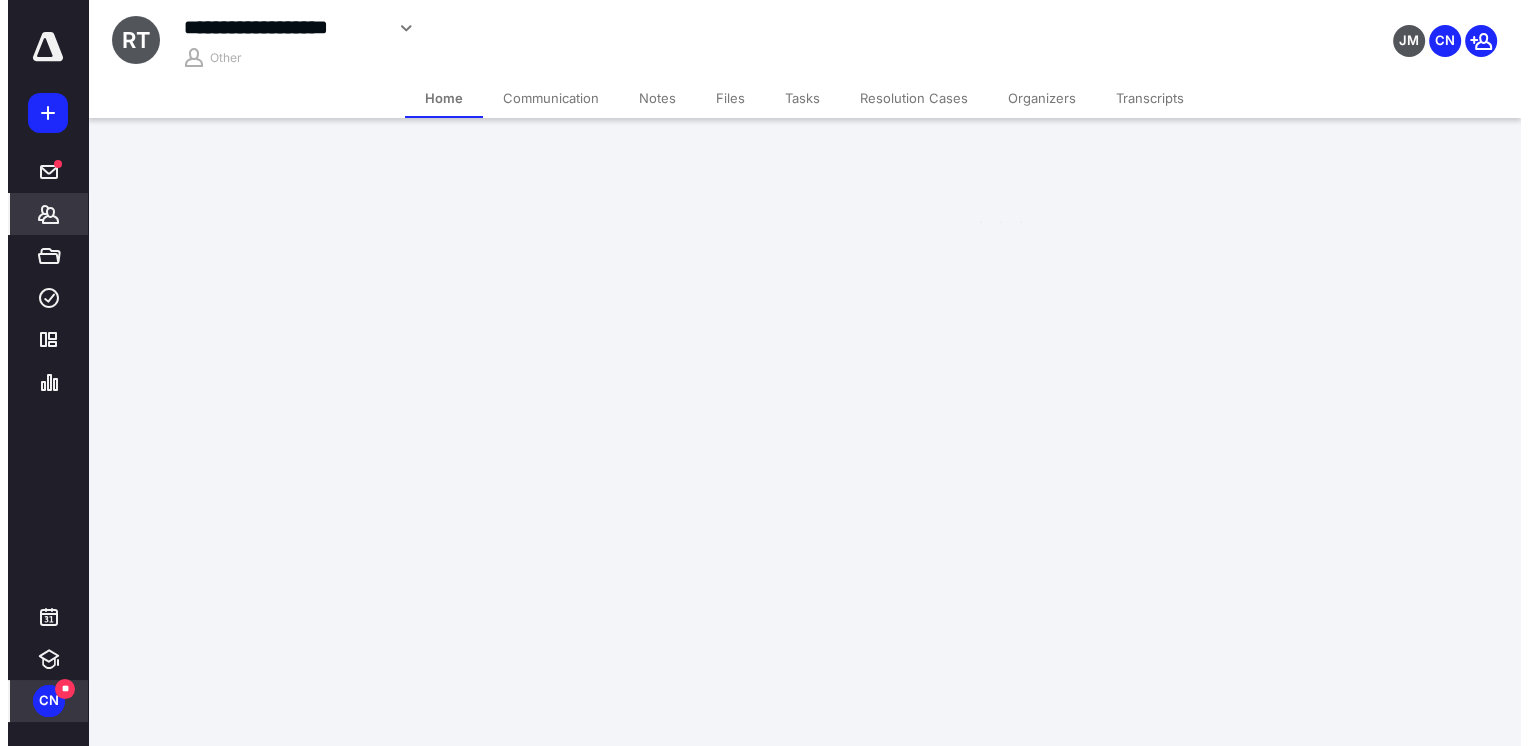 scroll, scrollTop: 0, scrollLeft: 0, axis: both 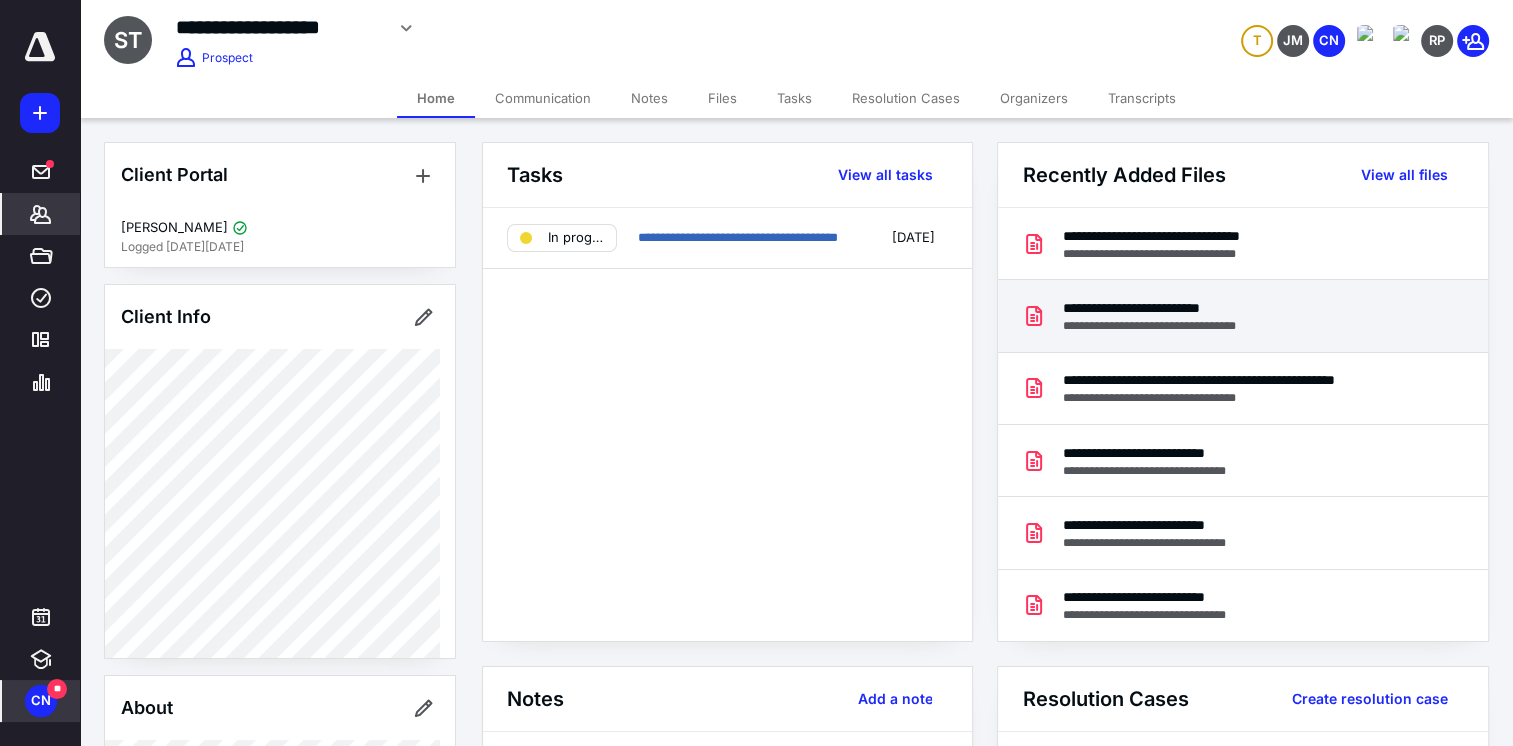 click on "**********" at bounding box center [1165, 308] 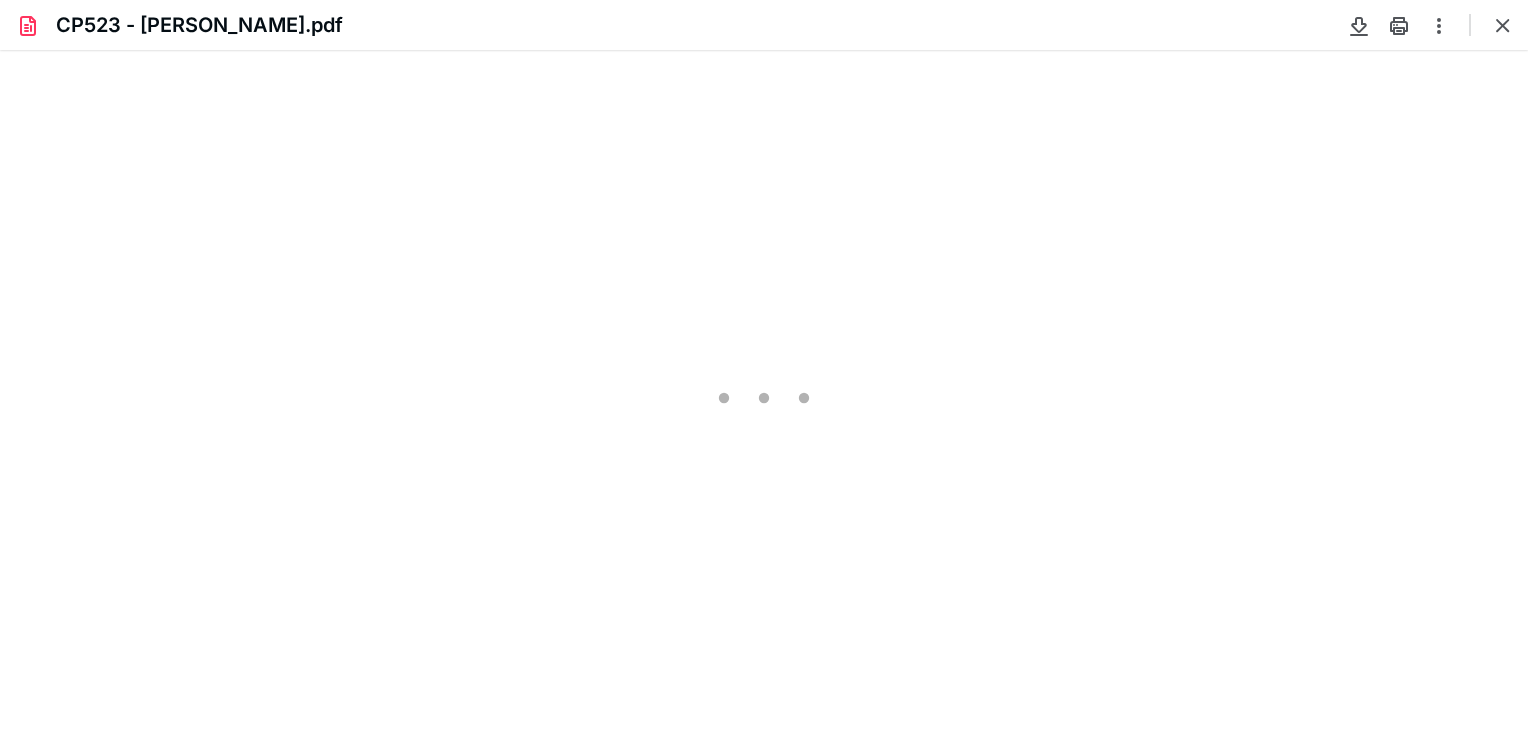 scroll, scrollTop: 0, scrollLeft: 0, axis: both 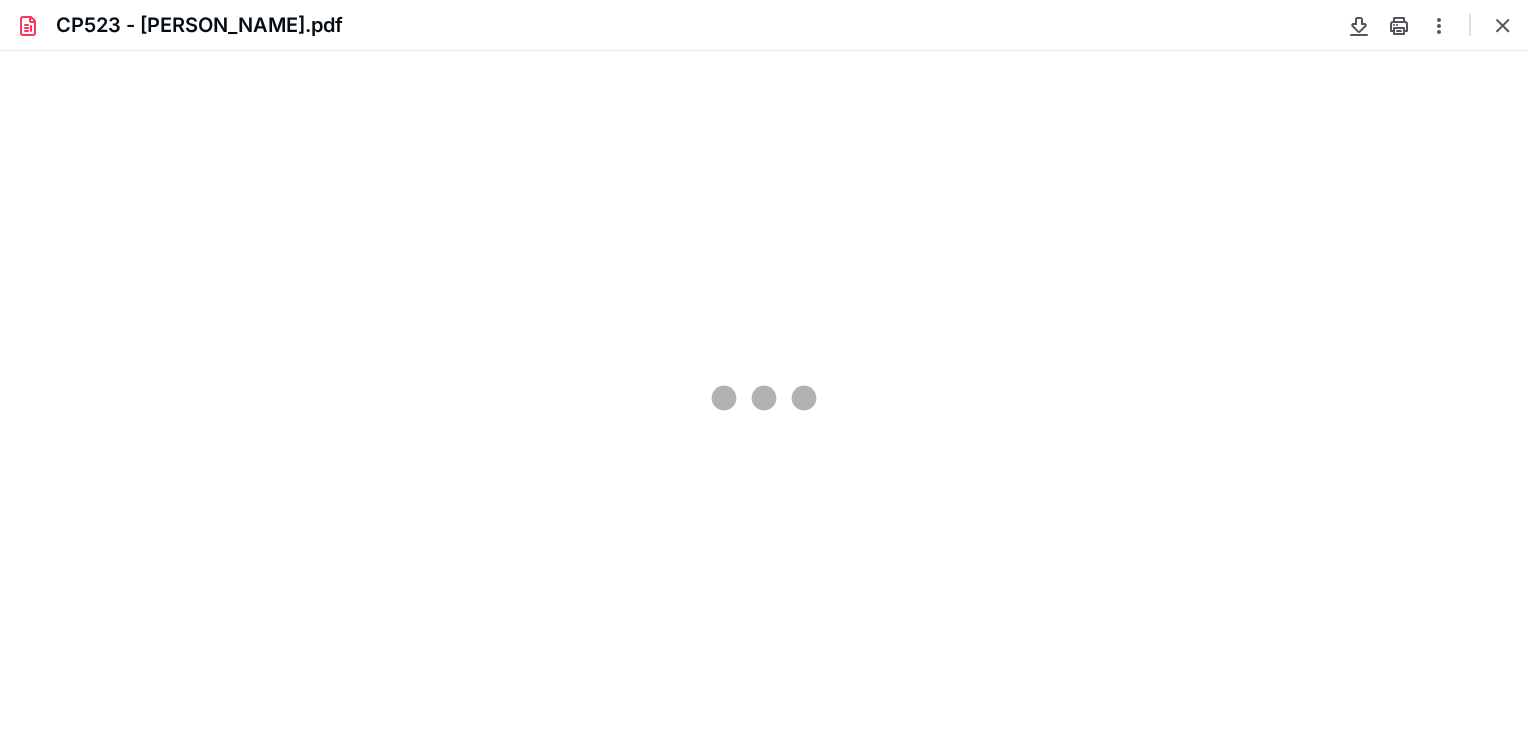 type on "83" 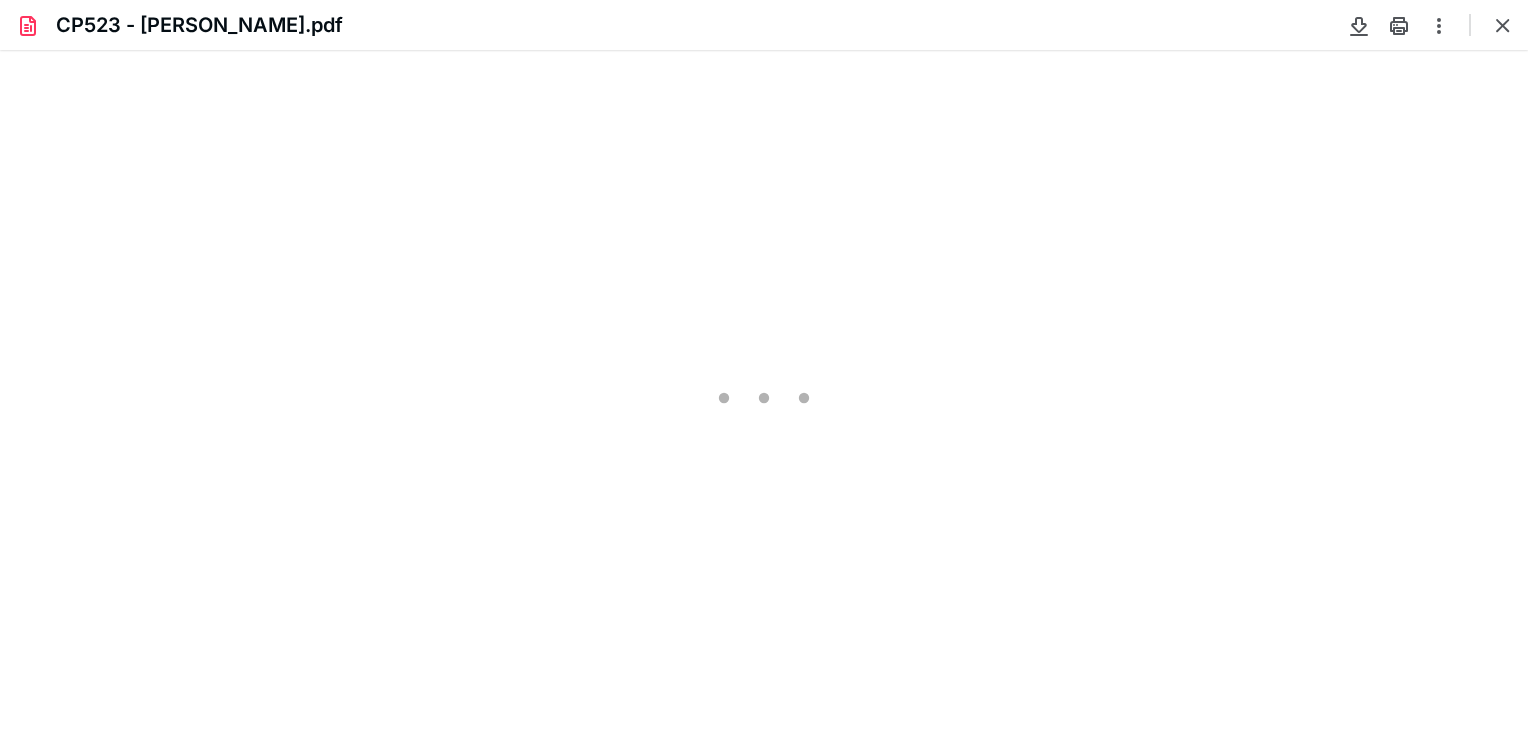 scroll, scrollTop: 39, scrollLeft: 0, axis: vertical 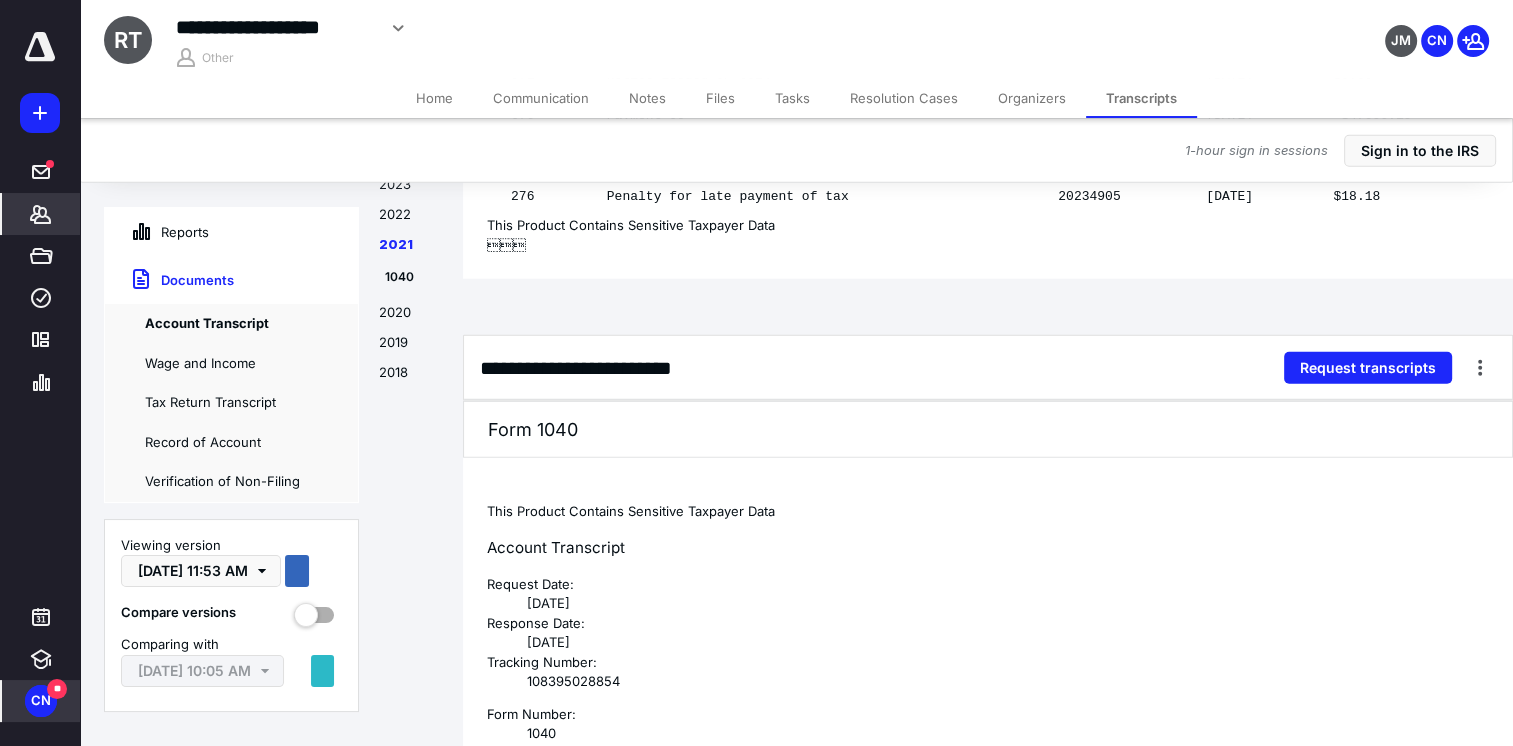 click on "Transcripts" at bounding box center (1141, 98) 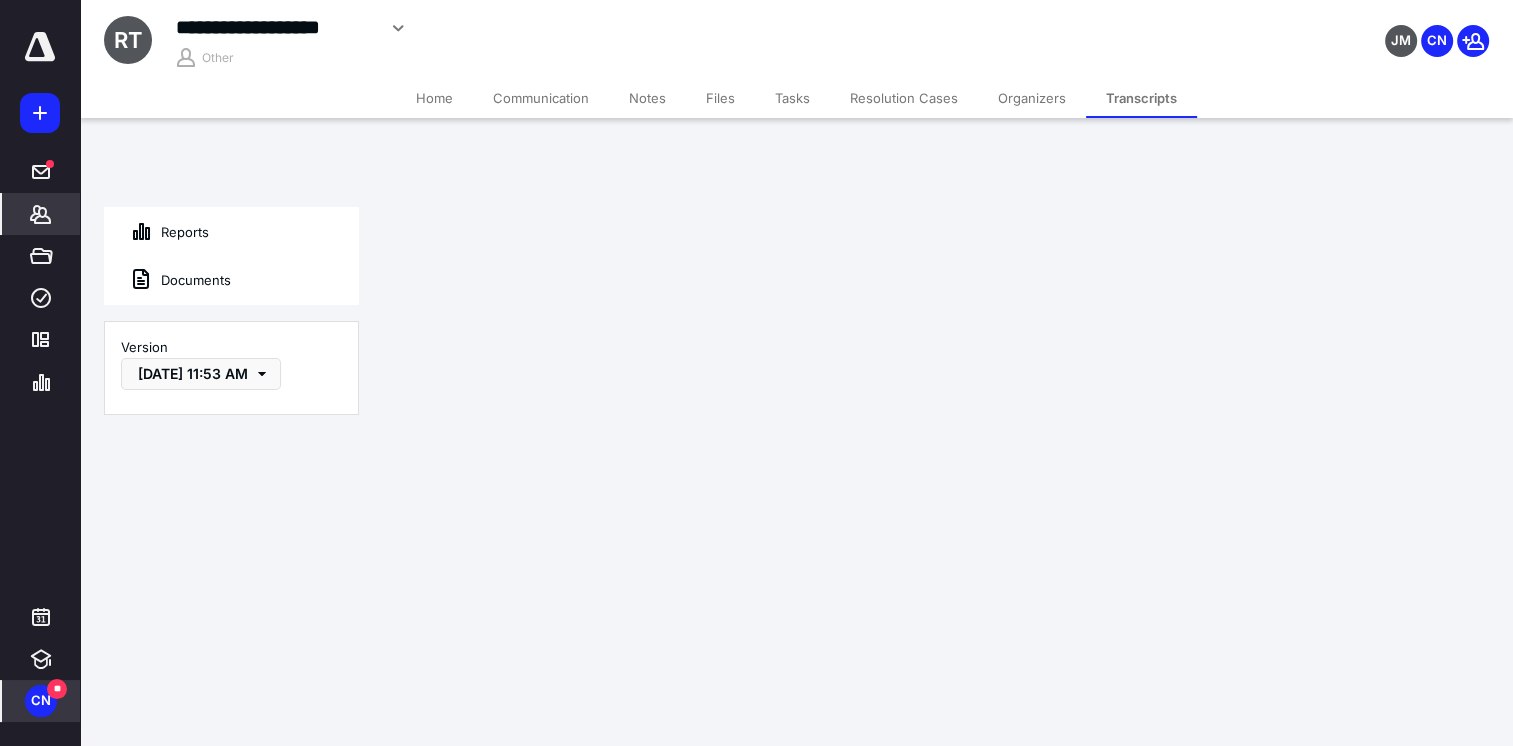 scroll, scrollTop: 0, scrollLeft: 0, axis: both 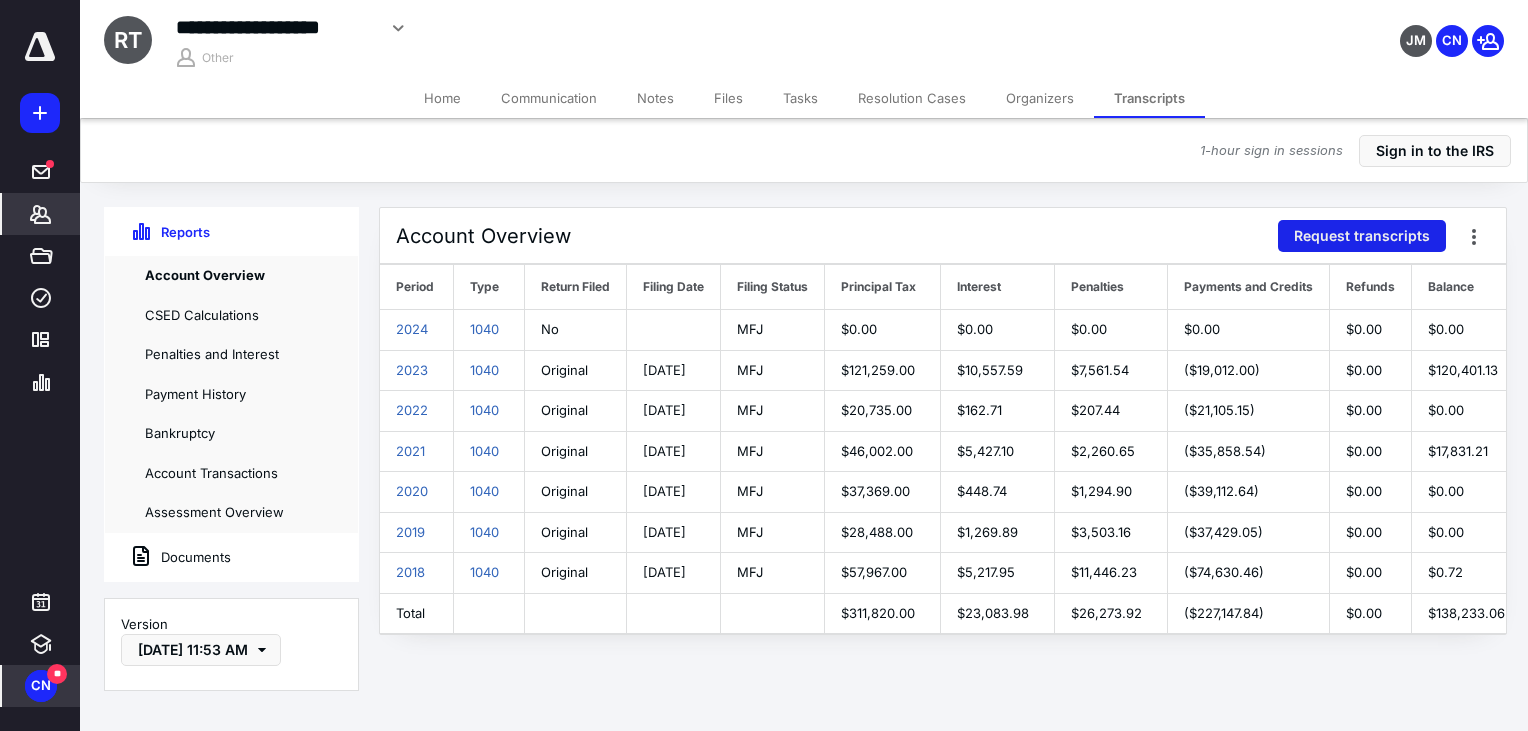 click on "Request transcripts" at bounding box center (1362, 236) 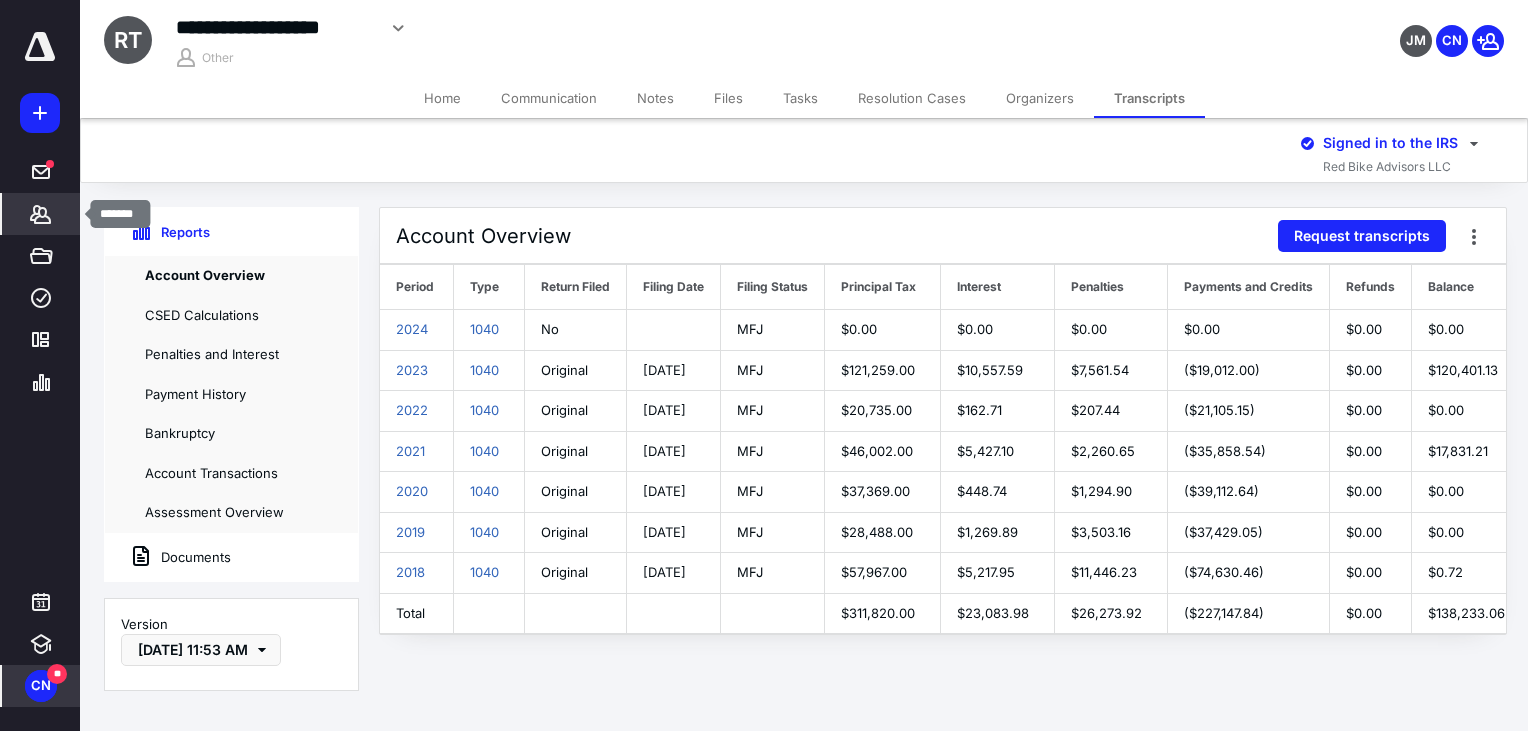 click 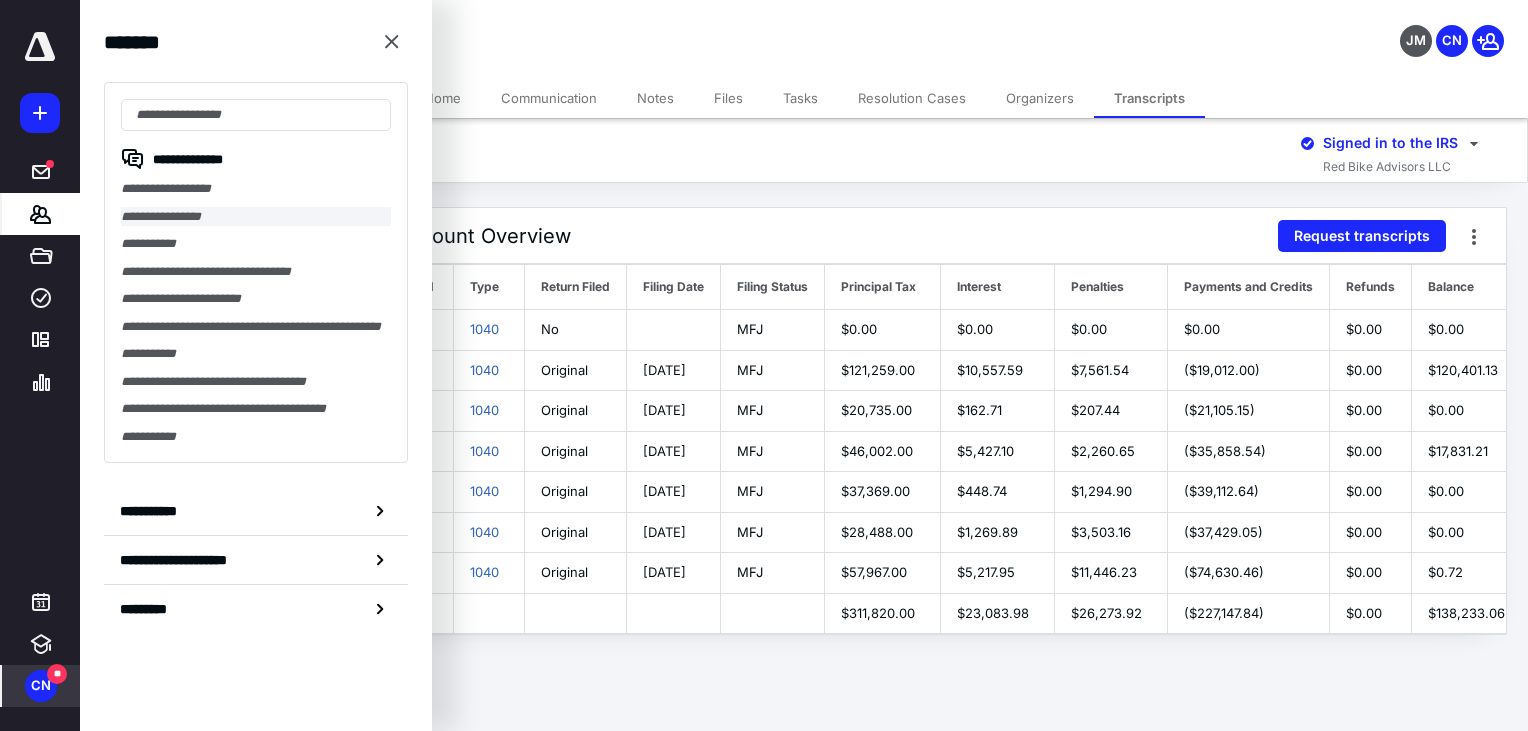 click on "**********" at bounding box center (256, 217) 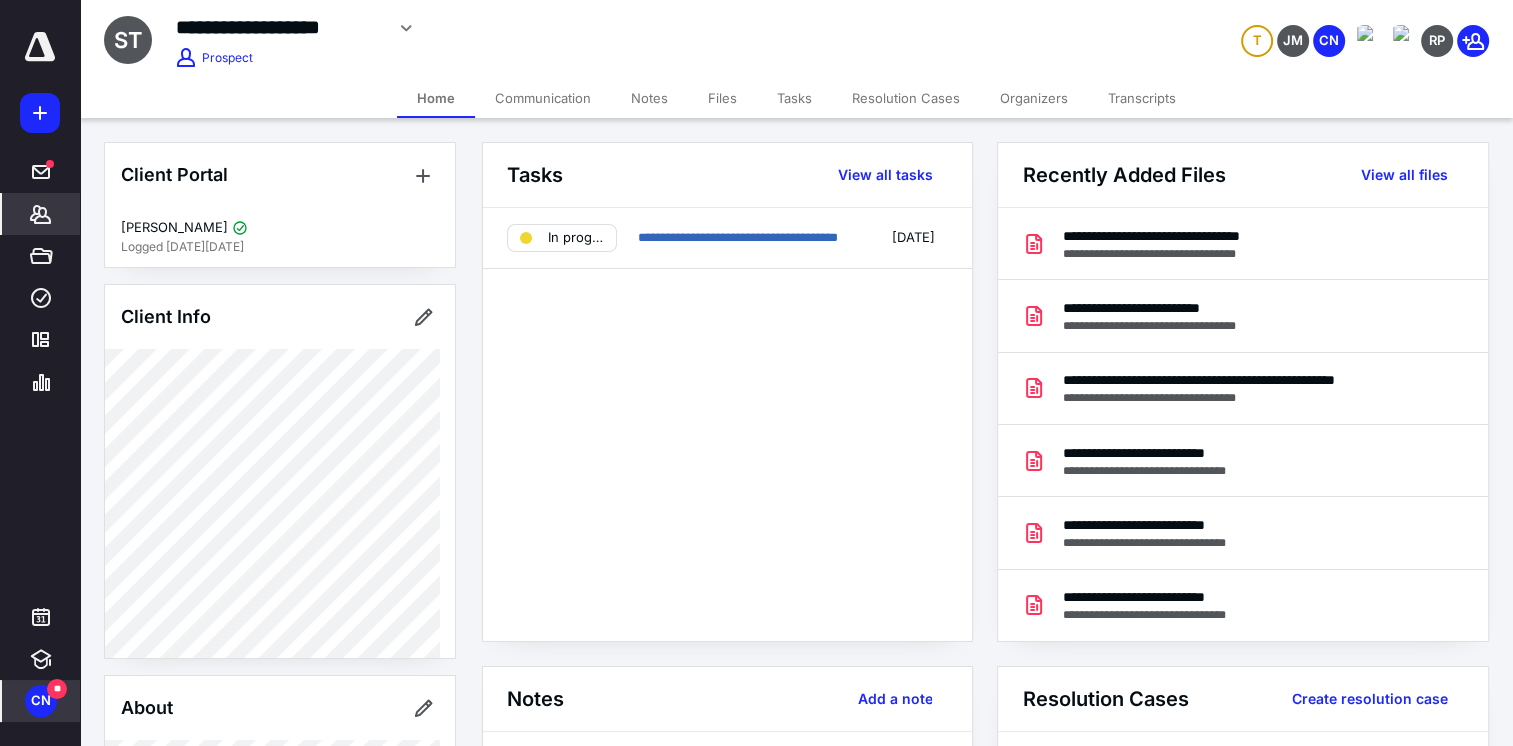 click on "Transcripts" at bounding box center (1142, 98) 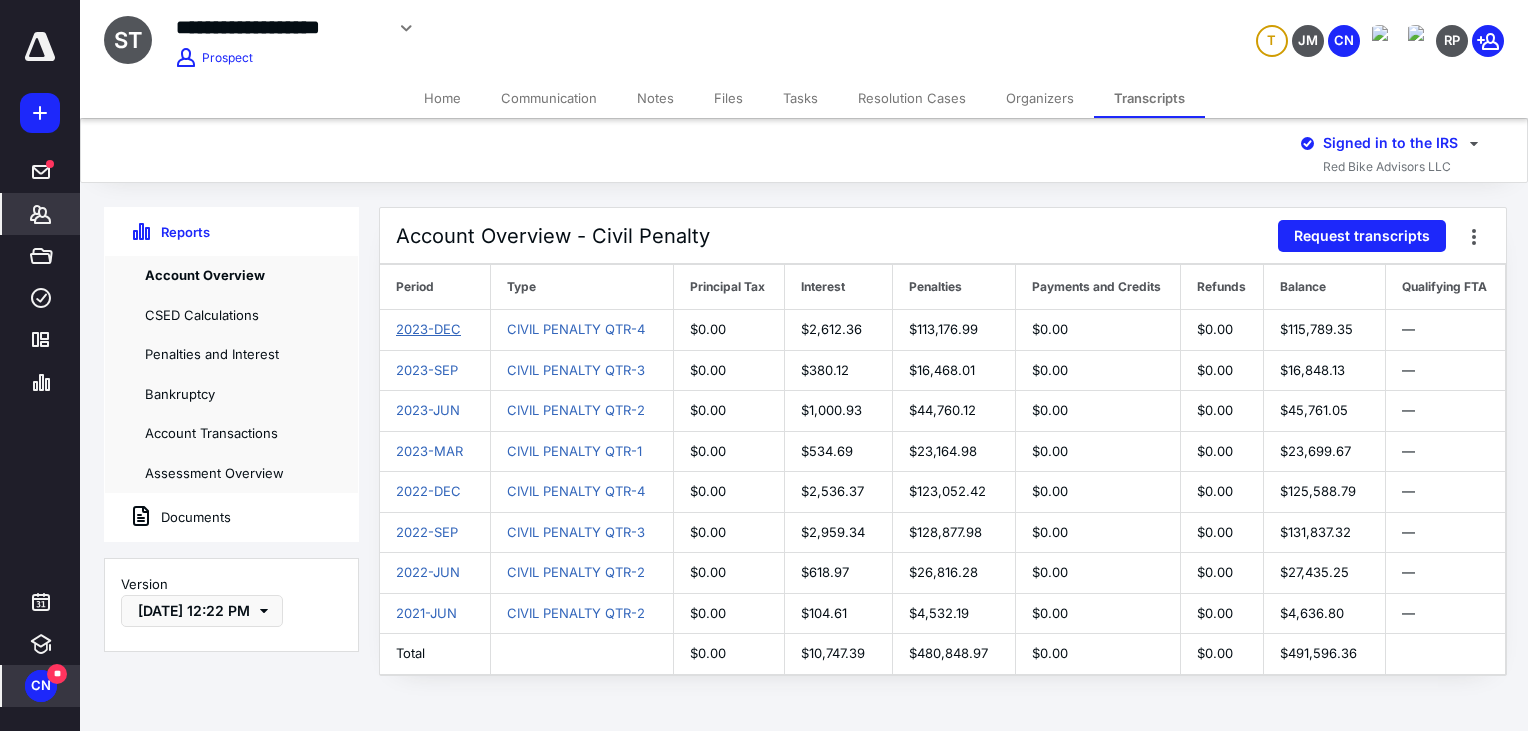 click on "2023-DEC" at bounding box center [428, 329] 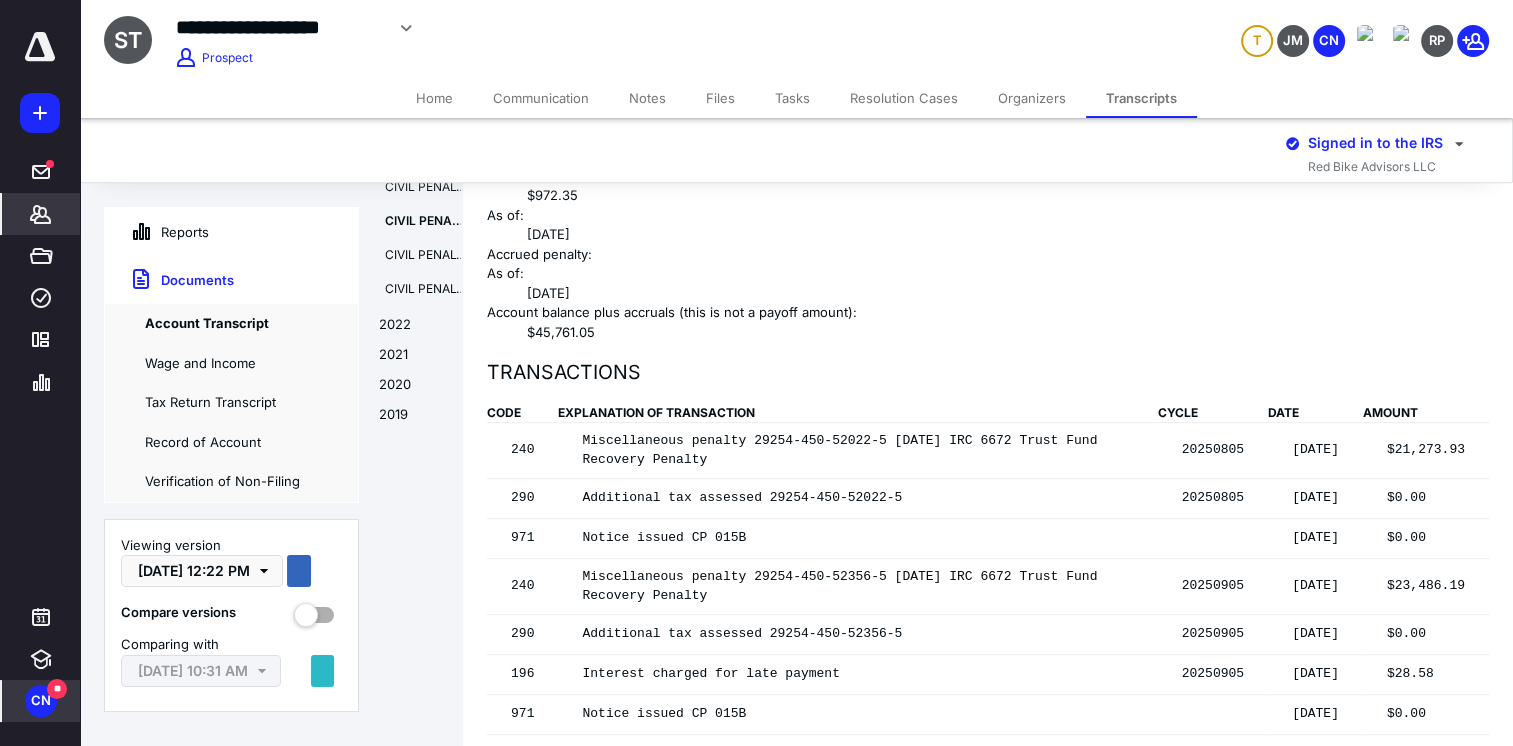 scroll, scrollTop: 1067, scrollLeft: 0, axis: vertical 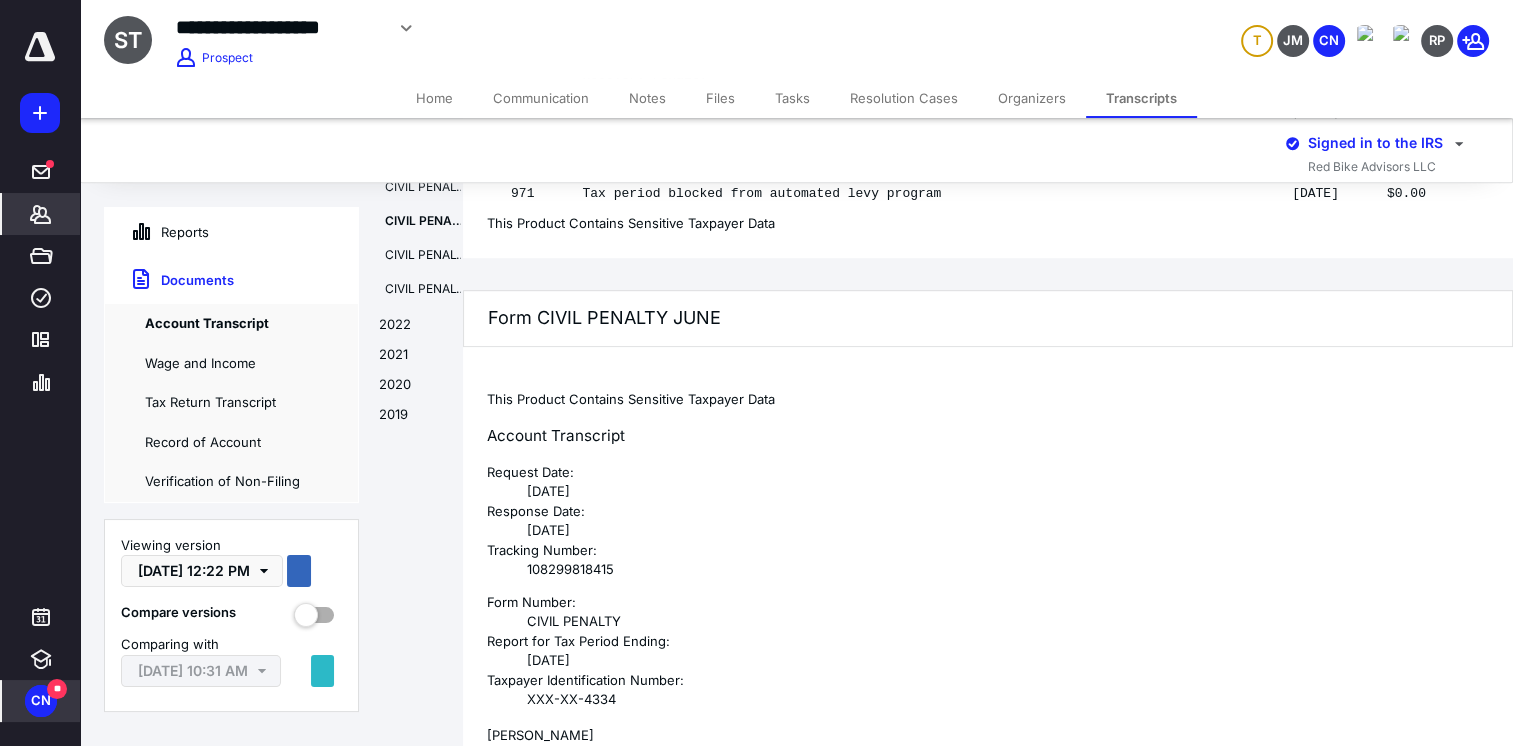 click on "Home" at bounding box center (434, 98) 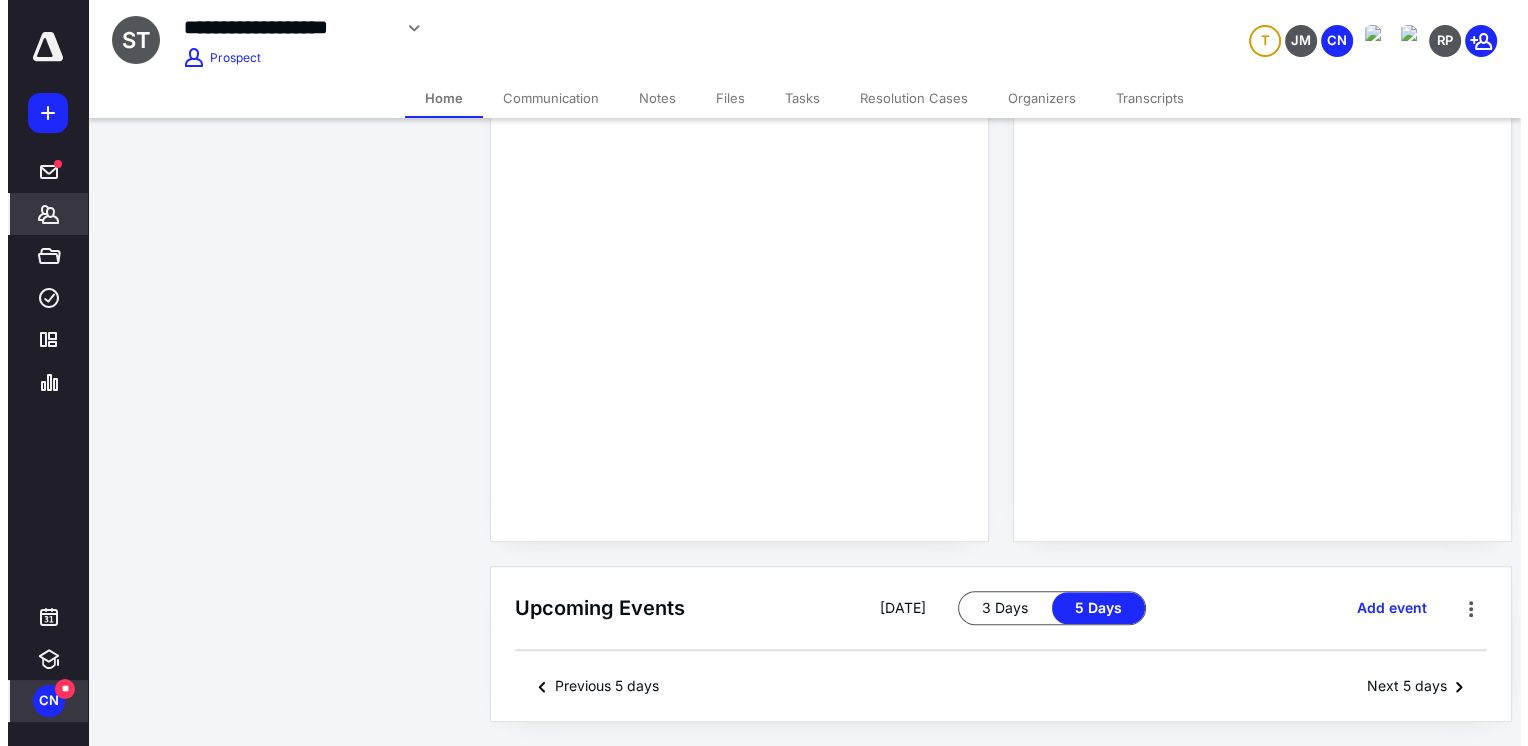 scroll, scrollTop: 0, scrollLeft: 0, axis: both 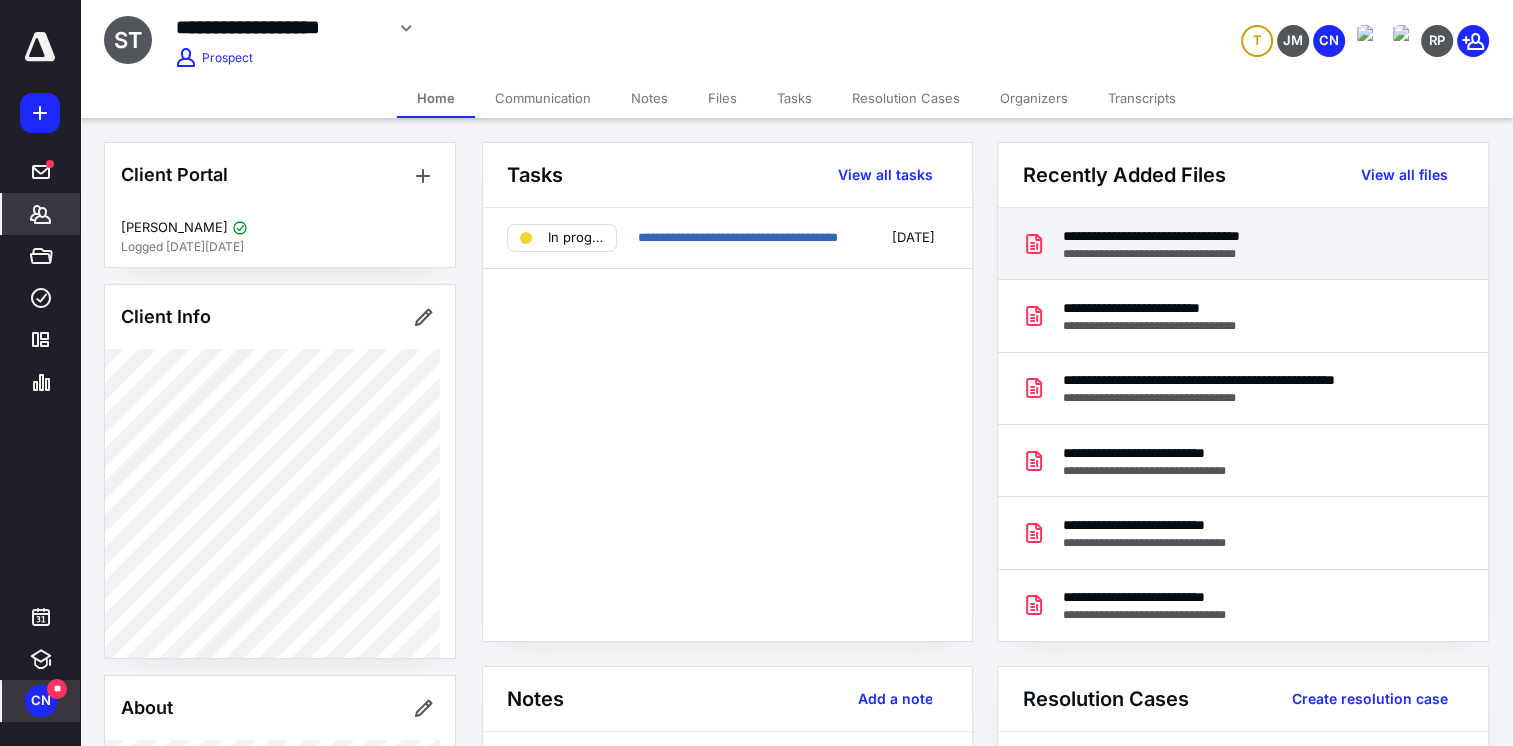 click on "**********" at bounding box center [1189, 254] 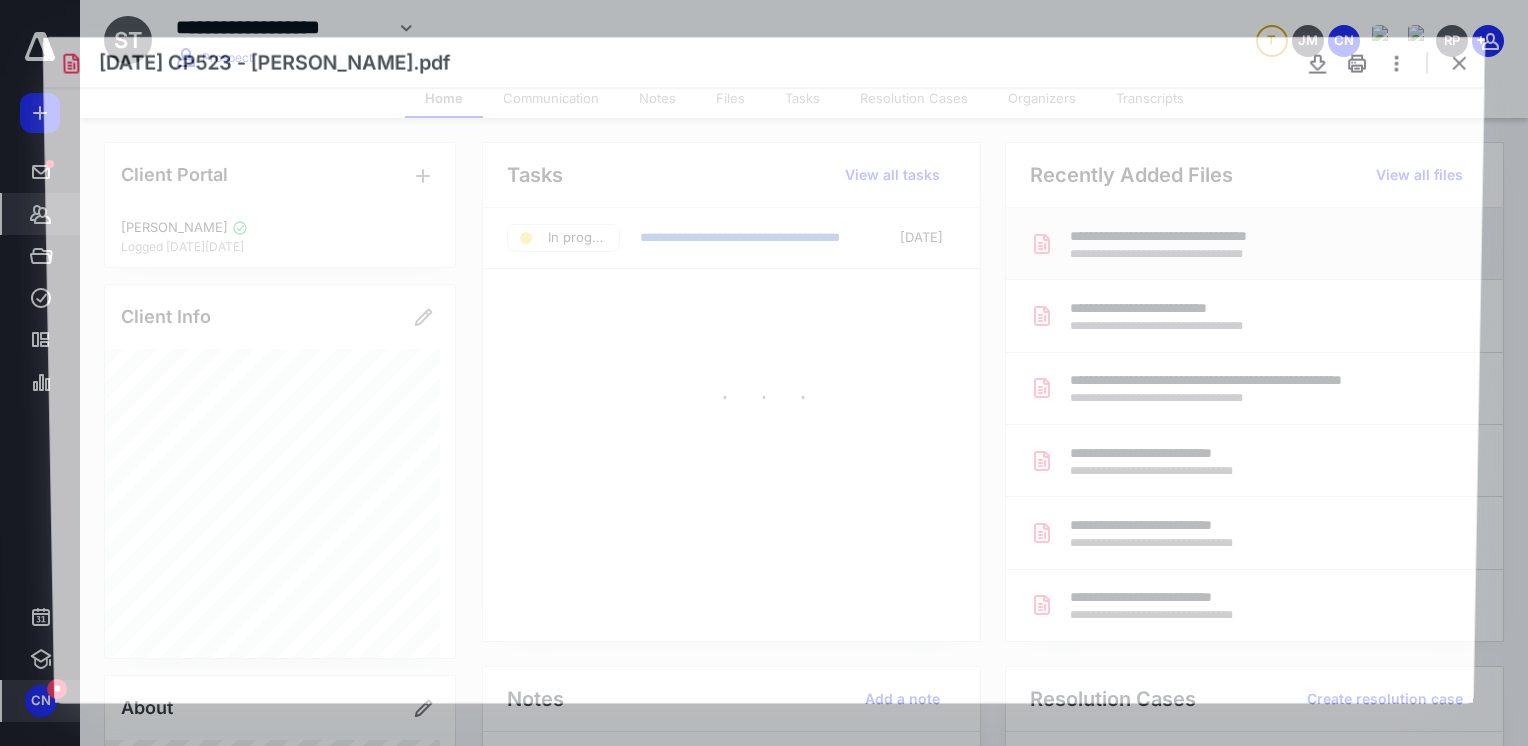 scroll, scrollTop: 0, scrollLeft: 0, axis: both 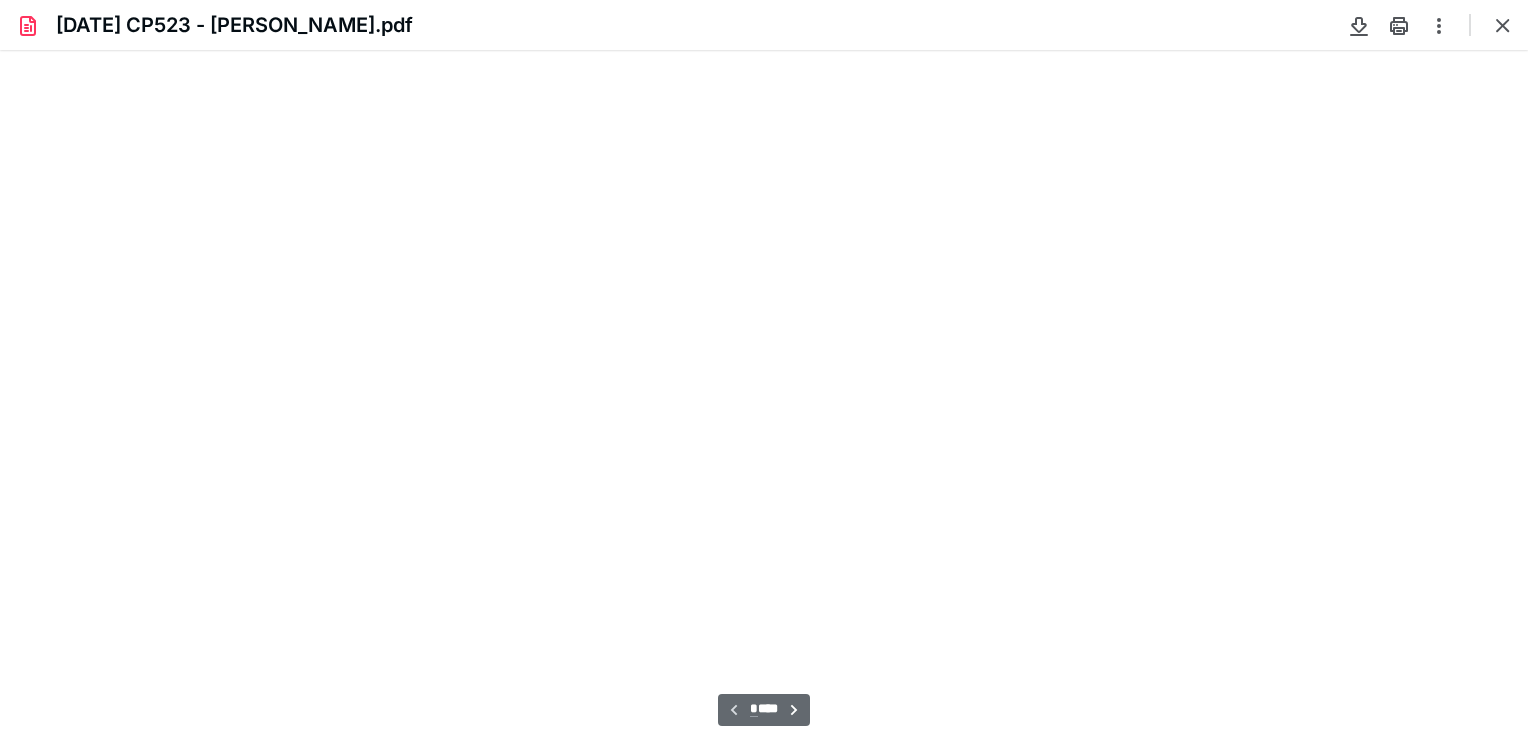 type on "83" 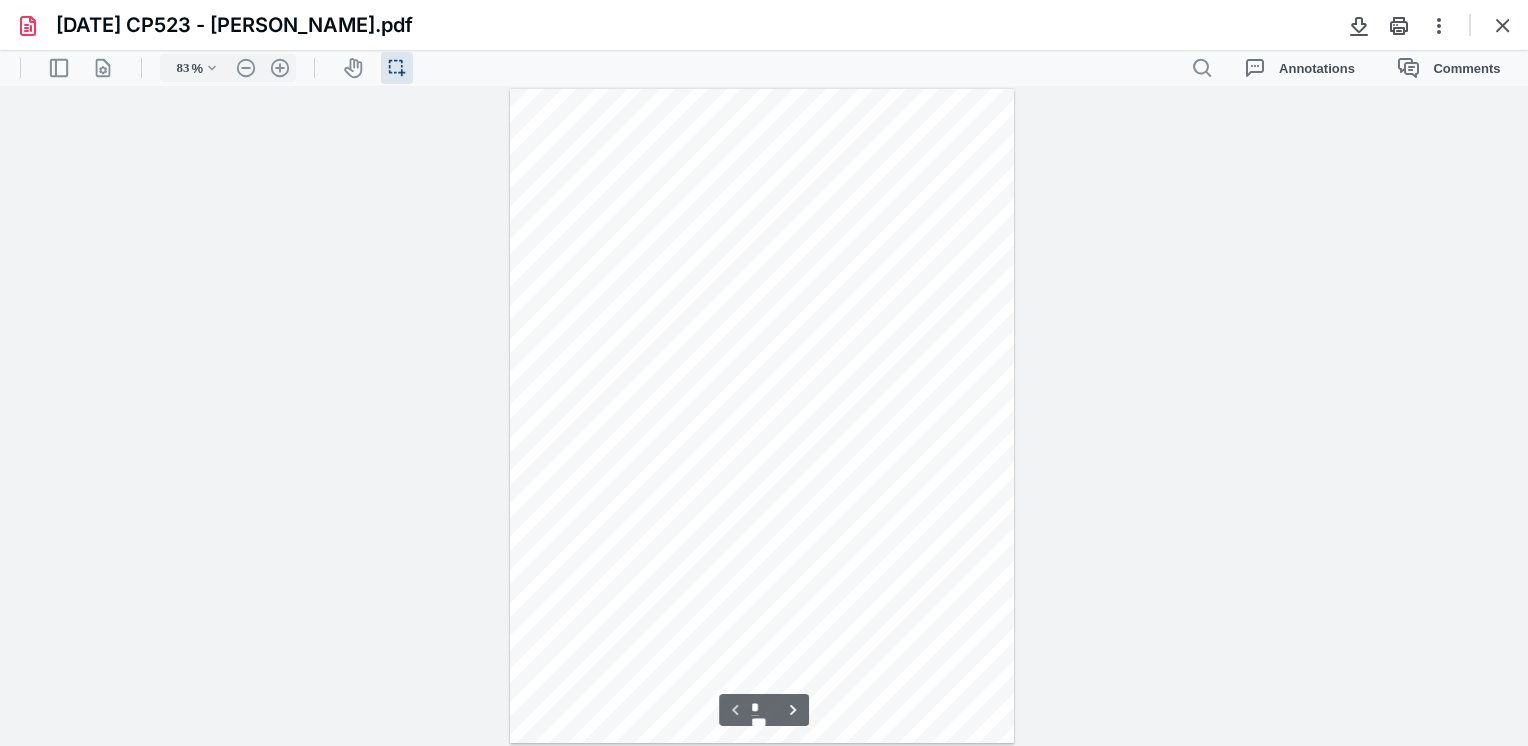 scroll, scrollTop: 39, scrollLeft: 0, axis: vertical 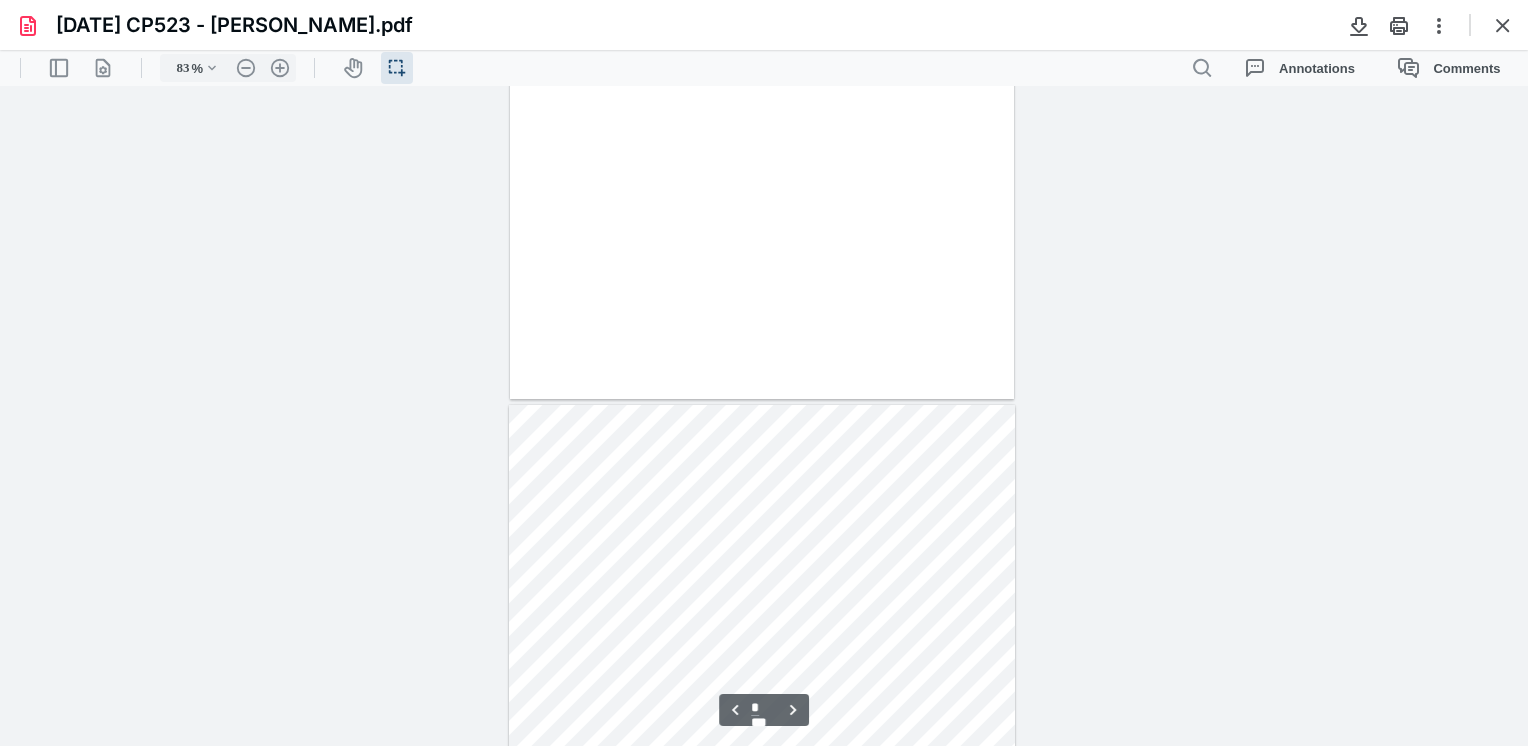 type on "*" 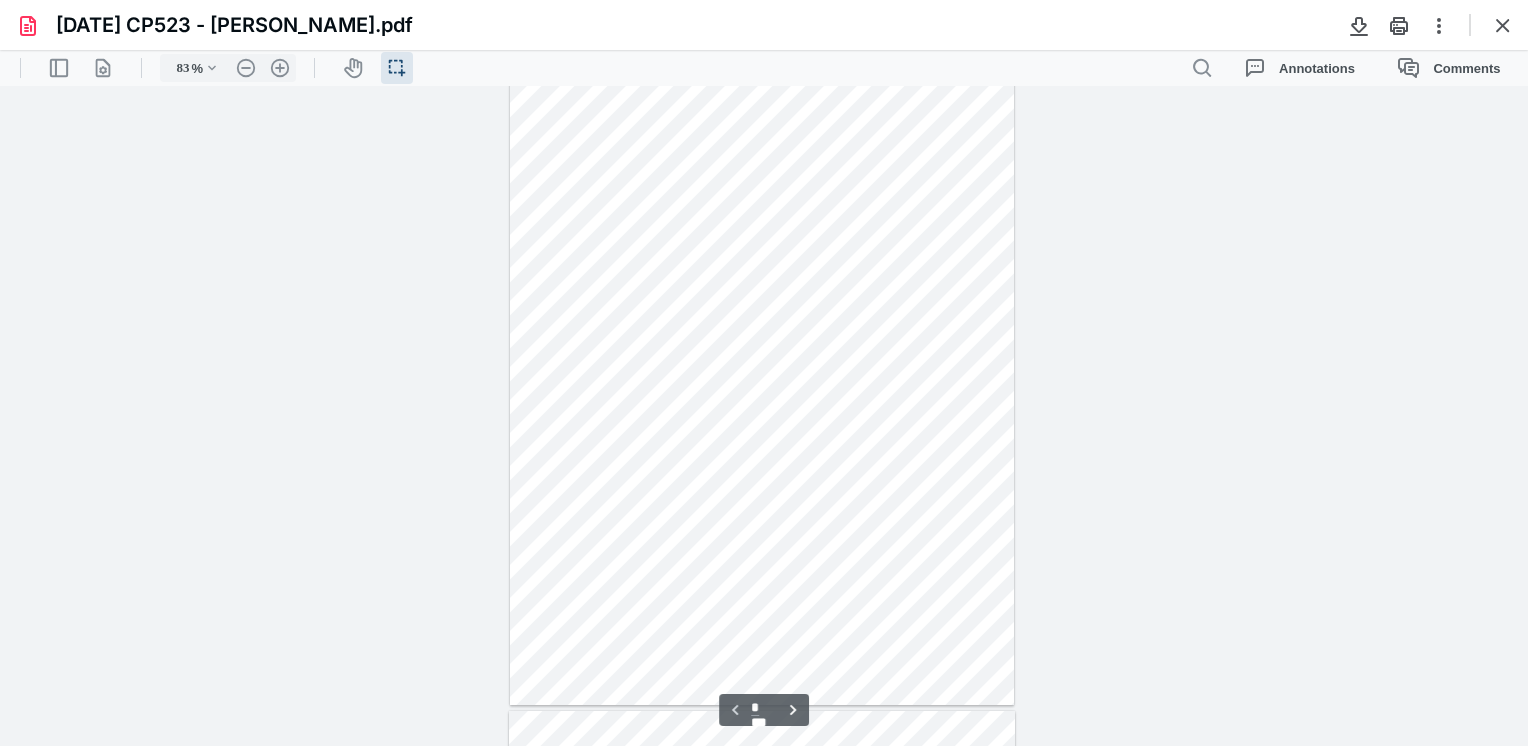 scroll, scrollTop: 0, scrollLeft: 0, axis: both 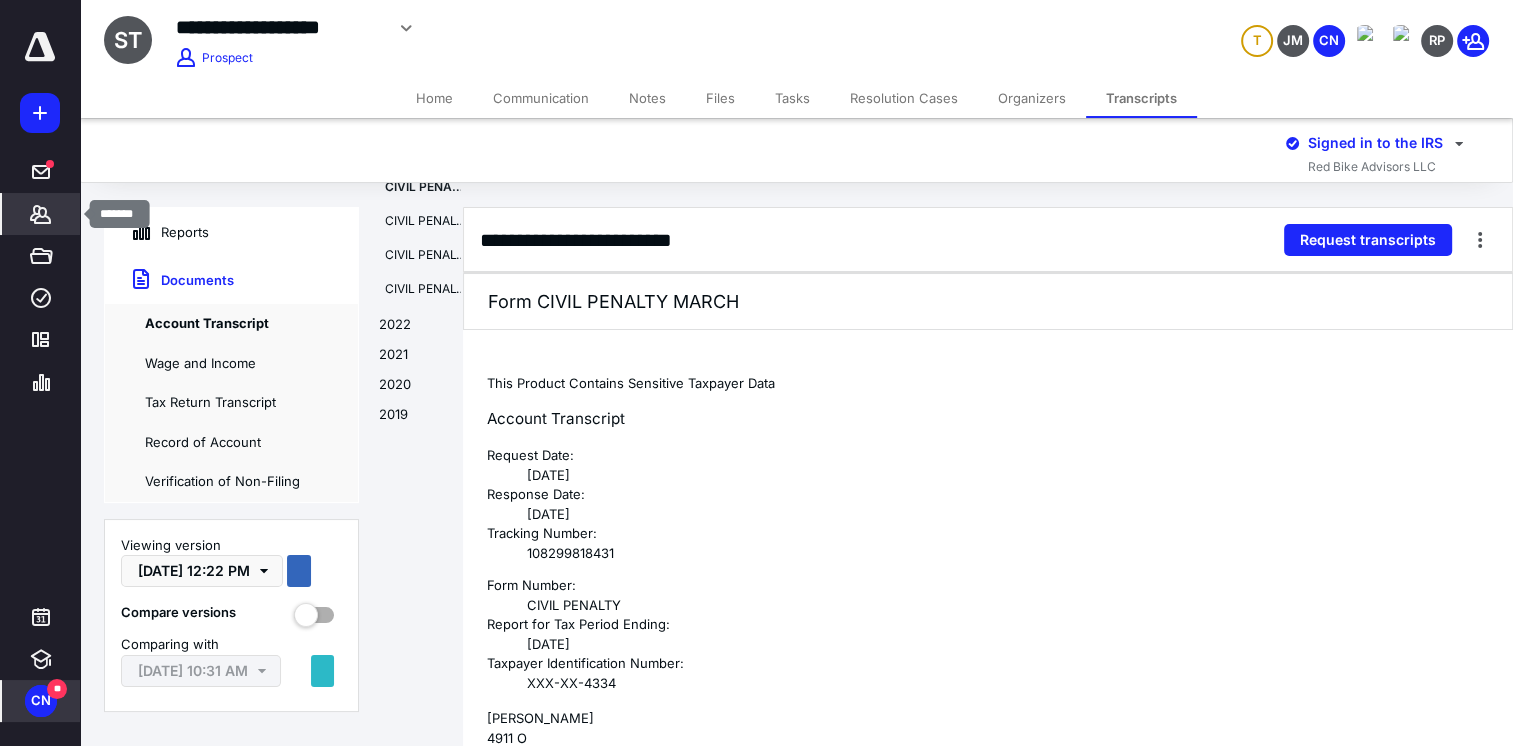 click 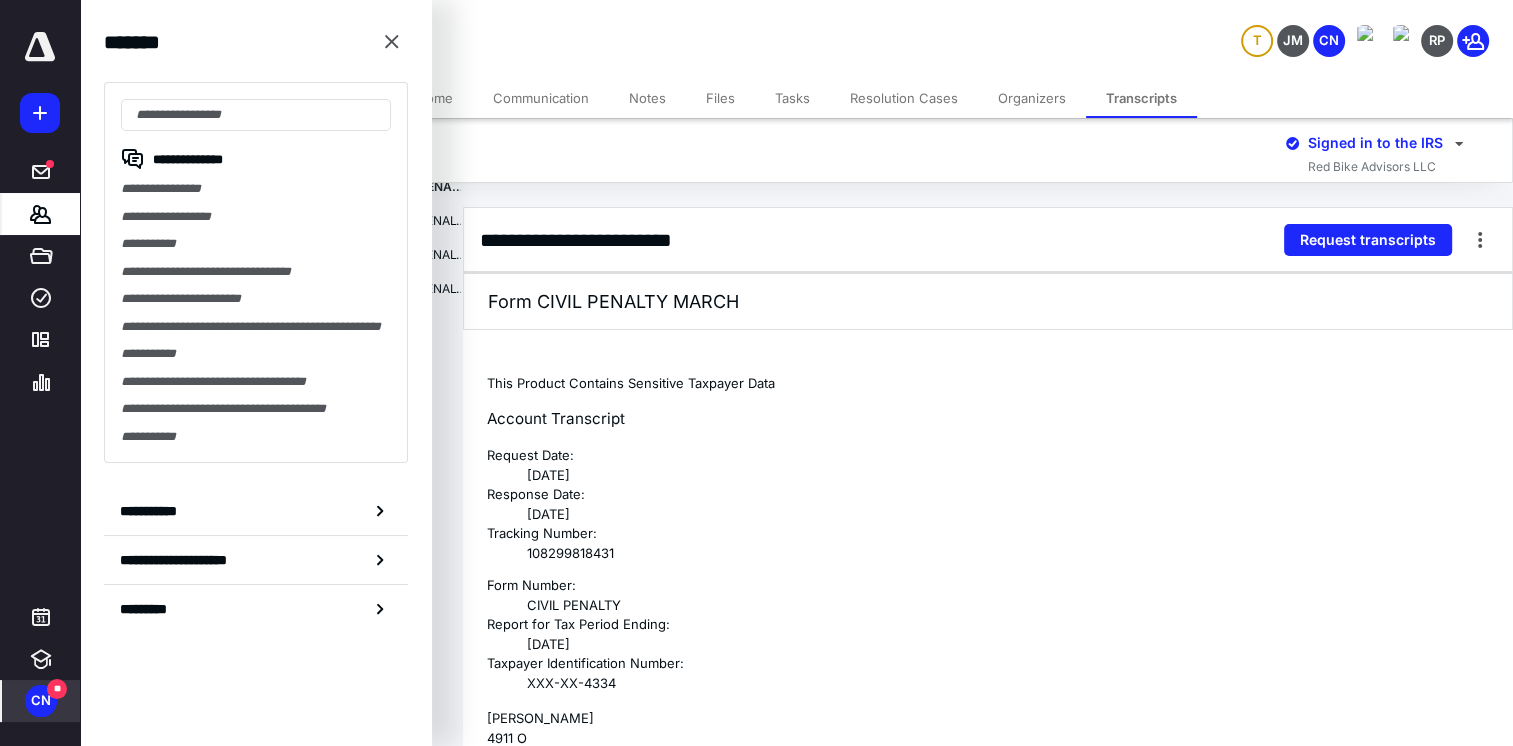 click on "**********" at bounding box center (256, 272) 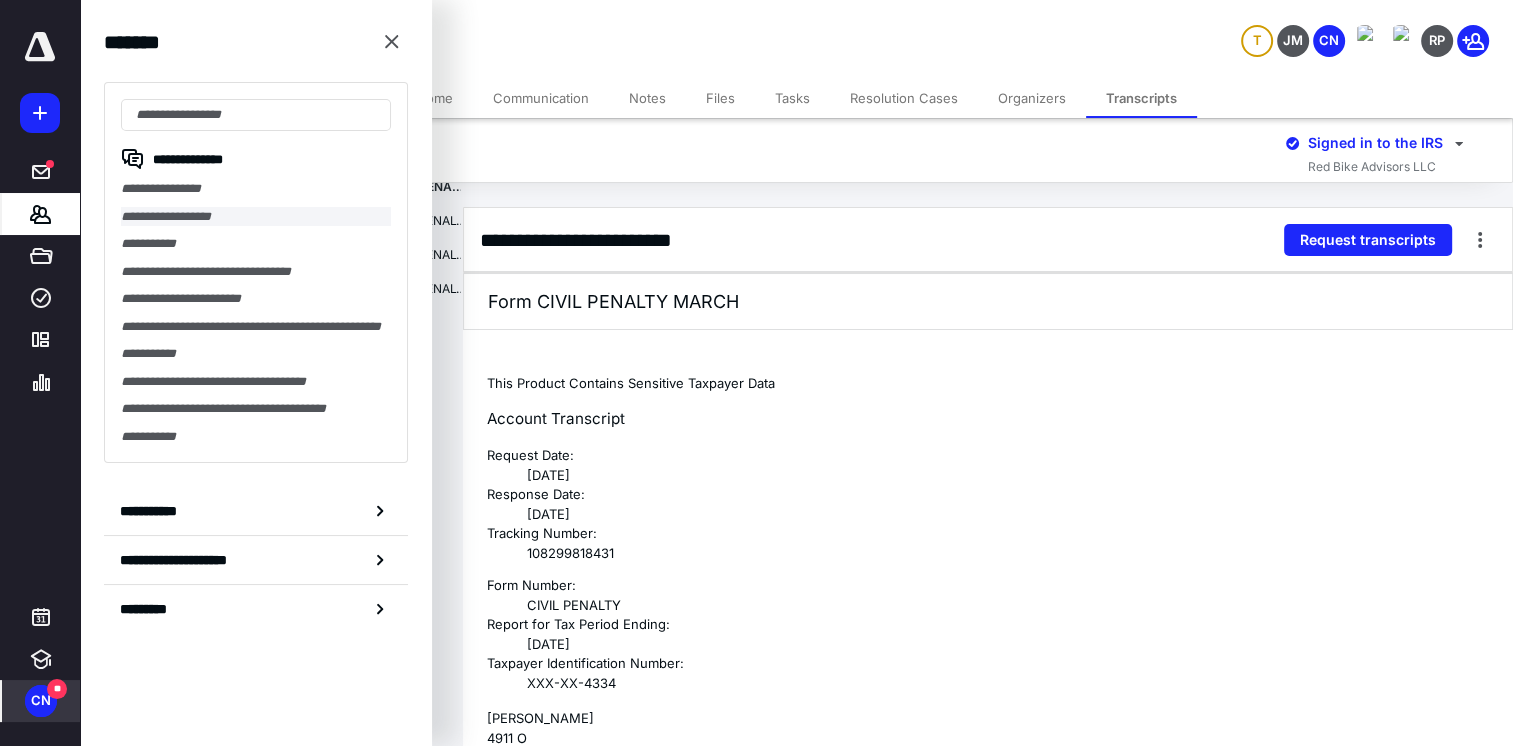 click on "**********" at bounding box center [256, 217] 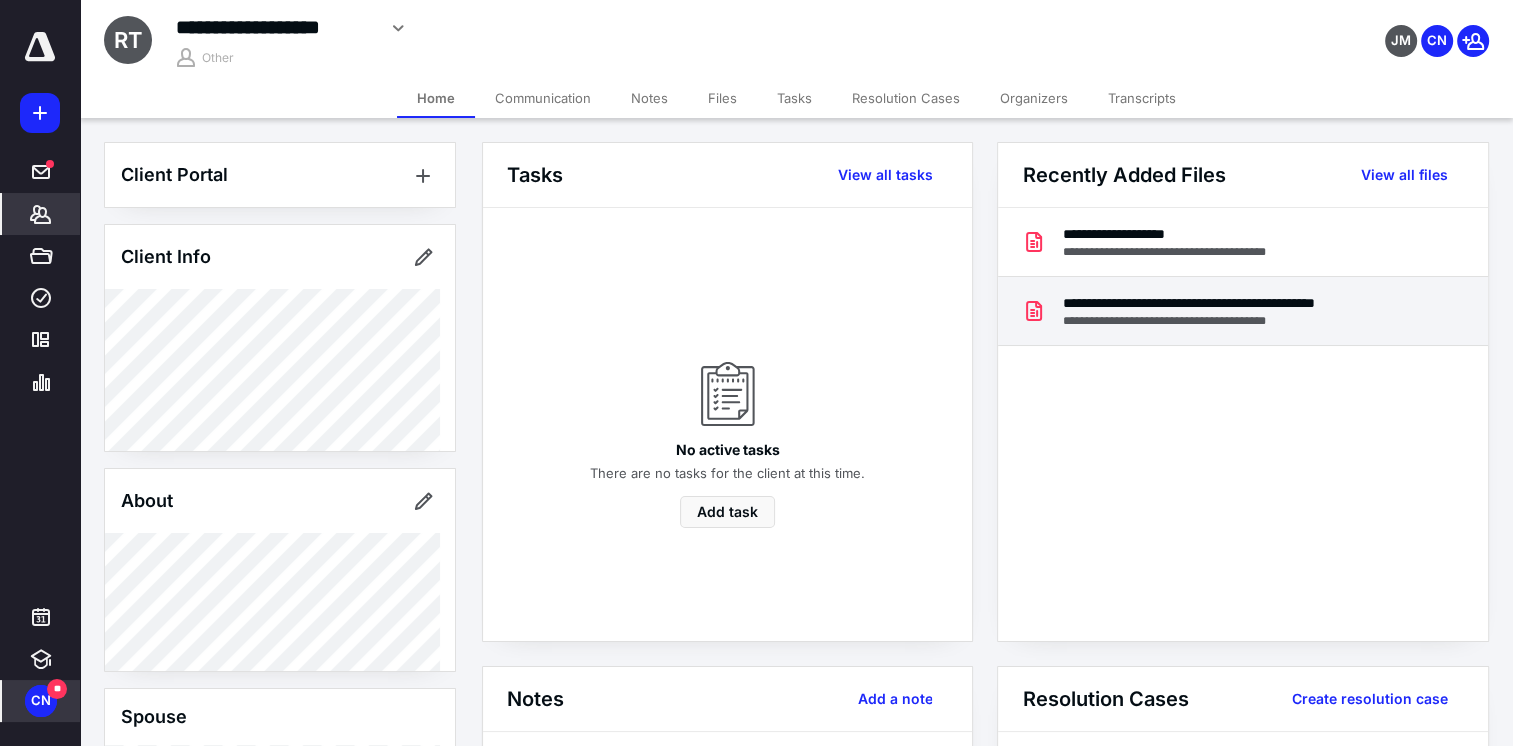 click on "**********" at bounding box center [1238, 303] 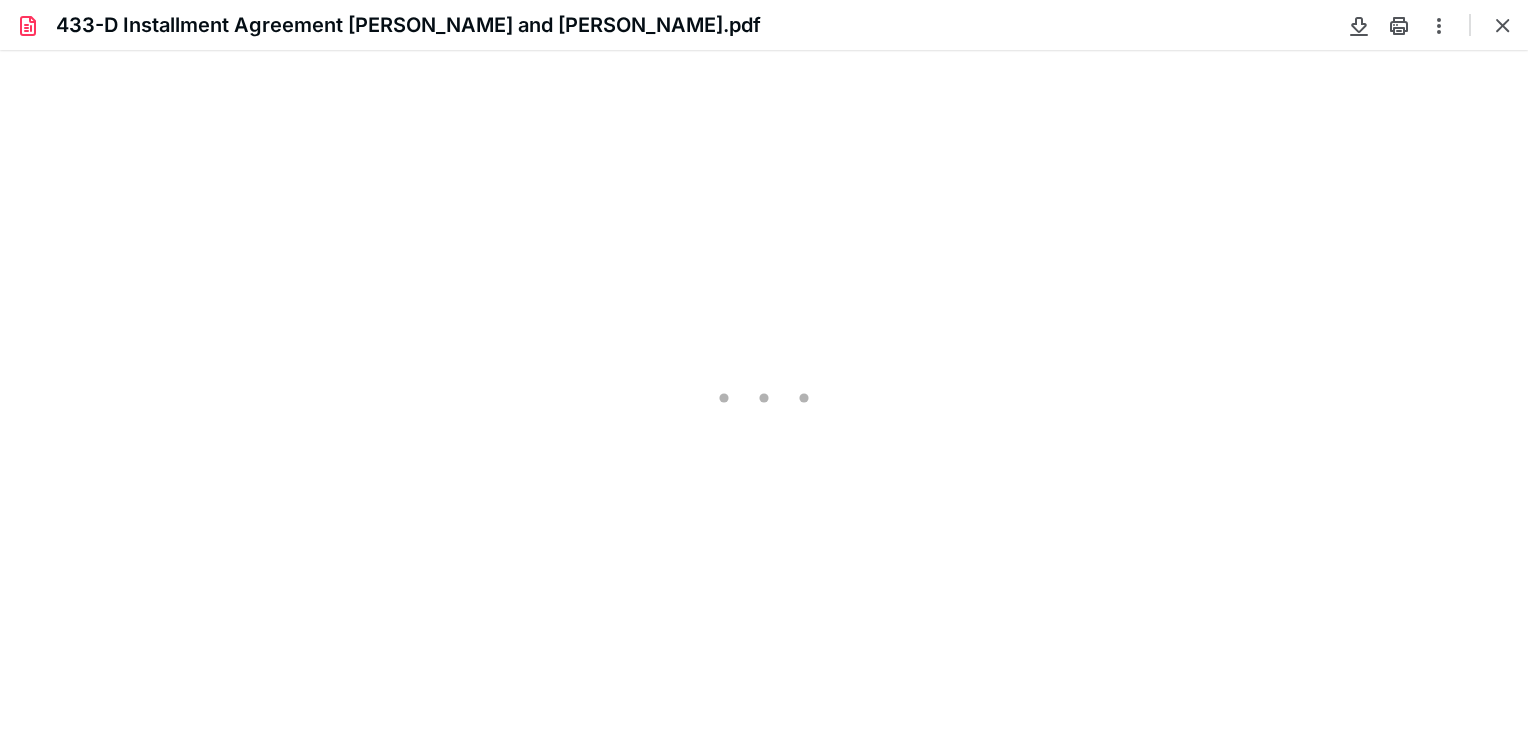 scroll, scrollTop: 0, scrollLeft: 0, axis: both 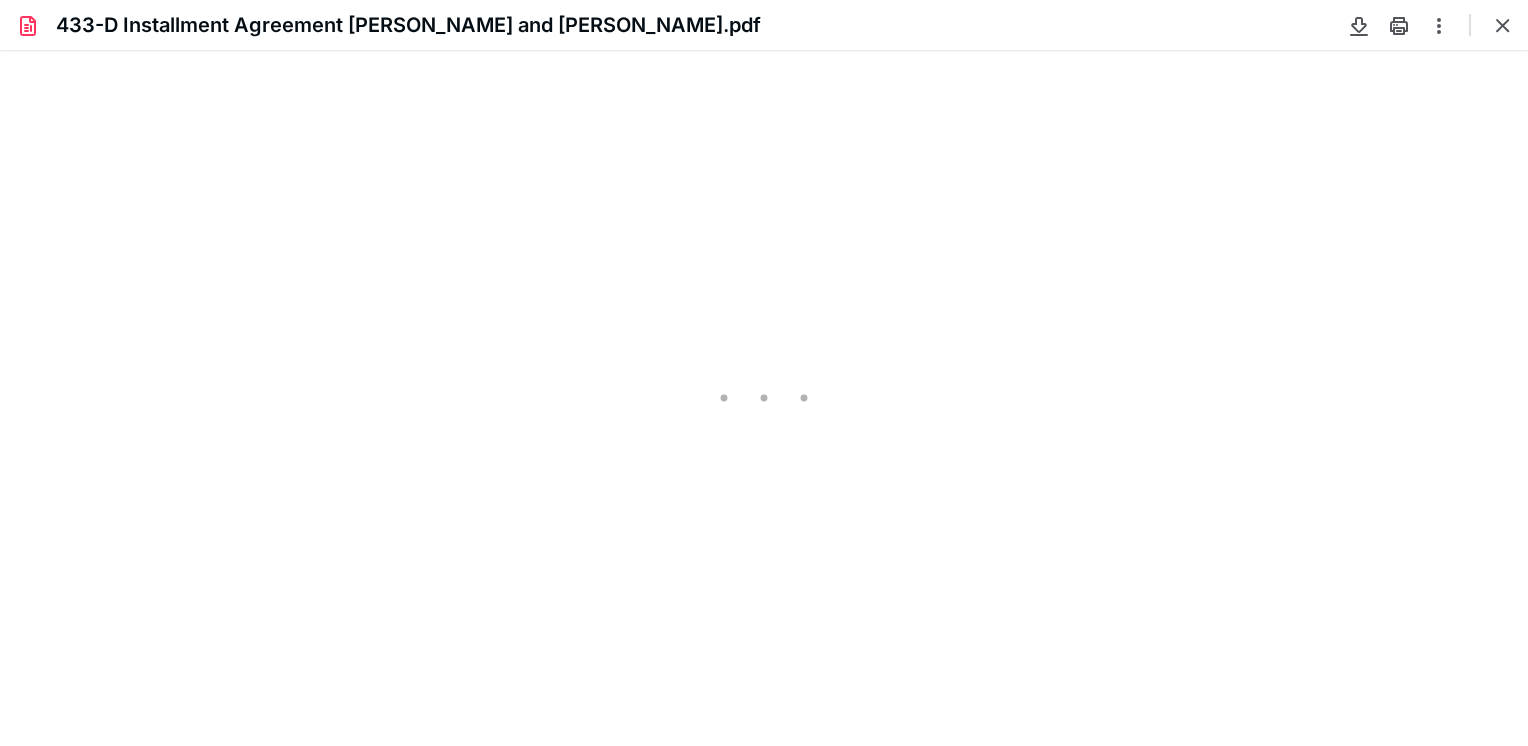 type on "83" 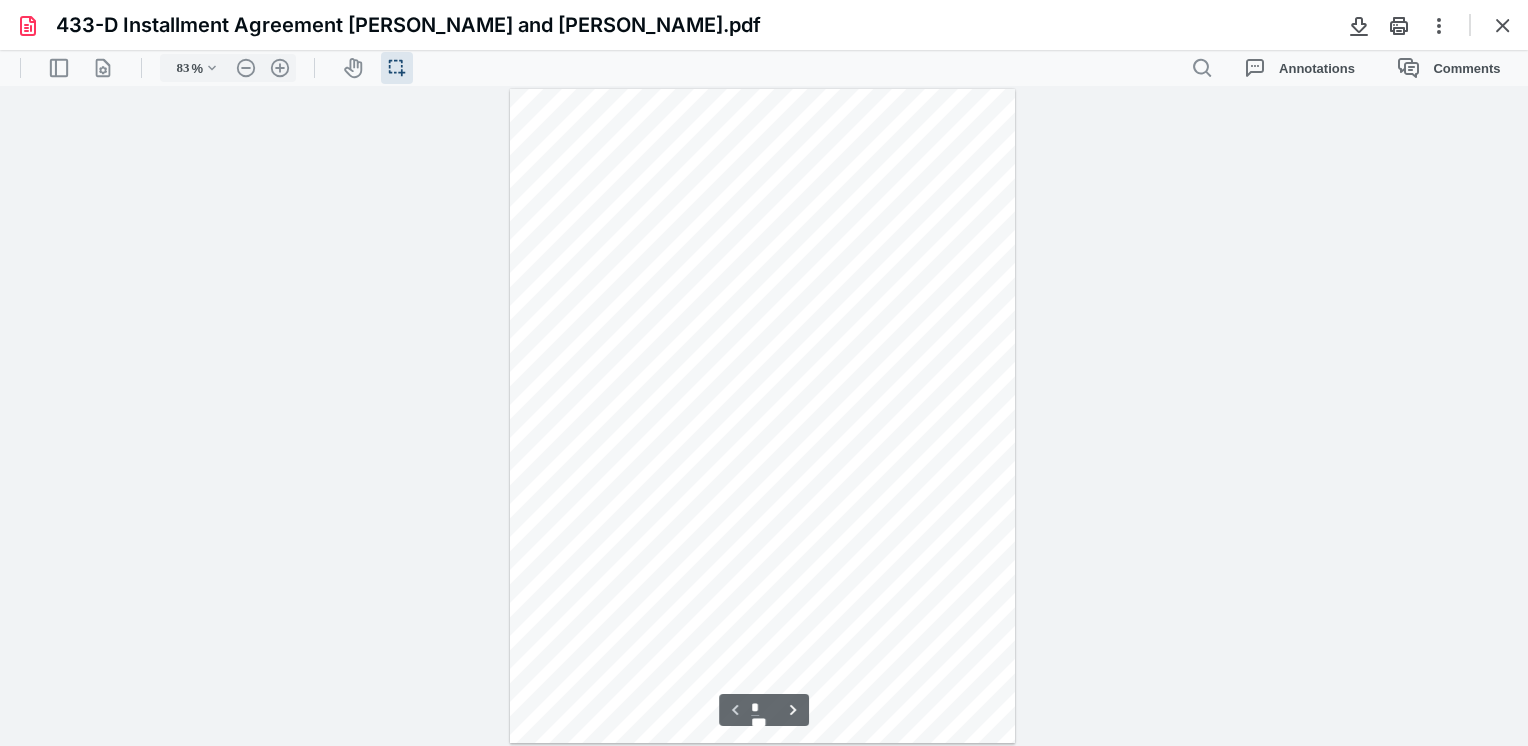 scroll, scrollTop: 39, scrollLeft: 0, axis: vertical 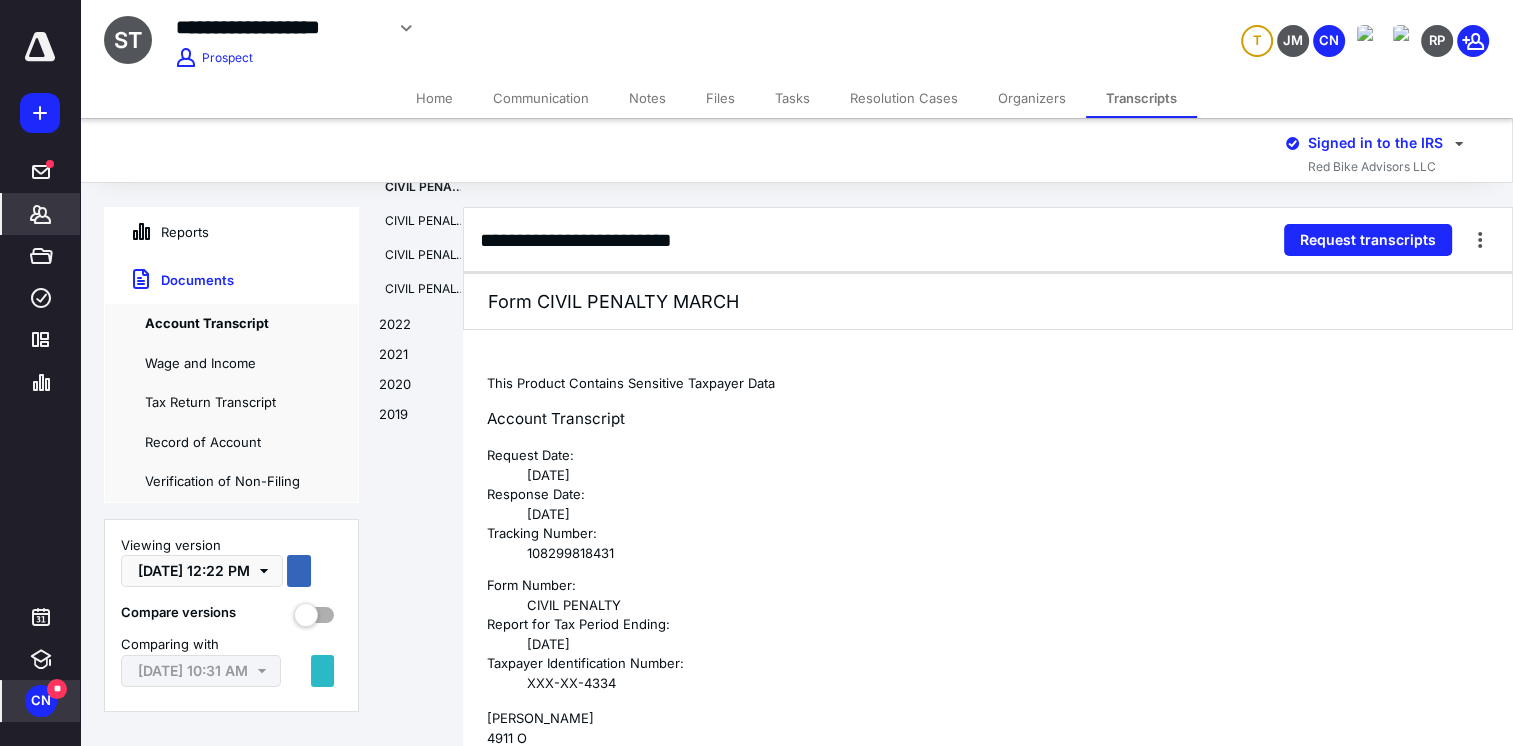 click on "CN" at bounding box center [41, 701] 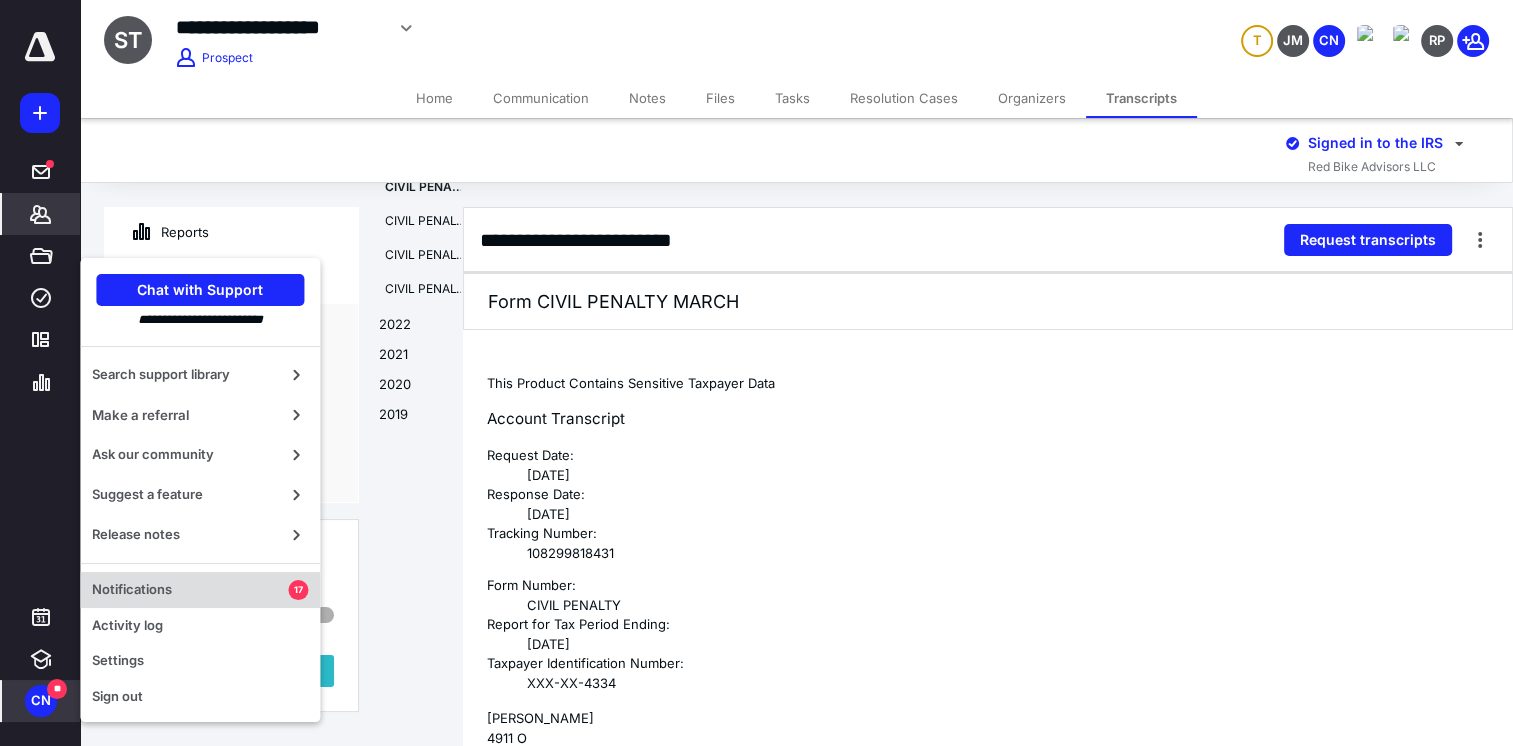 click on "Notifications" at bounding box center [190, 590] 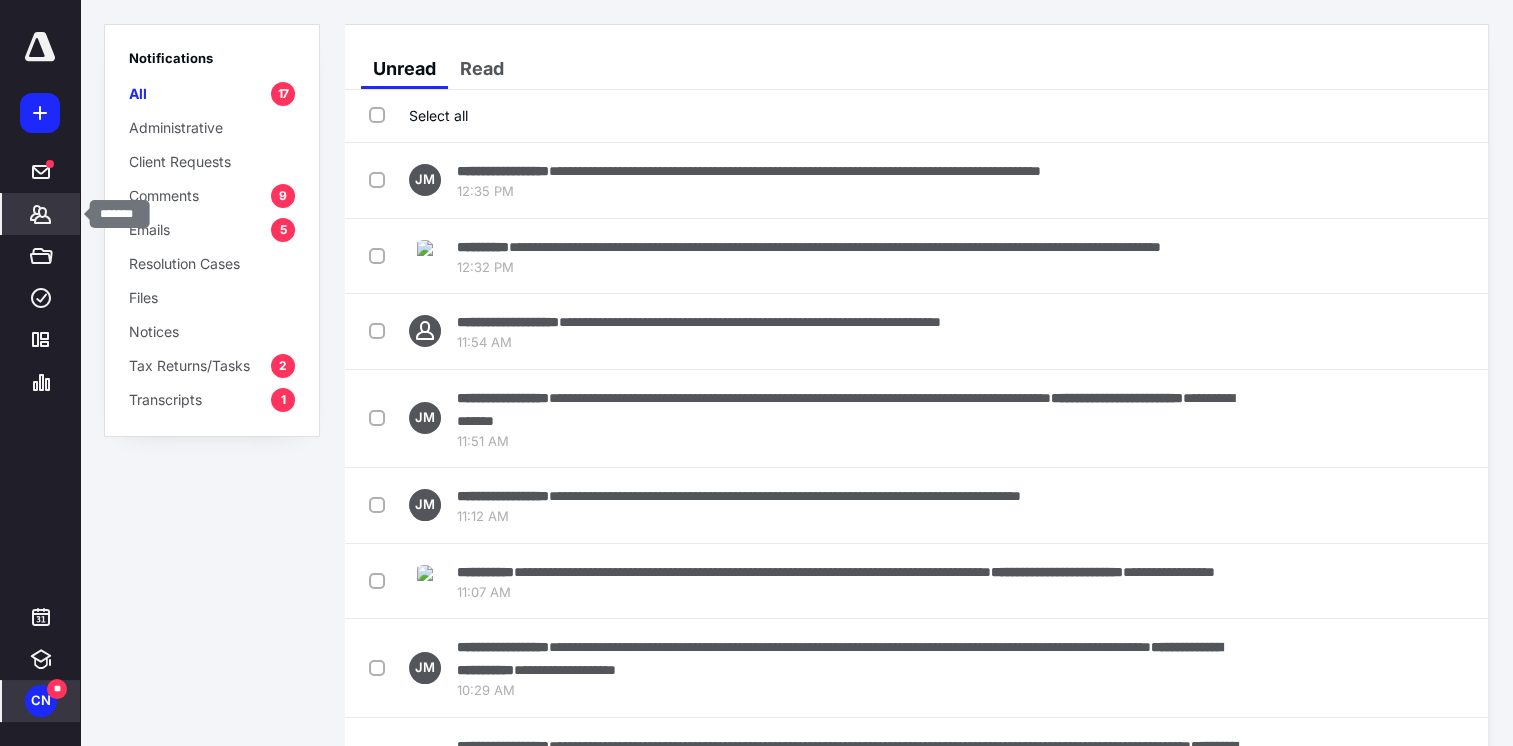 click on "*******" at bounding box center (41, 214) 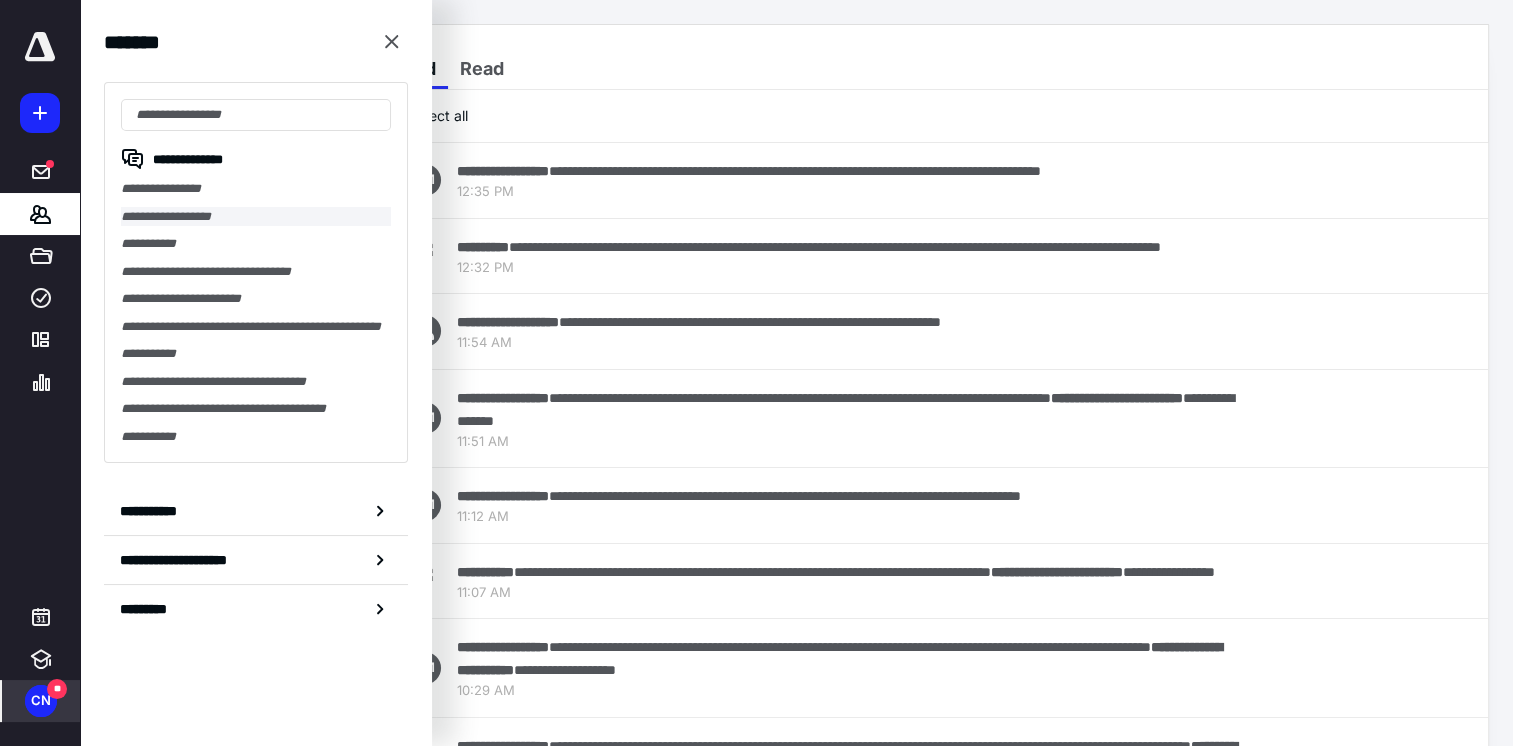 click on "**********" at bounding box center [256, 217] 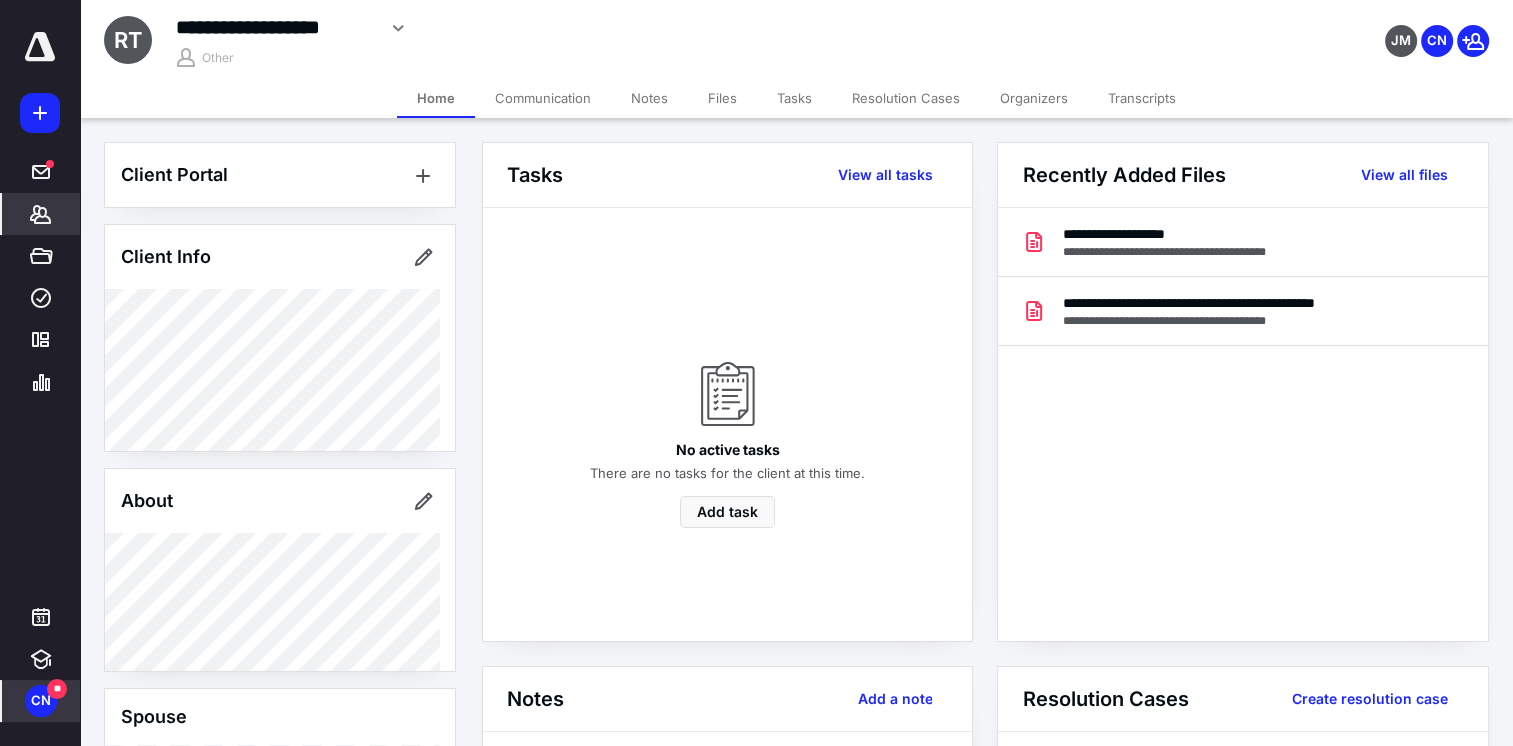 click on "Transcripts" at bounding box center [1142, 98] 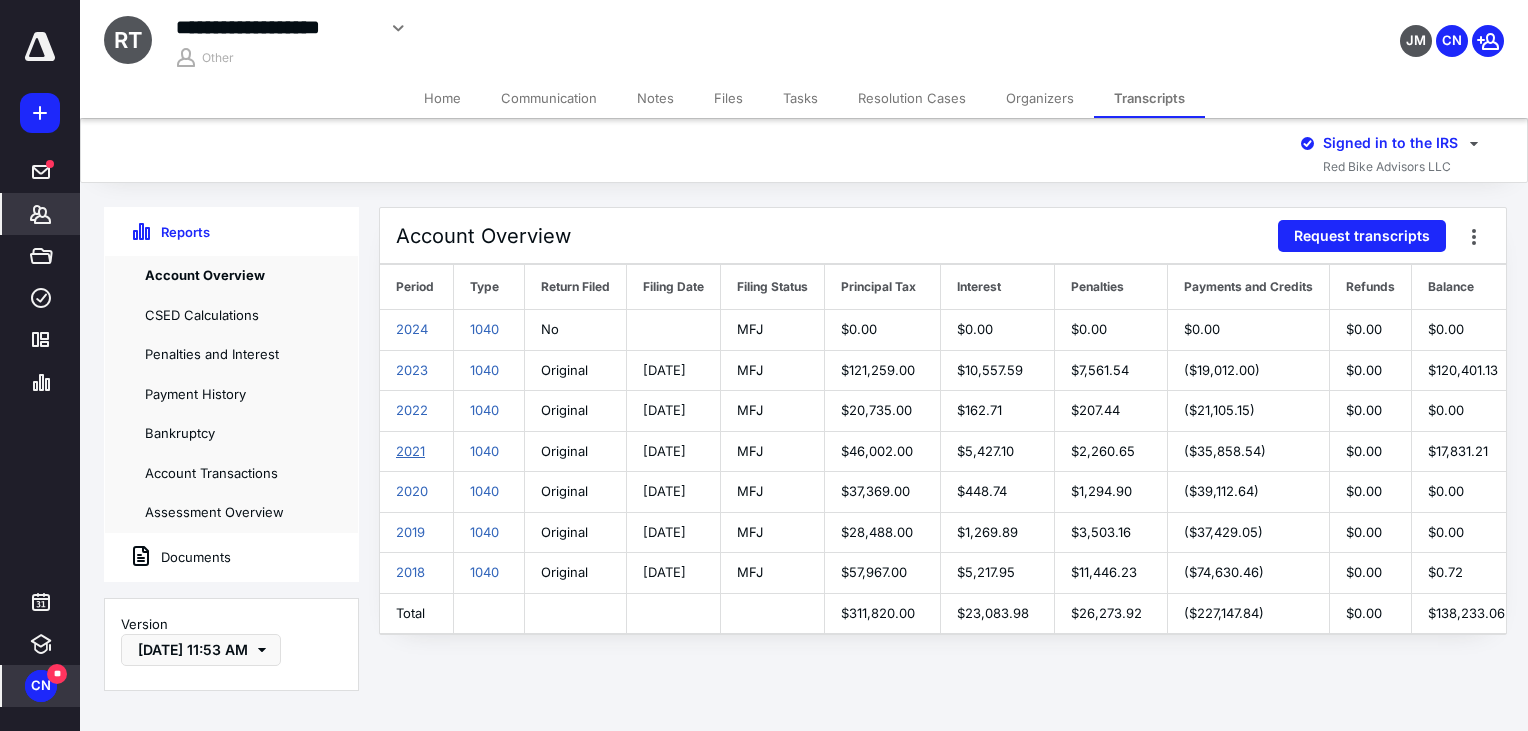 click on "2021" at bounding box center [410, 451] 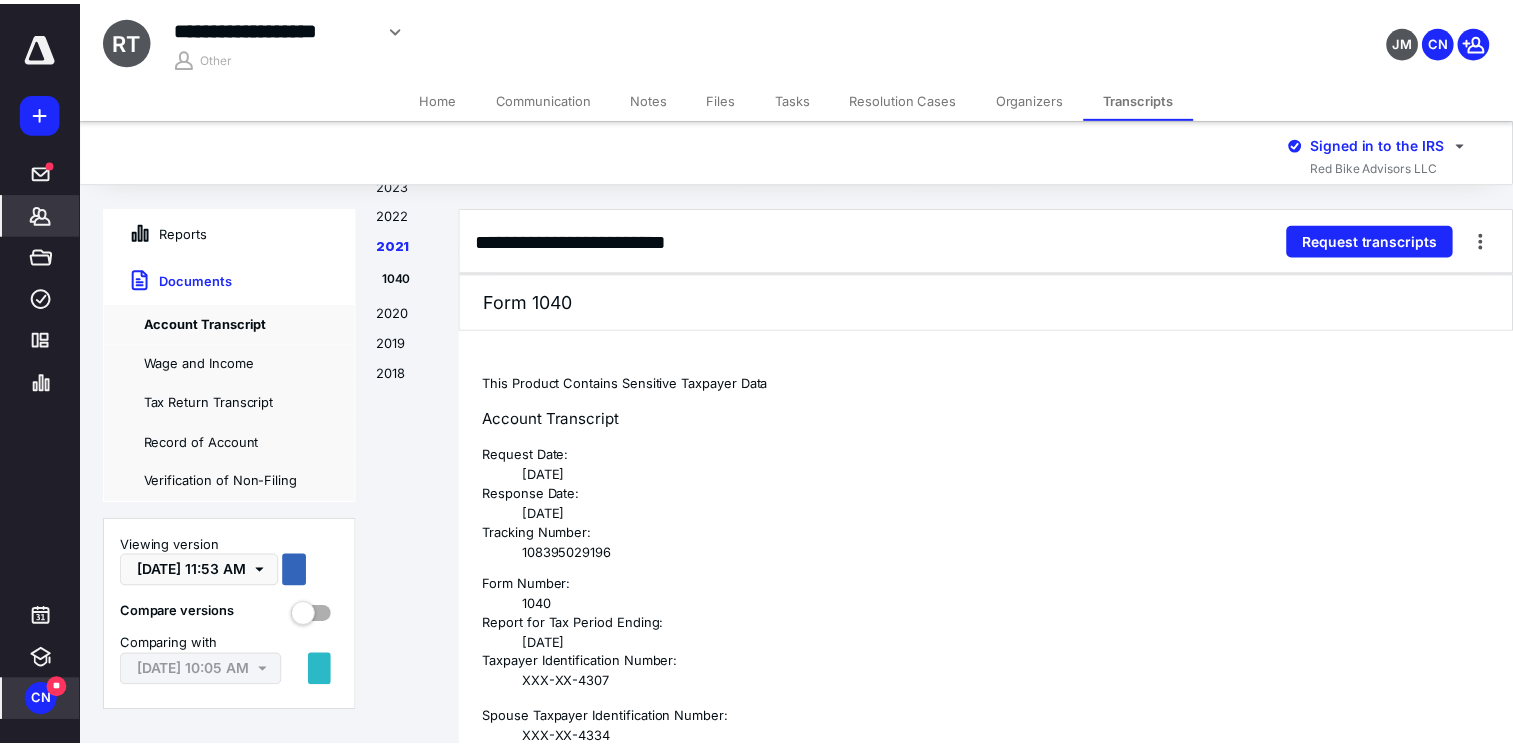 scroll, scrollTop: 5446, scrollLeft: 0, axis: vertical 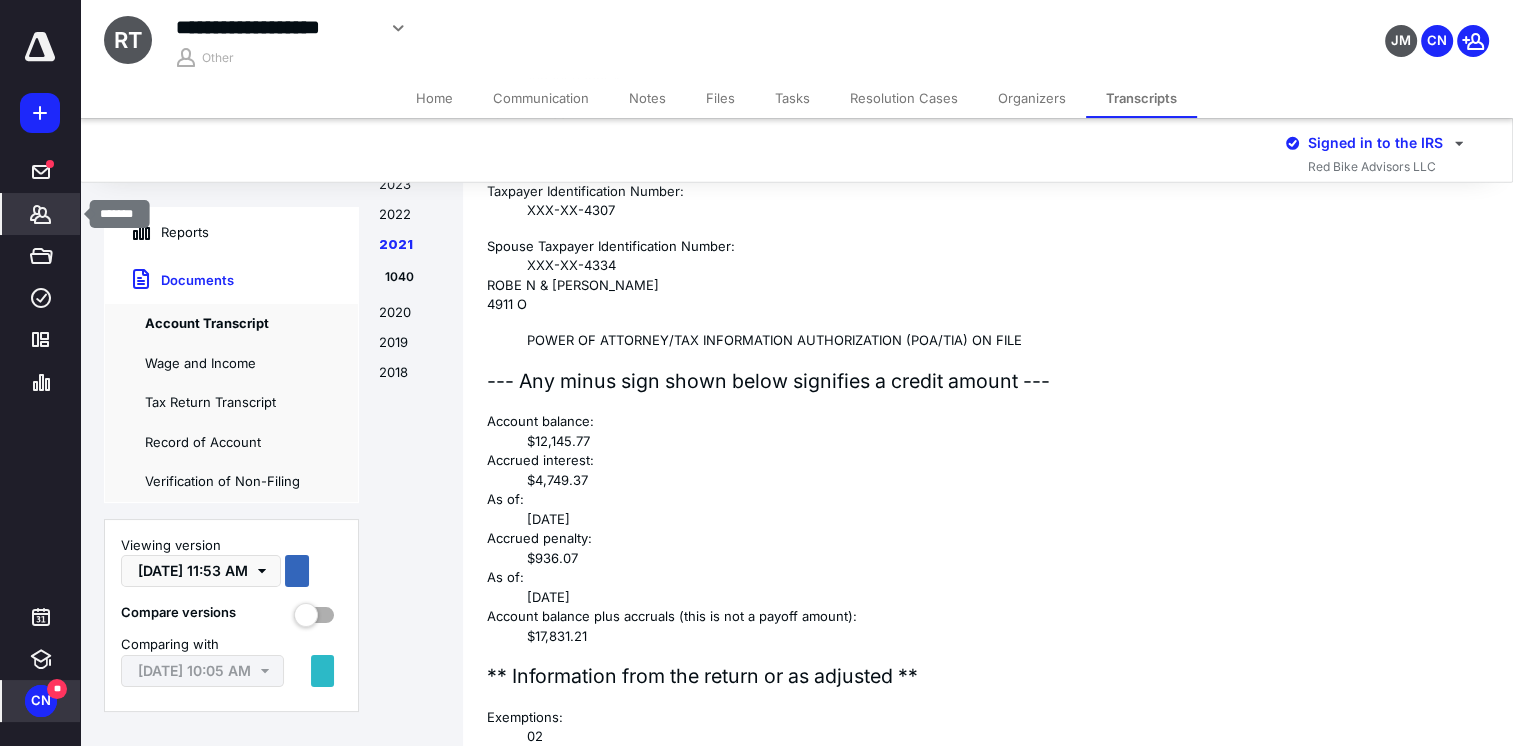 click 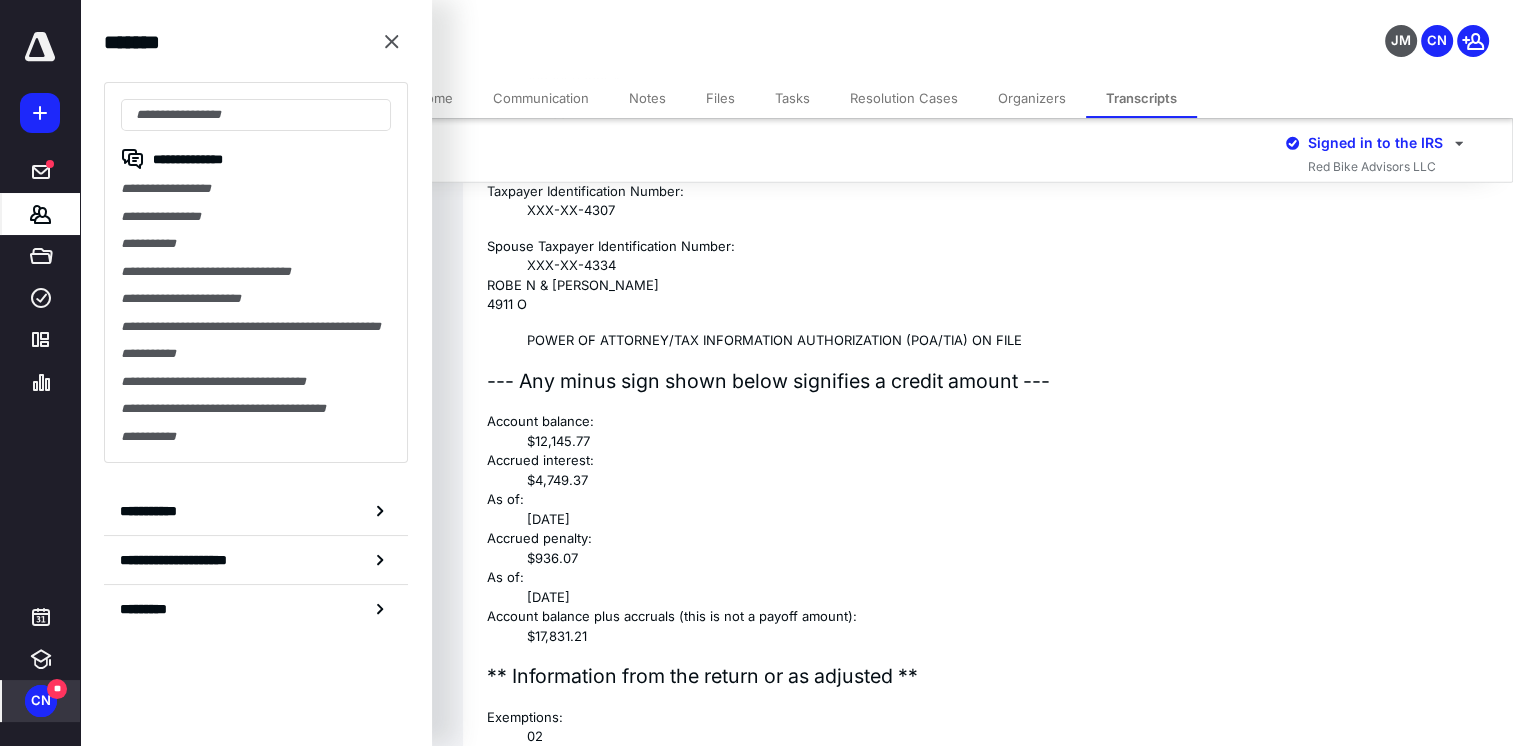 click on "**********" at bounding box center (256, 272) 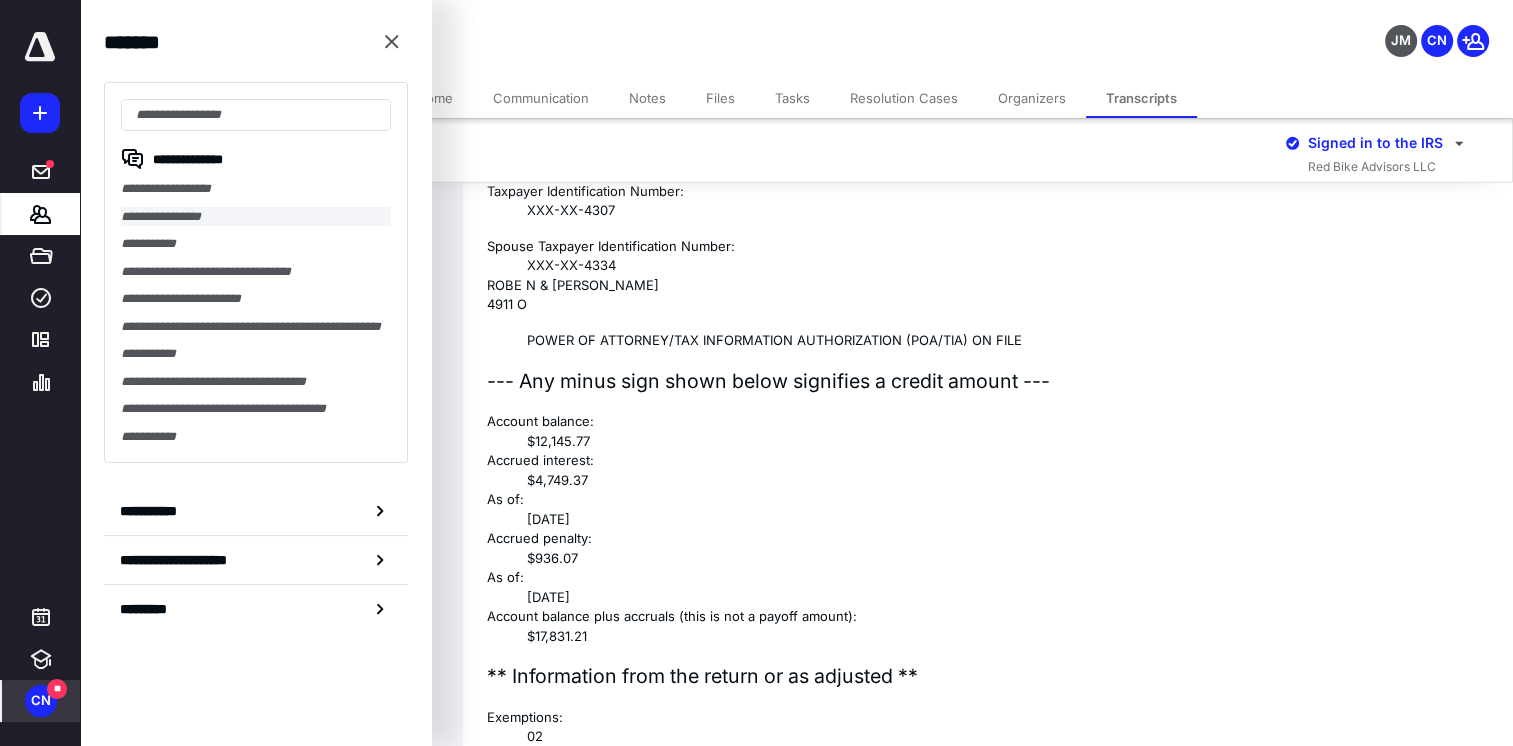 click on "**********" at bounding box center (256, 217) 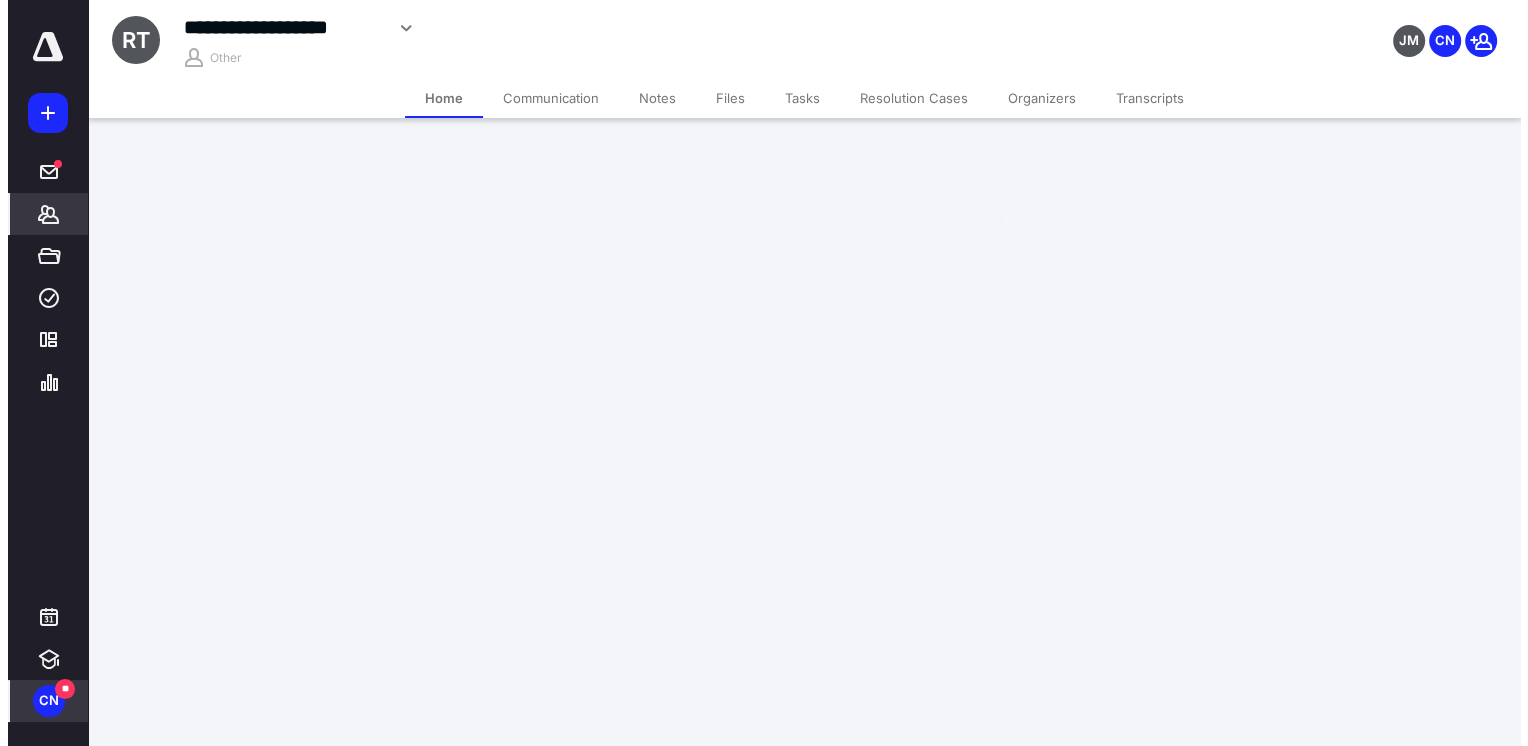 scroll, scrollTop: 0, scrollLeft: 0, axis: both 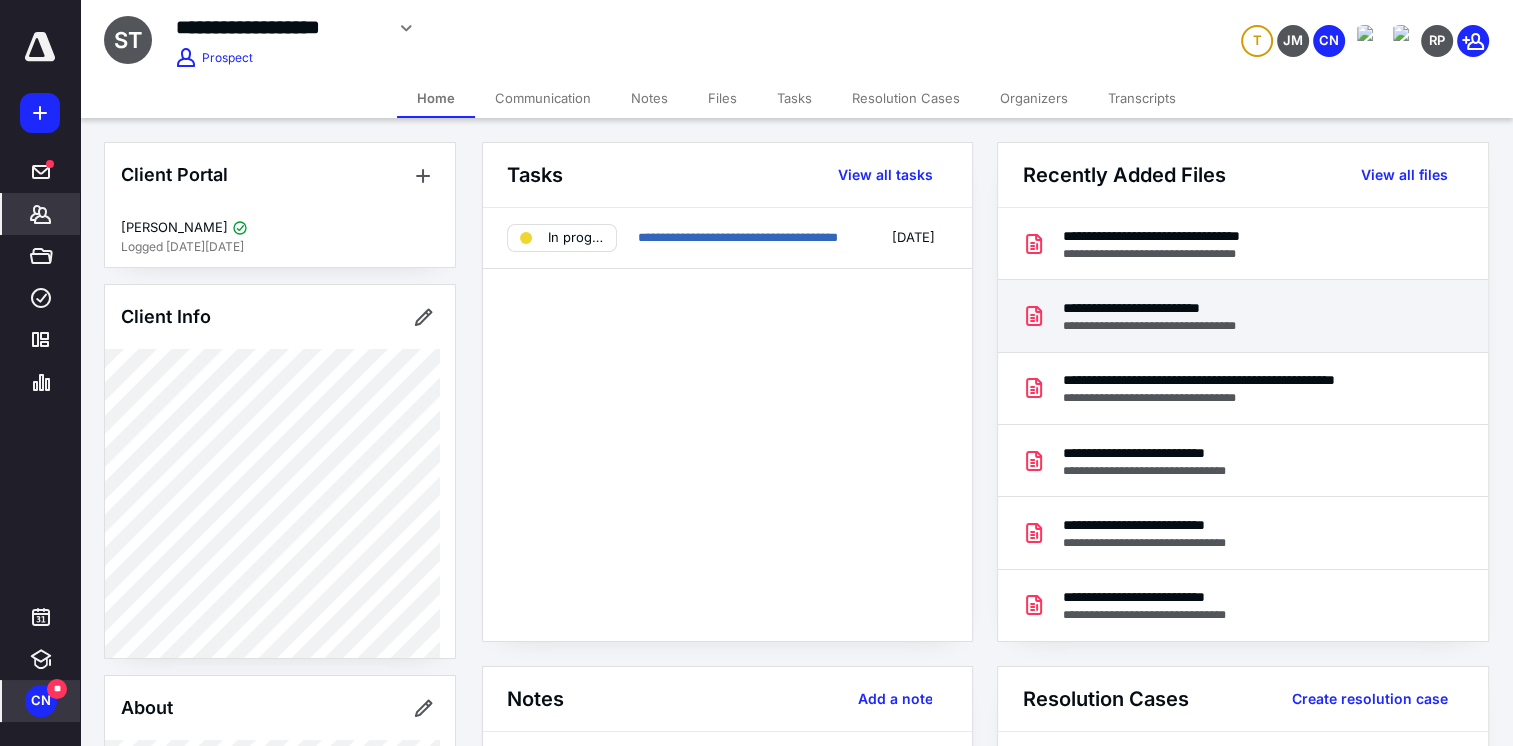 click on "**********" at bounding box center [1165, 308] 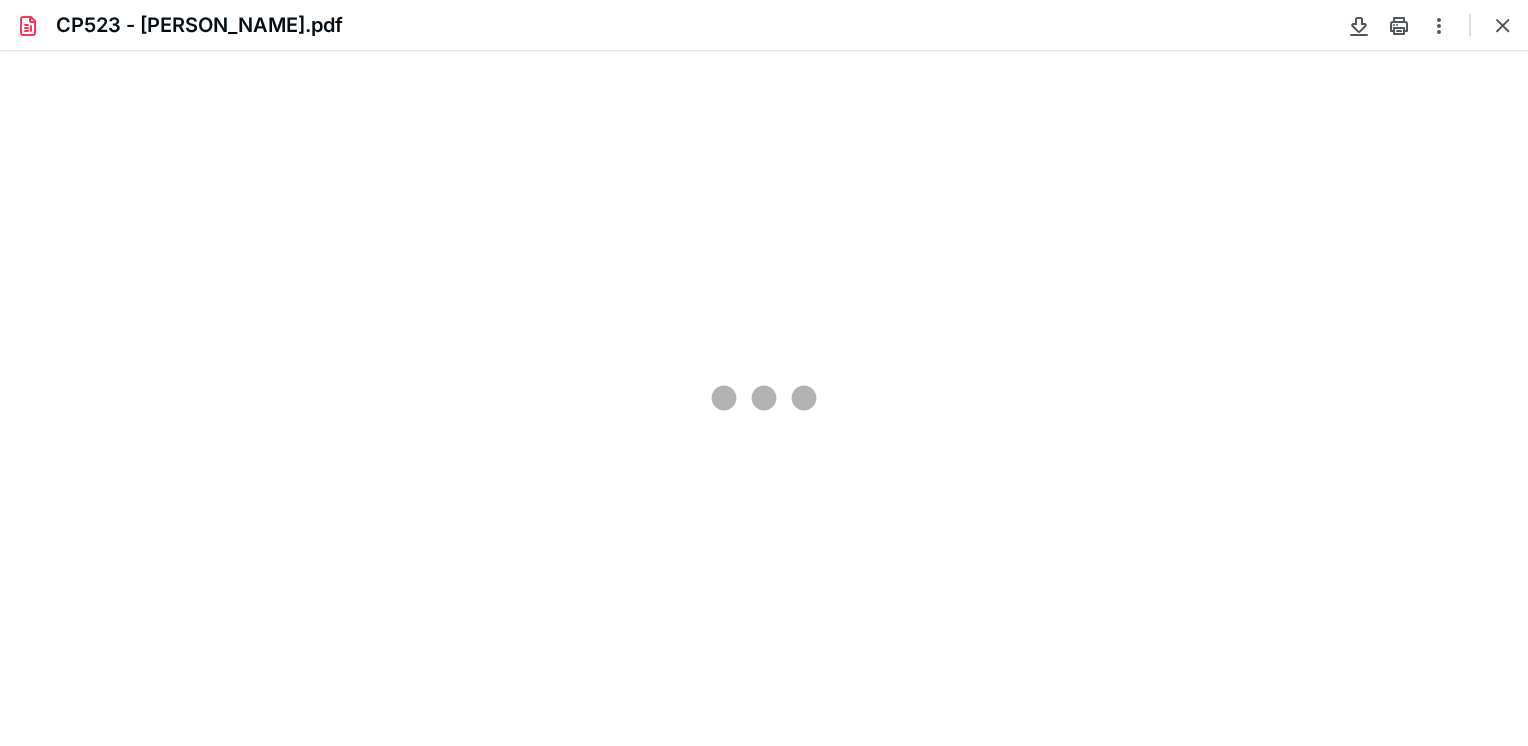 scroll, scrollTop: 0, scrollLeft: 0, axis: both 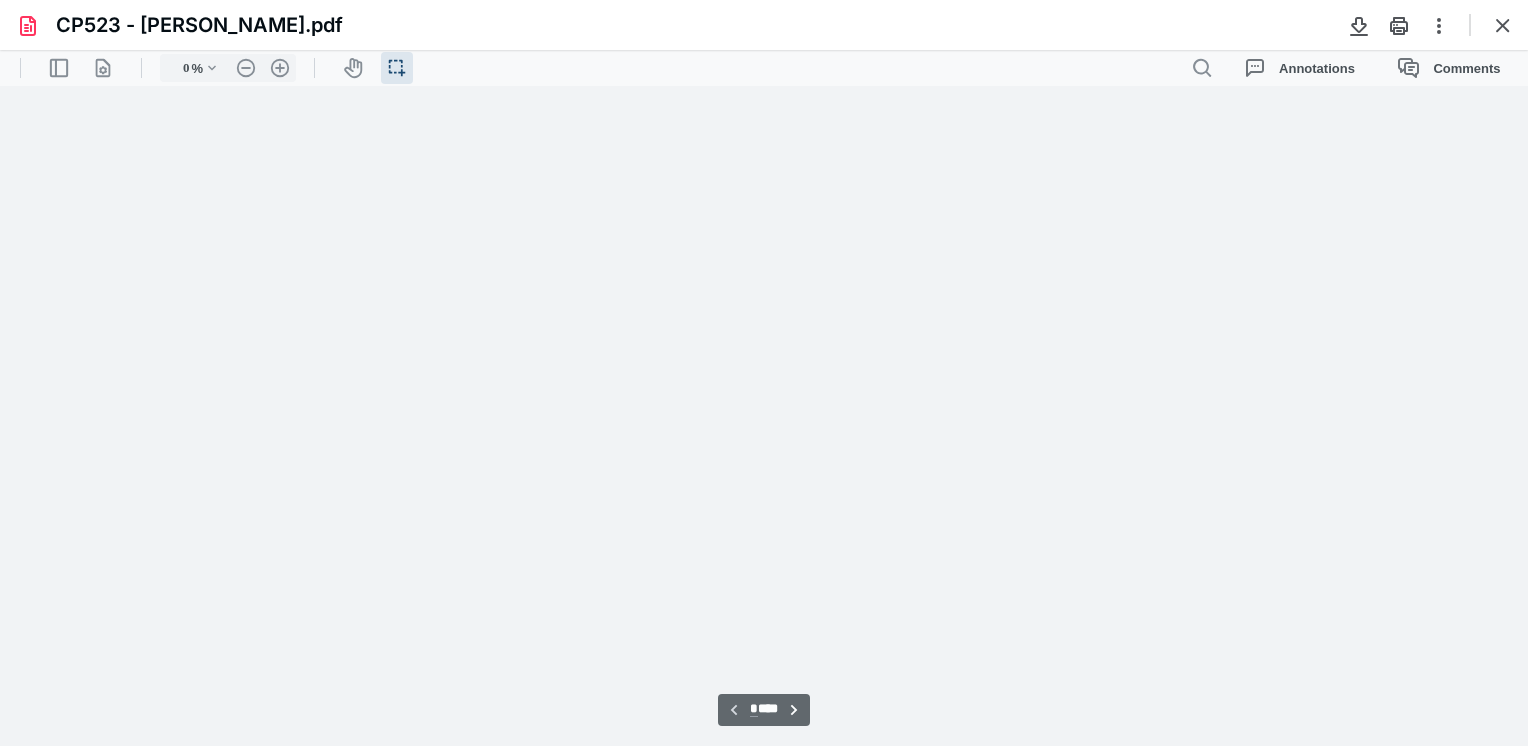type on "83" 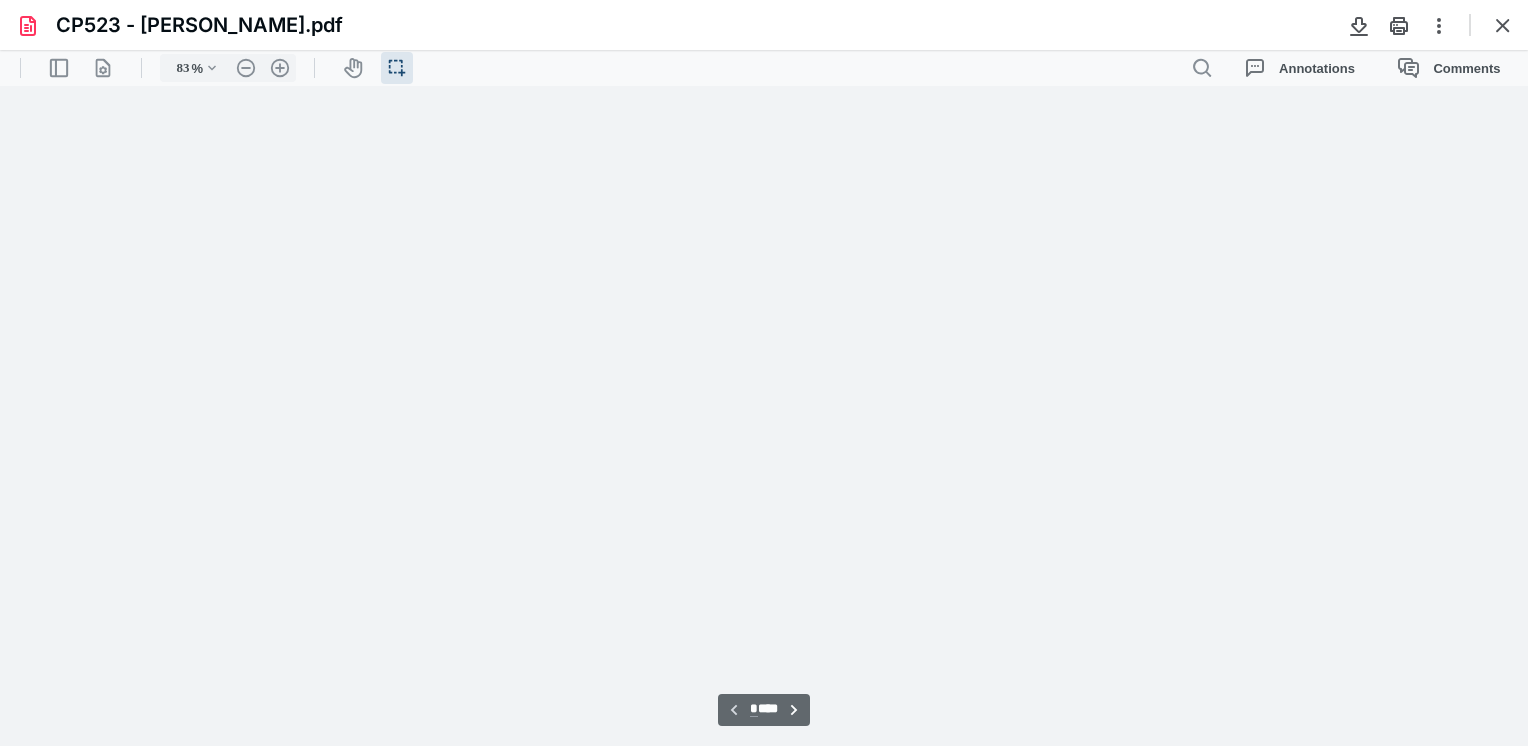 scroll, scrollTop: 39, scrollLeft: 0, axis: vertical 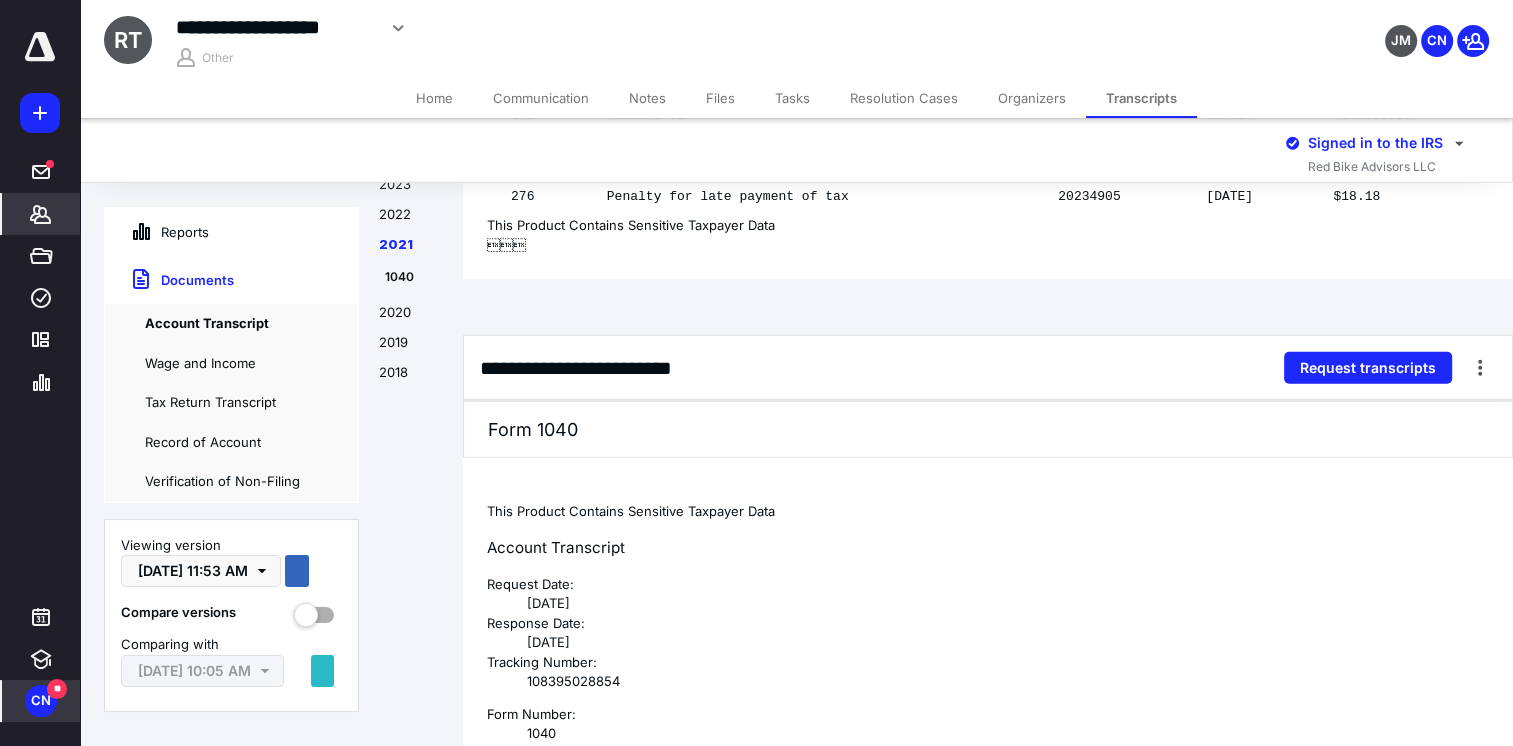 click on "Transcripts" at bounding box center [1141, 98] 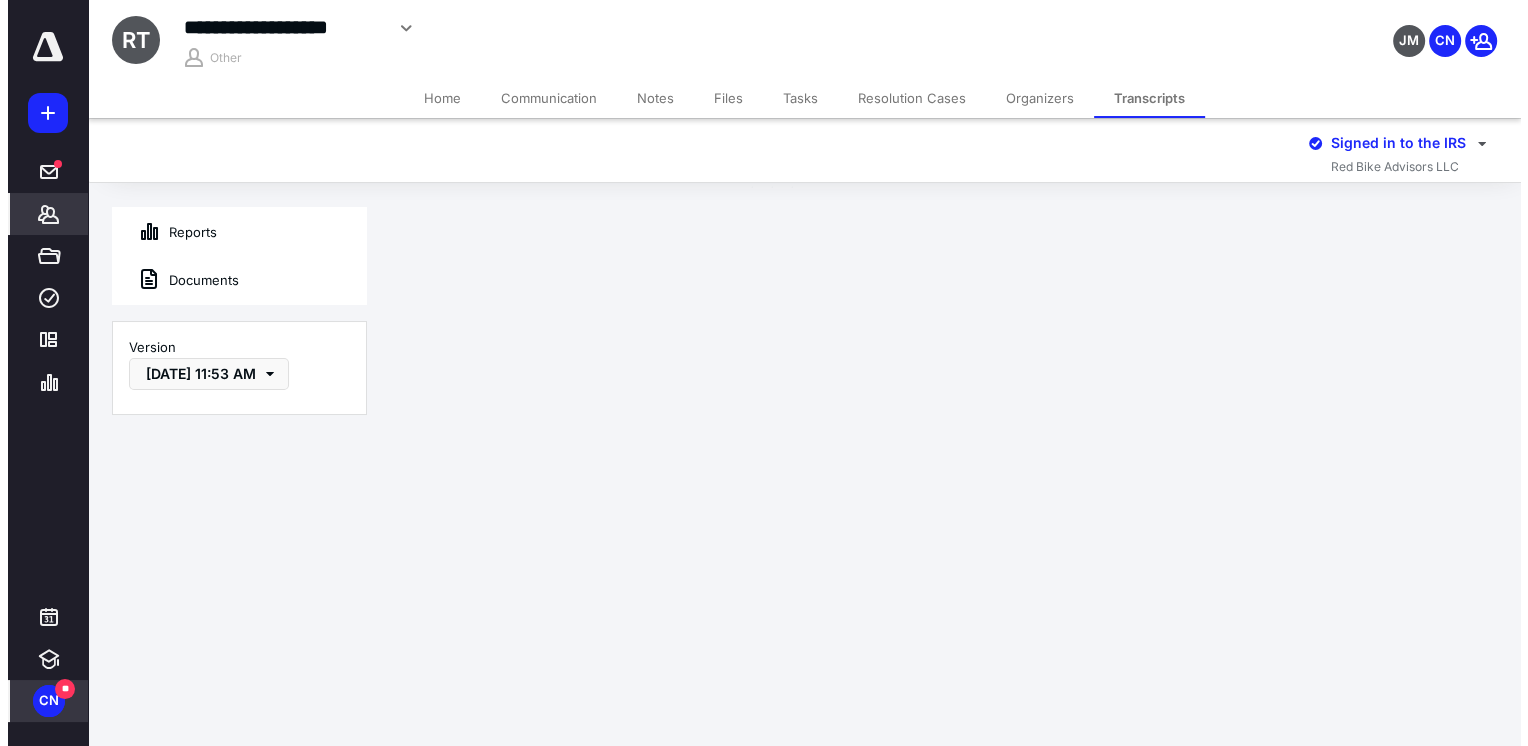 scroll, scrollTop: 0, scrollLeft: 0, axis: both 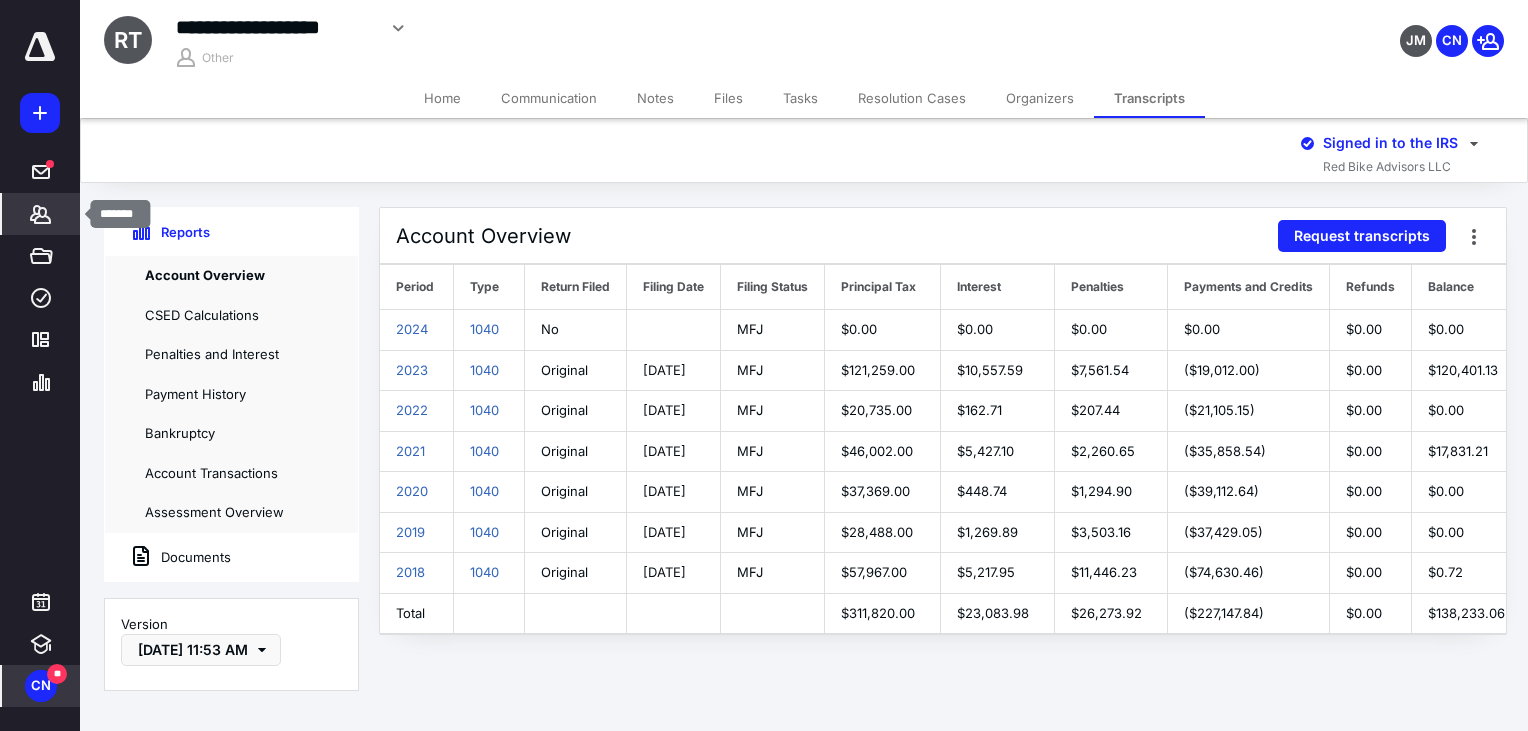 click on "*******" at bounding box center [41, 214] 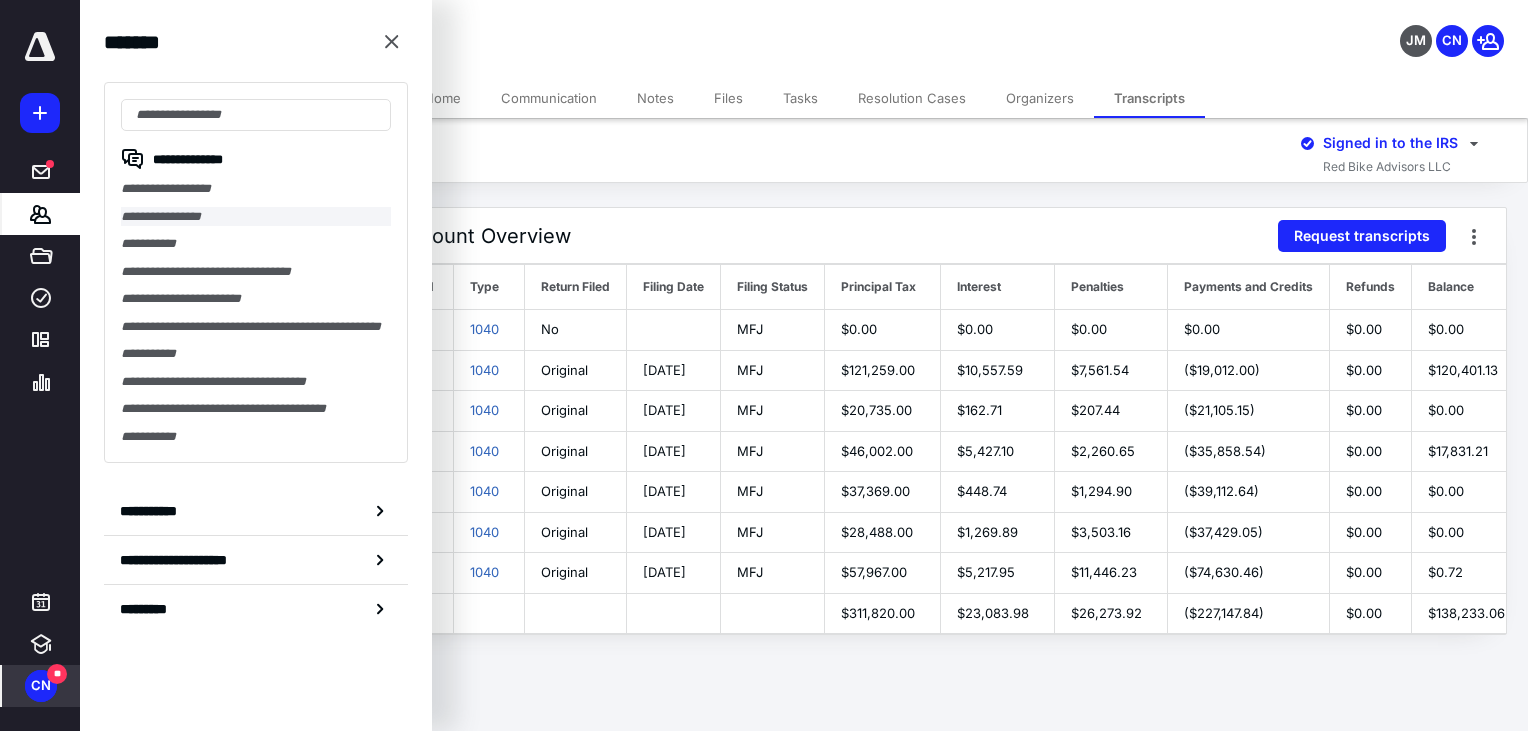 click on "**********" at bounding box center [256, 217] 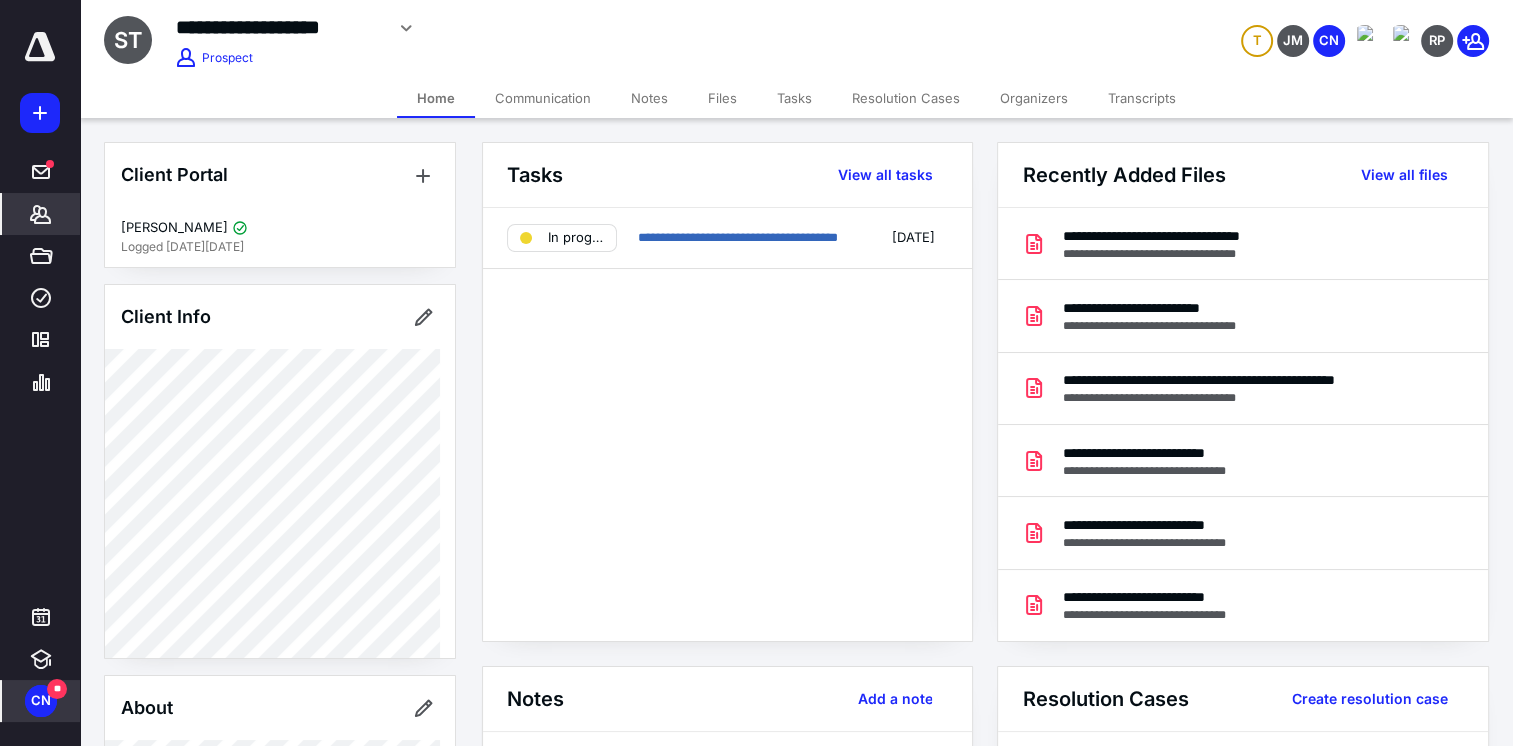 click on "Transcripts" at bounding box center [1142, 98] 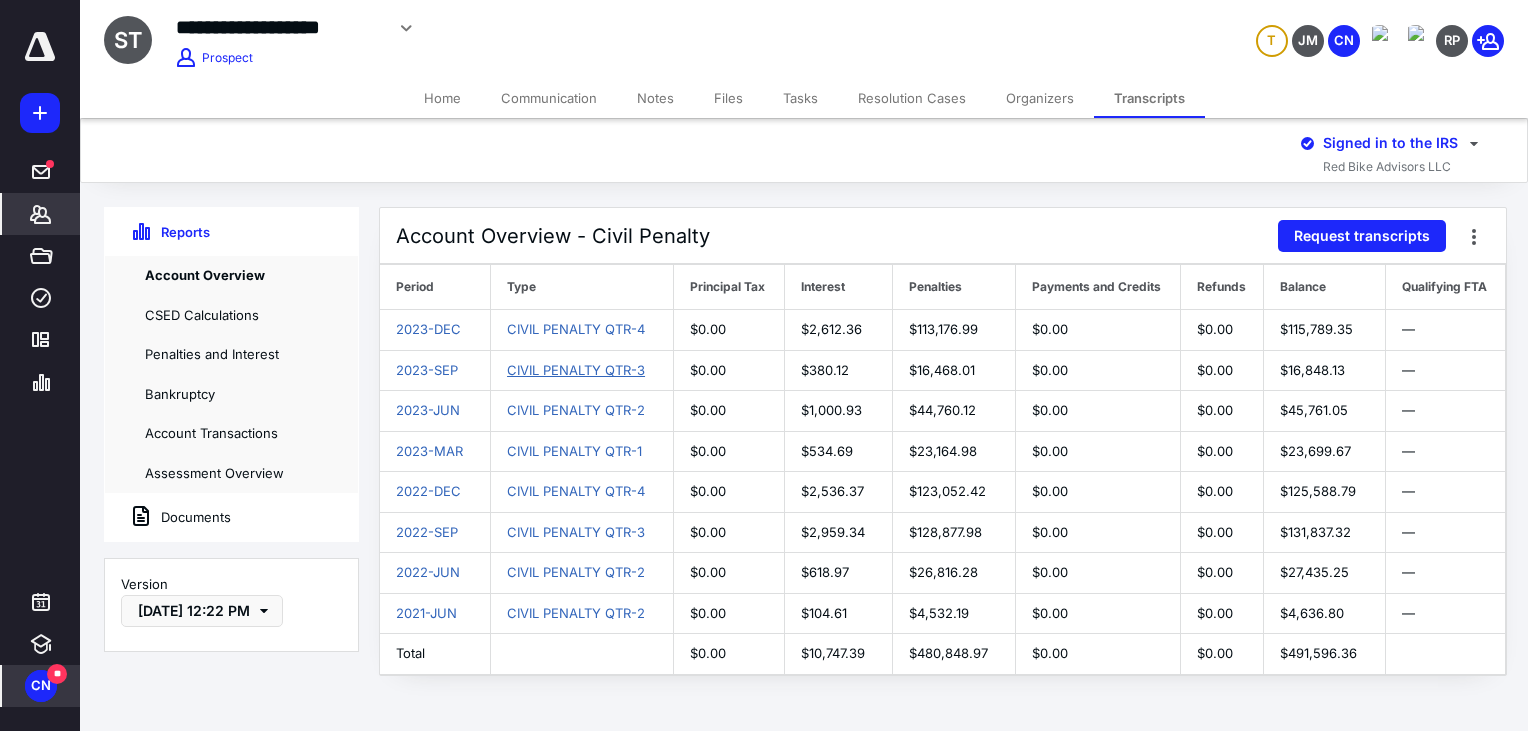 click on "CIVIL PENALTY QTR-3" at bounding box center (576, 370) 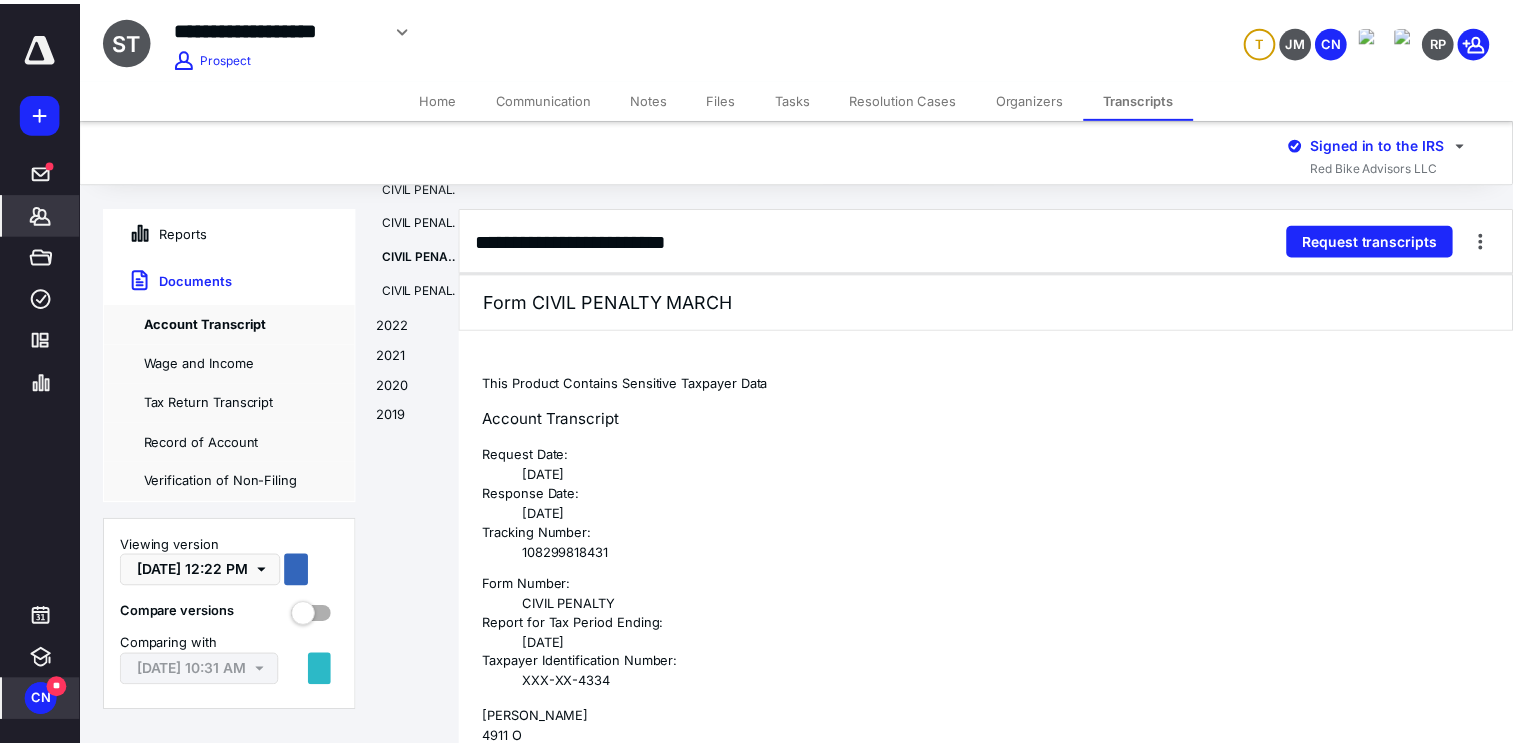 scroll, scrollTop: 2376, scrollLeft: 0, axis: vertical 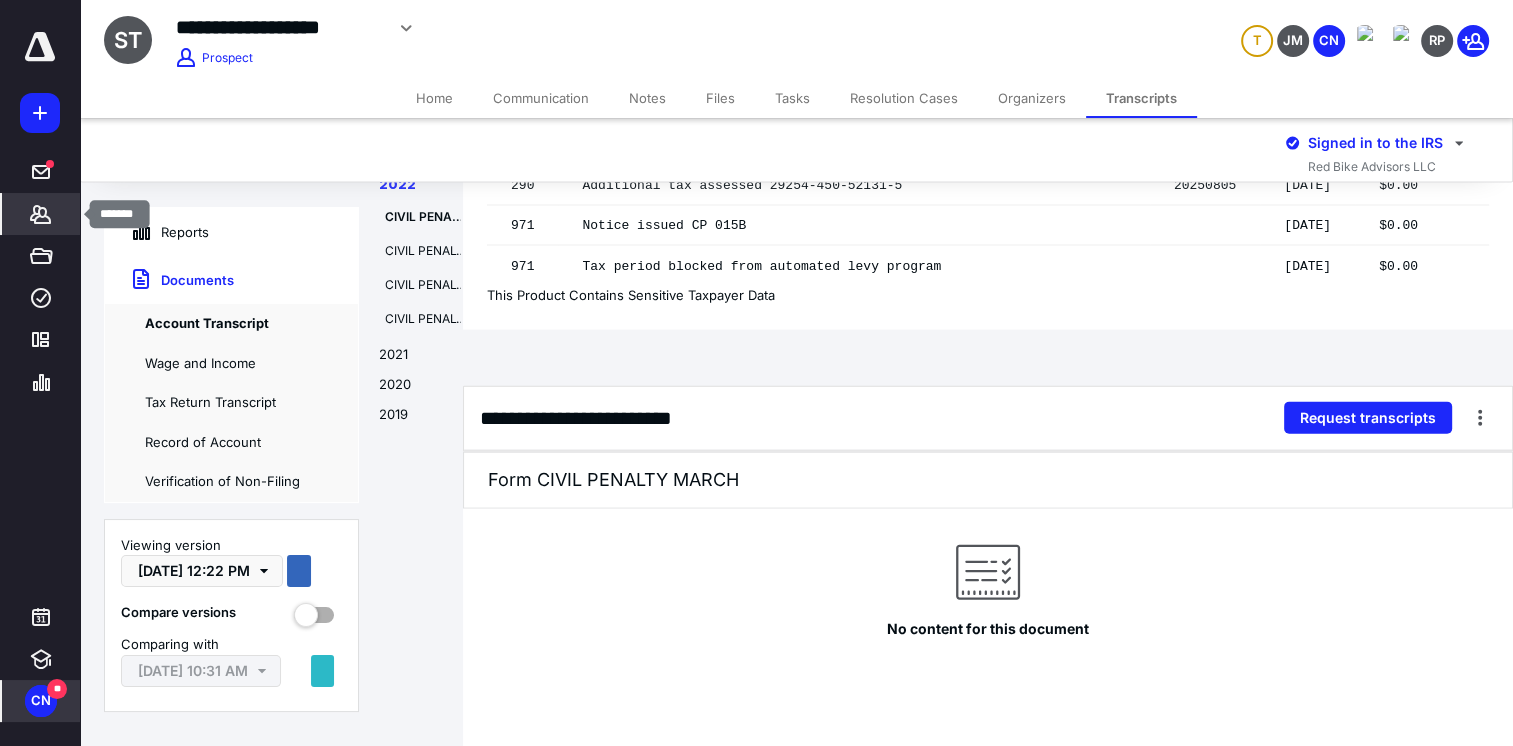 click 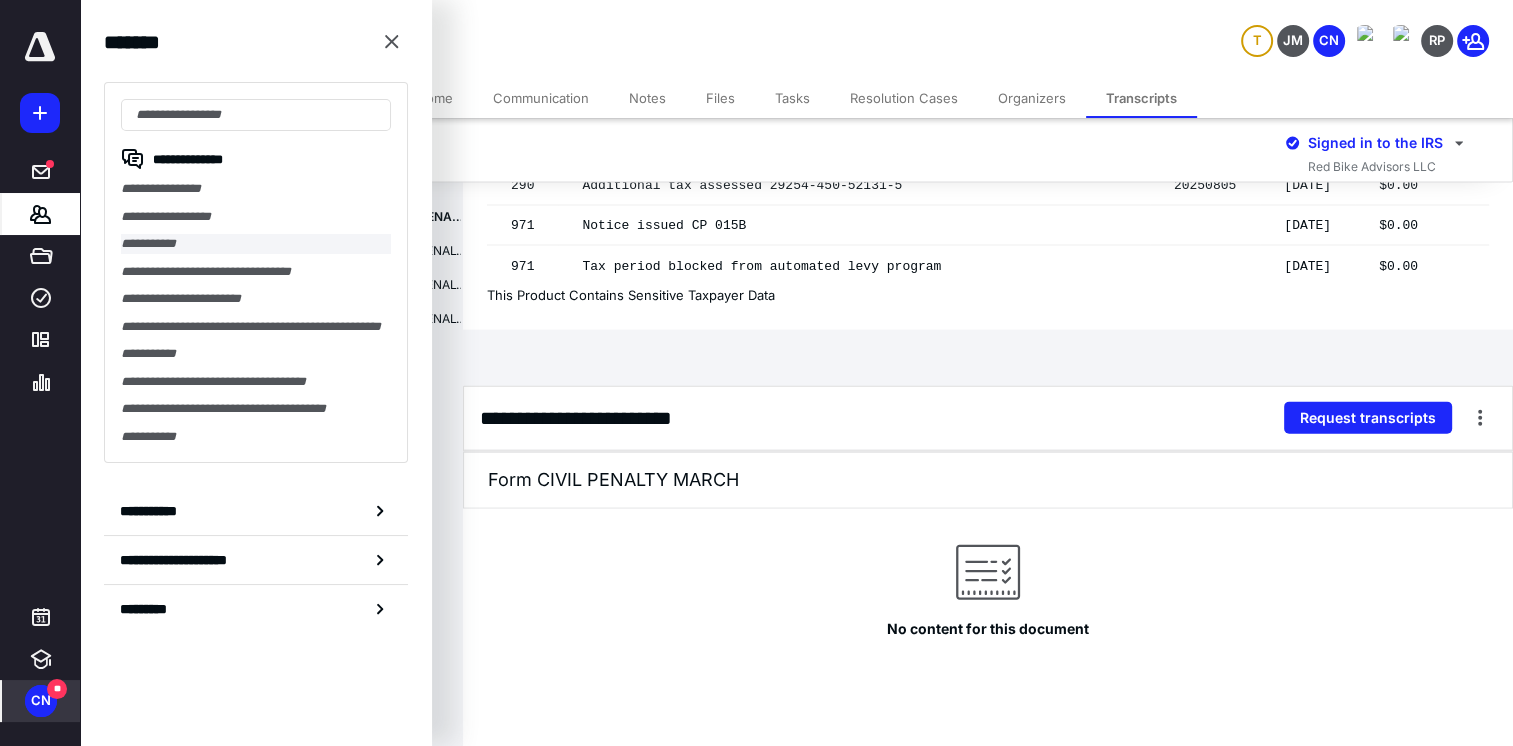 click on "**********" at bounding box center (256, 244) 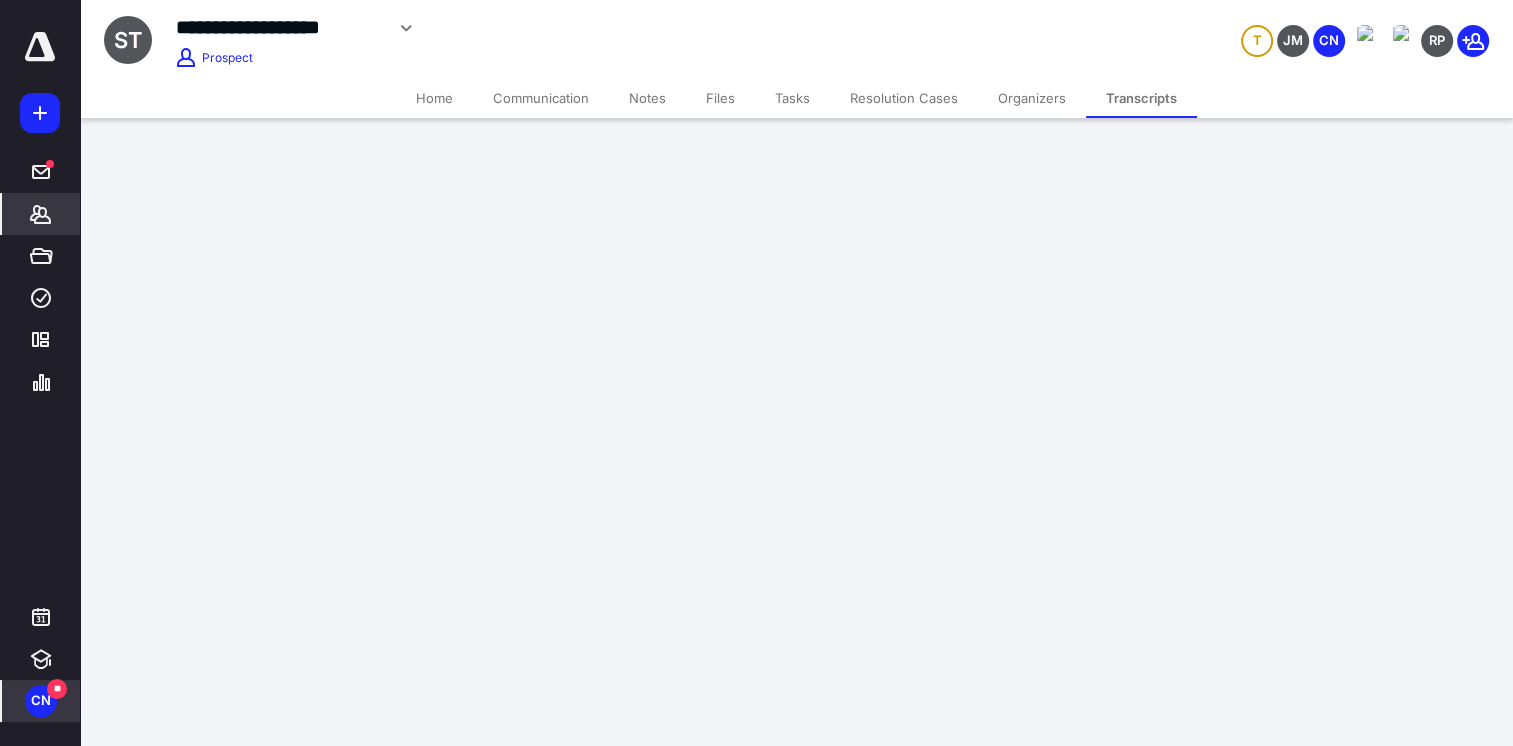 scroll, scrollTop: 0, scrollLeft: 0, axis: both 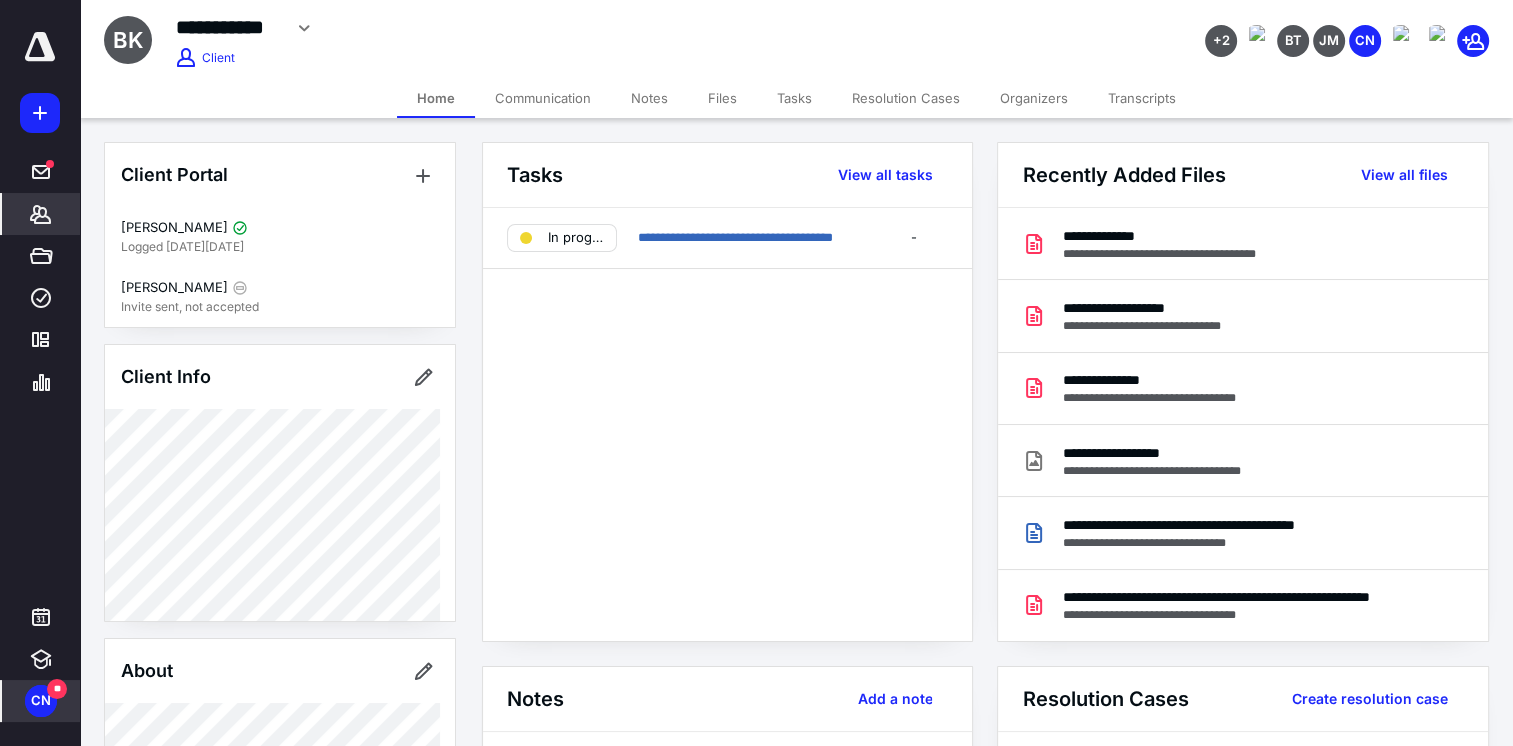 click on "Resolution Cases" at bounding box center [906, 98] 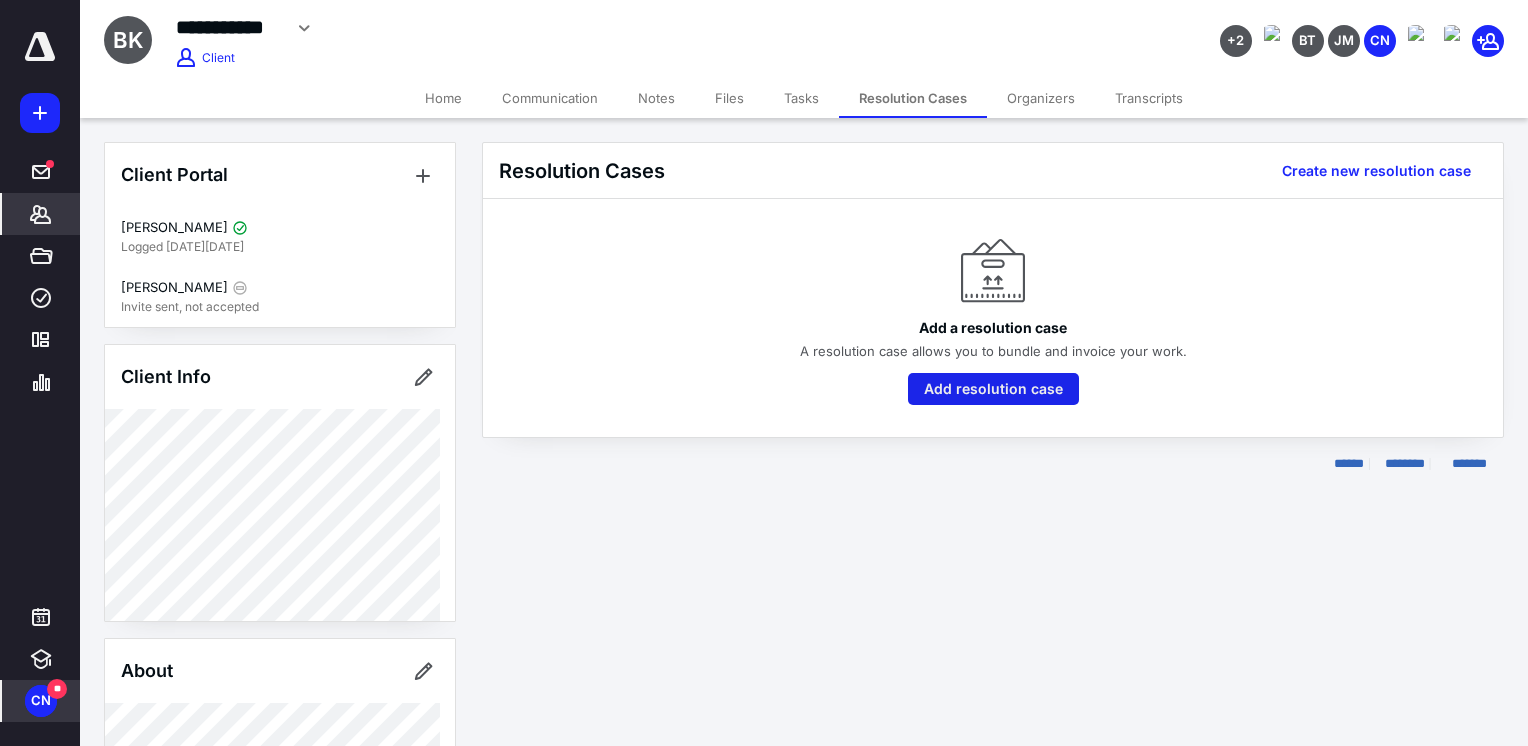click on "Add resolution case" at bounding box center [993, 389] 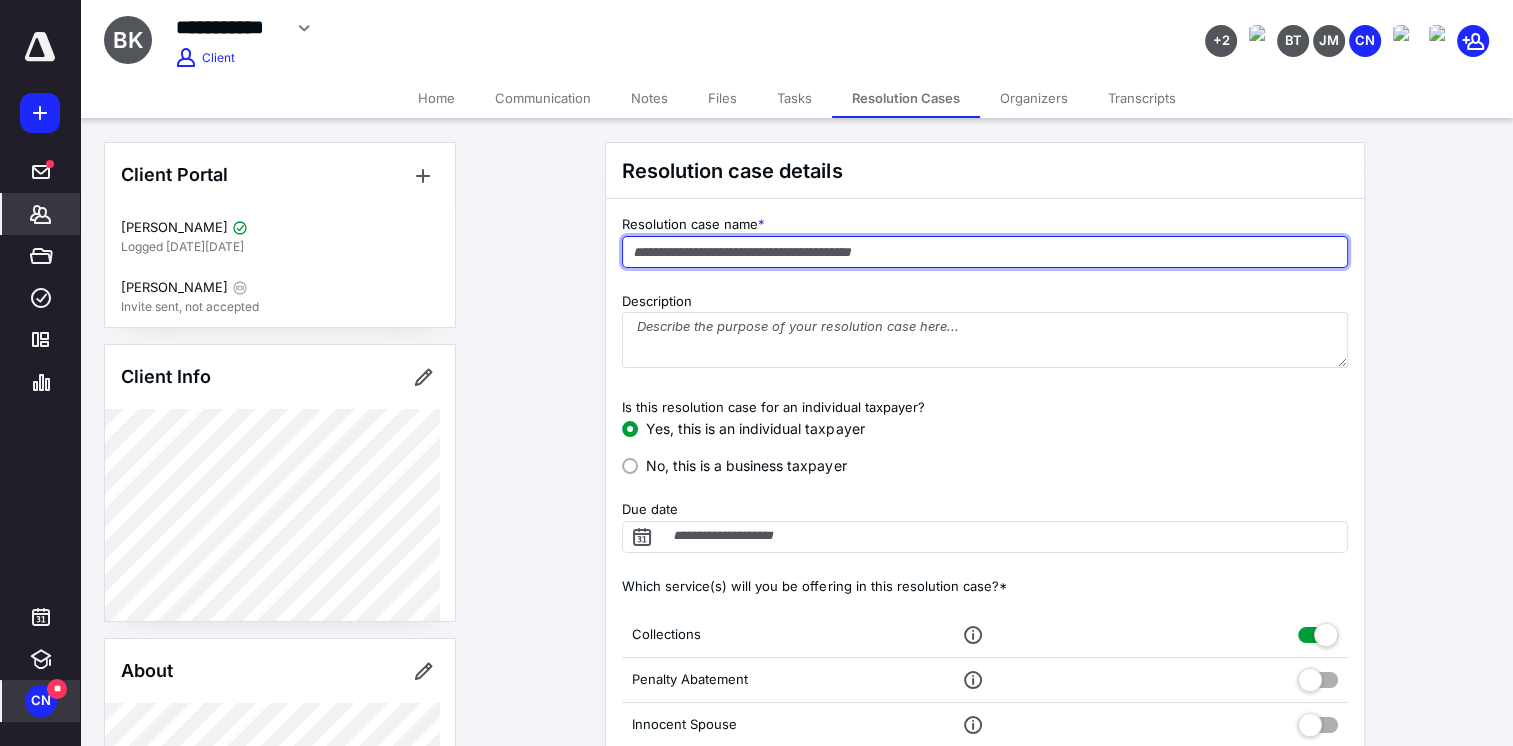 click at bounding box center (985, 252) 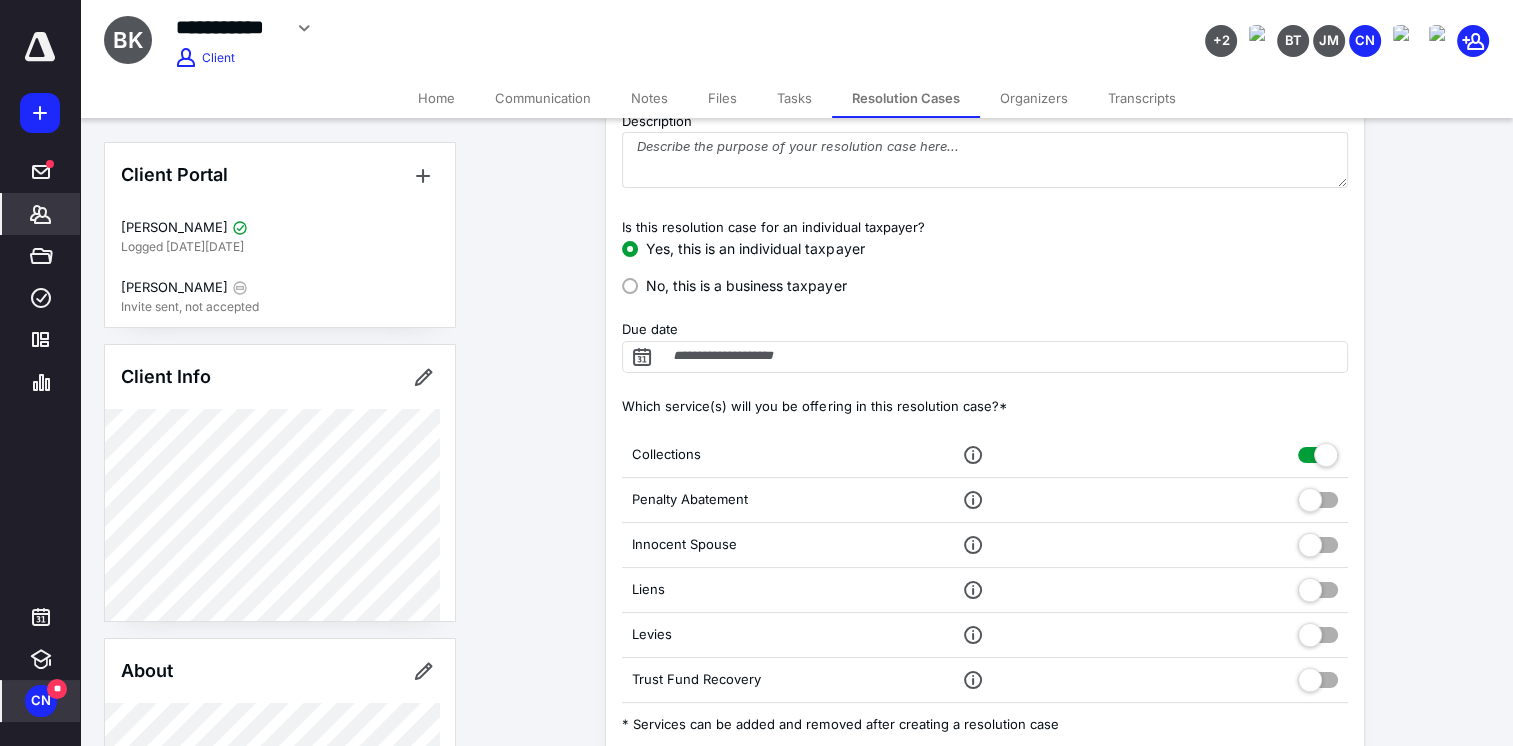 scroll, scrollTop: 263, scrollLeft: 0, axis: vertical 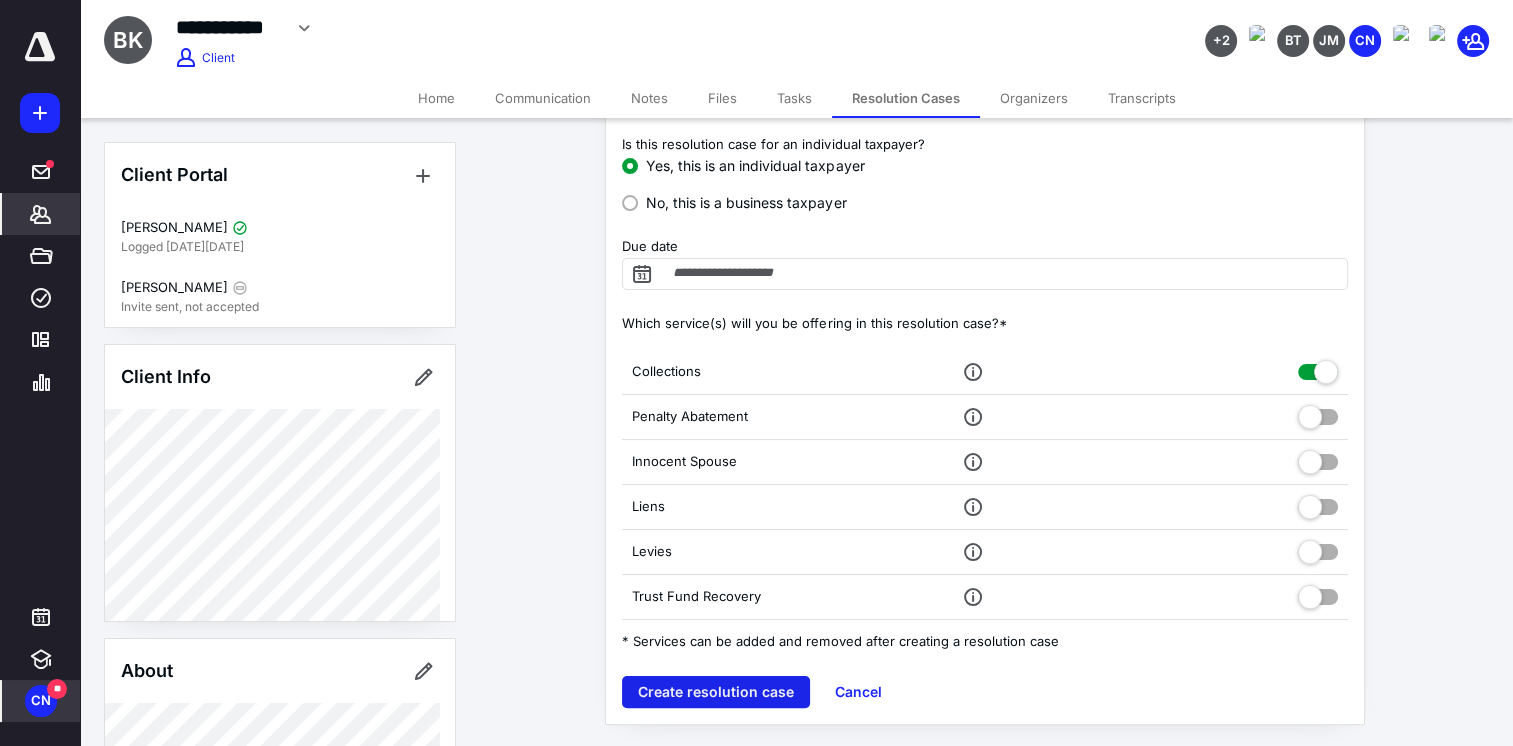 type on "**********" 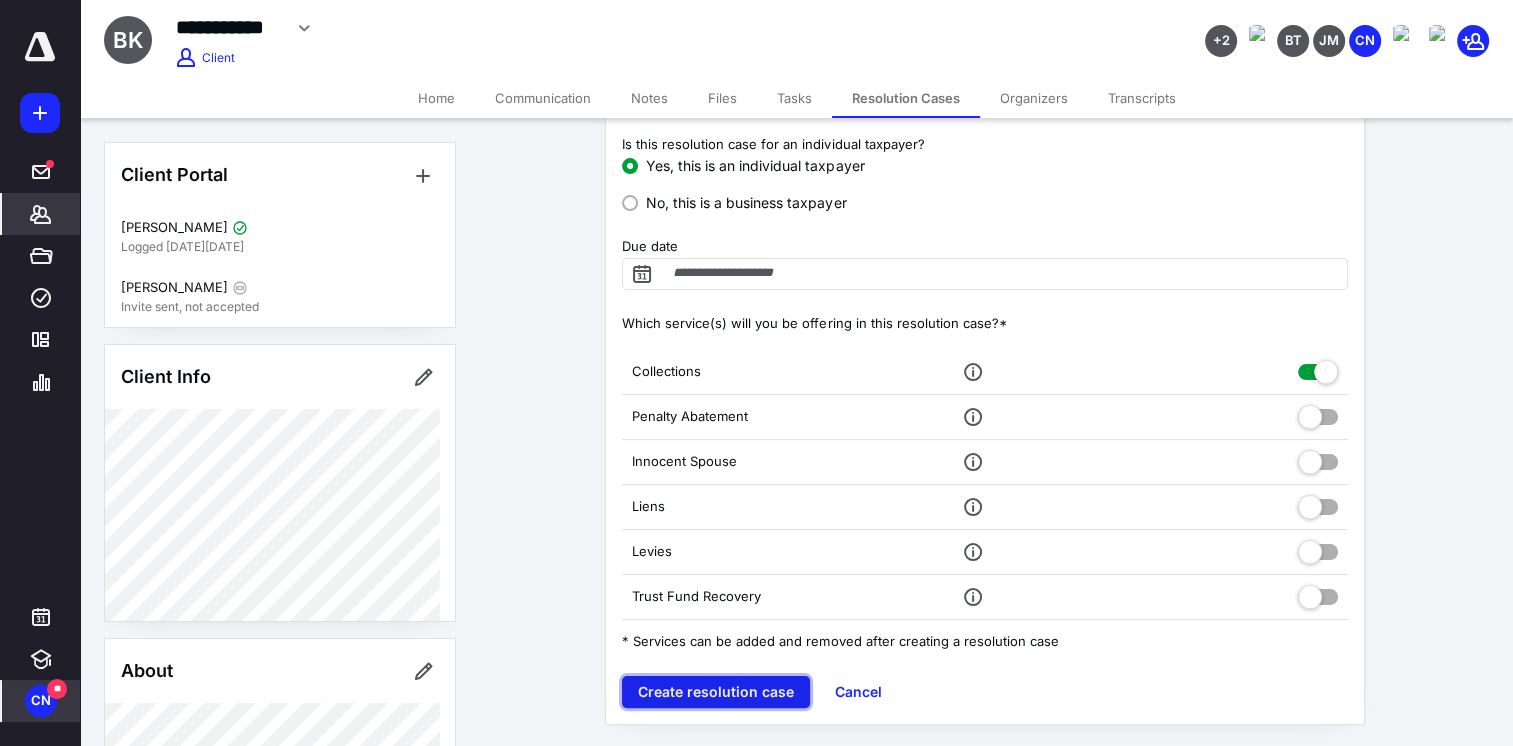click on "Create resolution case" at bounding box center [716, 692] 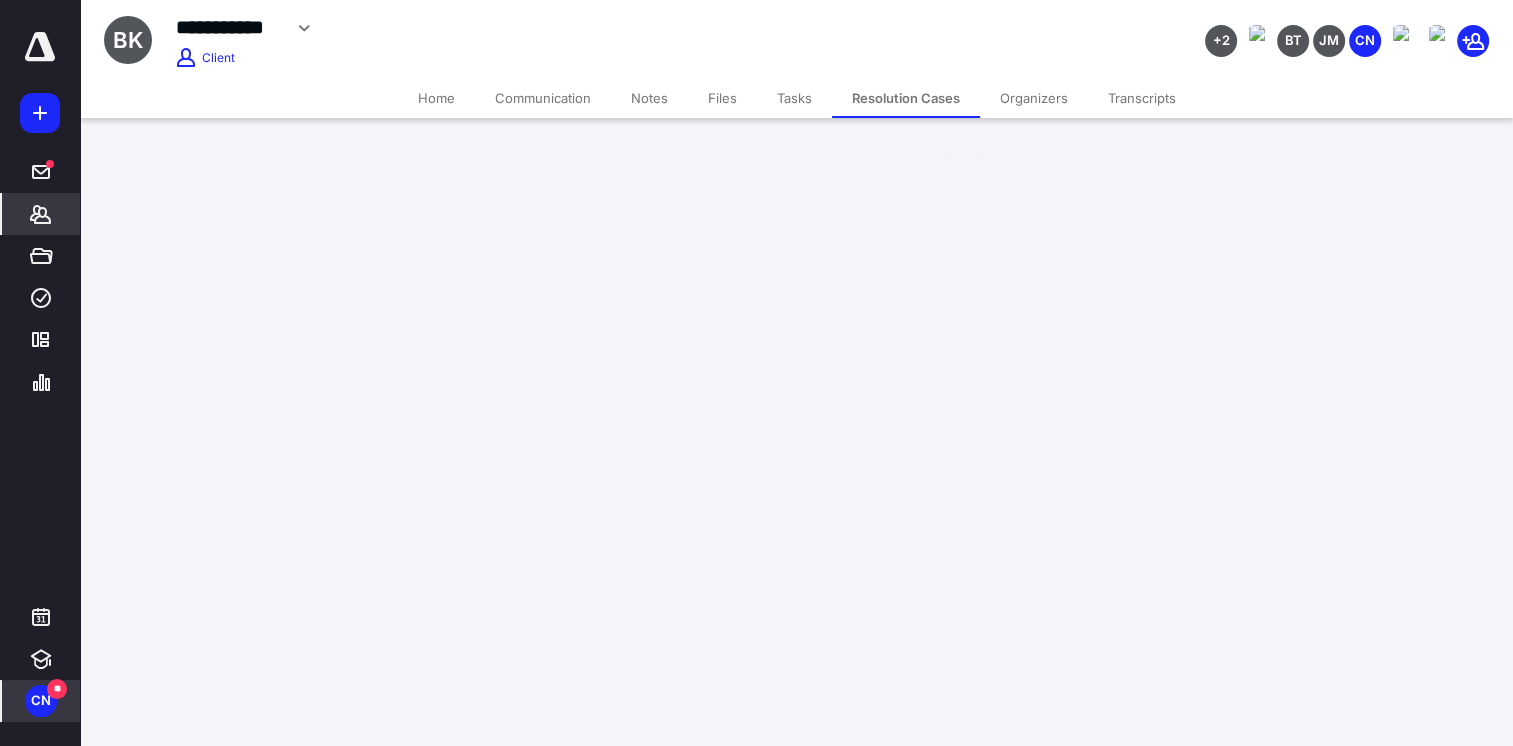 scroll, scrollTop: 0, scrollLeft: 0, axis: both 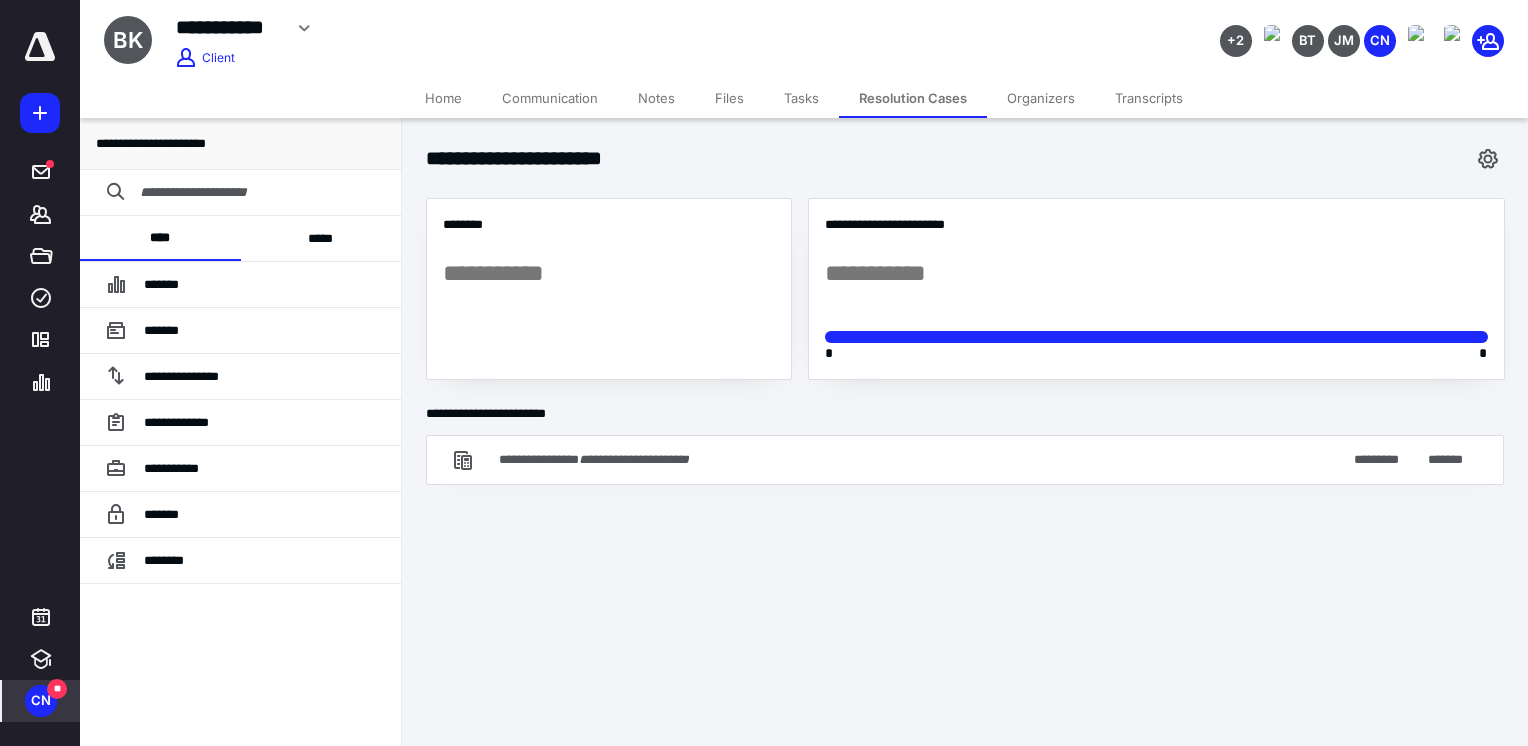 click at bounding box center [240, 193] 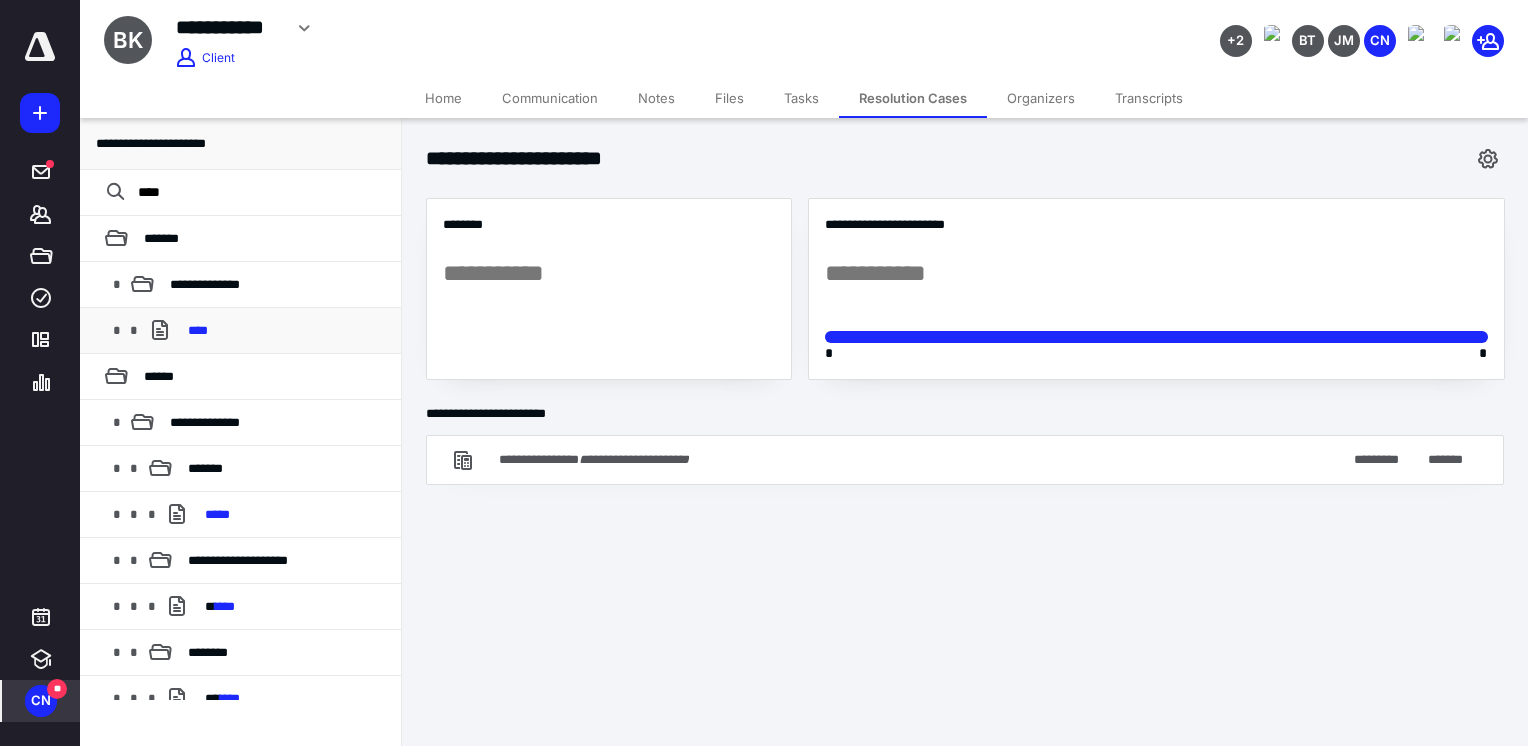 type on "****" 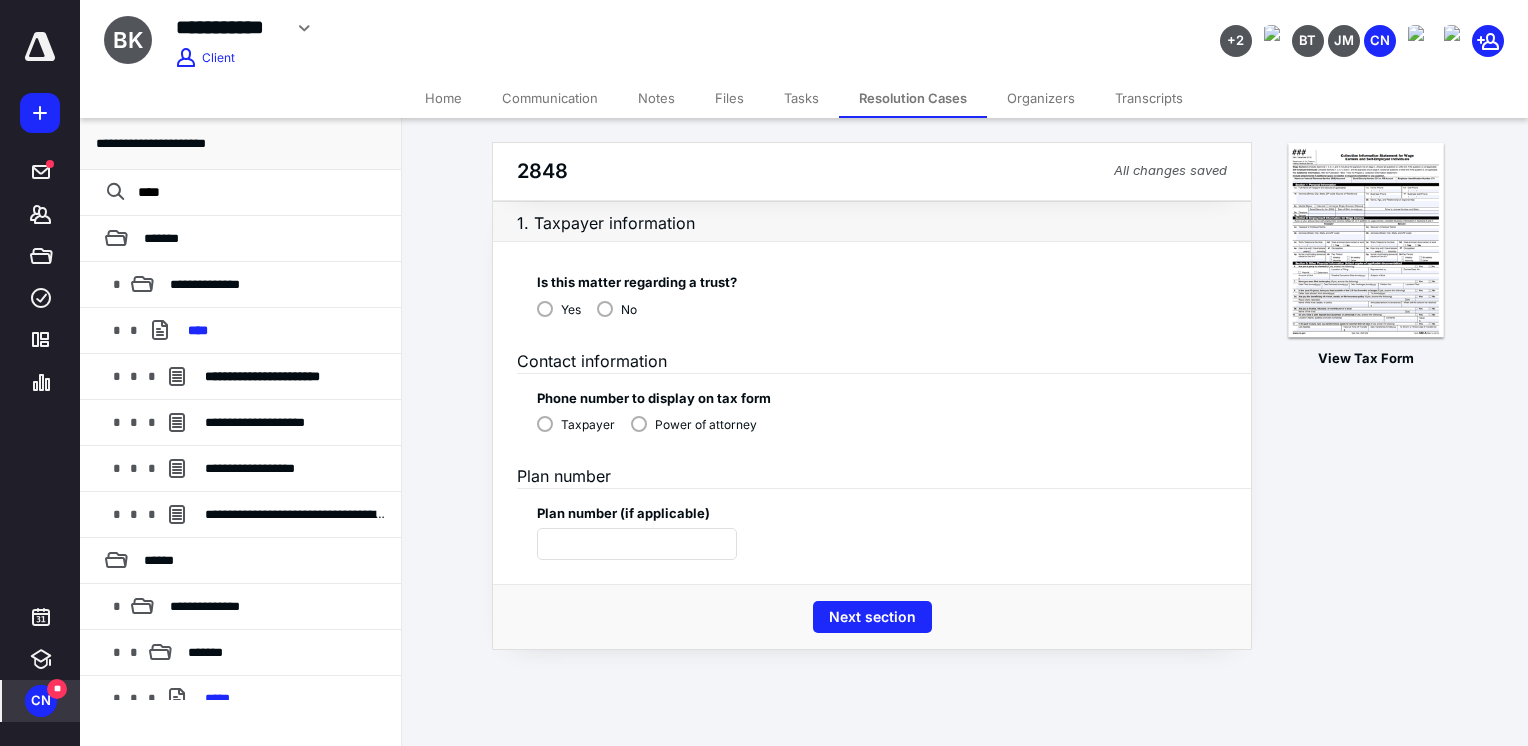 click on "No" at bounding box center (617, 308) 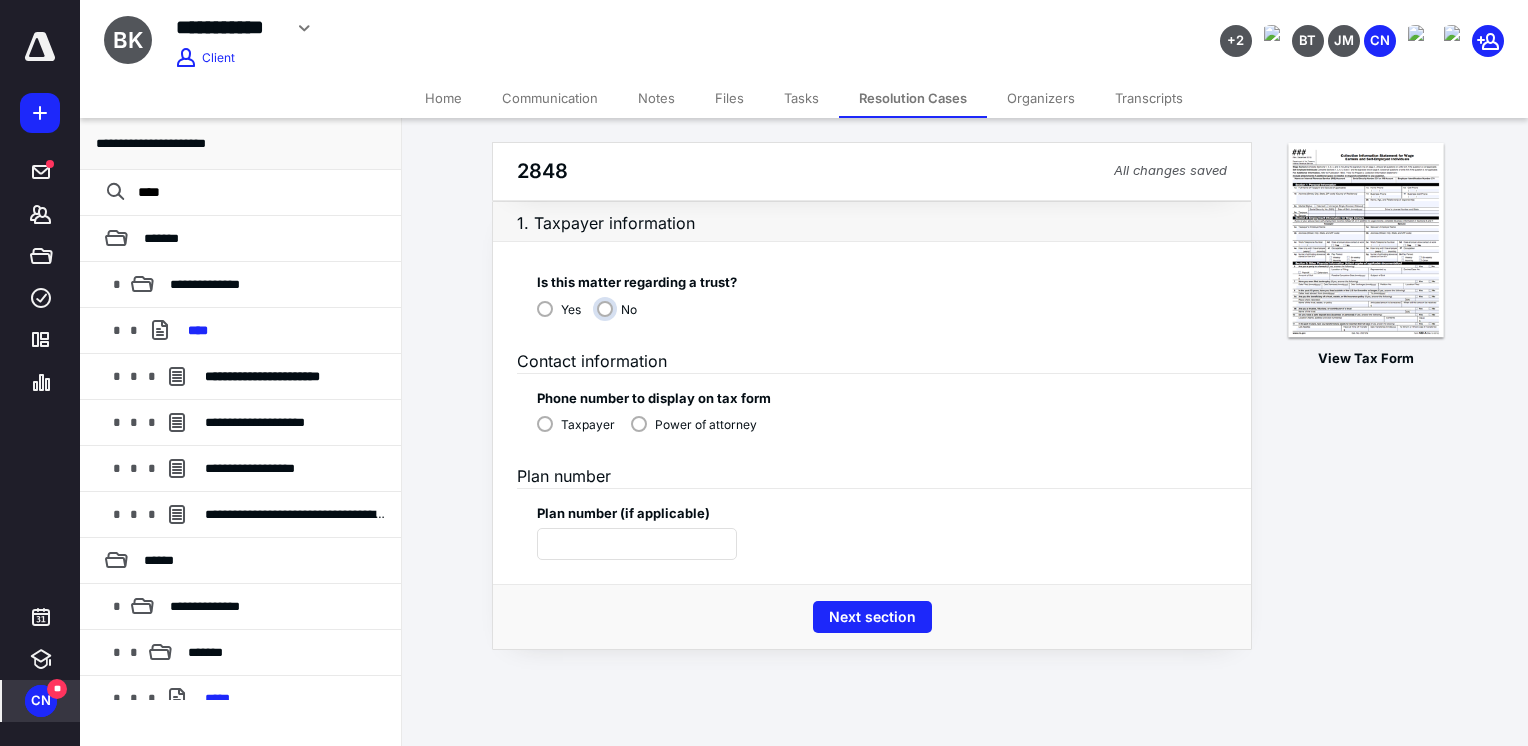 radio on "****" 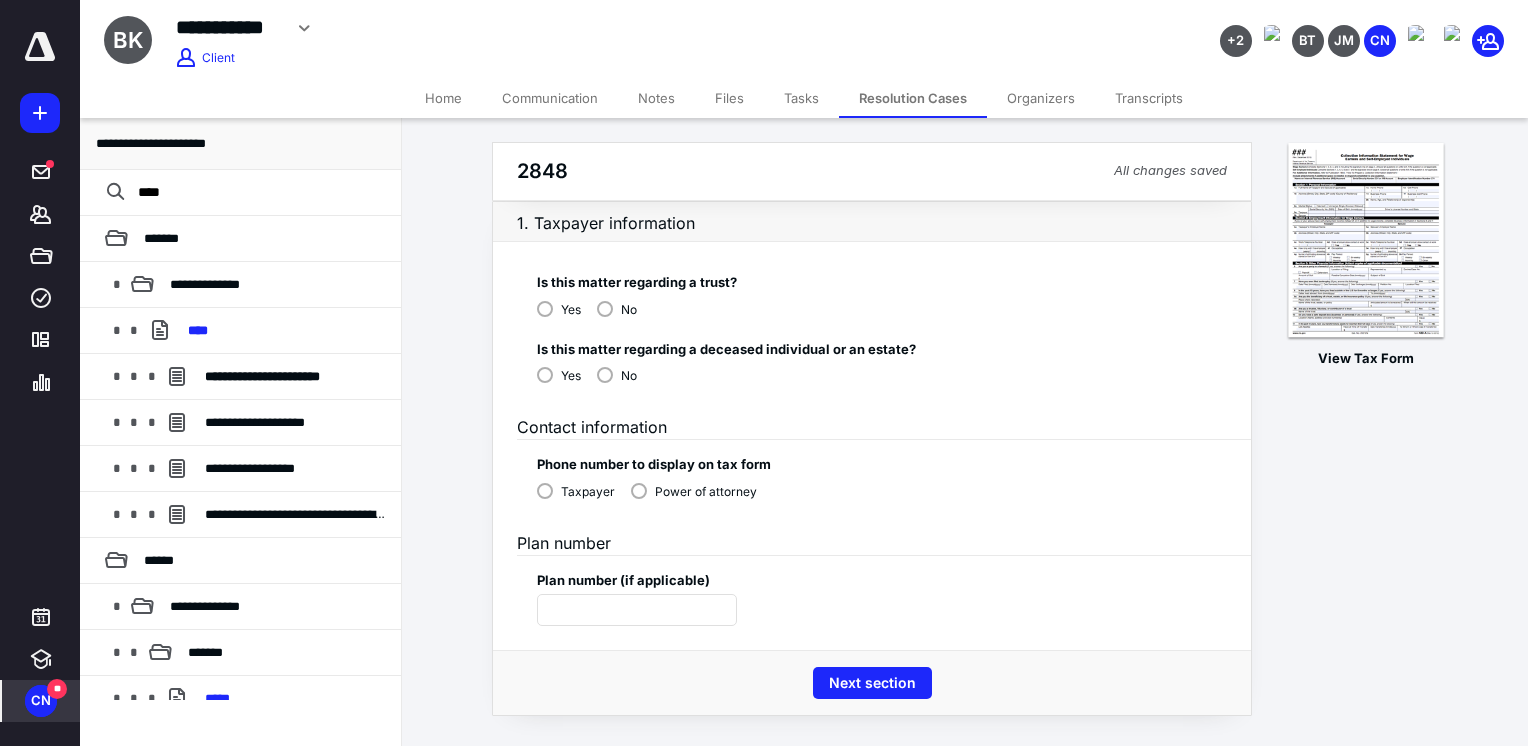 click on "No" at bounding box center [617, 374] 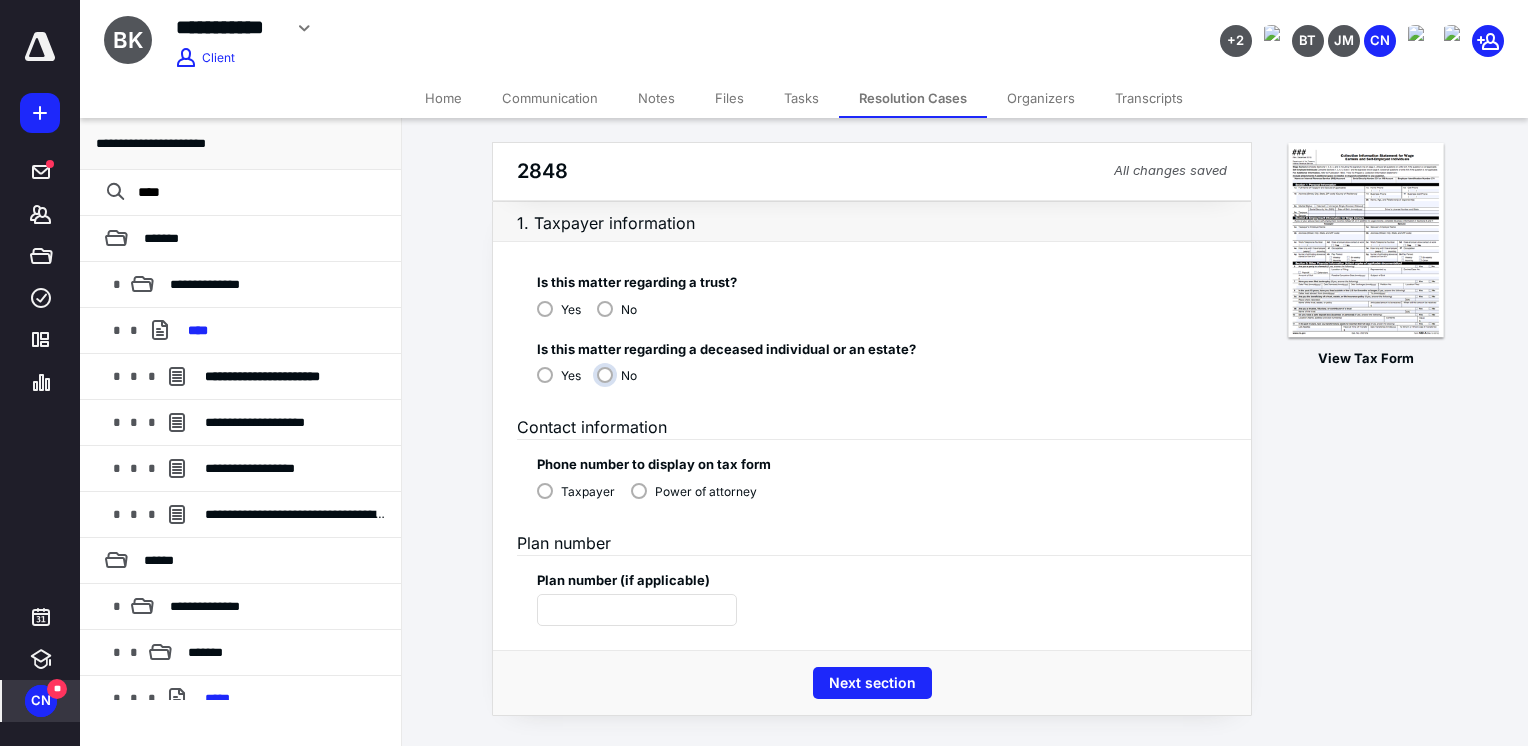 click on "No" at bounding box center (622, 383) 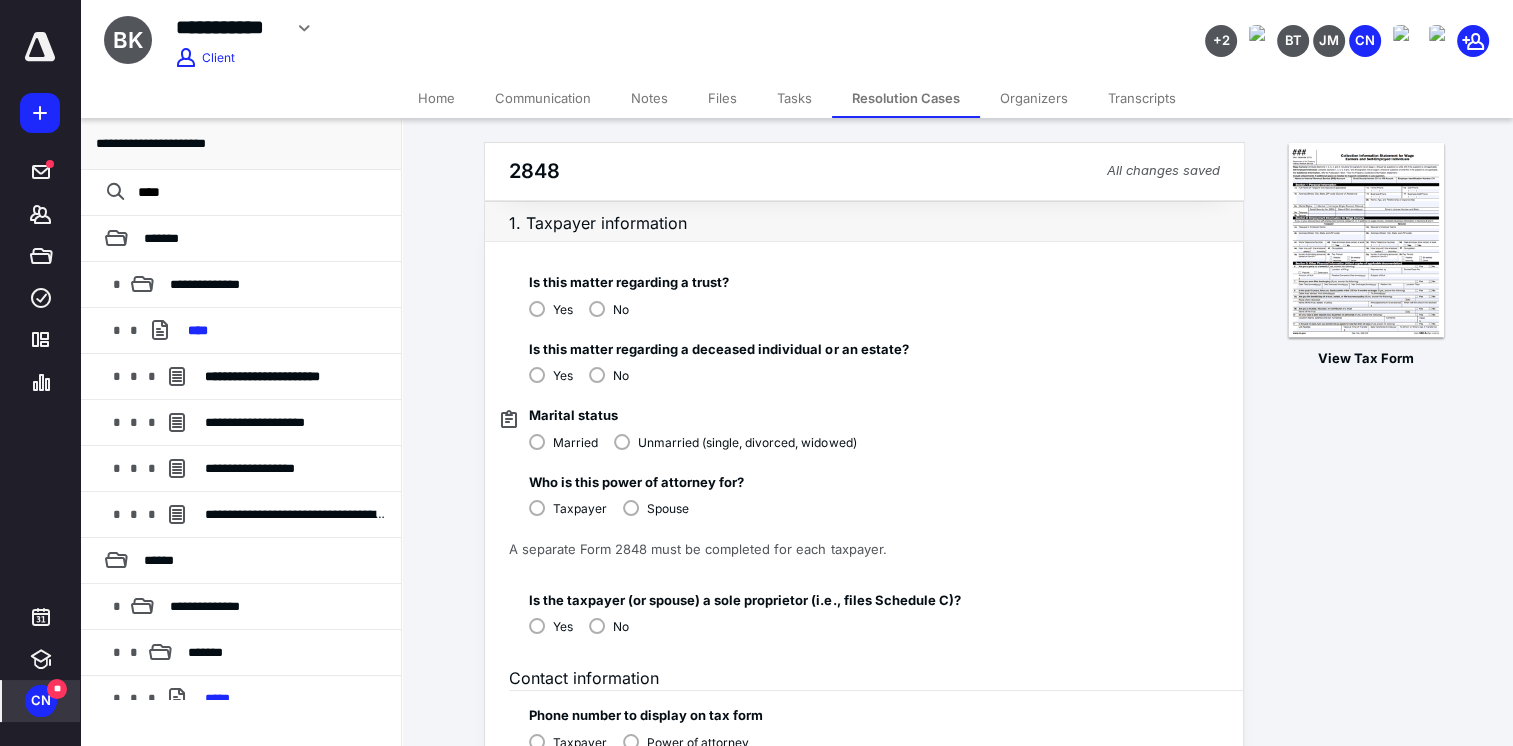 click on "Taxpayer" at bounding box center [568, 507] 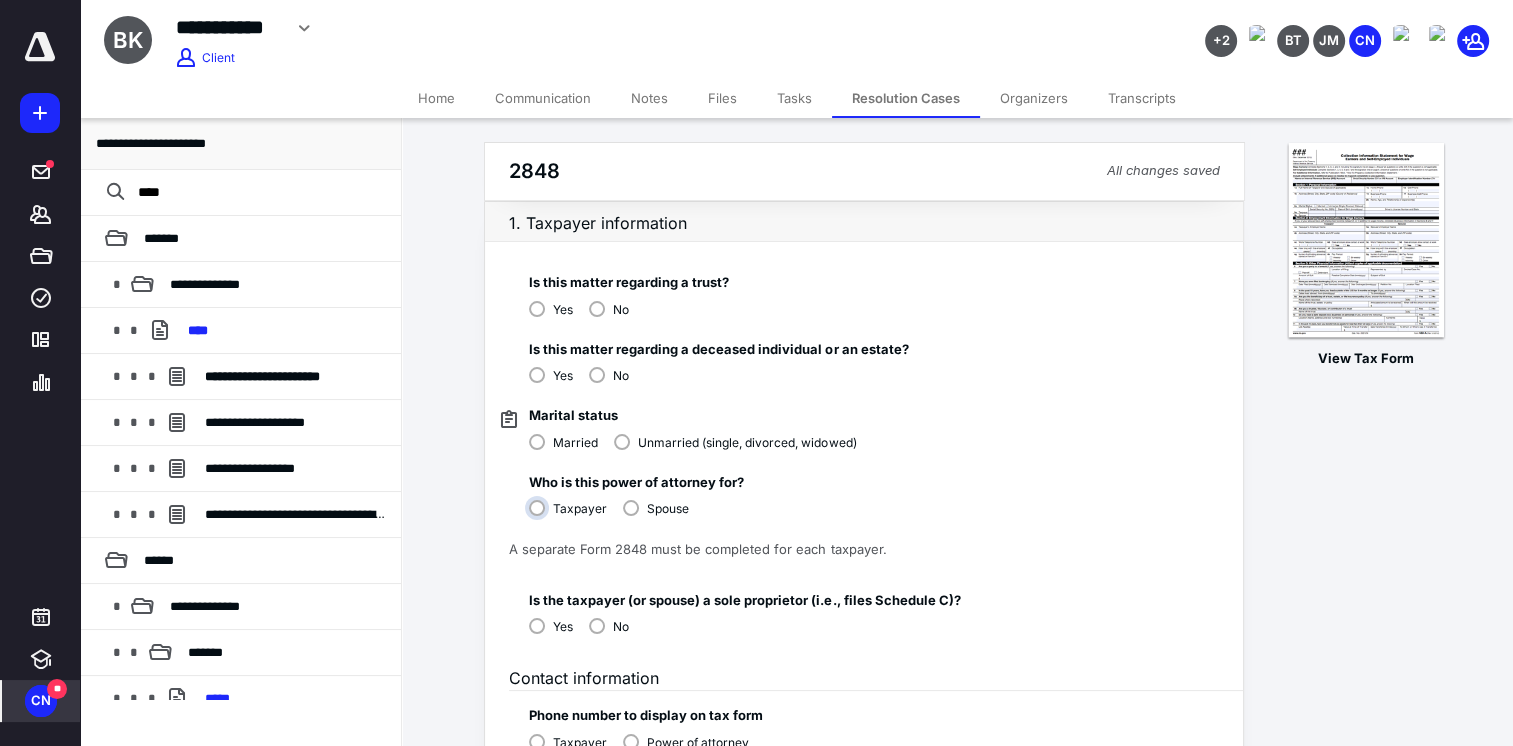 click on "Taxpayer" at bounding box center [573, 516] 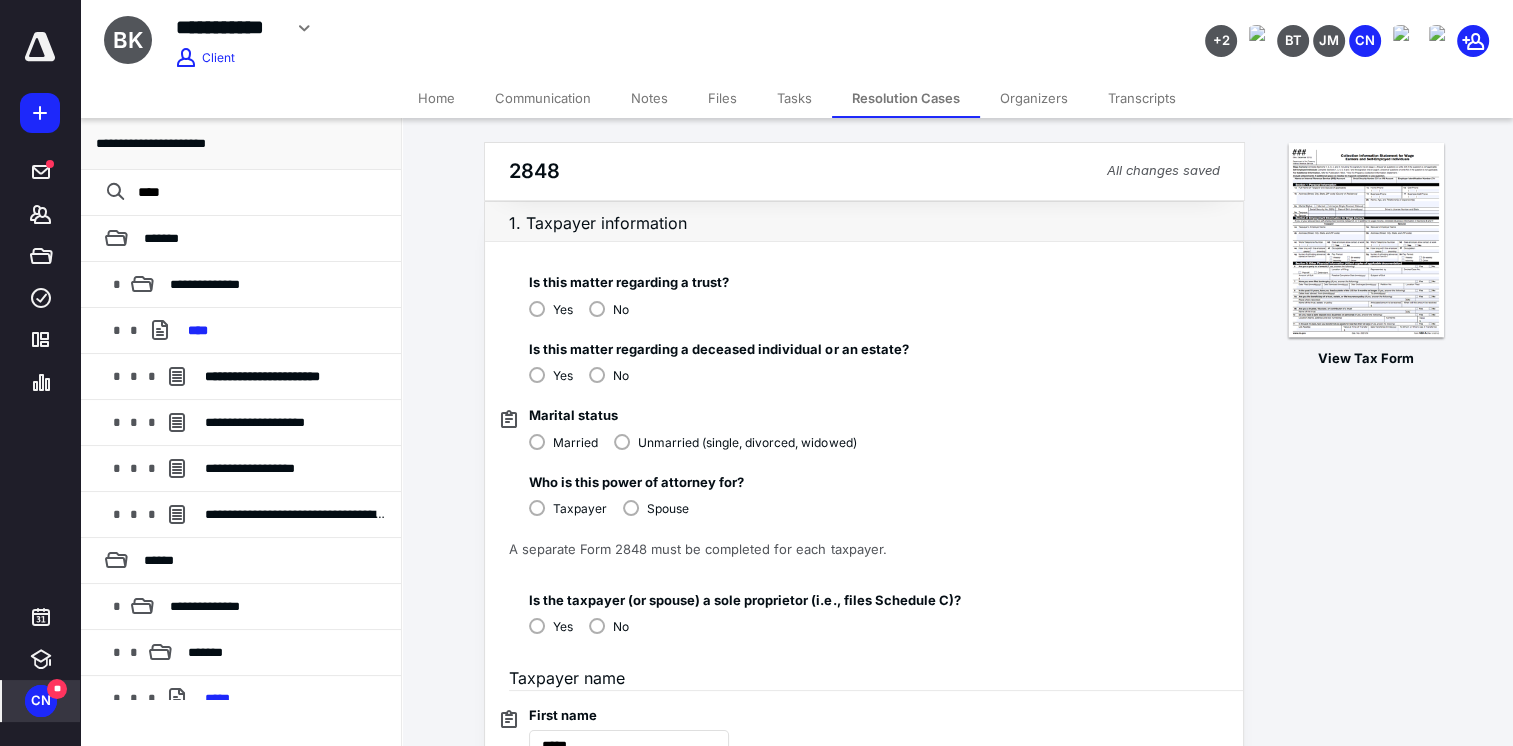 click on "No" at bounding box center (609, 625) 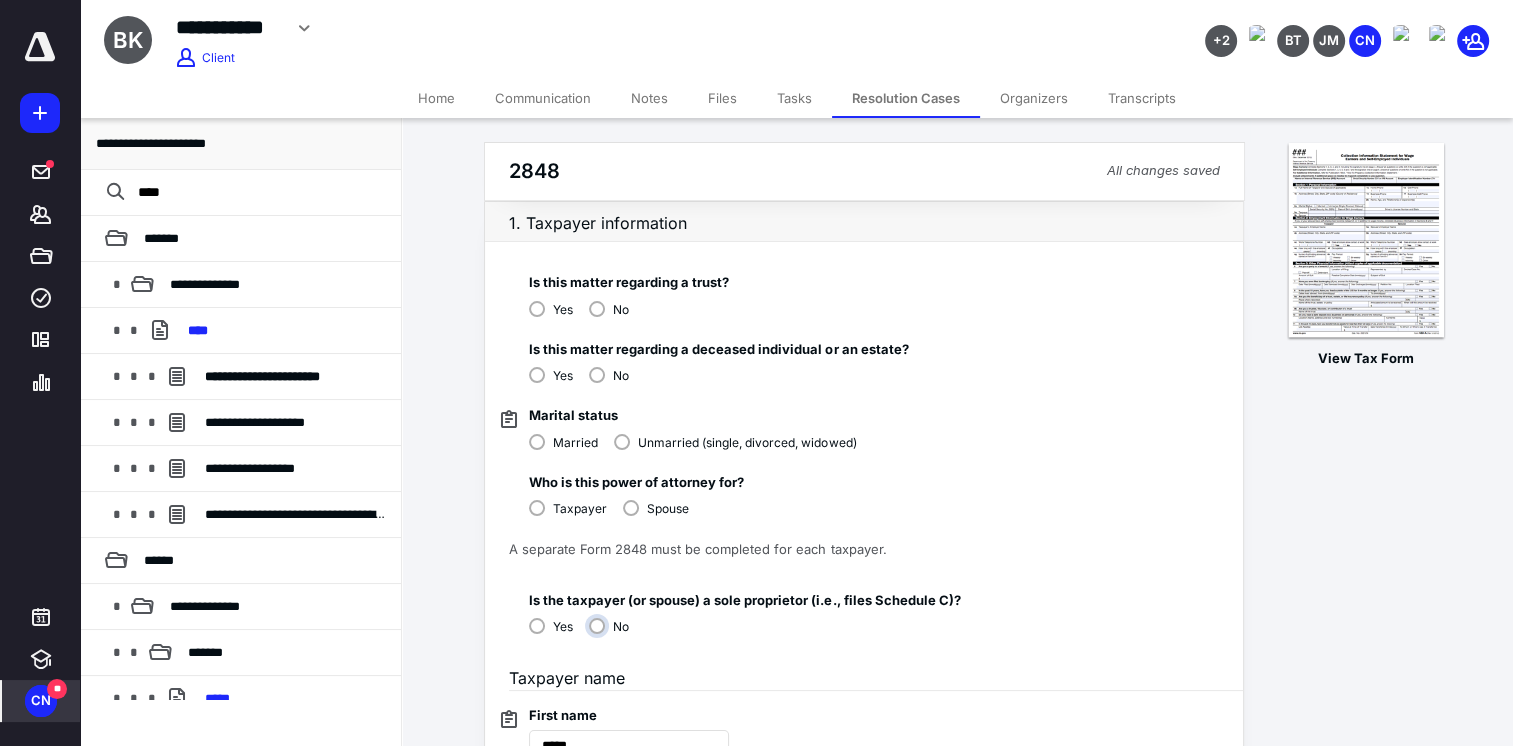 click on "No" at bounding box center [614, 634] 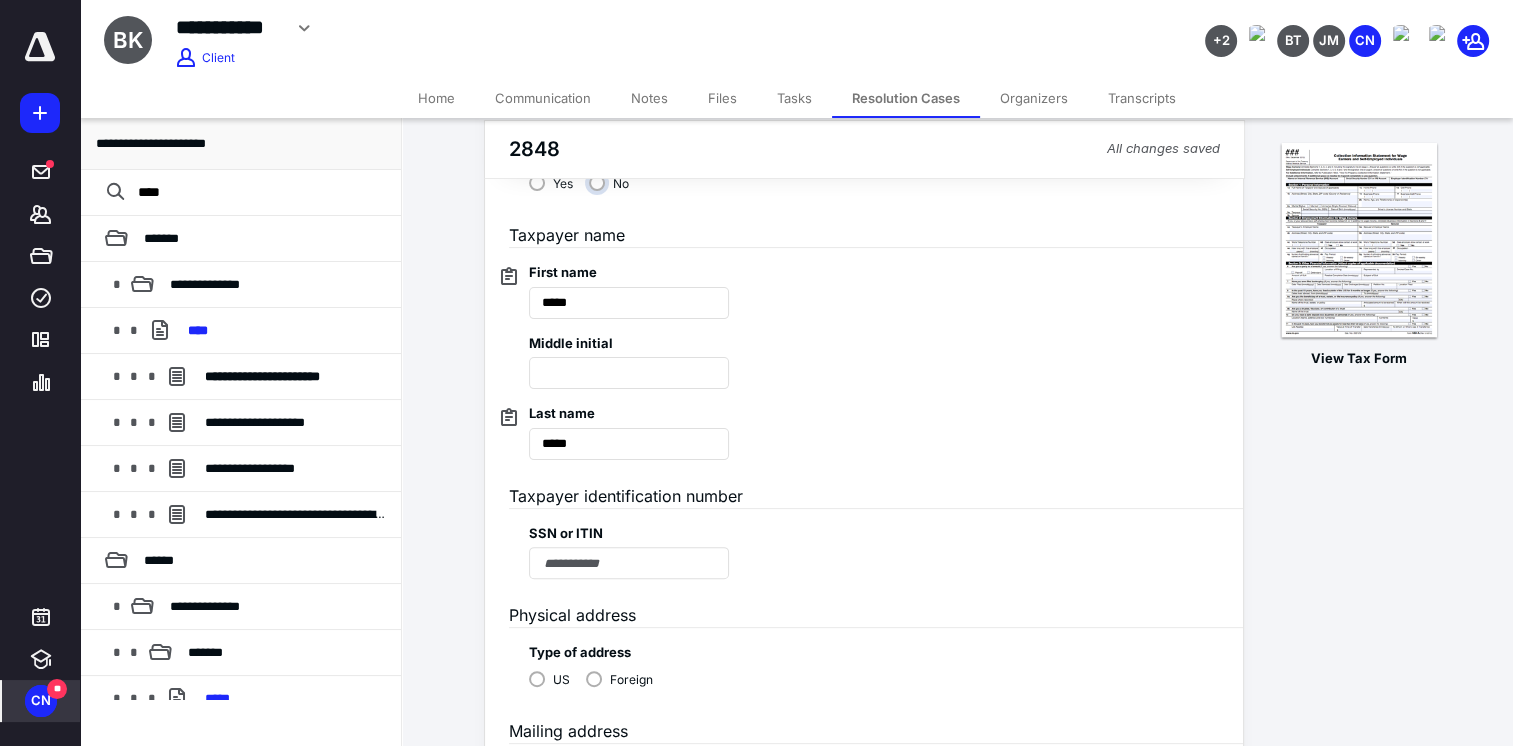 scroll, scrollTop: 456, scrollLeft: 0, axis: vertical 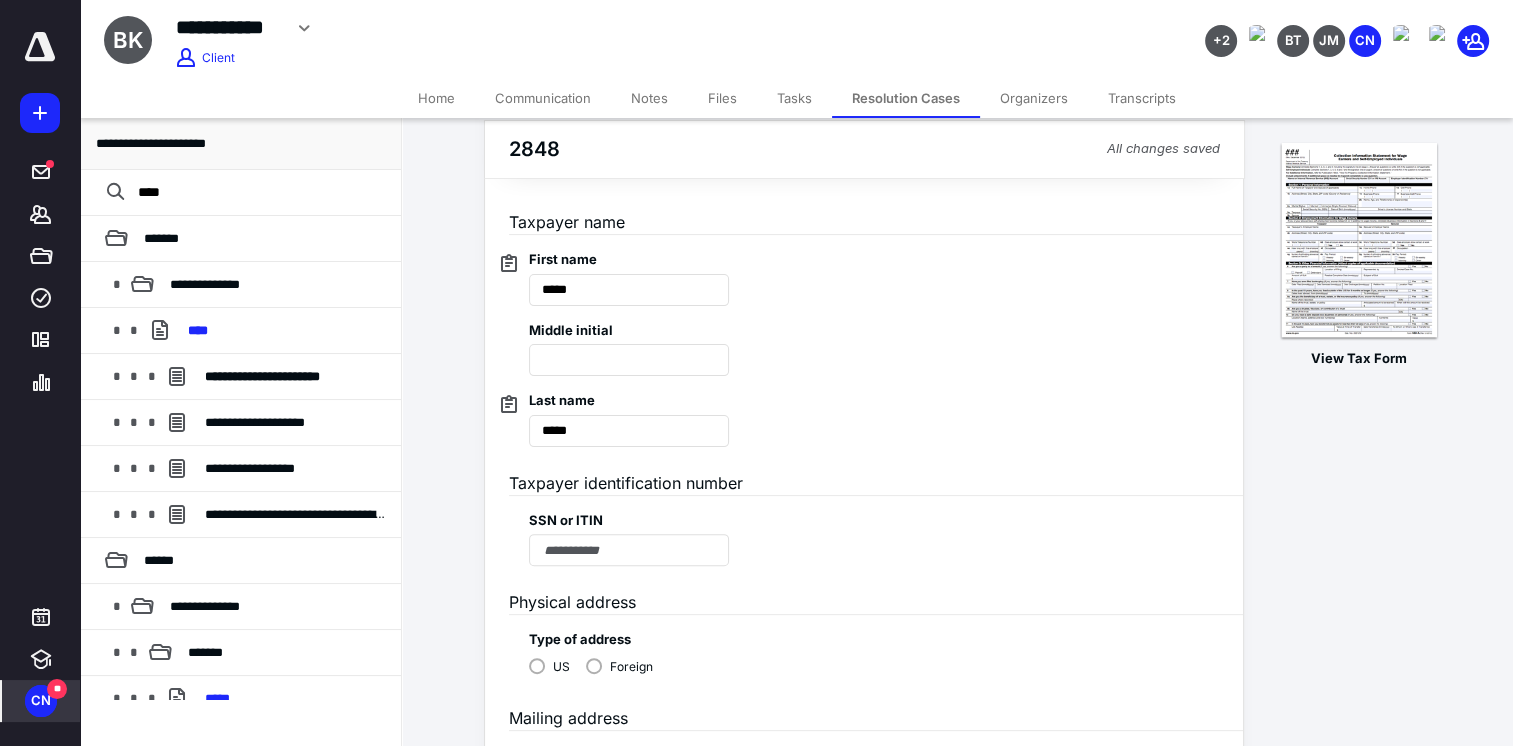click on "Files" at bounding box center [722, 98] 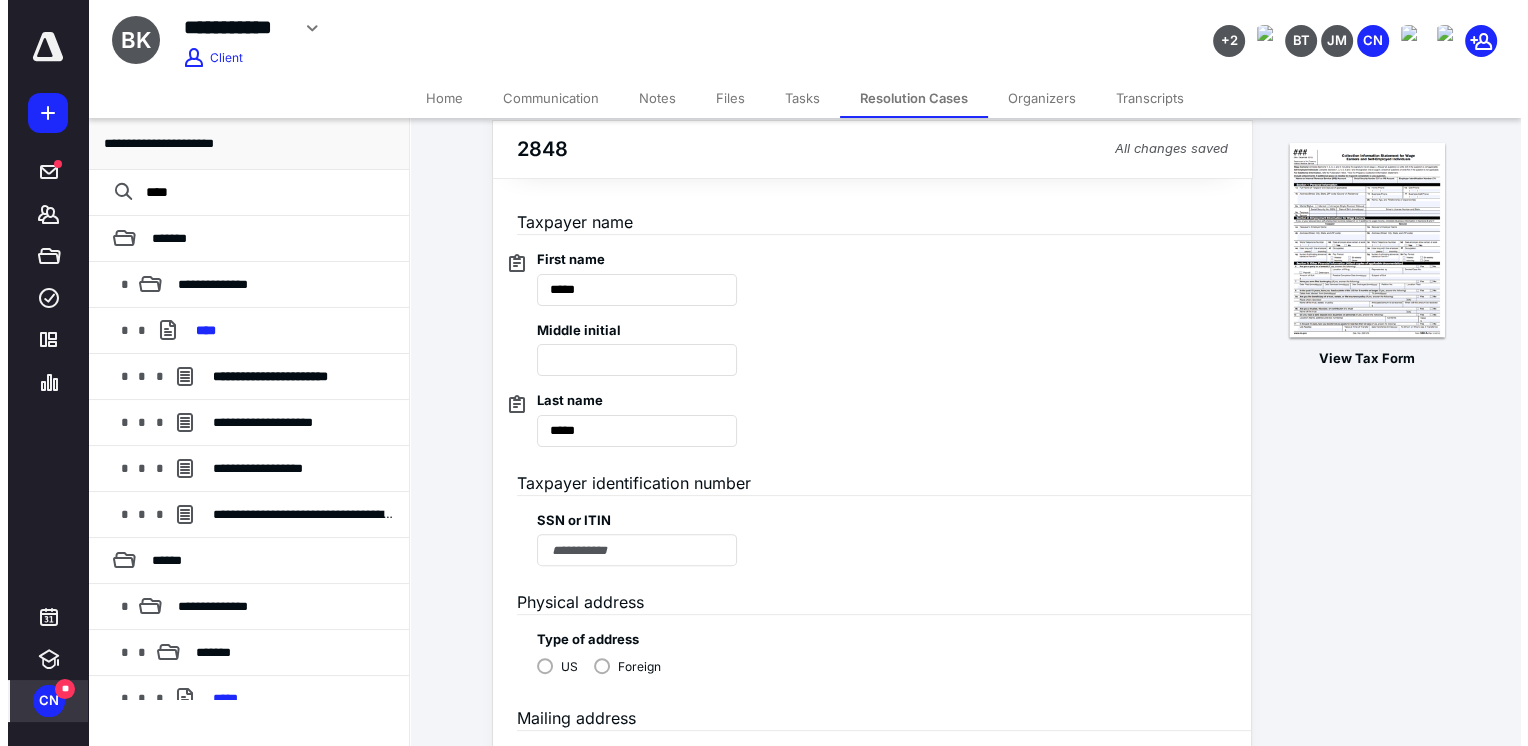 scroll, scrollTop: 0, scrollLeft: 0, axis: both 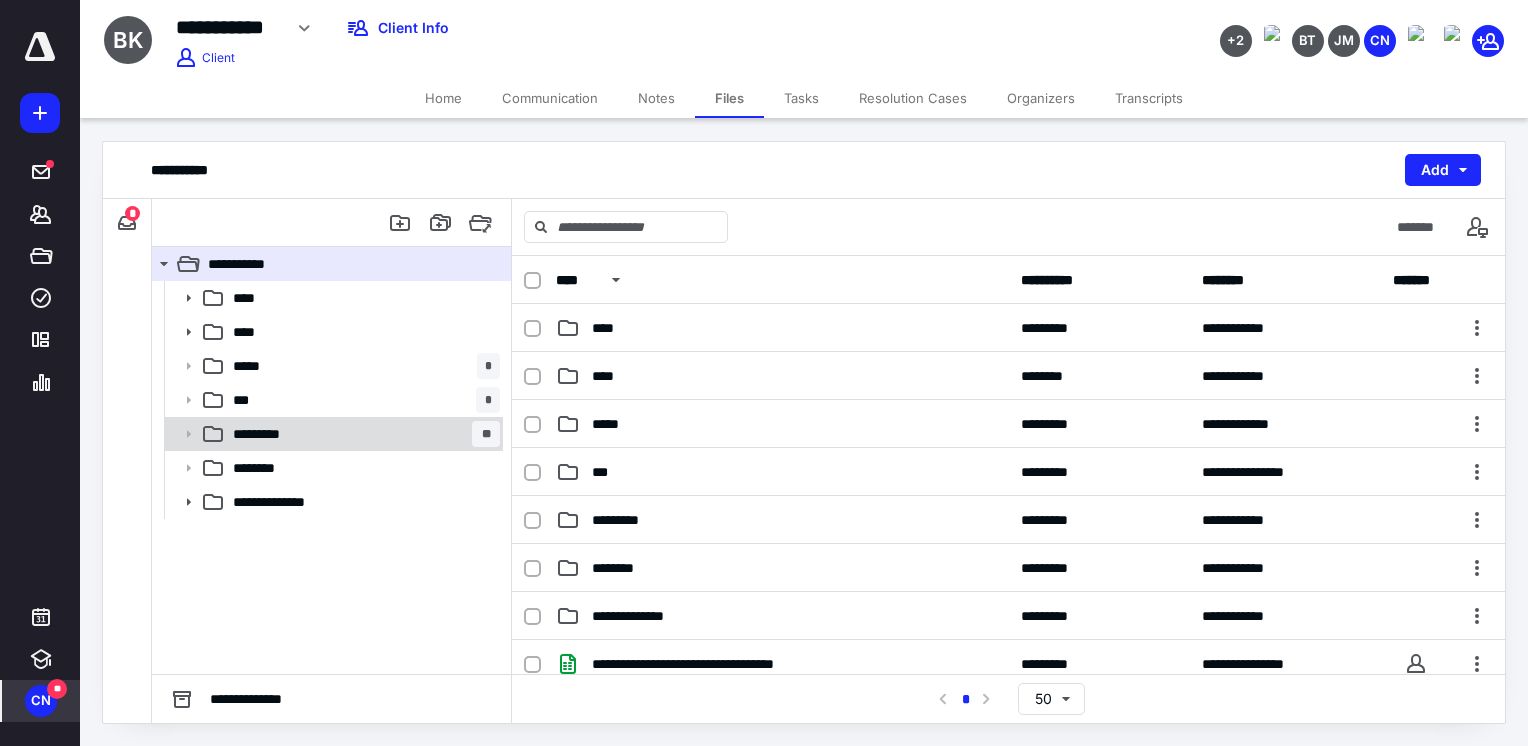 click on "********* **" at bounding box center [332, 434] 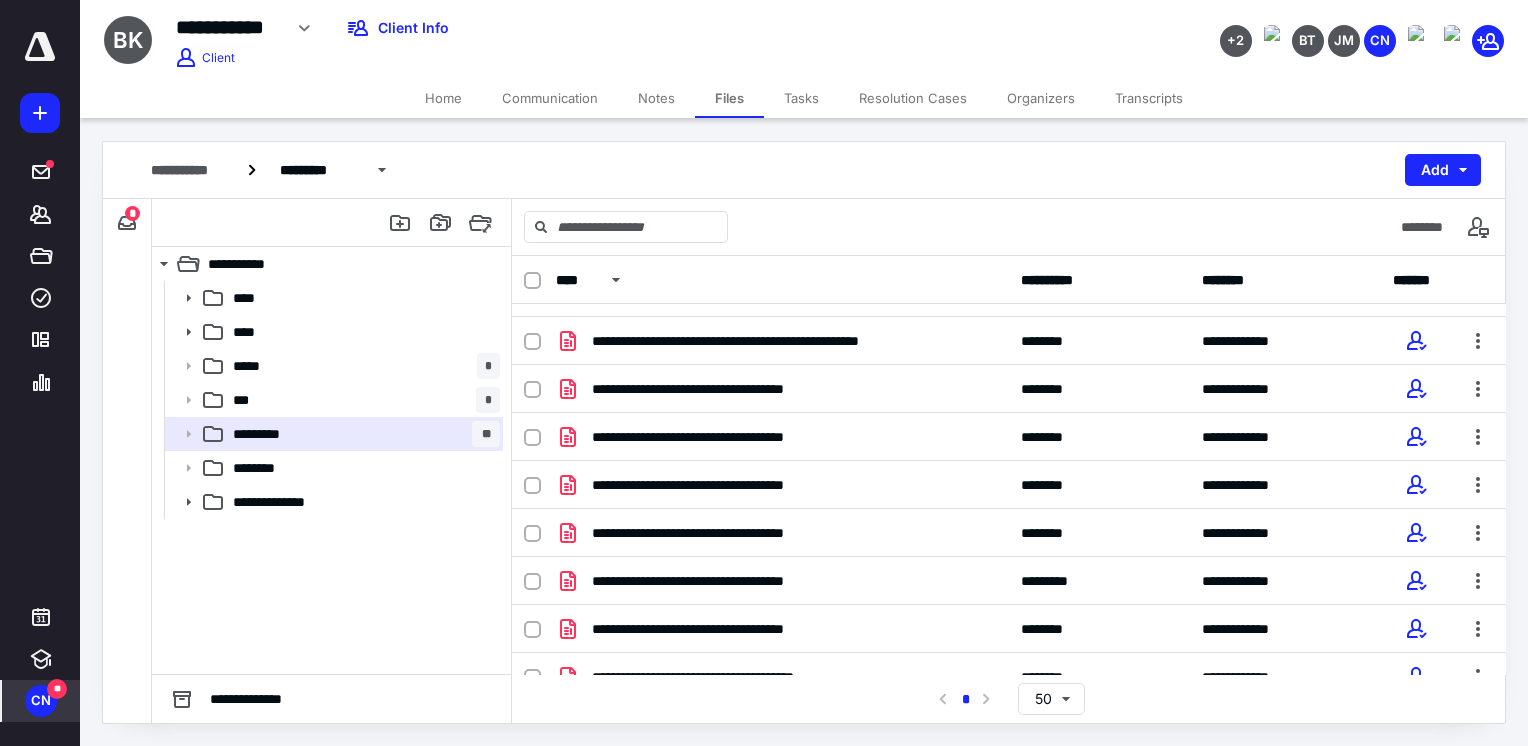 scroll, scrollTop: 0, scrollLeft: 0, axis: both 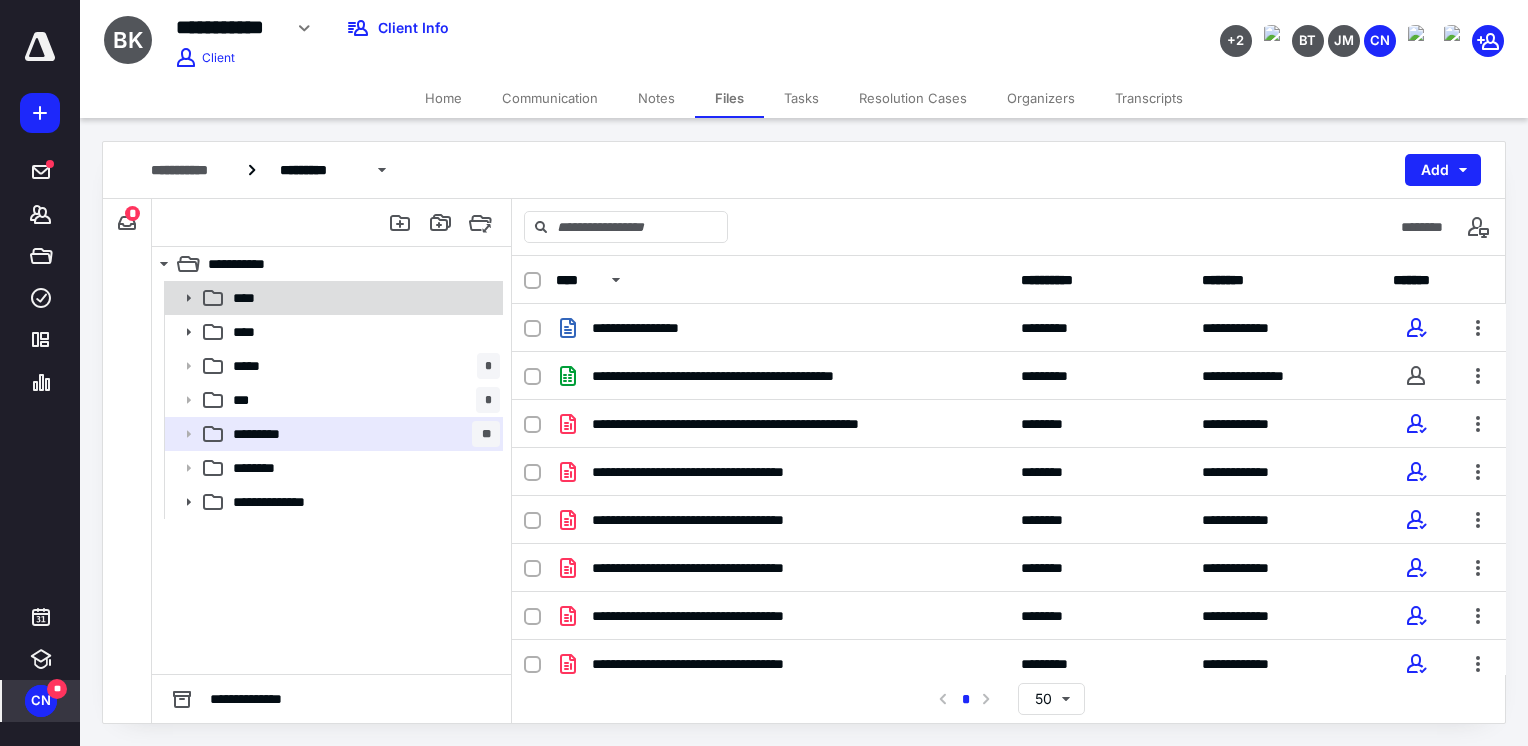 click on "****" at bounding box center (332, 298) 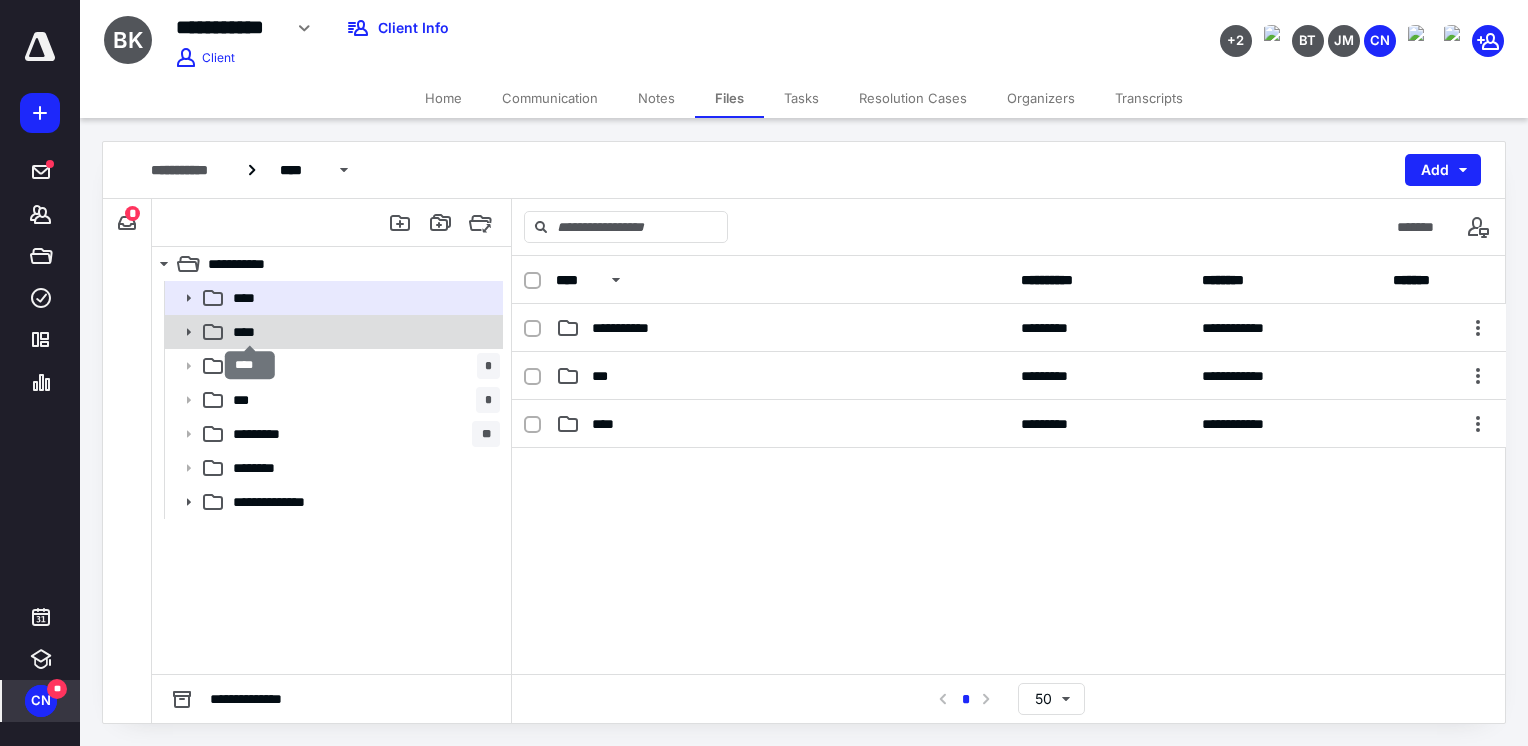 click on "****" at bounding box center [250, 332] 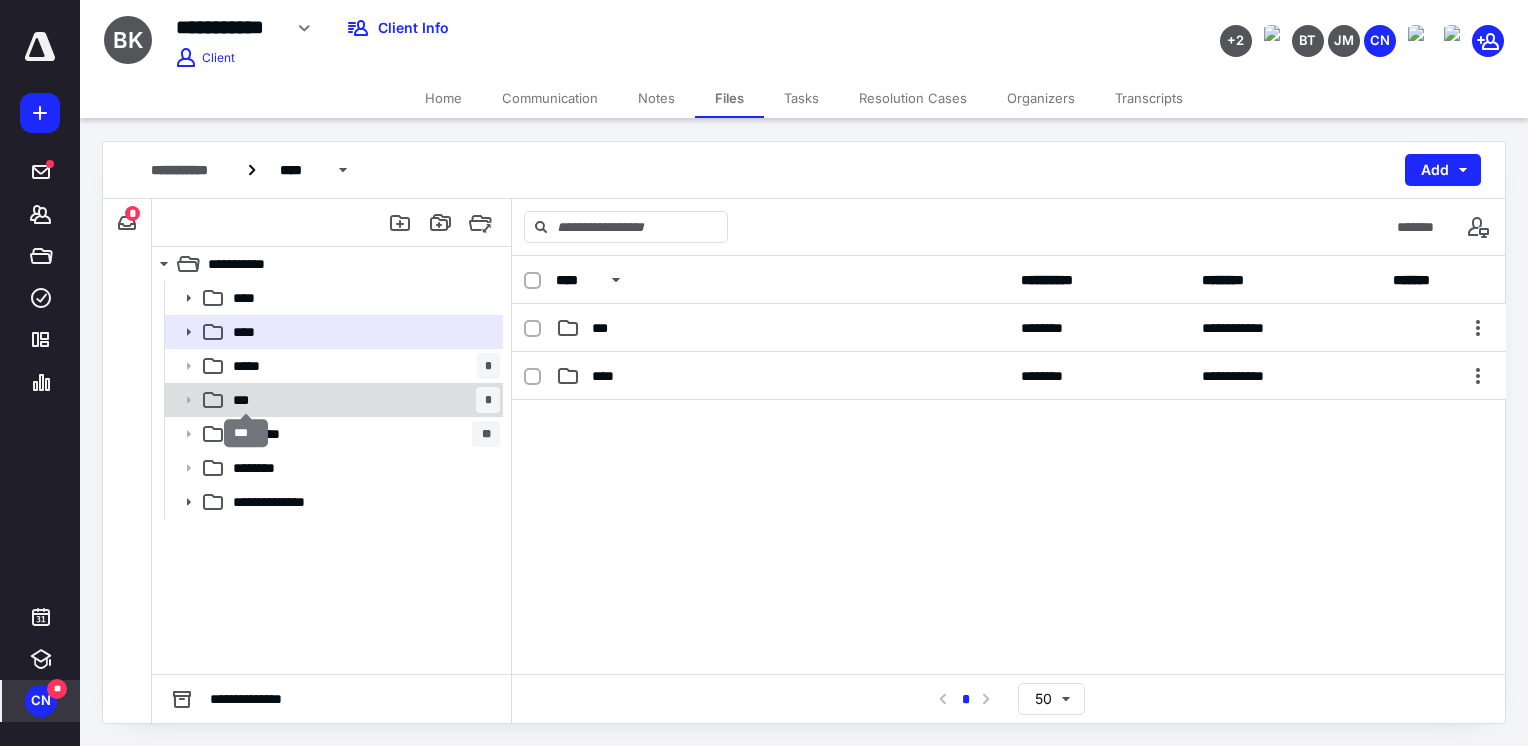 click on "***" at bounding box center (247, 400) 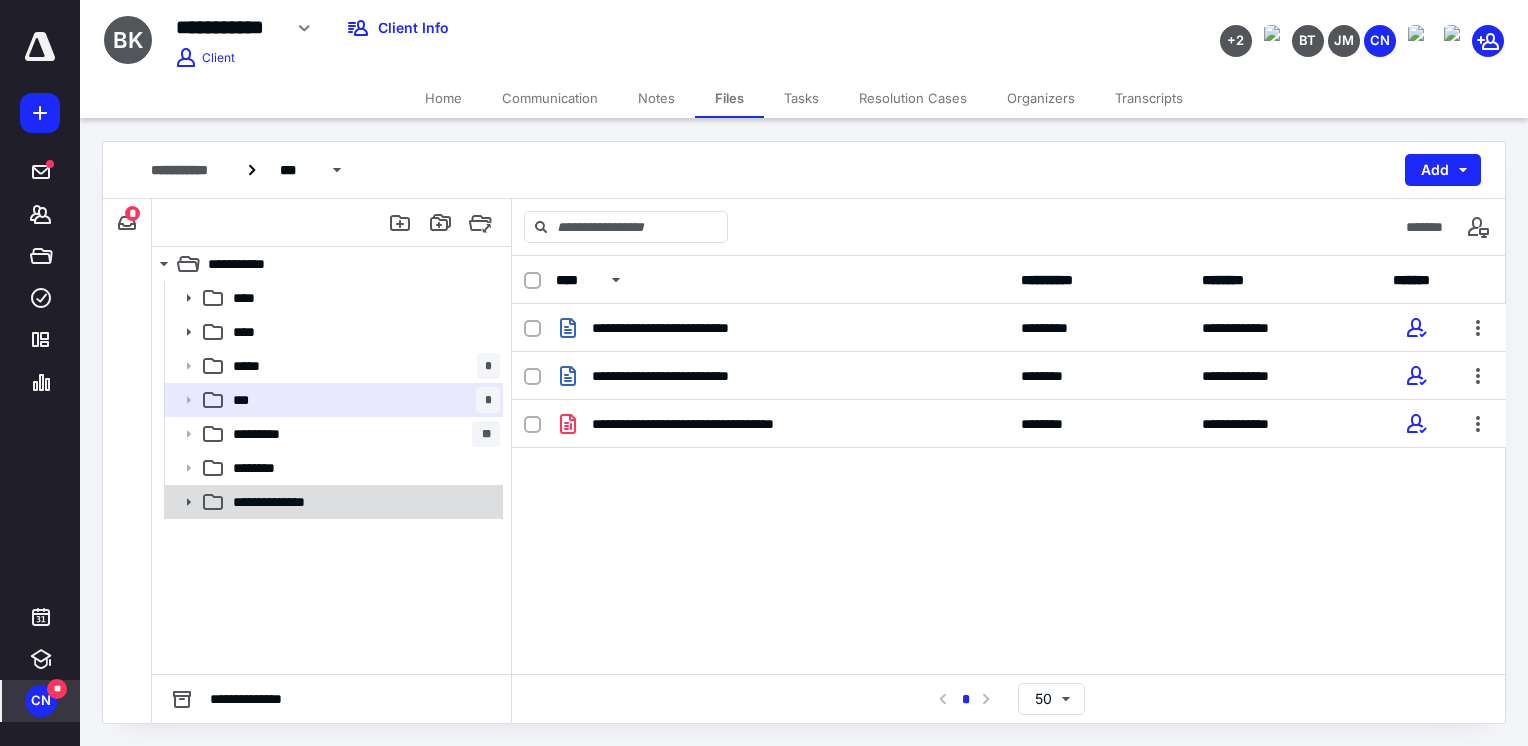 click 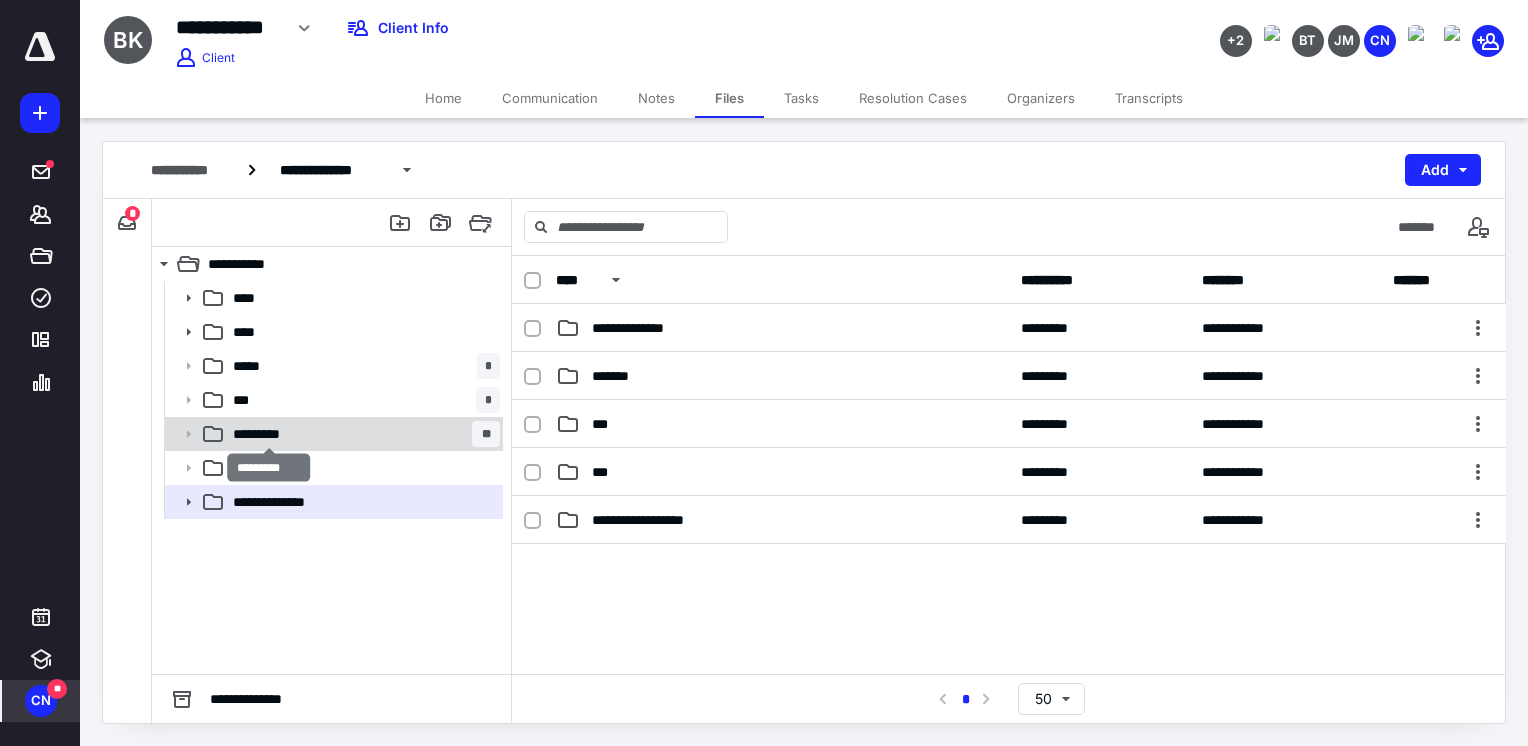 click on "*********" at bounding box center (269, 434) 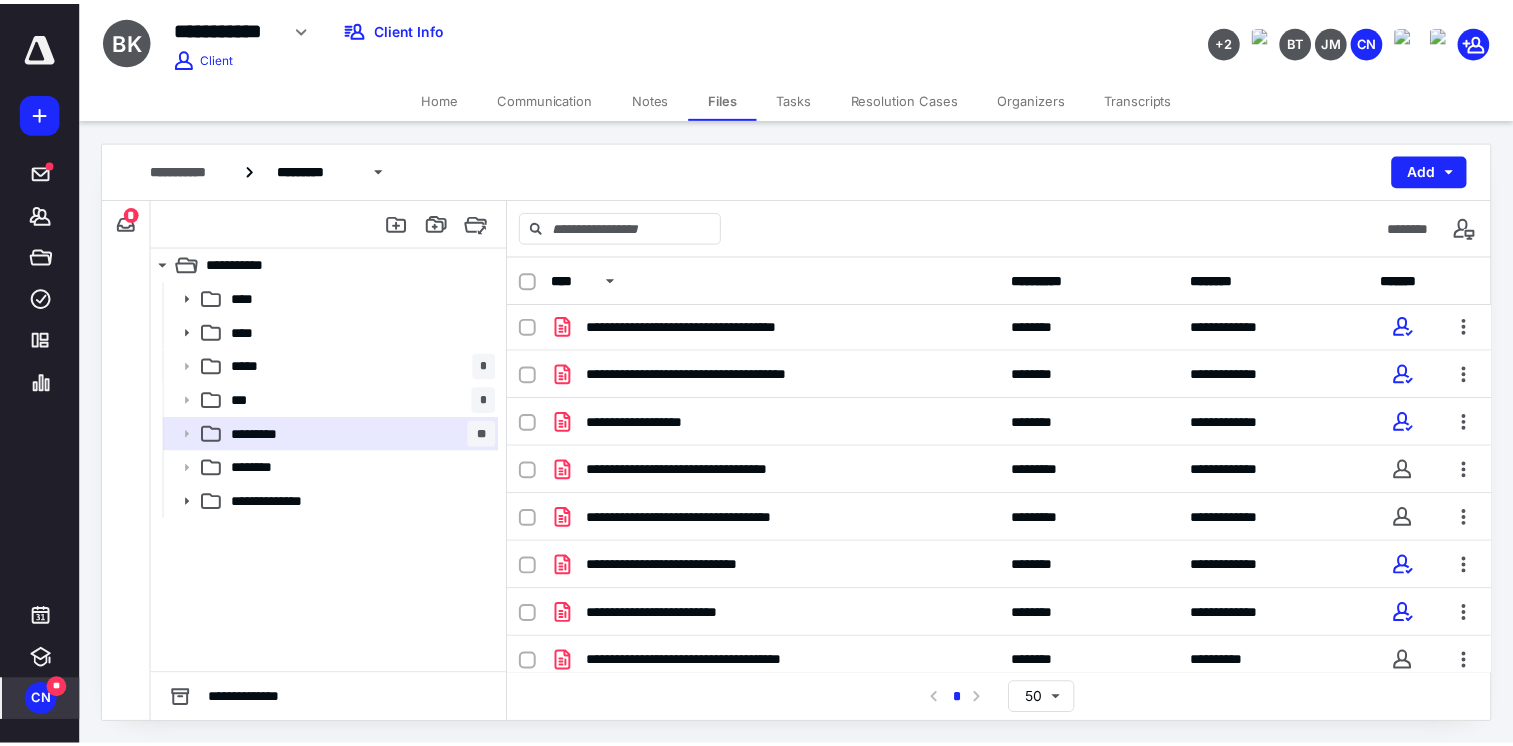scroll, scrollTop: 441, scrollLeft: 0, axis: vertical 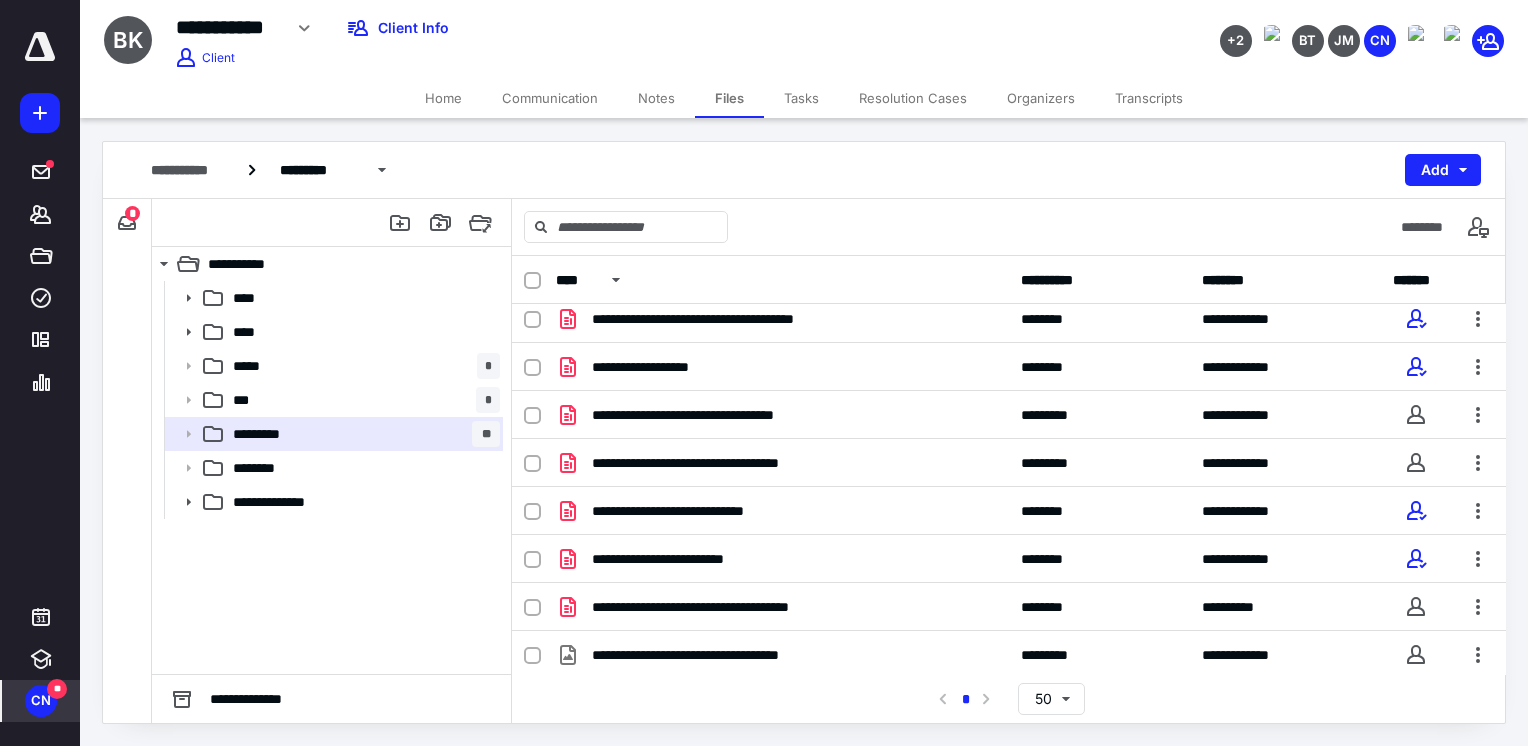click on "Tasks" at bounding box center (801, 98) 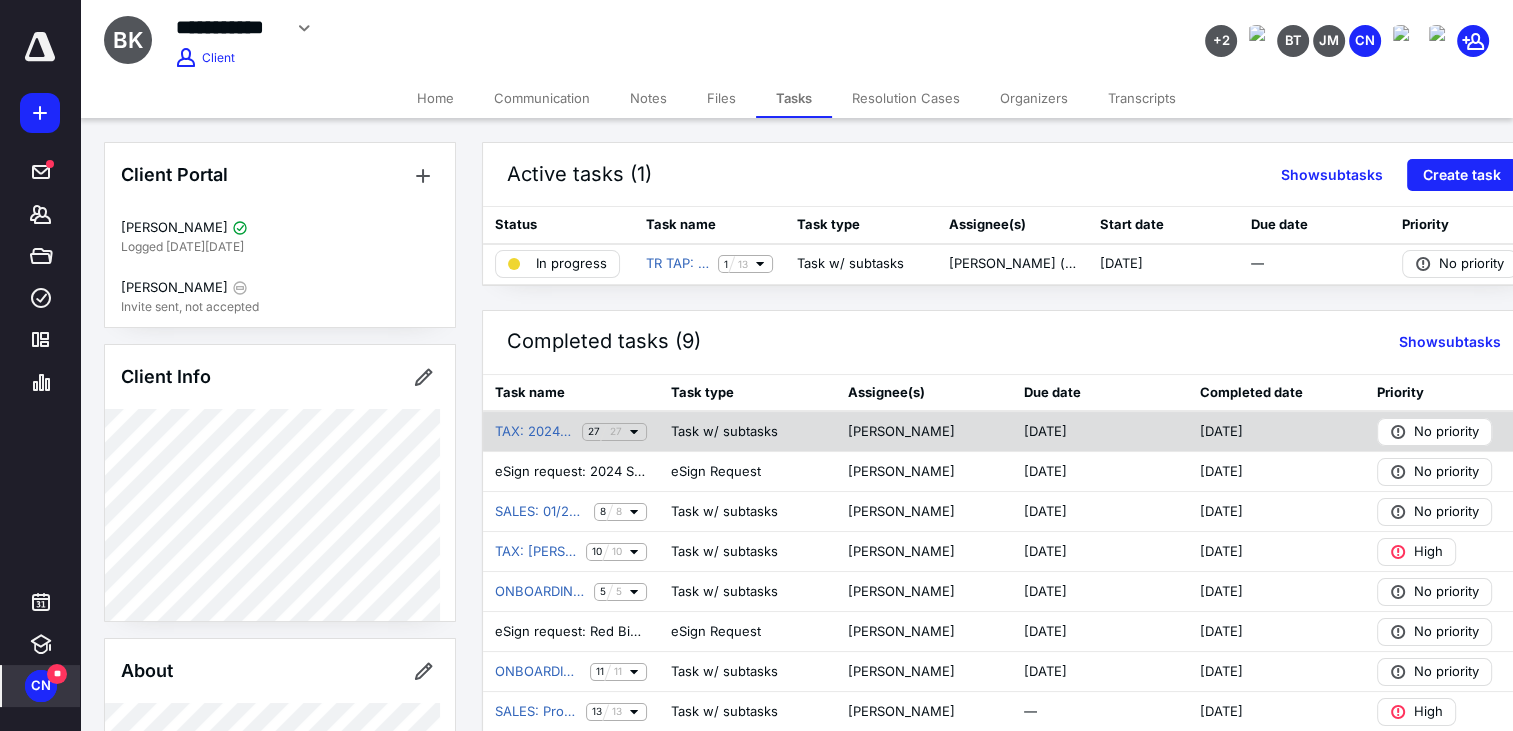 click on "Task w/ subtasks" at bounding box center (724, 432) 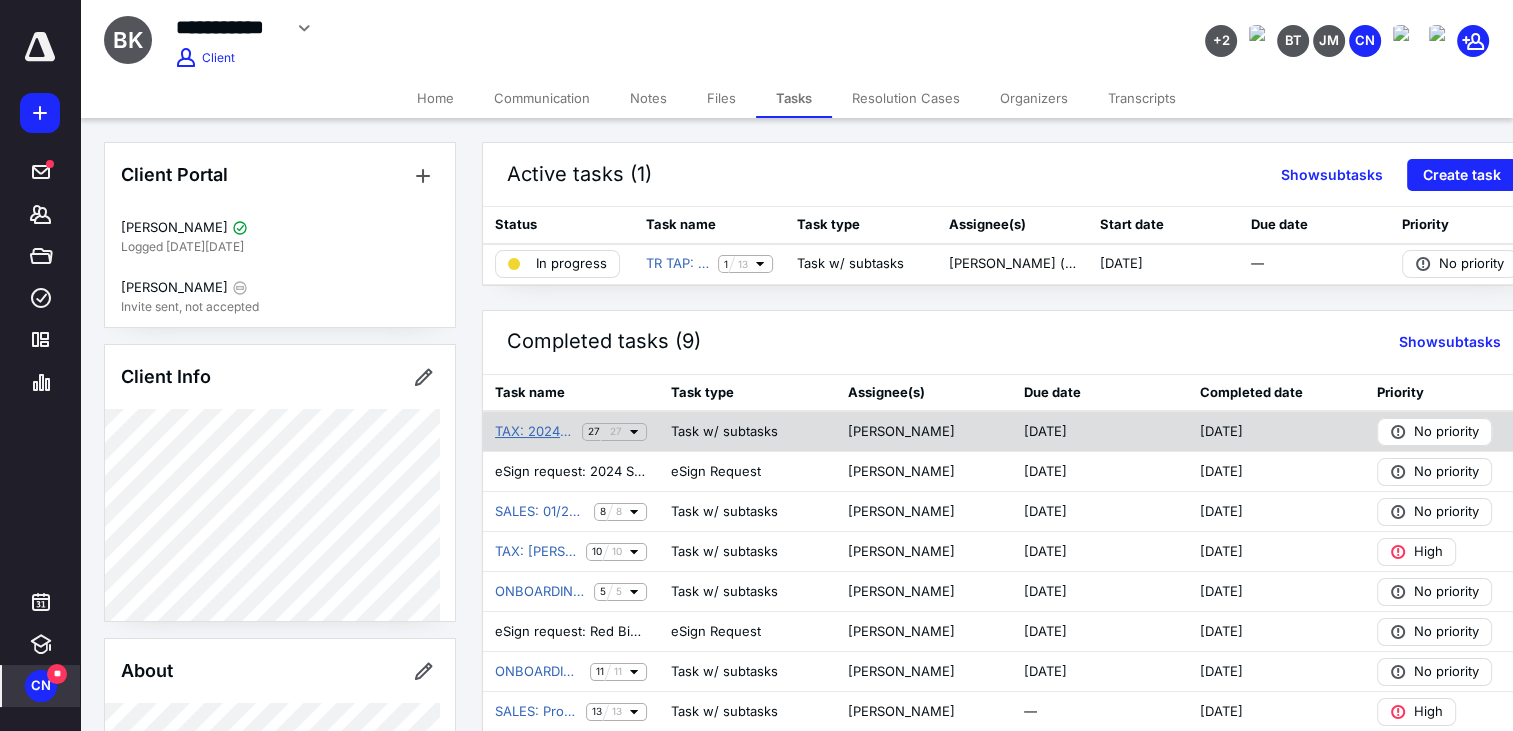 click on "TAX: 2024 1040 [PERSON_NAME]  Individual Income Tax Preparation" at bounding box center [534, 432] 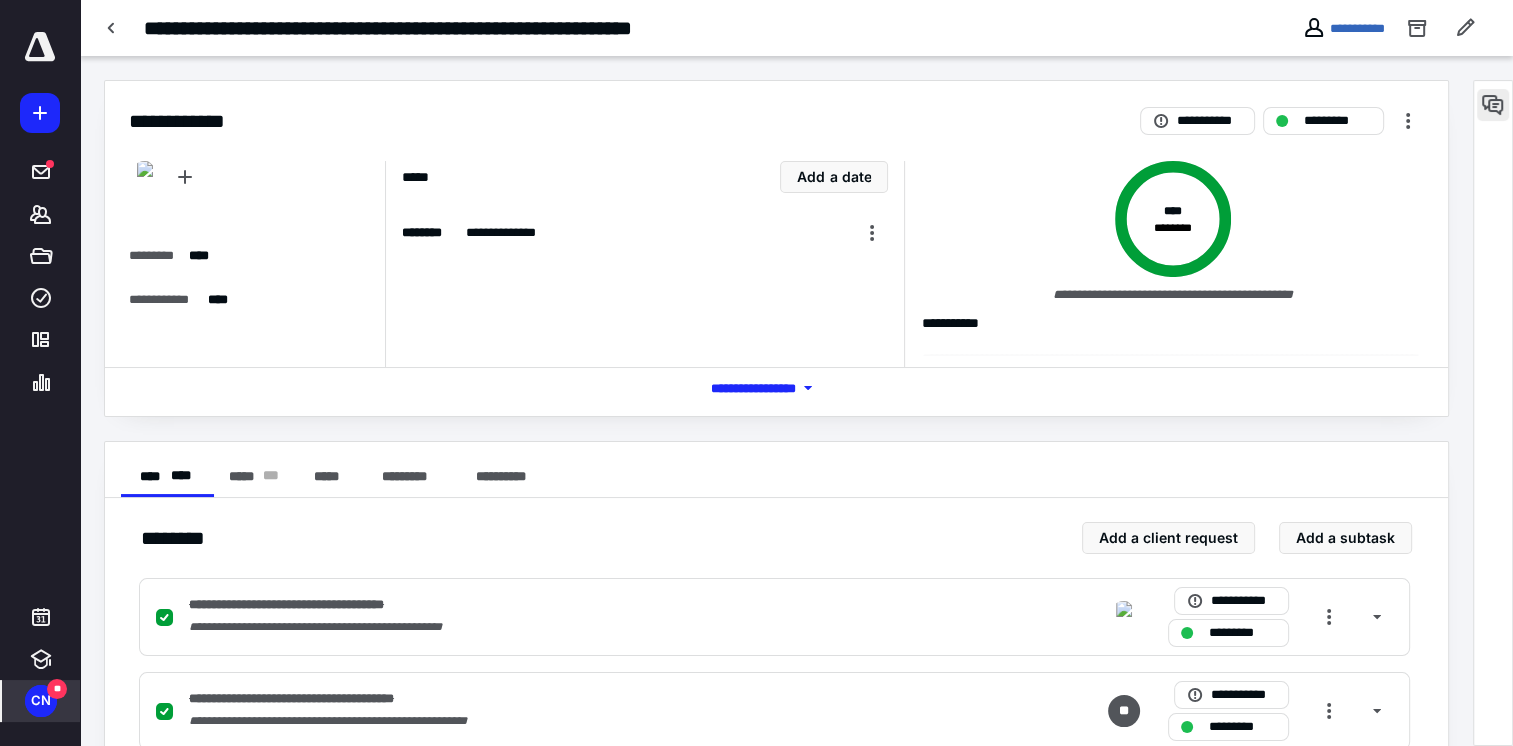 click at bounding box center (1493, 105) 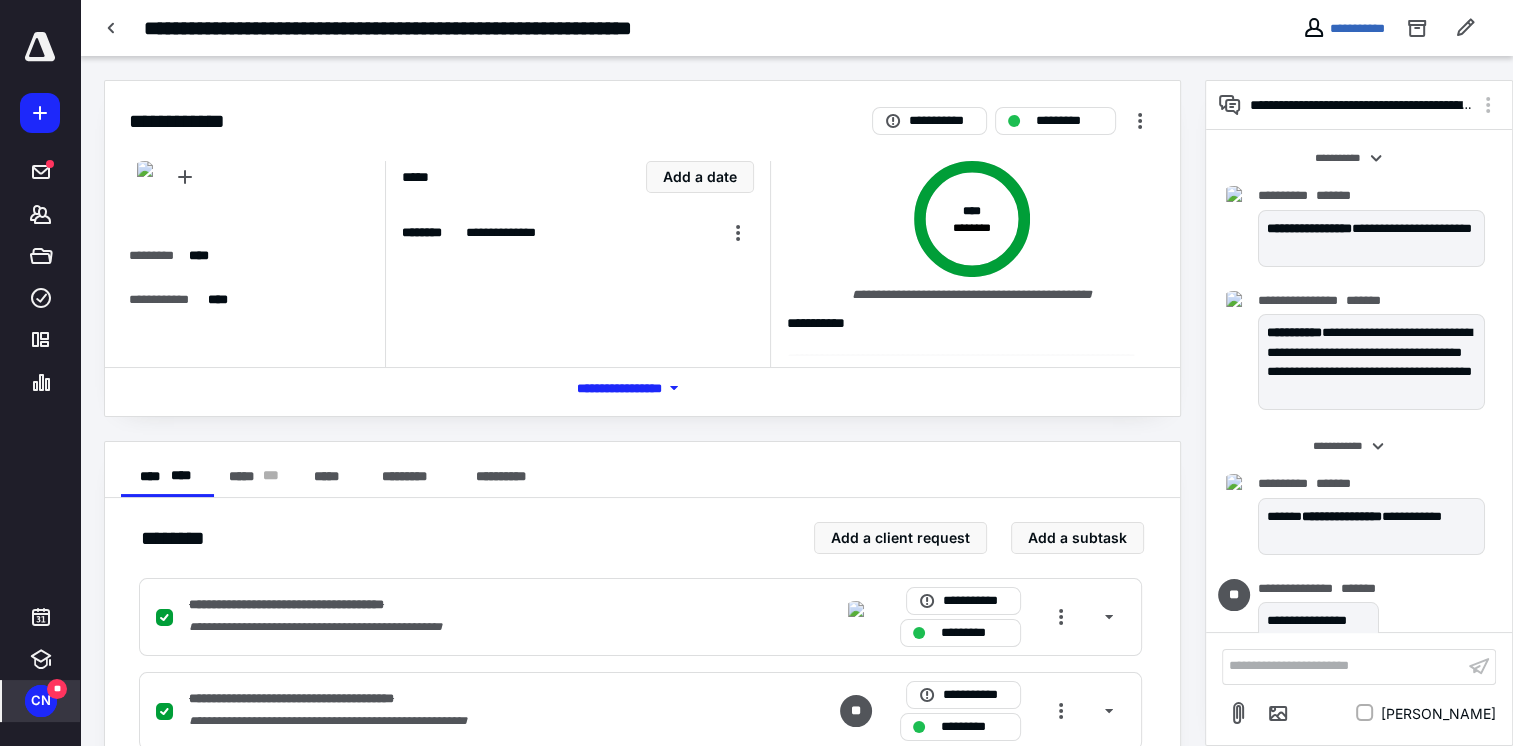 scroll, scrollTop: 3346, scrollLeft: 0, axis: vertical 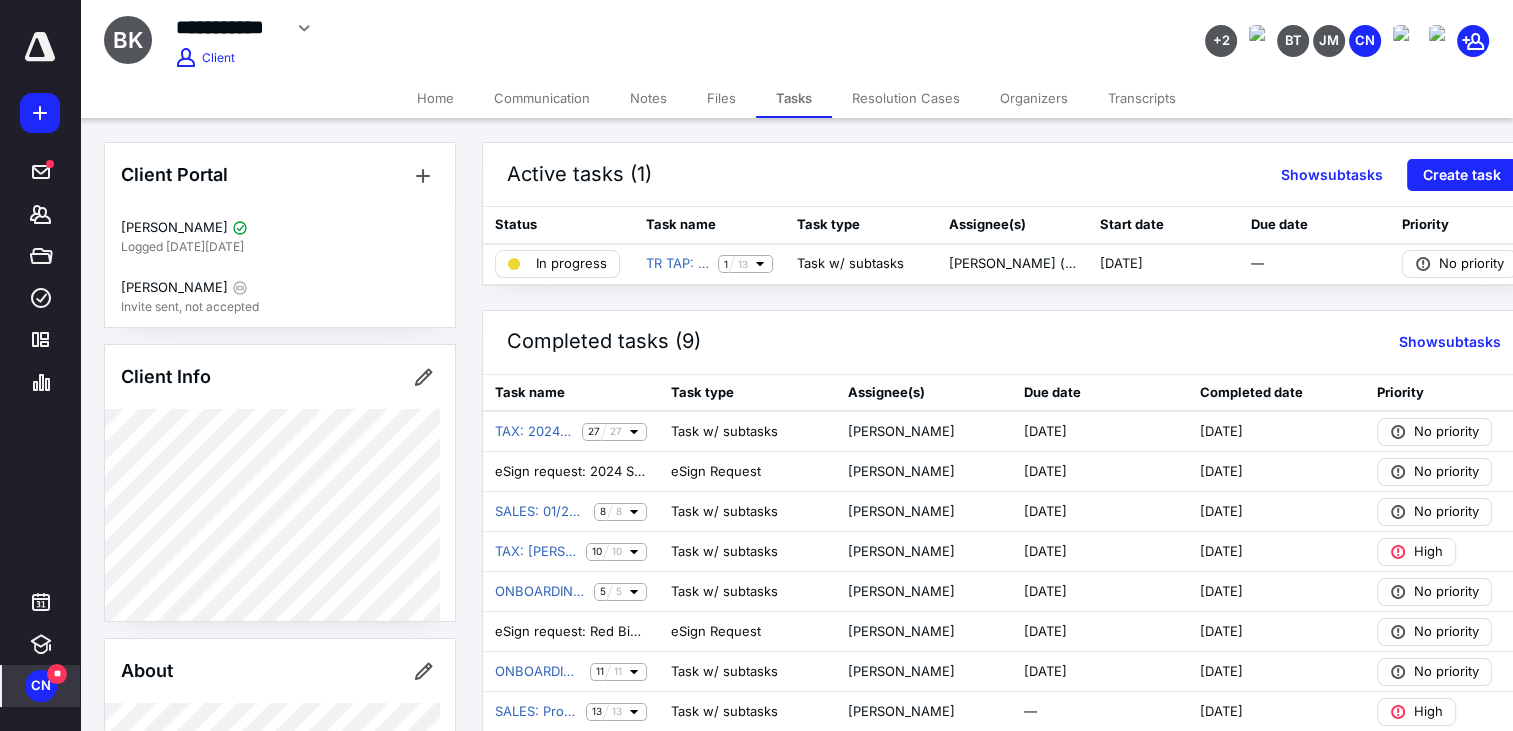 click on "Files" at bounding box center (721, 98) 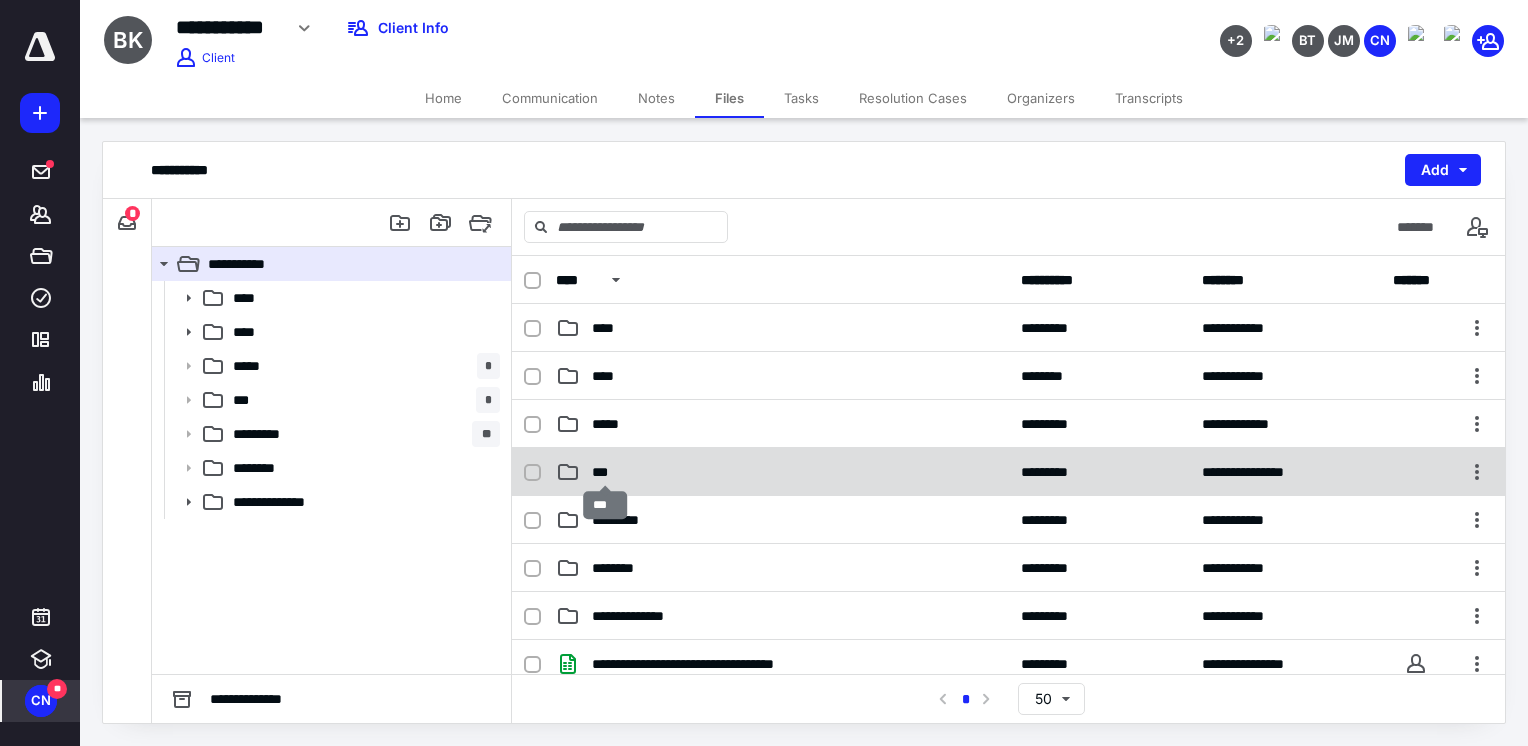click on "***" at bounding box center (606, 472) 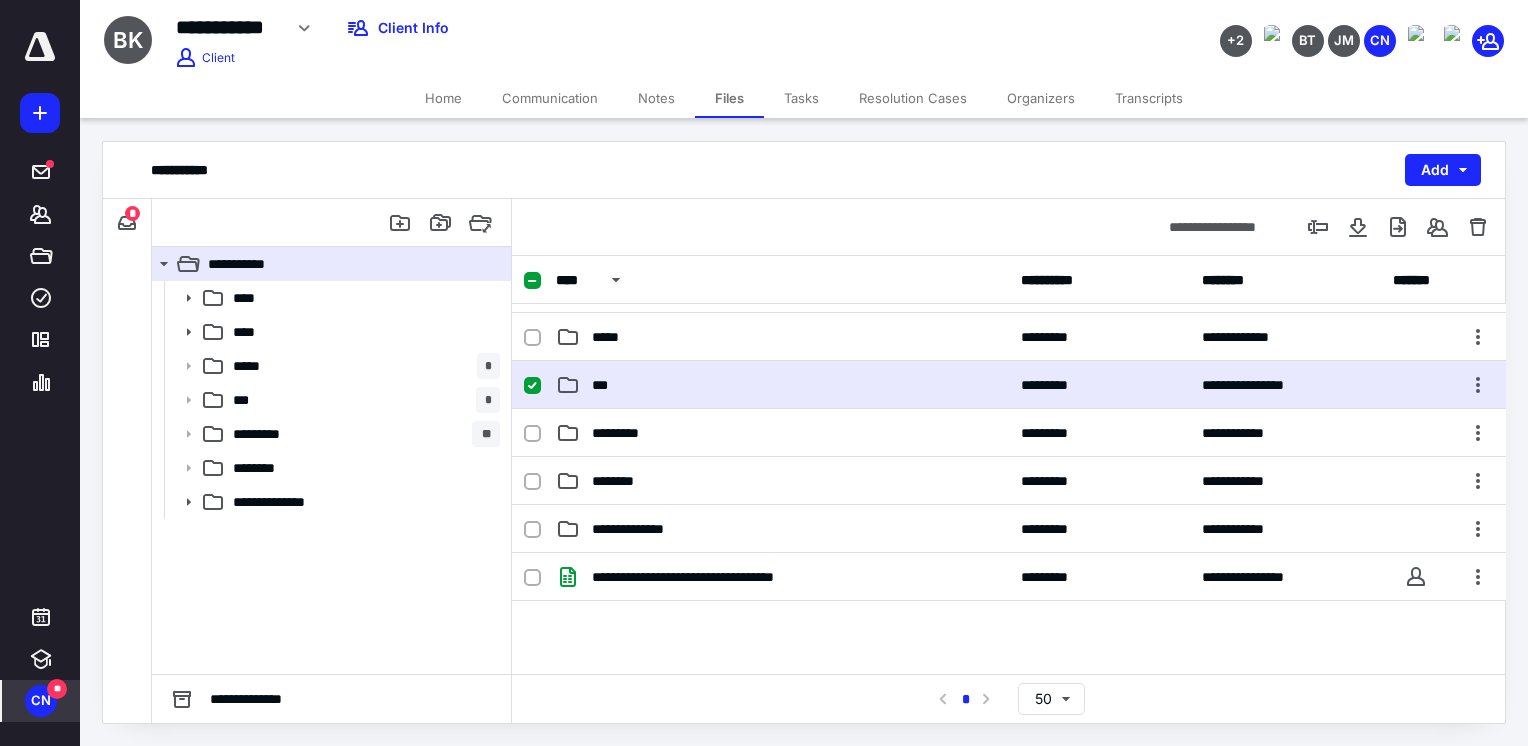 scroll, scrollTop: 172, scrollLeft: 0, axis: vertical 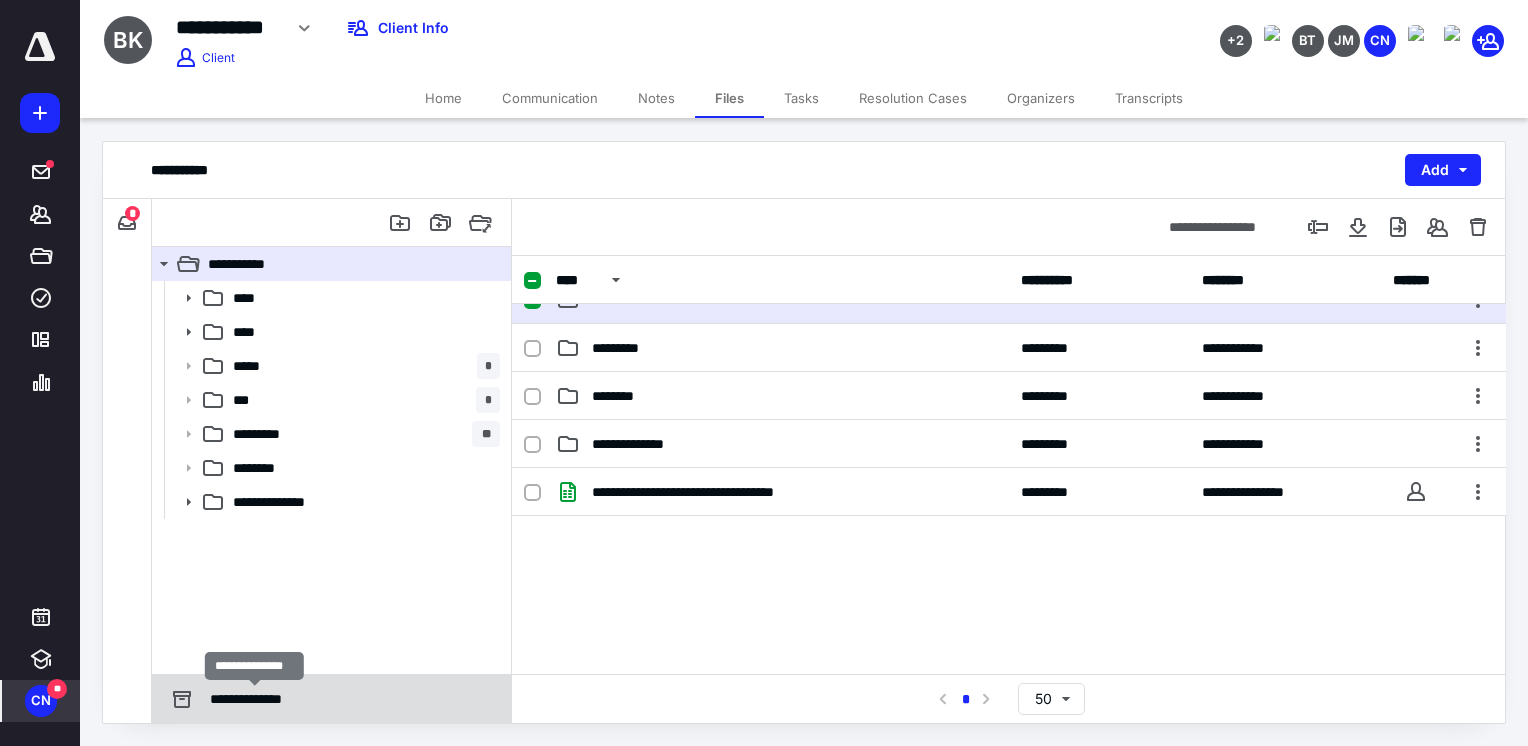 click on "**********" at bounding box center (255, 699) 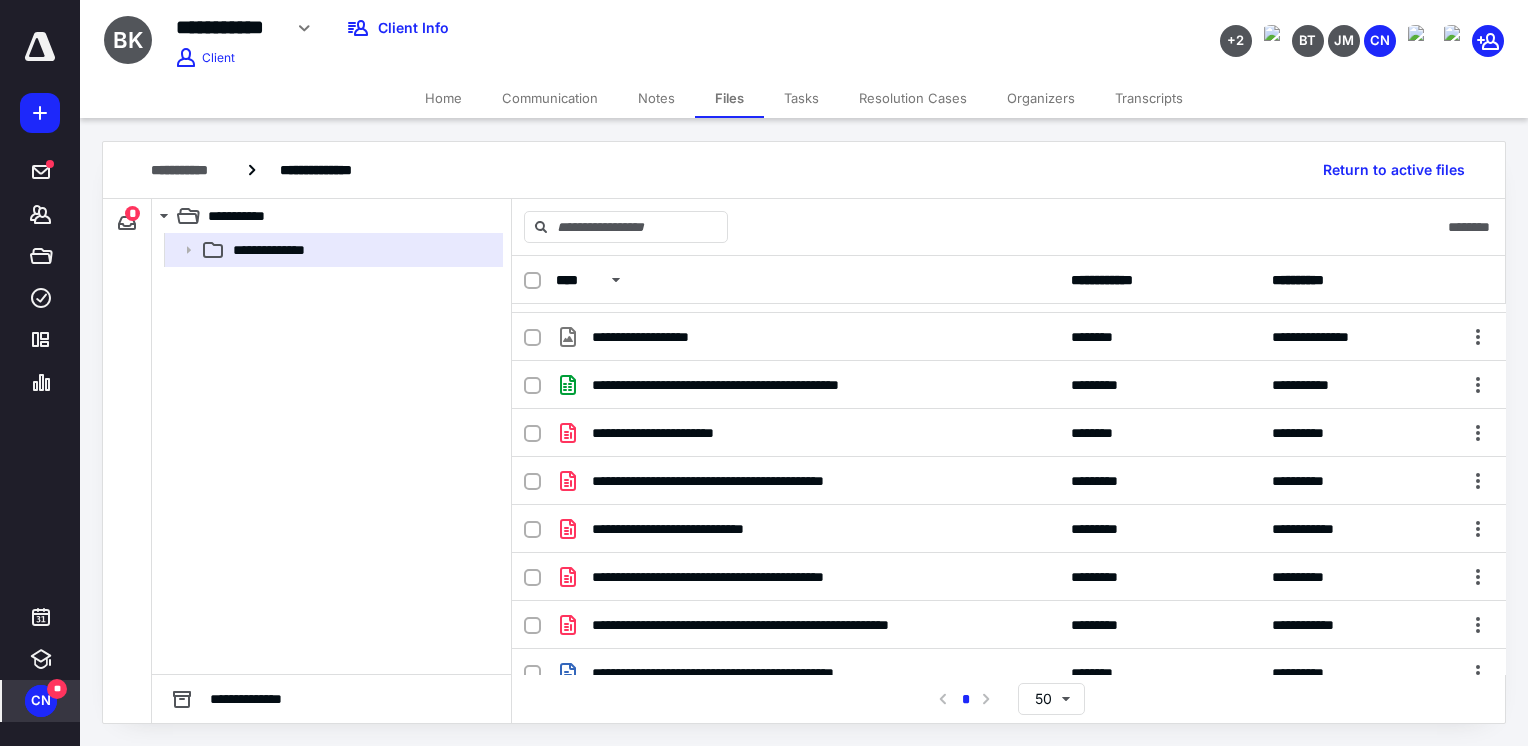 scroll, scrollTop: 202, scrollLeft: 0, axis: vertical 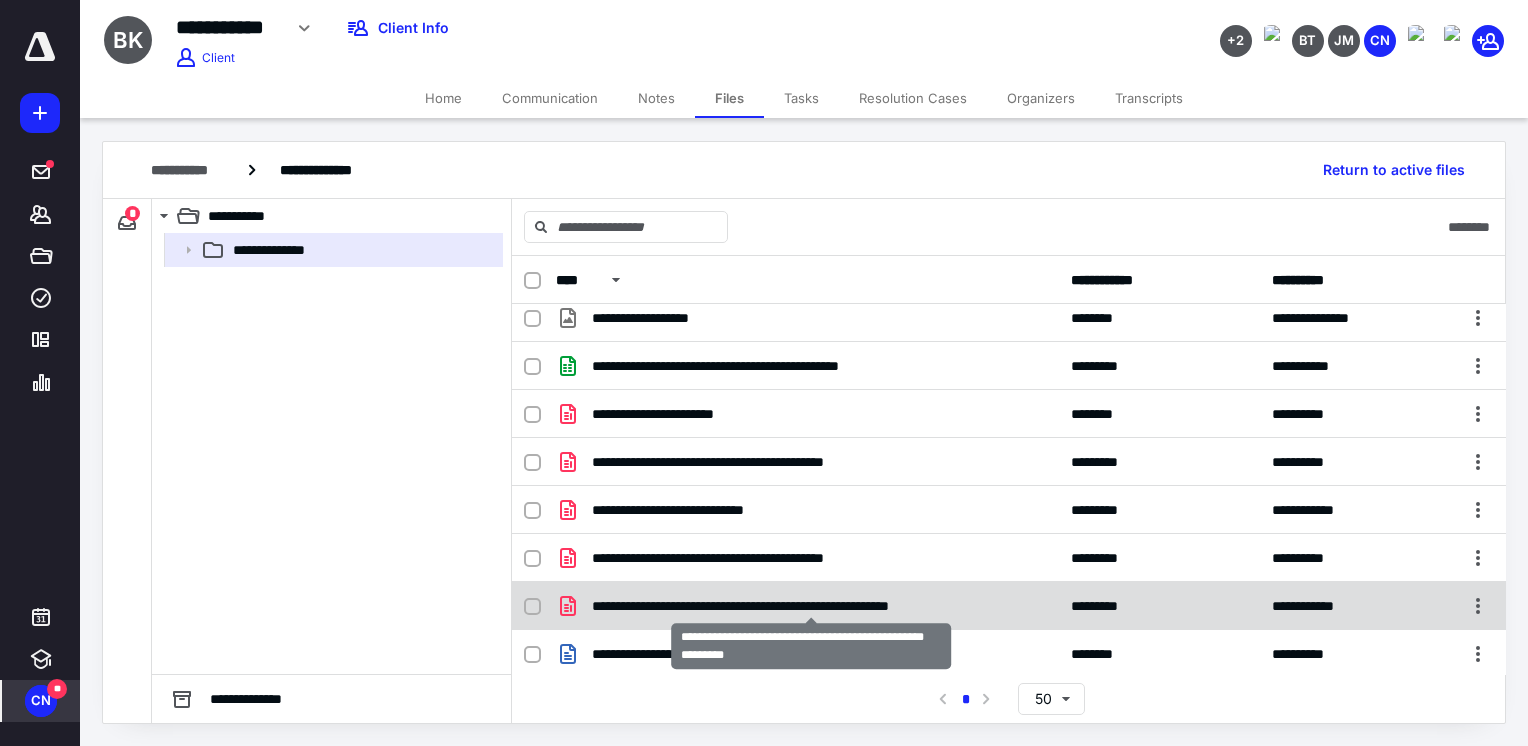click on "**********" at bounding box center [811, 606] 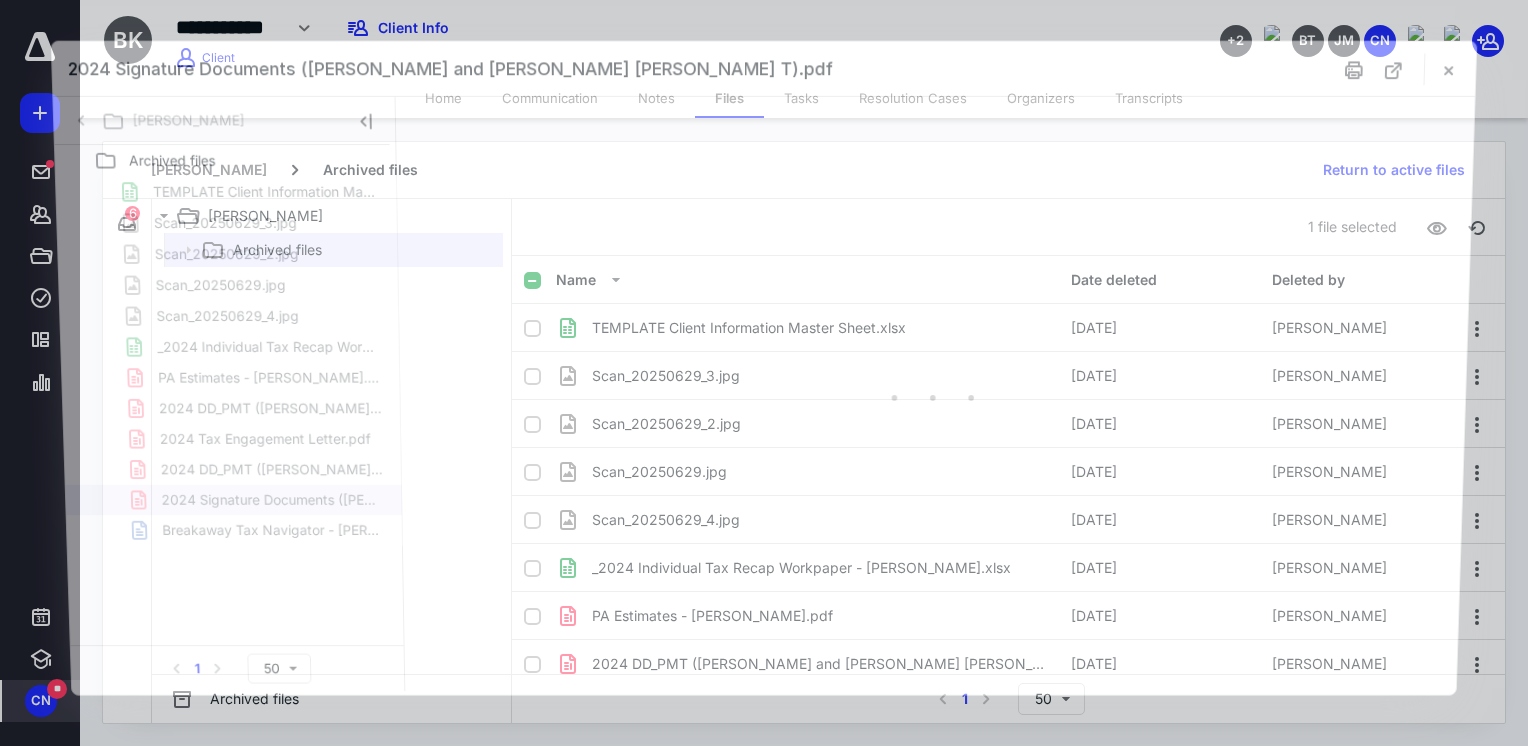 scroll, scrollTop: 202, scrollLeft: 0, axis: vertical 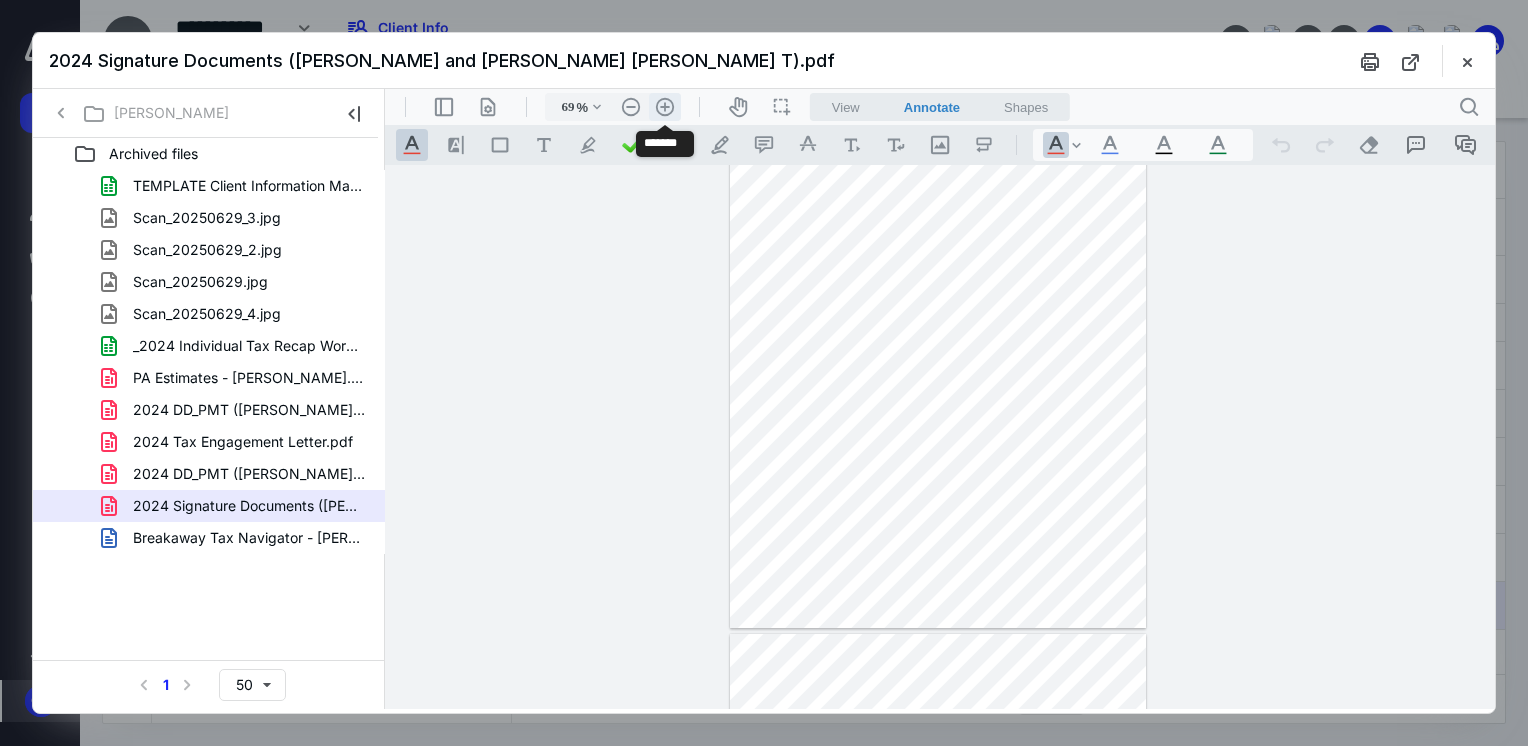 click on ".cls-1{fill:#abb0c4;} icon - header - zoom - in - line" at bounding box center (665, 107) 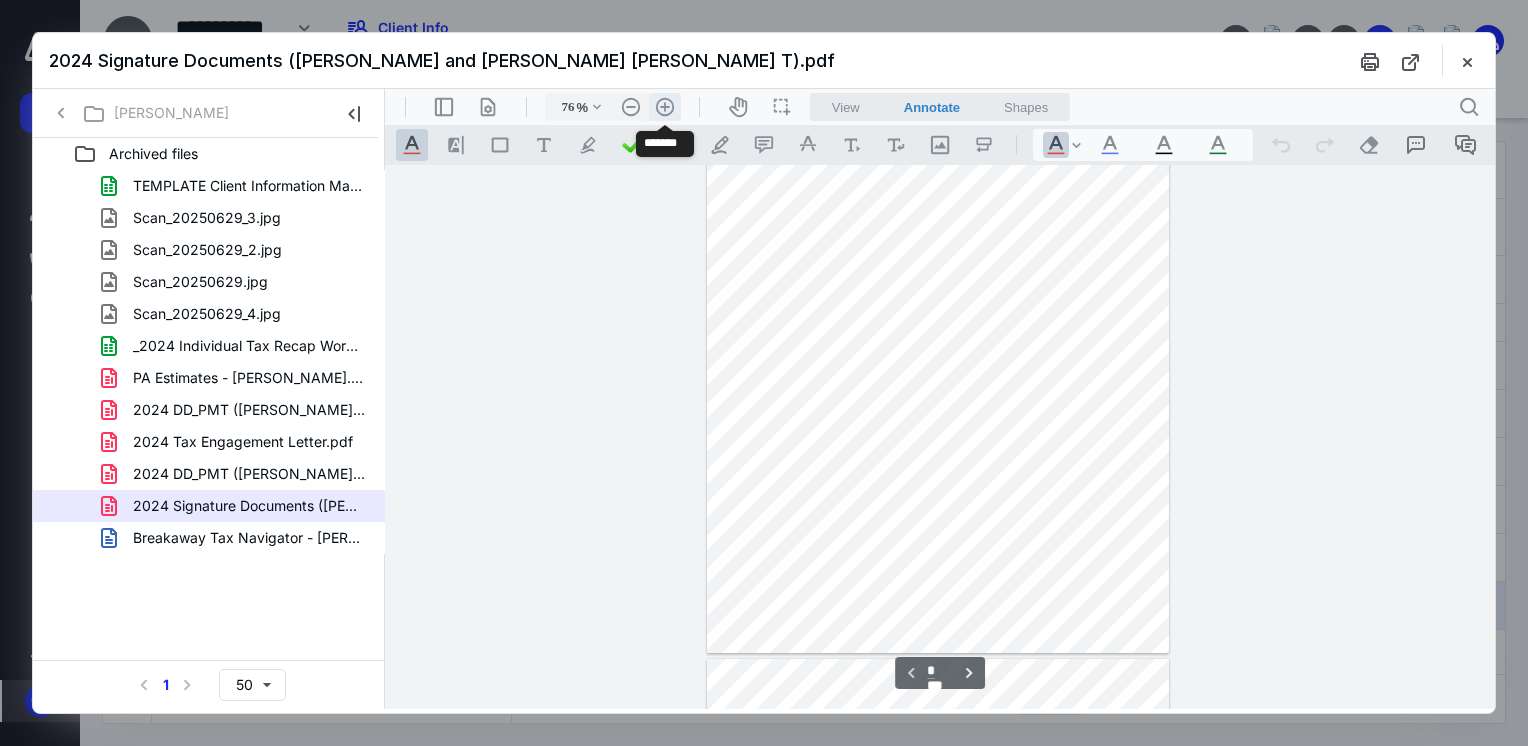click on ".cls-1{fill:#abb0c4;} icon - header - zoom - in - line" at bounding box center [665, 107] 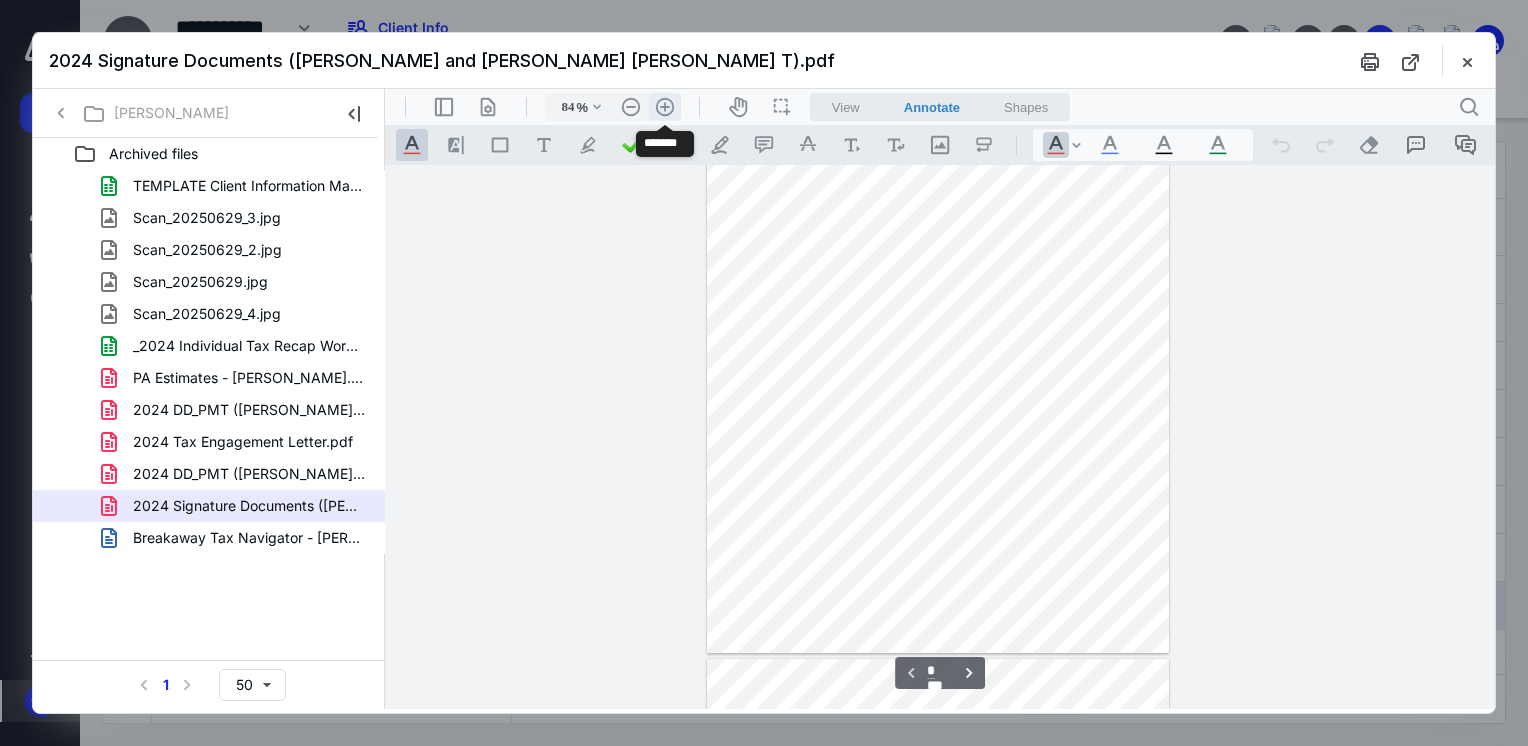 scroll, scrollTop: 148, scrollLeft: 0, axis: vertical 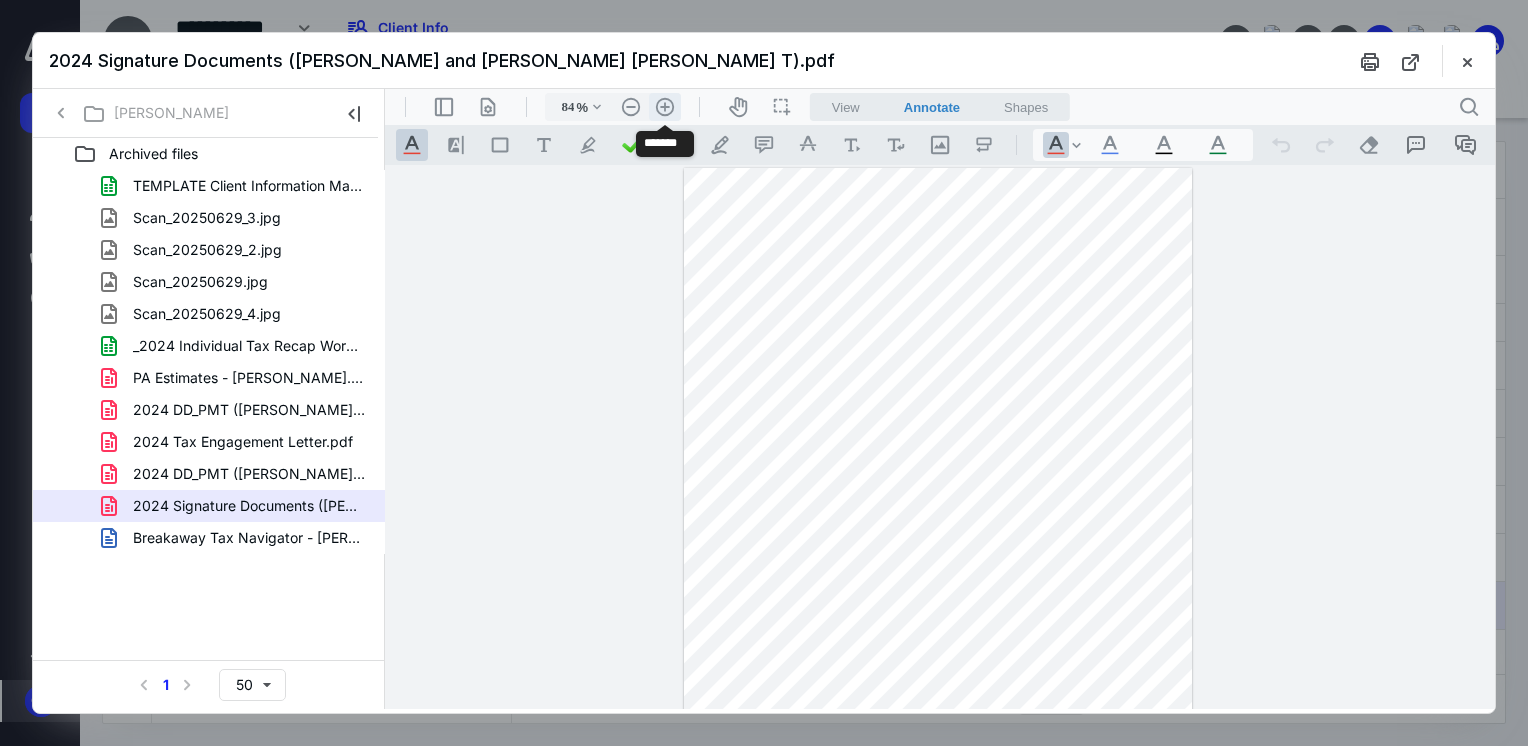click on ".cls-1{fill:#abb0c4;} icon - header - zoom - in - line" at bounding box center [665, 107] 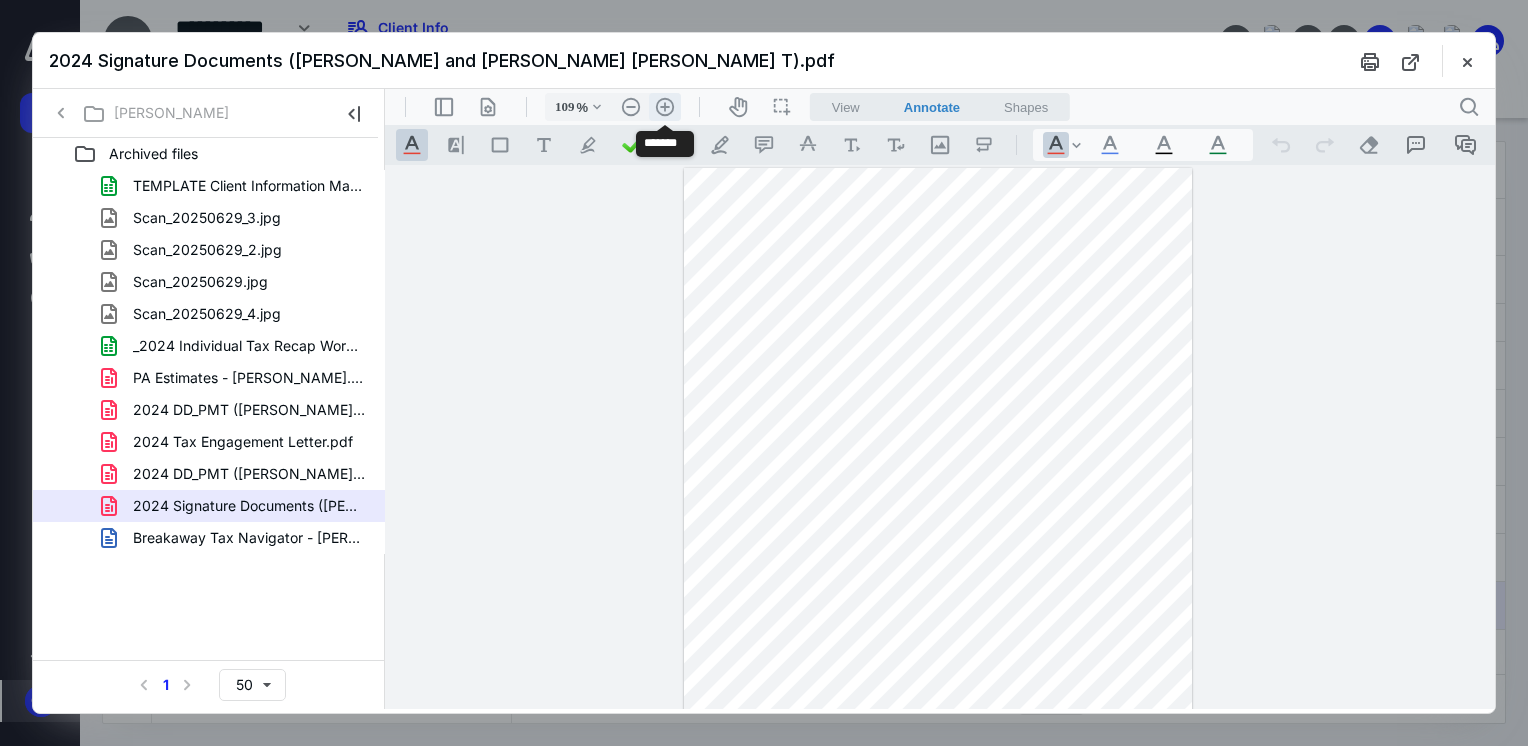 scroll, scrollTop: 70, scrollLeft: 0, axis: vertical 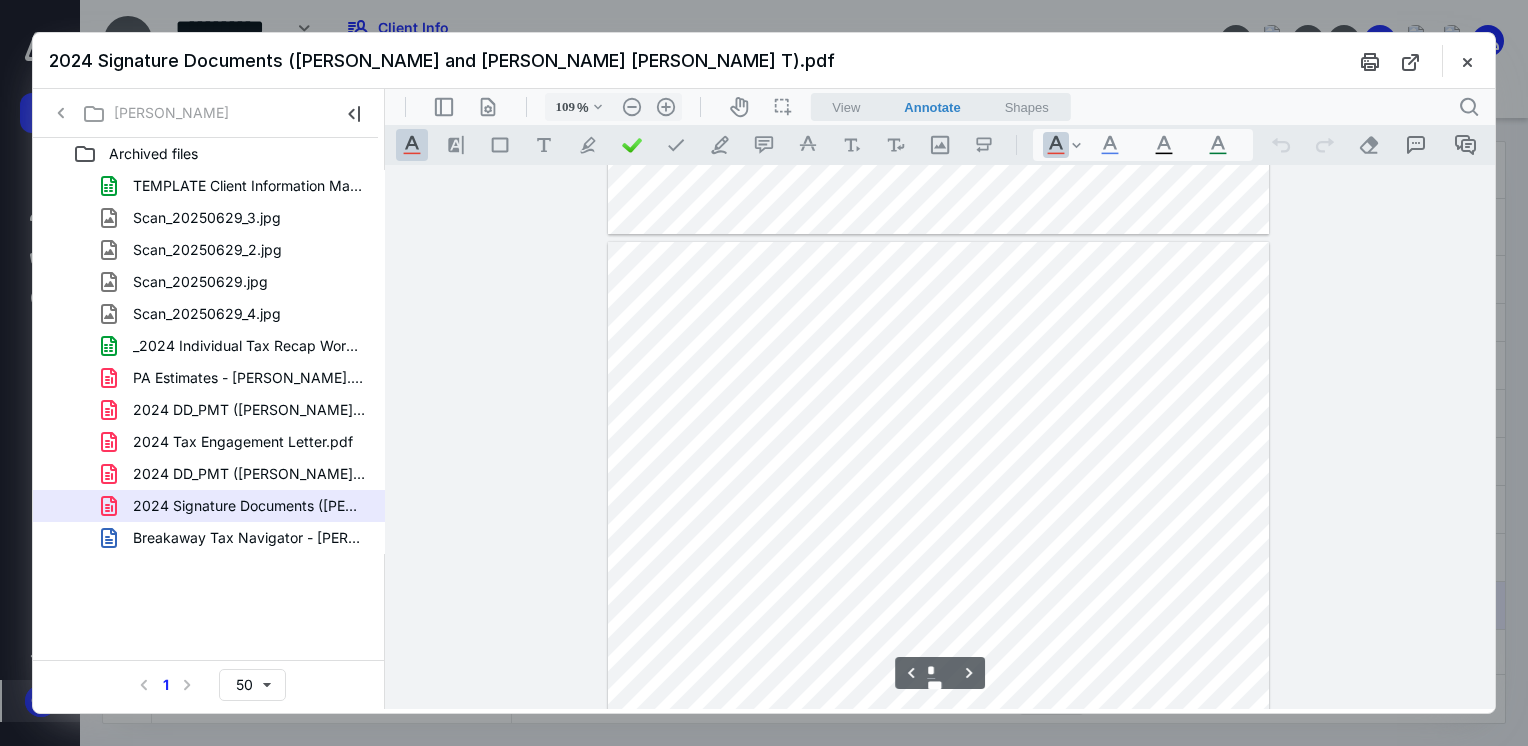 type on "*" 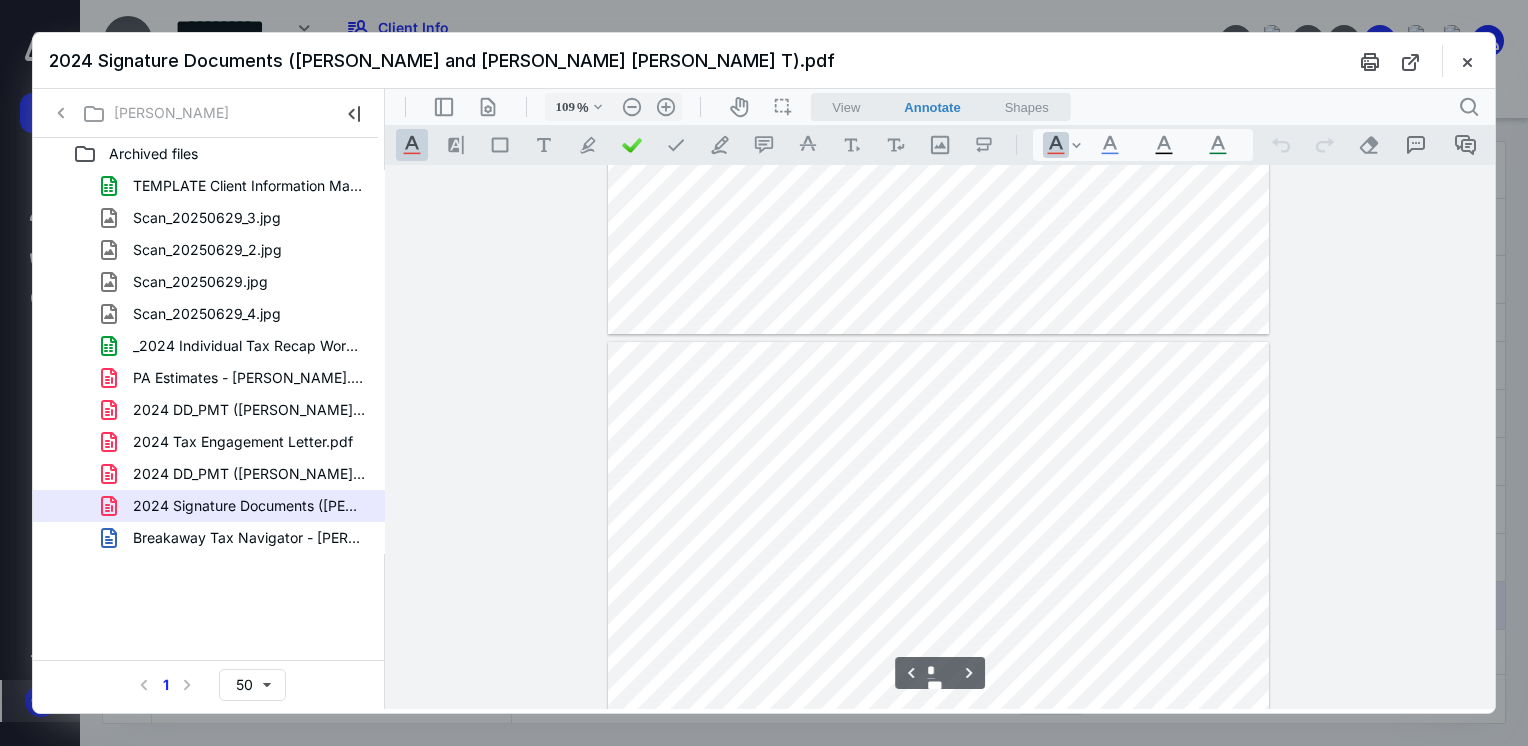scroll, scrollTop: 692, scrollLeft: 0, axis: vertical 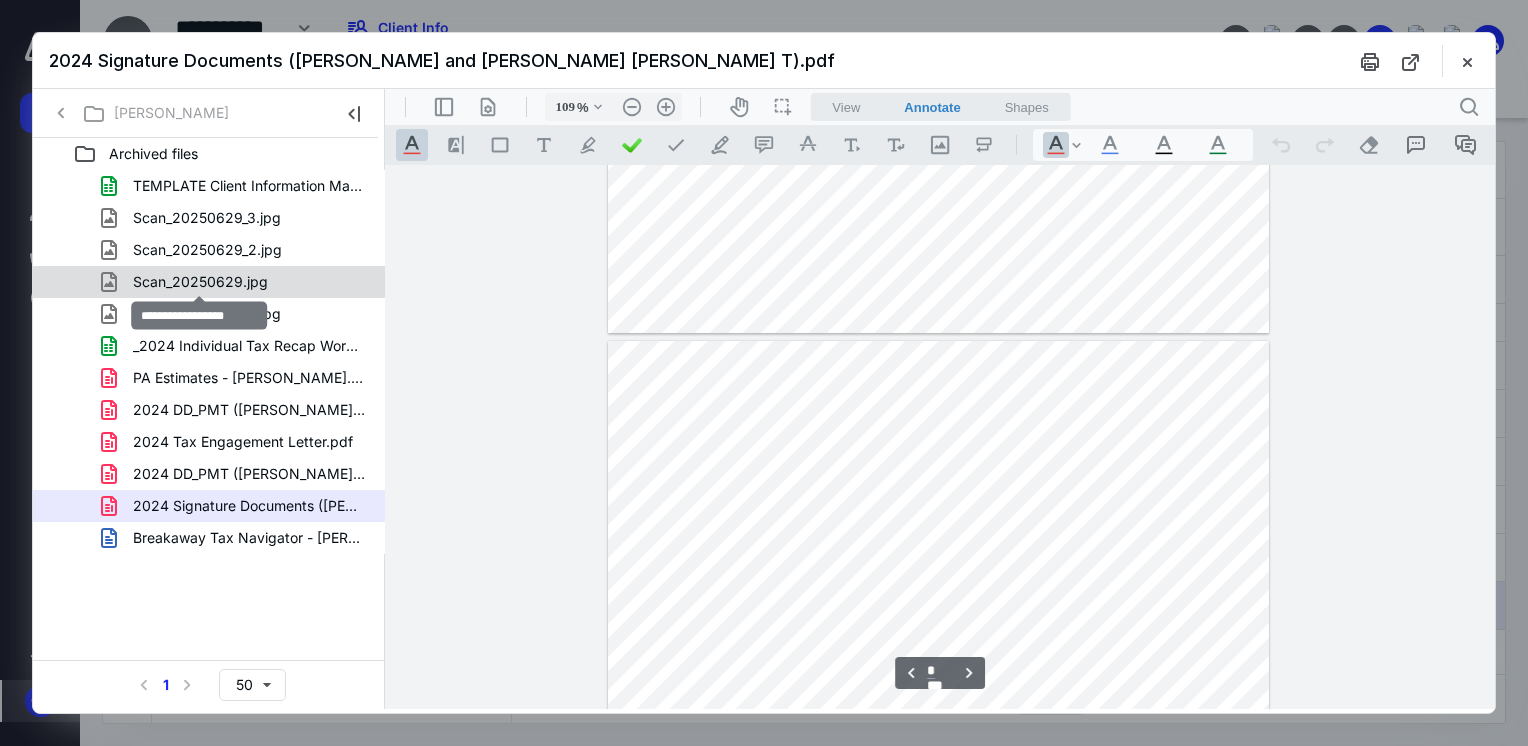 click on "Scan_20250629.jpg" at bounding box center (200, 282) 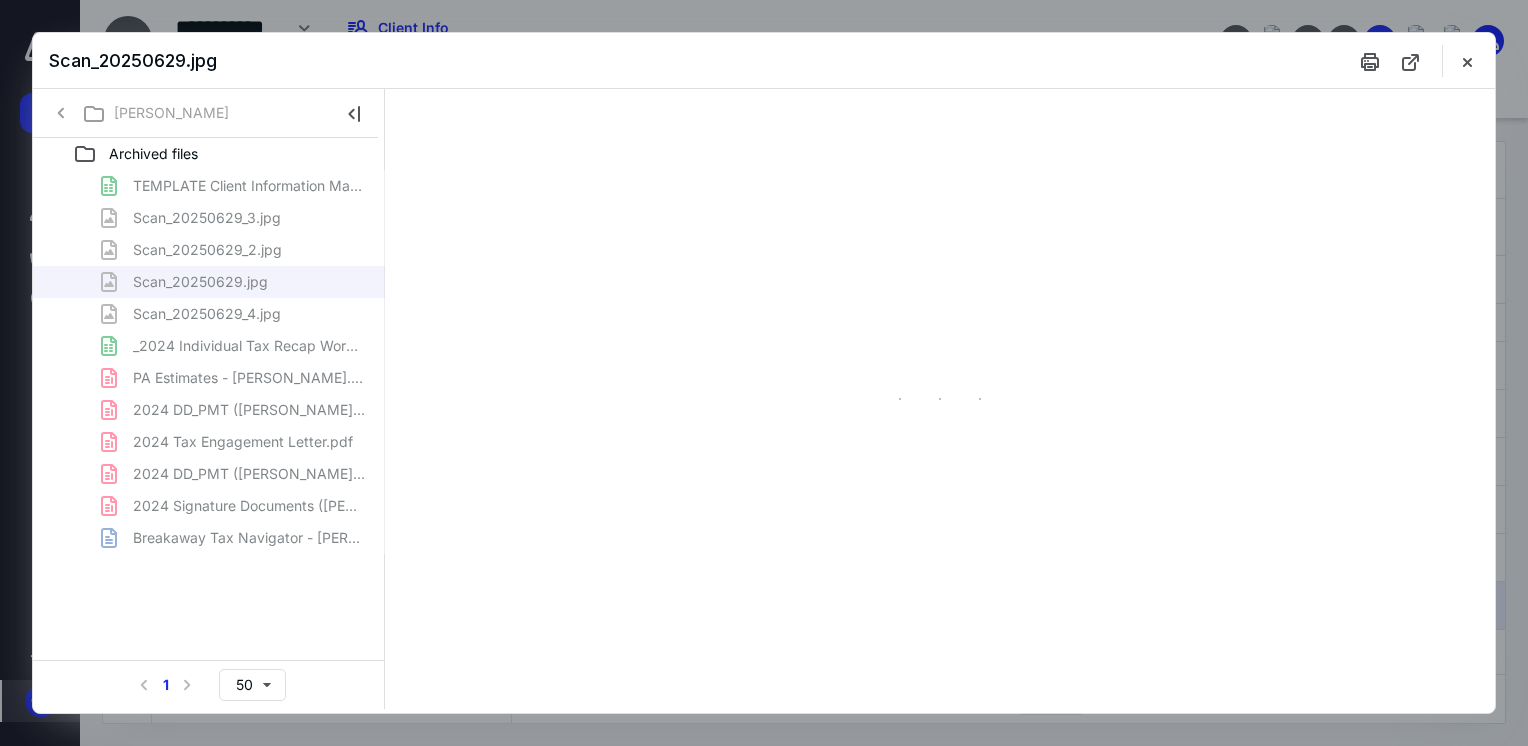 scroll, scrollTop: 0, scrollLeft: 0, axis: both 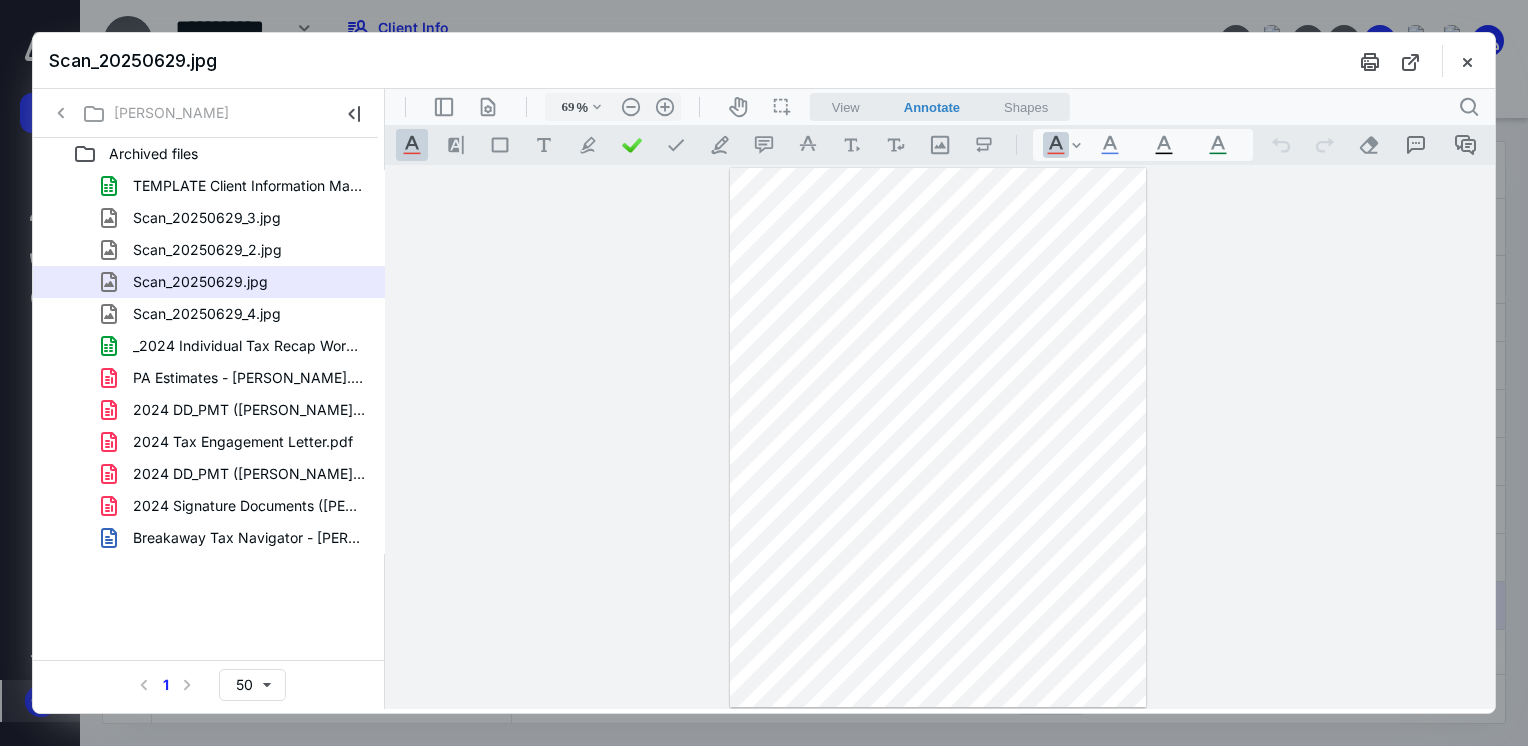 drag, startPoint x: 1496, startPoint y: 450, endPoint x: 1500, endPoint y: 355, distance: 95.084175 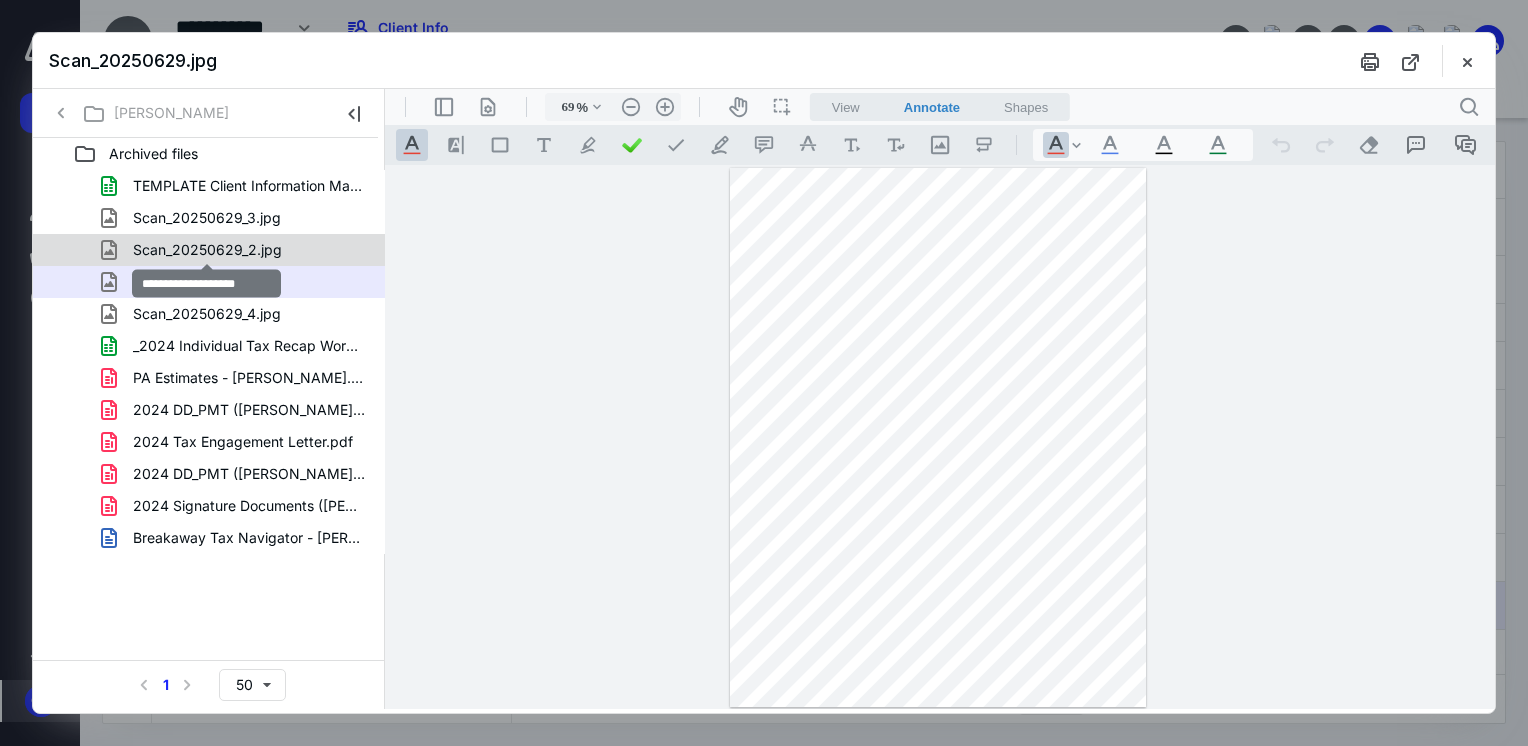 click on "Scan_20250629_2.jpg" at bounding box center (207, 250) 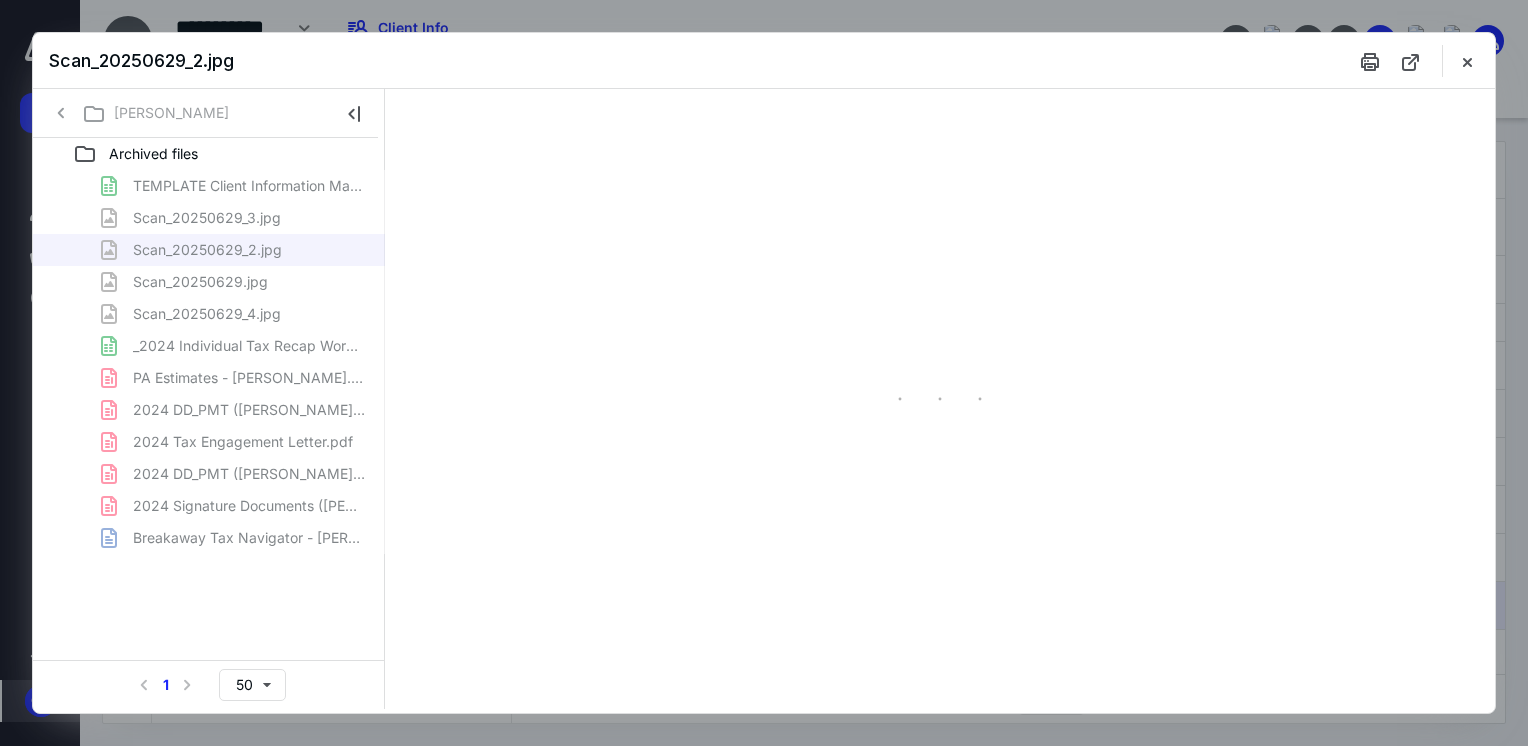 type on "69" 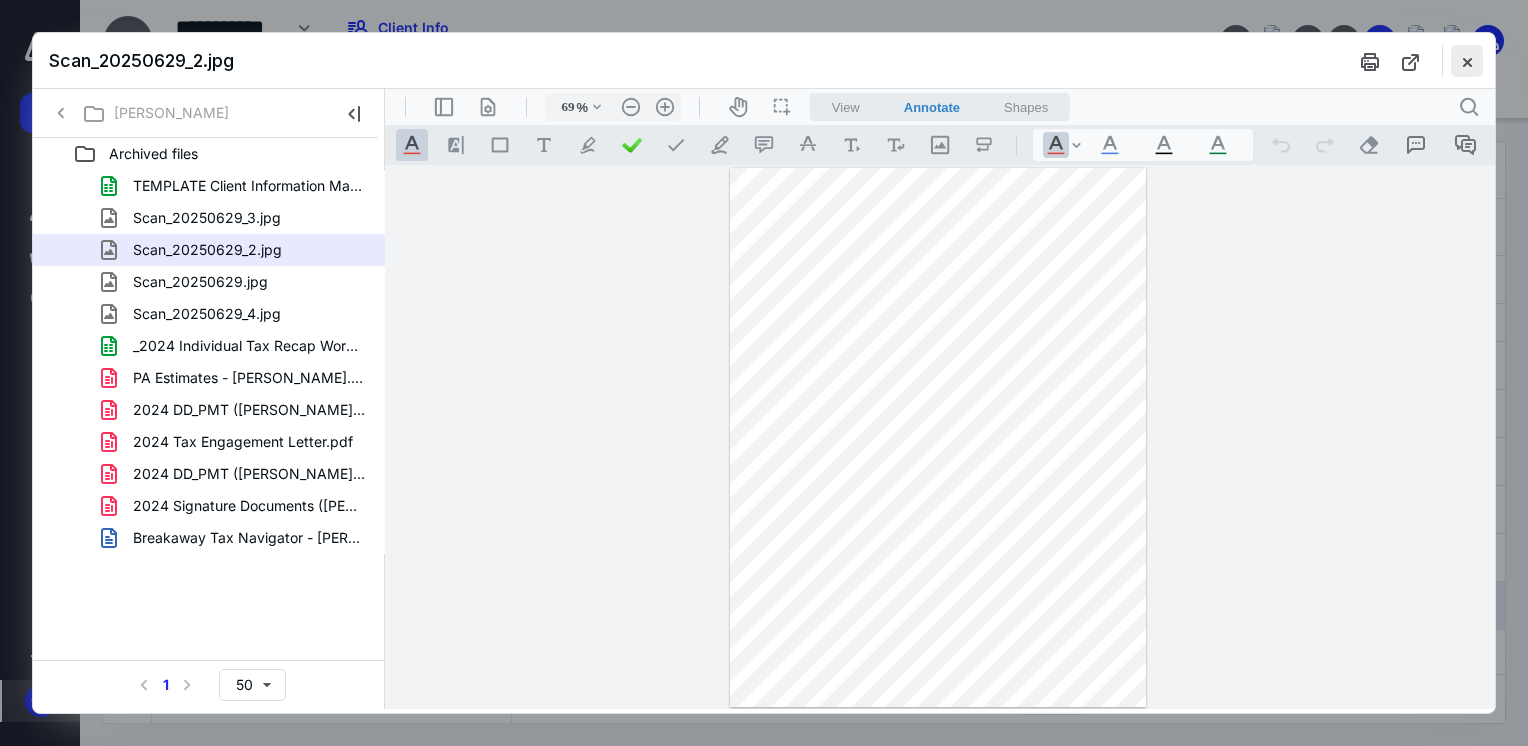 click at bounding box center (1467, 61) 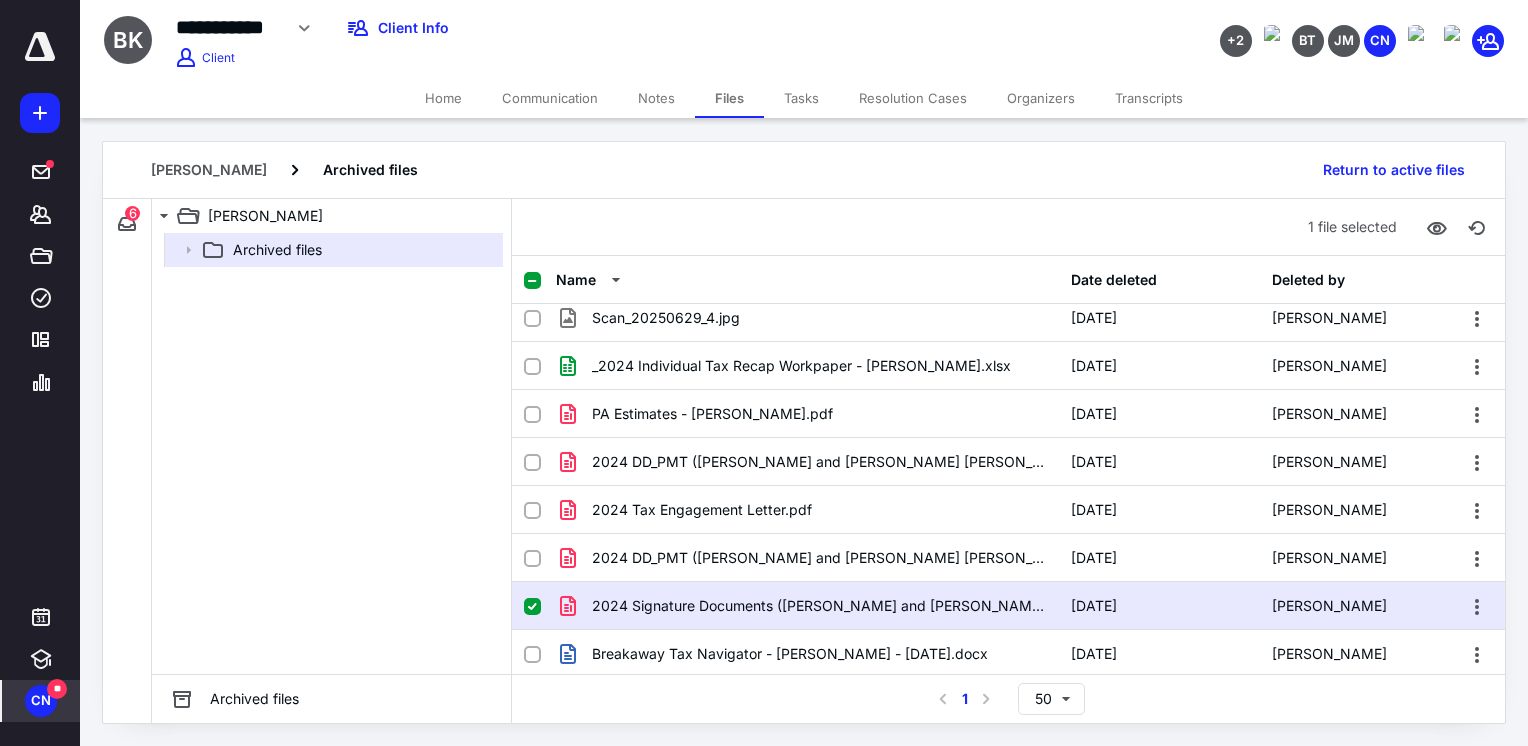 click on "Files" at bounding box center [729, 98] 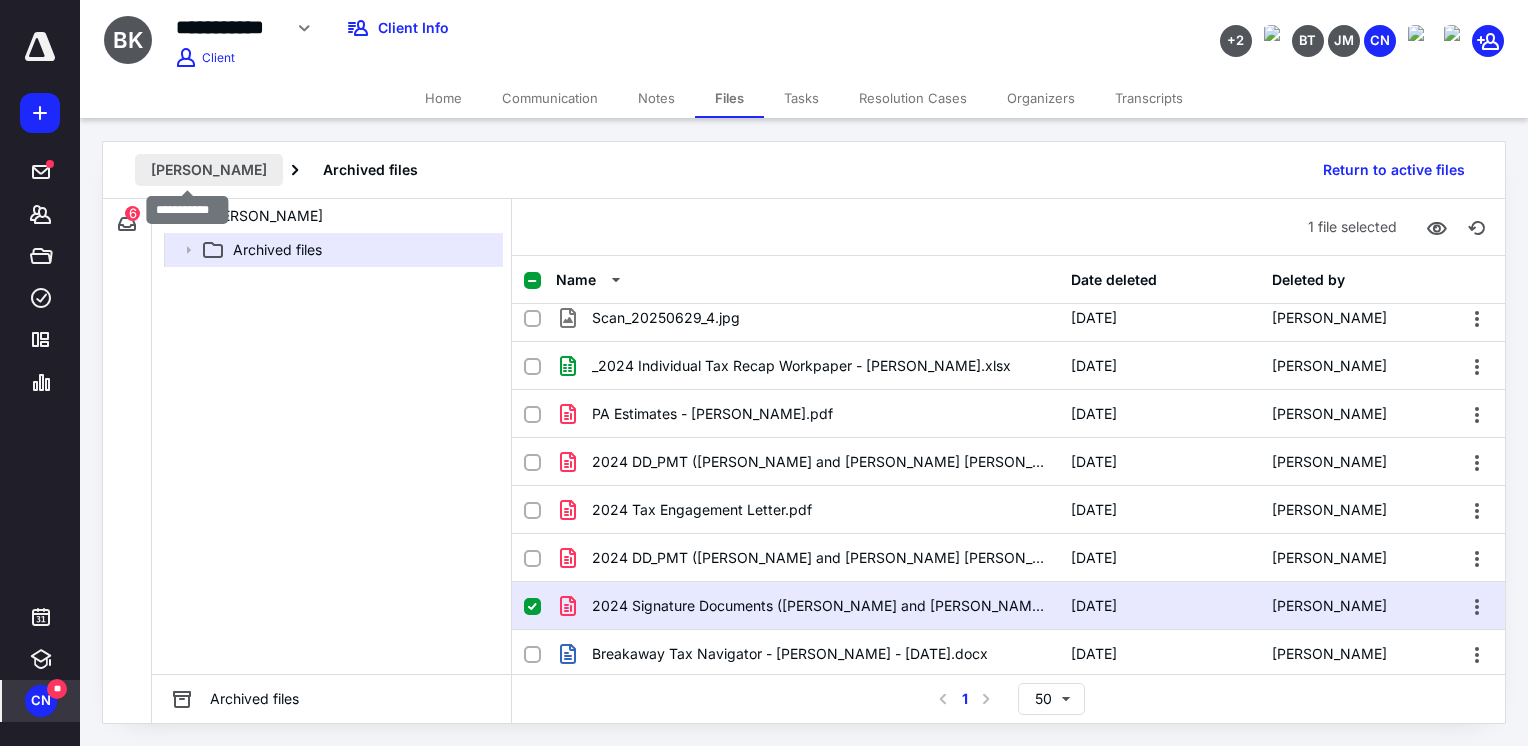 click on "[PERSON_NAME]" at bounding box center [209, 170] 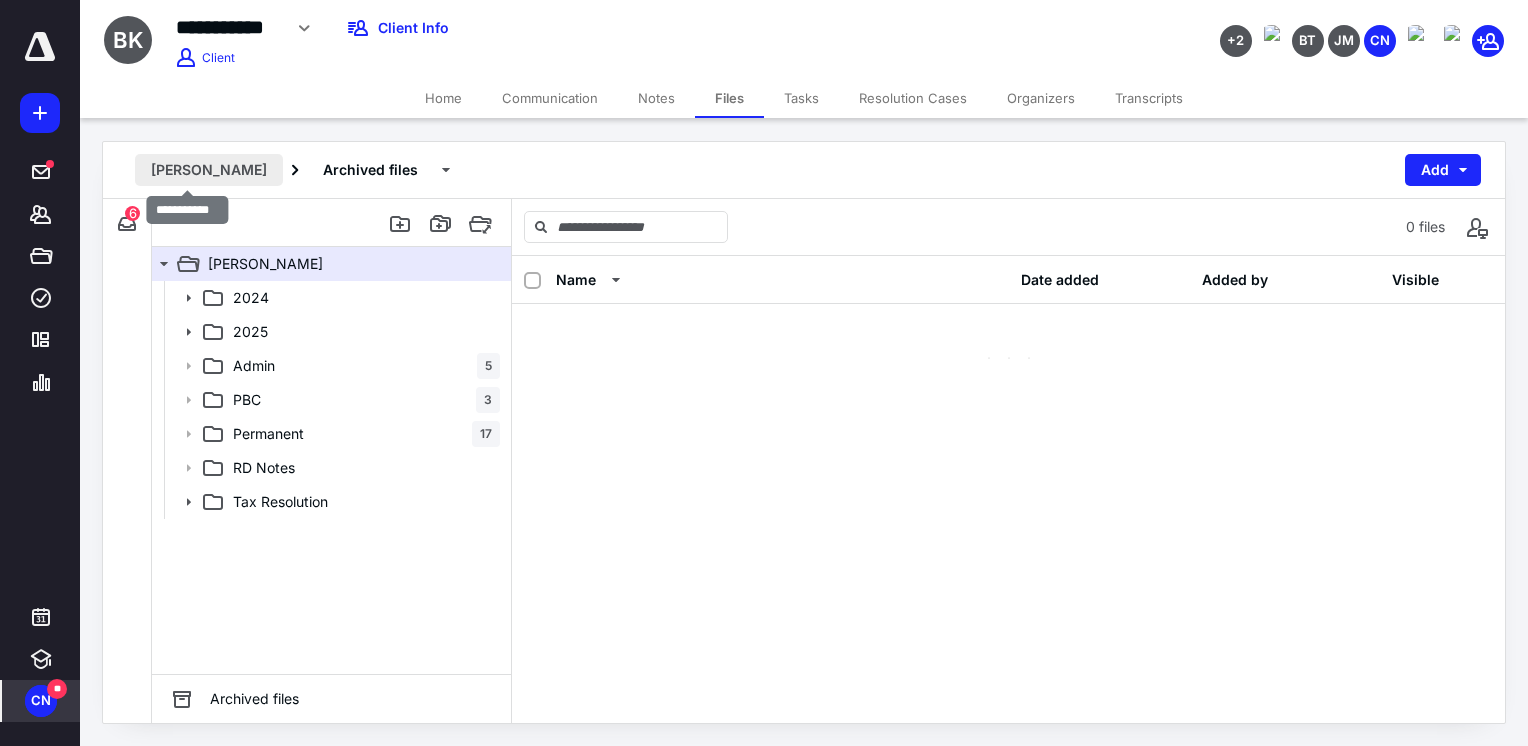 scroll, scrollTop: 0, scrollLeft: 0, axis: both 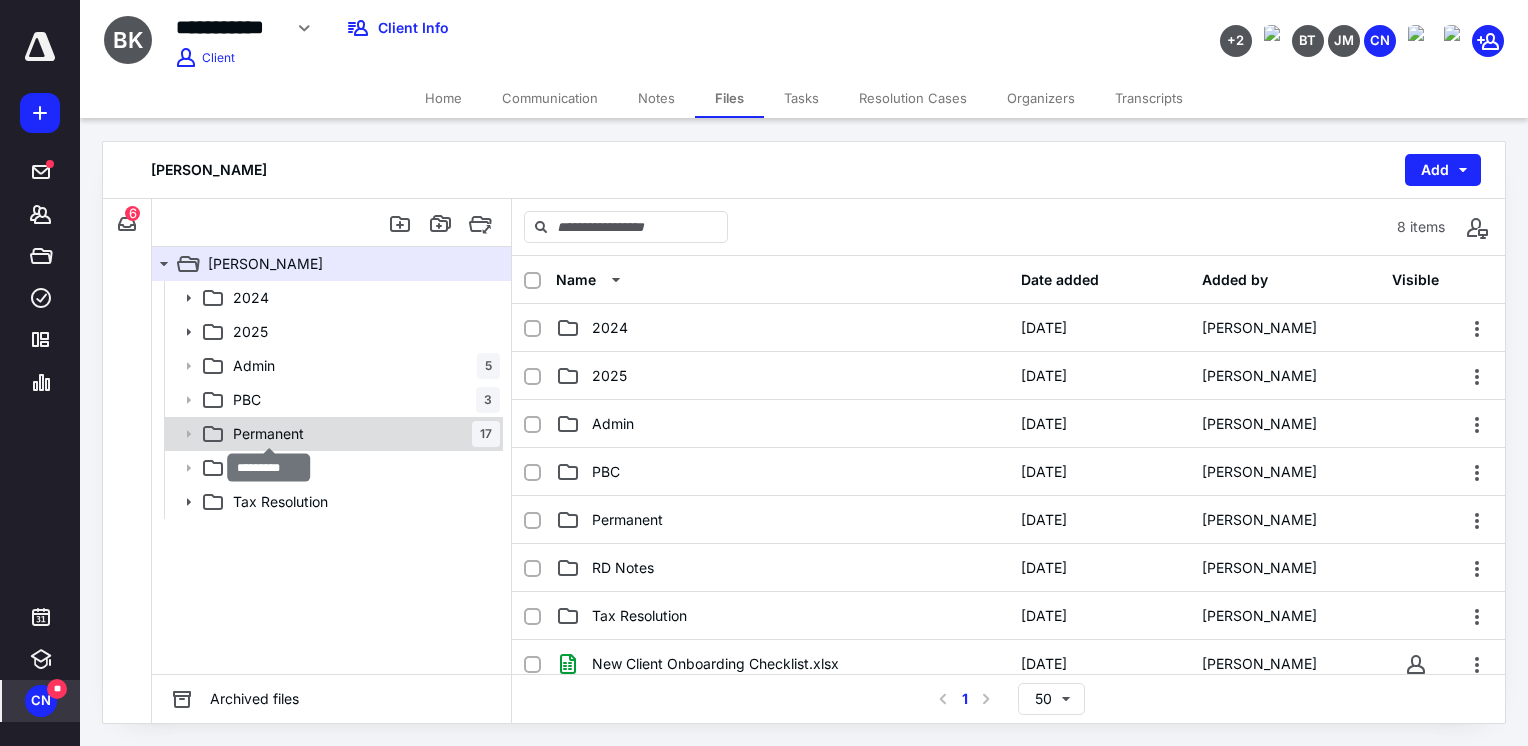 click on "Permanent" at bounding box center [268, 434] 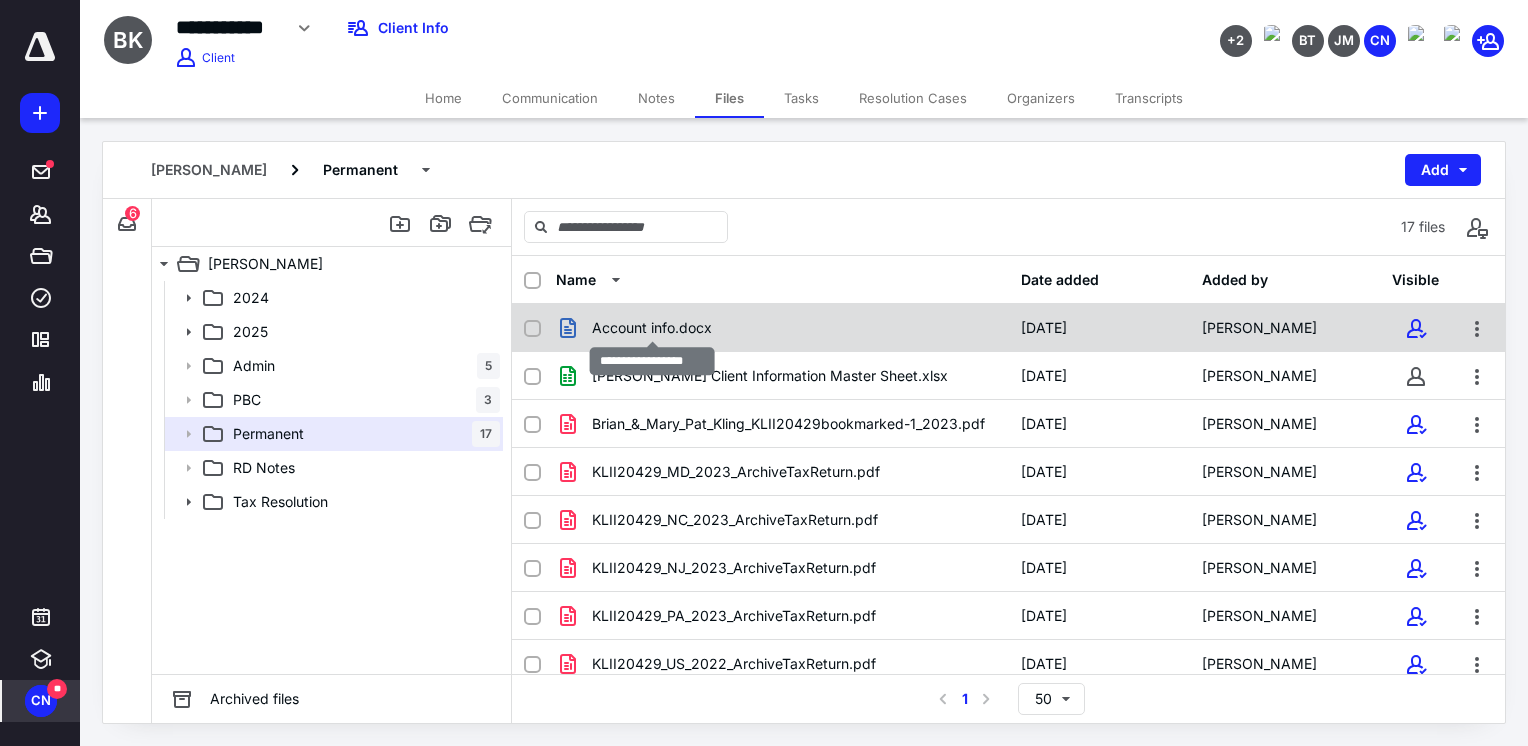click on "Account info.docx" at bounding box center [652, 328] 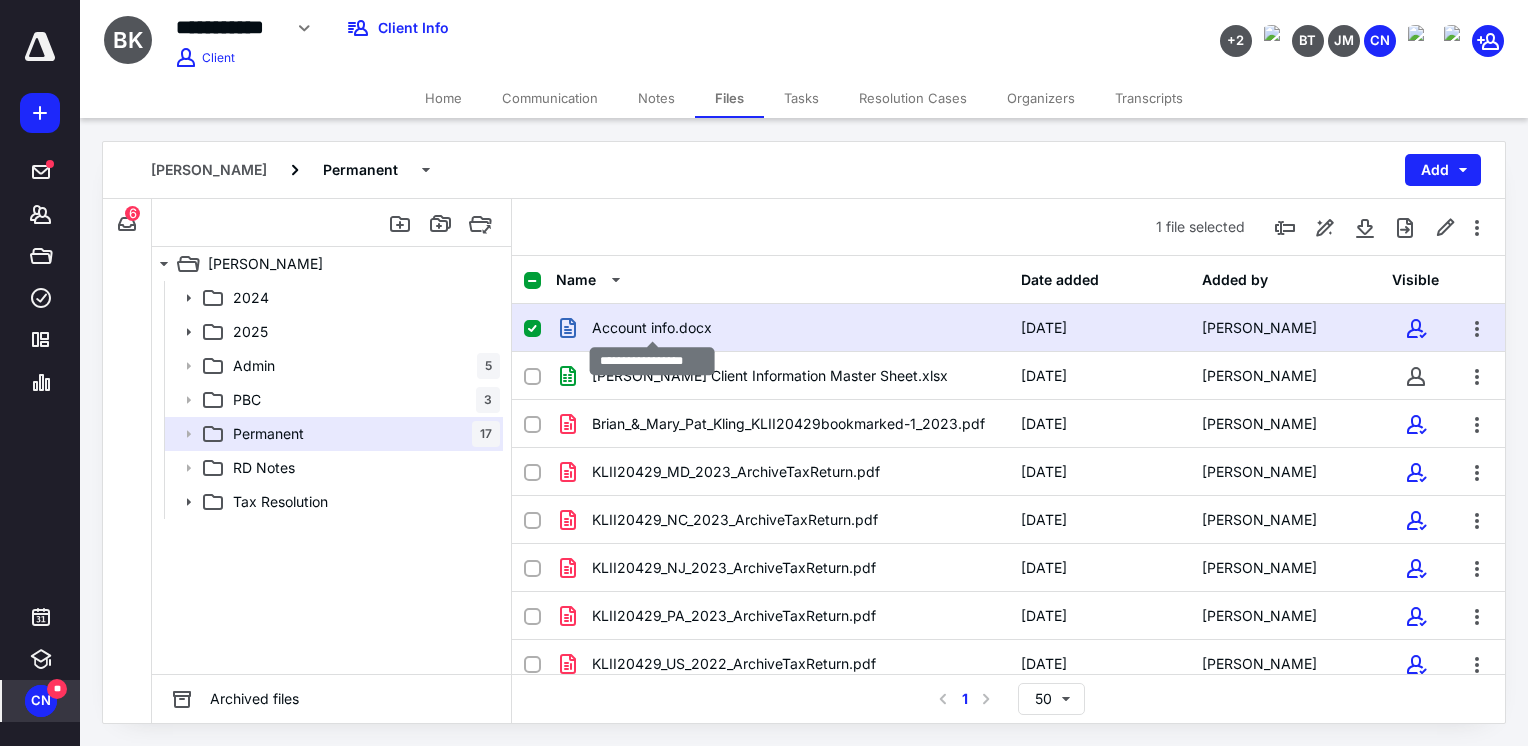 click on "Account info.docx" at bounding box center (652, 328) 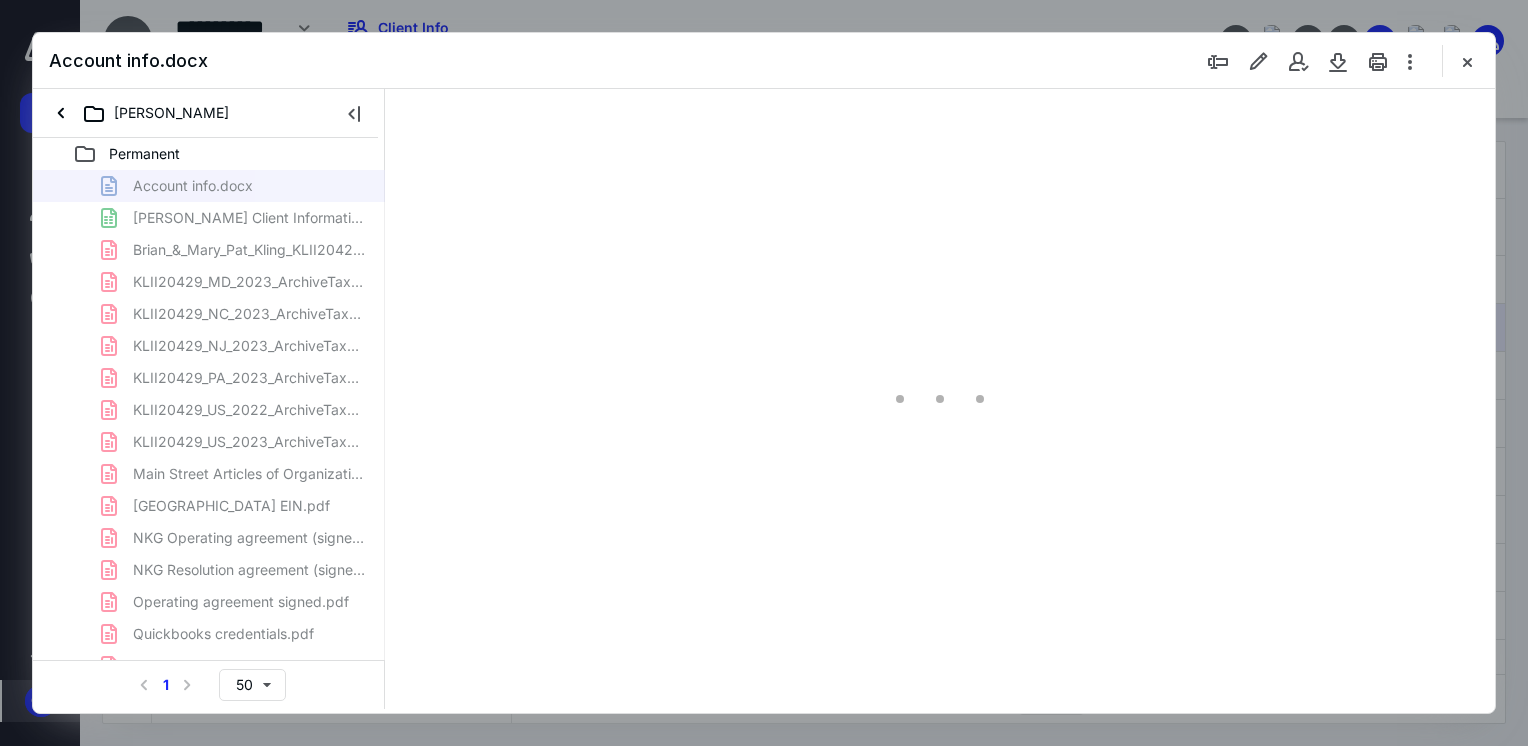 scroll, scrollTop: 0, scrollLeft: 0, axis: both 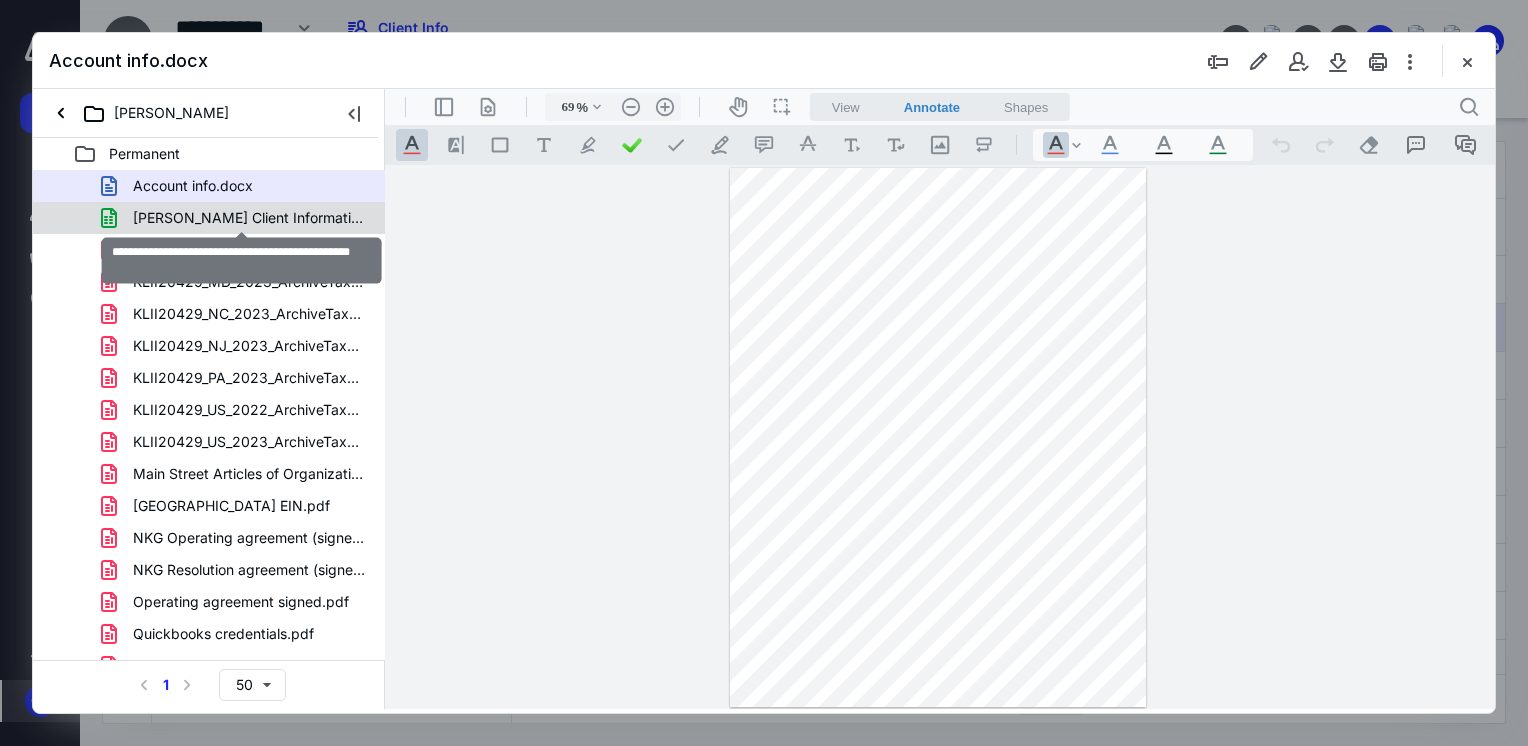 click on "Brian Kling Client Information Master Sheet.xlsx" at bounding box center [249, 218] 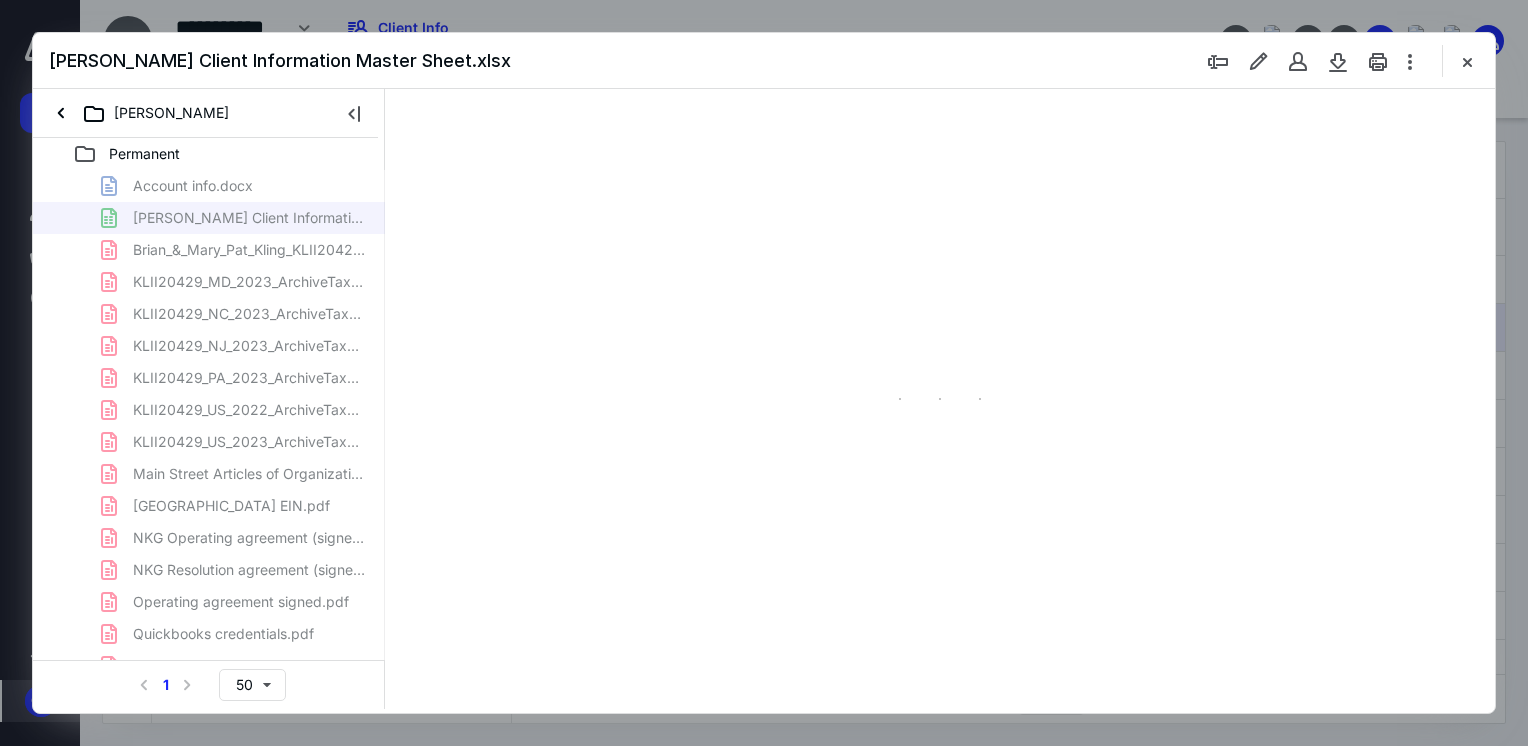 type on "65" 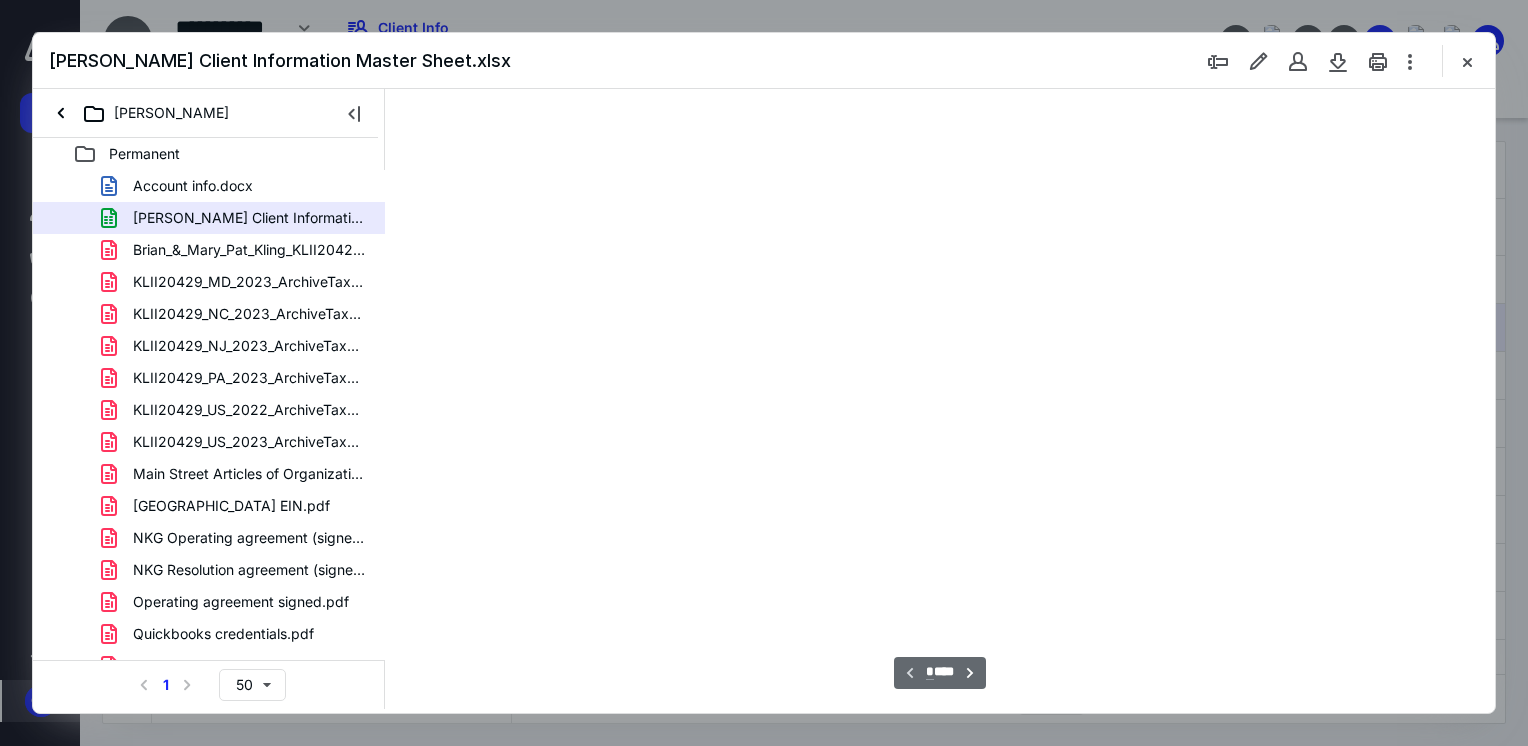 scroll, scrollTop: 79, scrollLeft: 0, axis: vertical 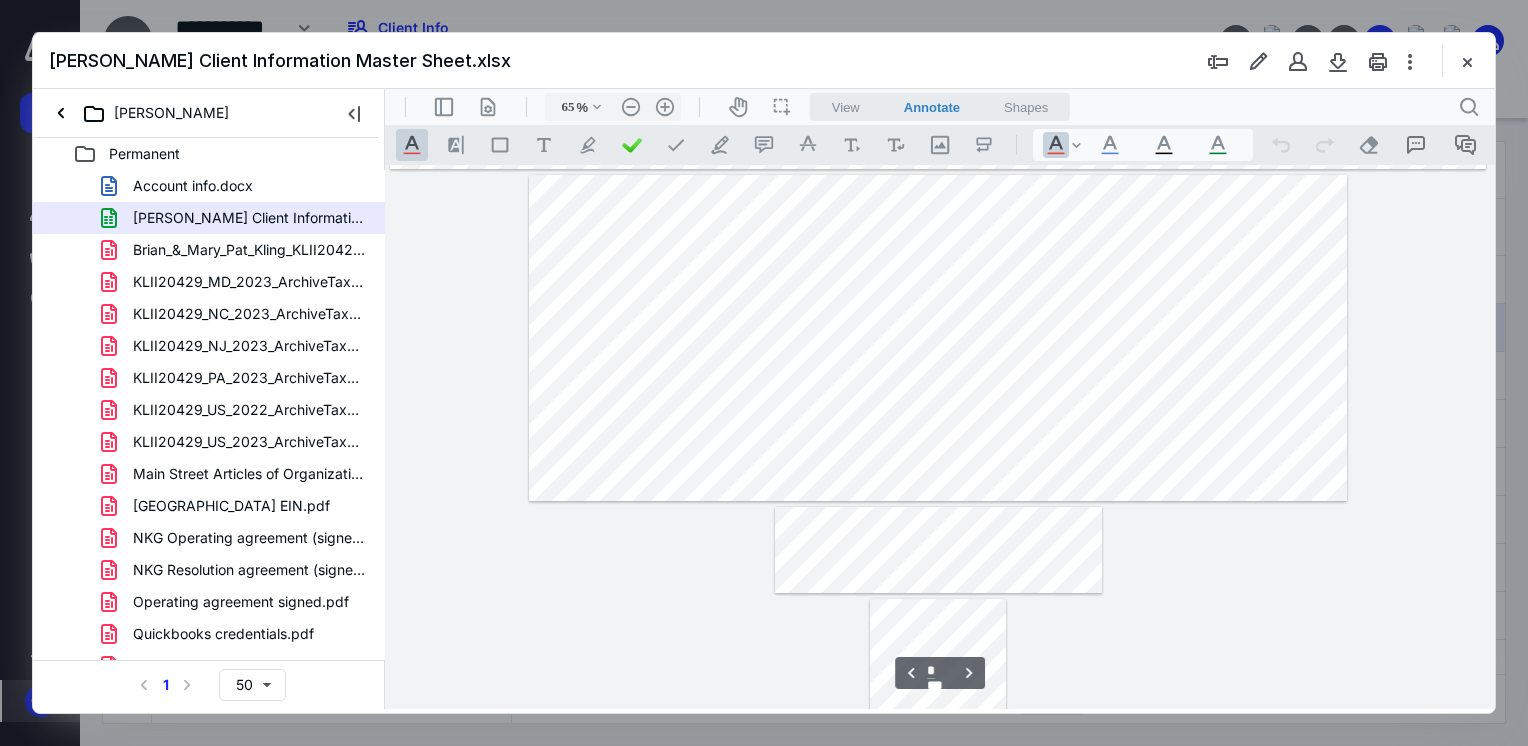 type on "*" 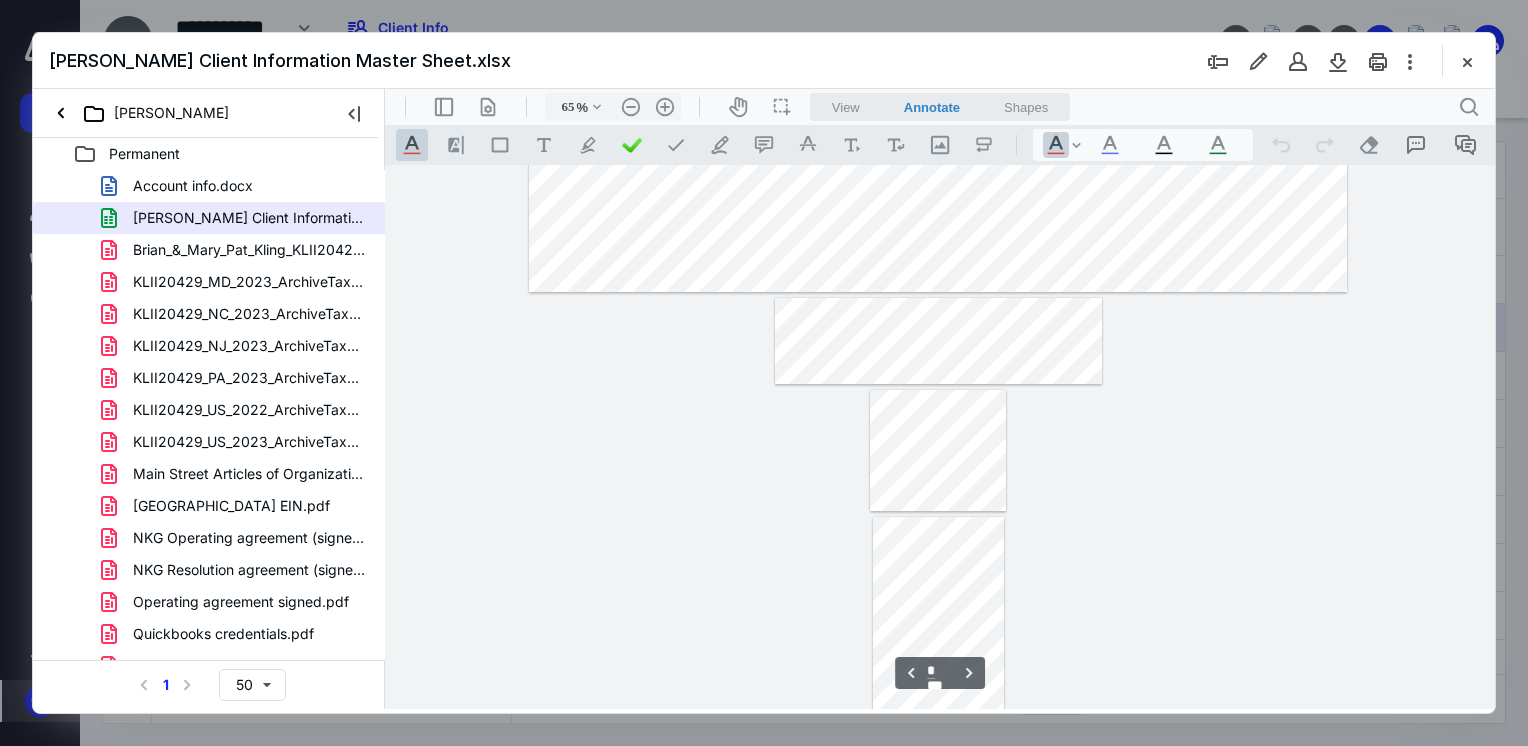 scroll, scrollTop: 558, scrollLeft: 0, axis: vertical 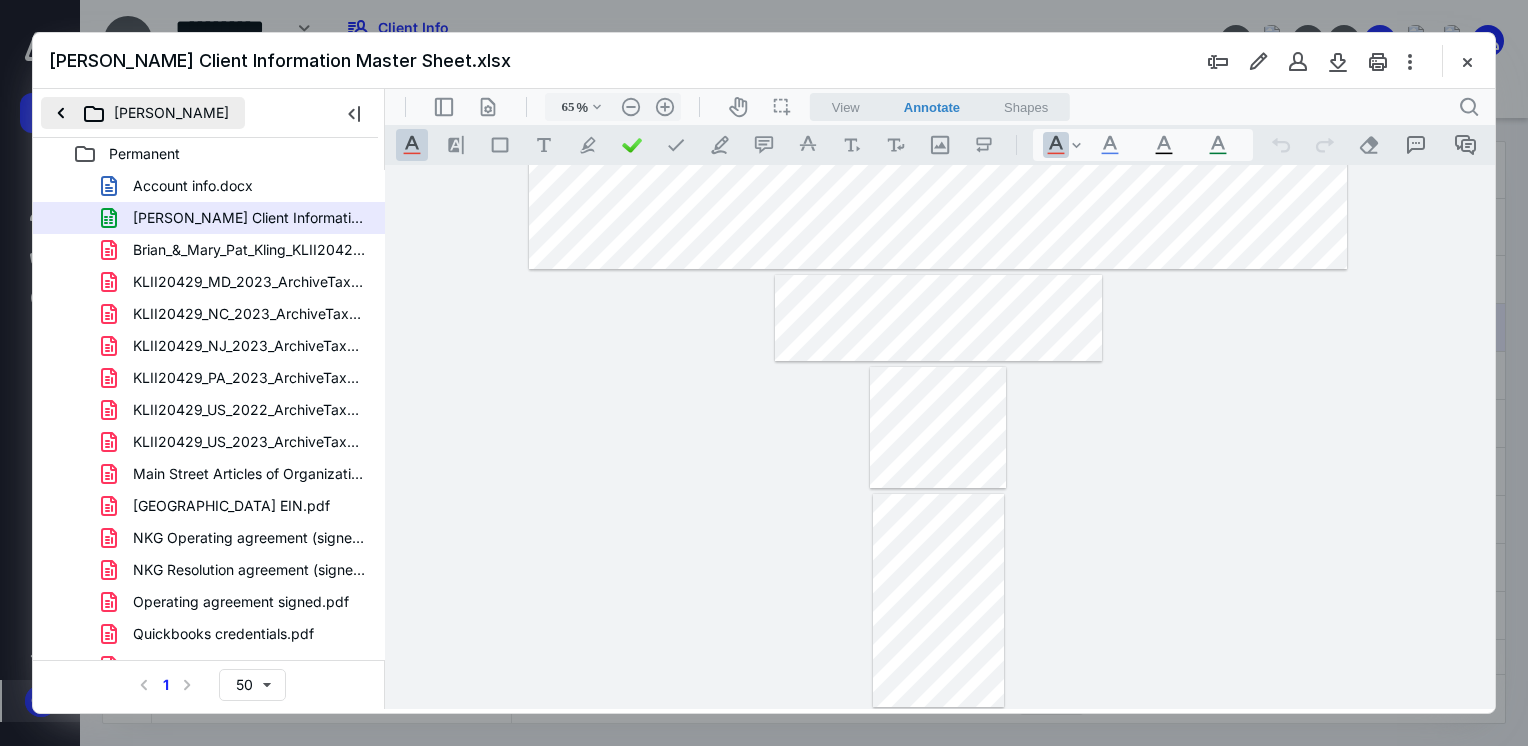 click on "[PERSON_NAME]" at bounding box center (143, 113) 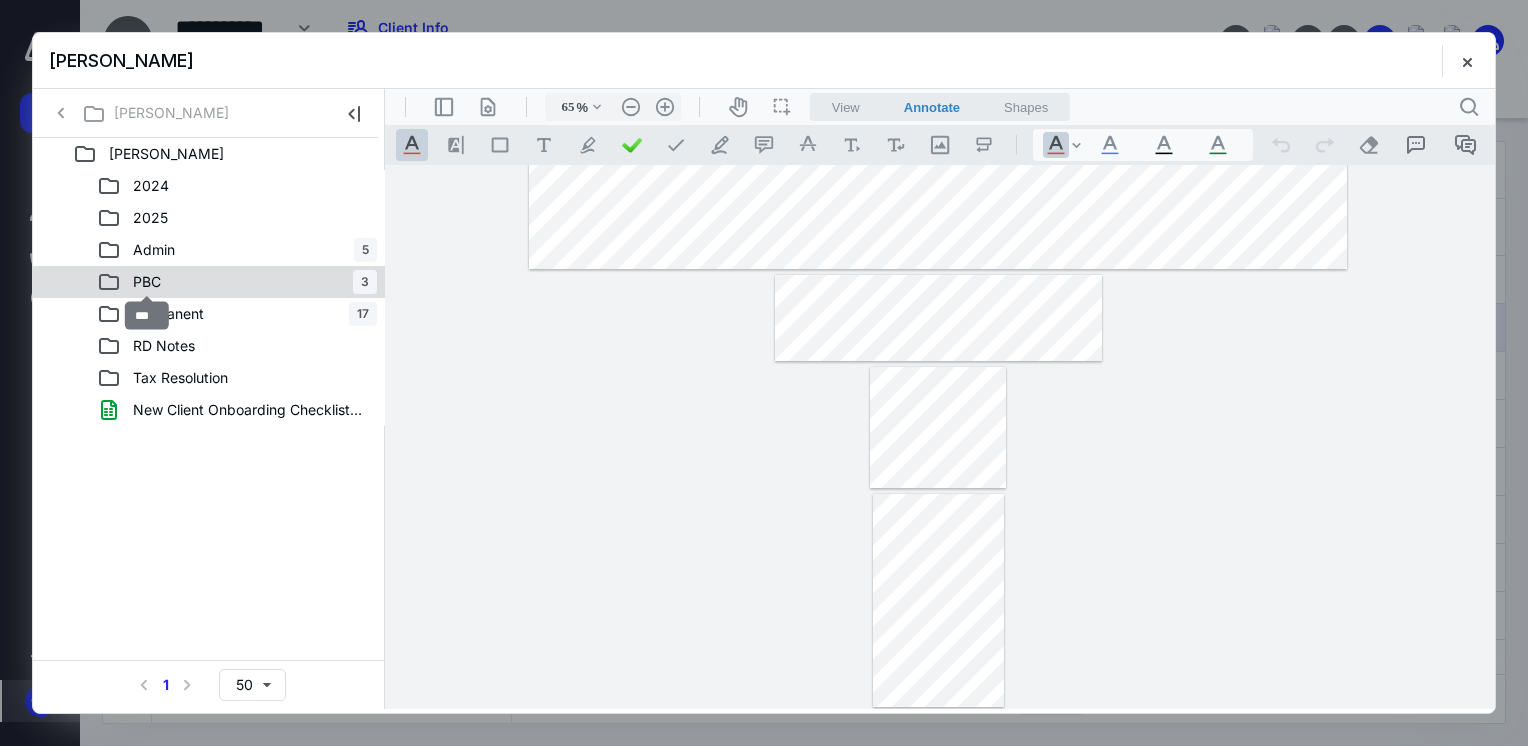 click on "PBC" at bounding box center [147, 282] 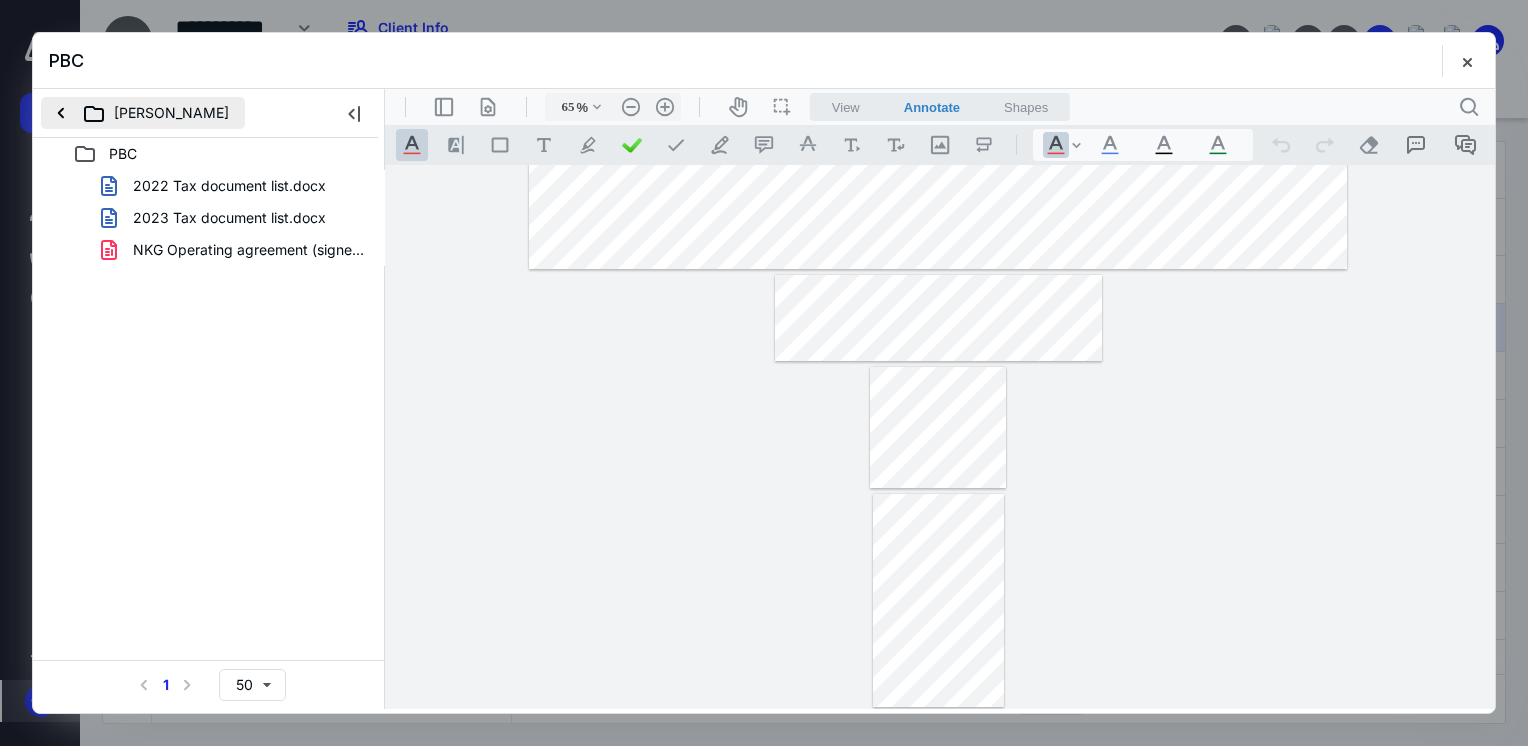 click on "[PERSON_NAME]" at bounding box center [143, 113] 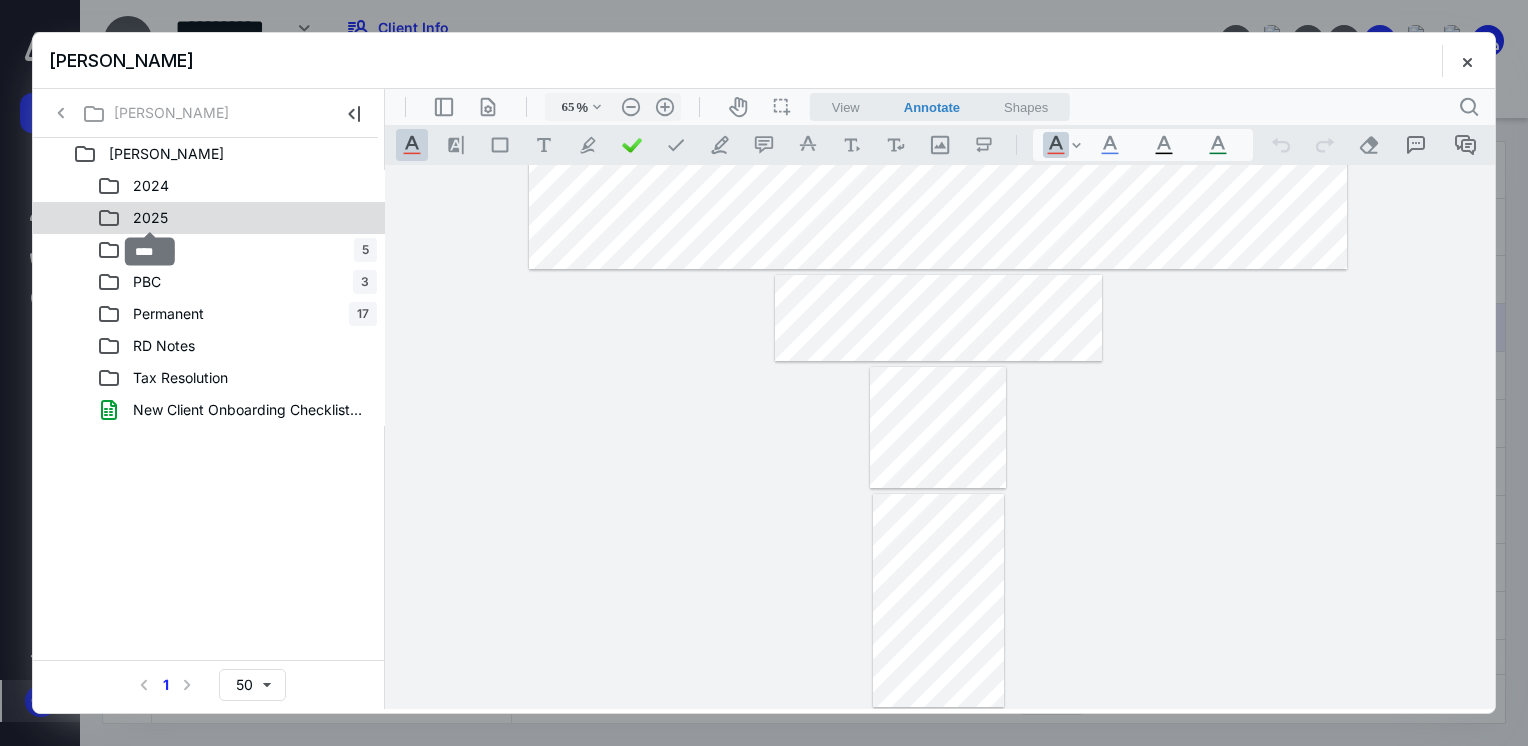 click on "2025" at bounding box center [150, 218] 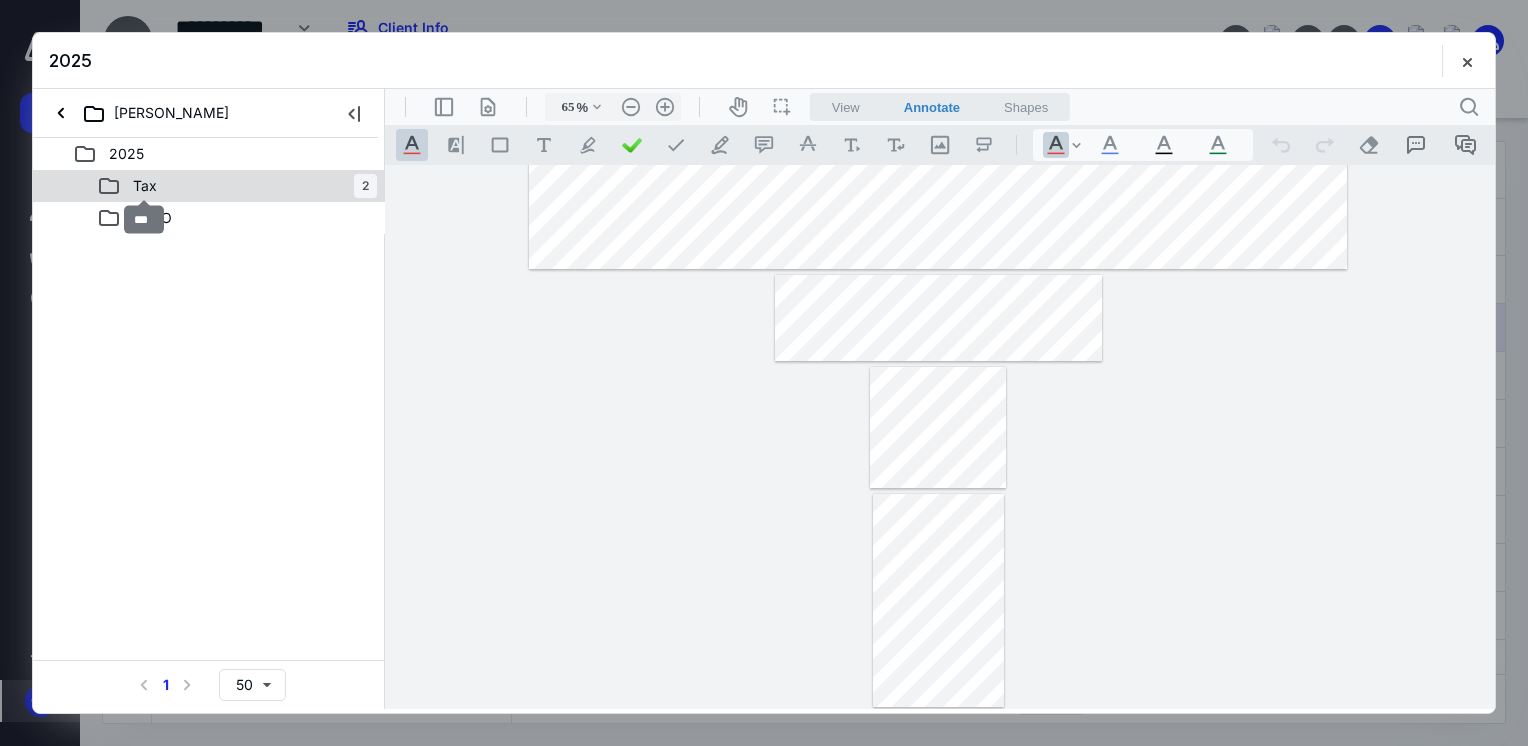 click on "Tax" at bounding box center (145, 186) 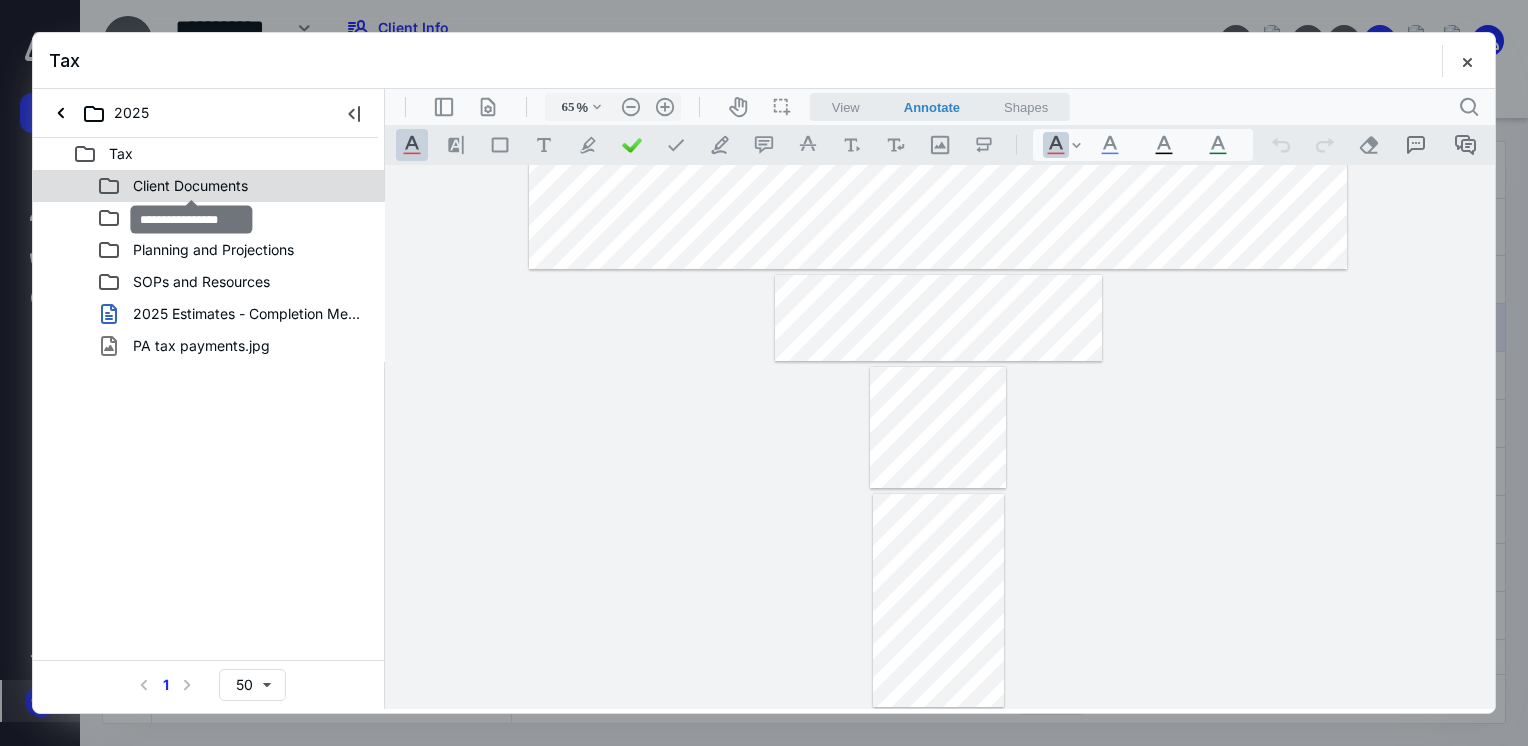 click on "Client Documents" at bounding box center [190, 186] 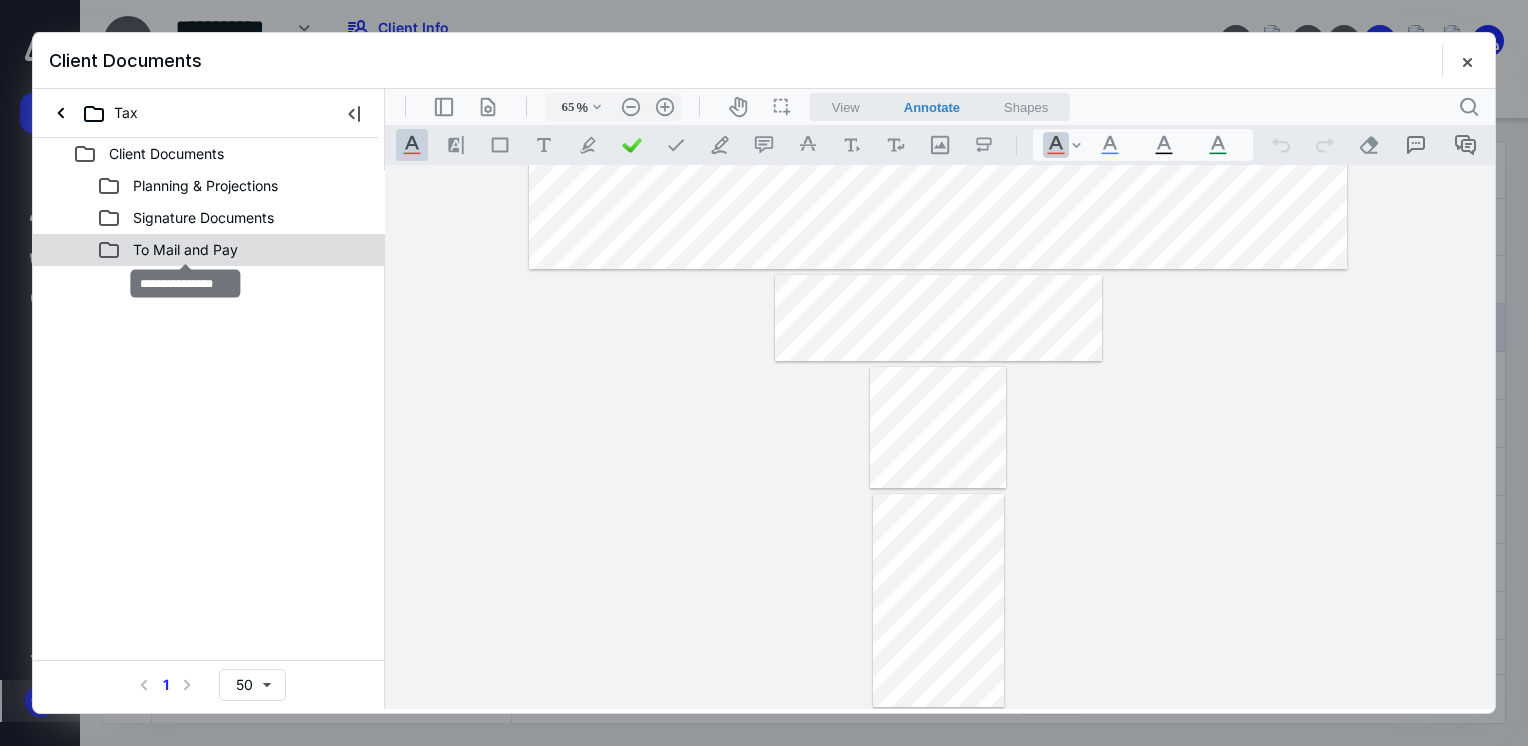 click on "To Mail and Pay" at bounding box center (185, 250) 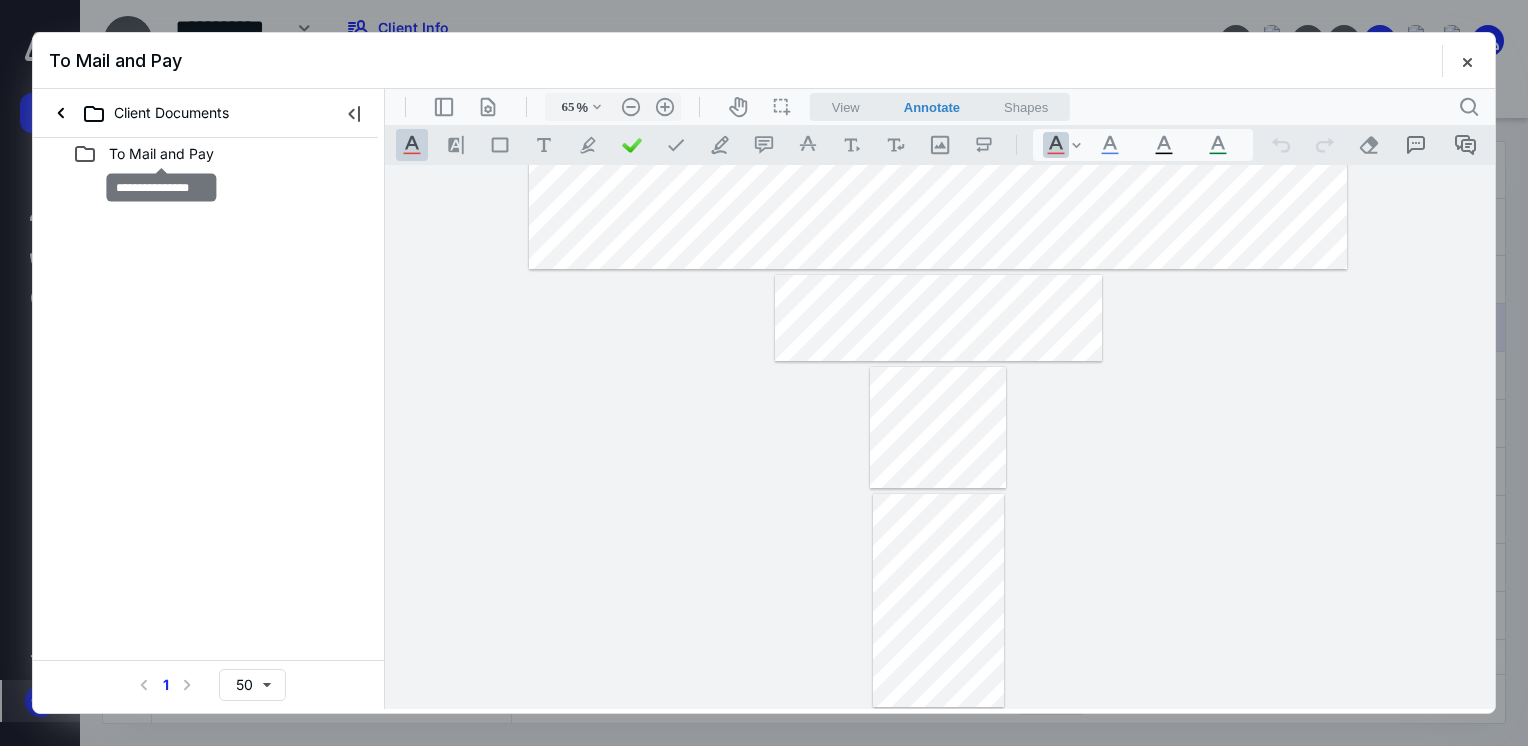 click on "To Mail and Pay" at bounding box center (161, 154) 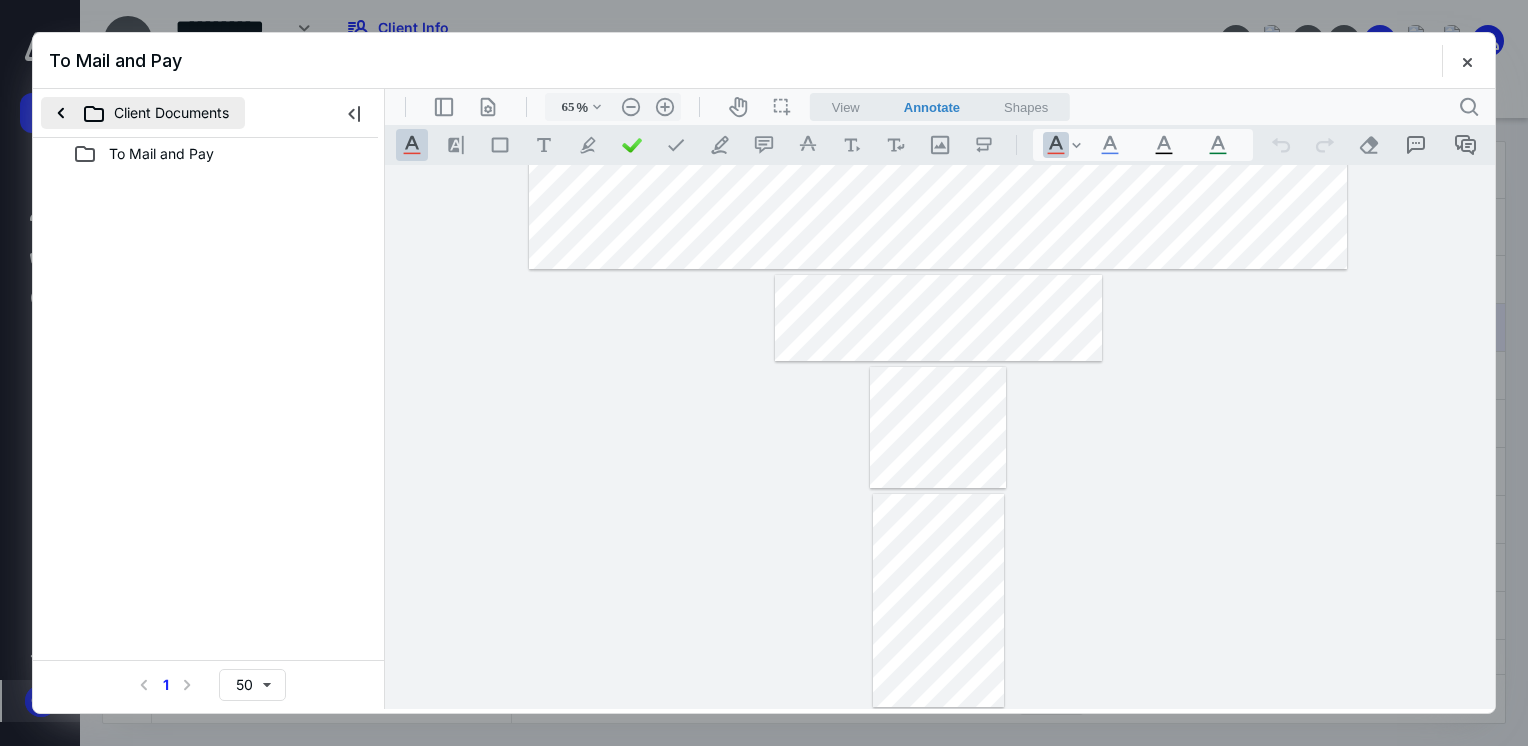 click on "Client Documents" at bounding box center (143, 113) 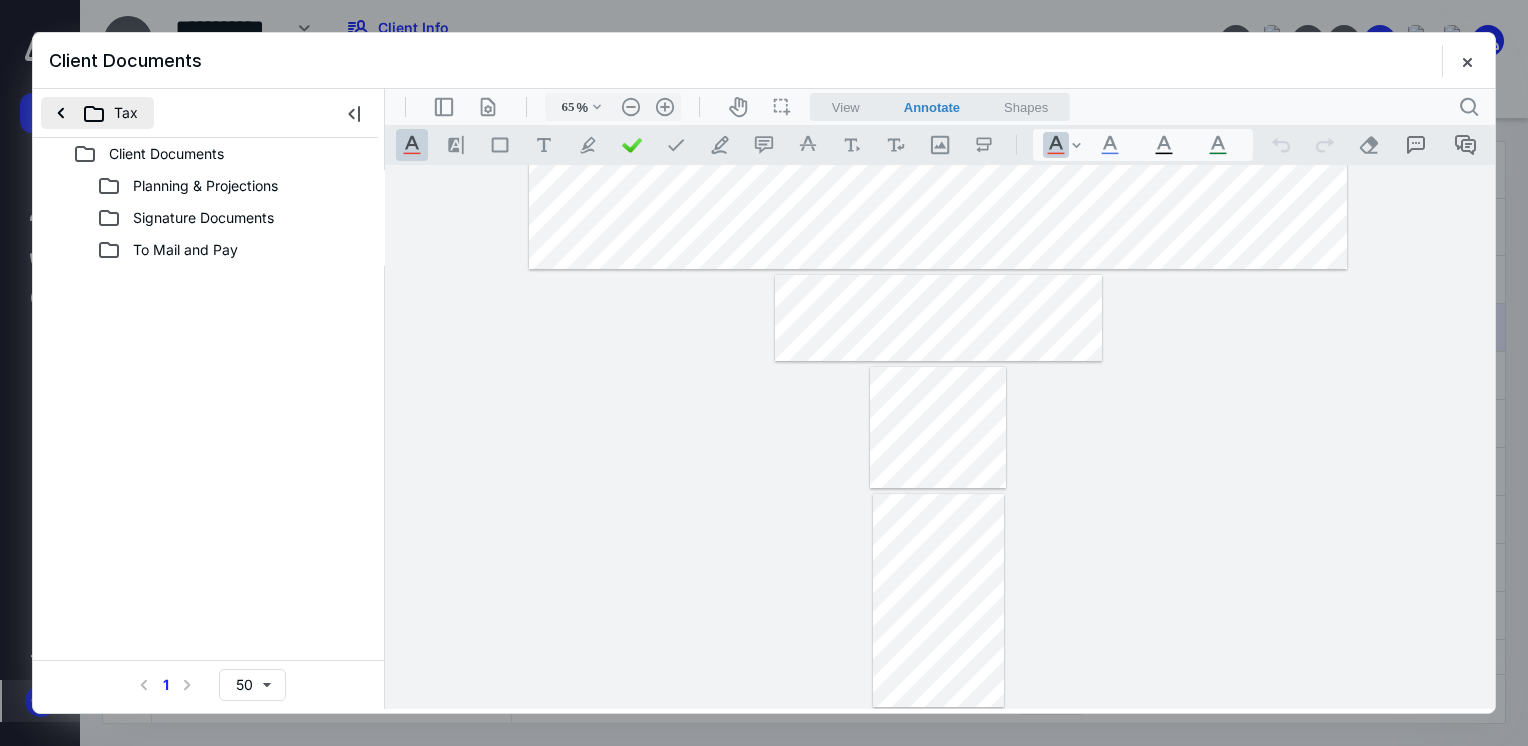click on "Tax" at bounding box center (97, 113) 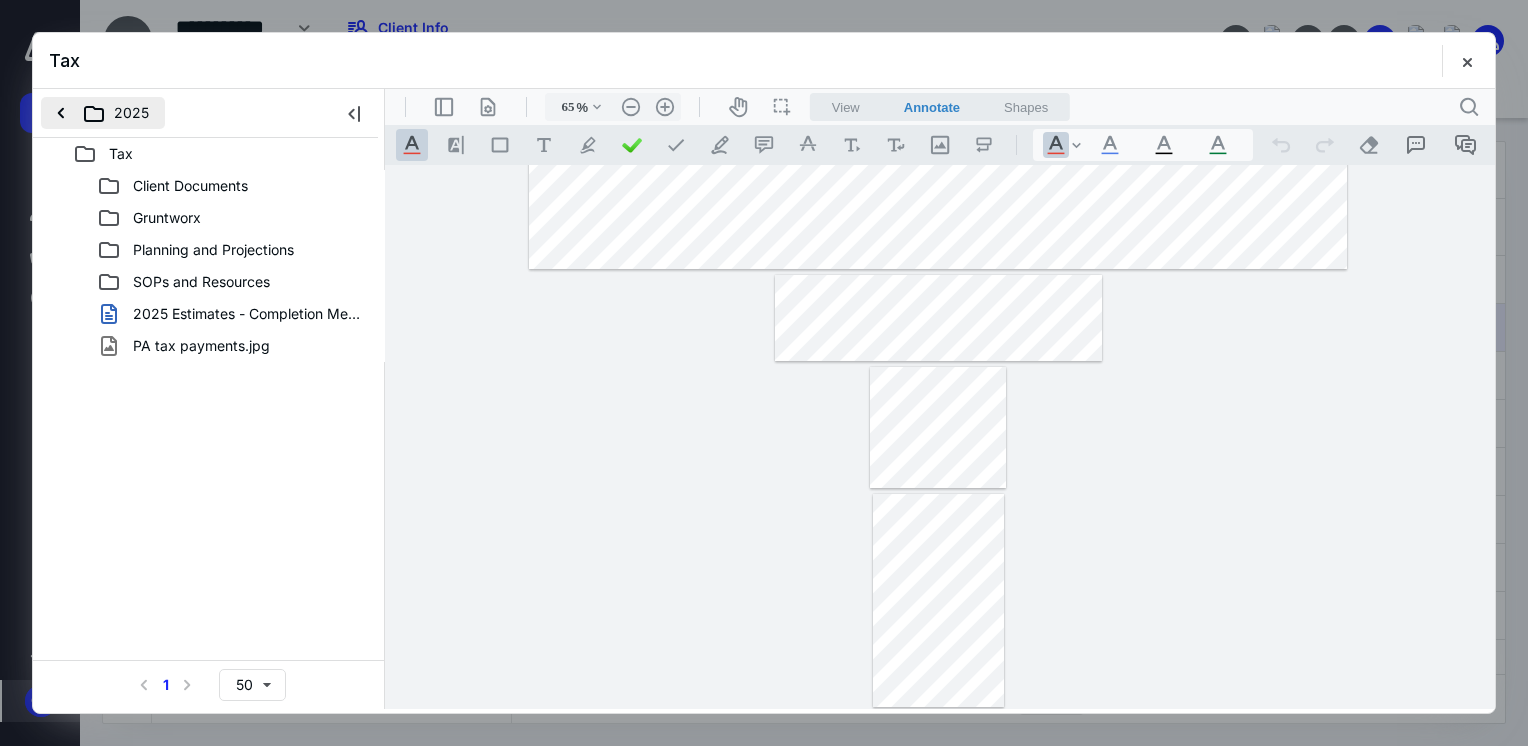 click on "2025" at bounding box center (103, 113) 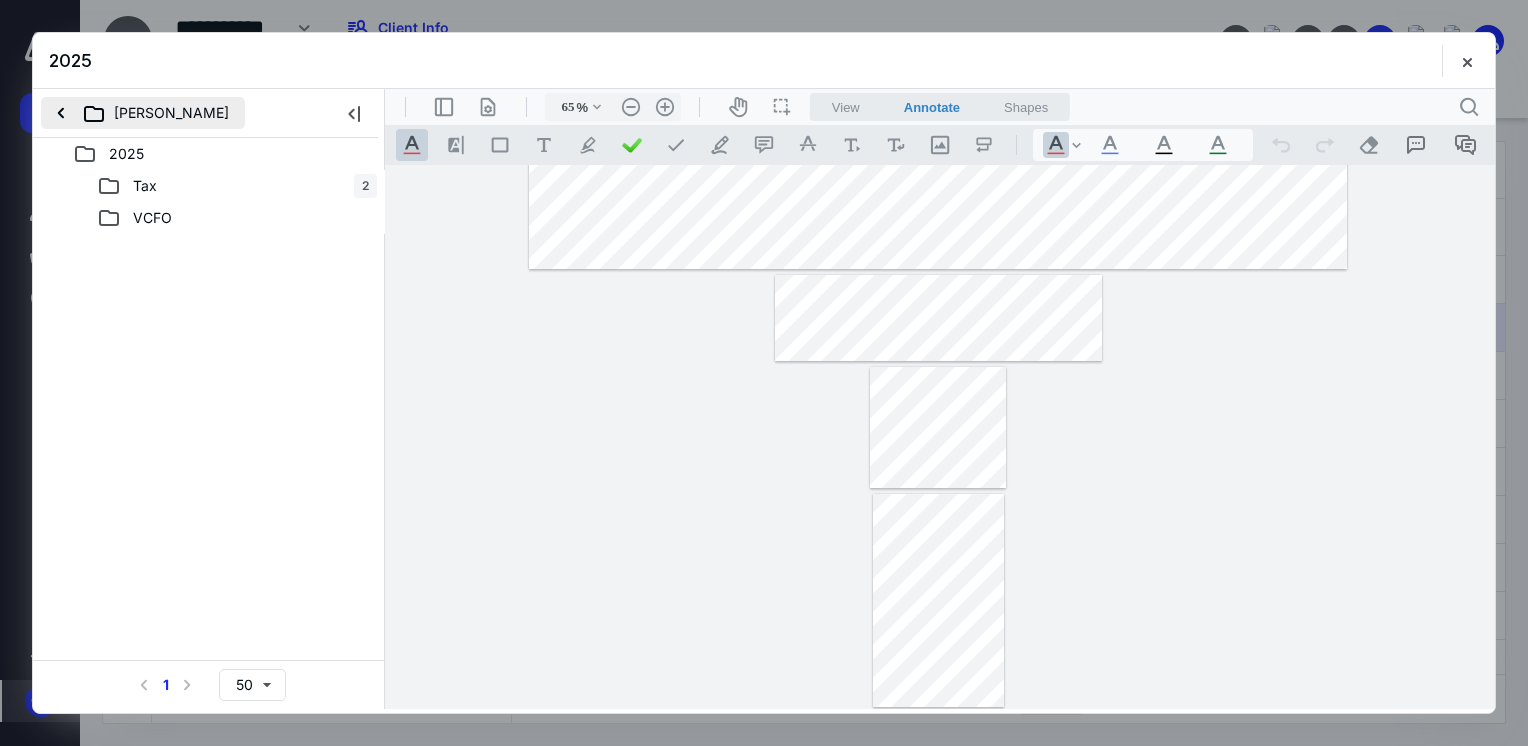 click on "[PERSON_NAME]" at bounding box center (143, 113) 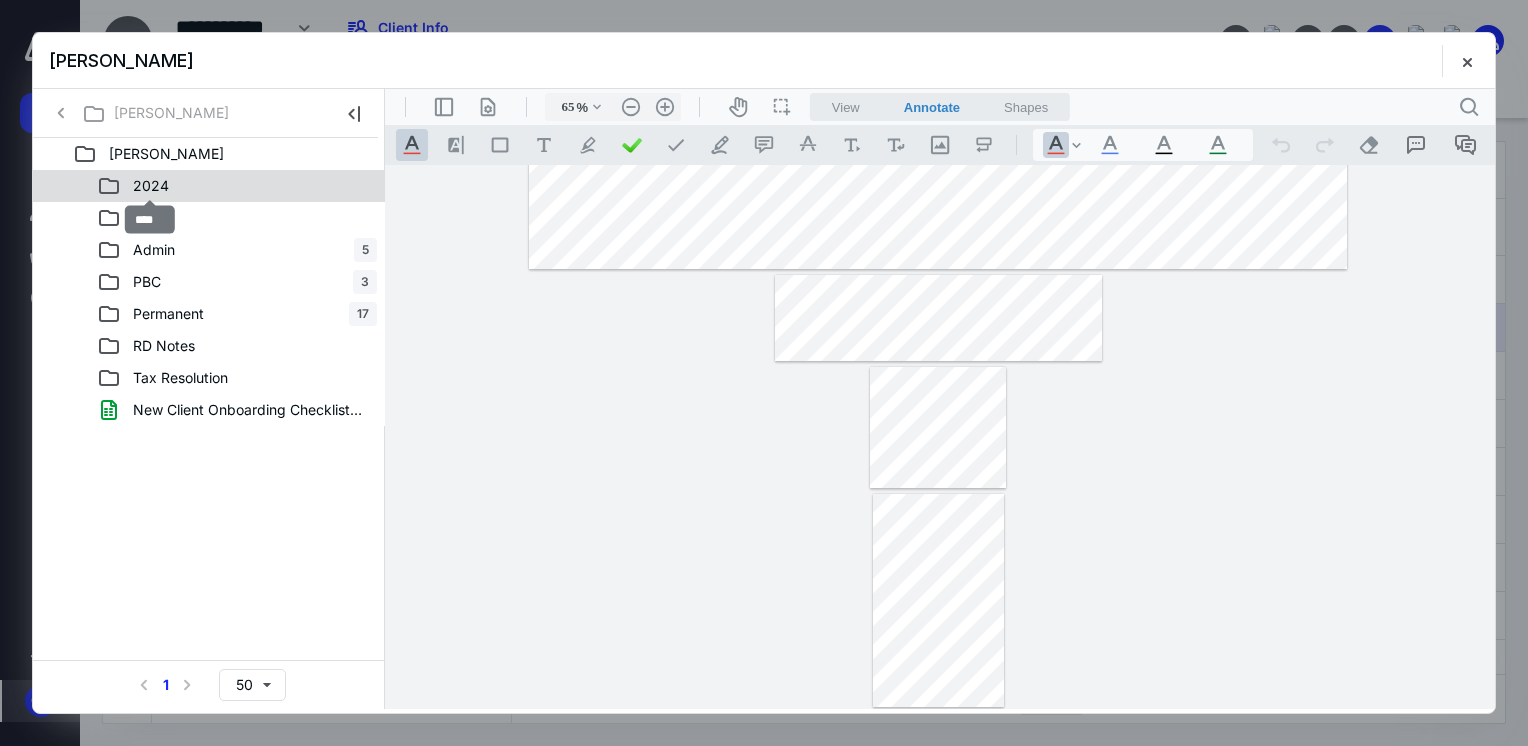 click on "2024" at bounding box center [151, 186] 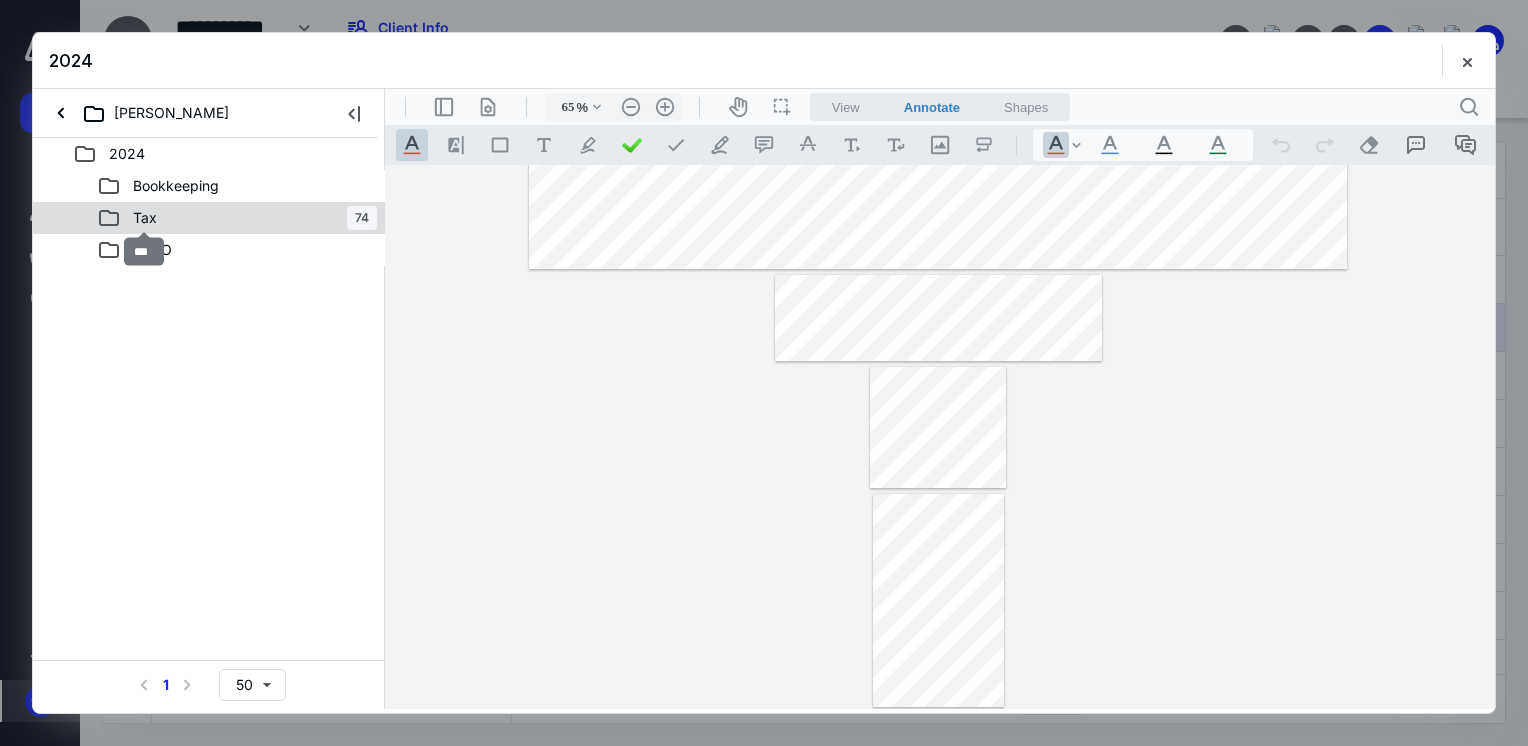 click on "Tax" at bounding box center [145, 218] 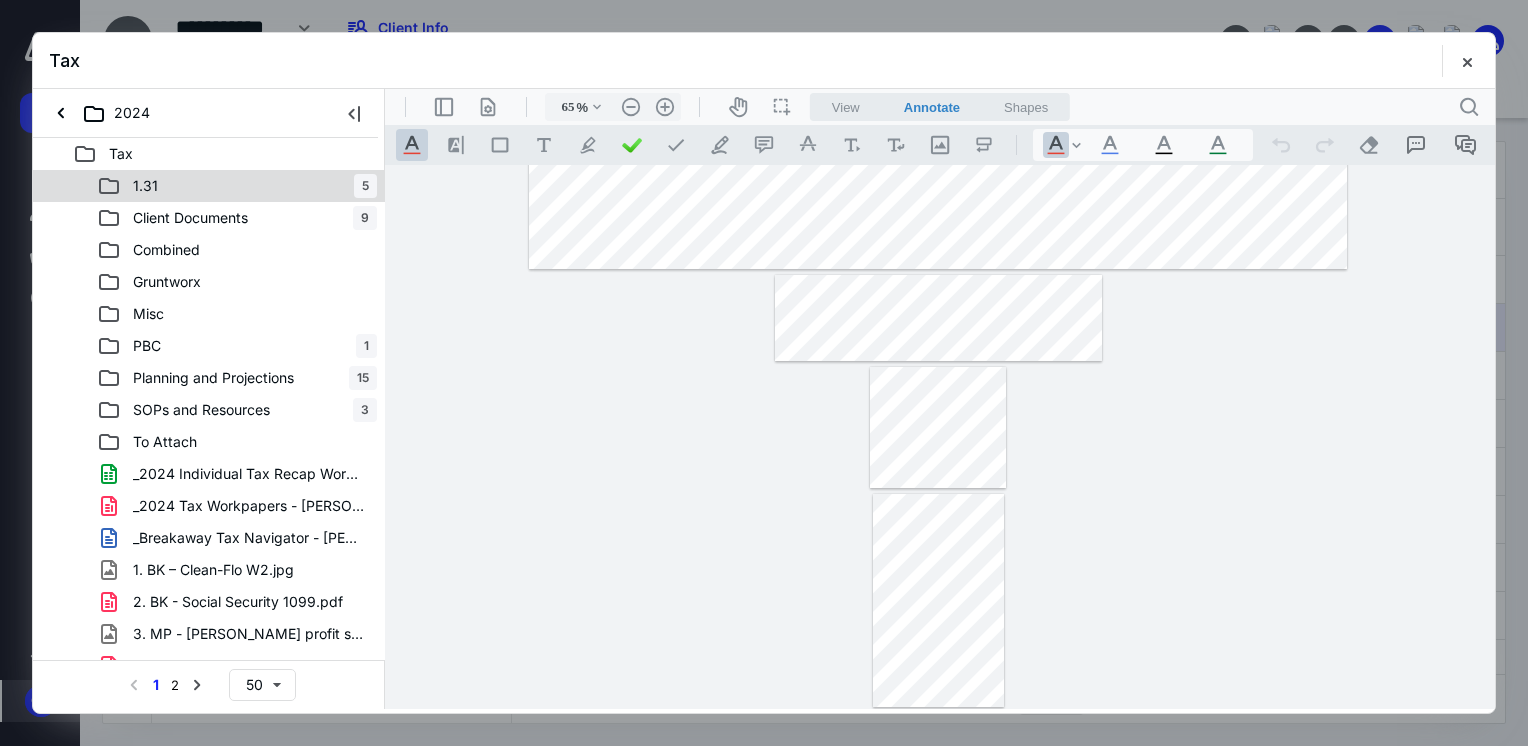 click on "1.31" at bounding box center (145, 186) 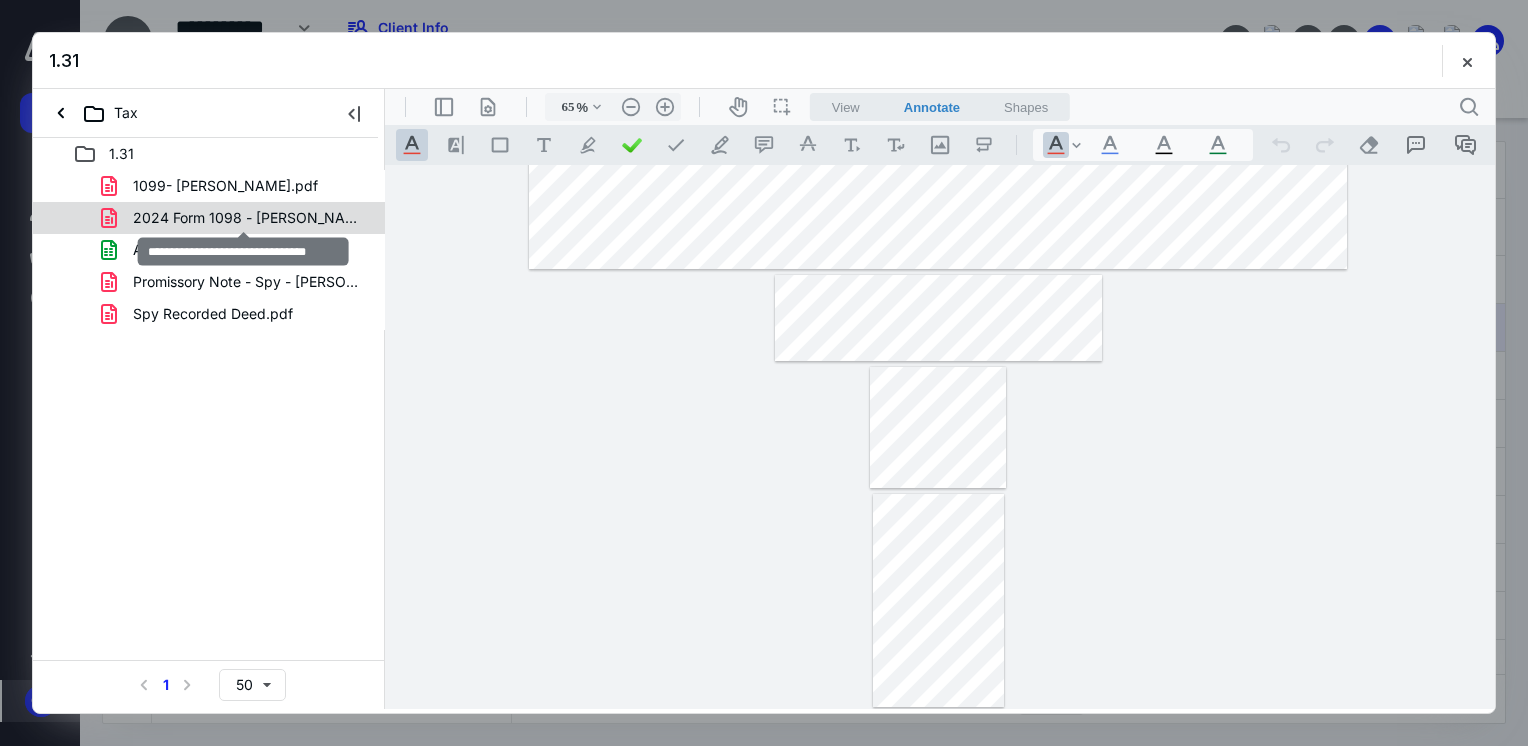 click on "2024 Form 1098 - Brian Kling.pdf" at bounding box center (249, 218) 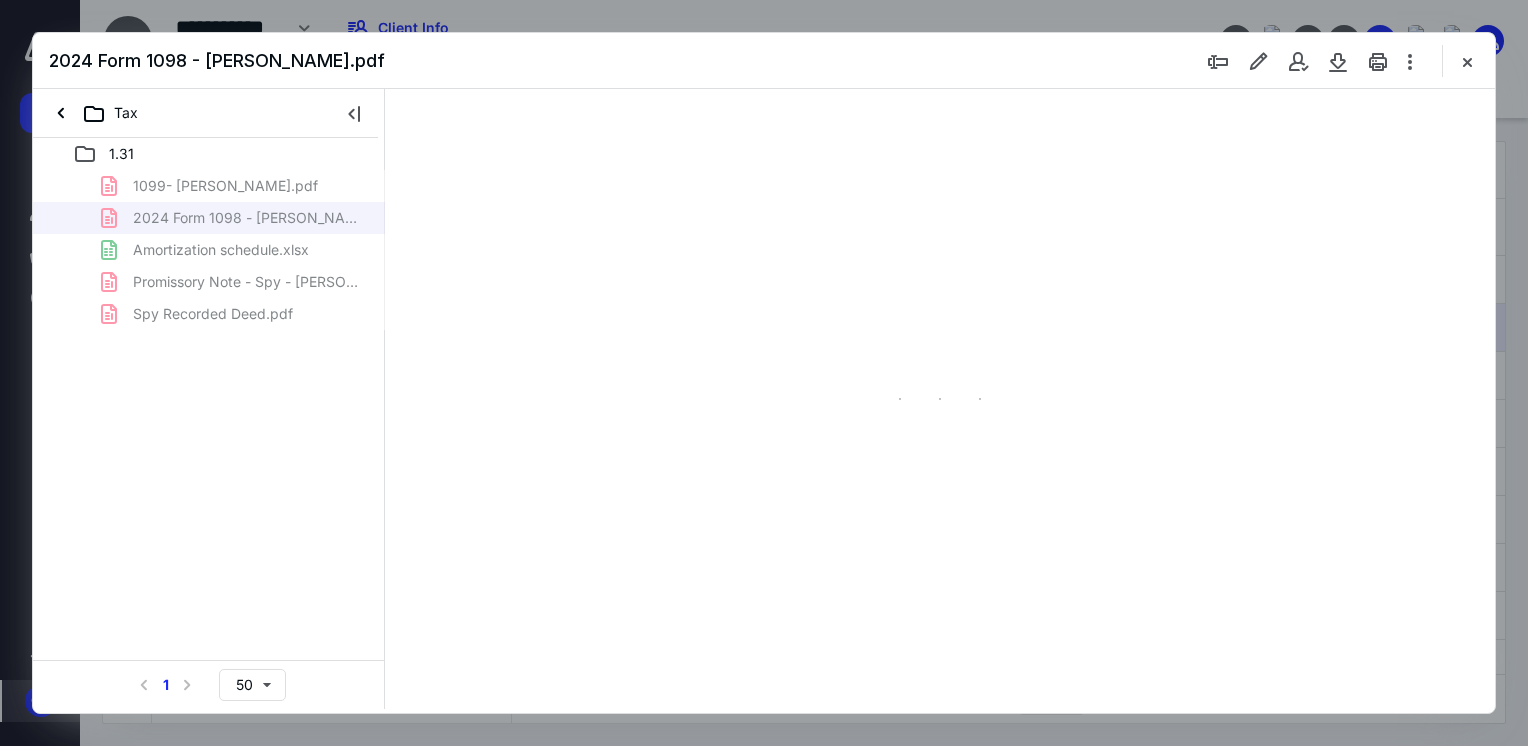 scroll, scrollTop: 79, scrollLeft: 0, axis: vertical 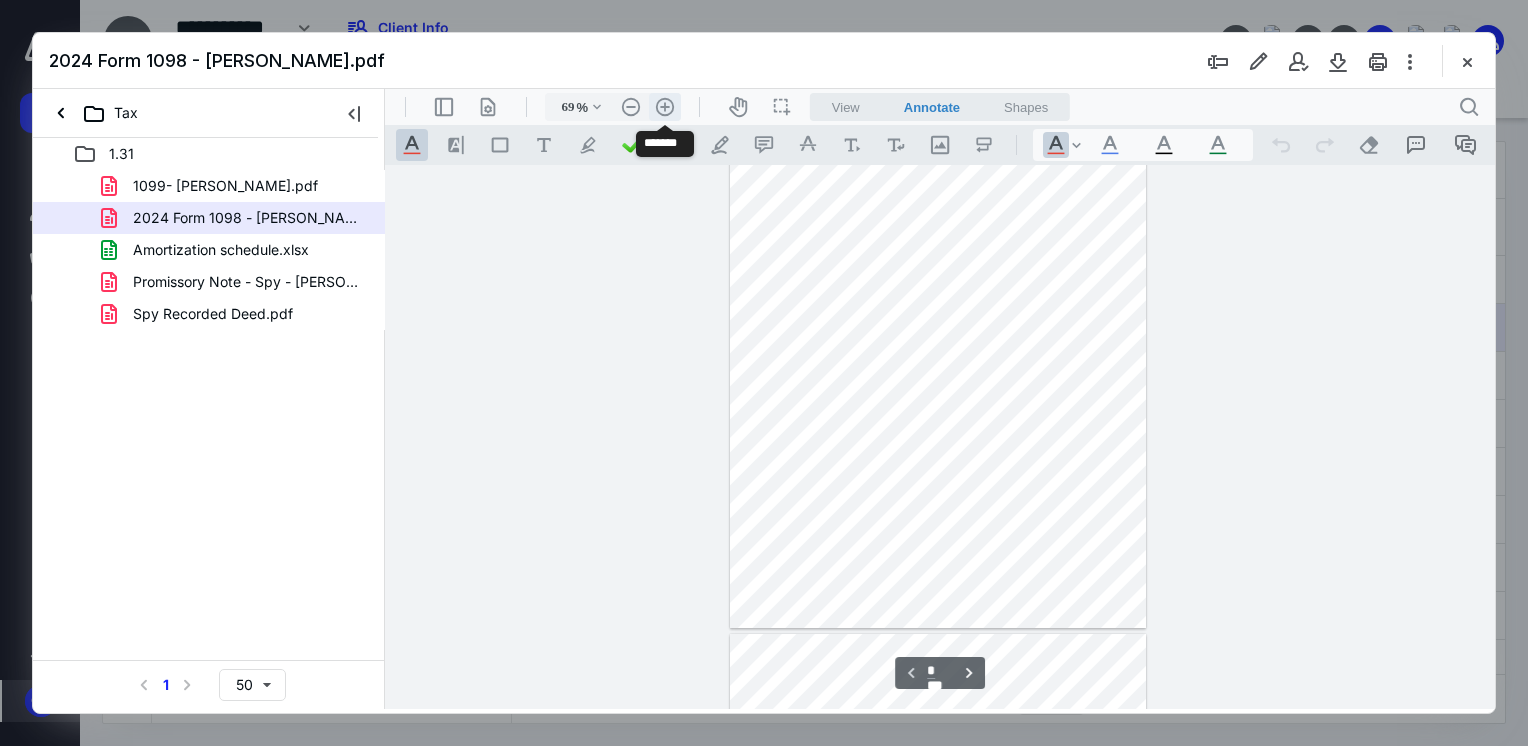 click on ".cls-1{fill:#abb0c4;} icon - header - zoom - in - line" at bounding box center [665, 107] 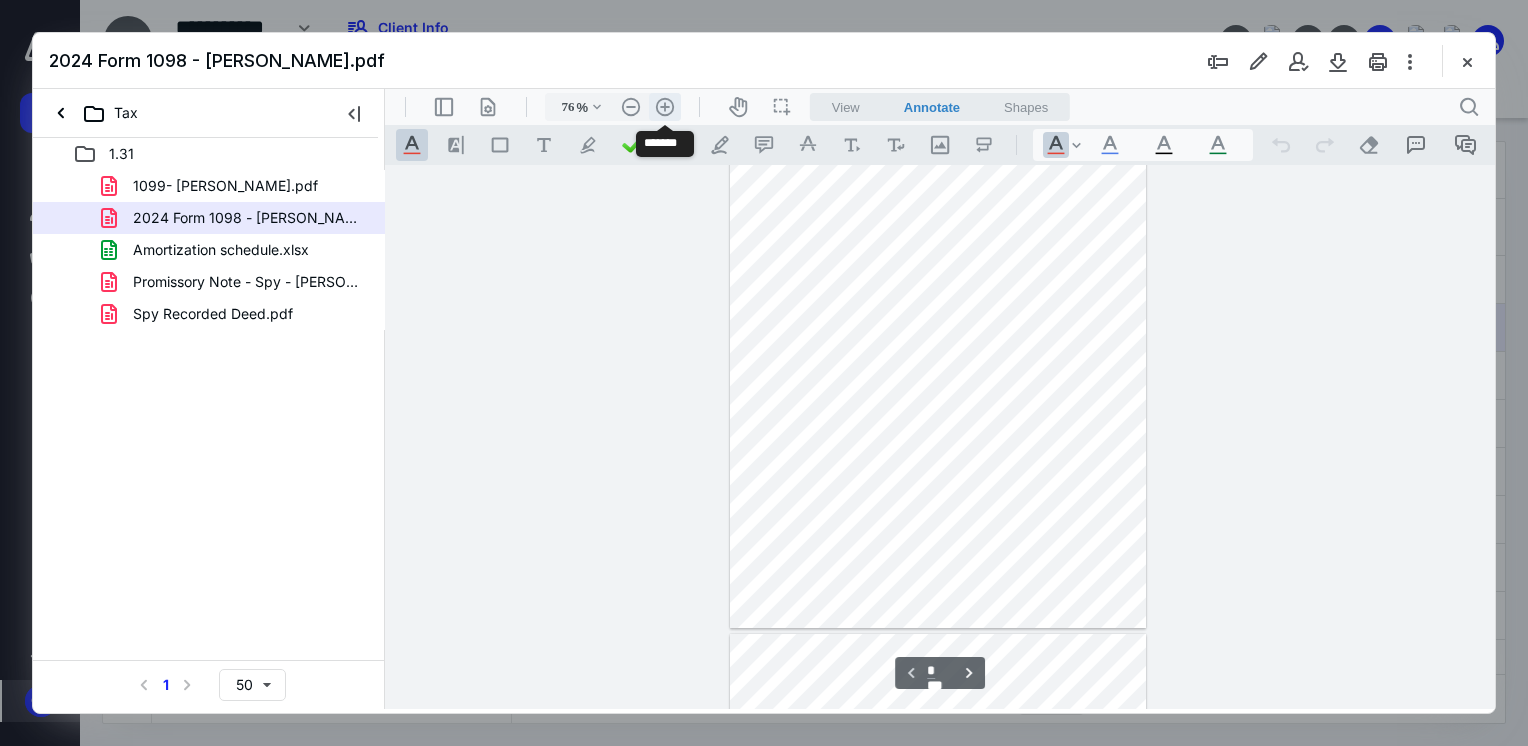 scroll, scrollTop: 113, scrollLeft: 0, axis: vertical 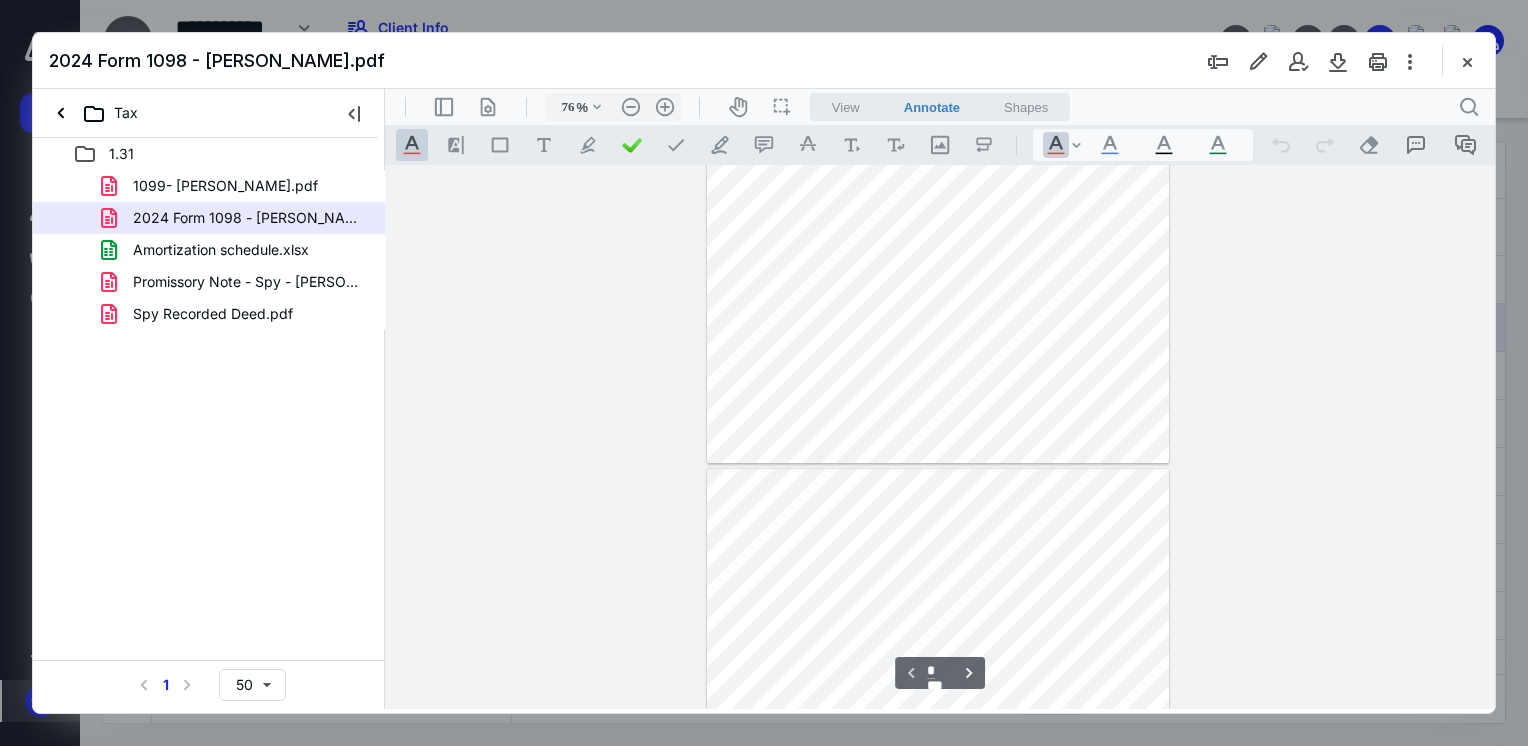 type on "*" 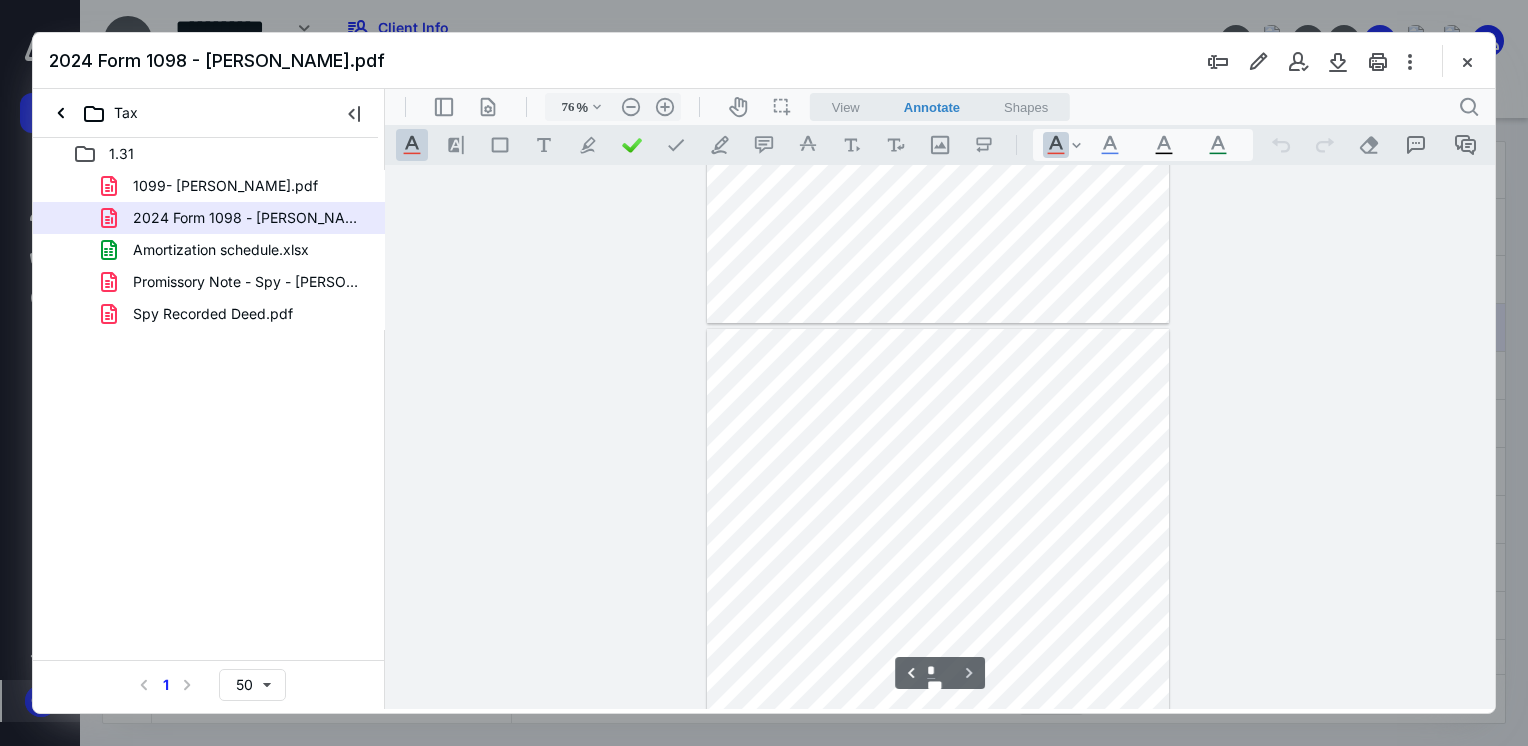 scroll, scrollTop: 445, scrollLeft: 0, axis: vertical 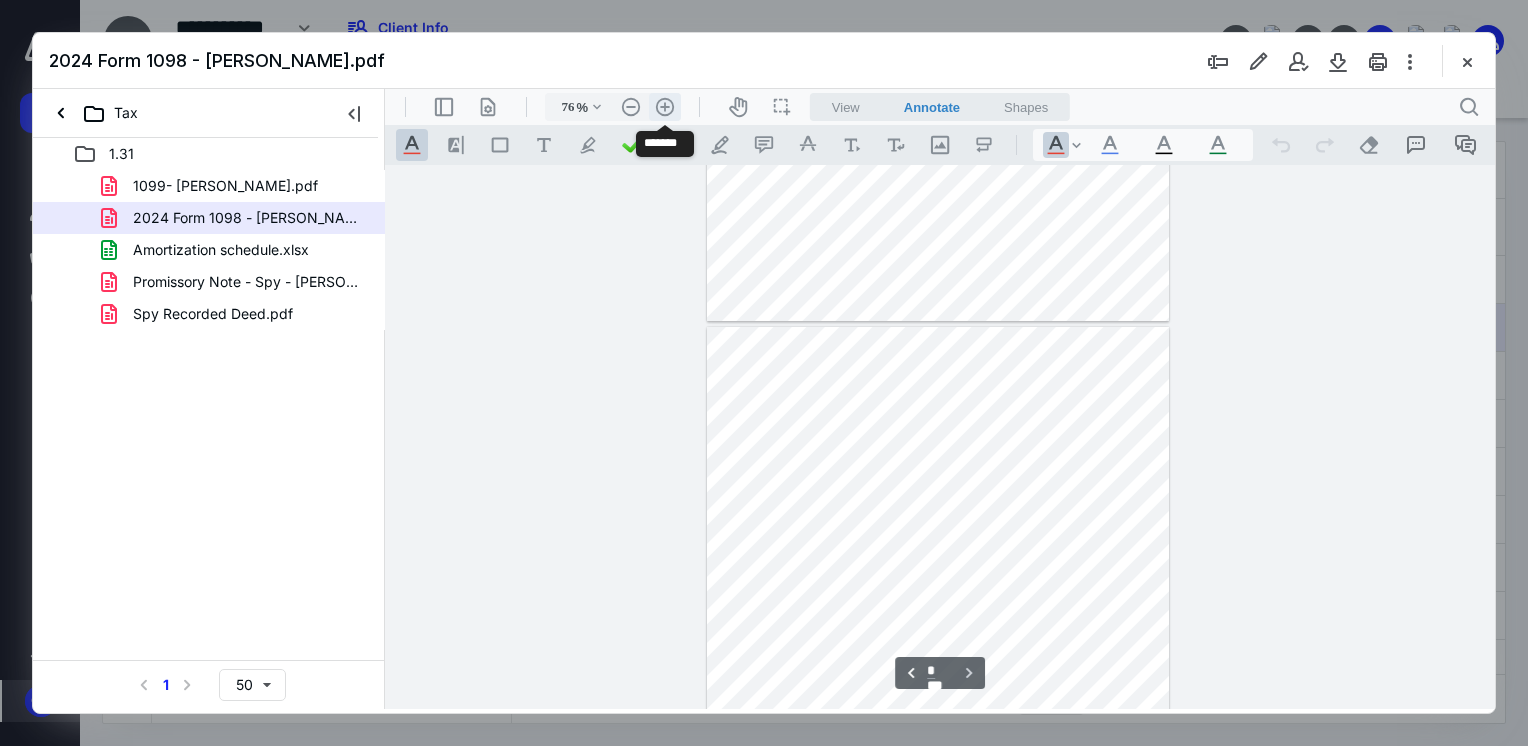 click on ".cls-1{fill:#abb0c4;} icon - header - zoom - in - line" at bounding box center [665, 107] 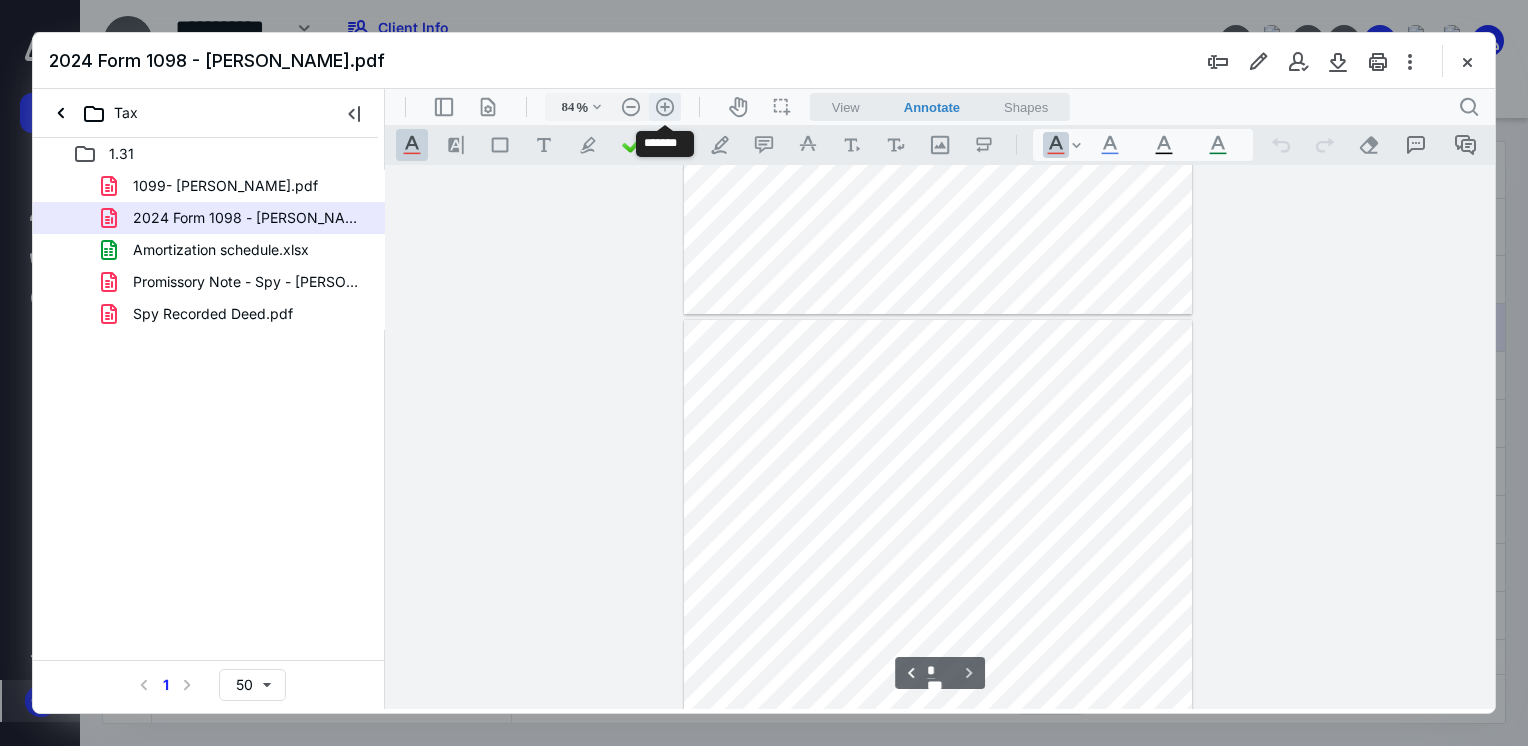 click on ".cls-1{fill:#abb0c4;} icon - header - zoom - in - line" at bounding box center (665, 107) 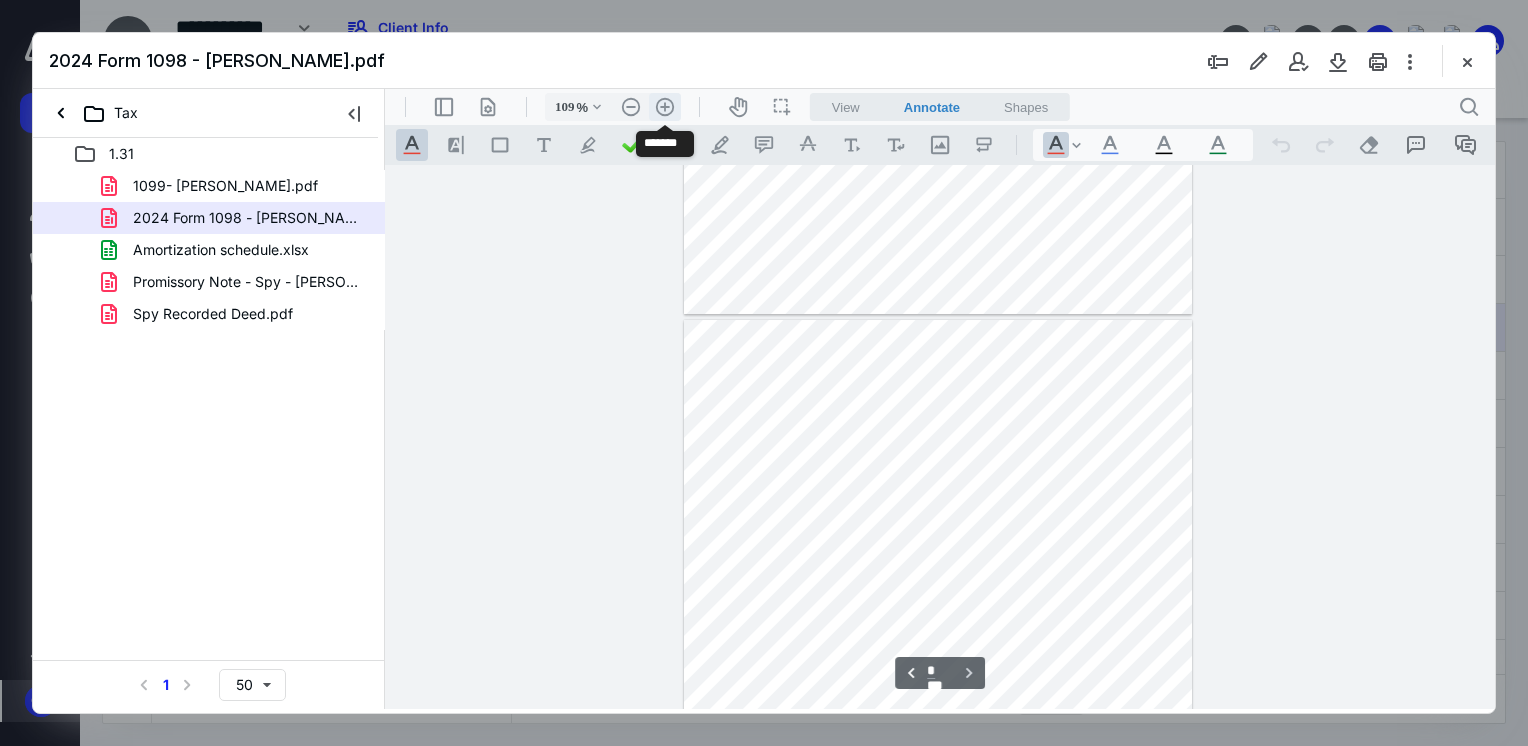 scroll, scrollTop: 737, scrollLeft: 0, axis: vertical 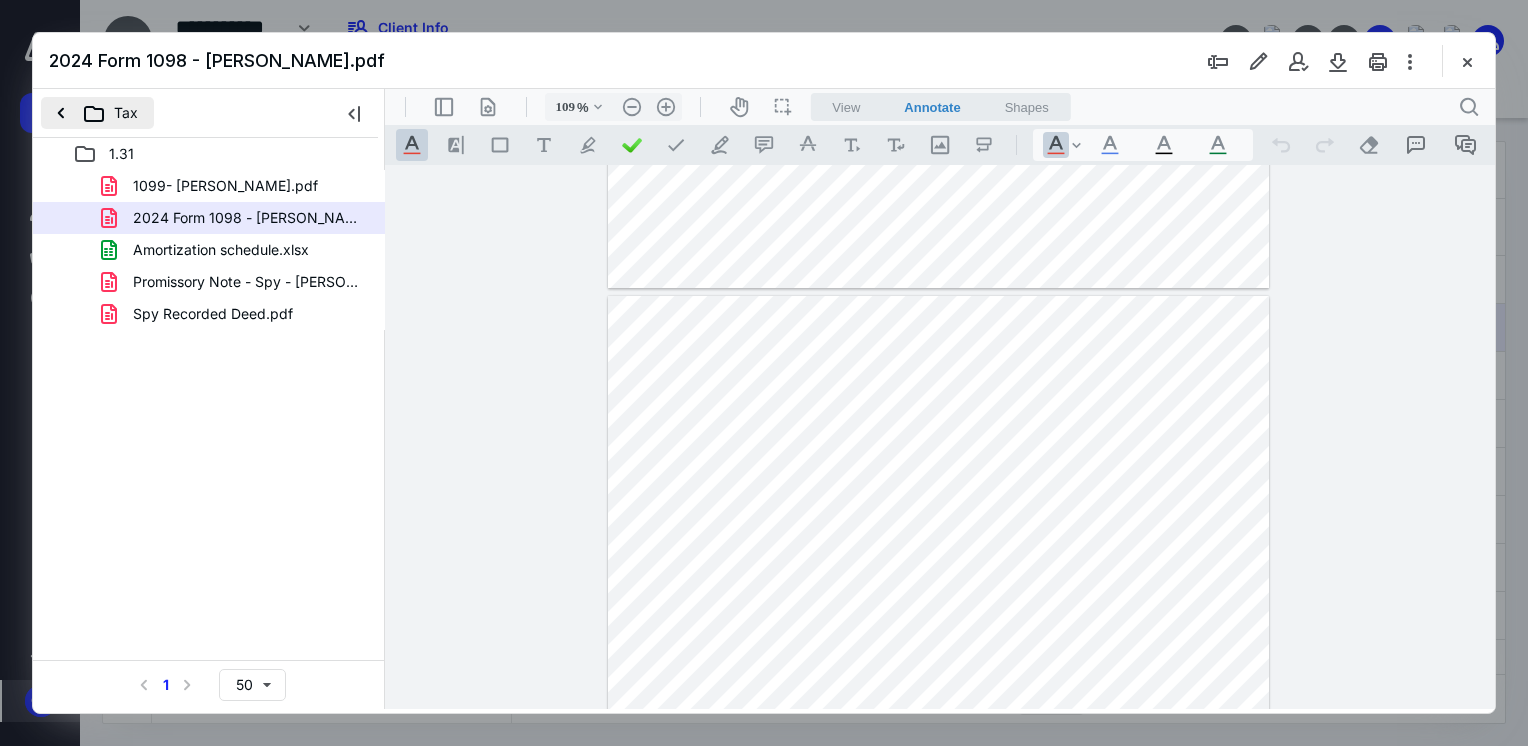 click on "Tax" at bounding box center (97, 113) 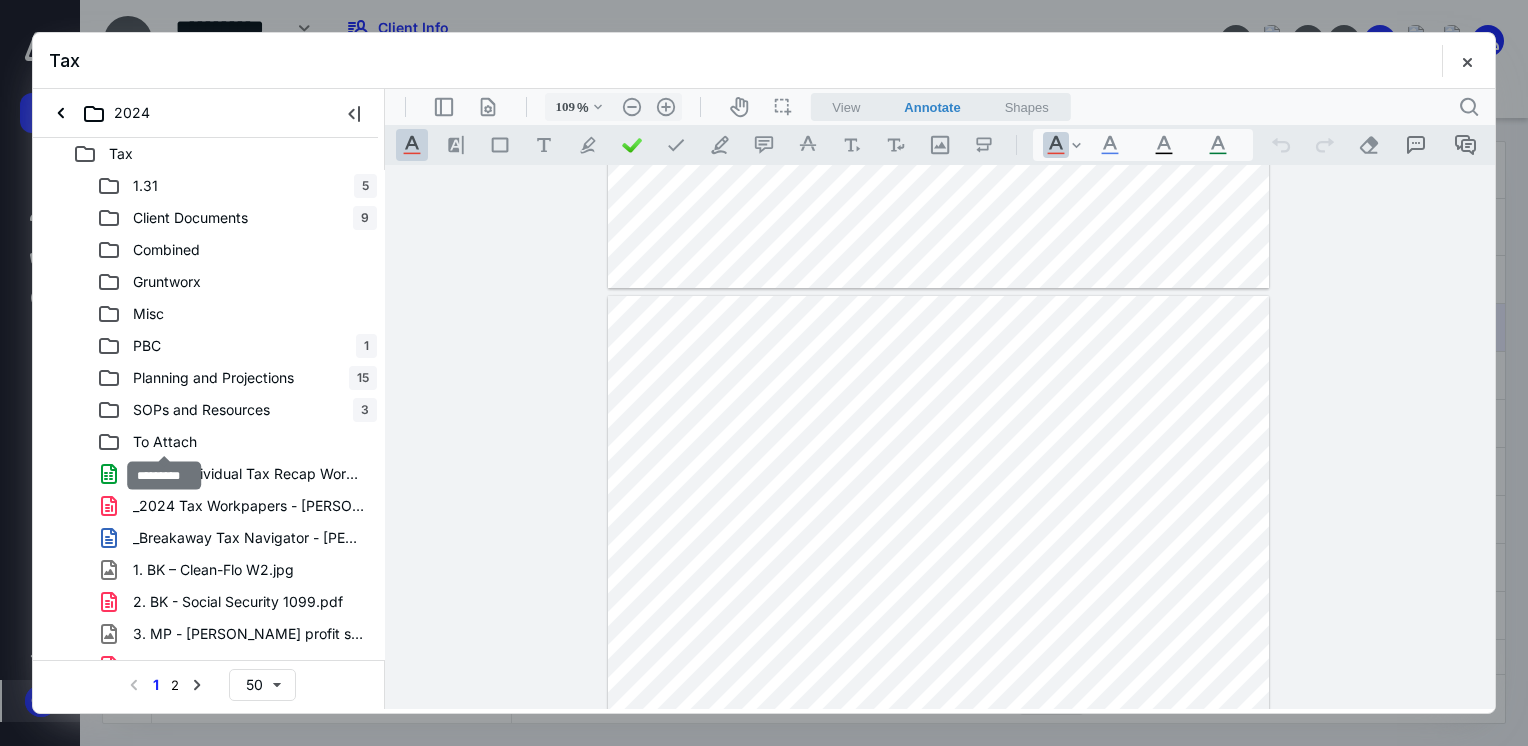 click on "To Attach" at bounding box center [165, 442] 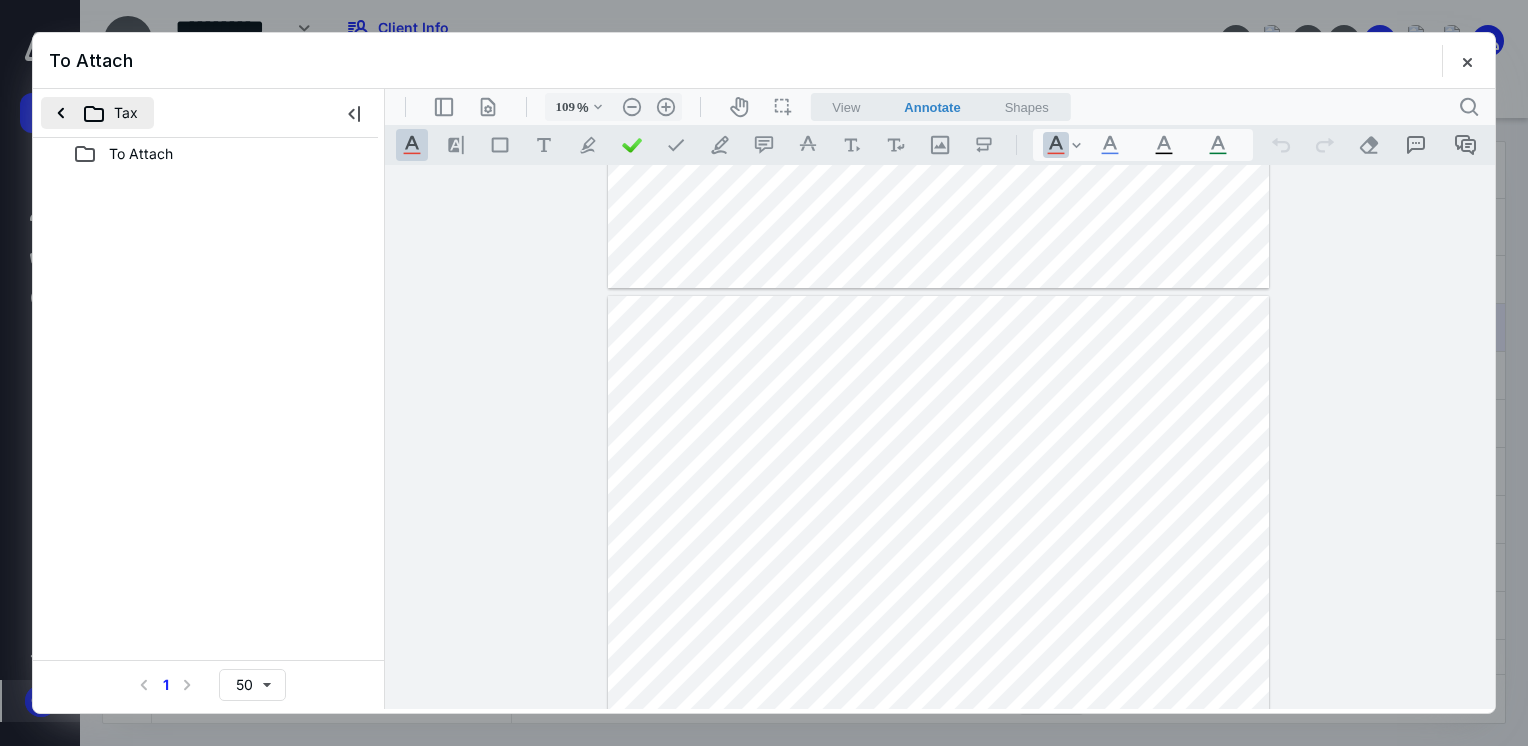 click on "Tax" at bounding box center [97, 113] 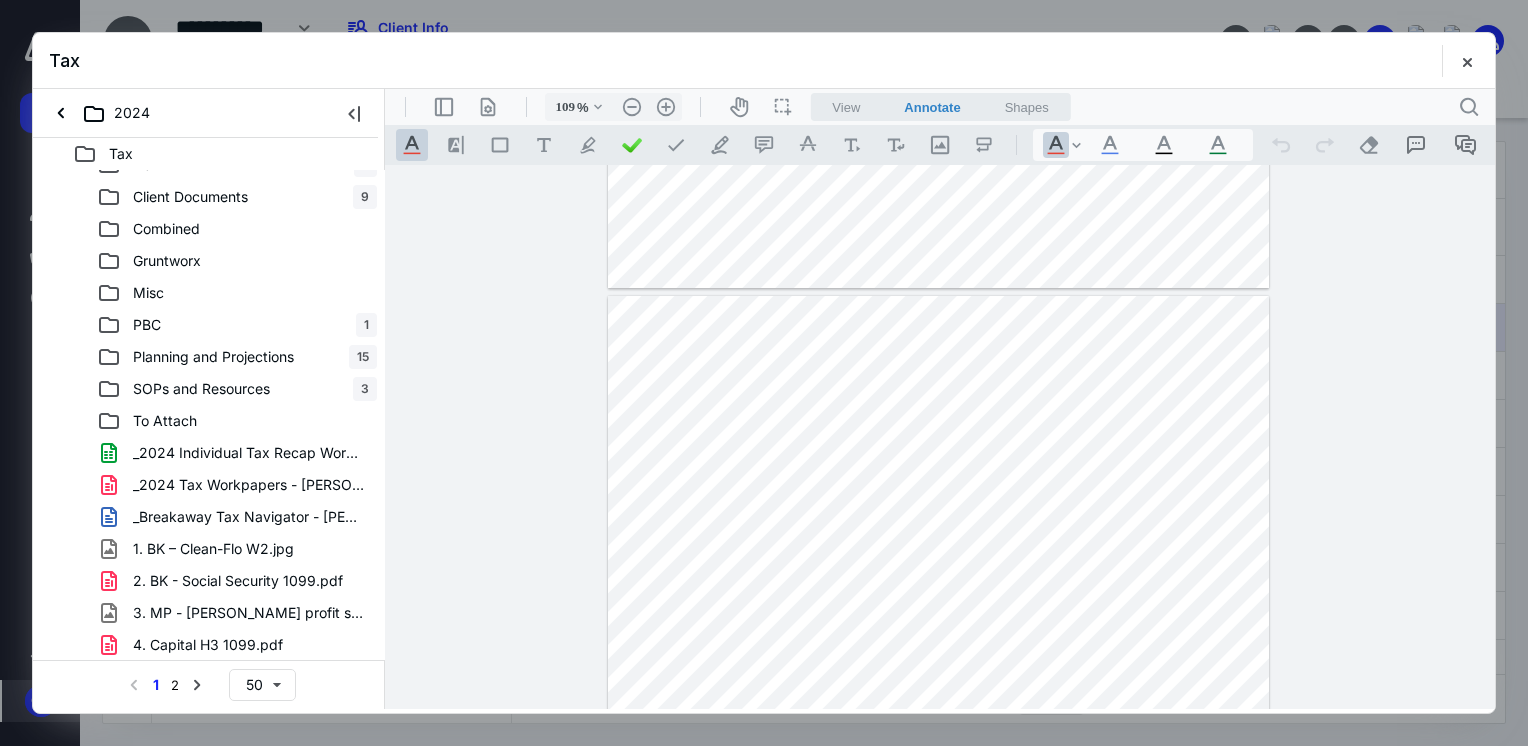 scroll, scrollTop: 0, scrollLeft: 0, axis: both 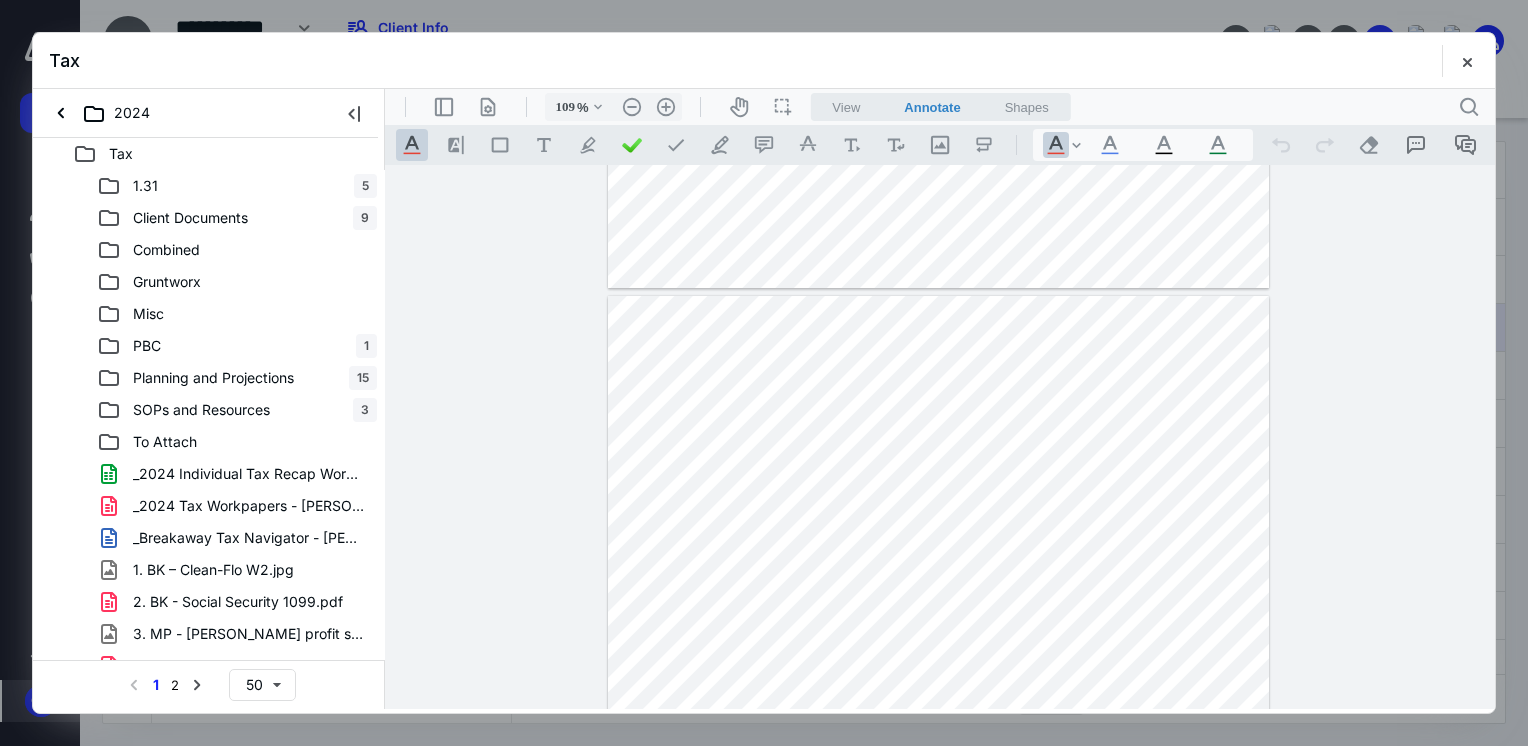 drag, startPoint x: 373, startPoint y: 253, endPoint x: 2, endPoint y: 123, distance: 393.11703 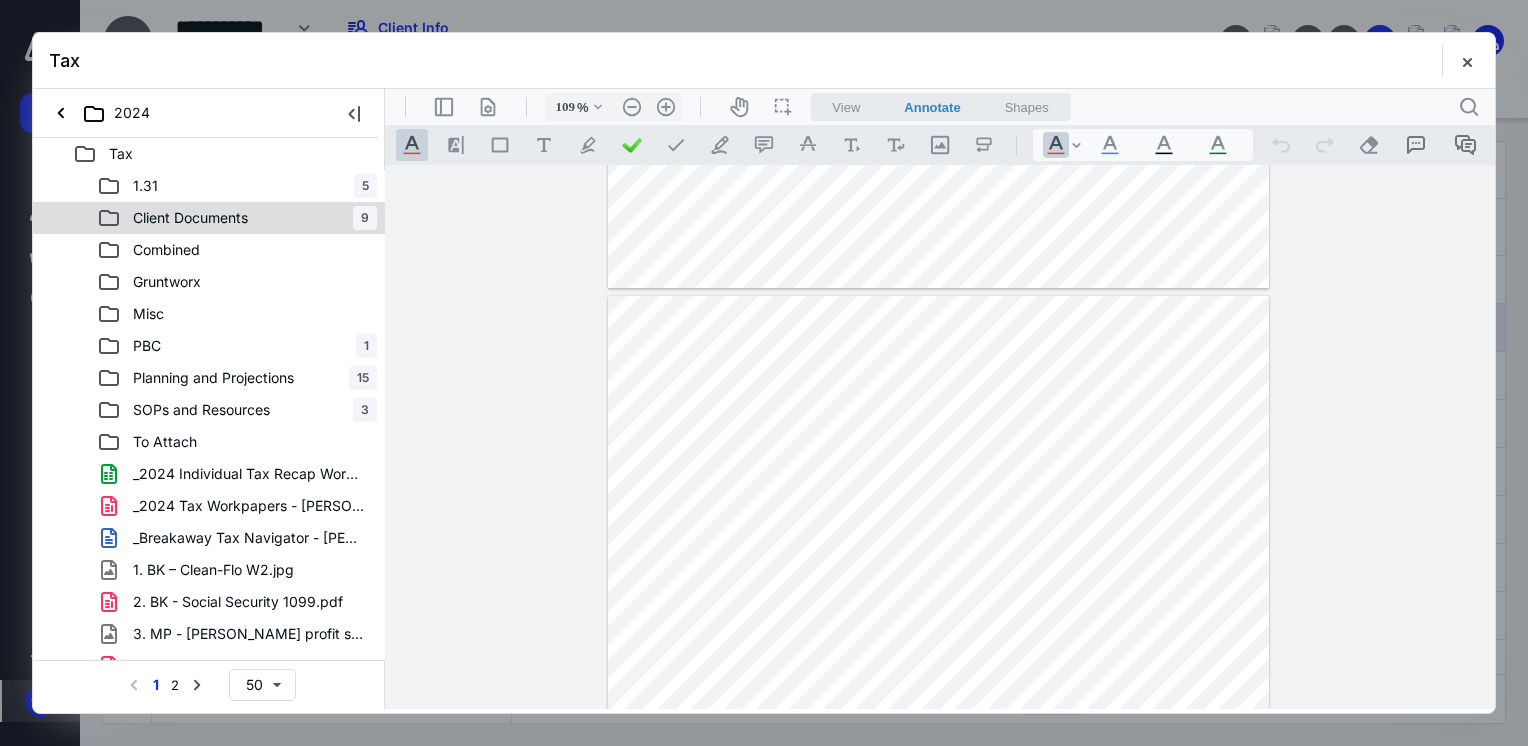 click on "Client Documents" at bounding box center [190, 218] 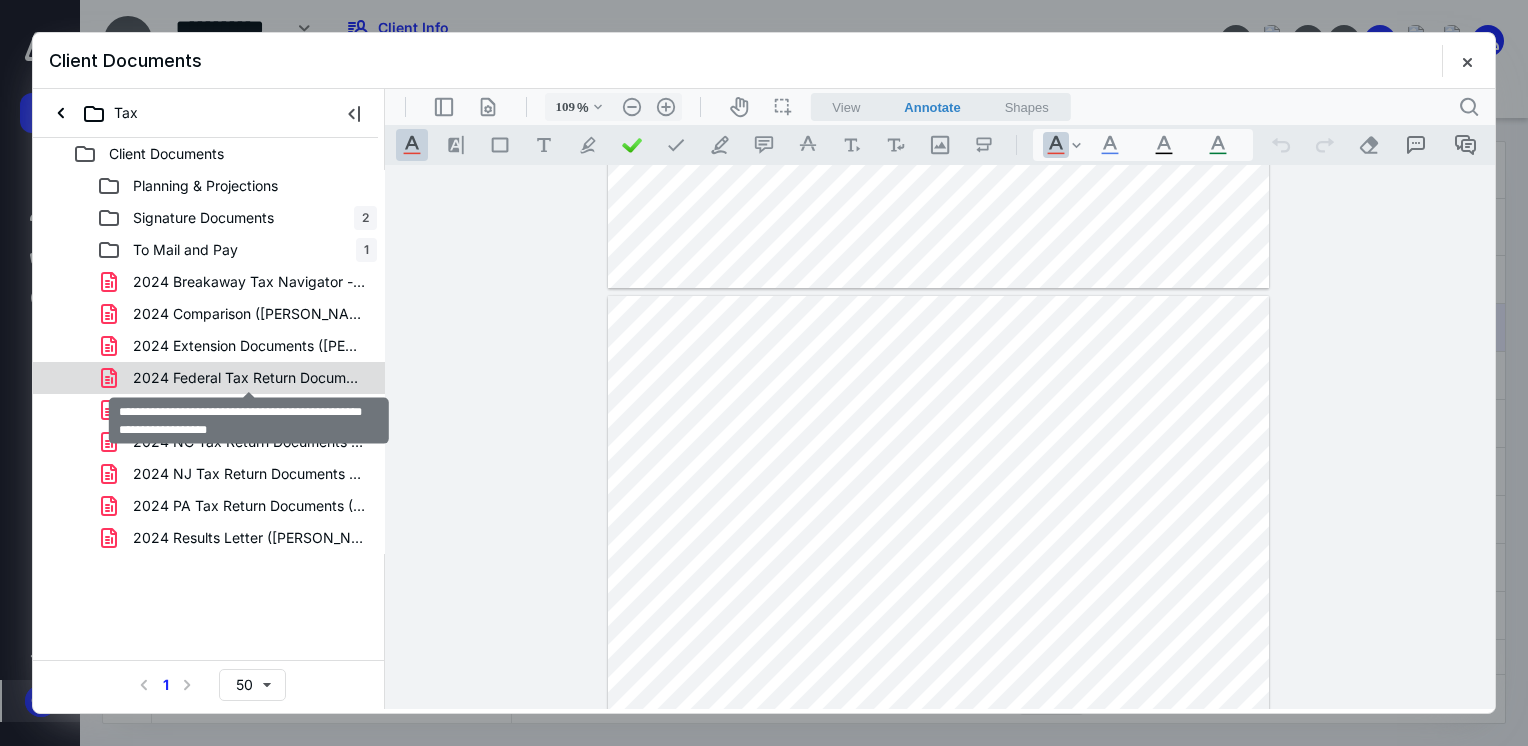 click on "2024 Federal Tax Return Documents ([PERSON_NAME] and [PERSON_NAME] [PERSON_NAME] T).pdf" at bounding box center (249, 378) 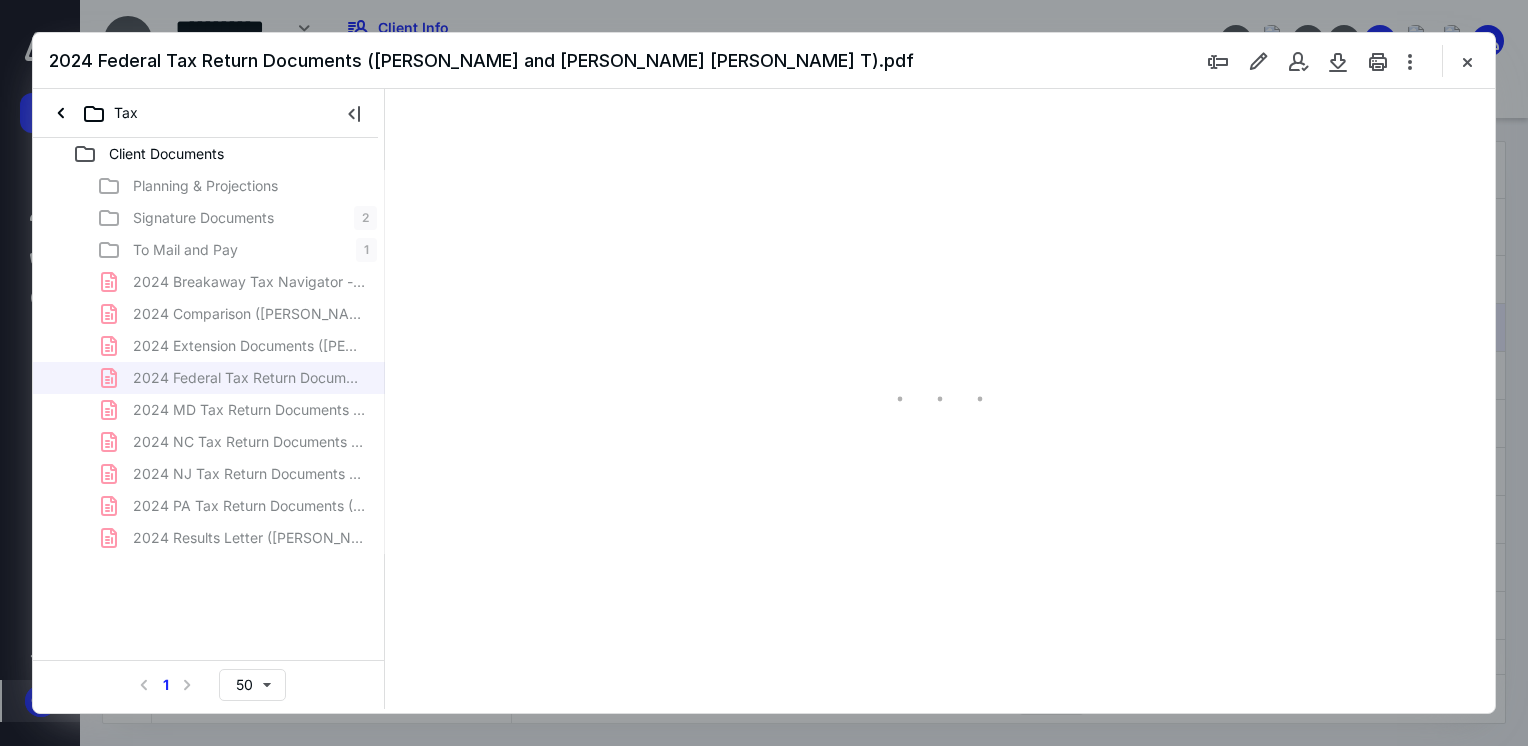 type on "69" 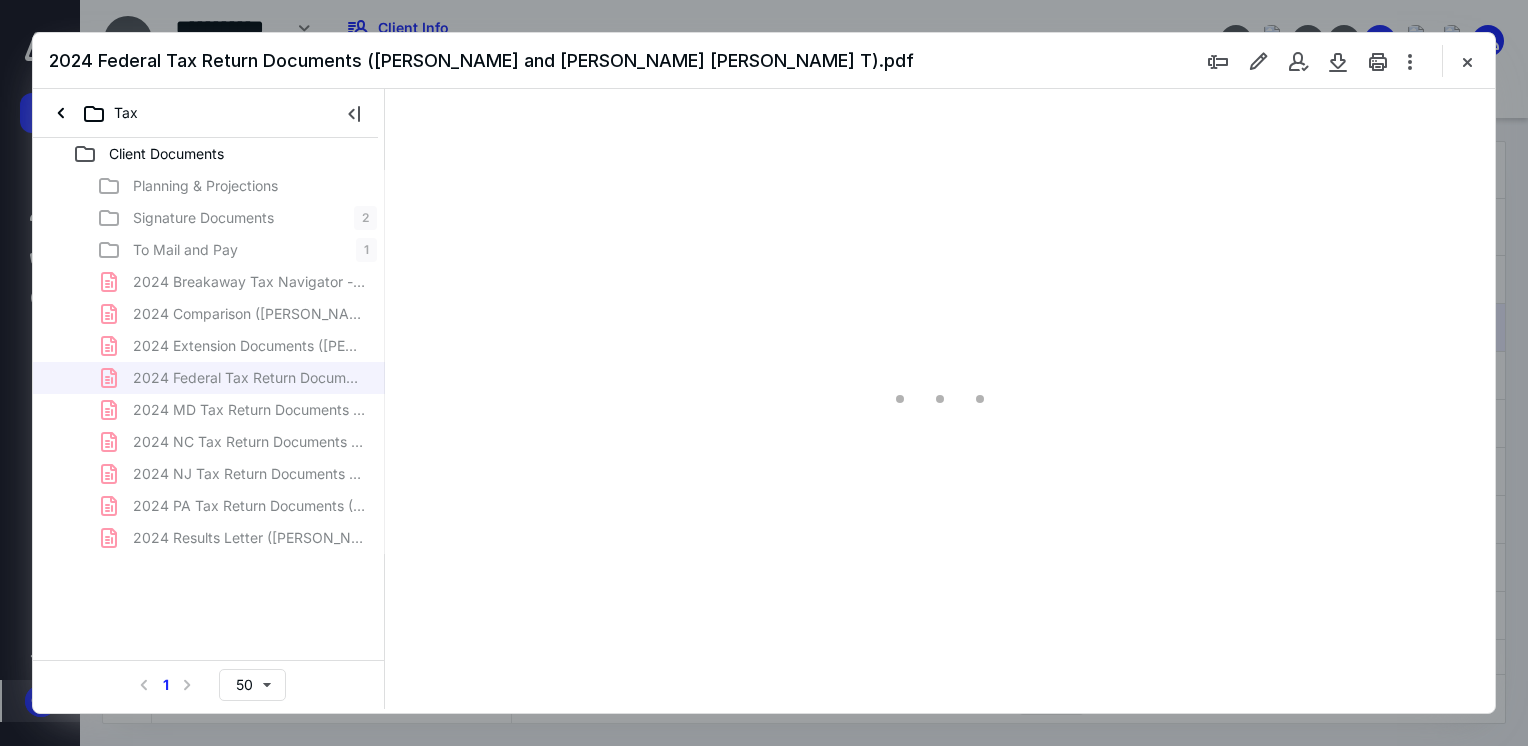 scroll, scrollTop: 79, scrollLeft: 0, axis: vertical 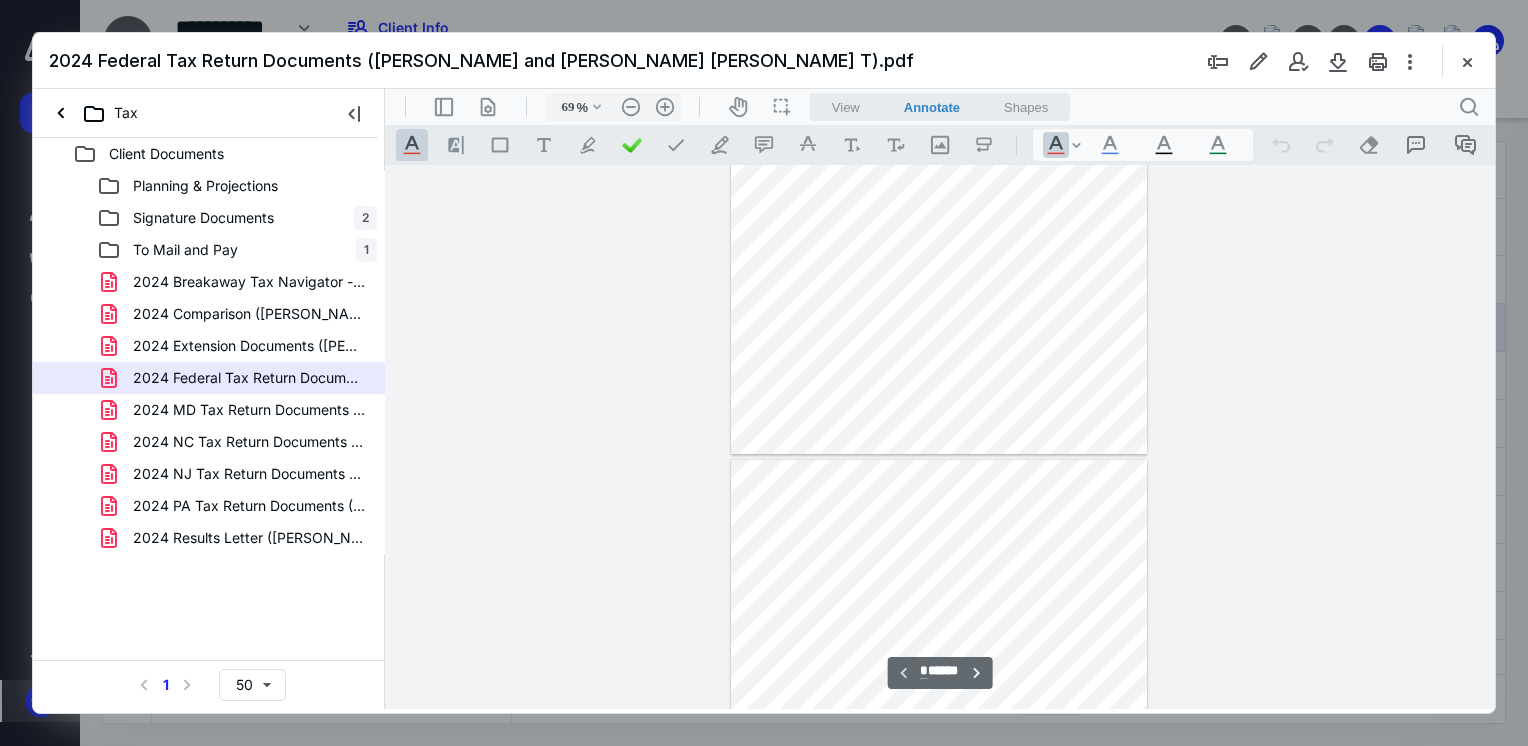 type on "*" 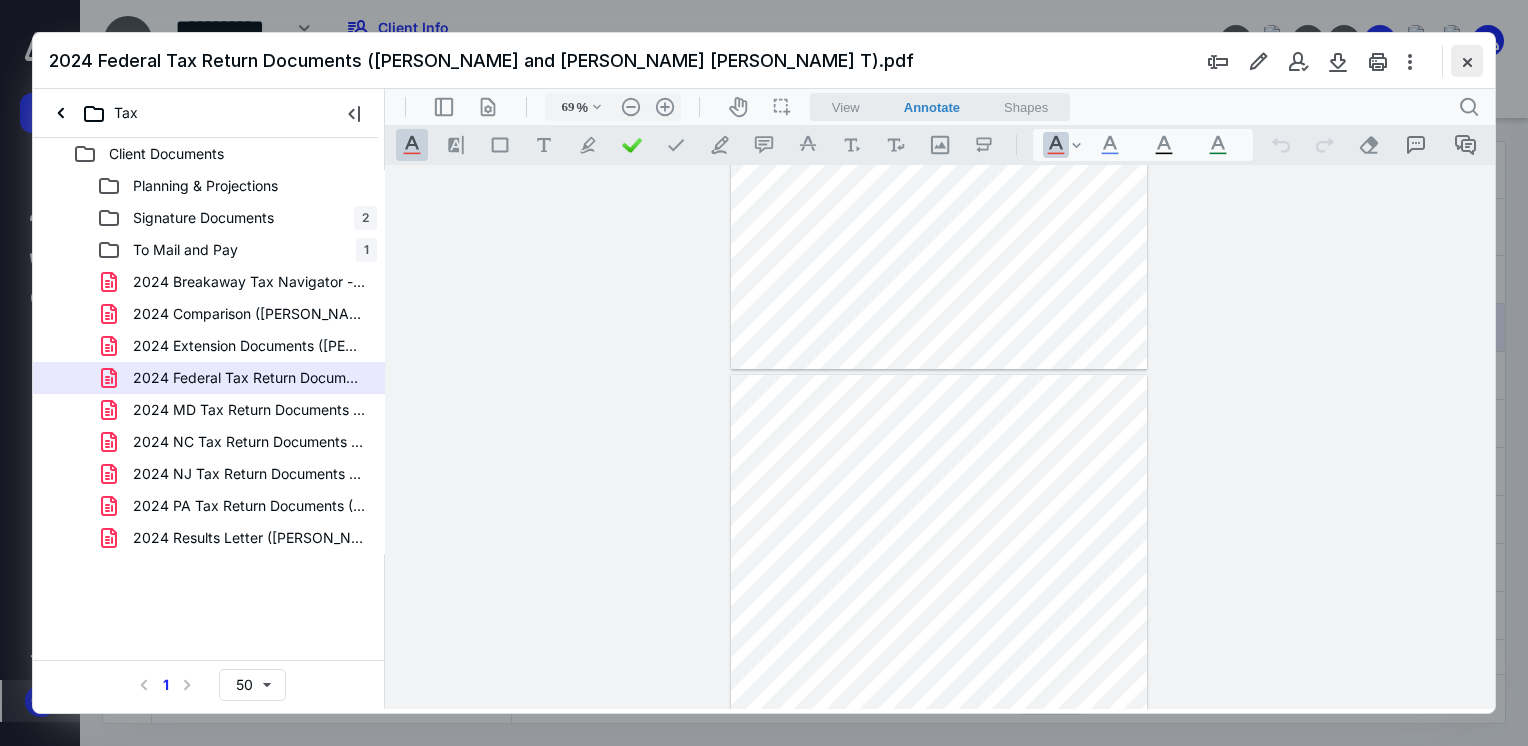 click at bounding box center (1467, 61) 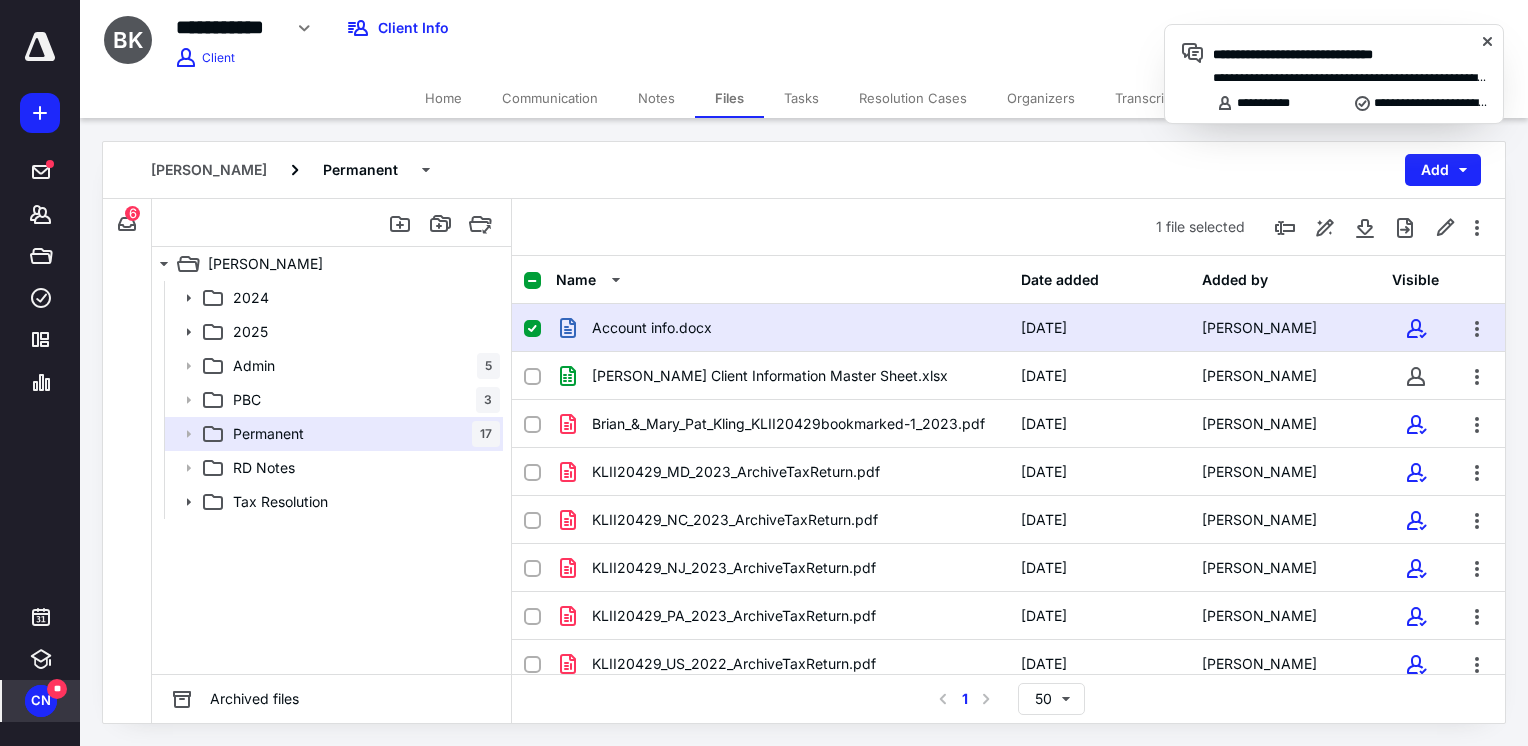 click on "**********" at bounding box center [1334, 78] 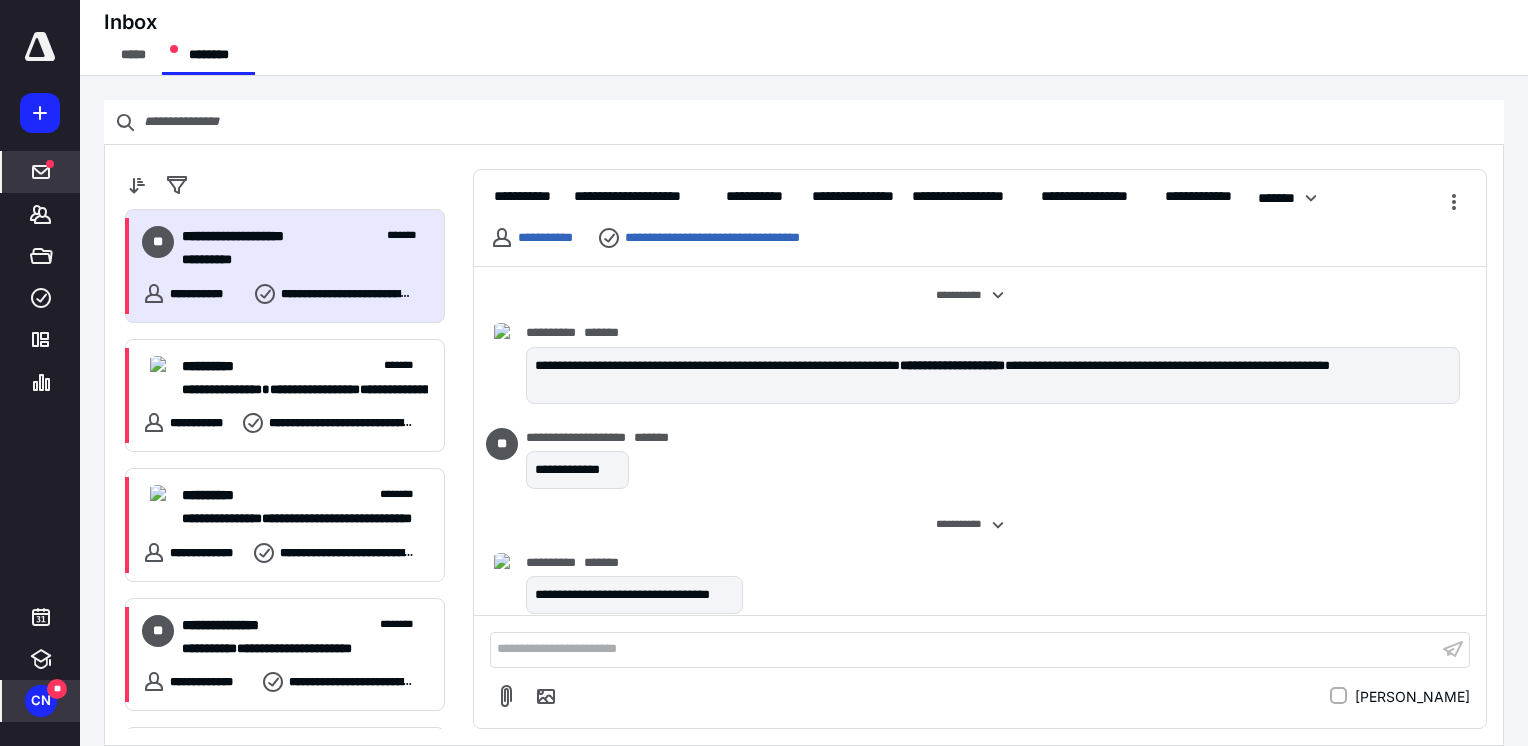 scroll, scrollTop: 2570, scrollLeft: 0, axis: vertical 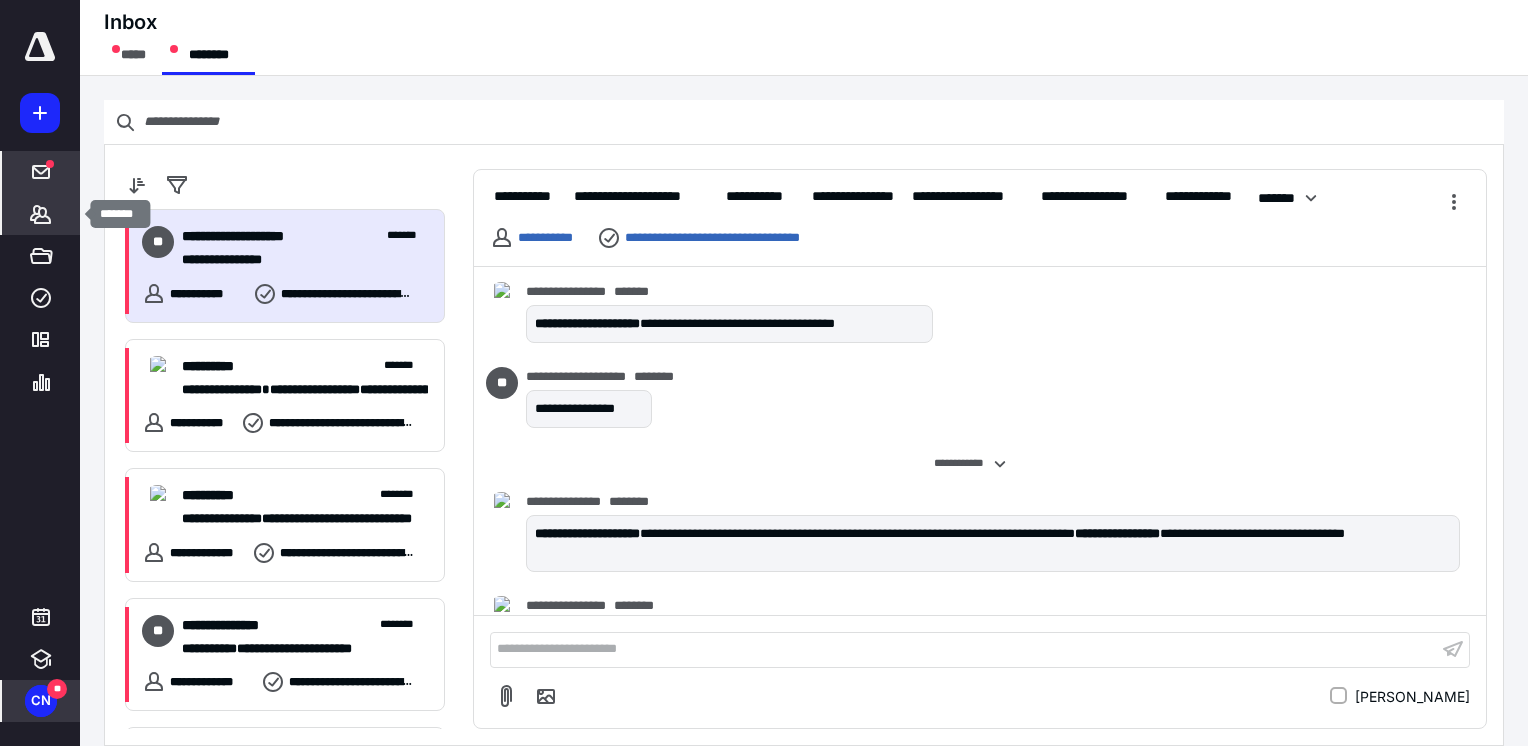 click 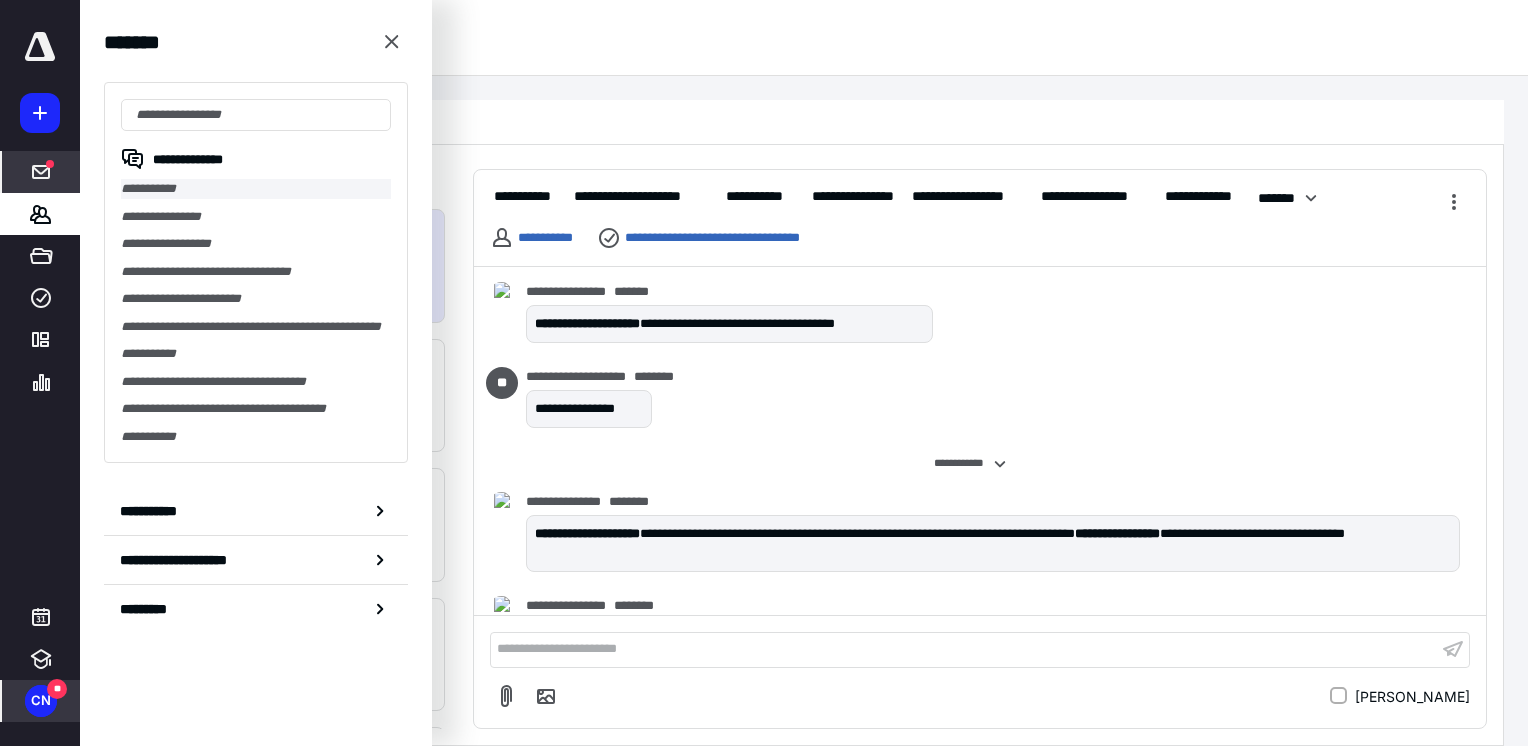 click on "**********" at bounding box center (256, 189) 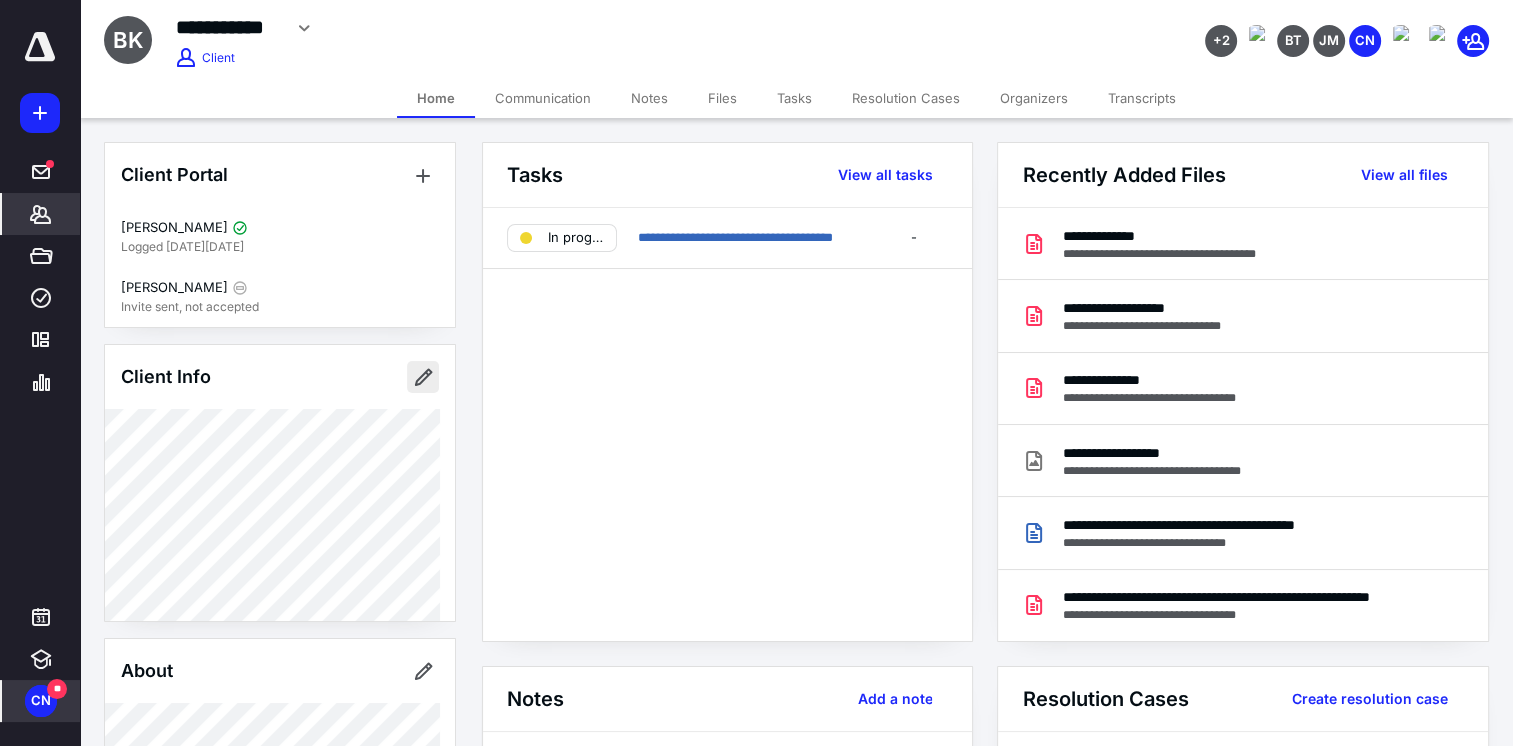 click at bounding box center (423, 377) 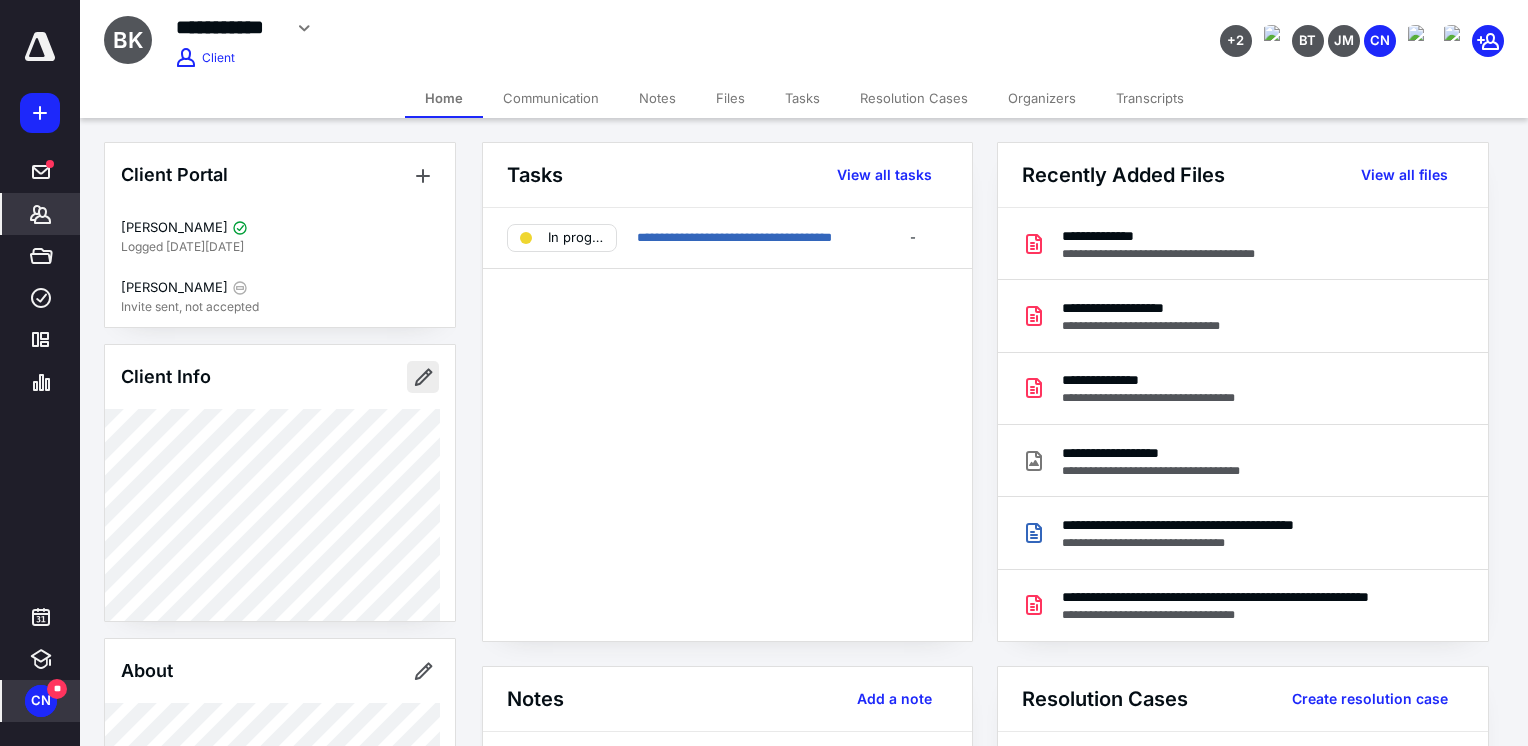 type on "**********" 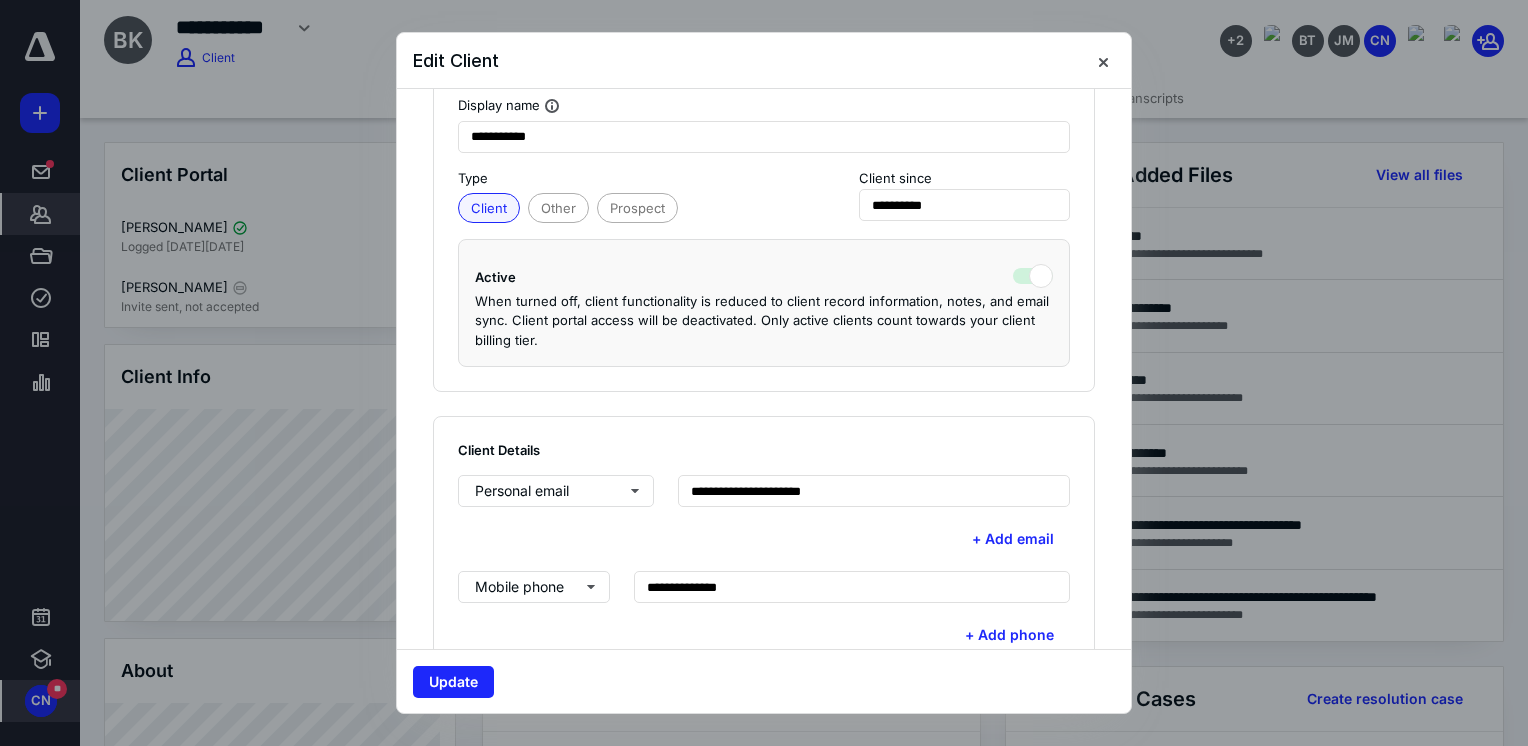 scroll, scrollTop: 244, scrollLeft: 0, axis: vertical 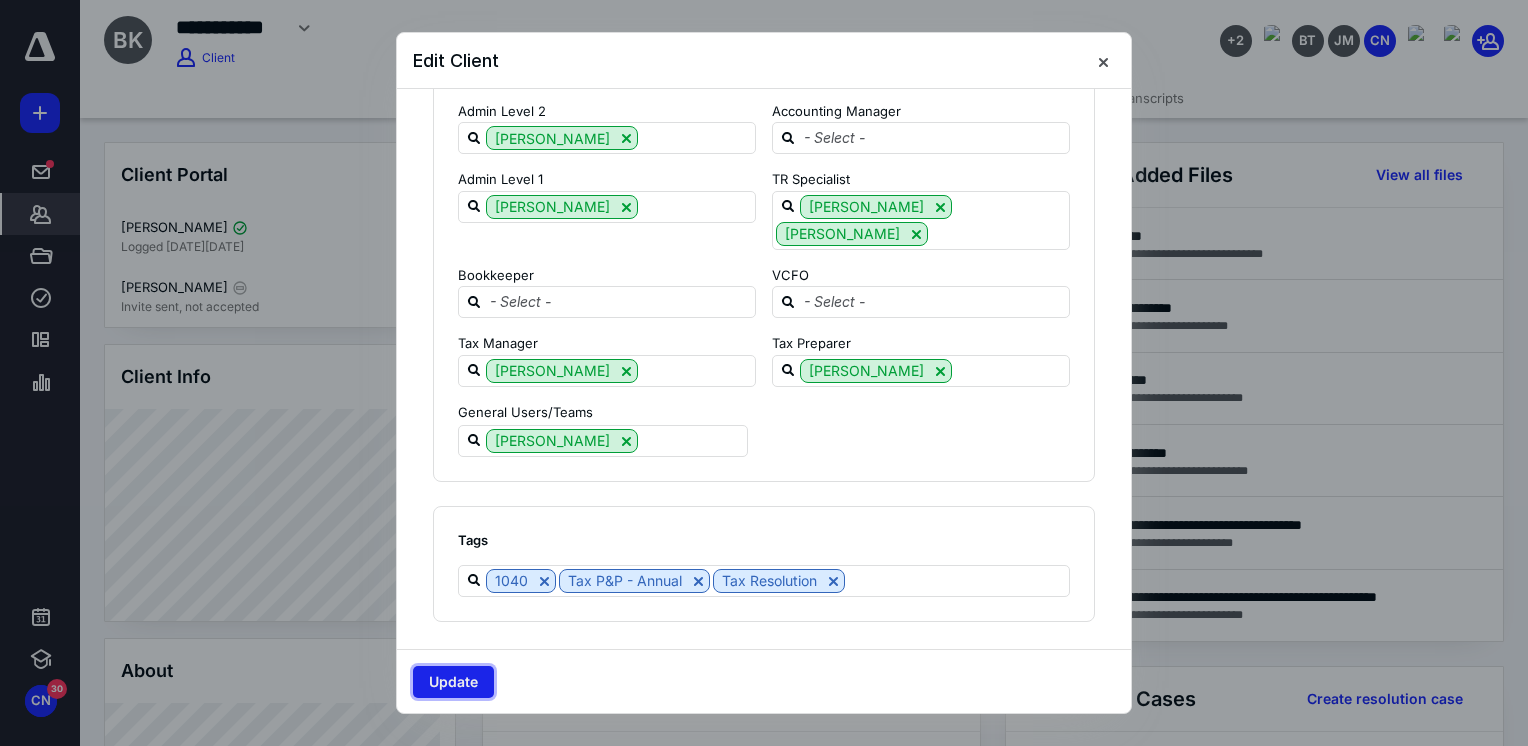 click on "Update" at bounding box center (453, 682) 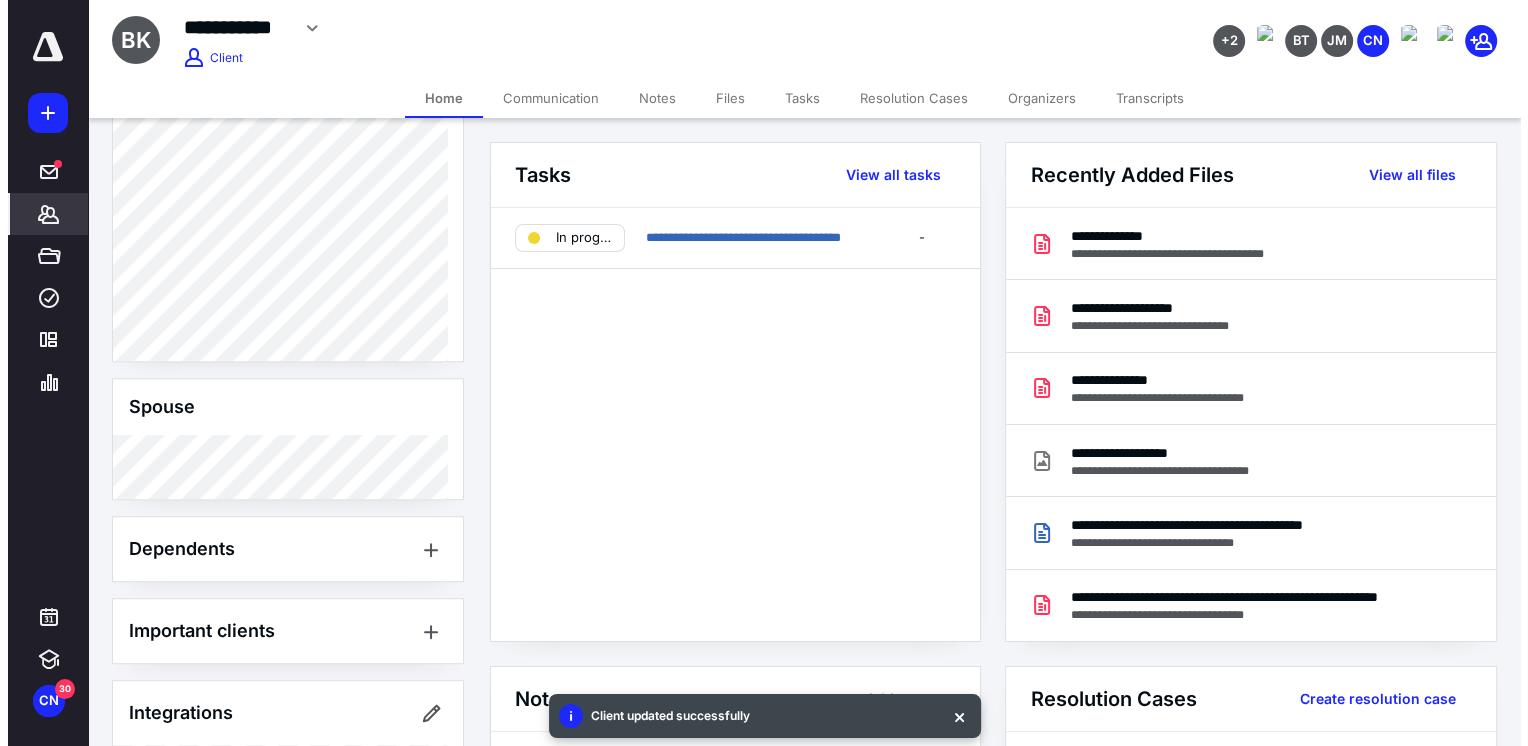 scroll, scrollTop: 1008, scrollLeft: 0, axis: vertical 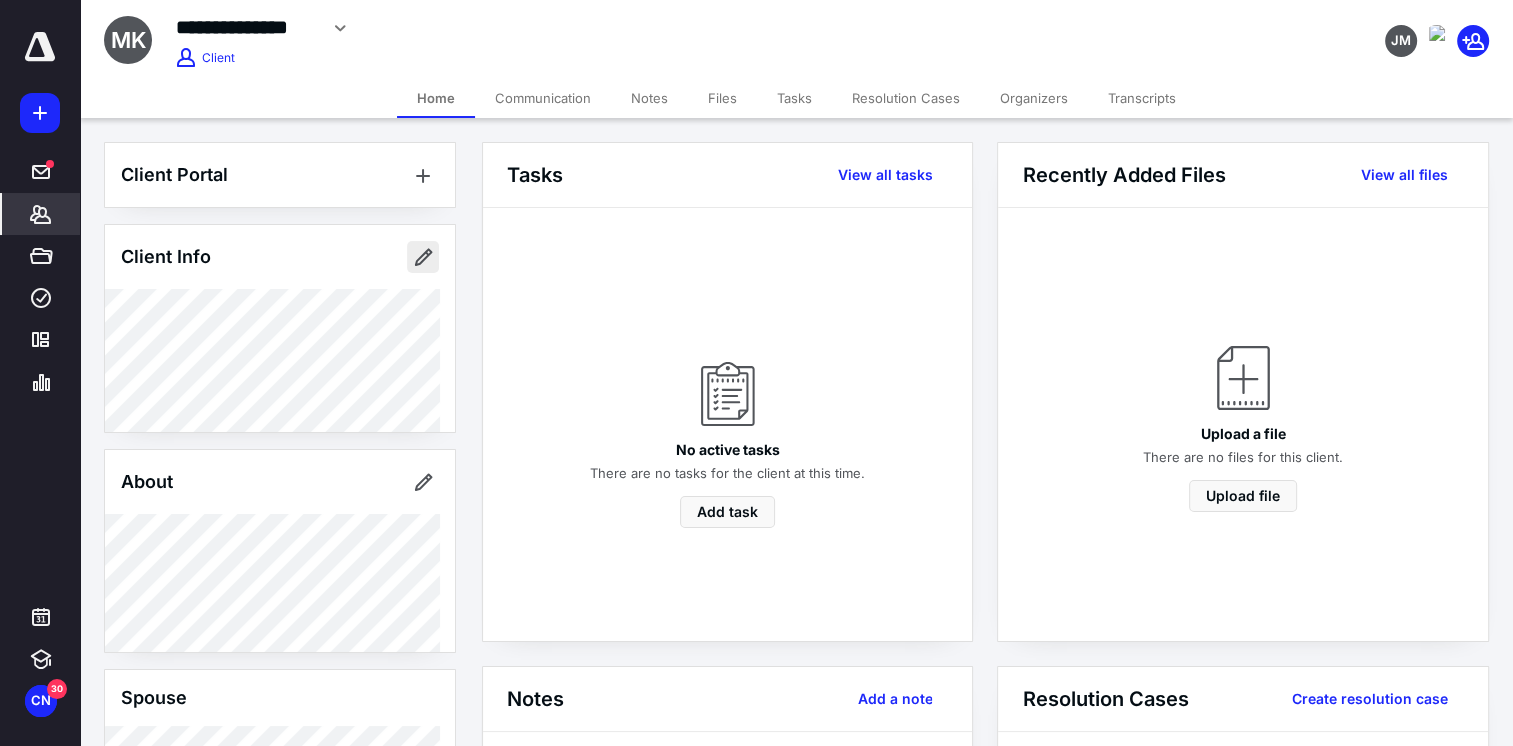 click at bounding box center [423, 257] 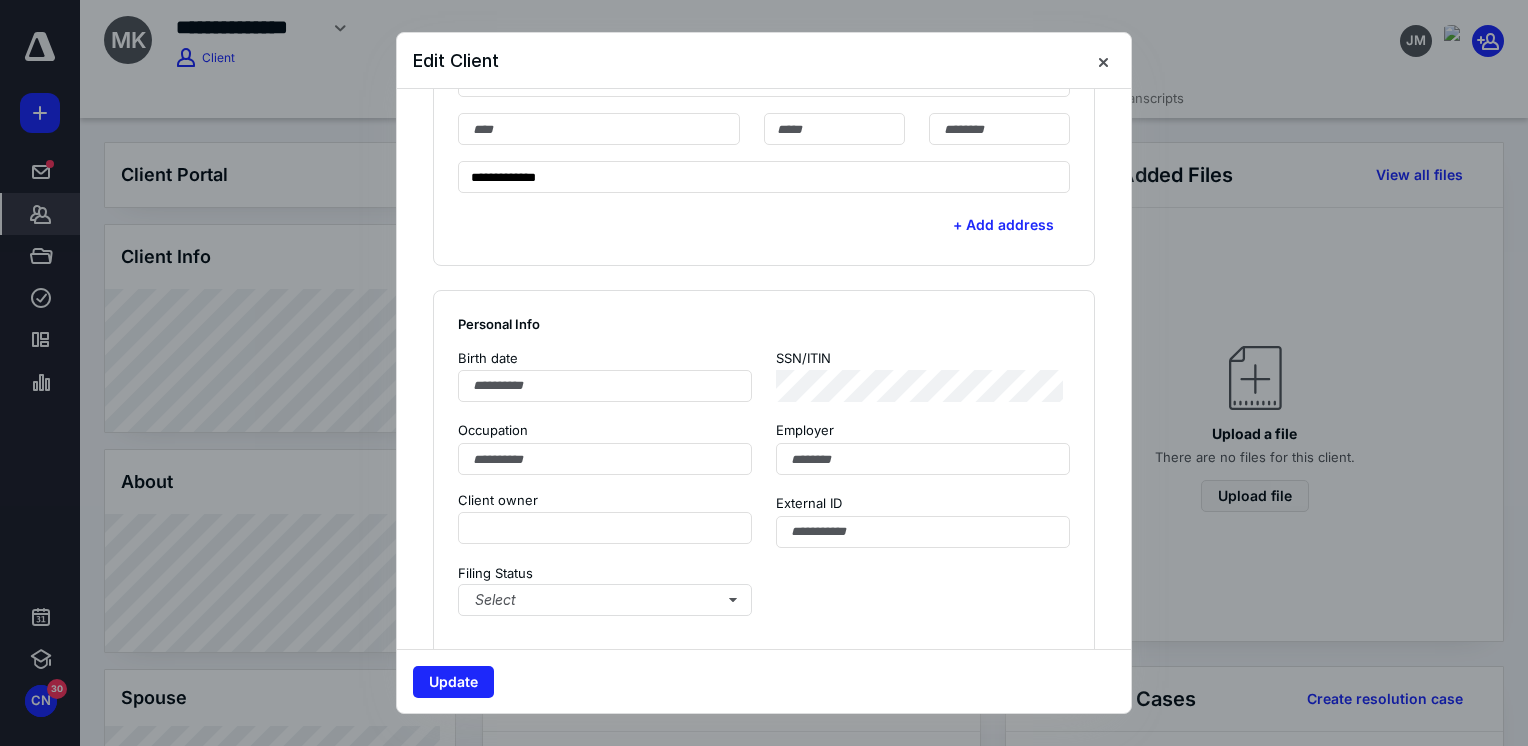 scroll, scrollTop: 922, scrollLeft: 0, axis: vertical 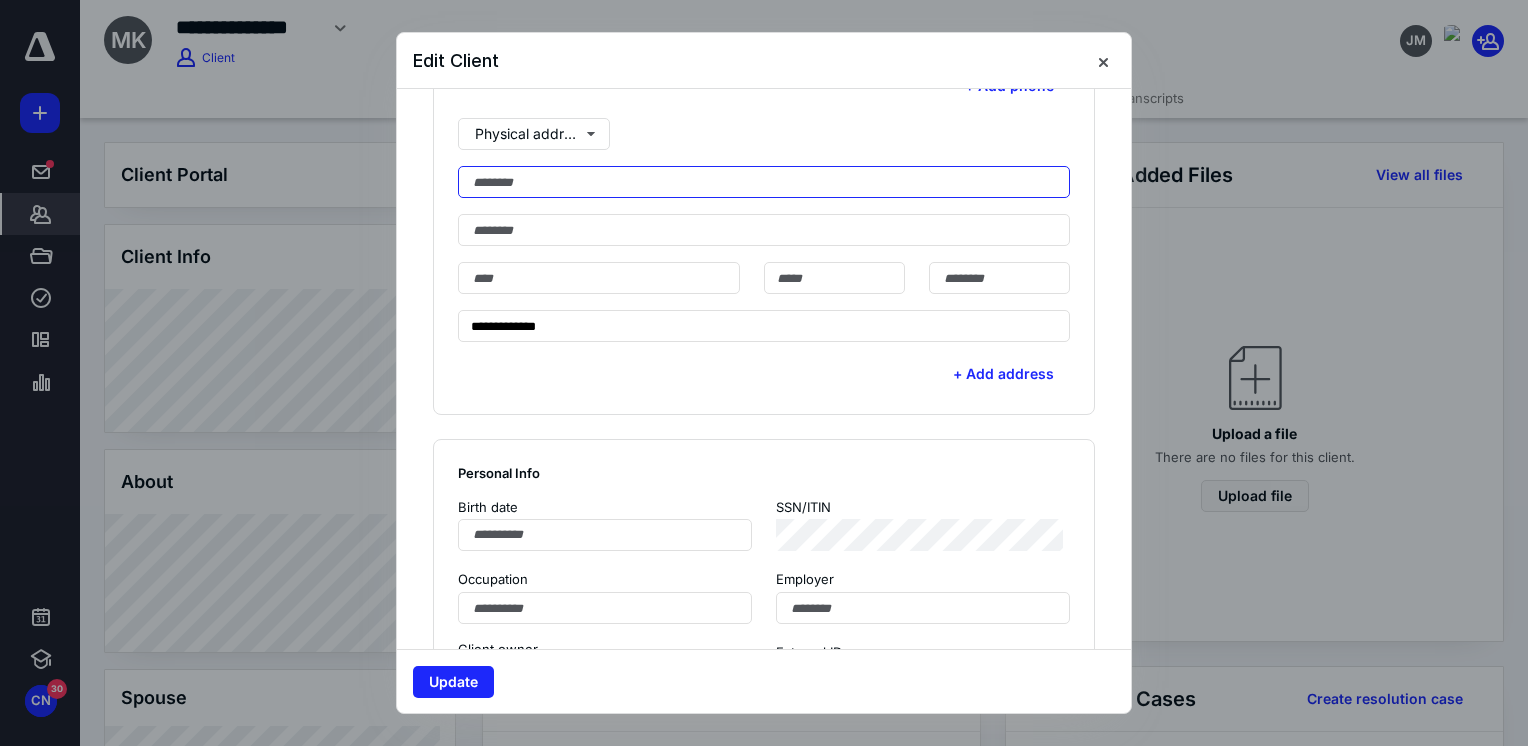 click at bounding box center [764, 182] 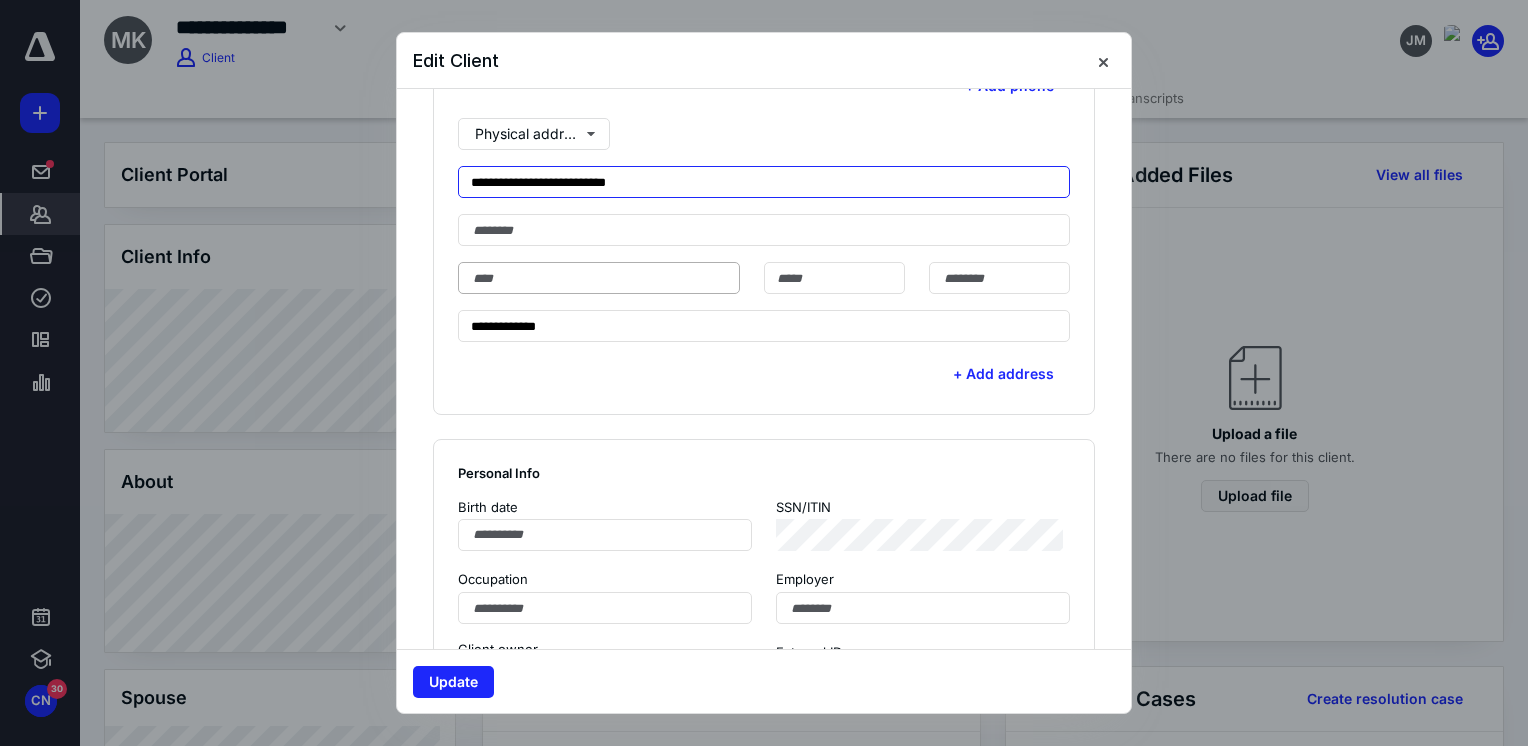 type on "**********" 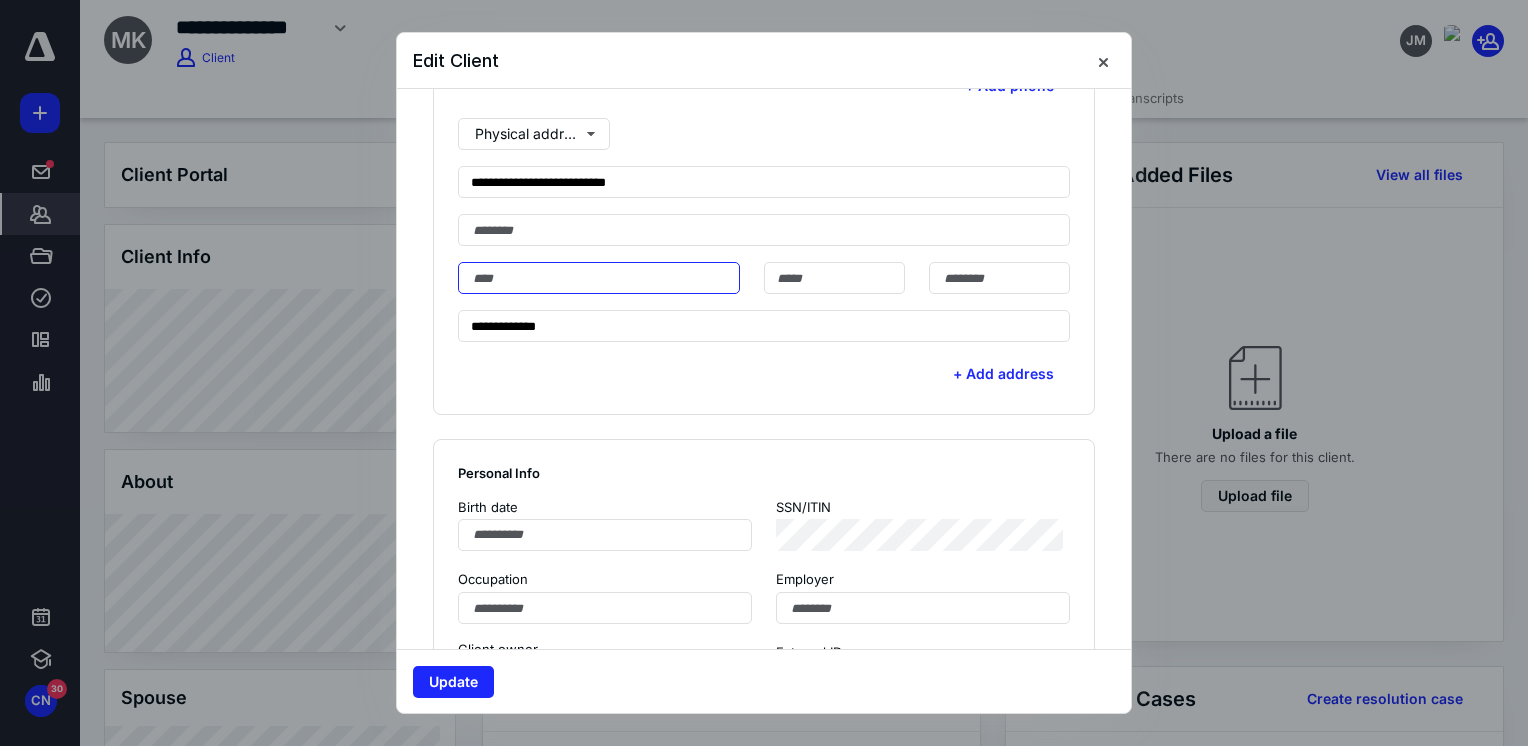 click at bounding box center [599, 278] 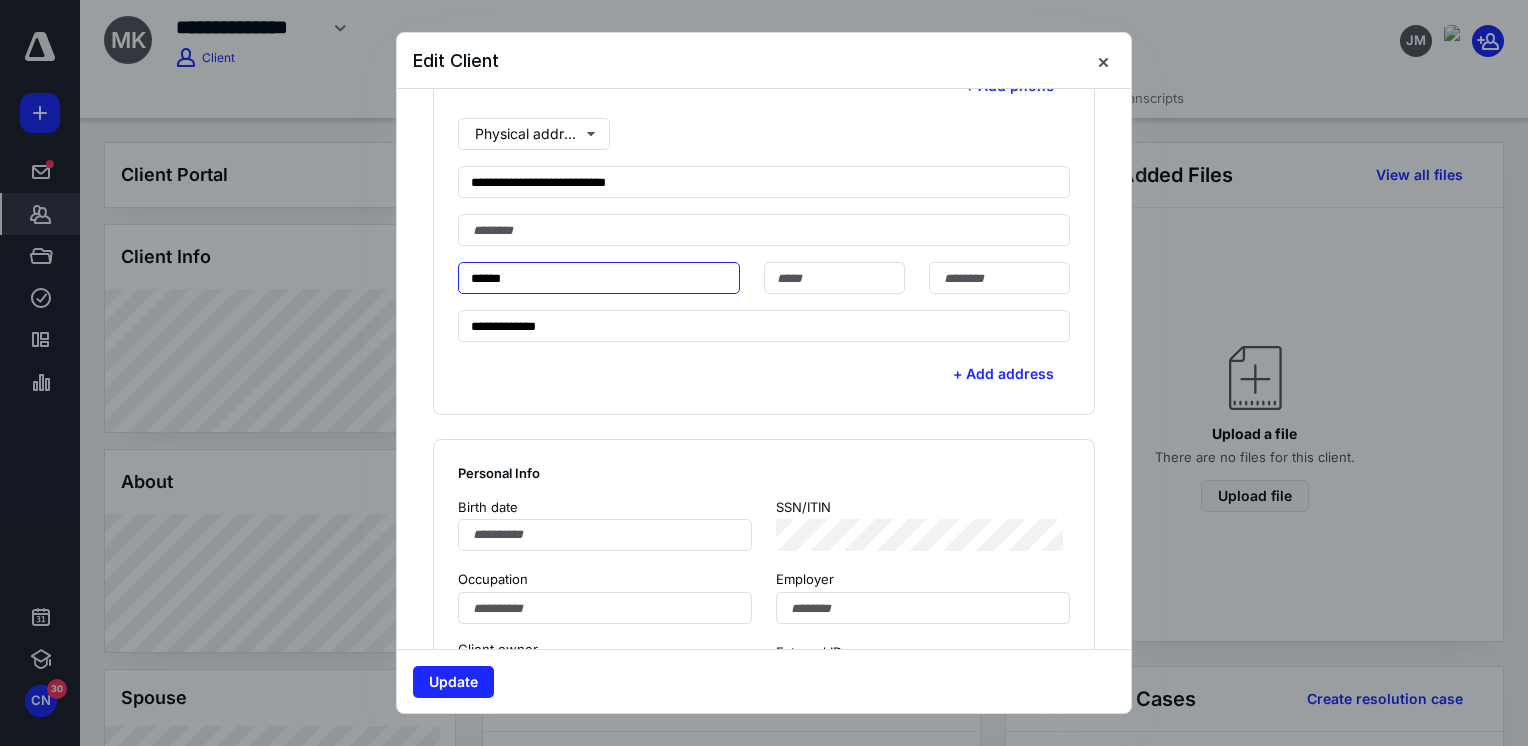 type on "******" 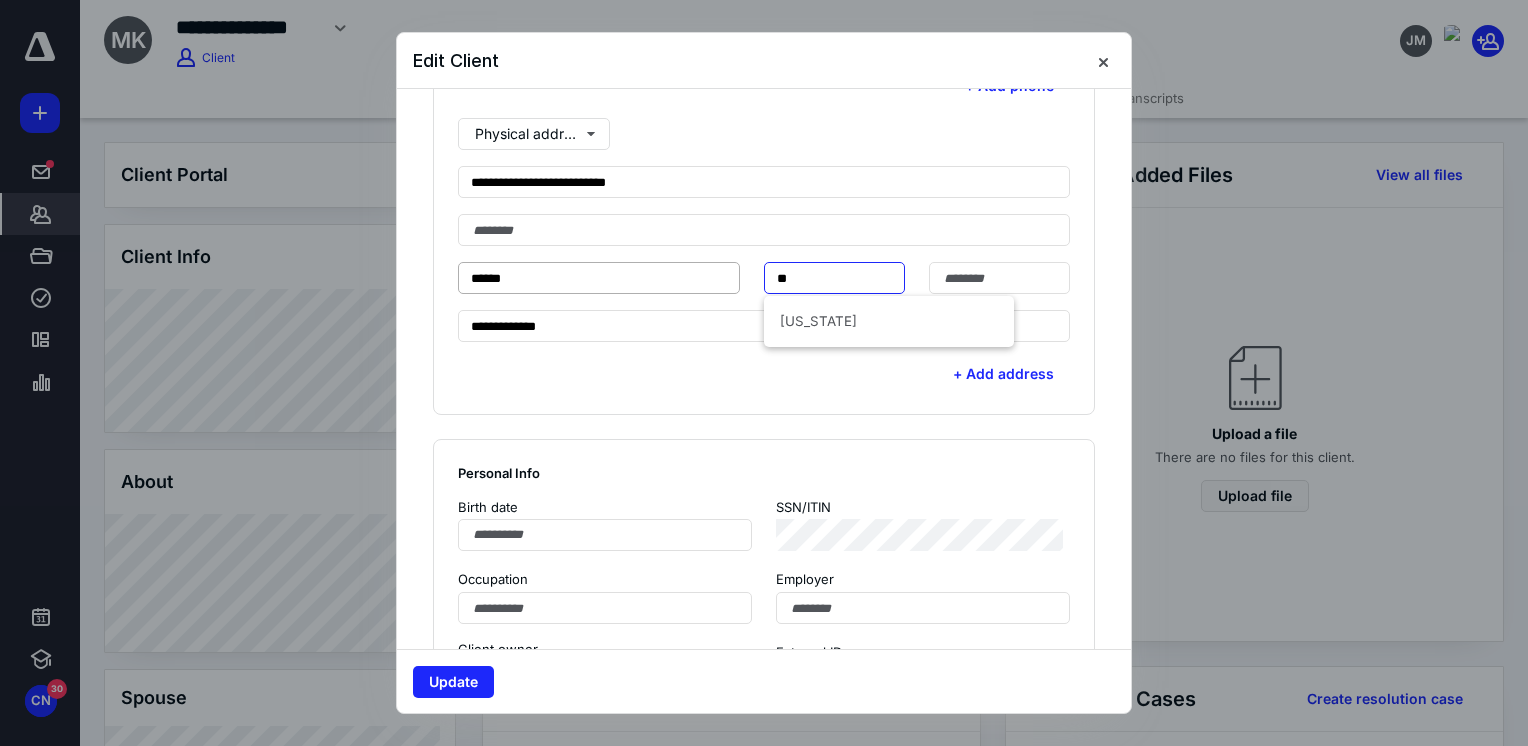 type on "**" 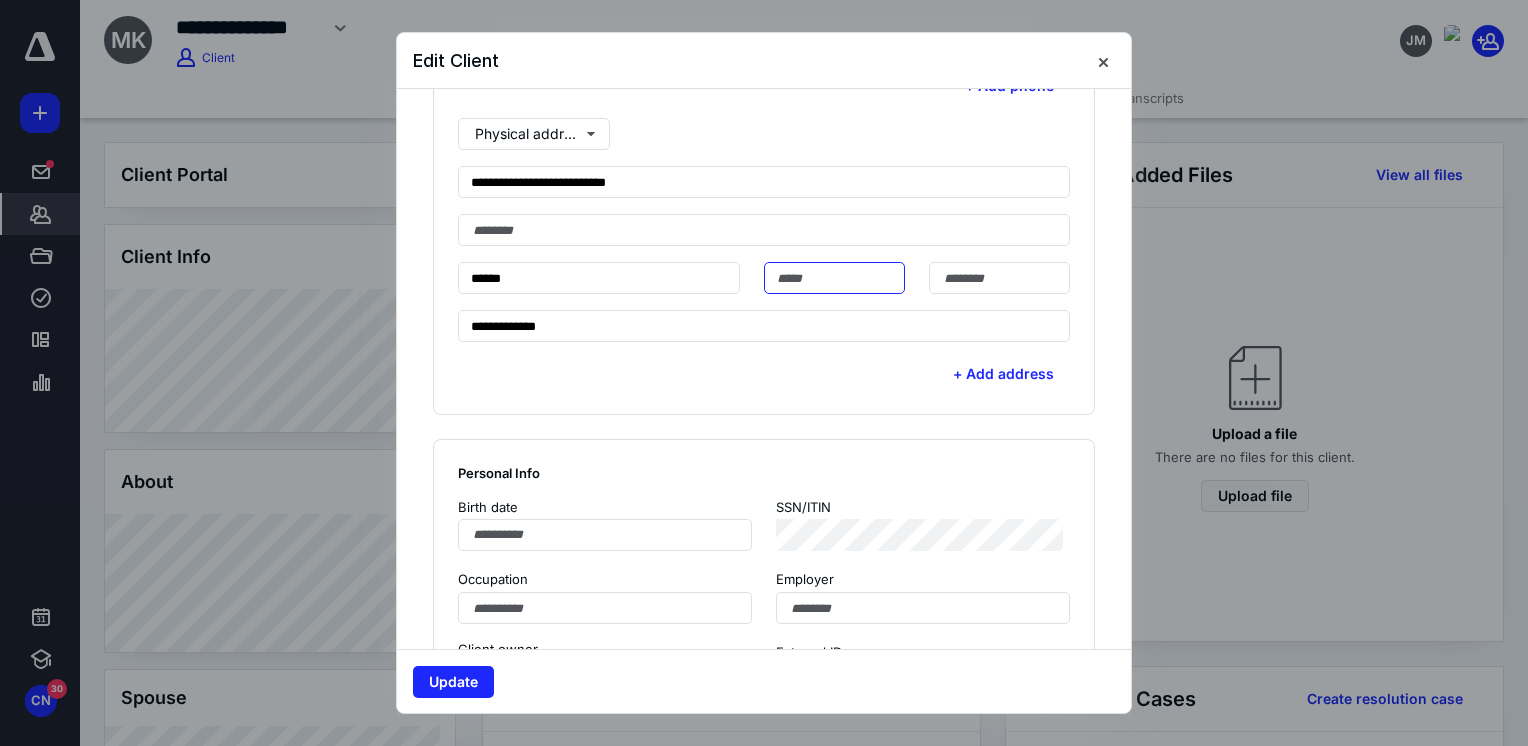 click at bounding box center [834, 278] 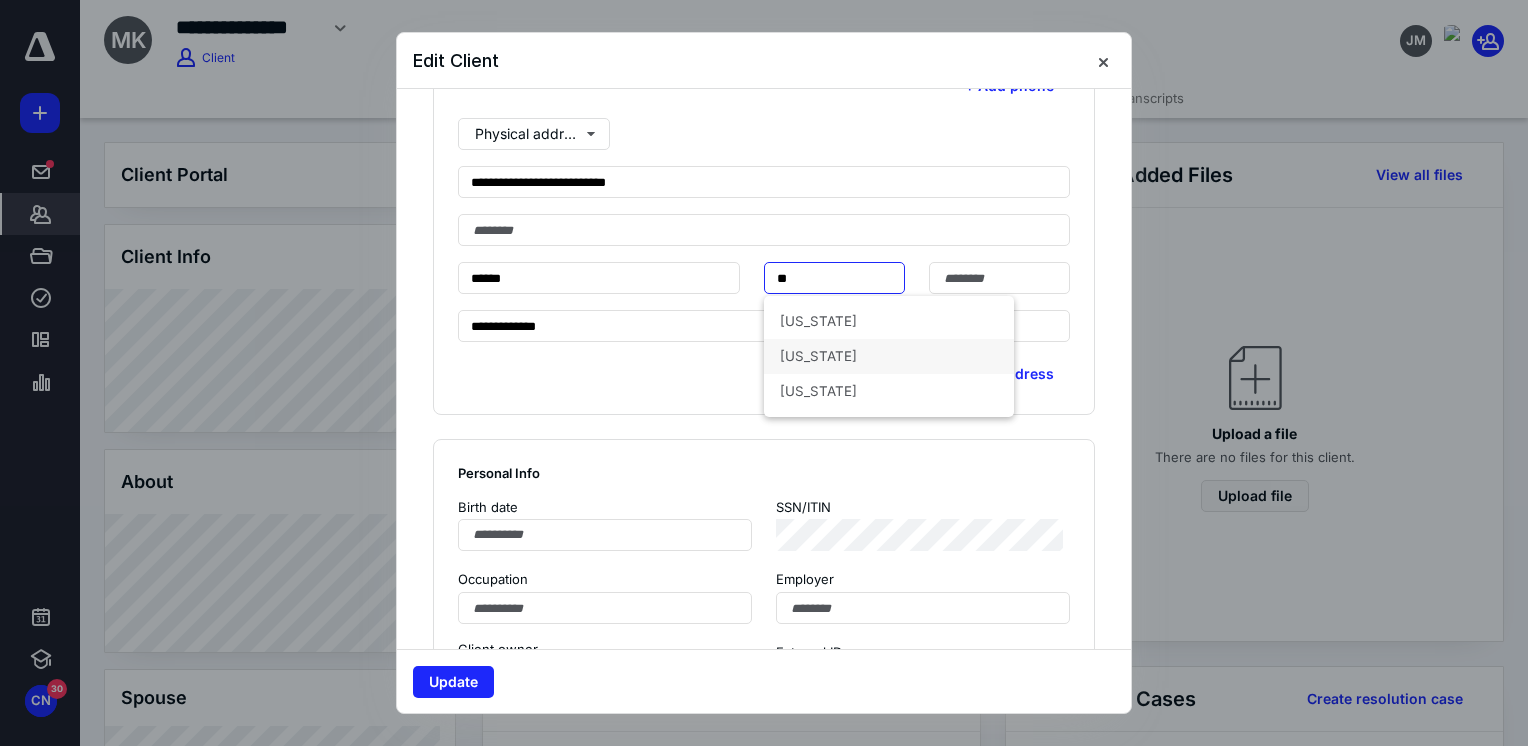 click on "[US_STATE]" at bounding box center [889, 356] 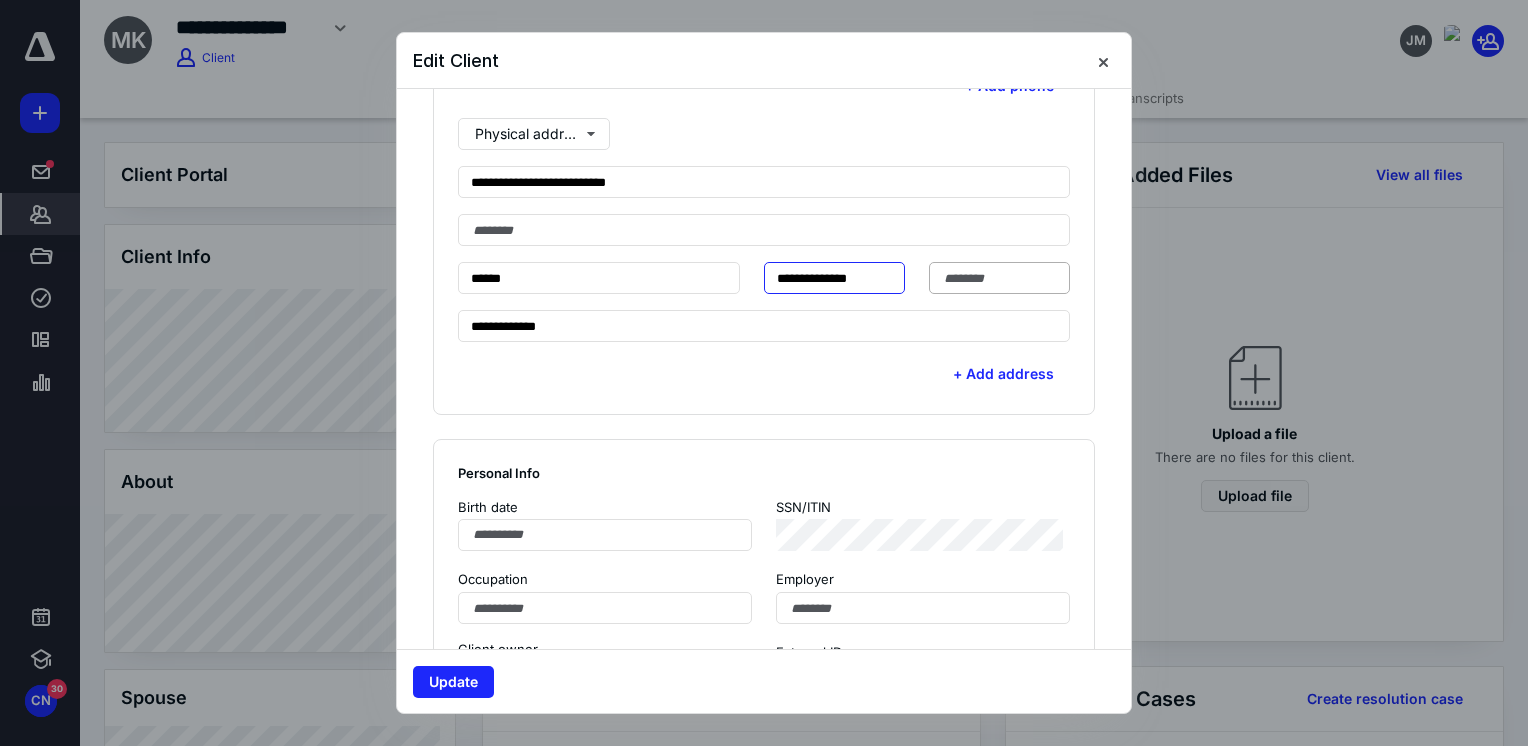 type on "**********" 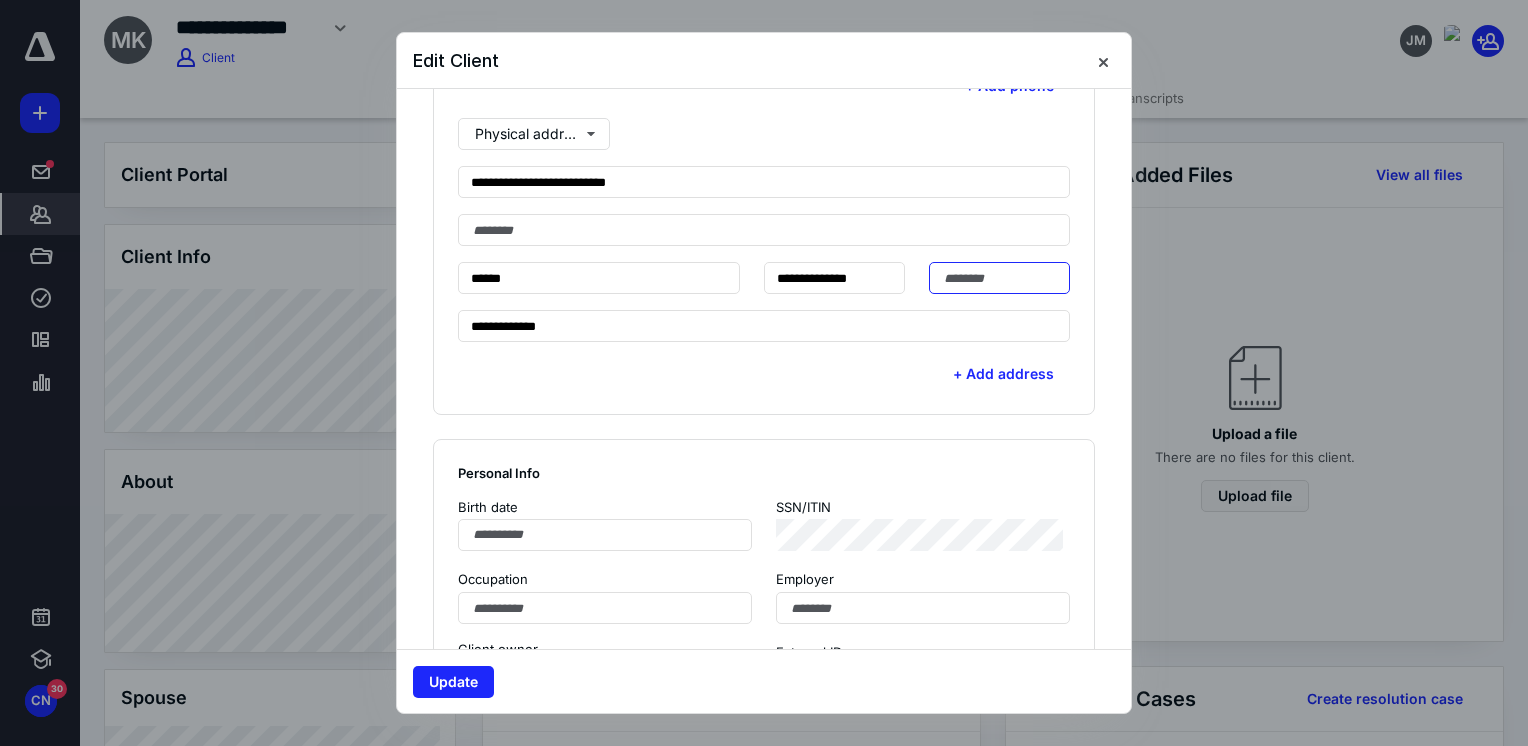 click at bounding box center (999, 278) 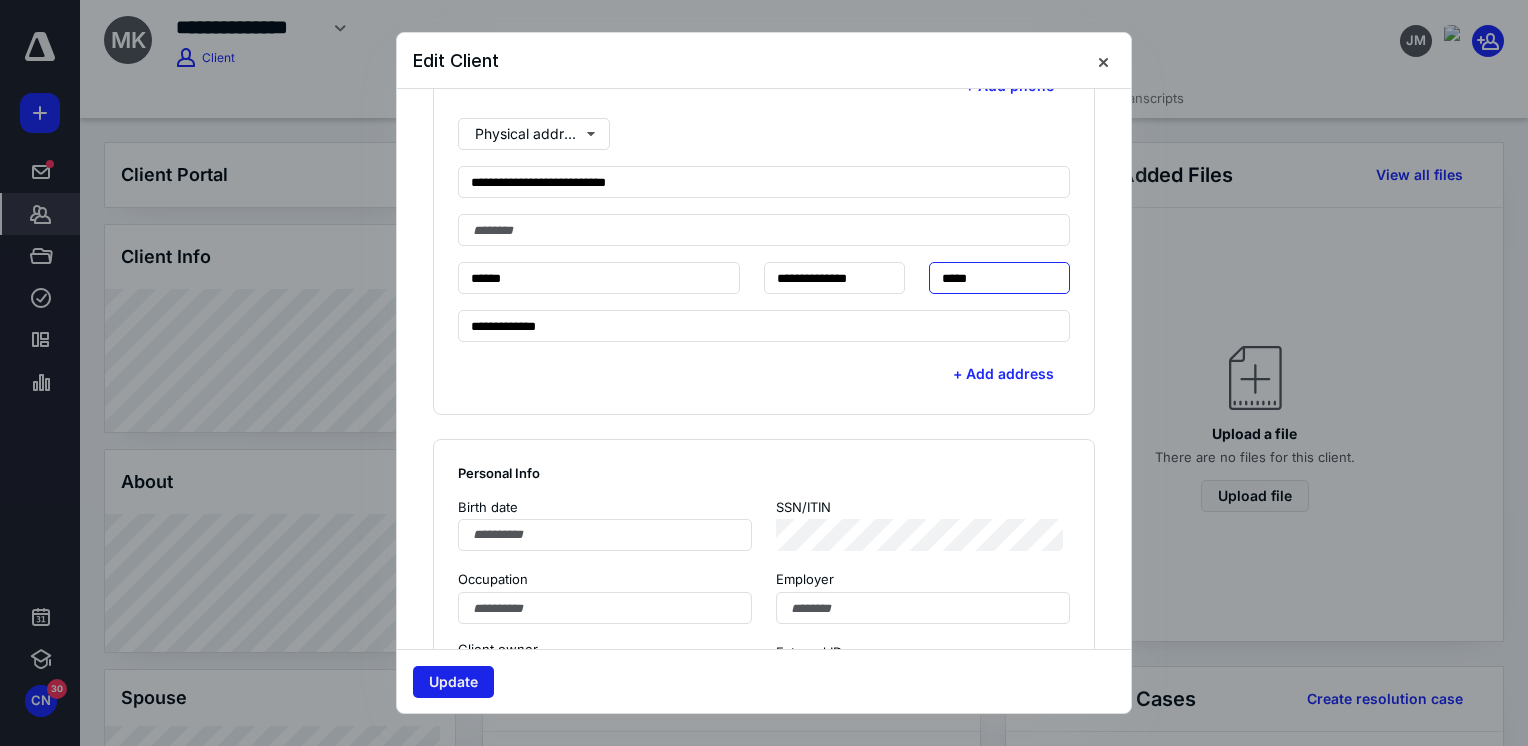 type on "*****" 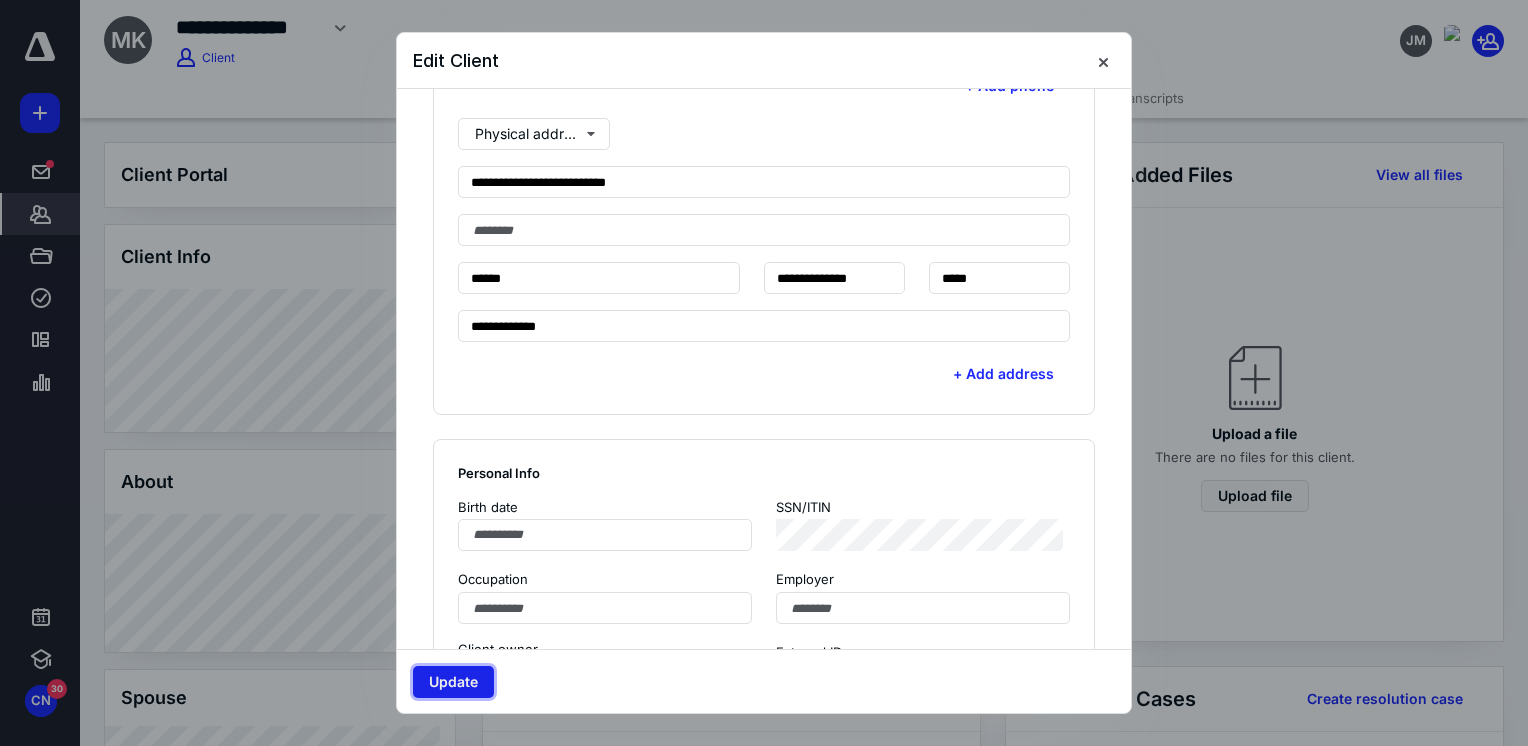 click on "Update" at bounding box center [453, 682] 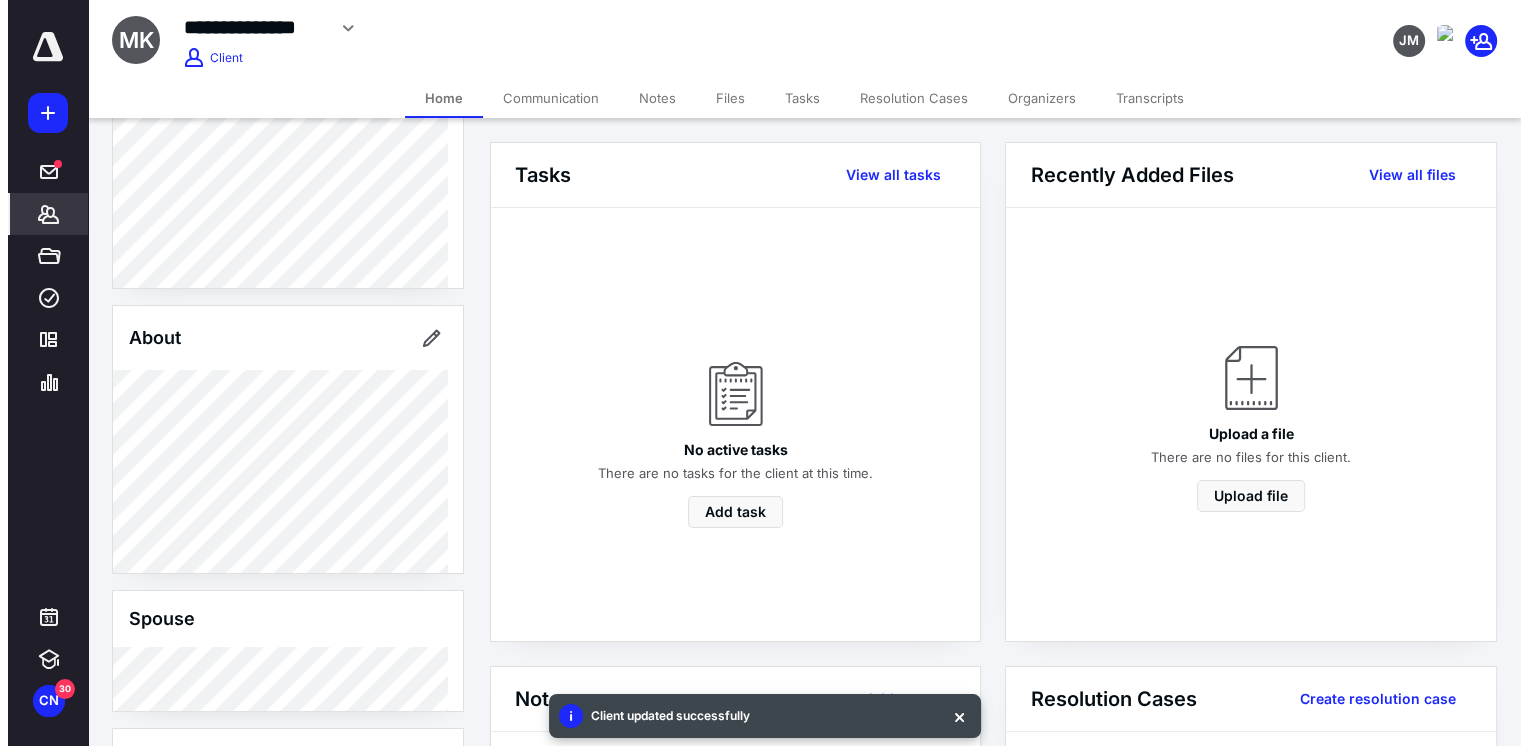 scroll, scrollTop: 300, scrollLeft: 0, axis: vertical 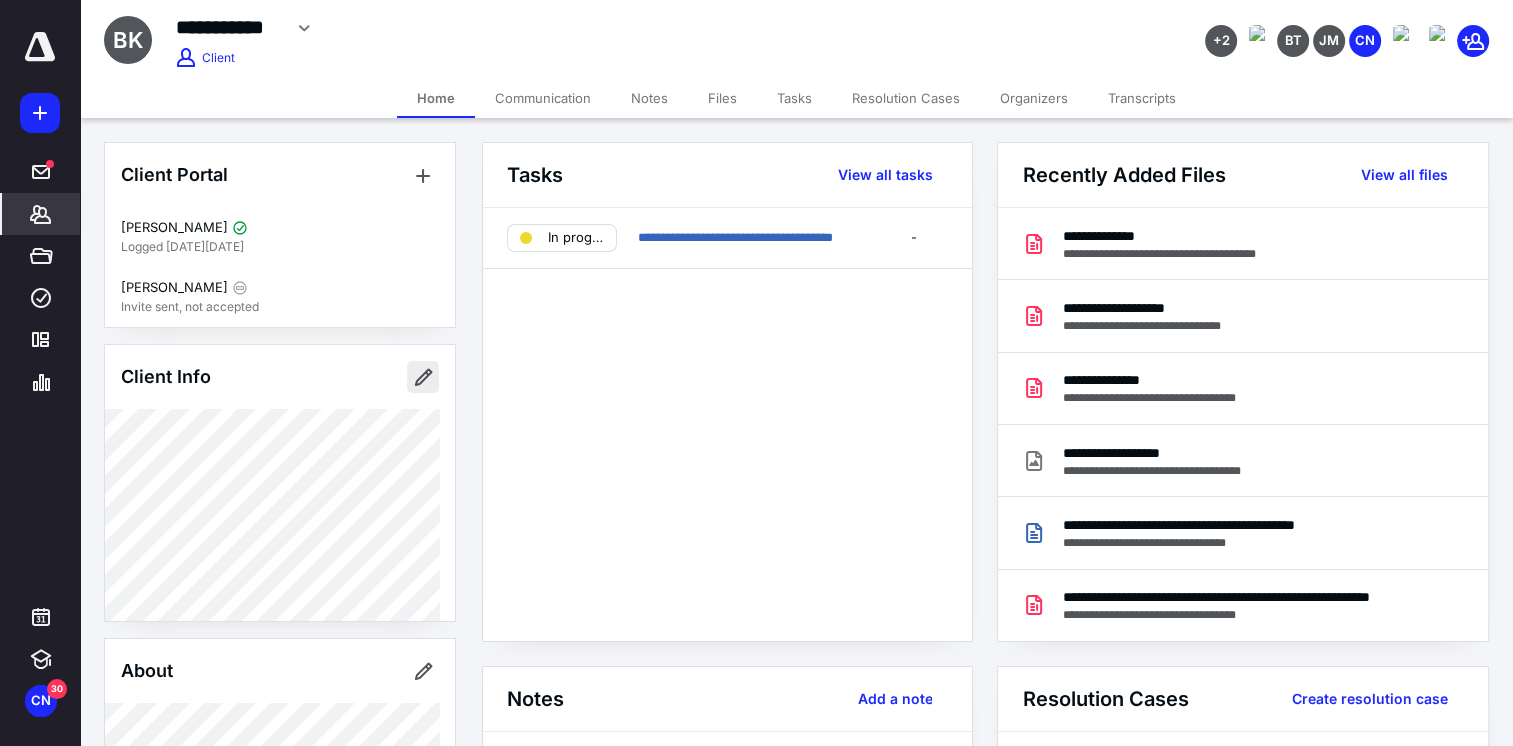 click at bounding box center [423, 377] 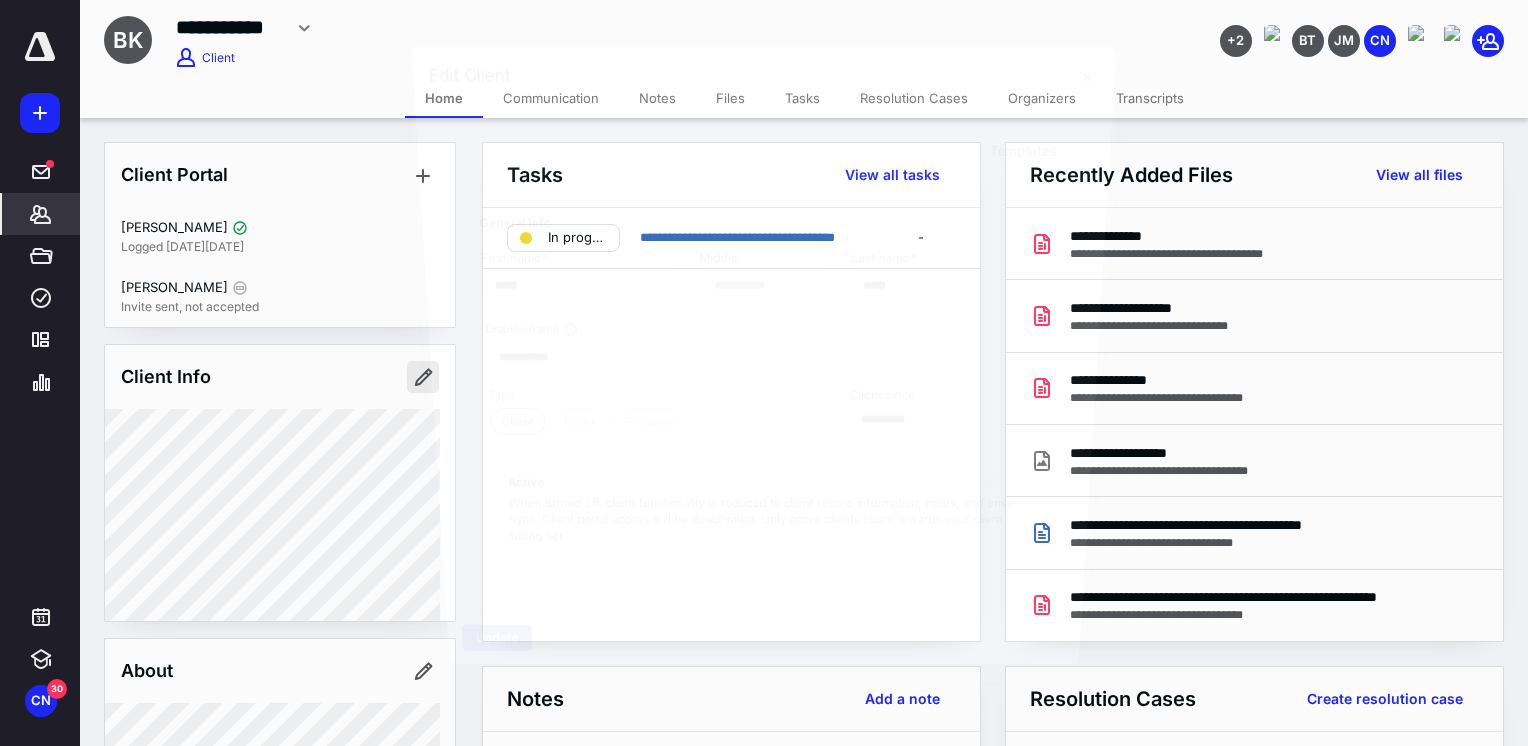 type on "**********" 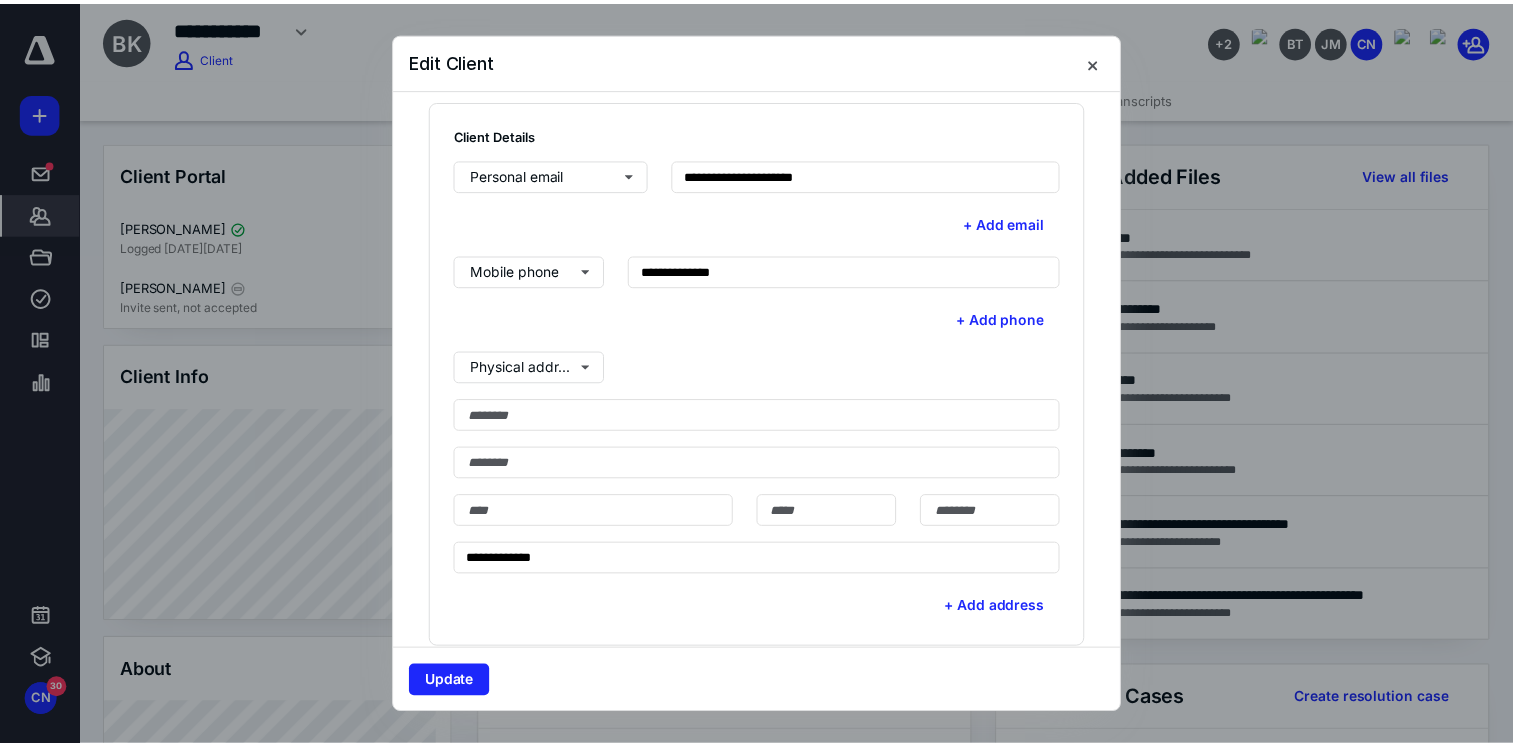 scroll, scrollTop: 540, scrollLeft: 0, axis: vertical 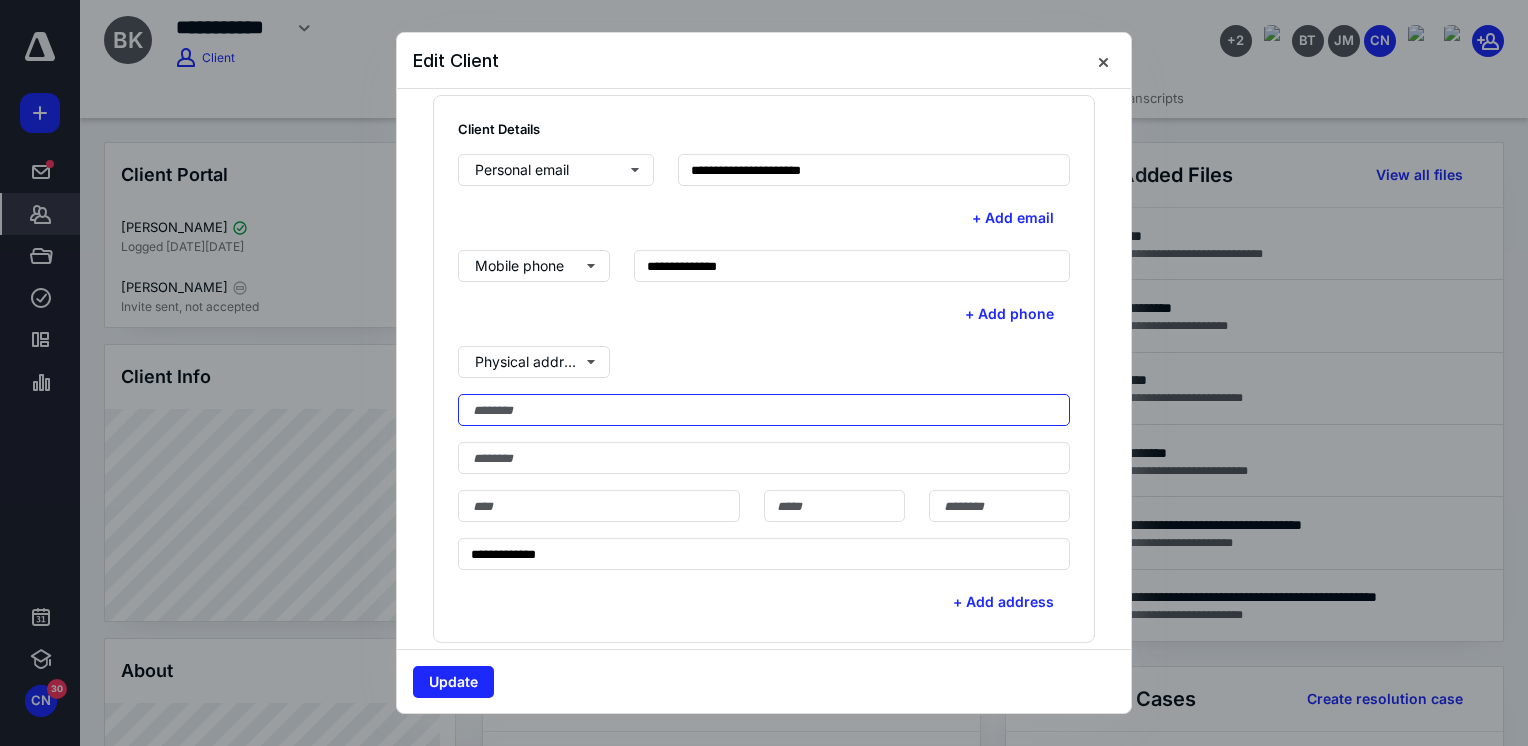 click at bounding box center (764, 410) 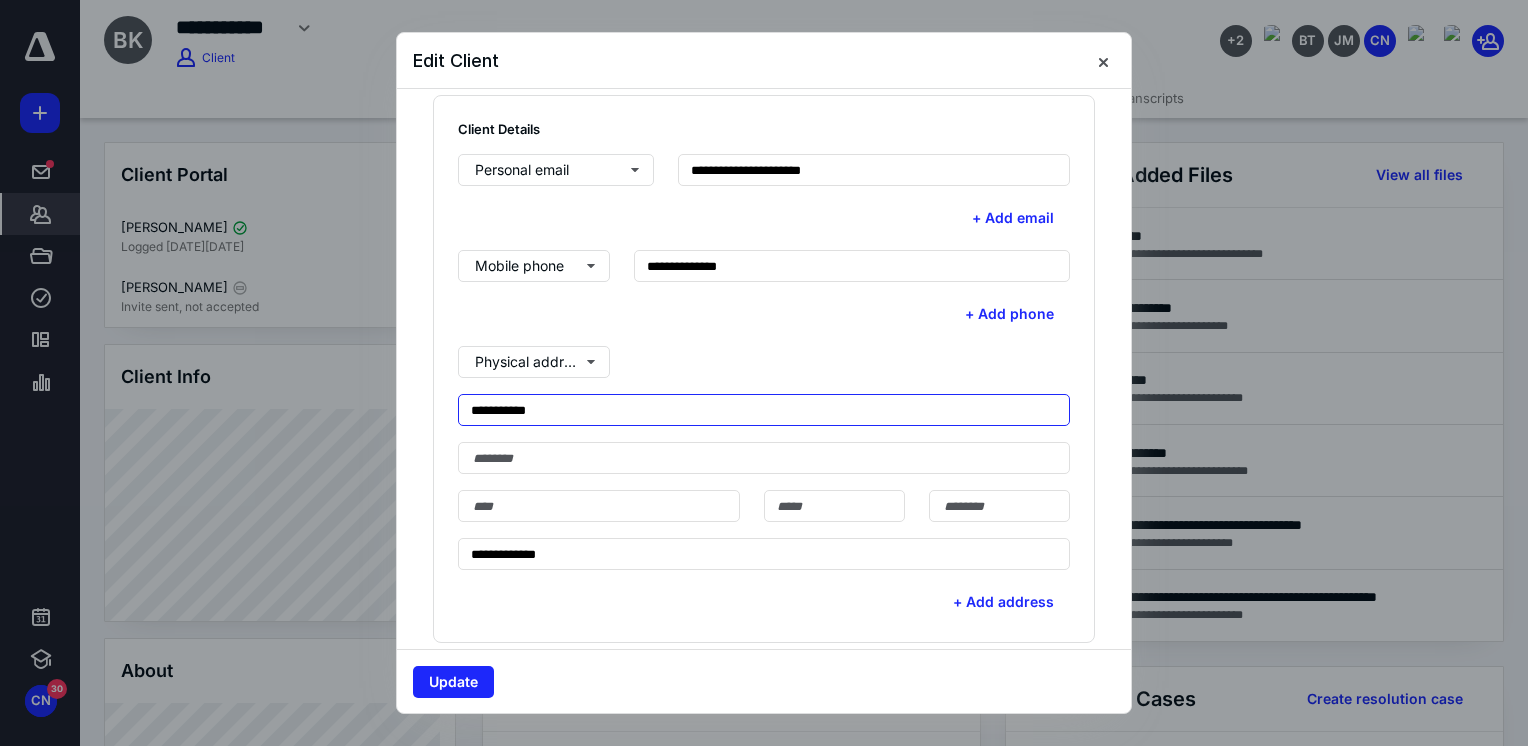 type on "**********" 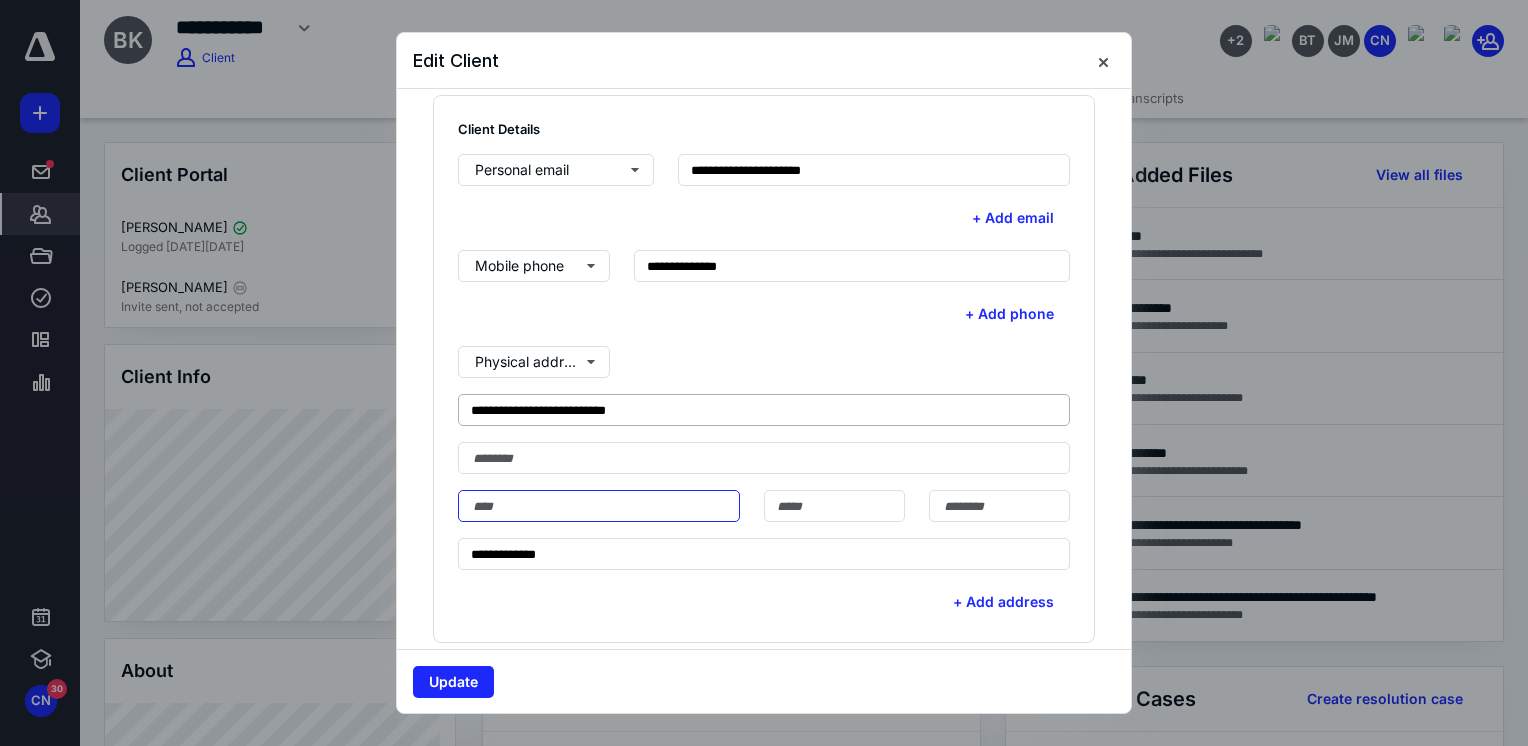 type on "******" 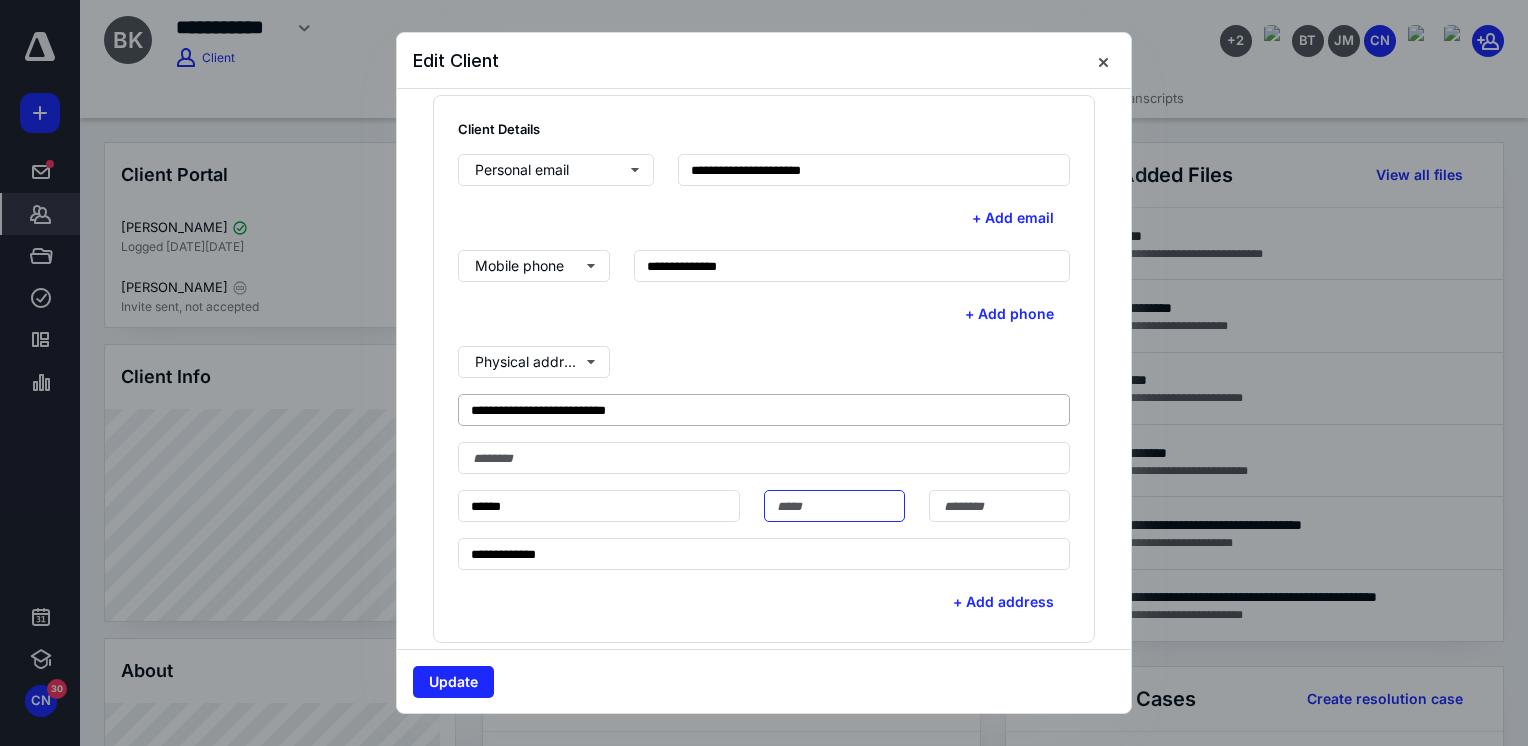 type on "**********" 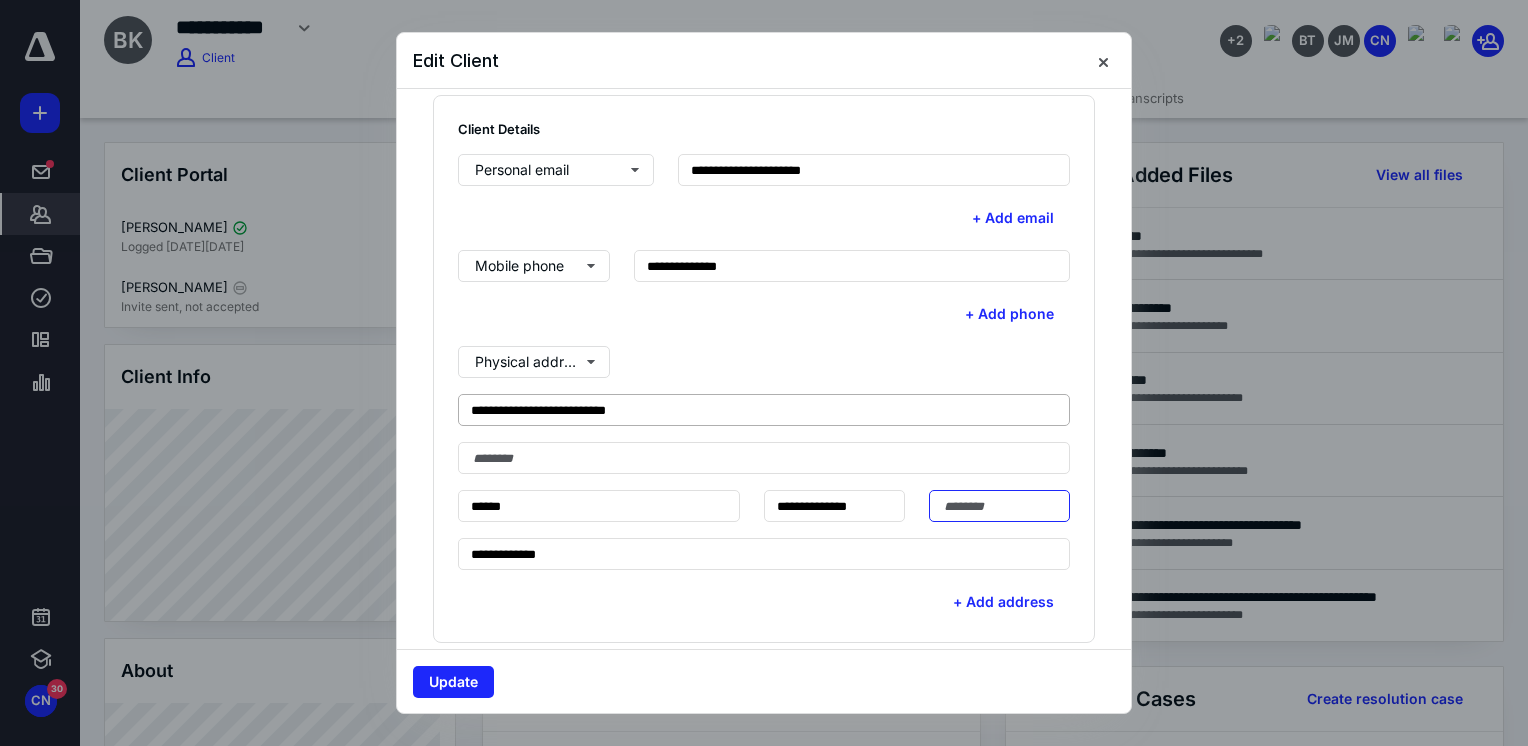 type on "*****" 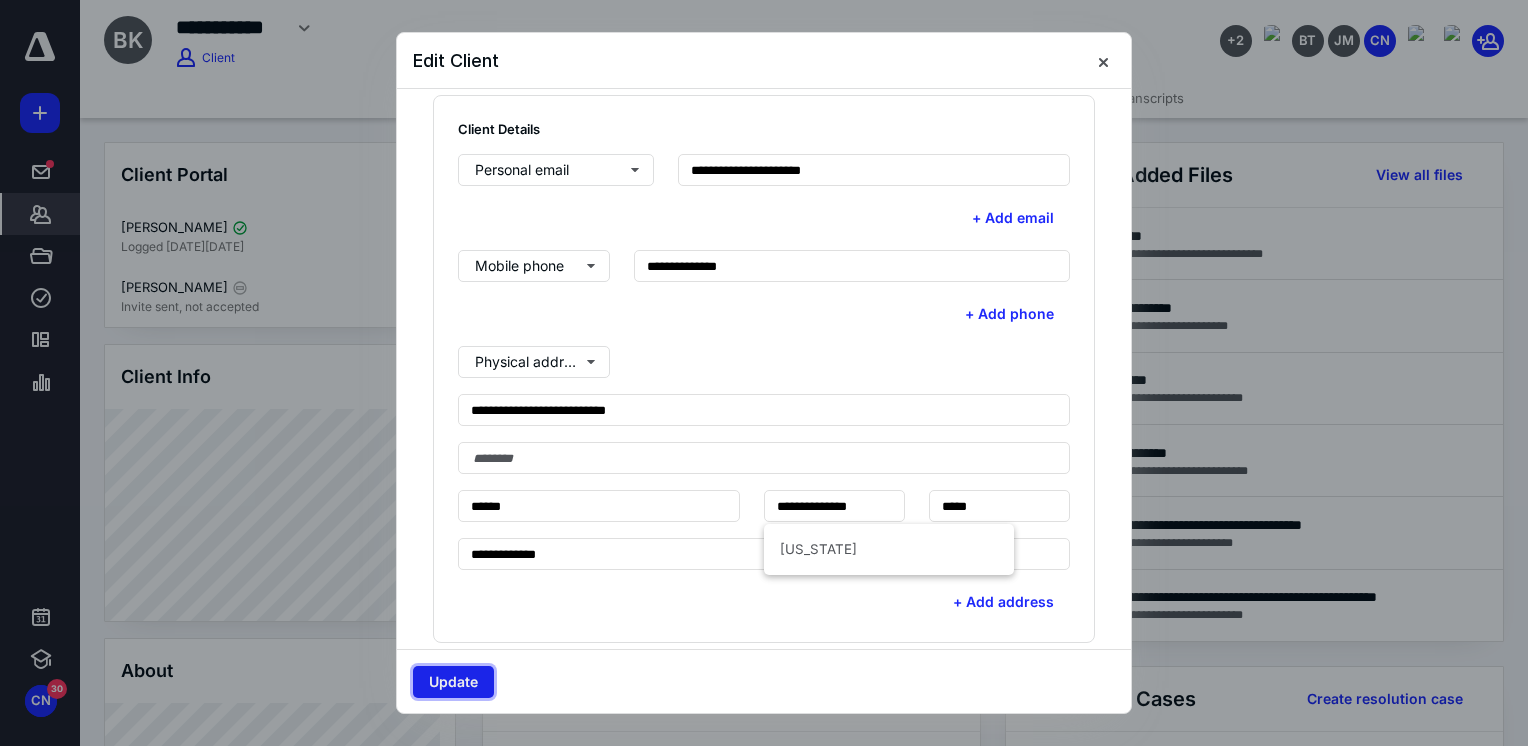 click on "Update" at bounding box center [453, 682] 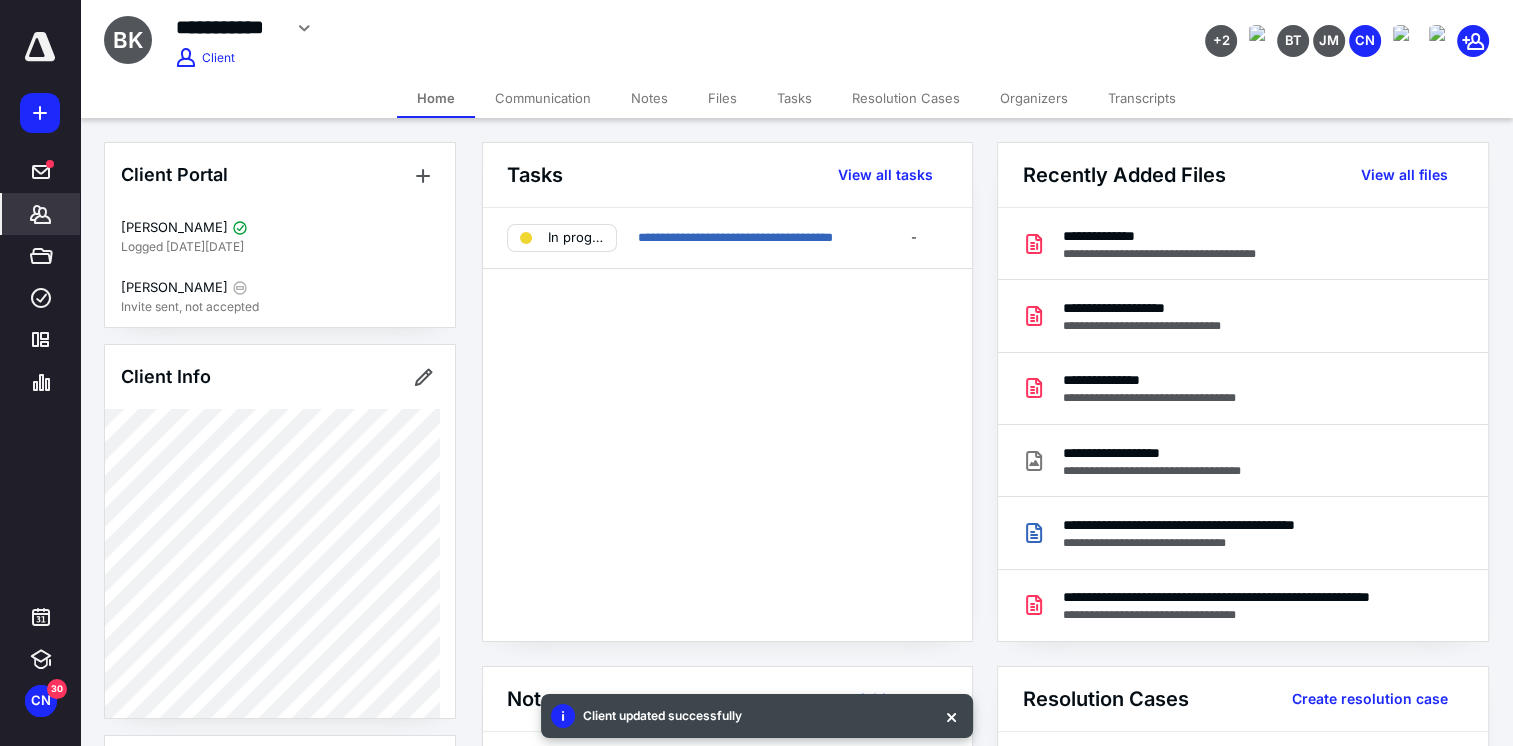 click on "Resolution Cases" at bounding box center (906, 98) 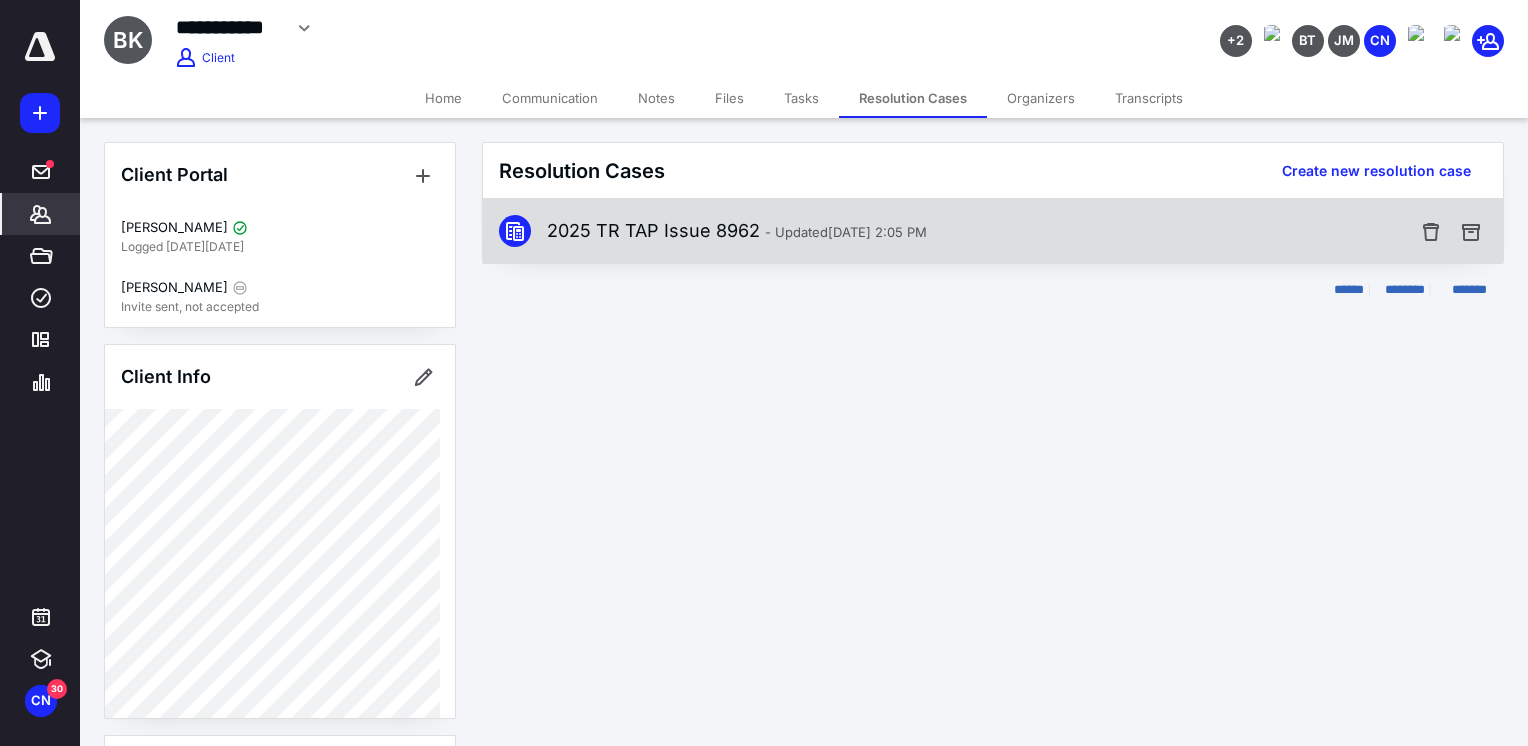 click on "2025 TR TAP Issue 8962   - Updated  [DATE] 2:05 PM" at bounding box center [737, 231] 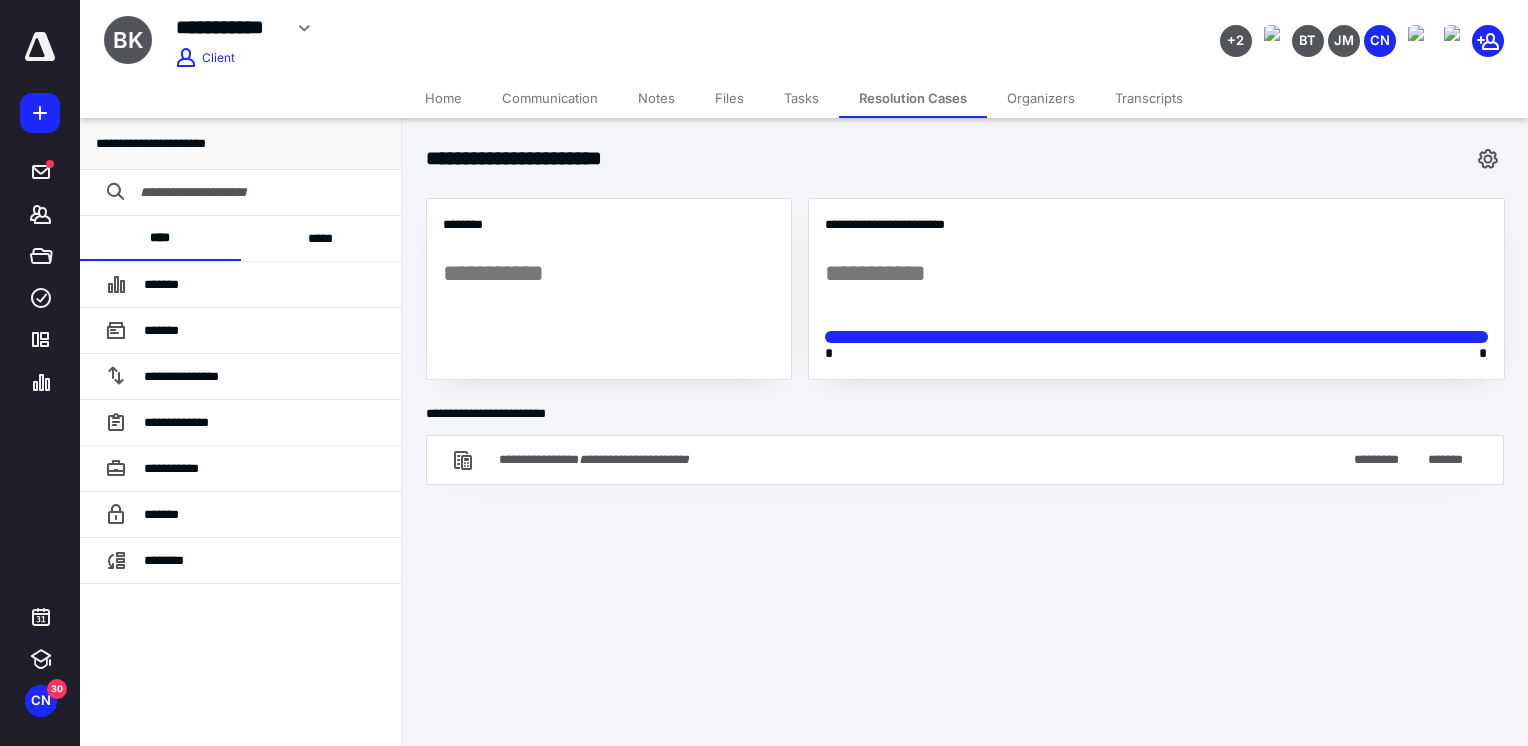 click at bounding box center [240, 193] 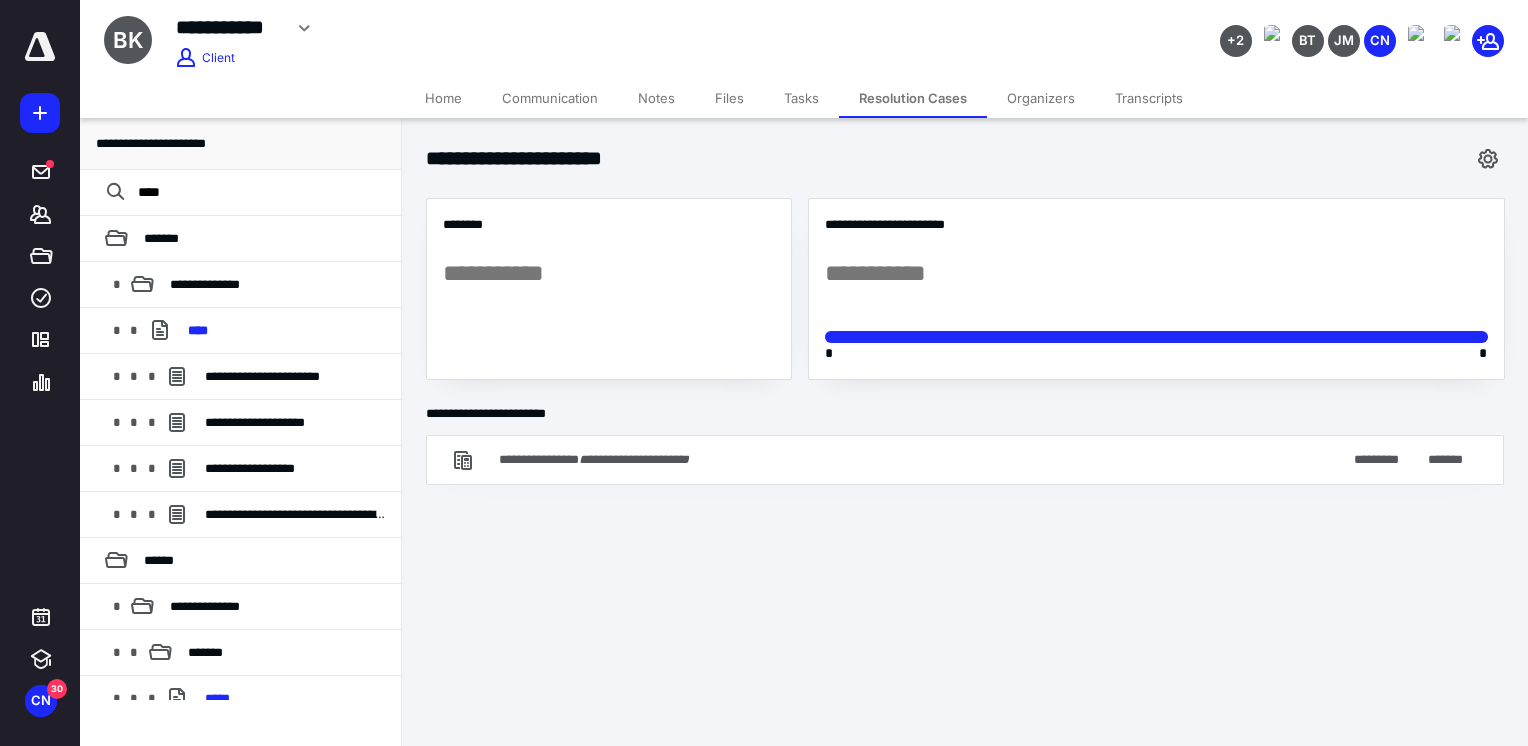type on "****" 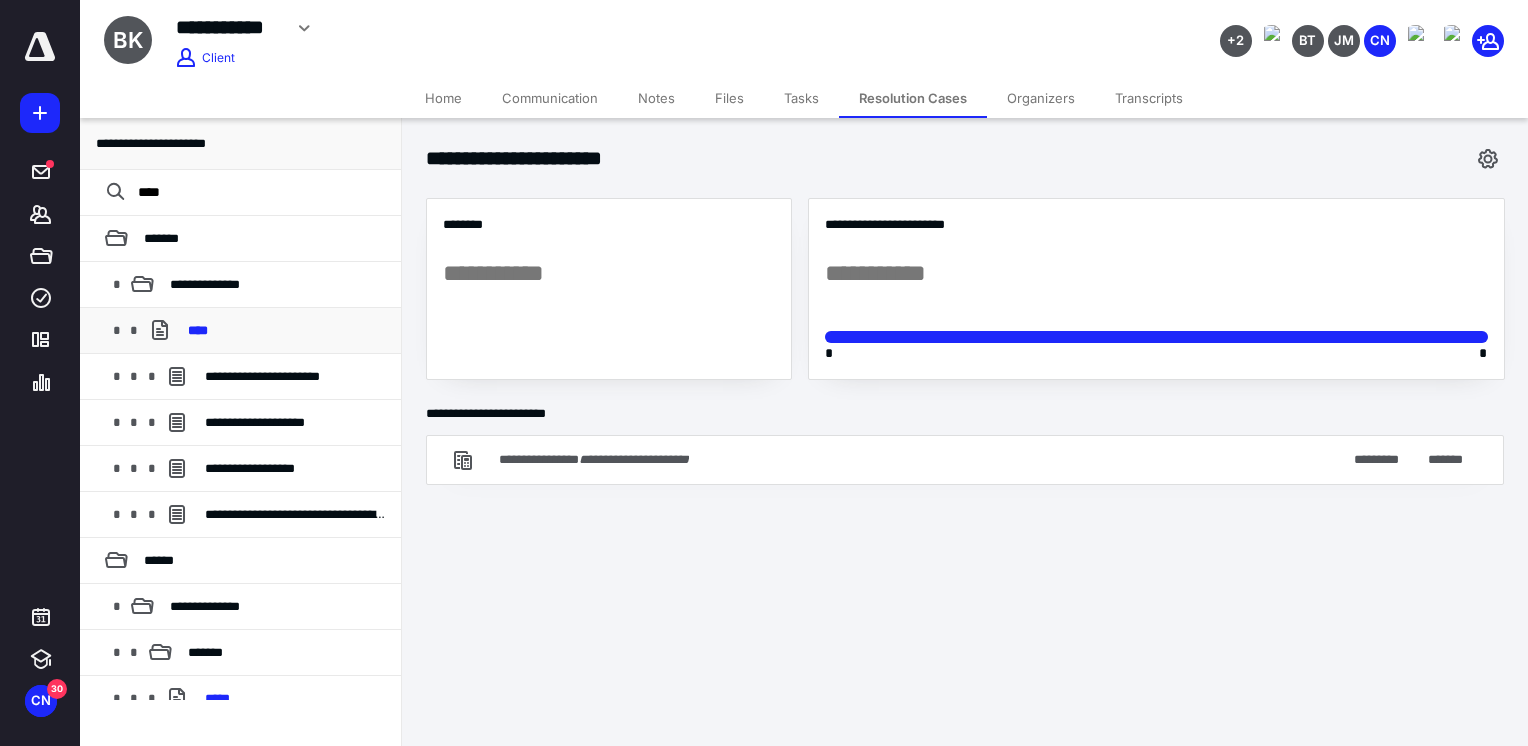click on "****" at bounding box center (286, 331) 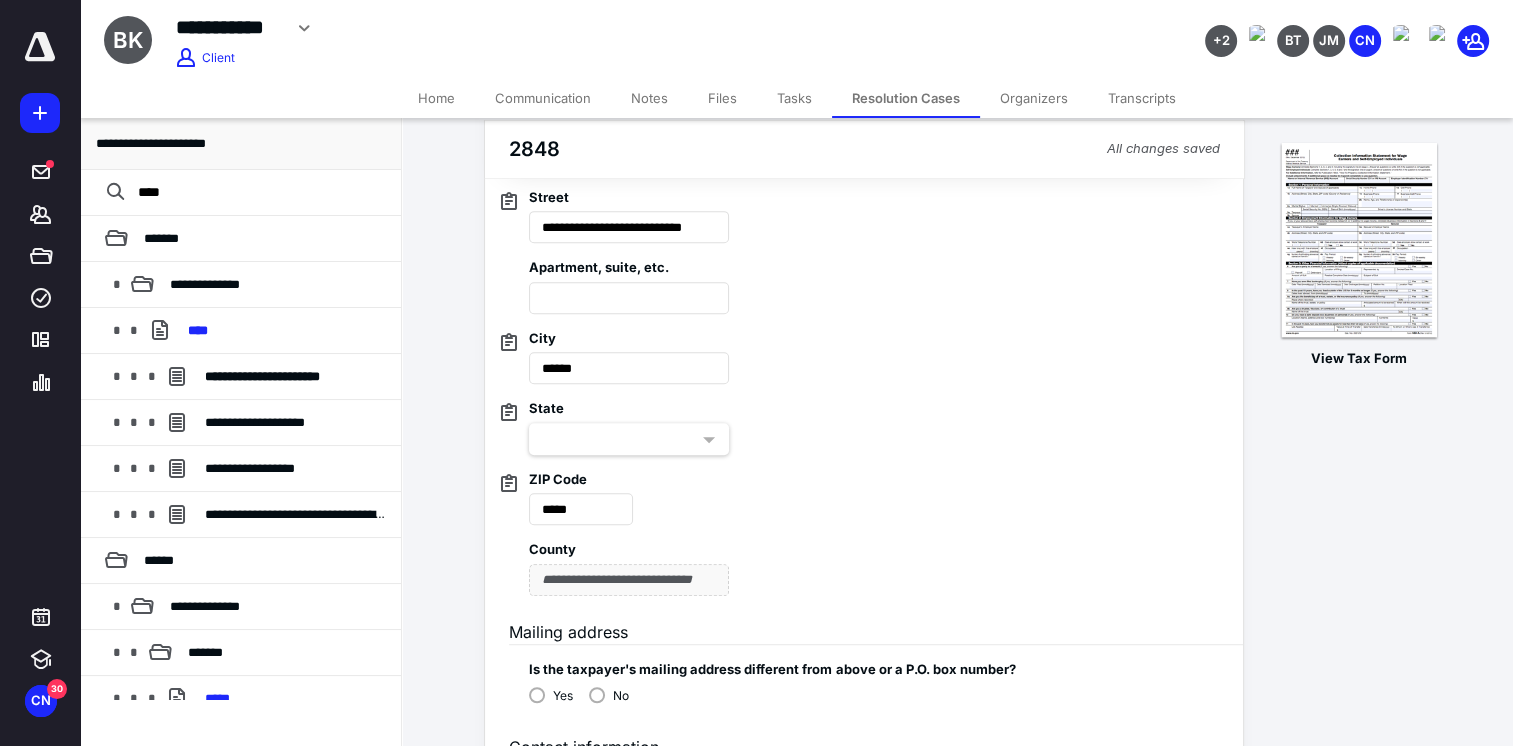 scroll, scrollTop: 993, scrollLeft: 0, axis: vertical 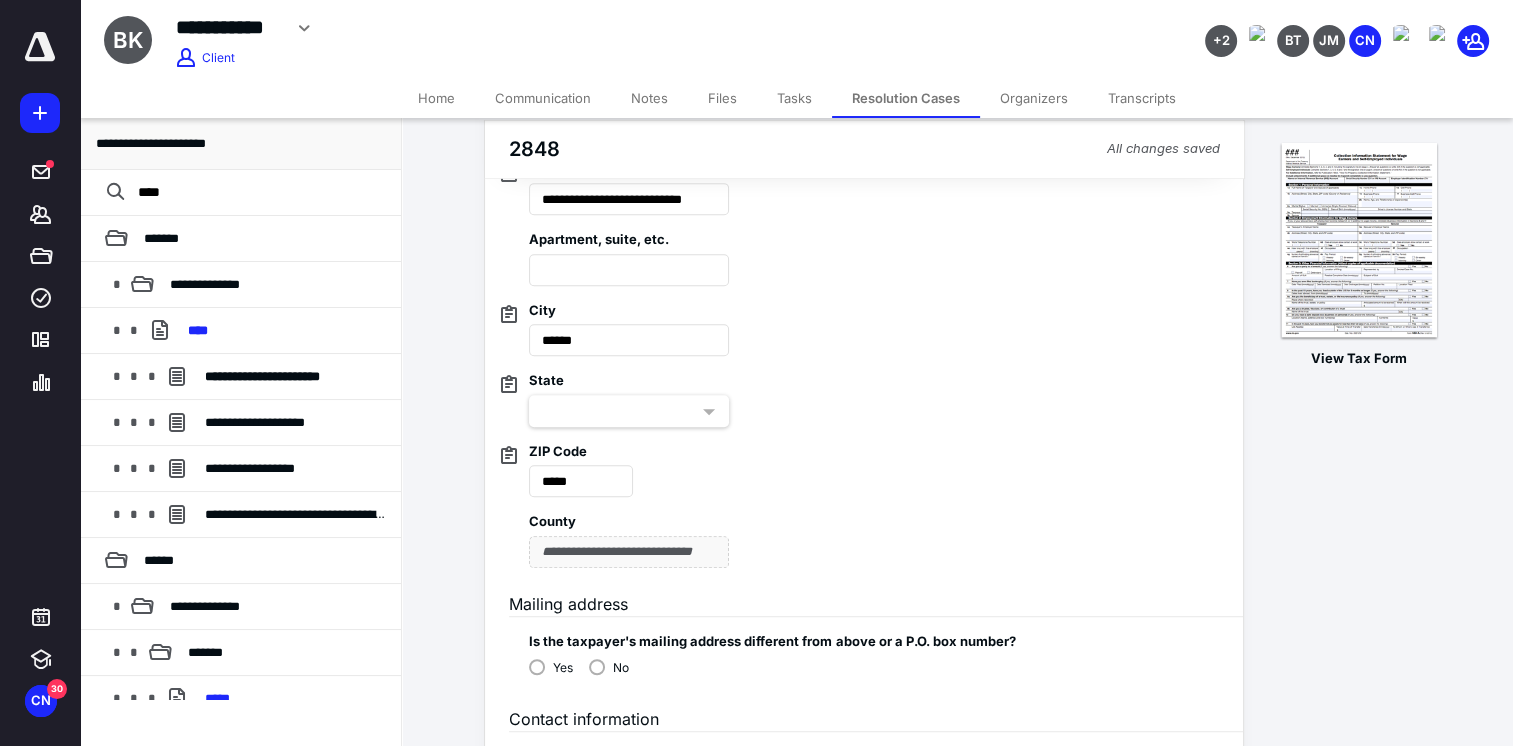 click at bounding box center [629, 411] 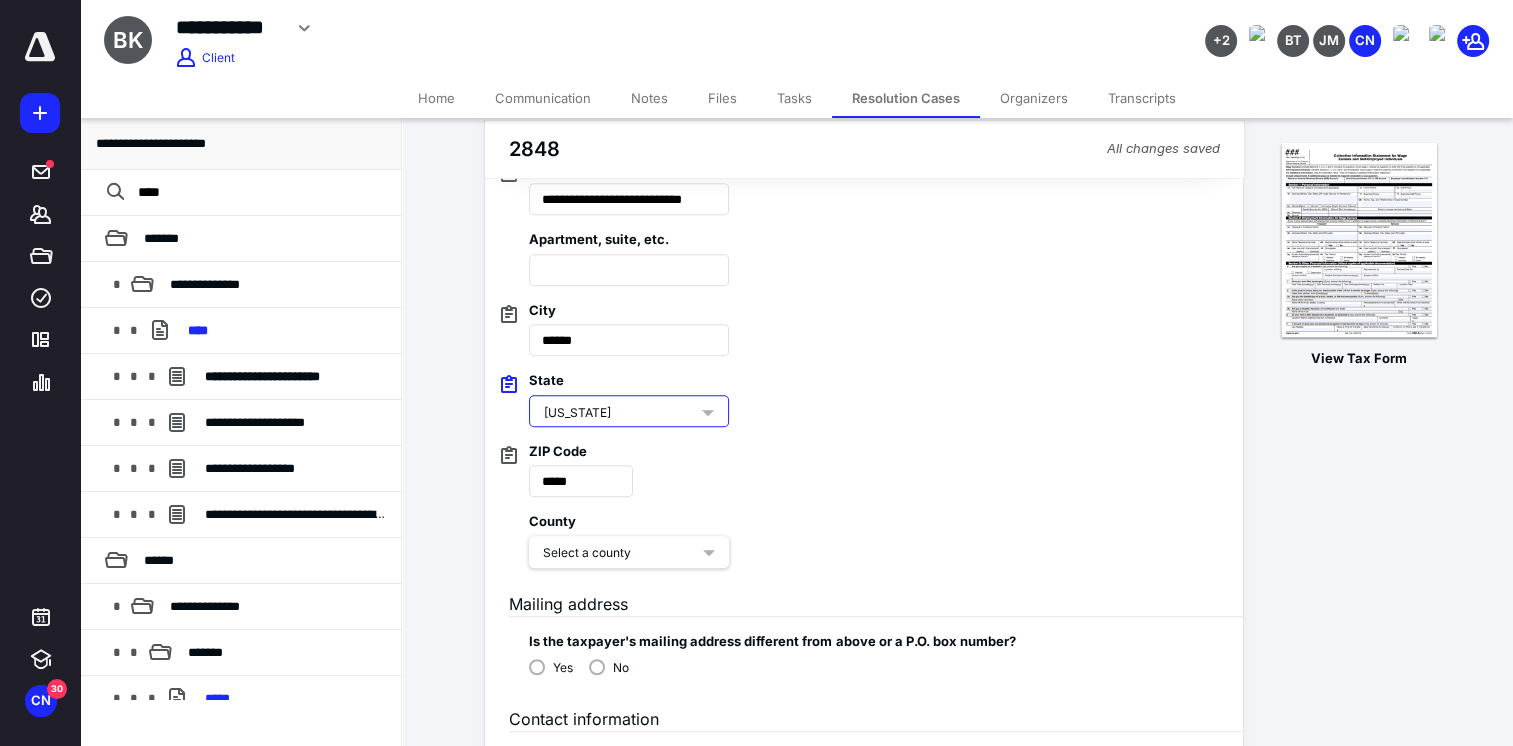 click on "Select a county" at bounding box center [629, 552] 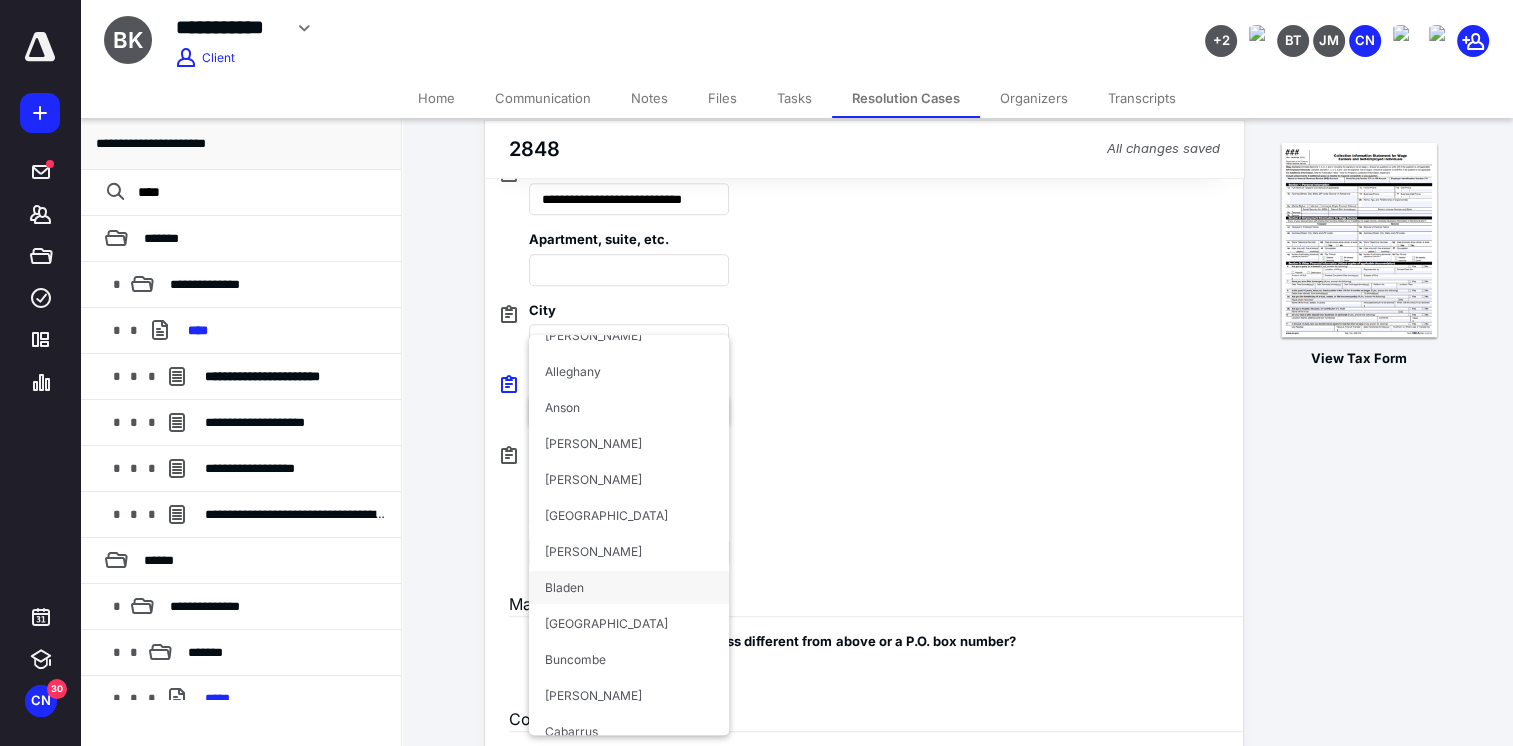 scroll, scrollTop: 132, scrollLeft: 0, axis: vertical 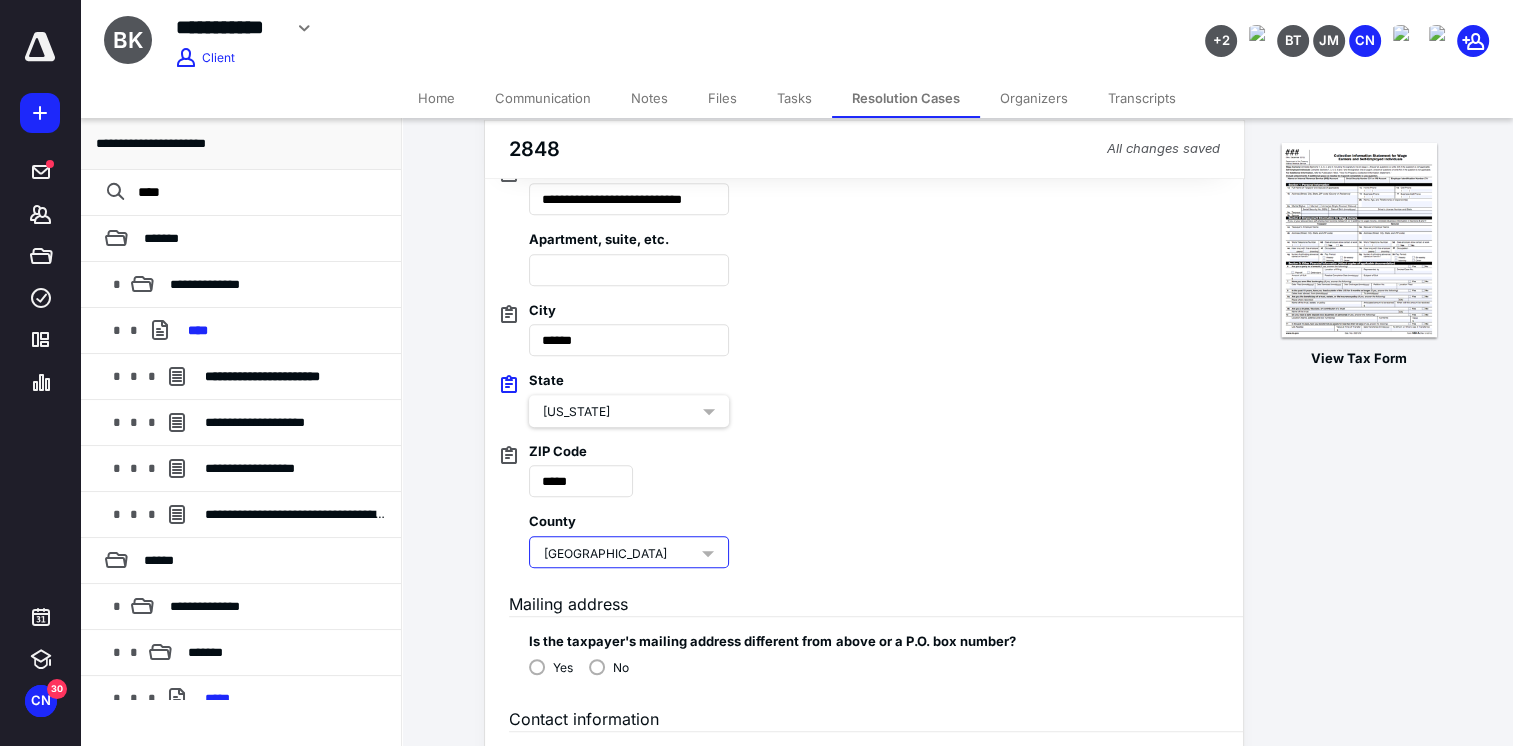 click on "No" at bounding box center [609, 666] 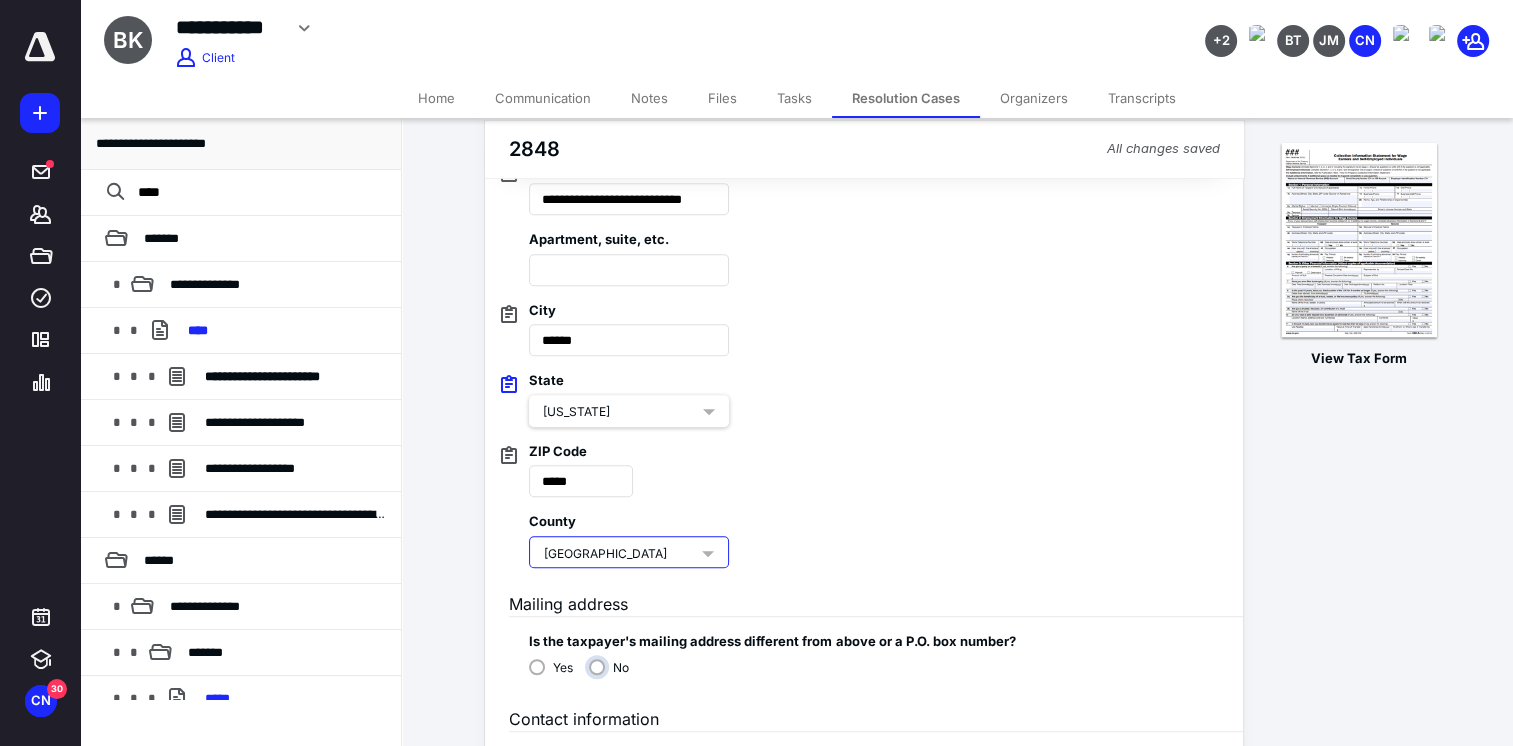 radio on "****" 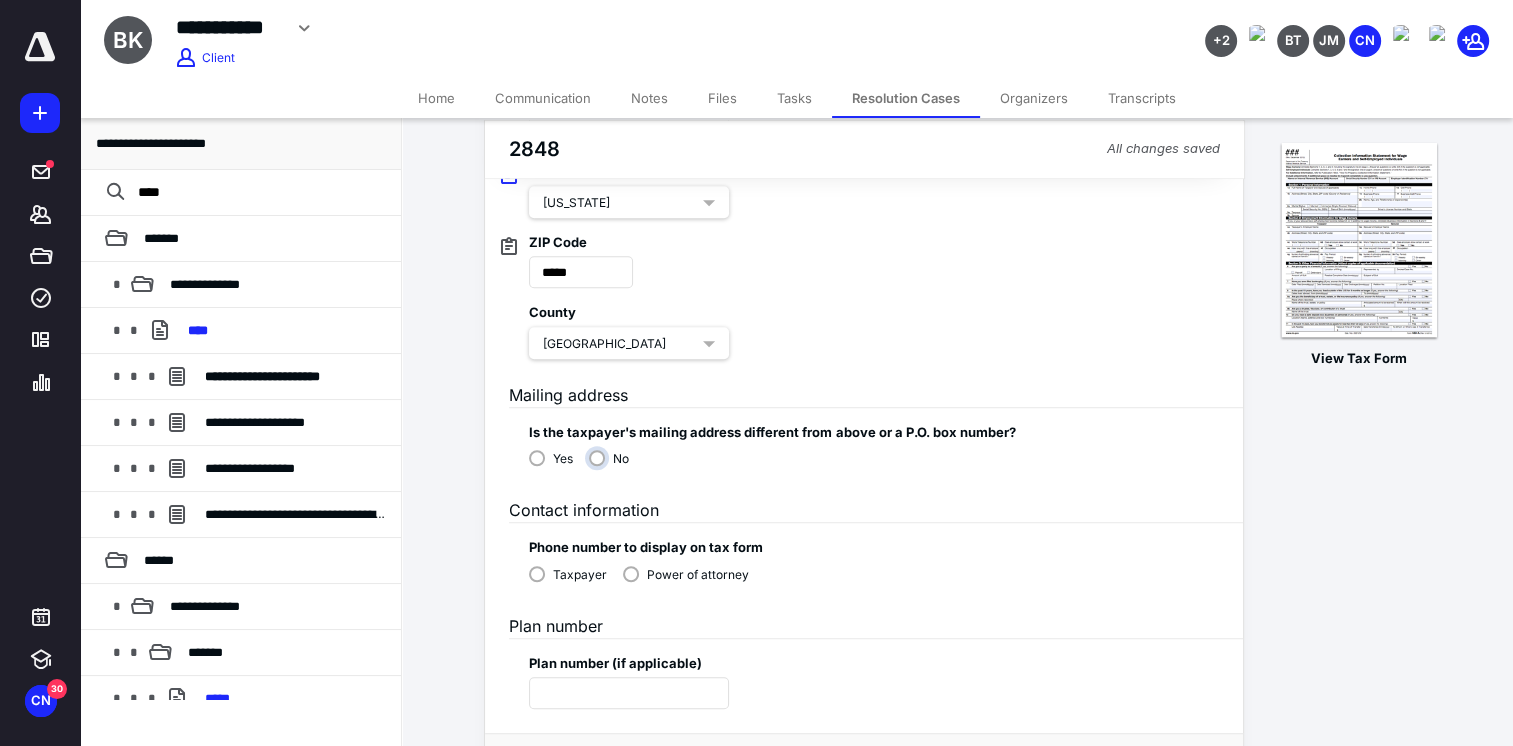 scroll, scrollTop: 1251, scrollLeft: 0, axis: vertical 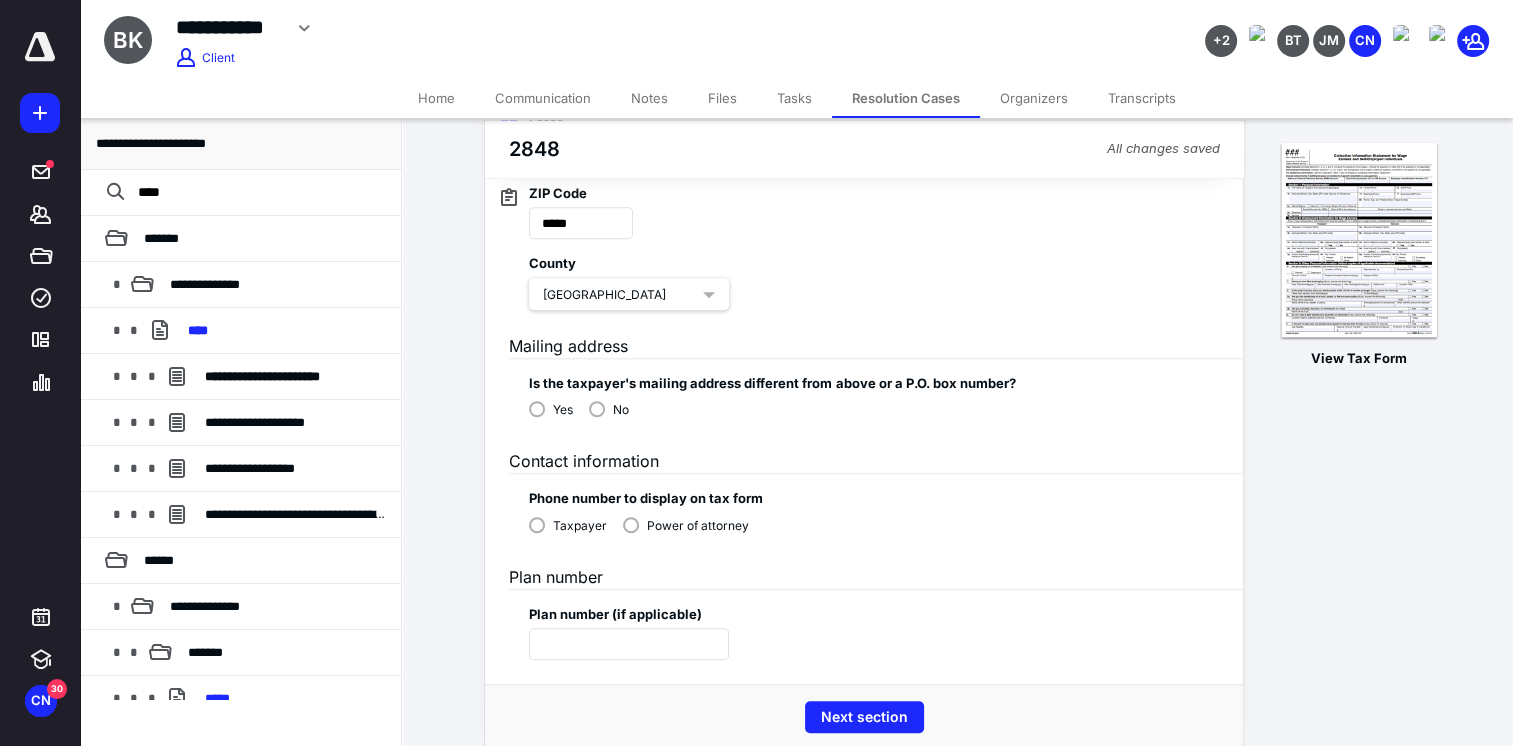 click on "Power of attorney" at bounding box center (698, 526) 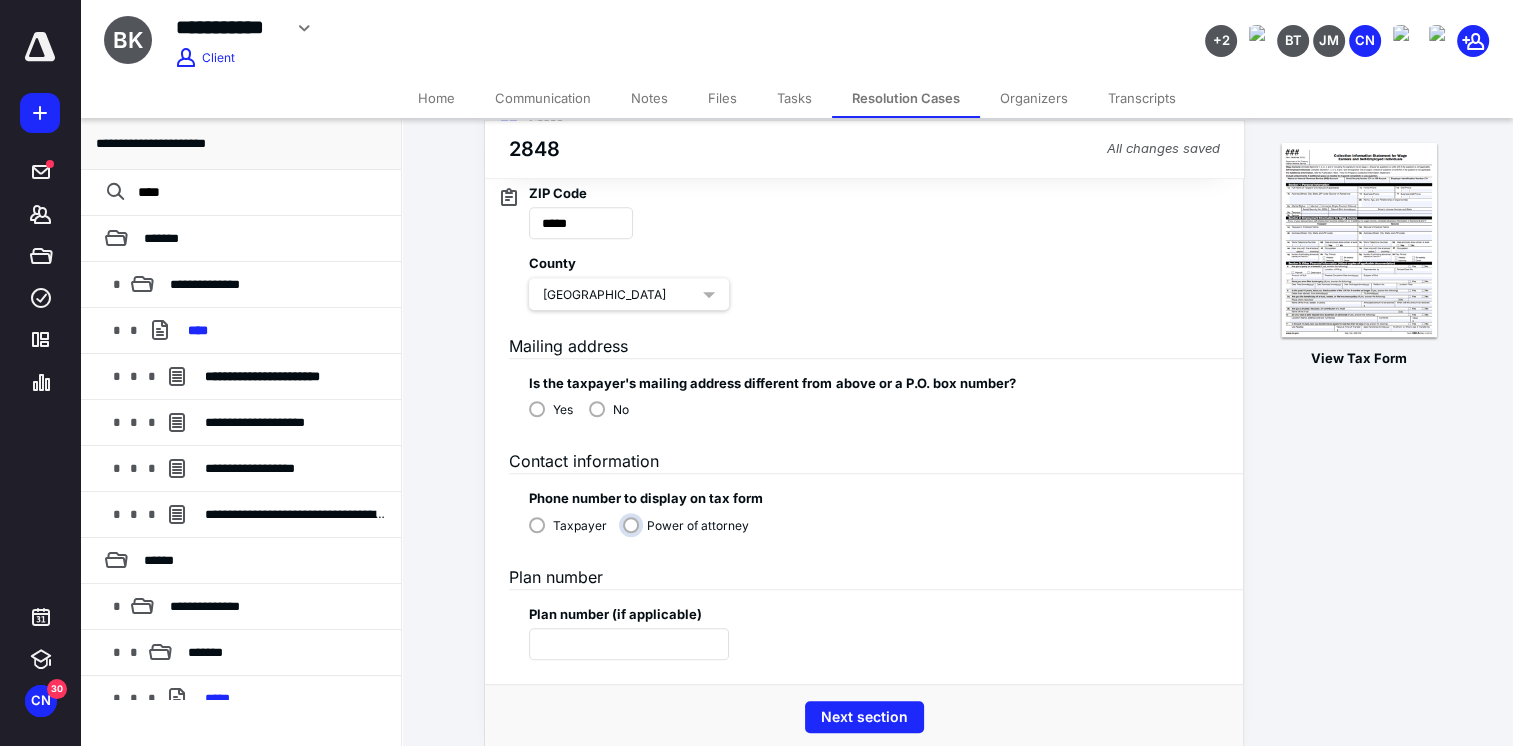 click on "Power of attorney" at bounding box center (691, 533) 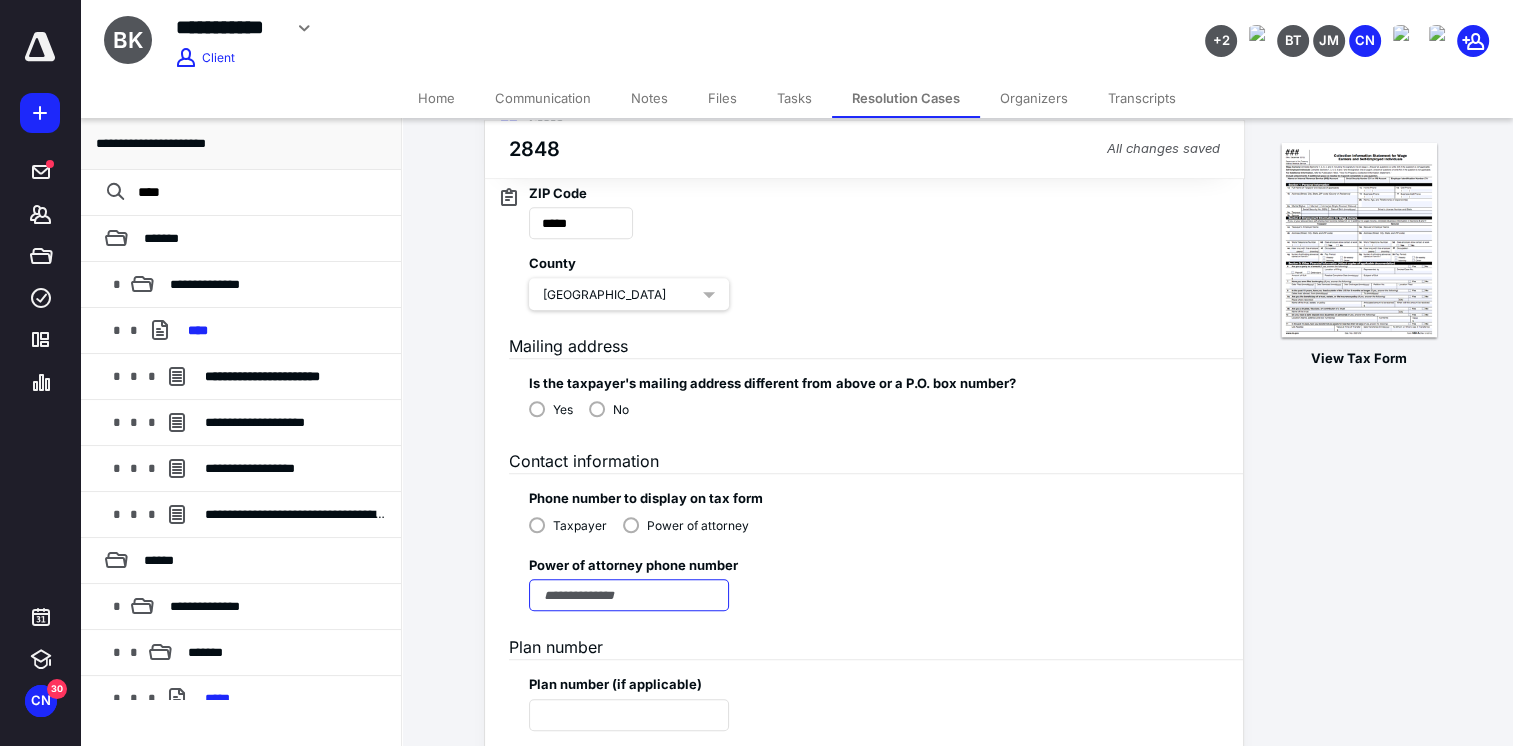 click at bounding box center (629, 595) 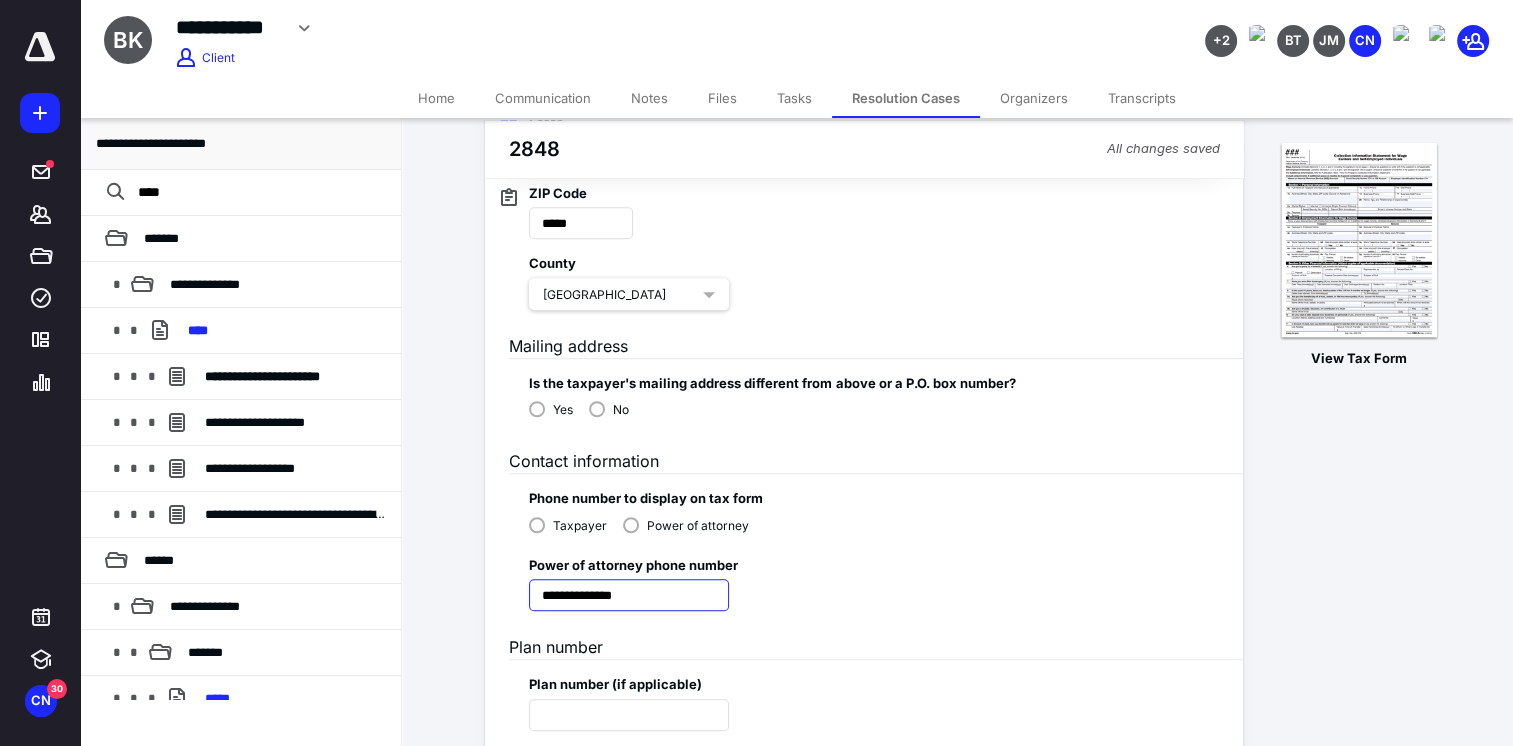 type on "**********" 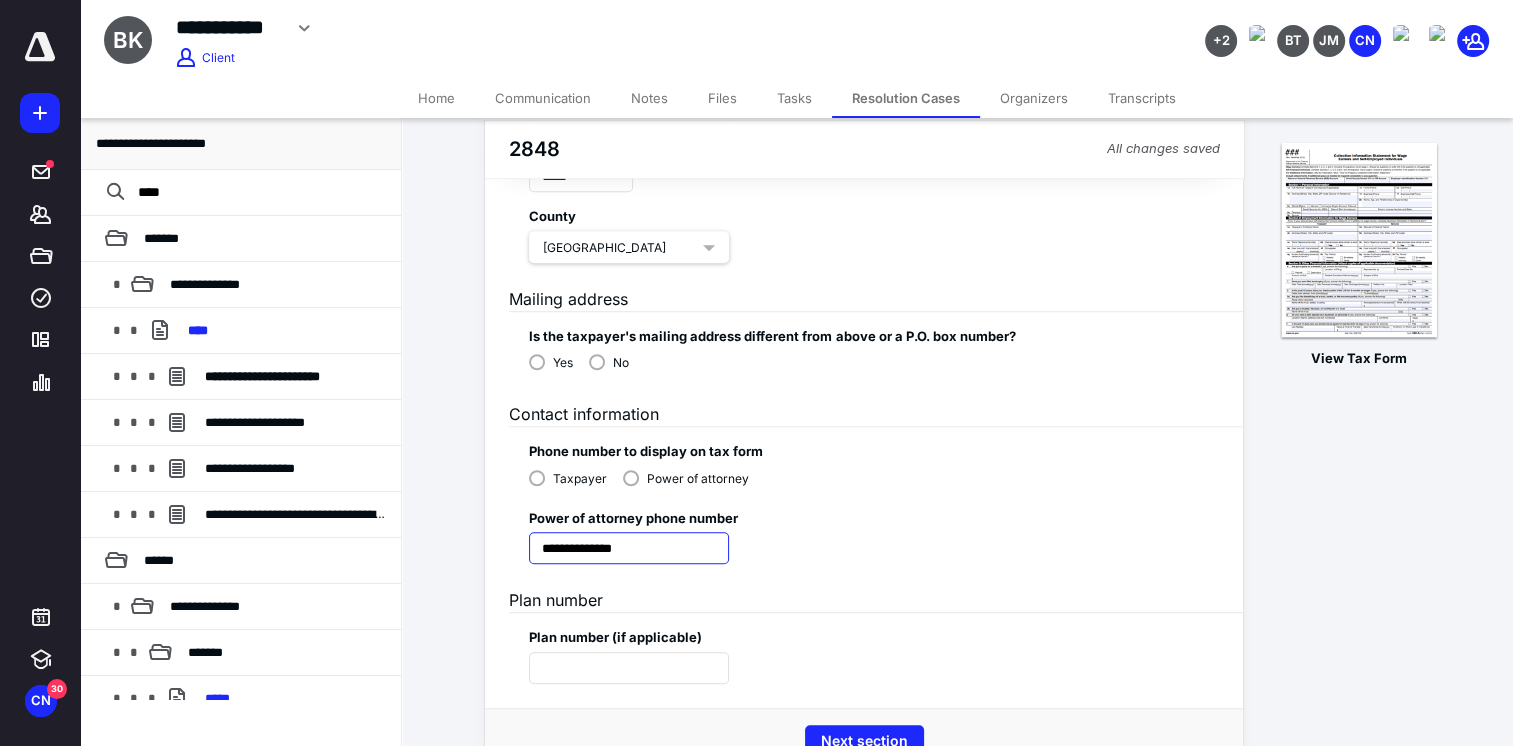 scroll, scrollTop: 1347, scrollLeft: 0, axis: vertical 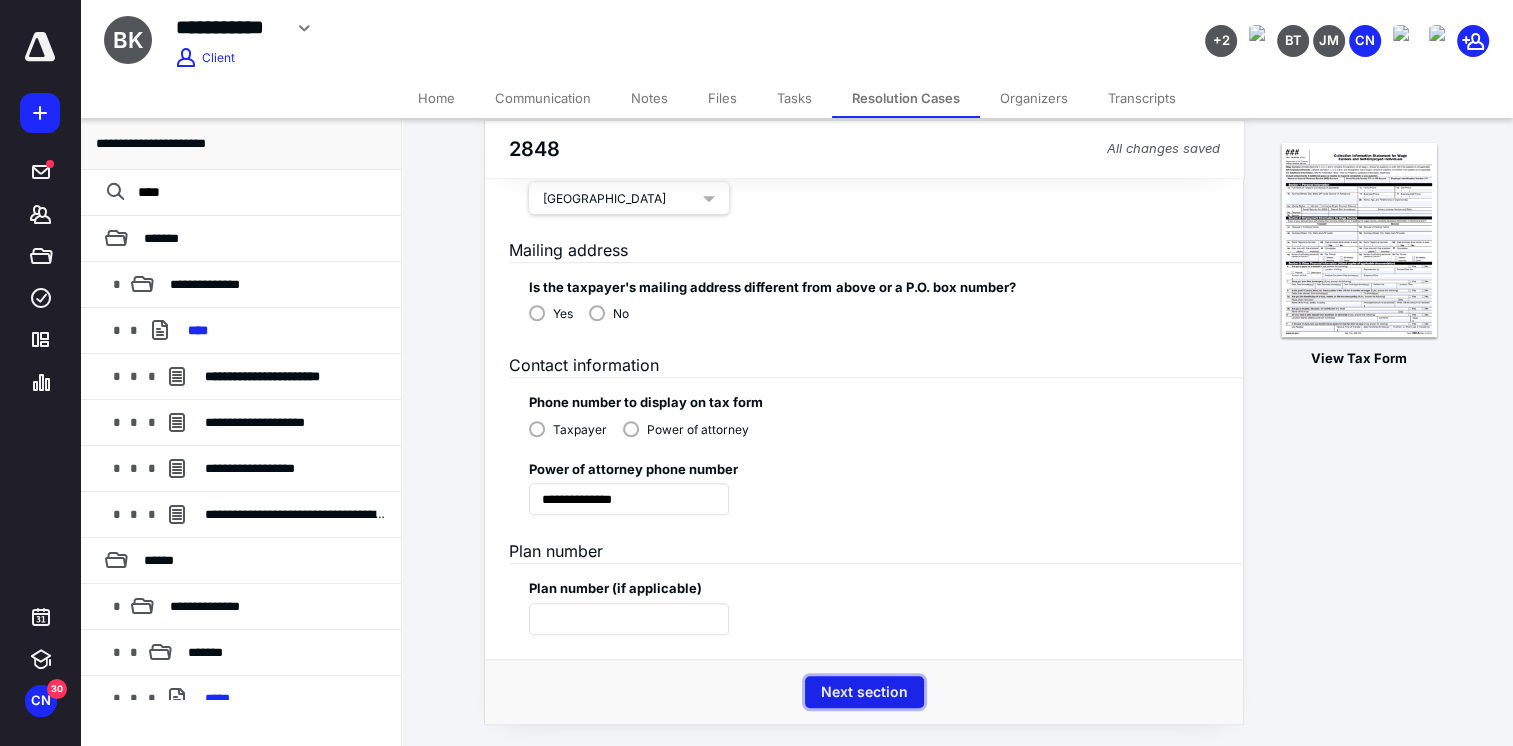 click on "Next section" at bounding box center (864, 692) 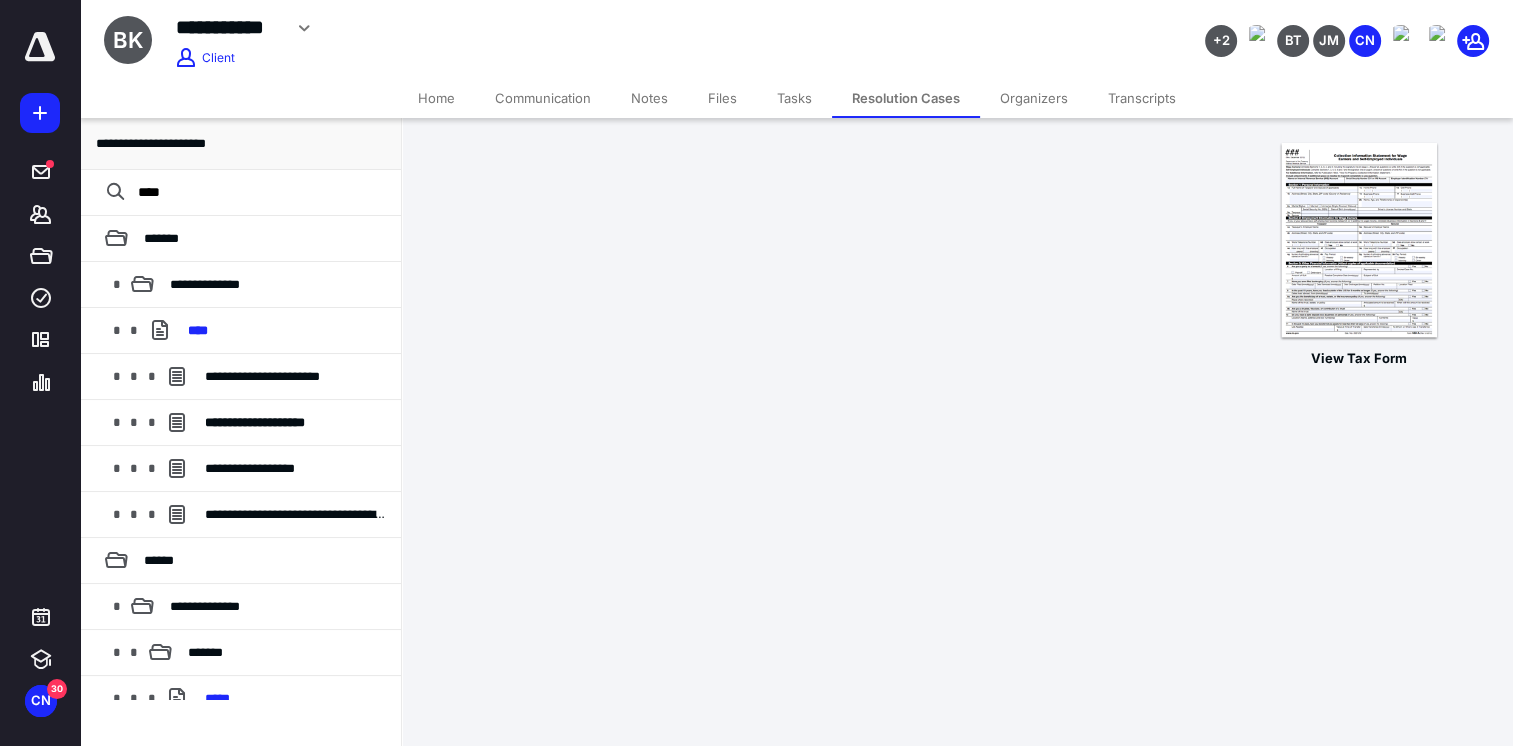 scroll, scrollTop: 0, scrollLeft: 0, axis: both 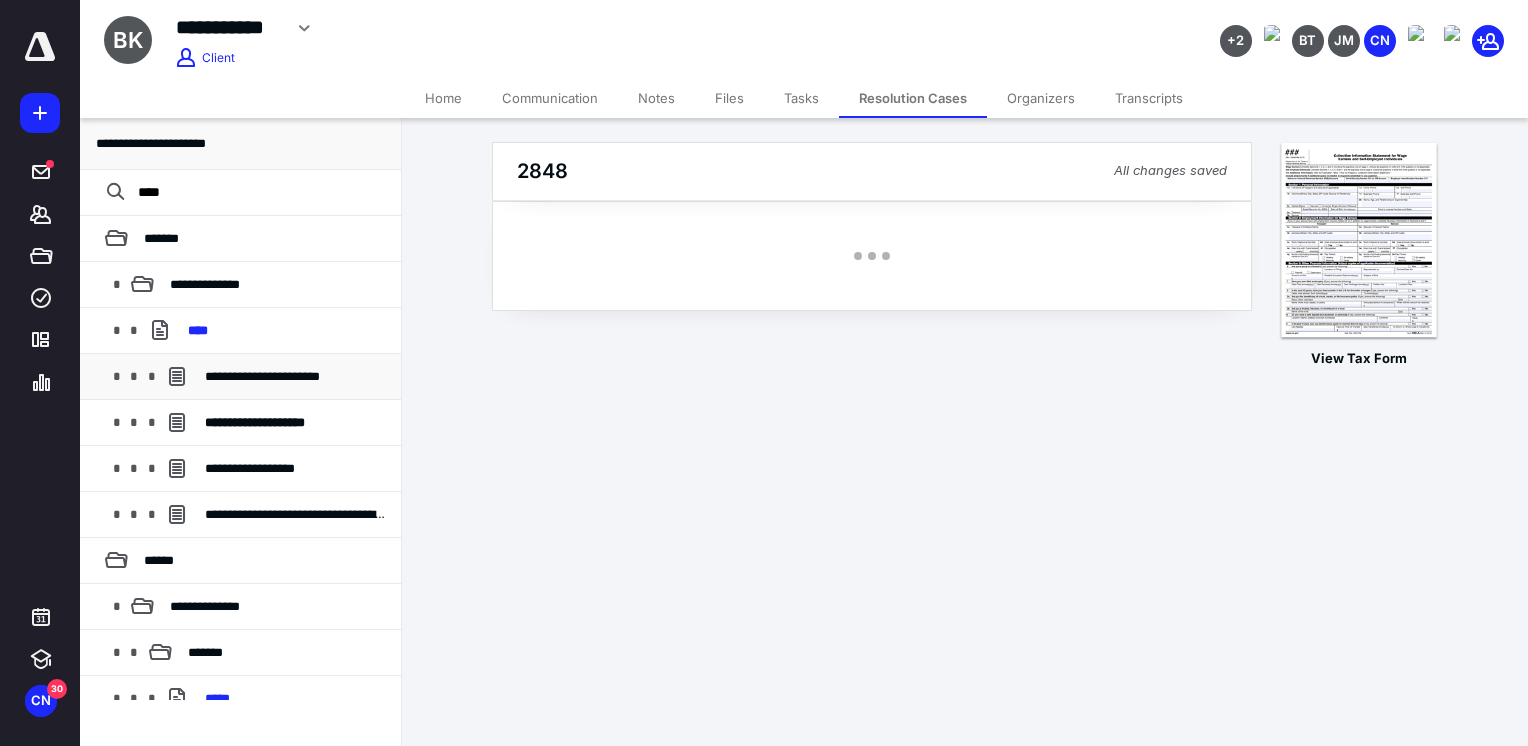 click on "**********" at bounding box center [262, 376] 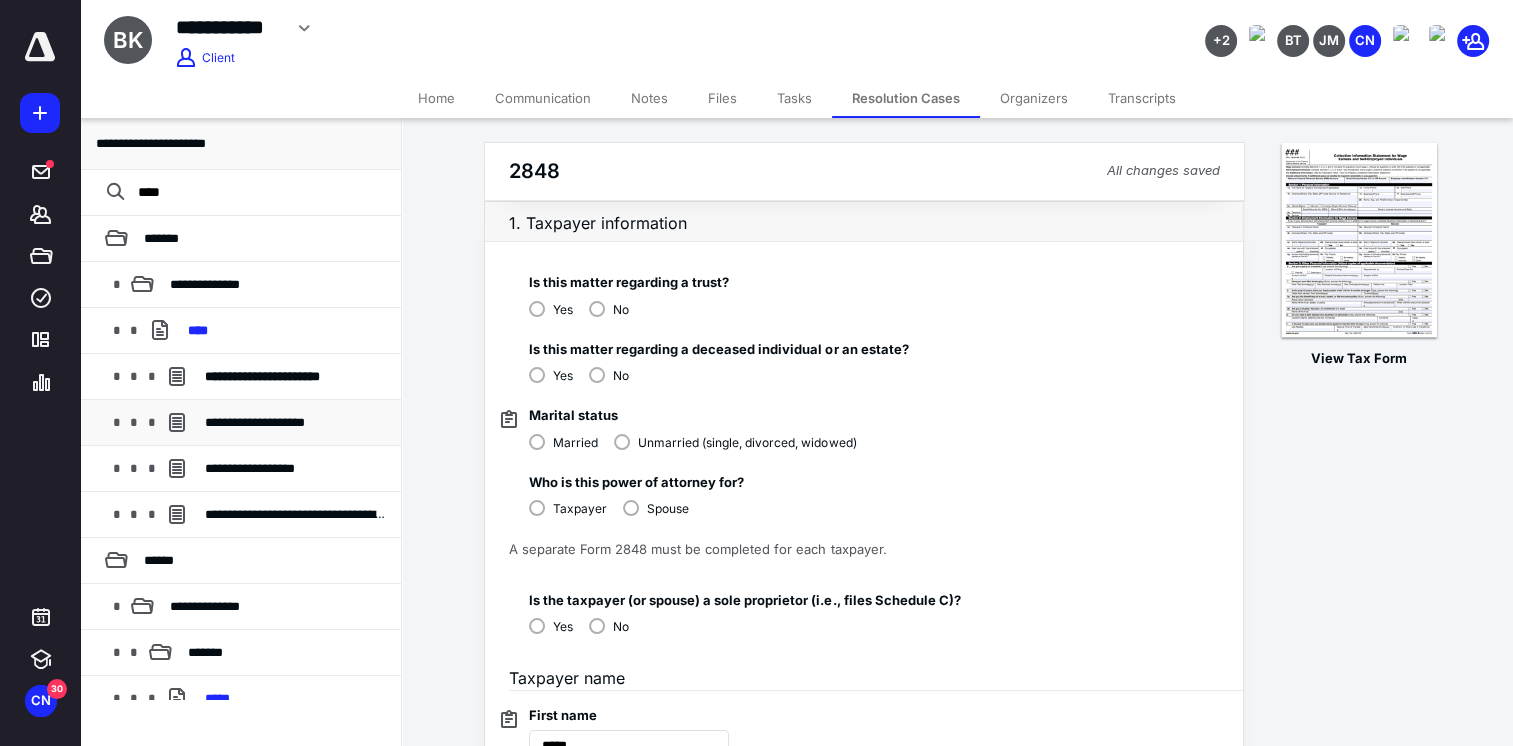 click on "**********" at bounding box center (255, 422) 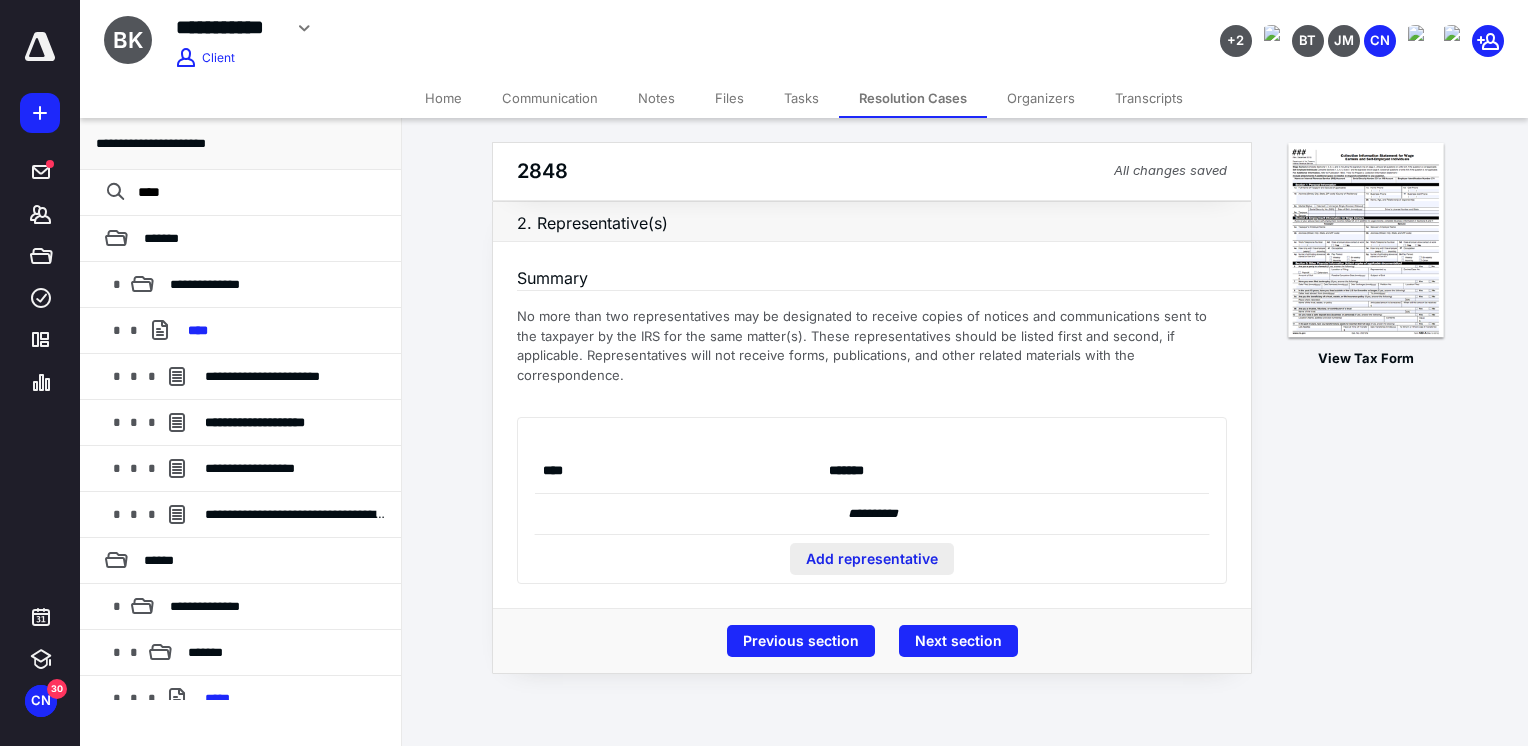 click on "Add representative" at bounding box center (872, 559) 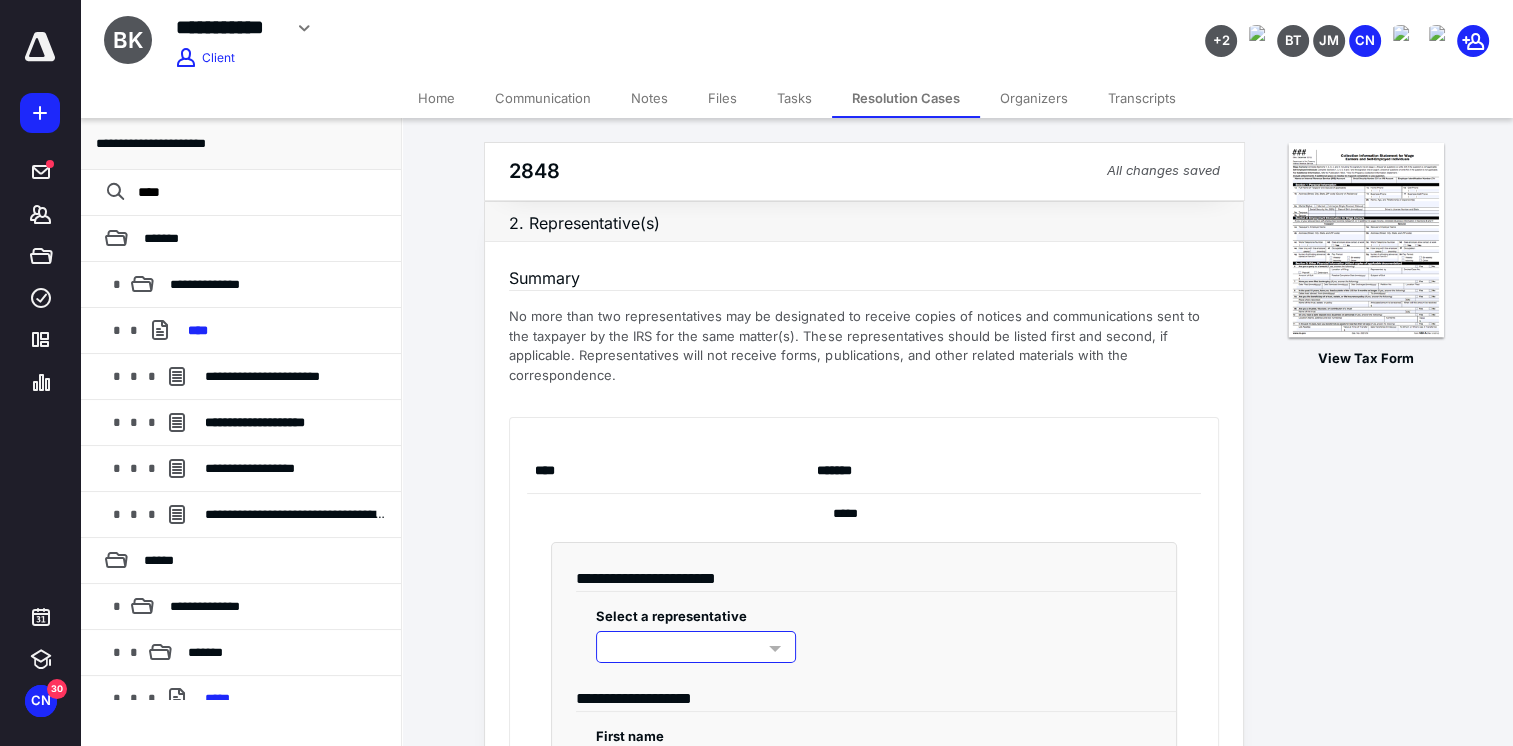 click at bounding box center (696, 647) 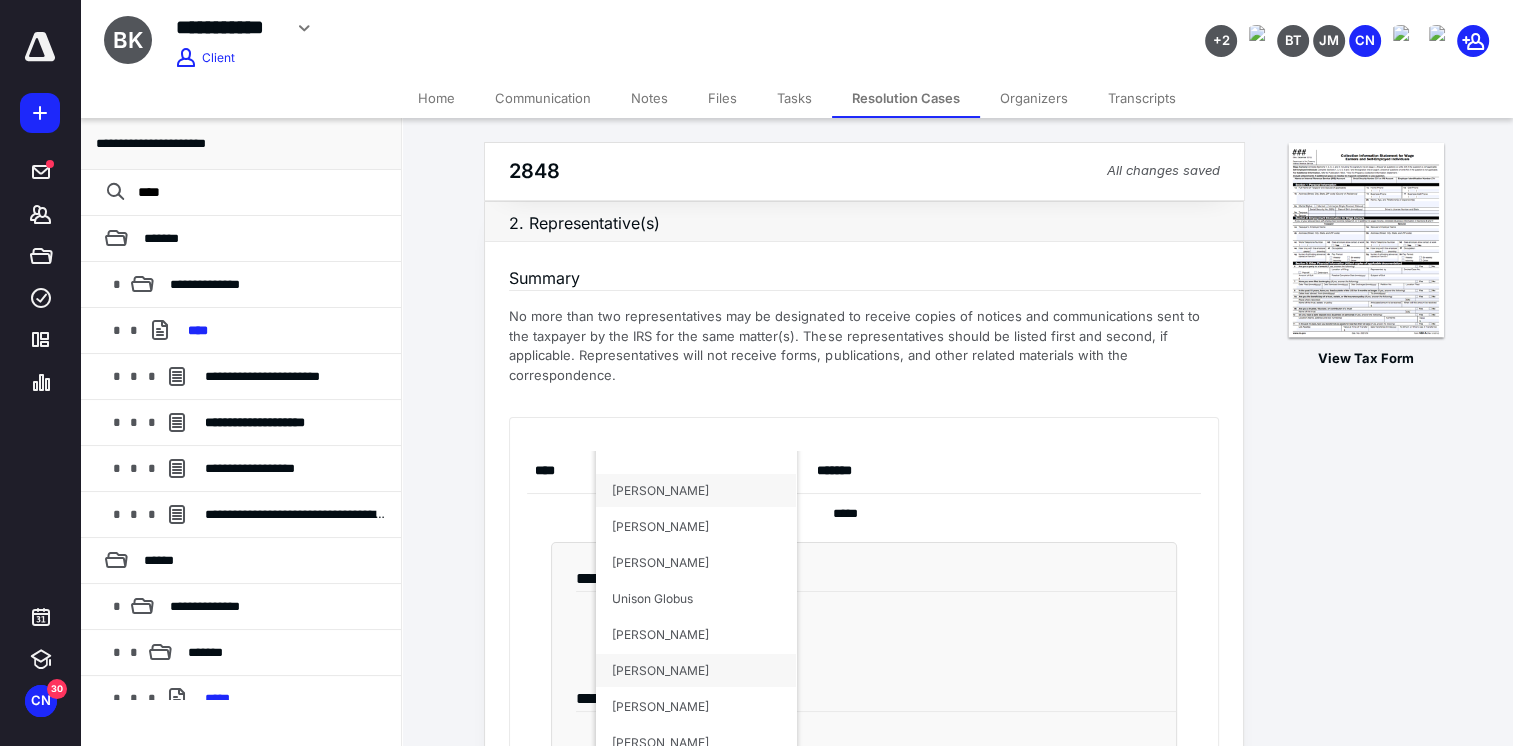 scroll, scrollTop: 132, scrollLeft: 0, axis: vertical 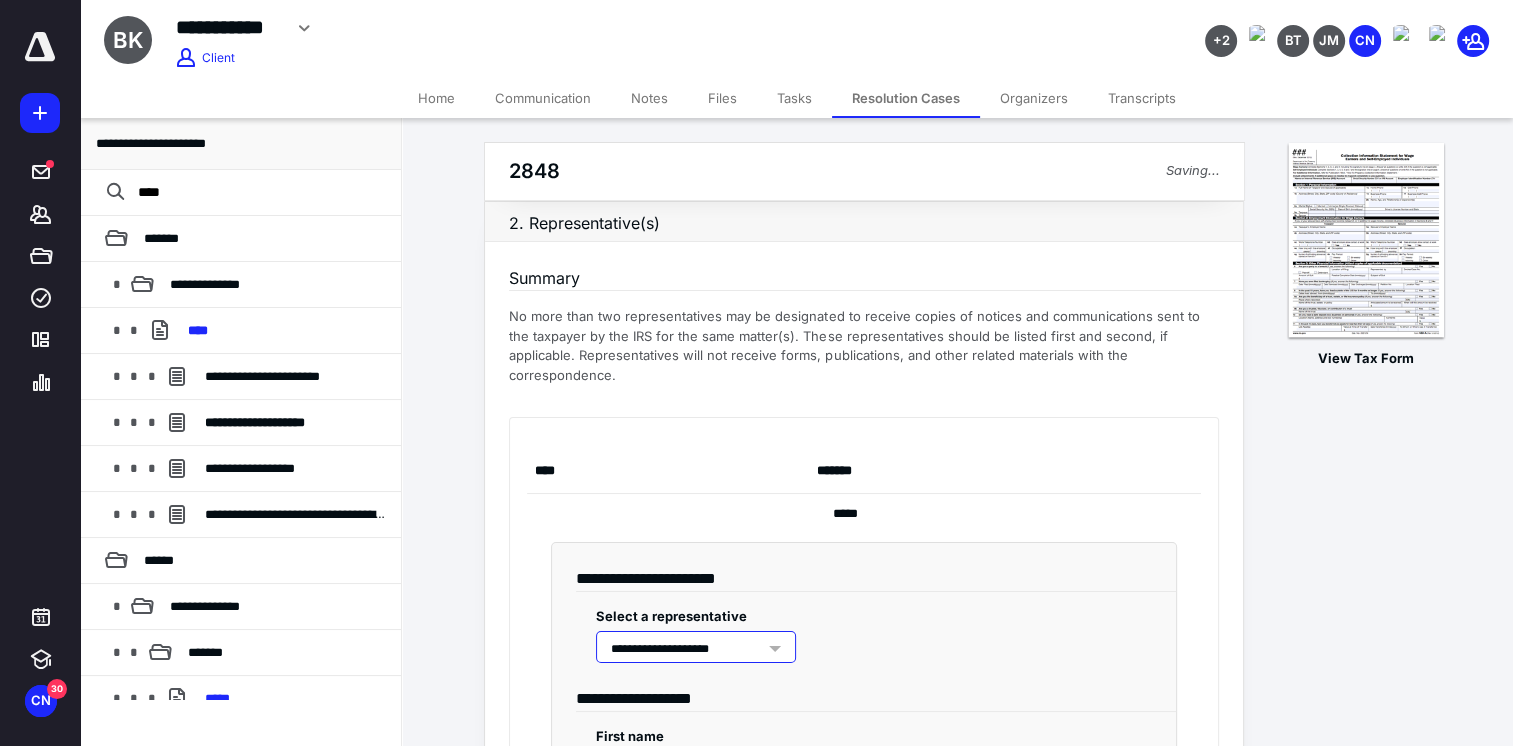 type on "*******" 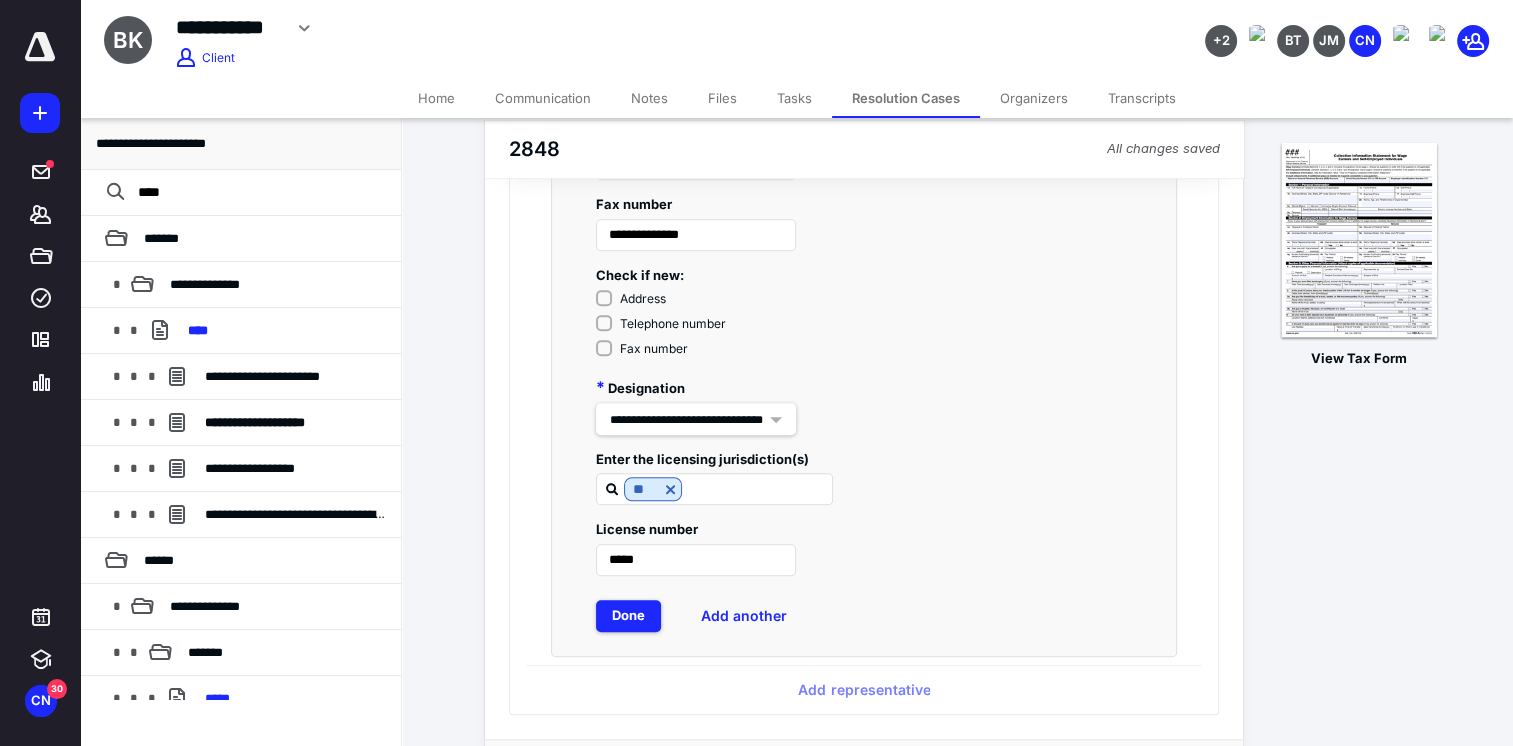 scroll, scrollTop: 1597, scrollLeft: 0, axis: vertical 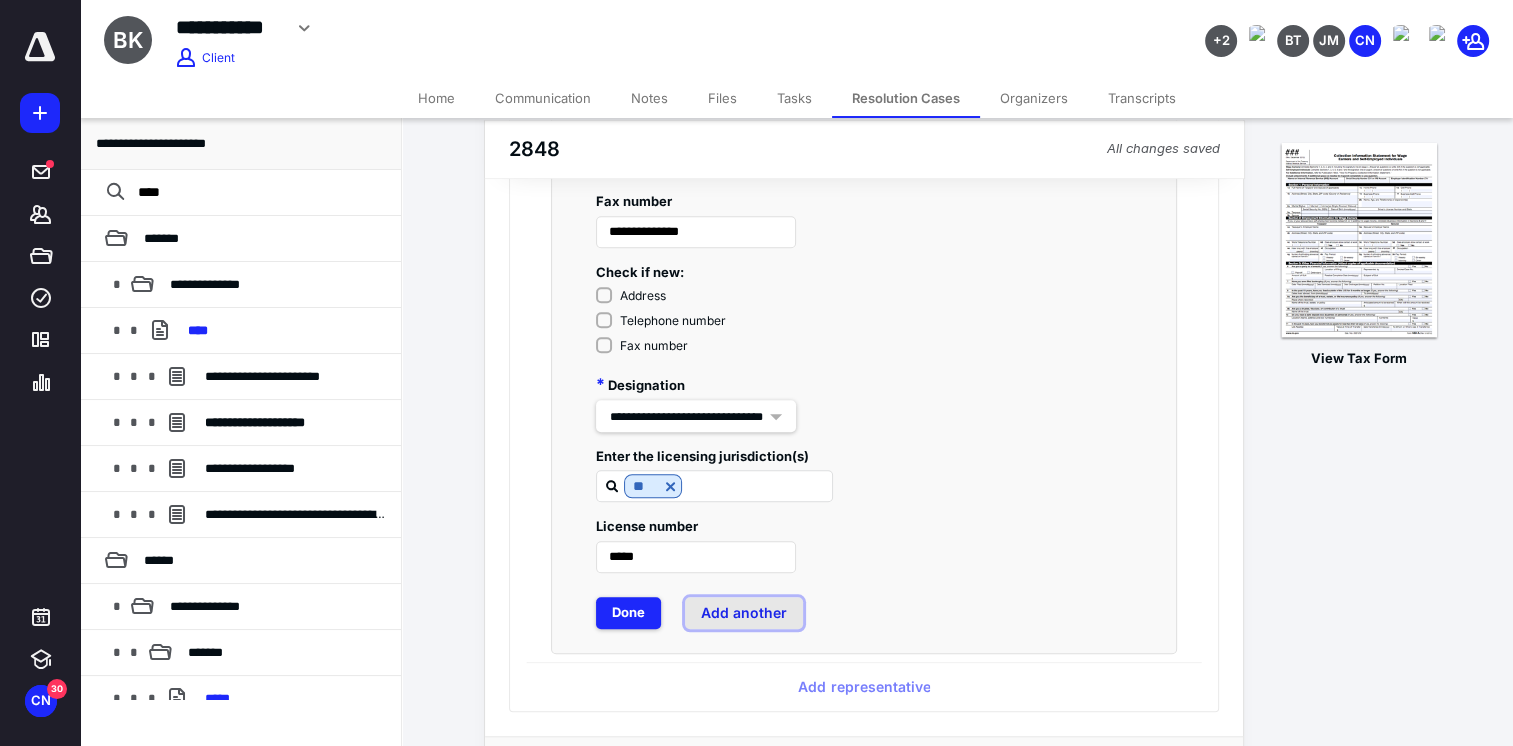 click on "Add another" at bounding box center [744, 613] 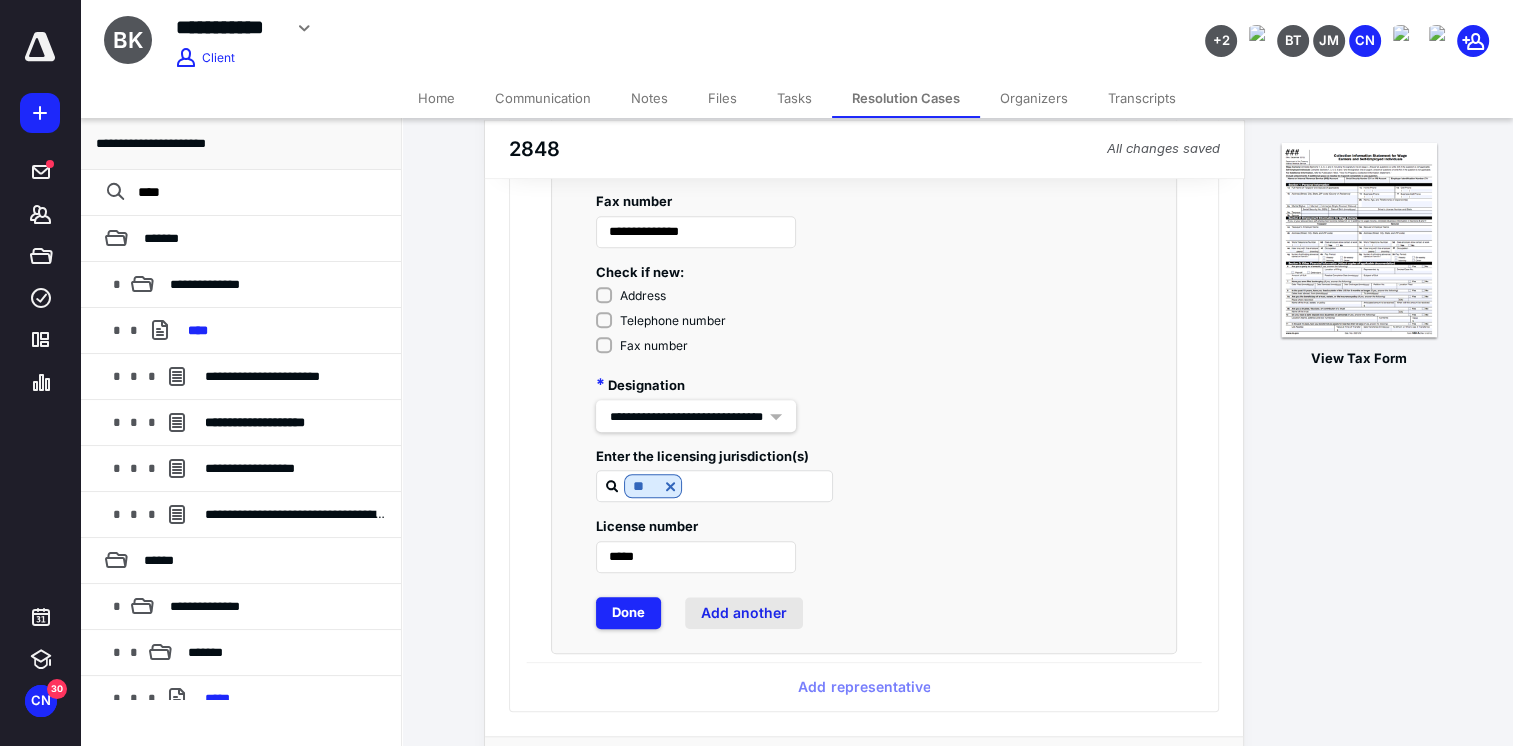 scroll, scrollTop: 0, scrollLeft: 0, axis: both 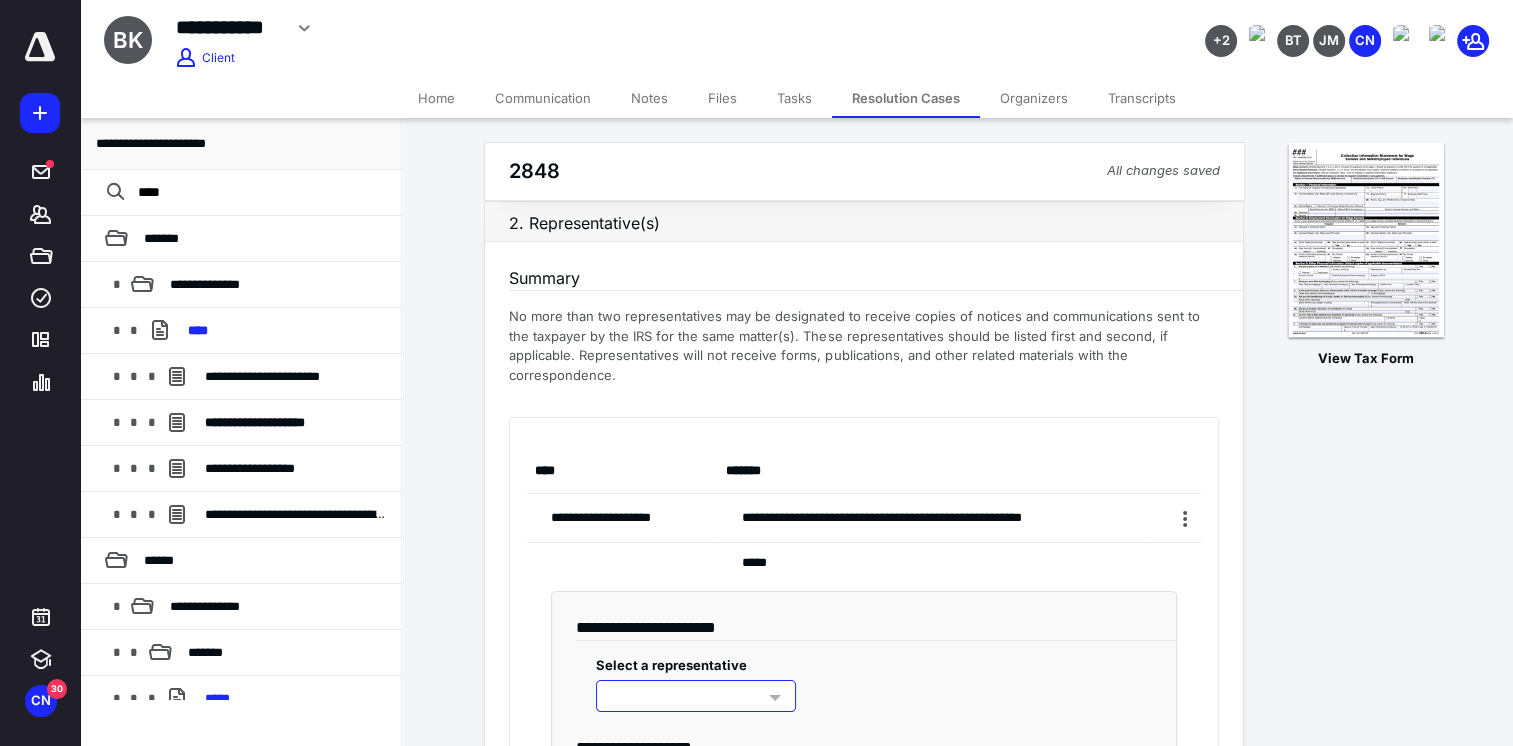 click at bounding box center (775, 698) 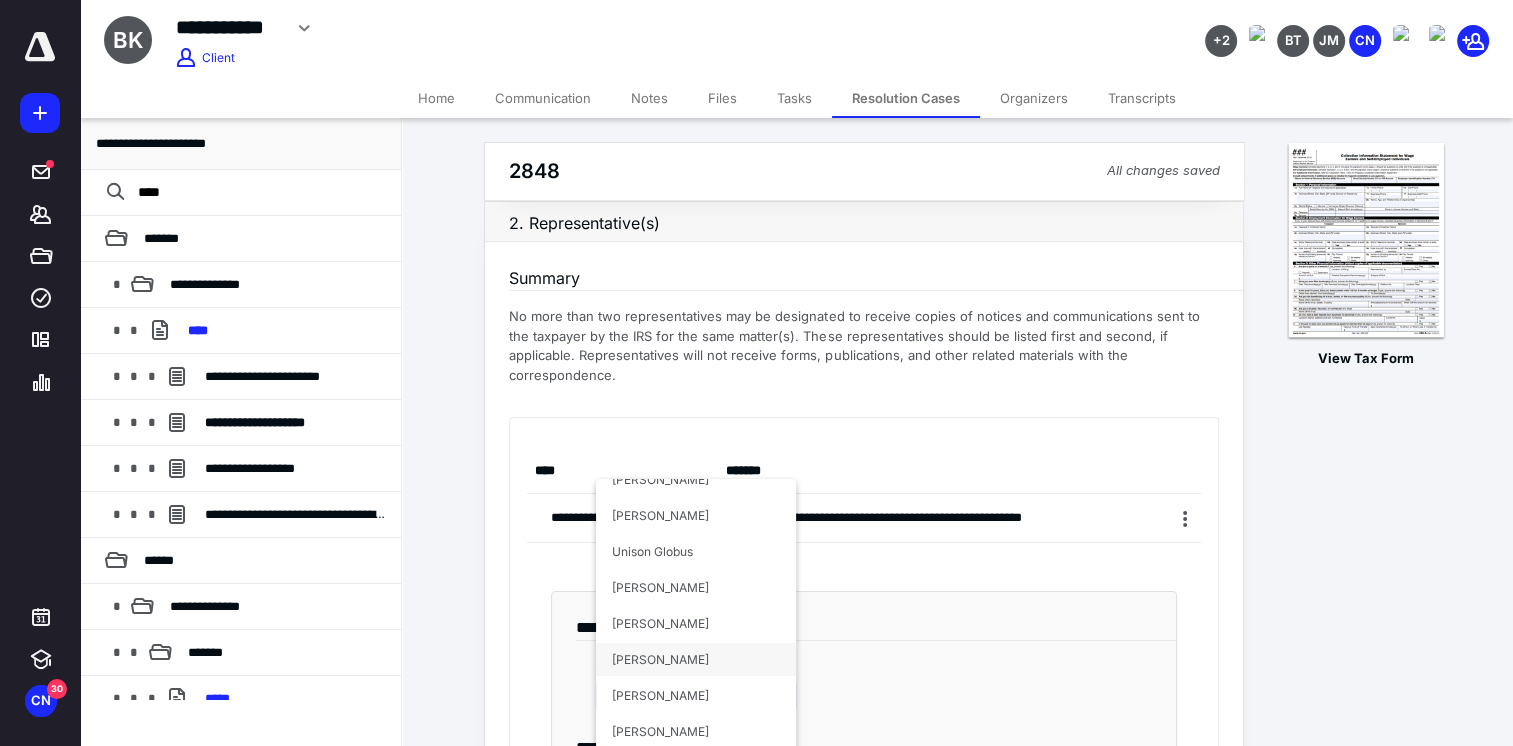 scroll, scrollTop: 60, scrollLeft: 0, axis: vertical 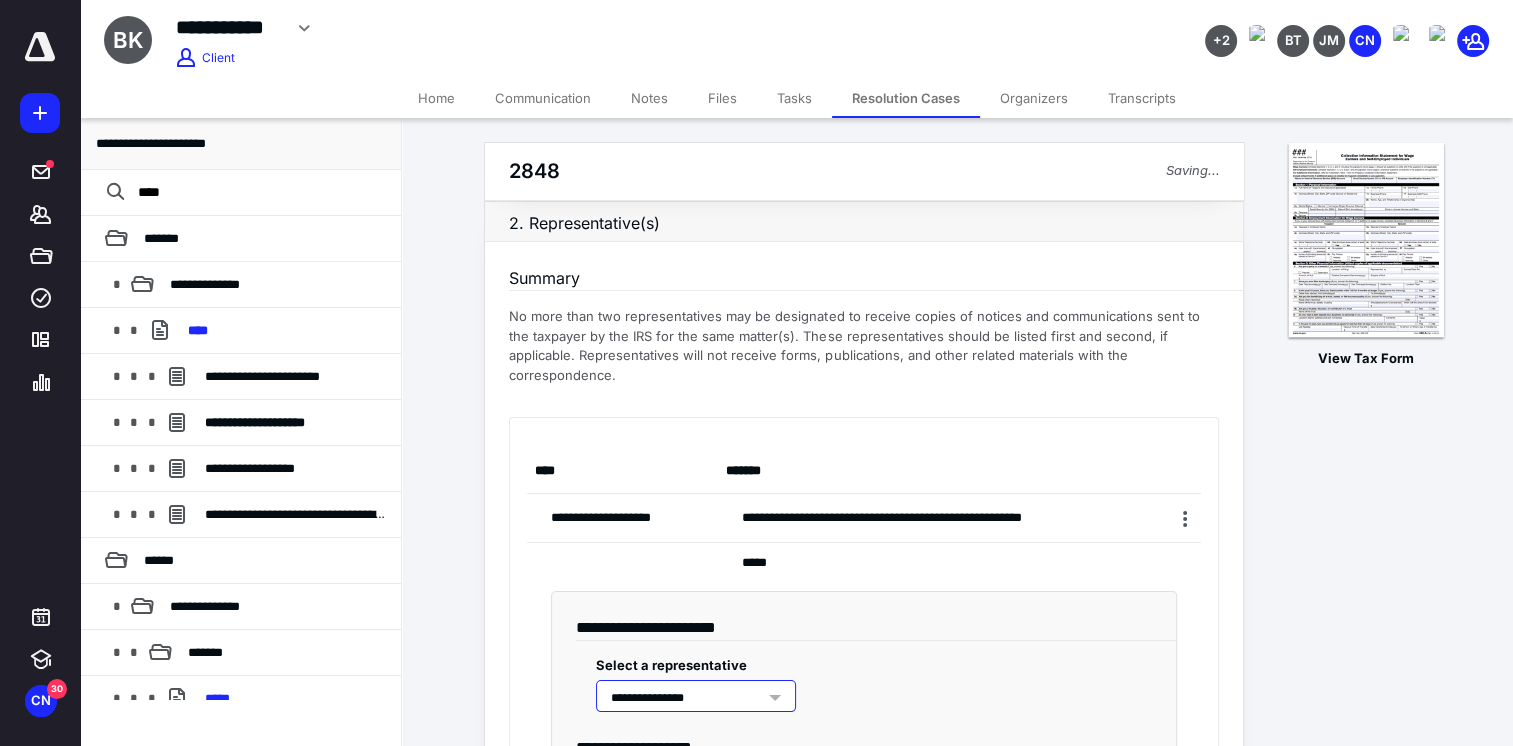 type on "******" 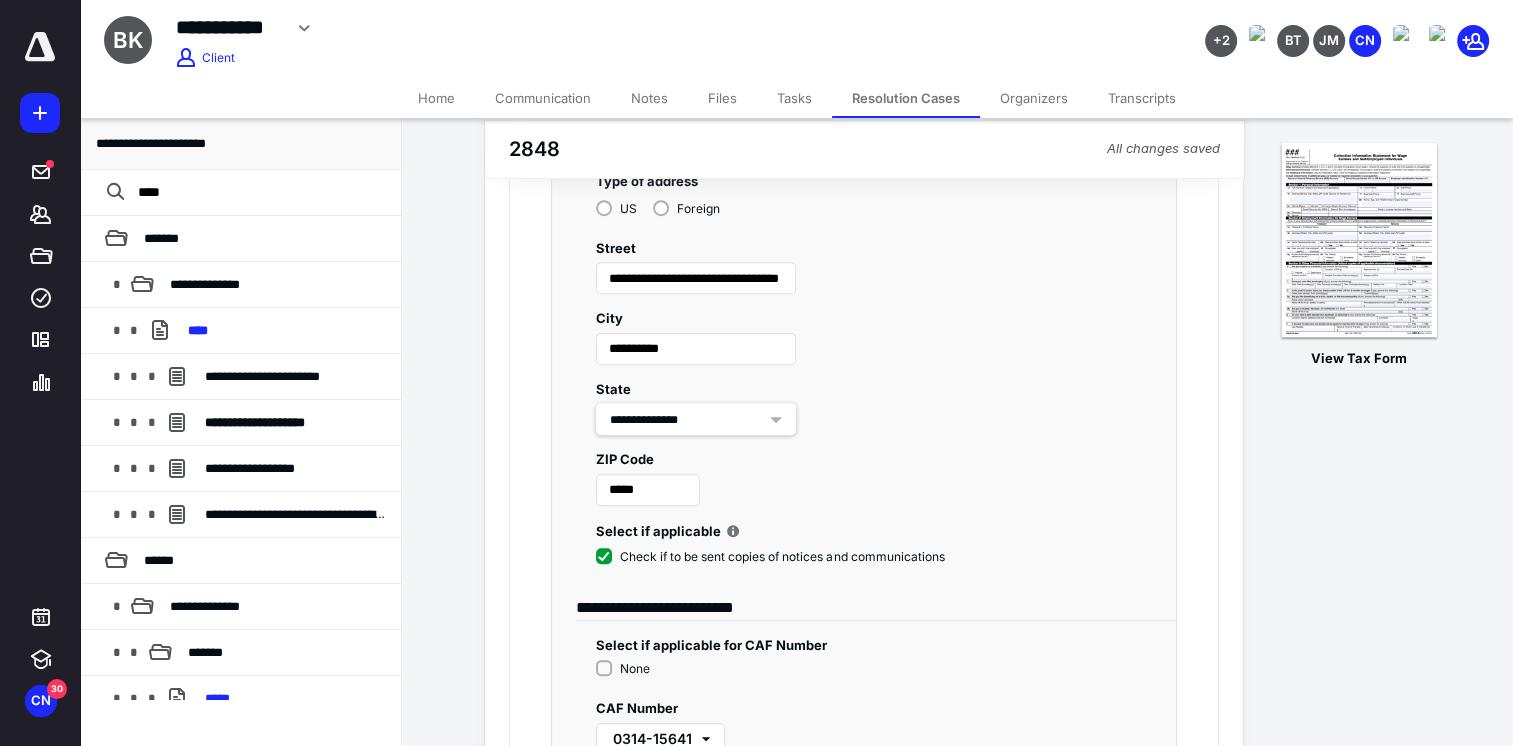 scroll, scrollTop: 900, scrollLeft: 0, axis: vertical 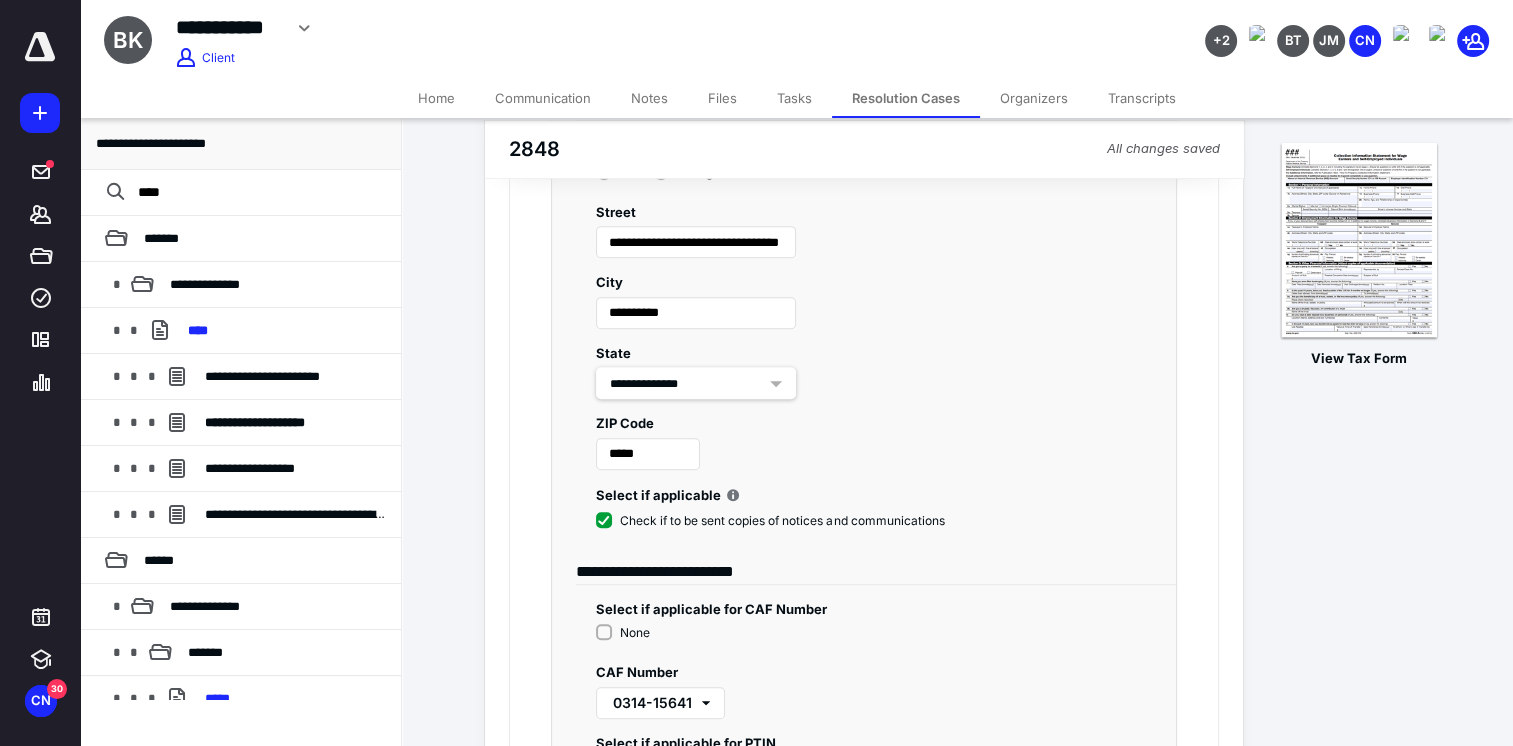 click on "Check if to be sent copies of notices and communications" at bounding box center [770, 521] 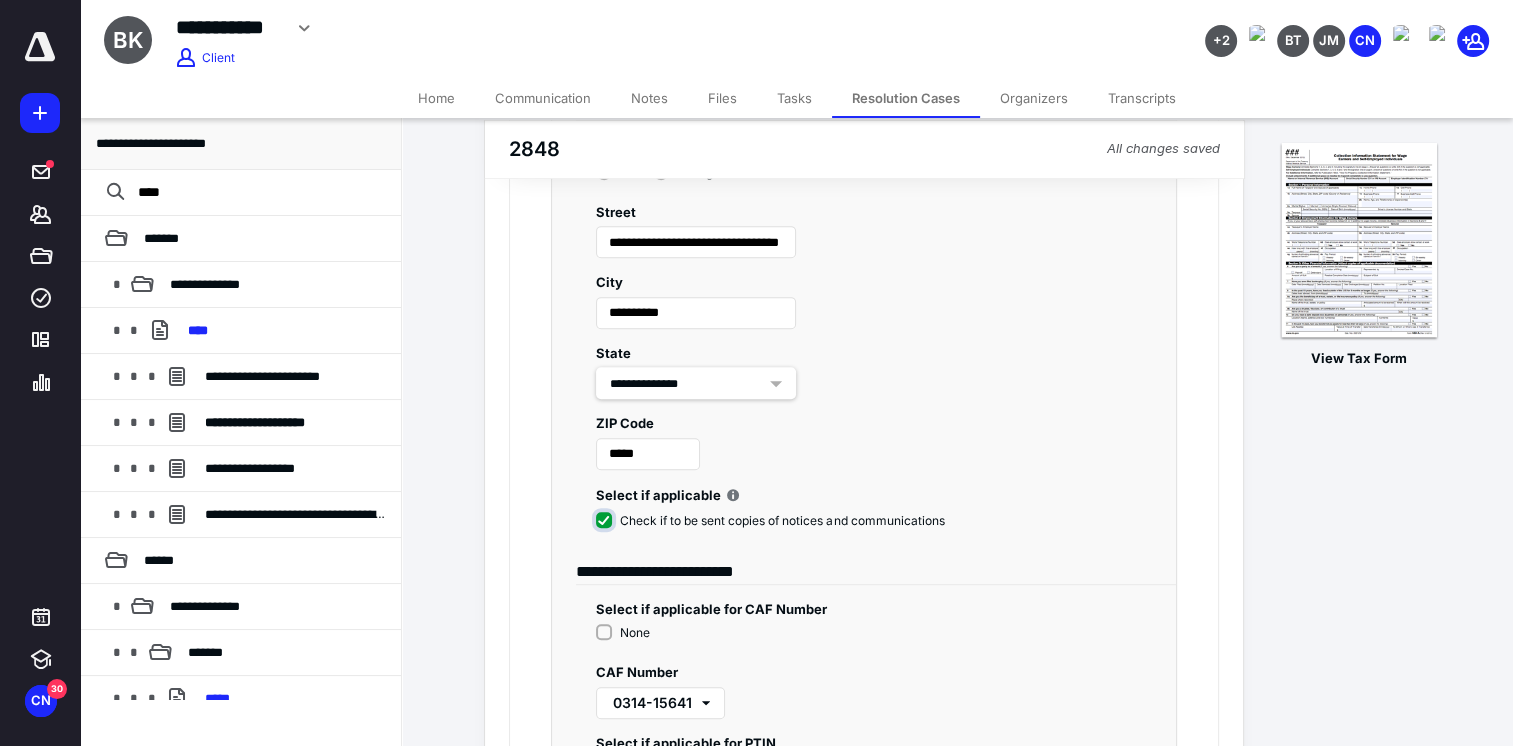 click on "Check if to be sent copies of notices and communications" at bounding box center (774, 531) 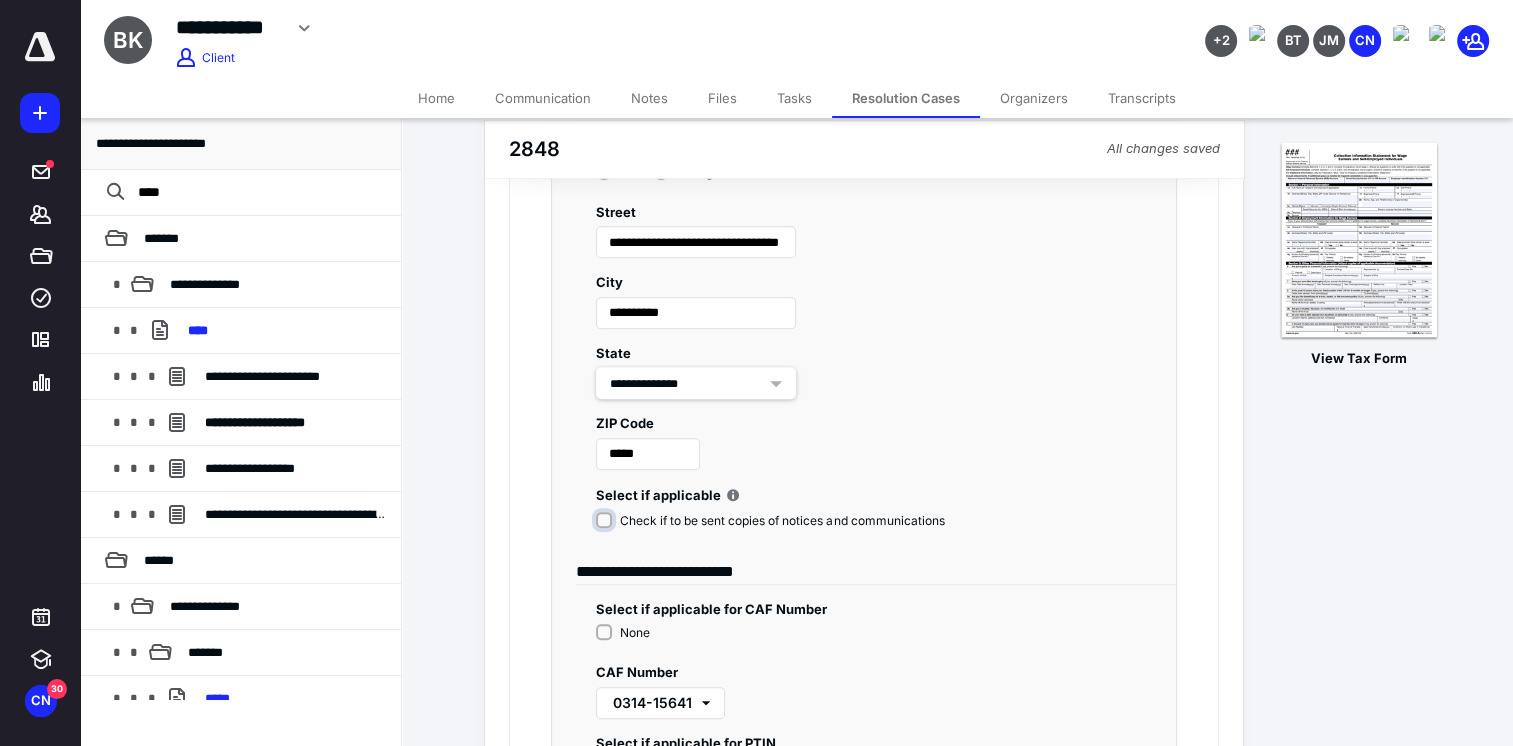 checkbox on "*****" 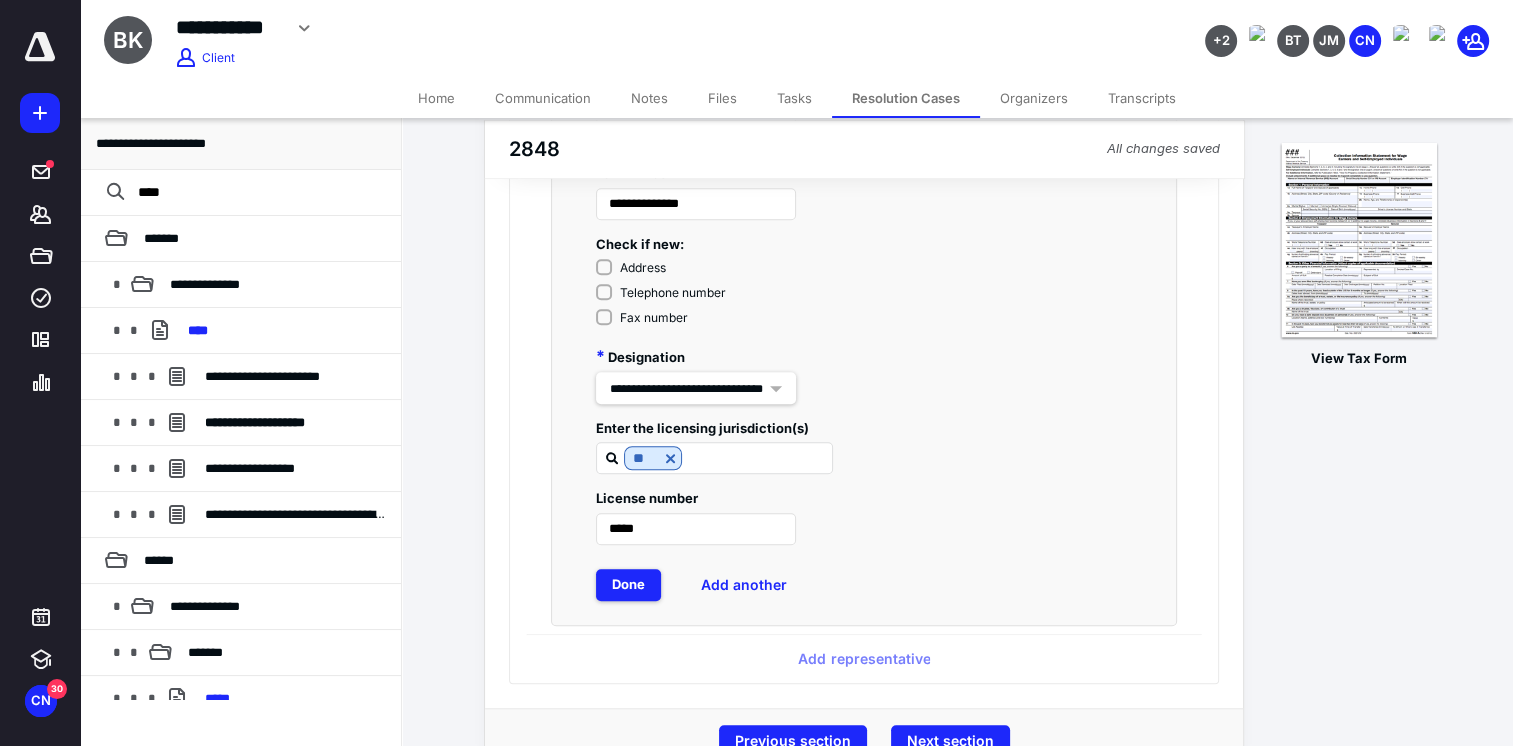 scroll, scrollTop: 1677, scrollLeft: 0, axis: vertical 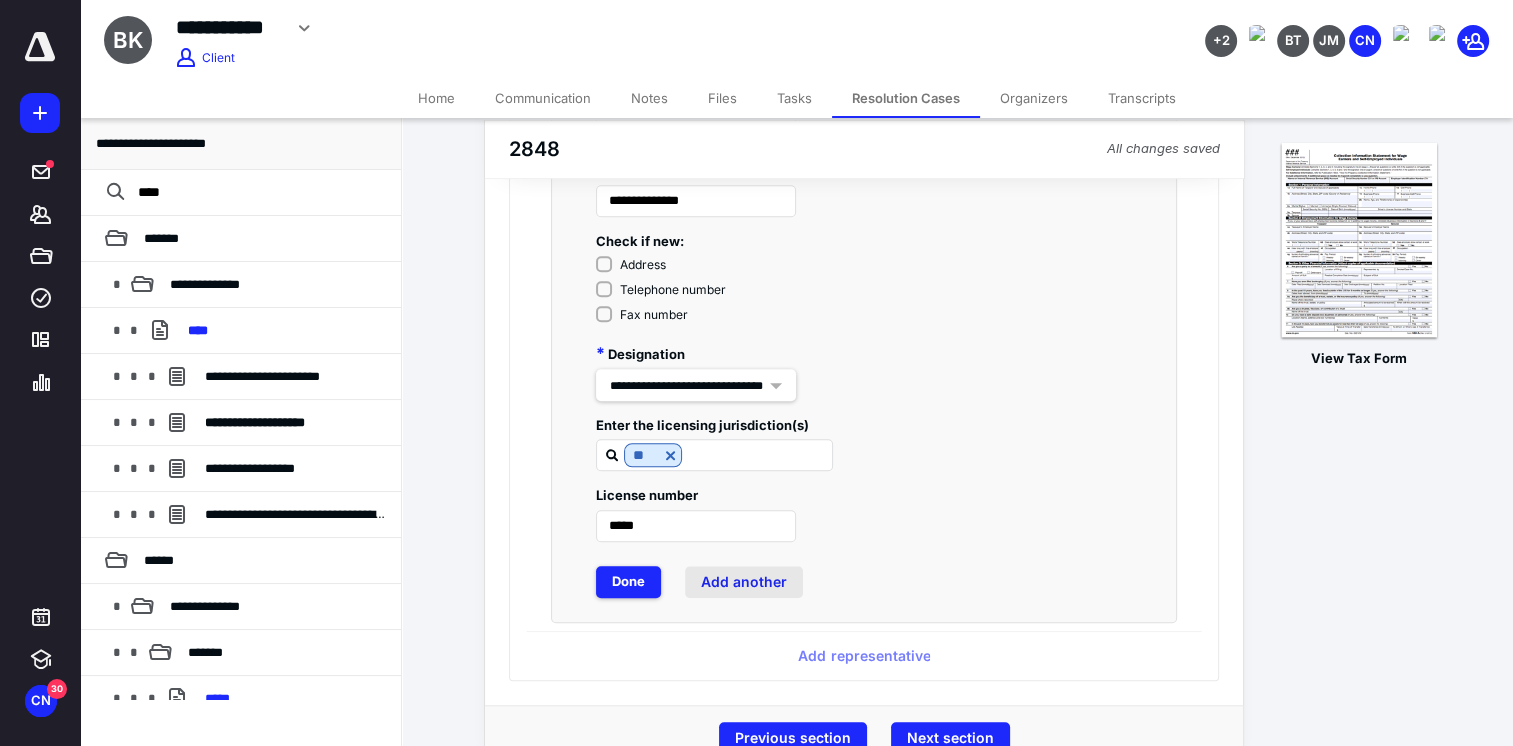 click on "Add another" at bounding box center (744, 582) 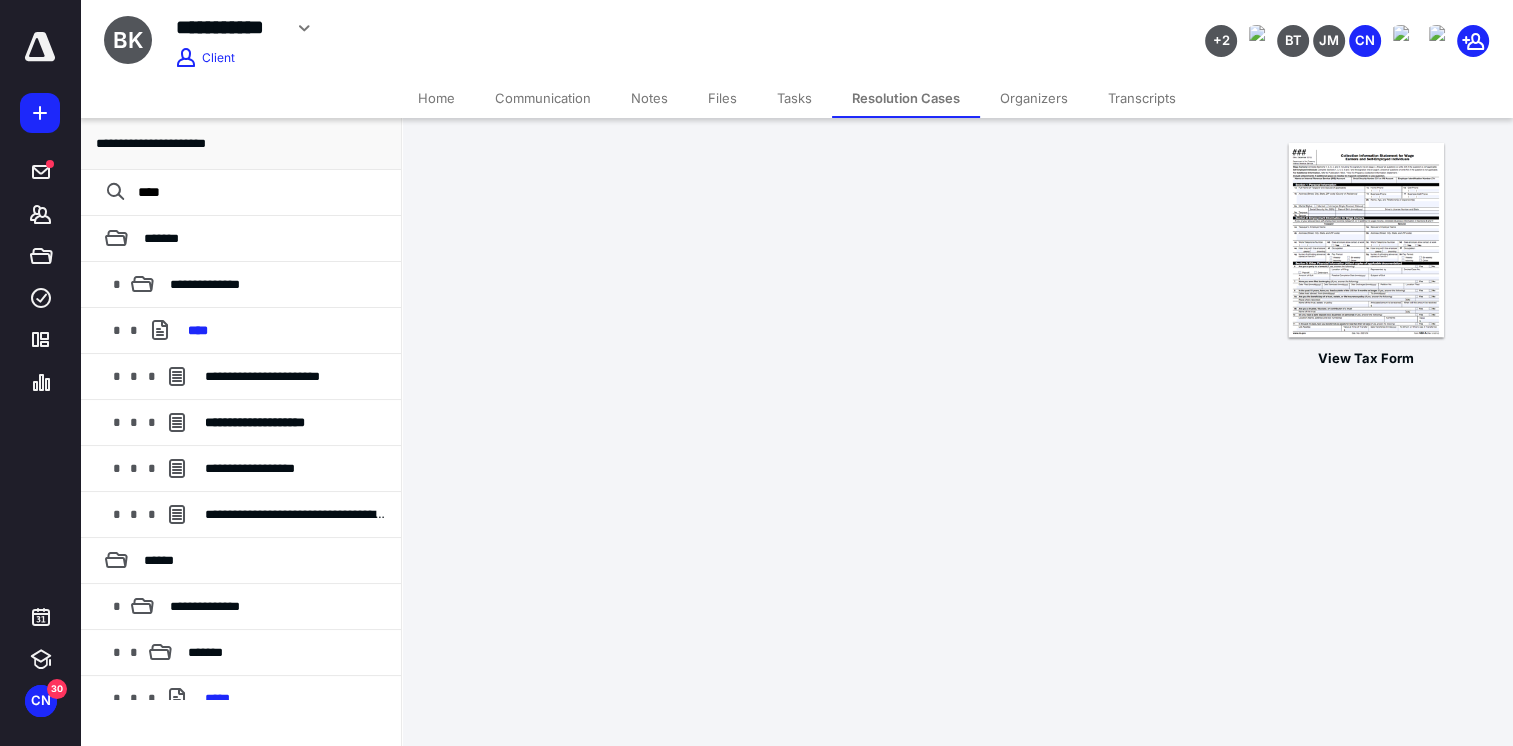 scroll, scrollTop: 0, scrollLeft: 0, axis: both 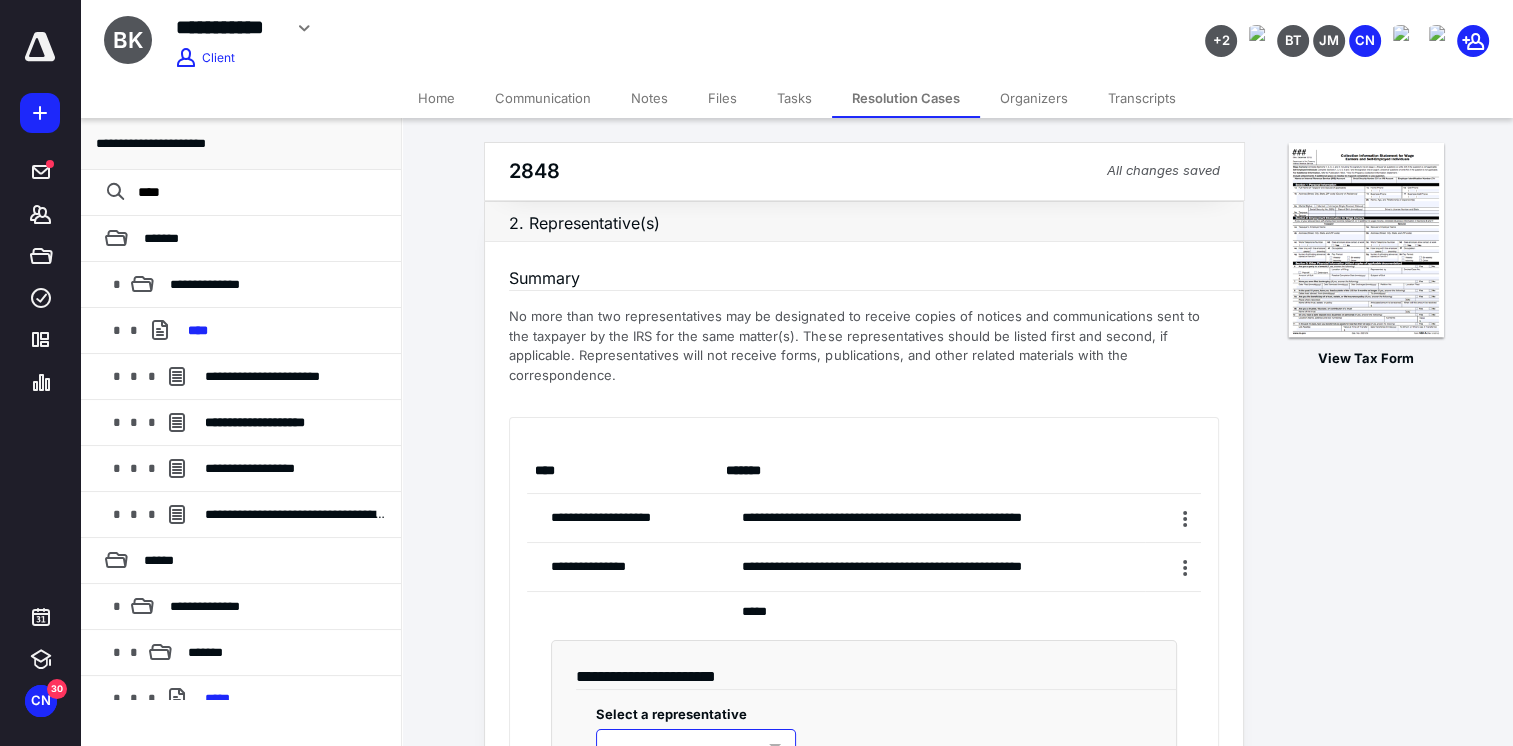 click at bounding box center (696, 745) 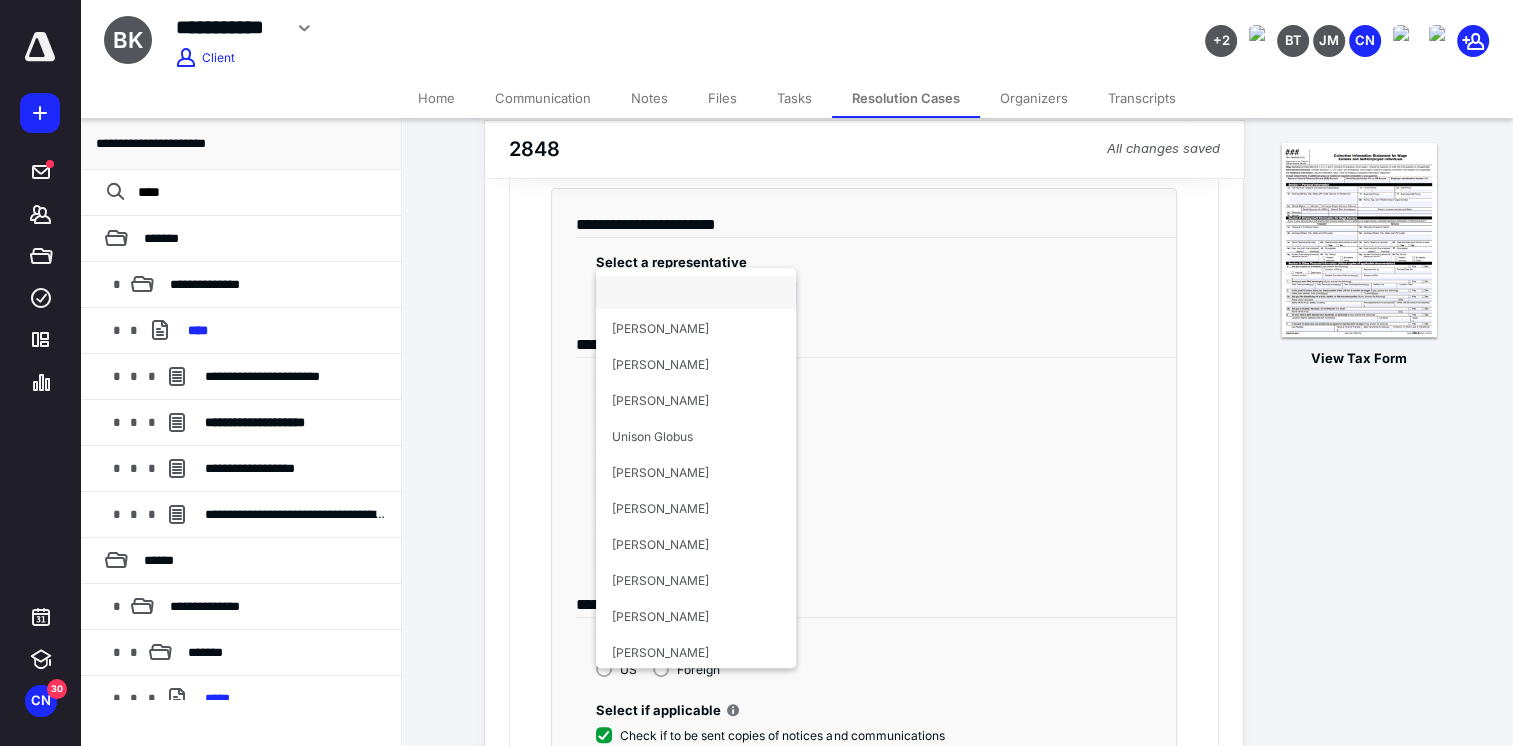 scroll, scrollTop: 494, scrollLeft: 0, axis: vertical 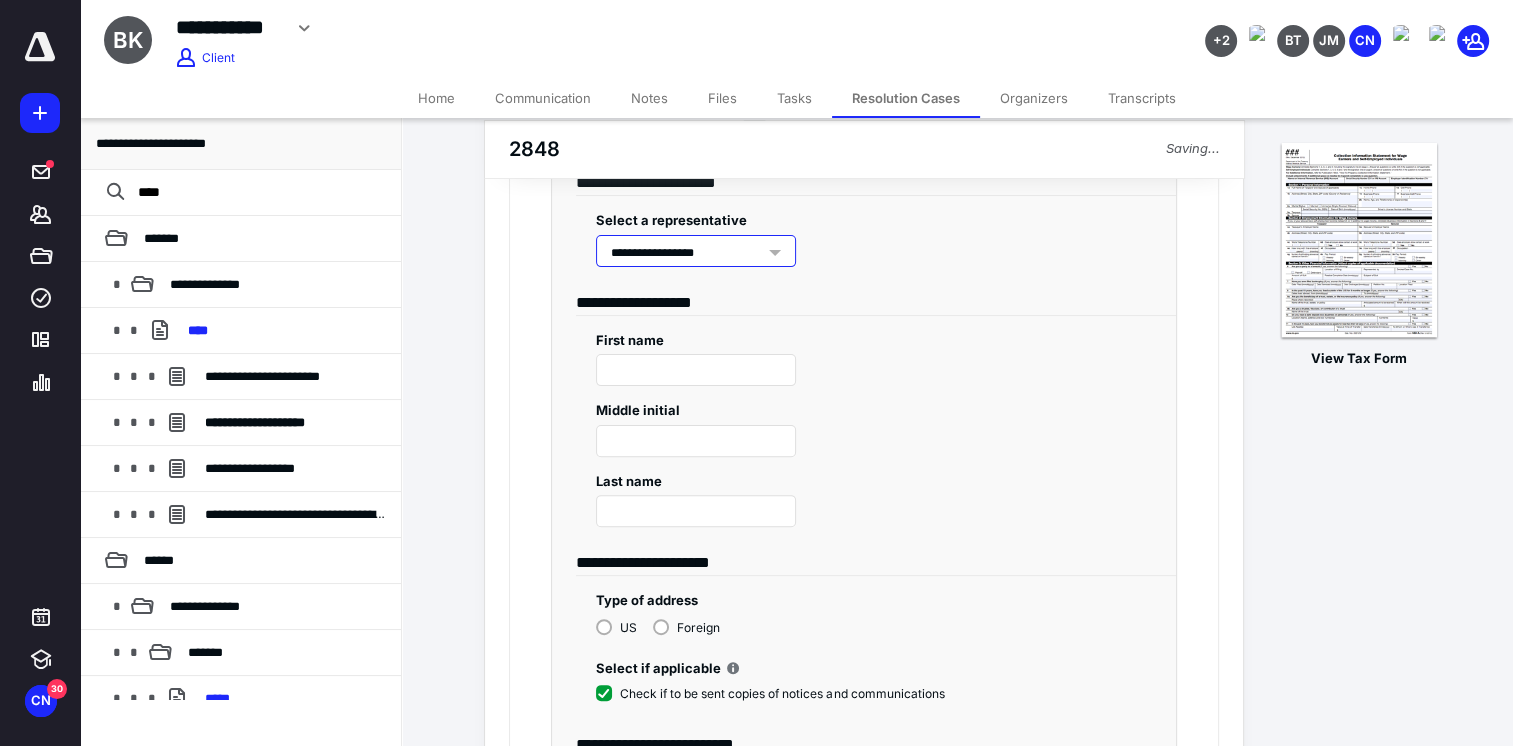 type on "**********" 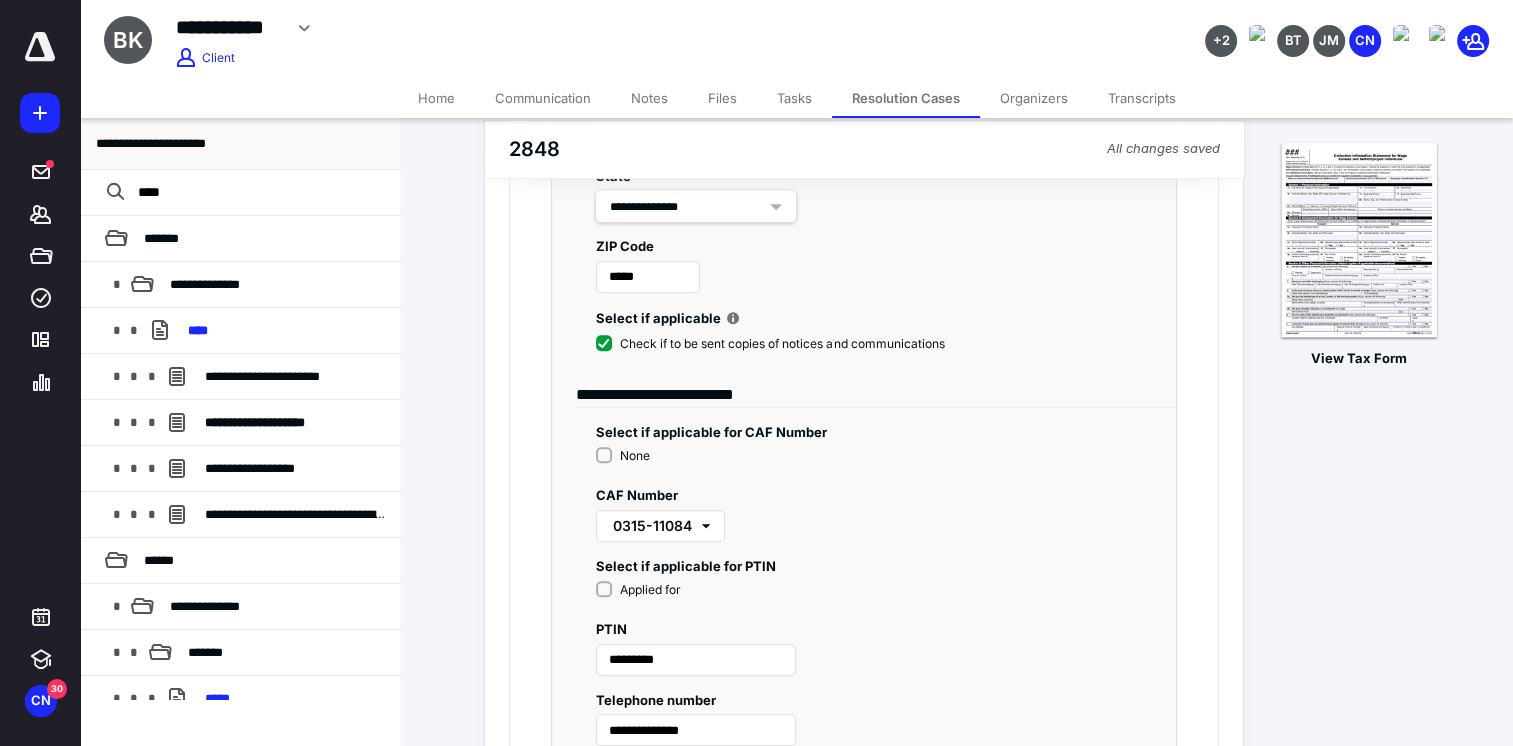 scroll, scrollTop: 1143, scrollLeft: 0, axis: vertical 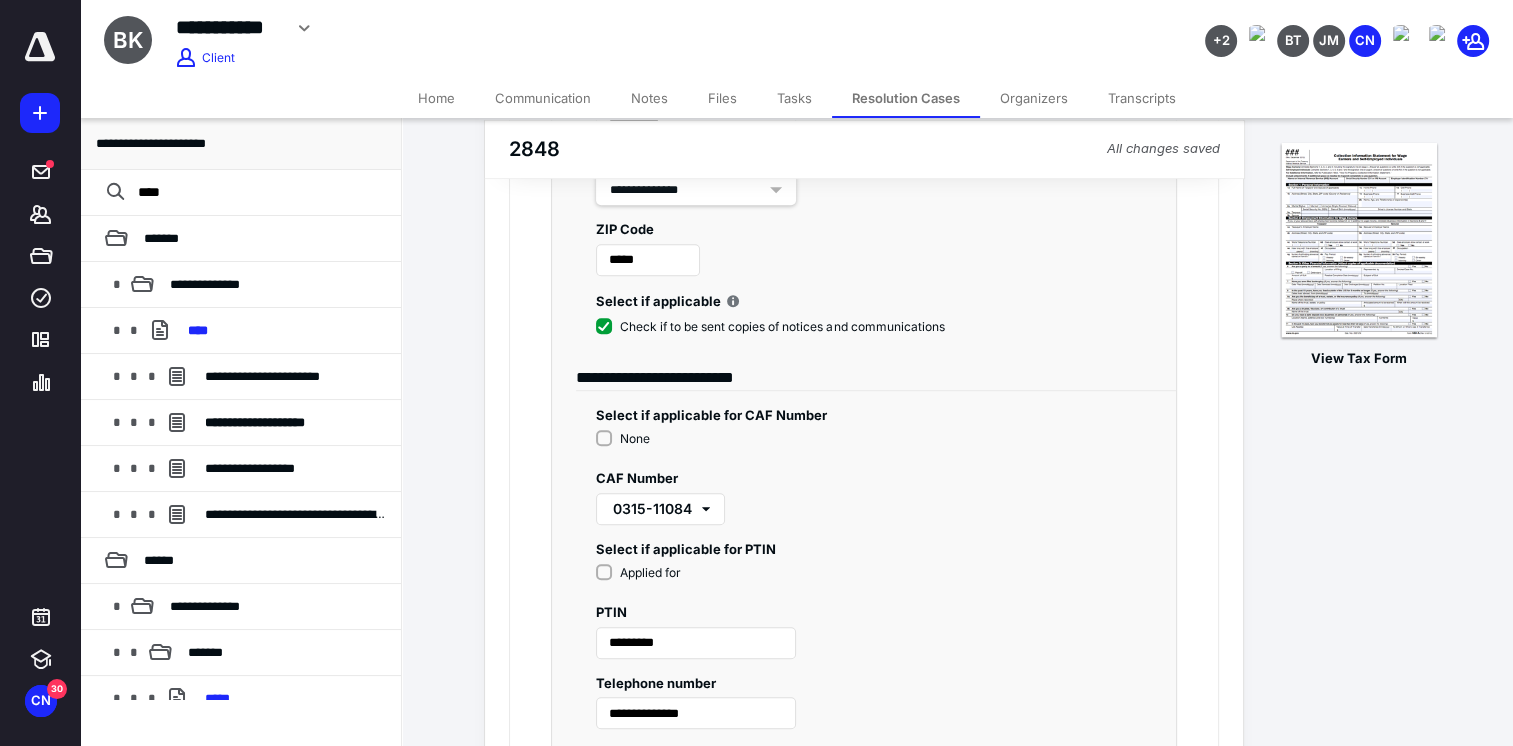 click on "Check if to be sent copies of notices and communications" at bounding box center [770, 327] 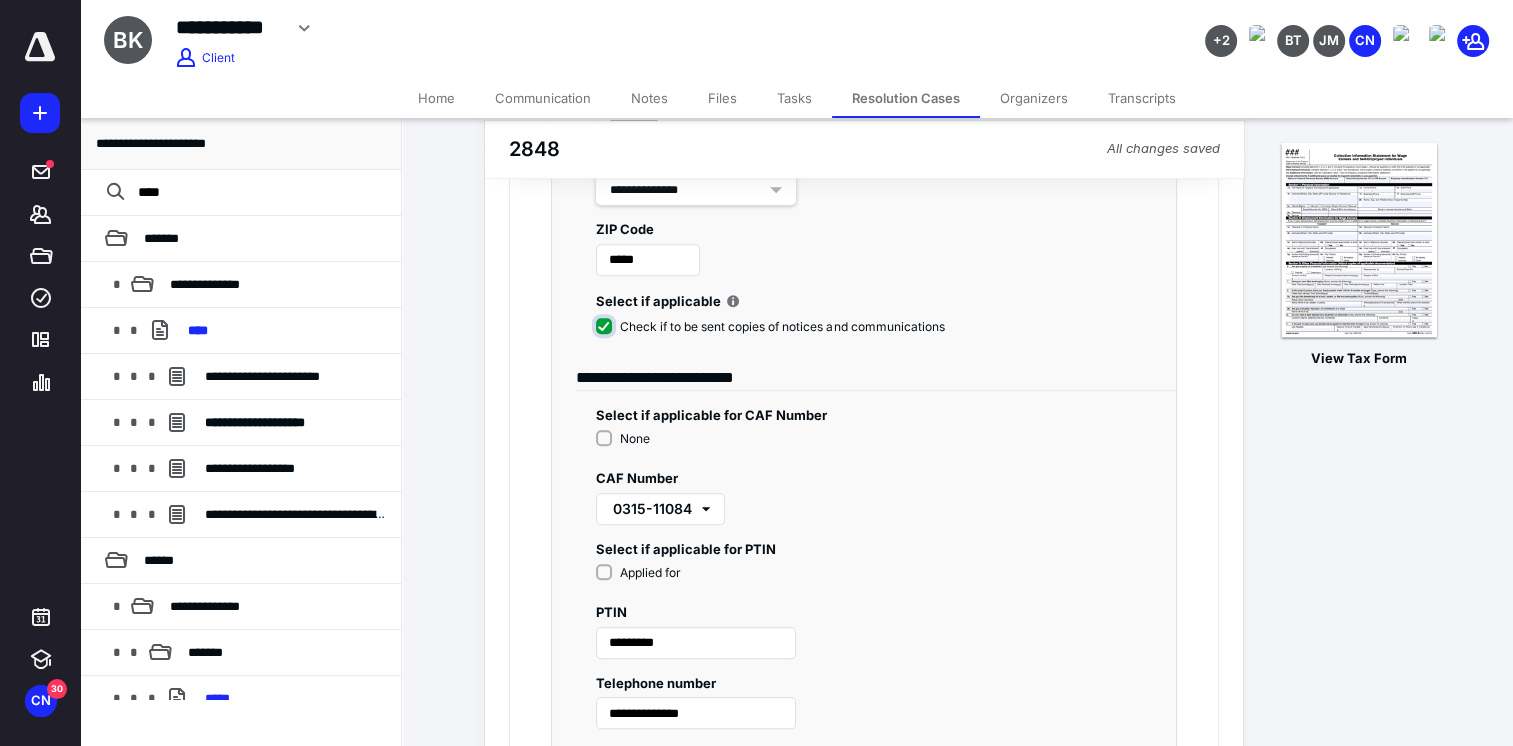 click on "Check if to be sent copies of notices and communications" at bounding box center [774, 337] 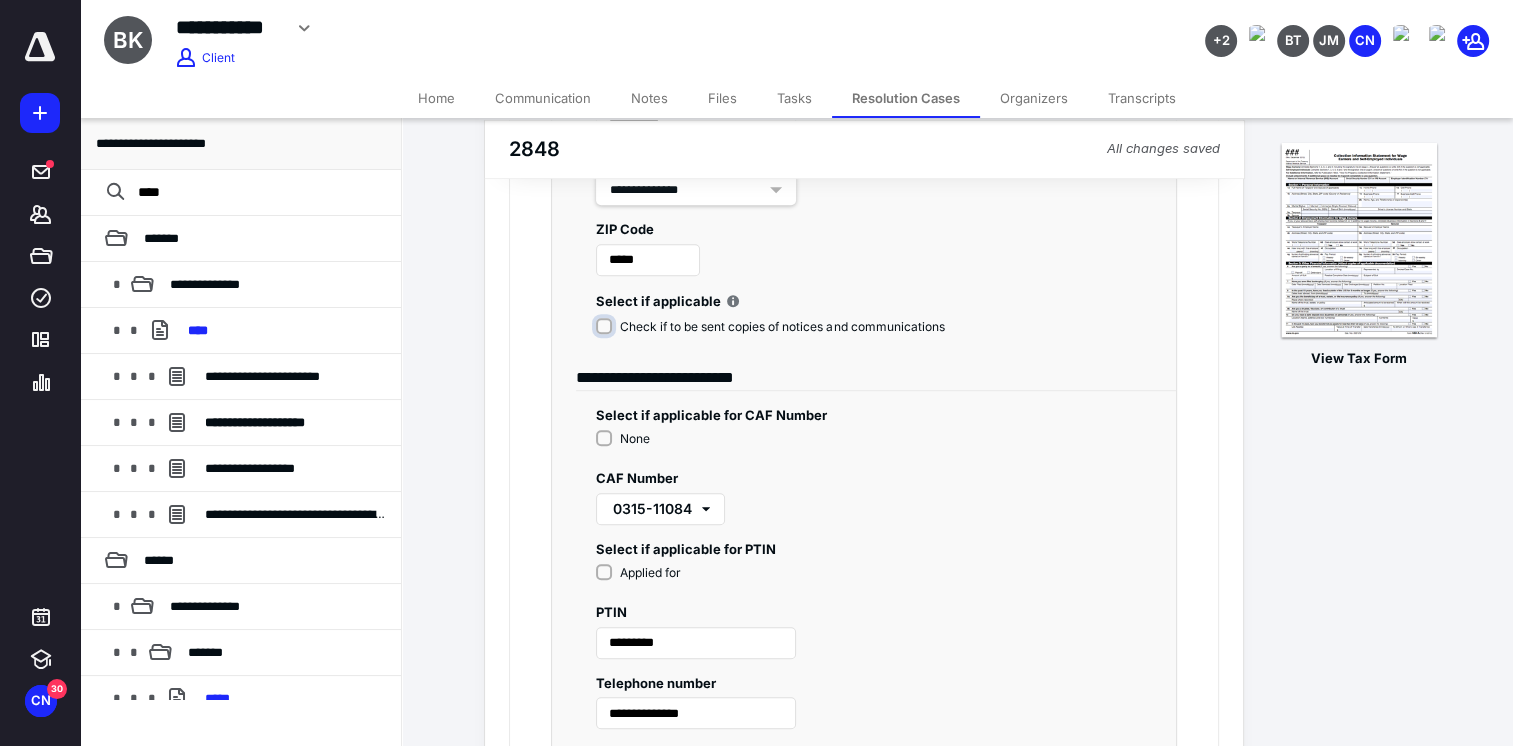checkbox on "*****" 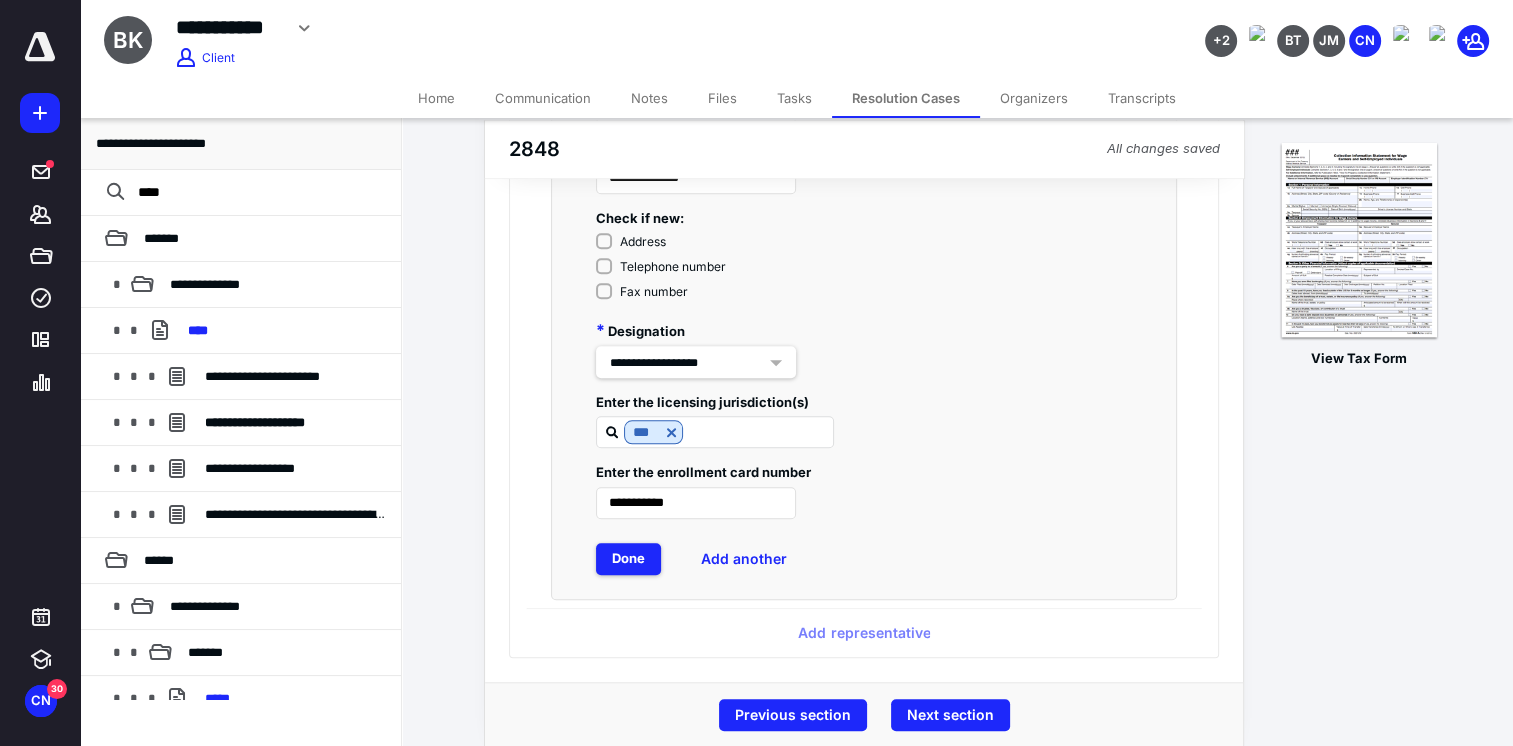scroll, scrollTop: 1751, scrollLeft: 0, axis: vertical 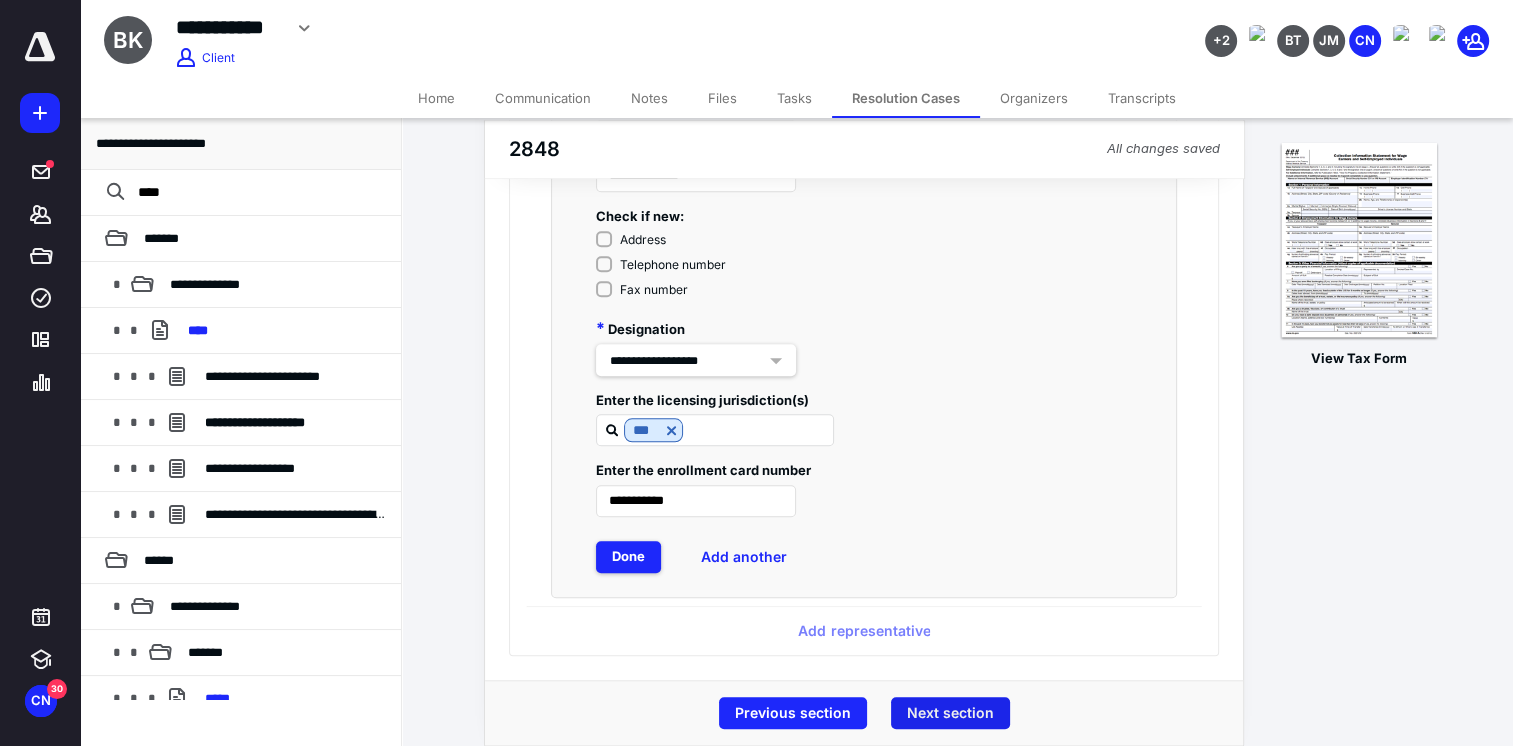 click on "Next section" at bounding box center (950, 713) 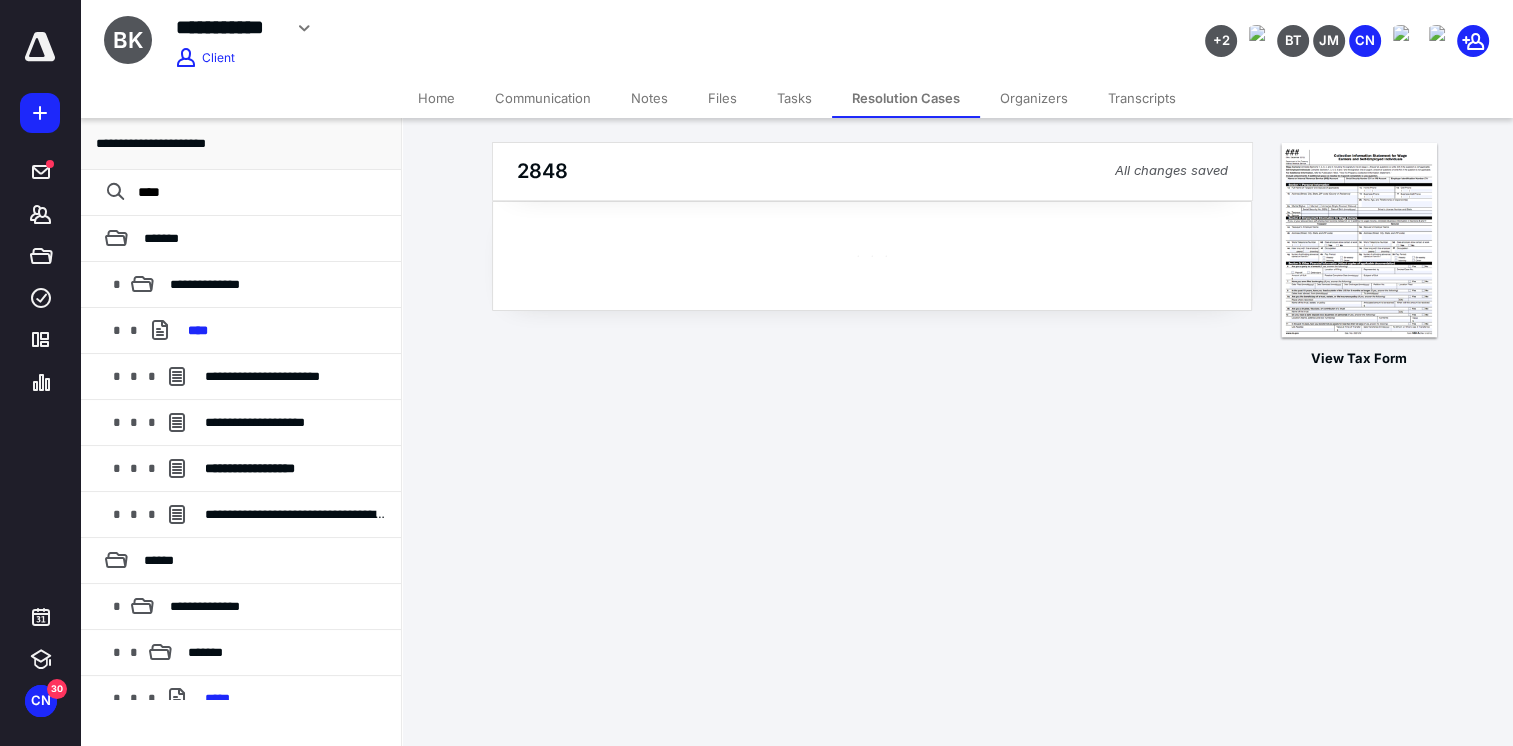 scroll, scrollTop: 0, scrollLeft: 0, axis: both 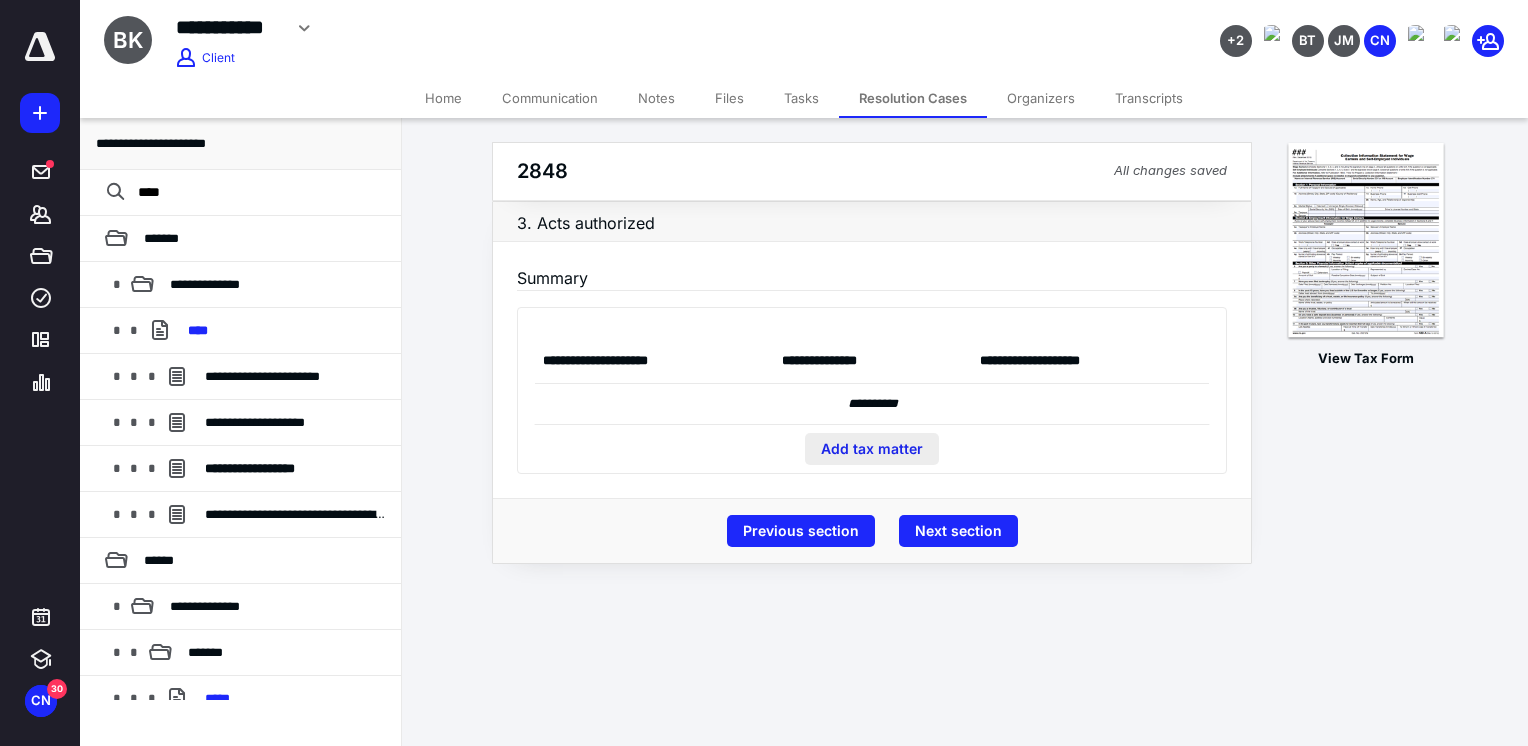 click on "Add tax matter" at bounding box center (872, 449) 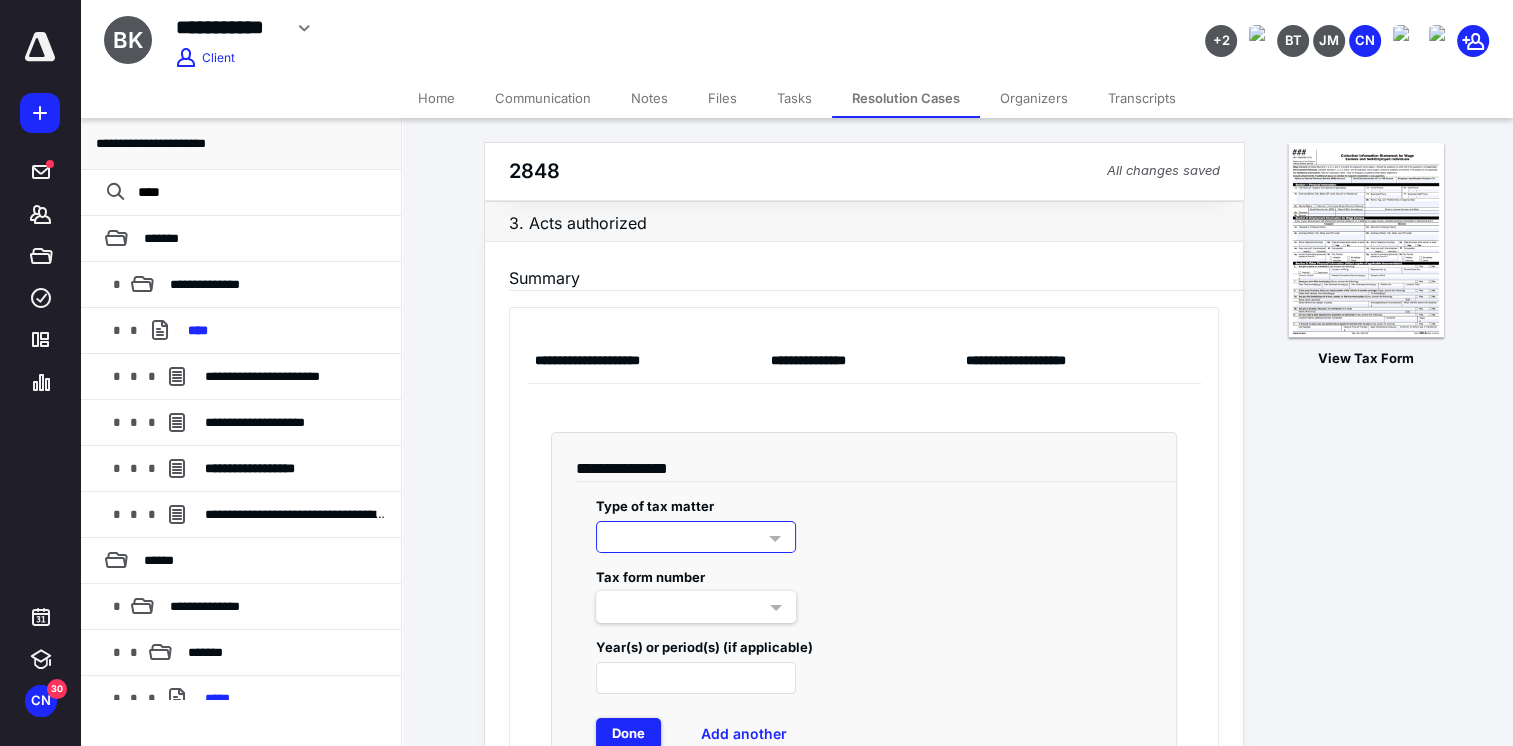 click at bounding box center [696, 537] 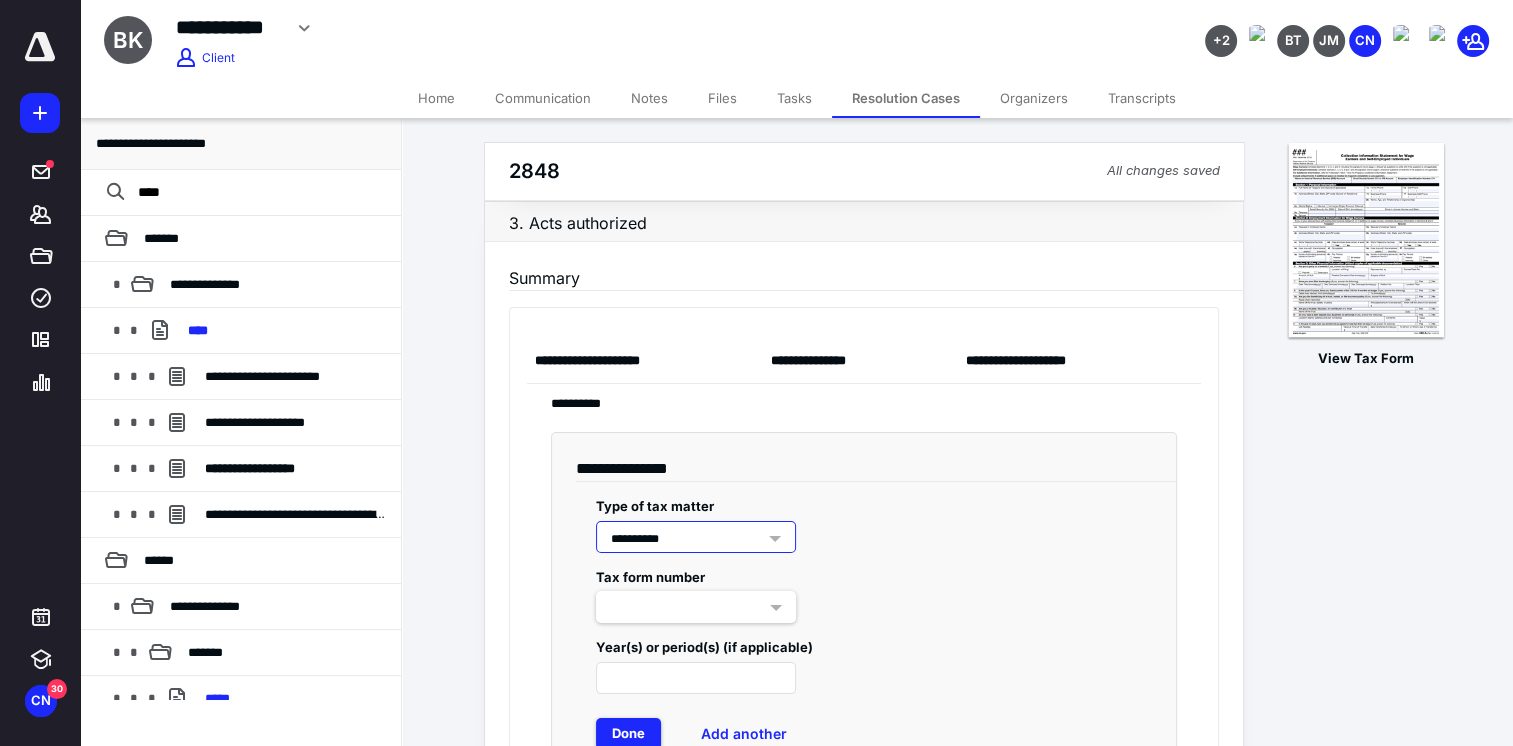 click at bounding box center (696, 607) 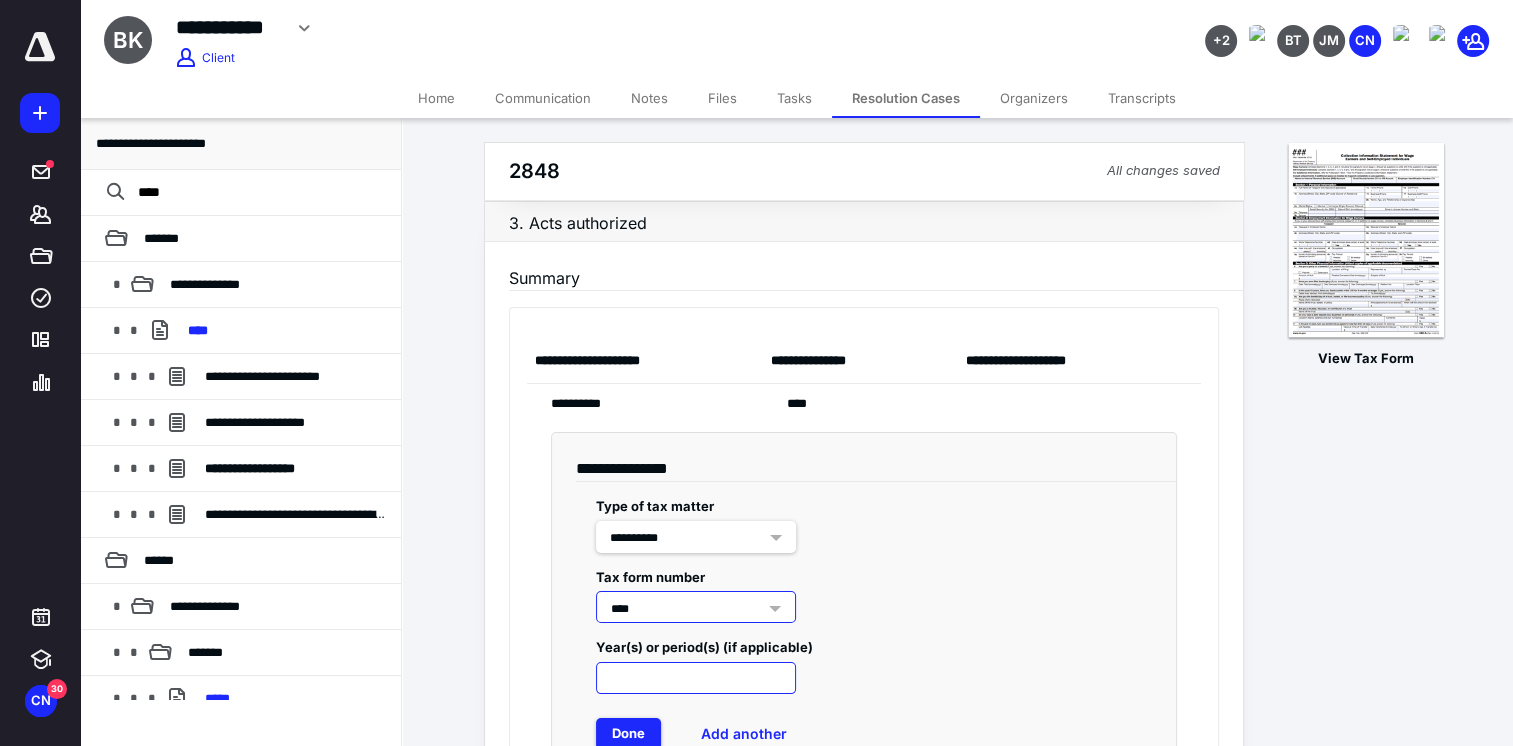 click at bounding box center [696, 678] 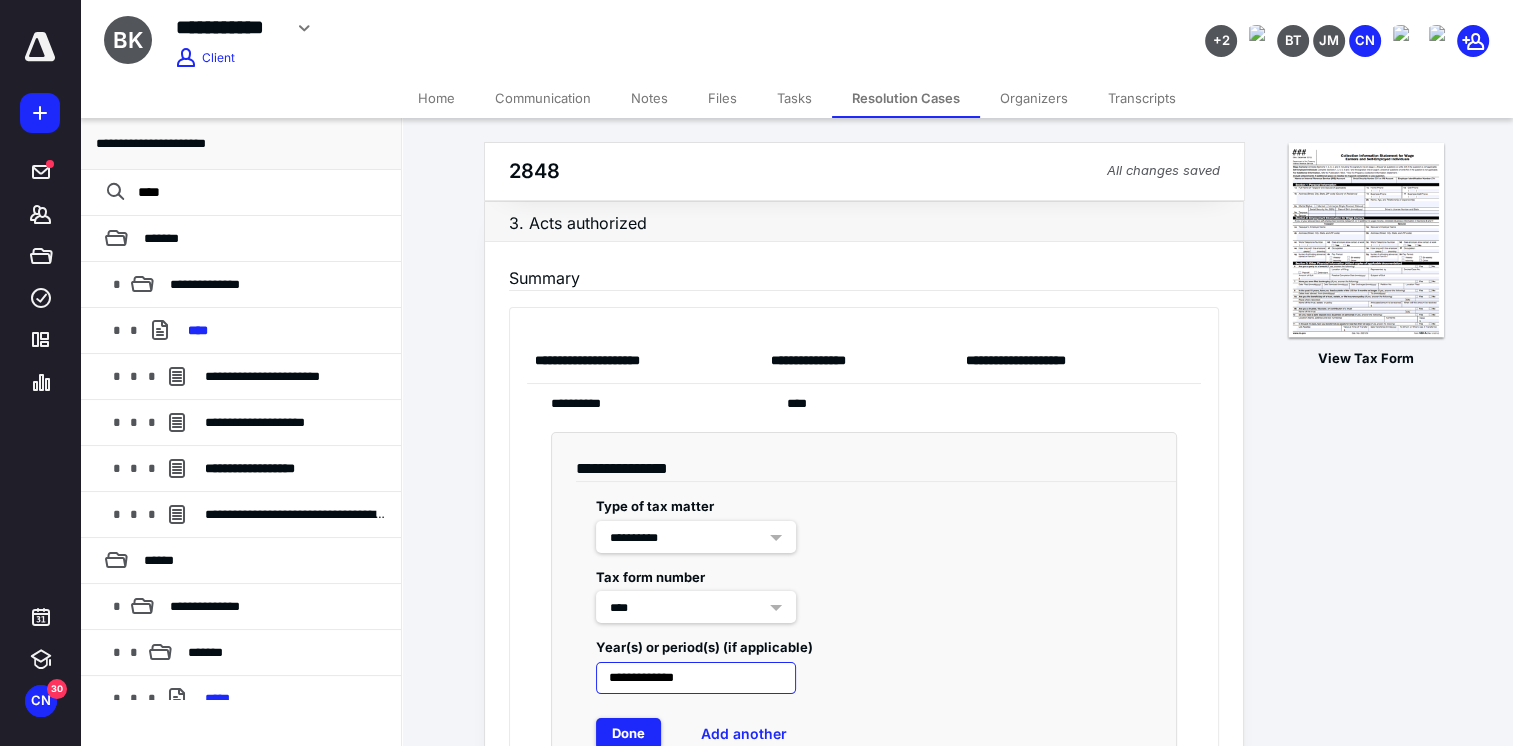 type on "**********" 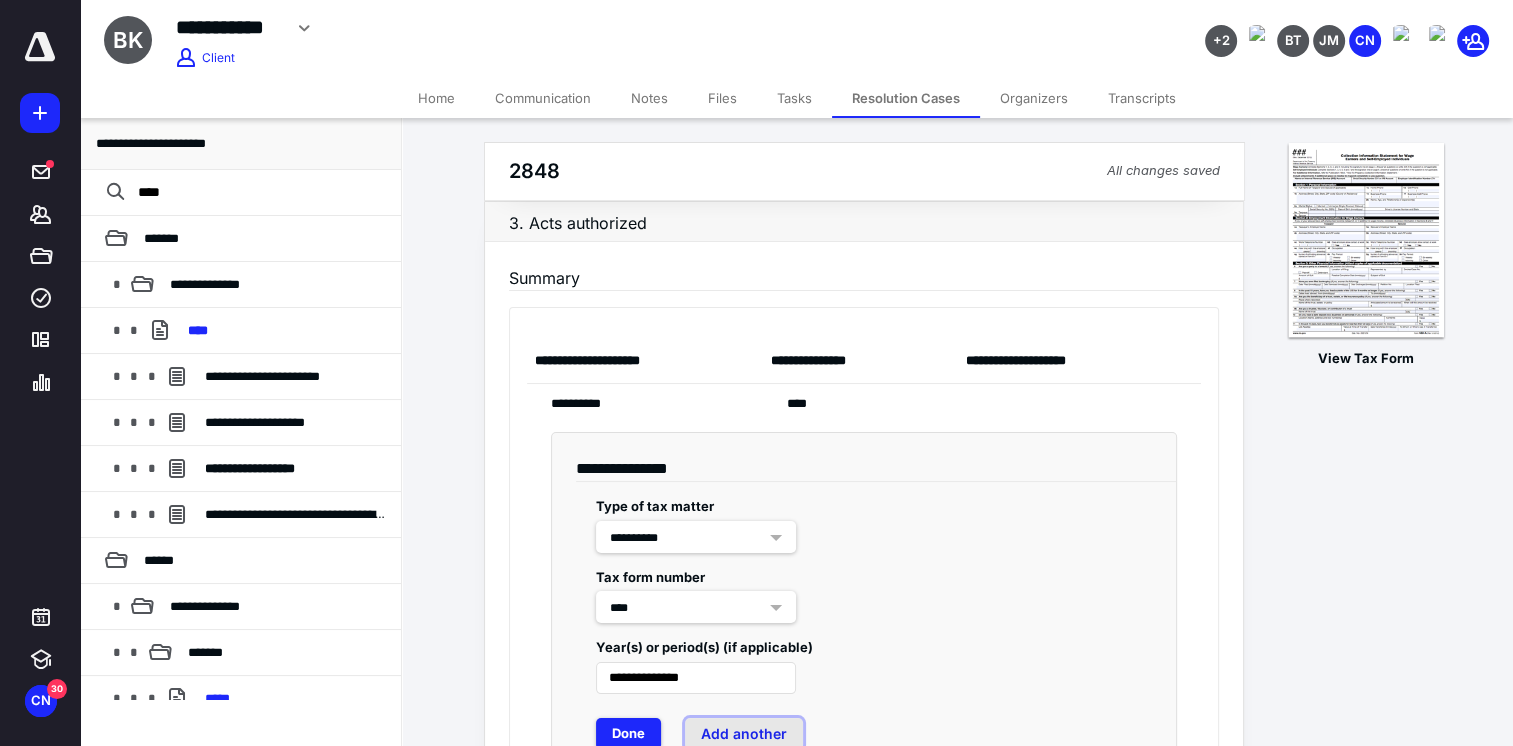 click on "Add another" at bounding box center (744, 734) 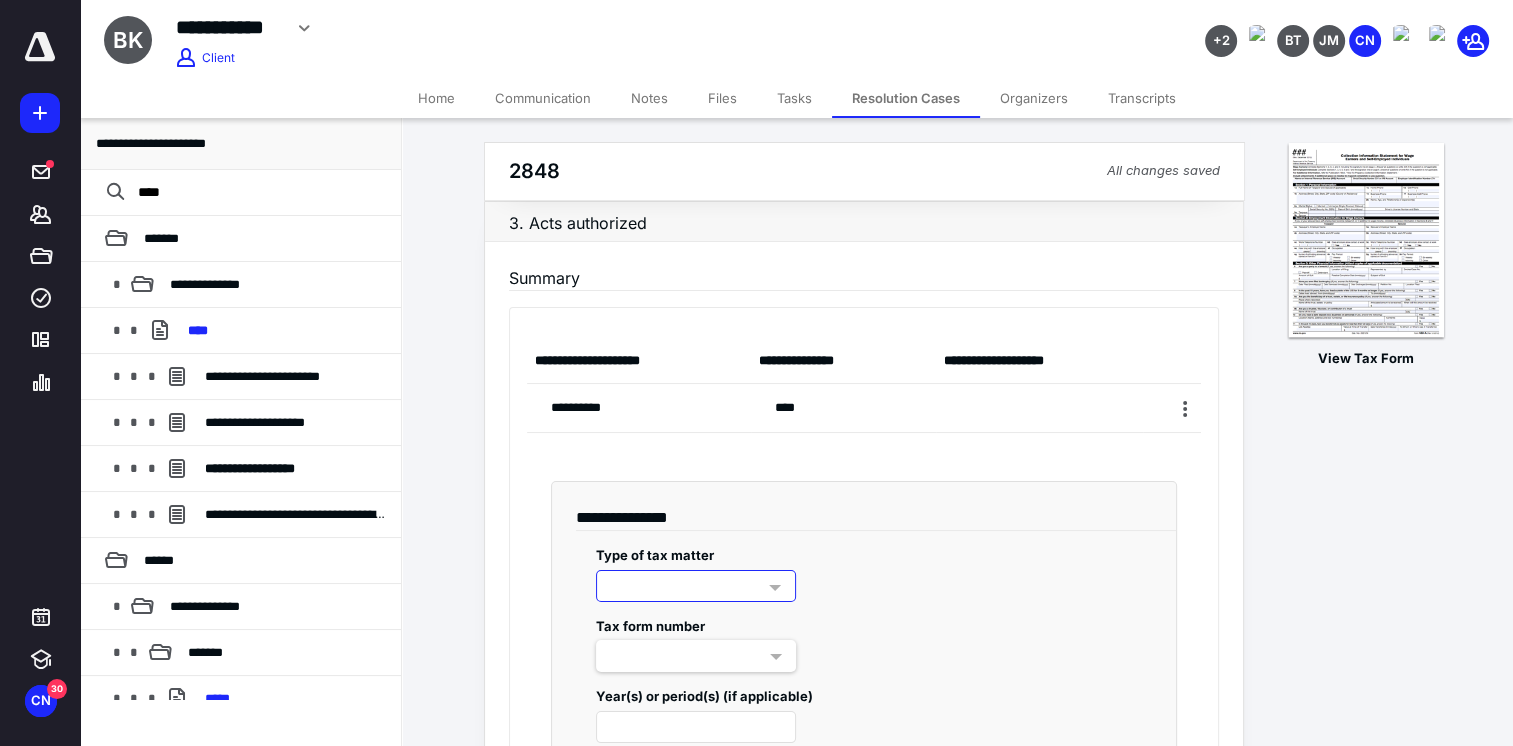 click at bounding box center [696, 586] 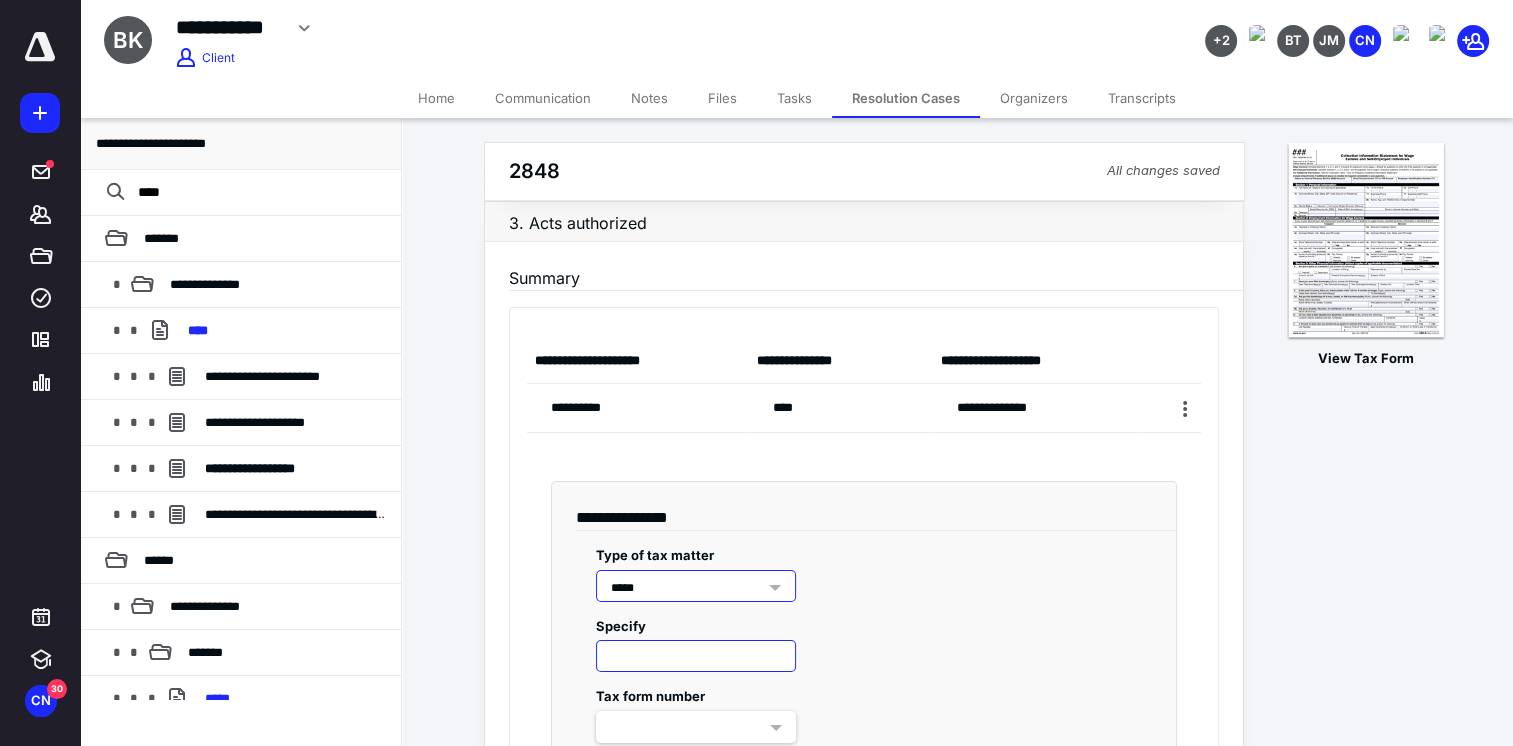 click at bounding box center (696, 656) 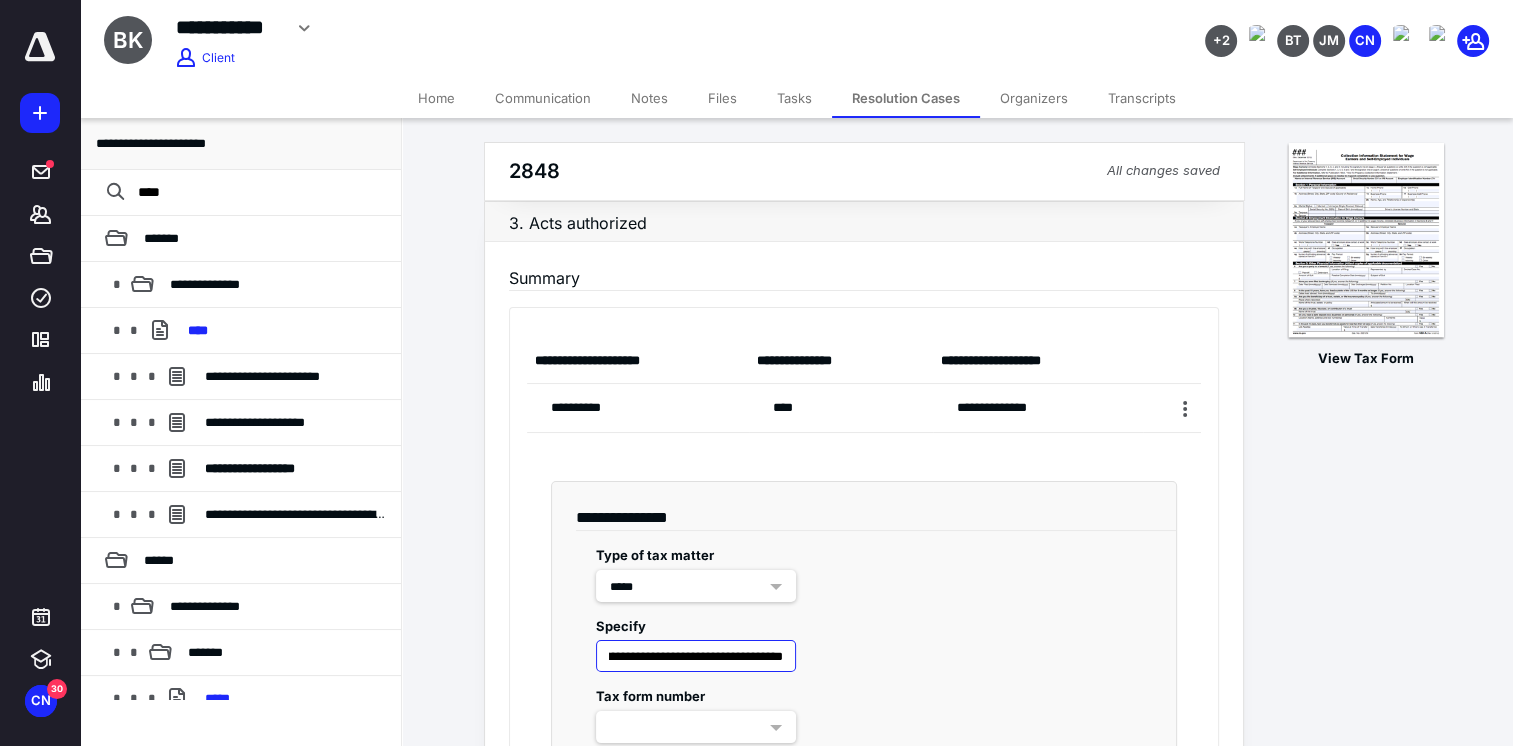 scroll, scrollTop: 0, scrollLeft: 72, axis: horizontal 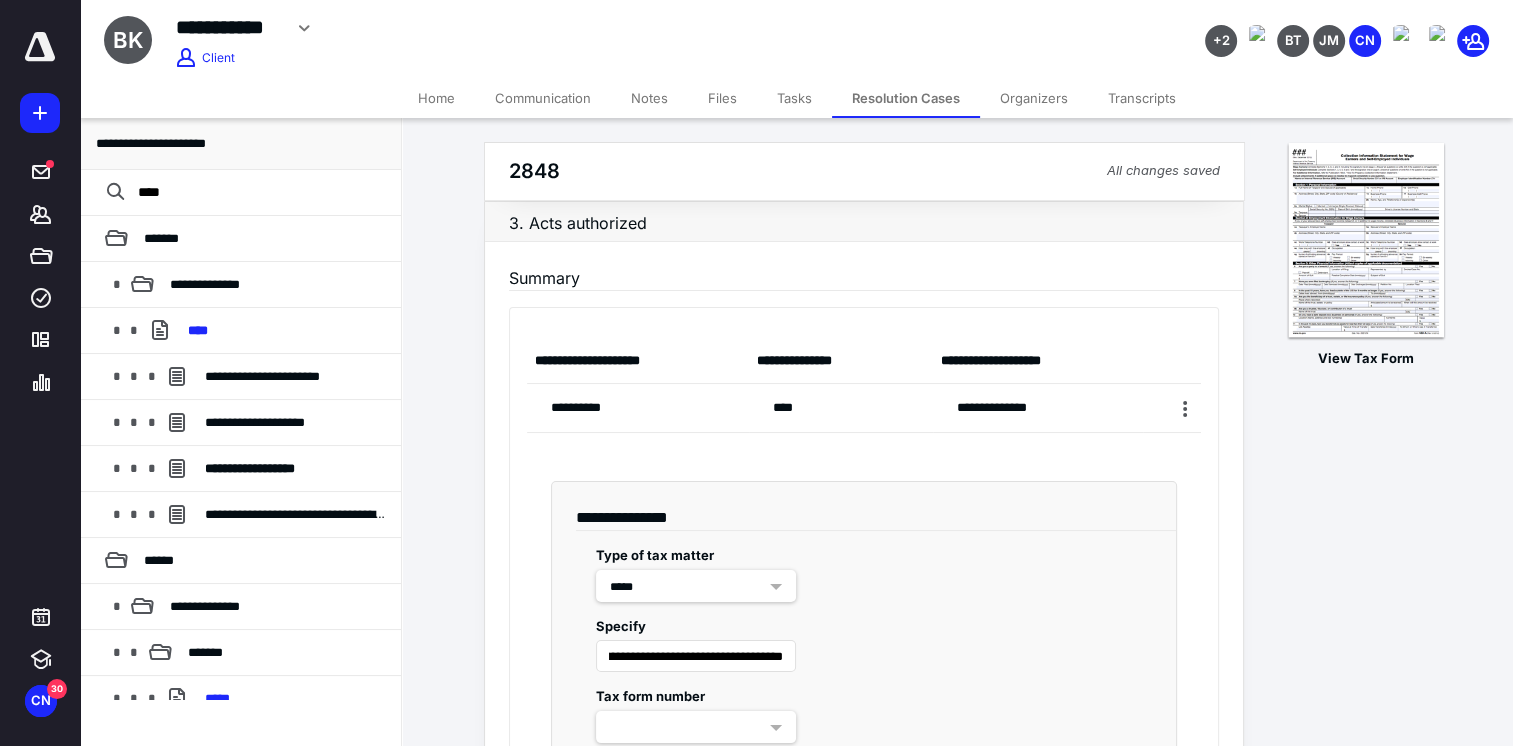 click at bounding box center [696, 727] 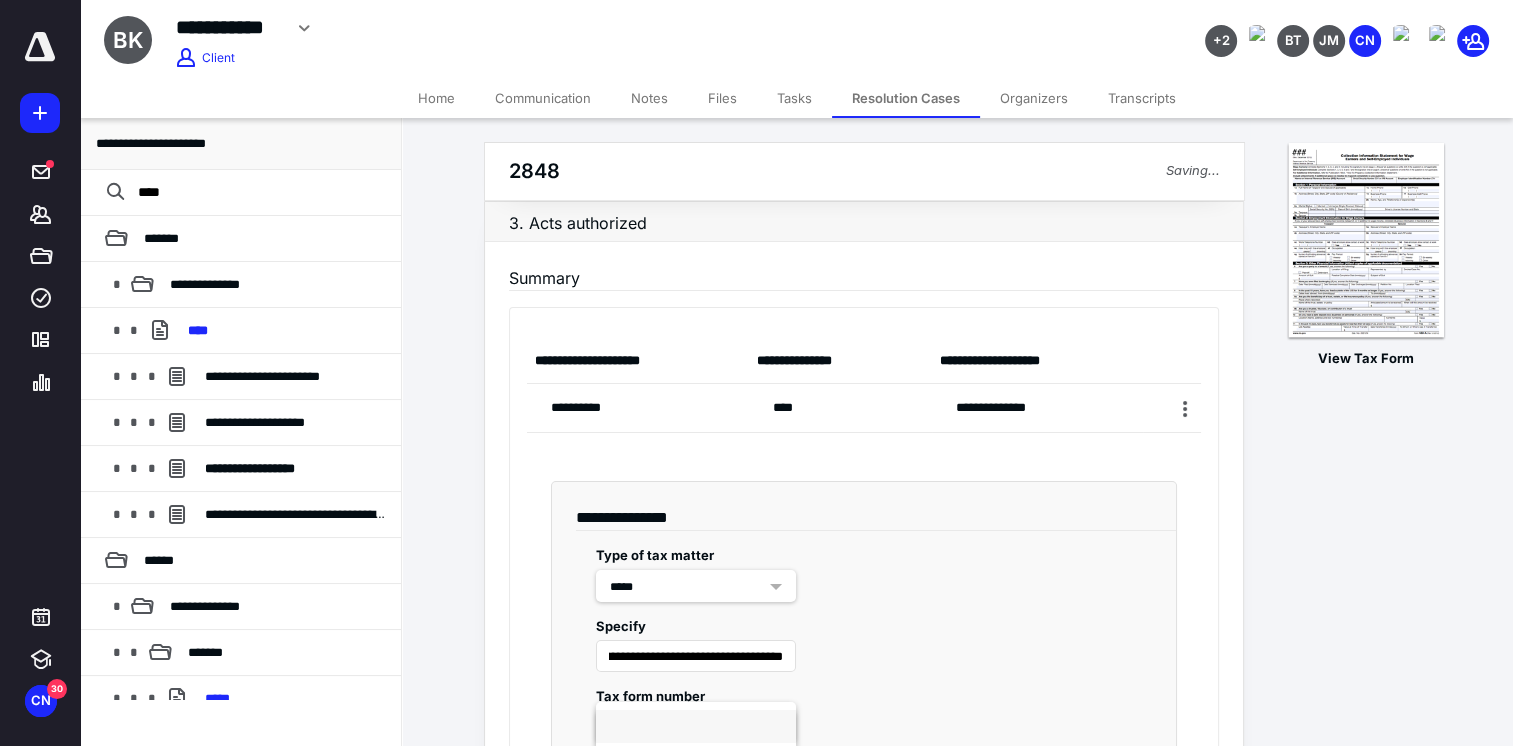 scroll, scrollTop: 0, scrollLeft: 0, axis: both 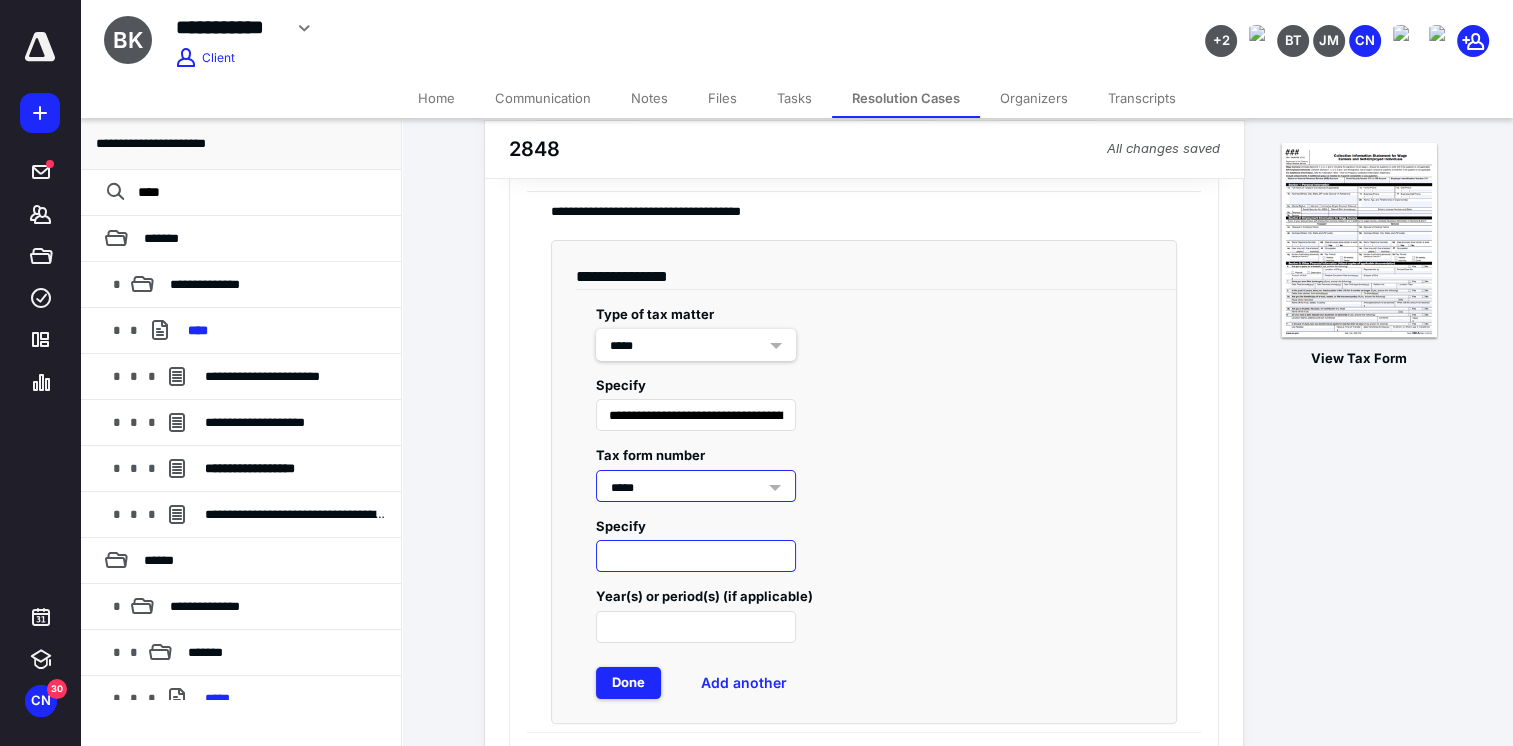 click at bounding box center [696, 556] 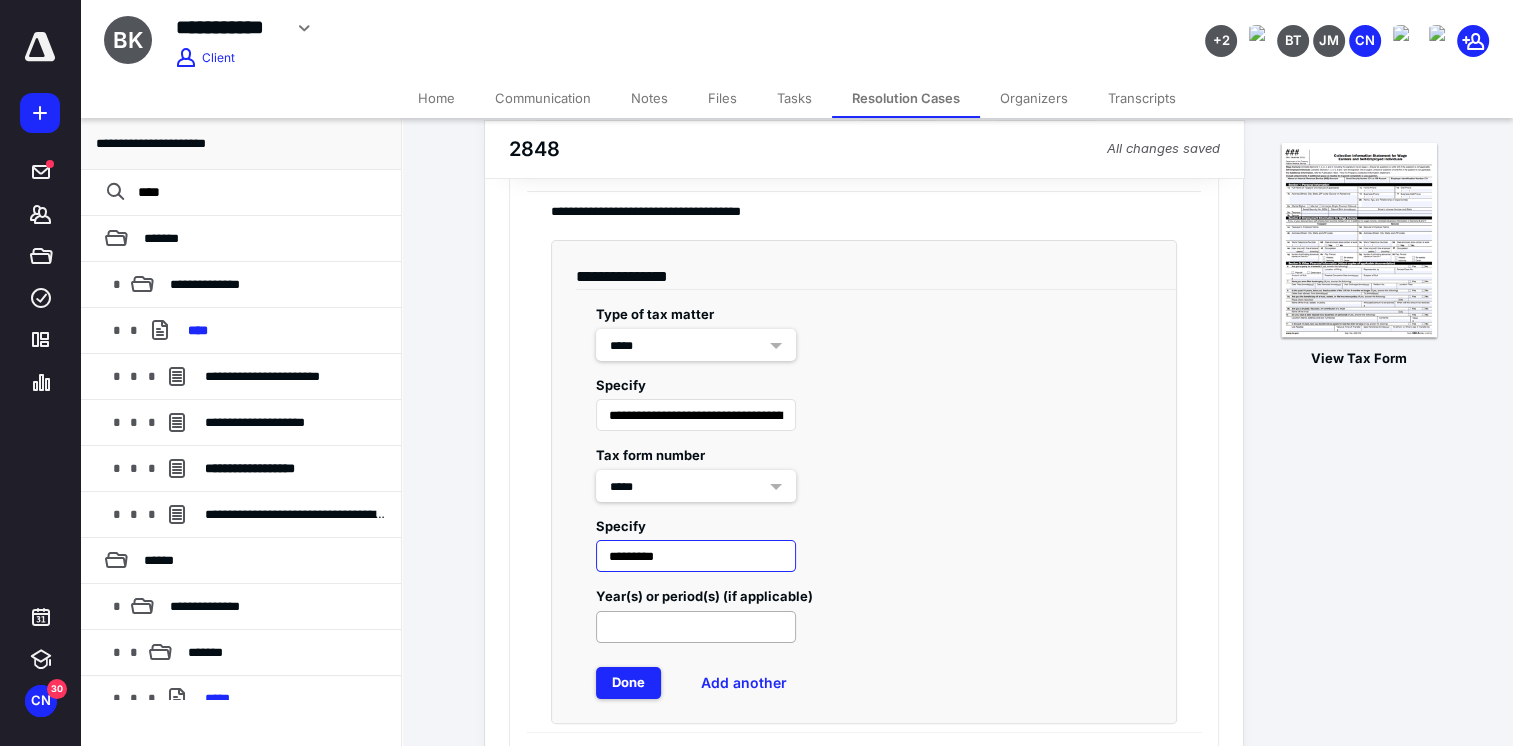 type on "*********" 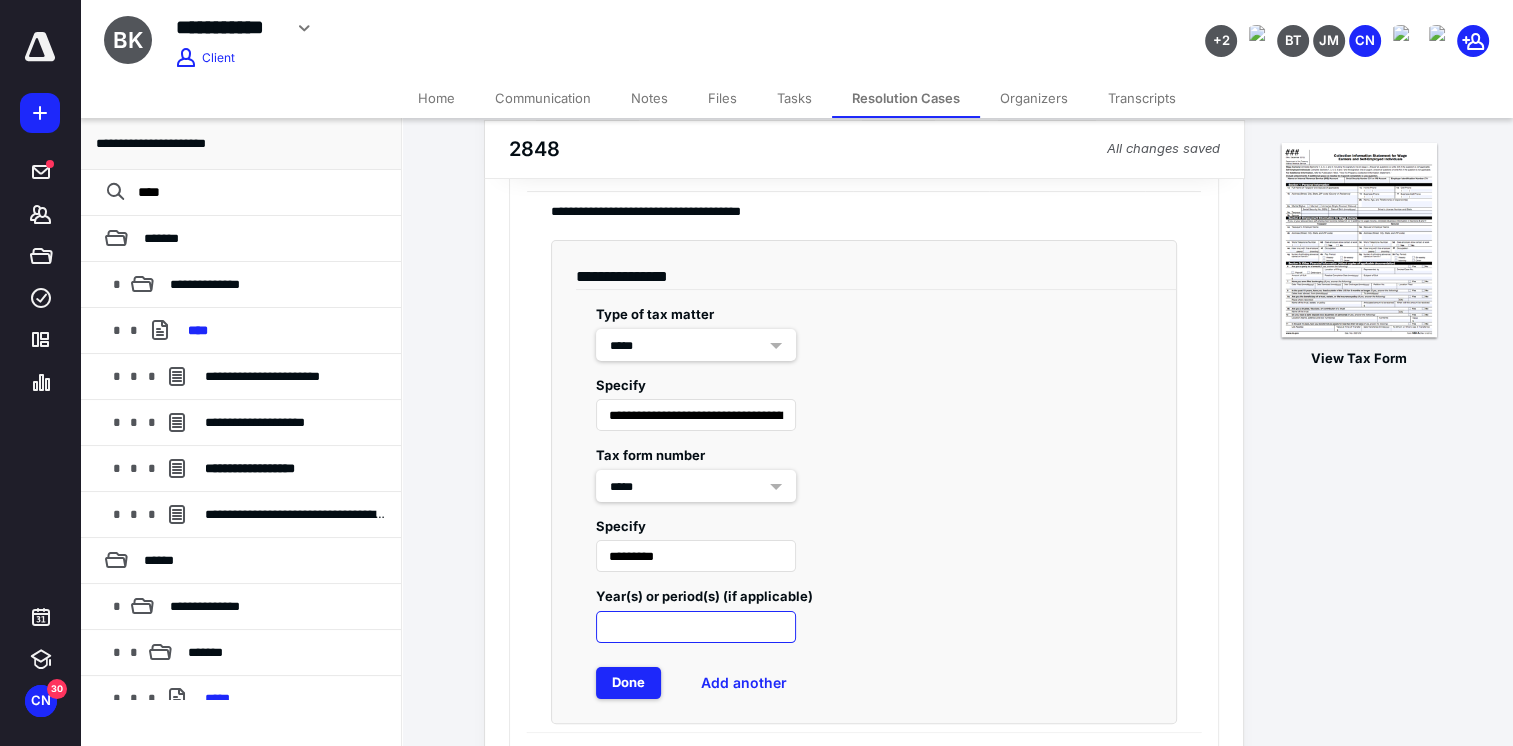click at bounding box center (696, 627) 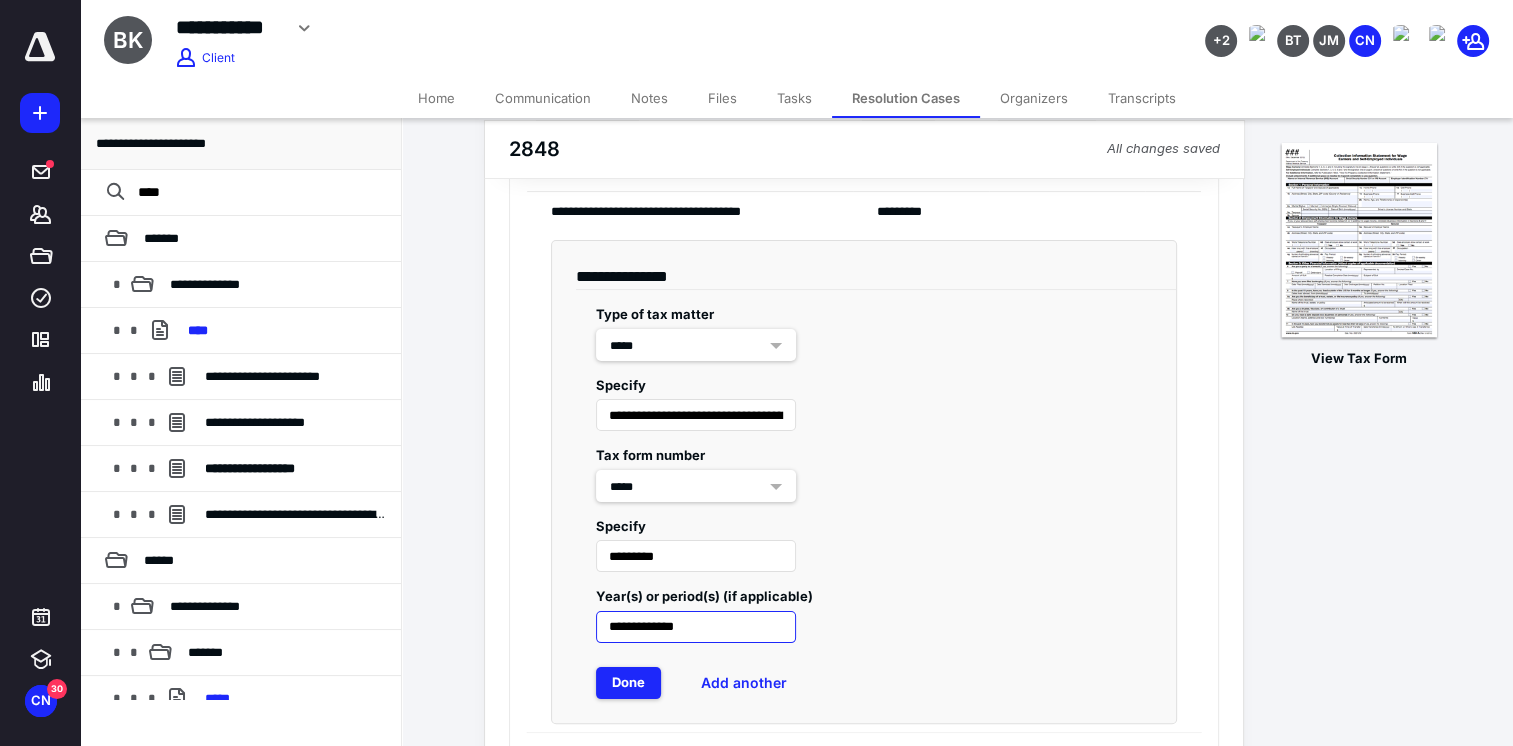 type on "**********" 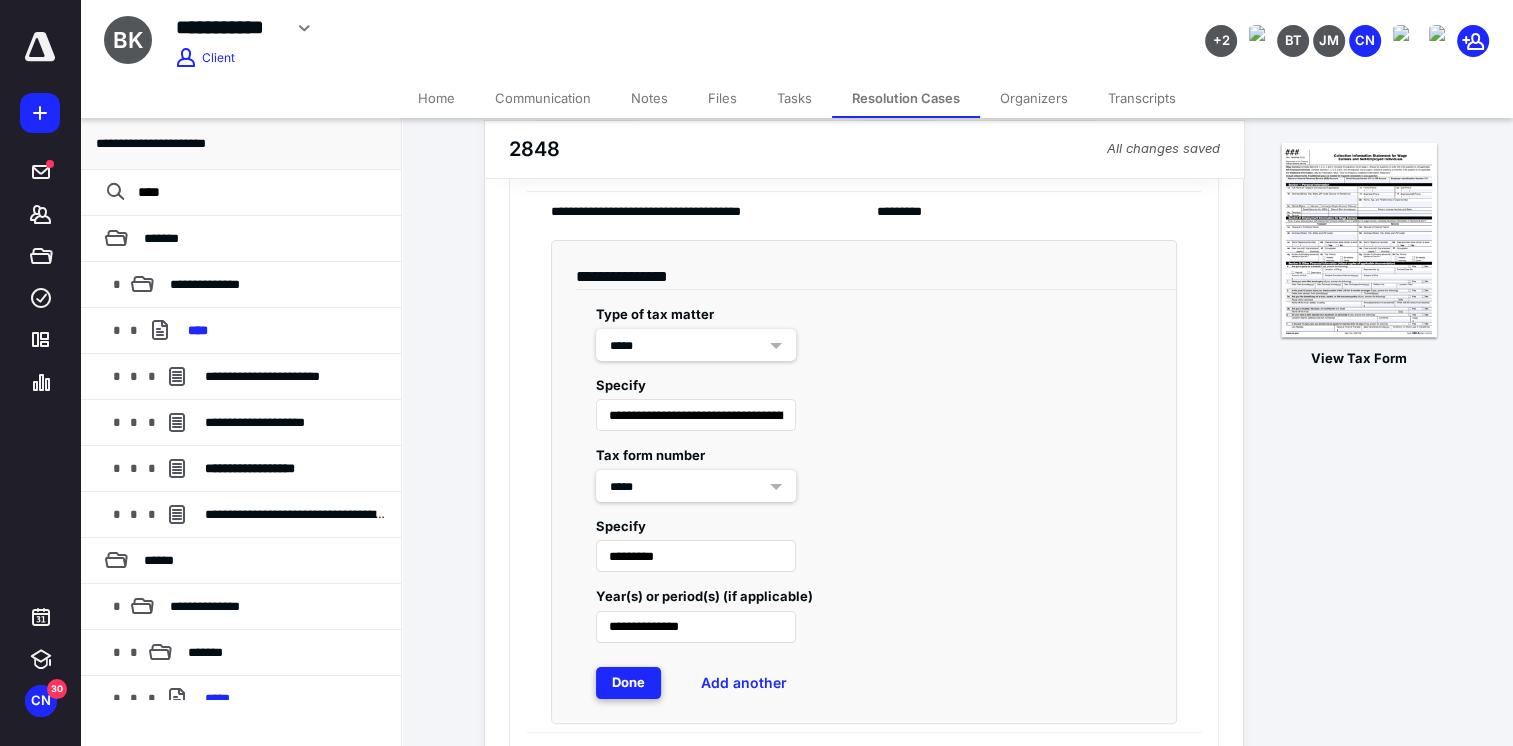click on "Done" at bounding box center [628, 683] 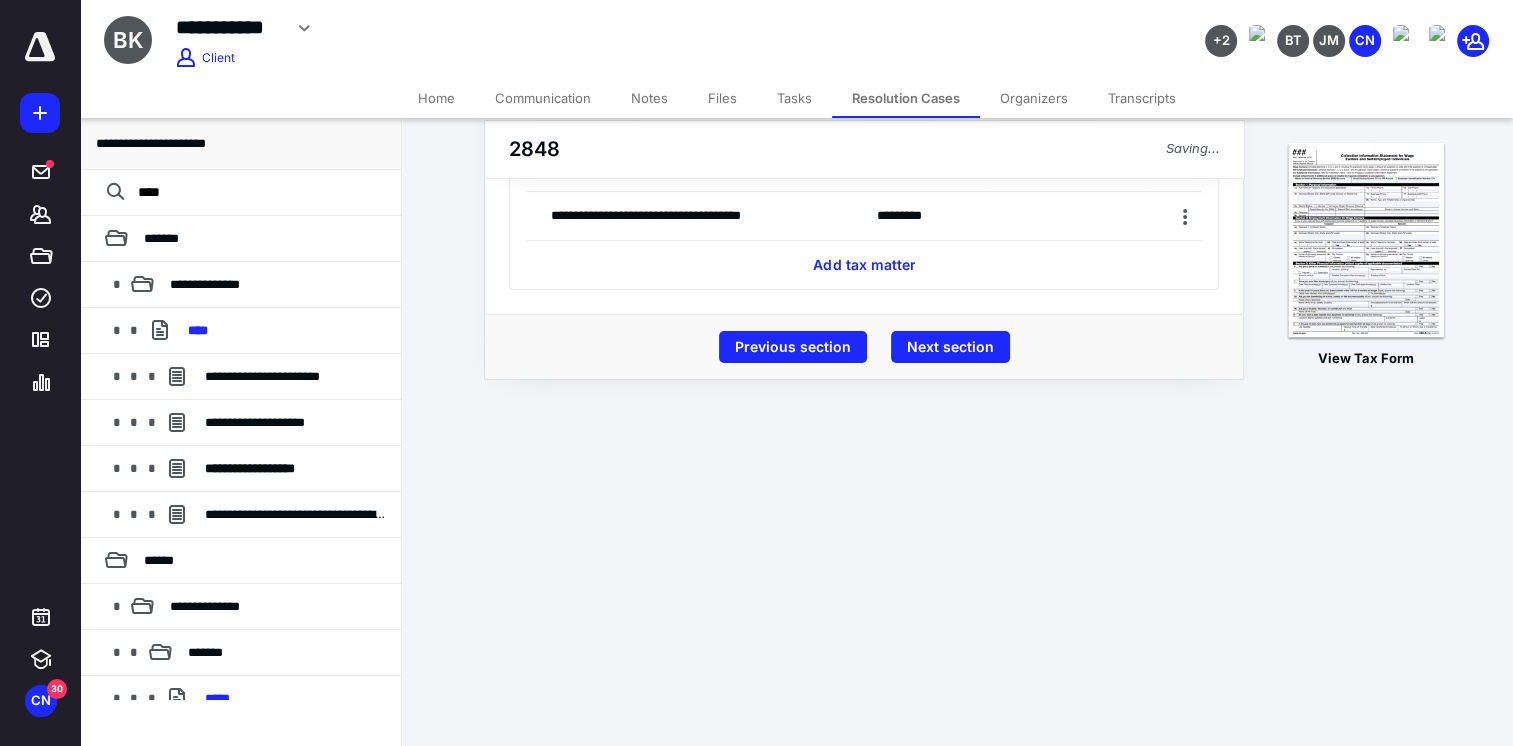 scroll, scrollTop: 0, scrollLeft: 0, axis: both 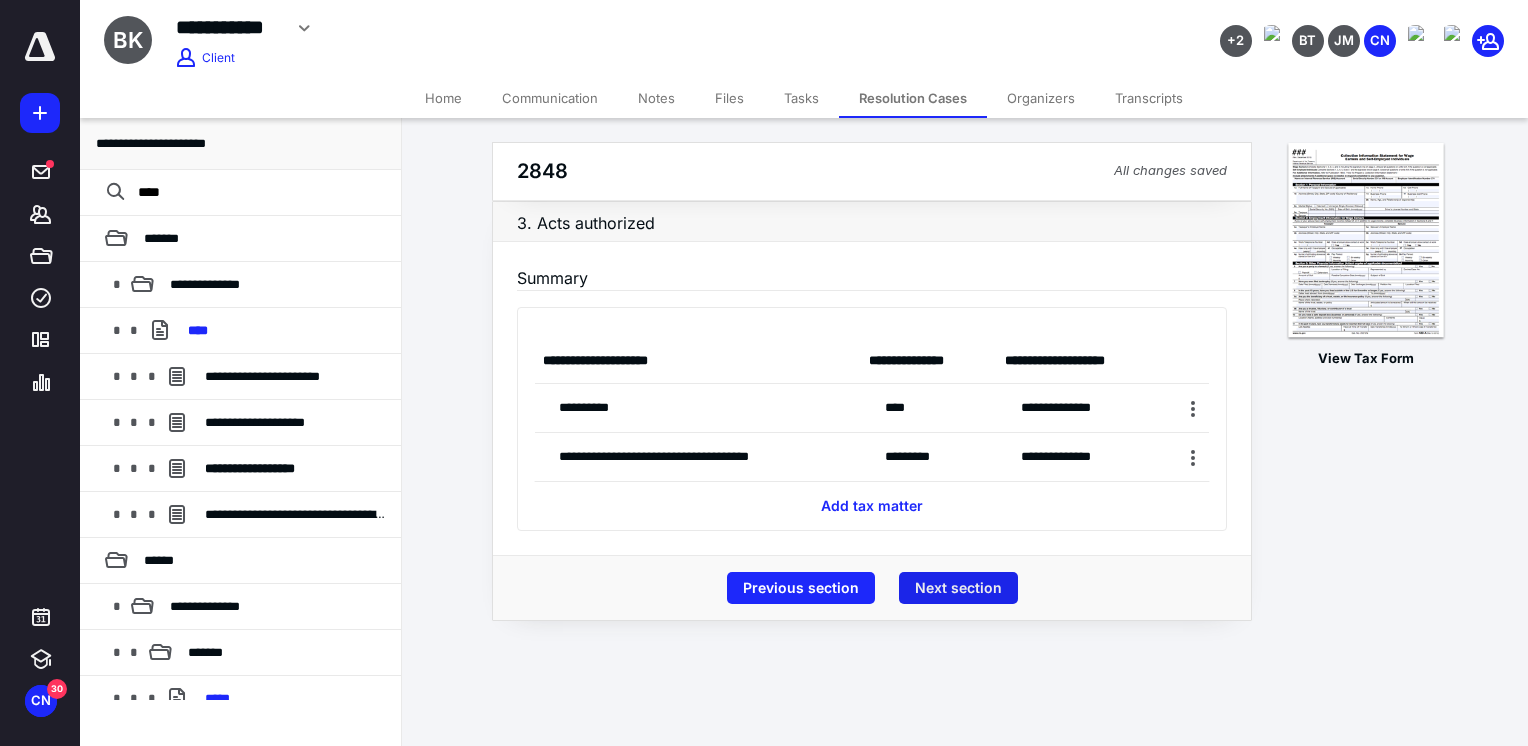 click on "Next section" at bounding box center [958, 588] 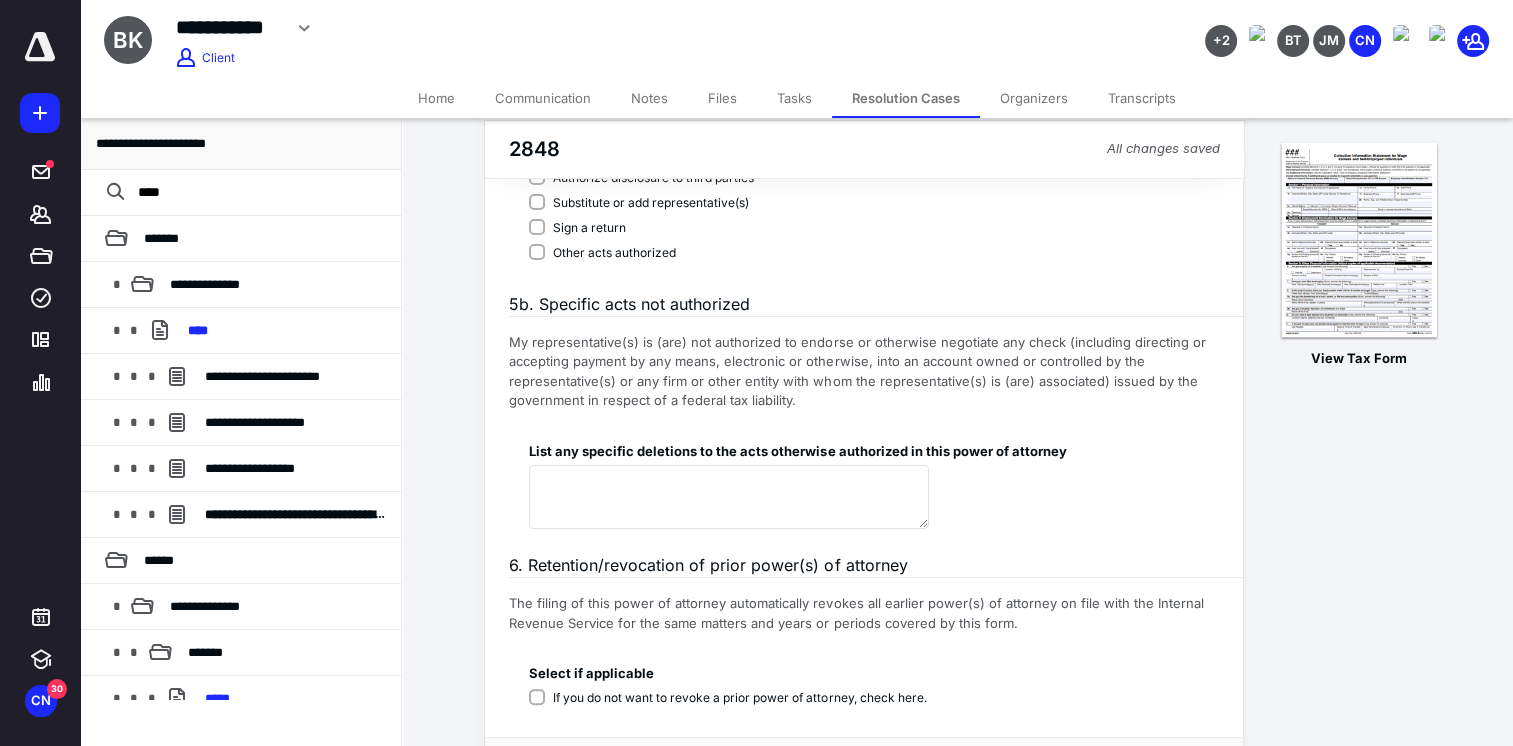 scroll, scrollTop: 372, scrollLeft: 0, axis: vertical 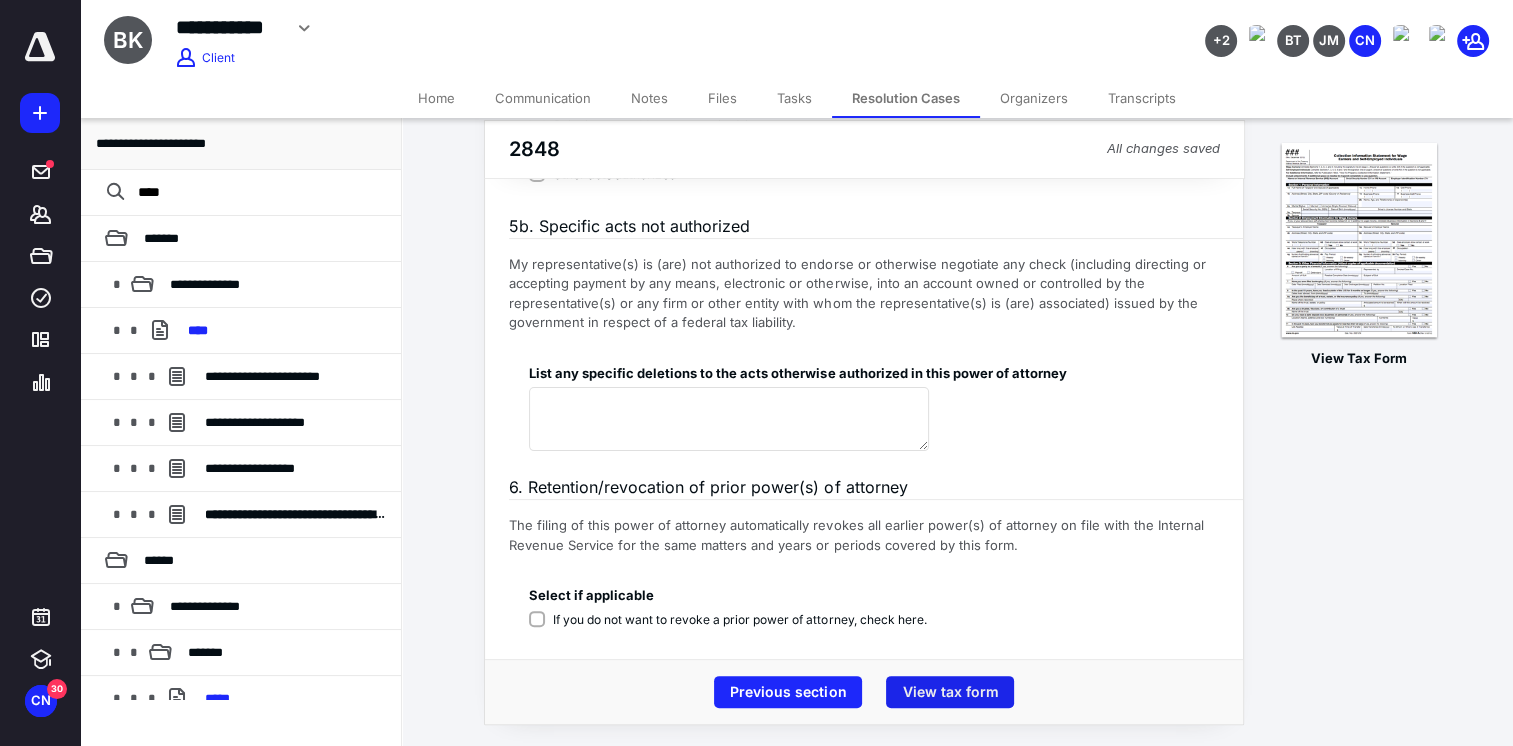 click on "View tax form" at bounding box center (950, 692) 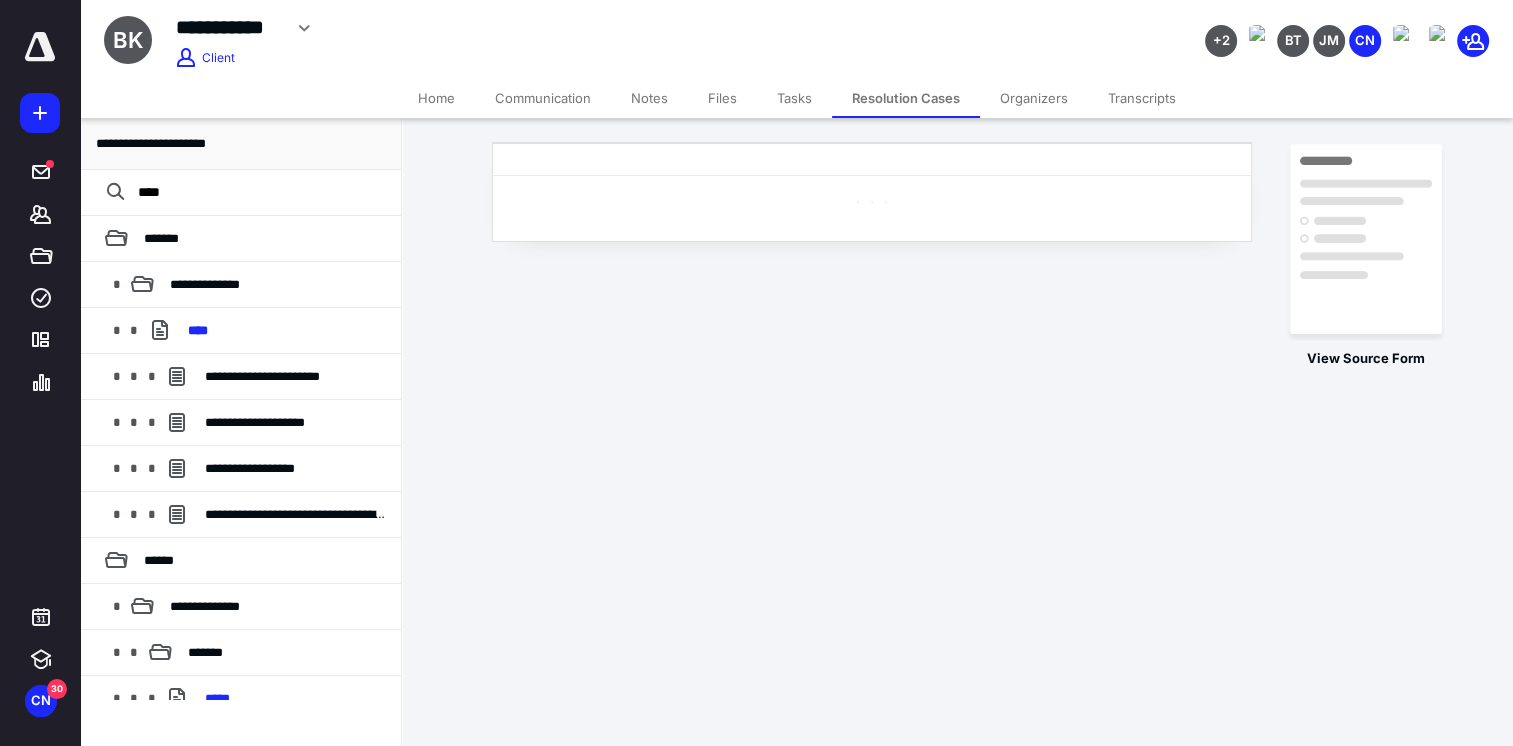 scroll, scrollTop: 0, scrollLeft: 0, axis: both 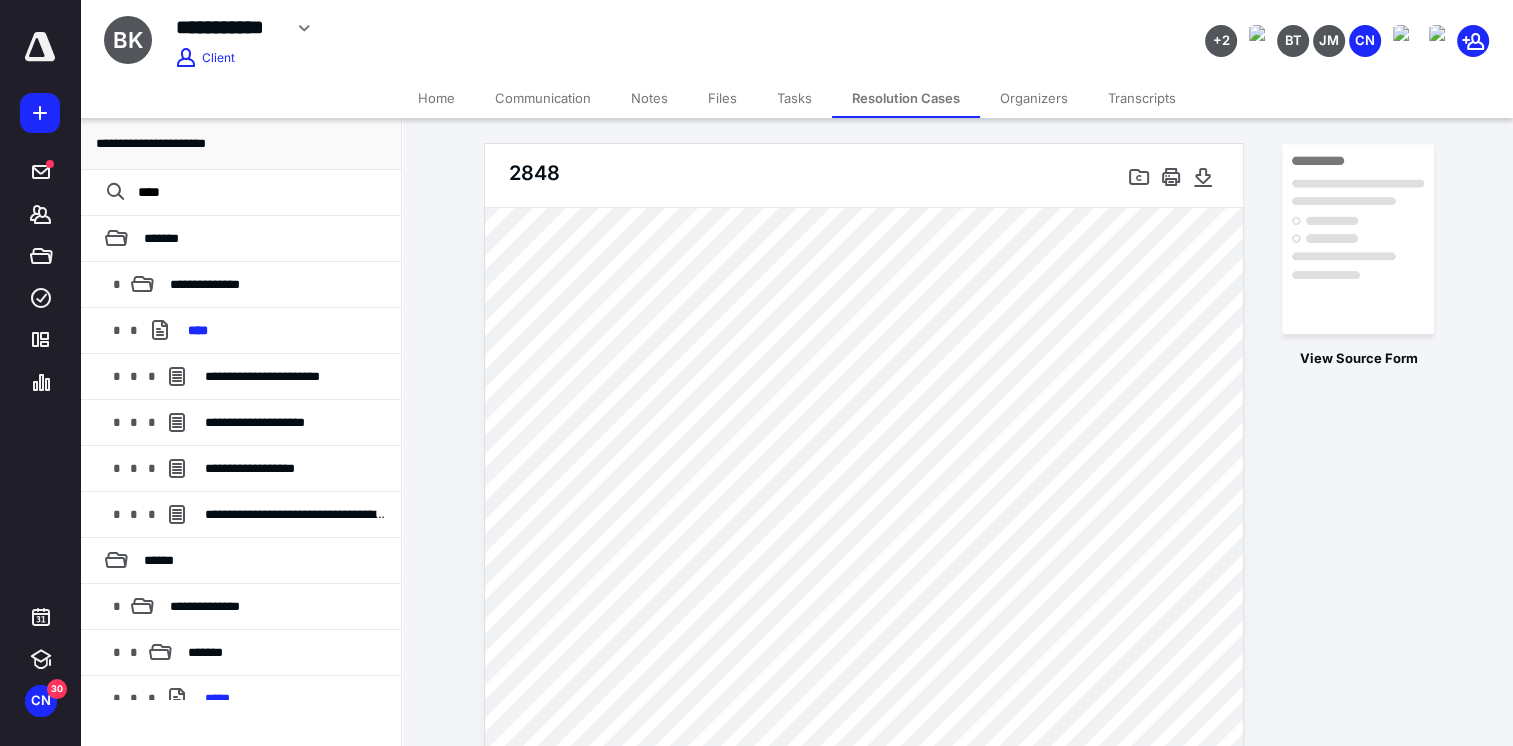 click on "Files" at bounding box center [722, 98] 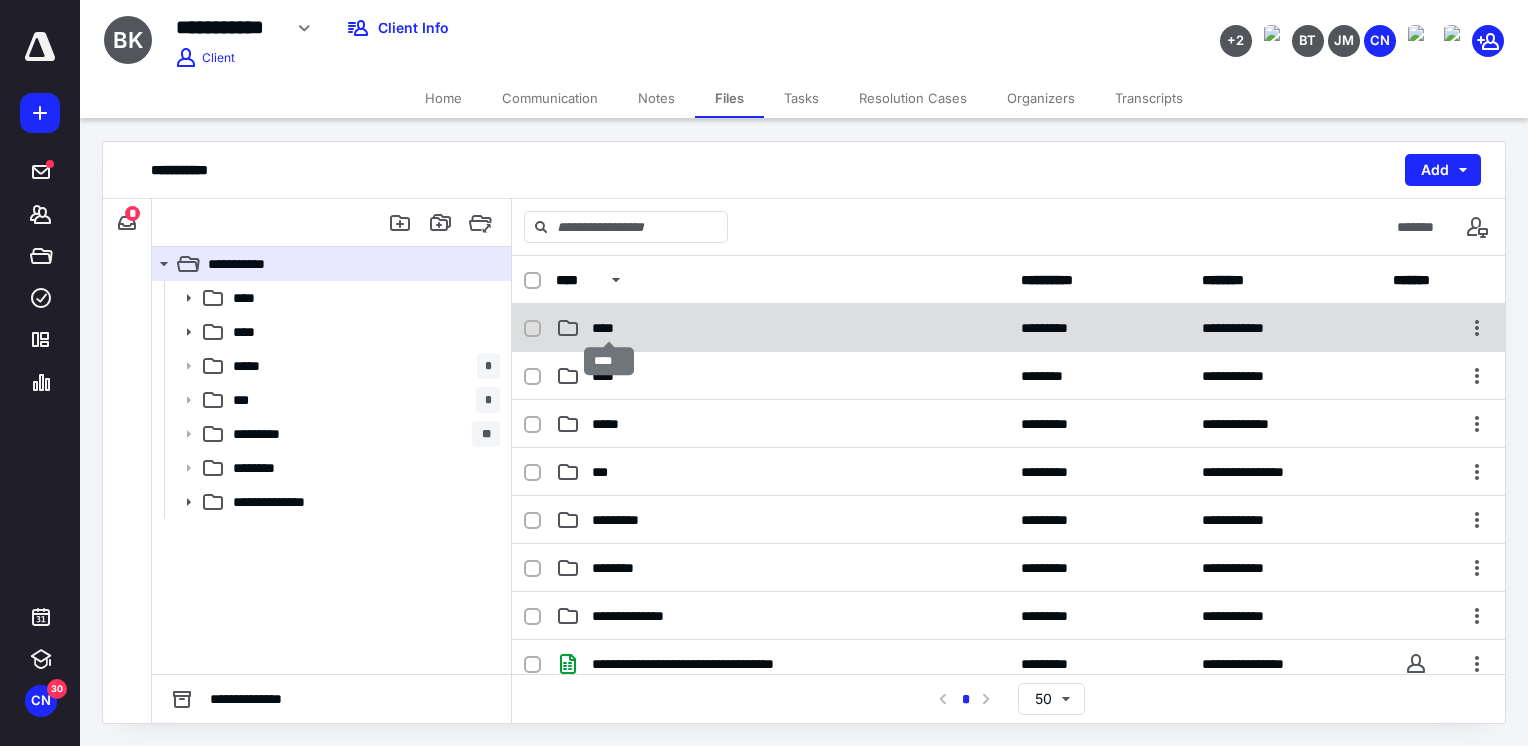 click on "****" at bounding box center (609, 328) 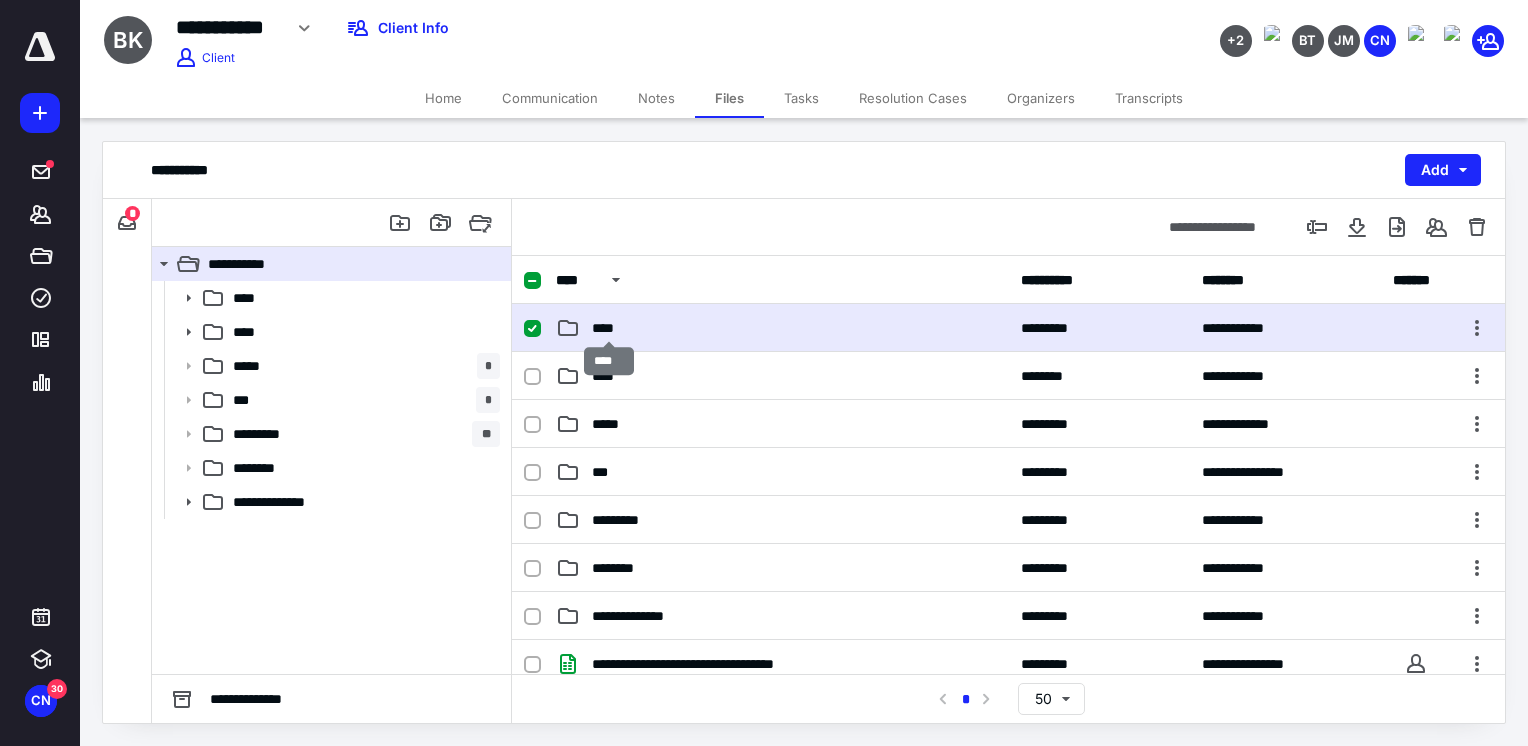 click on "****" at bounding box center [609, 328] 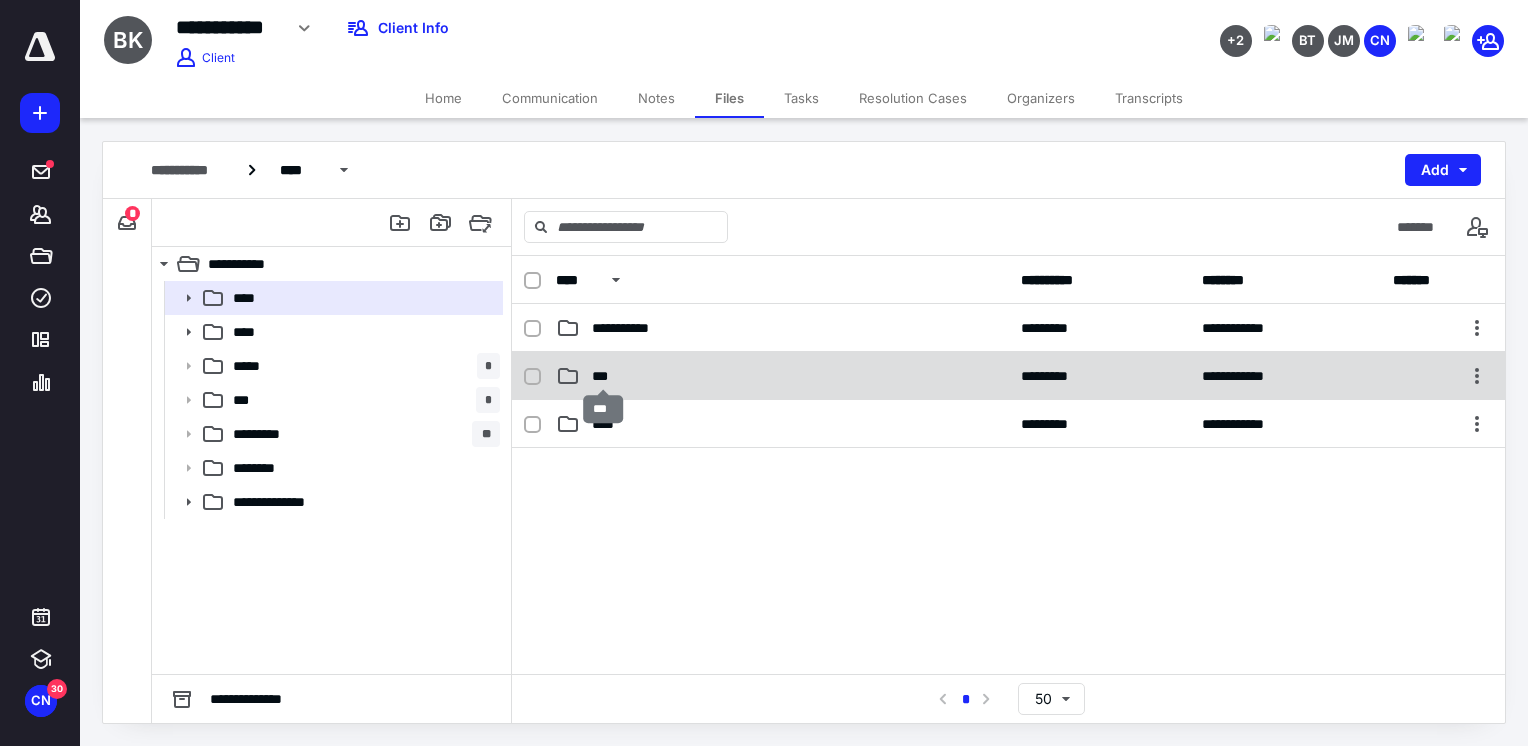 click on "***" at bounding box center [604, 376] 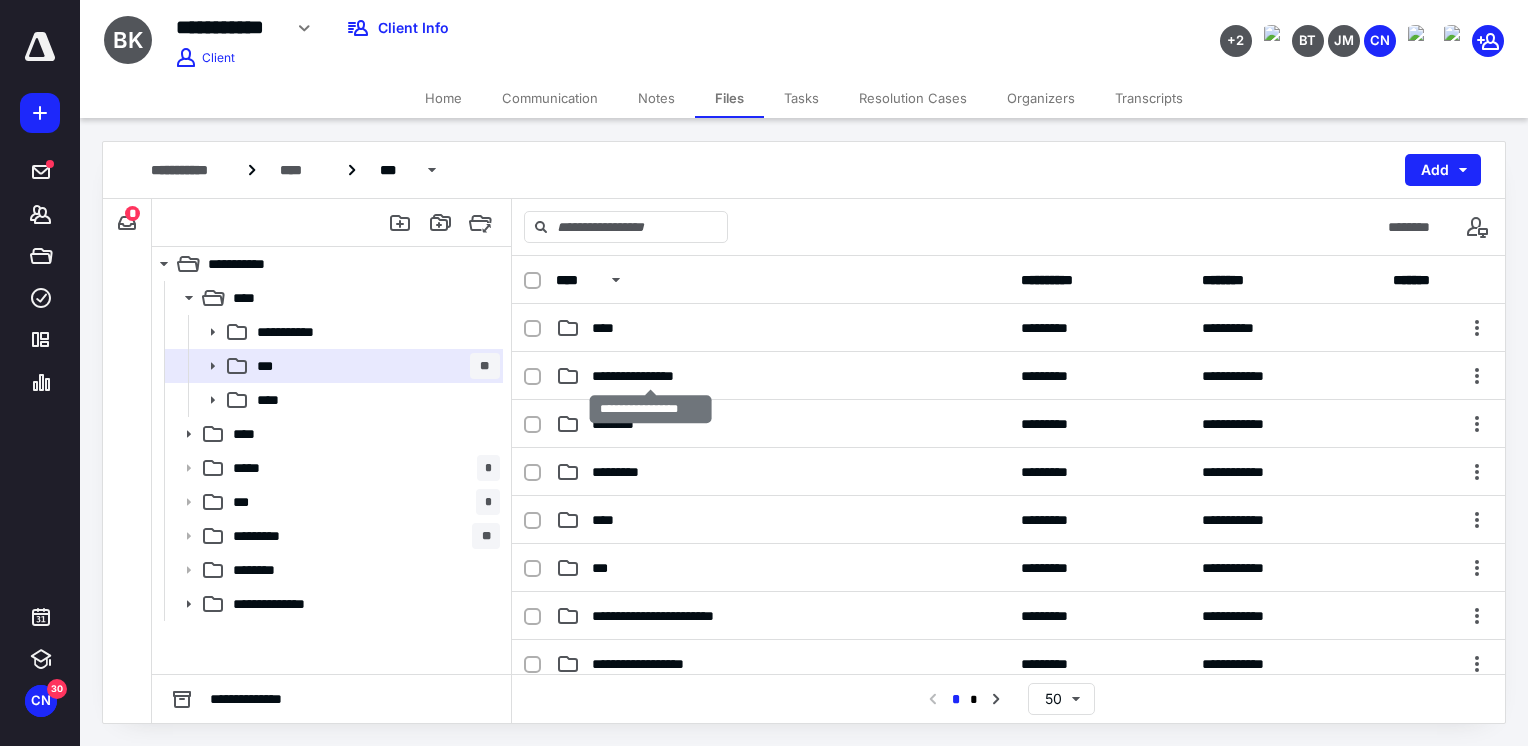 click on "**********" at bounding box center [650, 376] 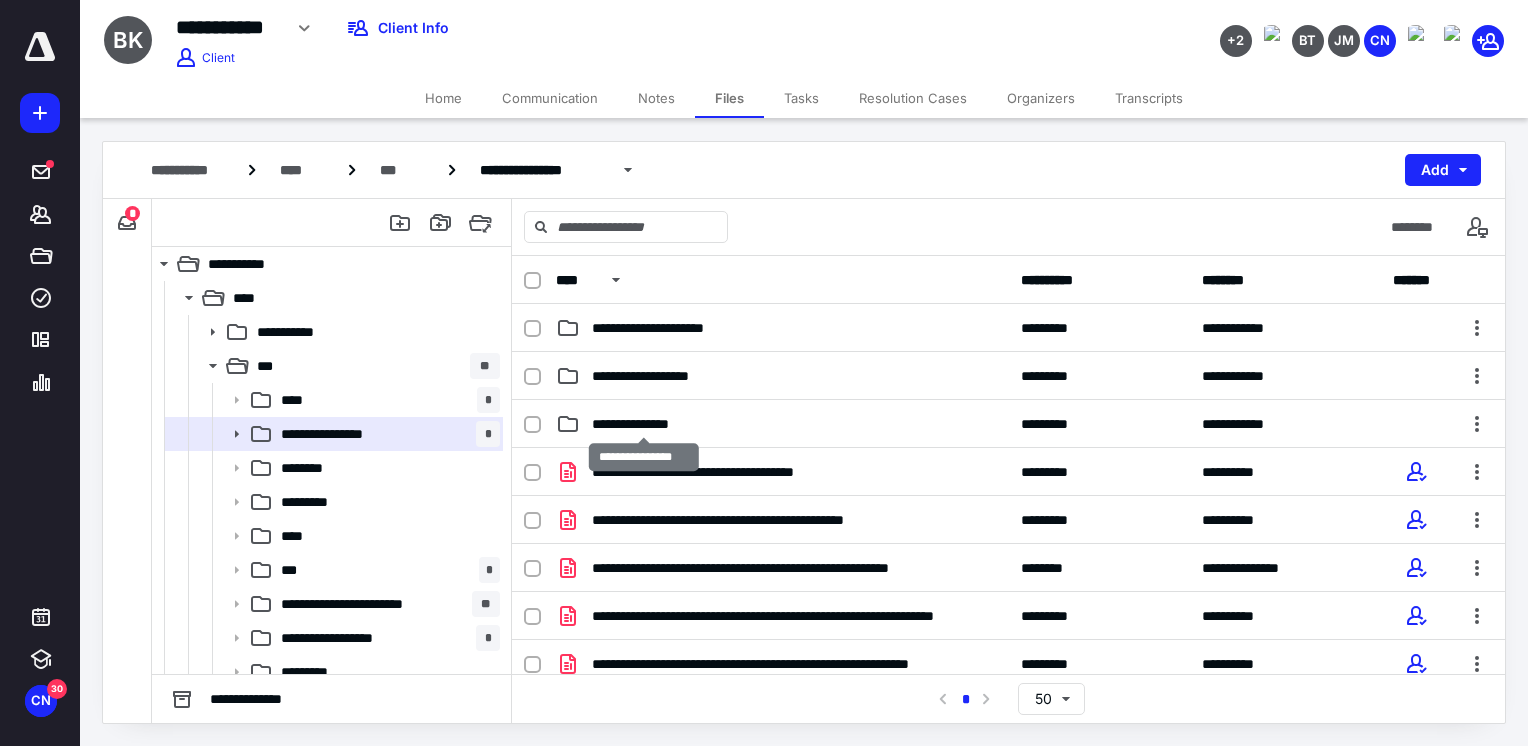 click on "**********" at bounding box center [644, 424] 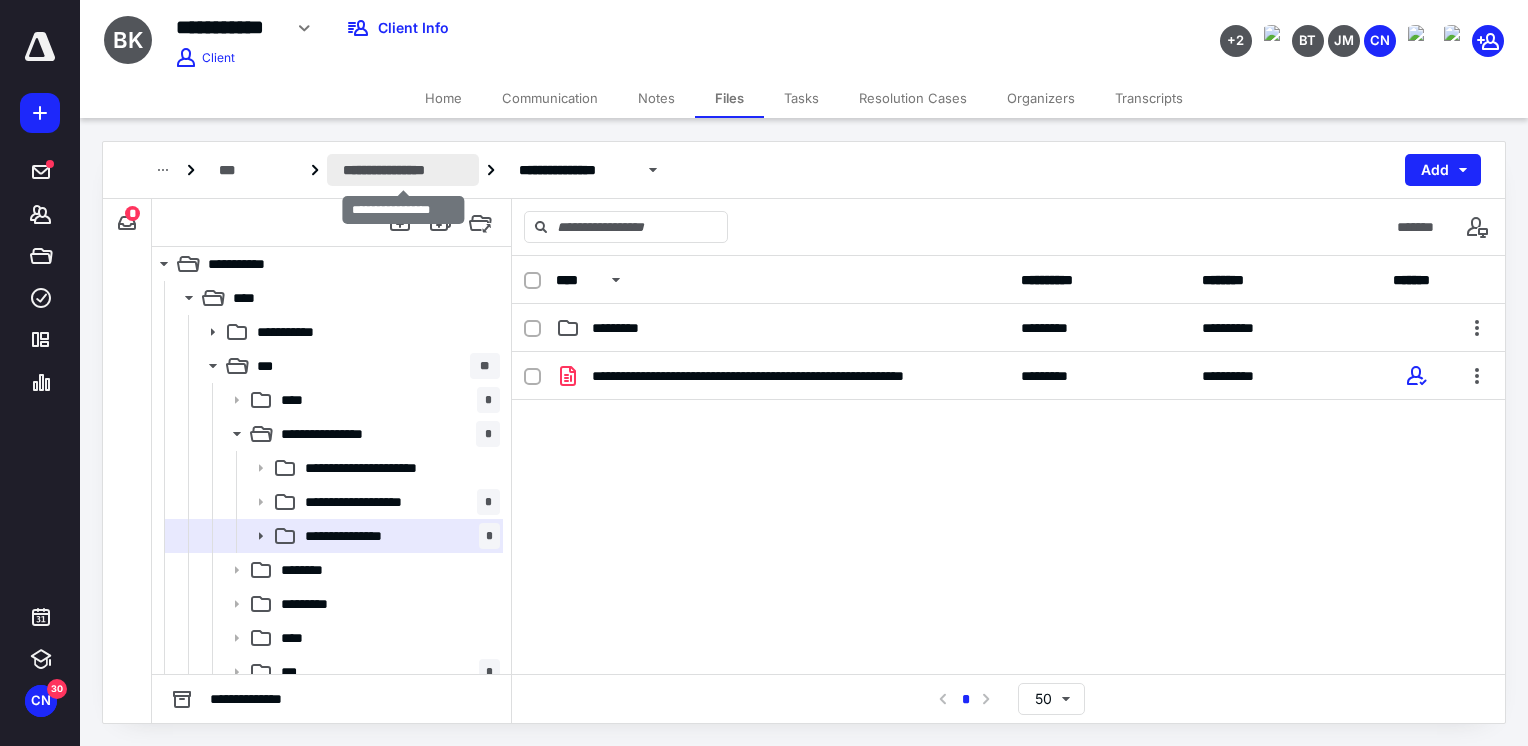 click on "**********" at bounding box center [403, 170] 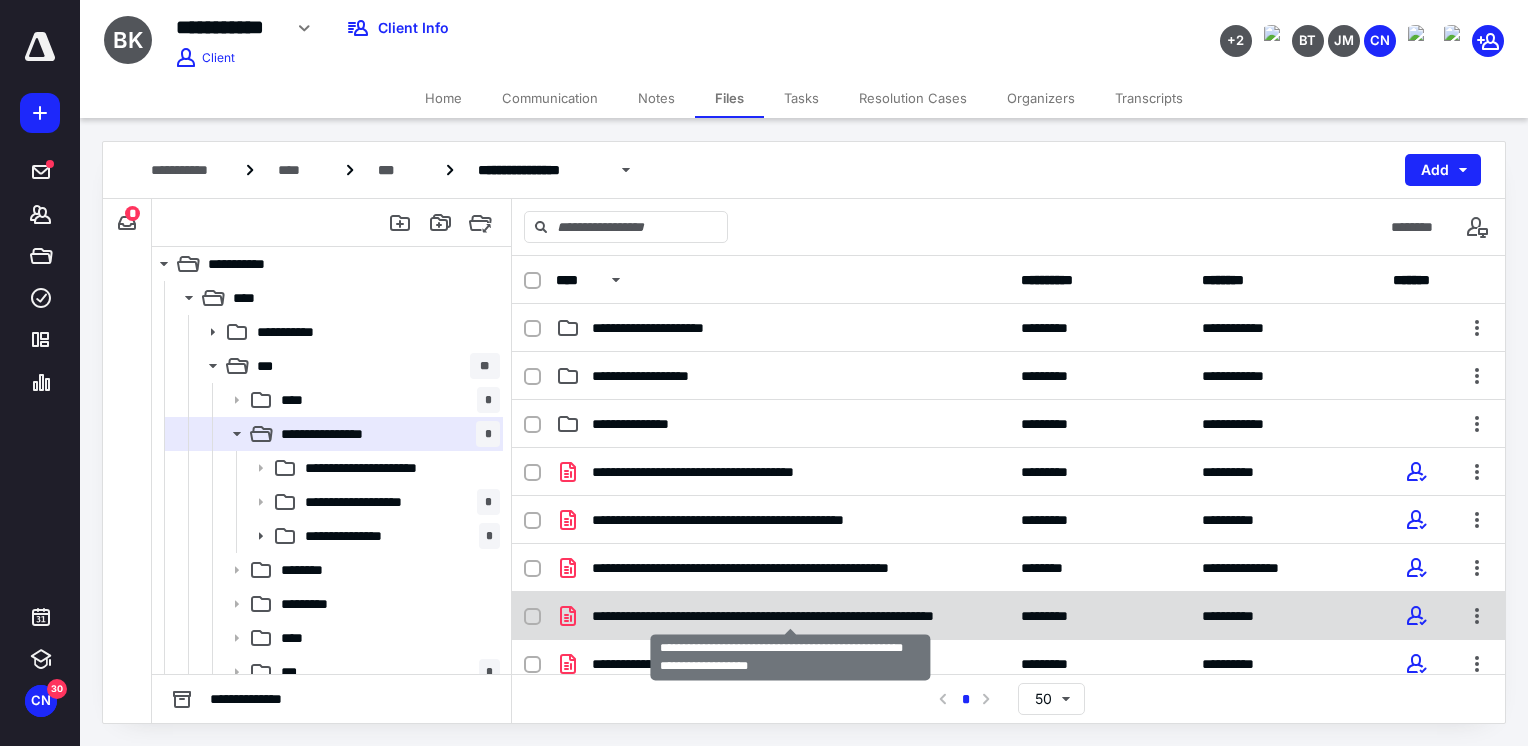 click on "**********" at bounding box center [790, 616] 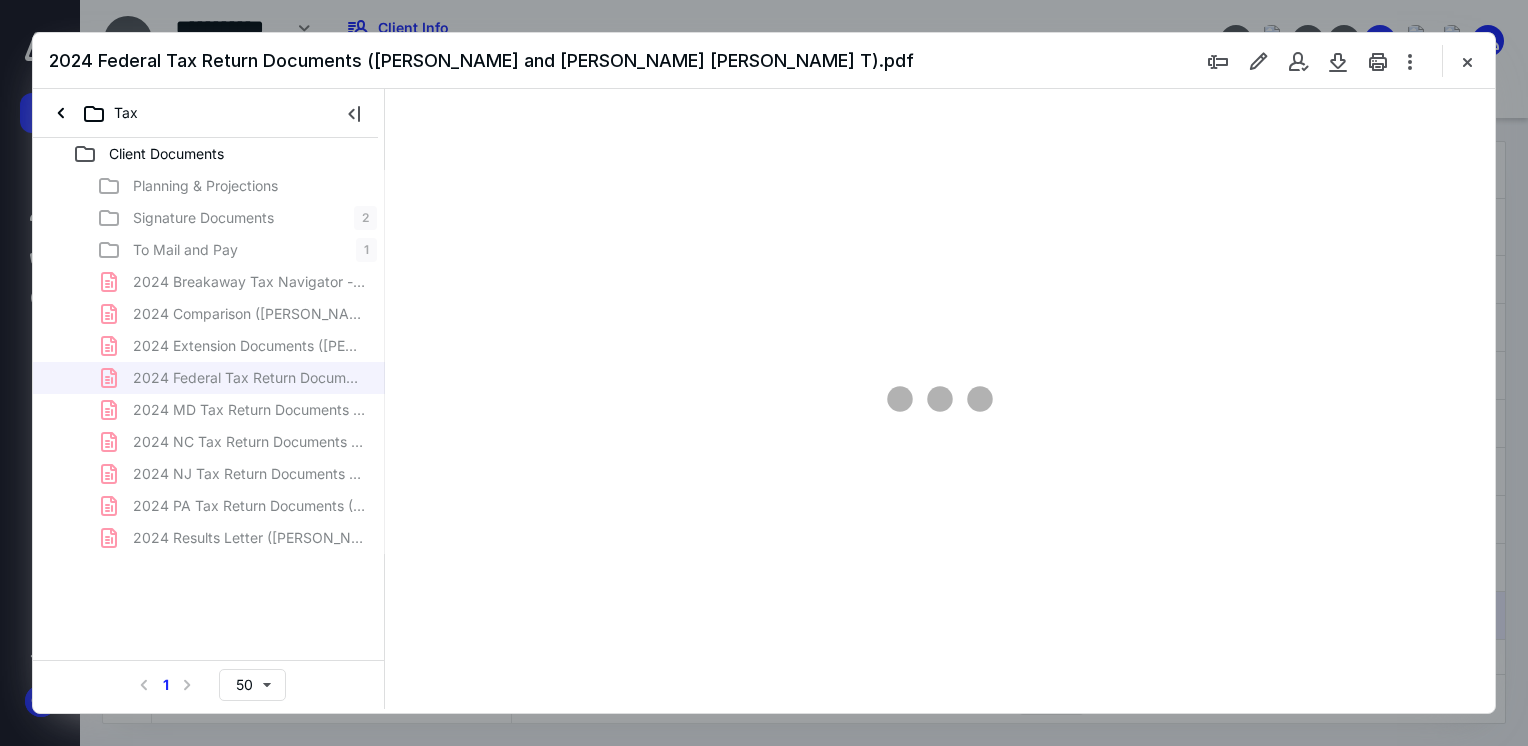 scroll, scrollTop: 0, scrollLeft: 0, axis: both 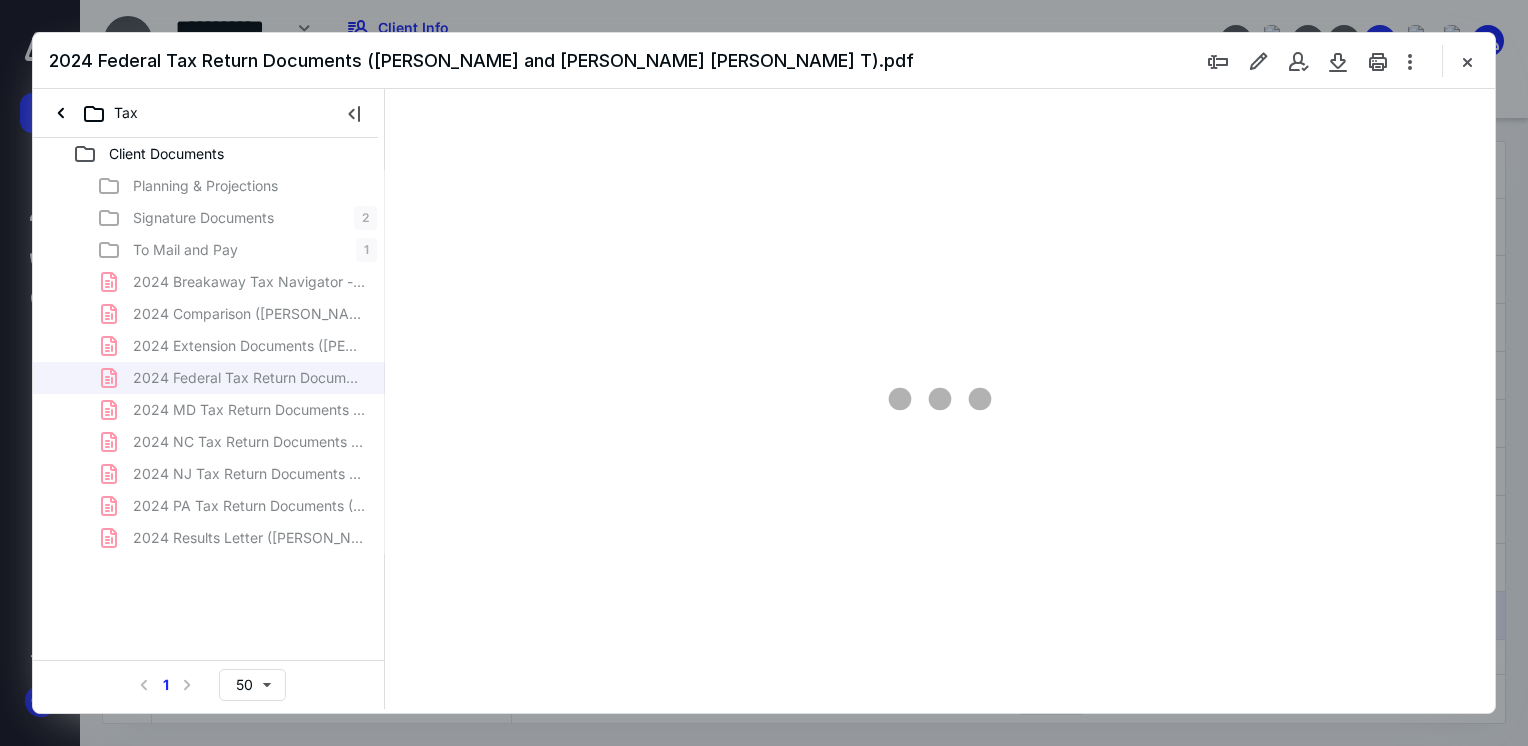 type on "69" 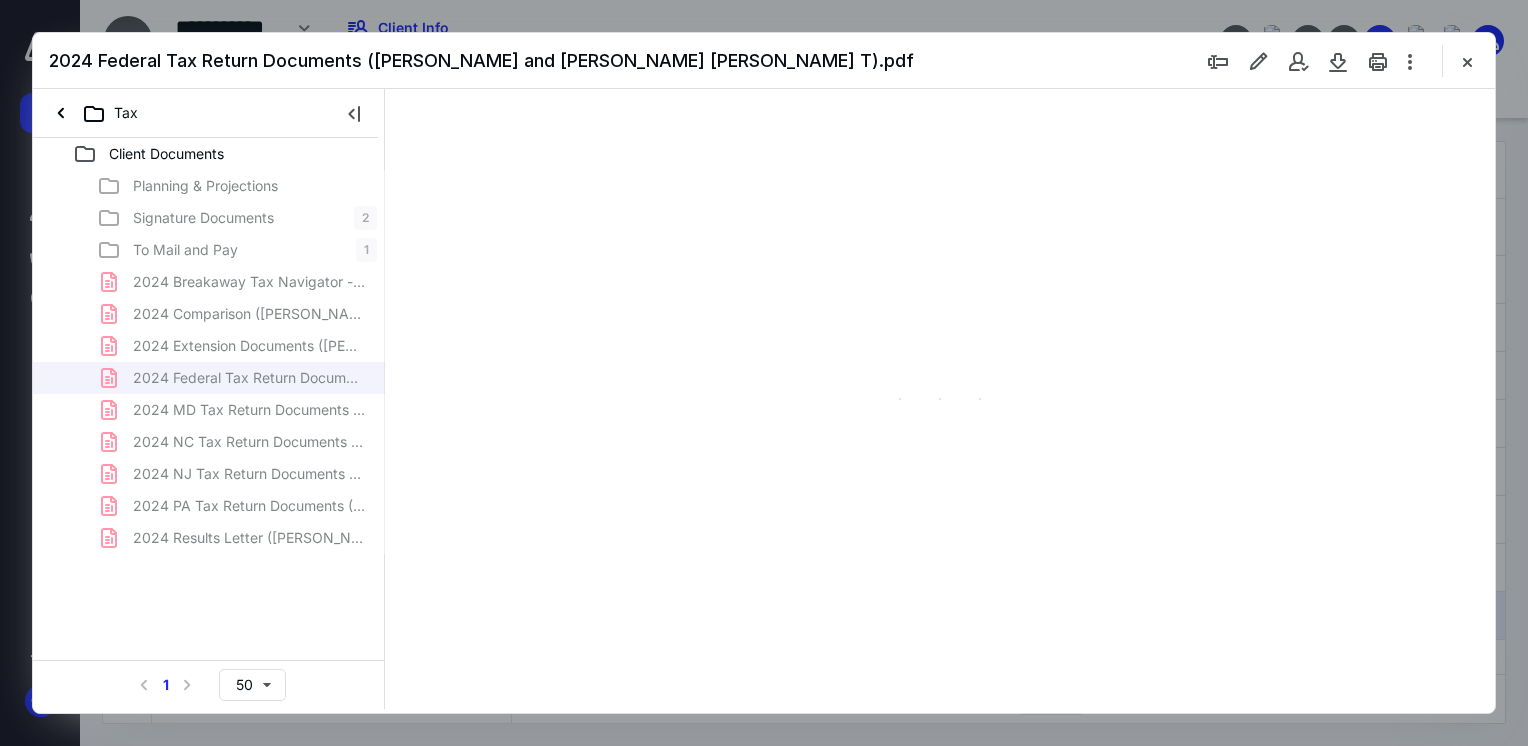 scroll, scrollTop: 79, scrollLeft: 0, axis: vertical 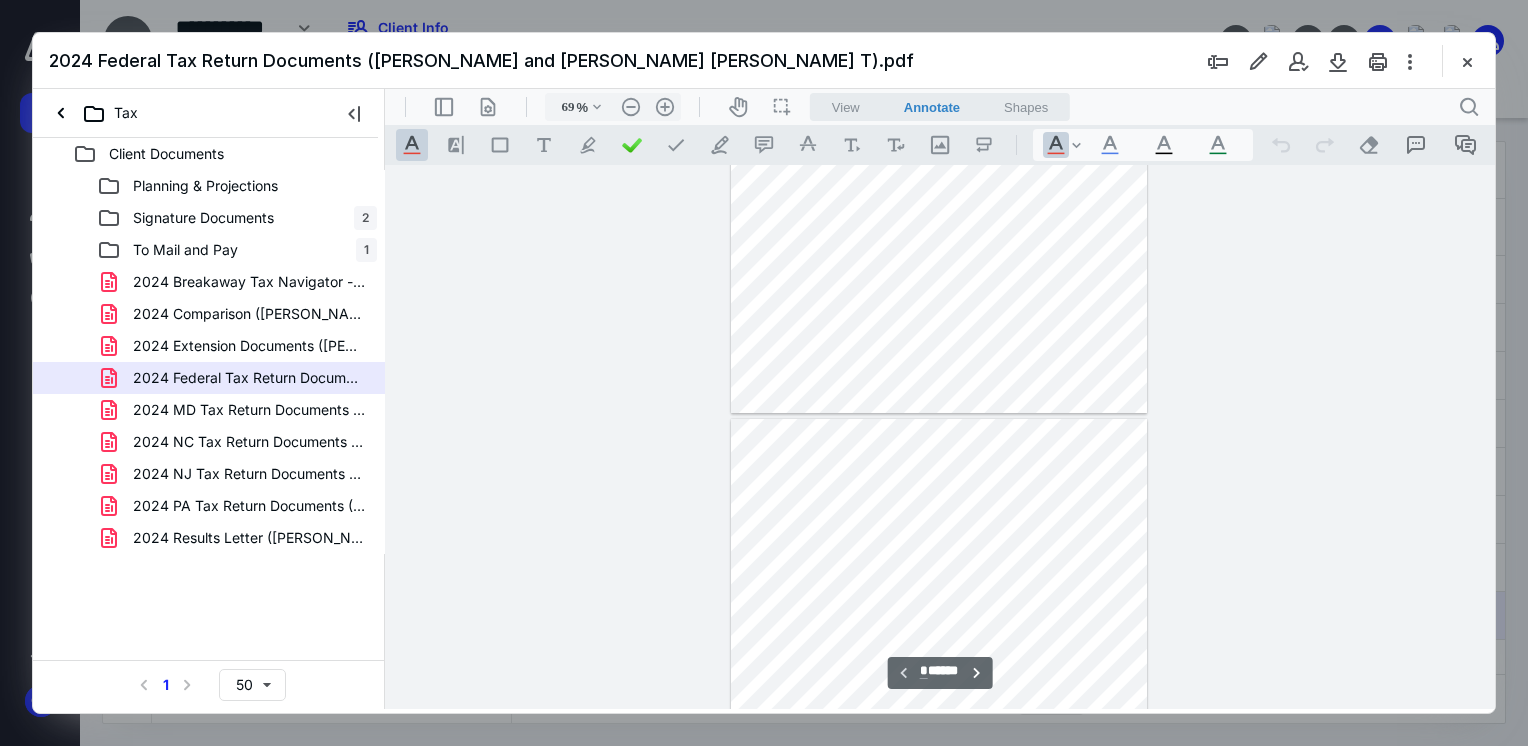 type on "*" 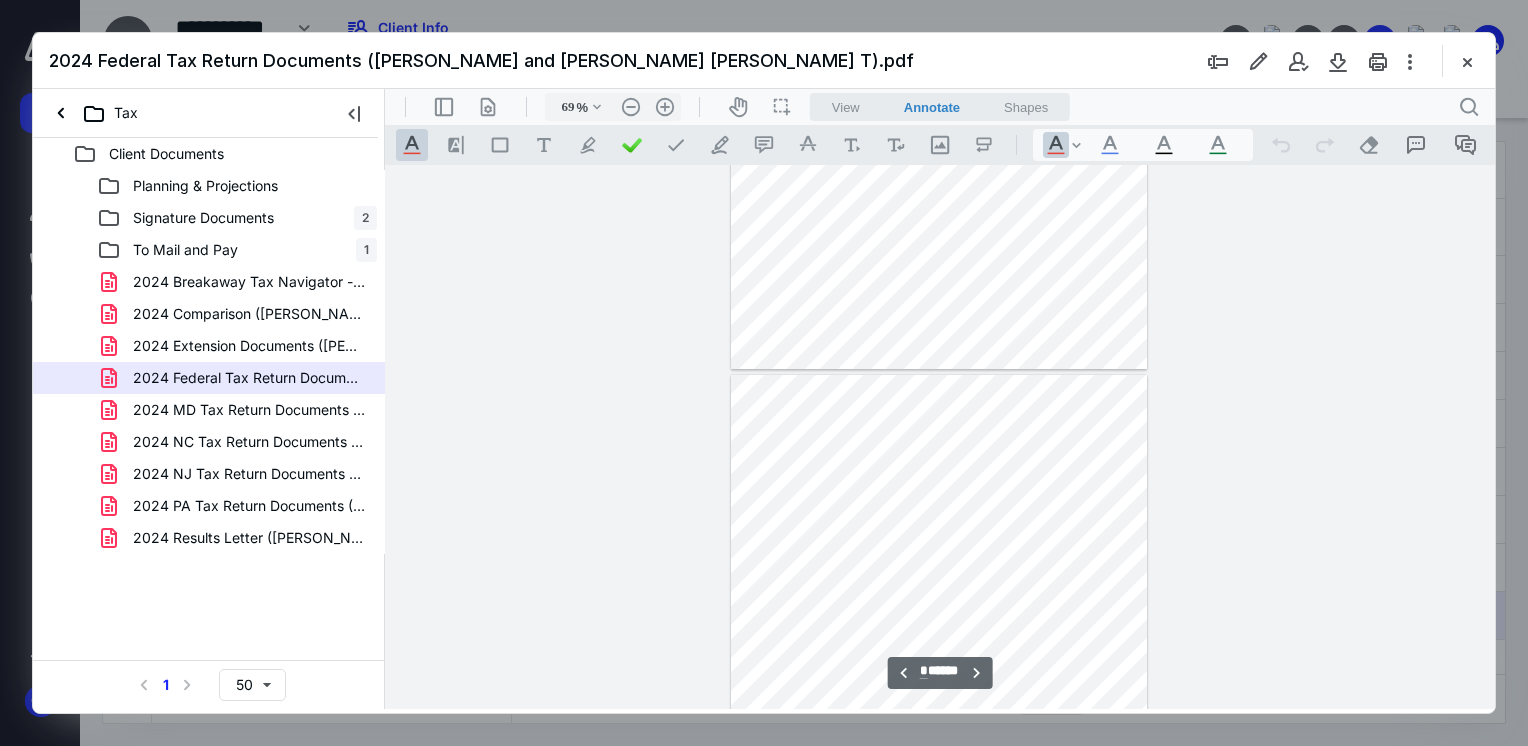 scroll, scrollTop: 508, scrollLeft: 0, axis: vertical 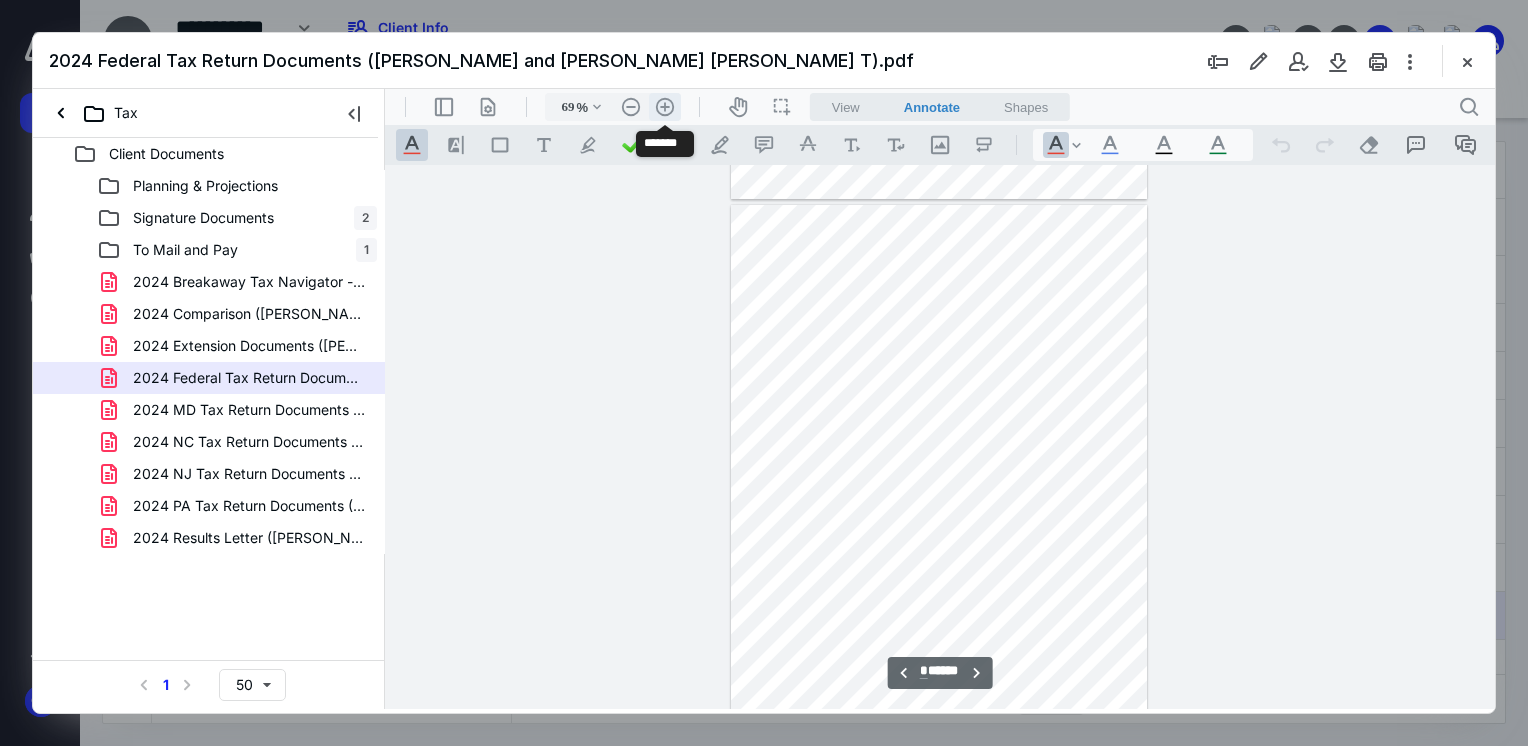 click on ".cls-1{fill:#abb0c4;} icon - header - zoom - in - line" at bounding box center (665, 107) 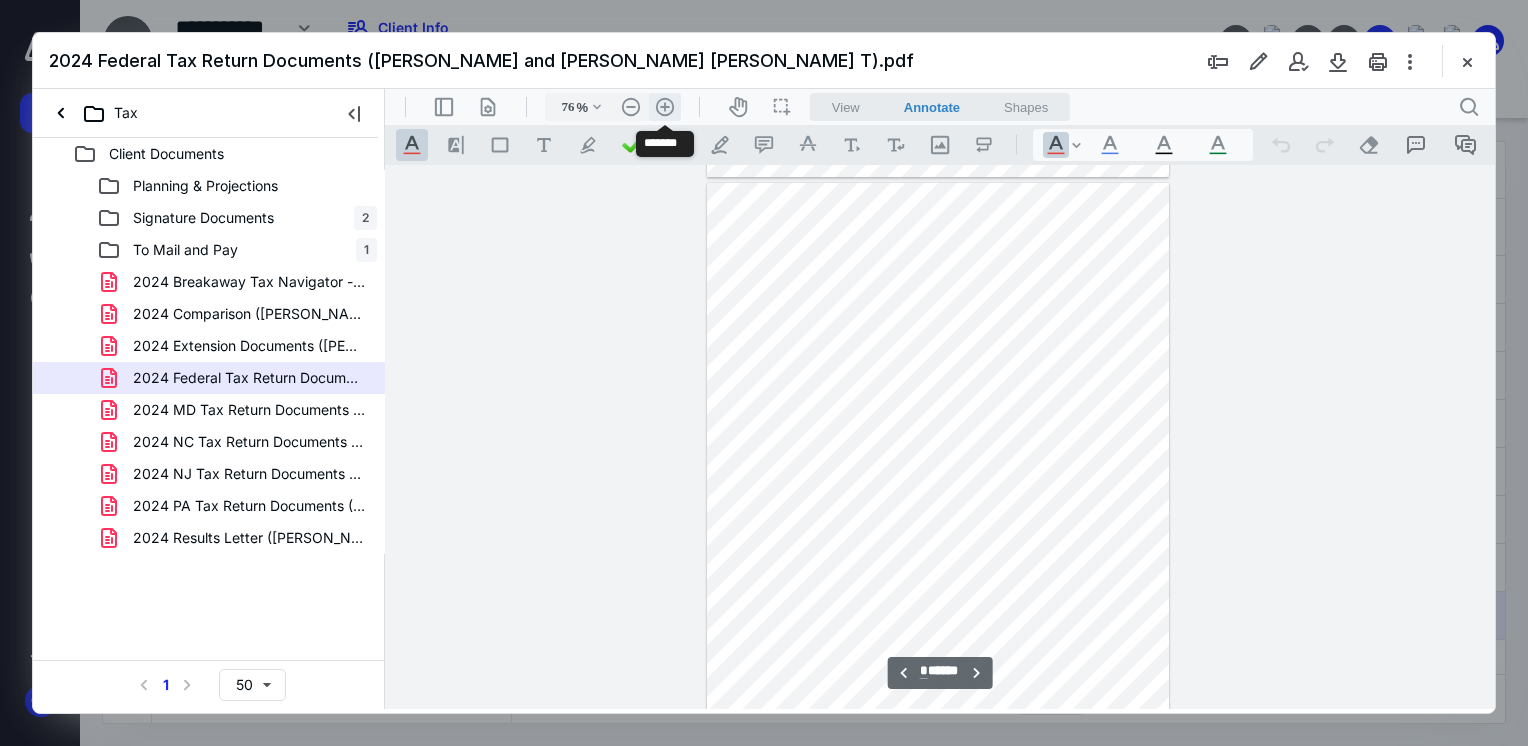 click on ".cls-1{fill:#abb0c4;} icon - header - zoom - in - line" at bounding box center (665, 107) 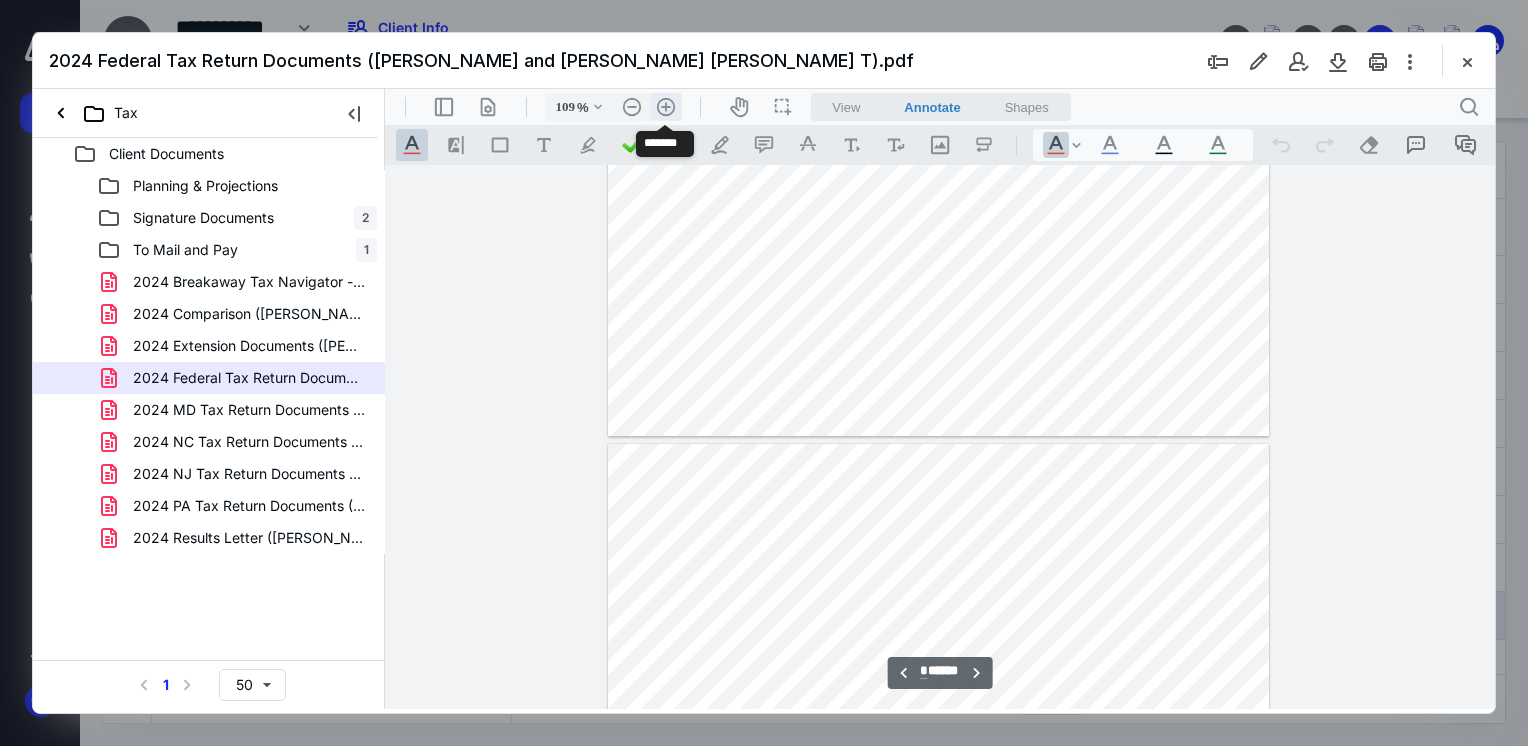 scroll, scrollTop: 943, scrollLeft: 0, axis: vertical 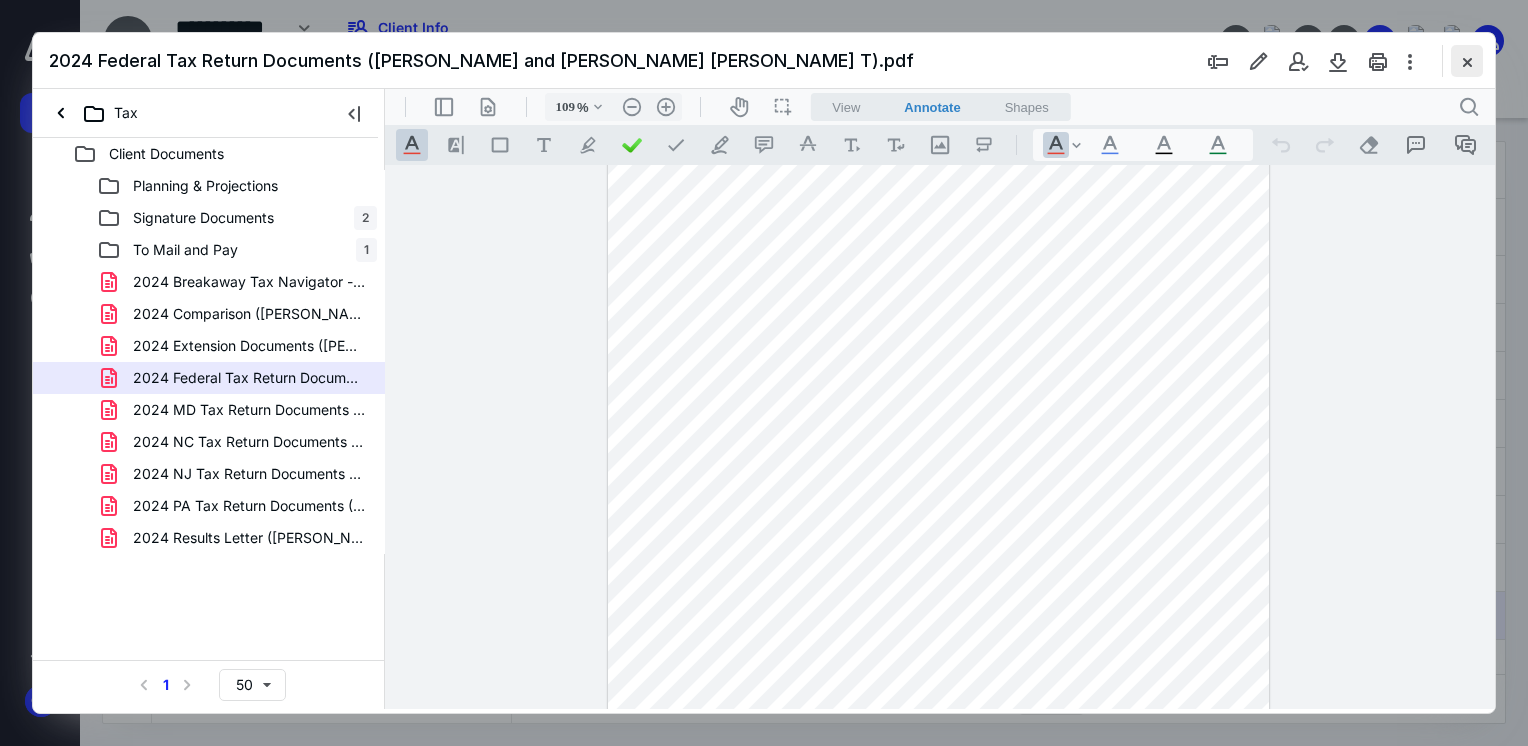 click at bounding box center (1467, 61) 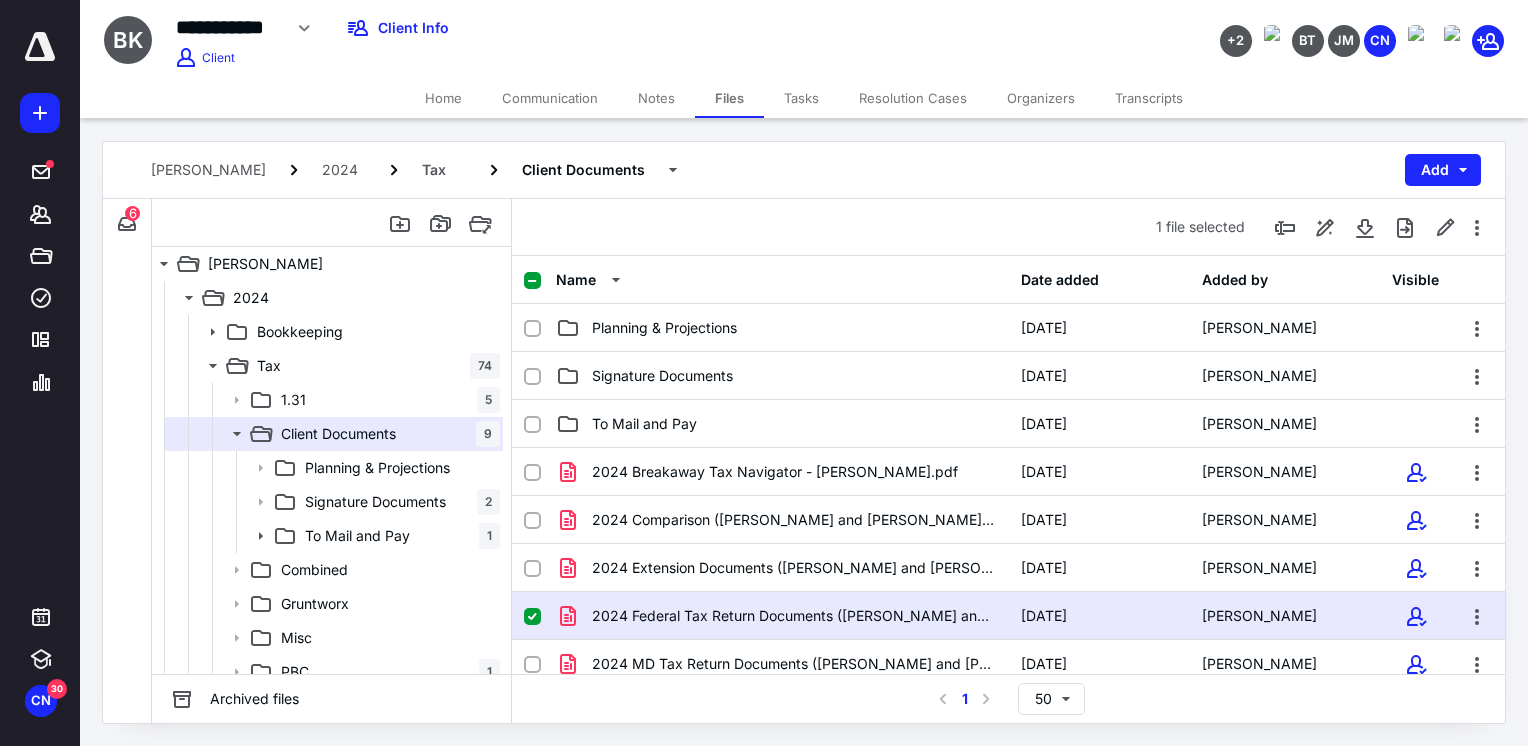 click on "Resolution Cases" at bounding box center [913, 98] 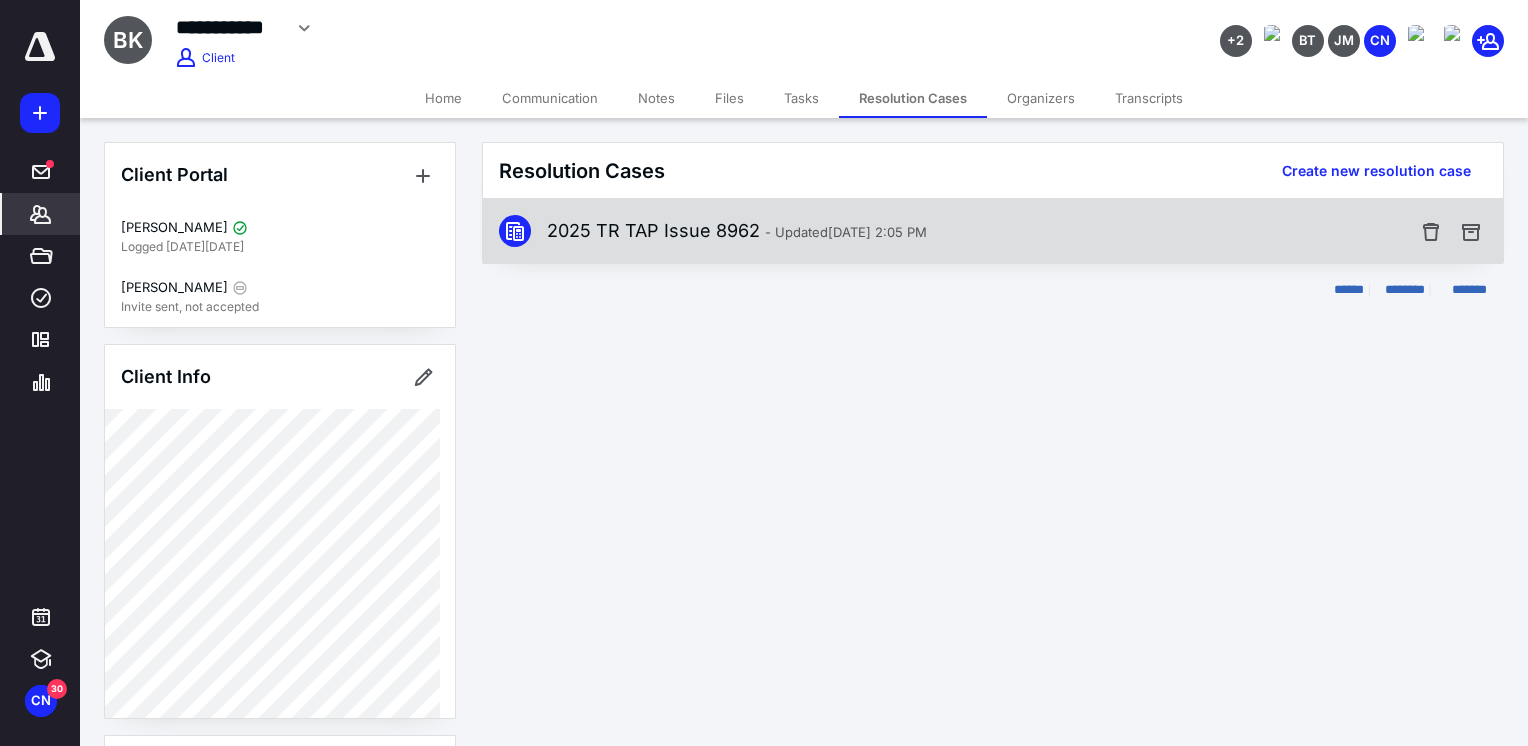 click on "2025 TR TAP Issue 8962   - Updated  [DATE] 2:05 PM" at bounding box center (737, 231) 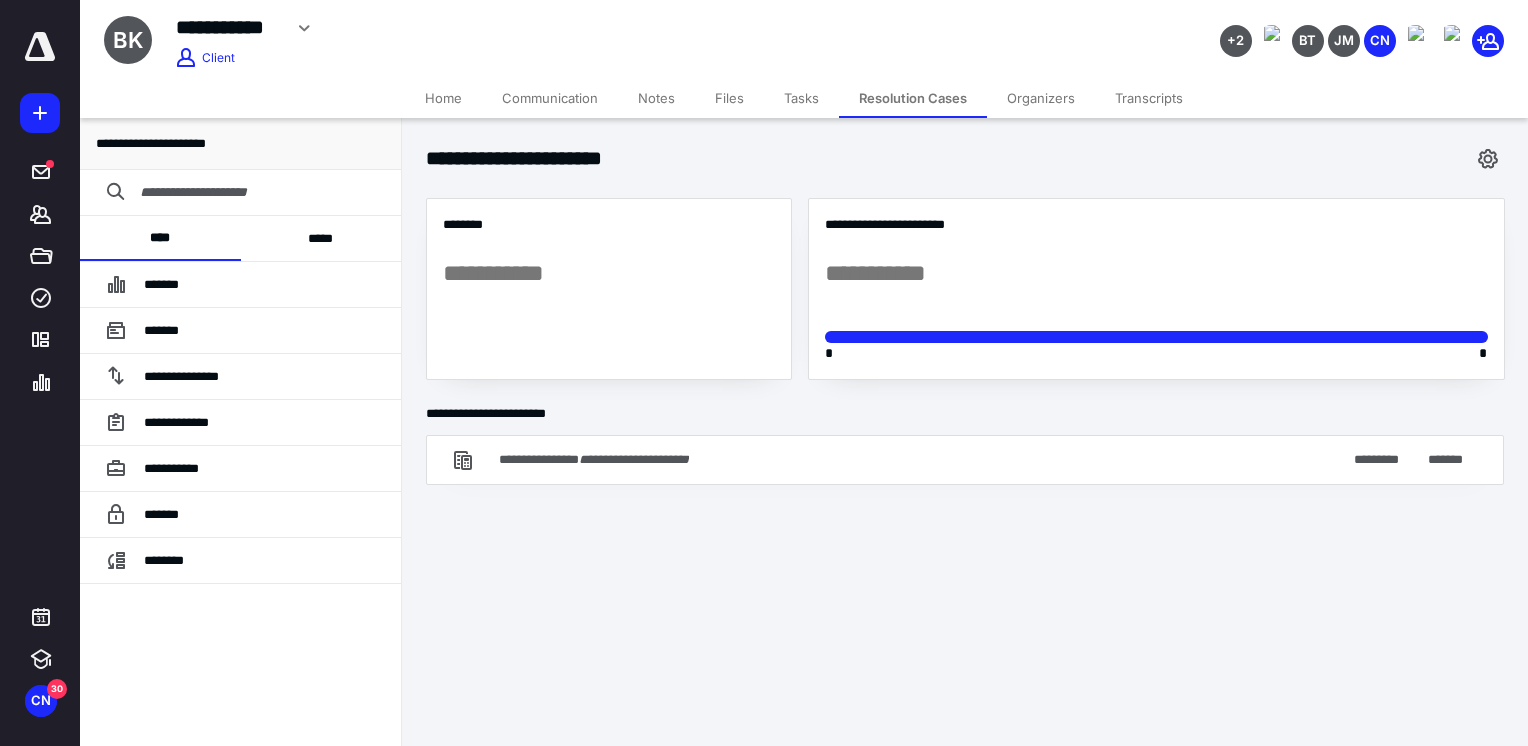 click at bounding box center (256, 192) 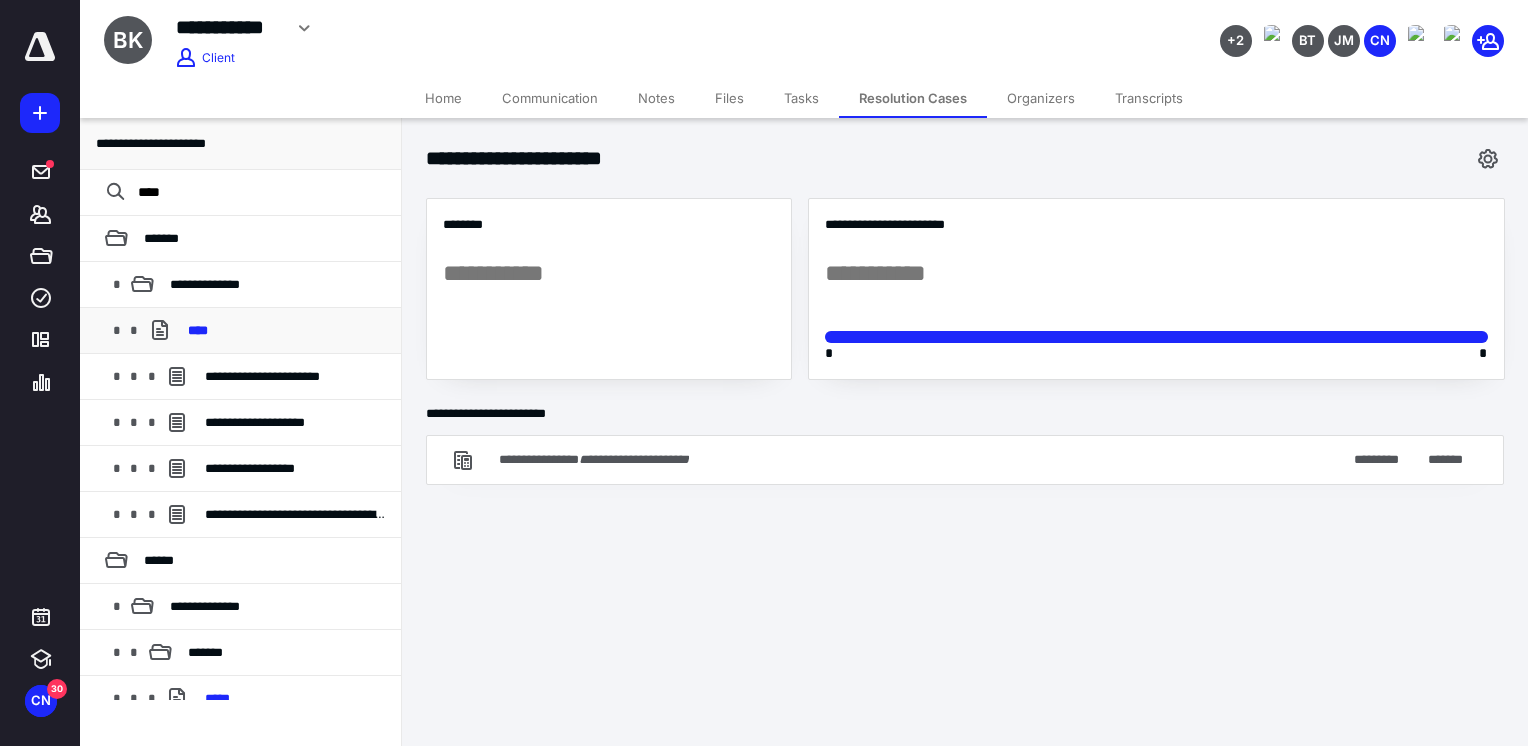 type on "****" 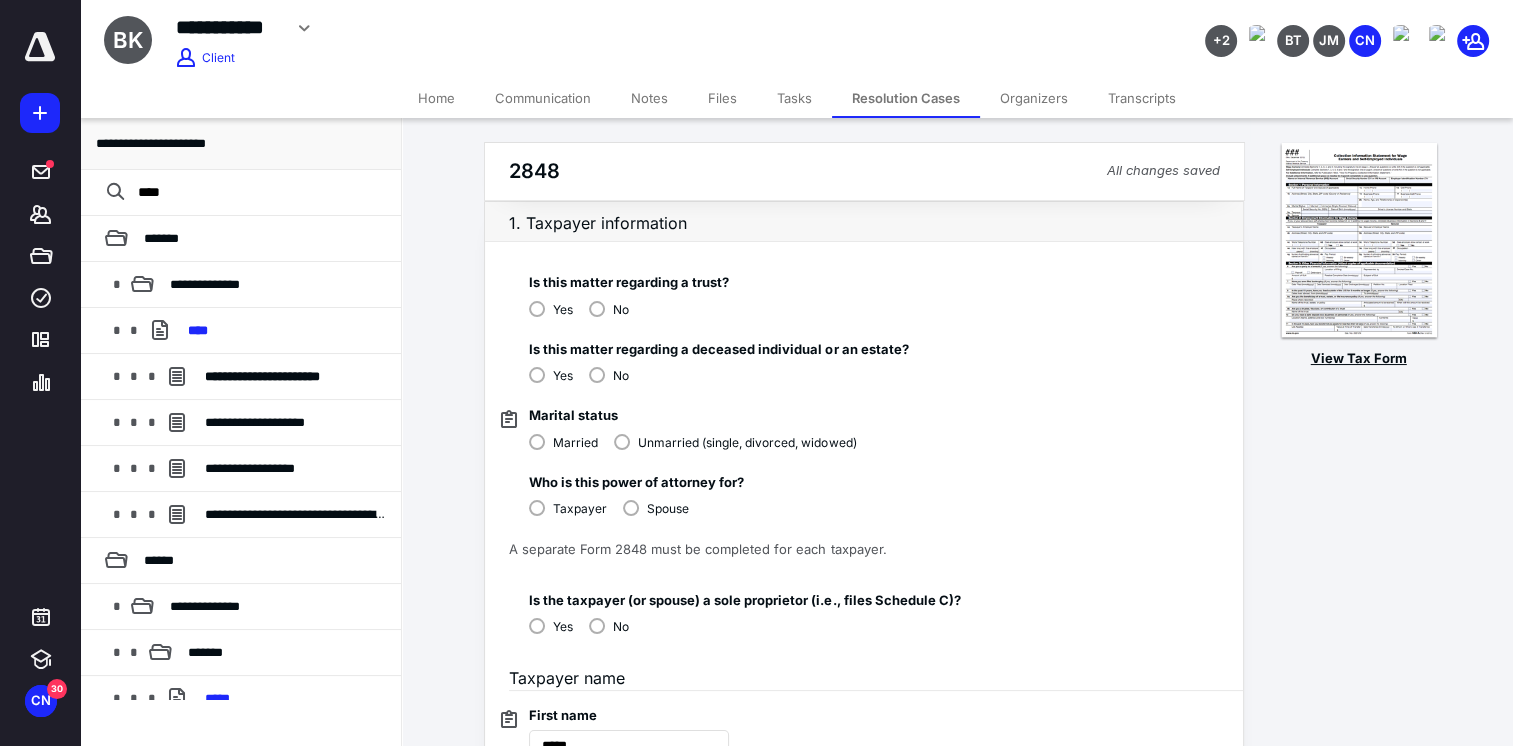 click on "View Tax Form" at bounding box center [1359, 359] 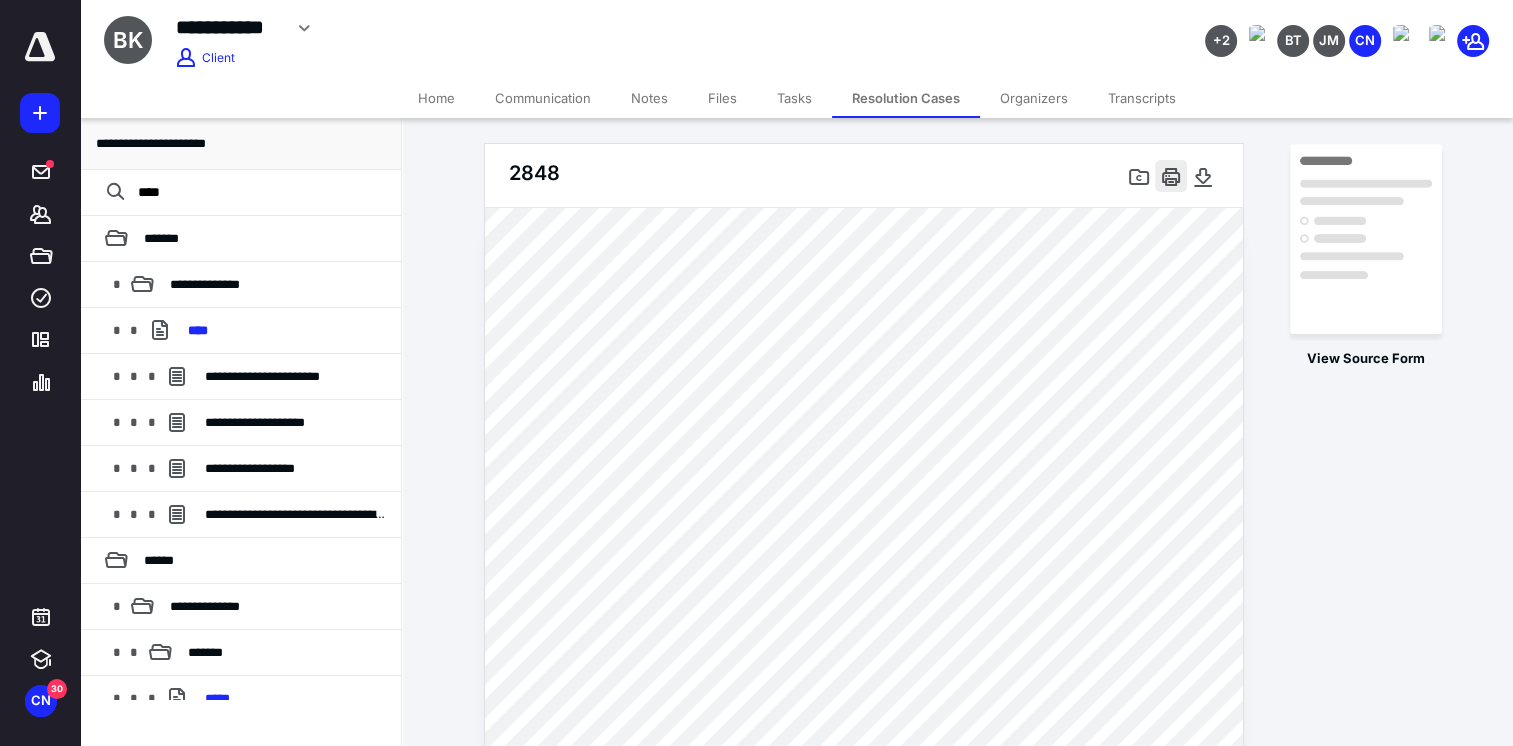click at bounding box center (1171, 176) 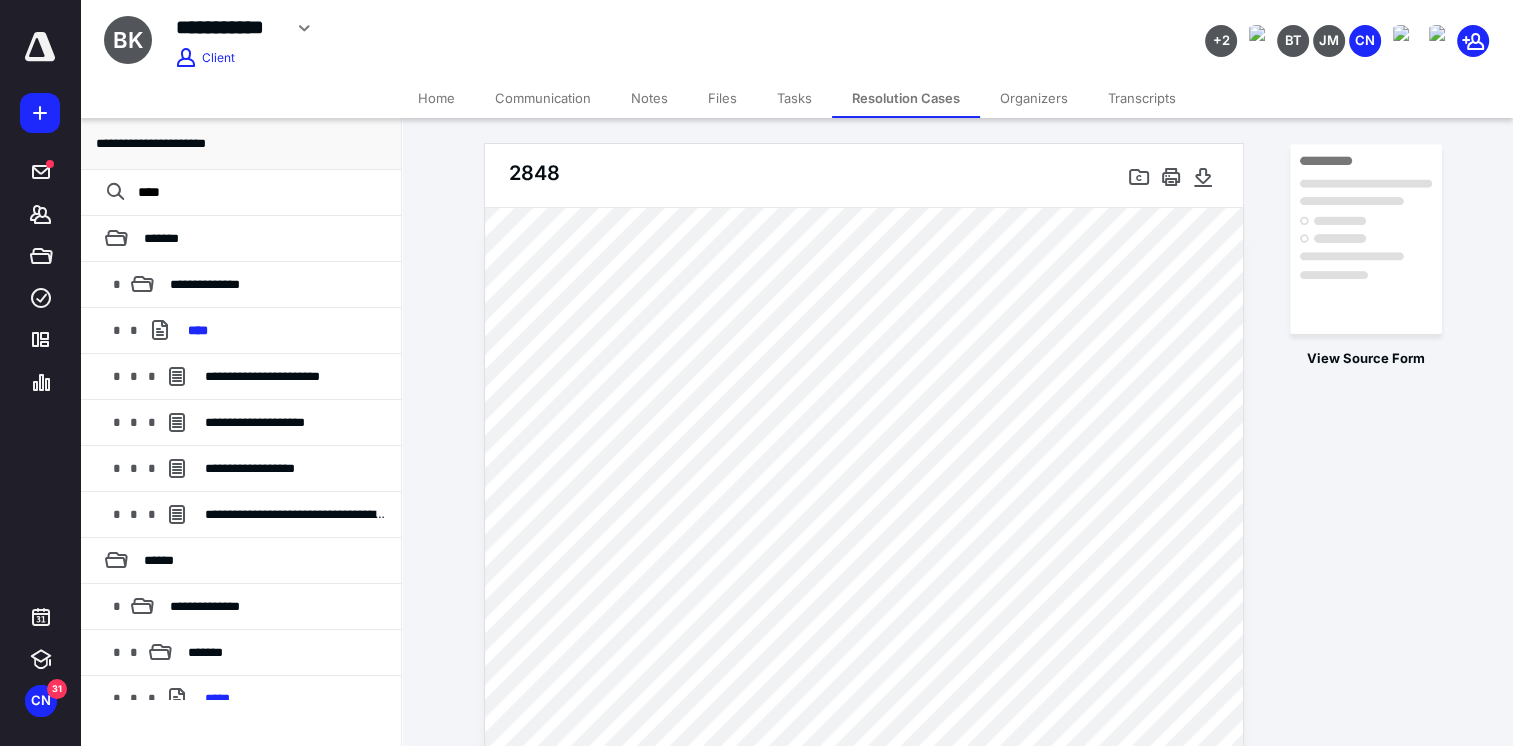 click on "Files" at bounding box center (722, 98) 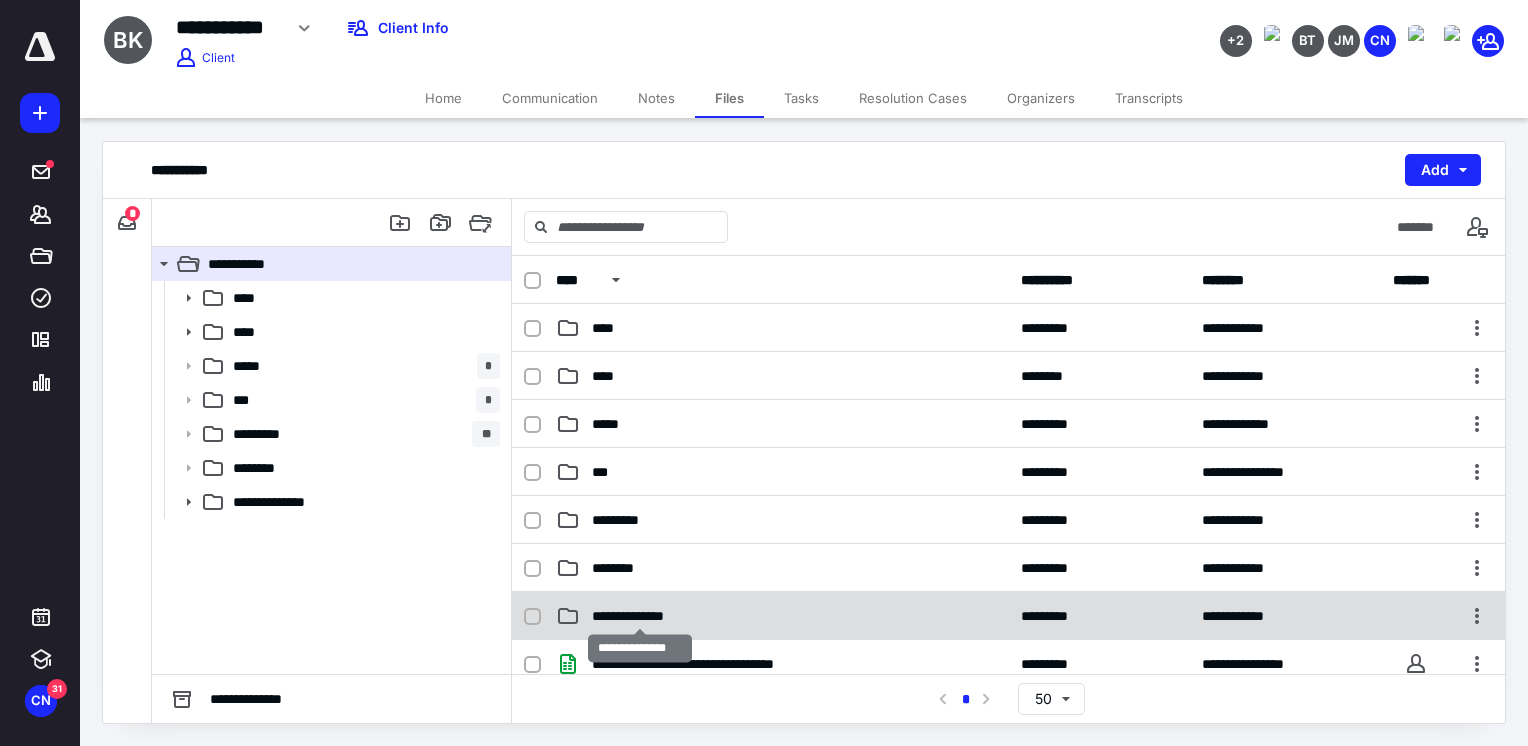click on "**********" at bounding box center (640, 616) 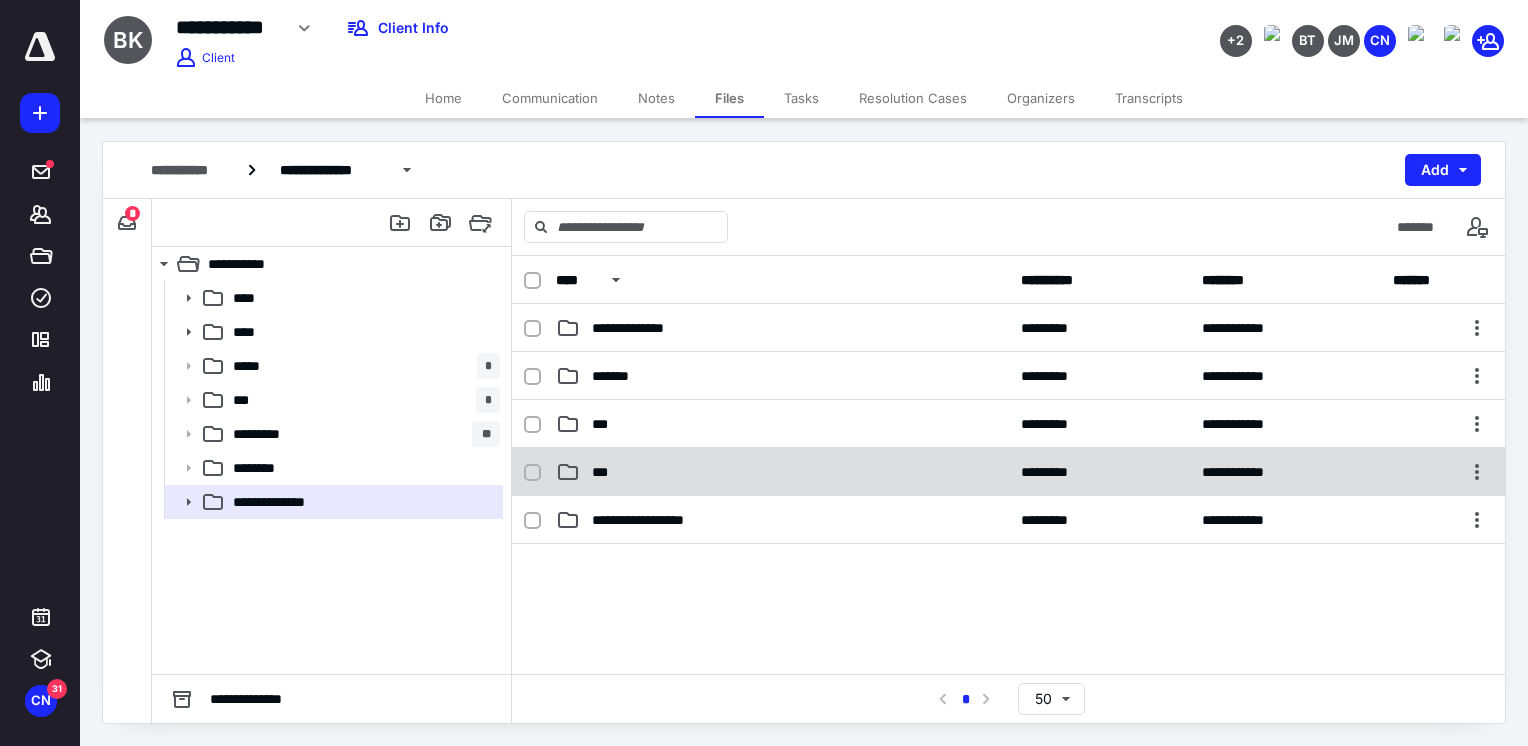 click on "**********" at bounding box center [1008, 472] 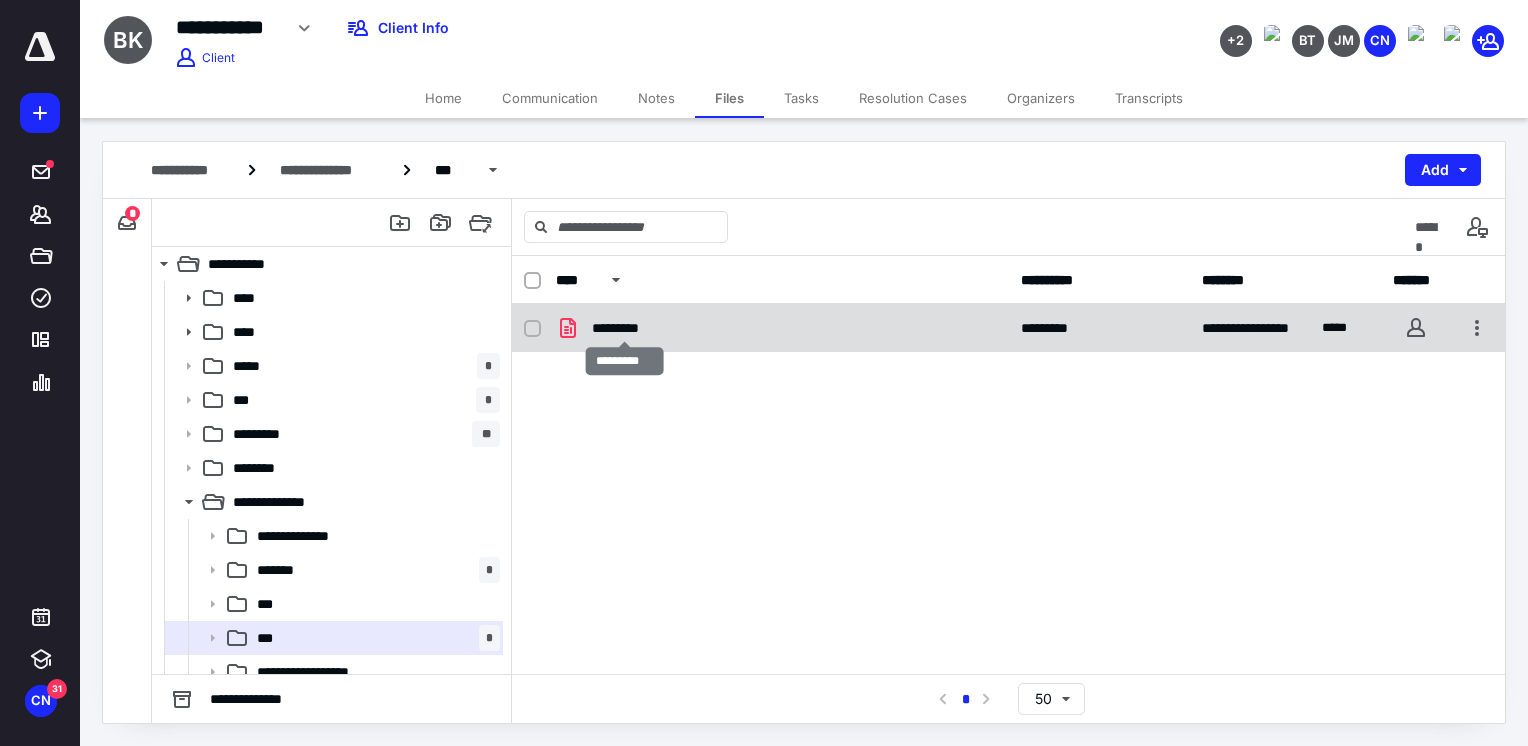 click on "*********" at bounding box center [625, 328] 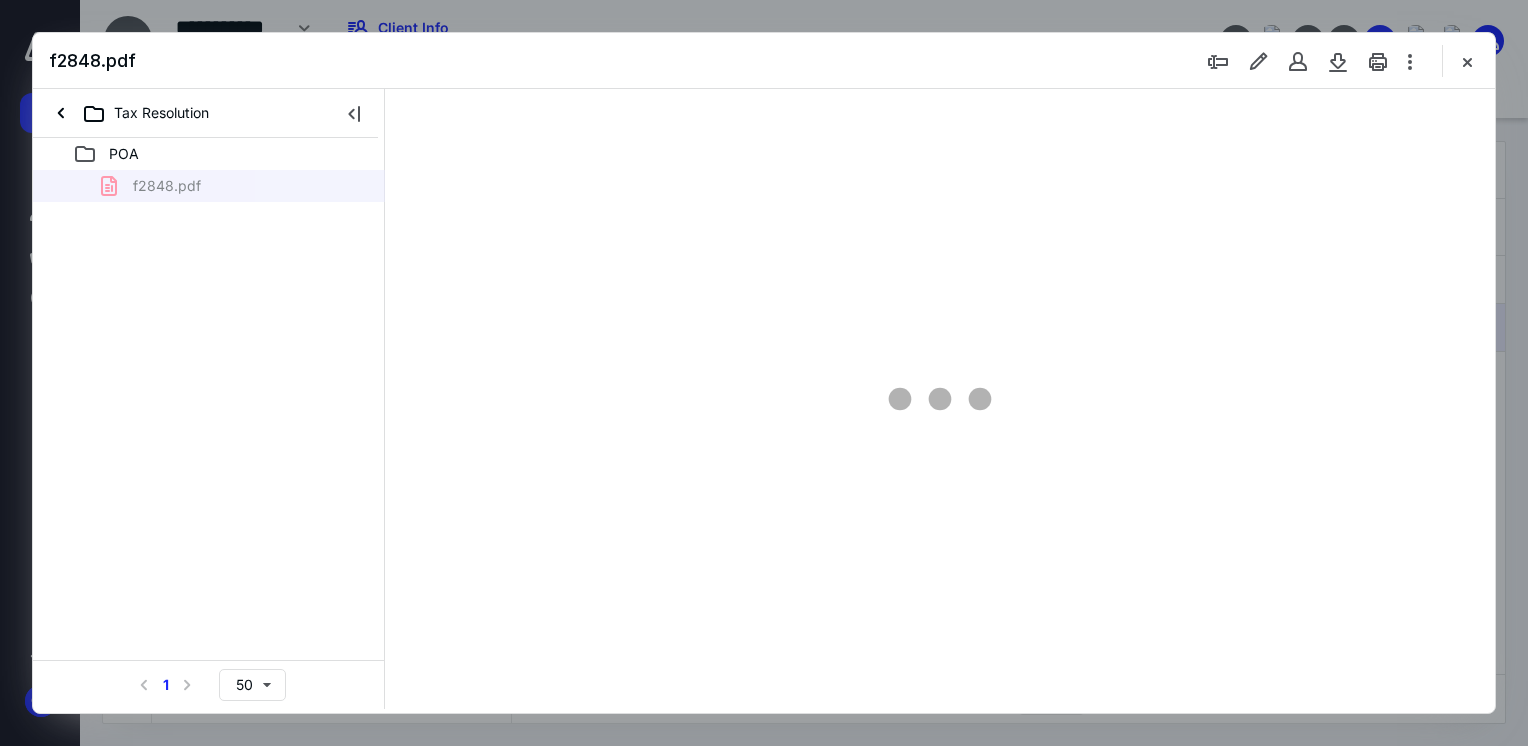 scroll, scrollTop: 0, scrollLeft: 0, axis: both 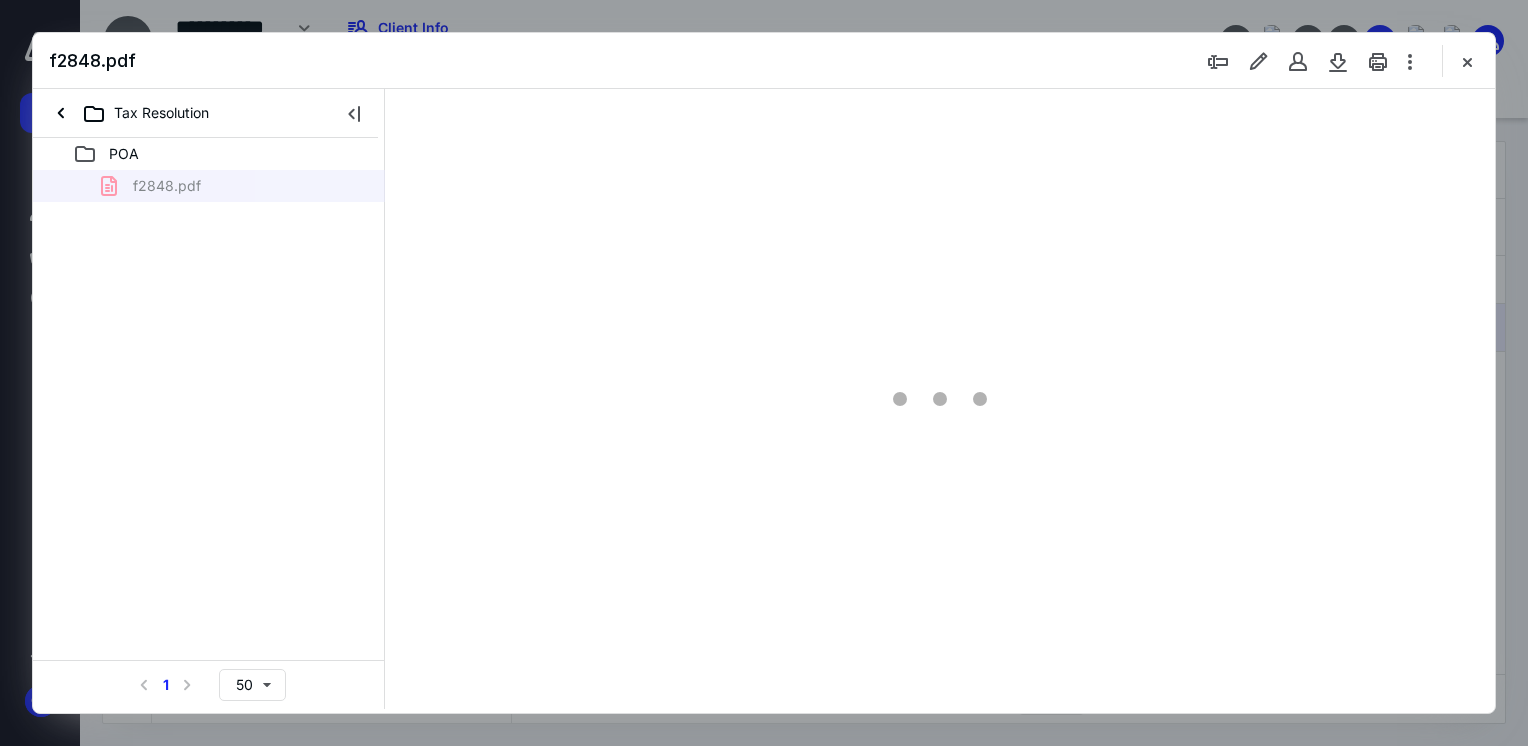 type on "69" 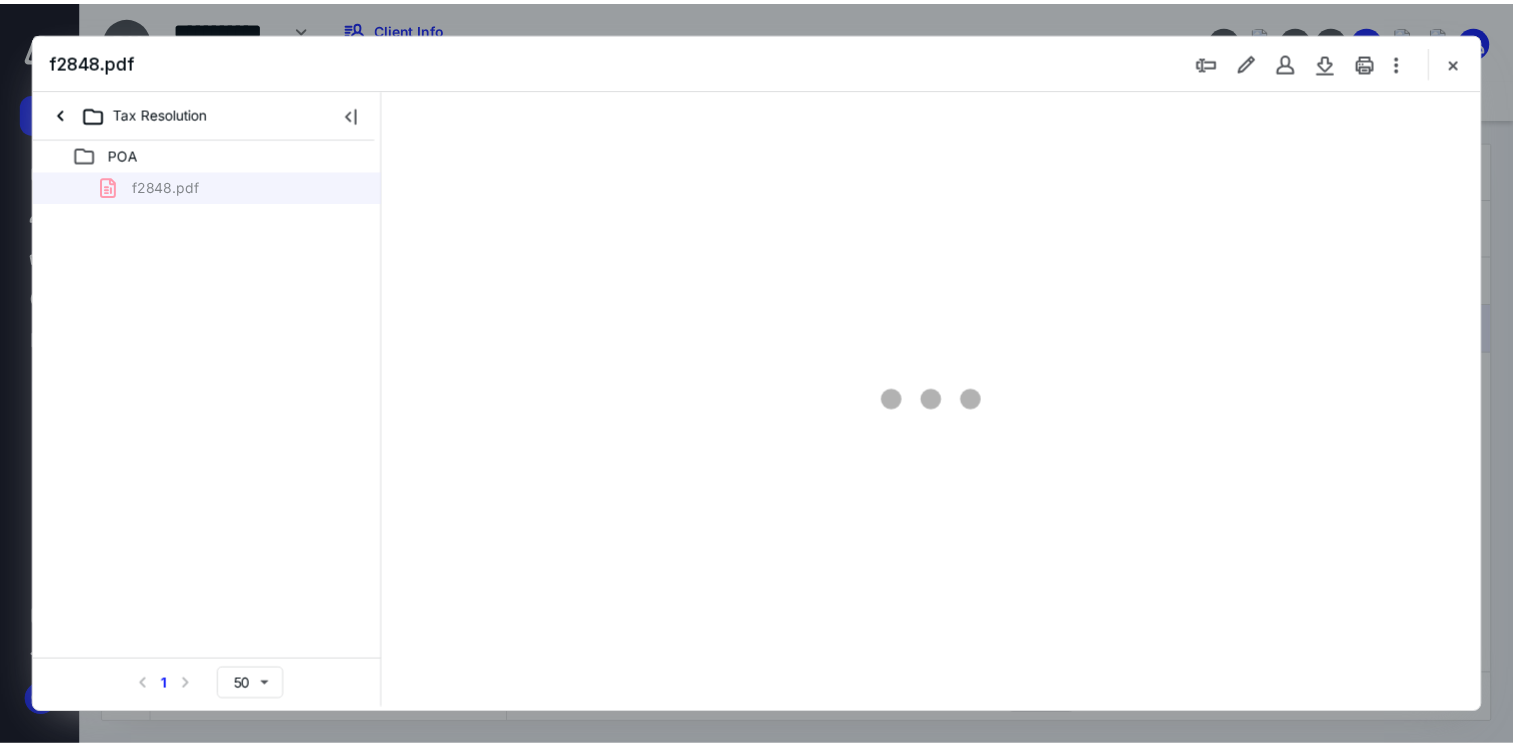 scroll, scrollTop: 79, scrollLeft: 0, axis: vertical 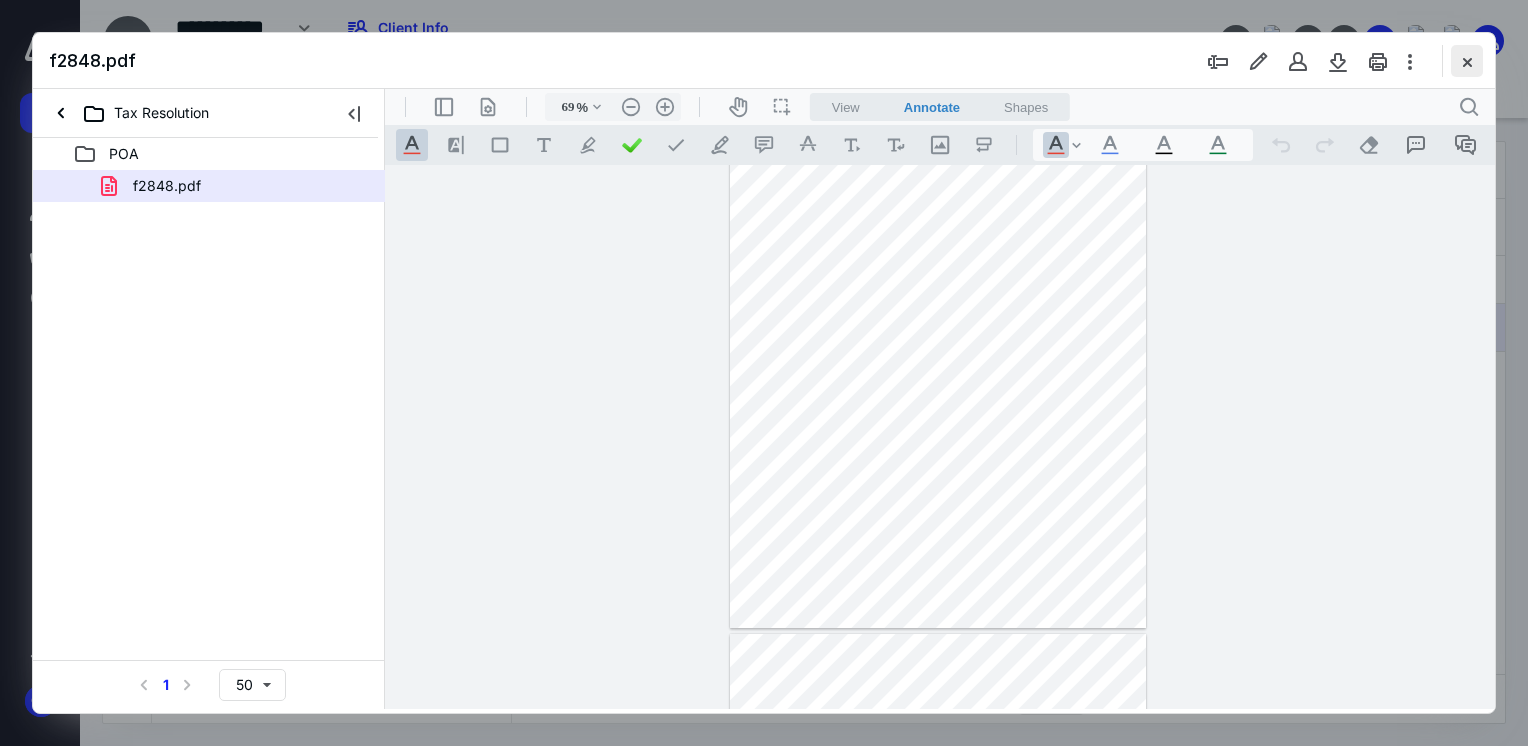click at bounding box center (1467, 61) 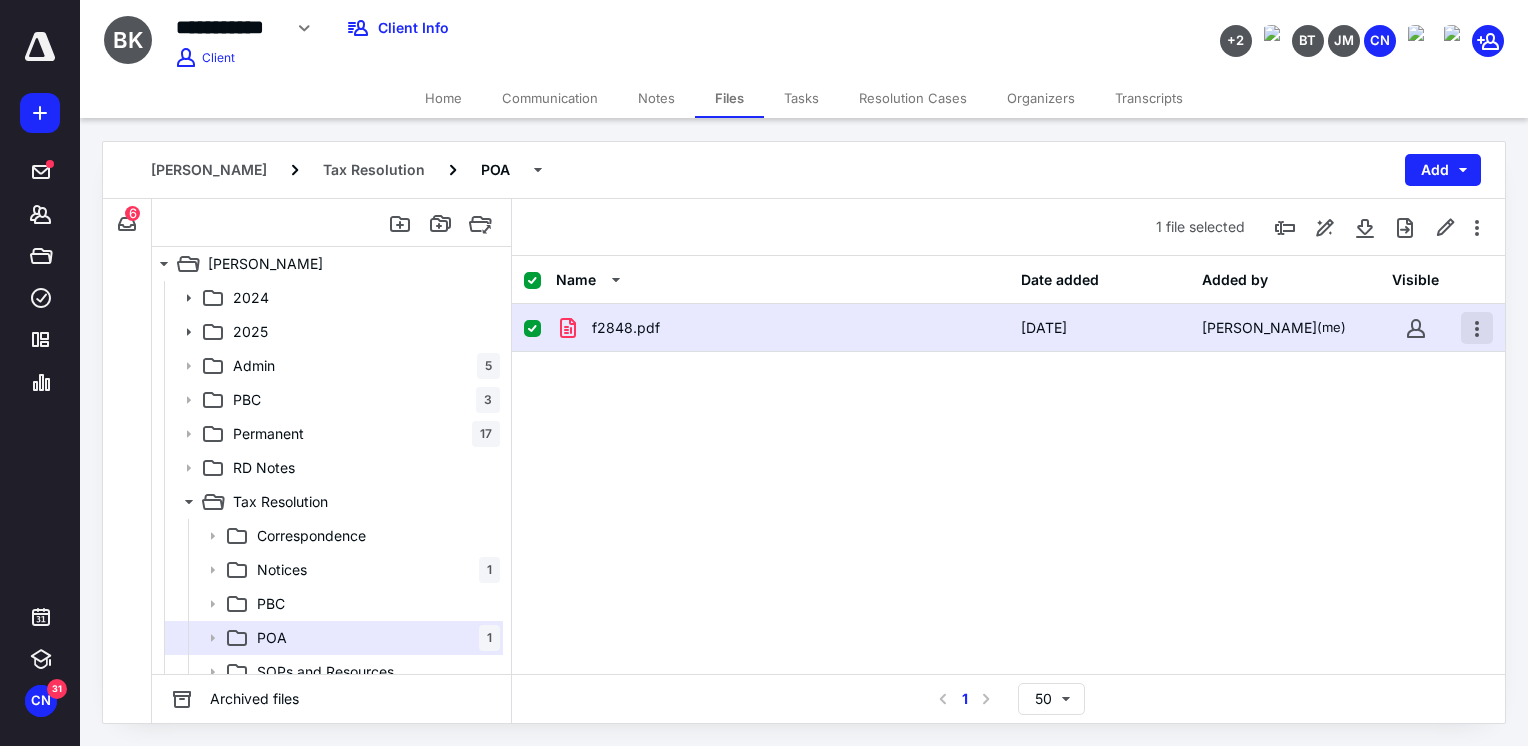 click at bounding box center (1477, 328) 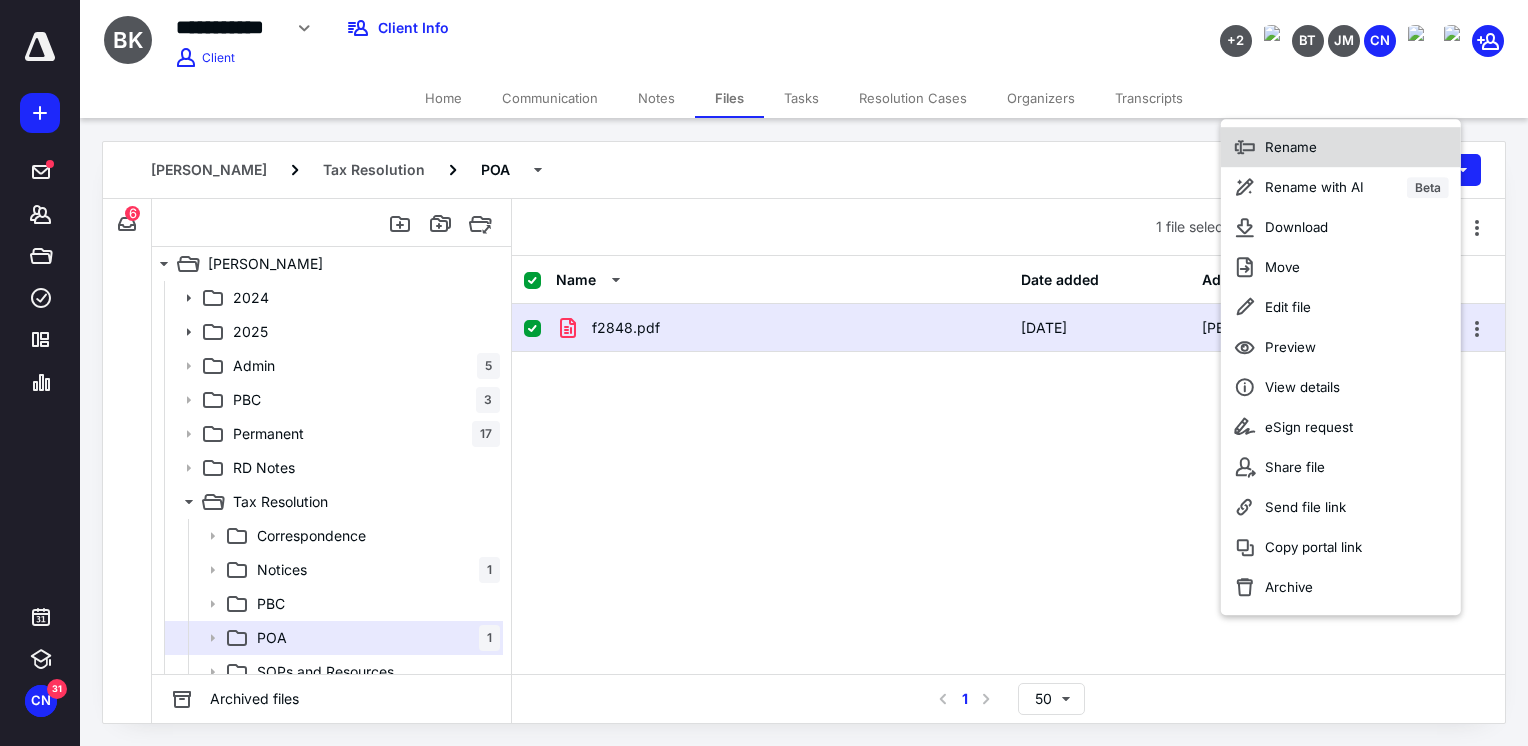 click on "Rename" at bounding box center (1341, 147) 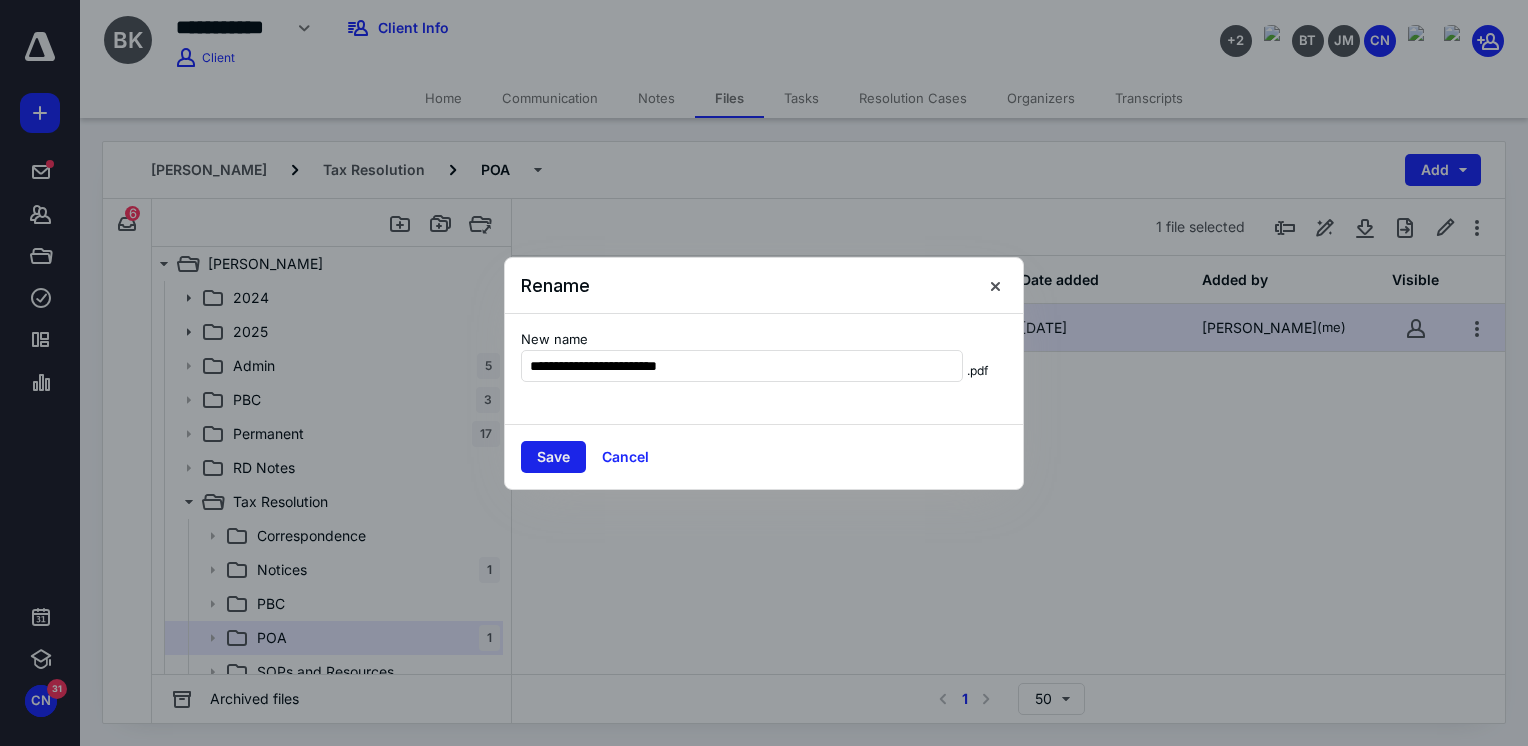 type on "**********" 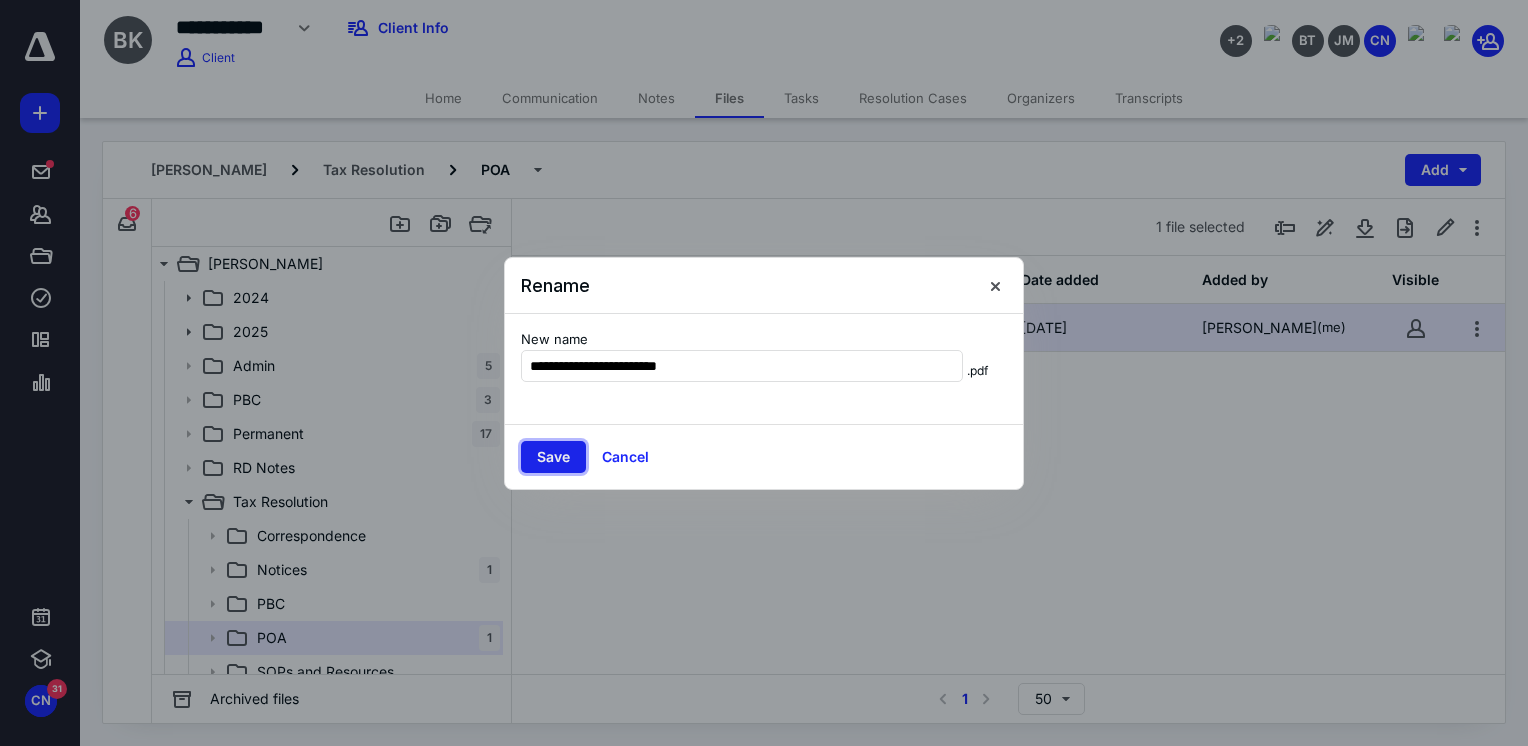 click on "Save" at bounding box center (553, 457) 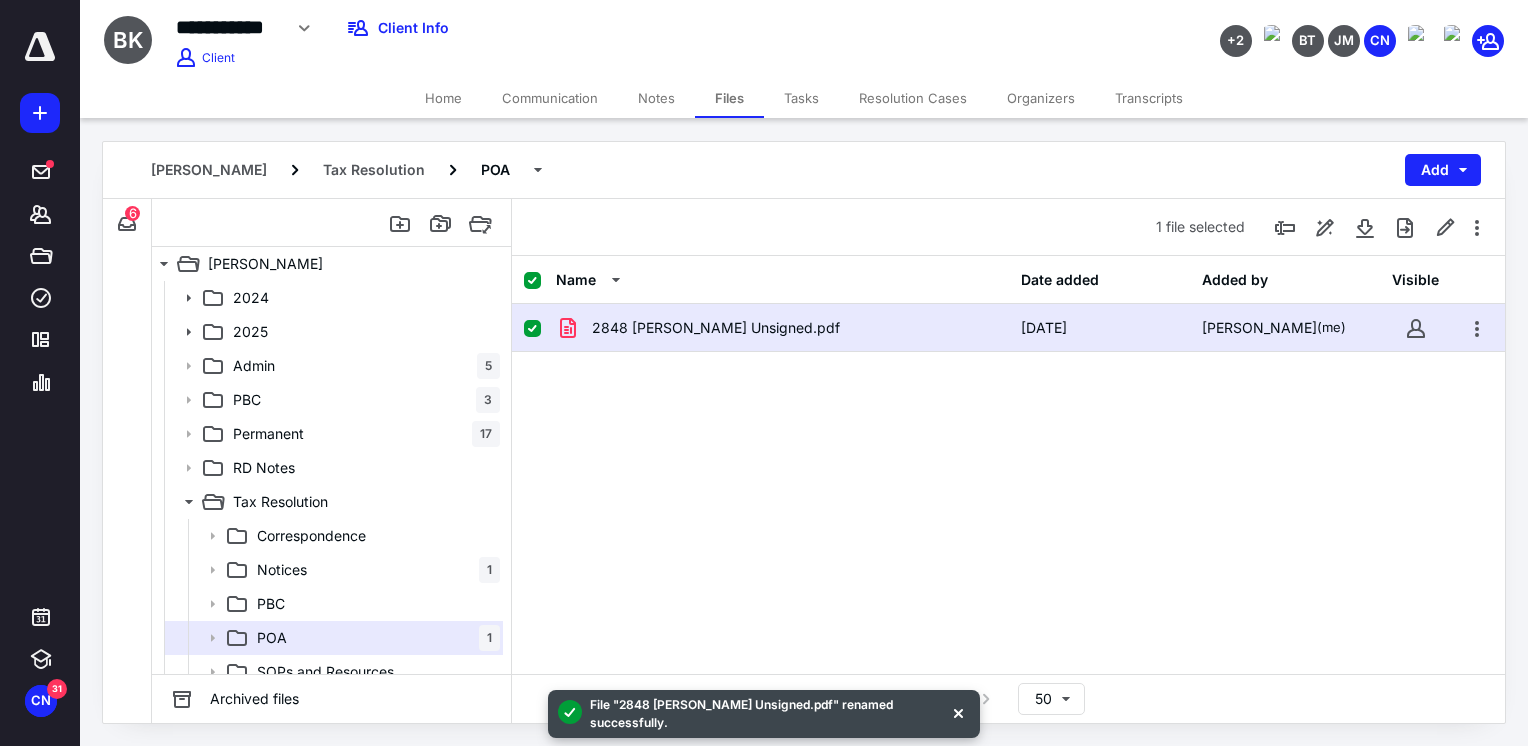 click on "Resolution Cases" at bounding box center [913, 98] 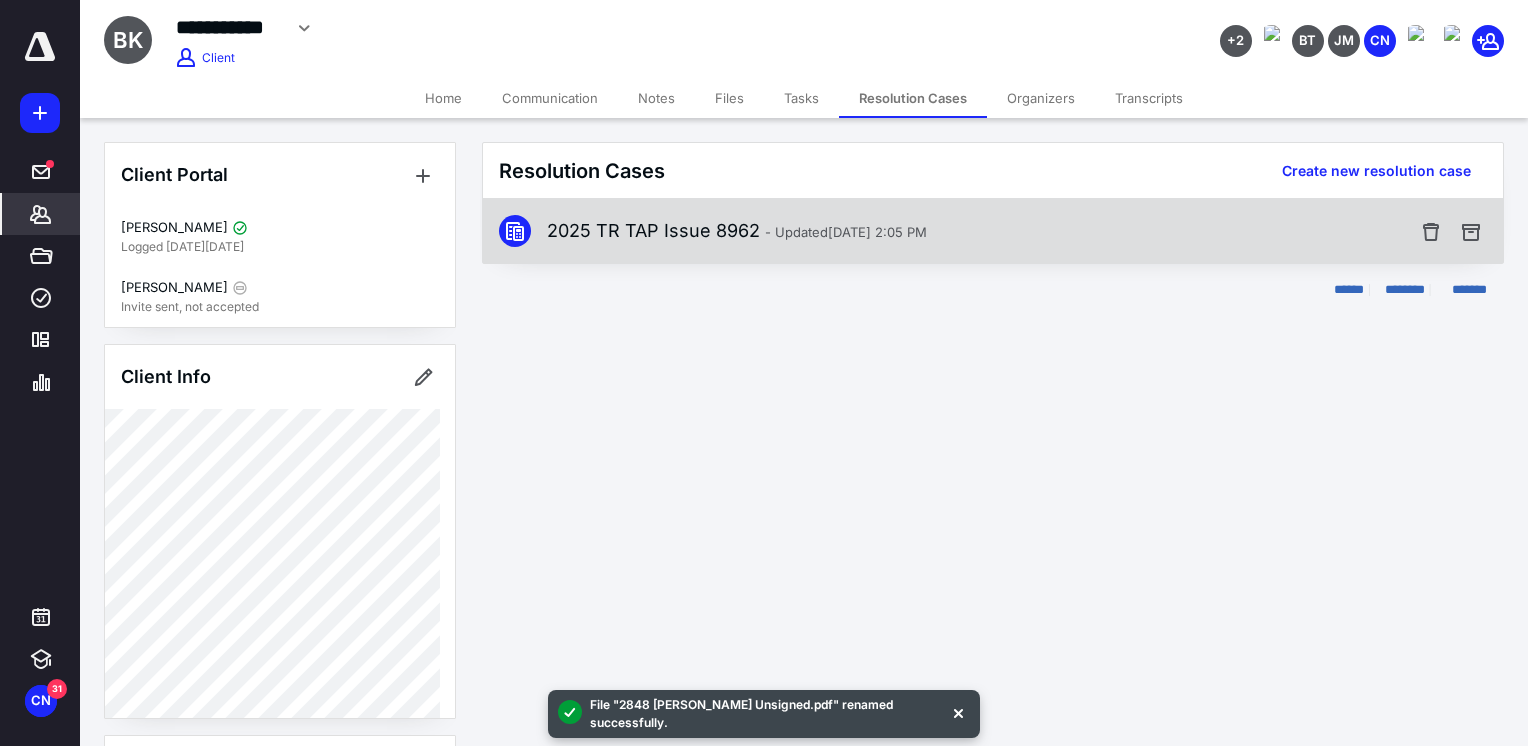 click on "2025 TR TAP Issue 8962   - Updated  [DATE] 2:05 PM" at bounding box center [737, 231] 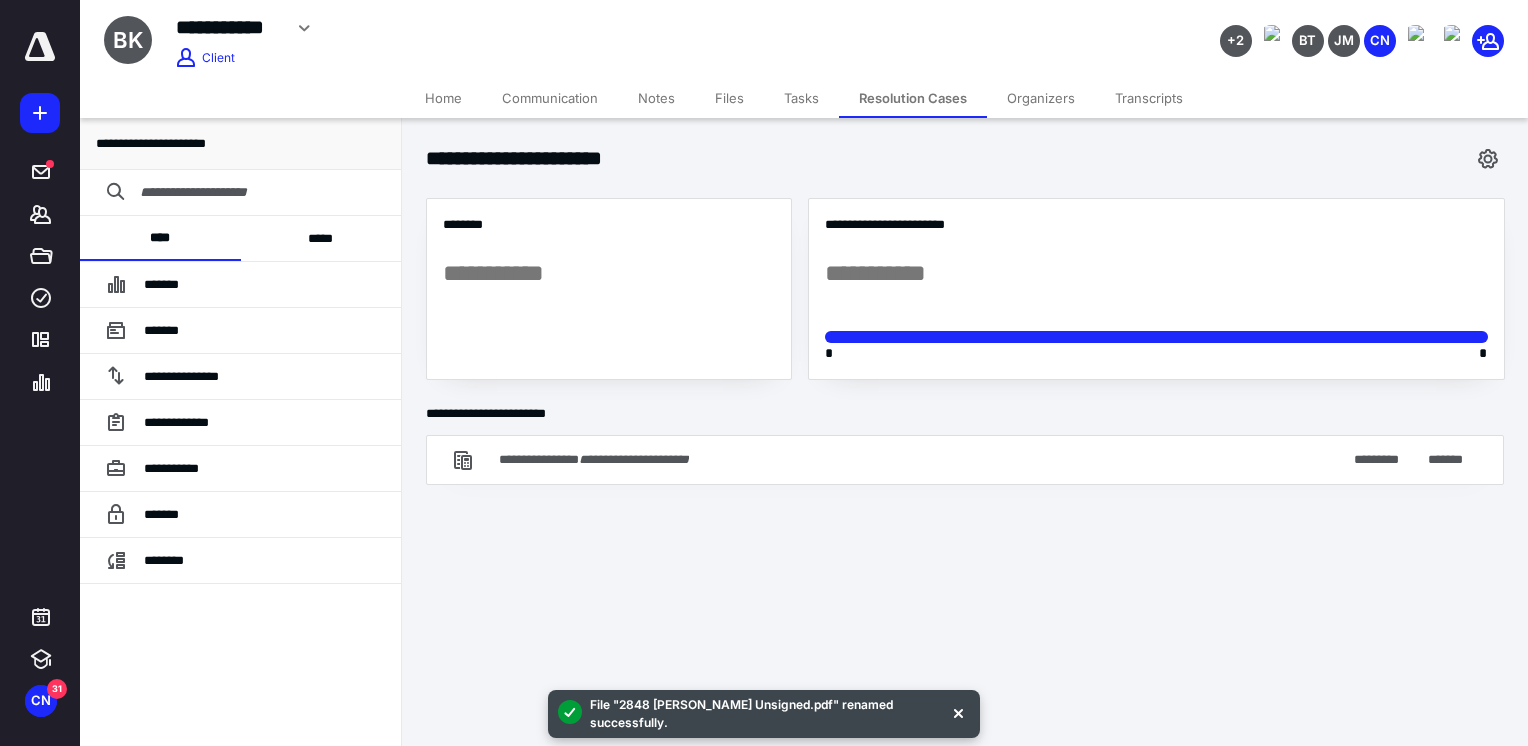 click at bounding box center [240, 193] 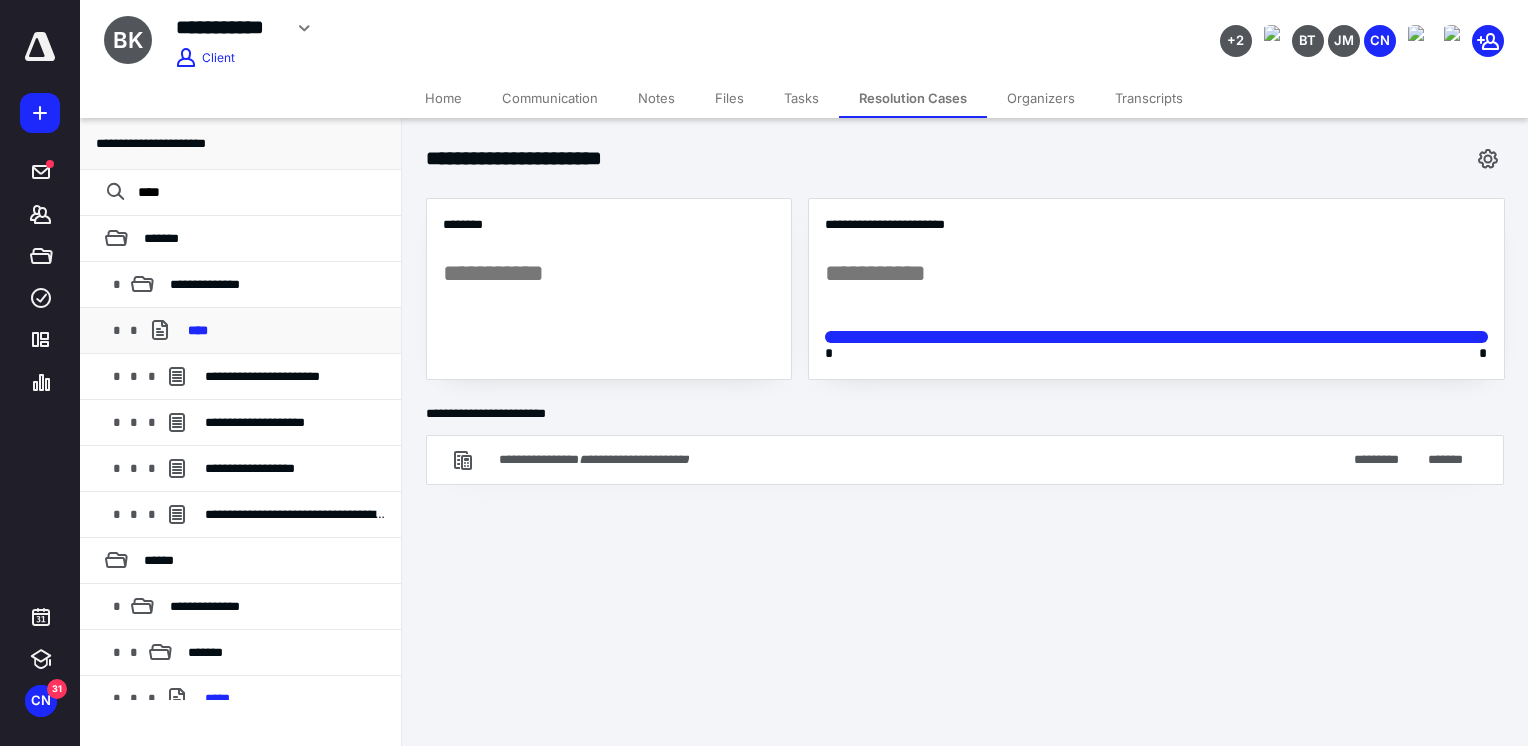 type on "****" 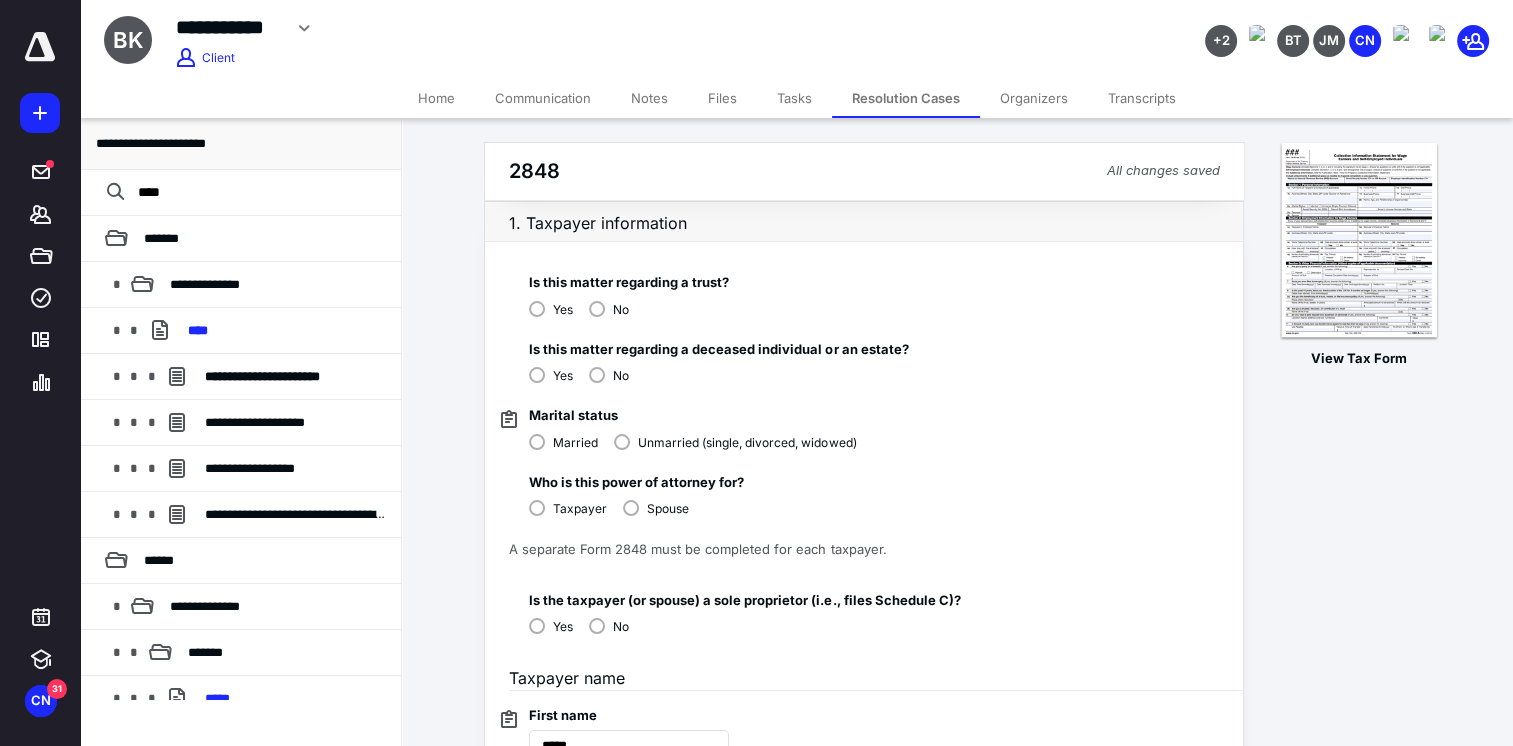 click on "Spouse" at bounding box center (656, 507) 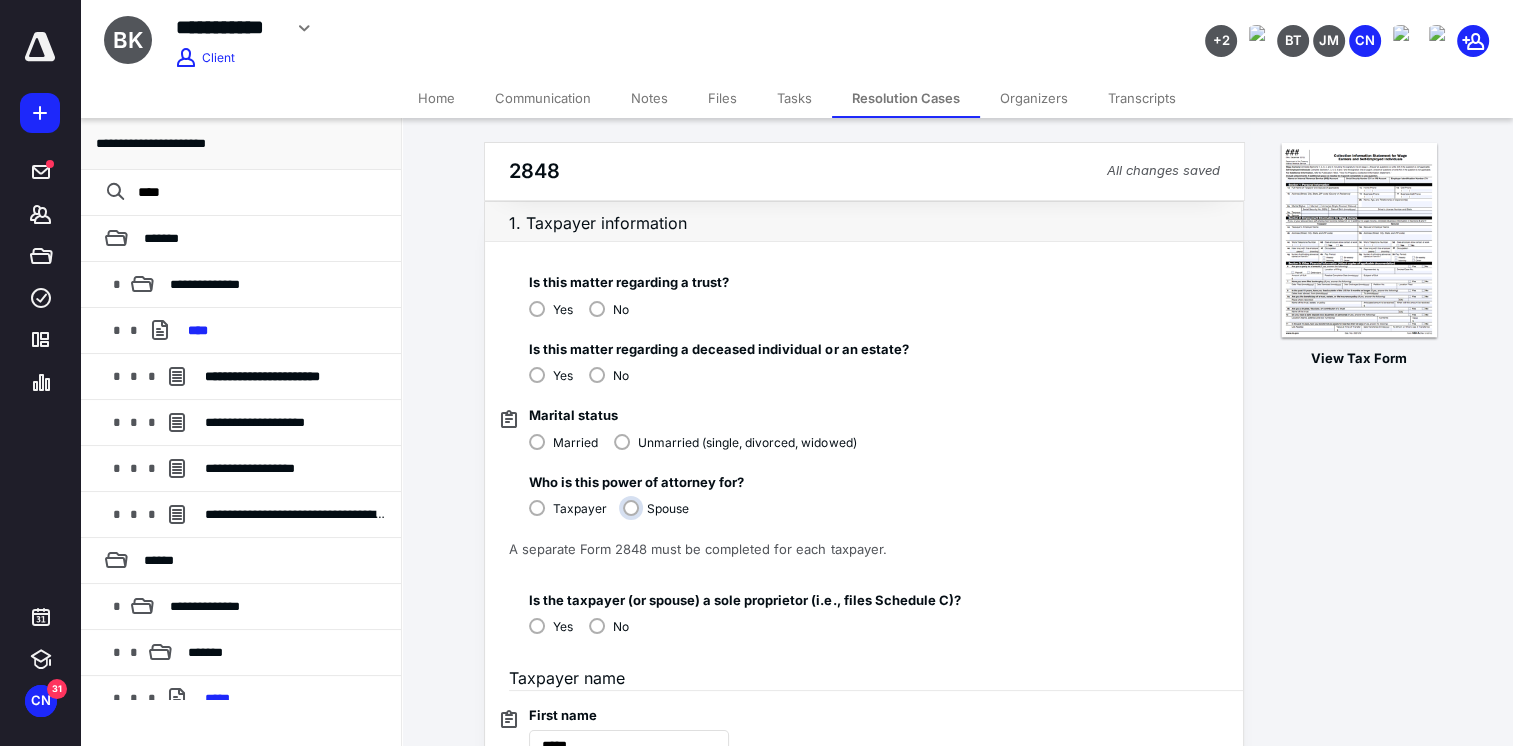 click on "Spouse" at bounding box center [661, 516] 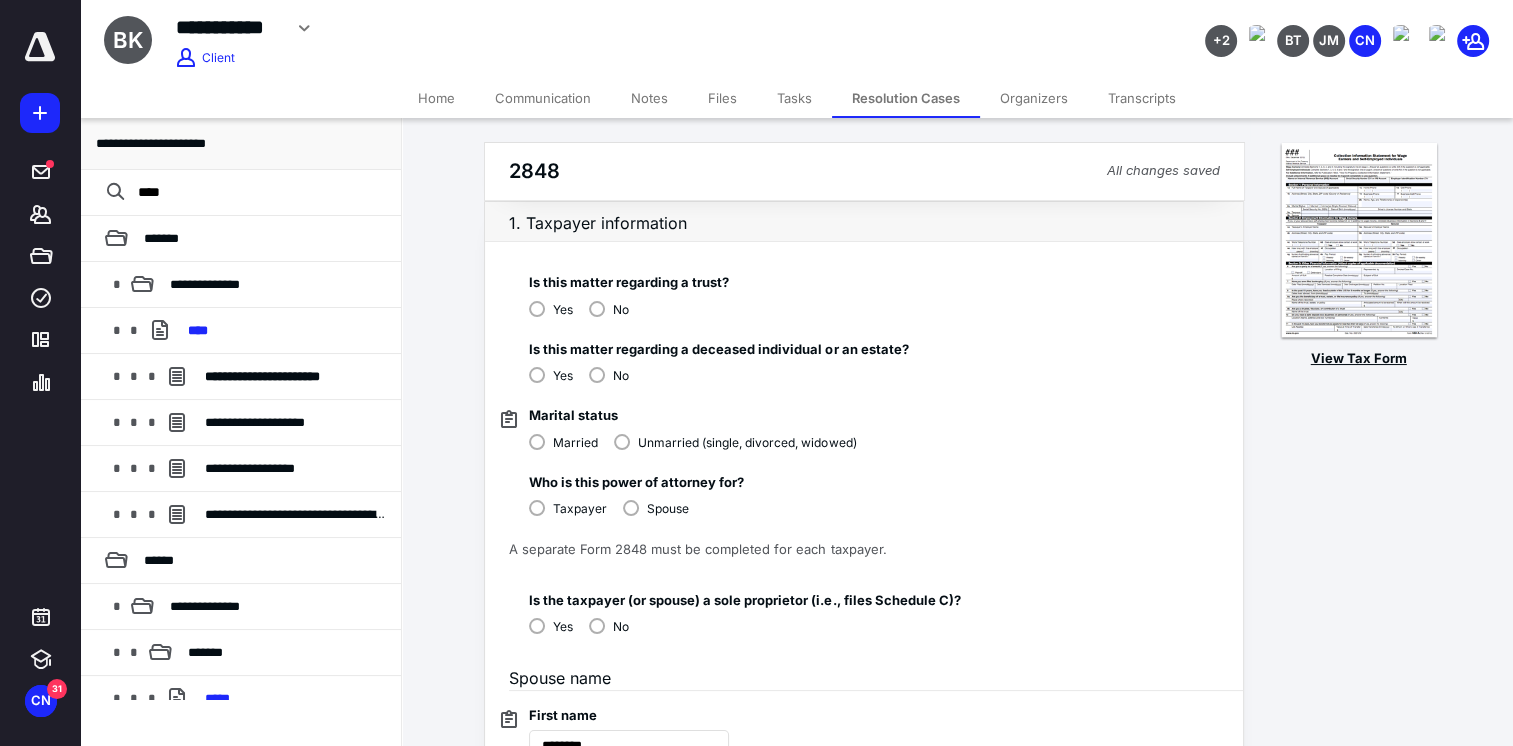 click on "View Tax Form" at bounding box center [1359, 359] 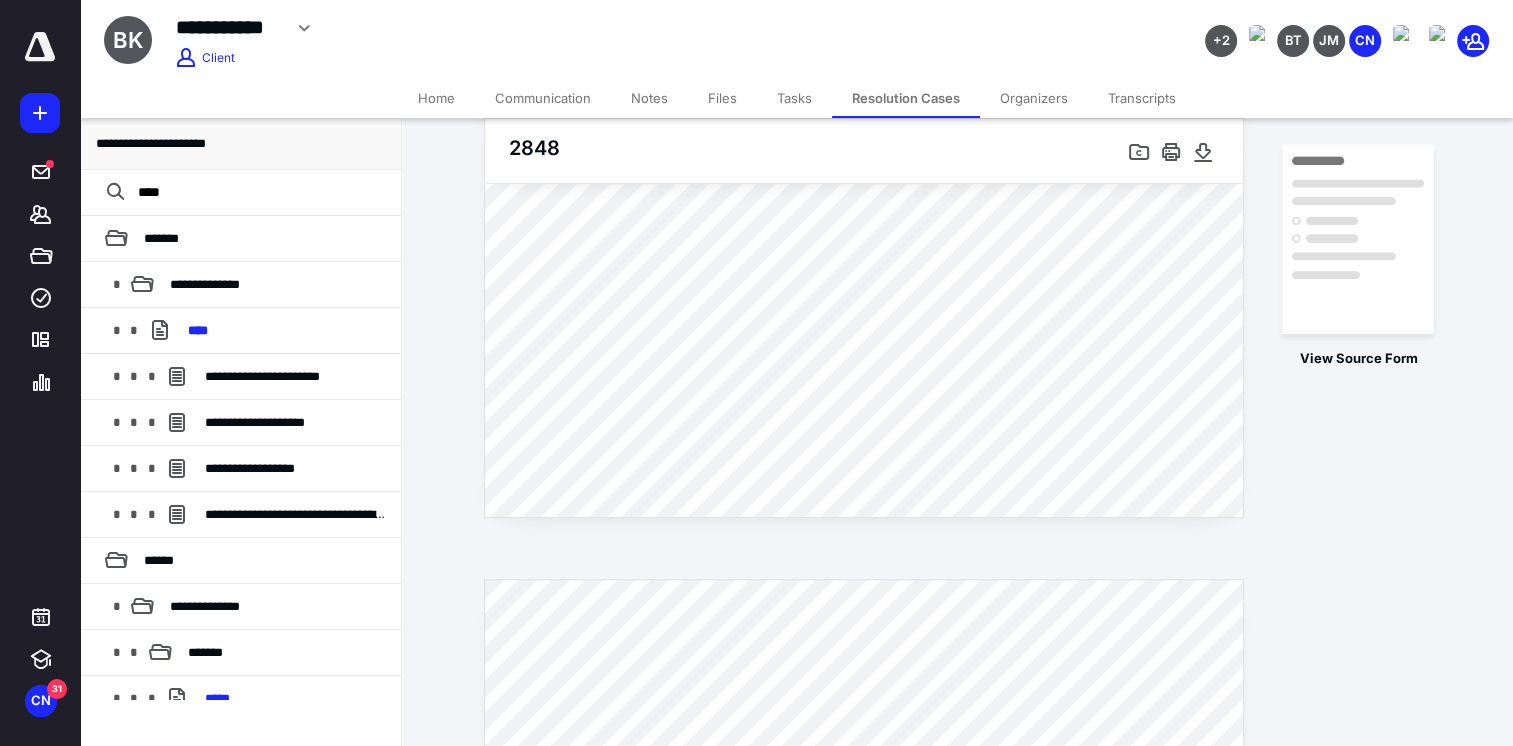 scroll, scrollTop: 0, scrollLeft: 0, axis: both 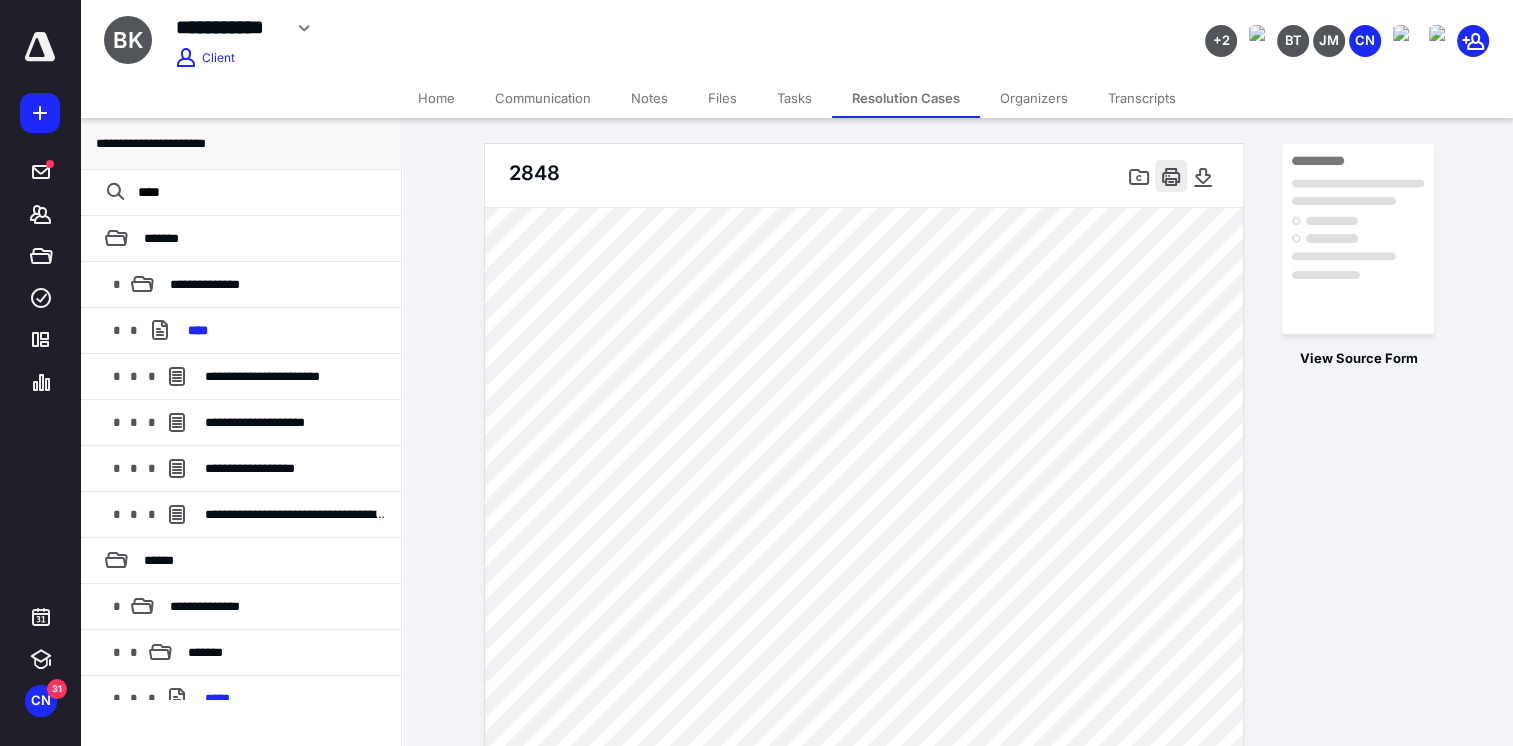 click at bounding box center [1171, 176] 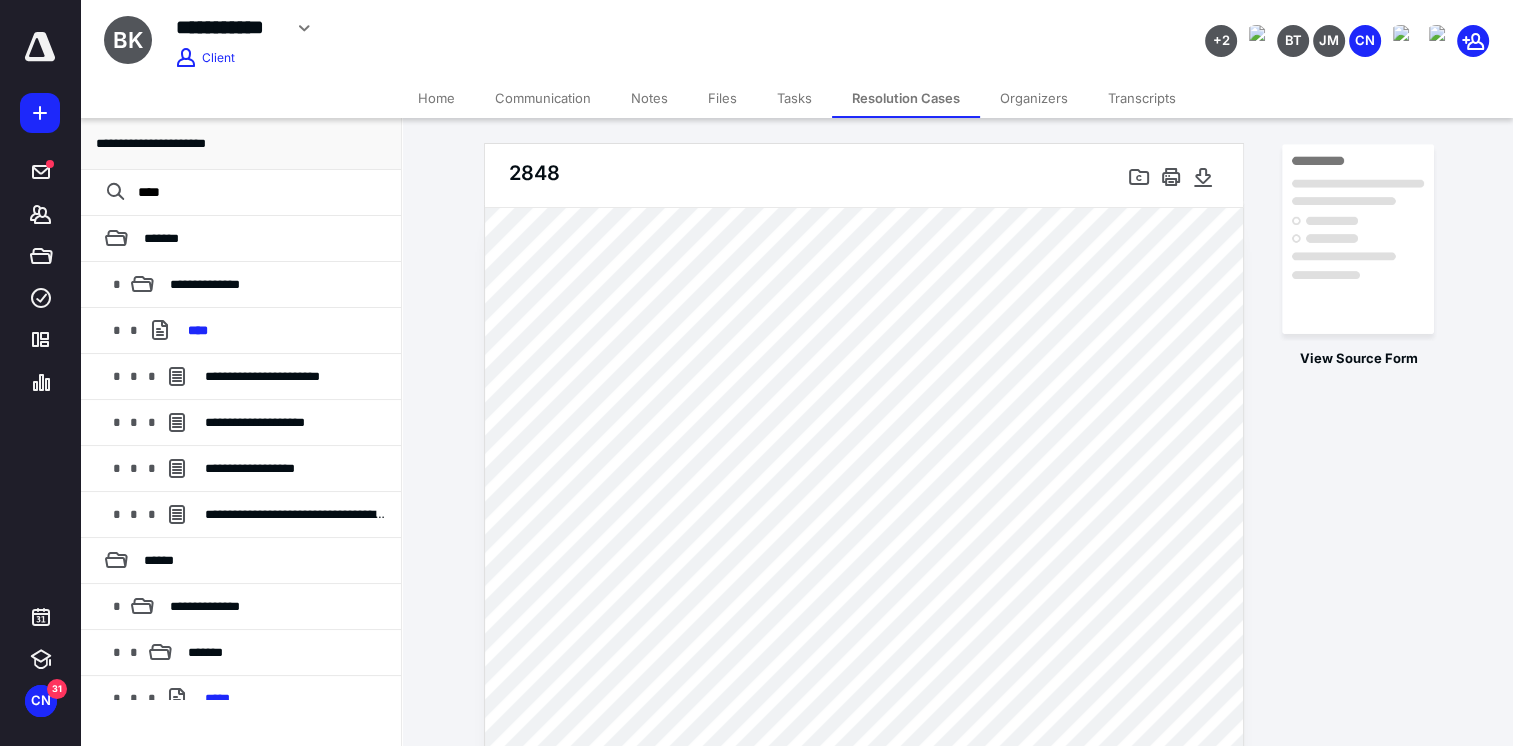 click on "Tasks" at bounding box center (794, 98) 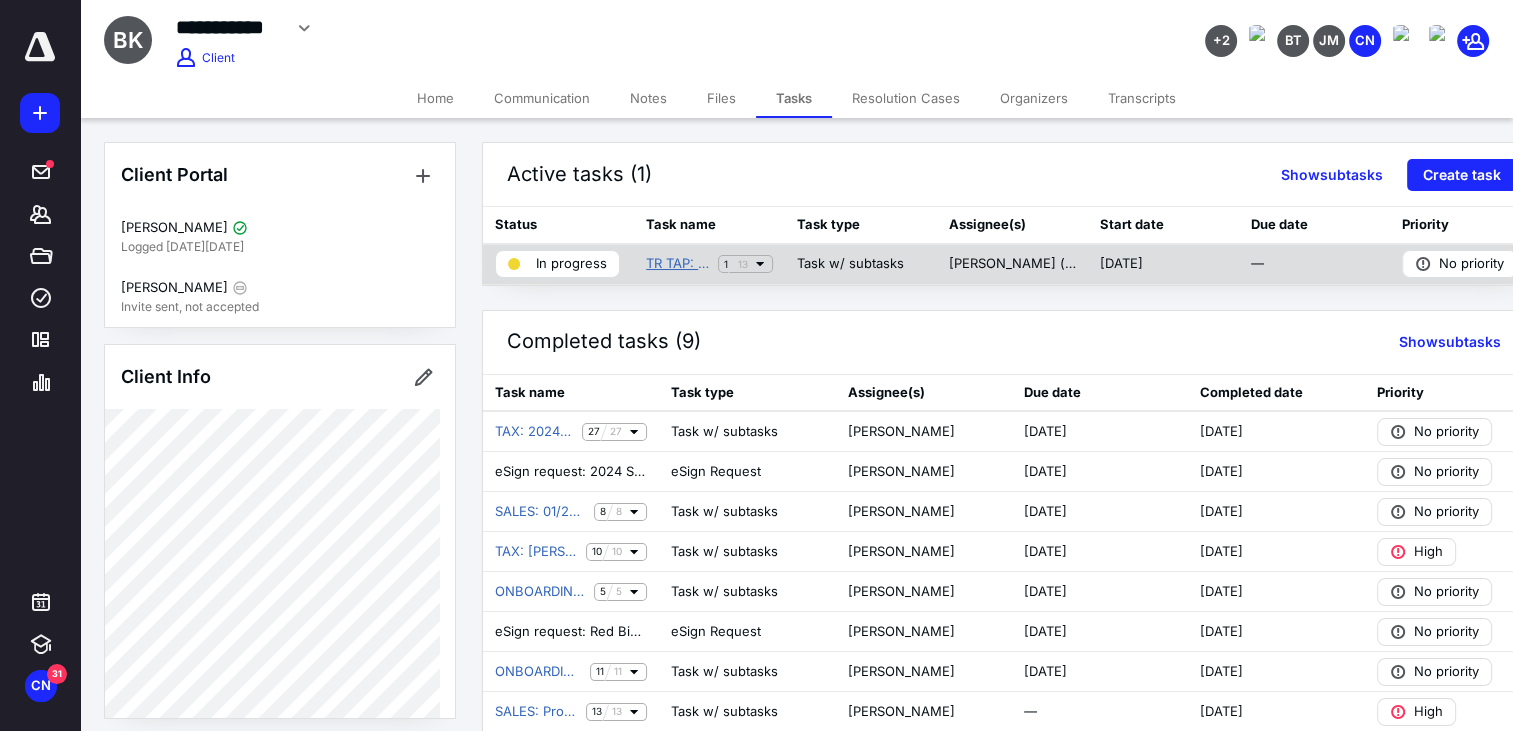 click on "TR TAP: 2025 [PERSON_NAME] Tax Resolution" at bounding box center (678, 264) 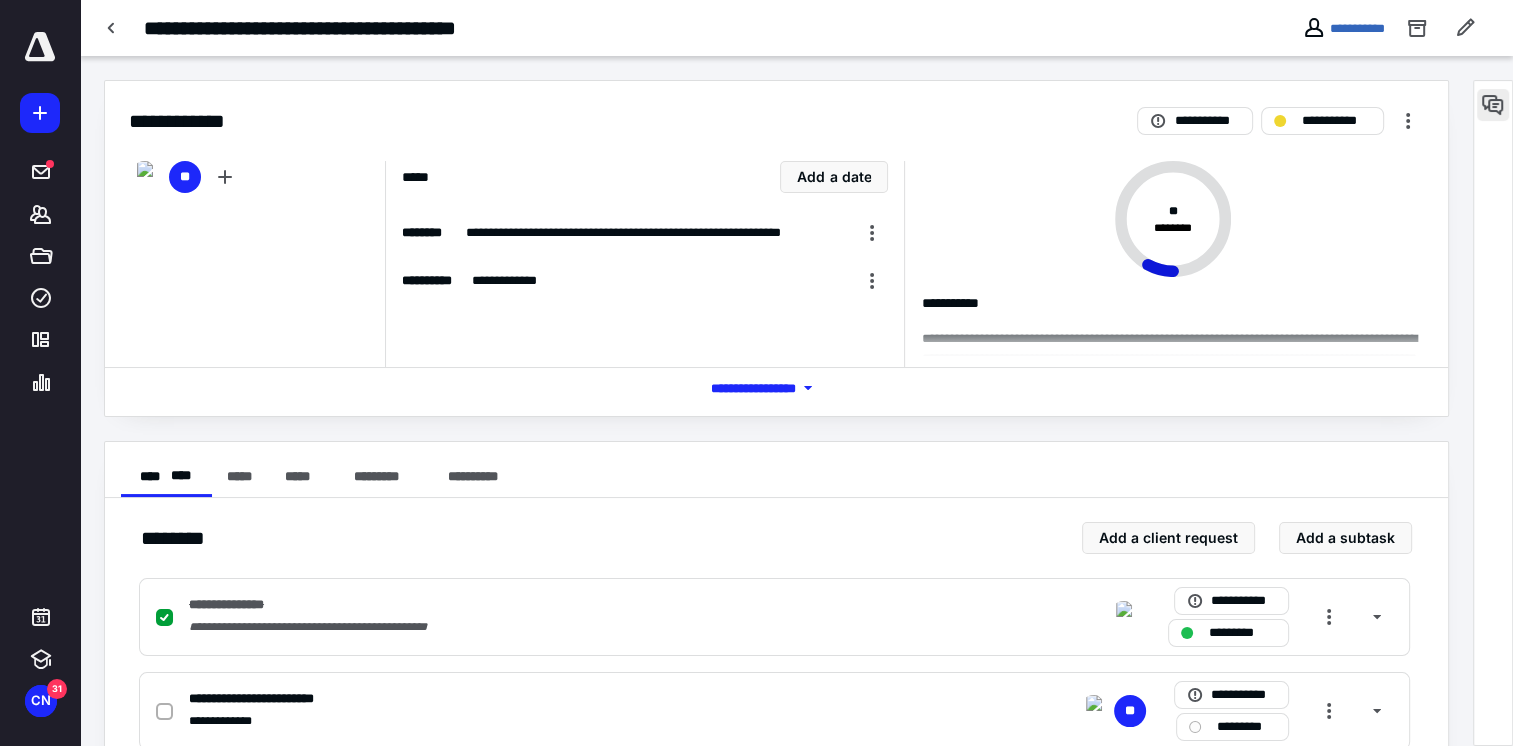 click at bounding box center (1493, 105) 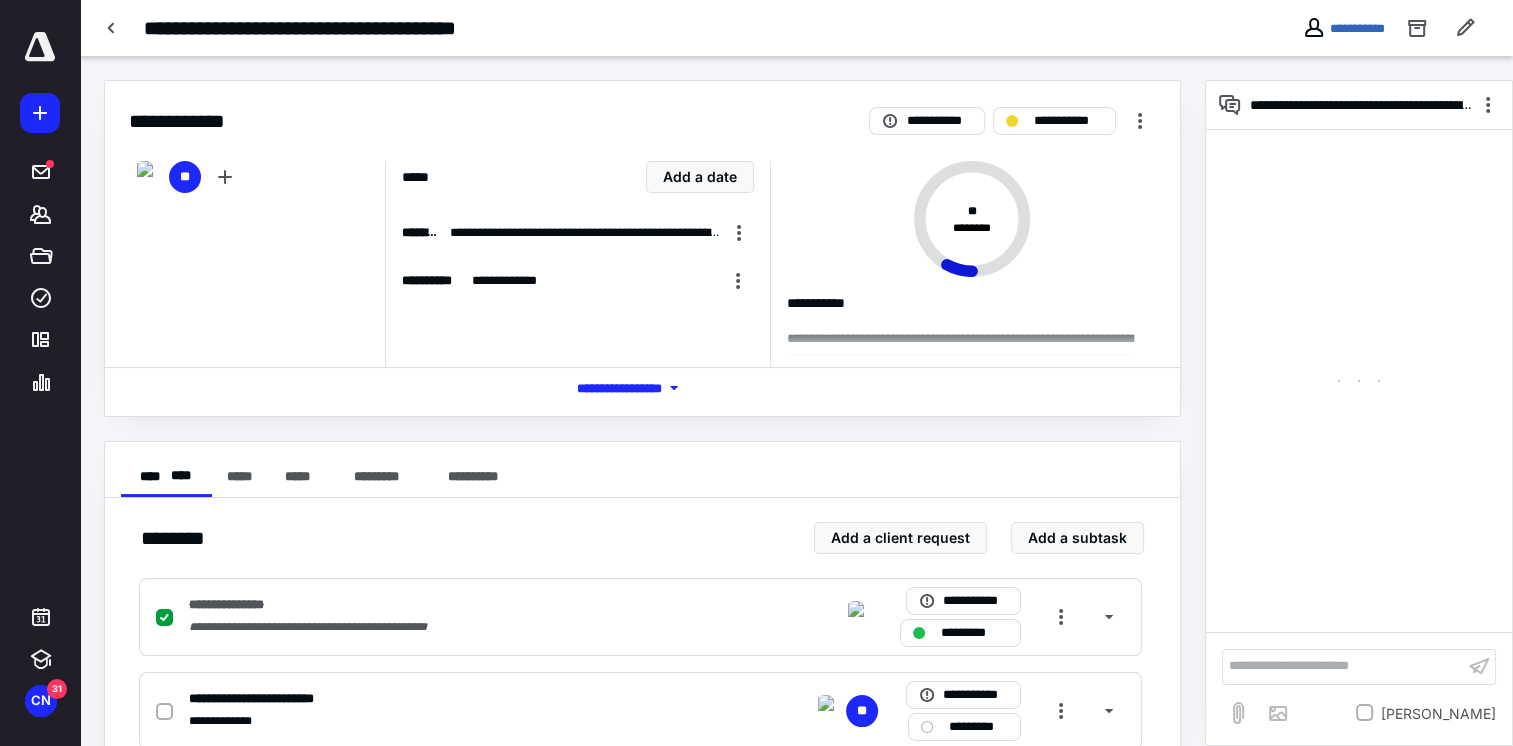 scroll, scrollTop: 169, scrollLeft: 0, axis: vertical 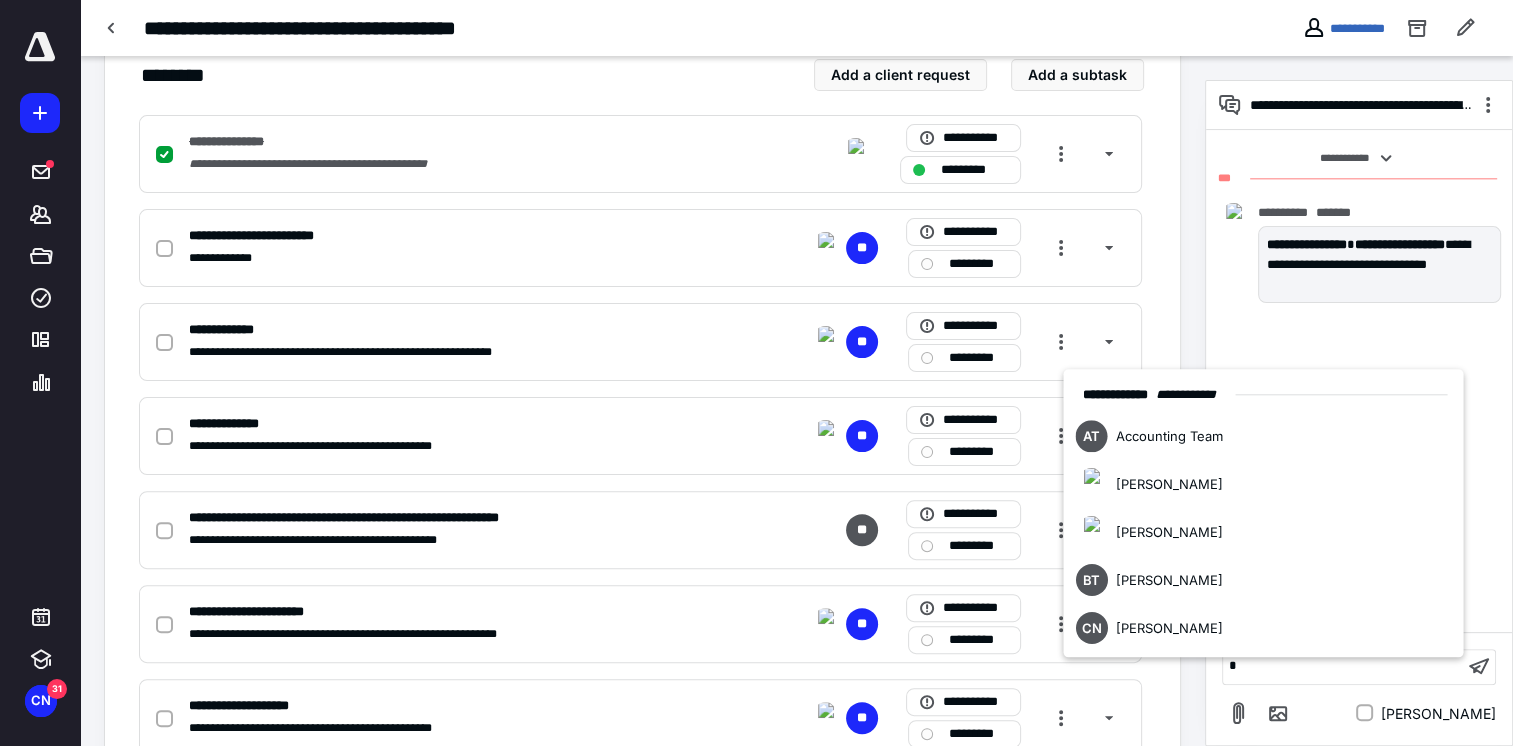 type 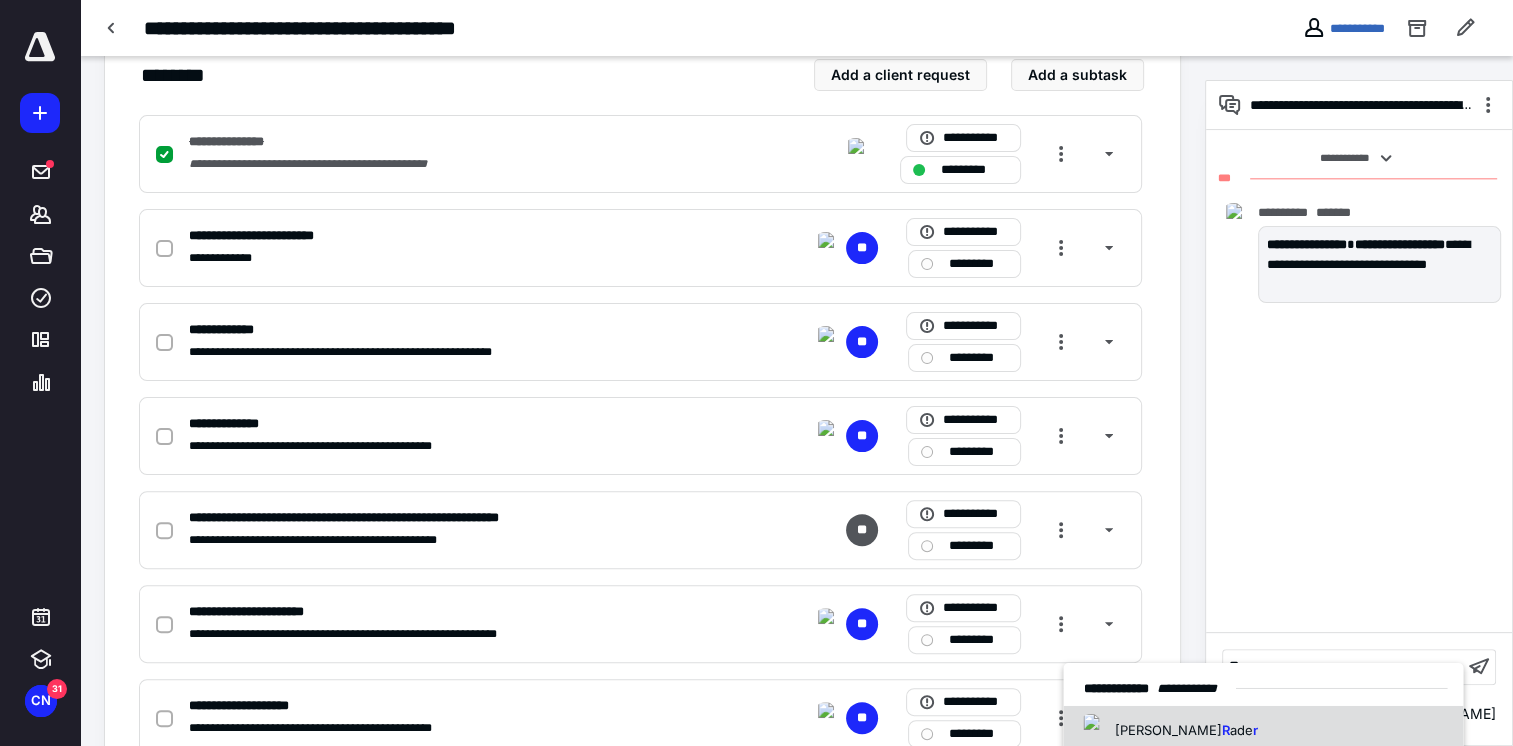 scroll, scrollTop: 756, scrollLeft: 0, axis: vertical 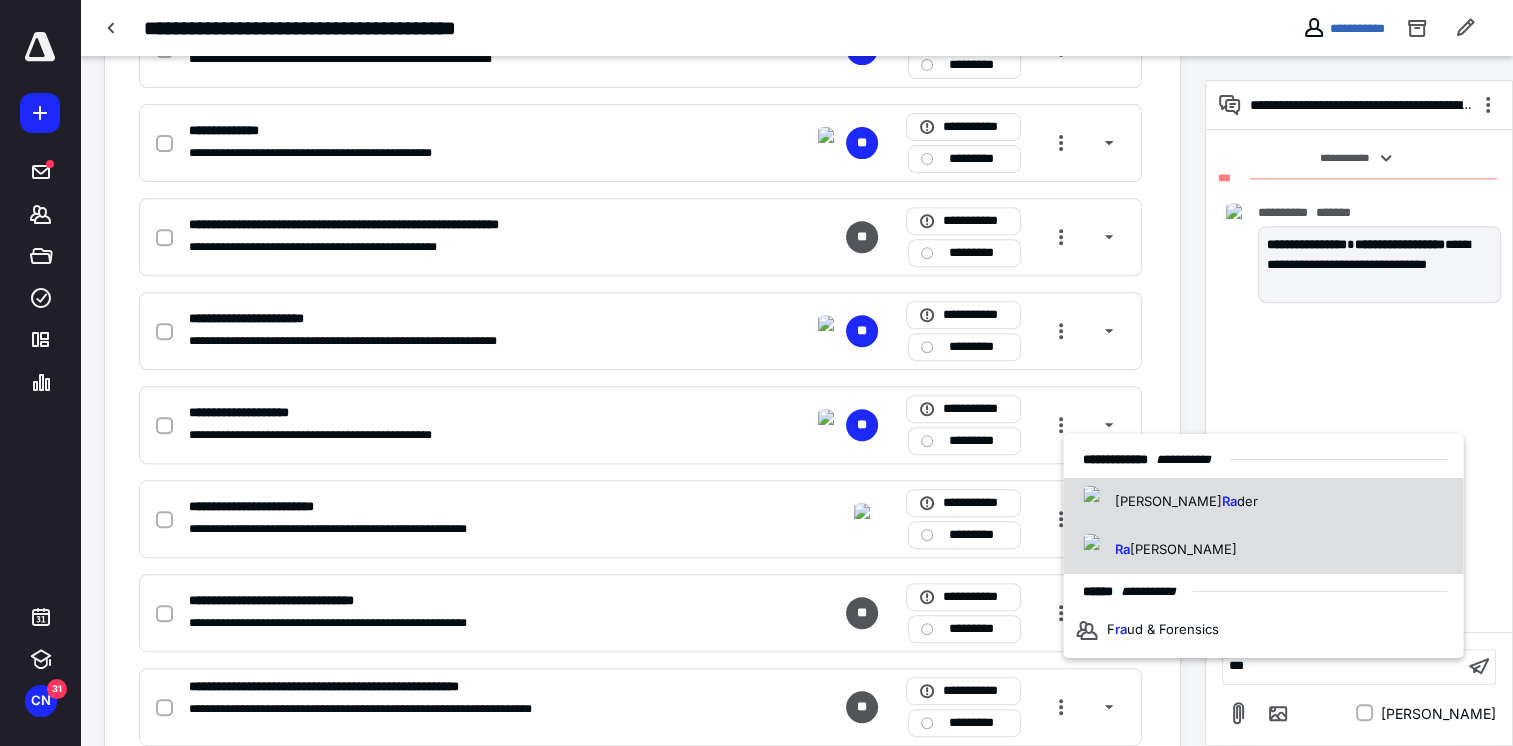 click on "[PERSON_NAME]" at bounding box center (1183, 549) 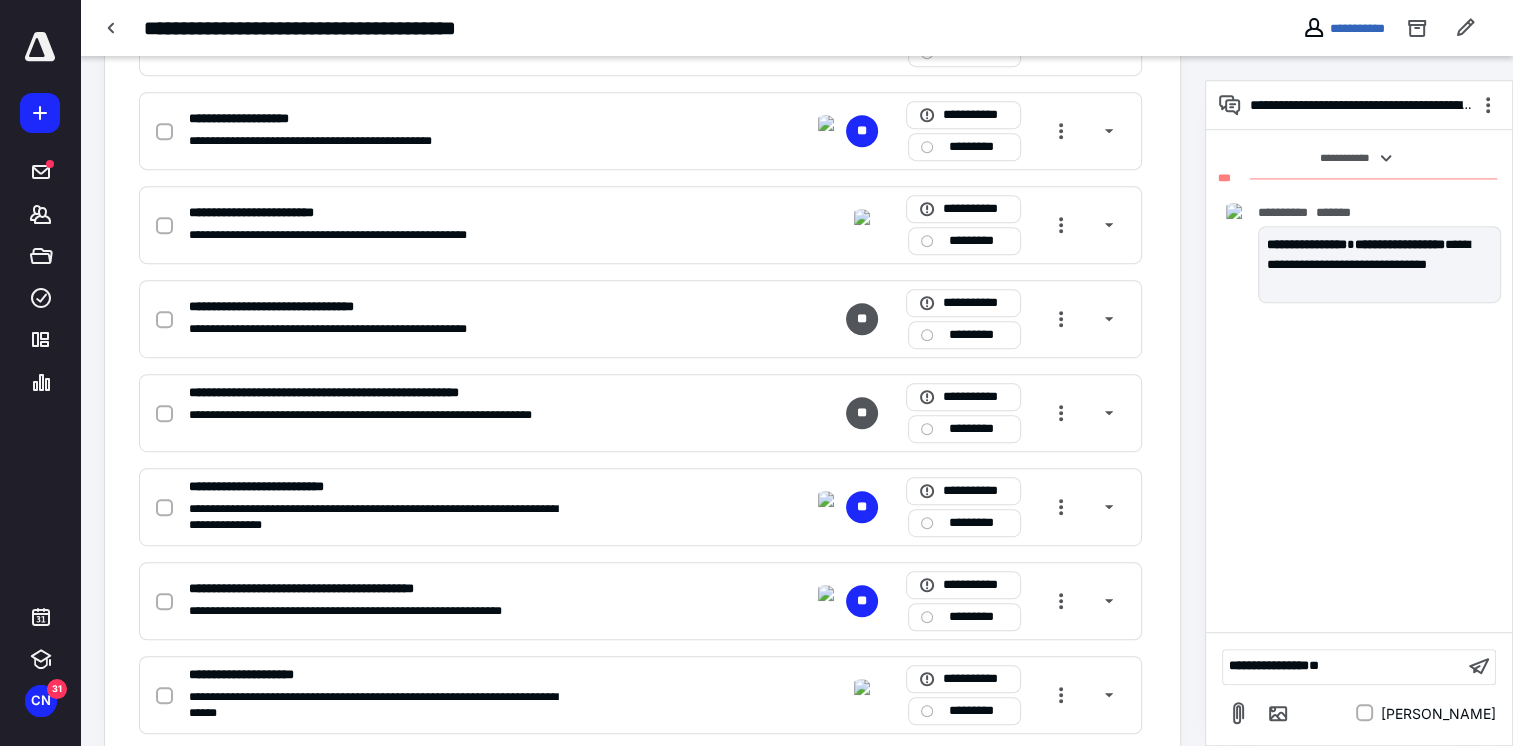 scroll, scrollTop: 1086, scrollLeft: 0, axis: vertical 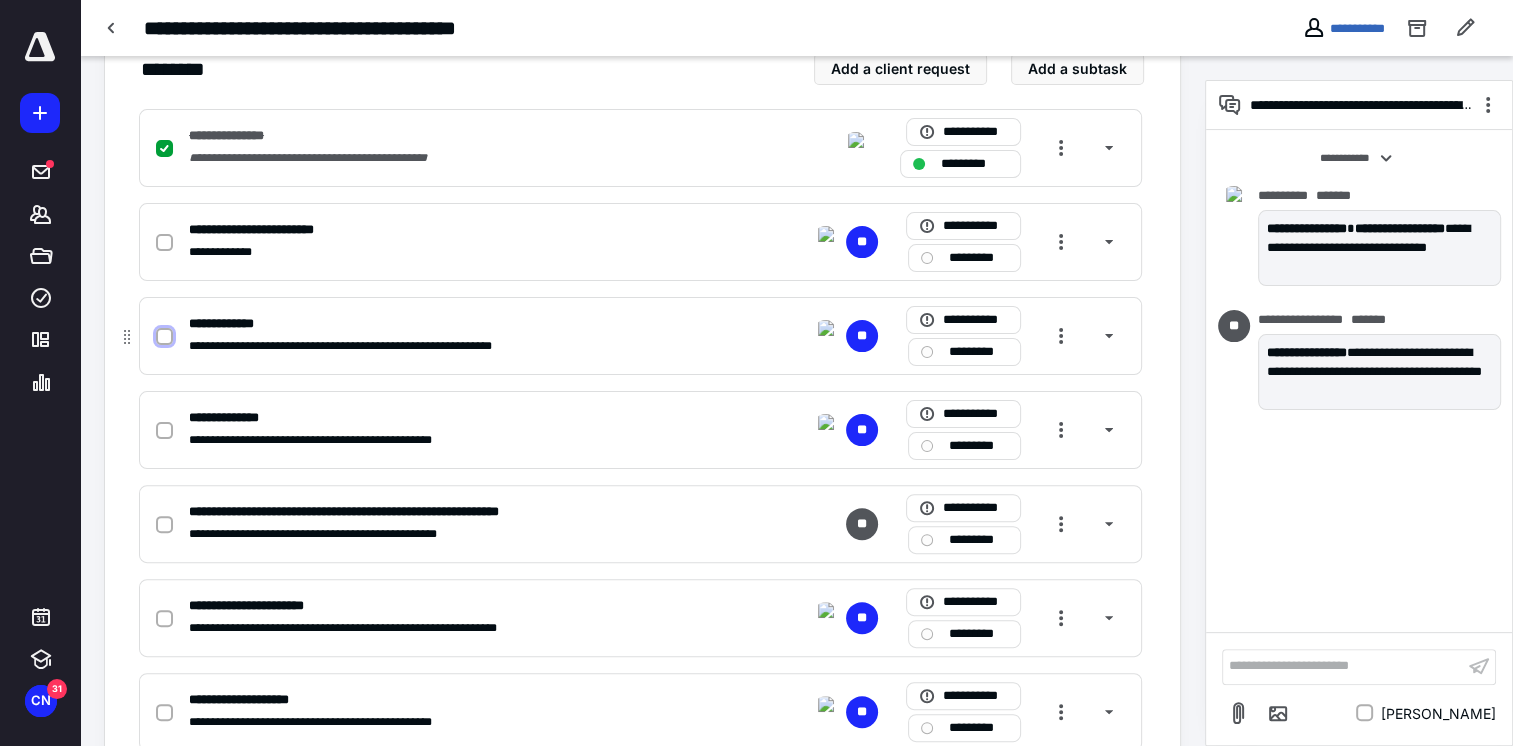 click at bounding box center (164, 337) 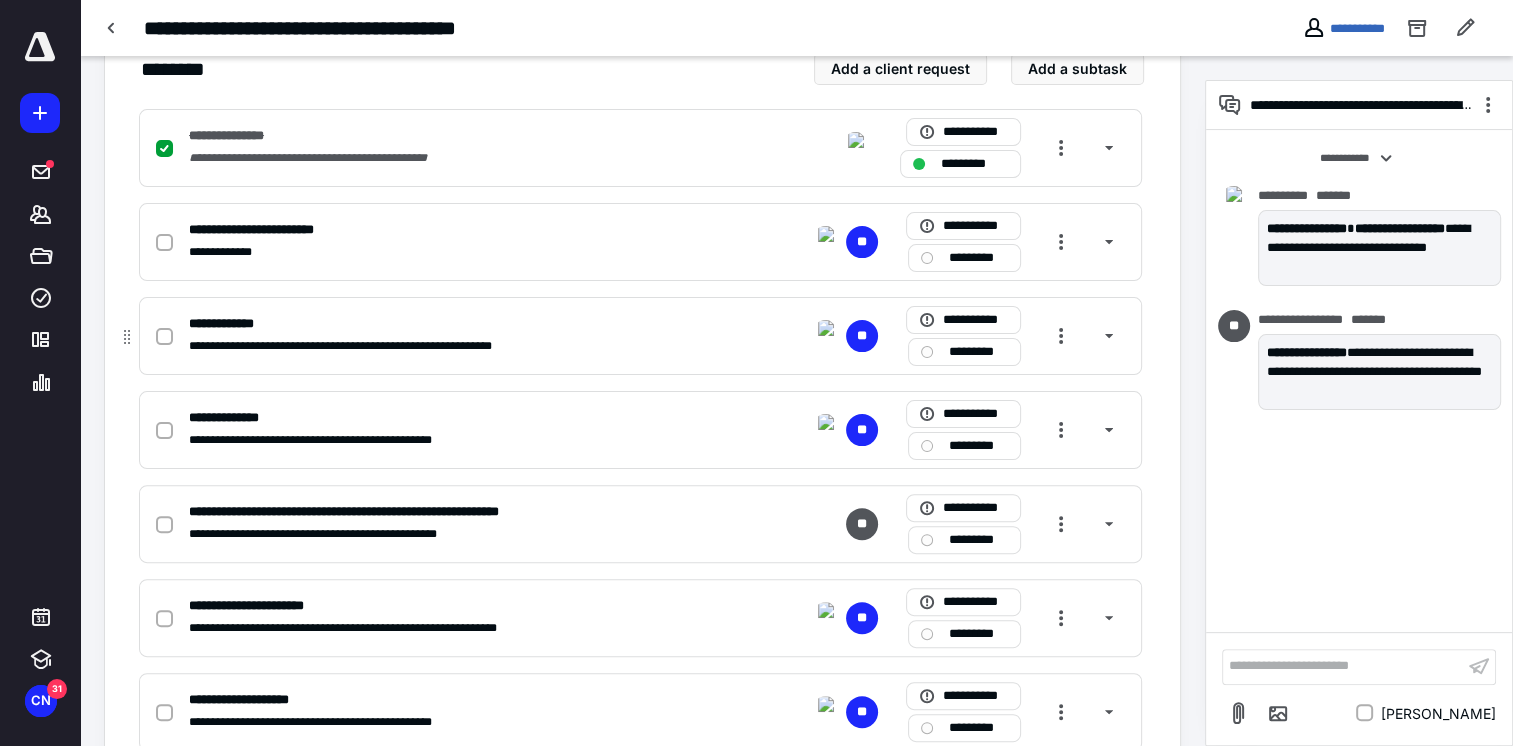 checkbox on "true" 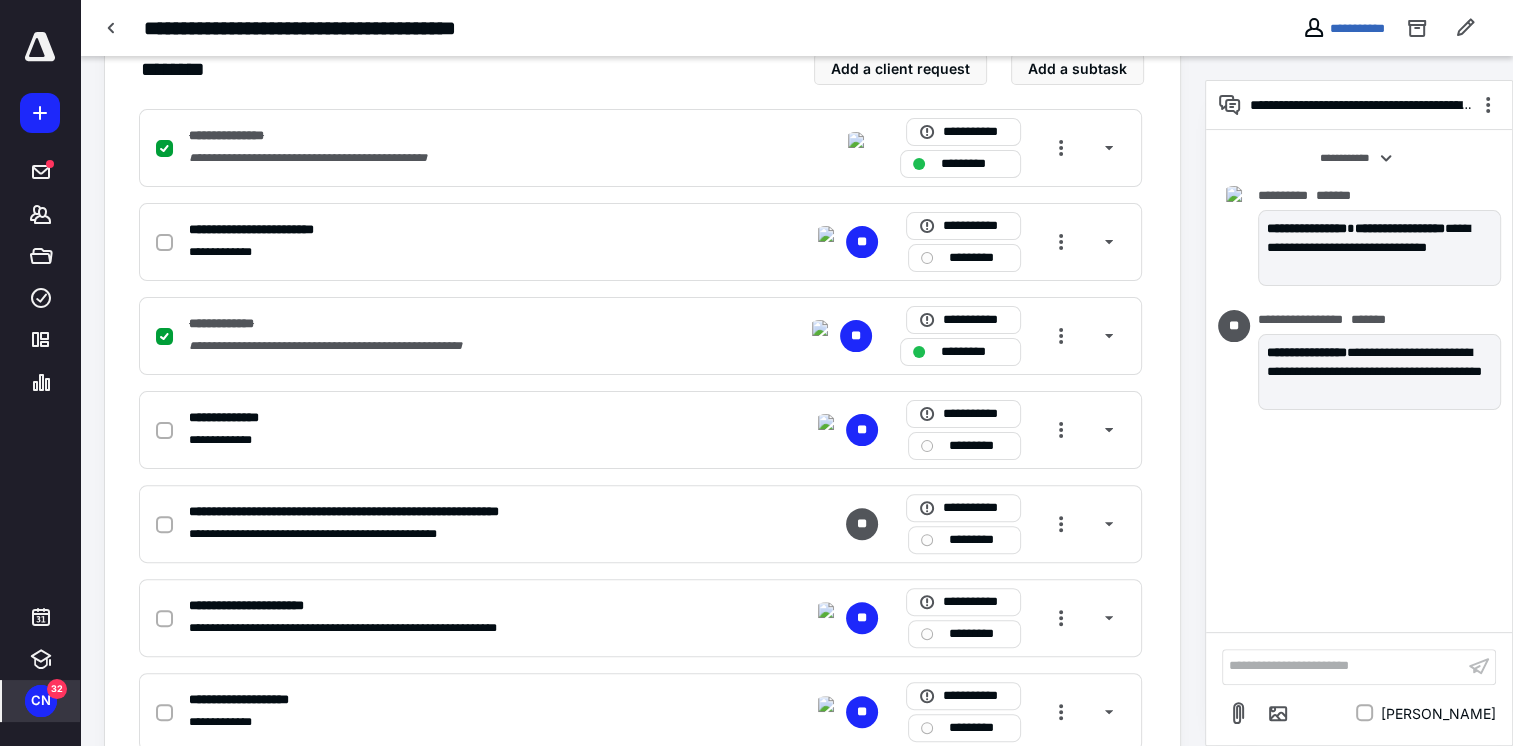 click on "CN" at bounding box center (41, 701) 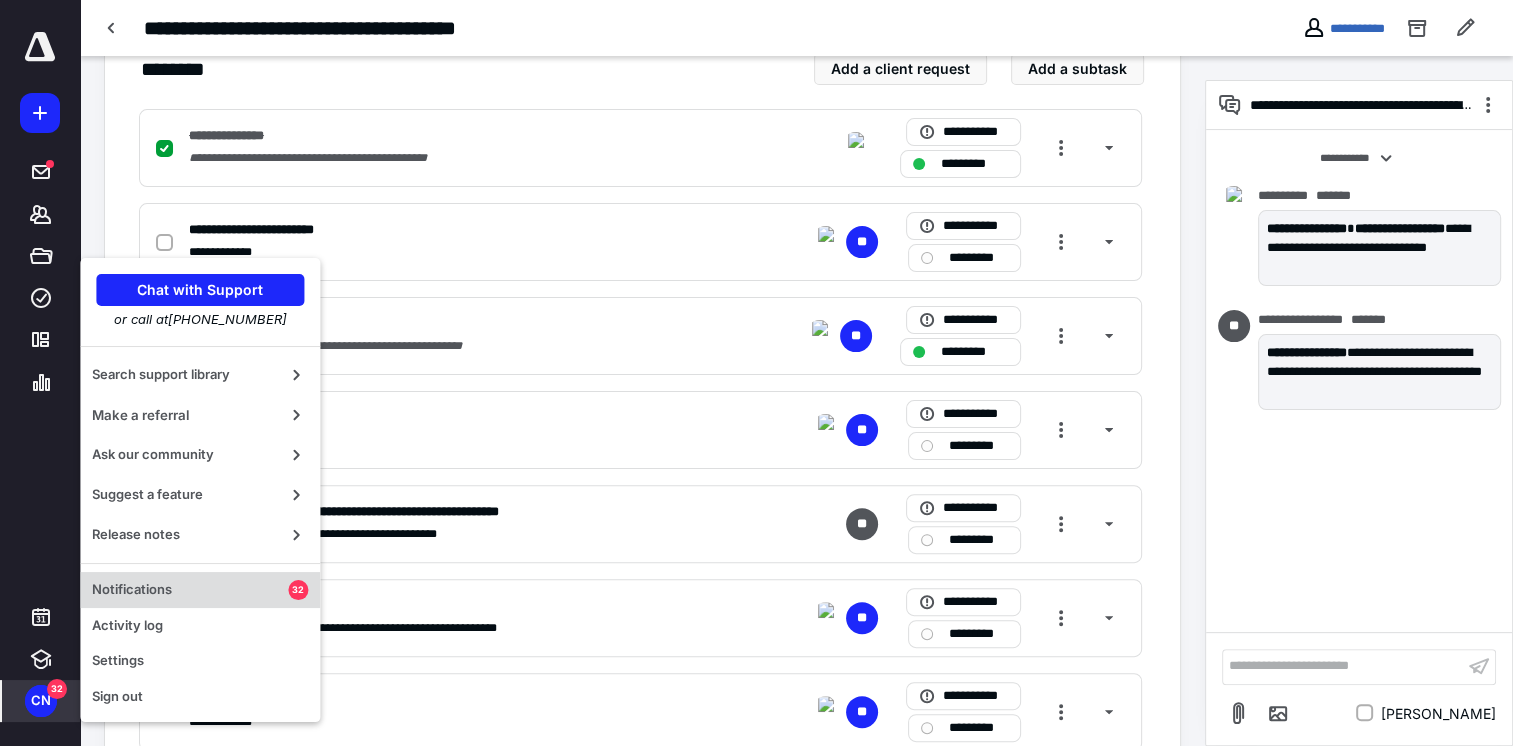 click on "Notifications" at bounding box center [190, 590] 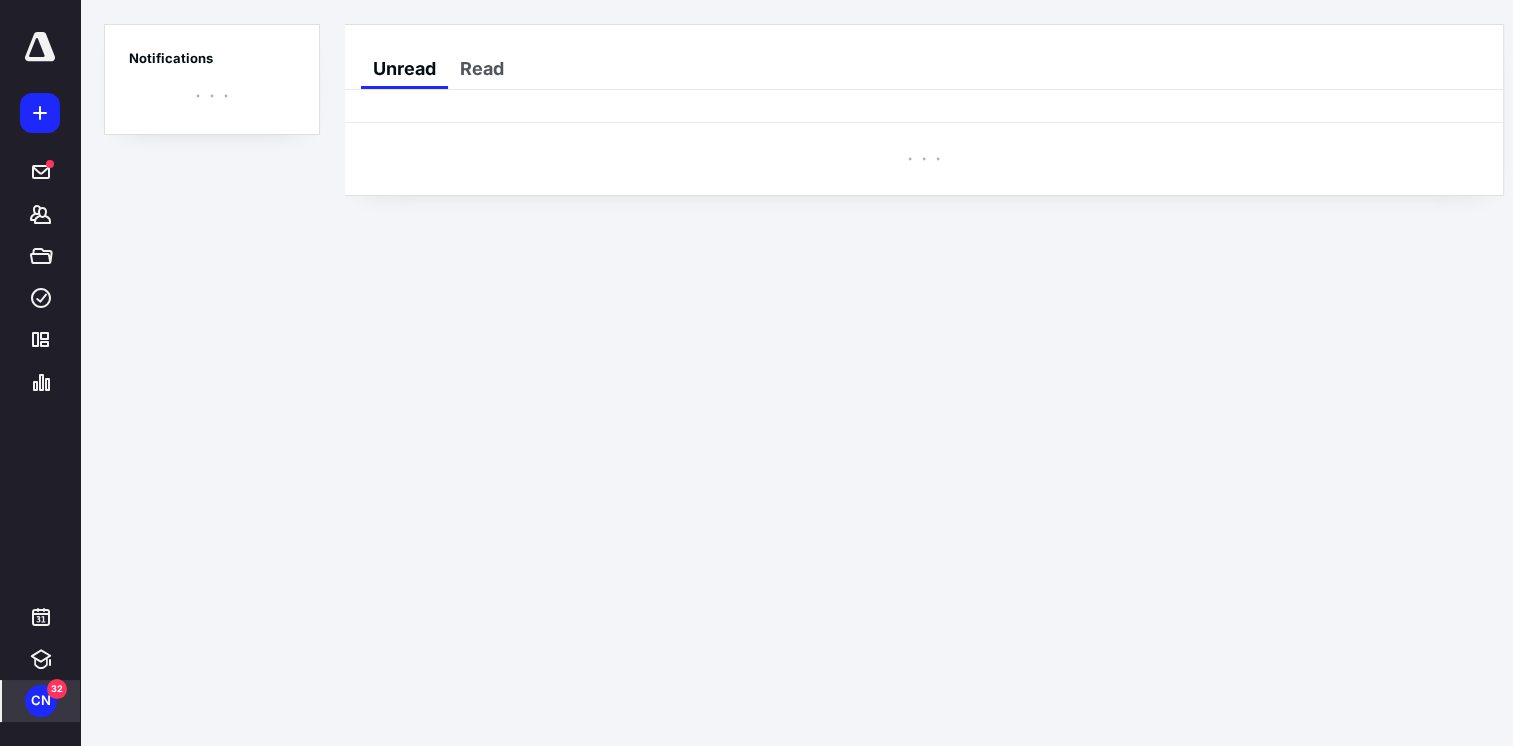 scroll, scrollTop: 0, scrollLeft: 0, axis: both 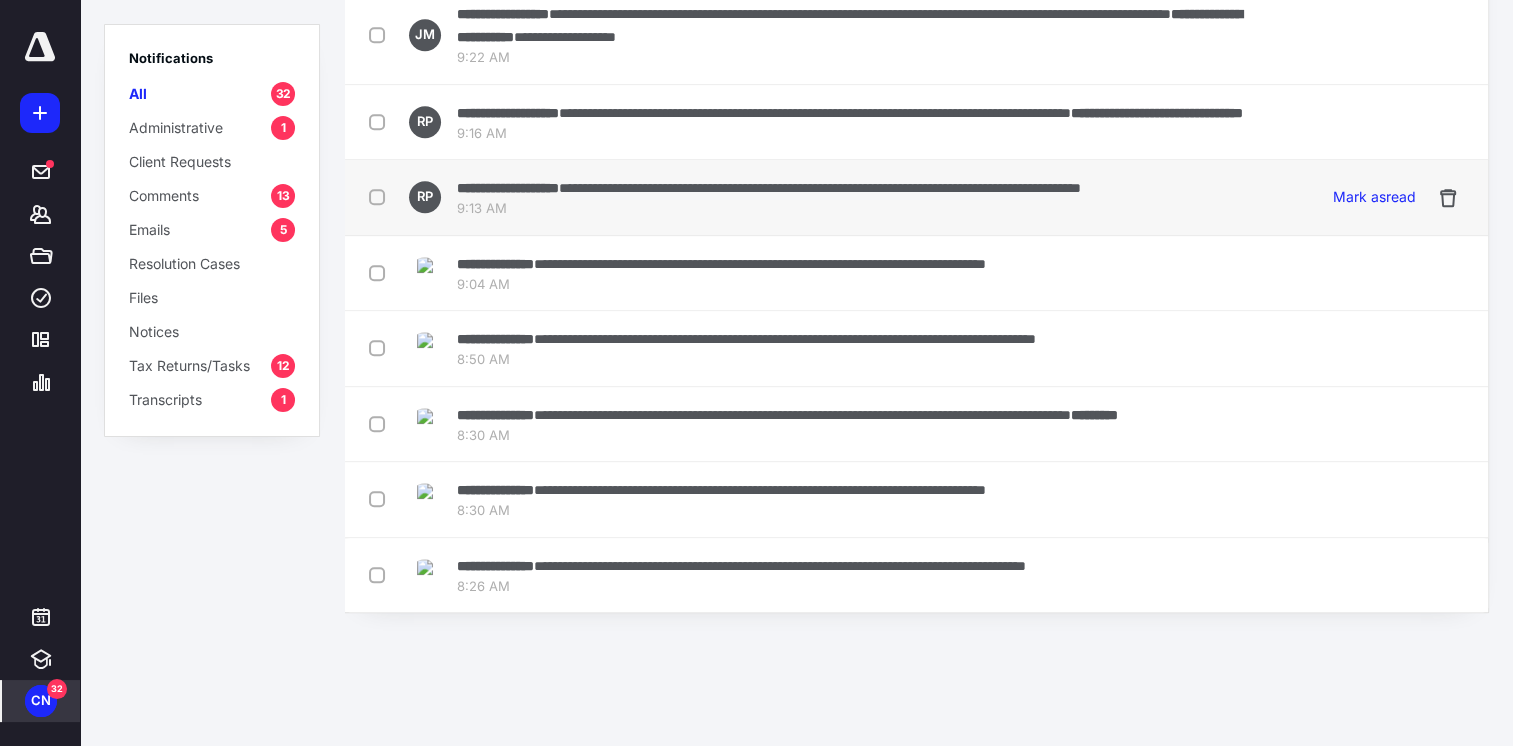 click on "**********" at bounding box center [820, 188] 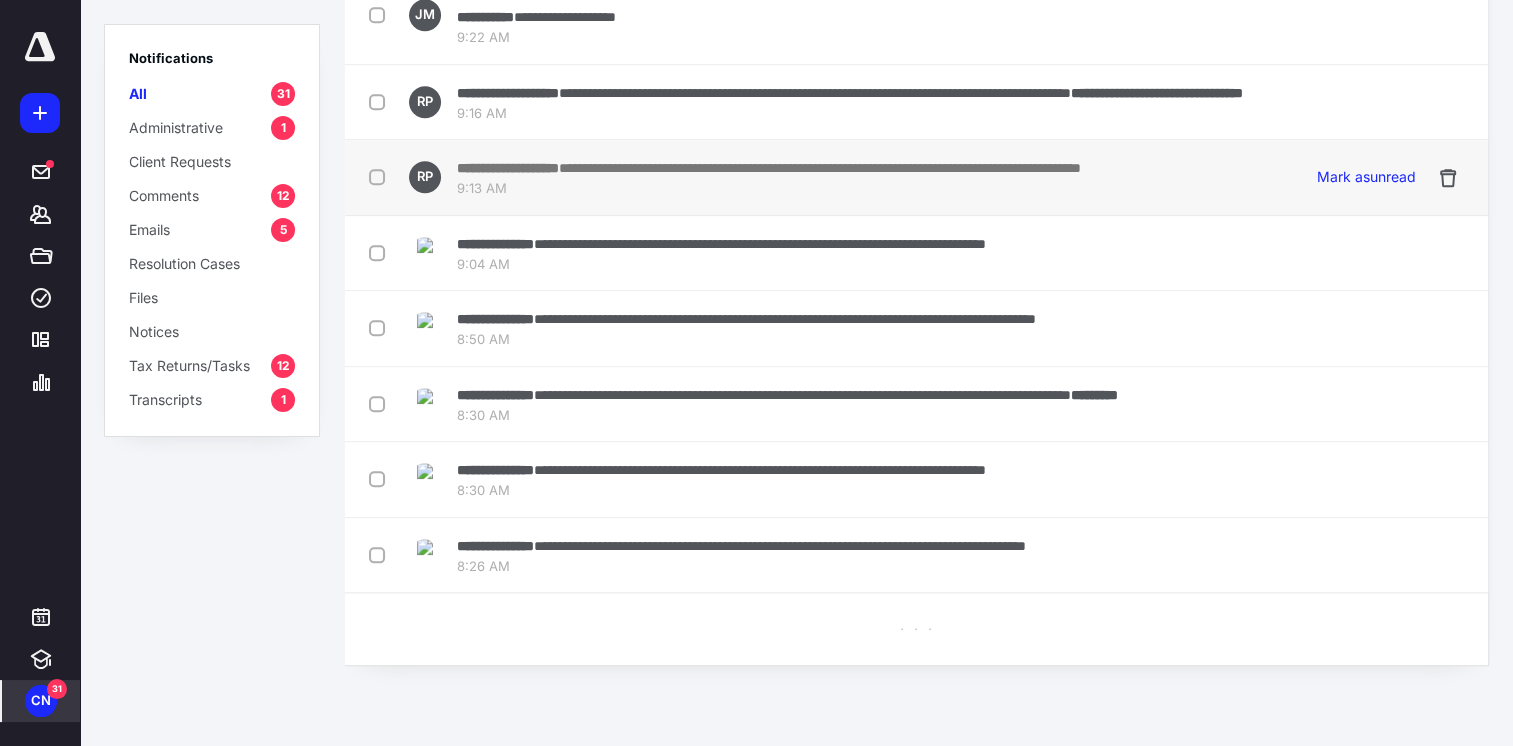 scroll, scrollTop: 2018, scrollLeft: 0, axis: vertical 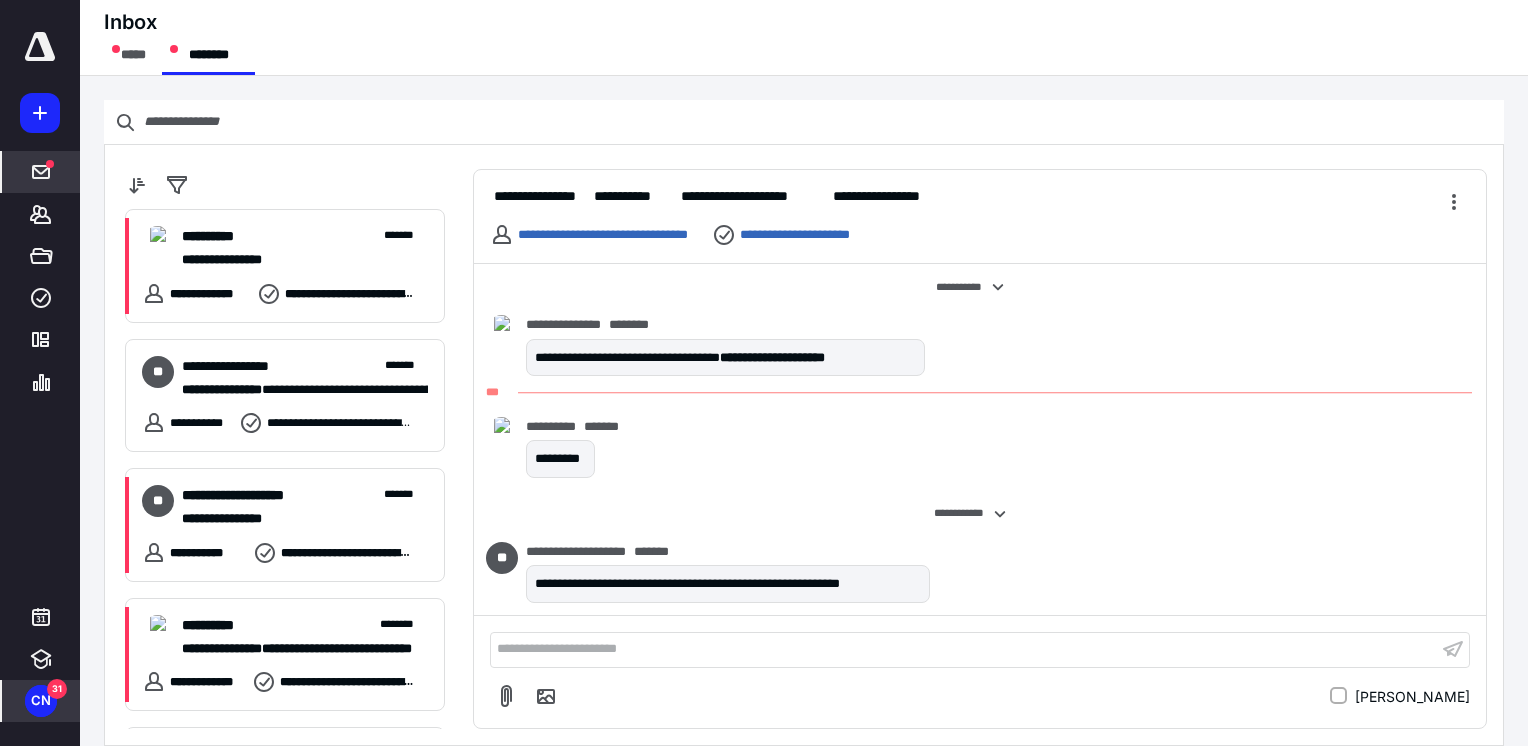 click on "**********" at bounding box center [964, 649] 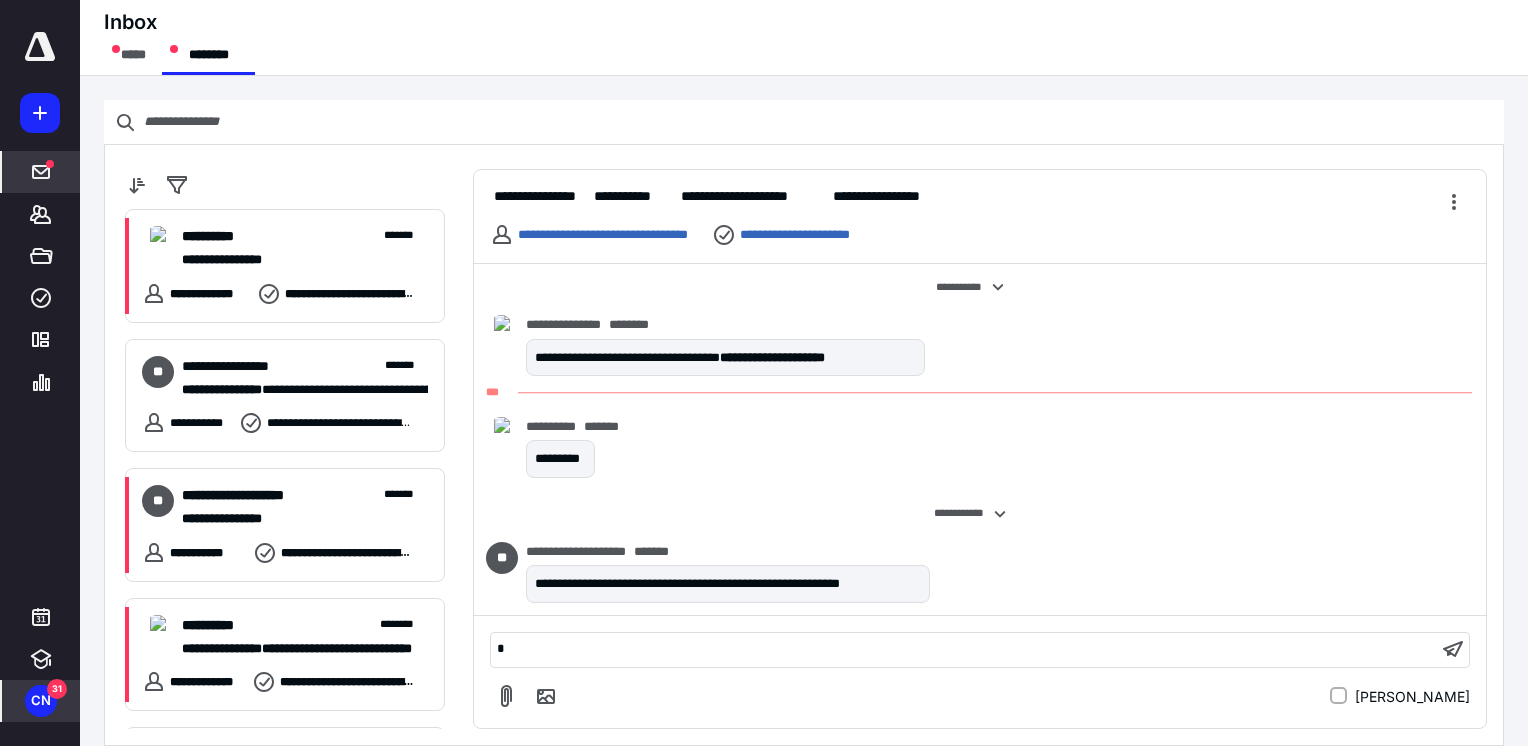 type 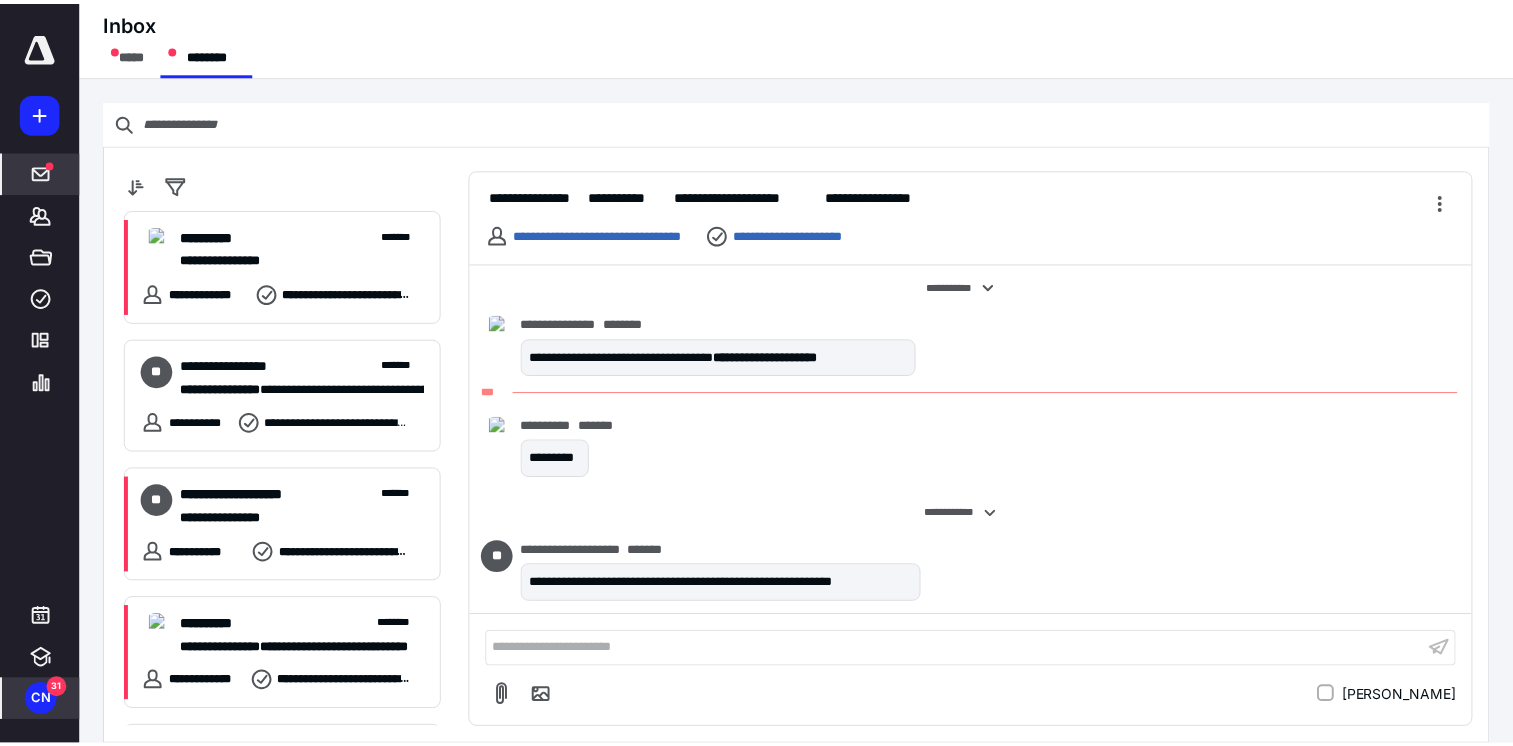 scroll, scrollTop: 1094, scrollLeft: 0, axis: vertical 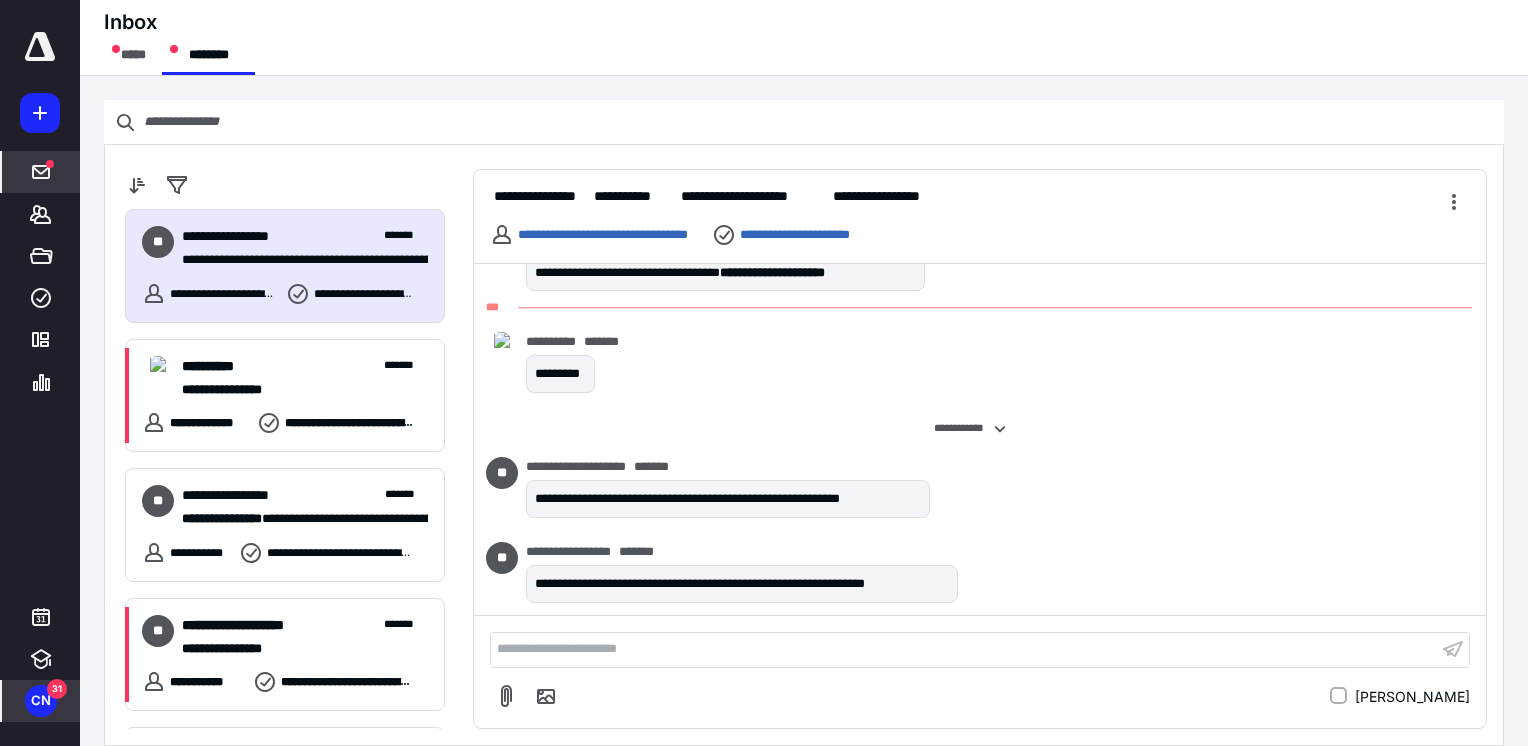 click on "CN" at bounding box center (41, 701) 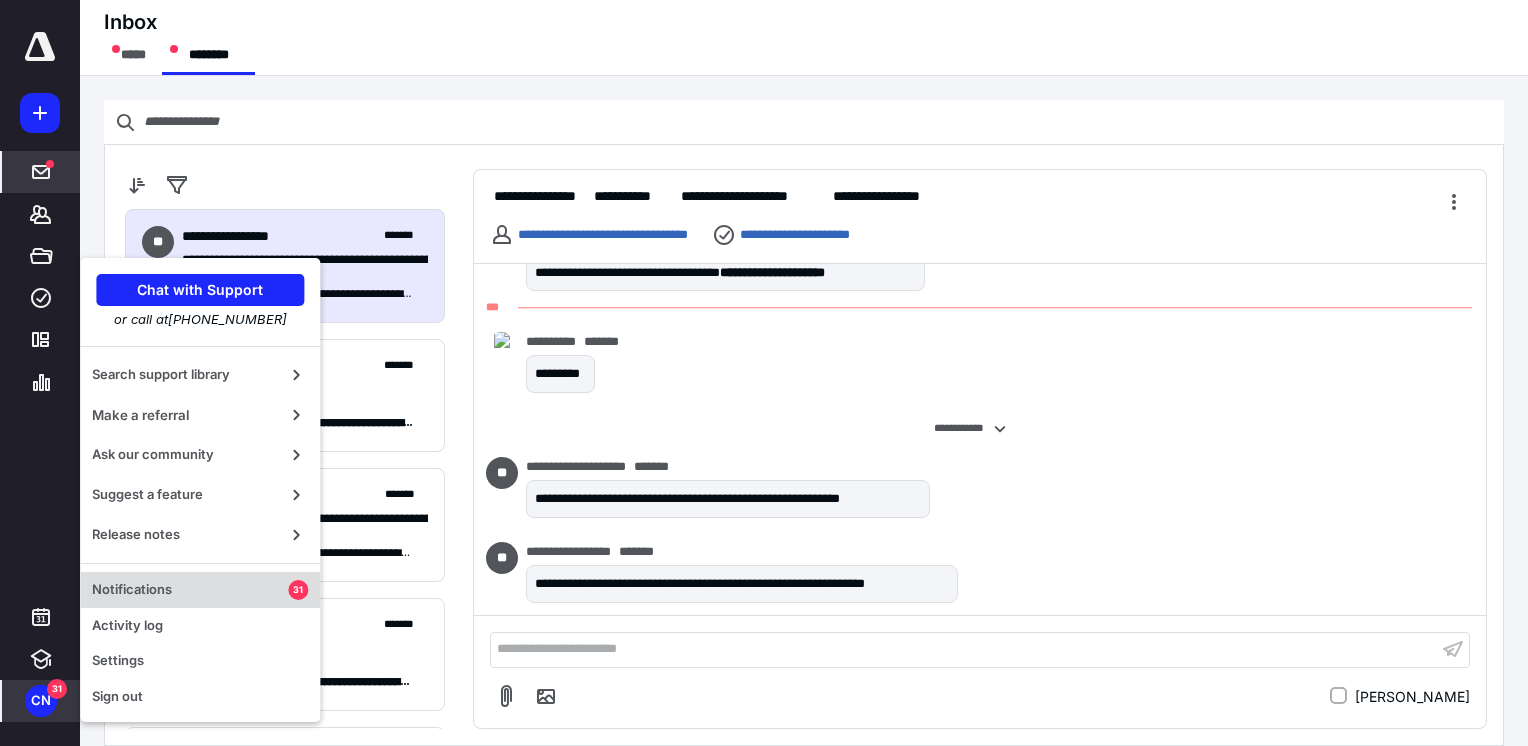 click on "Notifications" at bounding box center (190, 590) 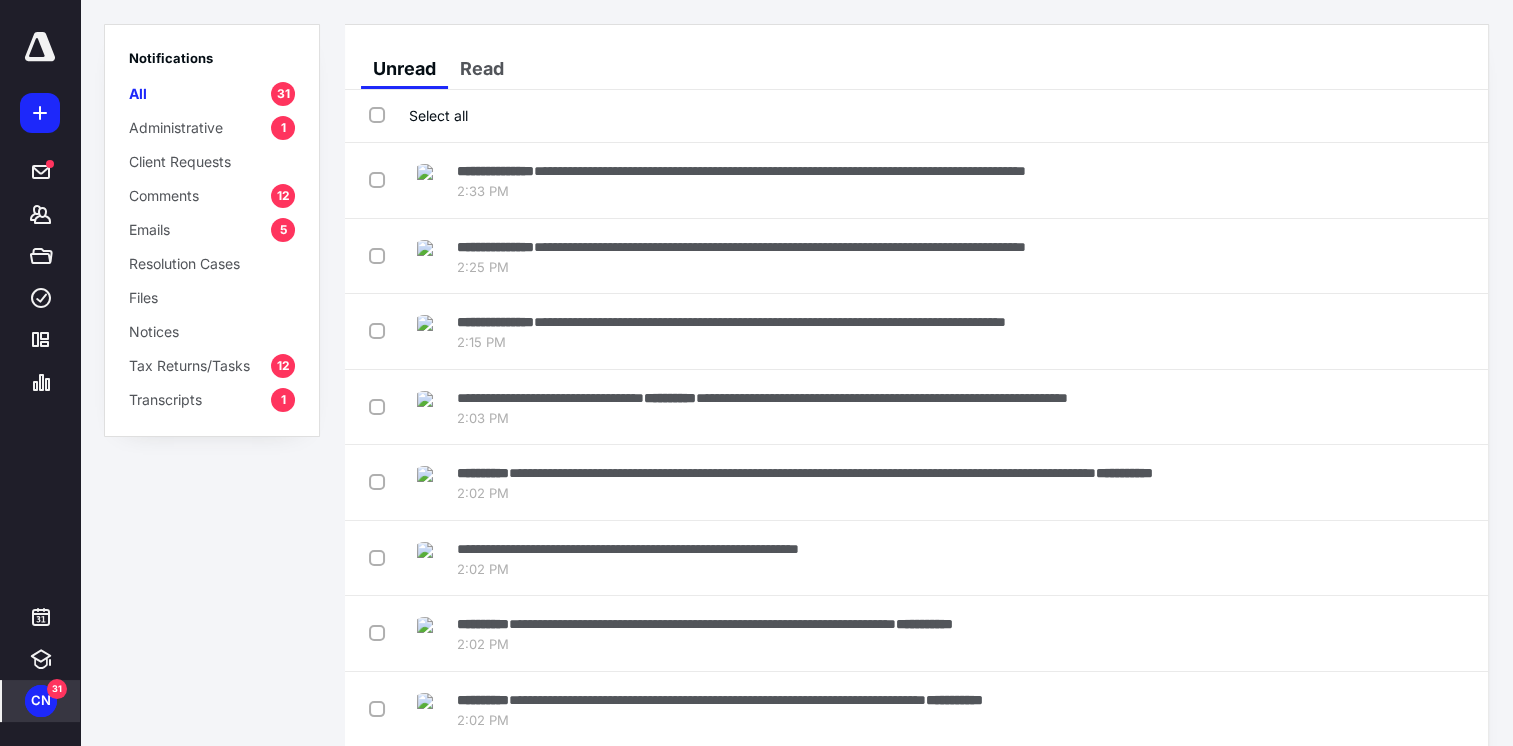 click on "Select all" at bounding box center (418, 115) 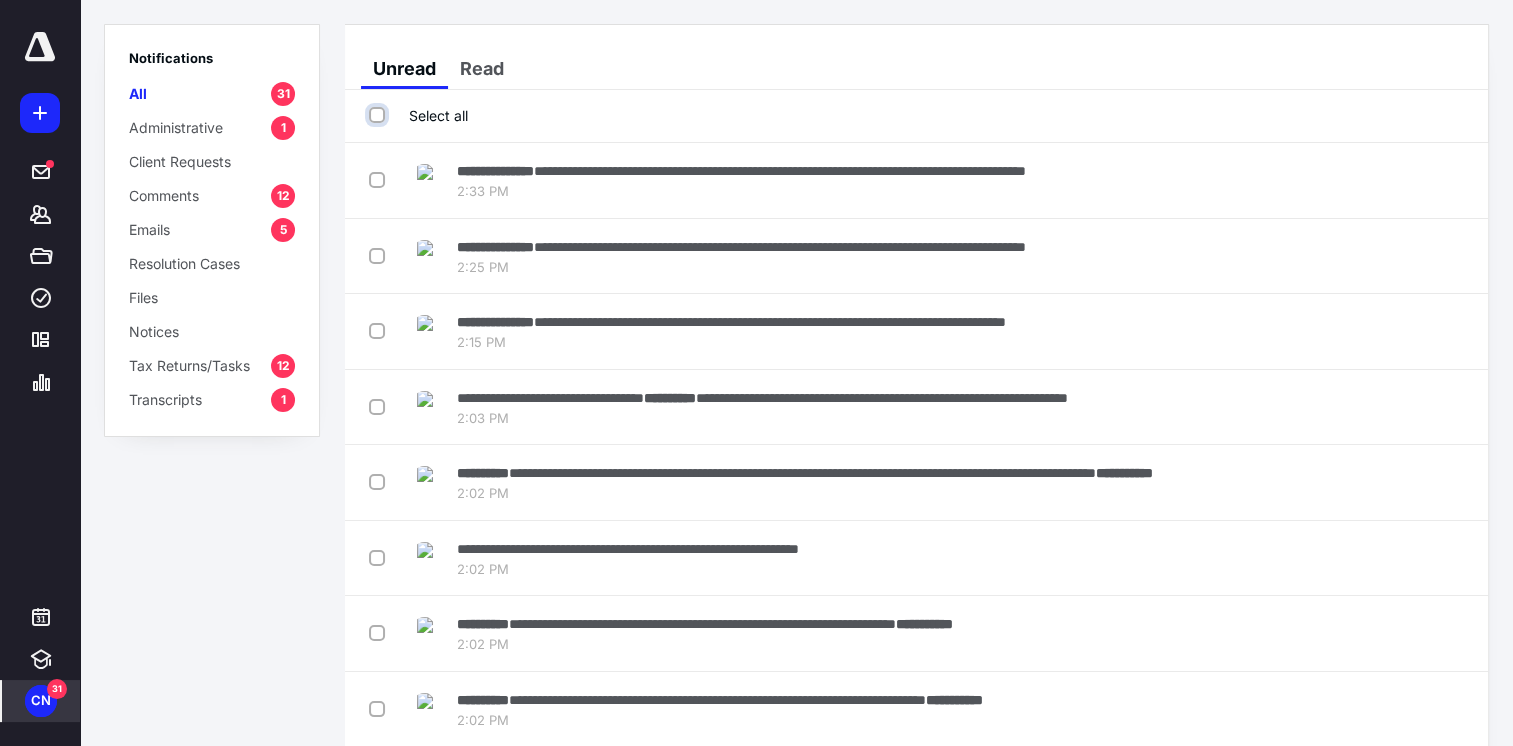 click on "Select all" at bounding box center [379, 115] 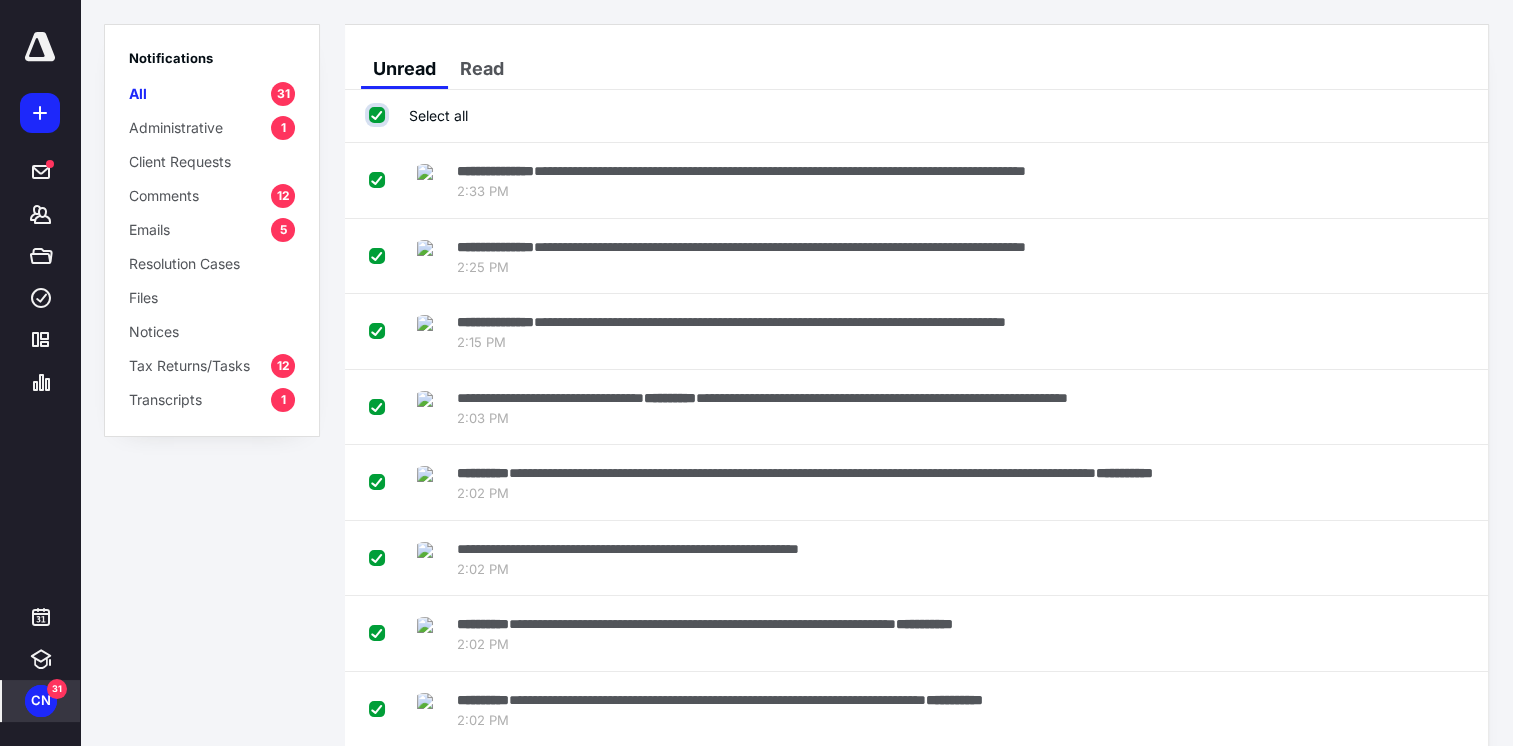 checkbox on "true" 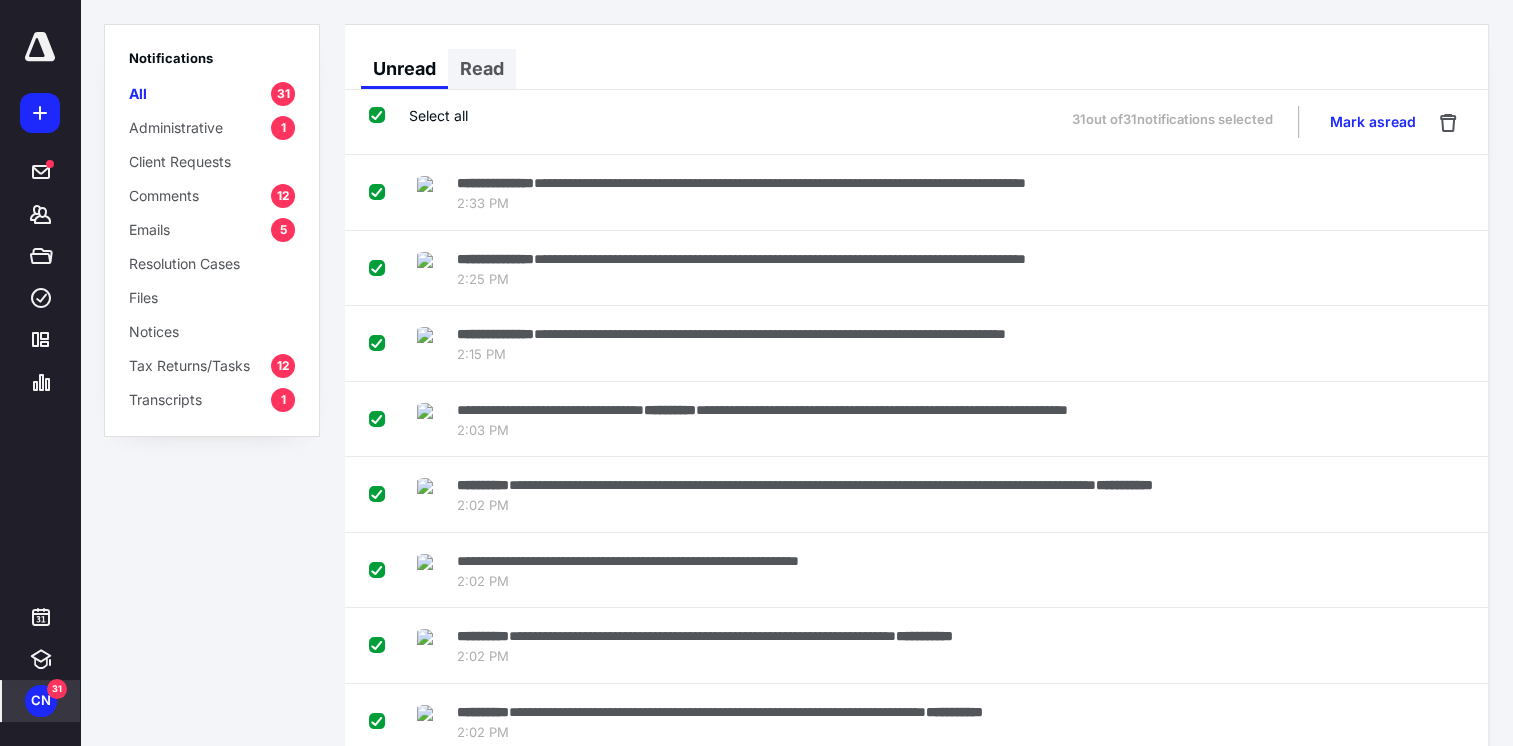 click on "Read" at bounding box center [482, 69] 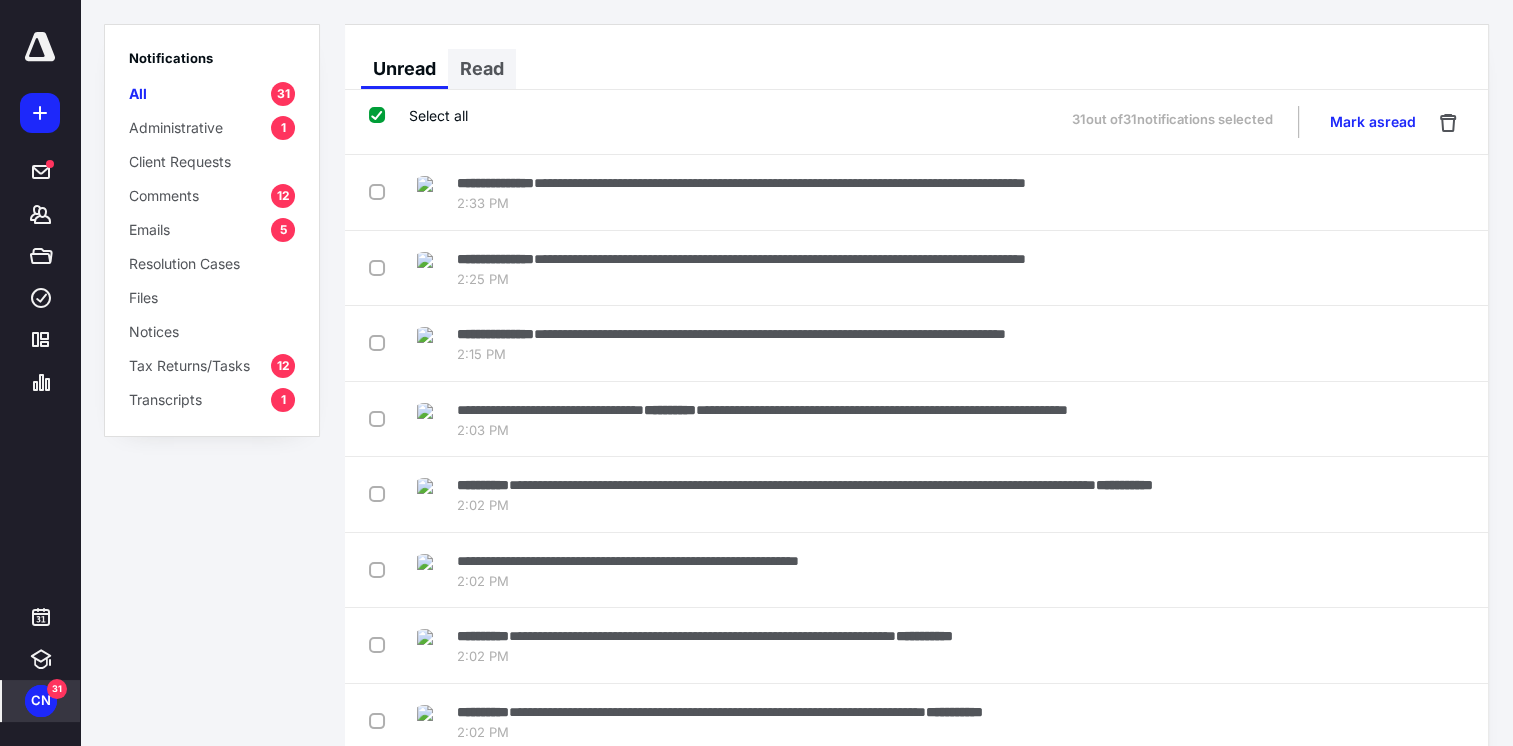checkbox on "false" 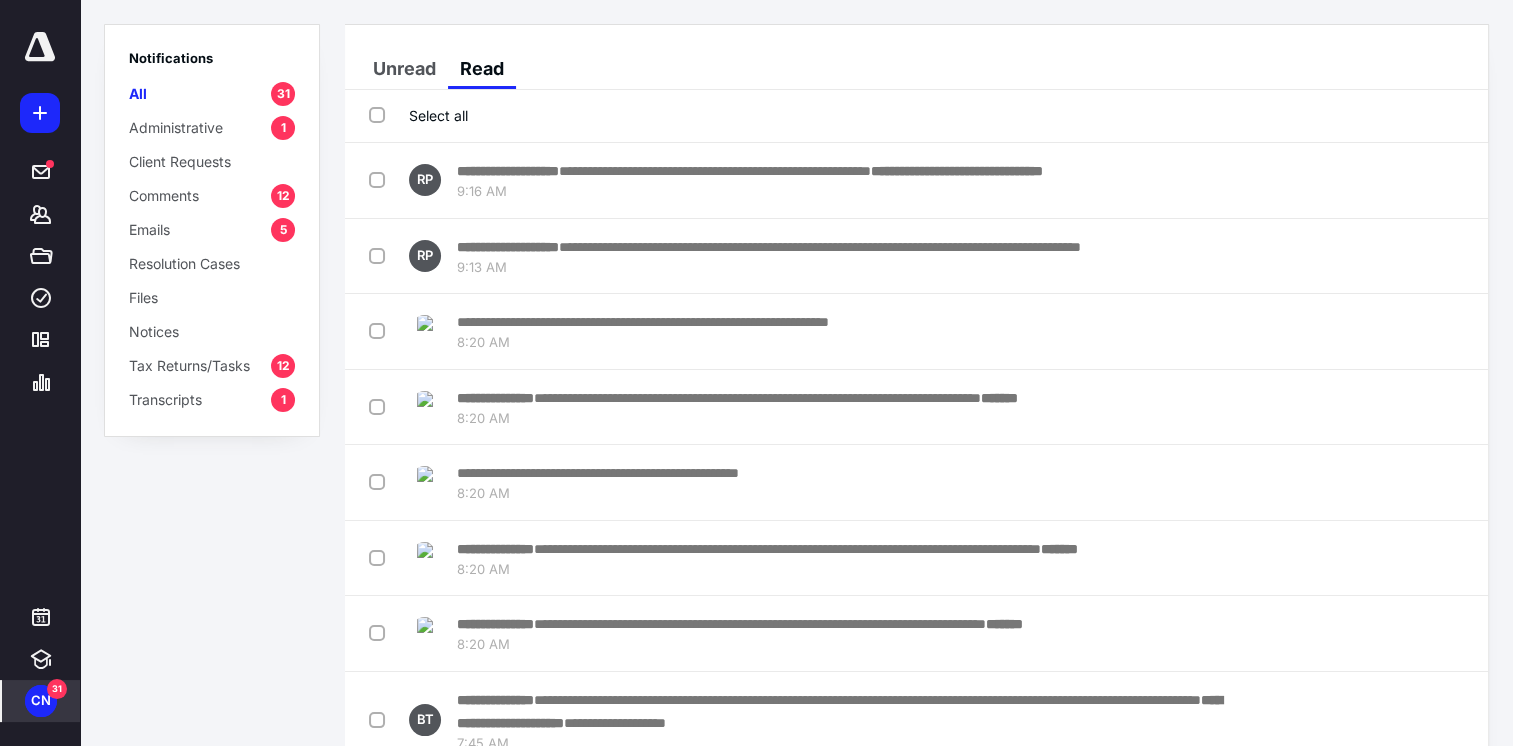 click on "Select all" at bounding box center (418, 115) 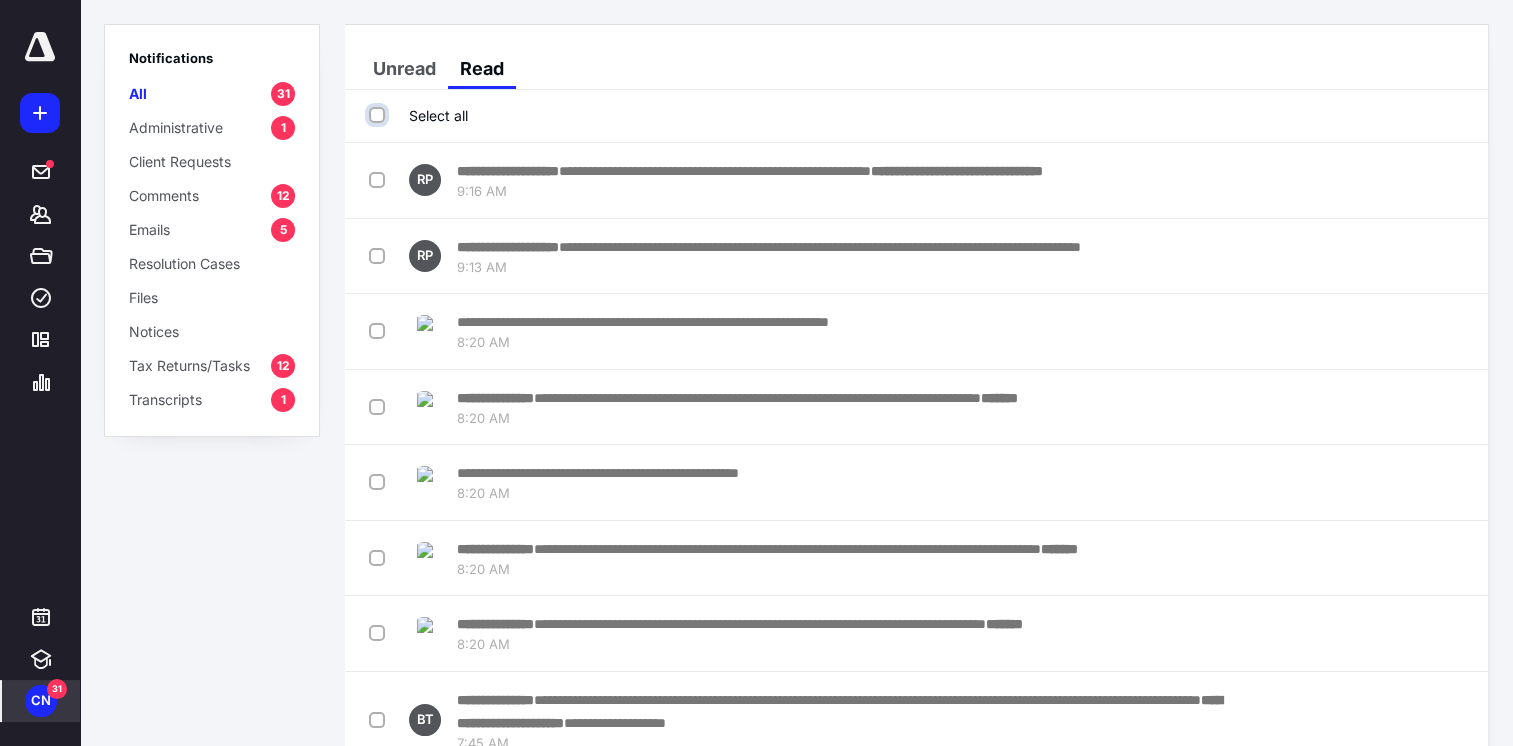 click on "Select all" at bounding box center (379, 115) 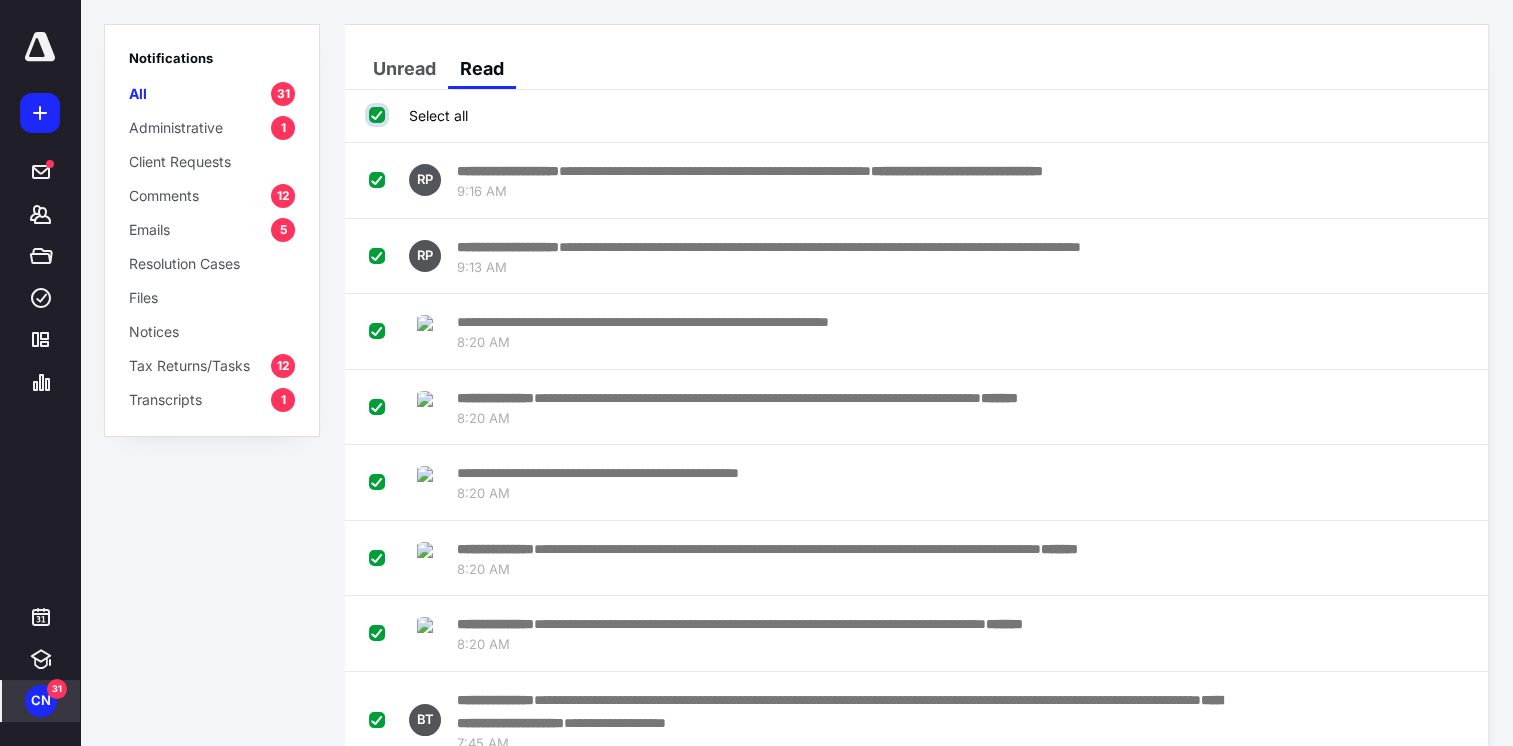 checkbox on "true" 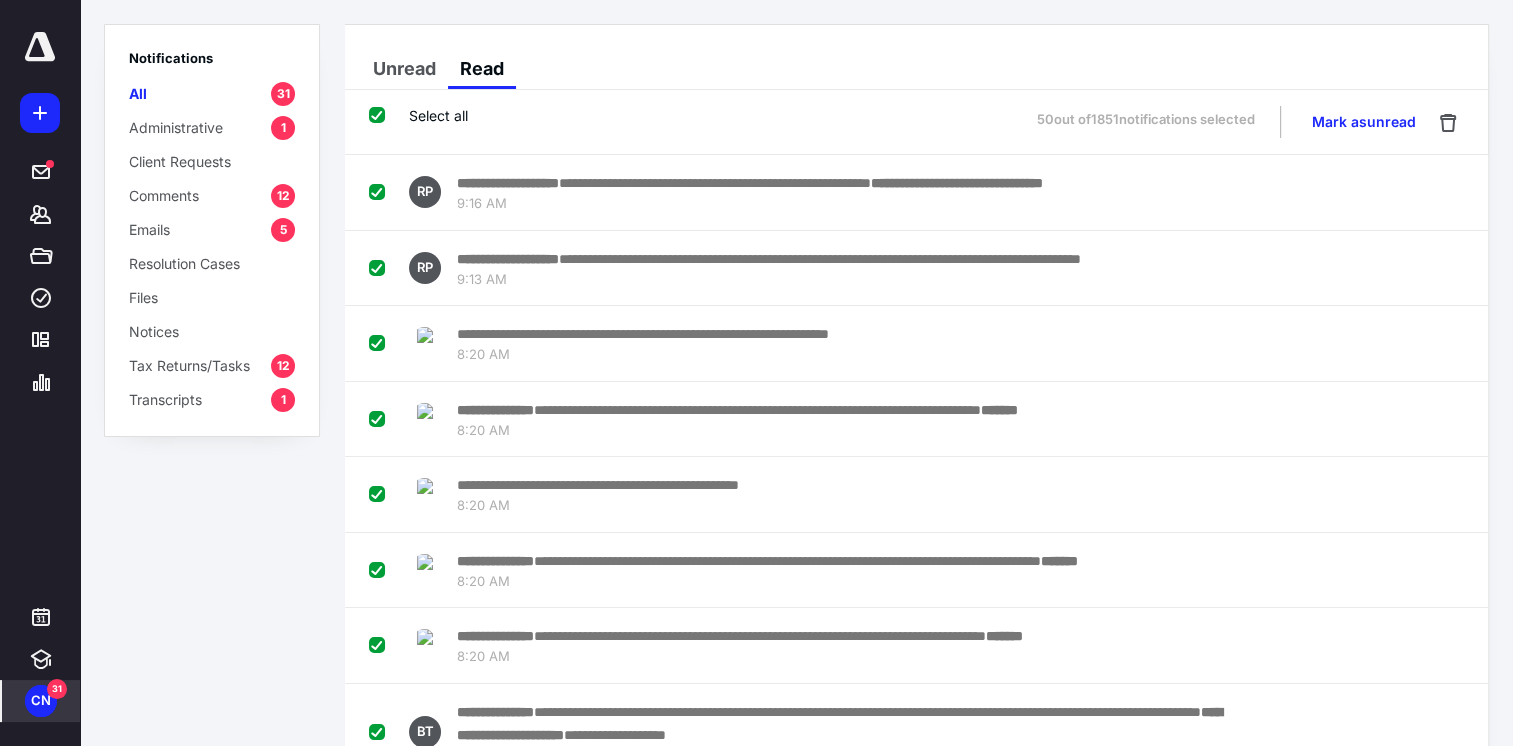 click on "Notifications All 31 Administrative 1 Client Requests Comments 12 Emails 5 Resolution Cases Files Notices Tax Returns/Tasks 12 Transcripts 1" at bounding box center [212, 373] 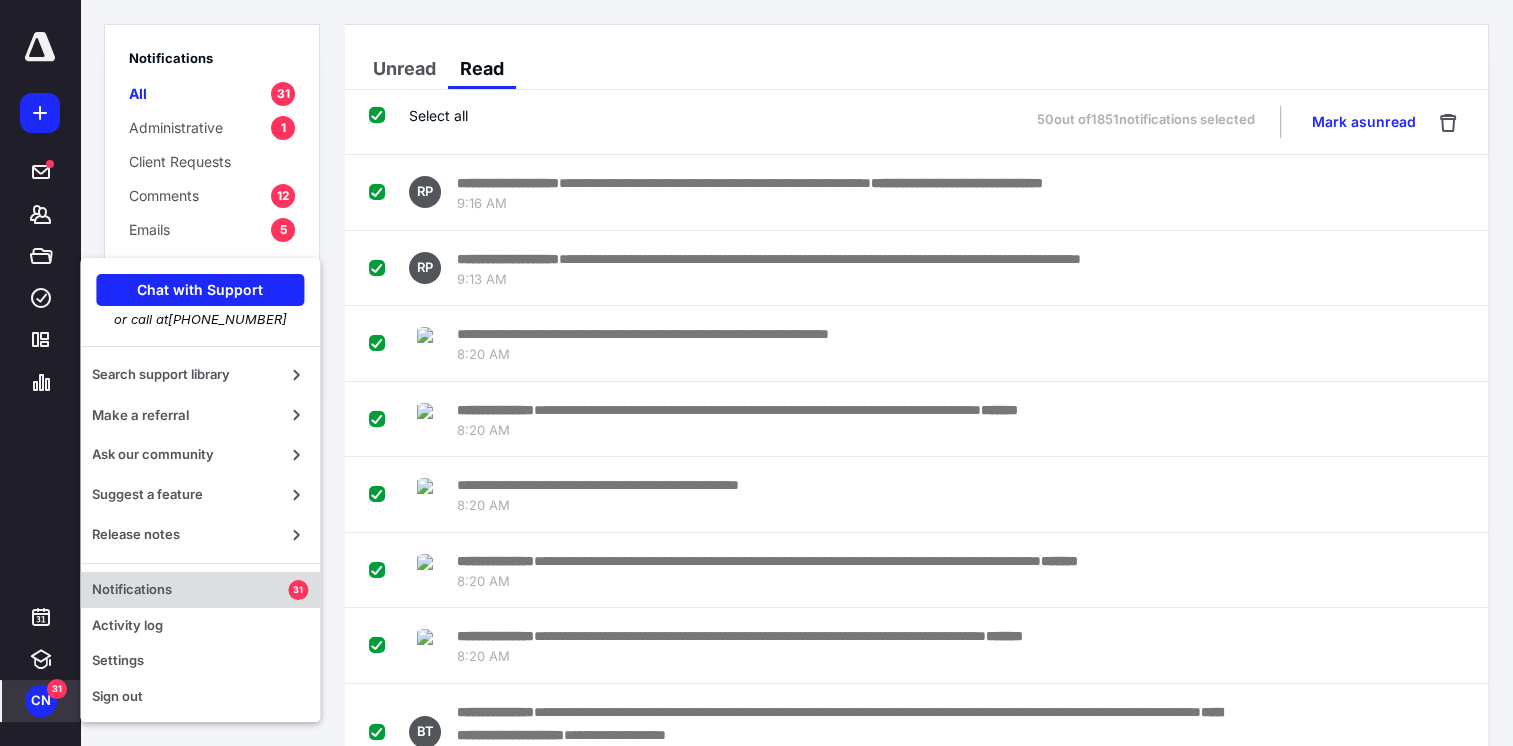 click on "Notifications" at bounding box center [190, 590] 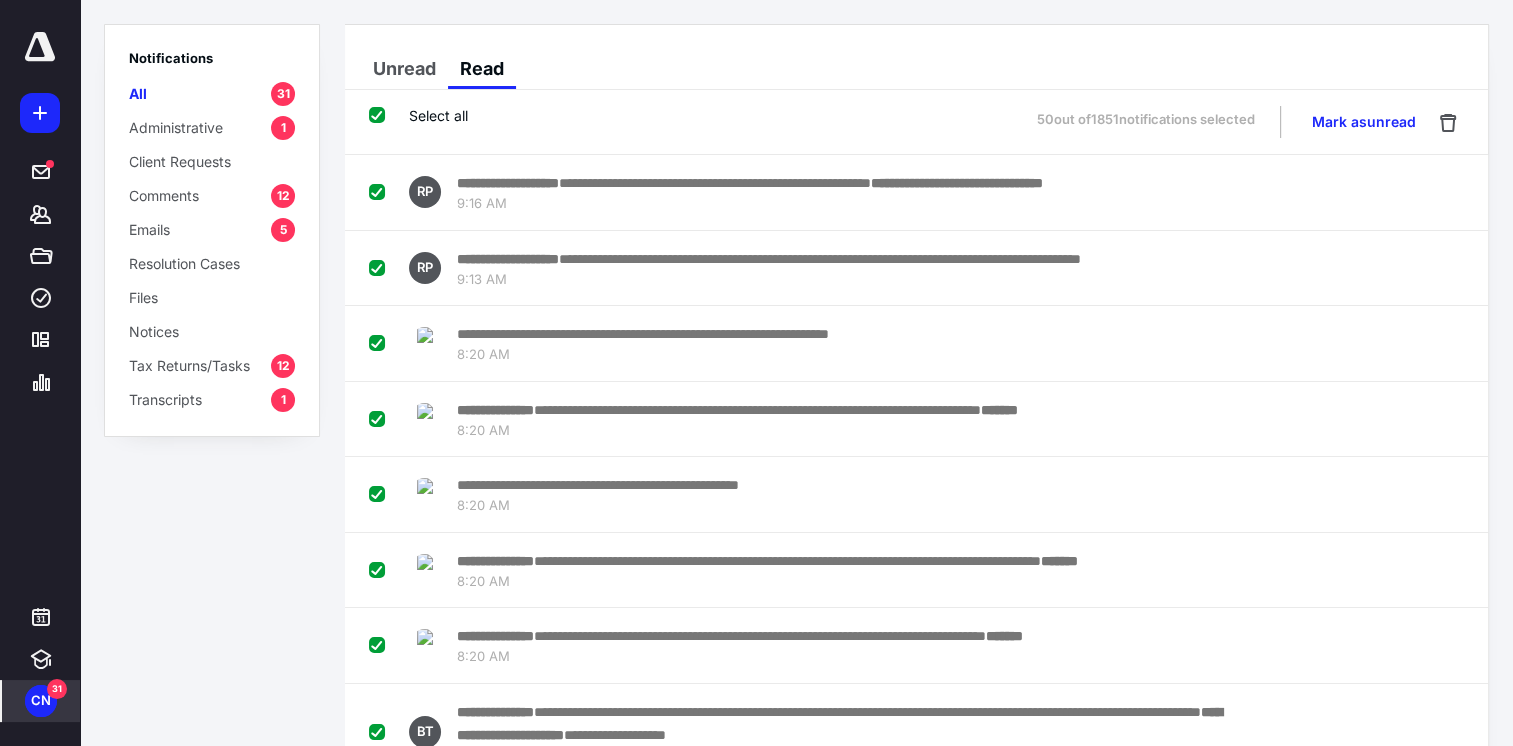 click on "Select all" at bounding box center (418, 115) 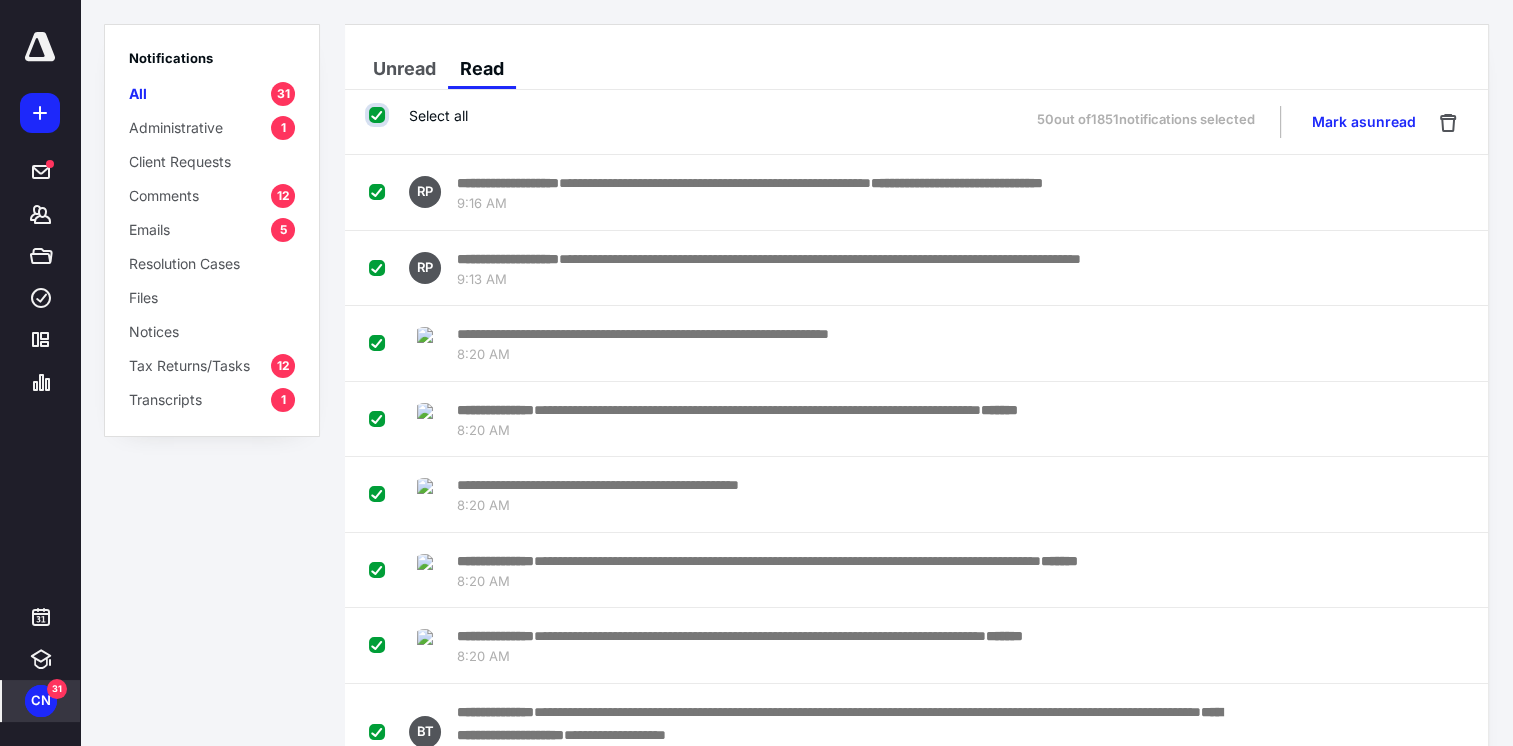 click on "Select all" at bounding box center (379, 115) 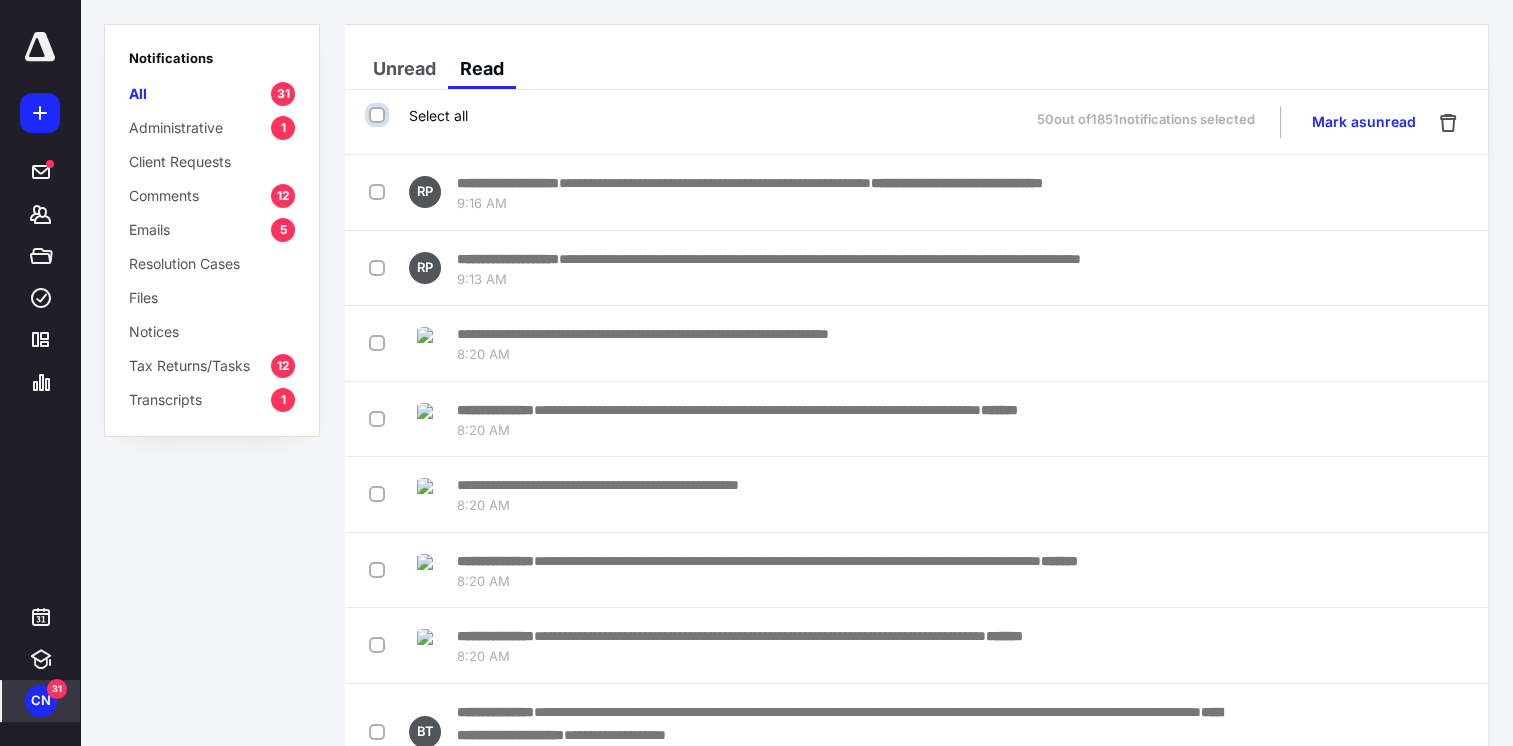 checkbox on "false" 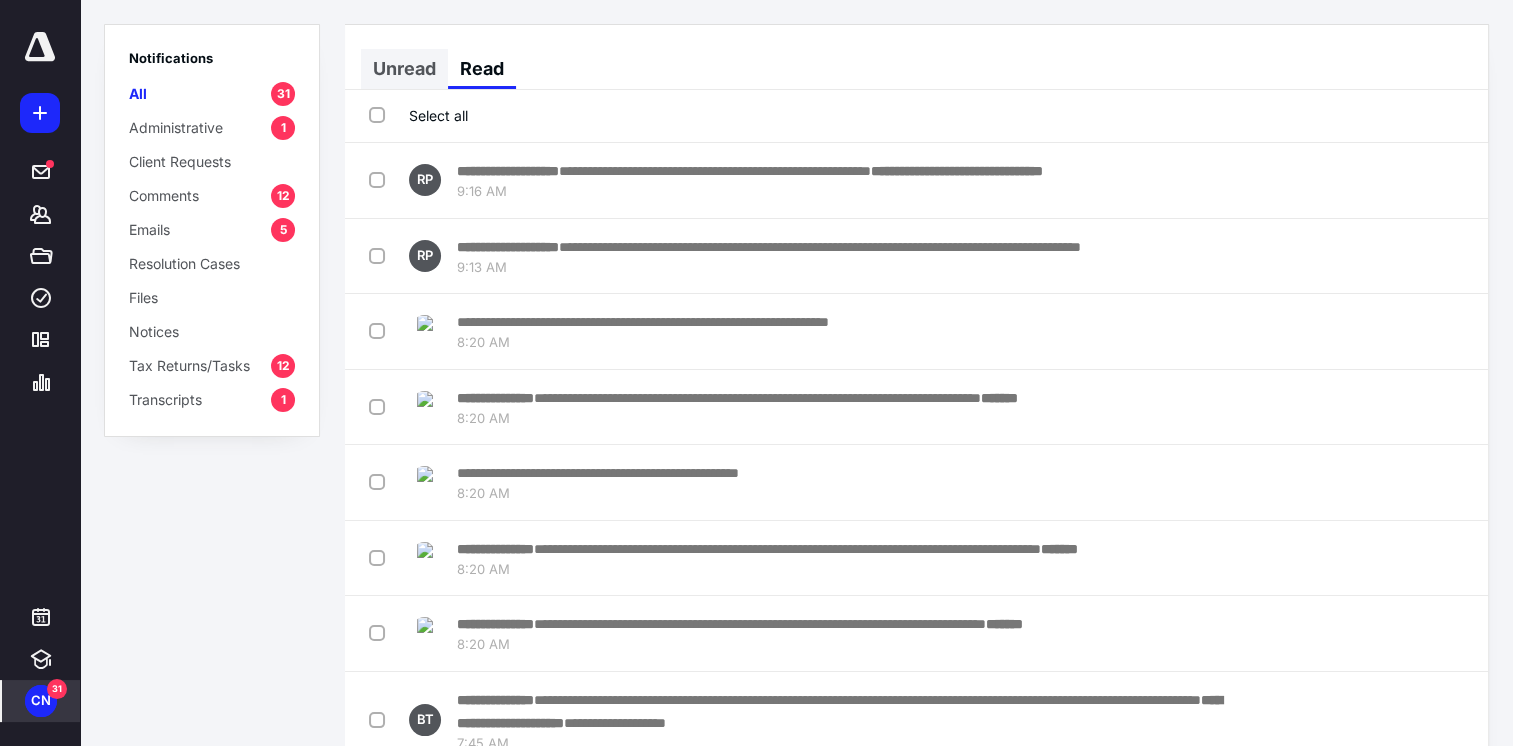 click on "Unread" at bounding box center [404, 69] 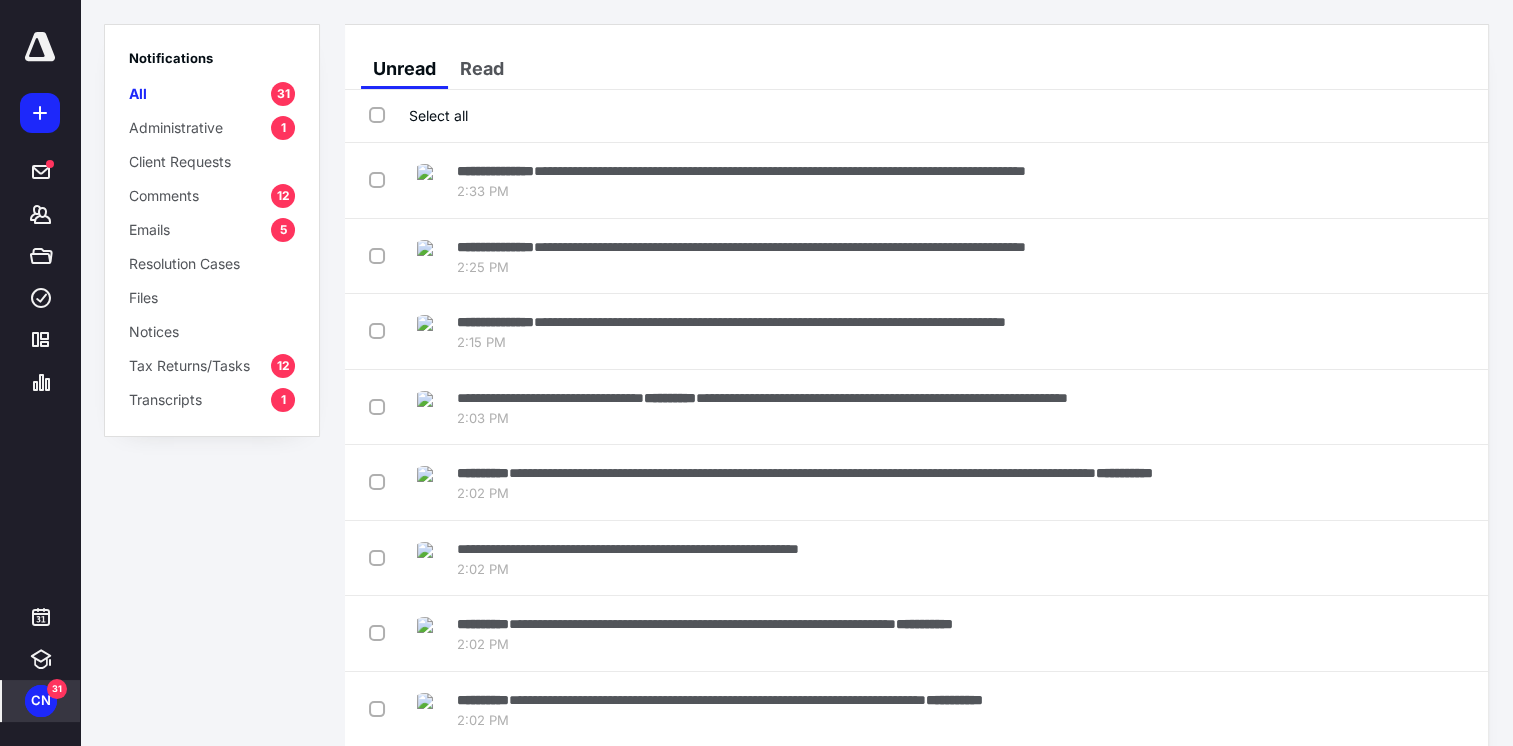 click on "Select all" at bounding box center (418, 115) 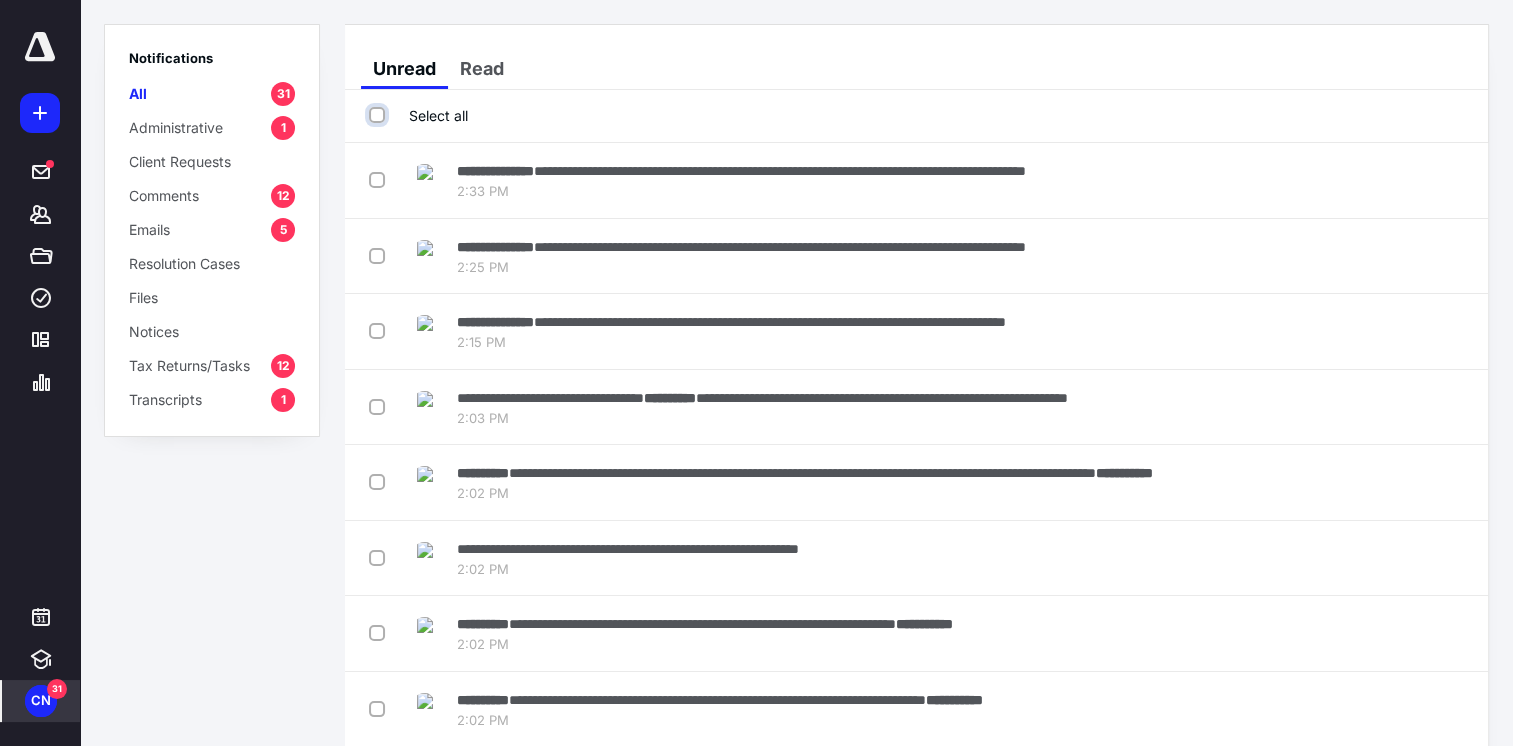 click on "Select all" at bounding box center [379, 115] 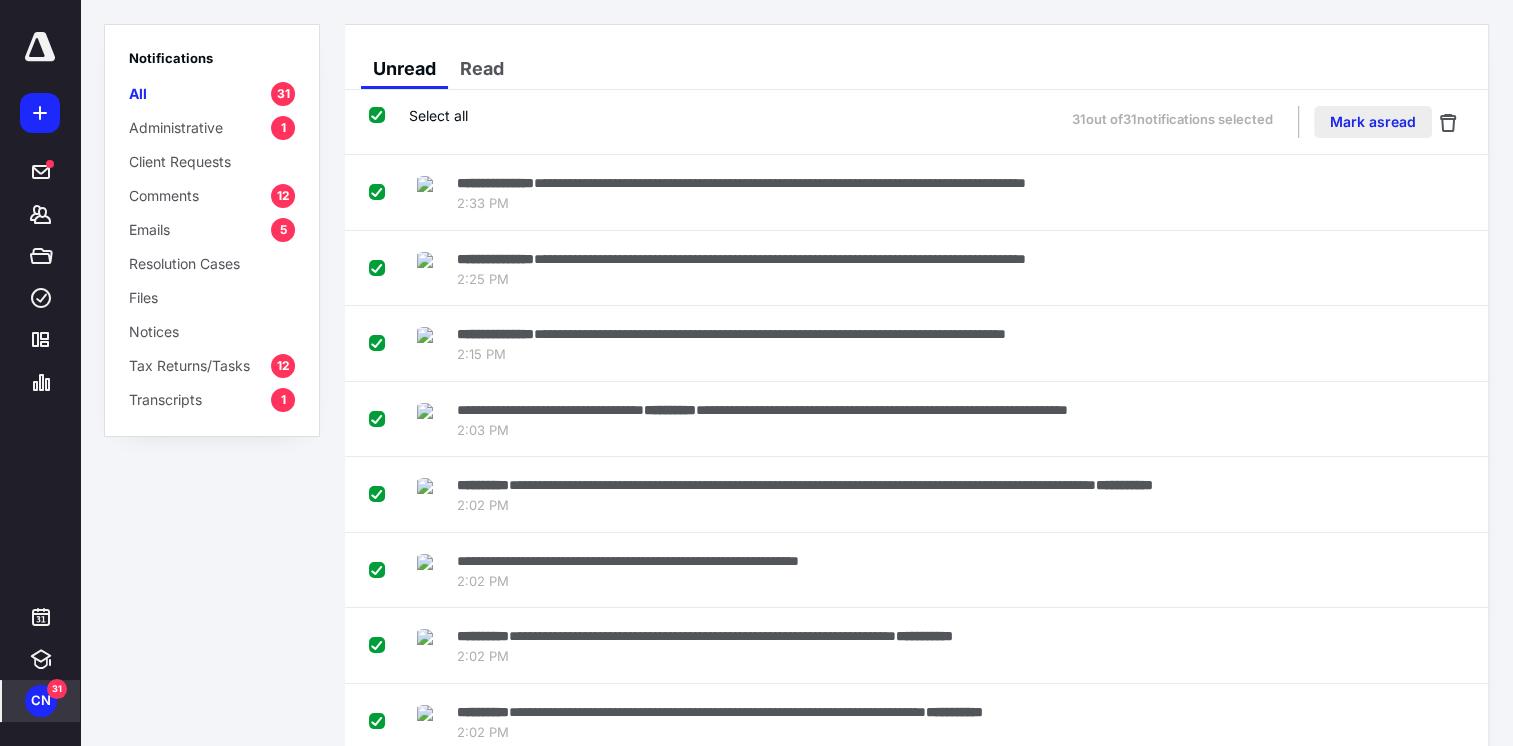 click on "Mark as  read" at bounding box center (1373, 122) 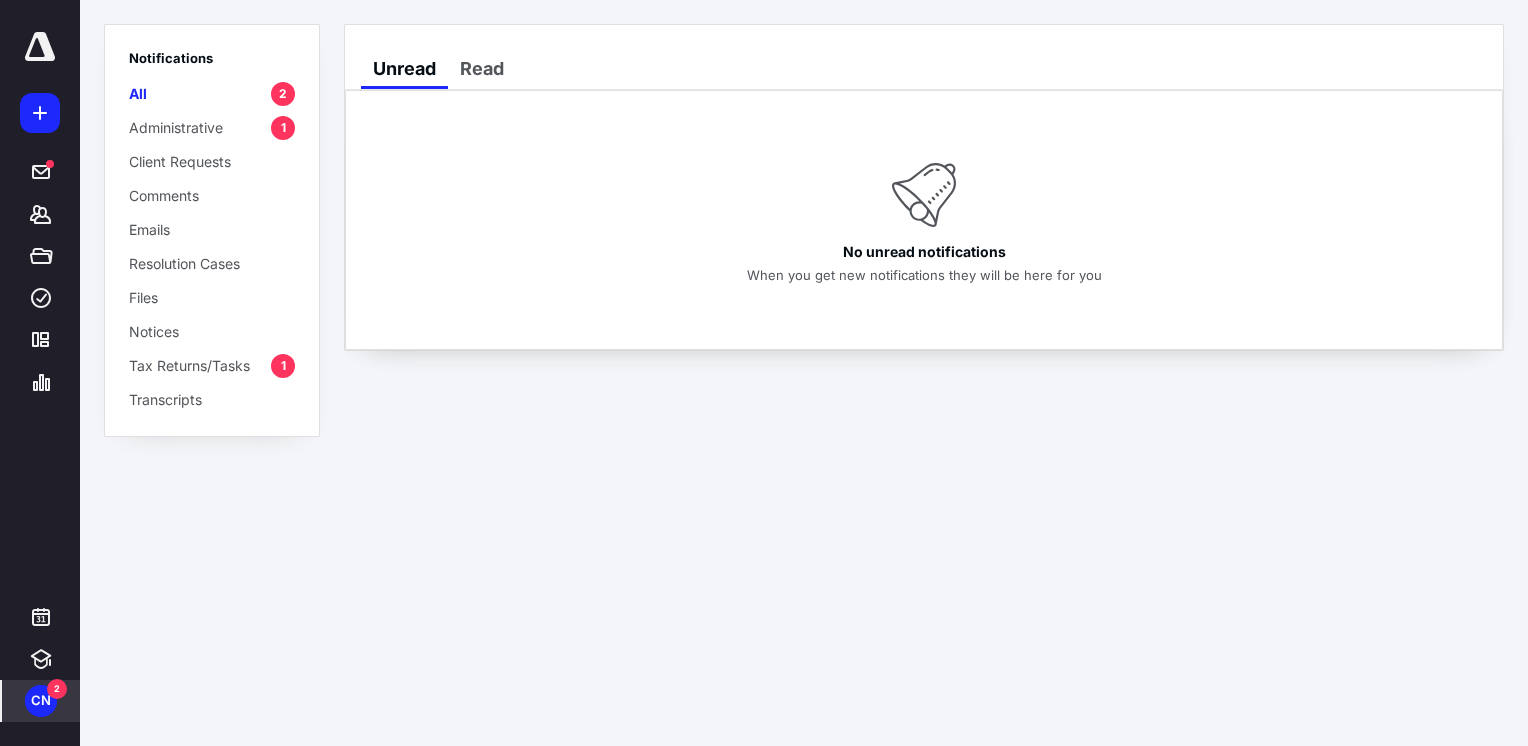 click on "CN" at bounding box center (41, 701) 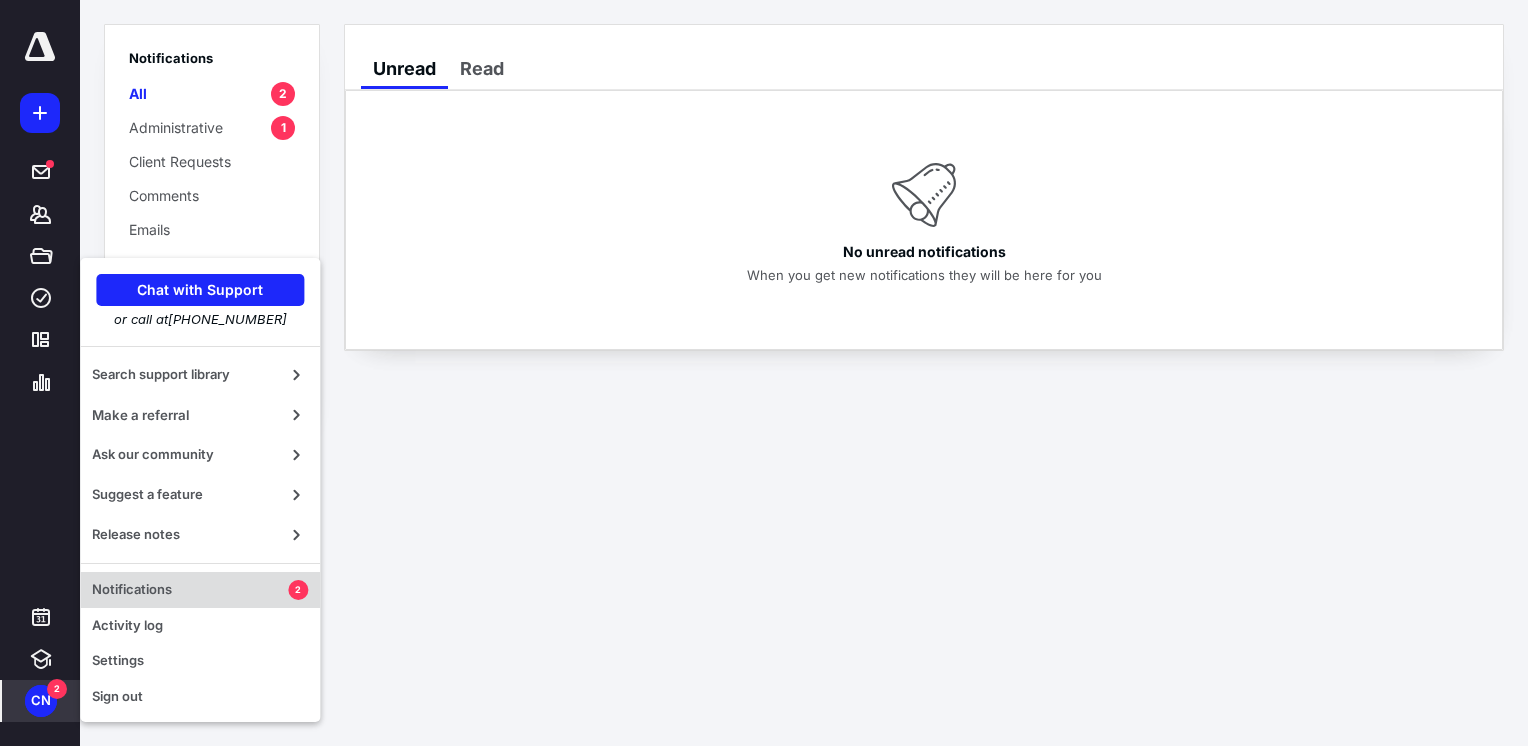 click on "Notifications 2" at bounding box center (200, 590) 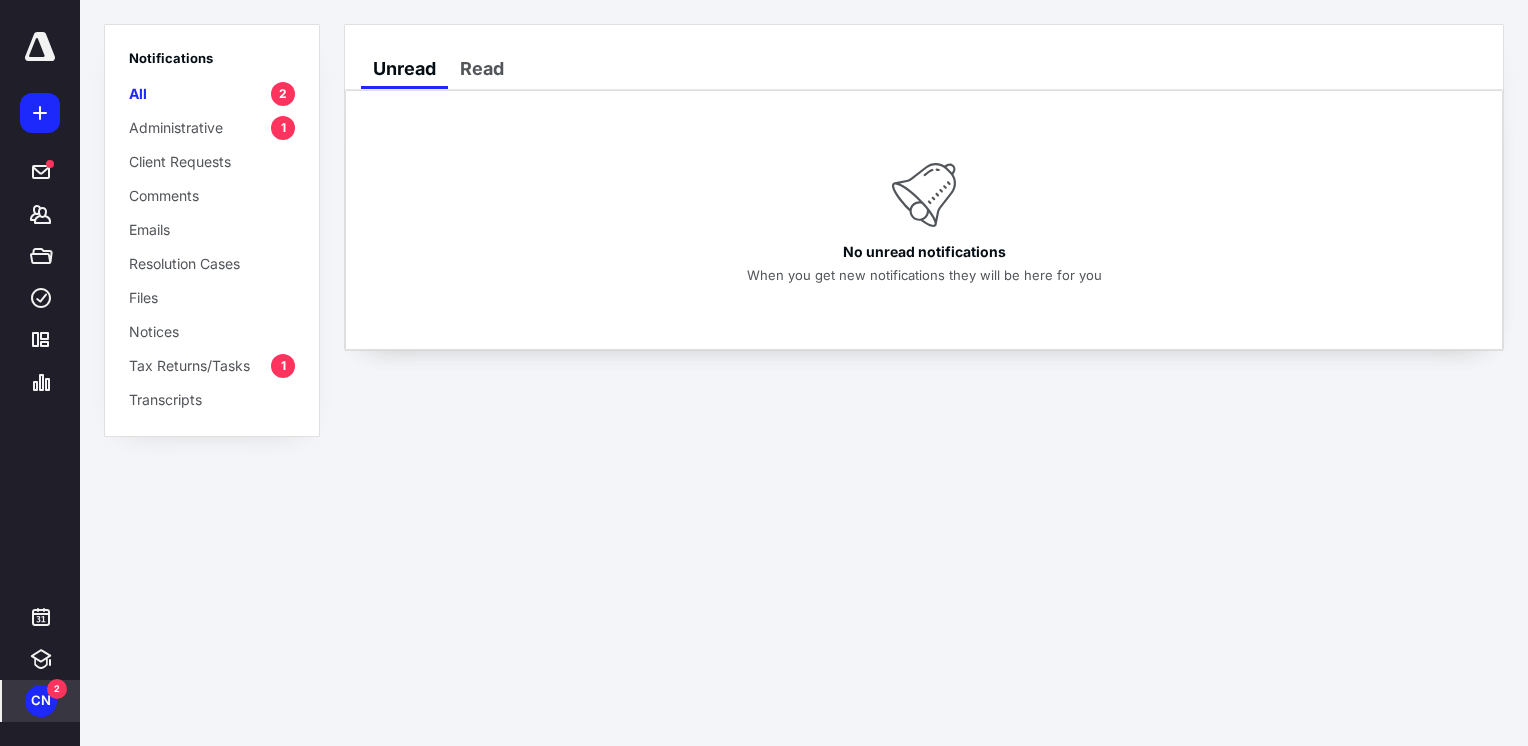 click on "Tax Returns/Tasks" at bounding box center (189, 365) 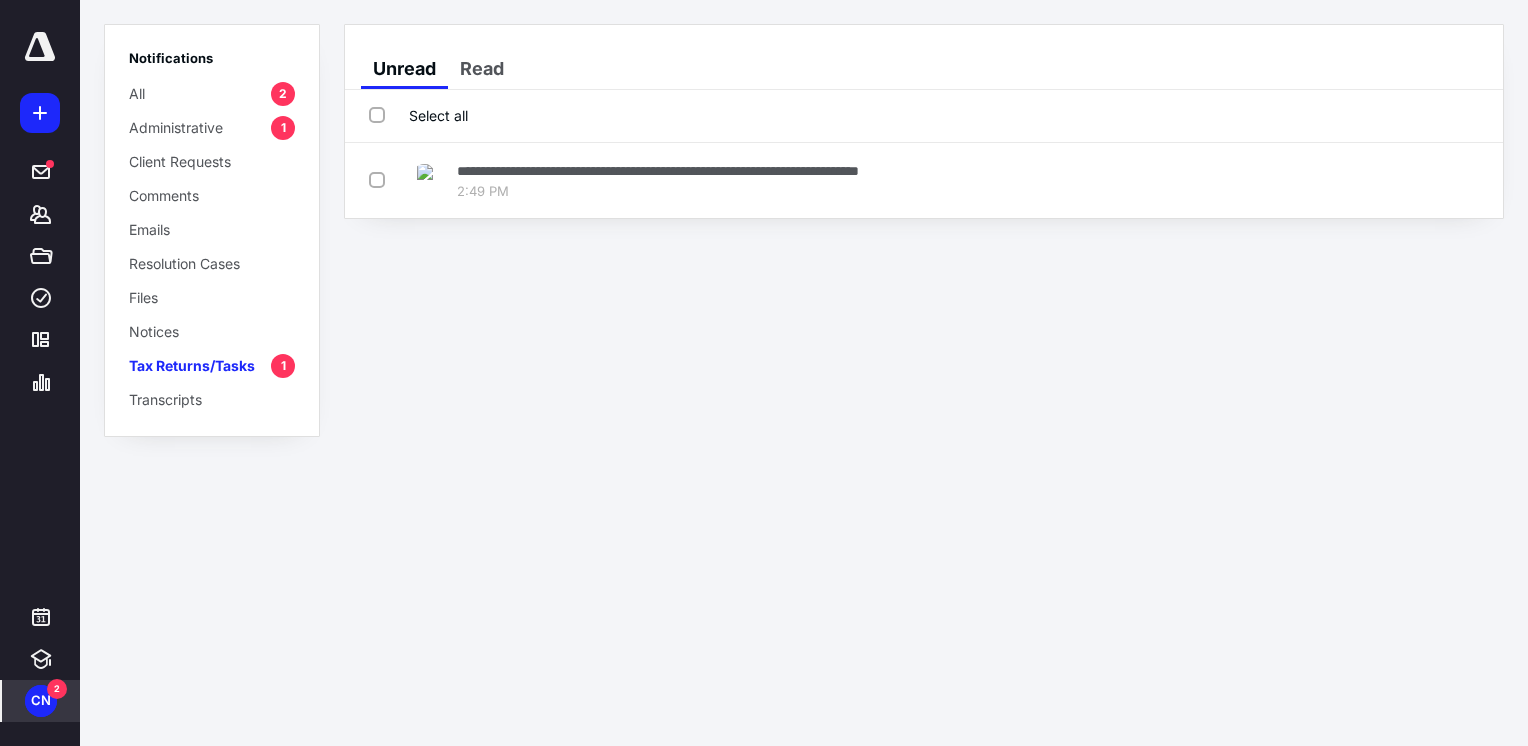 click on "Administrative" at bounding box center [176, 127] 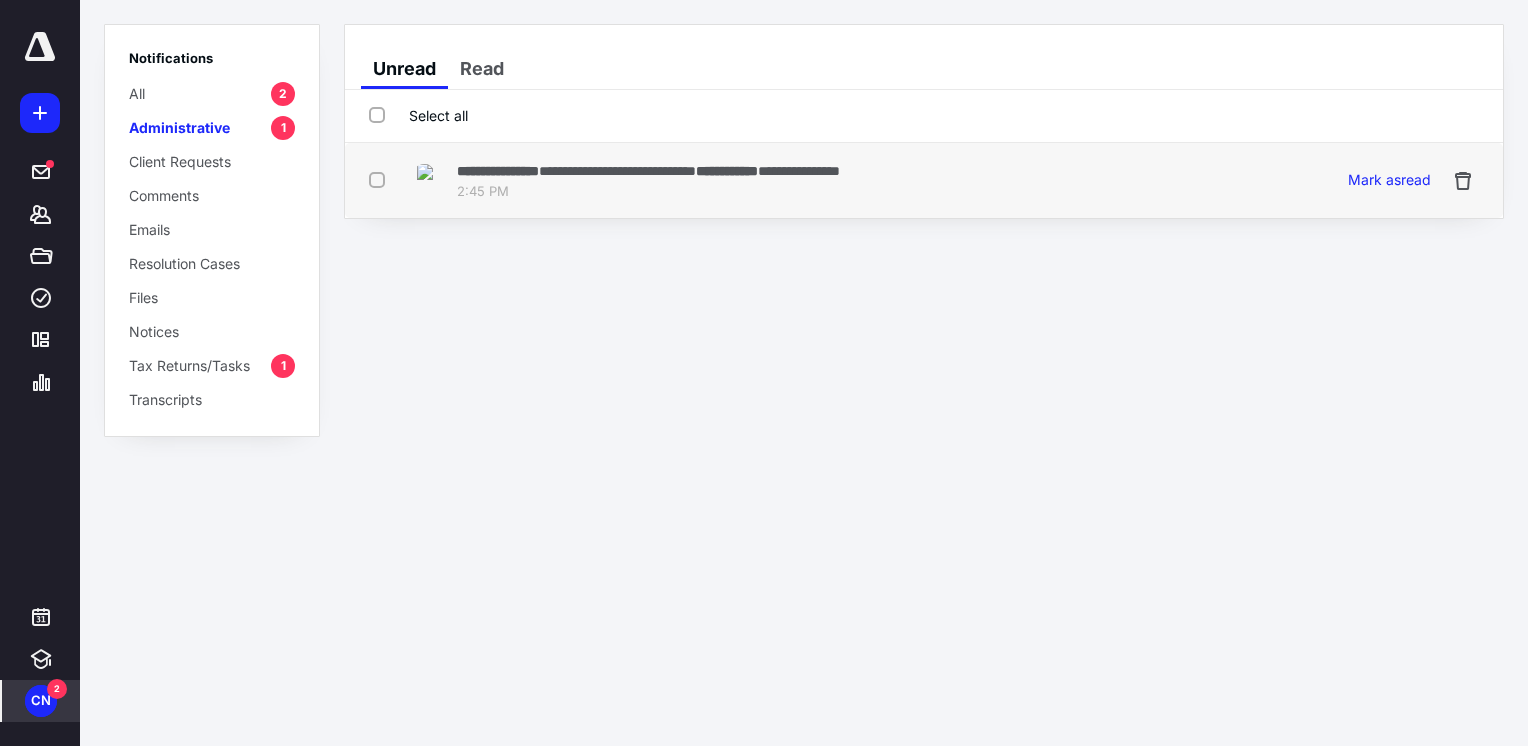 click on "**********" at bounding box center [498, 171] 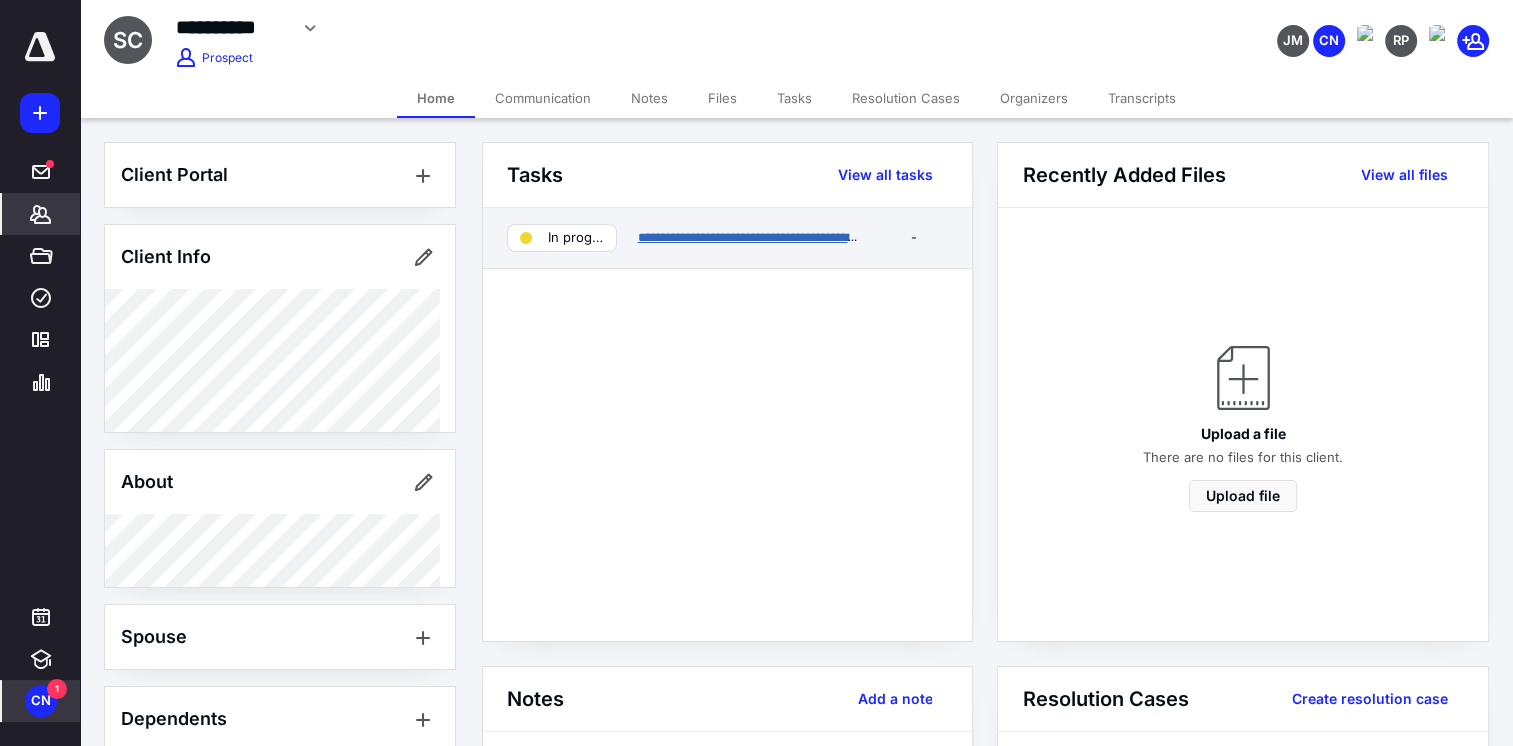 click on "**********" at bounding box center (764, 237) 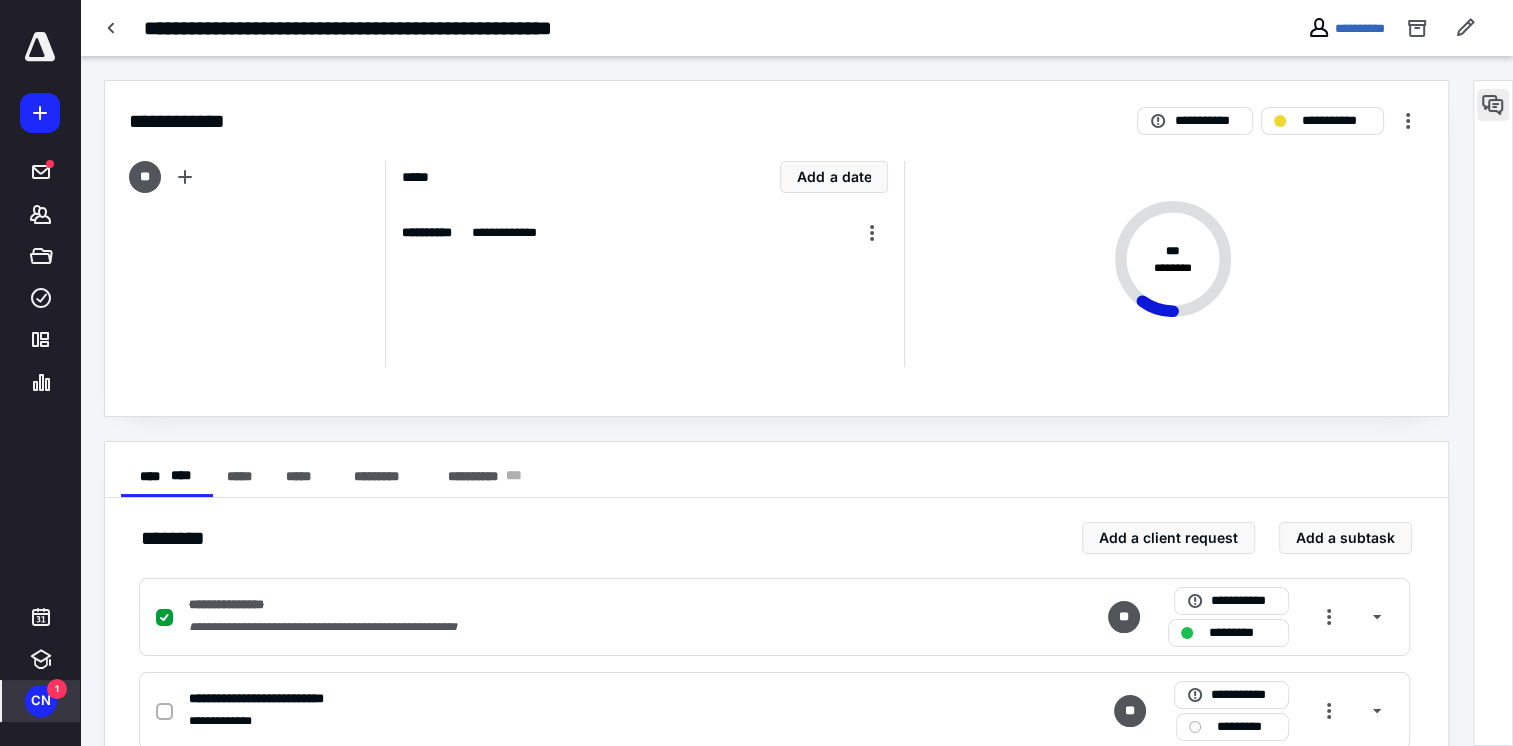 click at bounding box center (1493, 105) 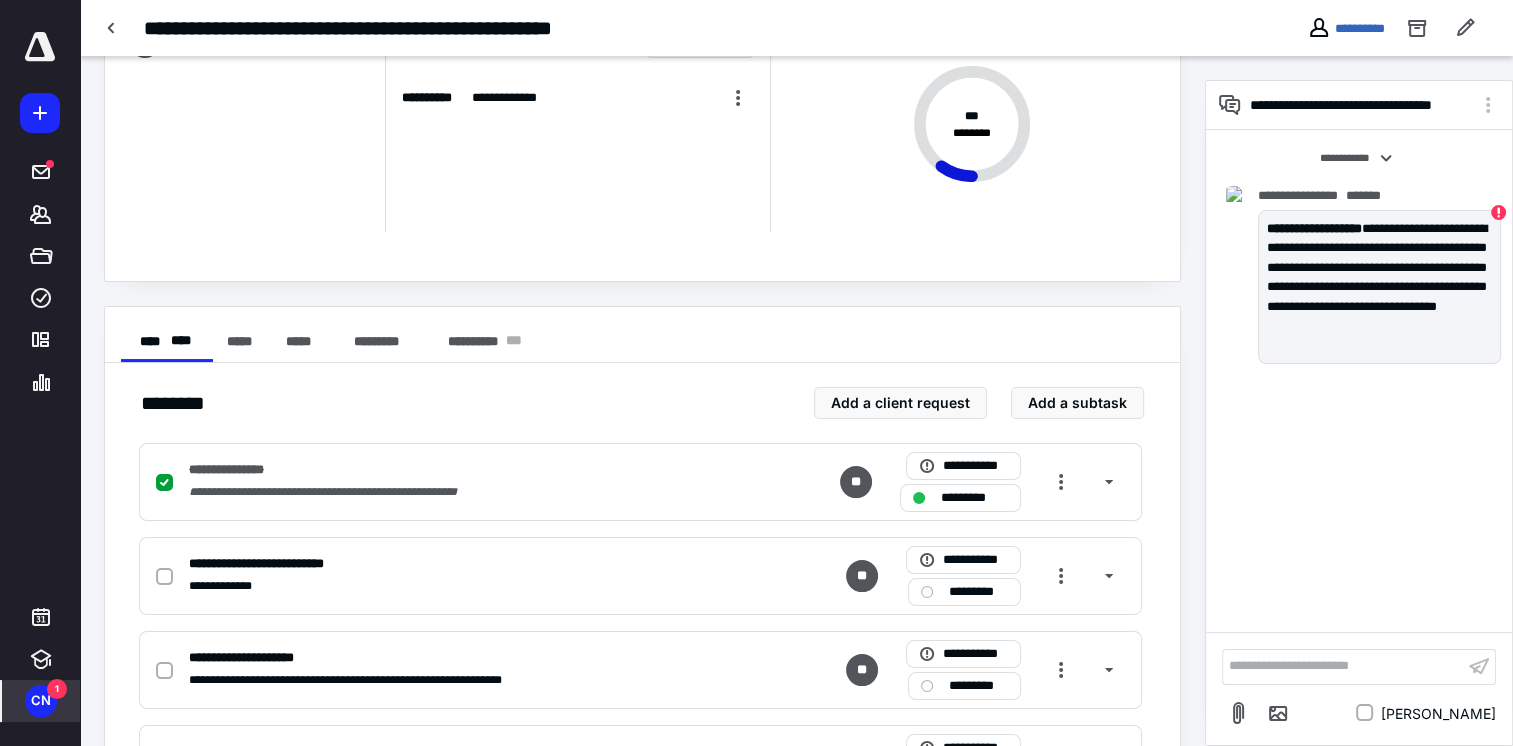 scroll, scrollTop: 0, scrollLeft: 0, axis: both 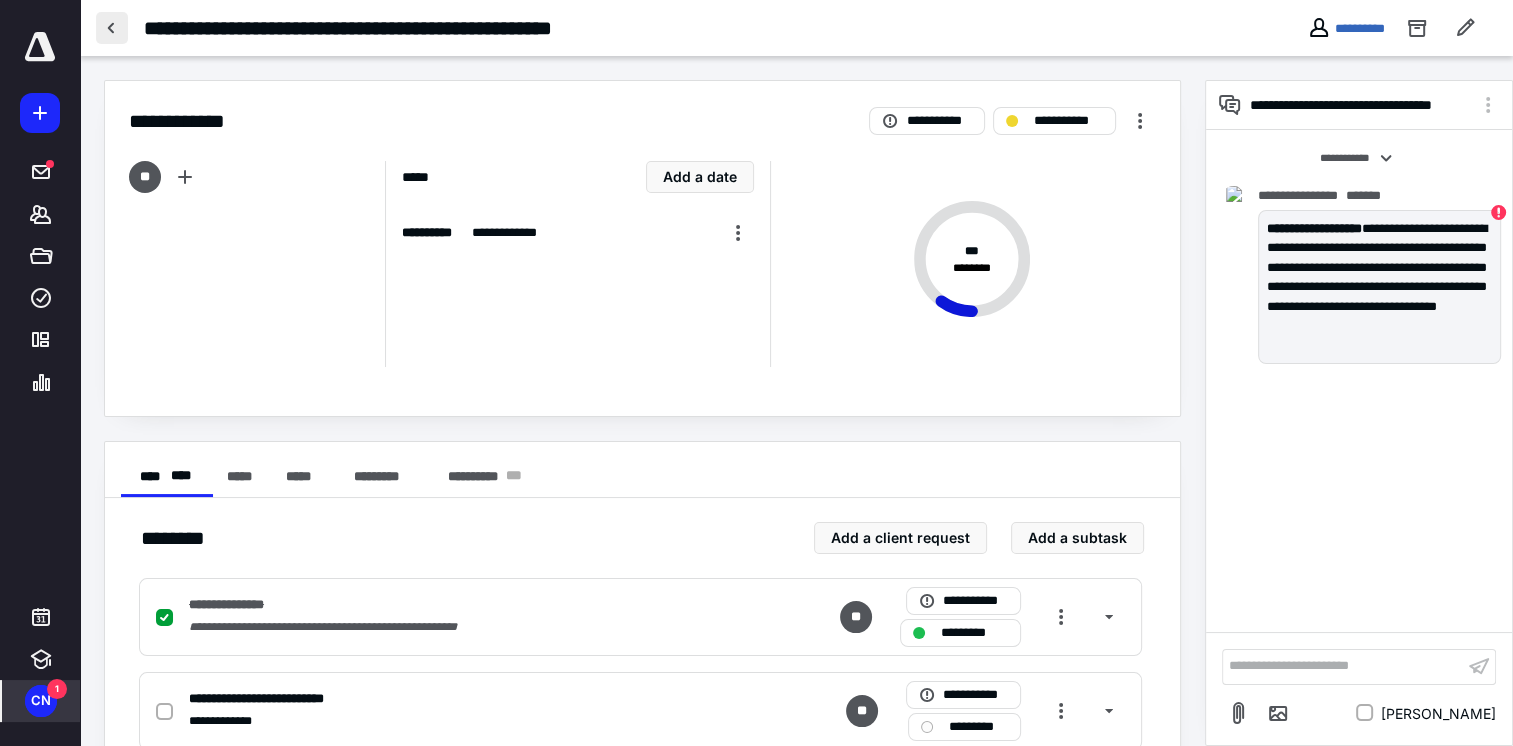 click at bounding box center [112, 28] 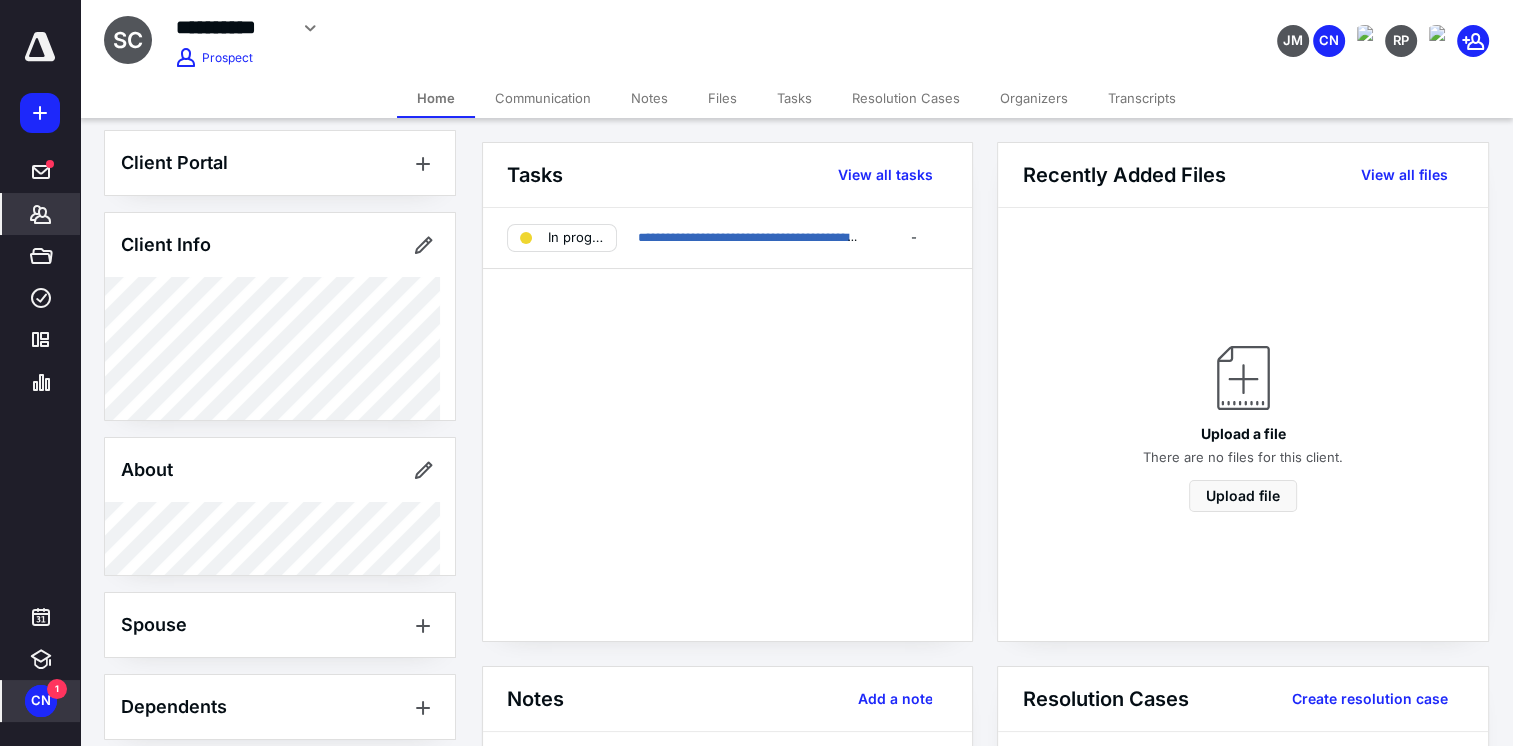 scroll, scrollTop: 0, scrollLeft: 0, axis: both 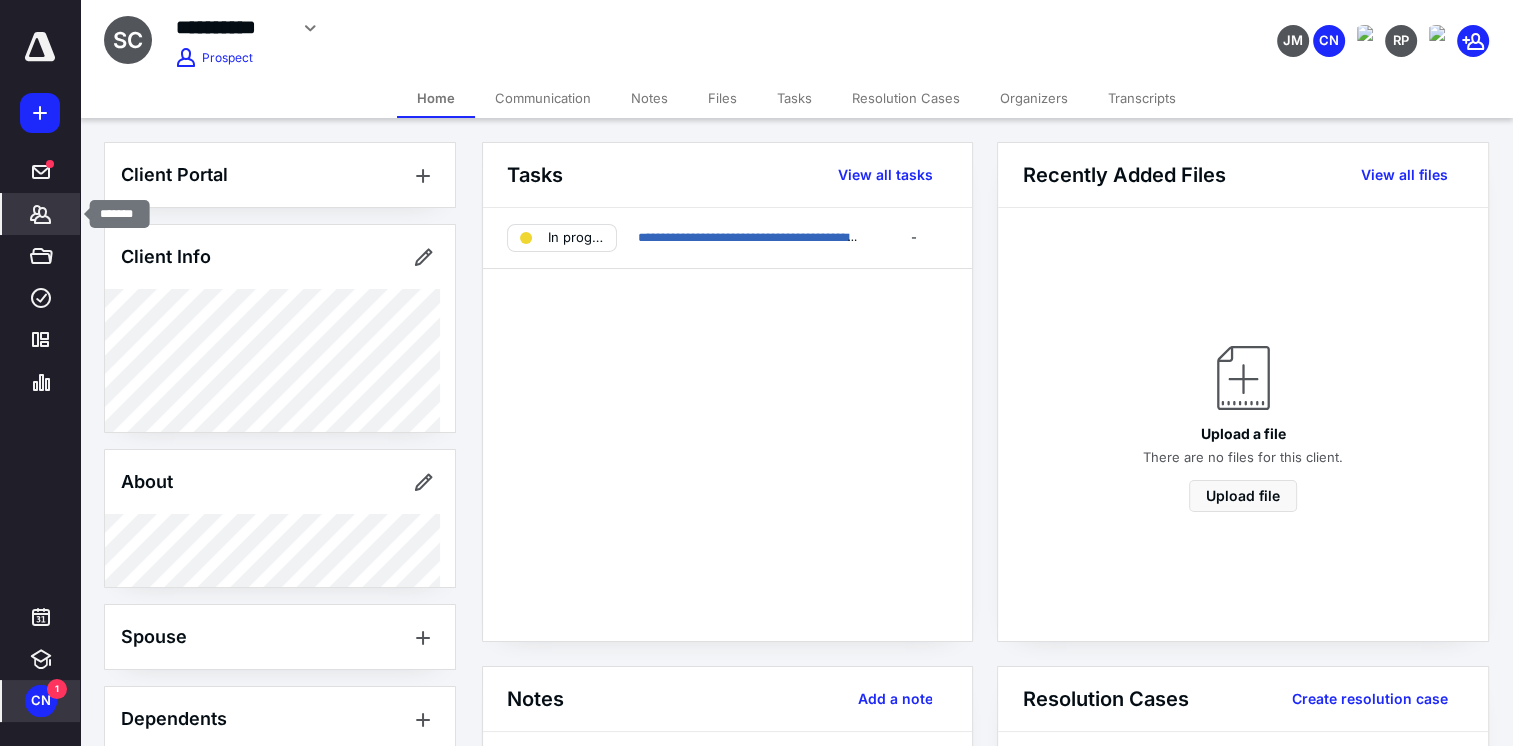 click 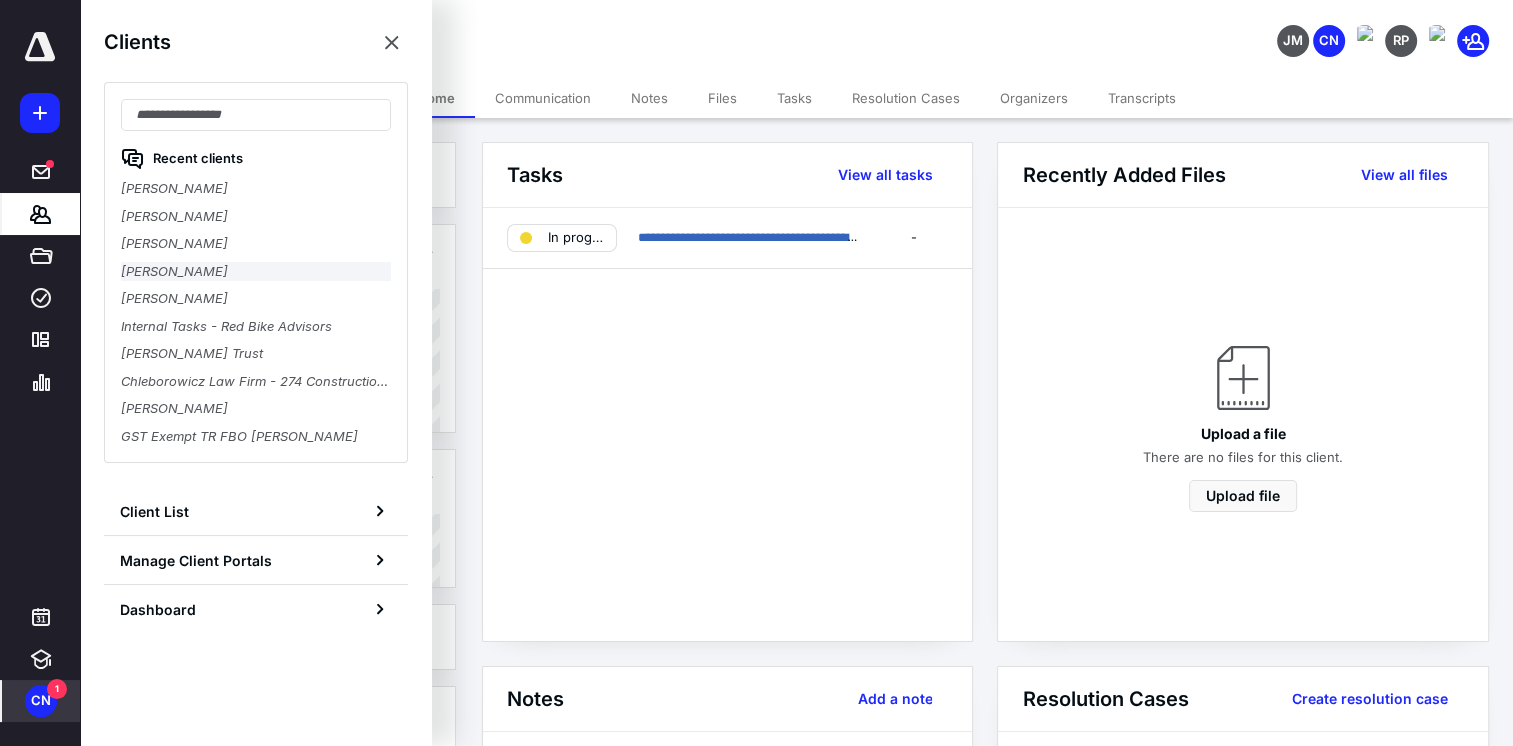 click on "[PERSON_NAME]" at bounding box center [256, 272] 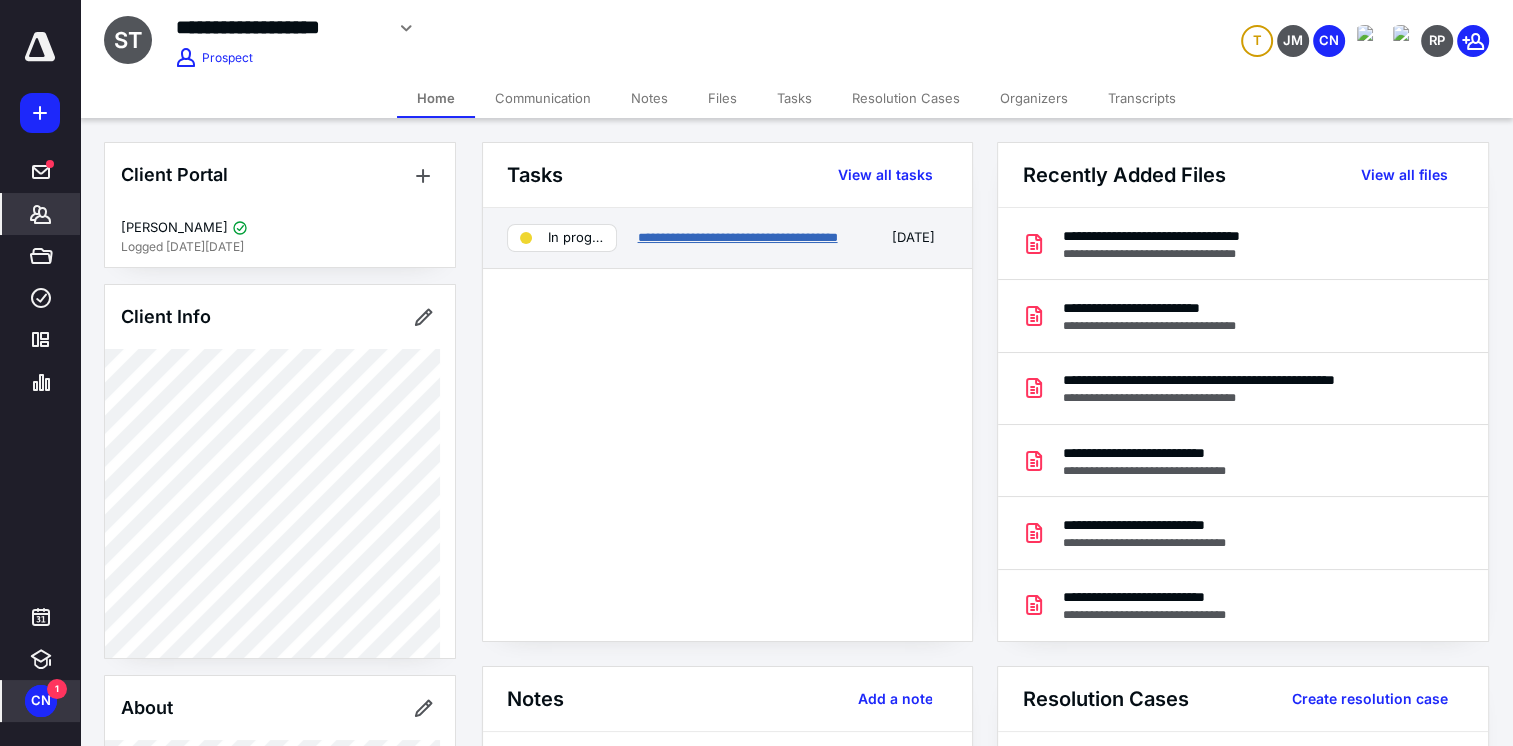 click on "**********" at bounding box center [737, 237] 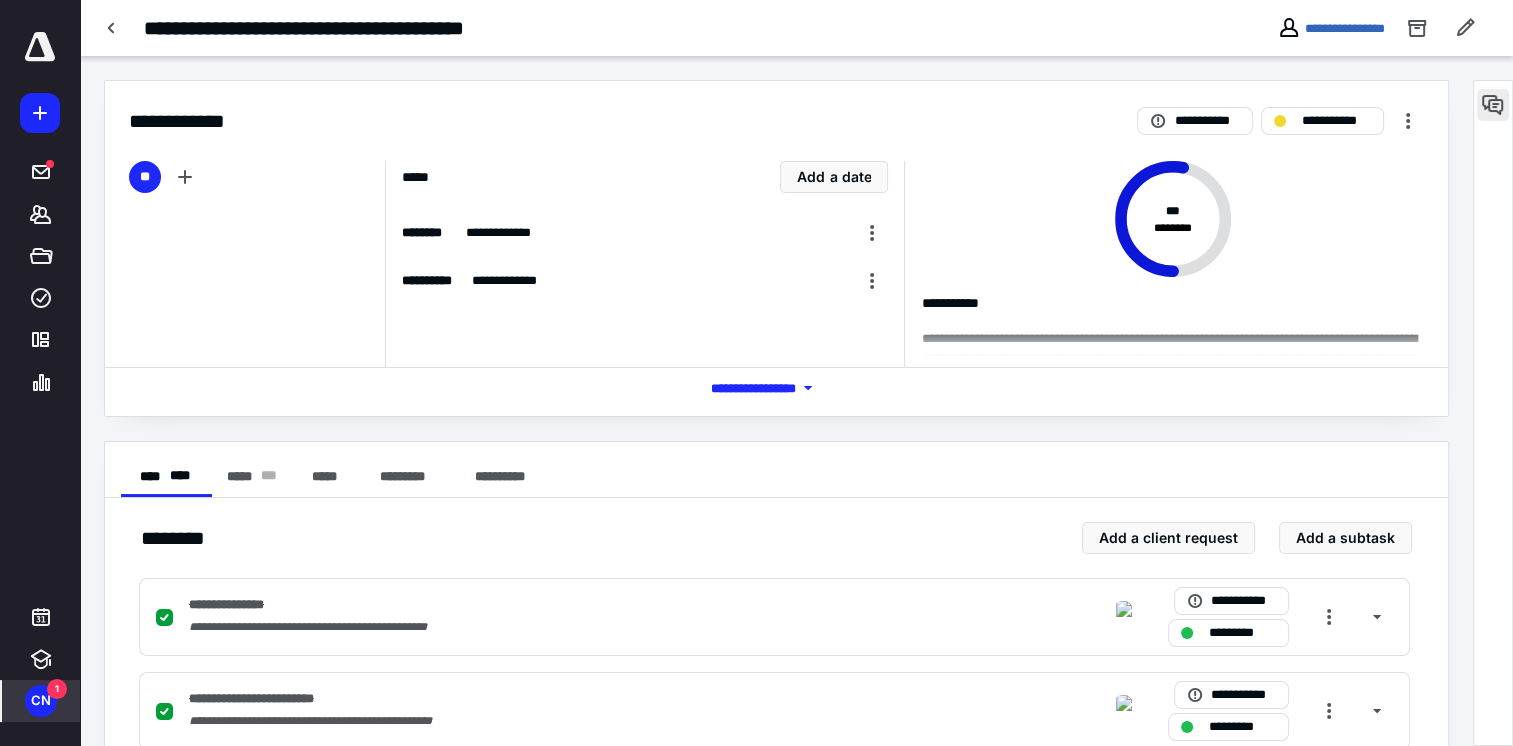 click at bounding box center (1493, 105) 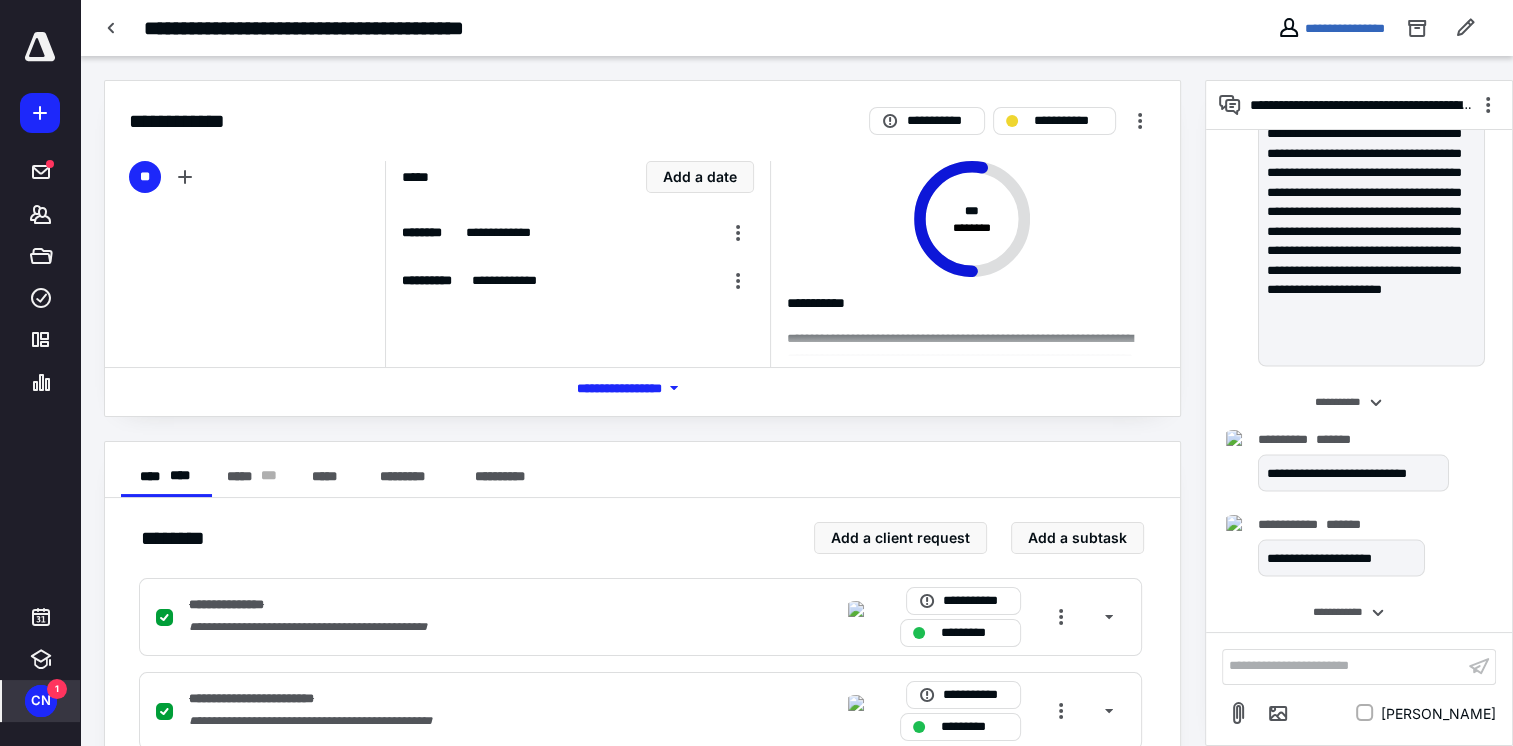 scroll, scrollTop: 12194, scrollLeft: 0, axis: vertical 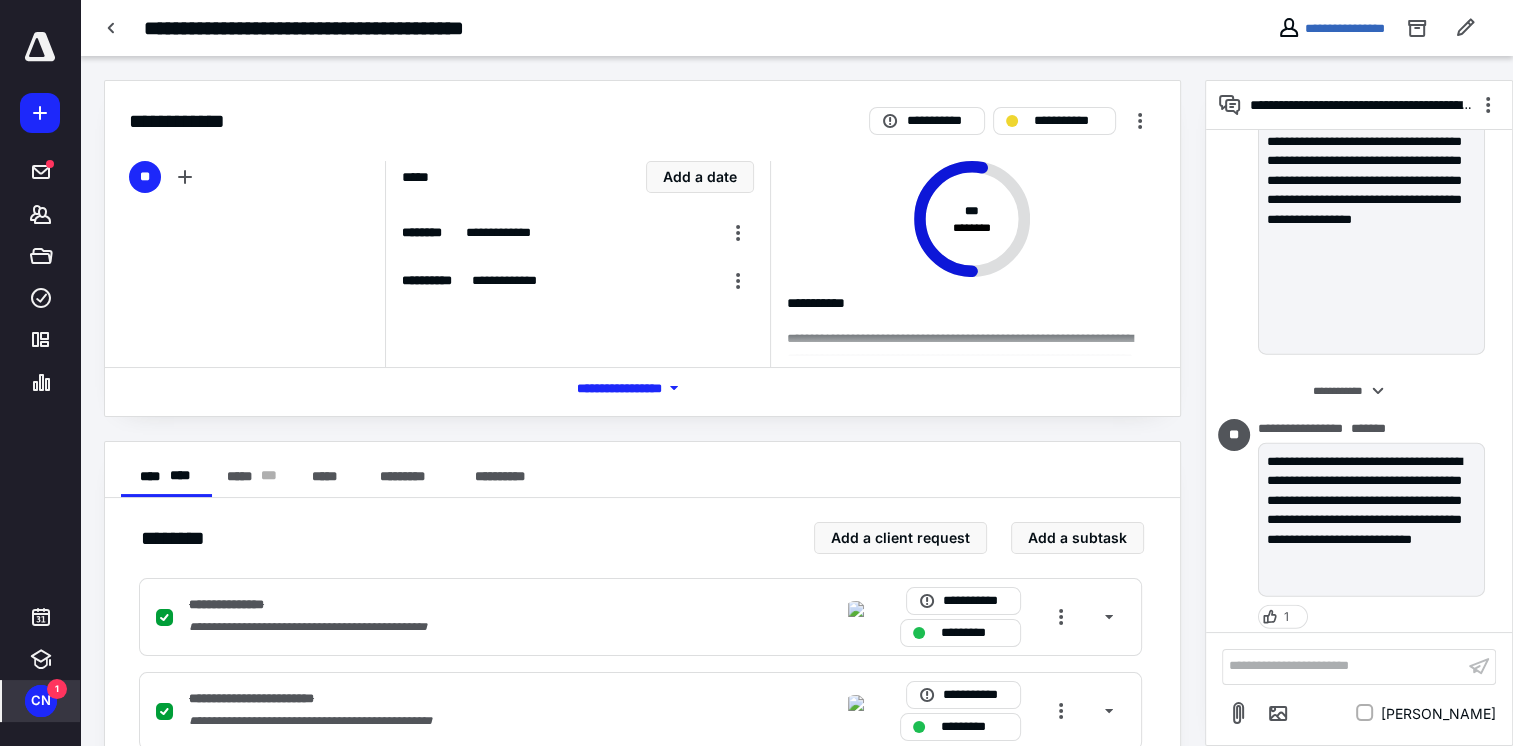 click on "**********" at bounding box center (1343, 666) 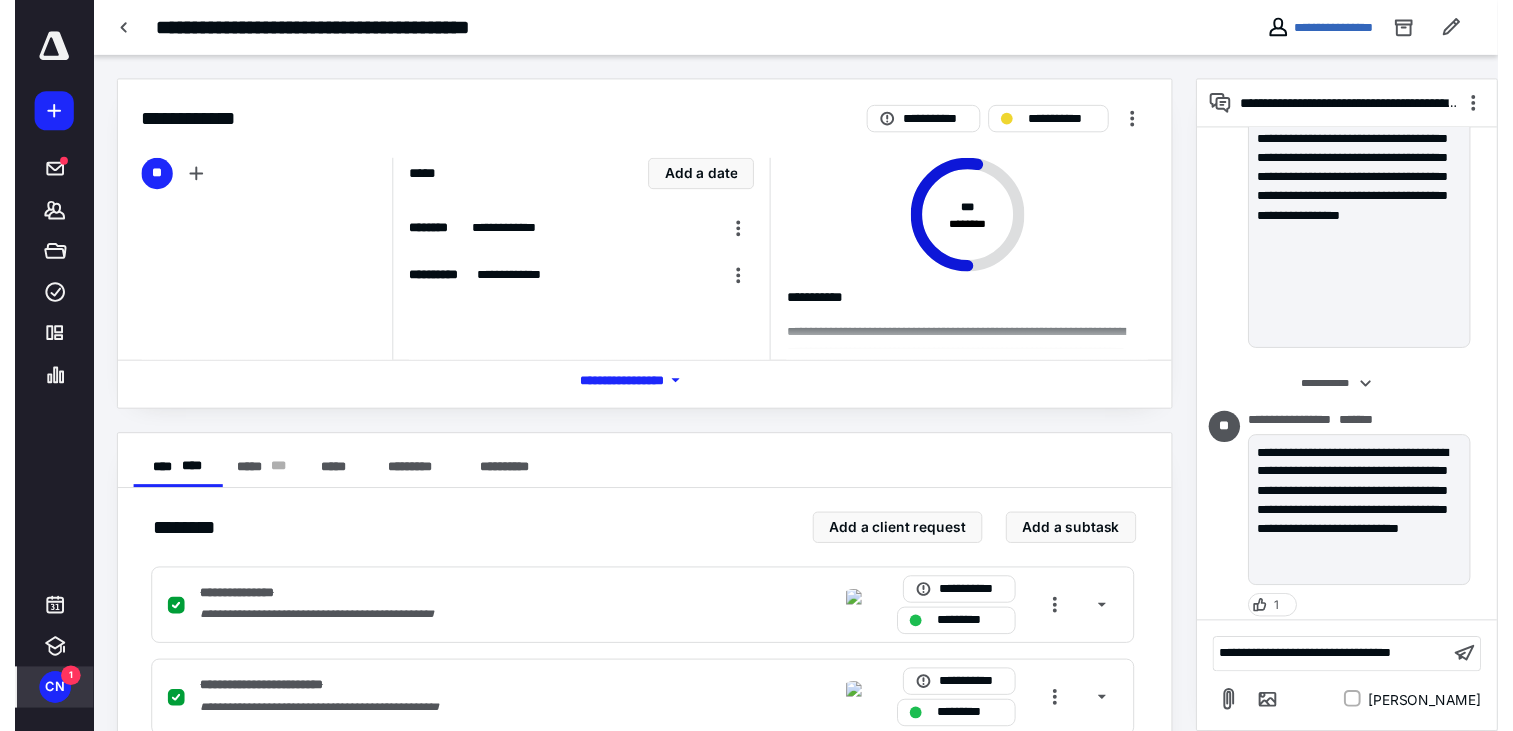 scroll, scrollTop: 12195, scrollLeft: 0, axis: vertical 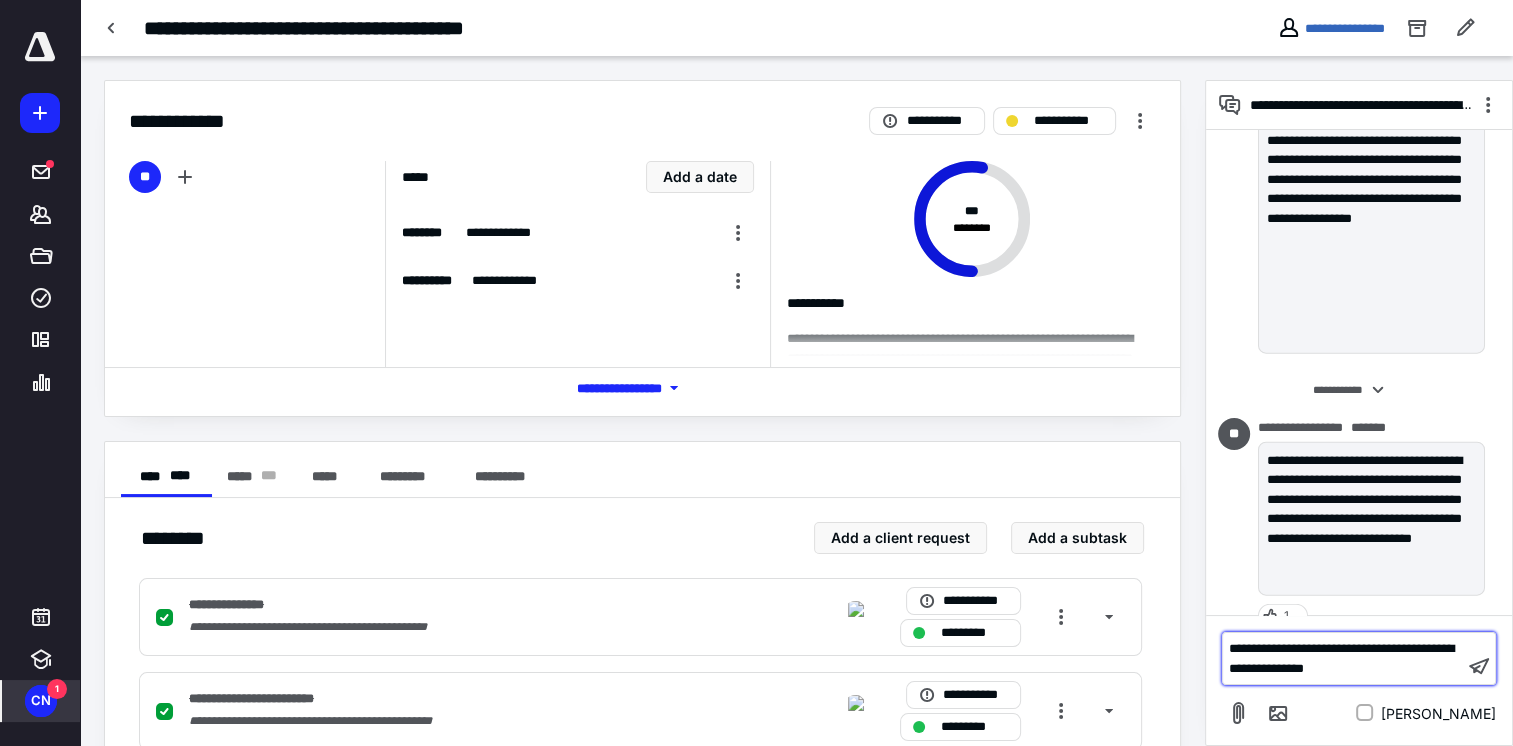 click on "**********" at bounding box center (1341, 658) 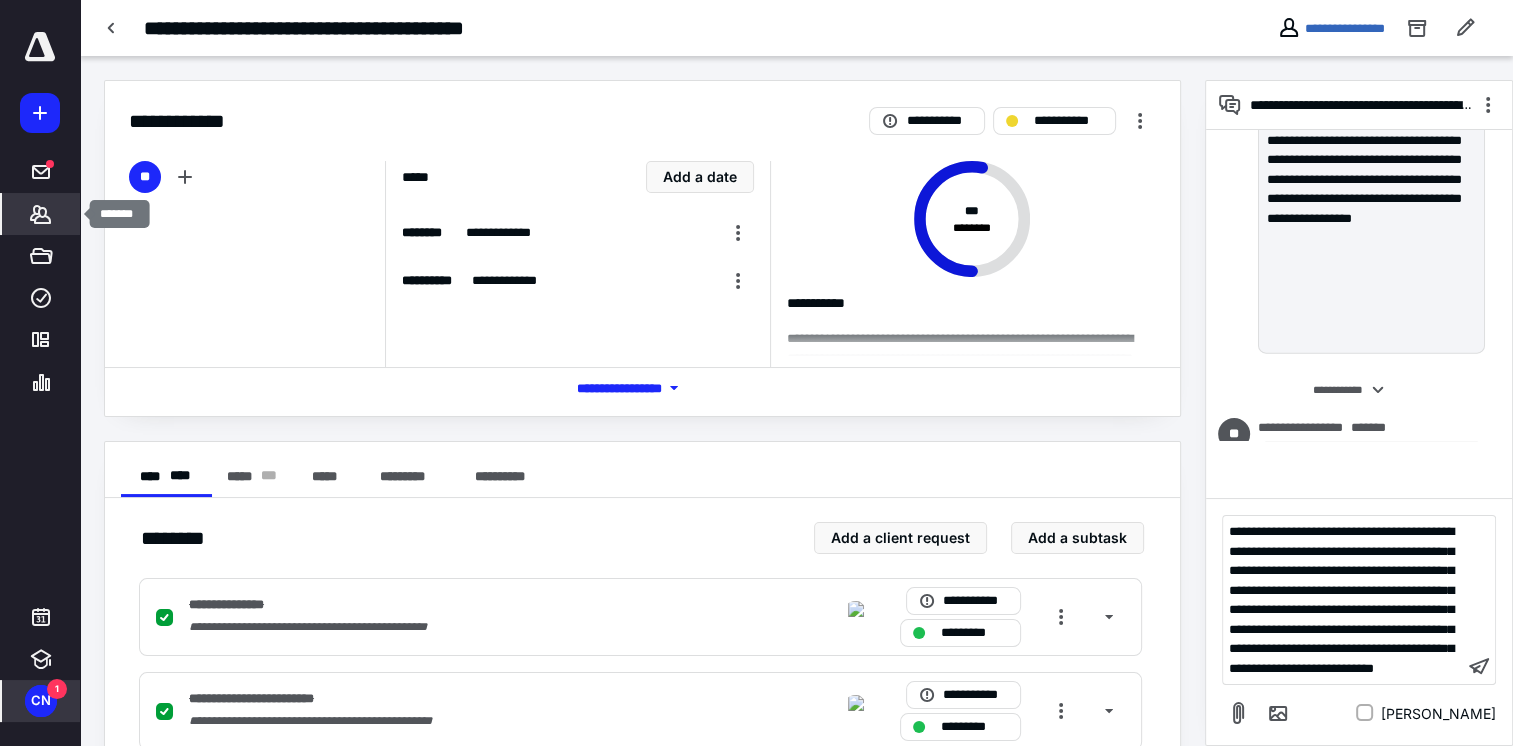 click 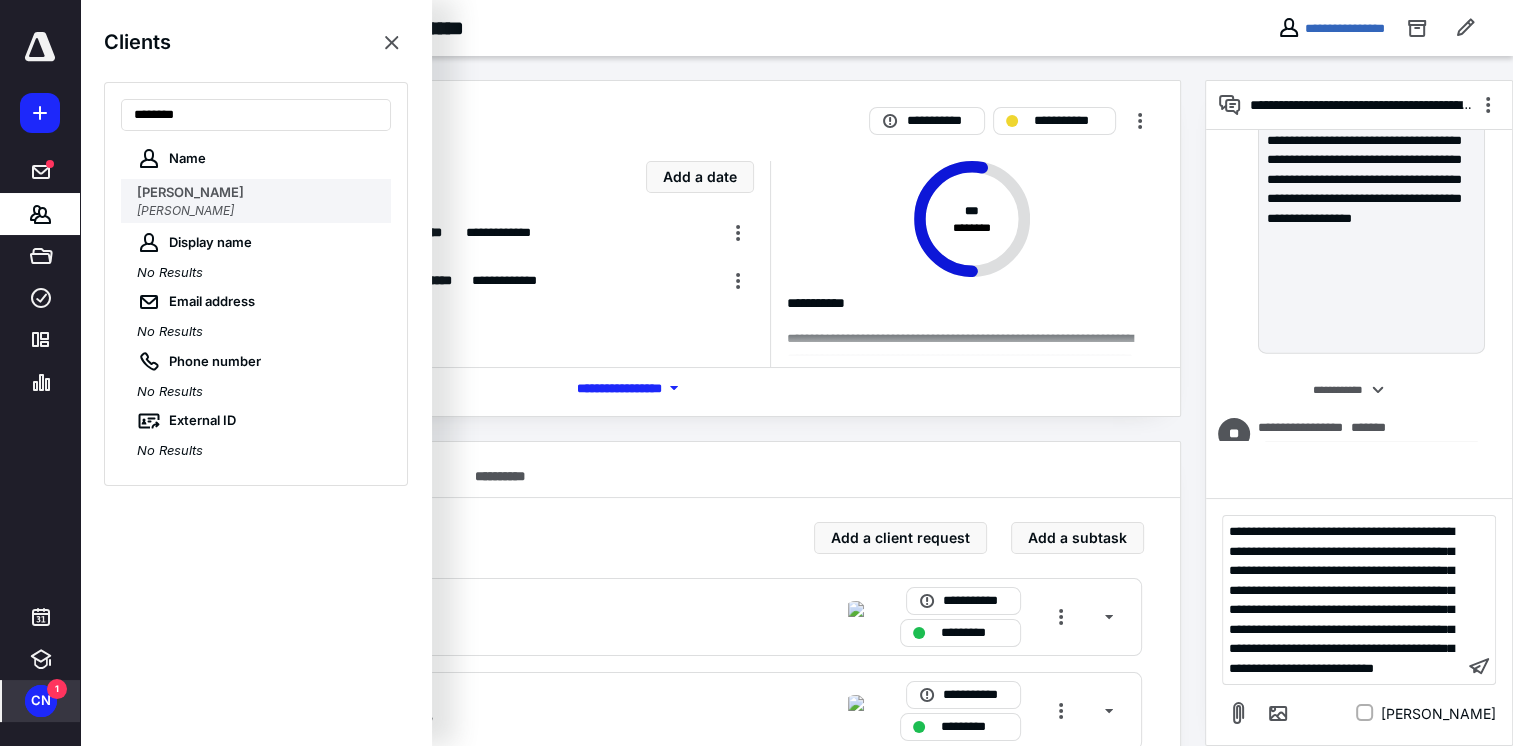 click on "[PERSON_NAME]" at bounding box center [190, 192] 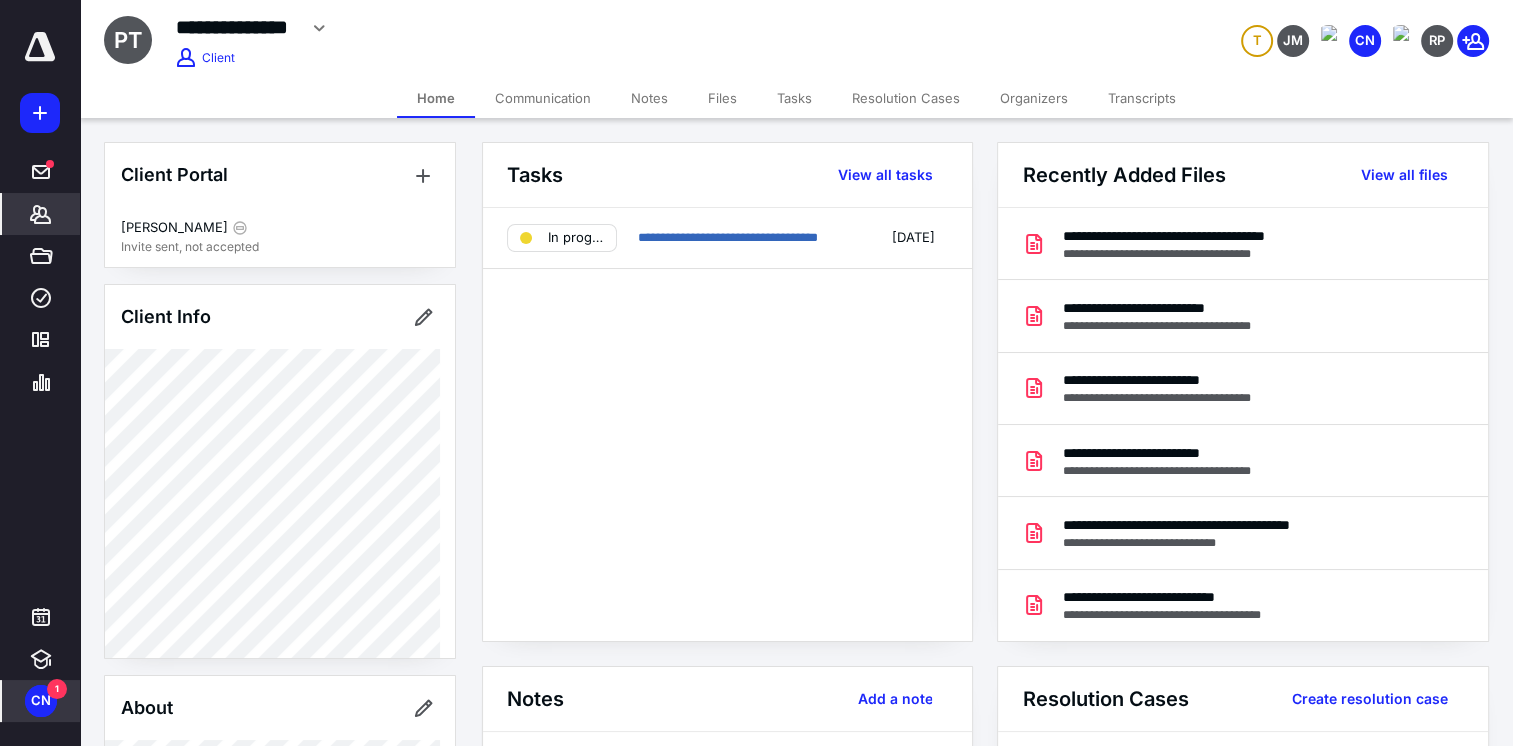 click on "Transcripts" at bounding box center [1142, 98] 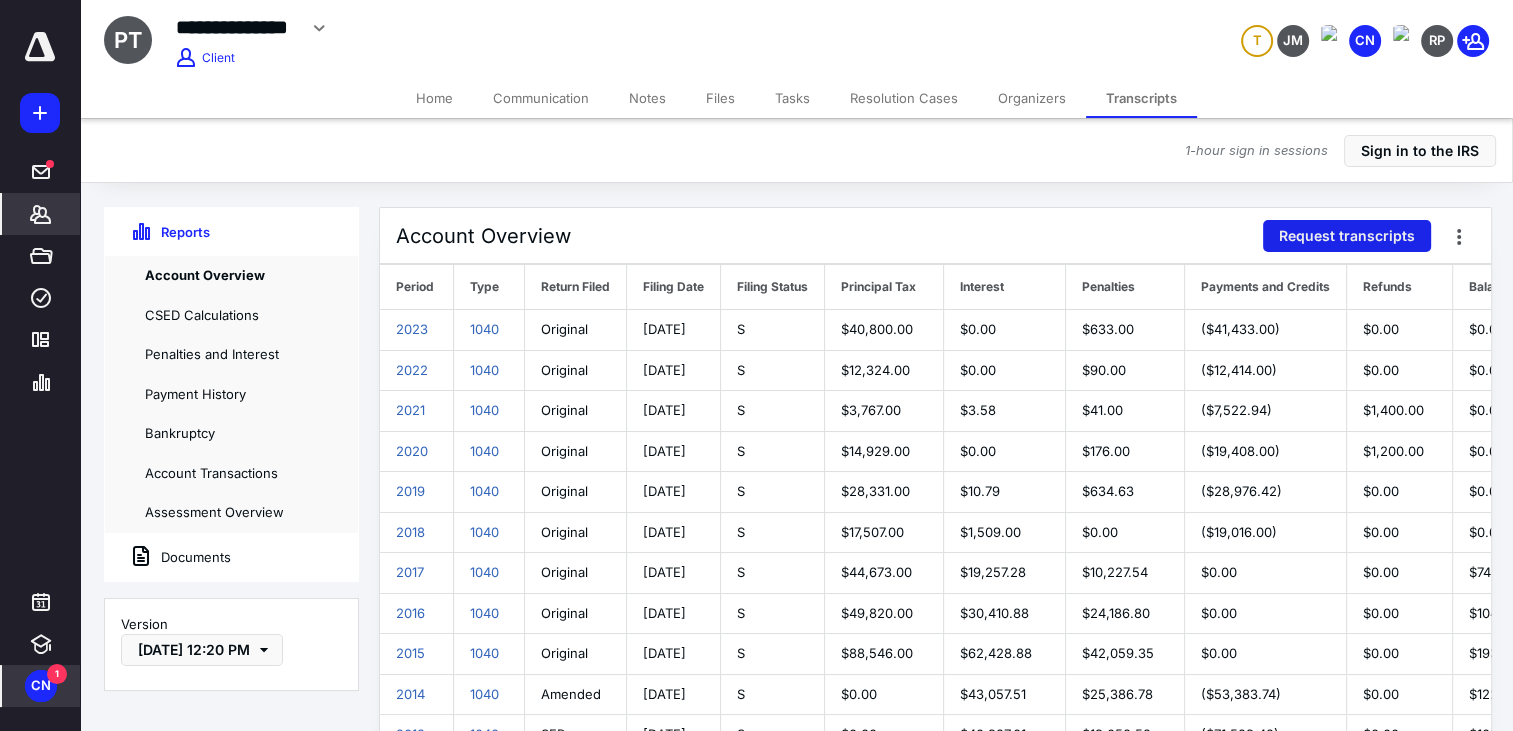 click on "Request transcripts" at bounding box center (1347, 236) 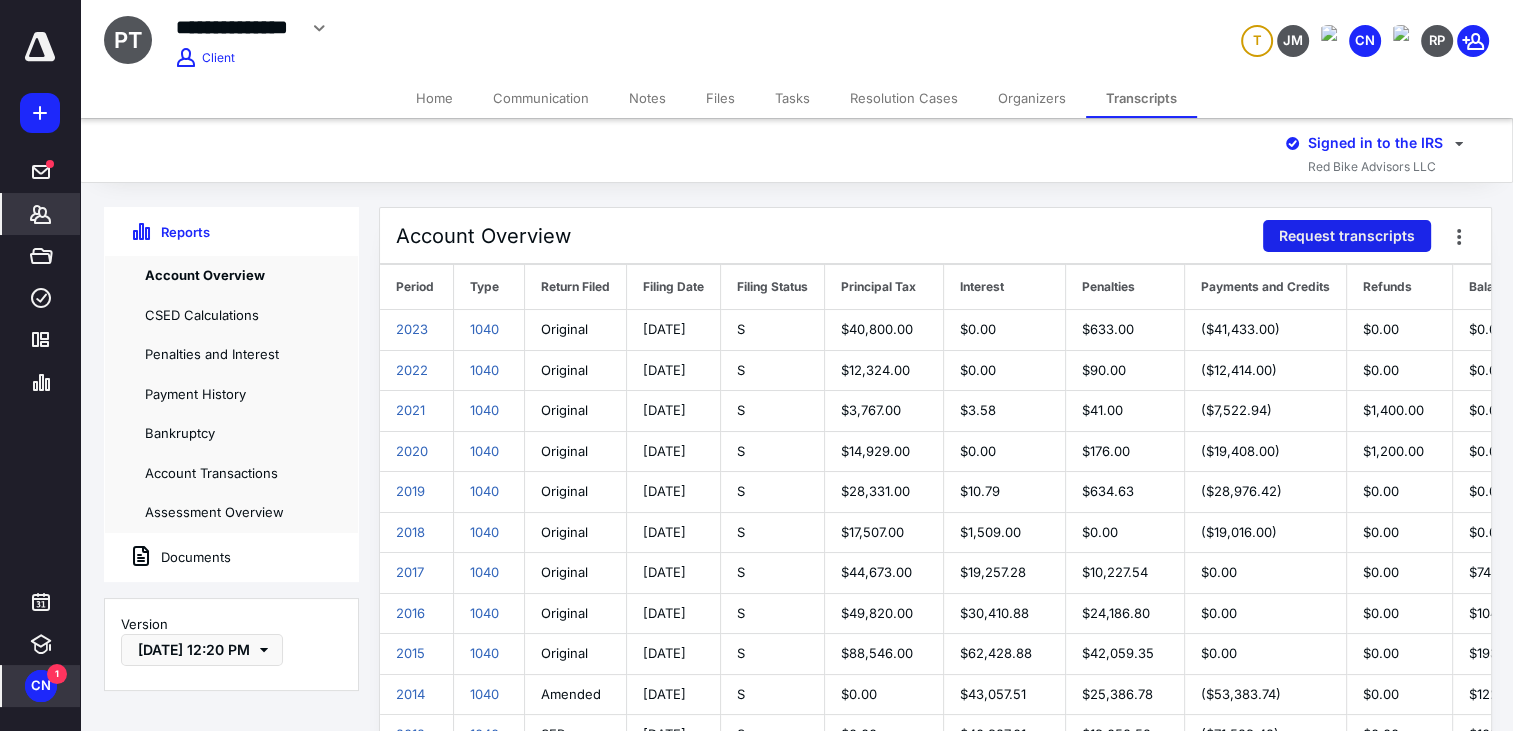 click on "Request transcripts" at bounding box center (1347, 236) 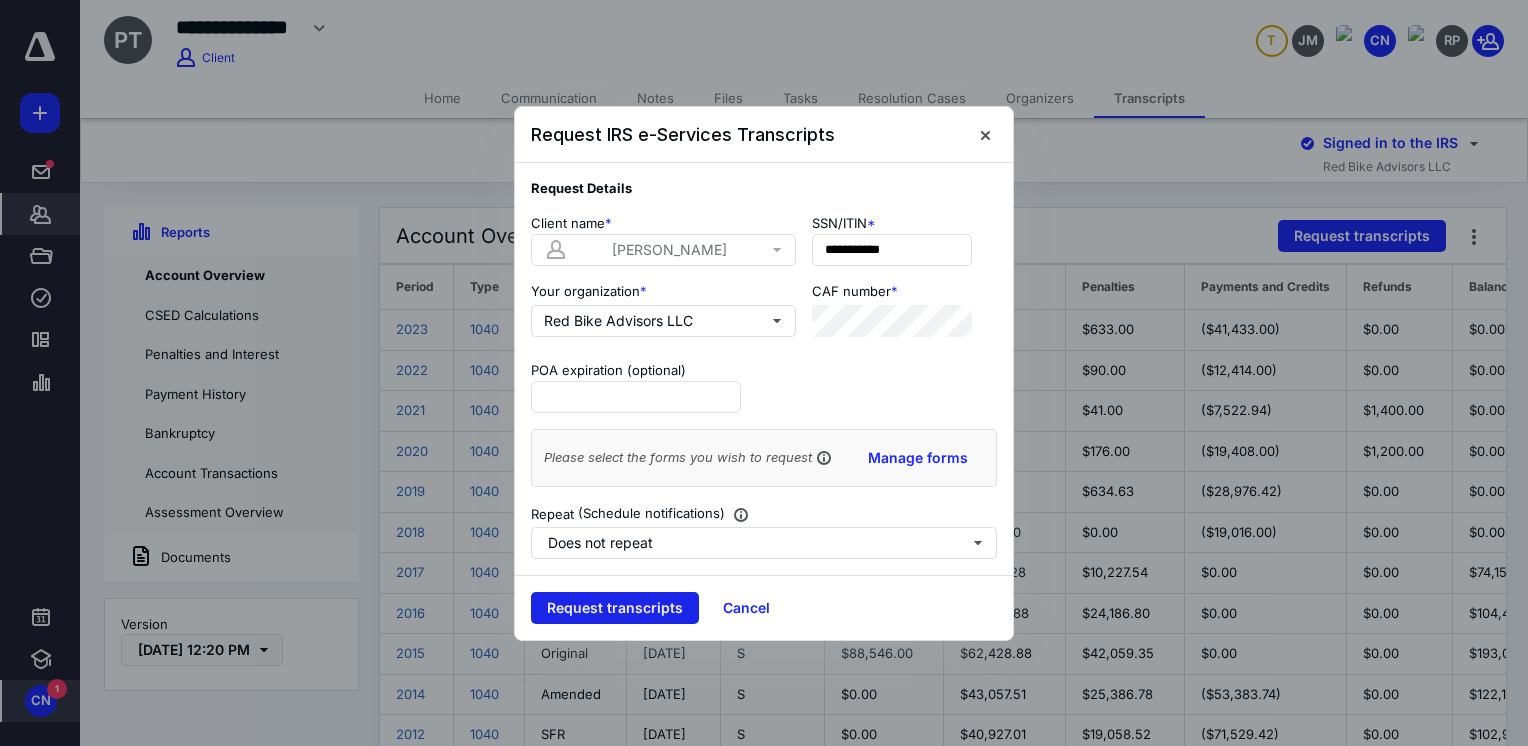 click on "Request transcripts" at bounding box center (615, 608) 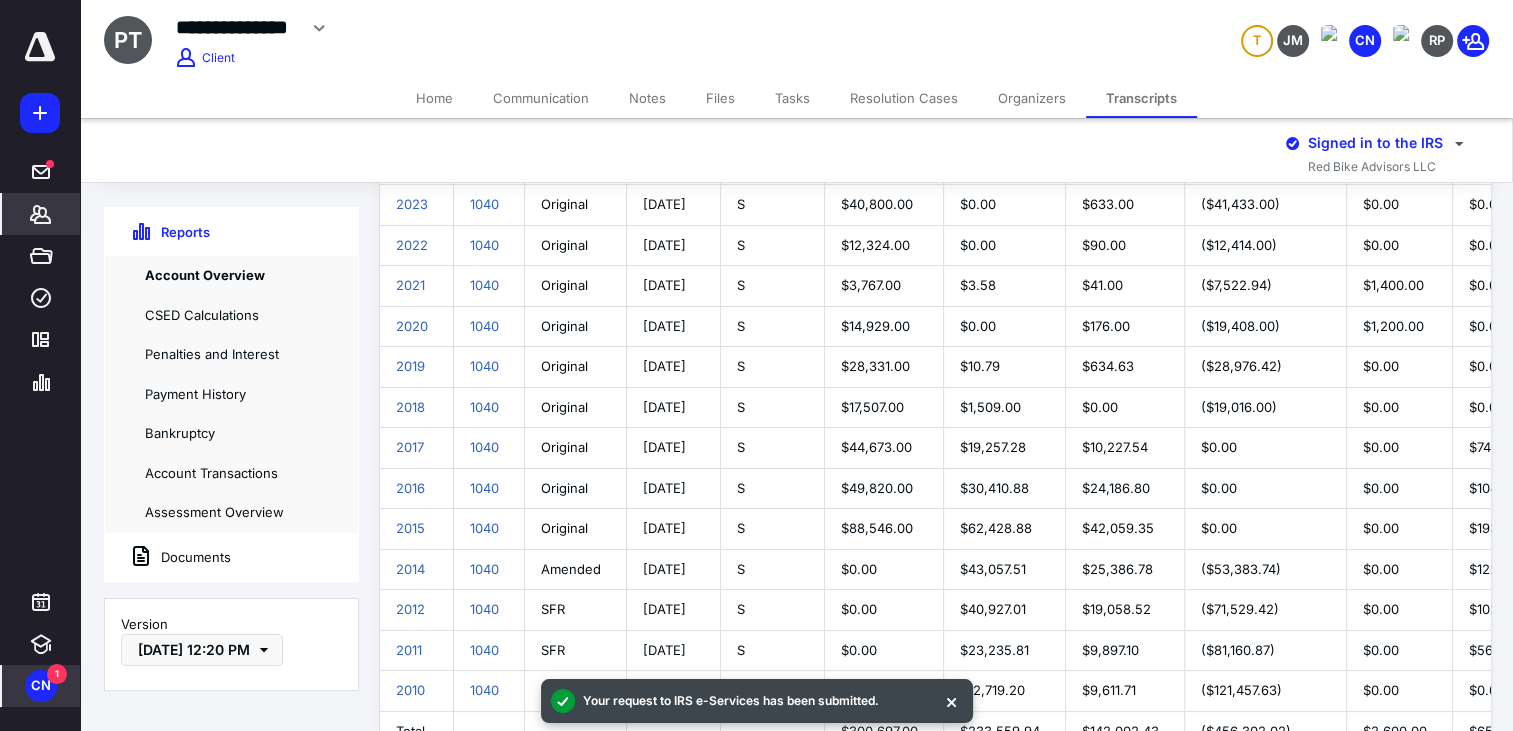 scroll, scrollTop: 245, scrollLeft: 0, axis: vertical 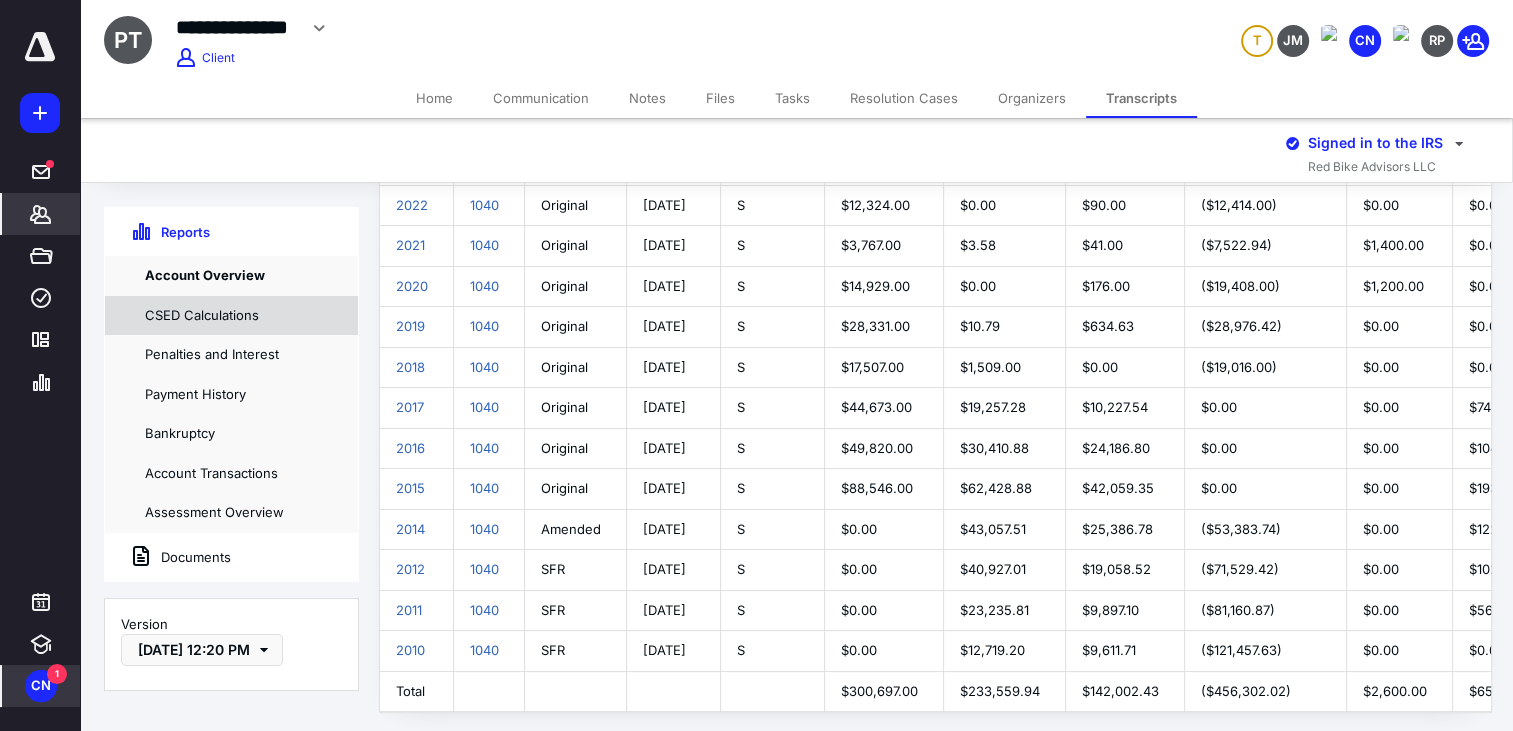click on "CSED Calculations" at bounding box center (231, 316) 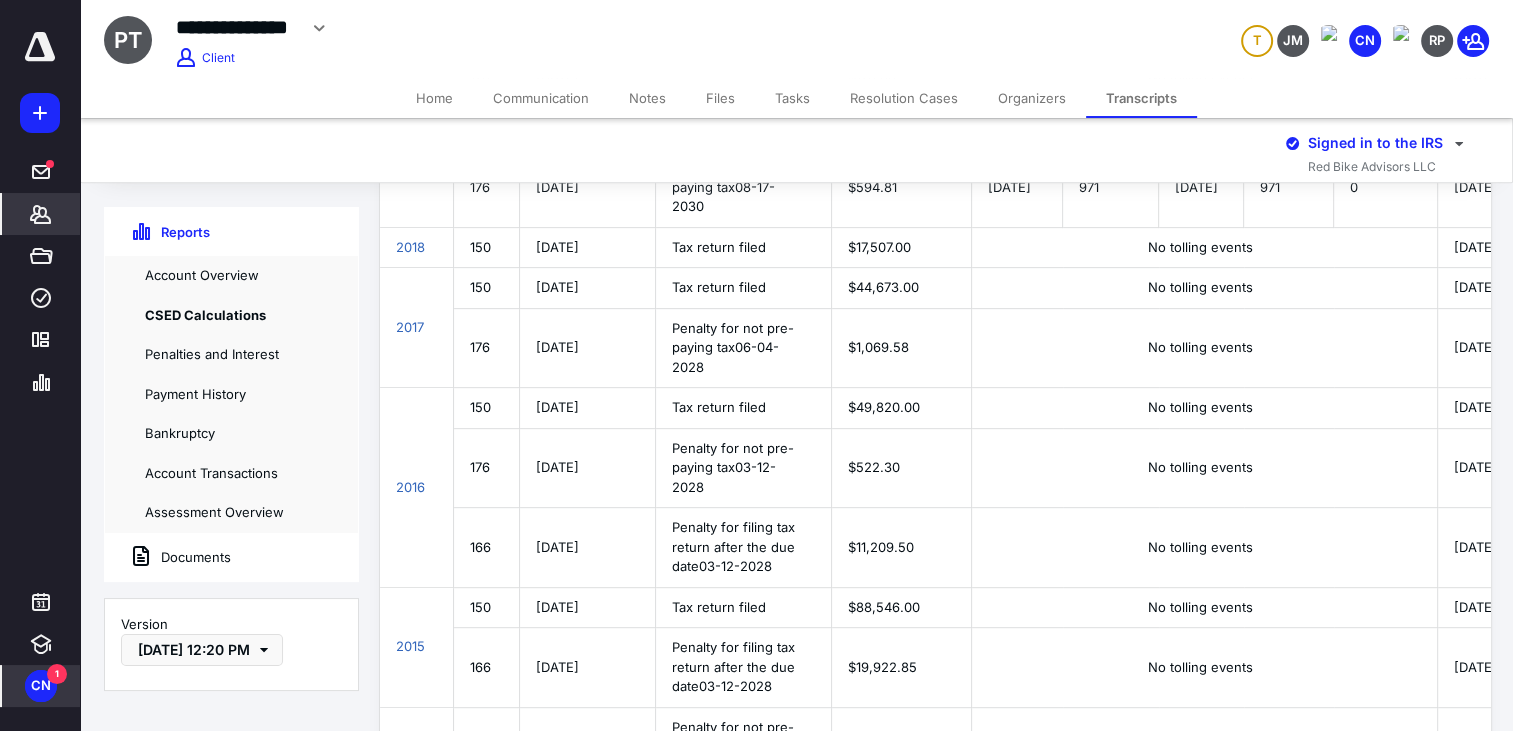 scroll, scrollTop: 837, scrollLeft: 0, axis: vertical 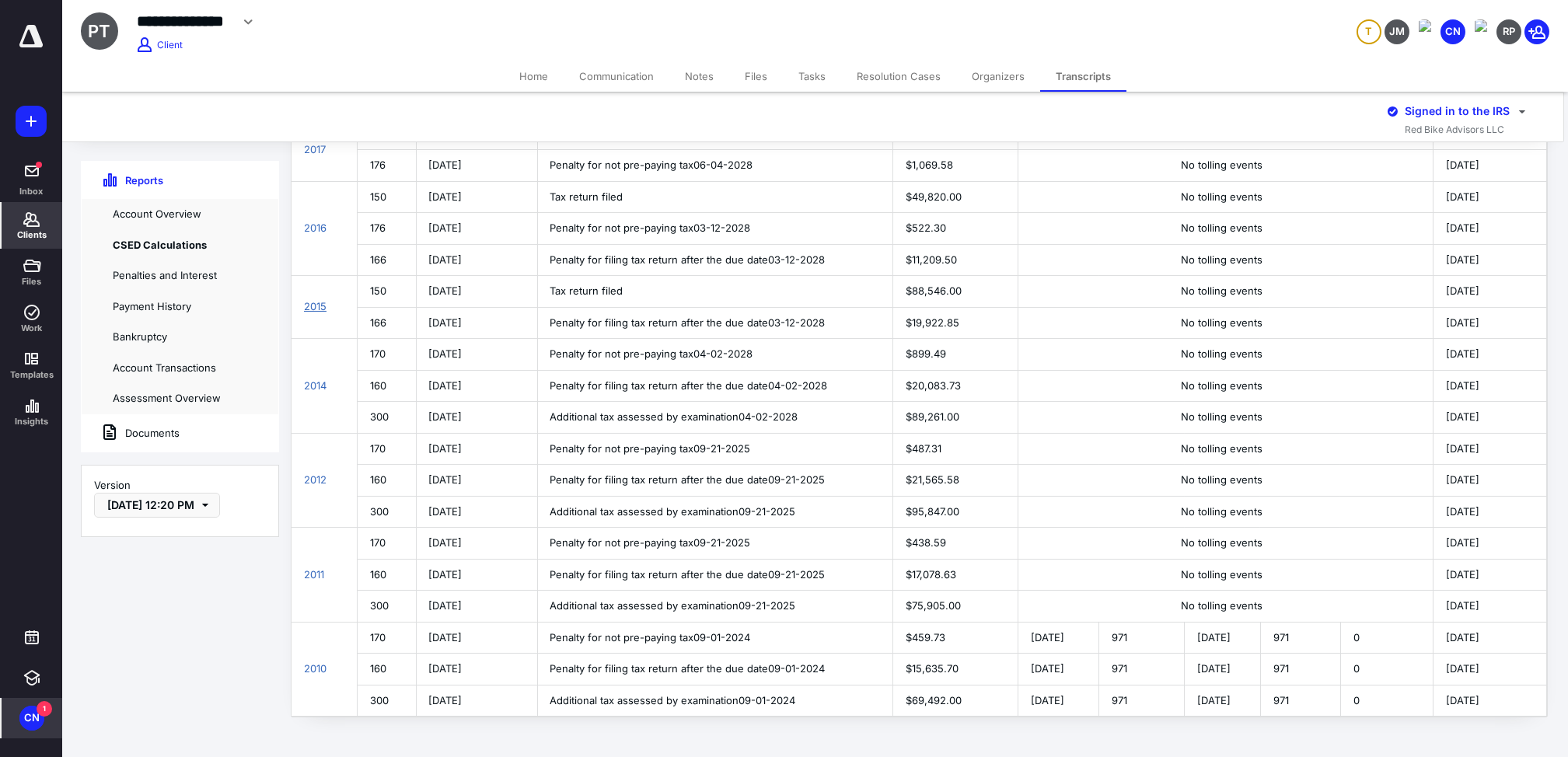 click on "2015" at bounding box center (315, 306) 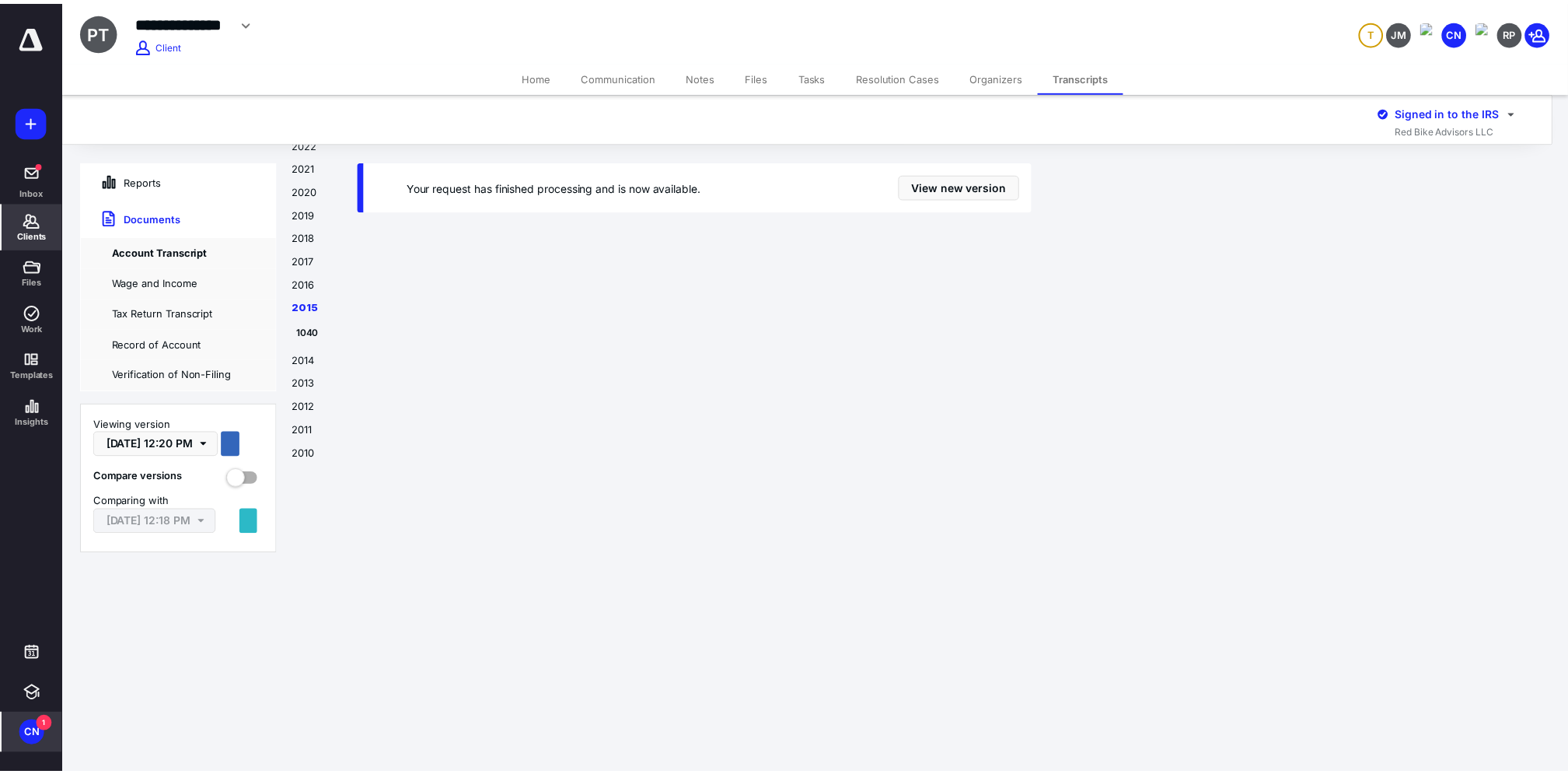 scroll, scrollTop: 14656, scrollLeft: 0, axis: vertical 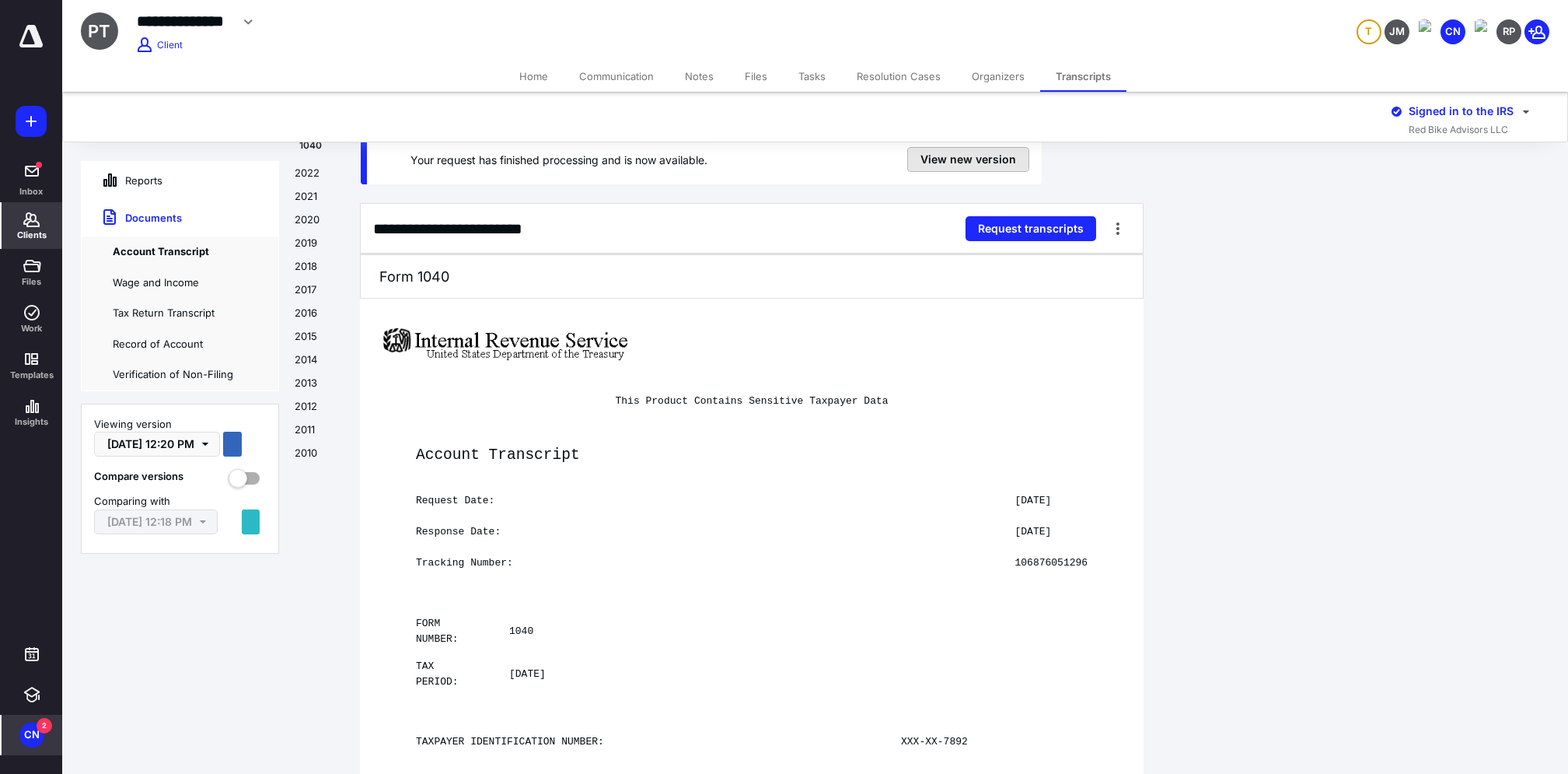 click on "View new version" at bounding box center (968, 159) 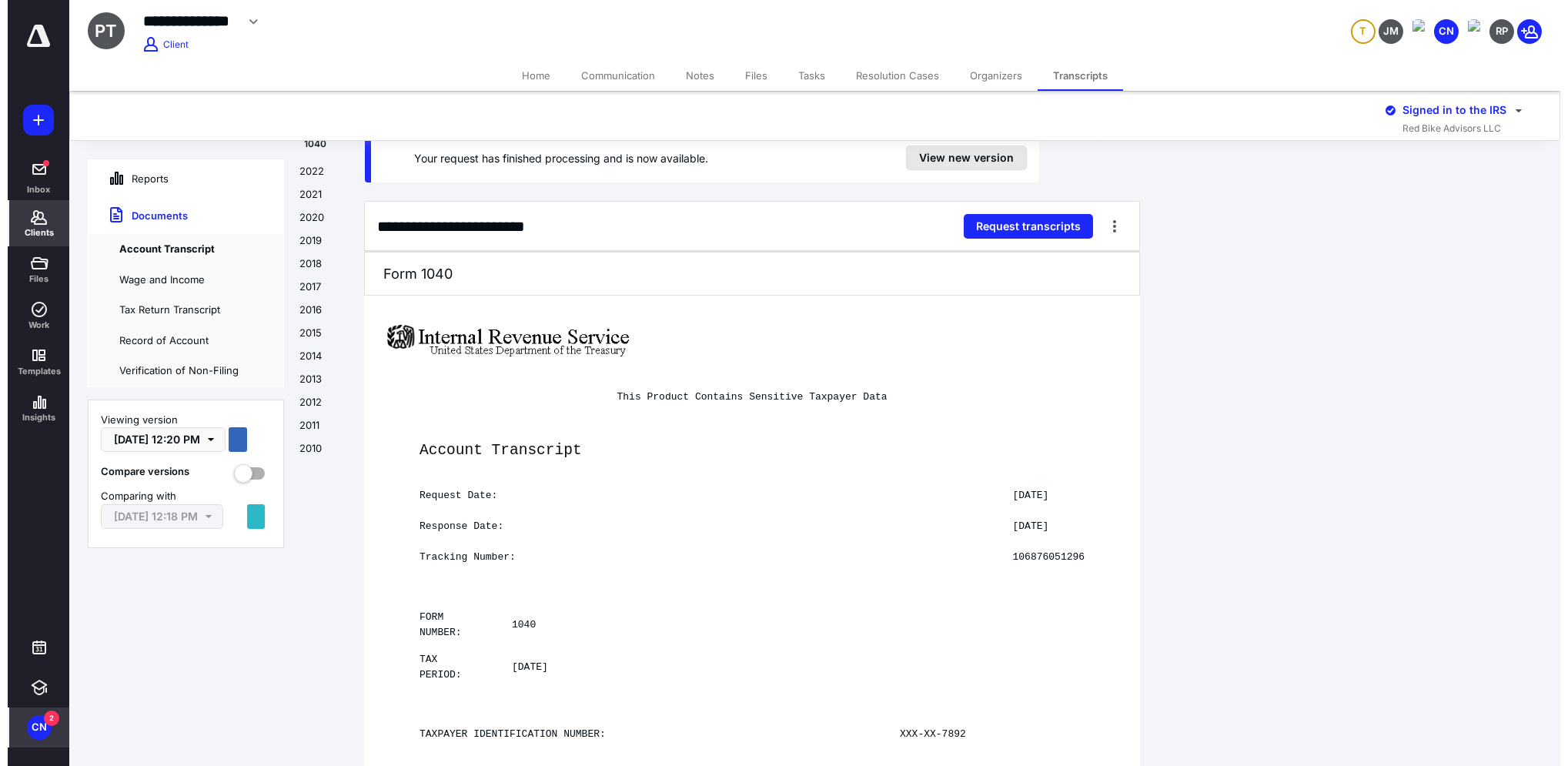 scroll, scrollTop: 0, scrollLeft: 0, axis: both 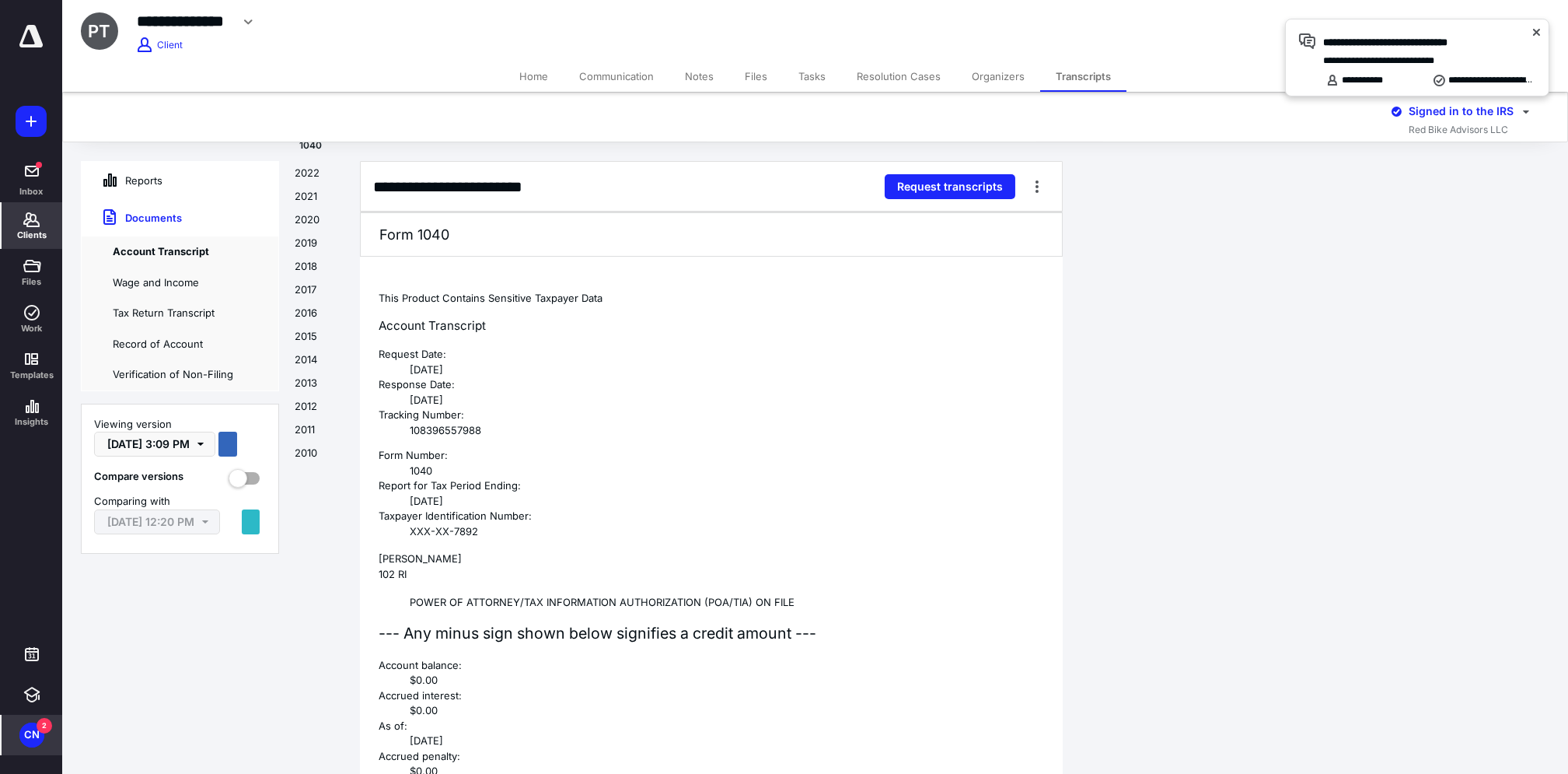 click on "Reports" at bounding box center (122, 180) 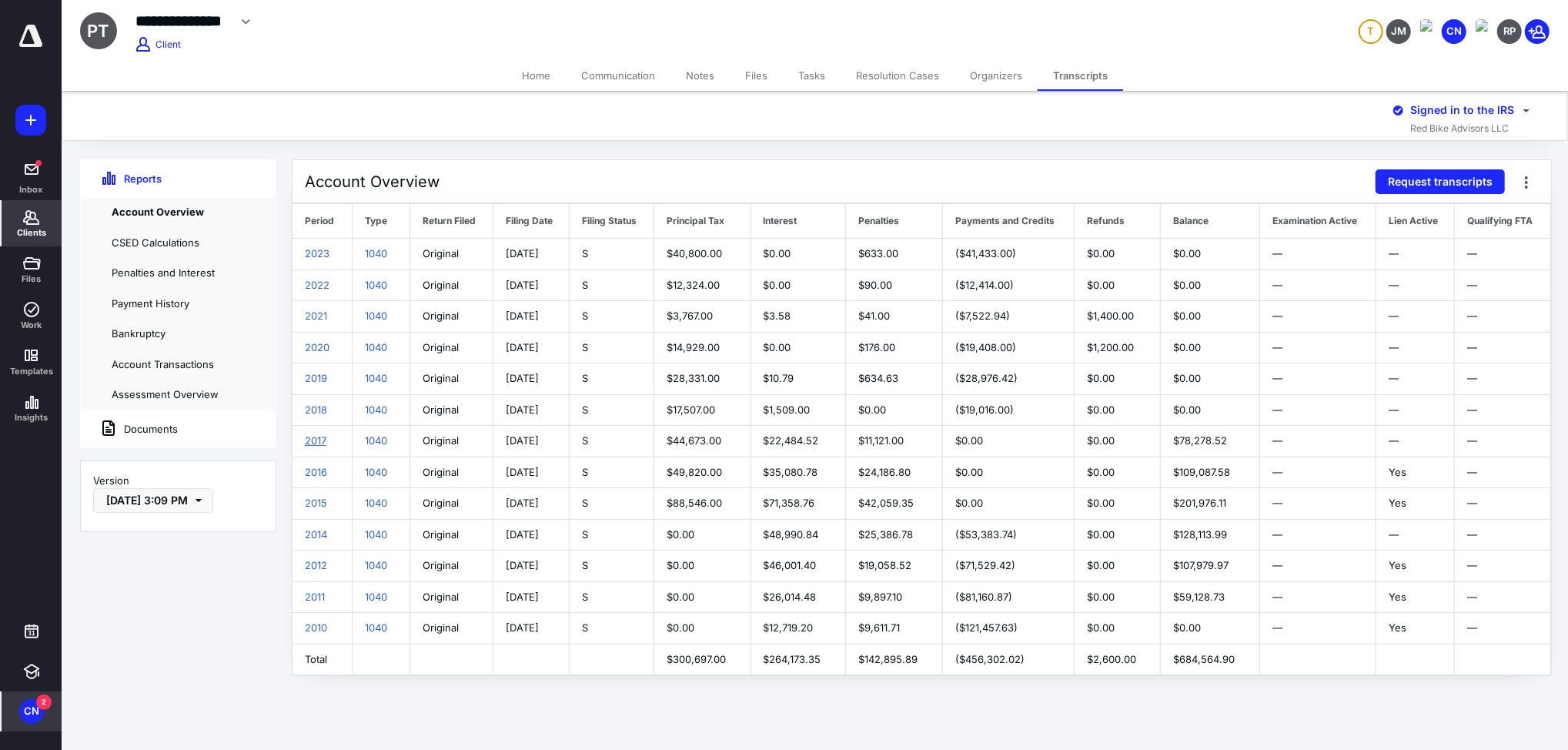 click on "2017" at bounding box center (316, 440) 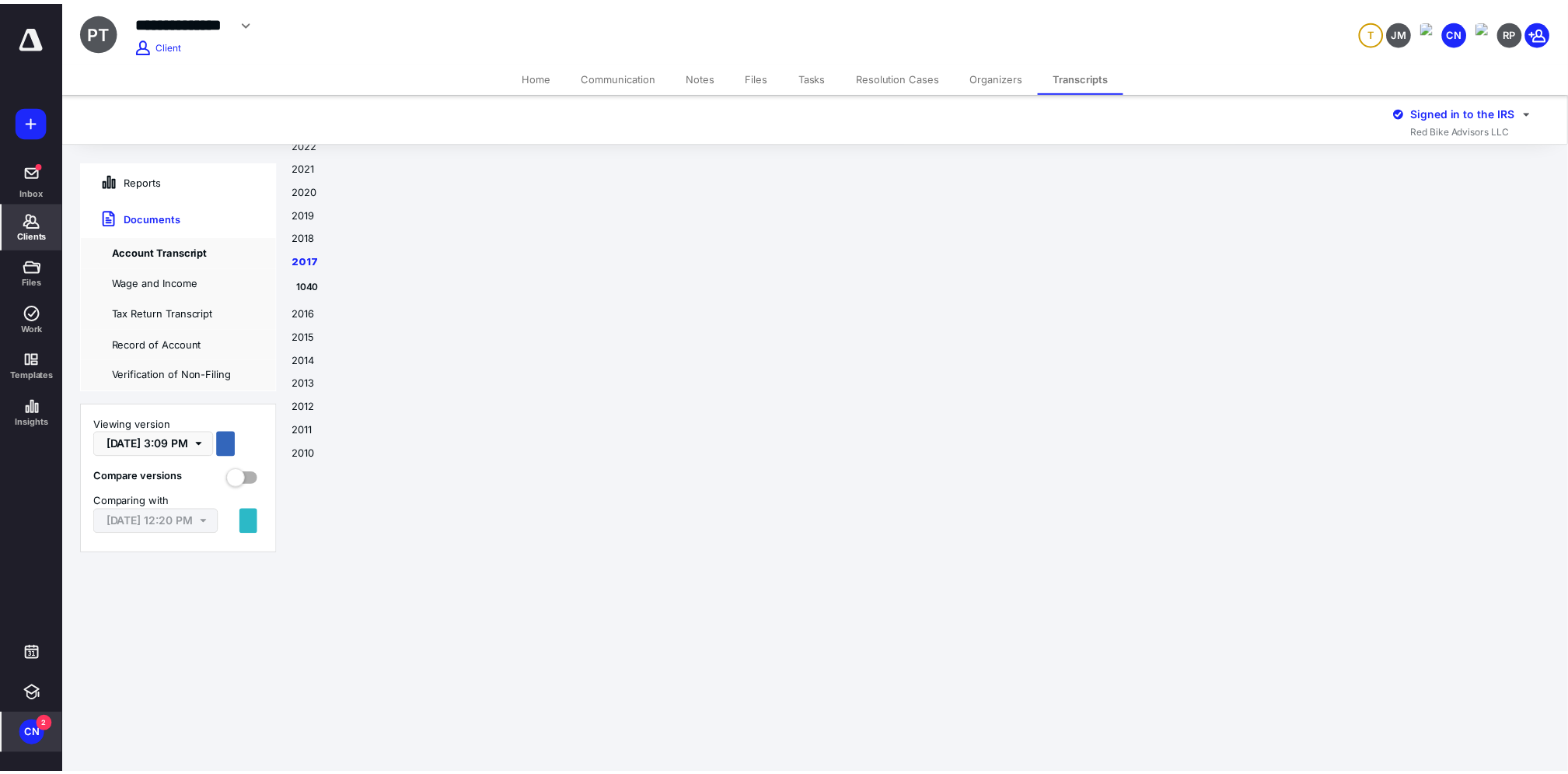 scroll, scrollTop: 9637, scrollLeft: 0, axis: vertical 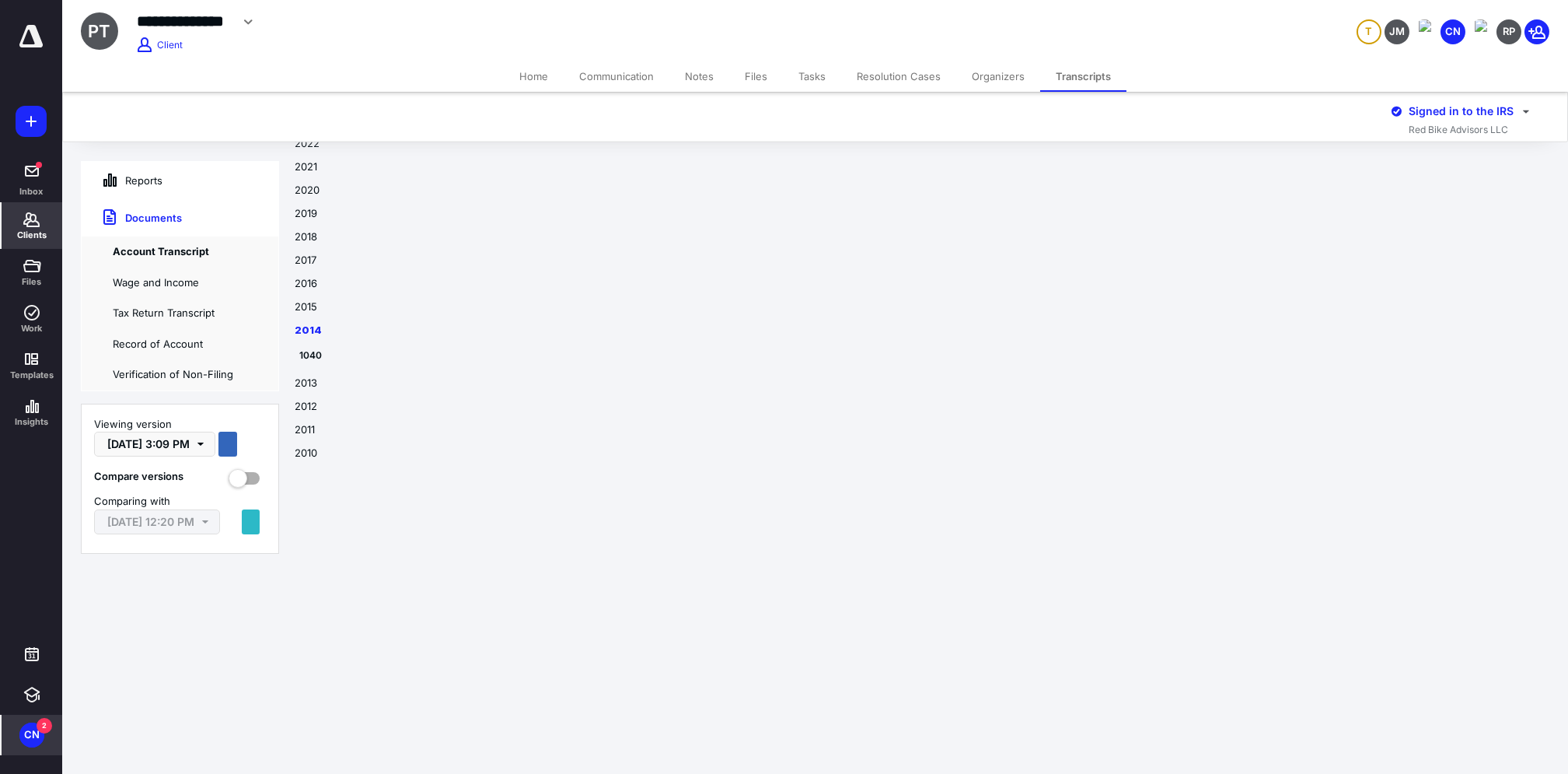 click on "Reports" at bounding box center [122, 180] 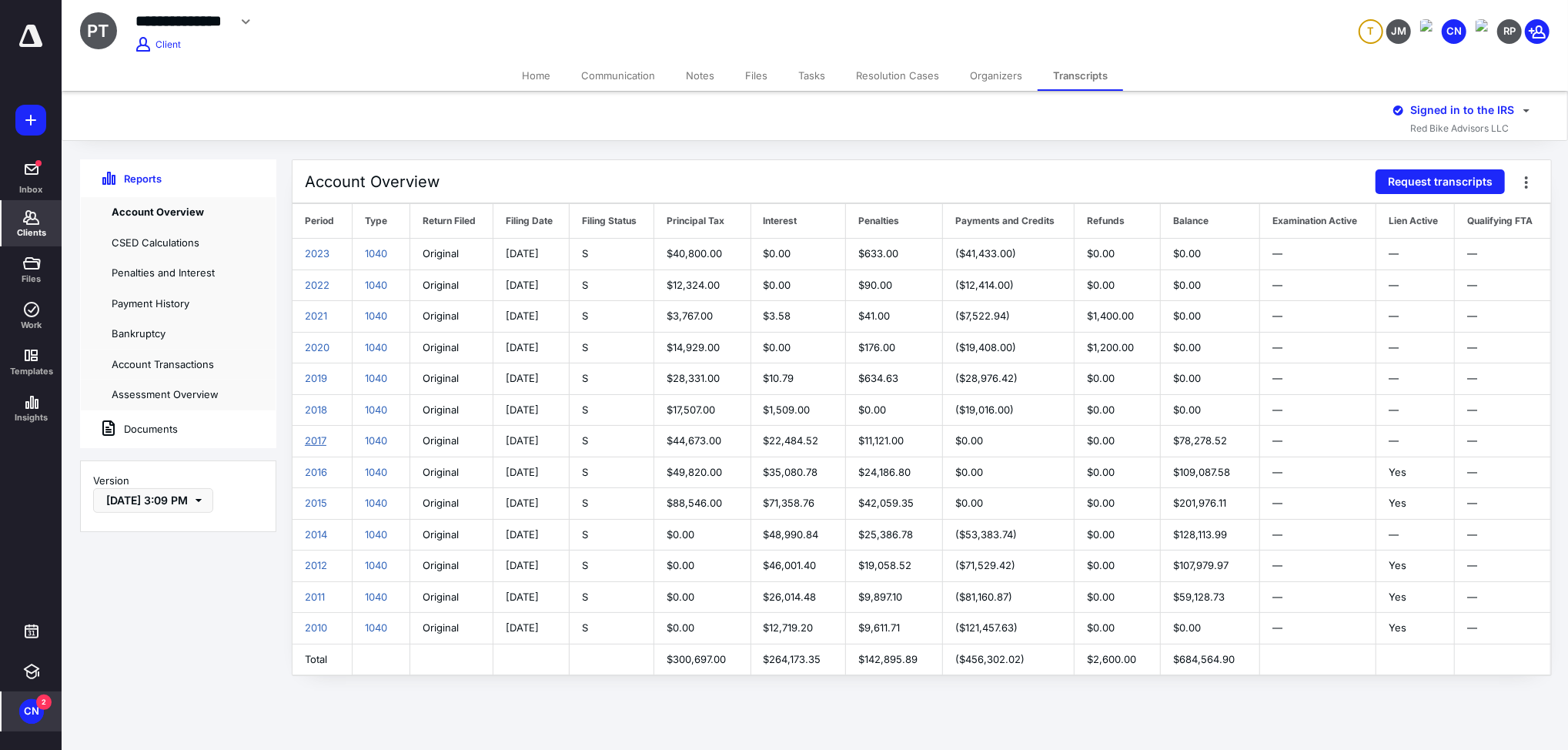 click on "2017" at bounding box center (316, 440) 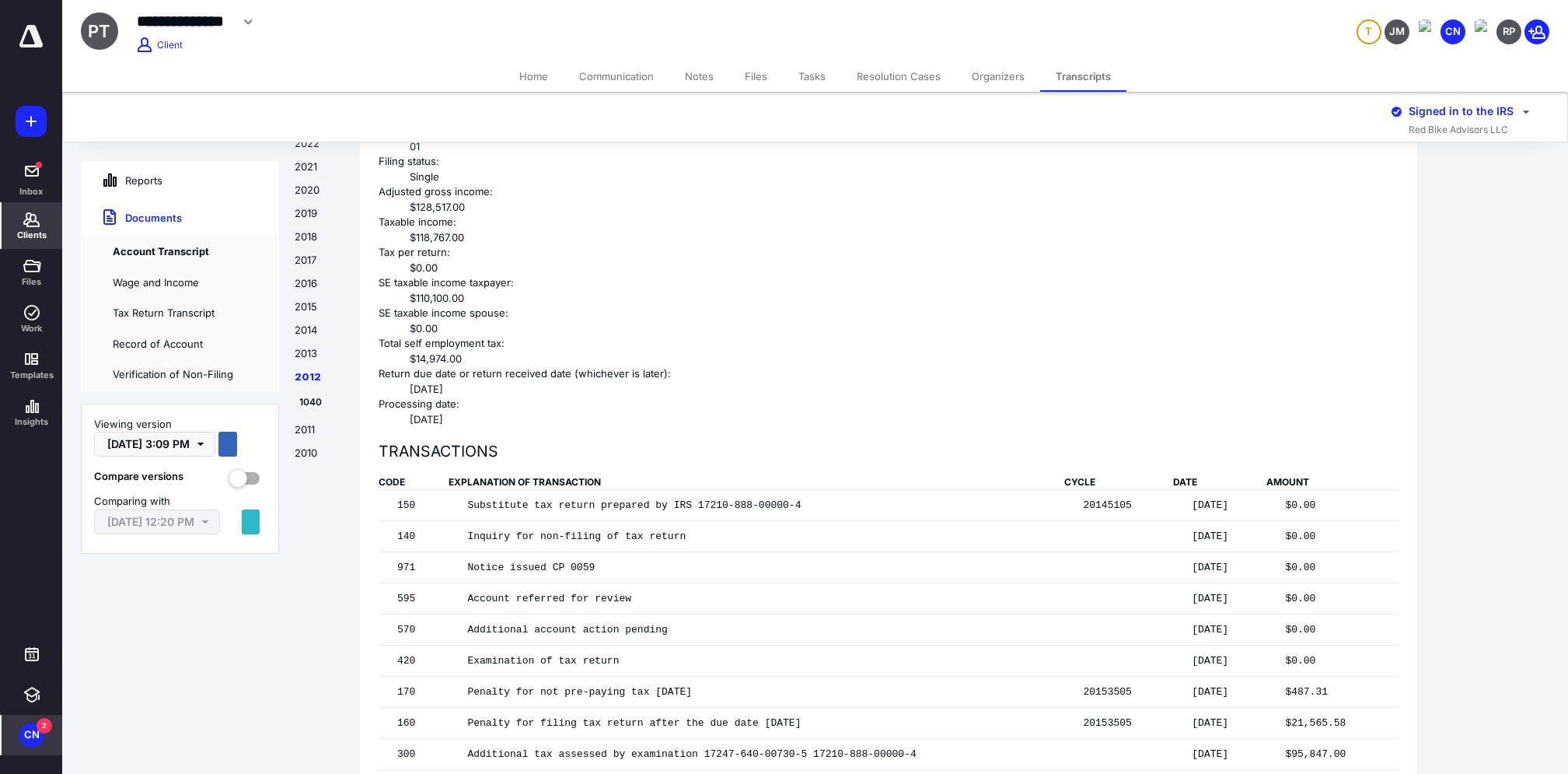 scroll, scrollTop: 19068, scrollLeft: 0, axis: vertical 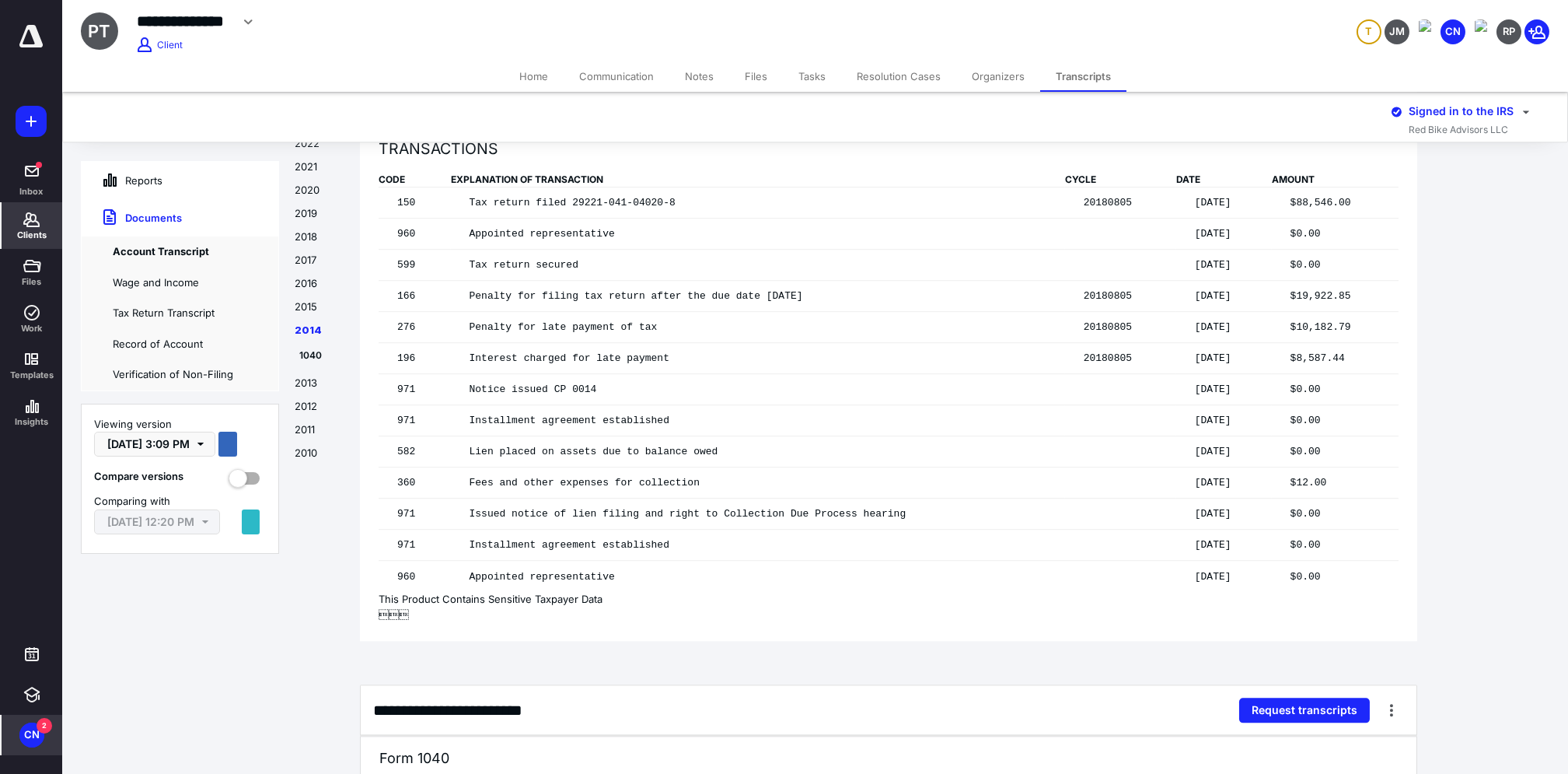 click on "Files" at bounding box center [756, 76] 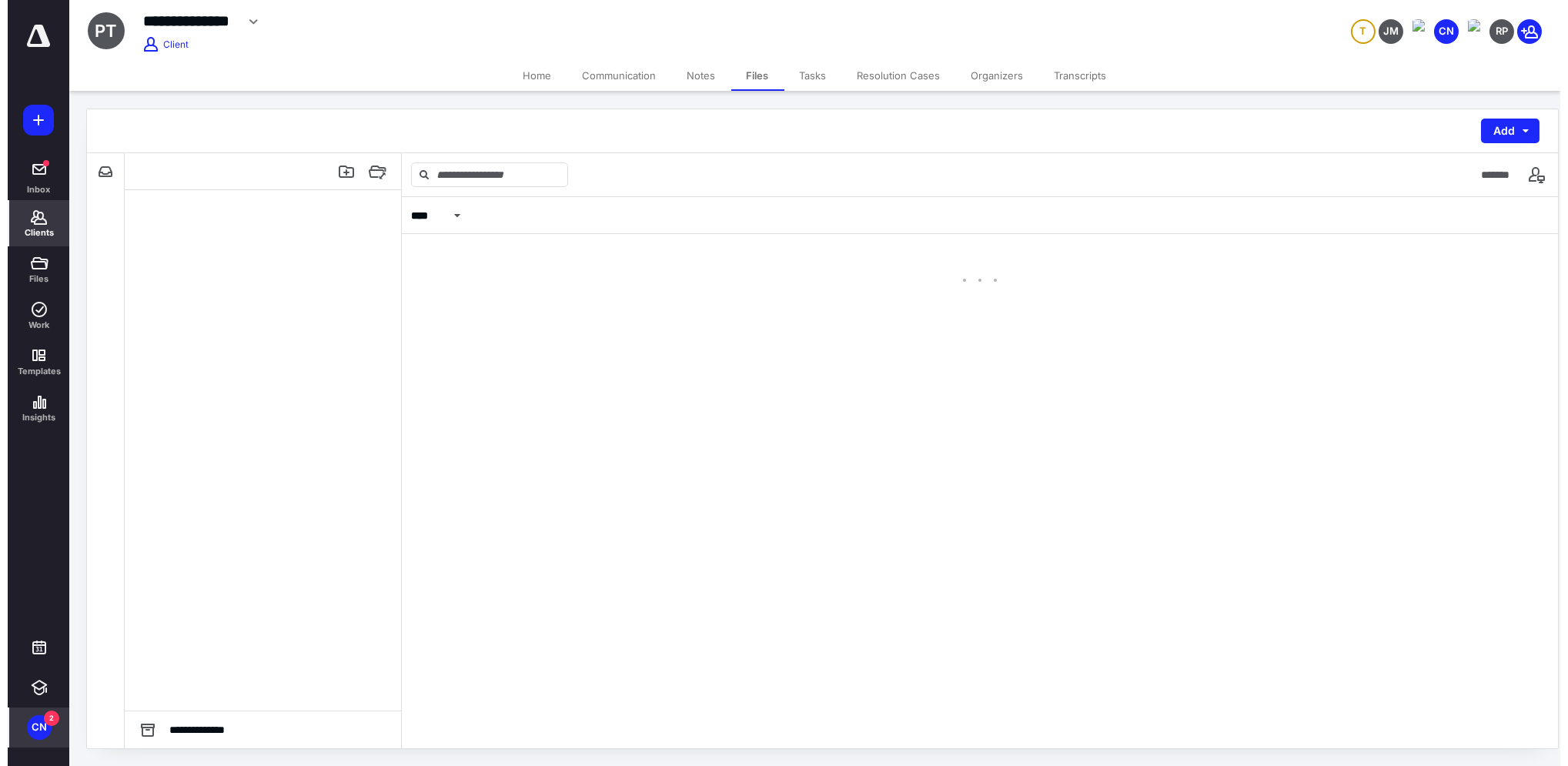 scroll, scrollTop: 0, scrollLeft: 0, axis: both 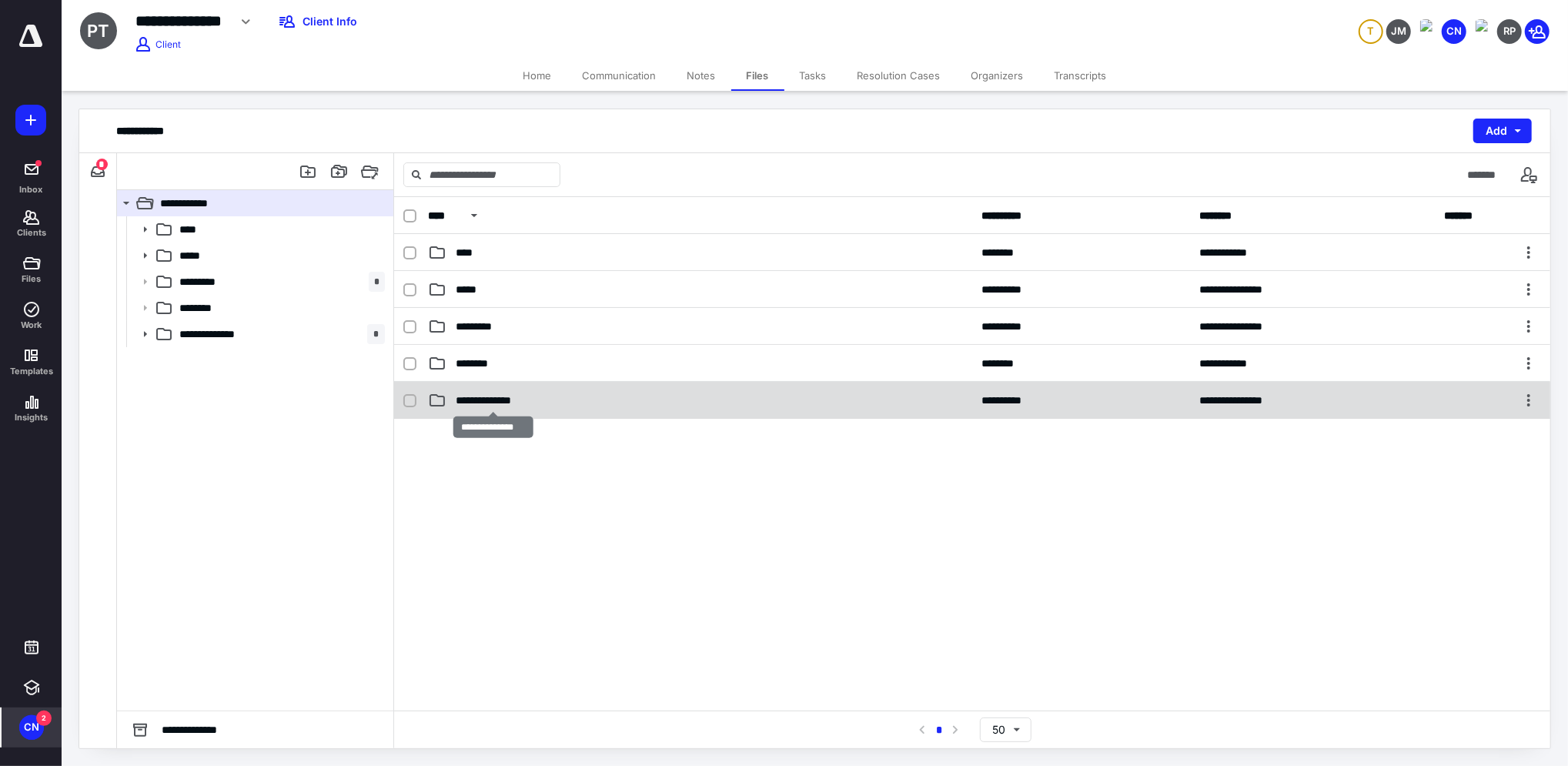 click on "**********" at bounding box center (493, 400) 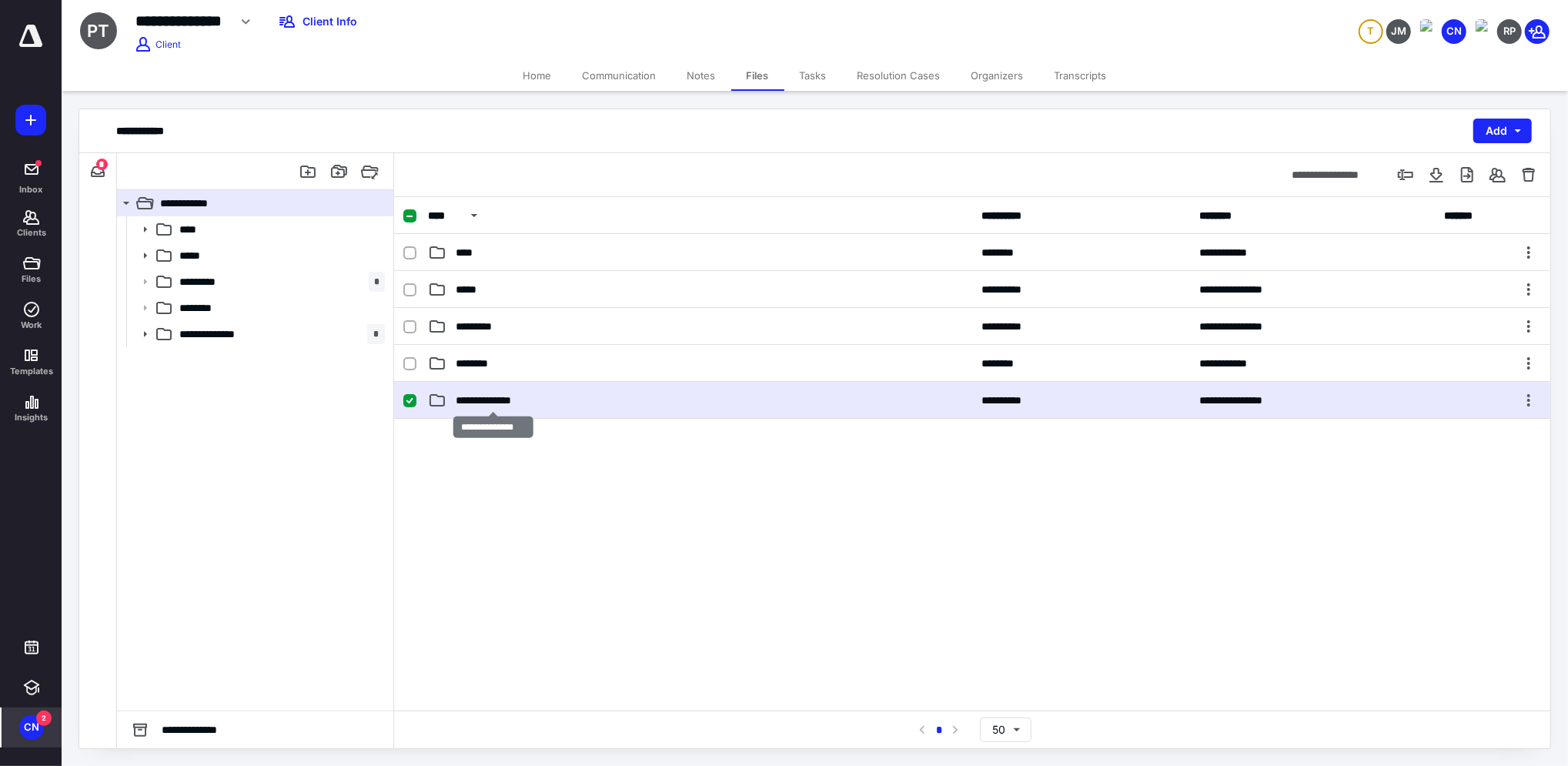 click on "**********" at bounding box center [493, 400] 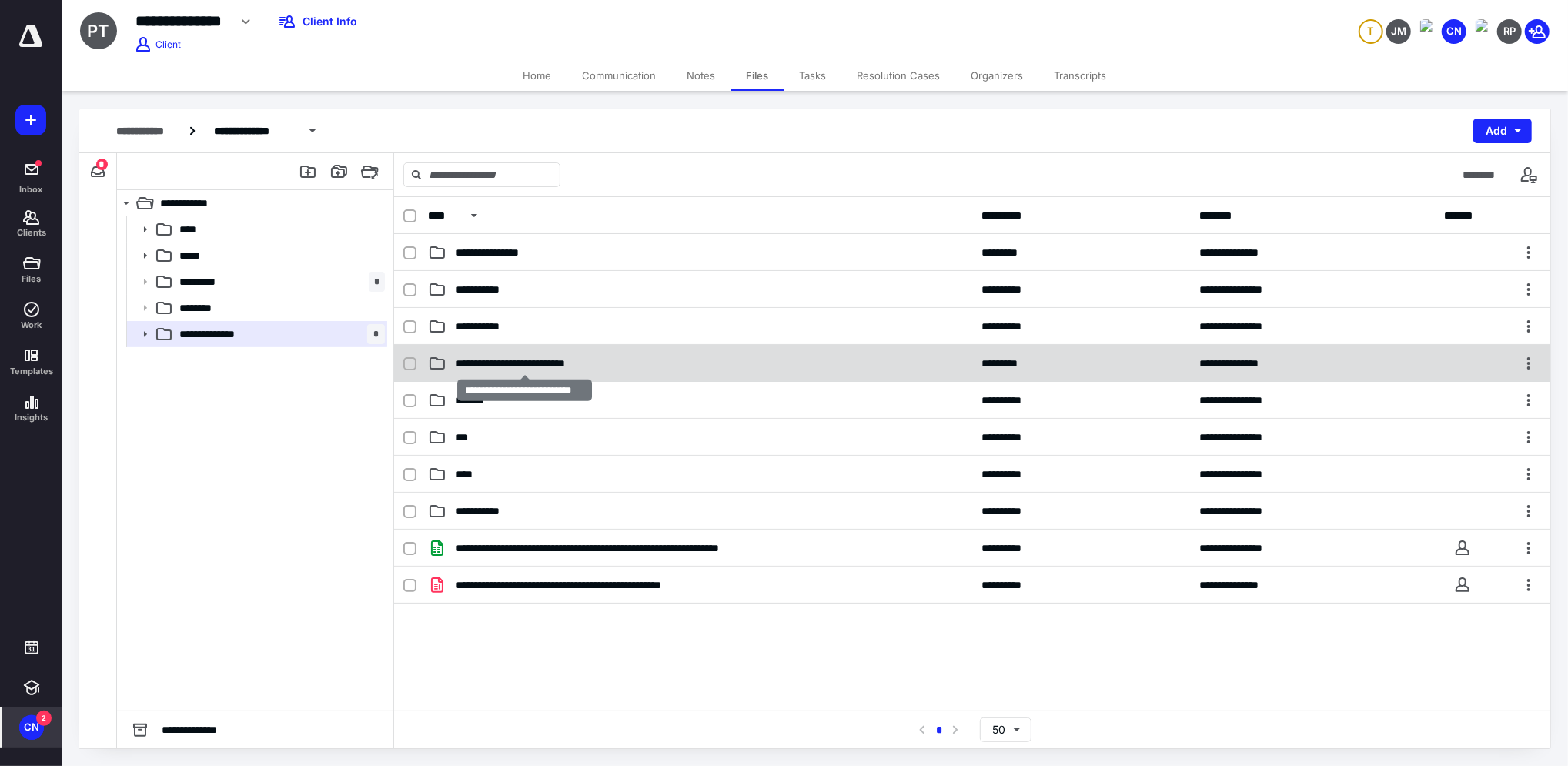 click on "**********" at bounding box center [524, 363] 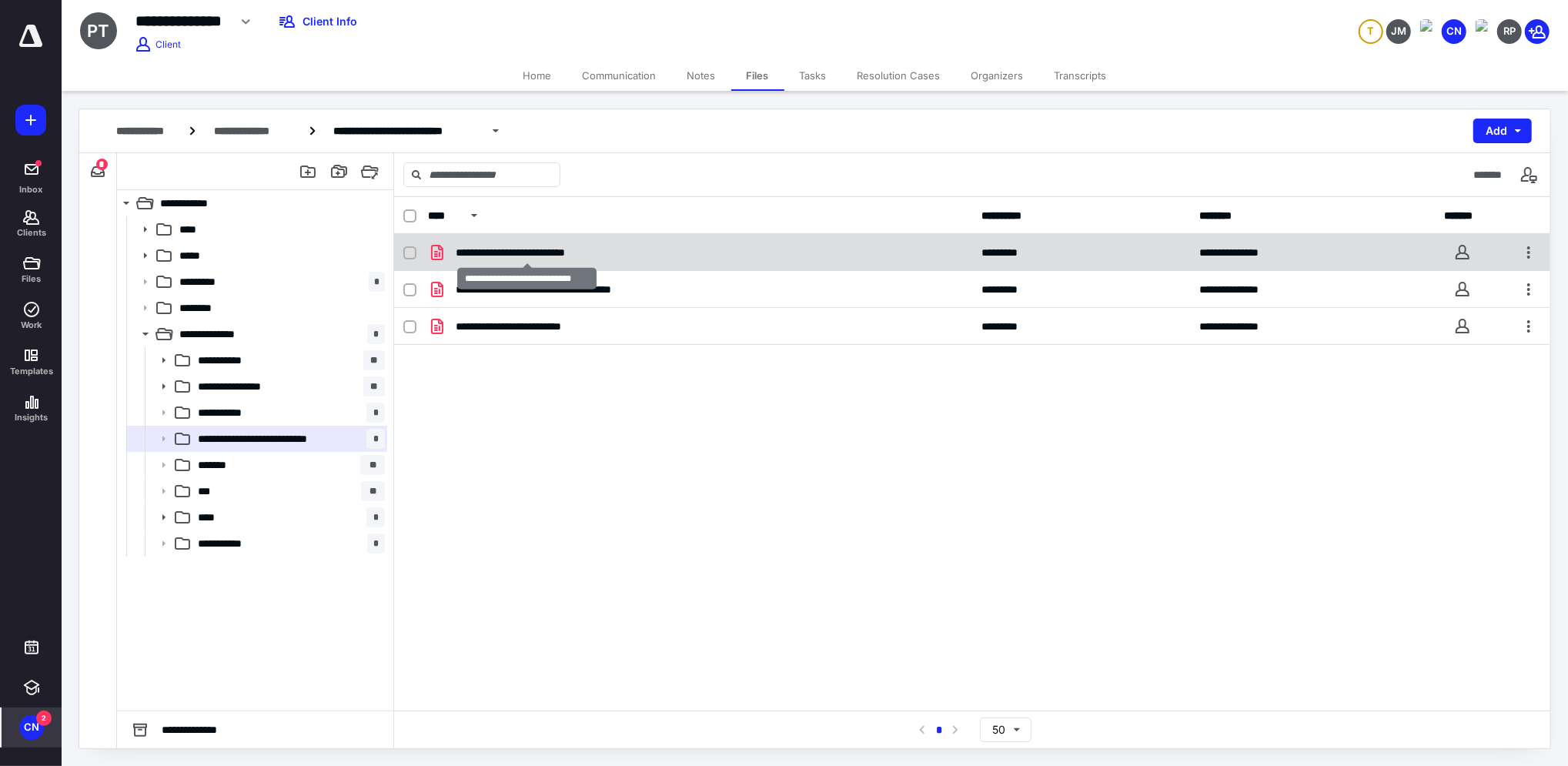 click on "**********" at bounding box center [527, 253] 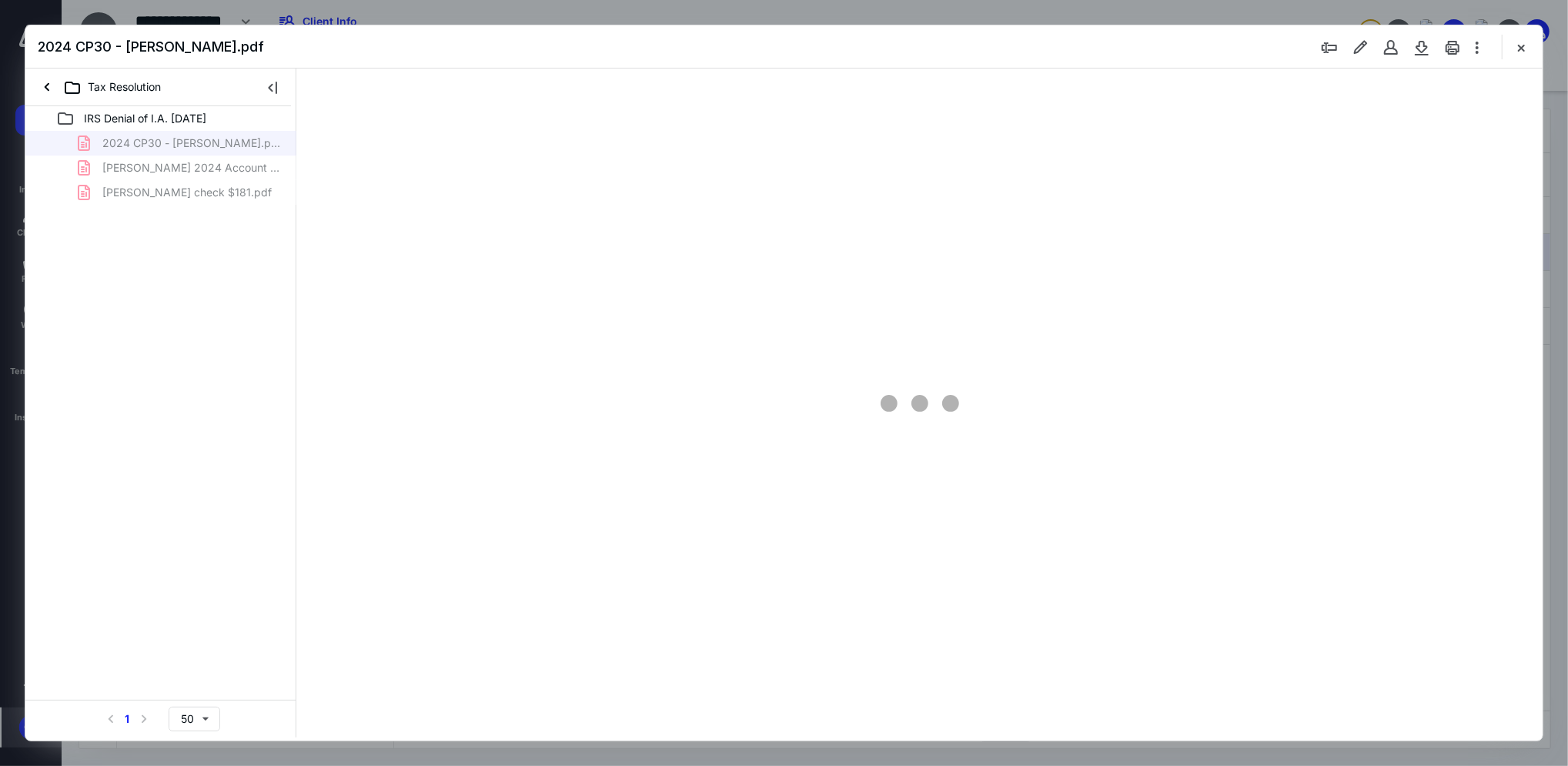 scroll, scrollTop: 0, scrollLeft: 0, axis: both 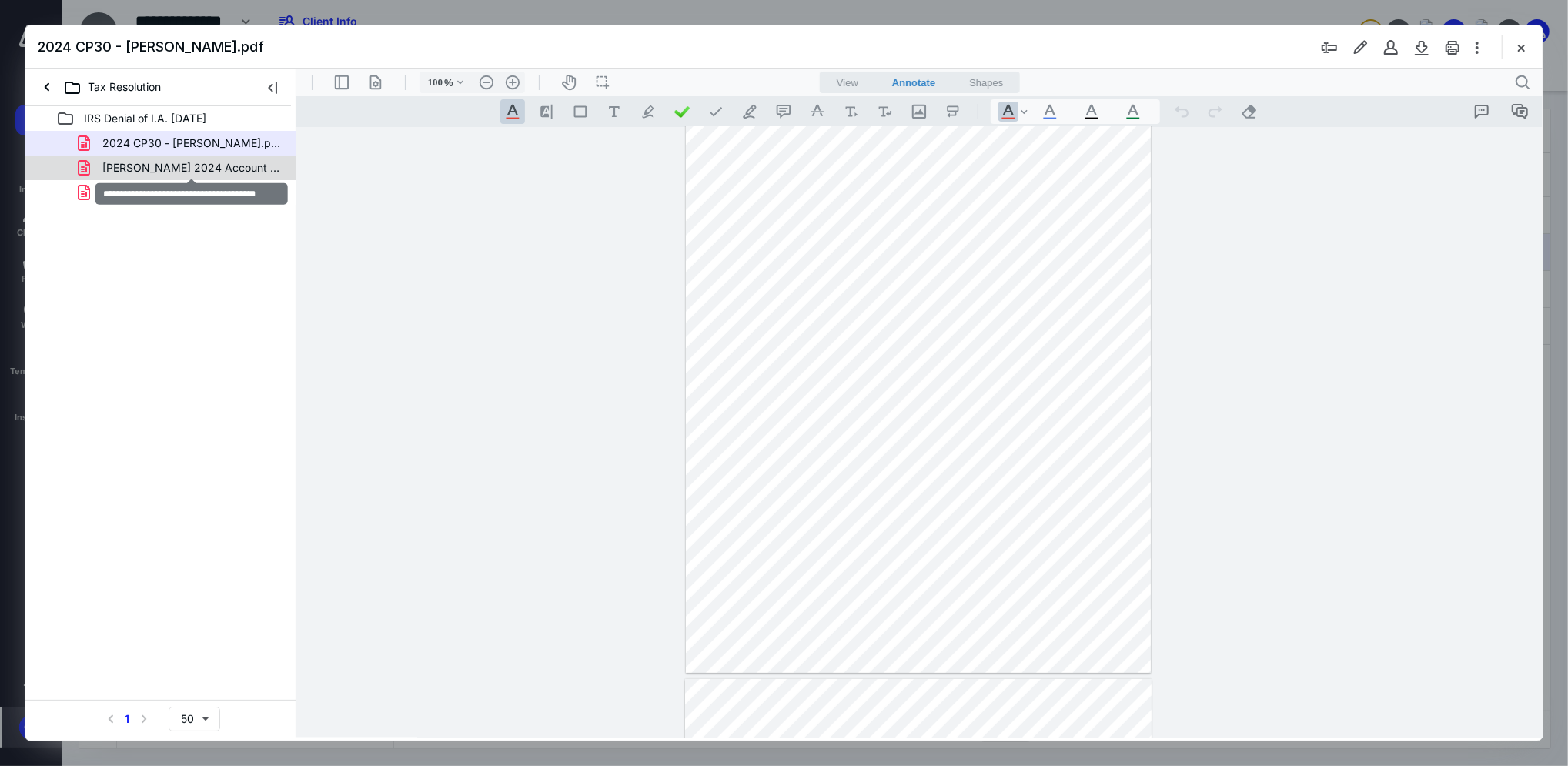 click on "[PERSON_NAME] 2024 Account Transcript.pdf" at bounding box center [192, 168] 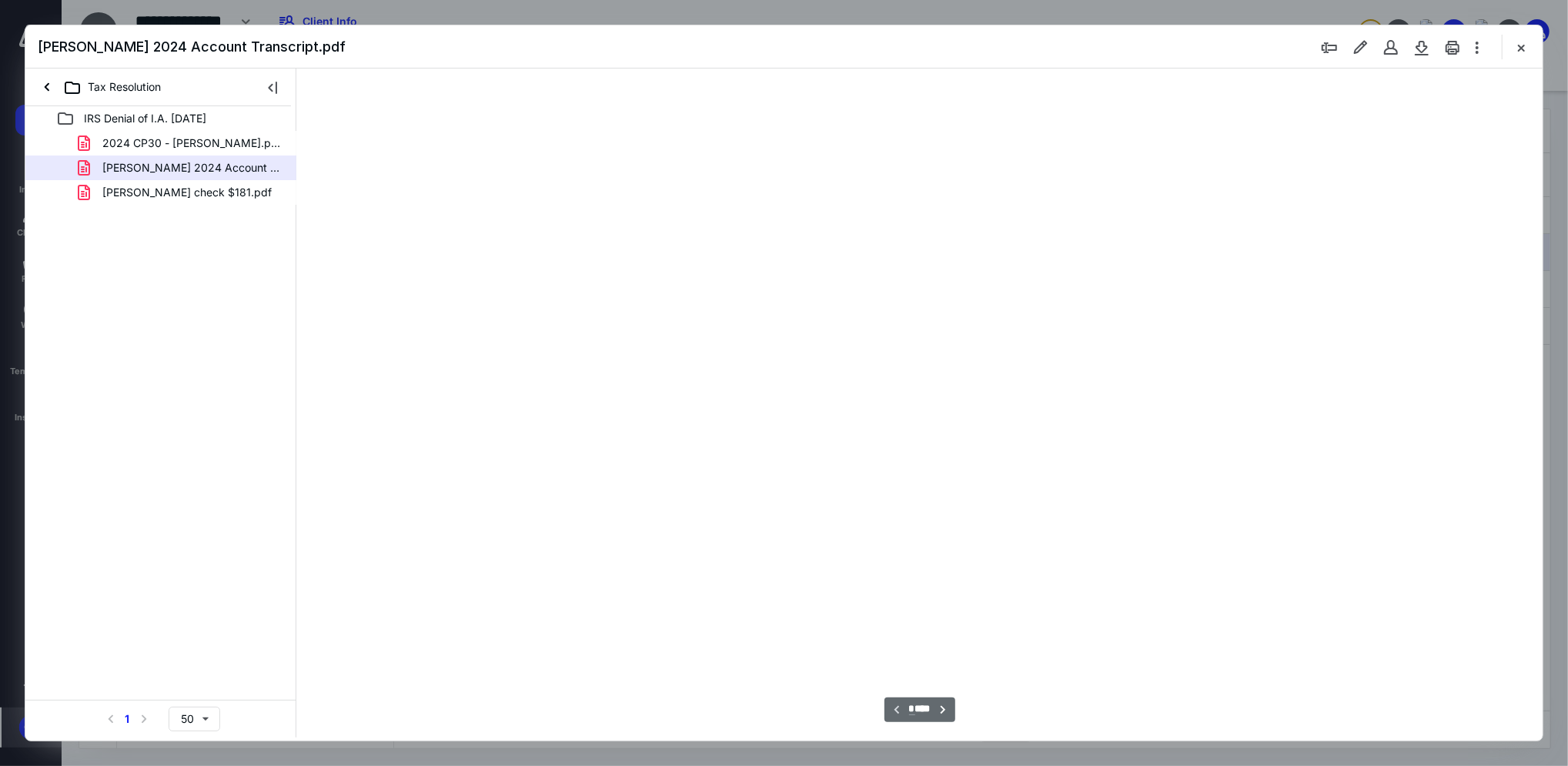scroll, scrollTop: 62, scrollLeft: 0, axis: vertical 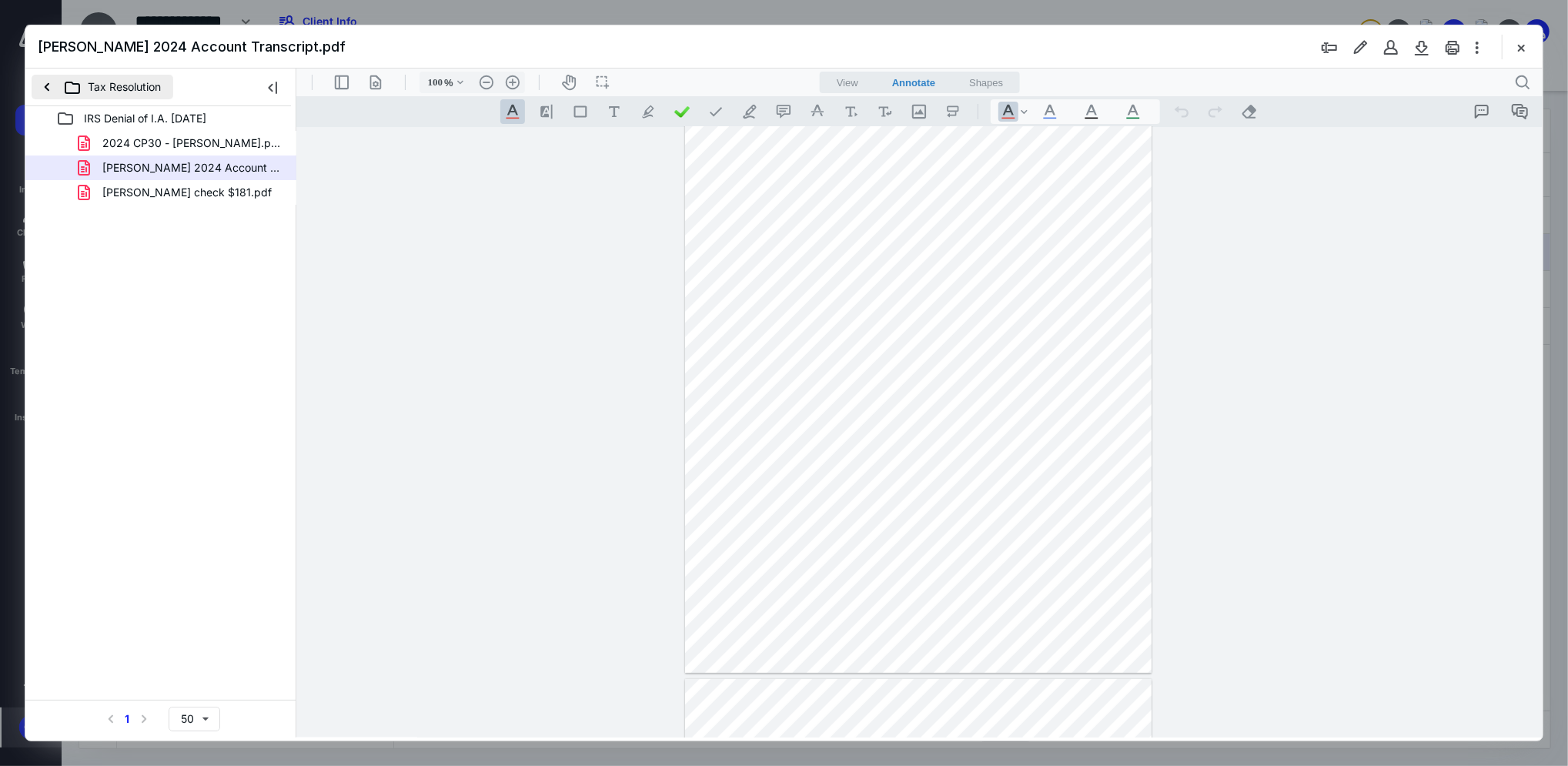 click on "Tax Resolution" at bounding box center (102, 87) 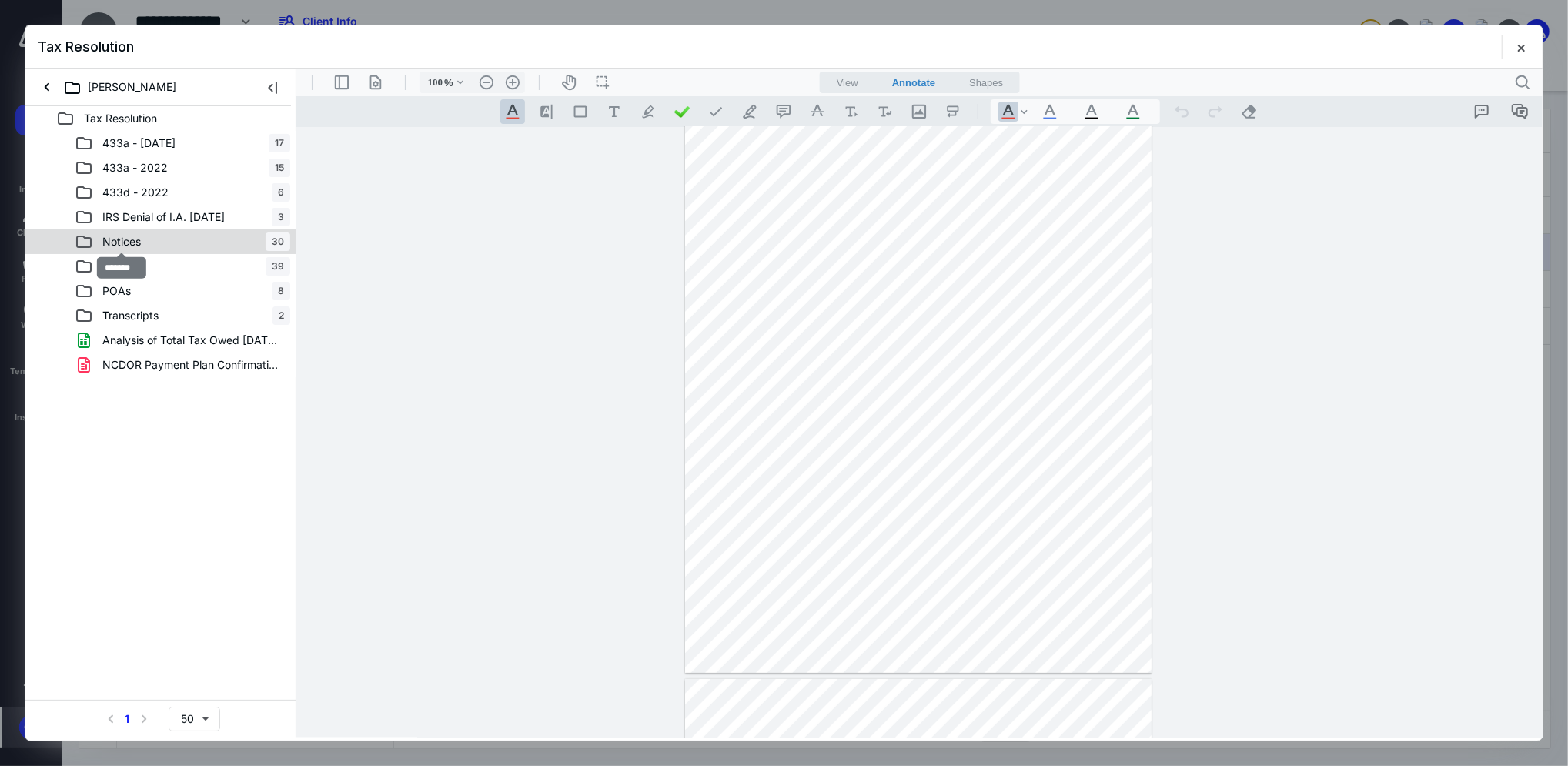 click on "Notices" at bounding box center (122, 242) 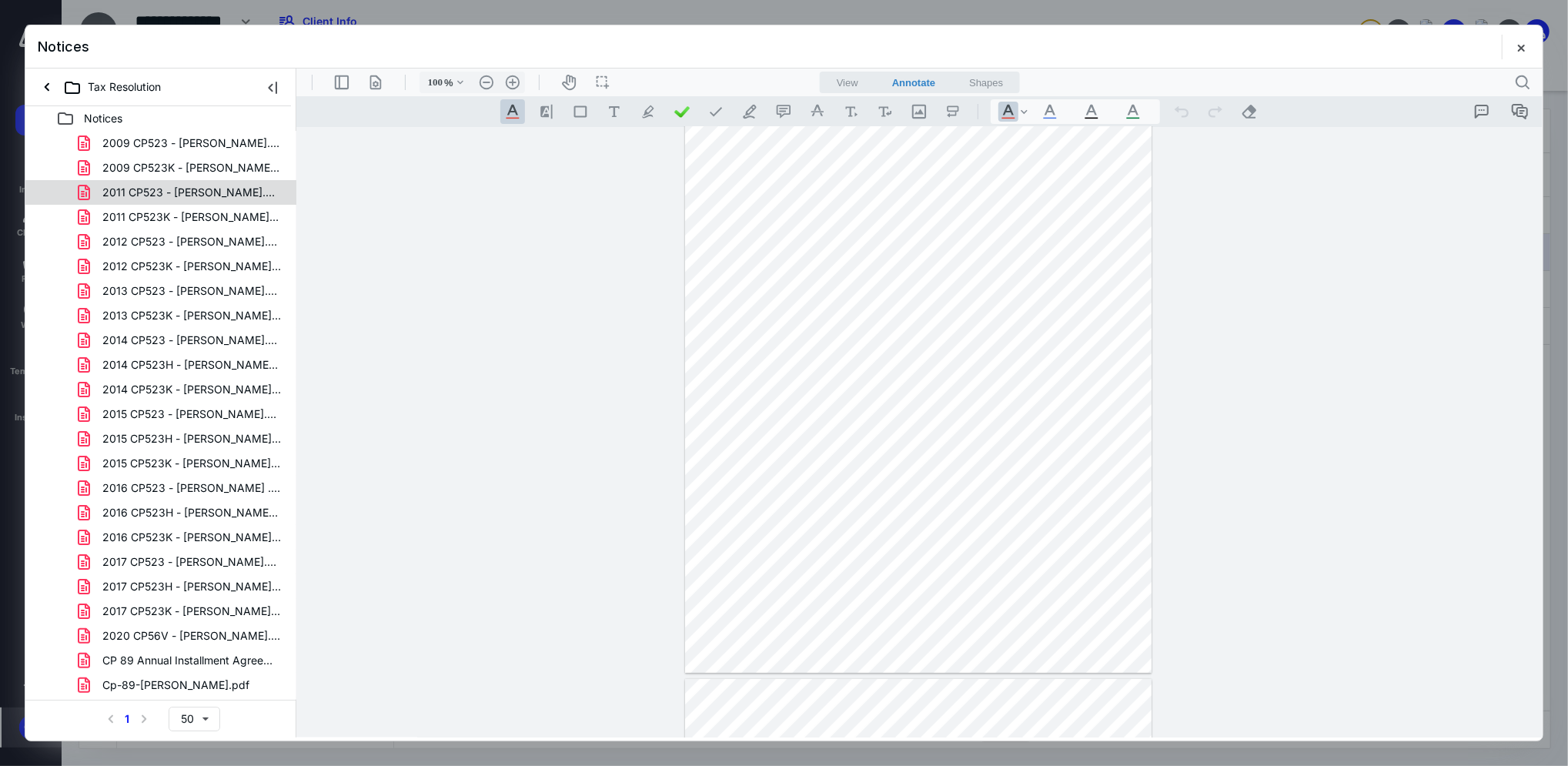 click on "2011 CP523 - [PERSON_NAME].pdf" at bounding box center [161, 192] 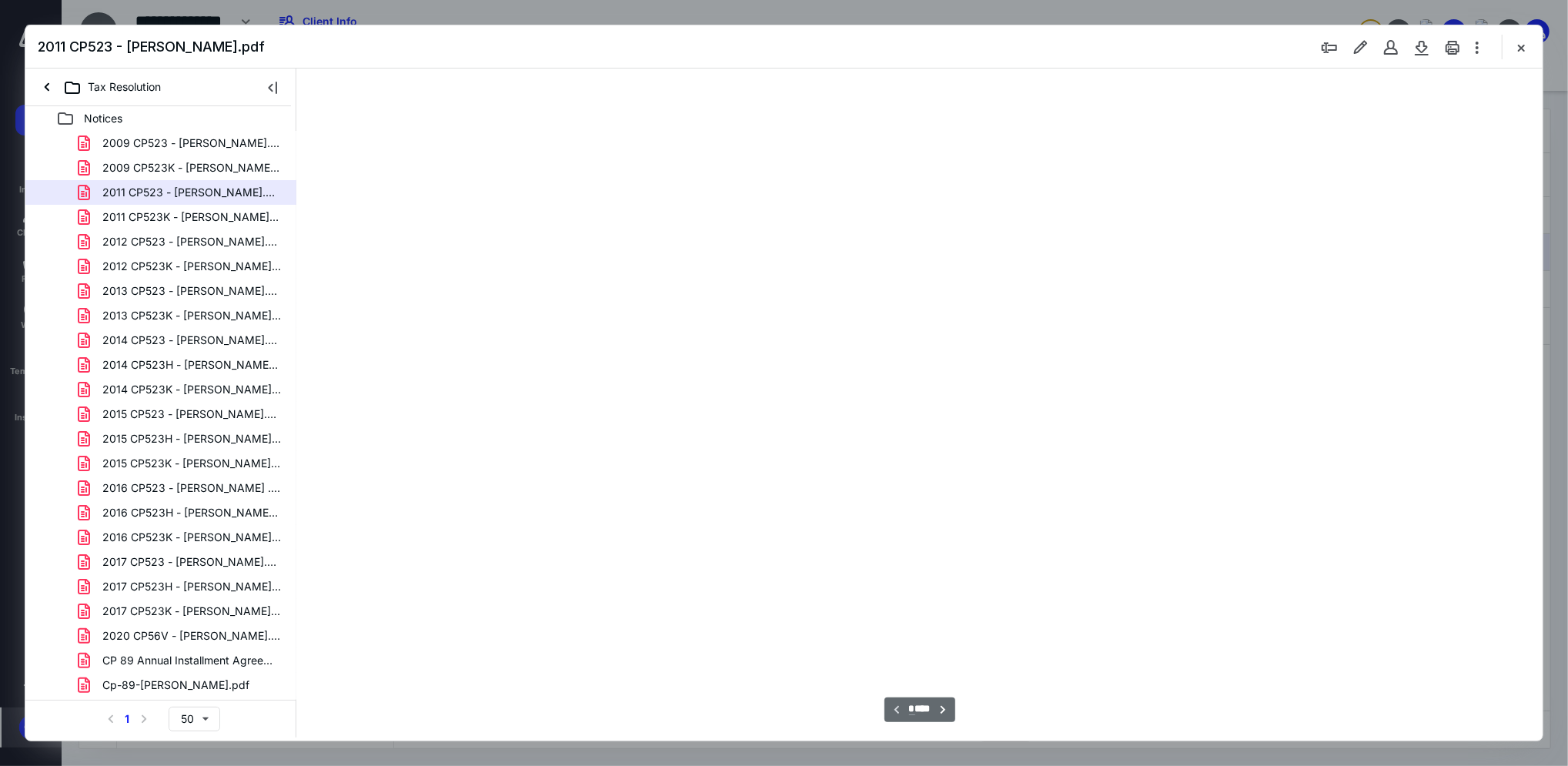 scroll, scrollTop: 62, scrollLeft: 0, axis: vertical 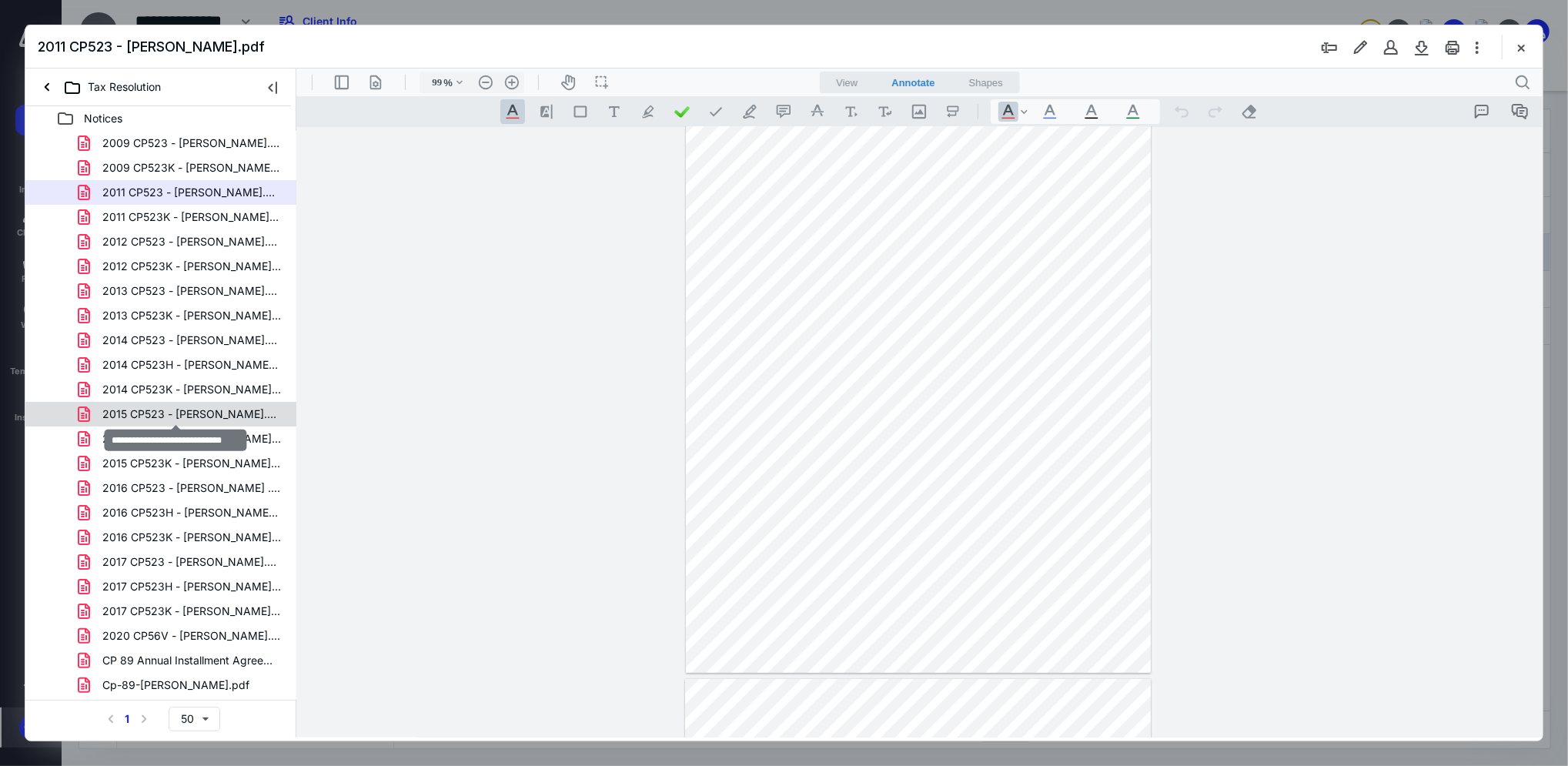 click on "2015 CP523 - [PERSON_NAME].pdf" at bounding box center [192, 414] 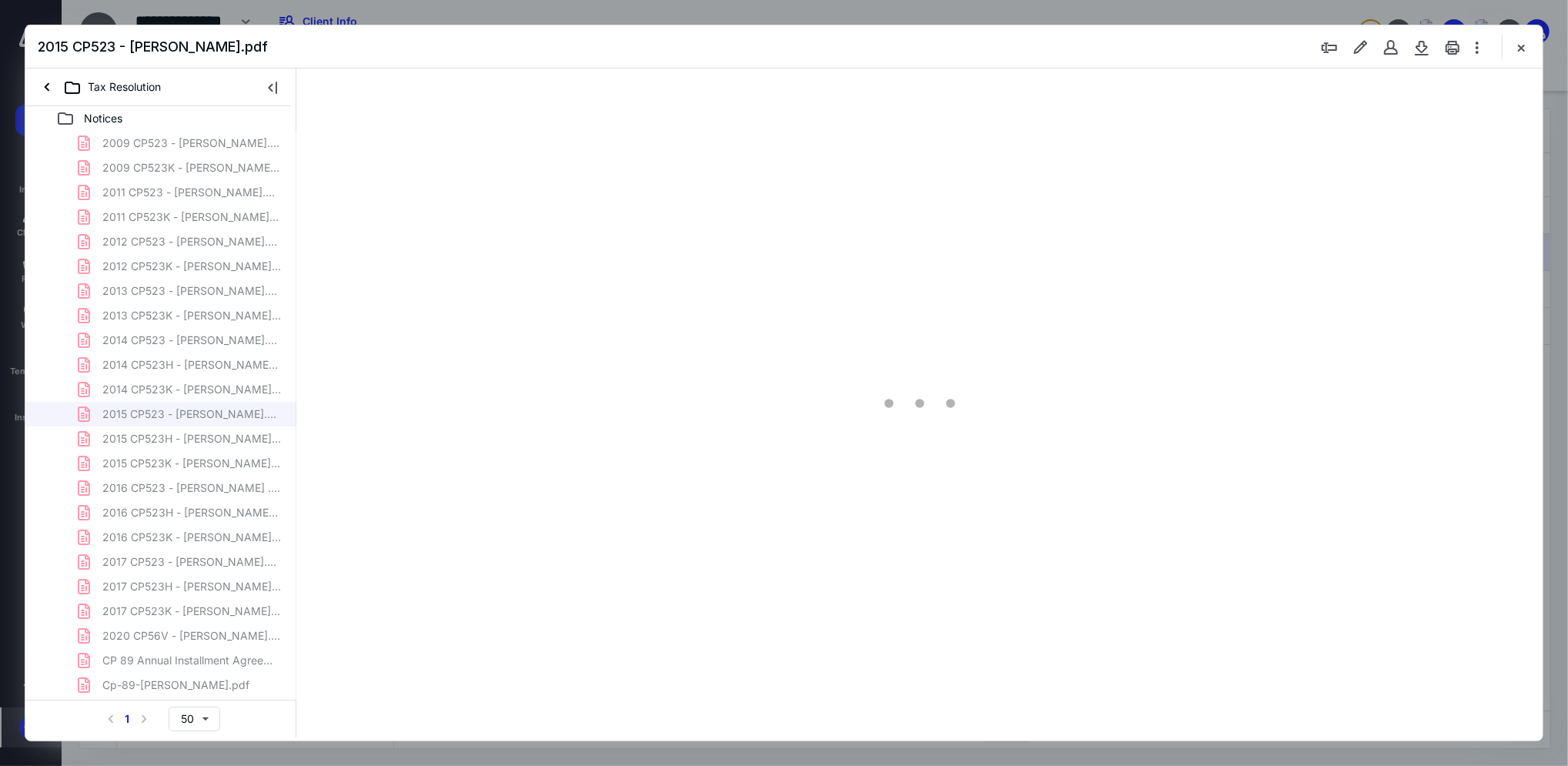 scroll, scrollTop: 62, scrollLeft: 0, axis: vertical 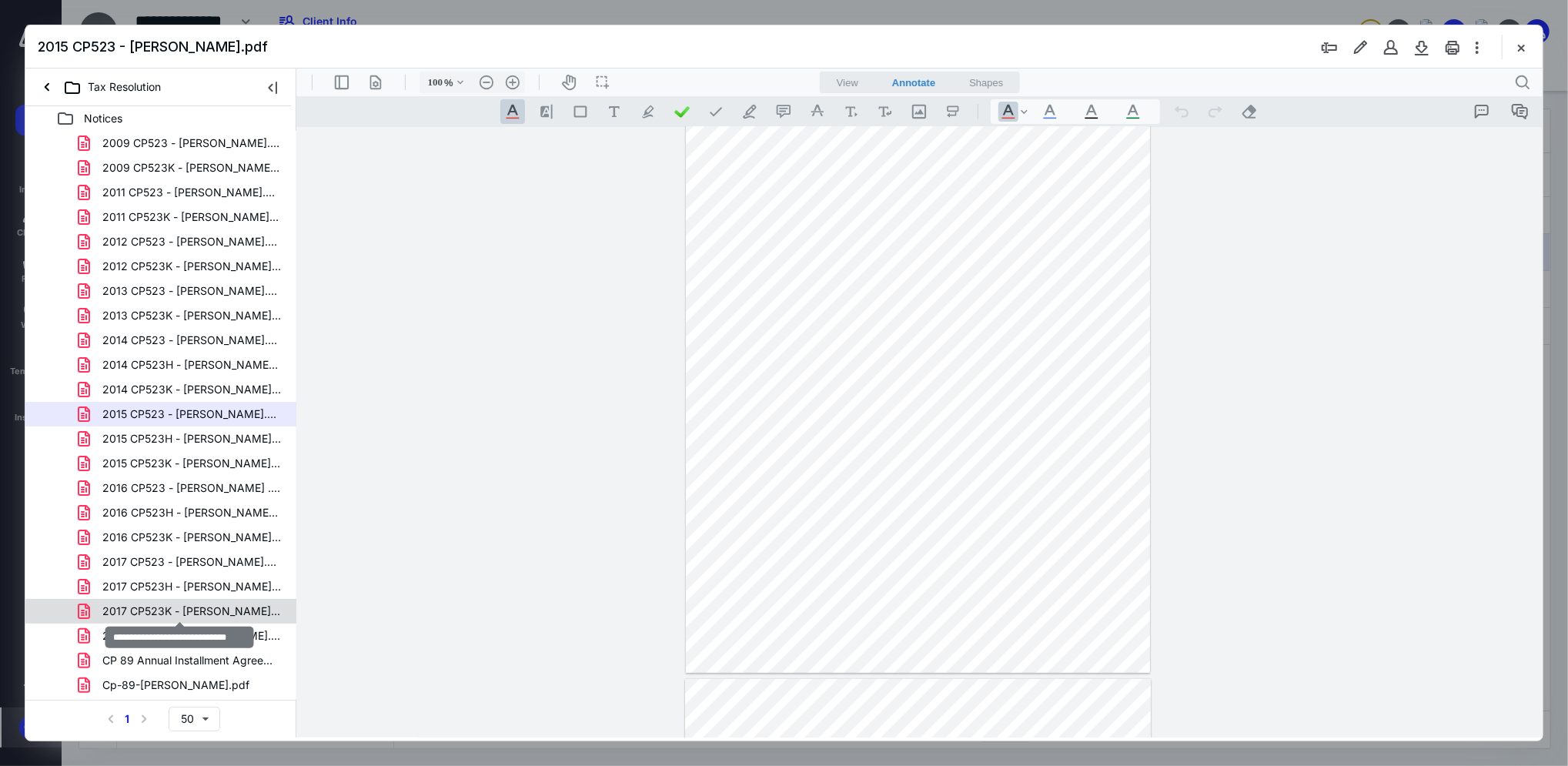 click on "2017 CP523K - [PERSON_NAME].pdf" at bounding box center [192, 611] 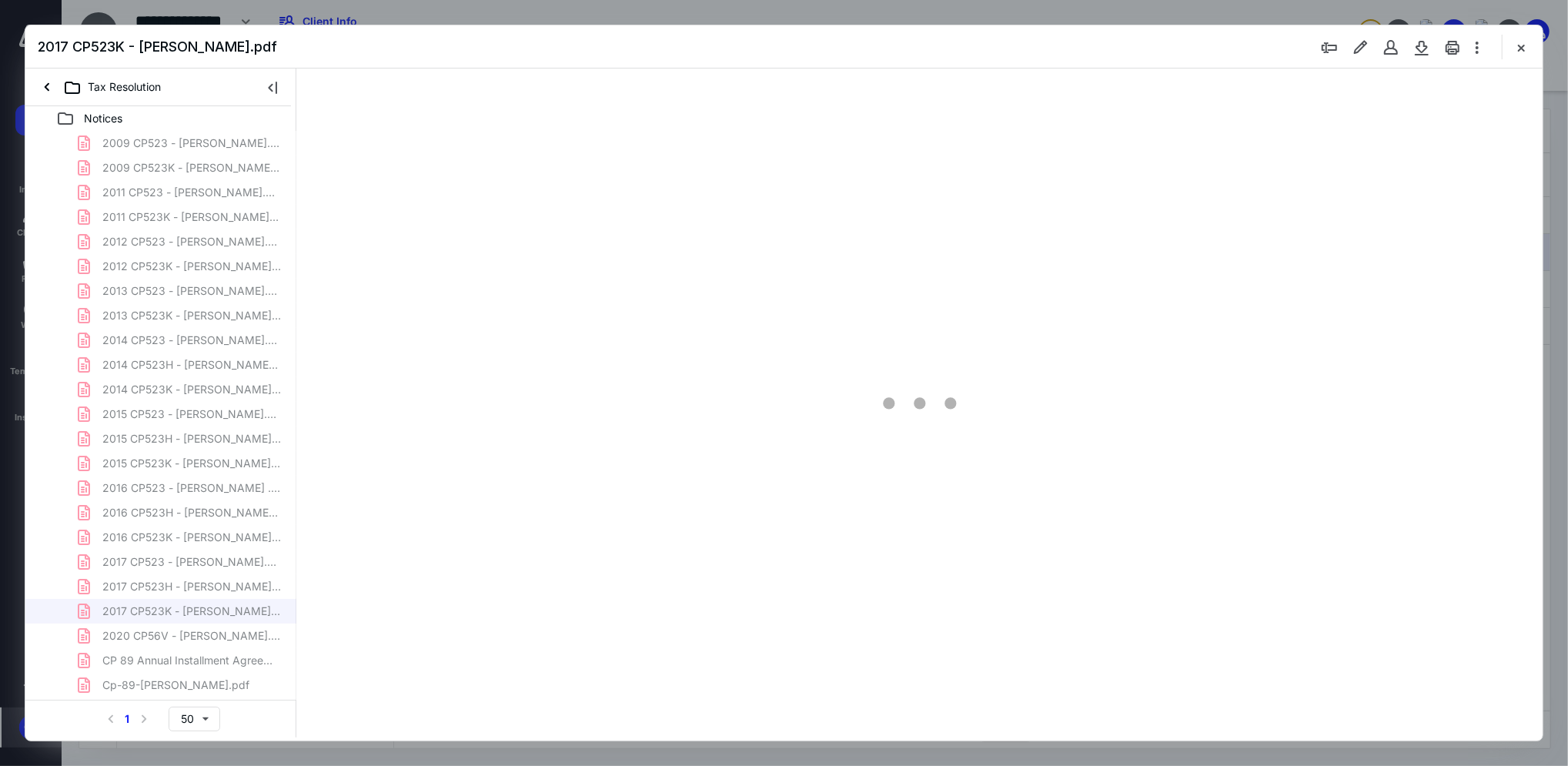 scroll, scrollTop: 62, scrollLeft: 0, axis: vertical 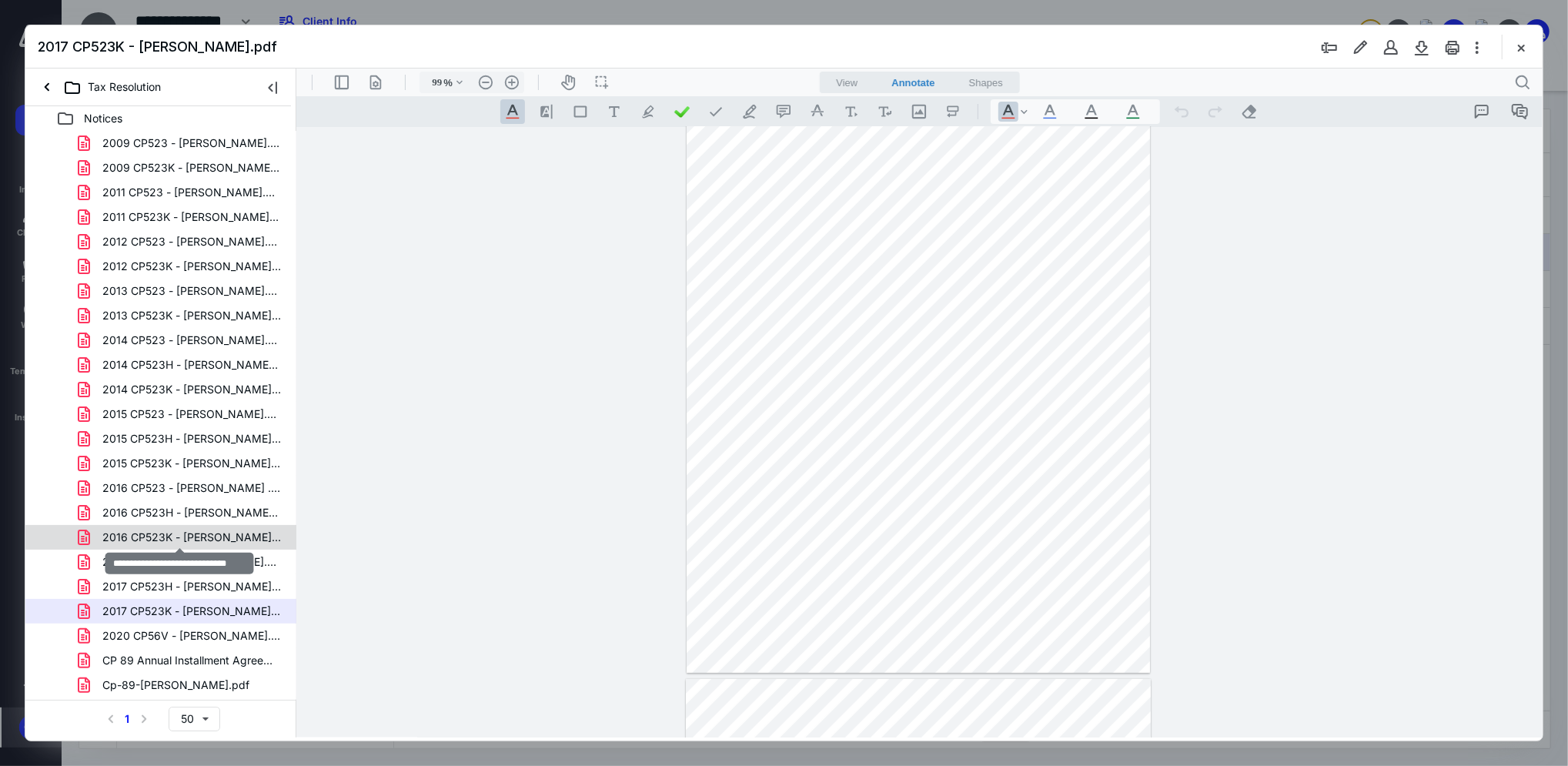 click on "2016 CP523K - [PERSON_NAME].pdf" at bounding box center [192, 537] 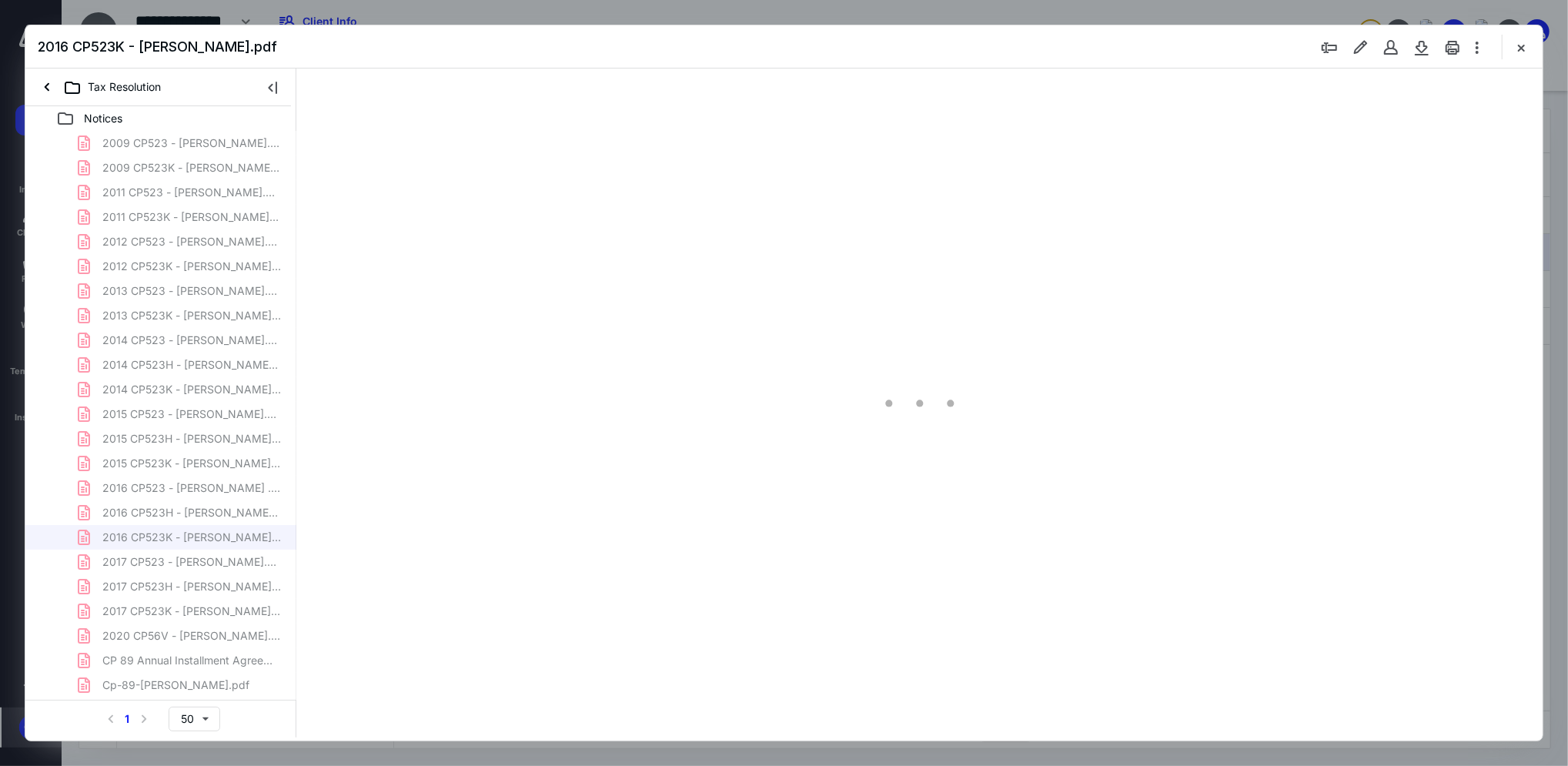 scroll, scrollTop: 62, scrollLeft: 0, axis: vertical 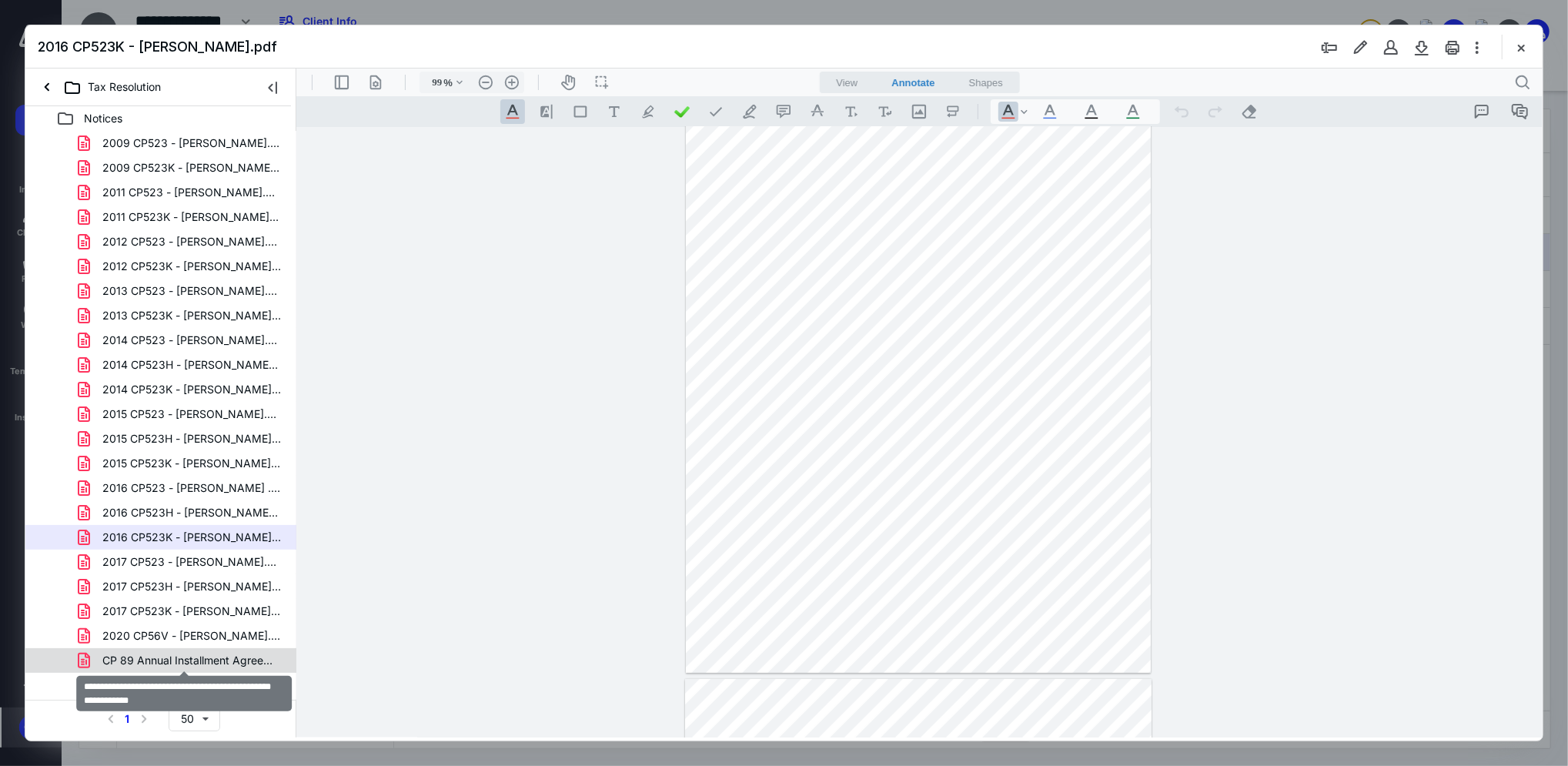 click on "CP 89 Annual Installment Agreement Statement - [PERSON_NAME].pdf" at bounding box center (192, 661) 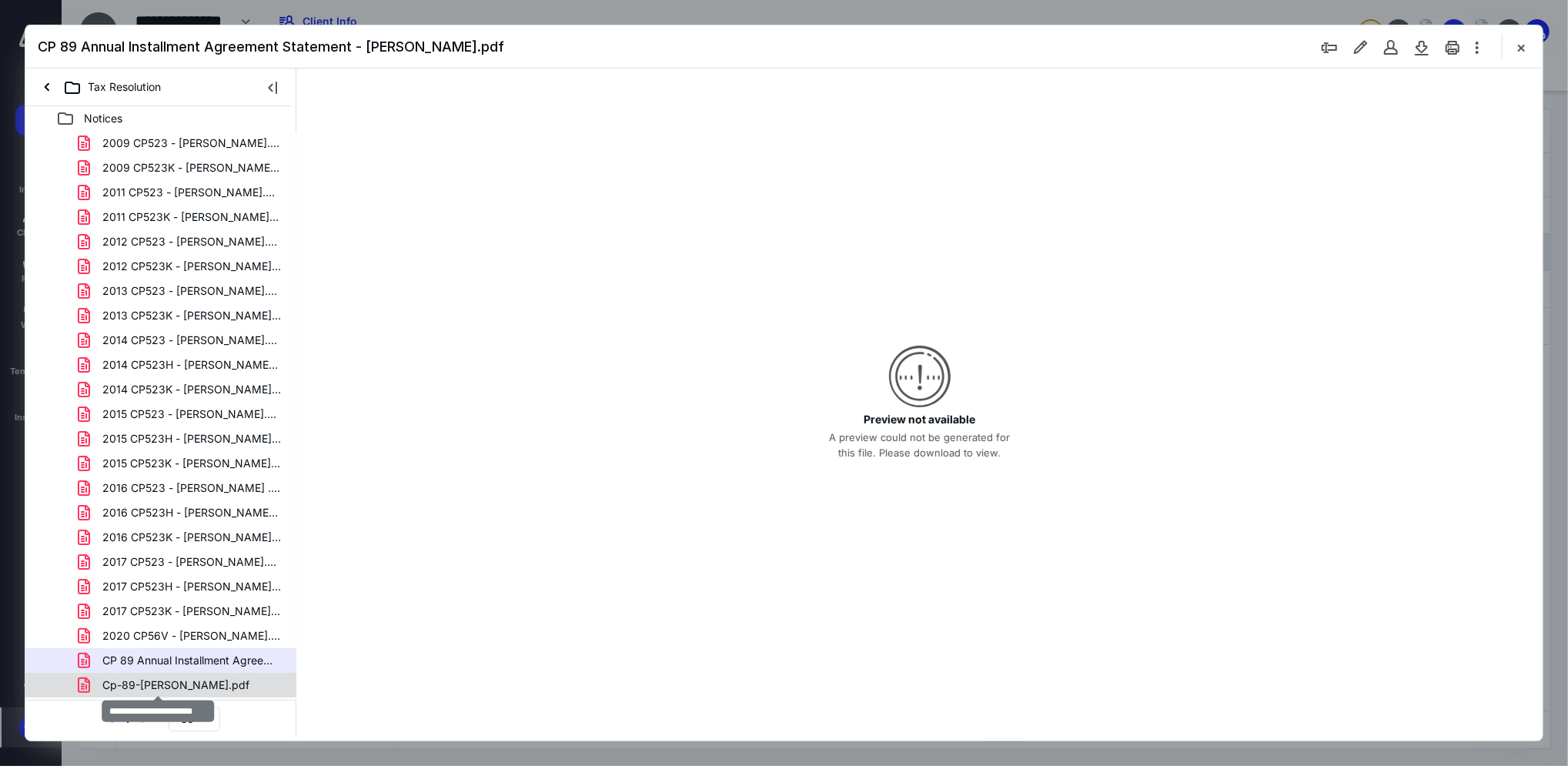 click on "Cp-89-[PERSON_NAME].pdf" at bounding box center [176, 685] 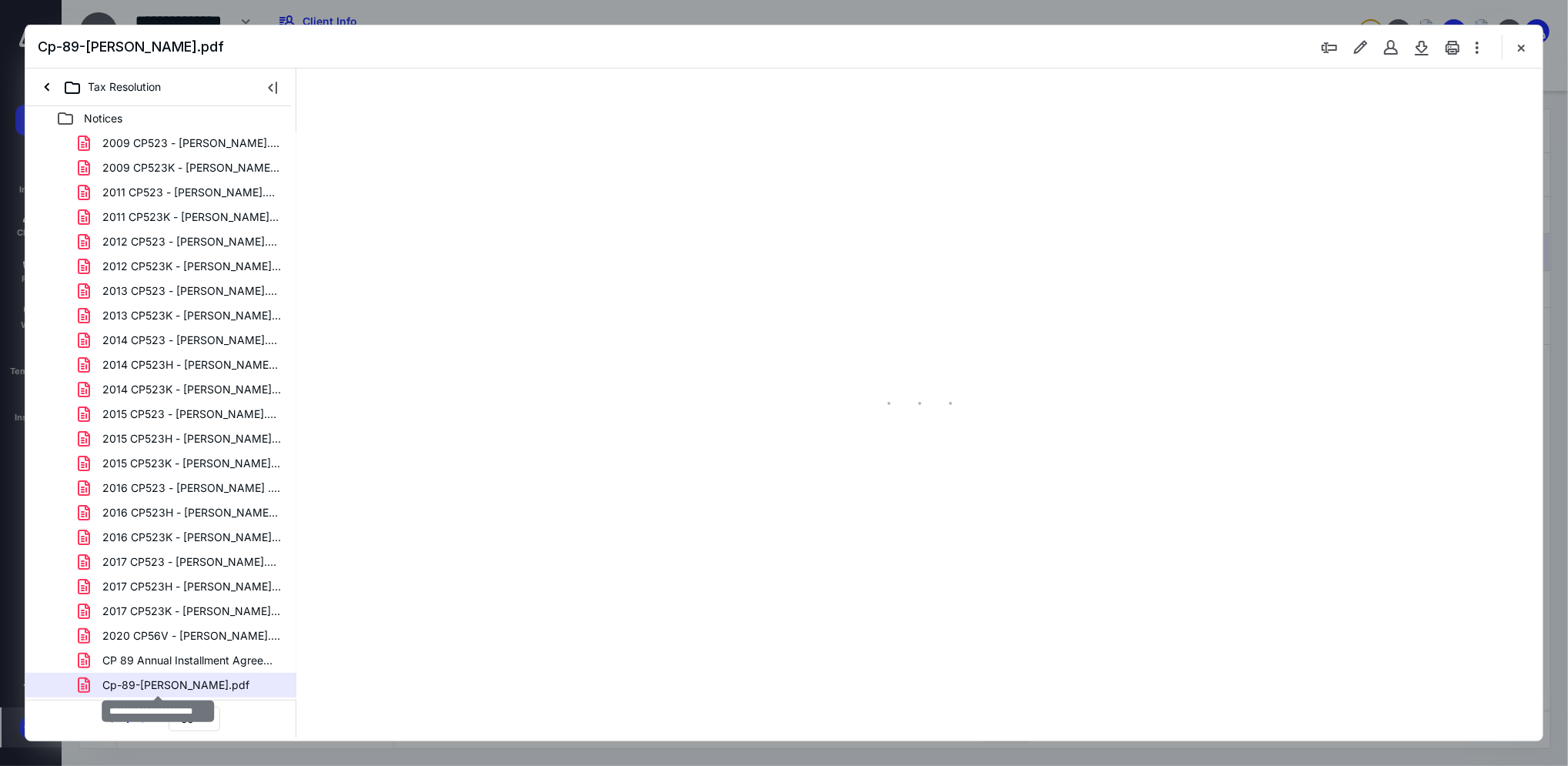 scroll, scrollTop: 62, scrollLeft: 0, axis: vertical 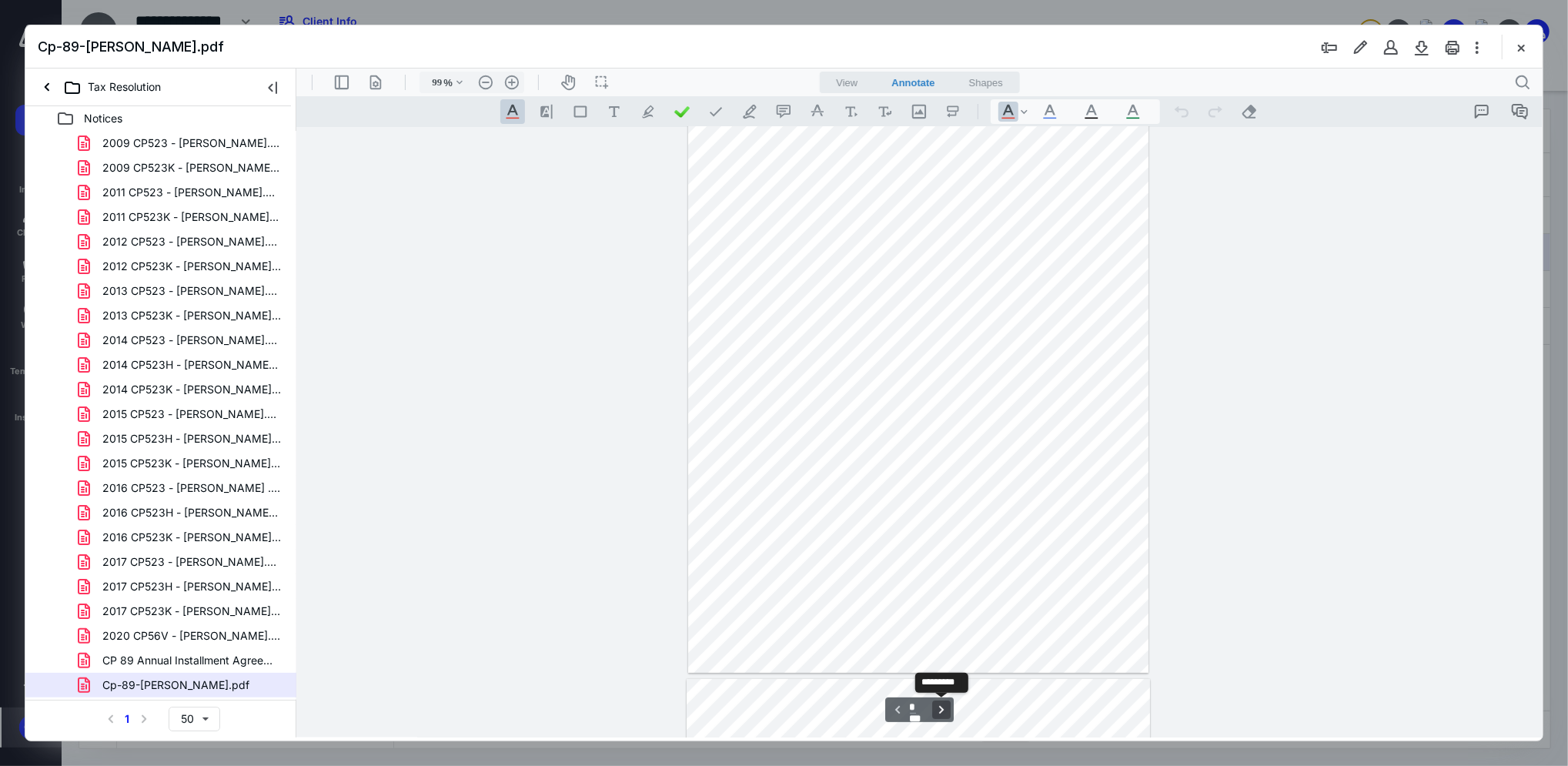 click on "**********" at bounding box center [941, 709] 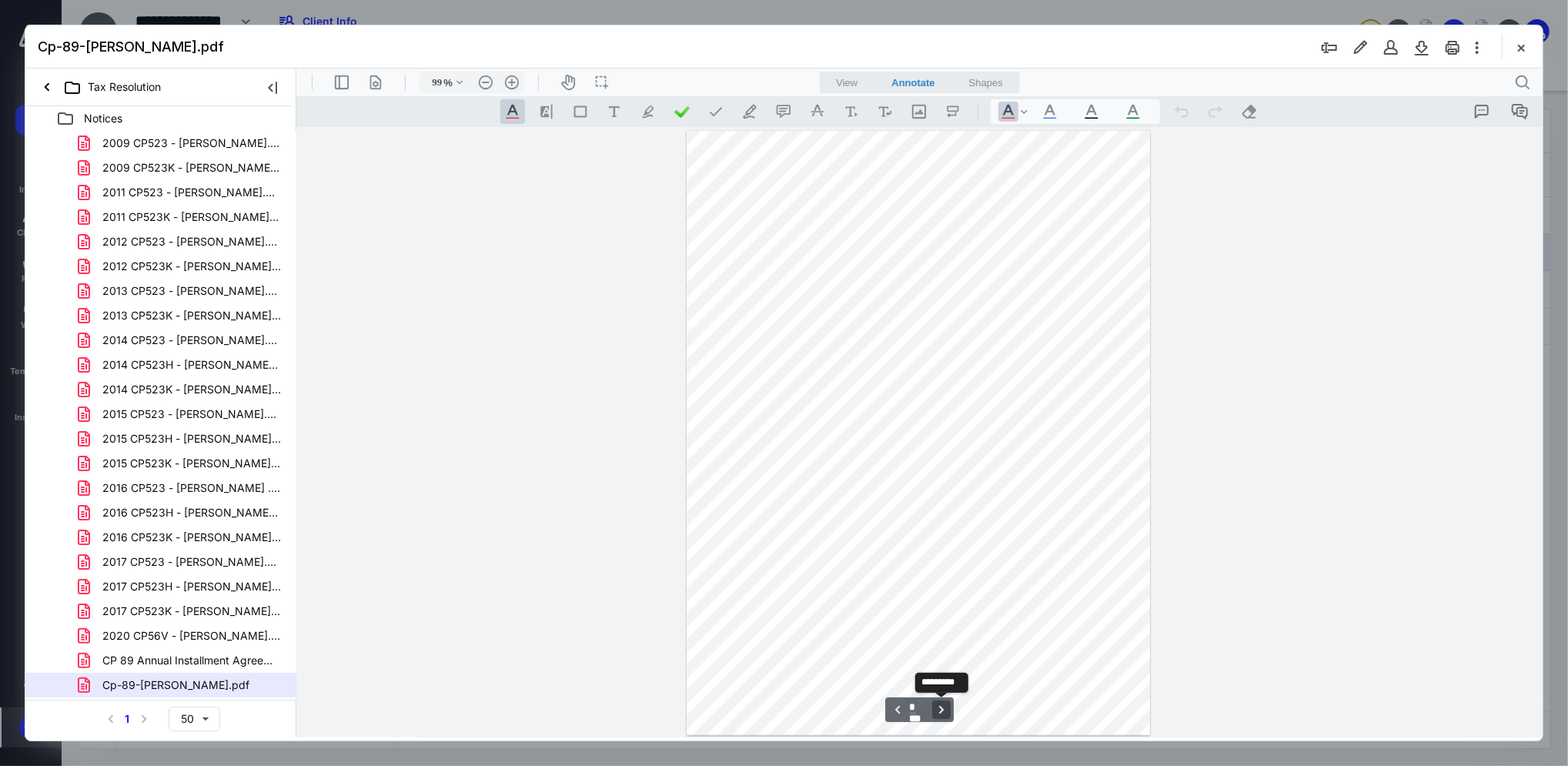 click on "**********" at bounding box center (941, 709) 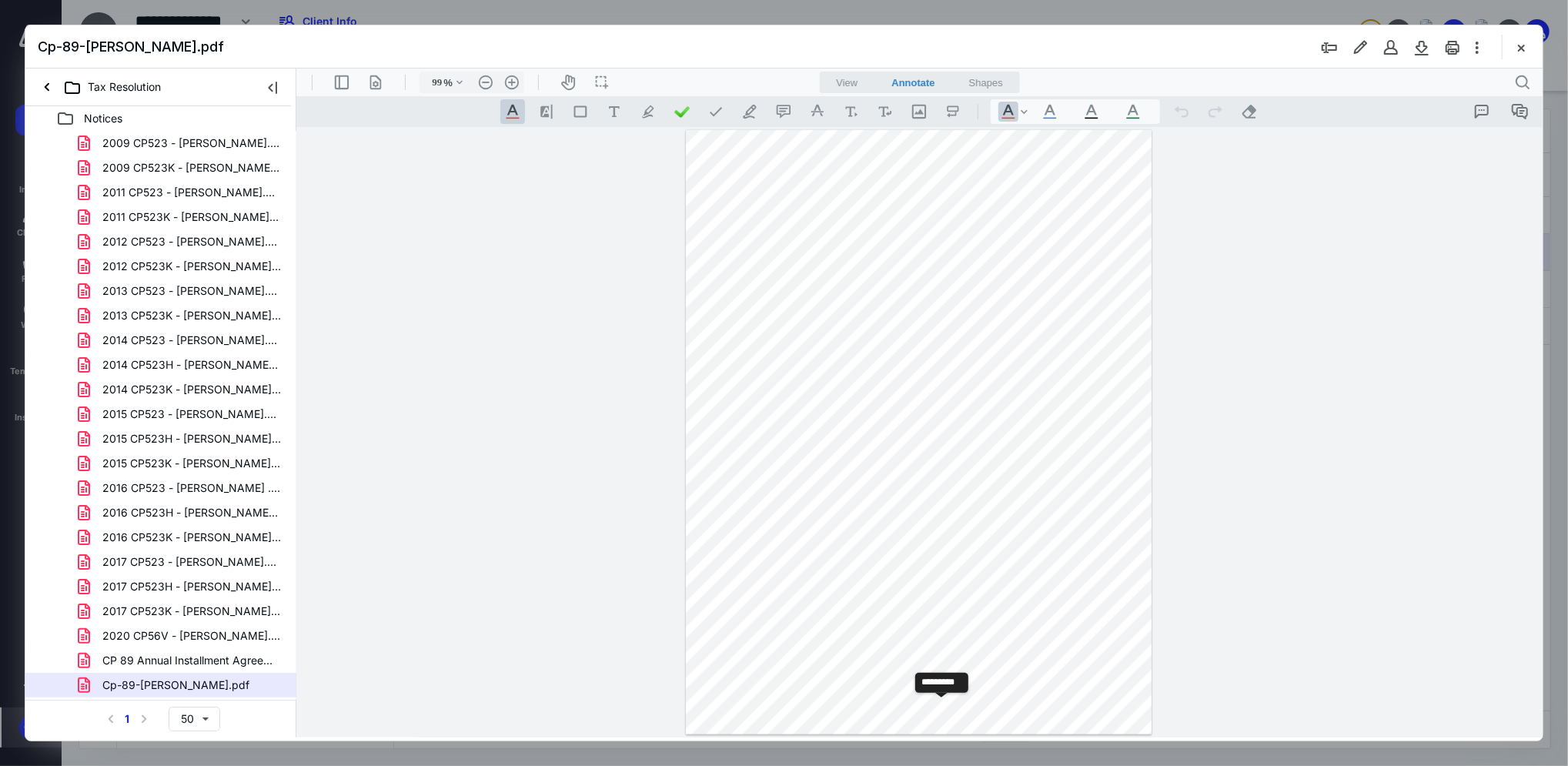 click on "**********" at bounding box center [941, 709] 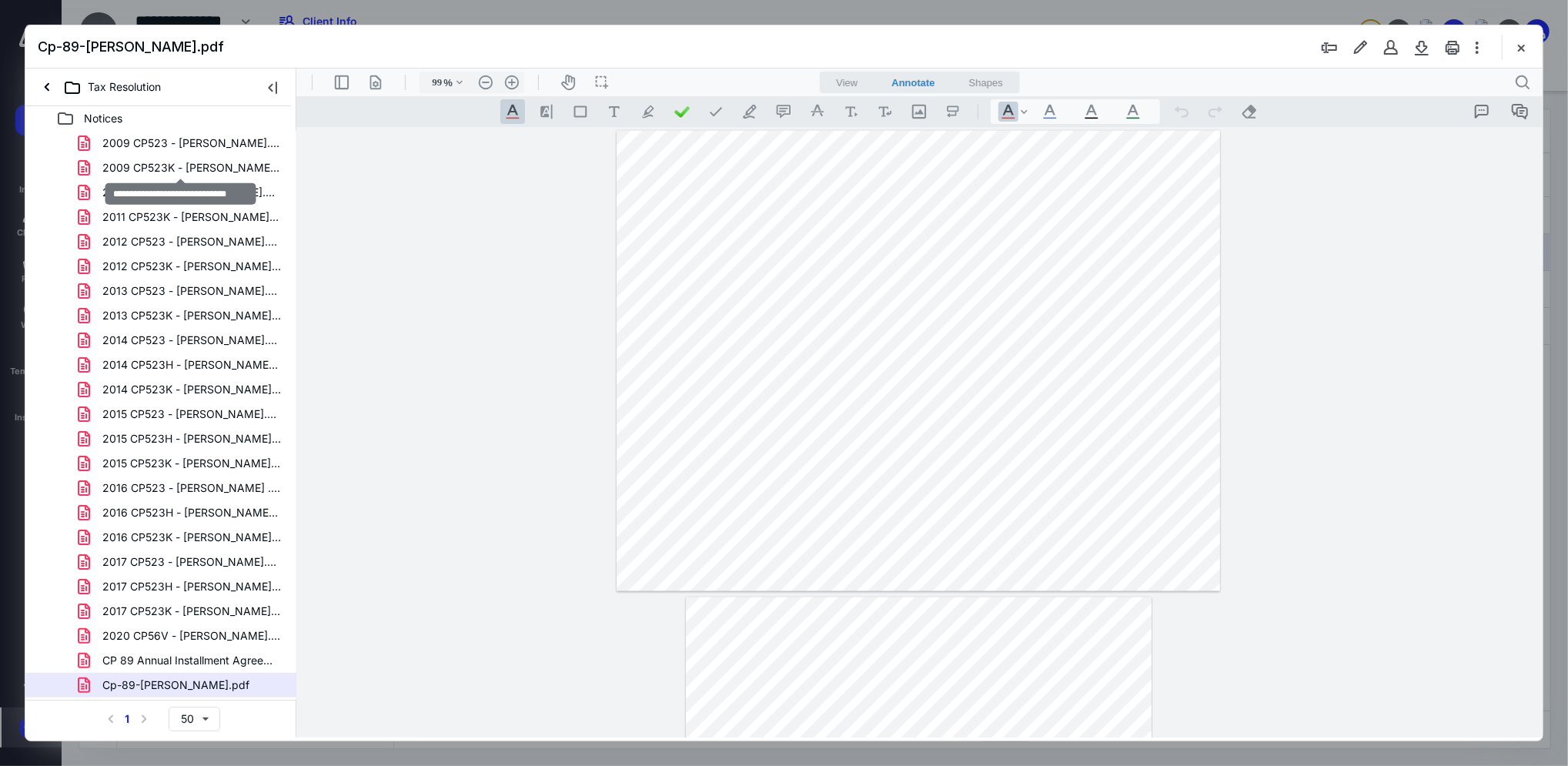 click on "2009 CP523K - [PERSON_NAME].pdf" at bounding box center (192, 168) 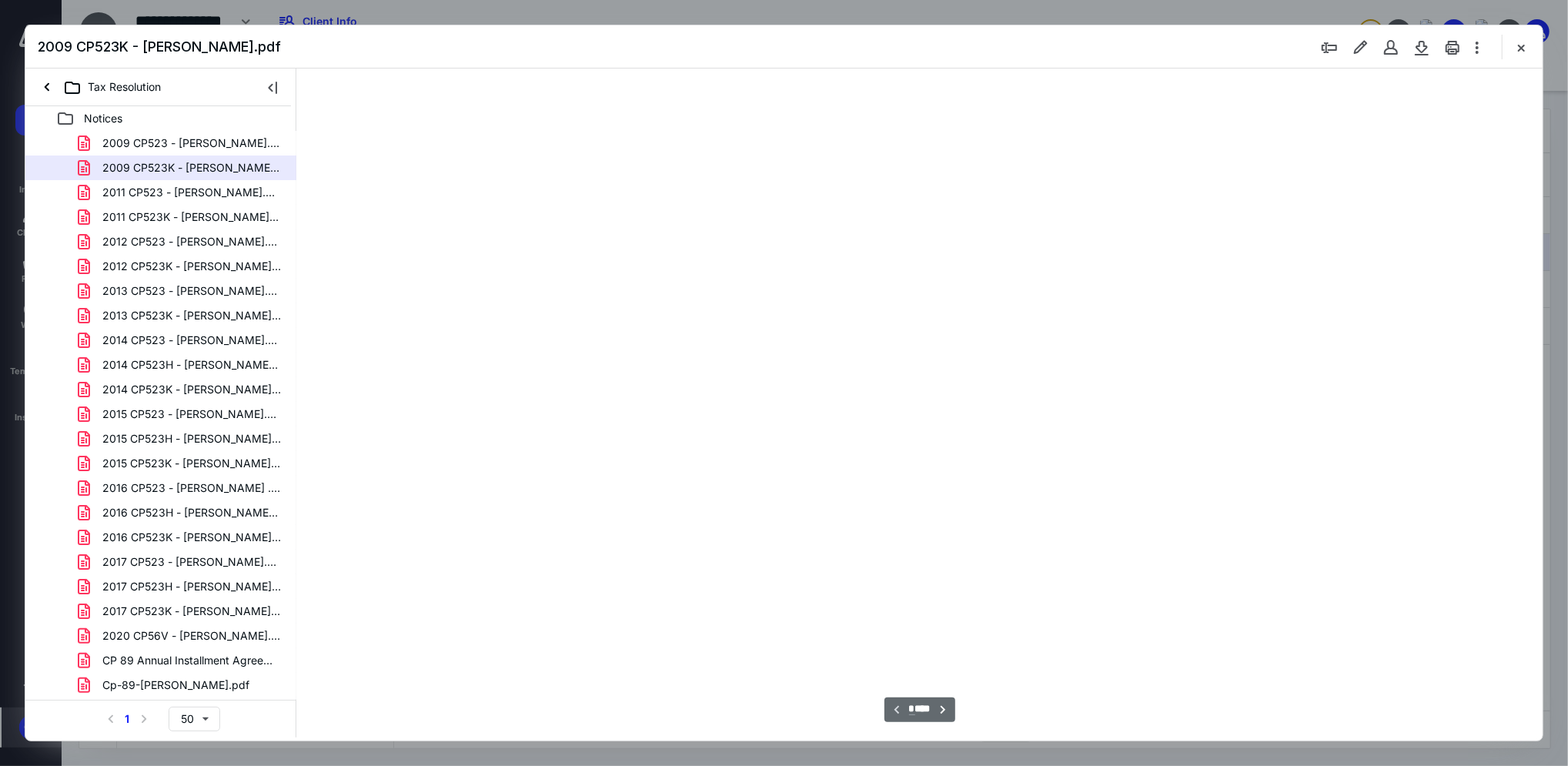 scroll, scrollTop: 62, scrollLeft: 0, axis: vertical 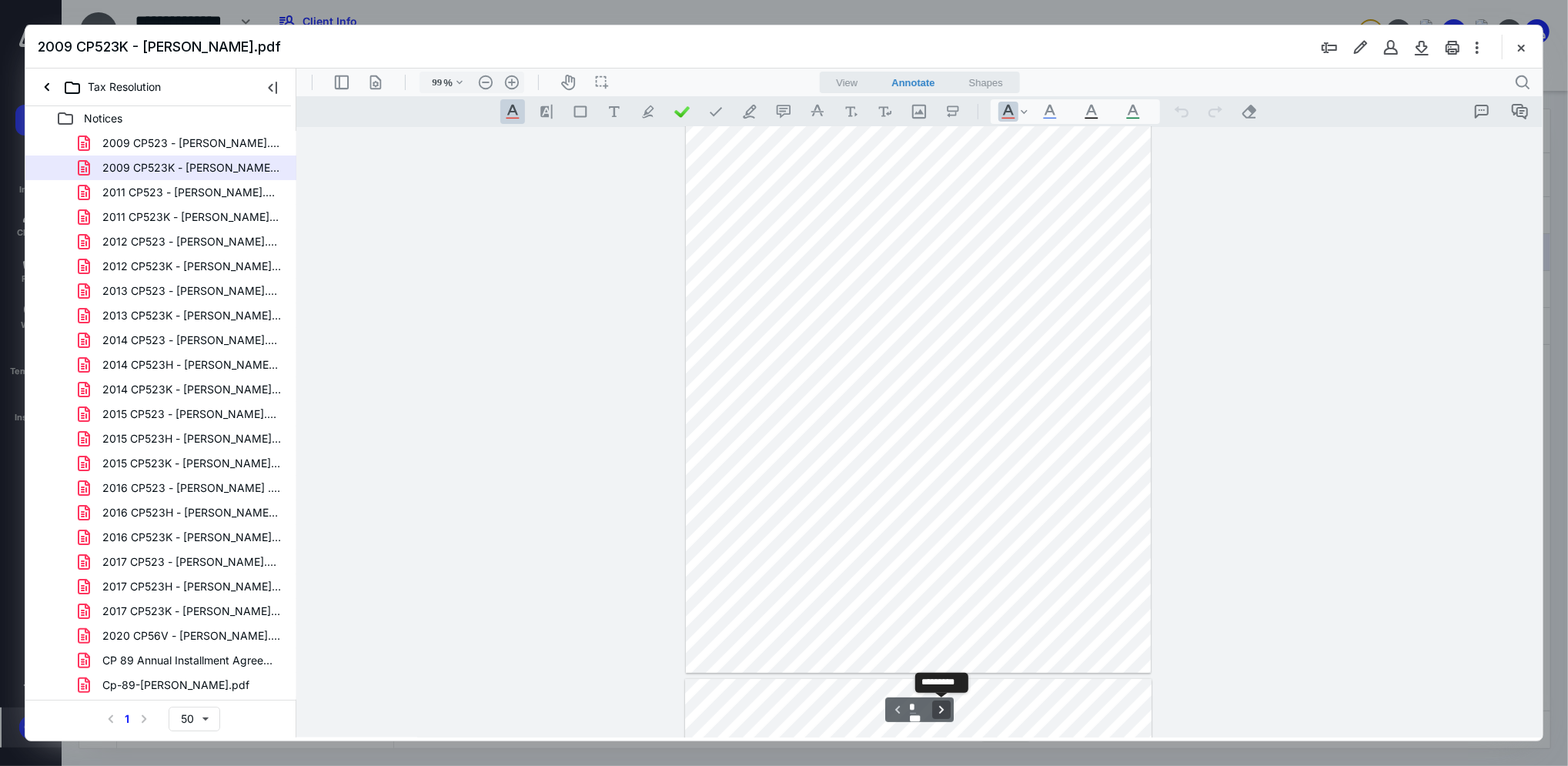 click on "**********" at bounding box center [941, 709] 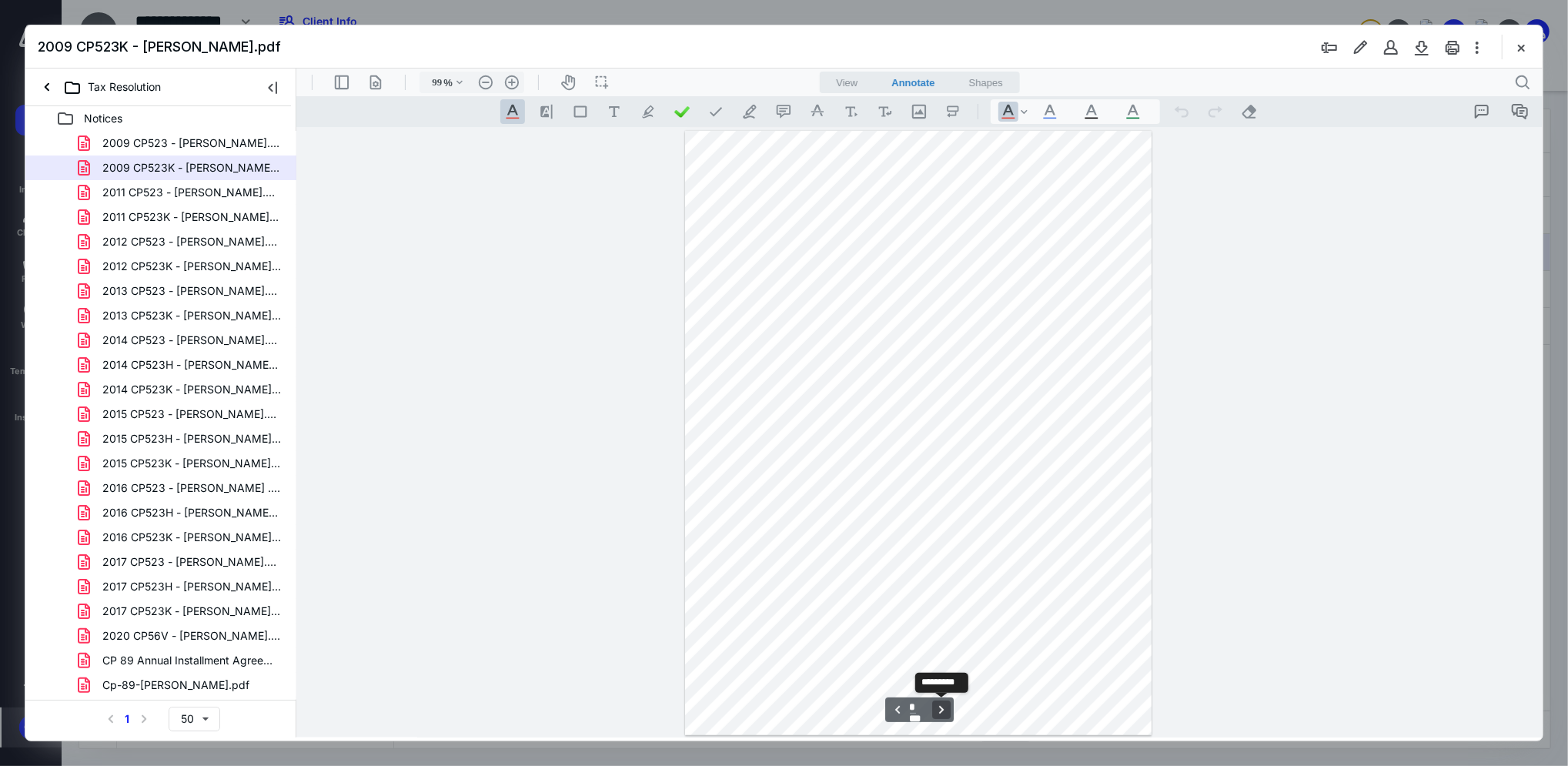 click on "**********" at bounding box center (941, 709) 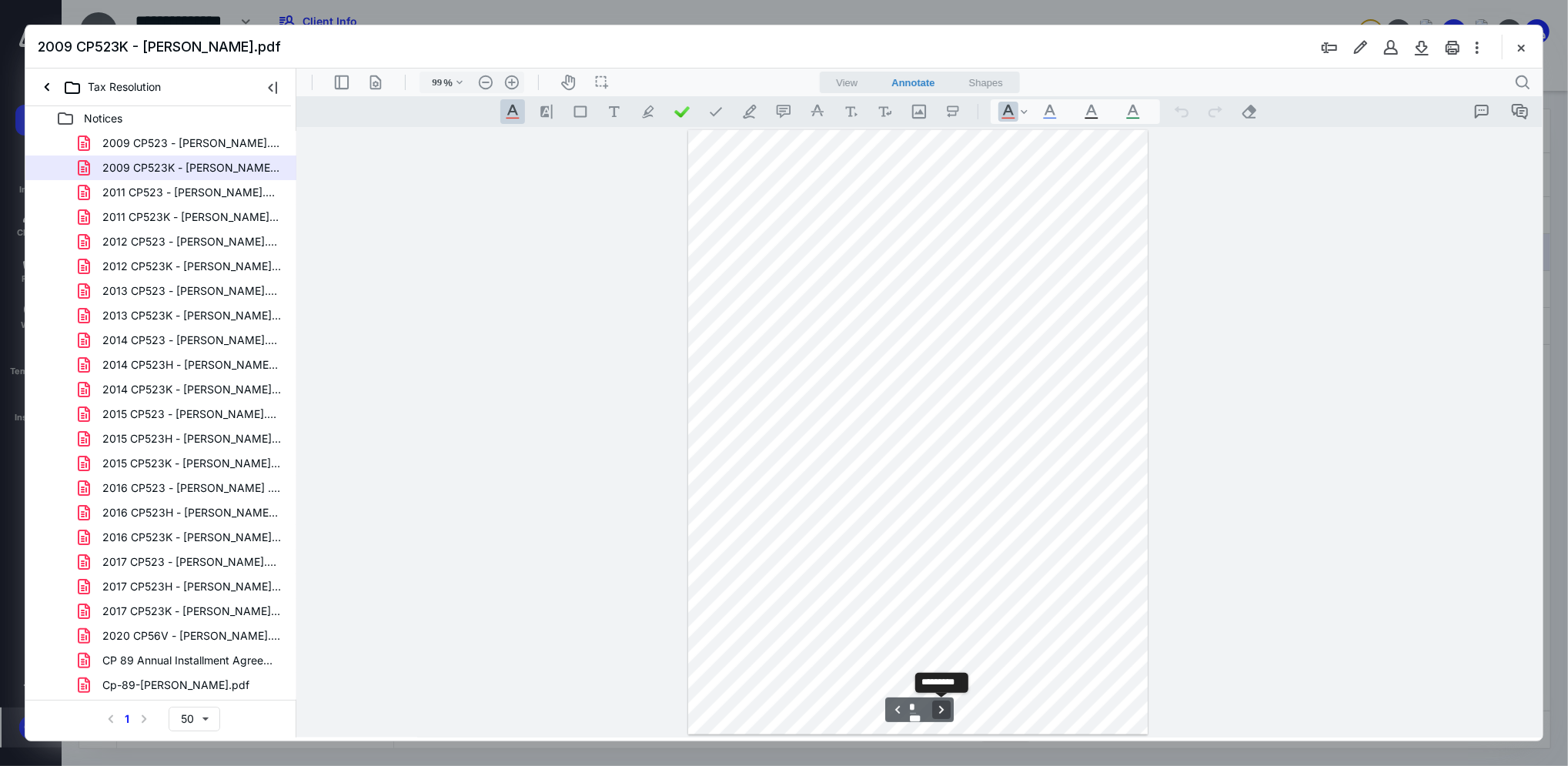 click on "**********" at bounding box center (941, 709) 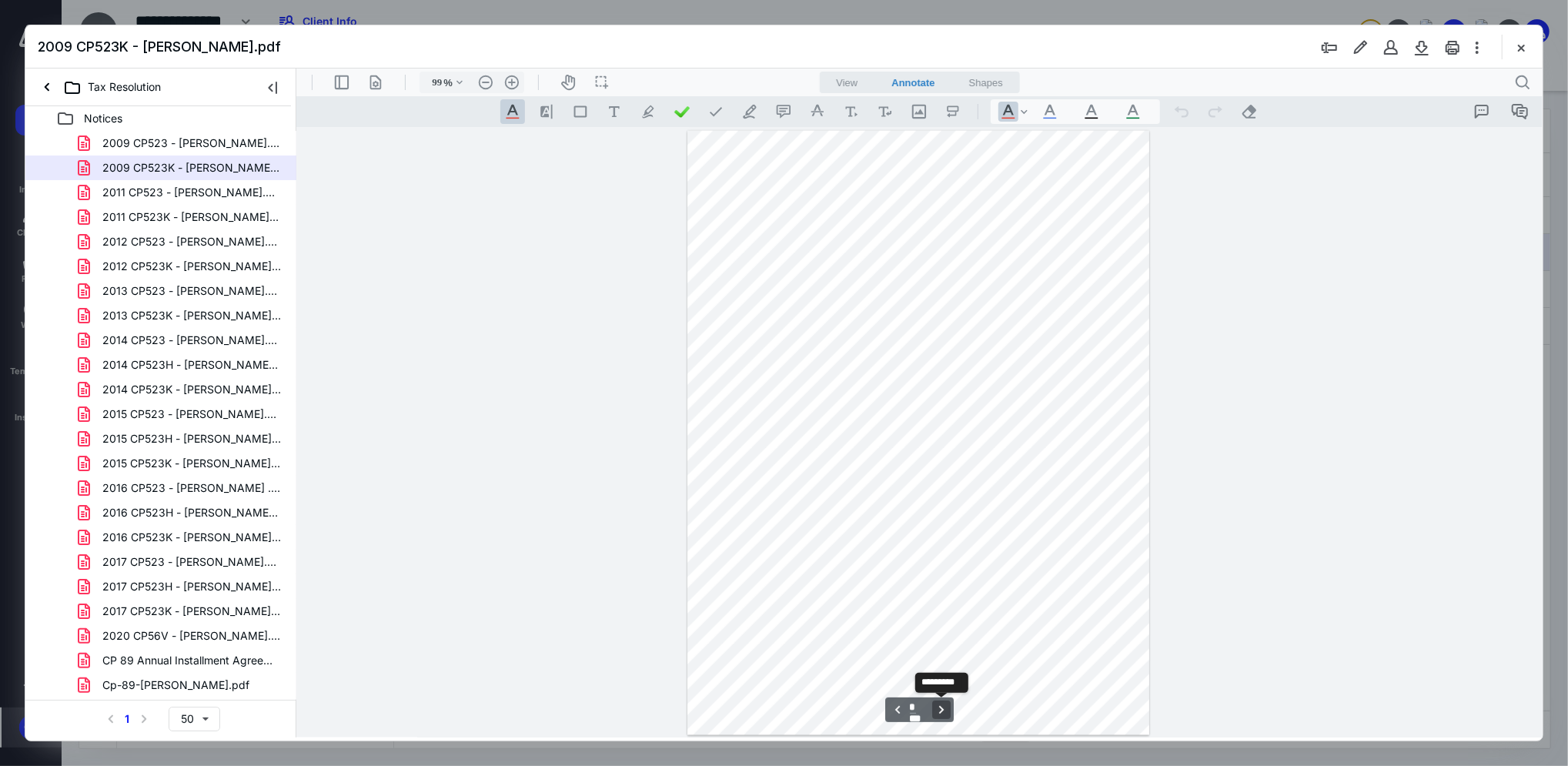 click on "**********" at bounding box center [941, 709] 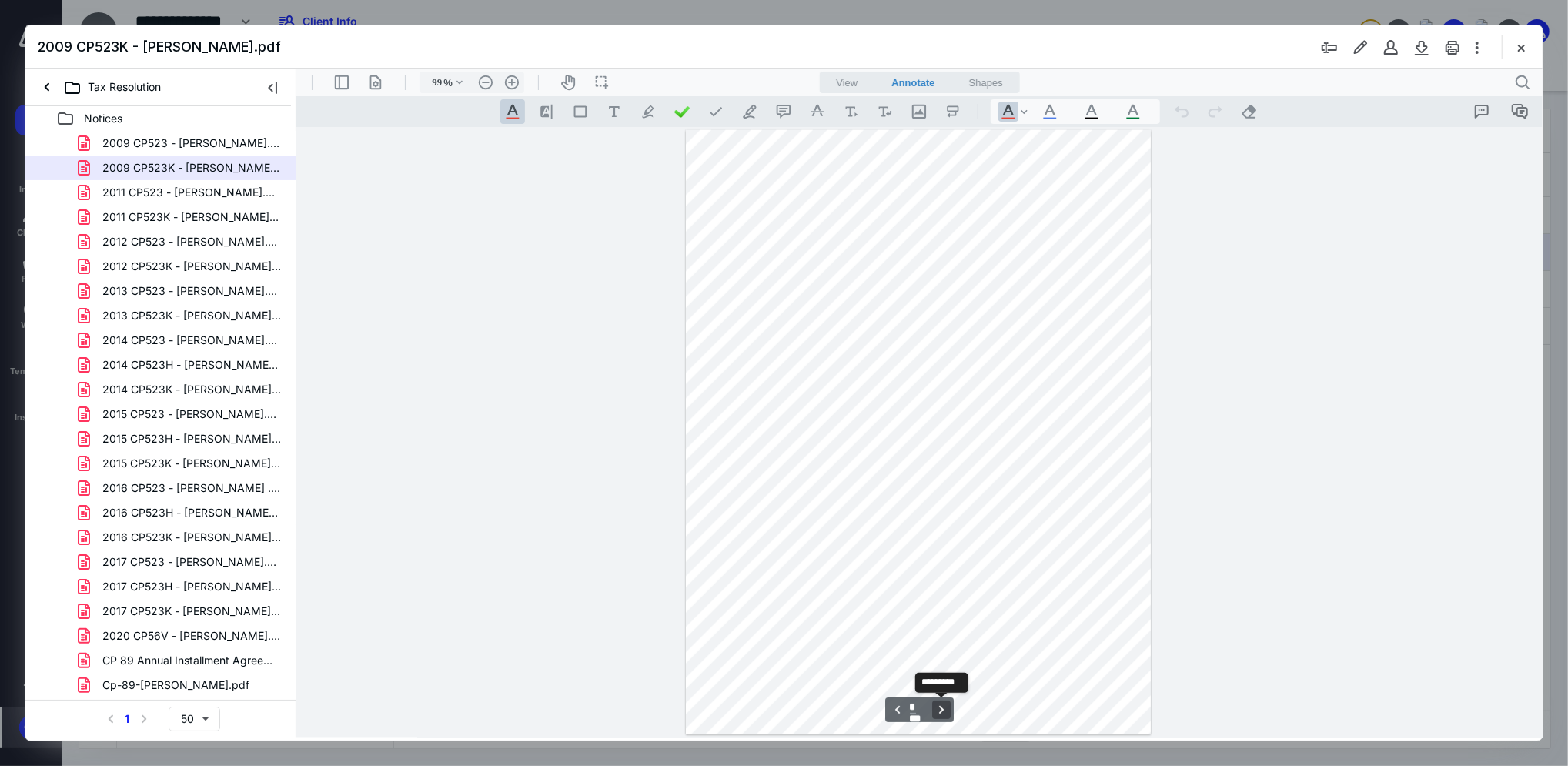 click on "**********" at bounding box center [941, 709] 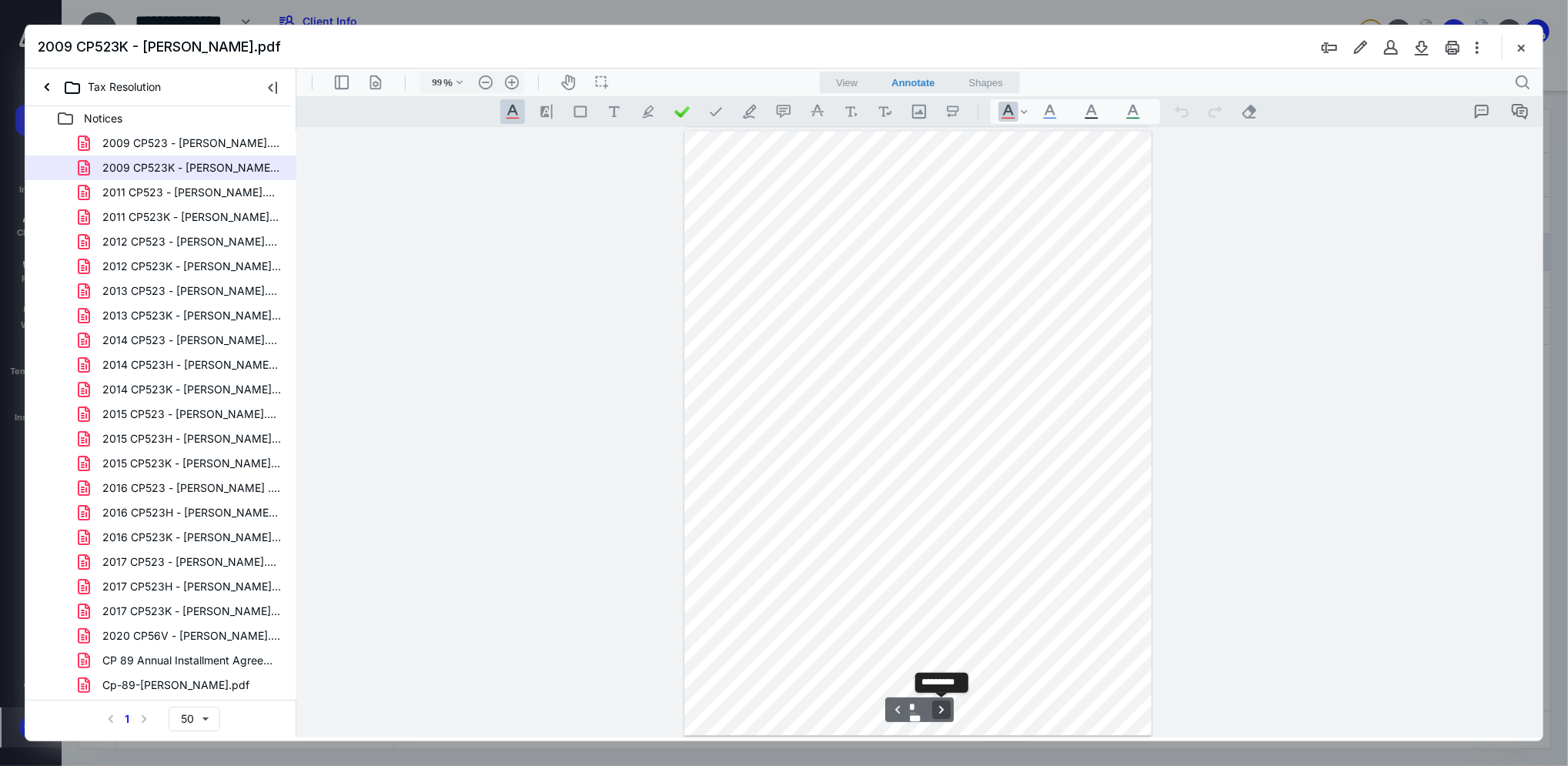 click on "**********" at bounding box center [941, 709] 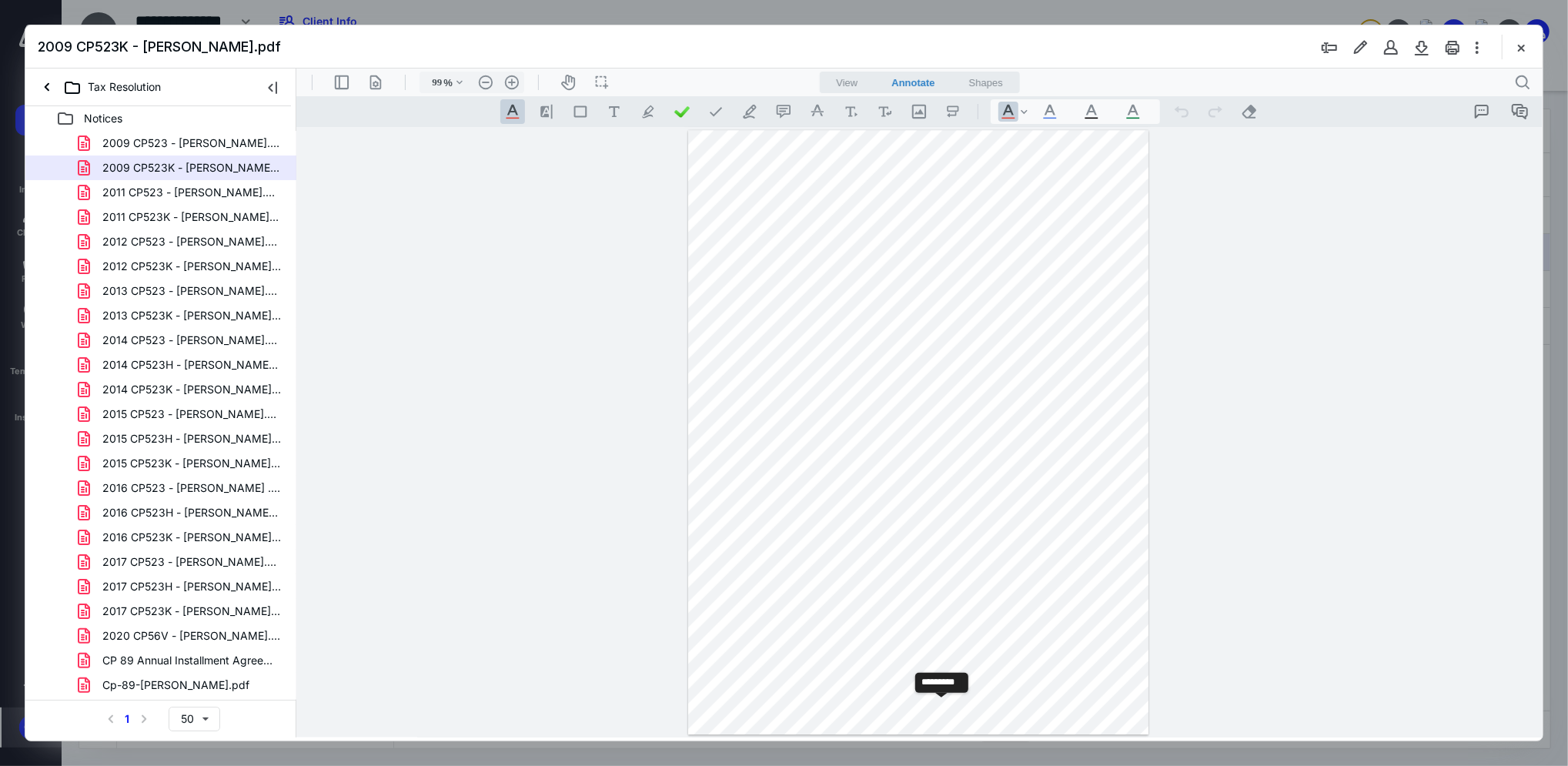 click on "**********" at bounding box center [941, 709] 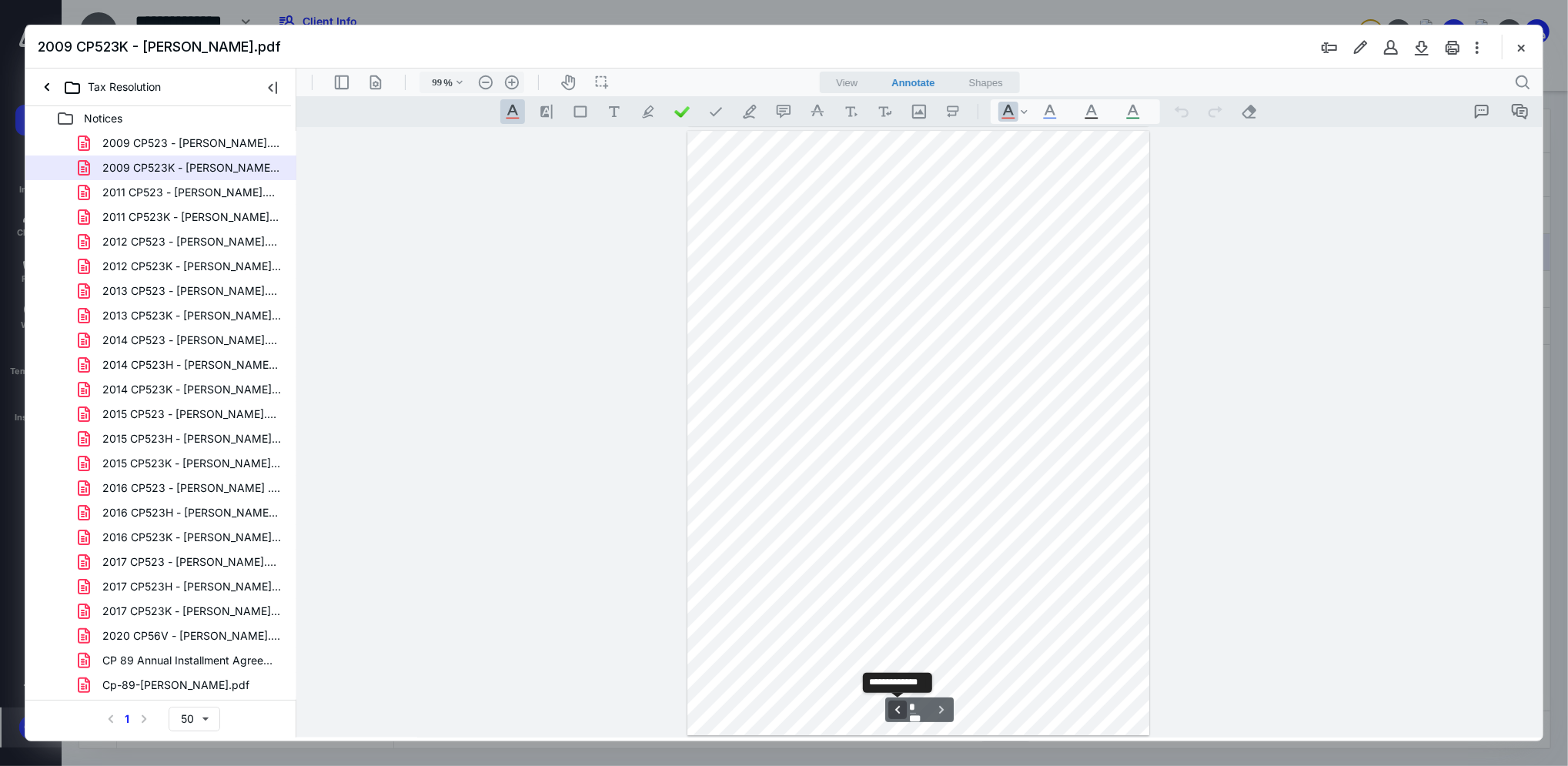 click on "**********" at bounding box center [897, 709] 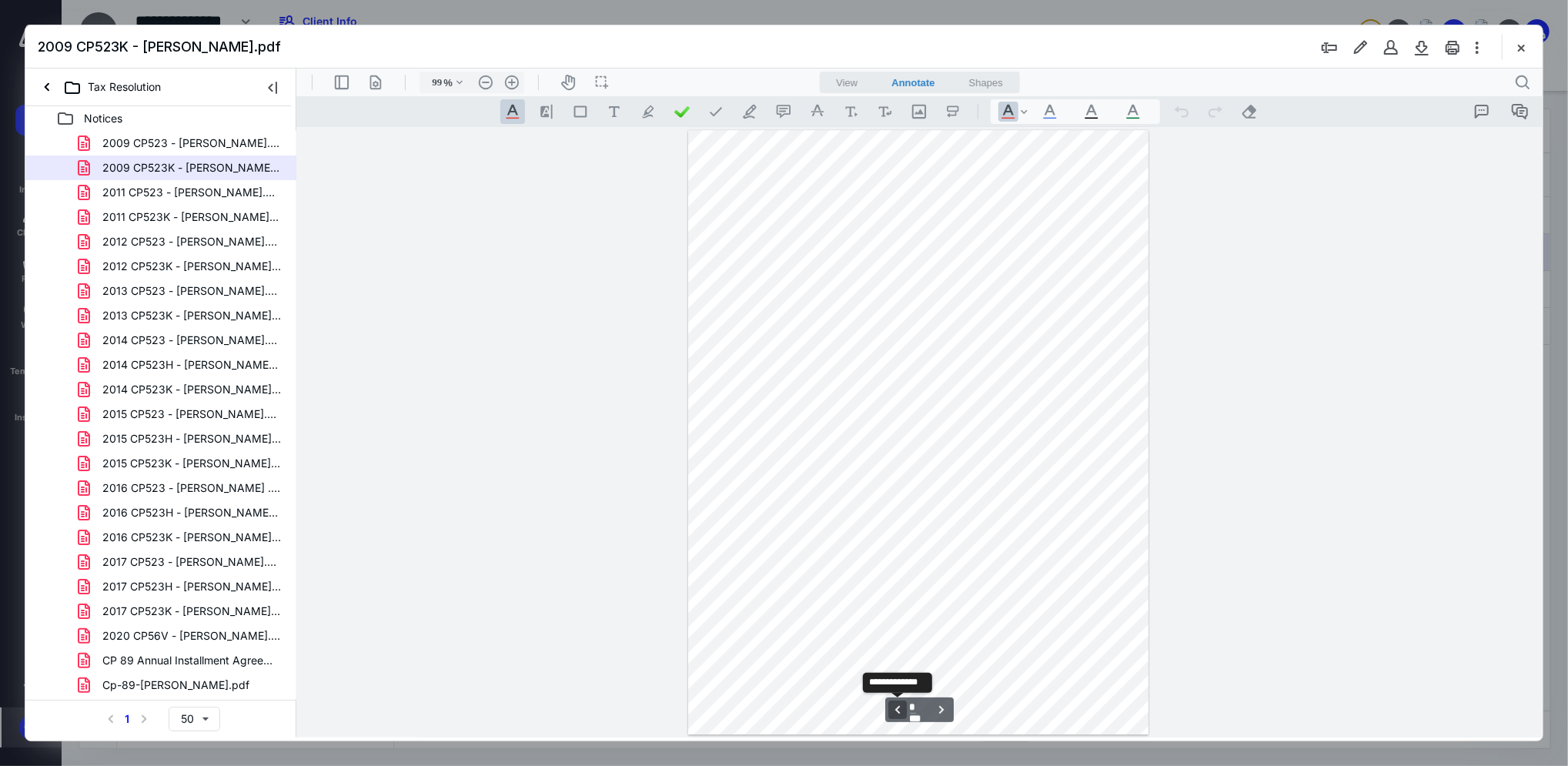 click on "**********" at bounding box center (897, 709) 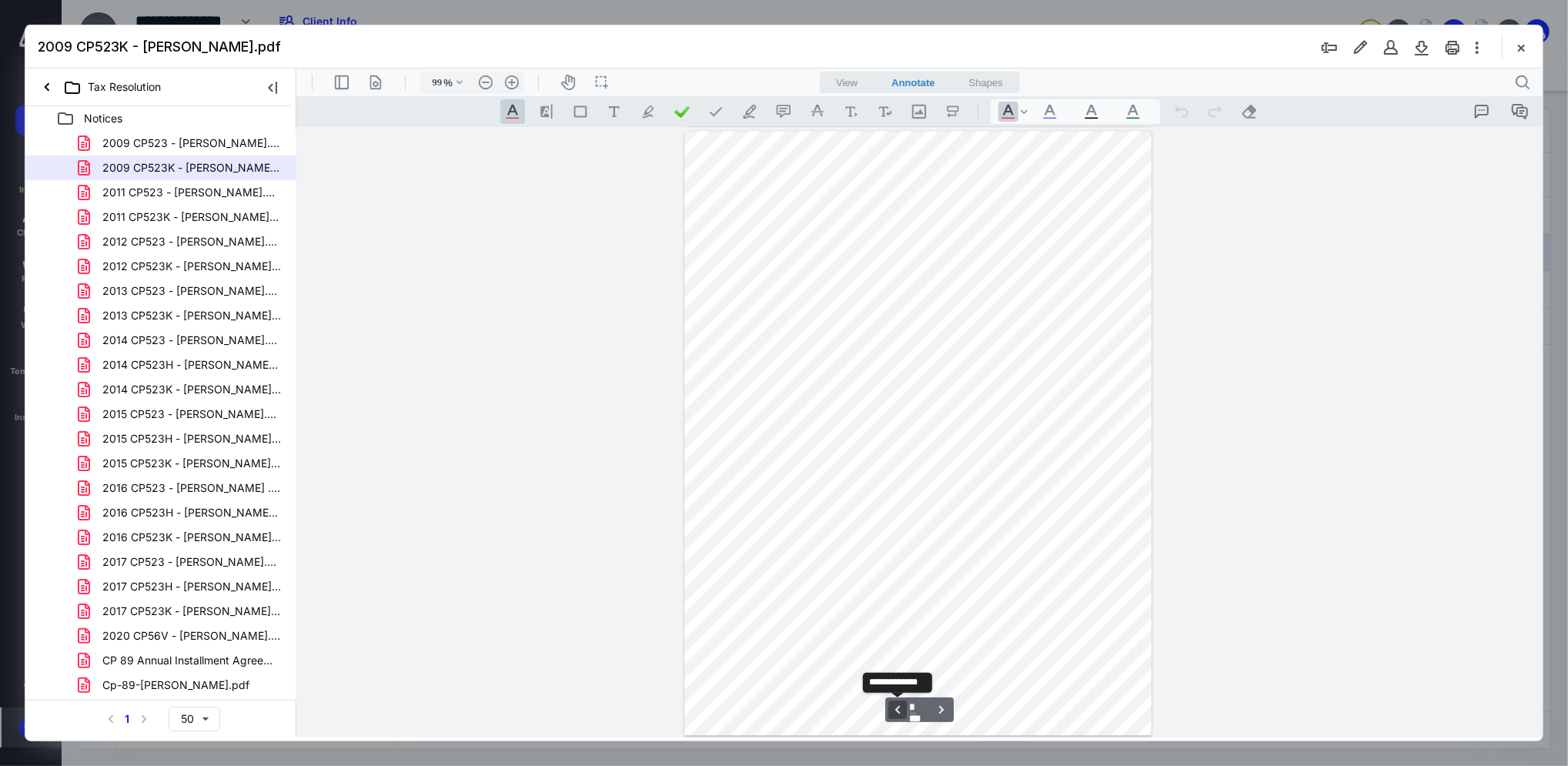 click on "**********" at bounding box center (897, 709) 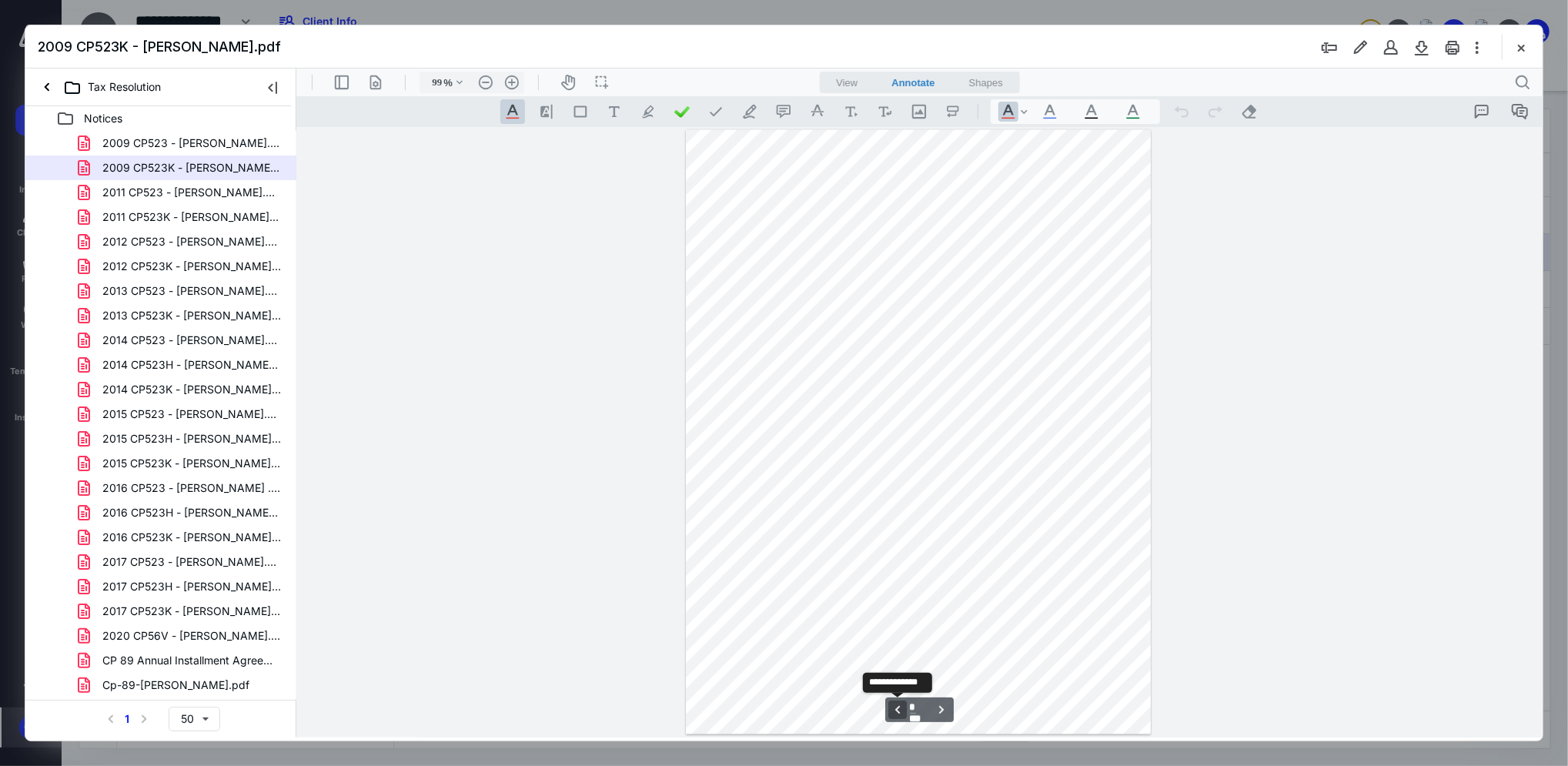 click on "**********" at bounding box center (897, 709) 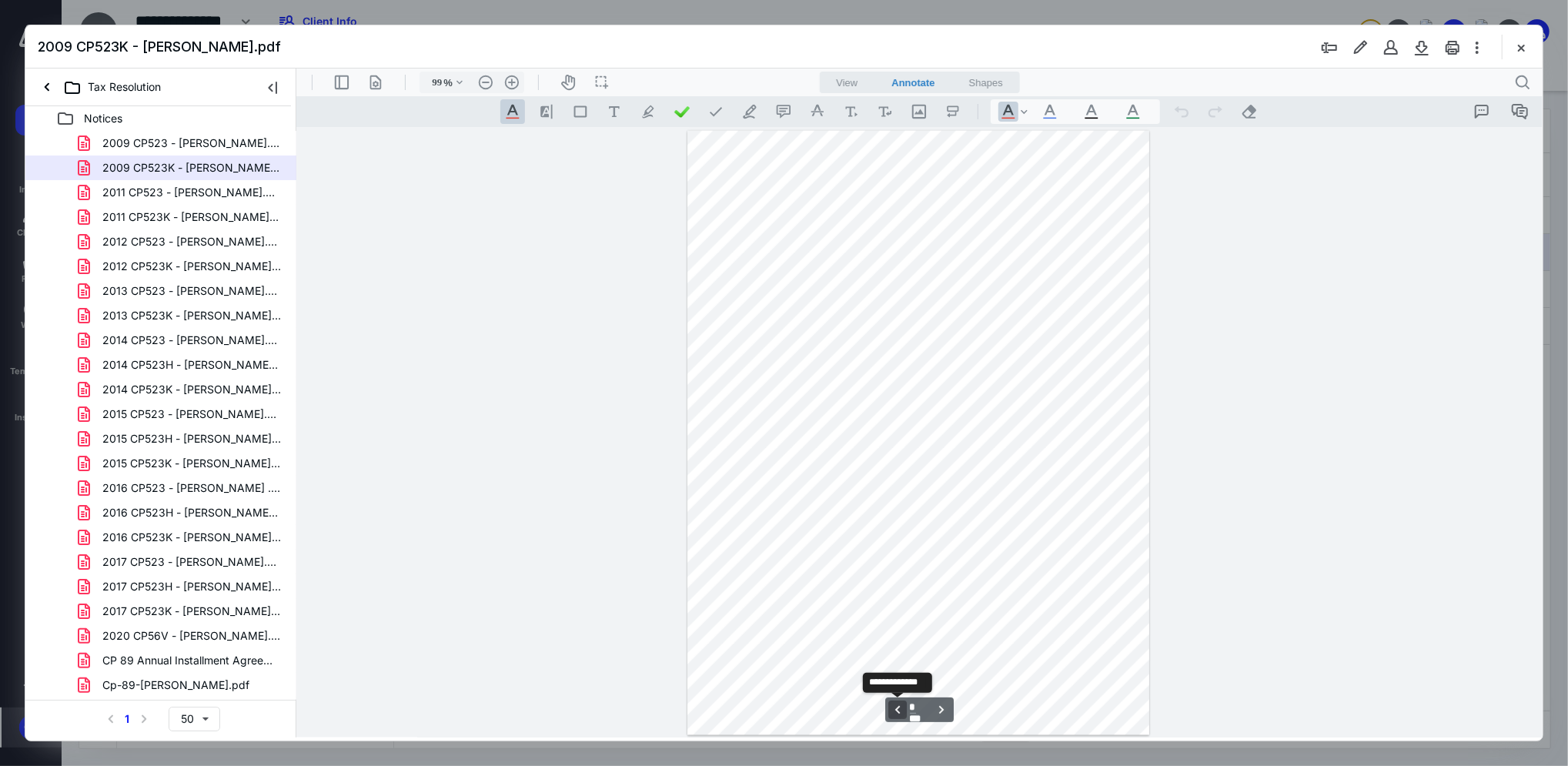 click on "**********" at bounding box center [897, 709] 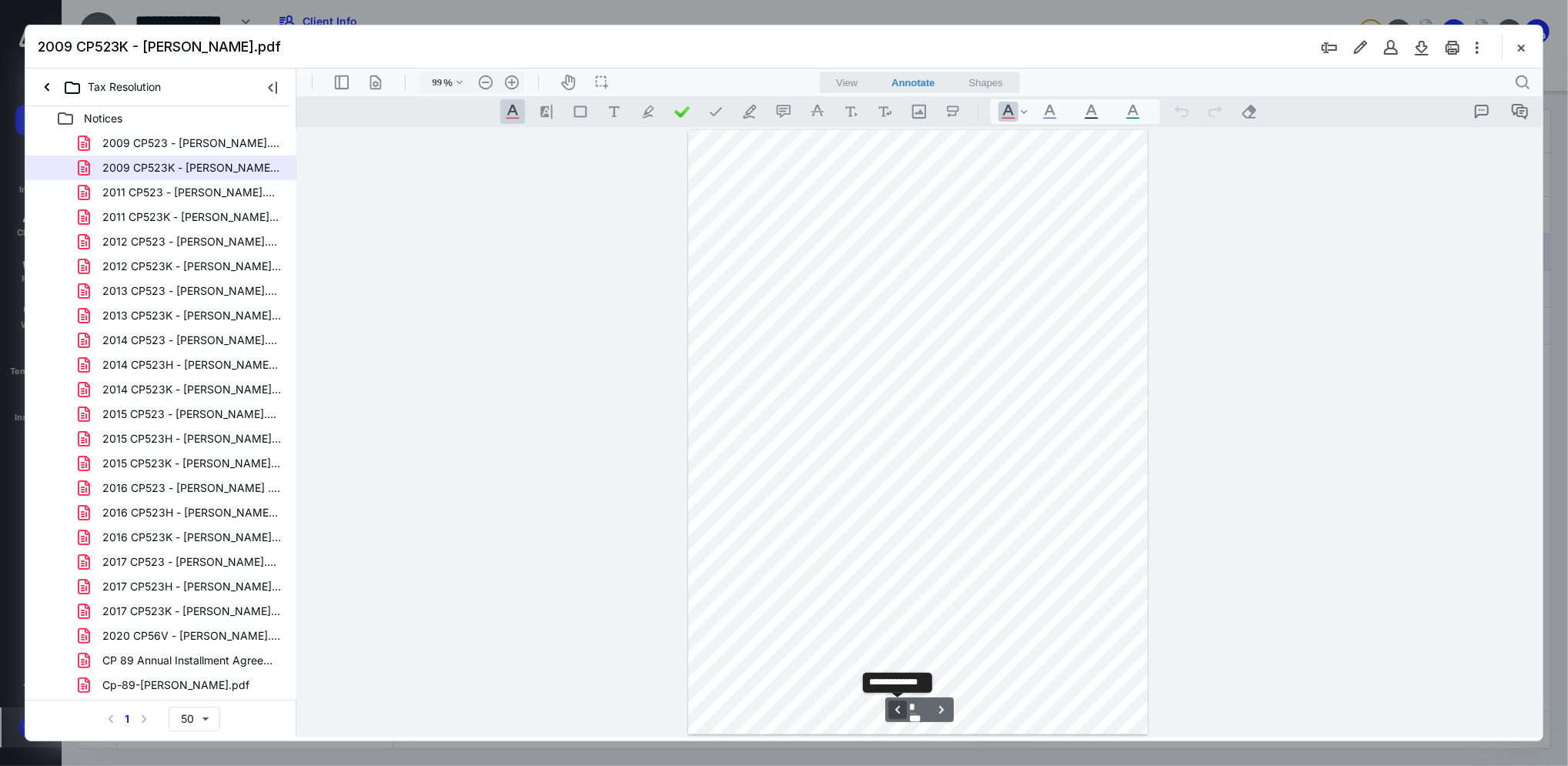 click on "**********" at bounding box center (897, 709) 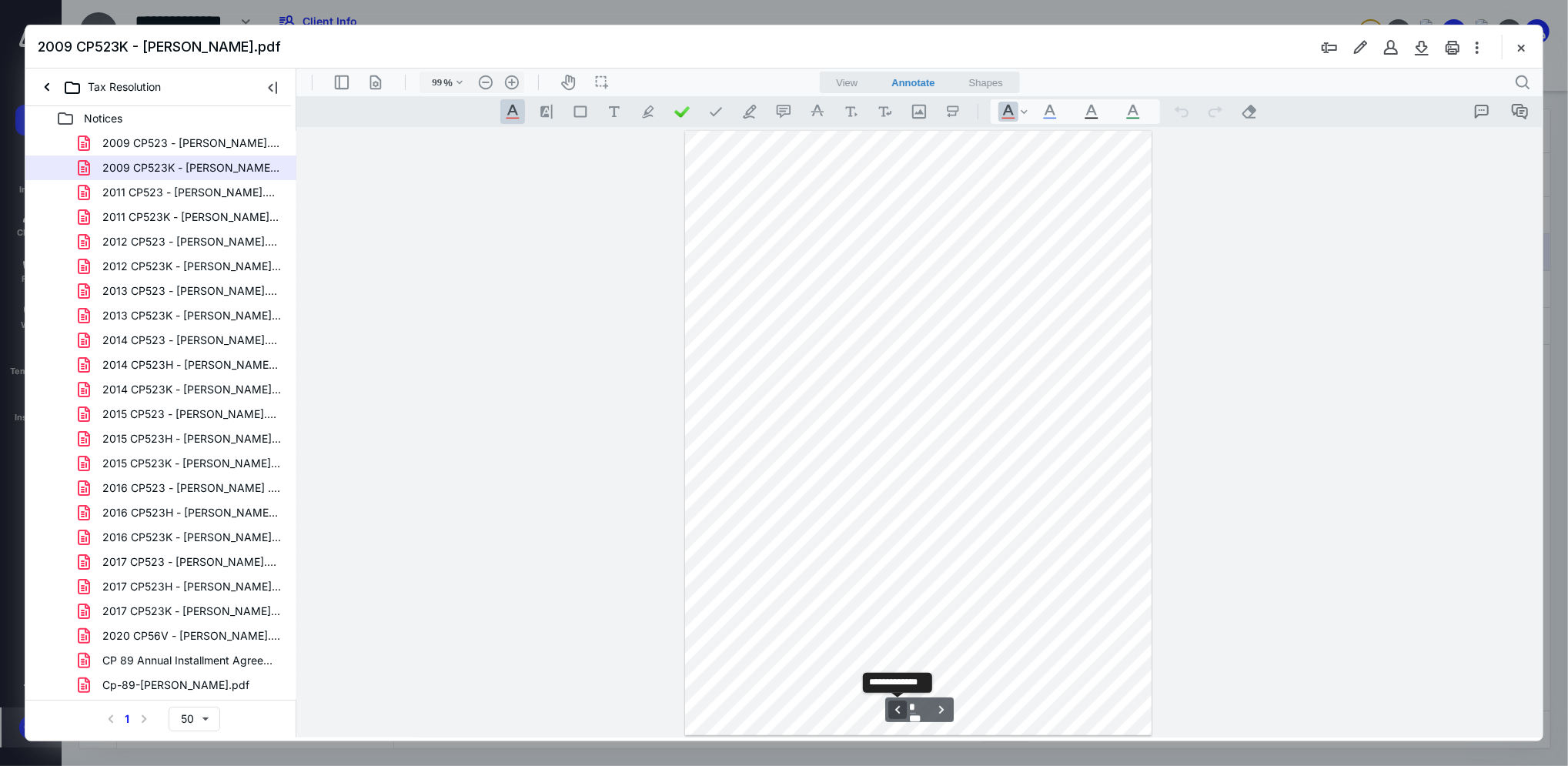 click on "**********" at bounding box center (897, 709) 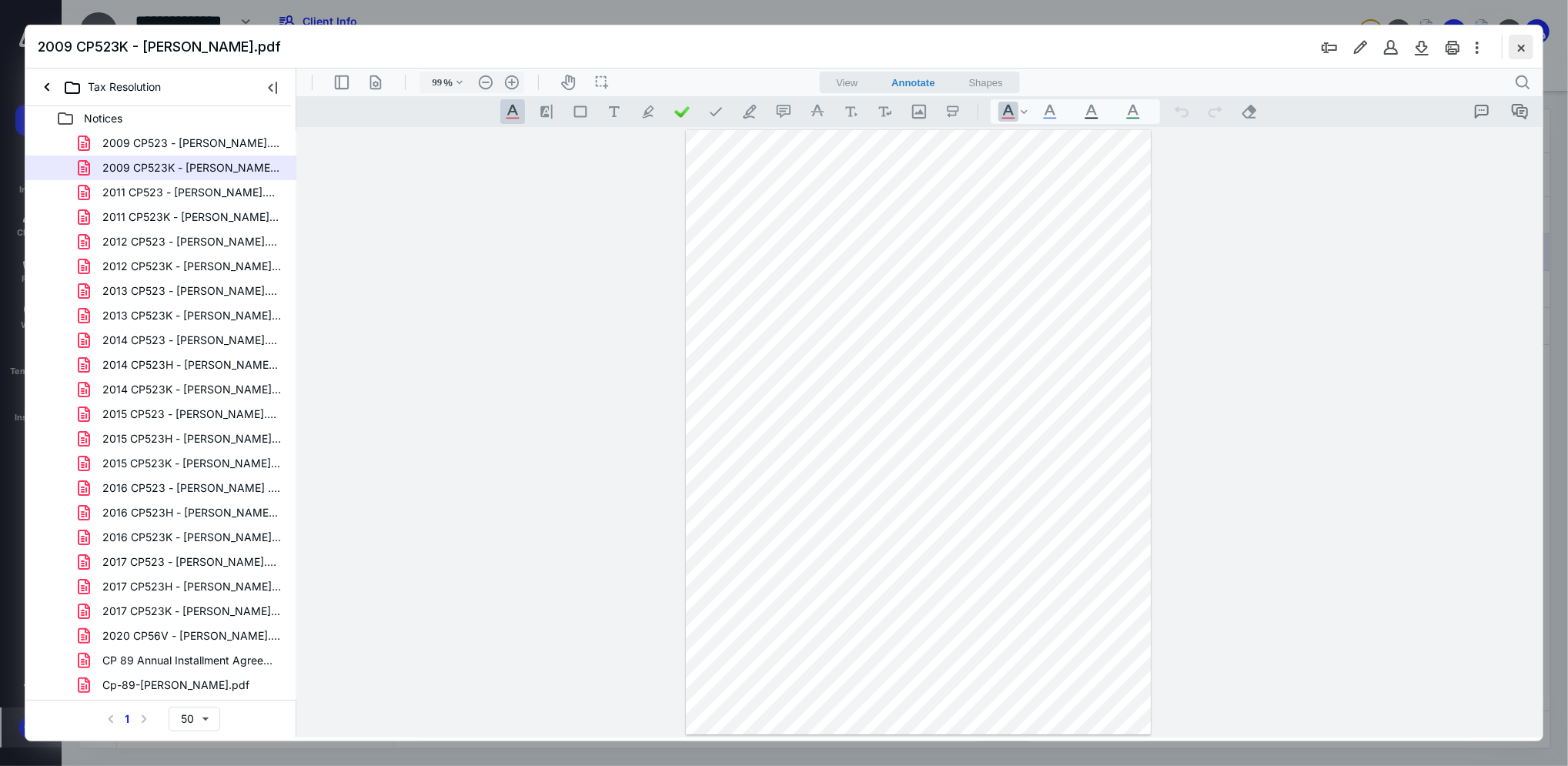 click at bounding box center (1521, 47) 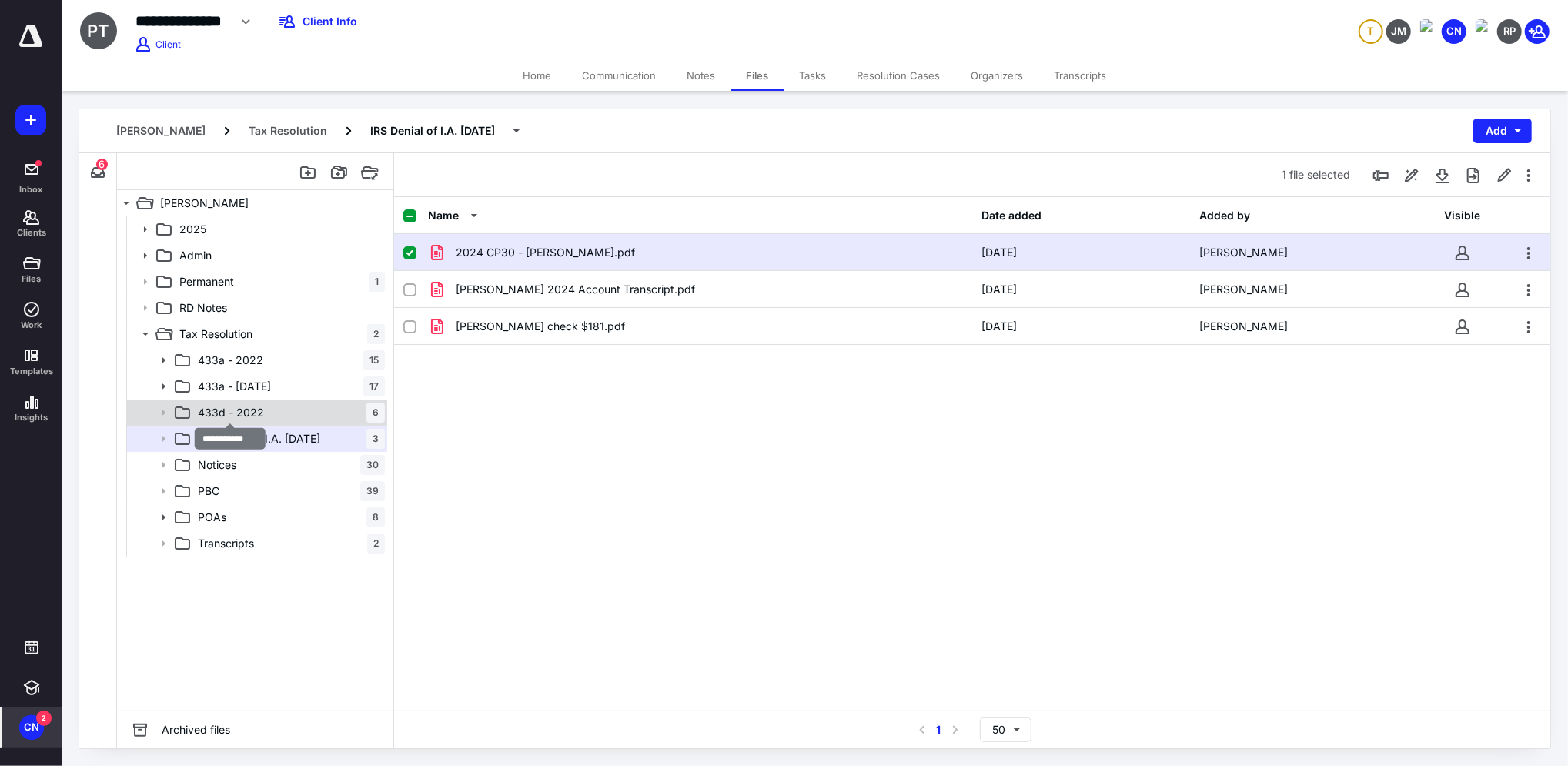 click on "433d - 2022" at bounding box center (231, 413) 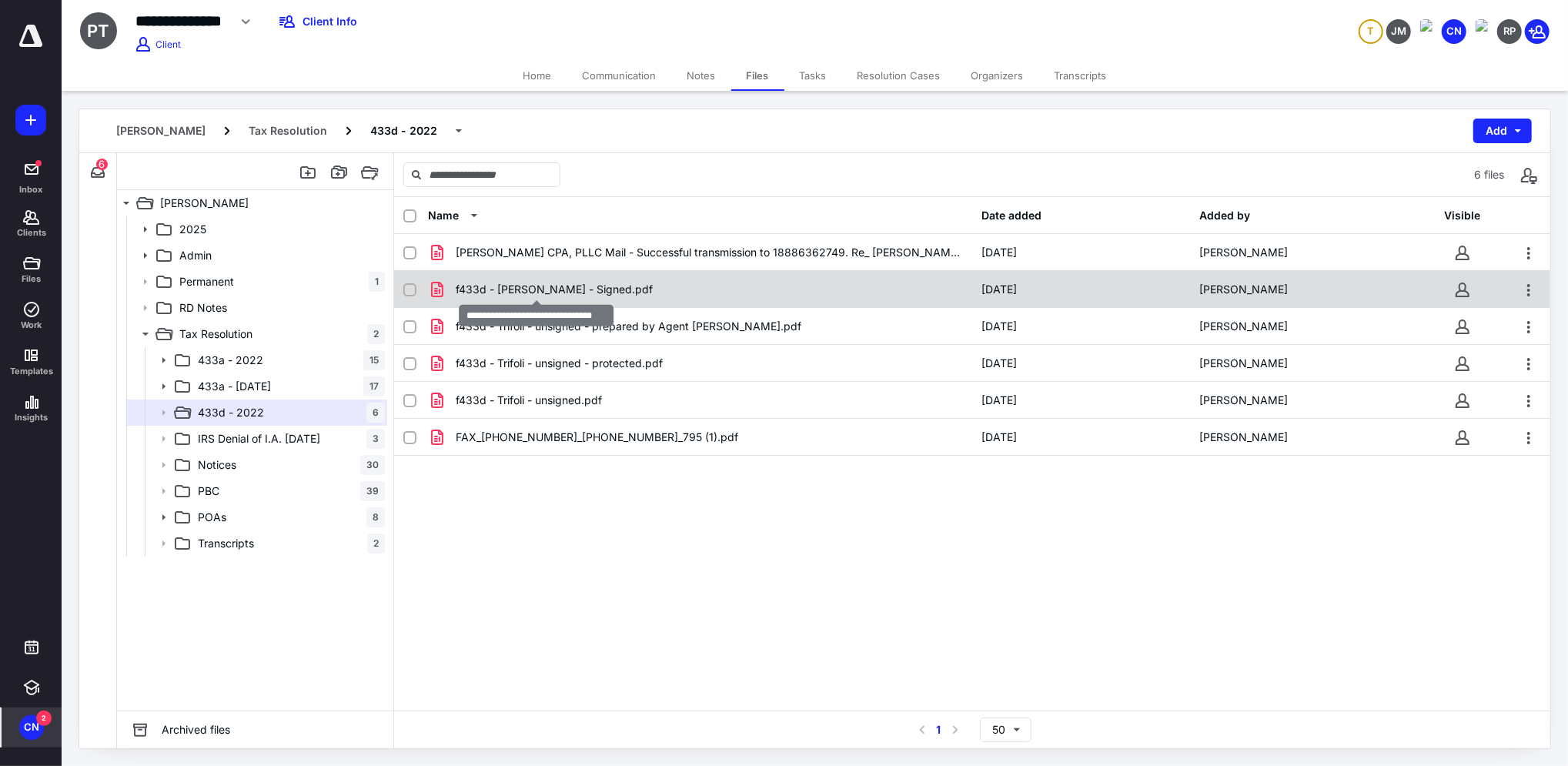 click on "f433d - [PERSON_NAME] - Signed.pdf" at bounding box center [554, 289] 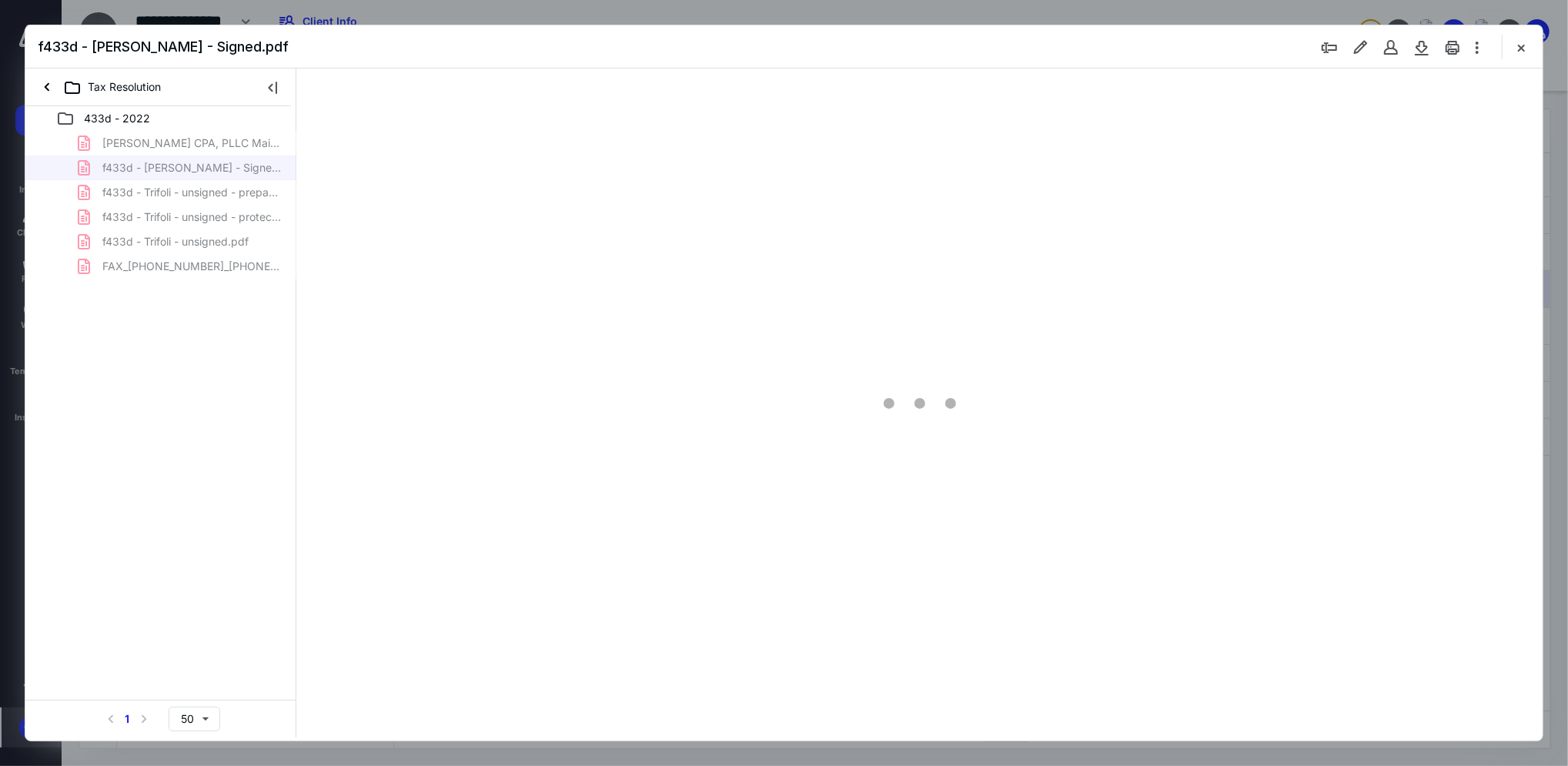scroll, scrollTop: 0, scrollLeft: 0, axis: both 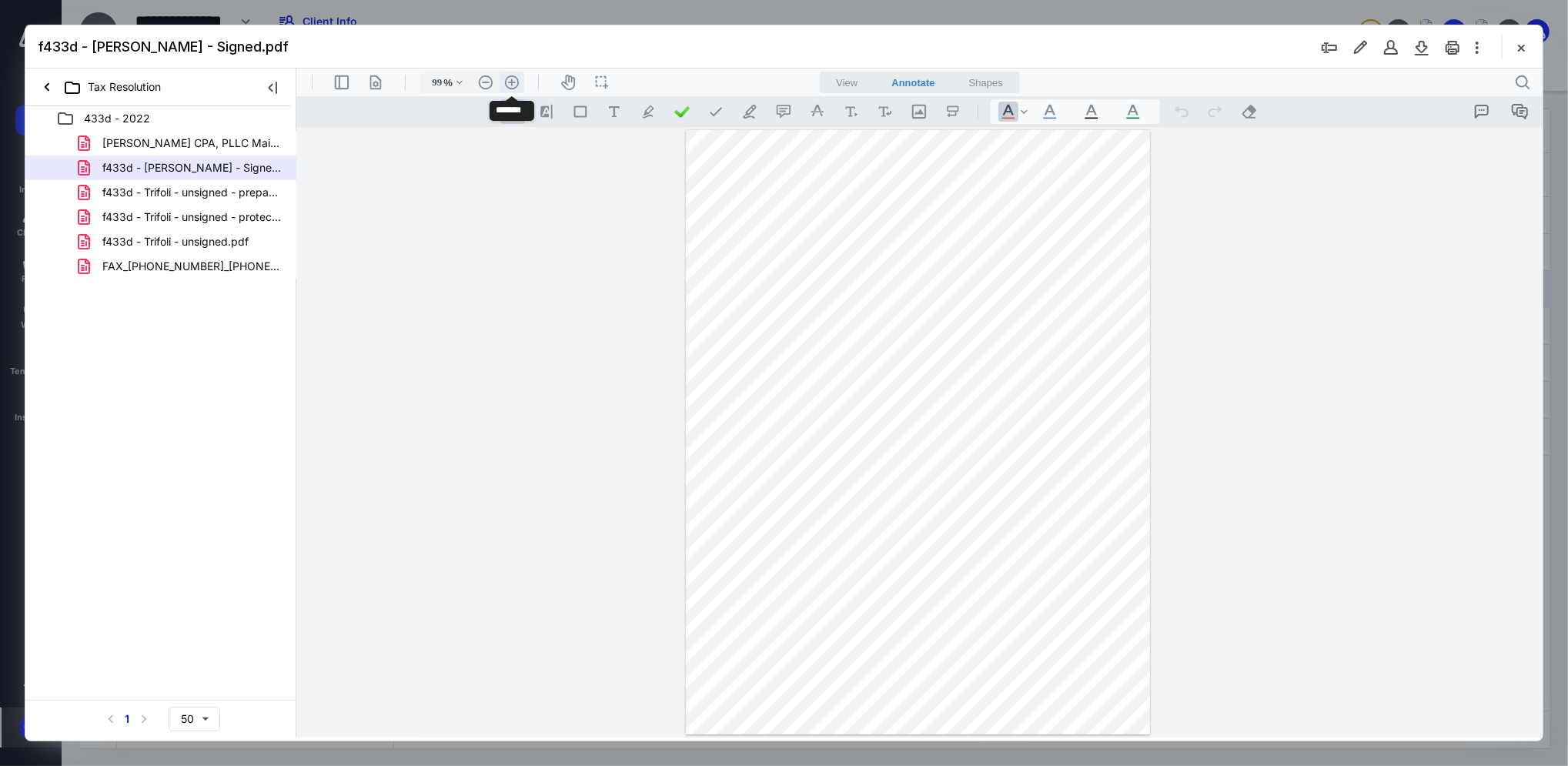 click on ".cls-1{fill:#abb0c4;} icon - header - zoom - in - line" at bounding box center [511, 82] 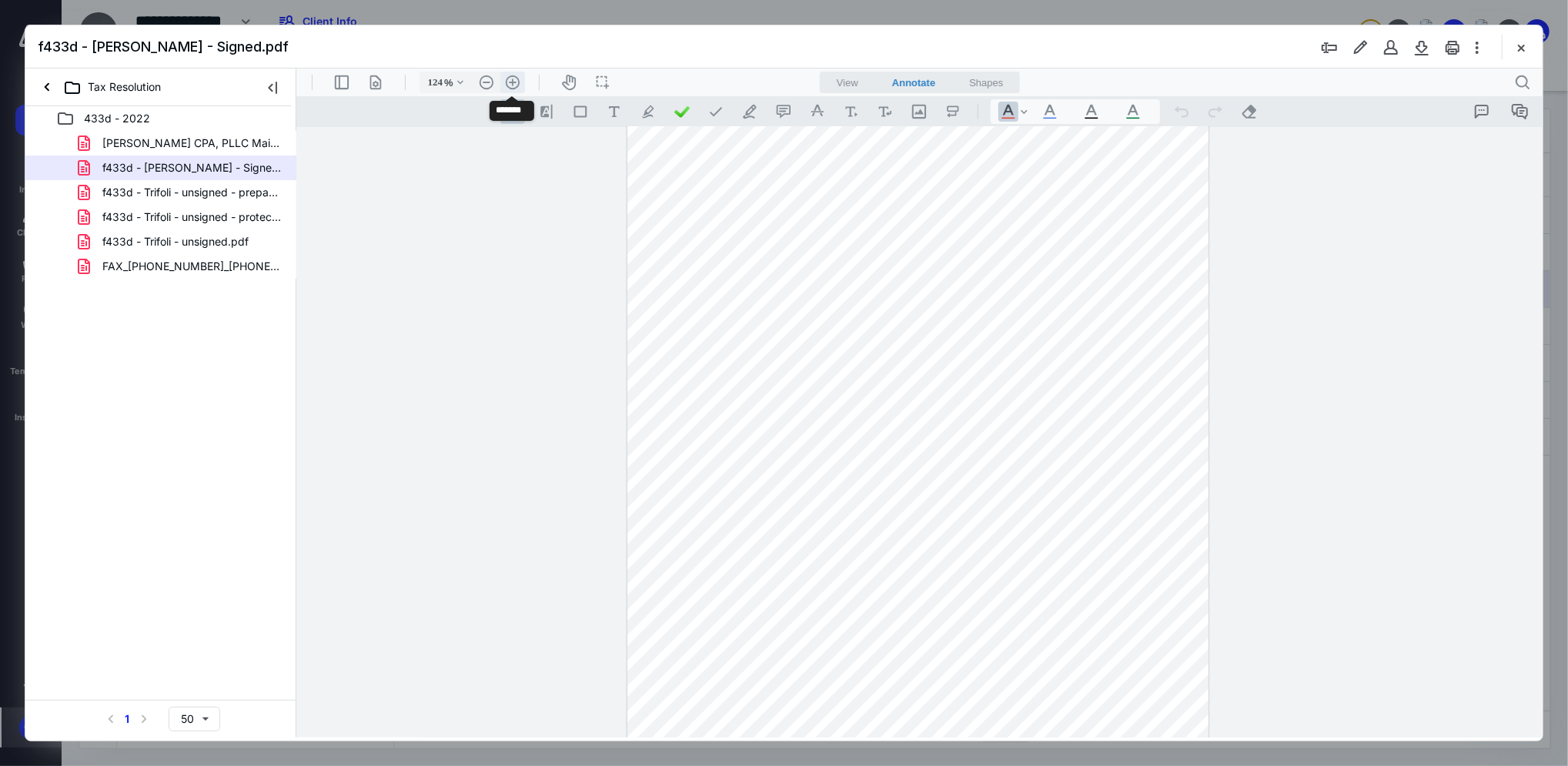 click on ".cls-1{fill:#abb0c4;} icon - header - zoom - in - line" at bounding box center (512, 82) 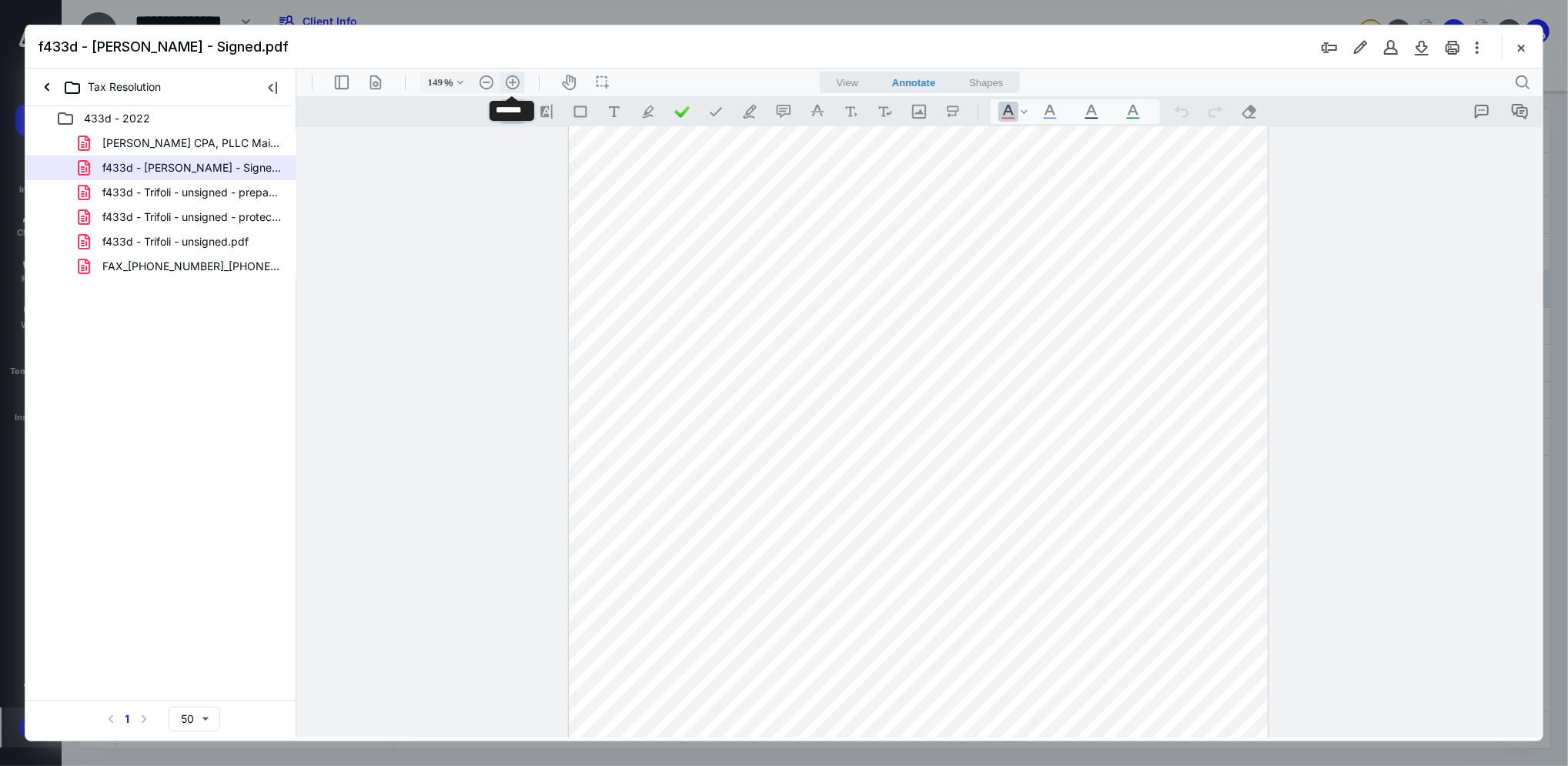 scroll, scrollTop: 139, scrollLeft: 0, axis: vertical 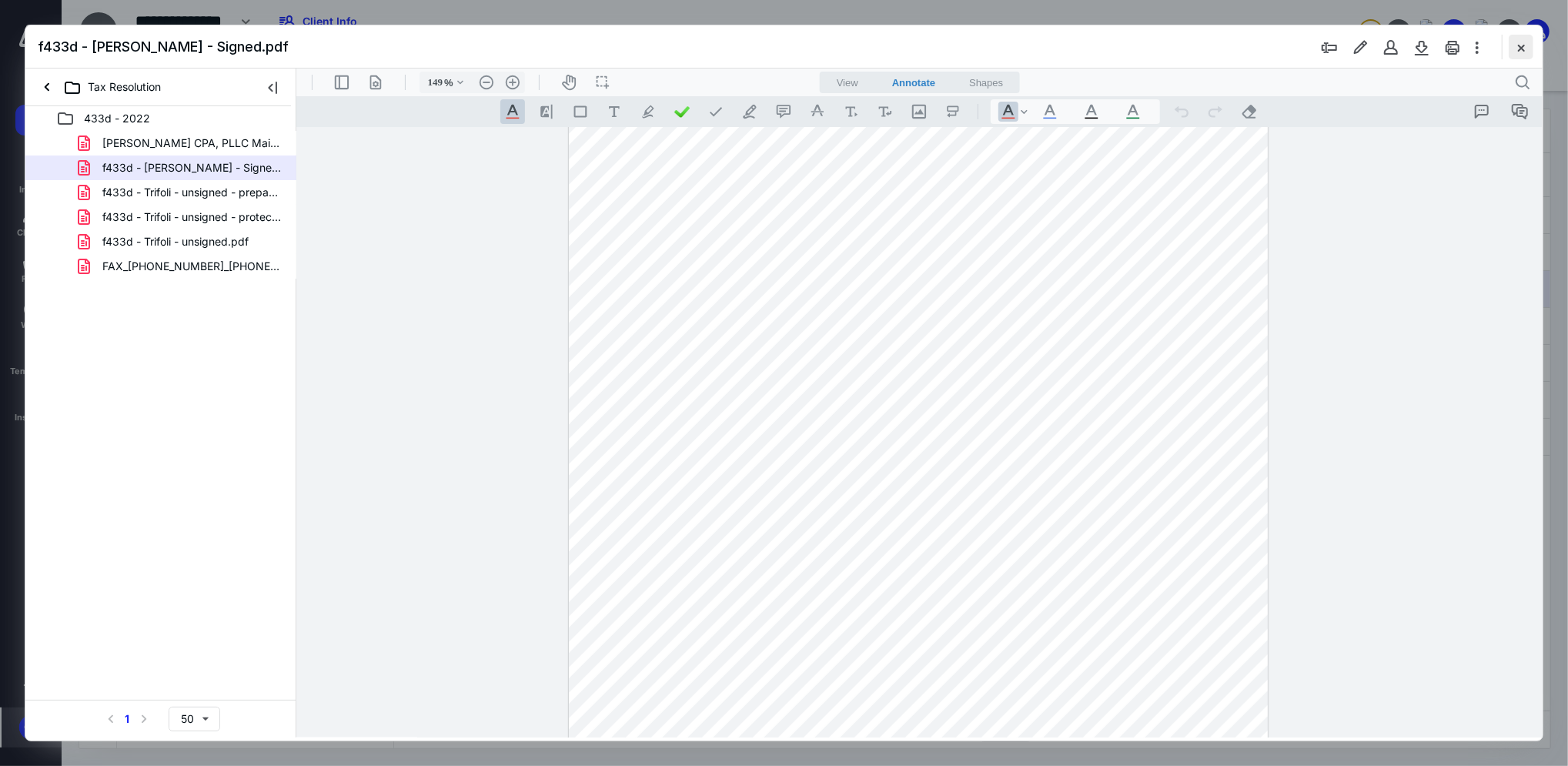 click at bounding box center (1521, 47) 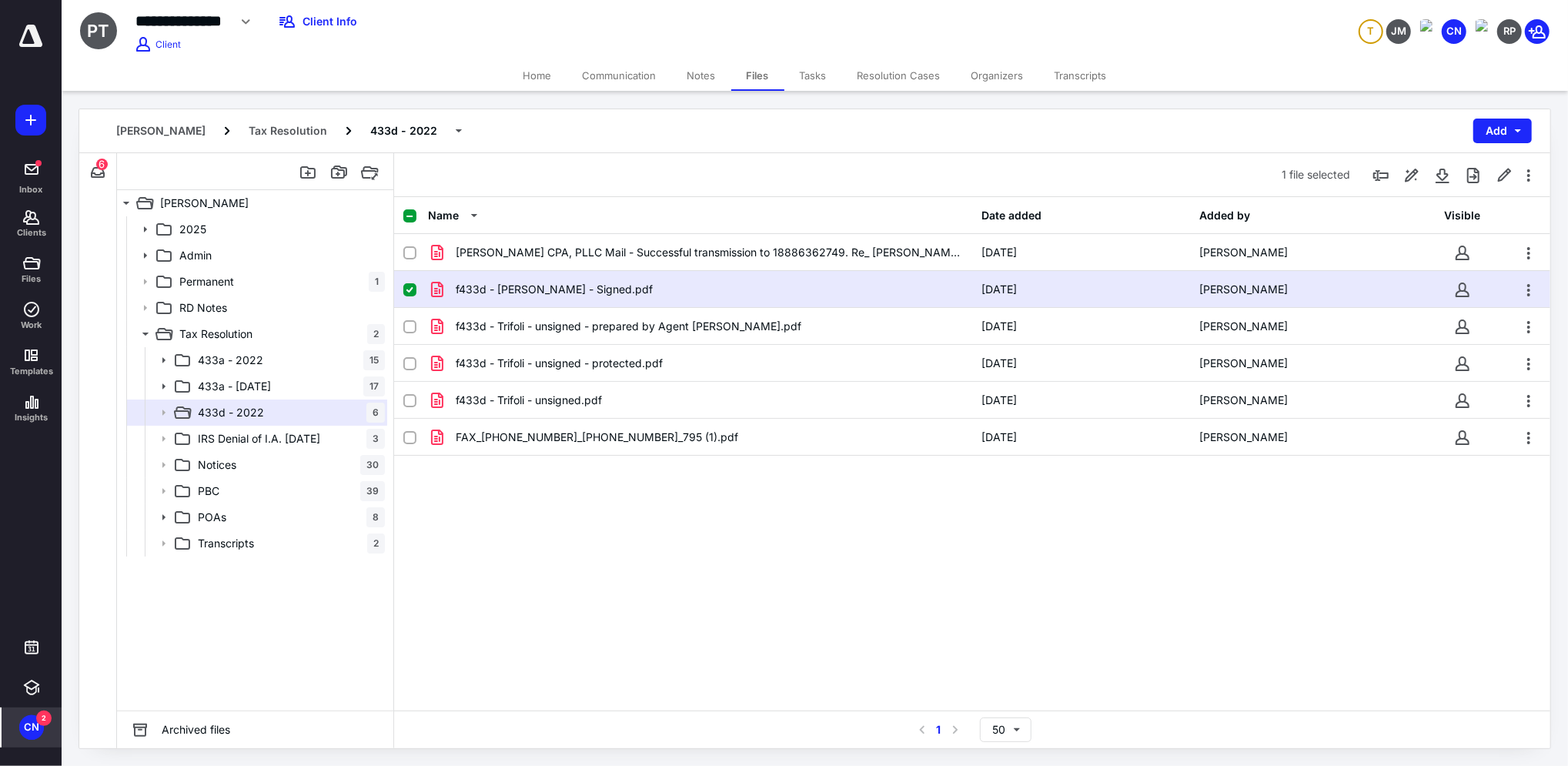 click on "Transcripts" at bounding box center [1081, 75] 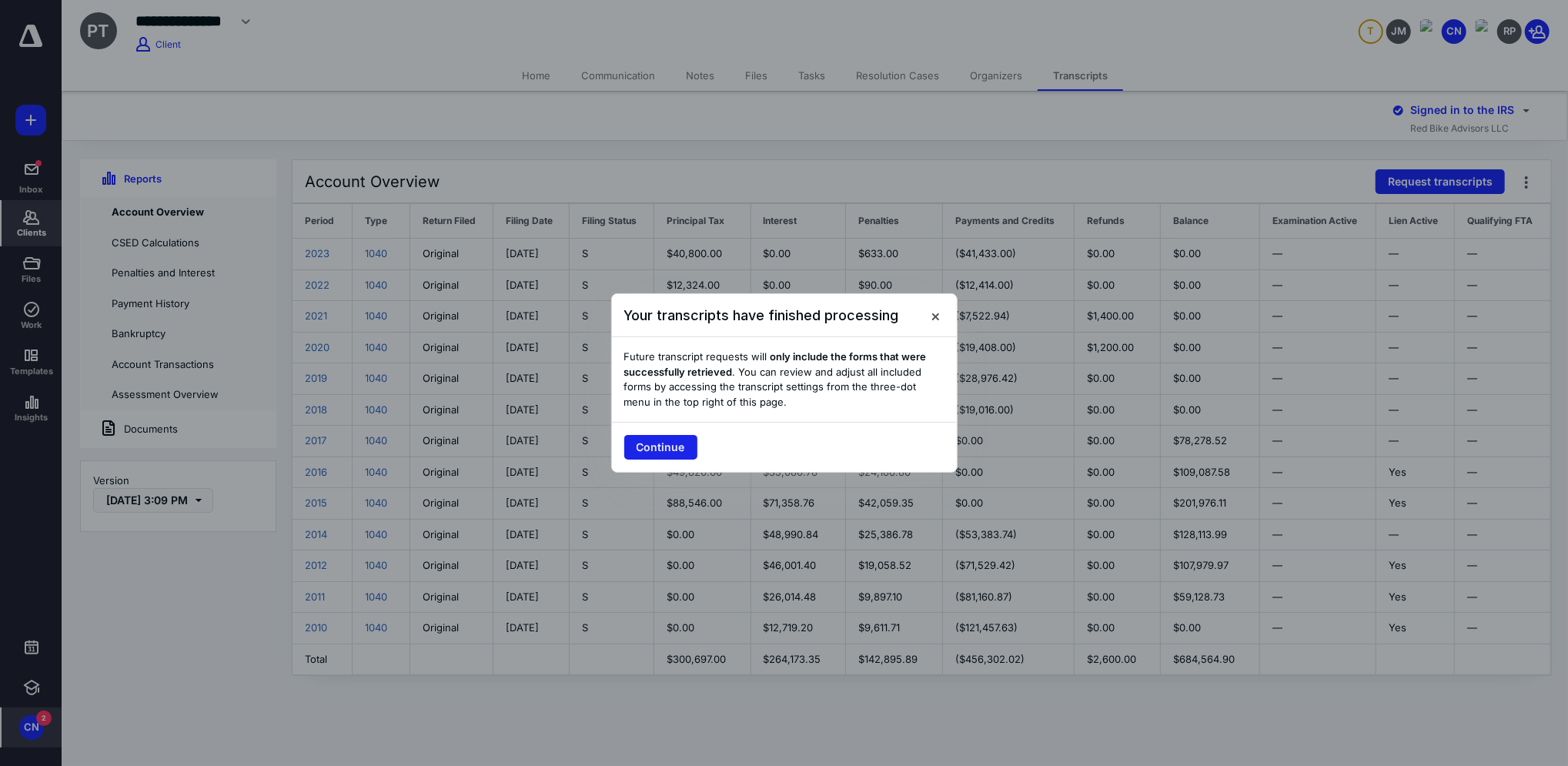 click on "Continue" at bounding box center (660, 447) 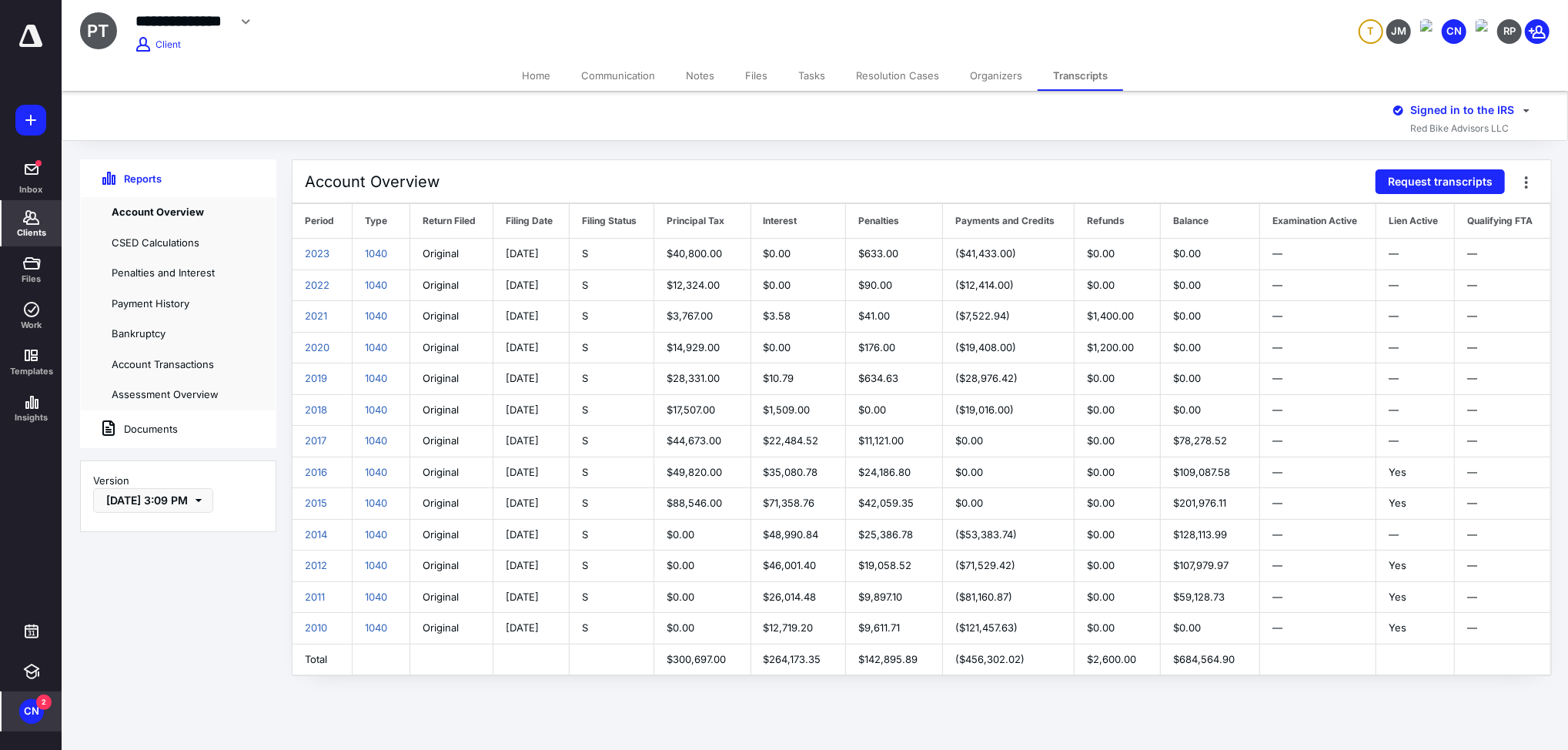 click on "Files" at bounding box center (756, 75) 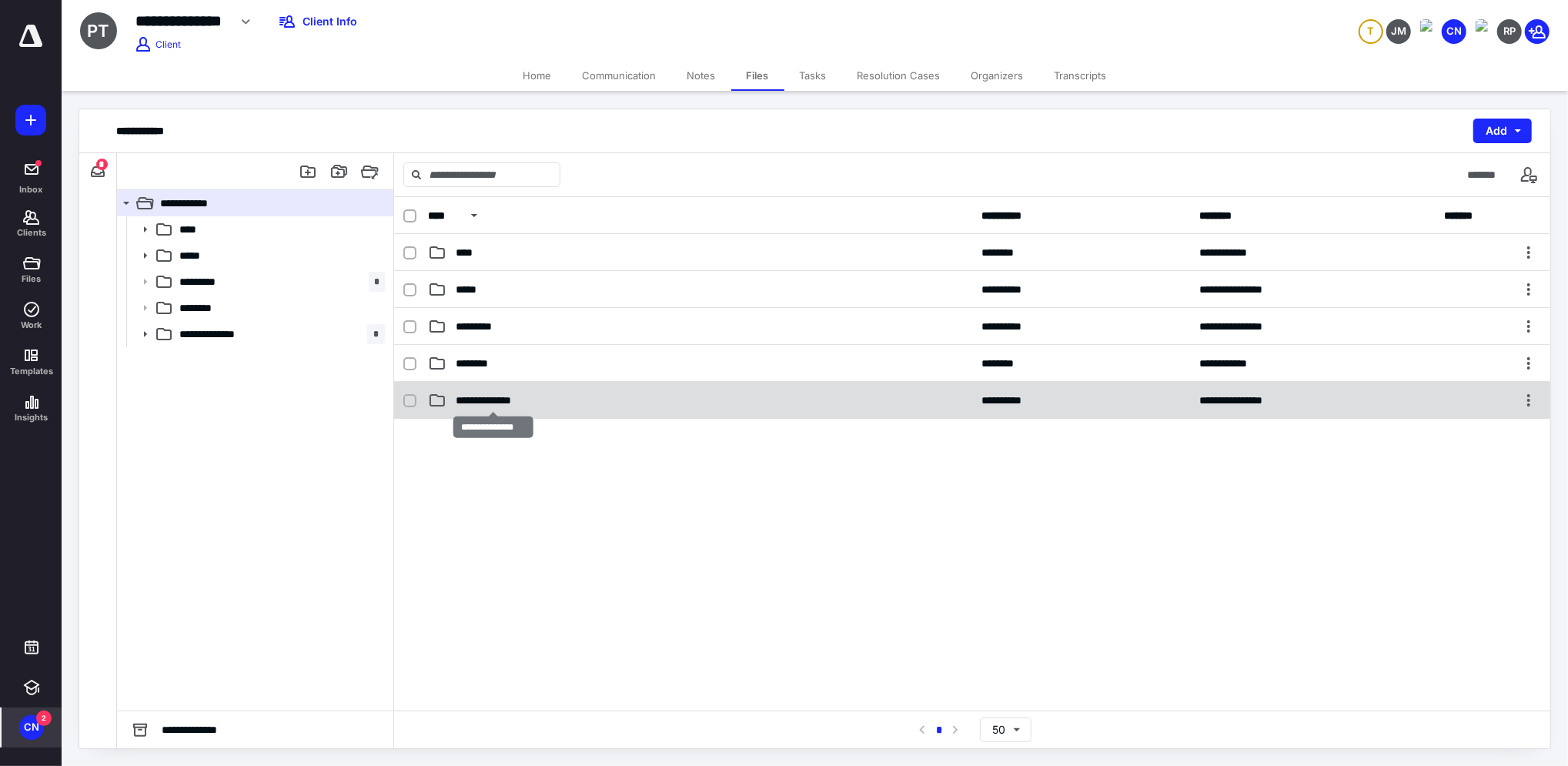click on "**********" at bounding box center [493, 400] 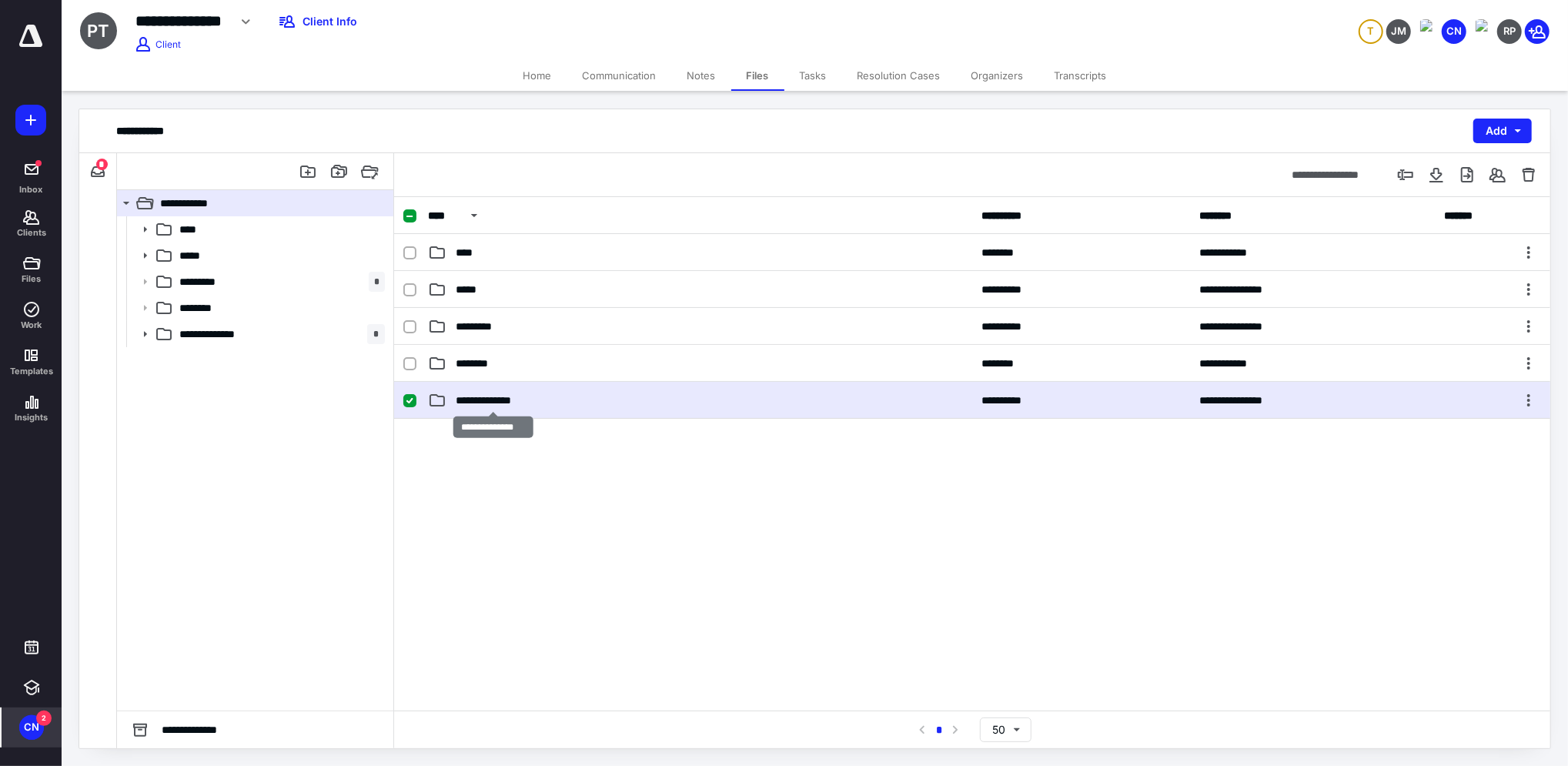 click on "**********" at bounding box center (493, 400) 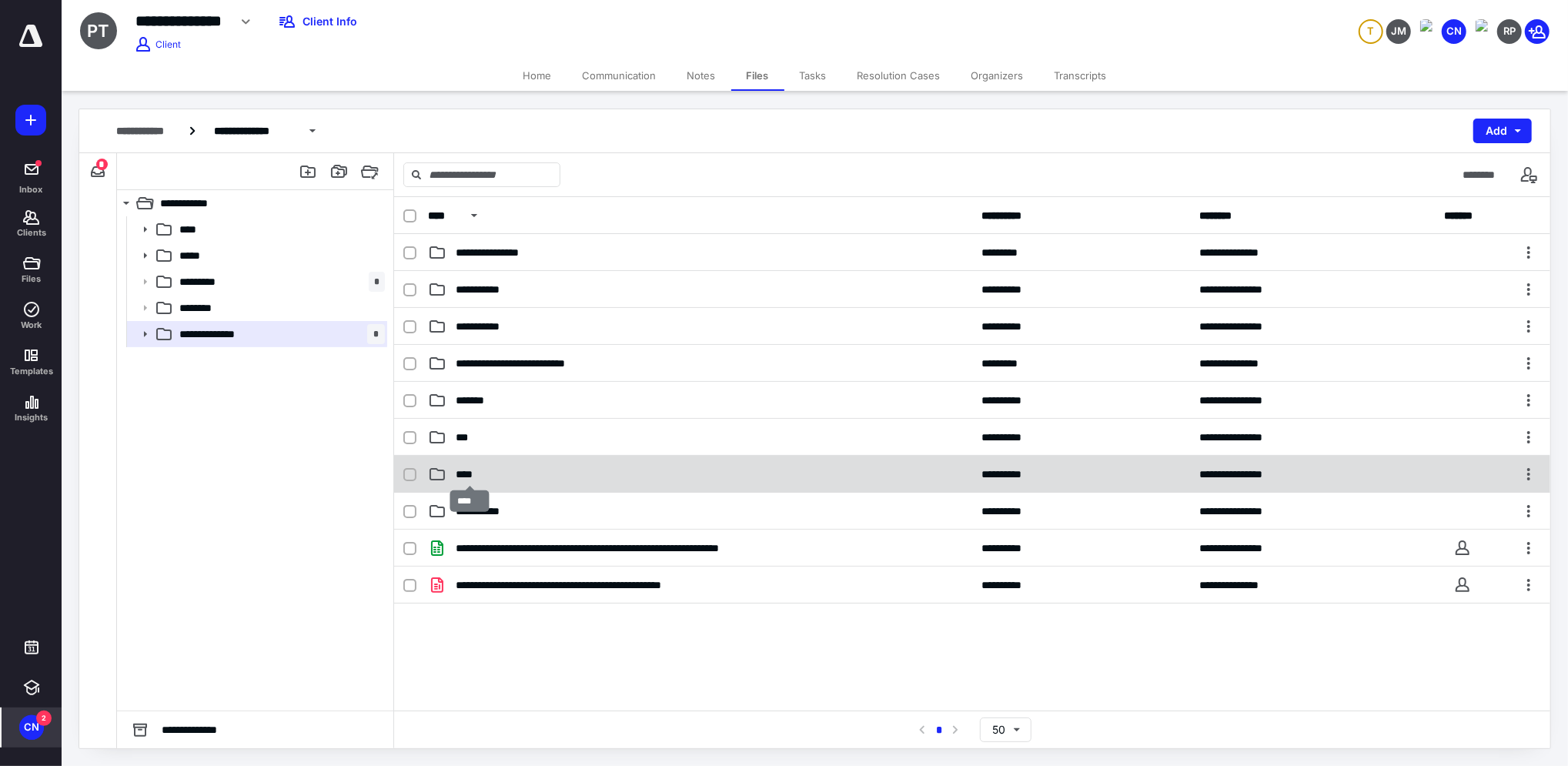 click on "****" at bounding box center (470, 474) 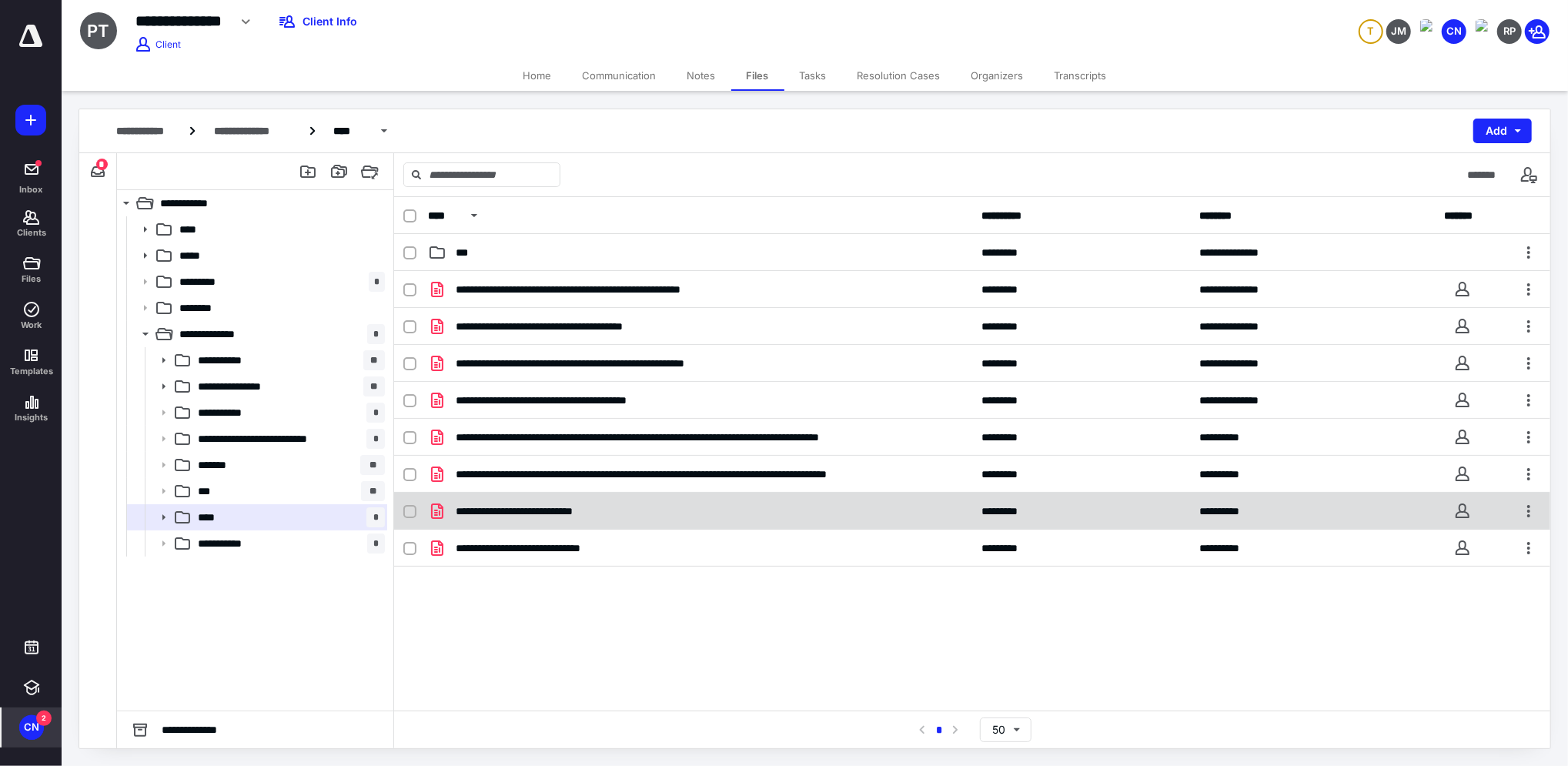click on "**********" at bounding box center [700, 511] 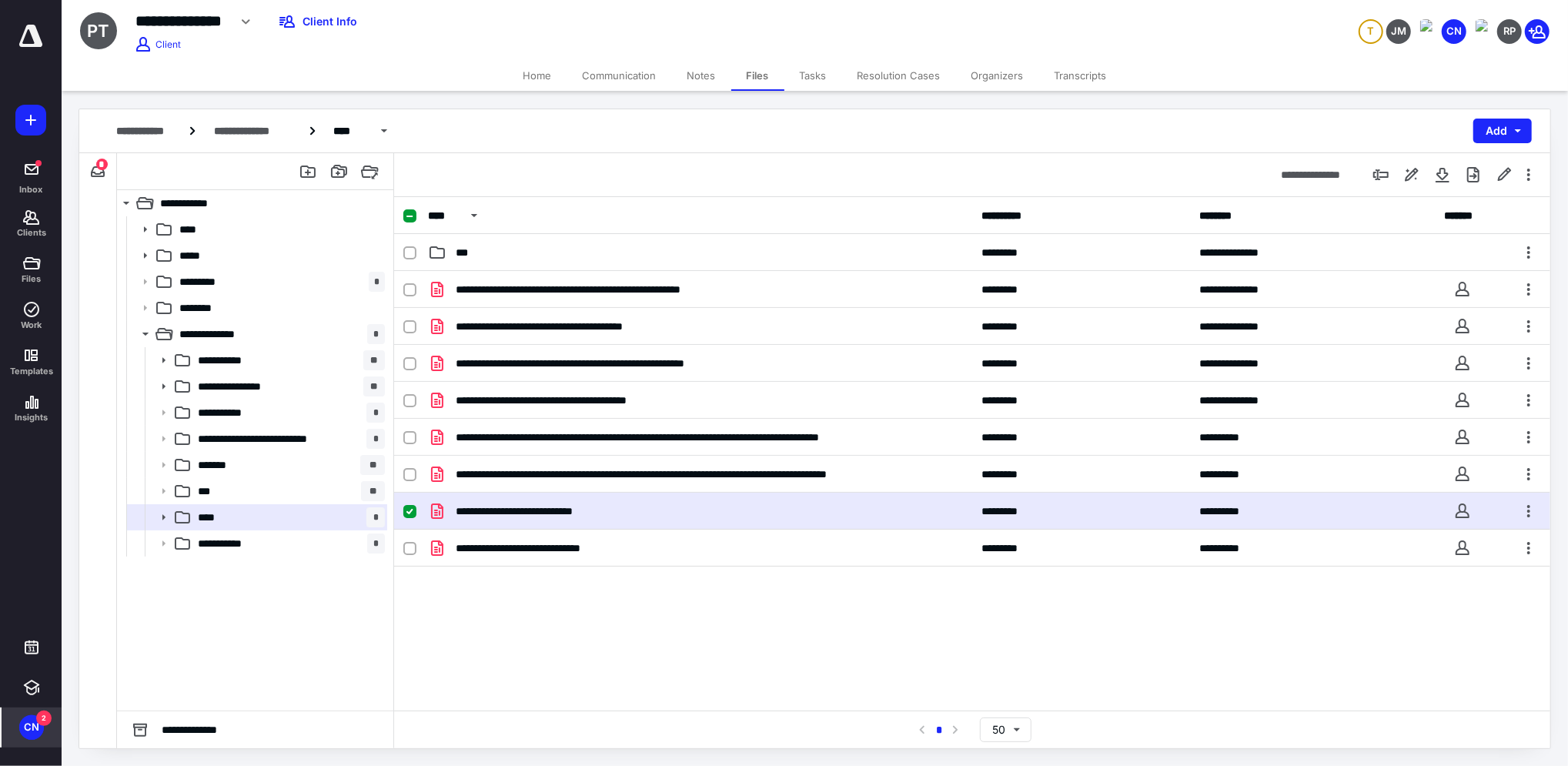 click on "**********" at bounding box center (700, 511) 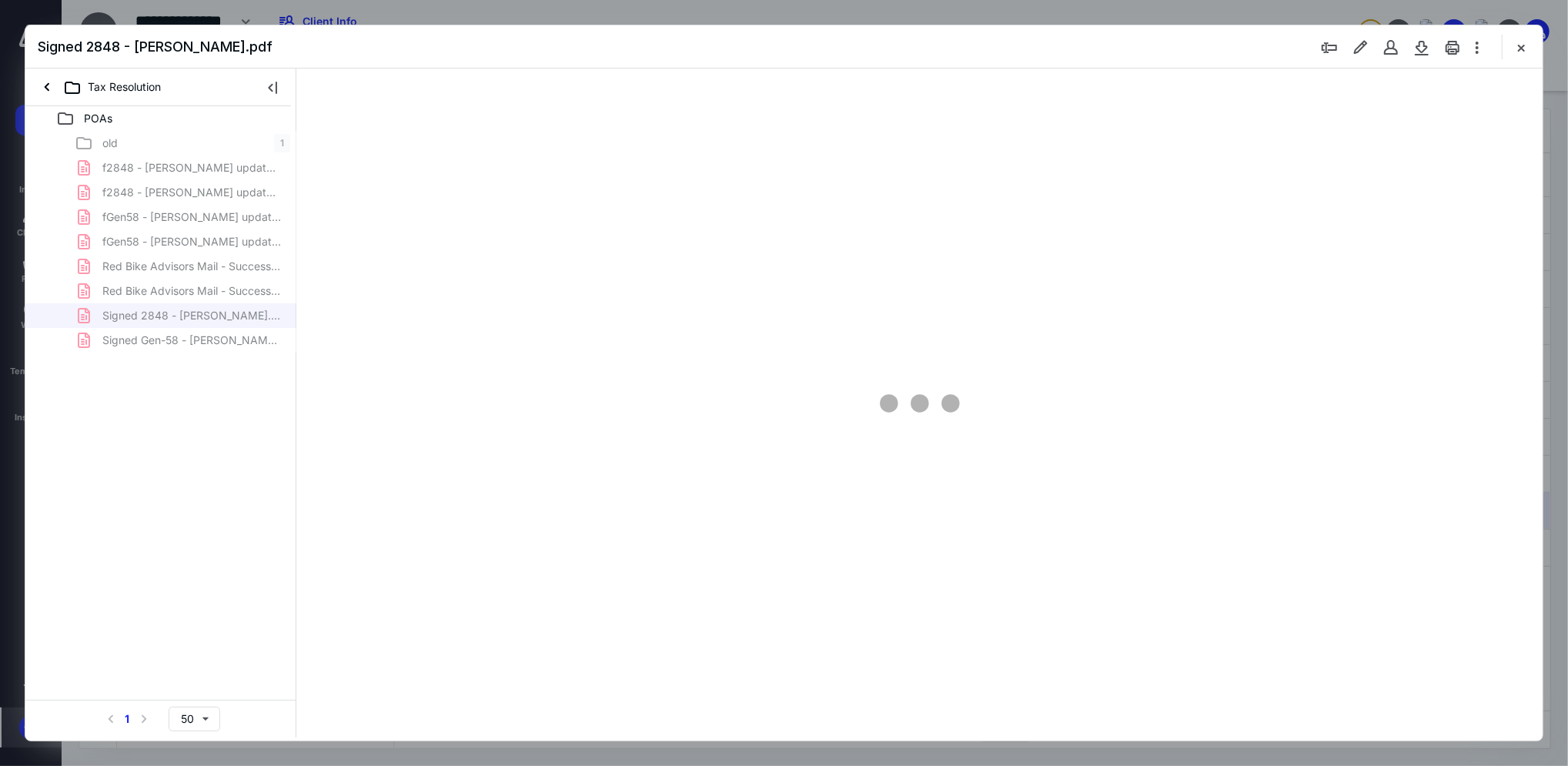 scroll, scrollTop: 0, scrollLeft: 0, axis: both 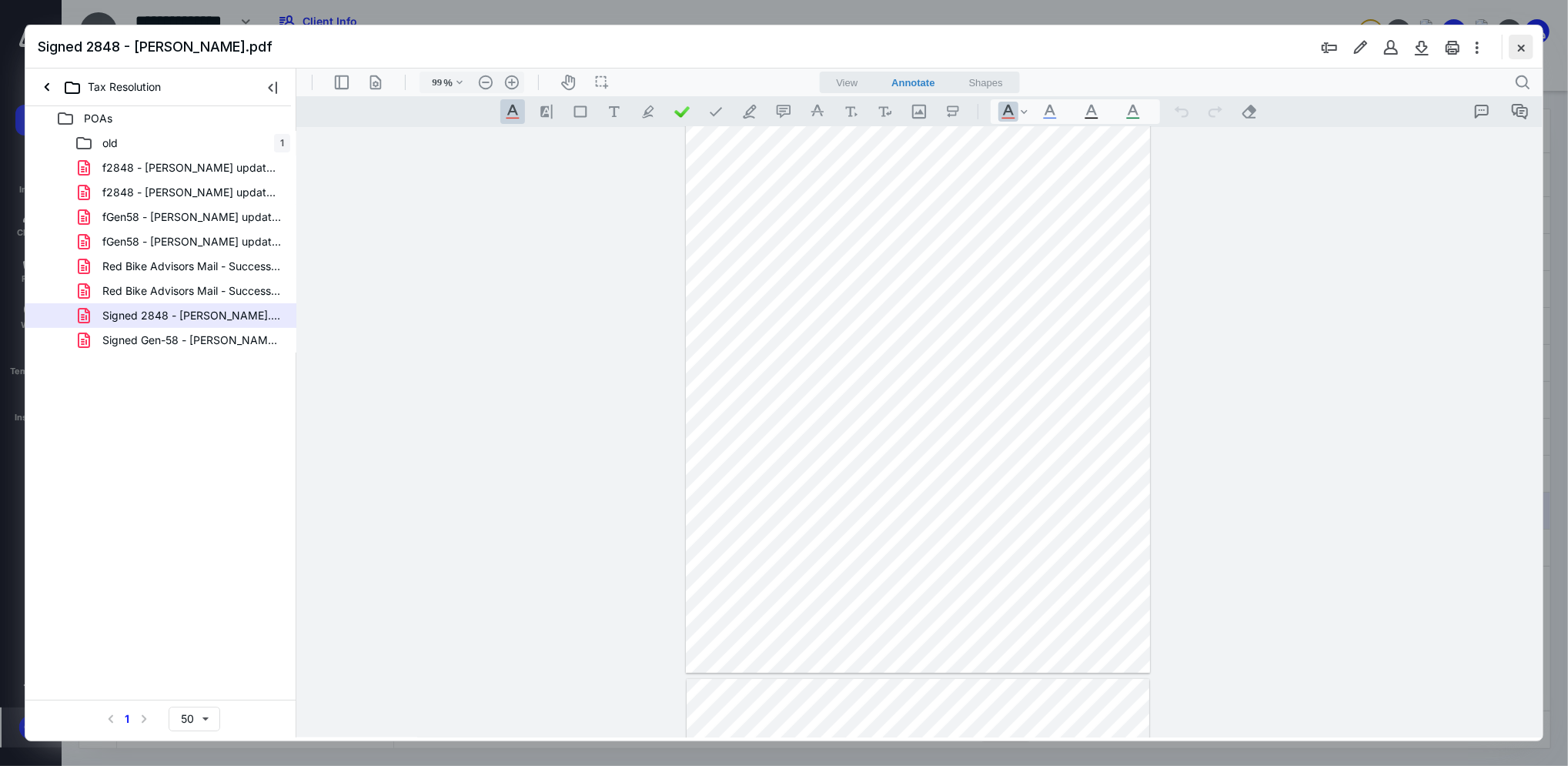 click at bounding box center (1521, 47) 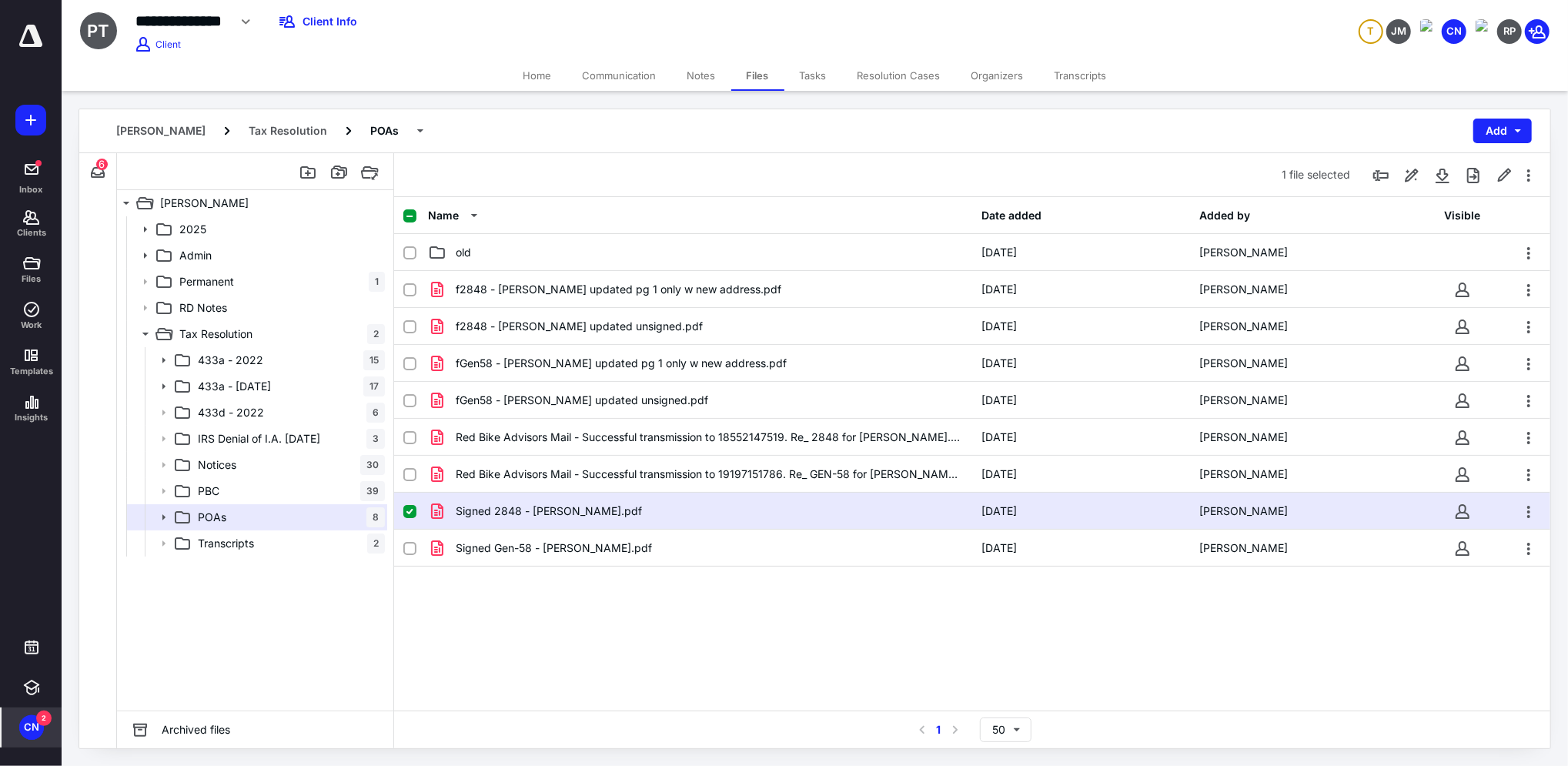 click on "Transcripts" at bounding box center (1081, 75) 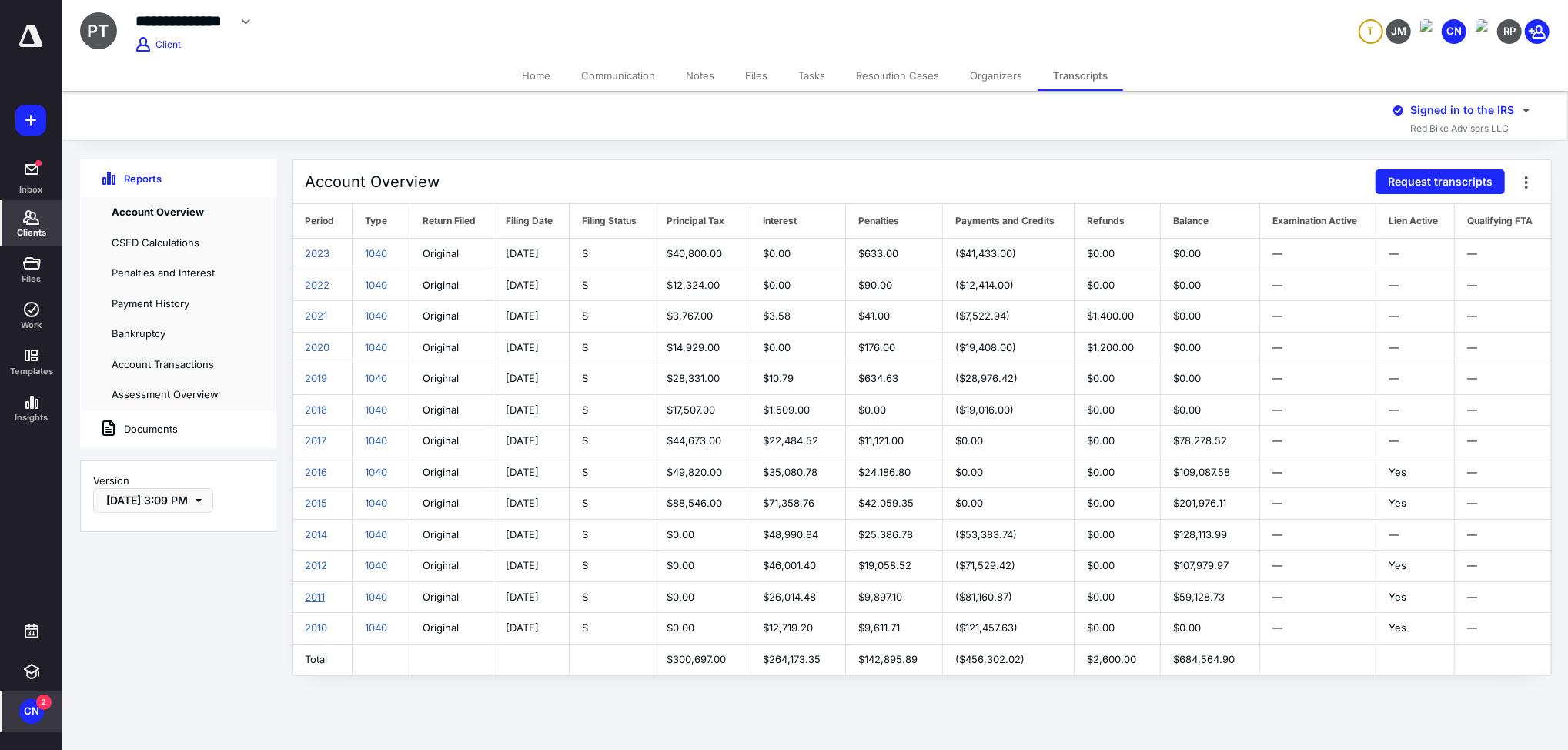 click on "2011" at bounding box center (315, 597) 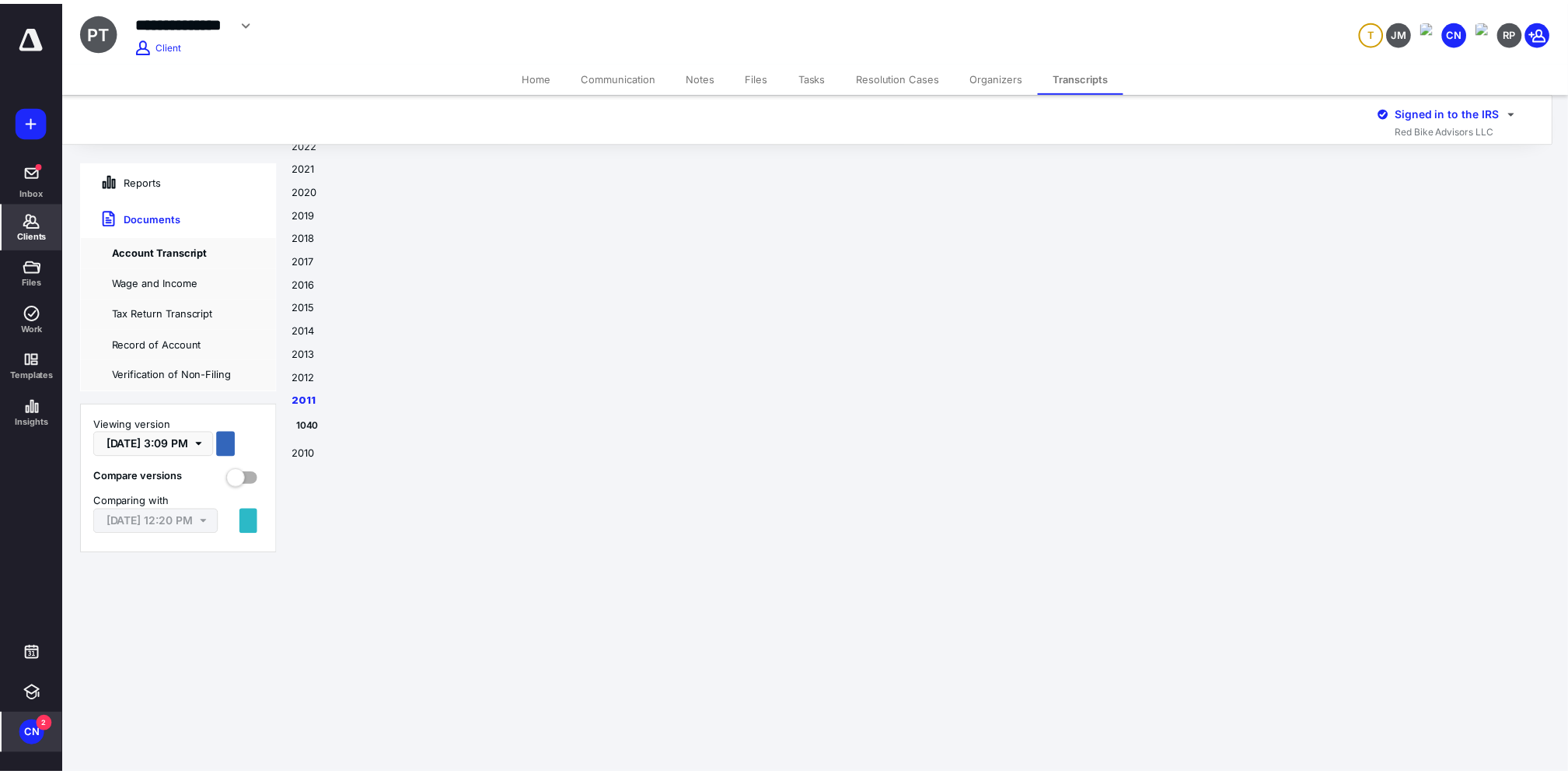 scroll, scrollTop: 20455, scrollLeft: 0, axis: vertical 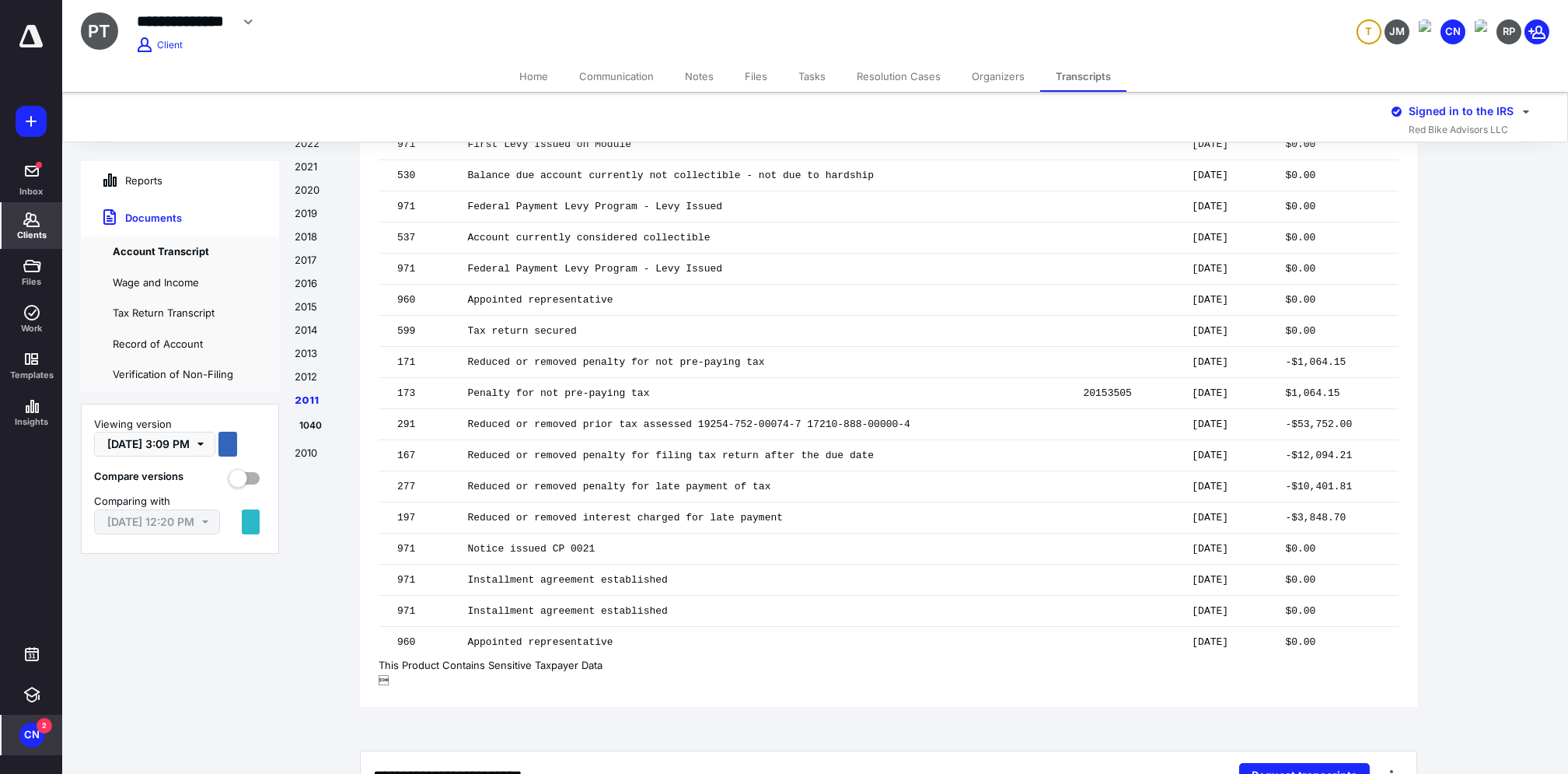 click on "2010" at bounding box center [320, 457] 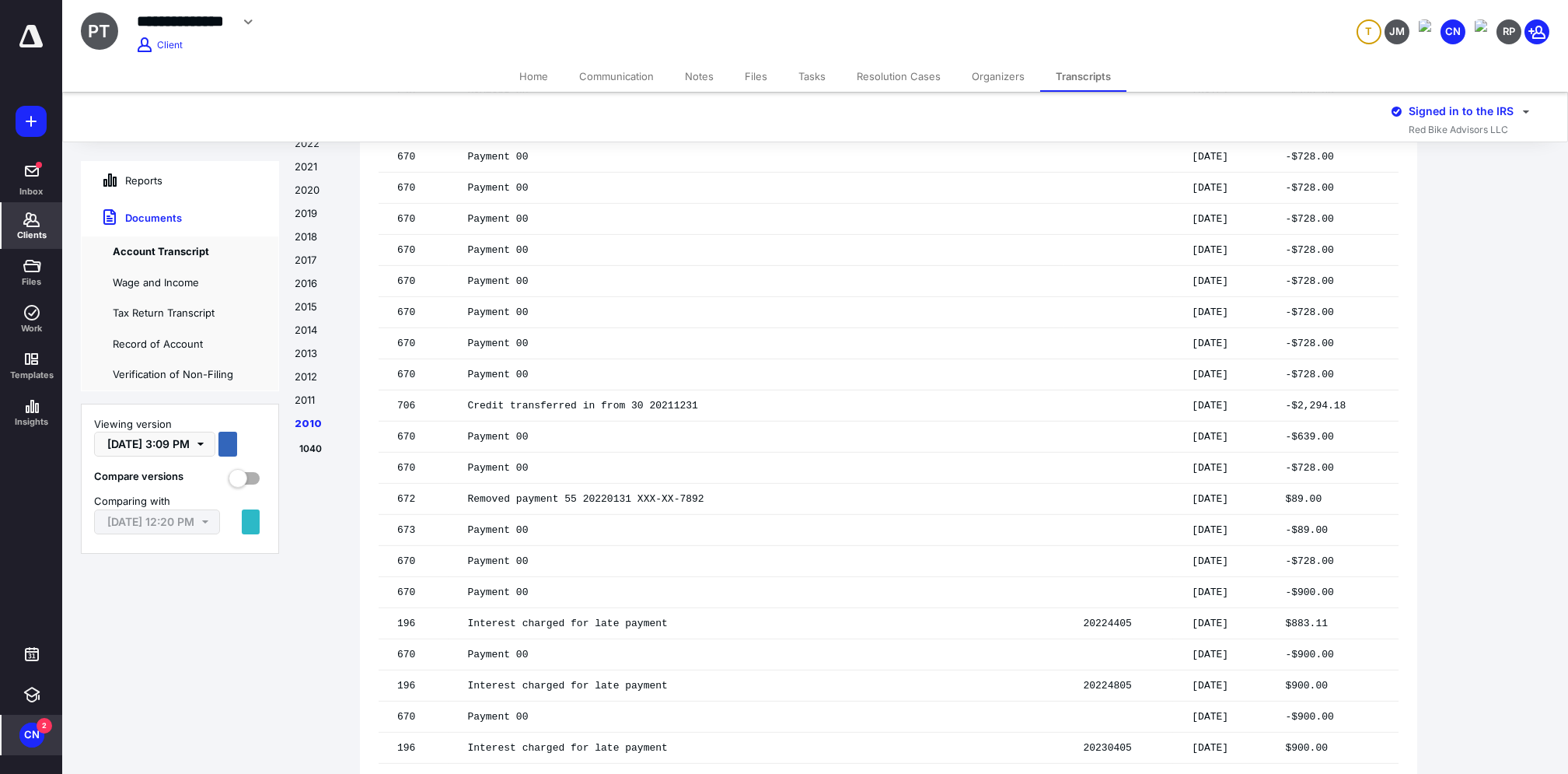 scroll, scrollTop: 26340, scrollLeft: 0, axis: vertical 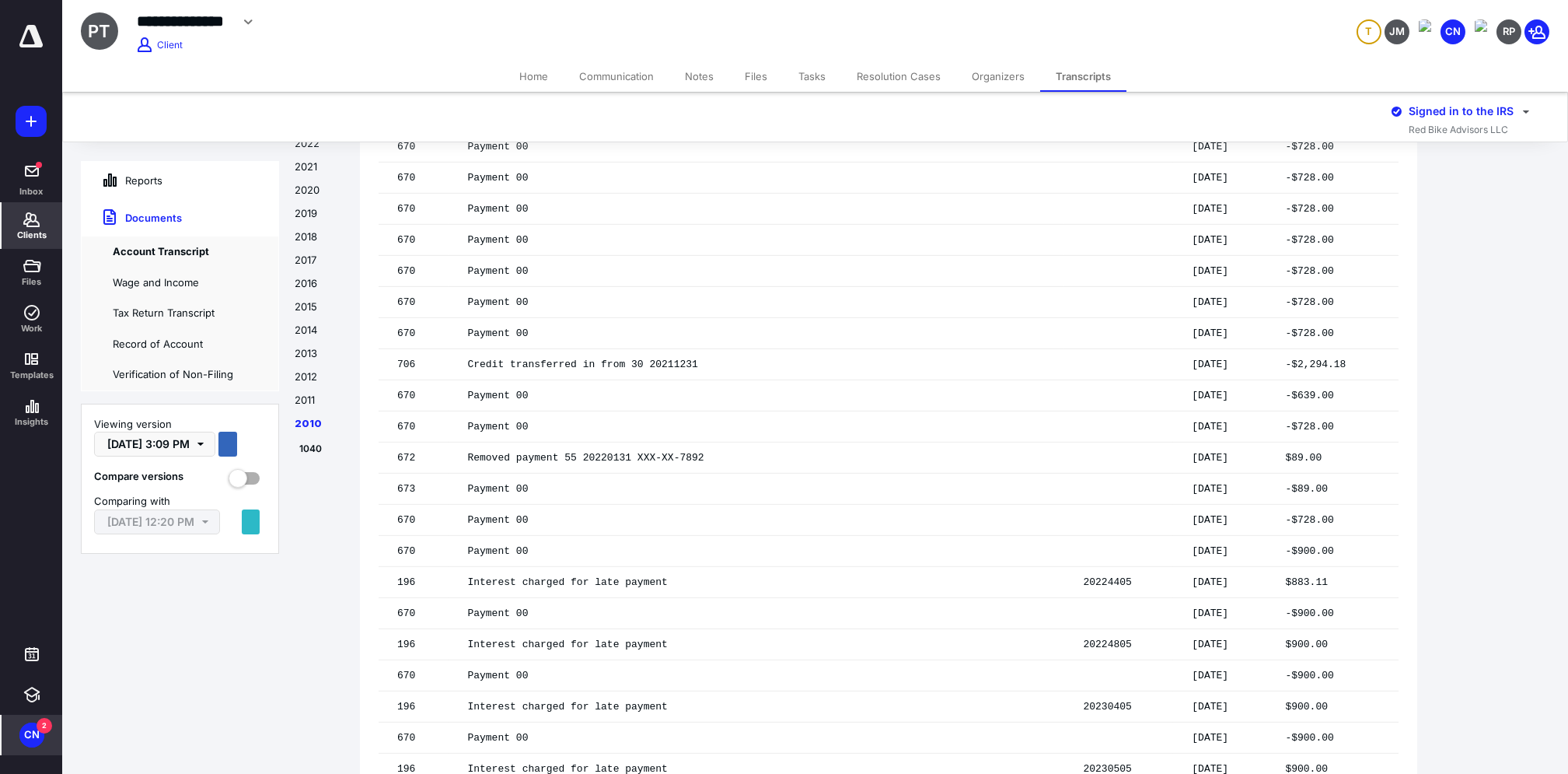click on "**********" at bounding box center [815, -12543] 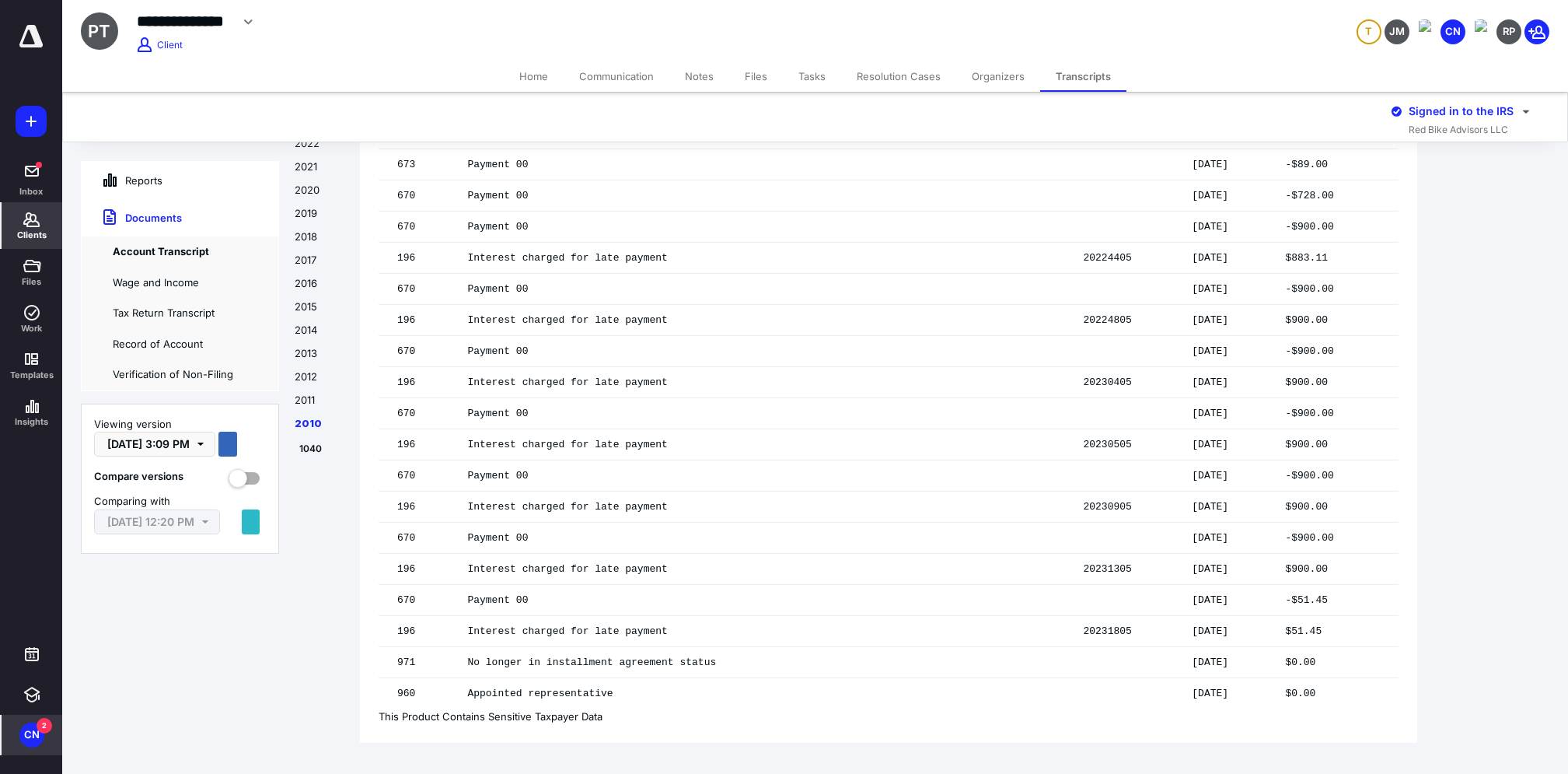 scroll, scrollTop: 26672, scrollLeft: 0, axis: vertical 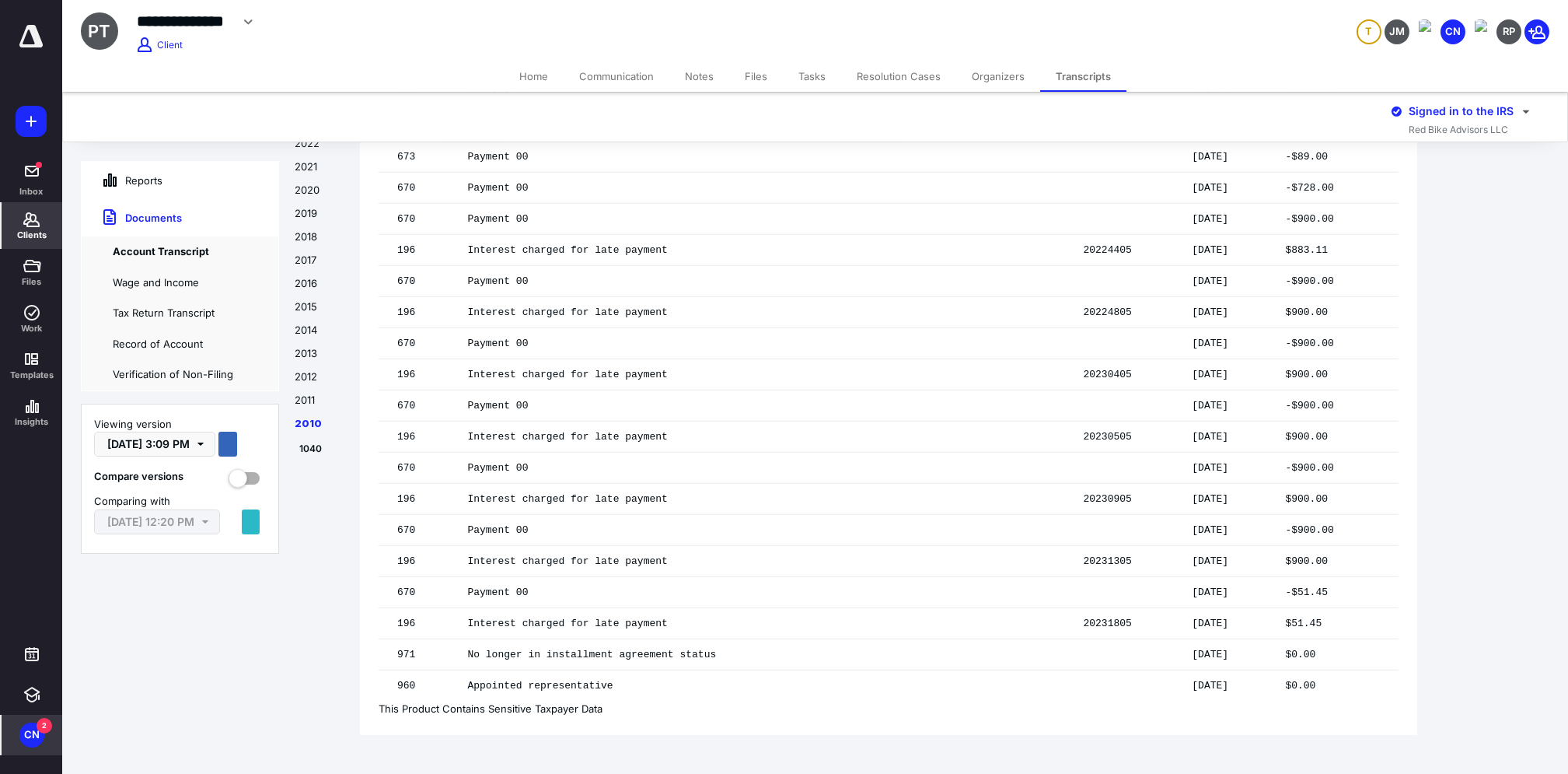 click on "Tasks" at bounding box center (812, 76) 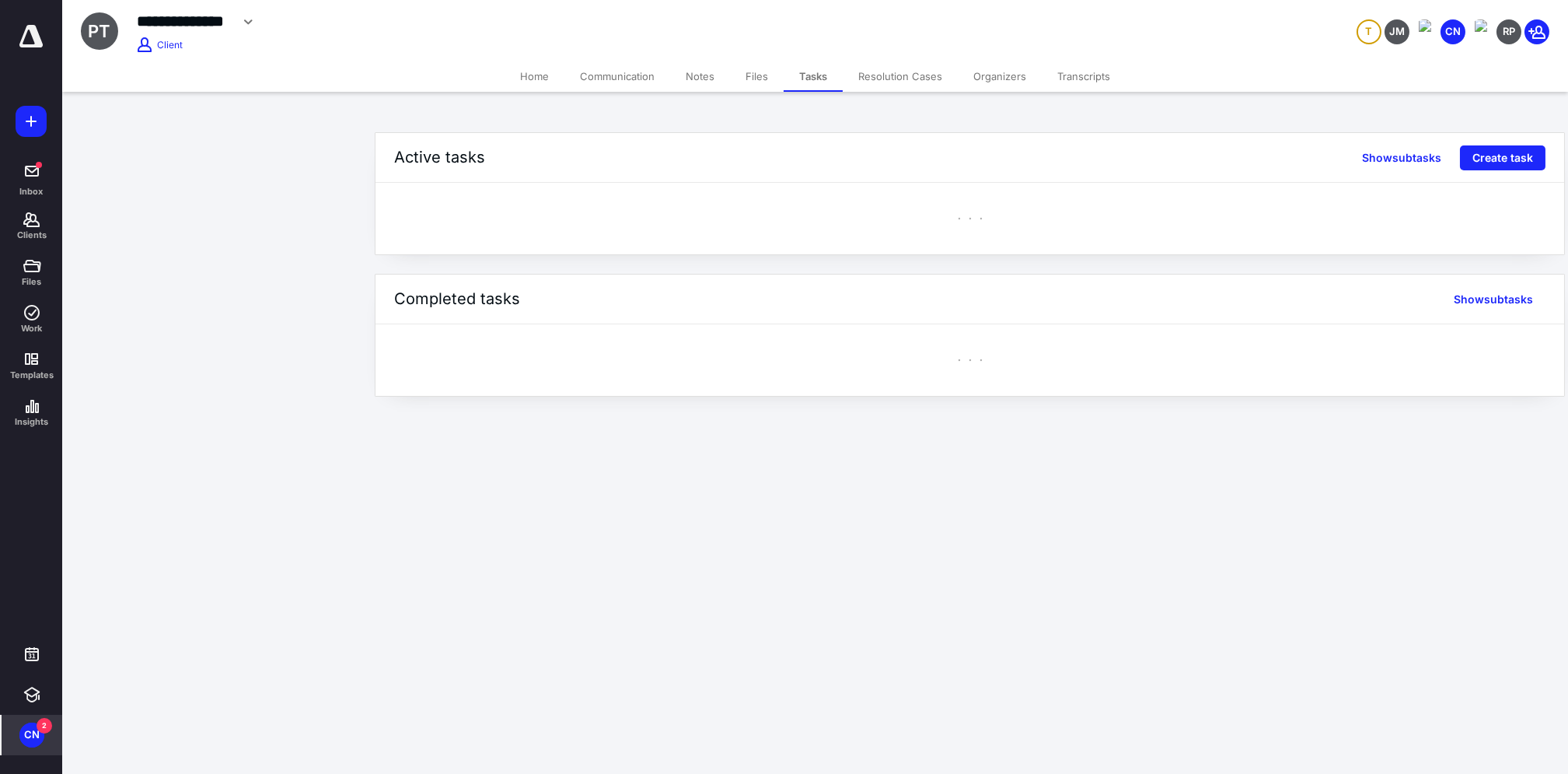 scroll, scrollTop: 0, scrollLeft: 0, axis: both 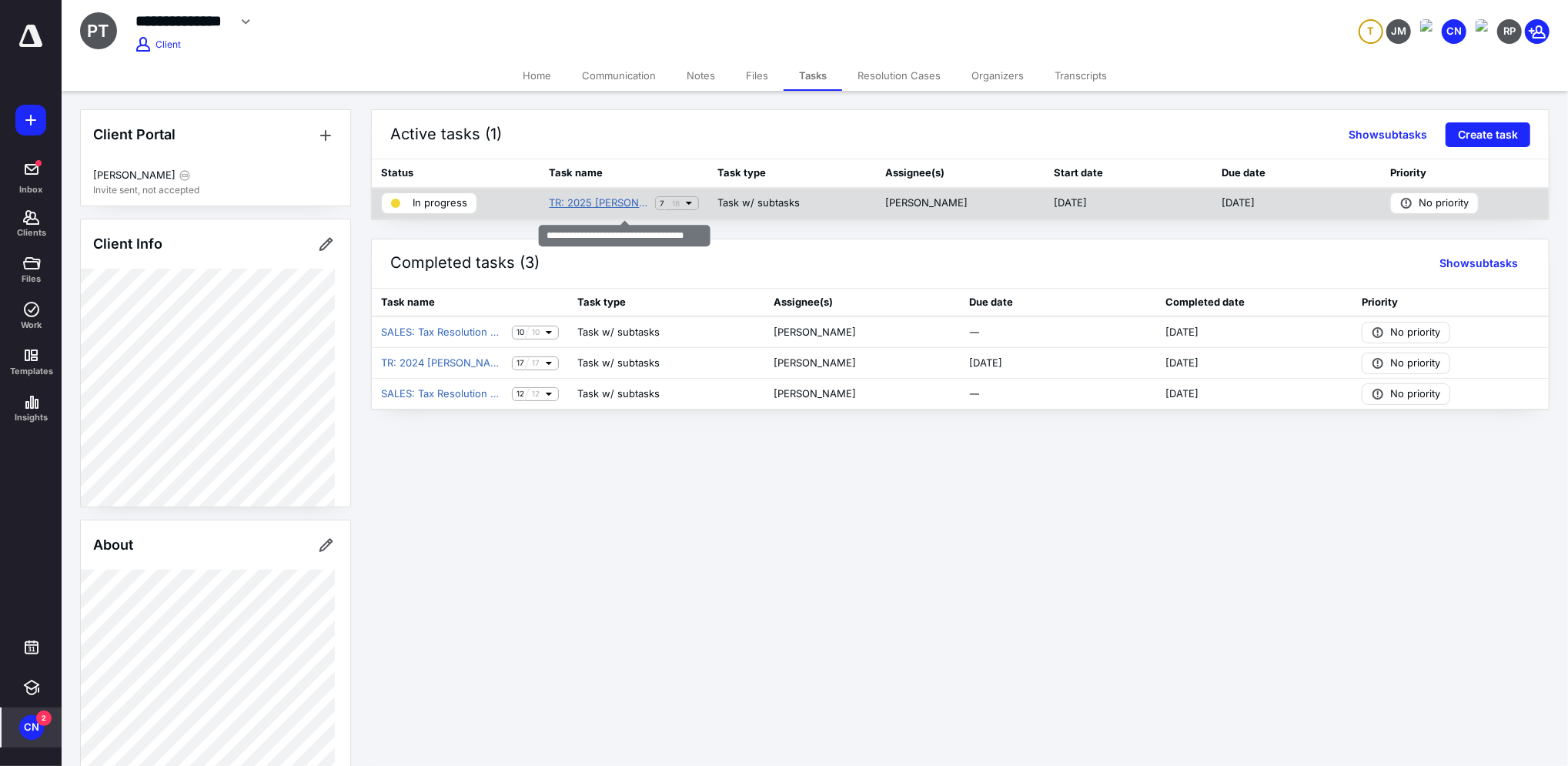 click on "TR: 2025 [PERSON_NAME] Tax Resolution" at bounding box center (598, 203) 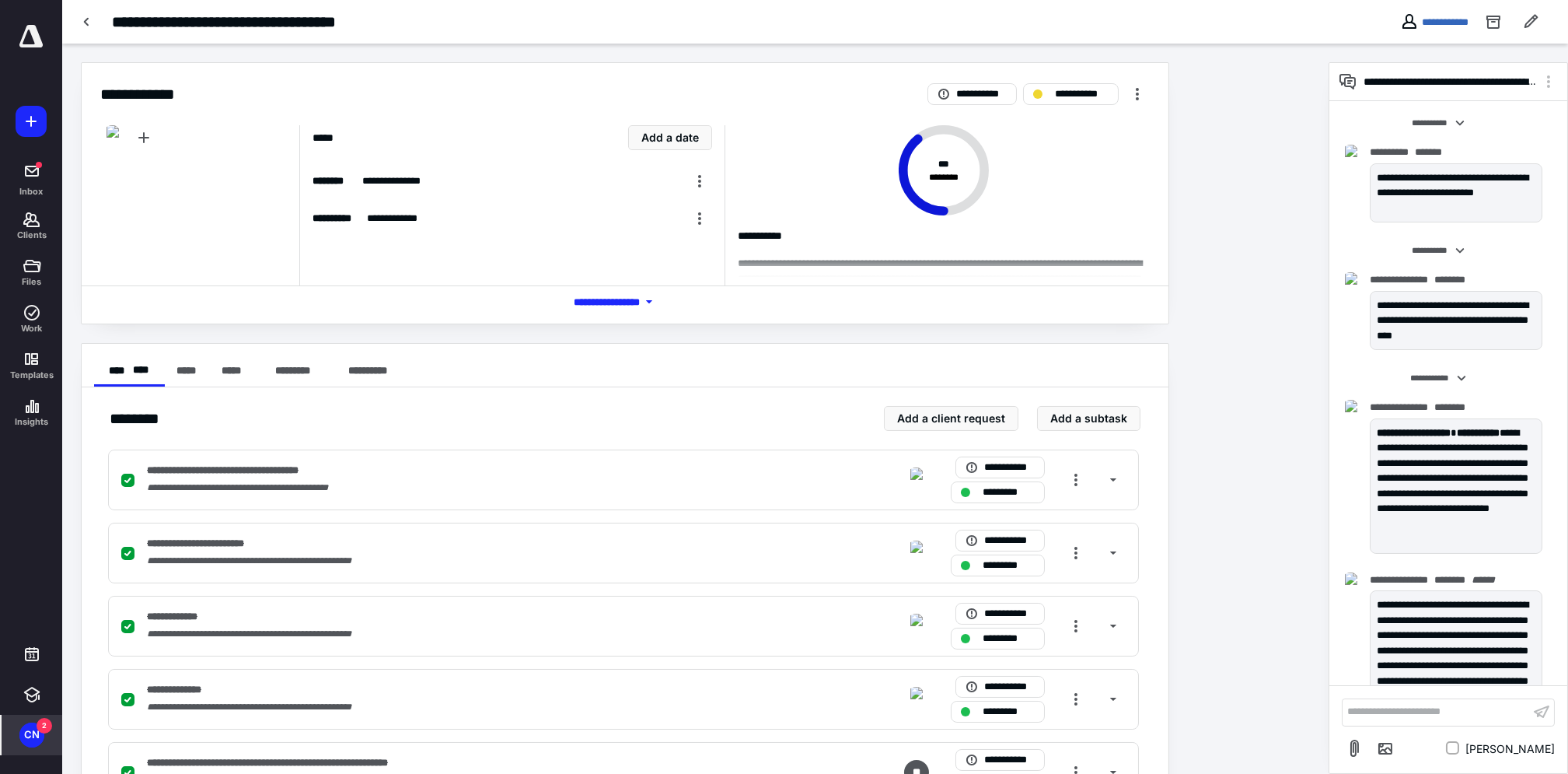 scroll, scrollTop: 370, scrollLeft: 0, axis: vertical 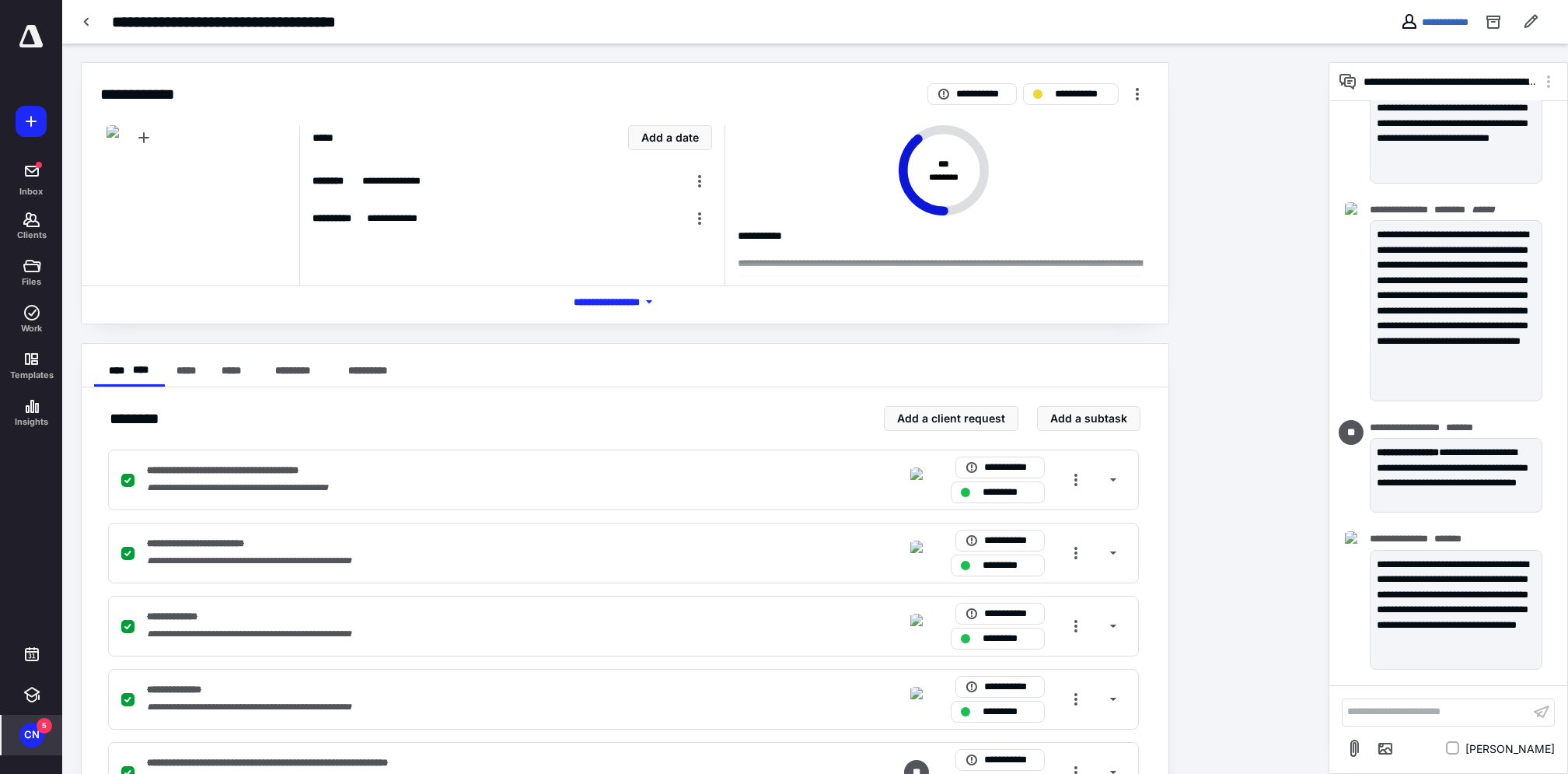 click on "CN" at bounding box center (32, 735) 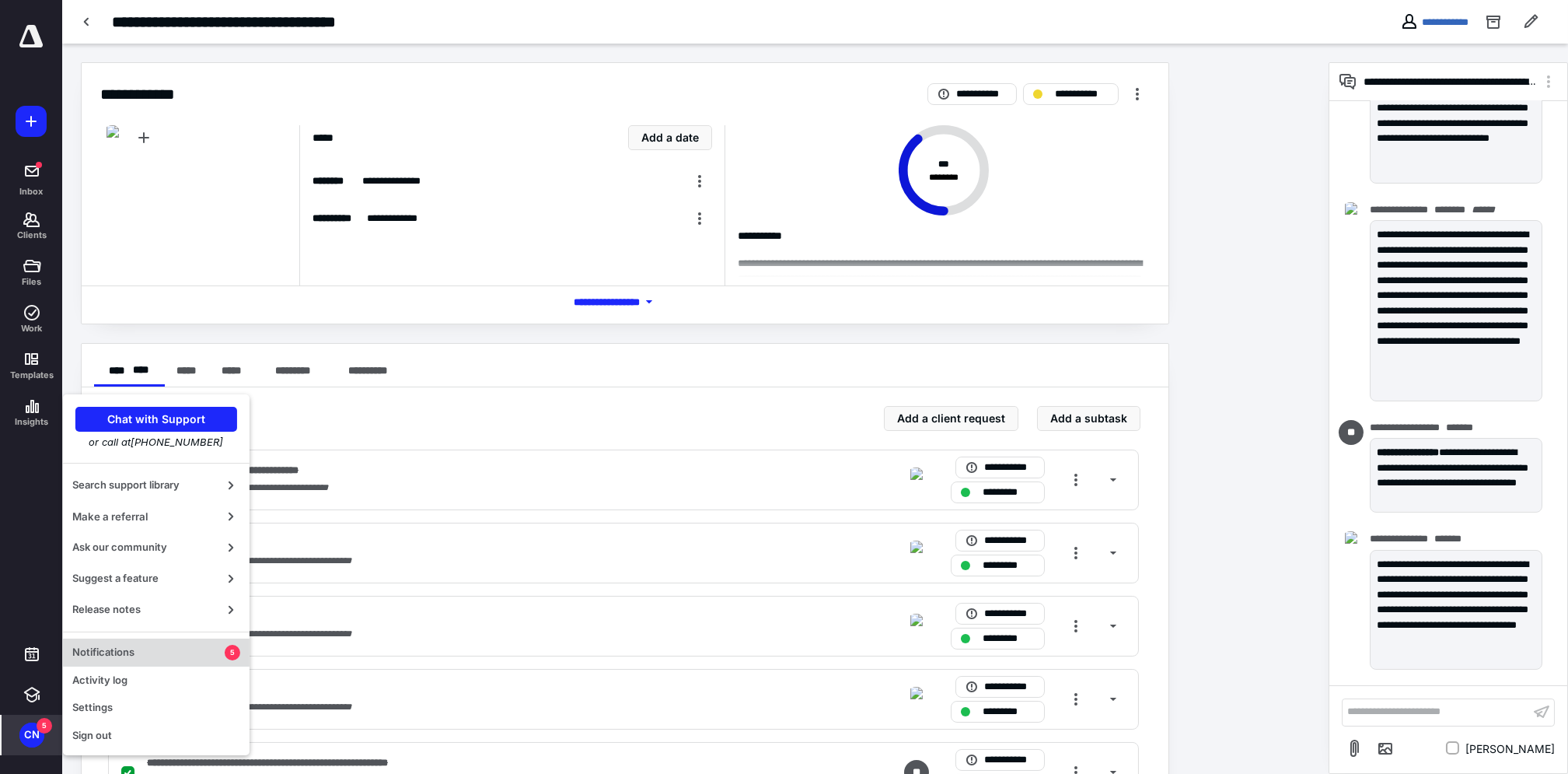 click on "Notifications" at bounding box center [148, 653] 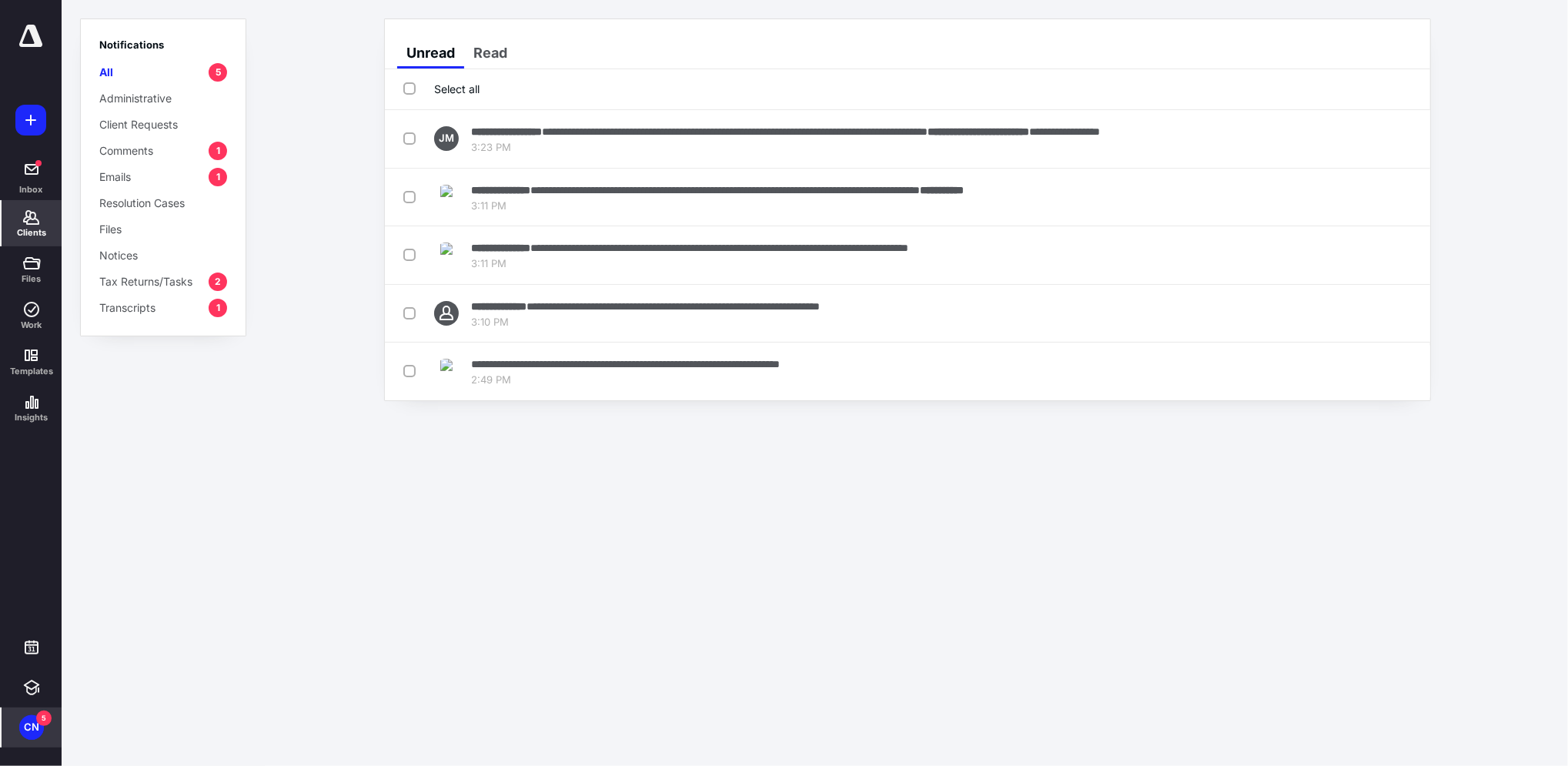 click 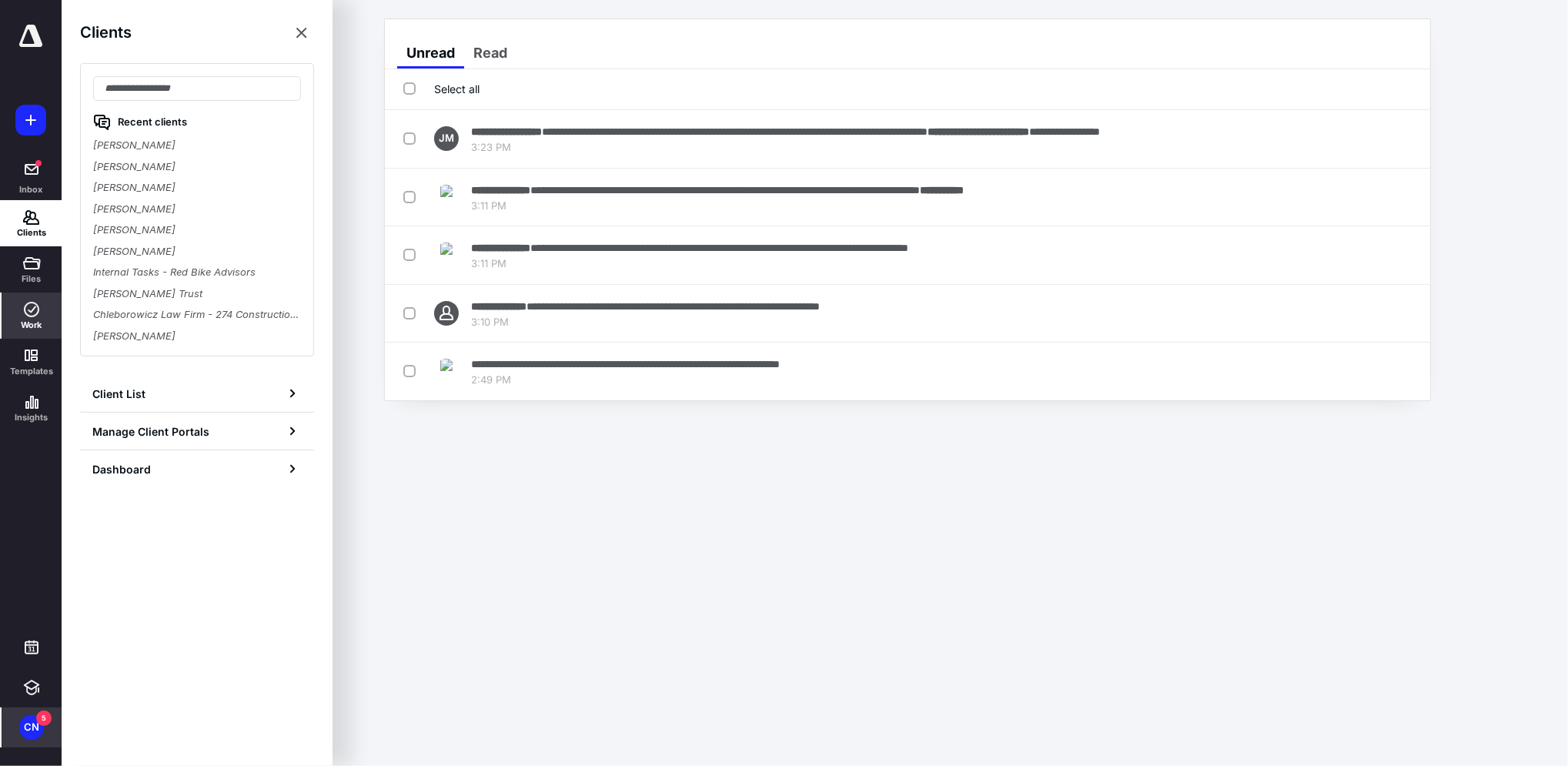 click 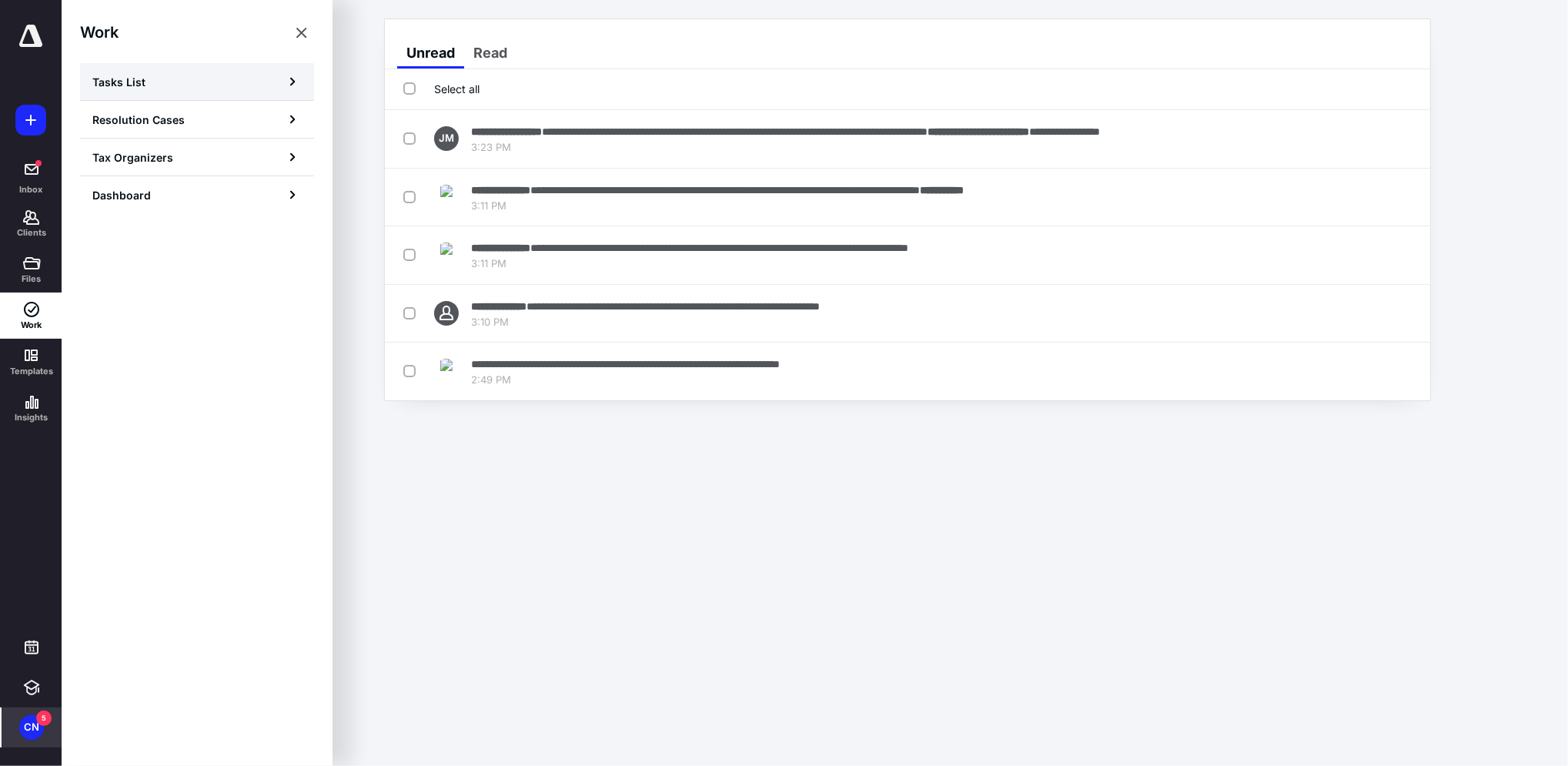 click on "Tasks List" at bounding box center (197, 82) 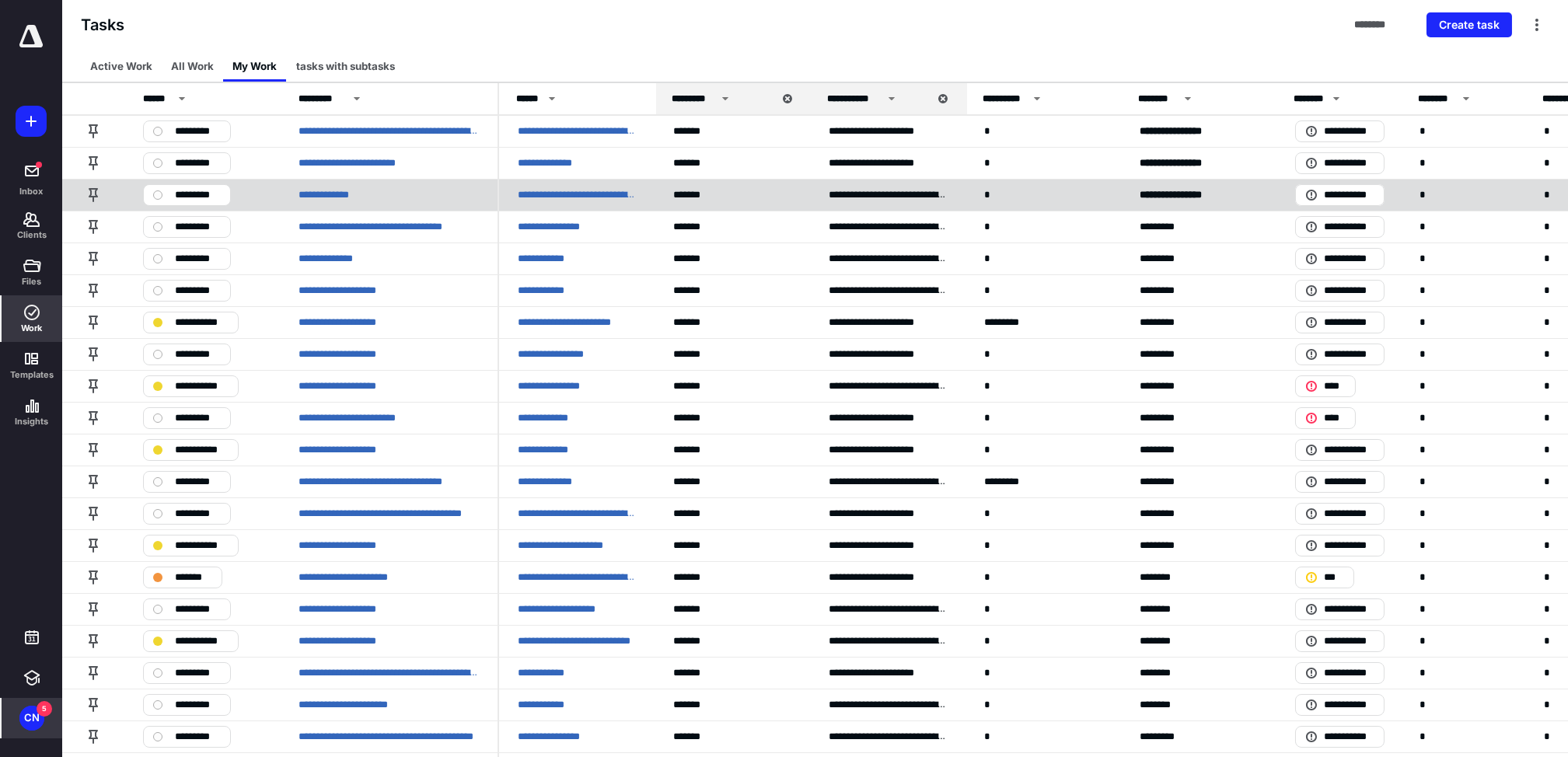 click on "**********" at bounding box center [389, 194] 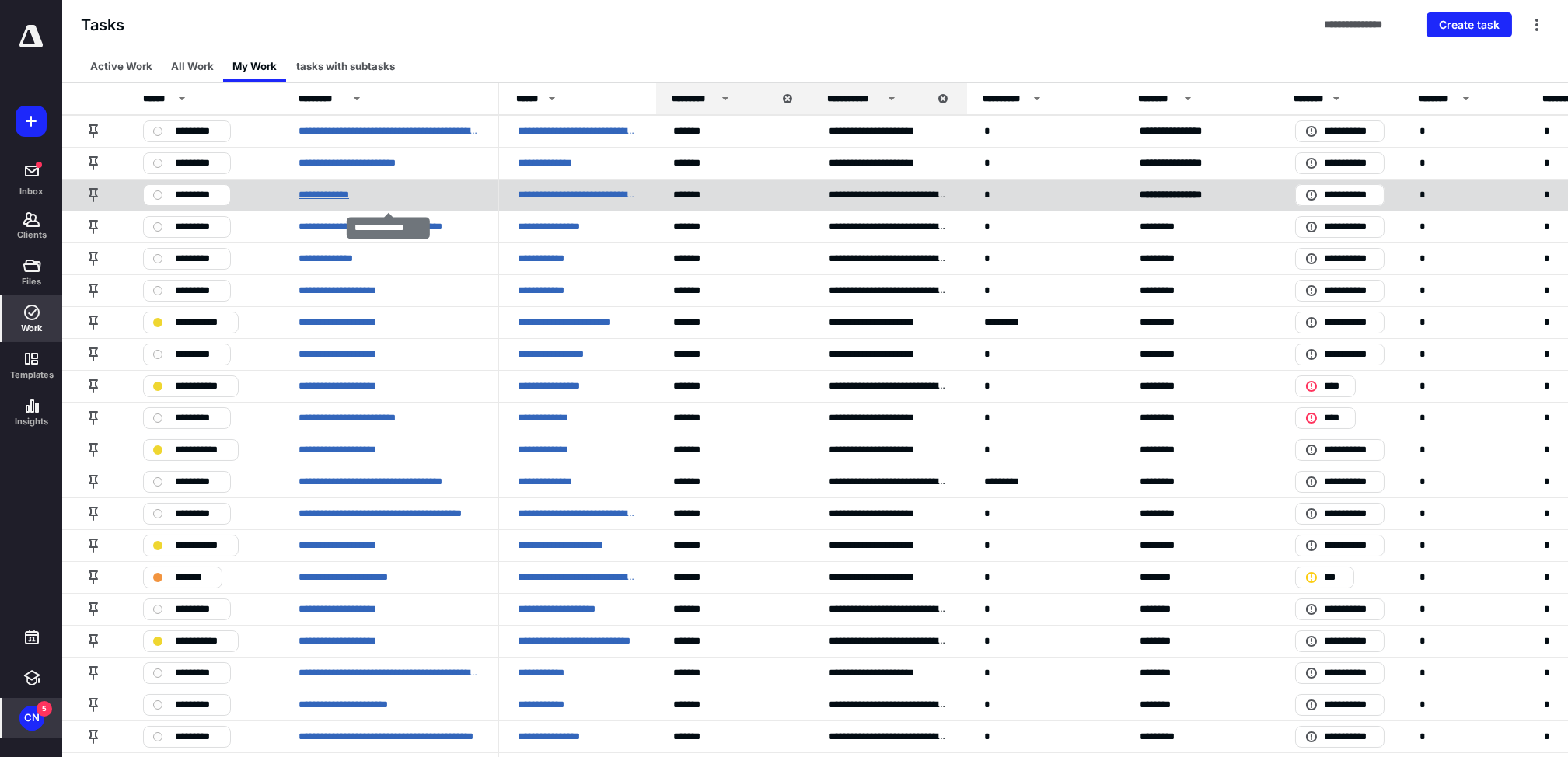 click on "**********" at bounding box center (335, 195) 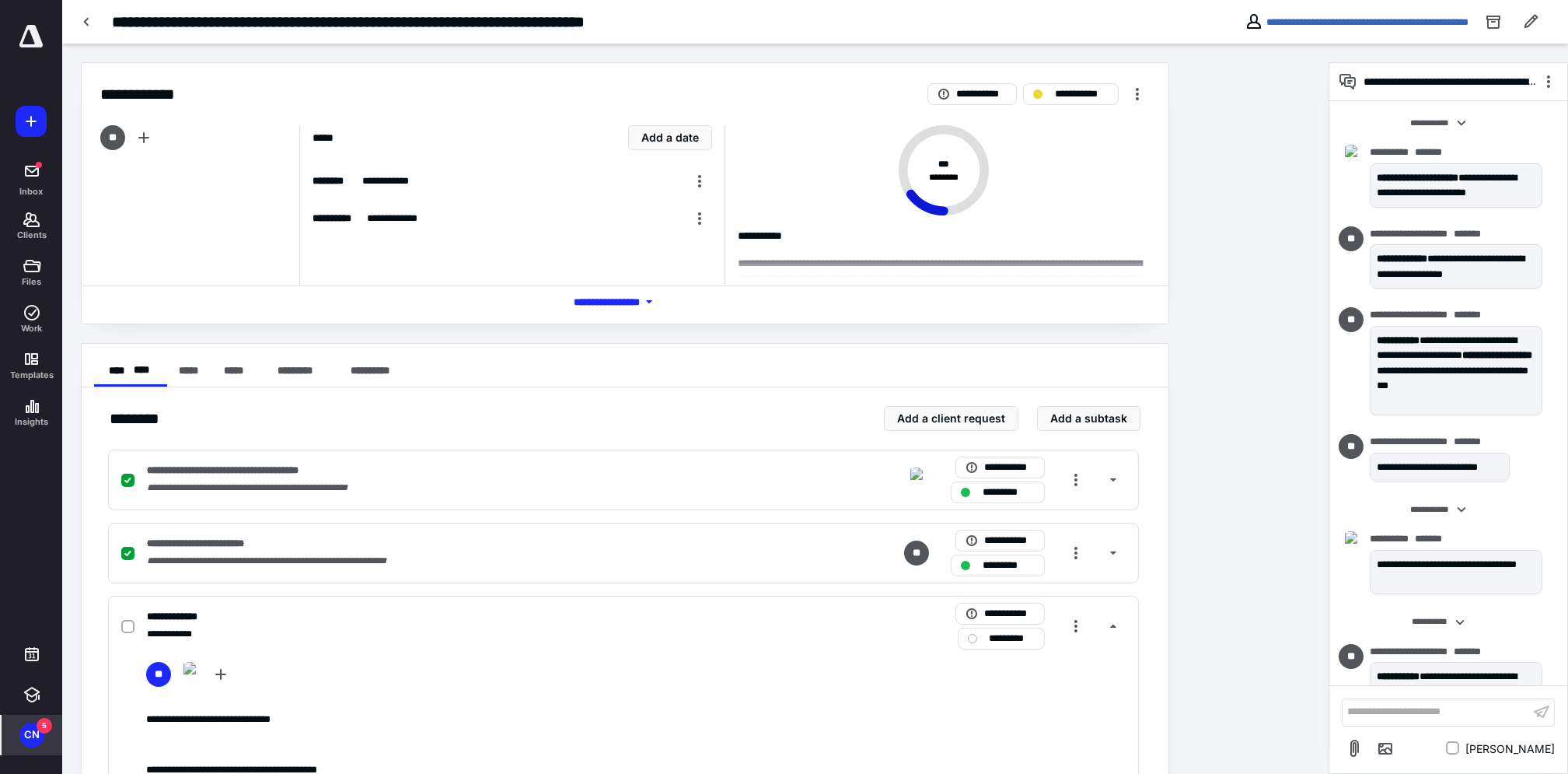 scroll, scrollTop: 1654, scrollLeft: 0, axis: vertical 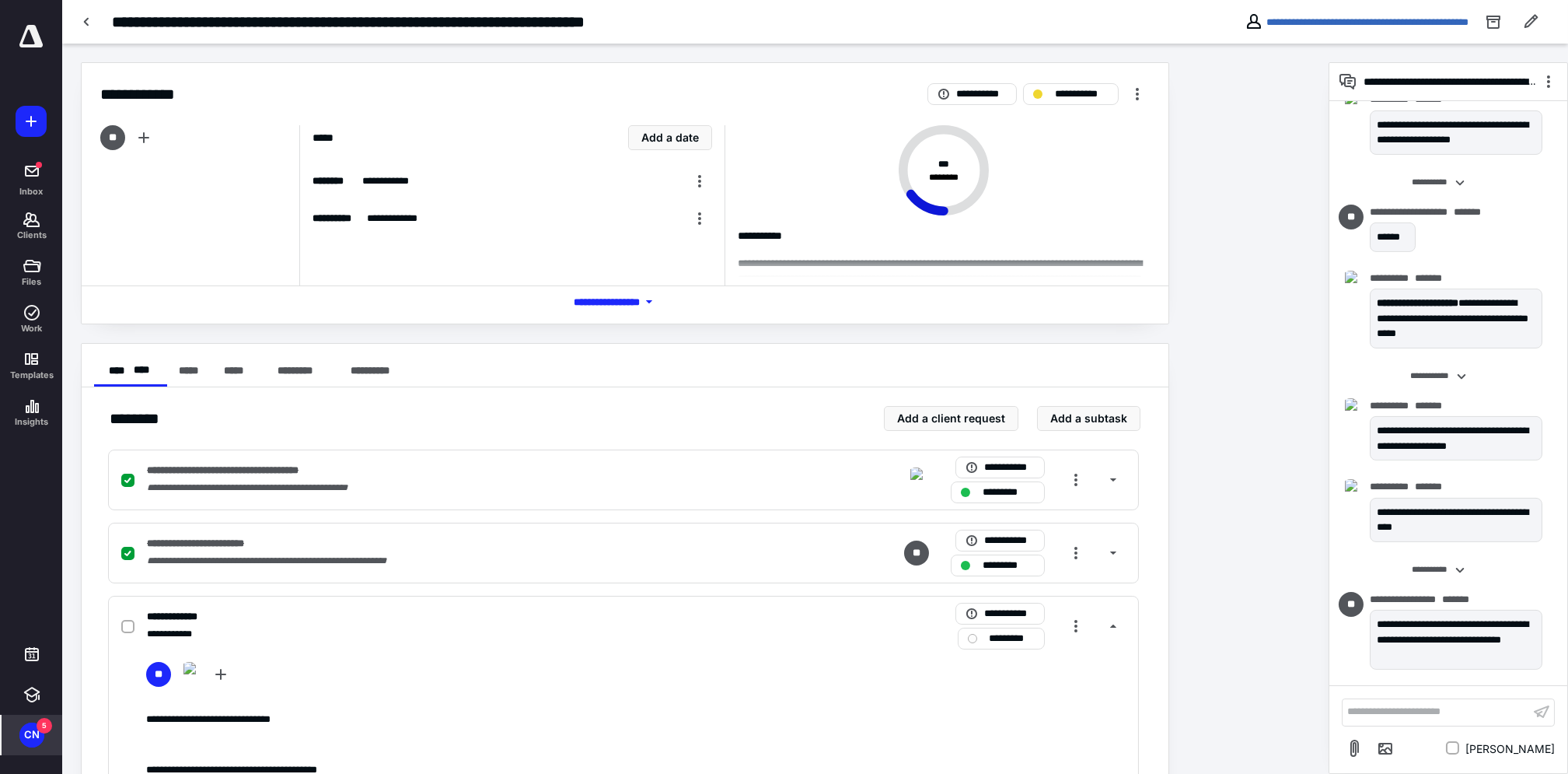 click on "**********" at bounding box center [1436, 712] 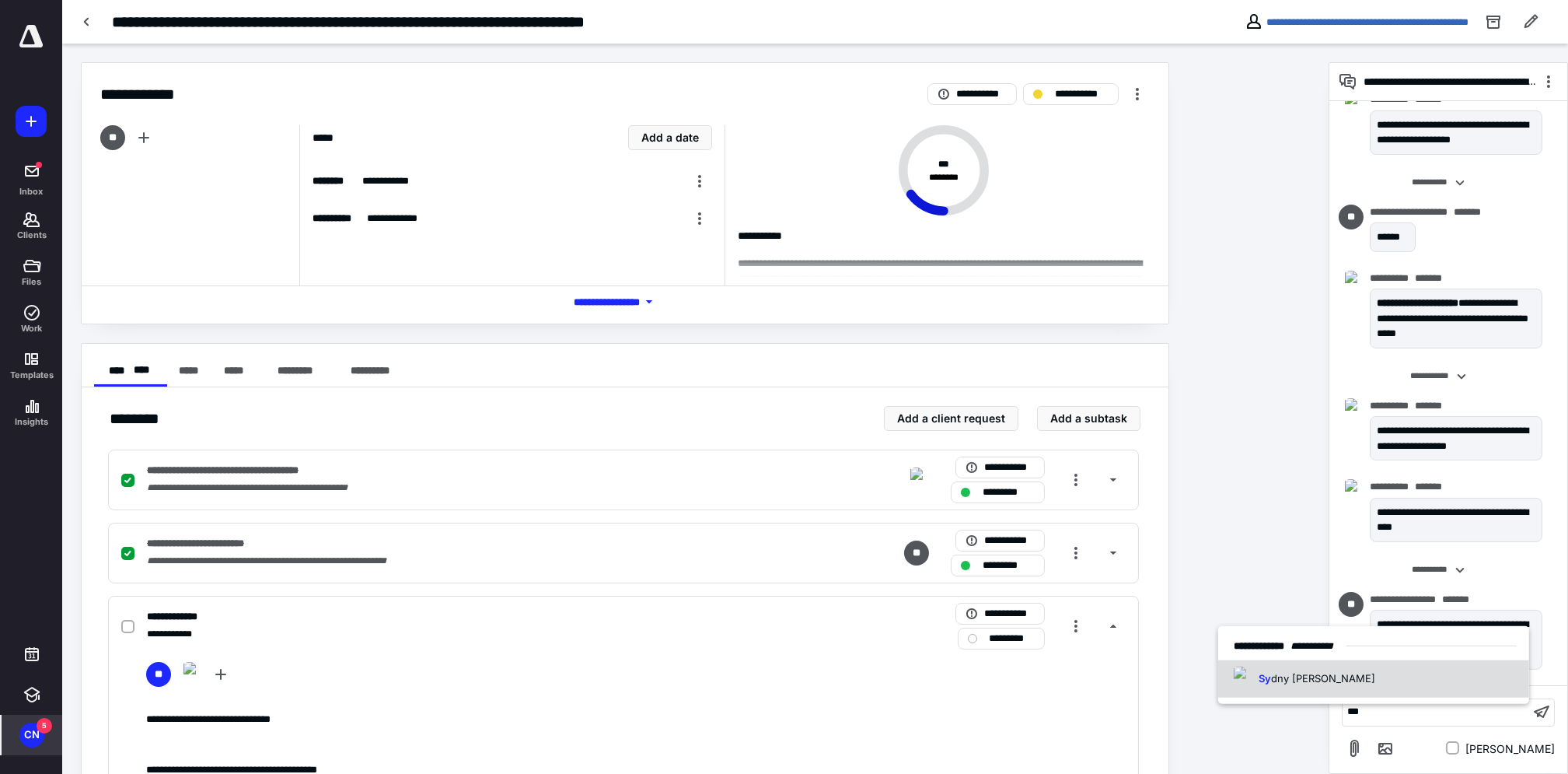 click on "dny [PERSON_NAME]" at bounding box center (1323, 678) 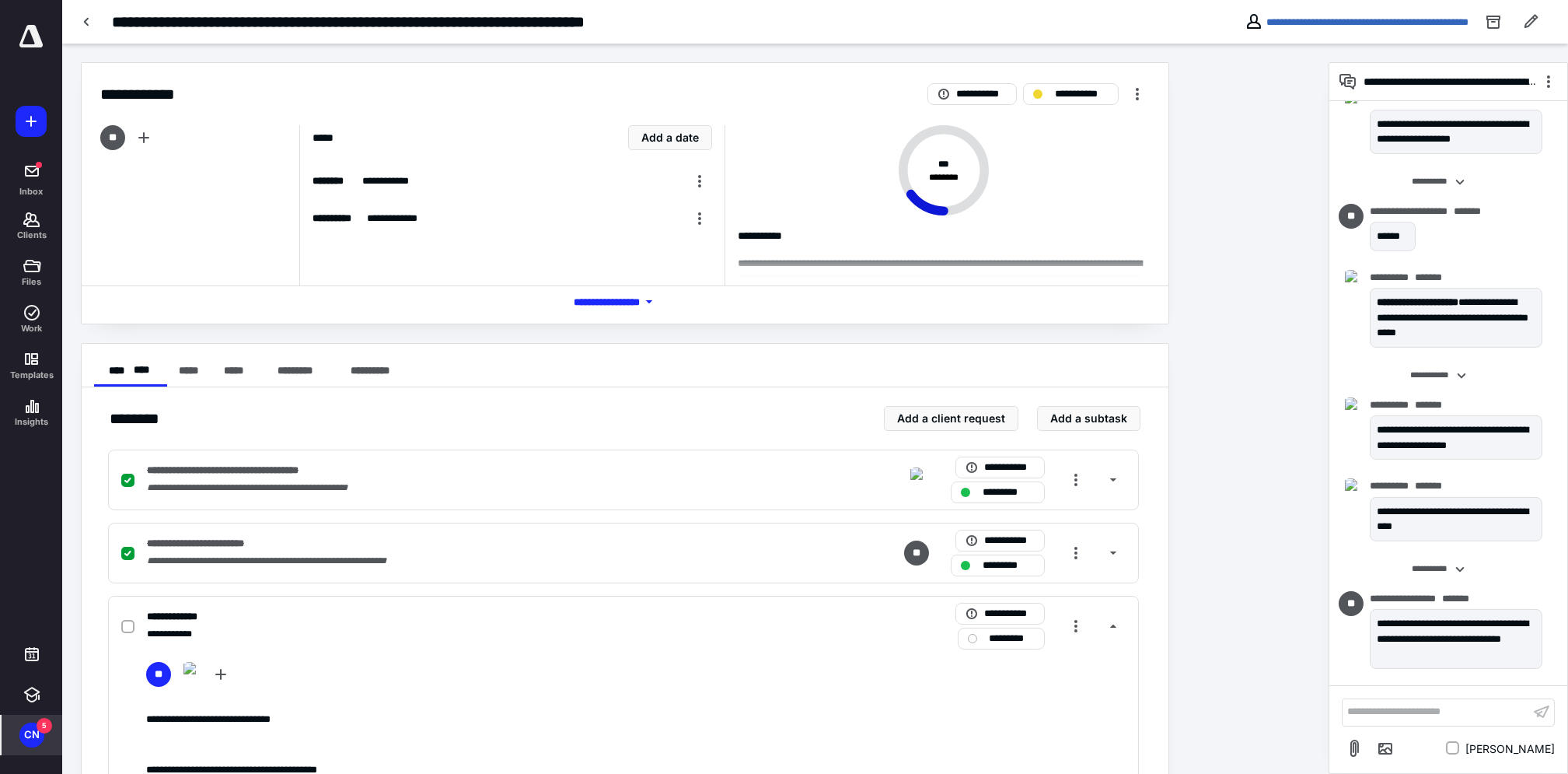 scroll, scrollTop: 1782, scrollLeft: 0, axis: vertical 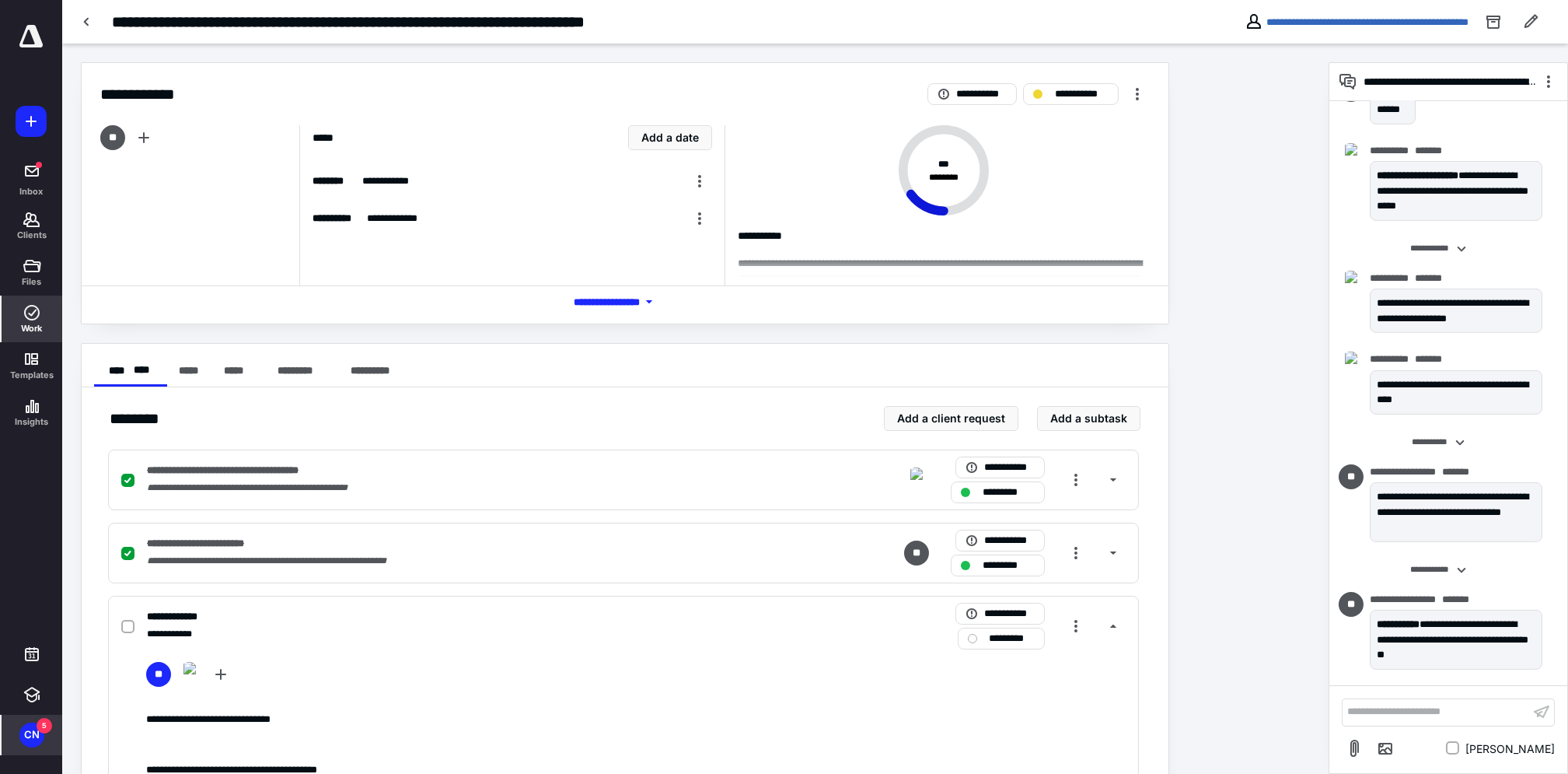 click on "Work" at bounding box center (32, 319) 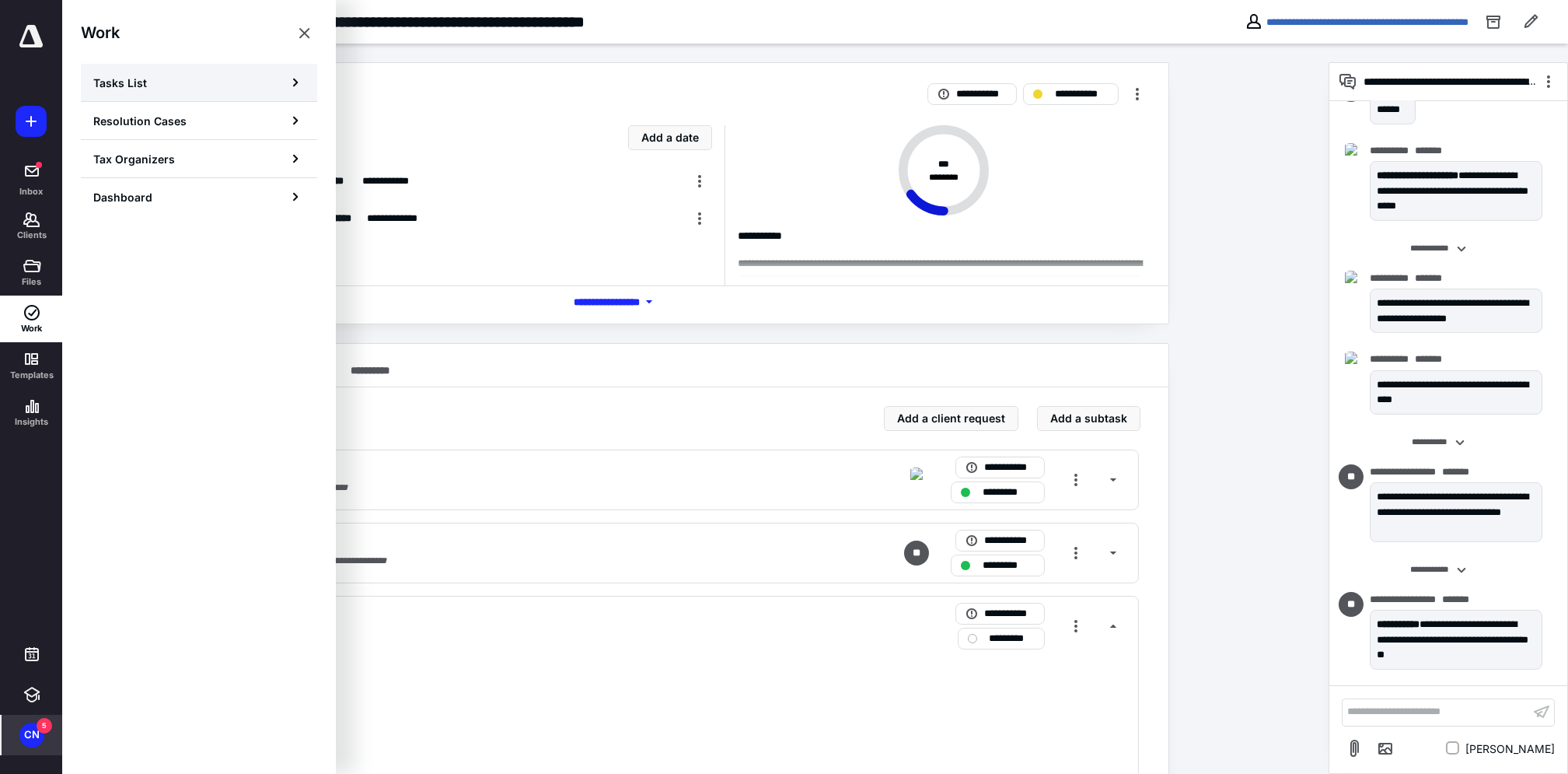 click on "Tasks List" at bounding box center [199, 82] 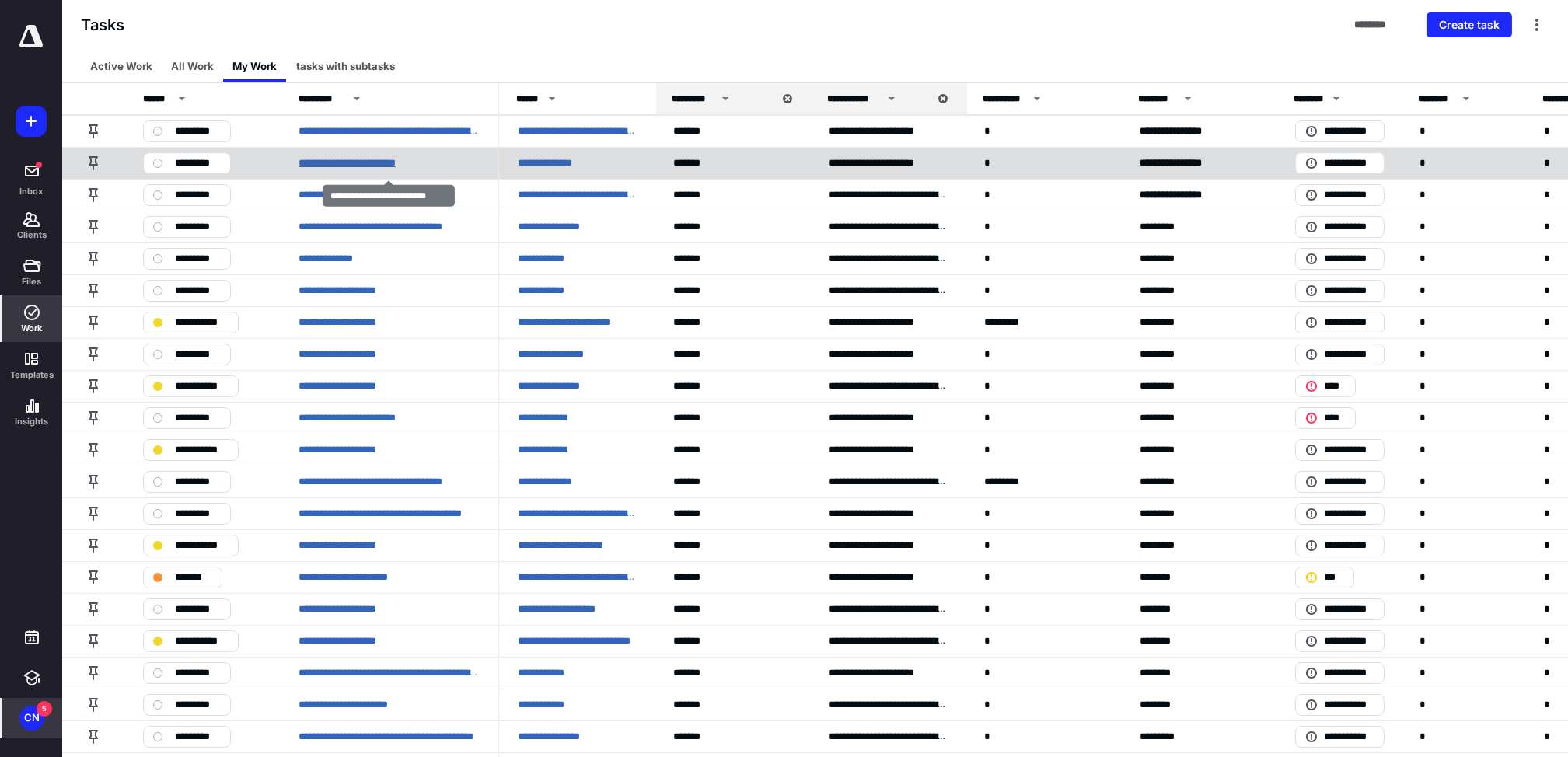 click on "**********" at bounding box center [361, 163] 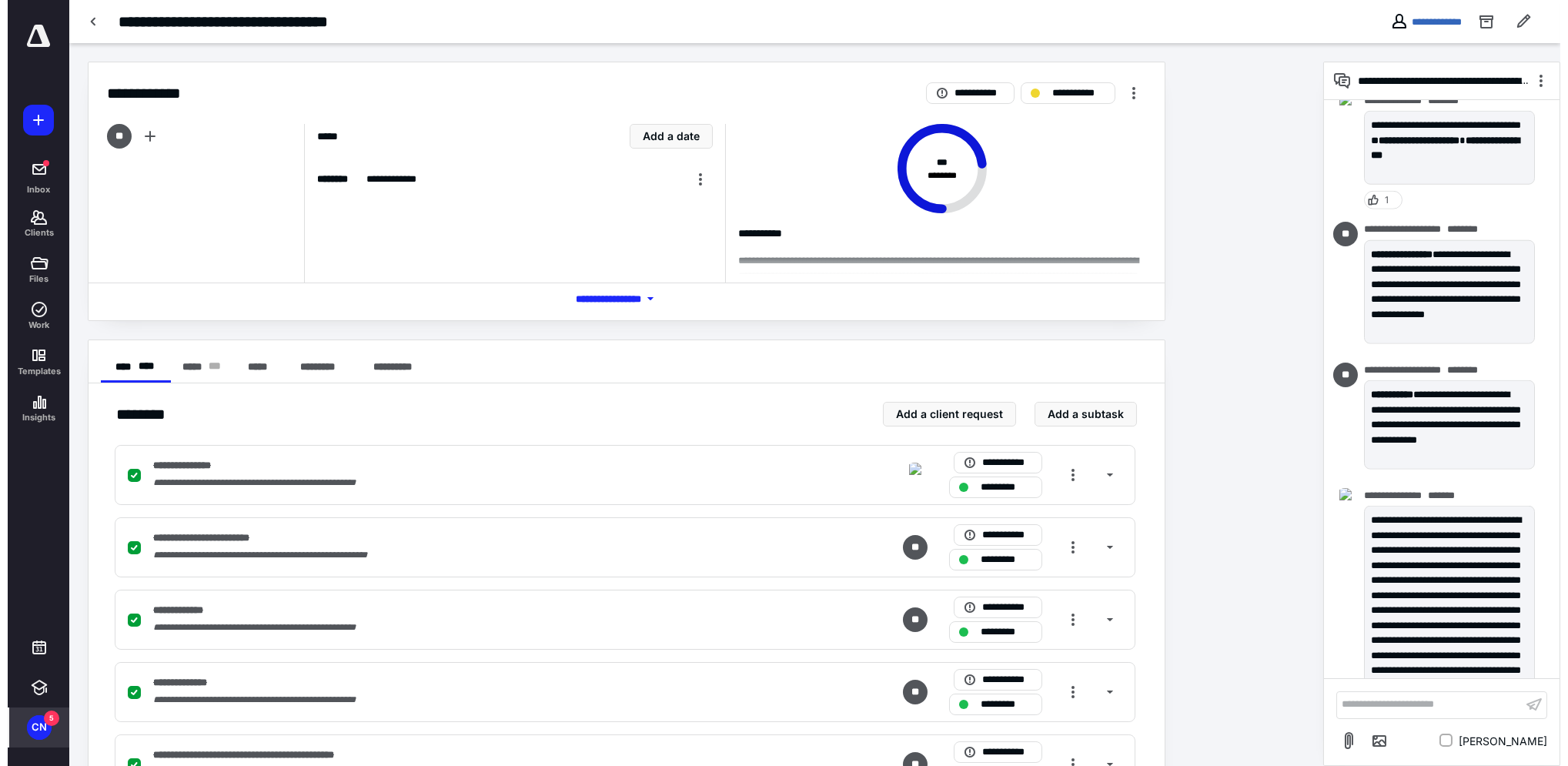 scroll, scrollTop: 13703, scrollLeft: 0, axis: vertical 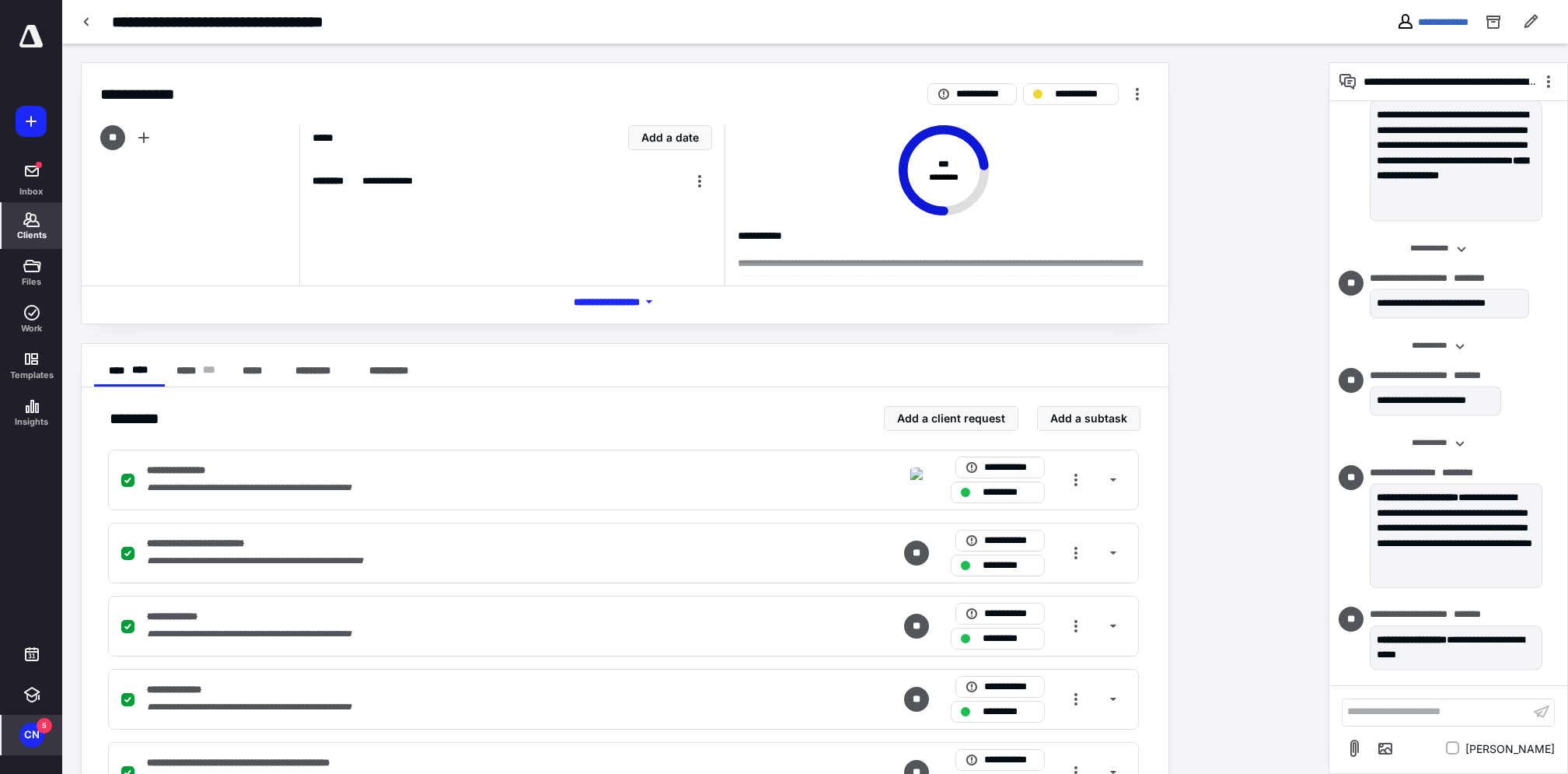 click 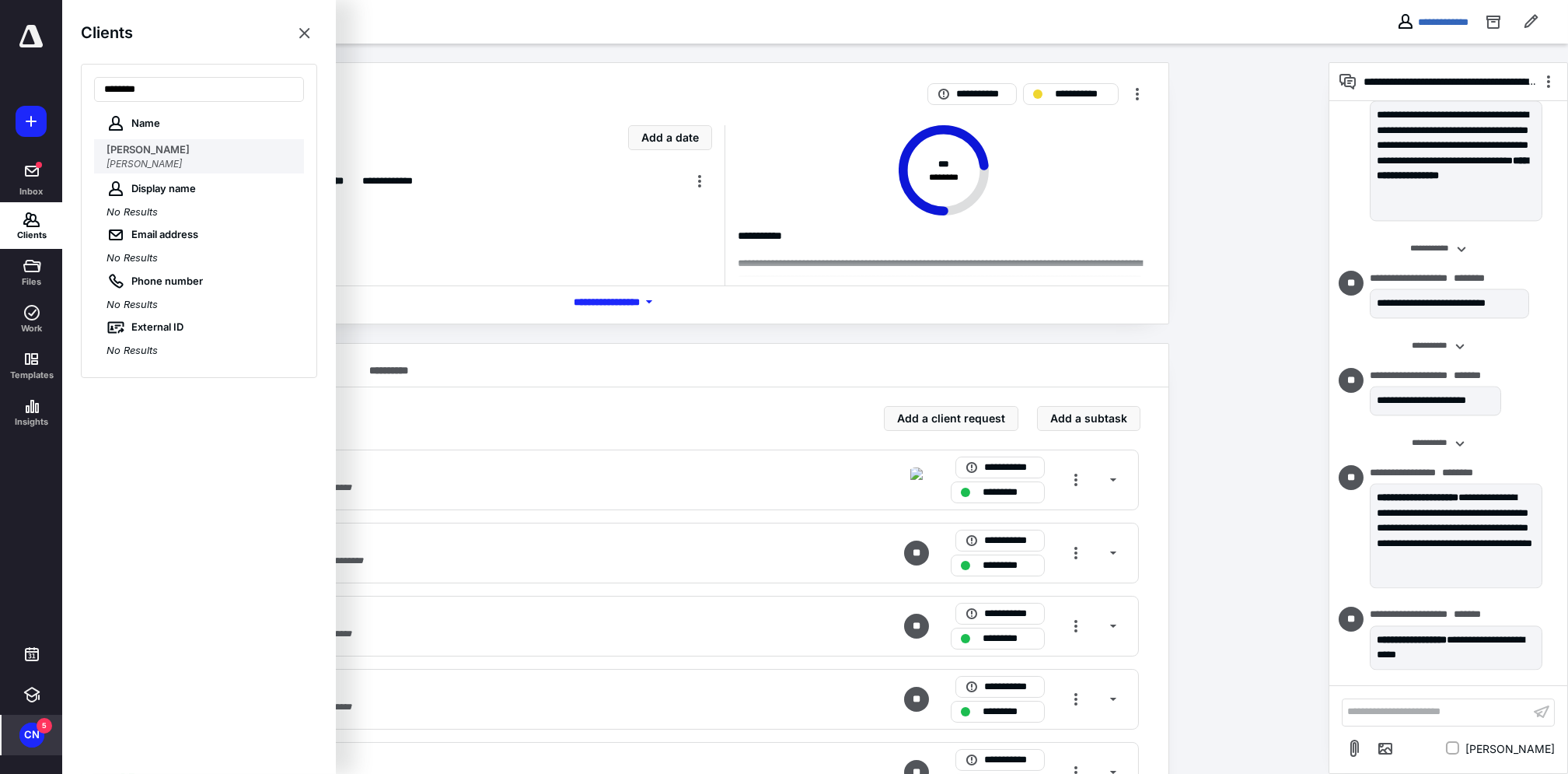 click on "[PERSON_NAME]" at bounding box center [148, 149] 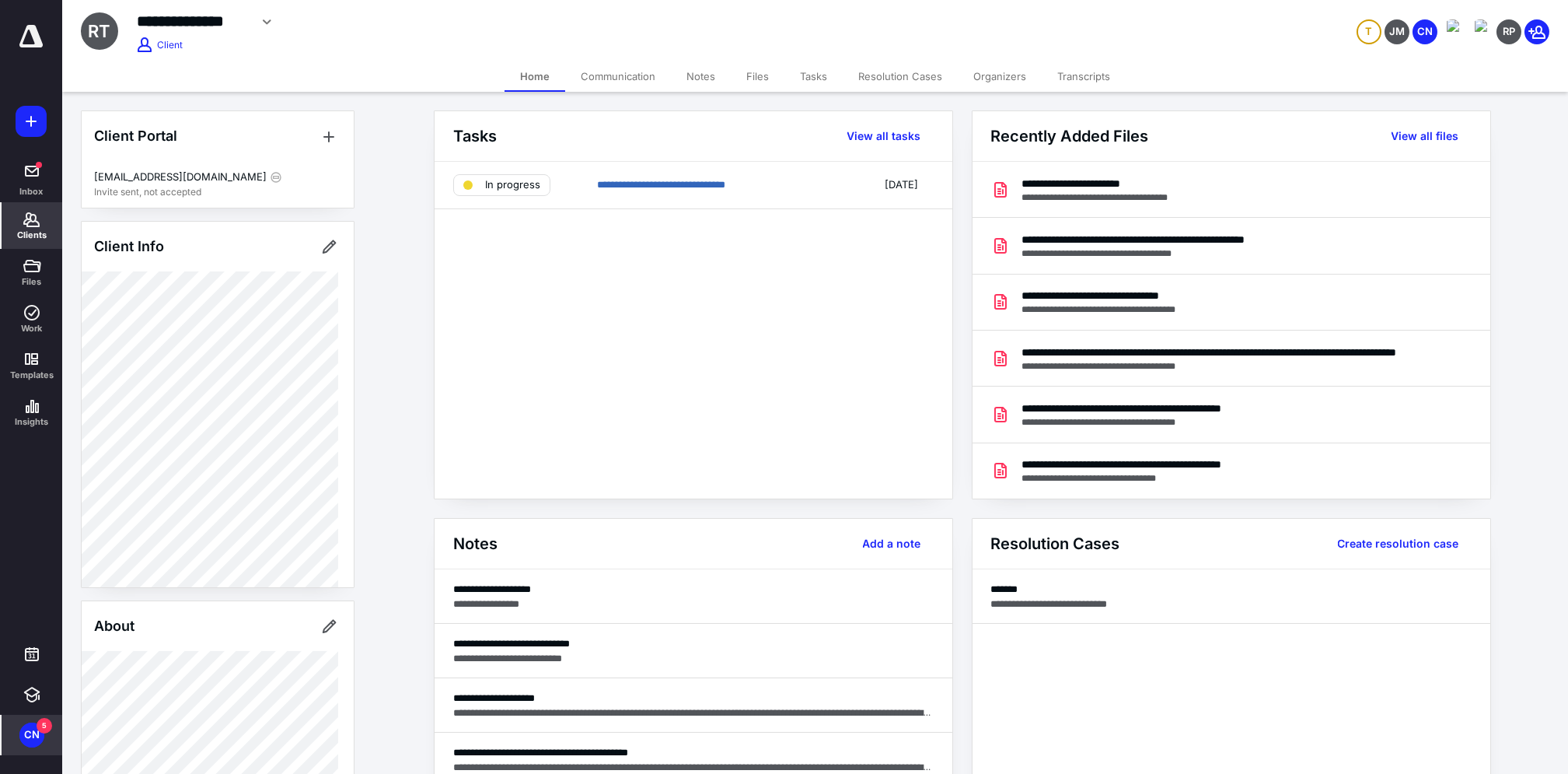 click on "Transcripts" at bounding box center (1084, 76) 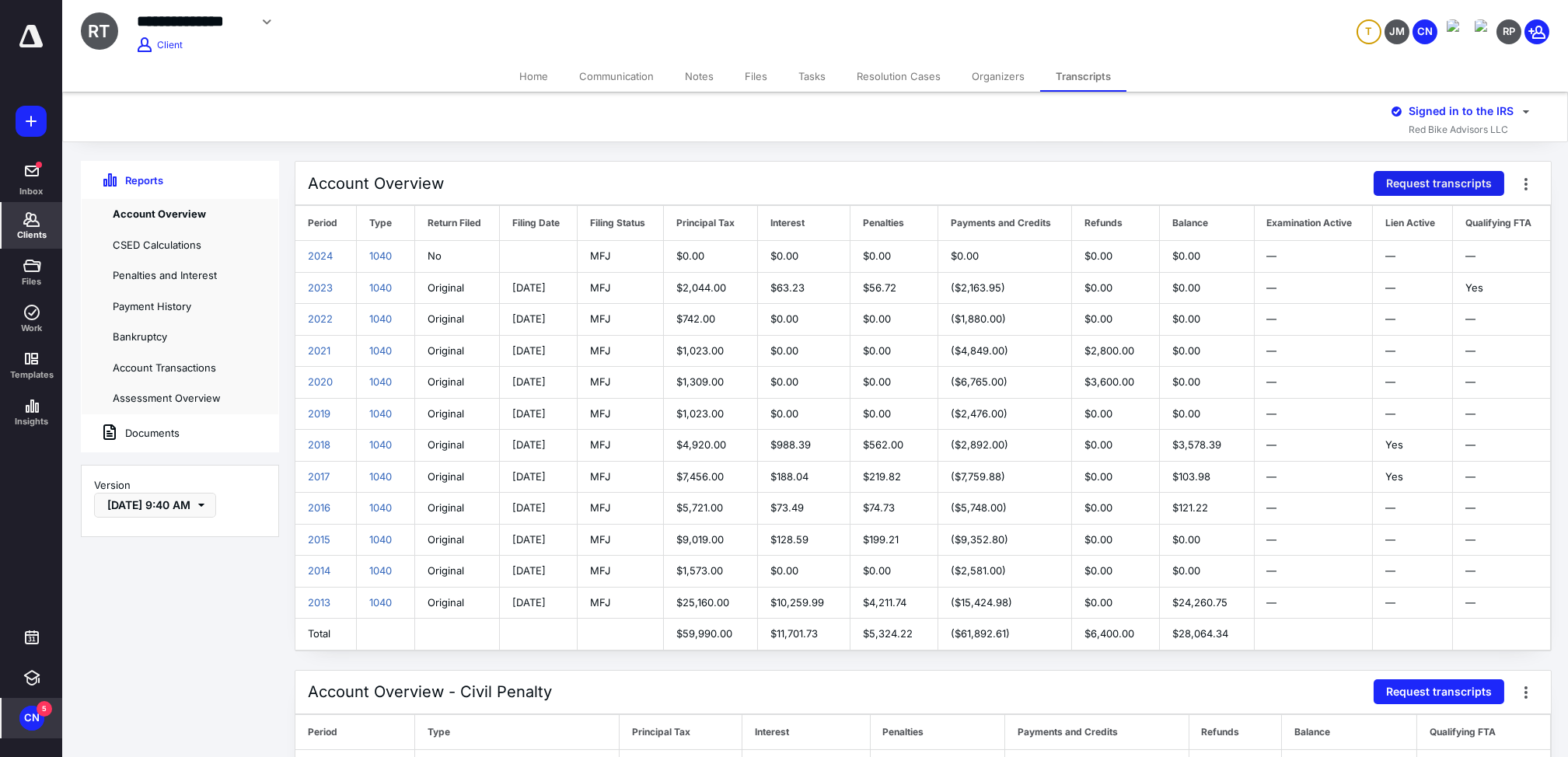 click on "Request transcripts" at bounding box center (1439, 183) 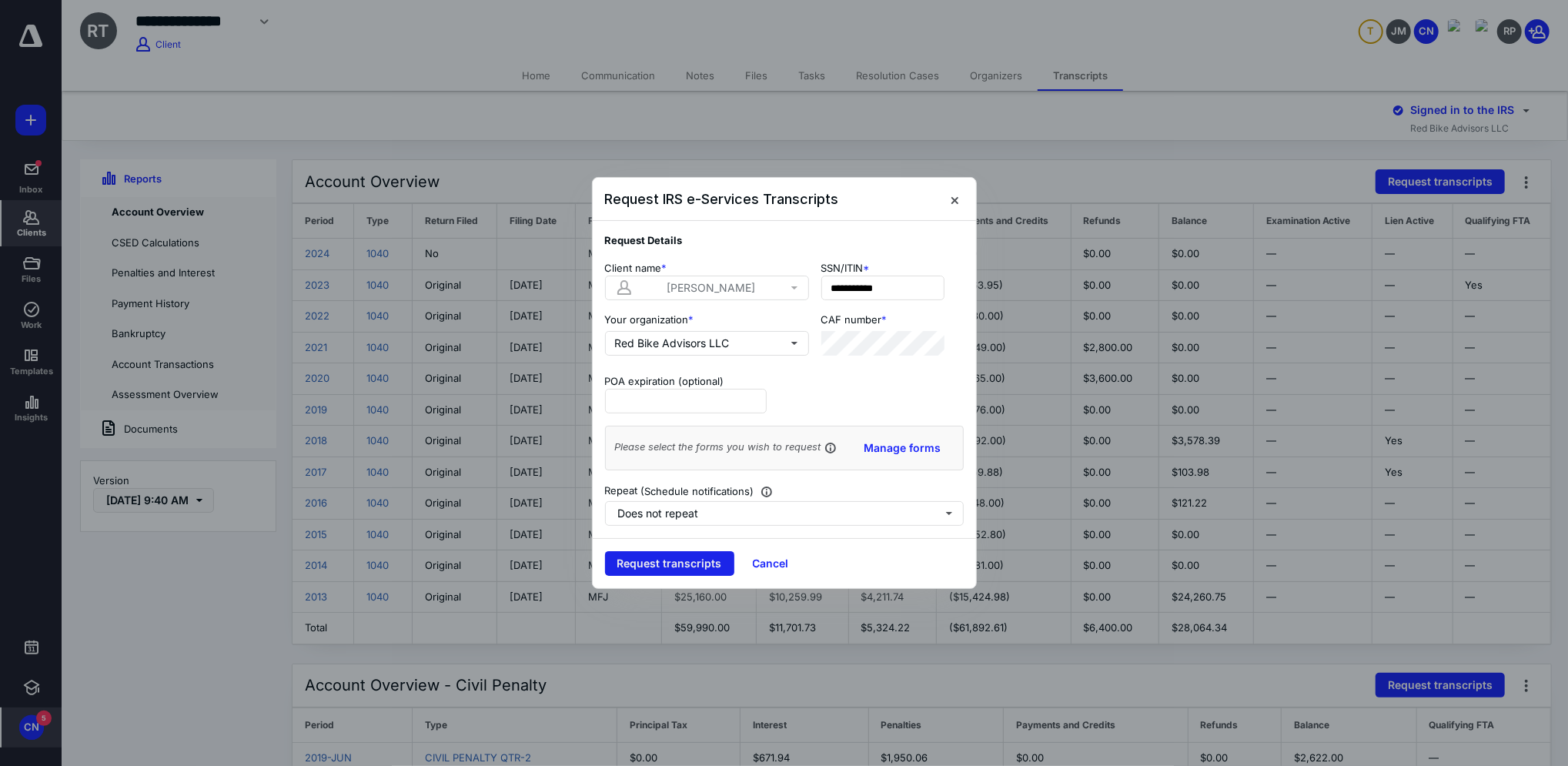 click on "Request transcripts" at bounding box center (670, 564) 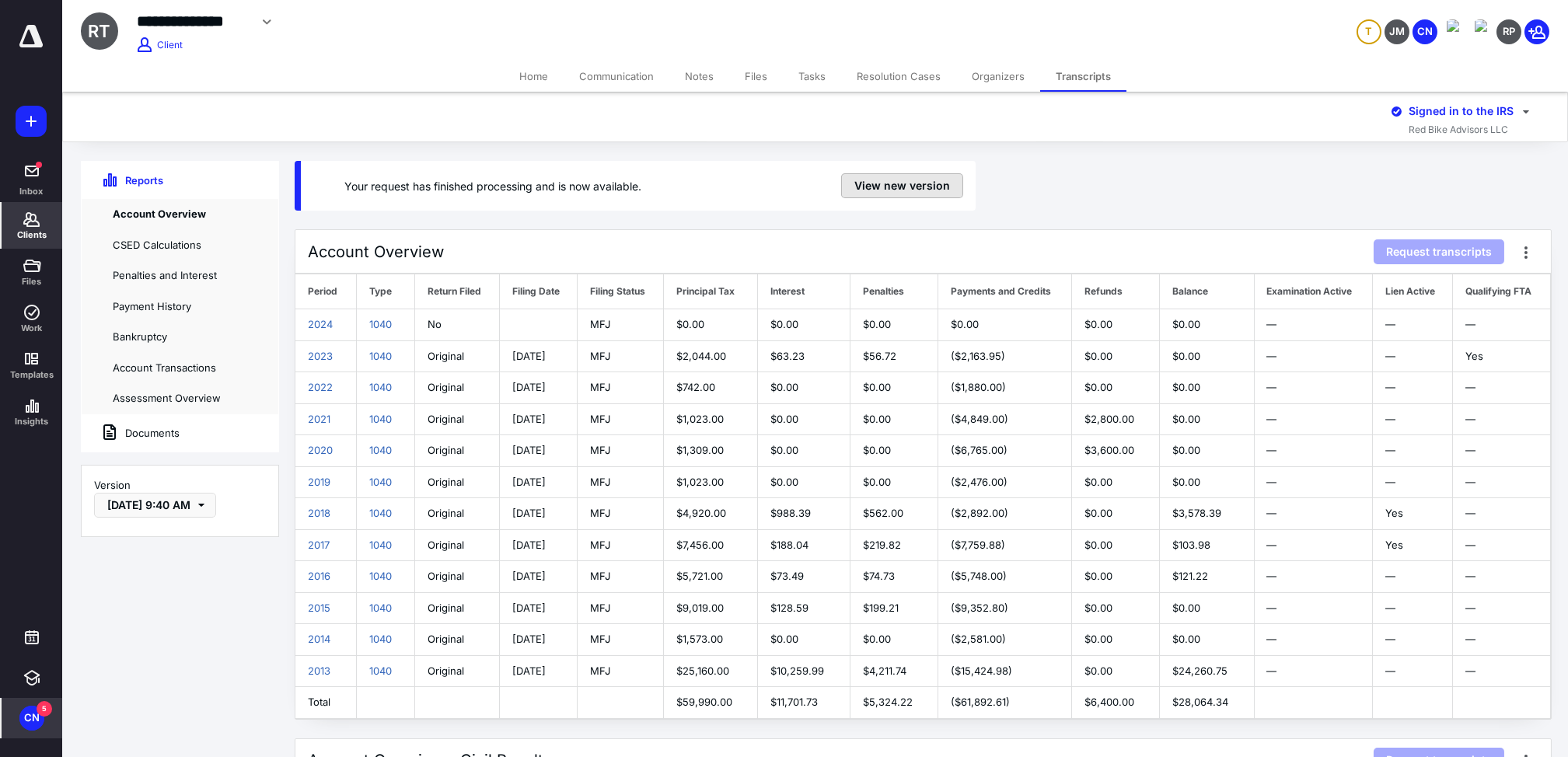 click on "View new version" at bounding box center (902, 186) 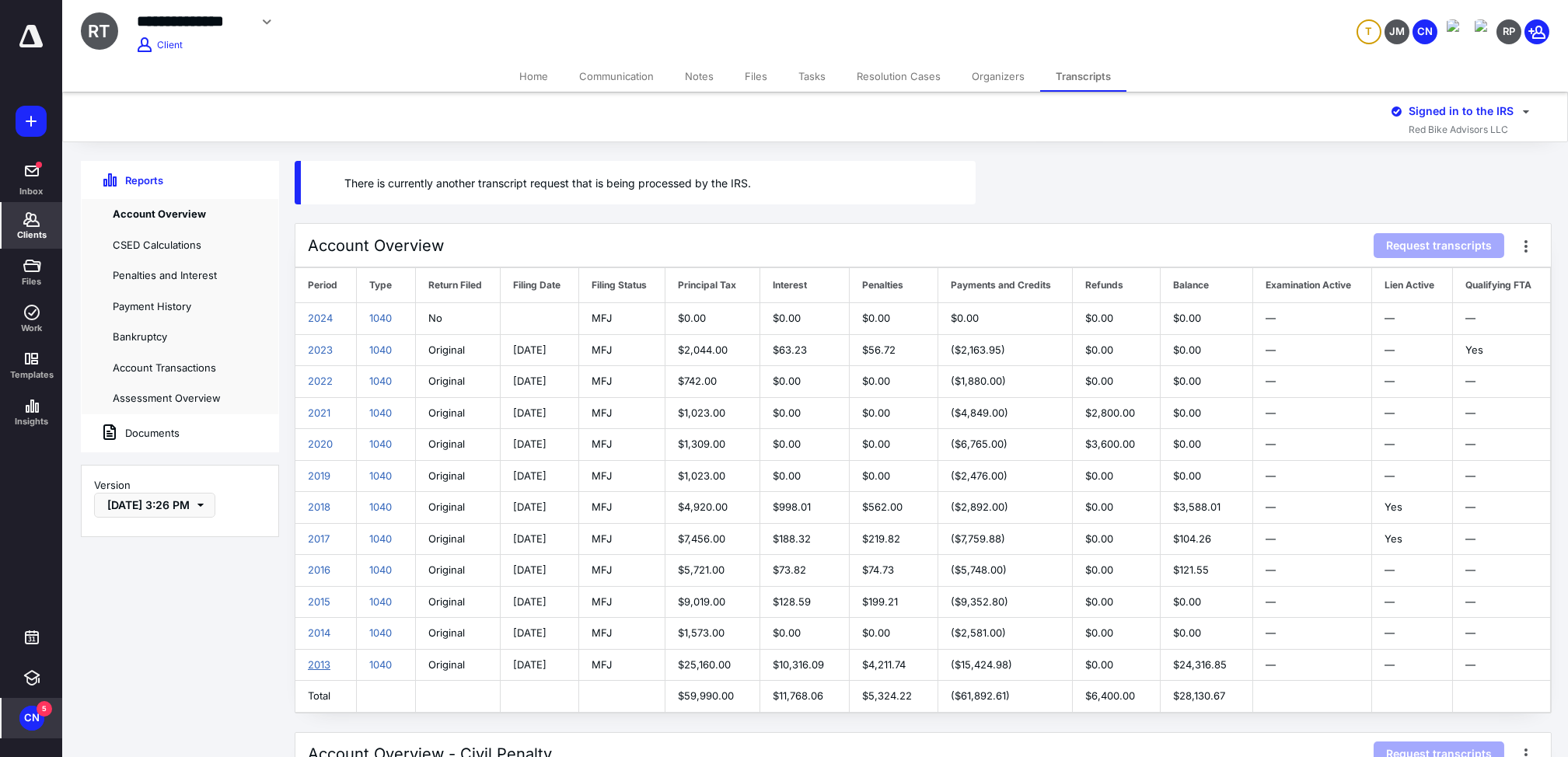 click on "2013" at bounding box center [319, 665] 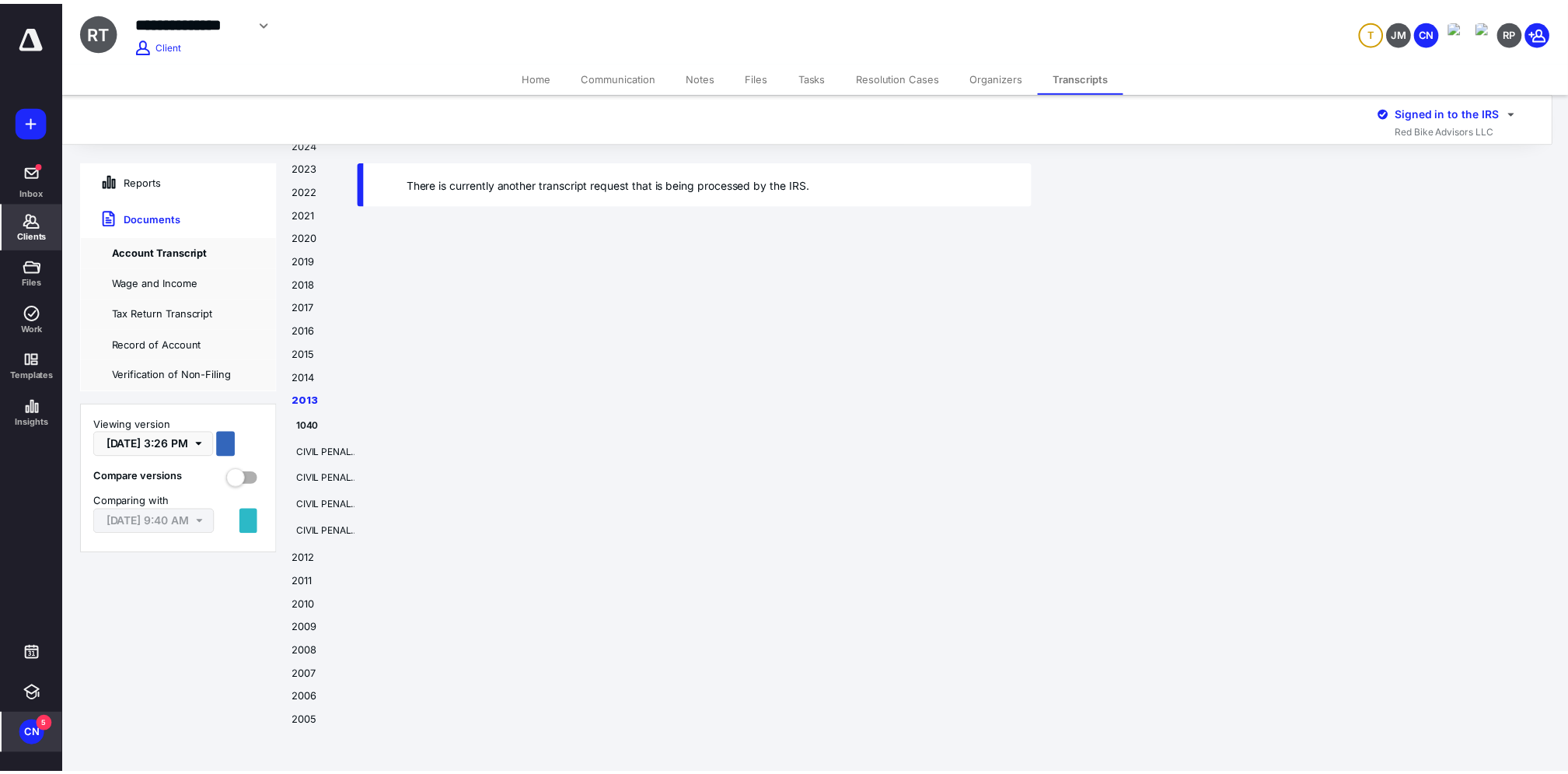scroll, scrollTop: 34971, scrollLeft: 0, axis: vertical 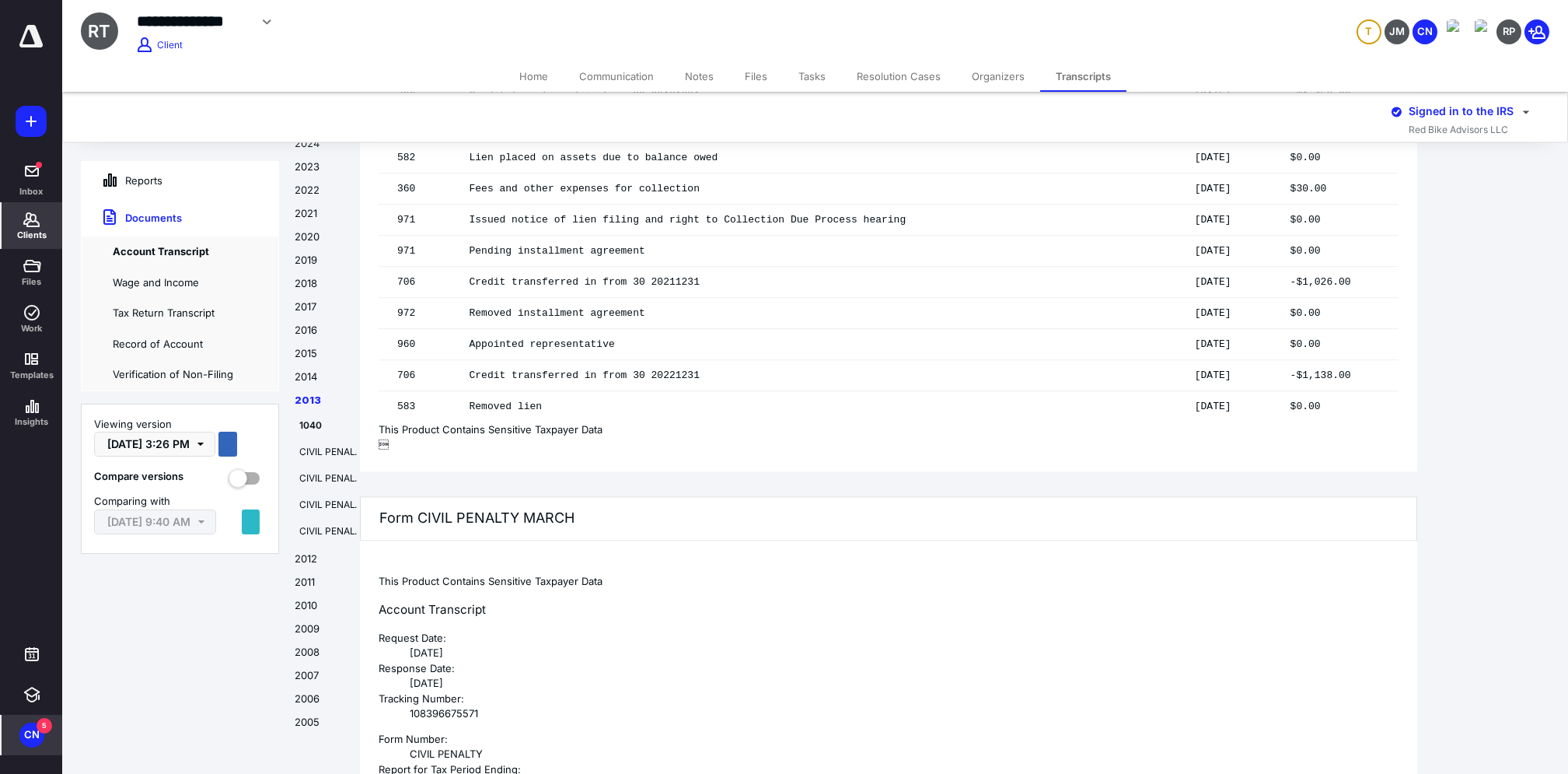 click on "2010" at bounding box center [320, 610] 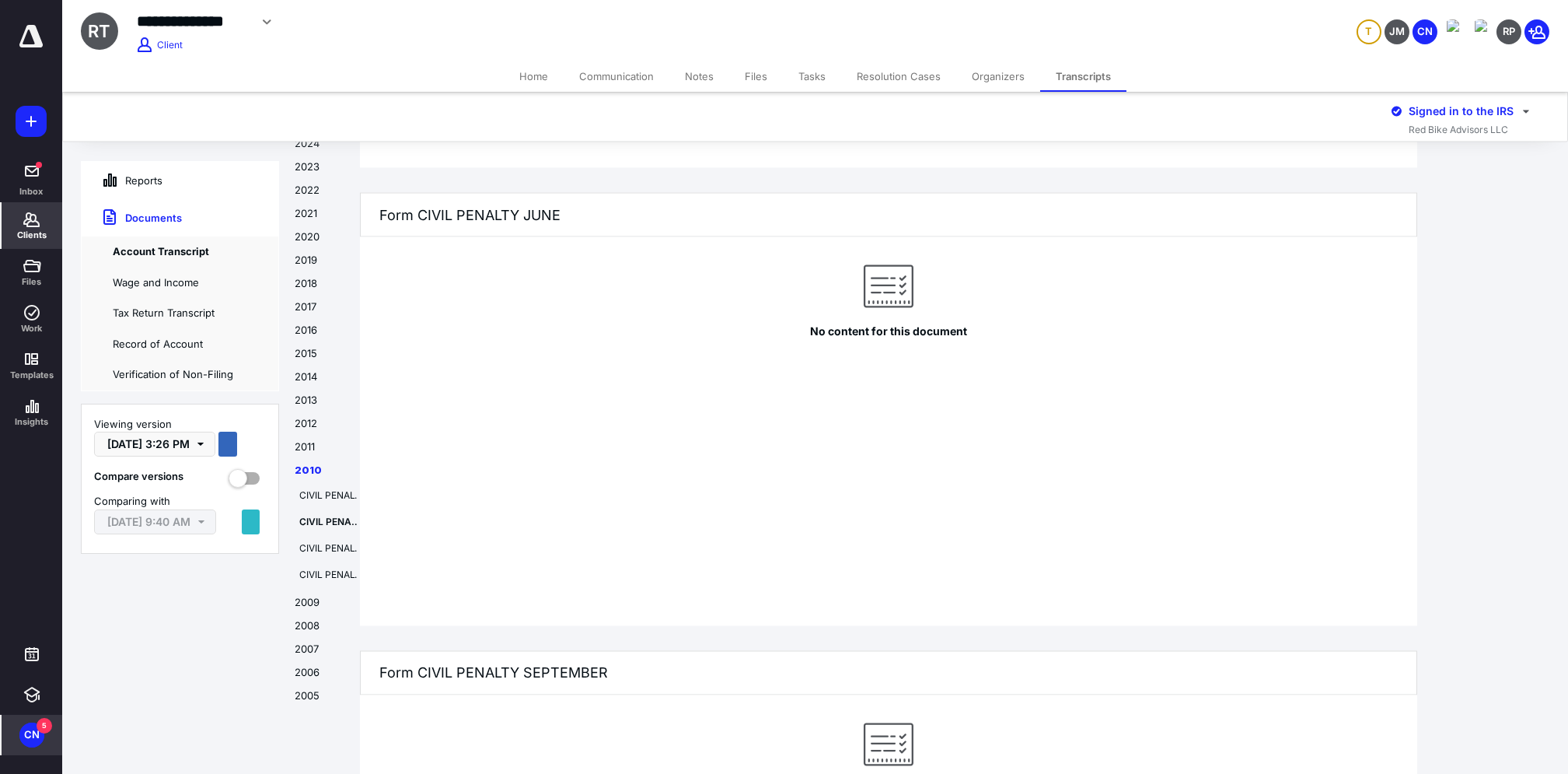 click on "Transcripts" at bounding box center [1083, 76] 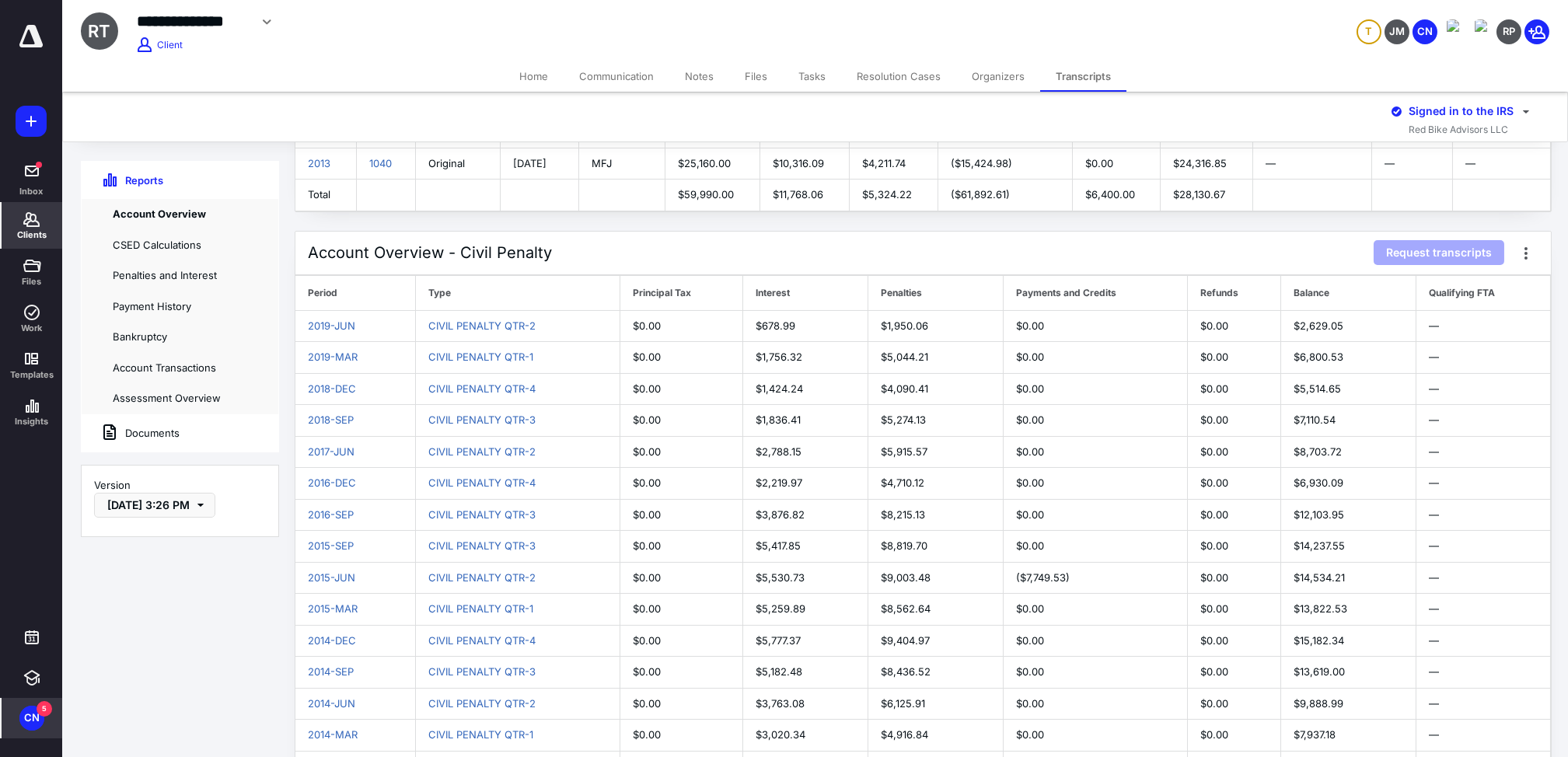 scroll, scrollTop: 524, scrollLeft: 0, axis: vertical 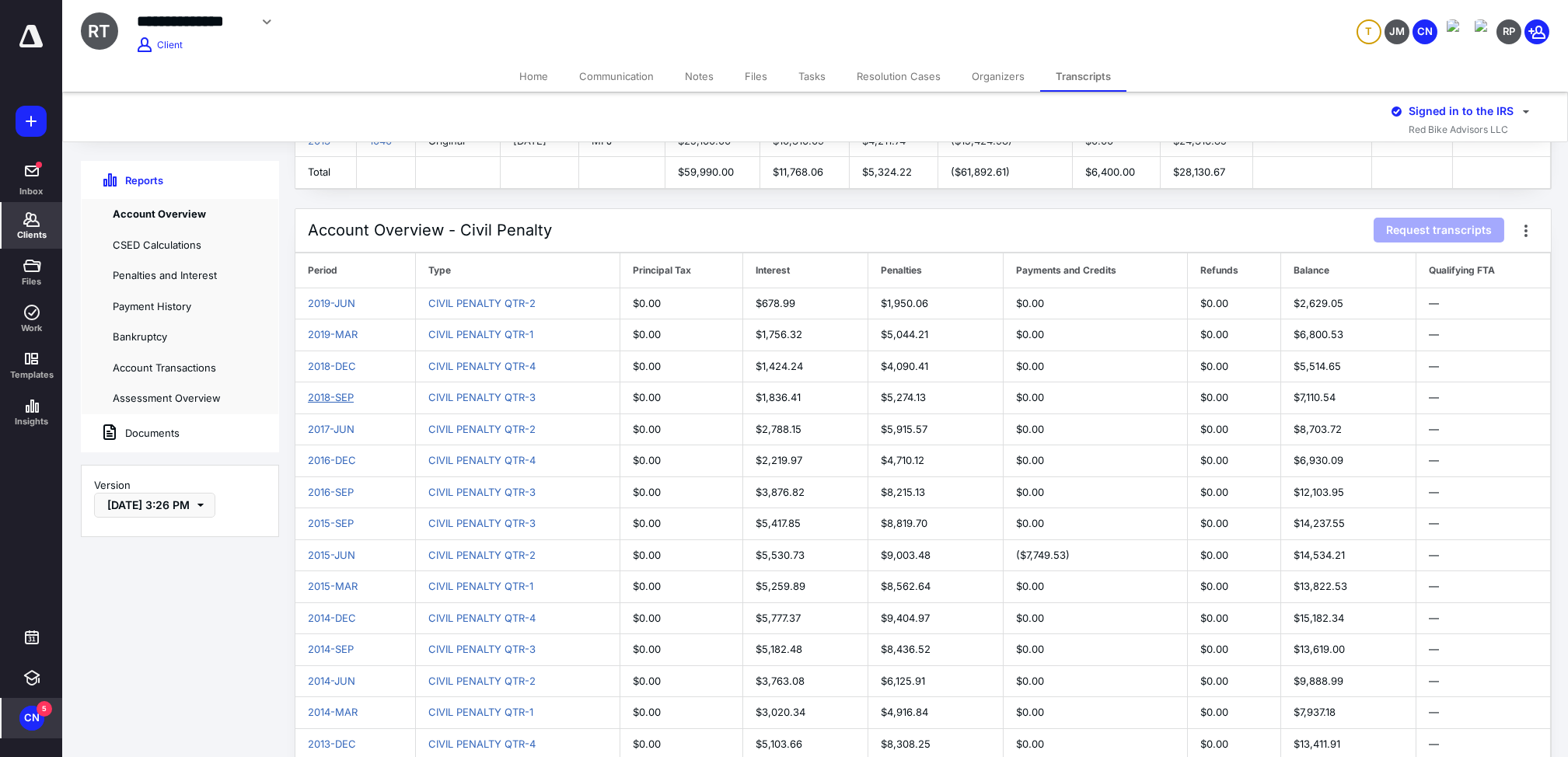 click on "2018-SEP" at bounding box center [330, 397] 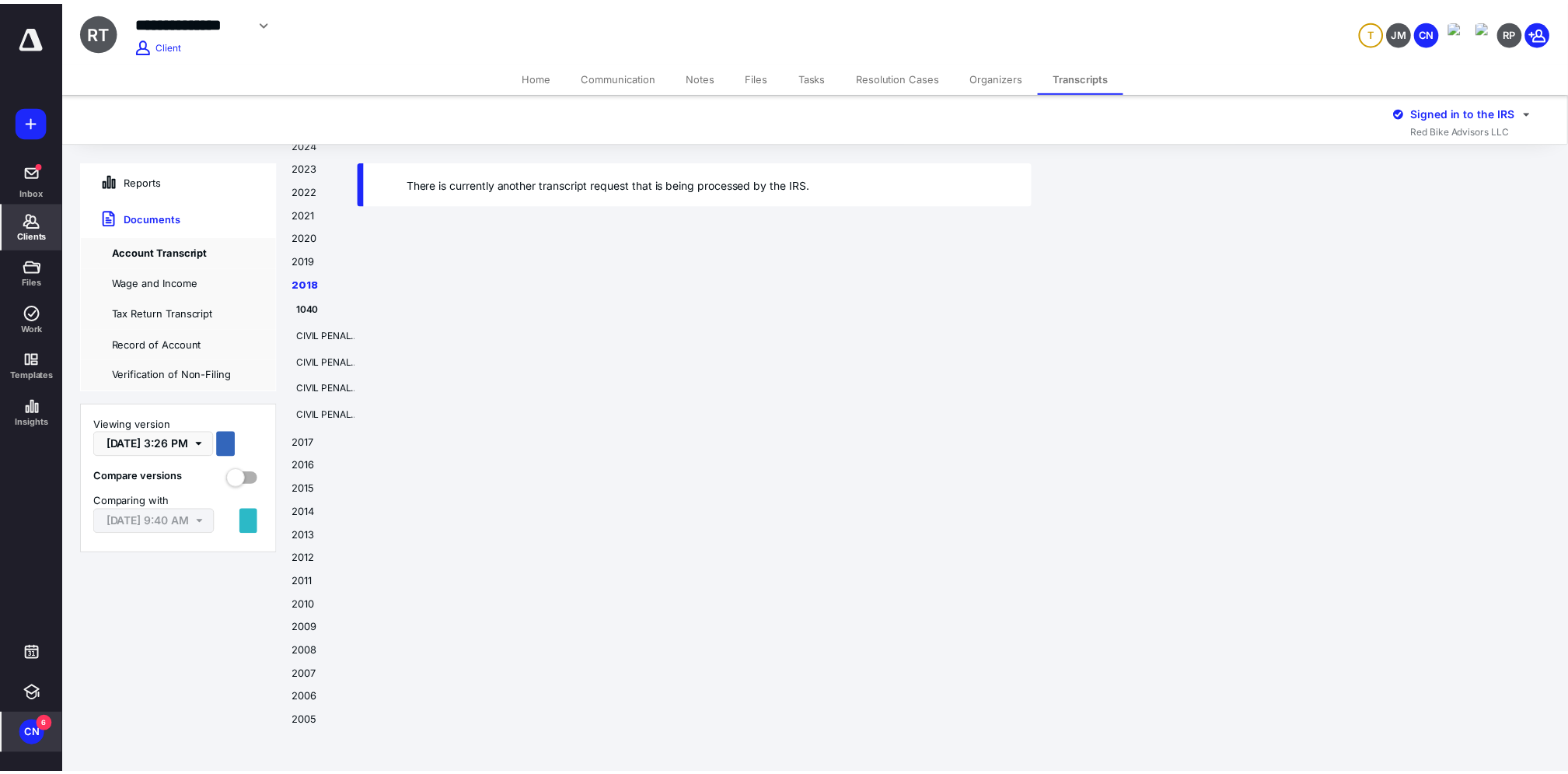 scroll, scrollTop: 18125, scrollLeft: 0, axis: vertical 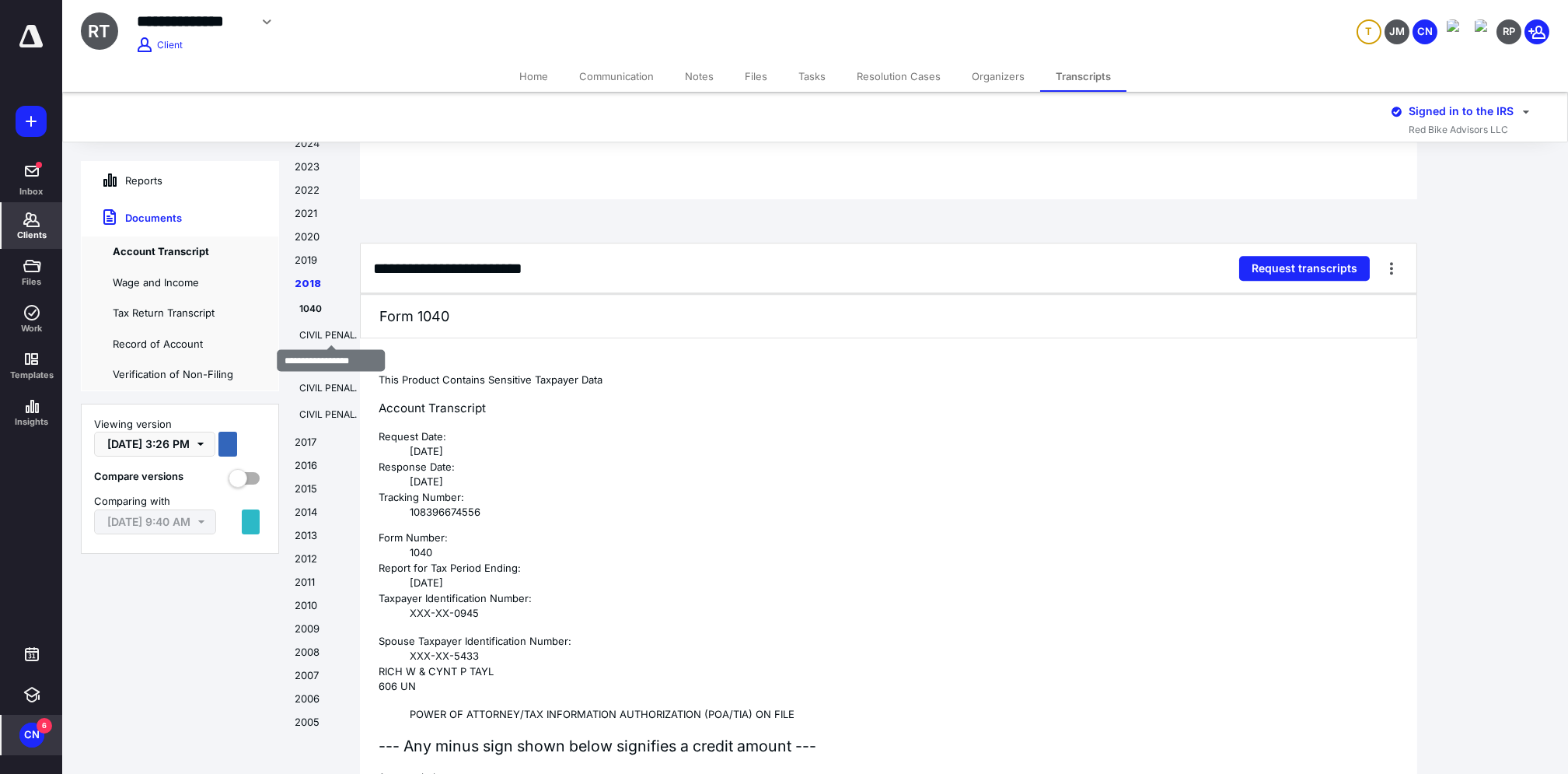 click on "CIVIL PENALTY MAR" at bounding box center (330, 335) 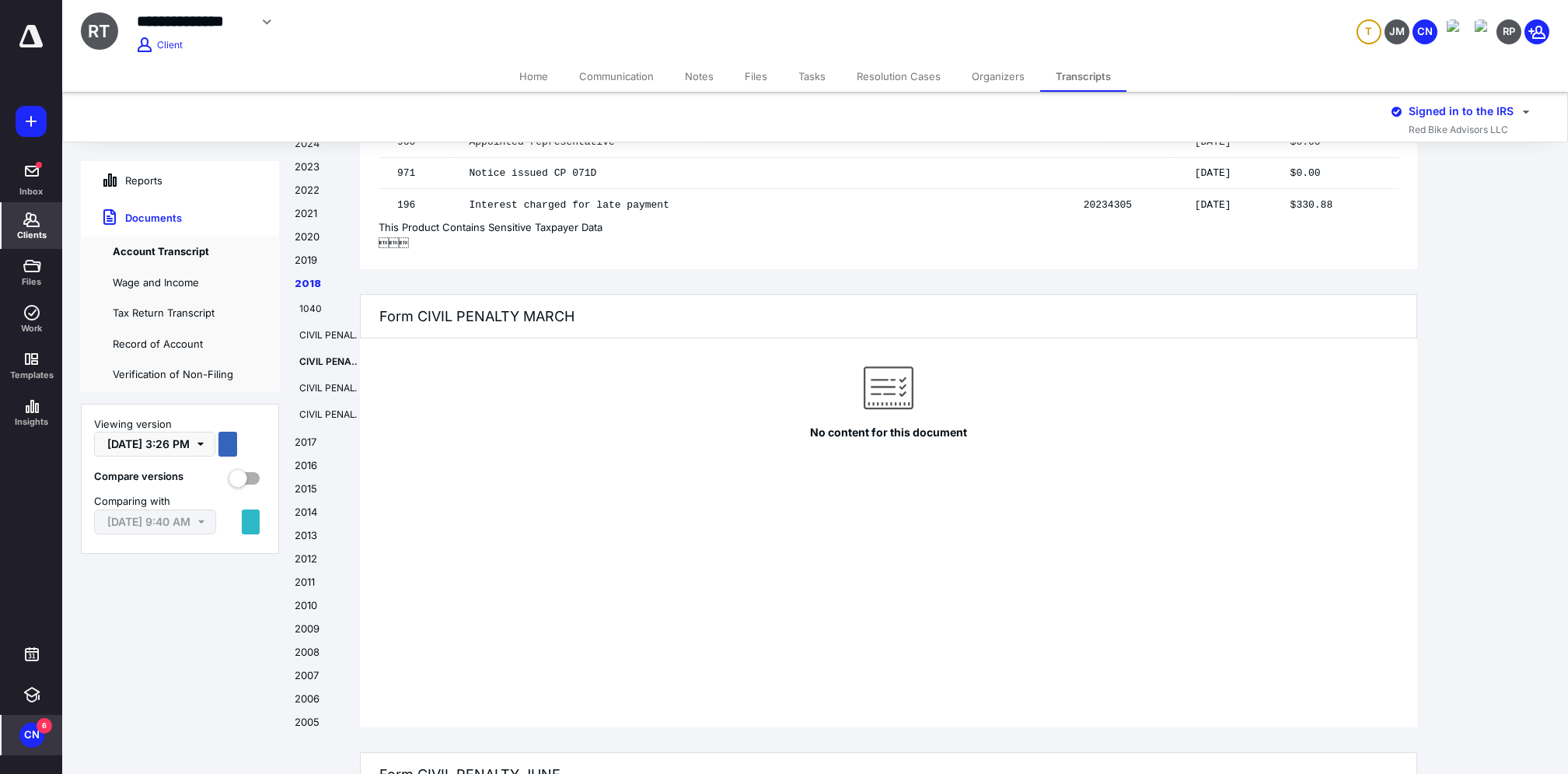 click on "1040 CIVIL PENALTY MAR CIVIL PENALTY JUN CIVIL PENALTY SEP CIVIL PENALTY DEC" at bounding box center [320, 367] 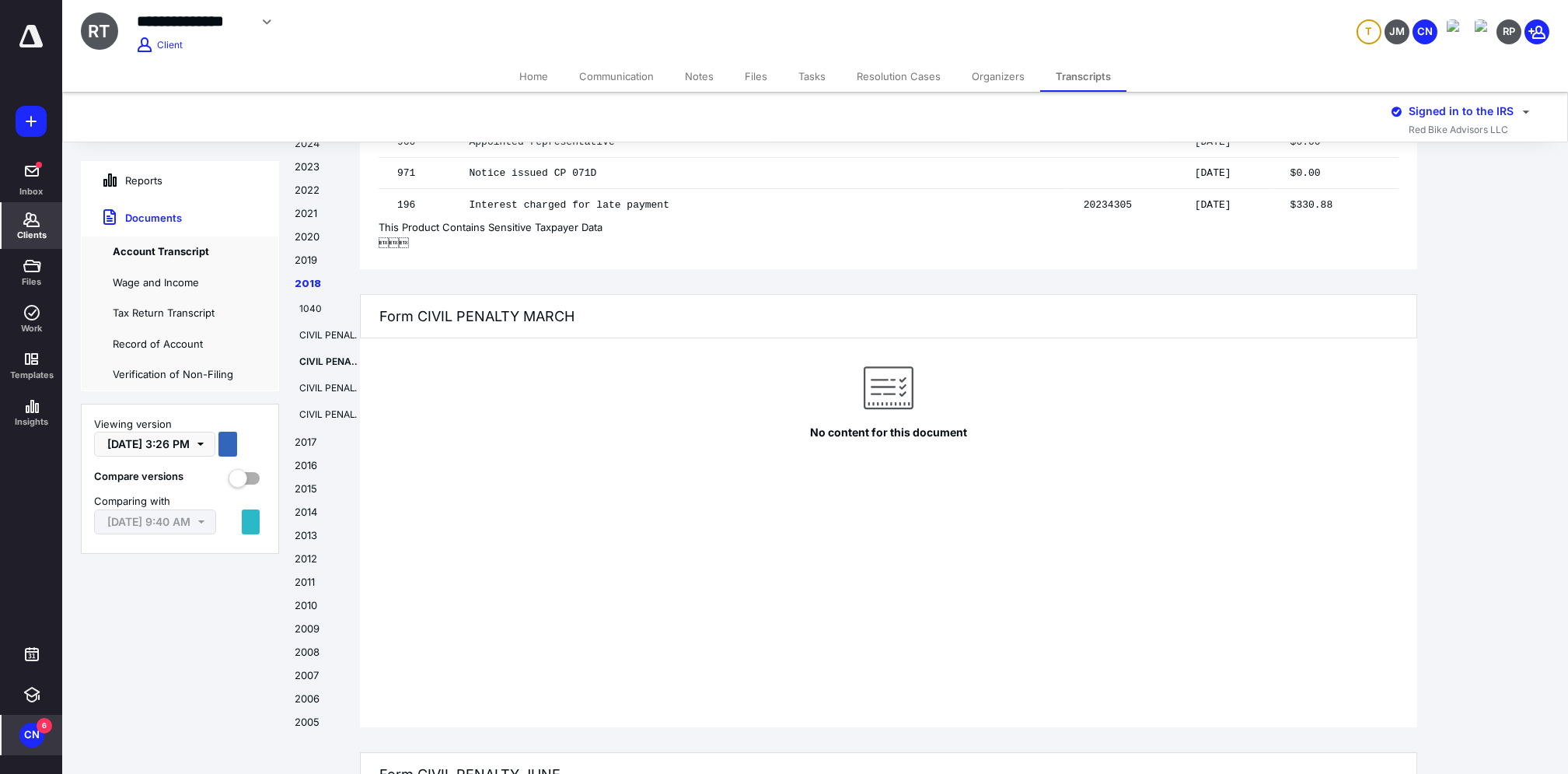 click on "2017" at bounding box center (320, 447) 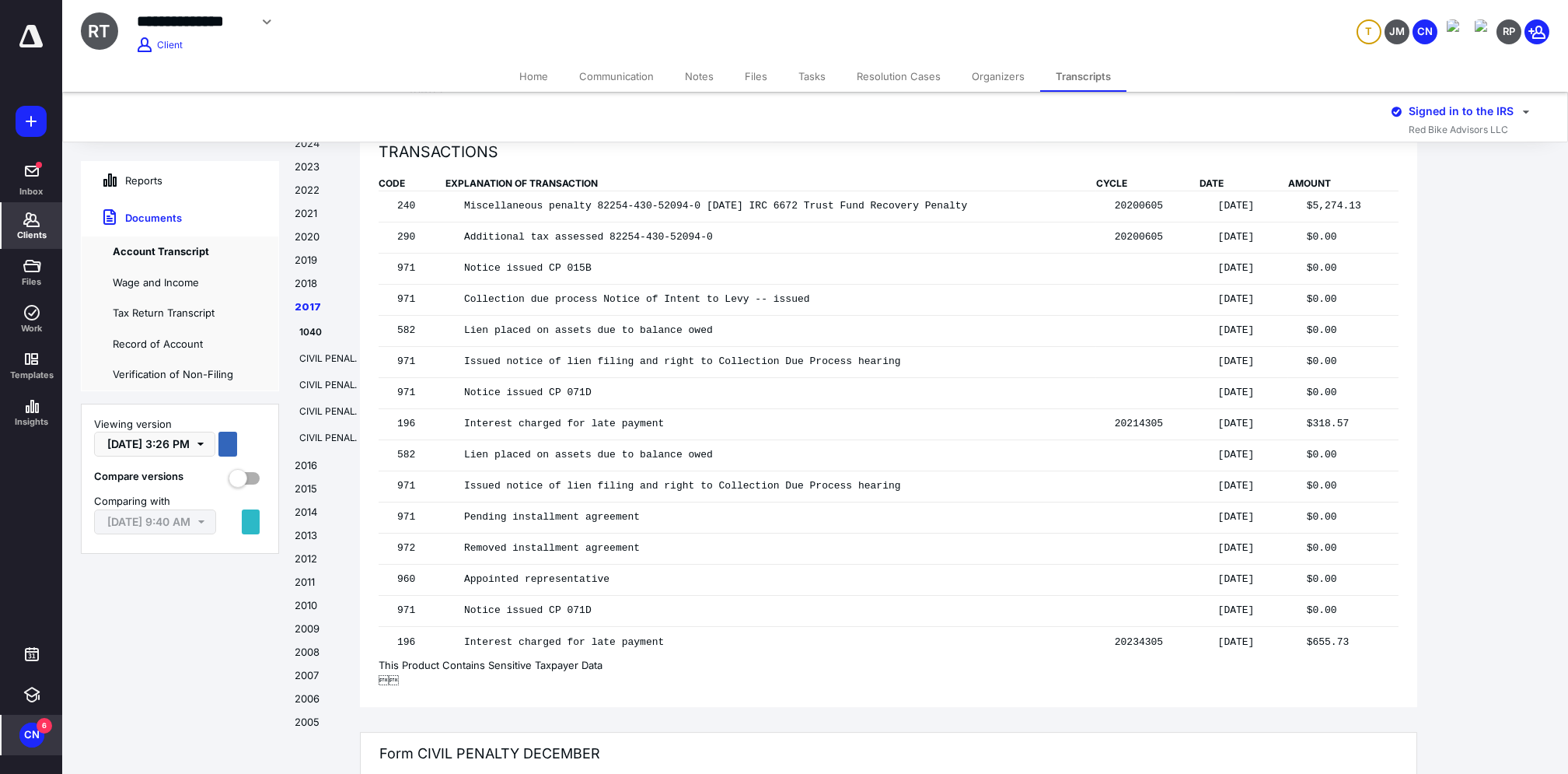 scroll, scrollTop: 21632, scrollLeft: 0, axis: vertical 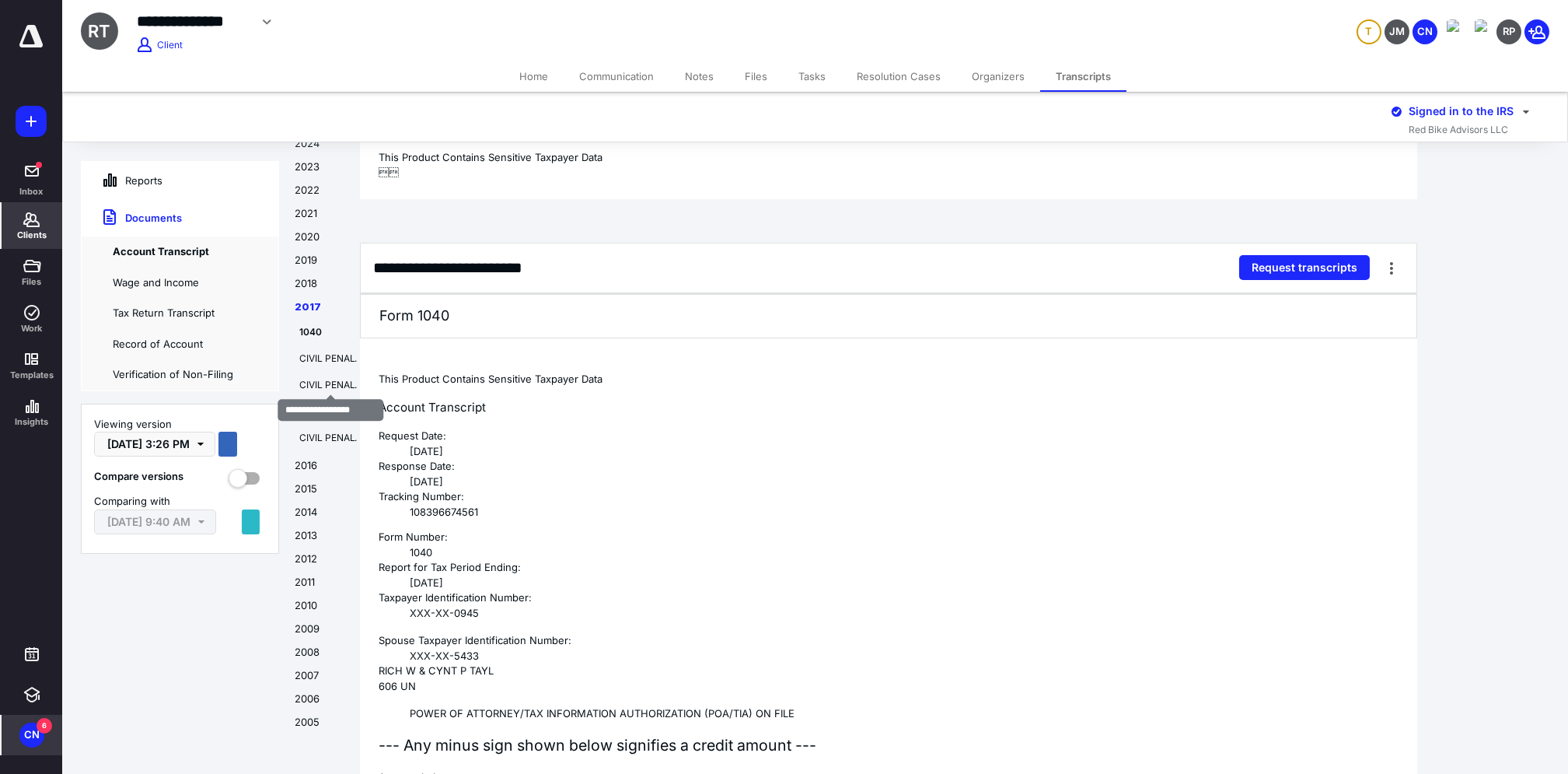 click on "CIVIL PENALTY JUN" at bounding box center [330, 385] 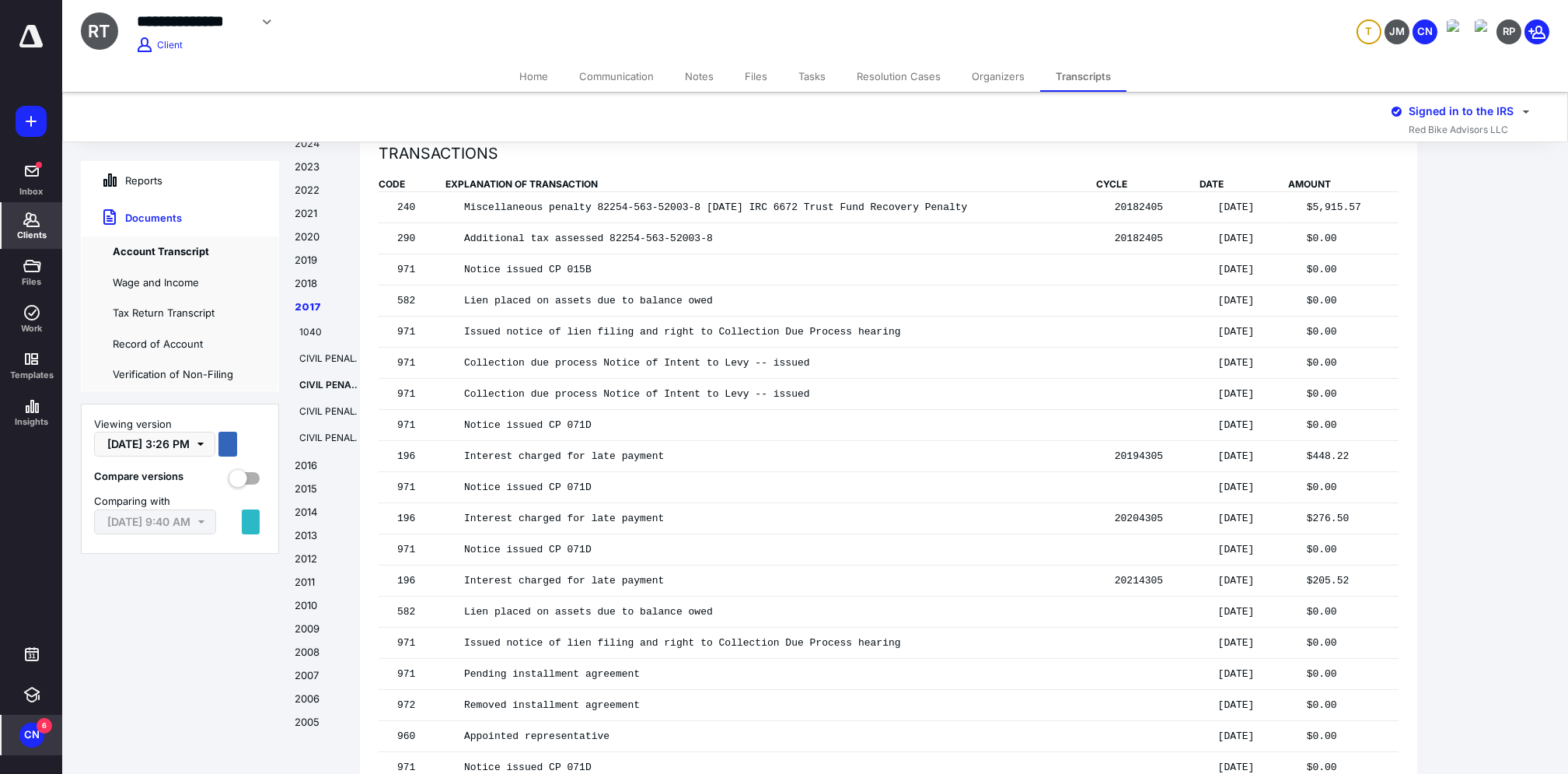 scroll, scrollTop: 24885, scrollLeft: 0, axis: vertical 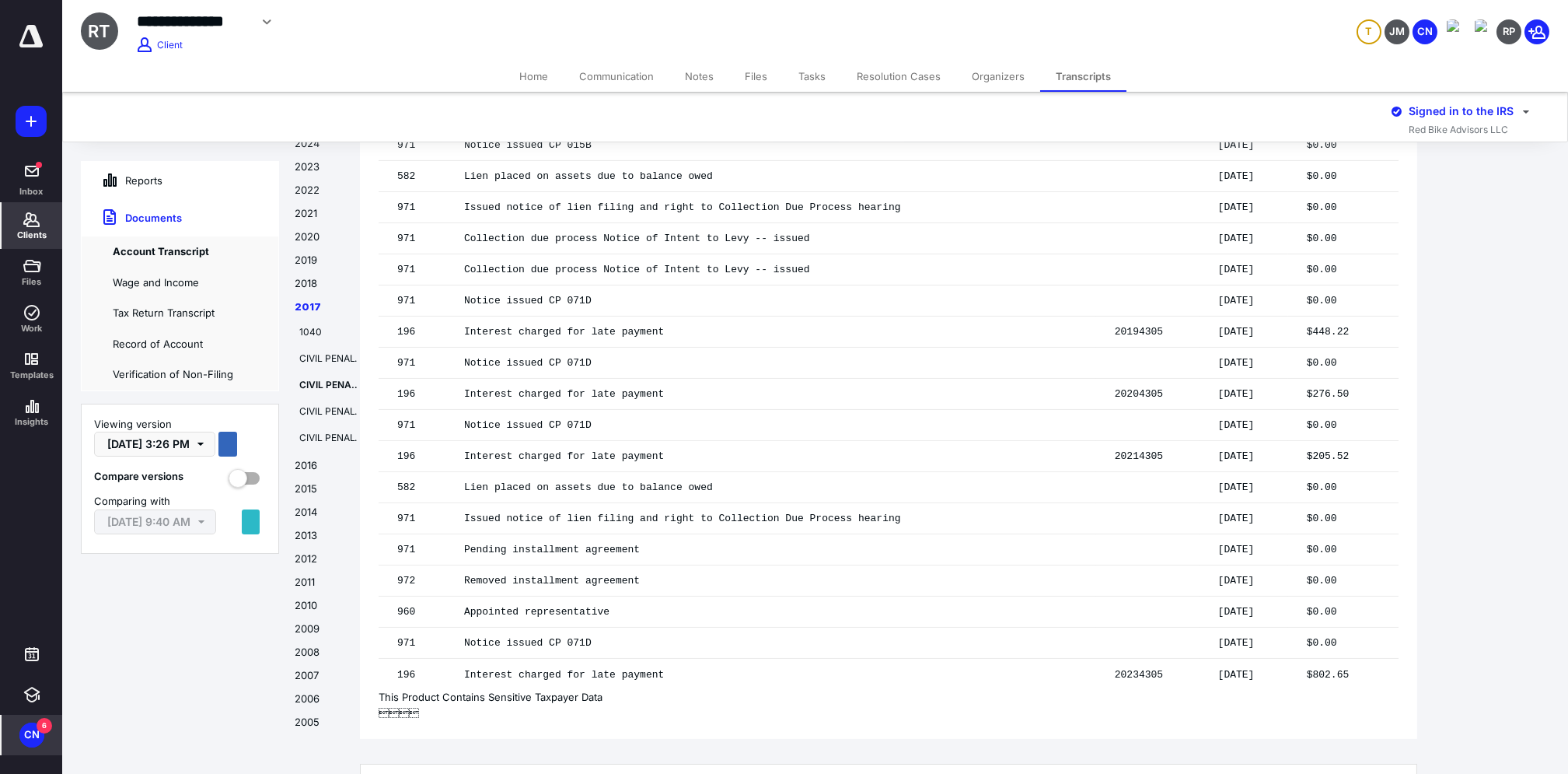 click on "Home" at bounding box center (533, 76) 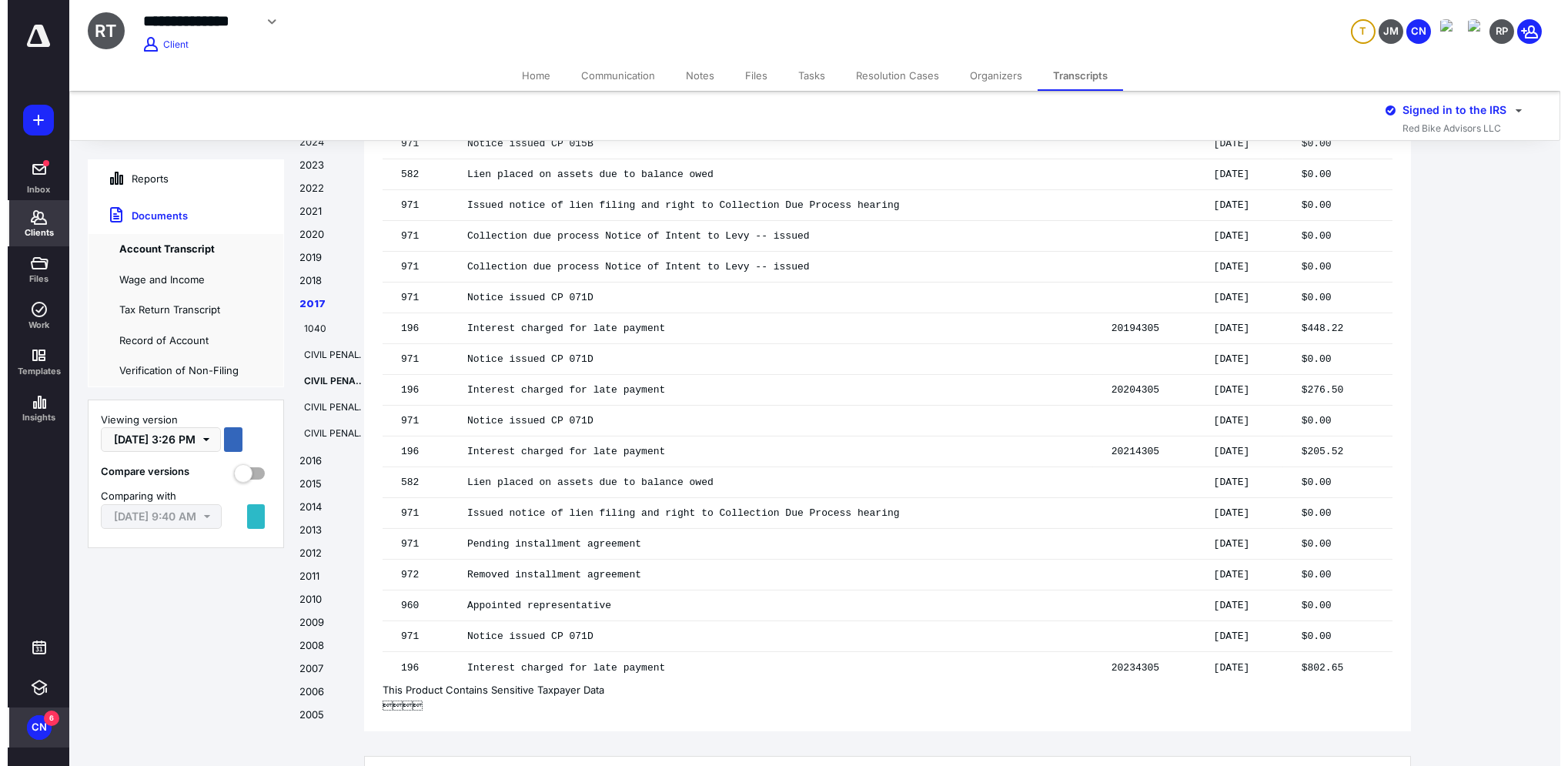 scroll, scrollTop: 0, scrollLeft: 0, axis: both 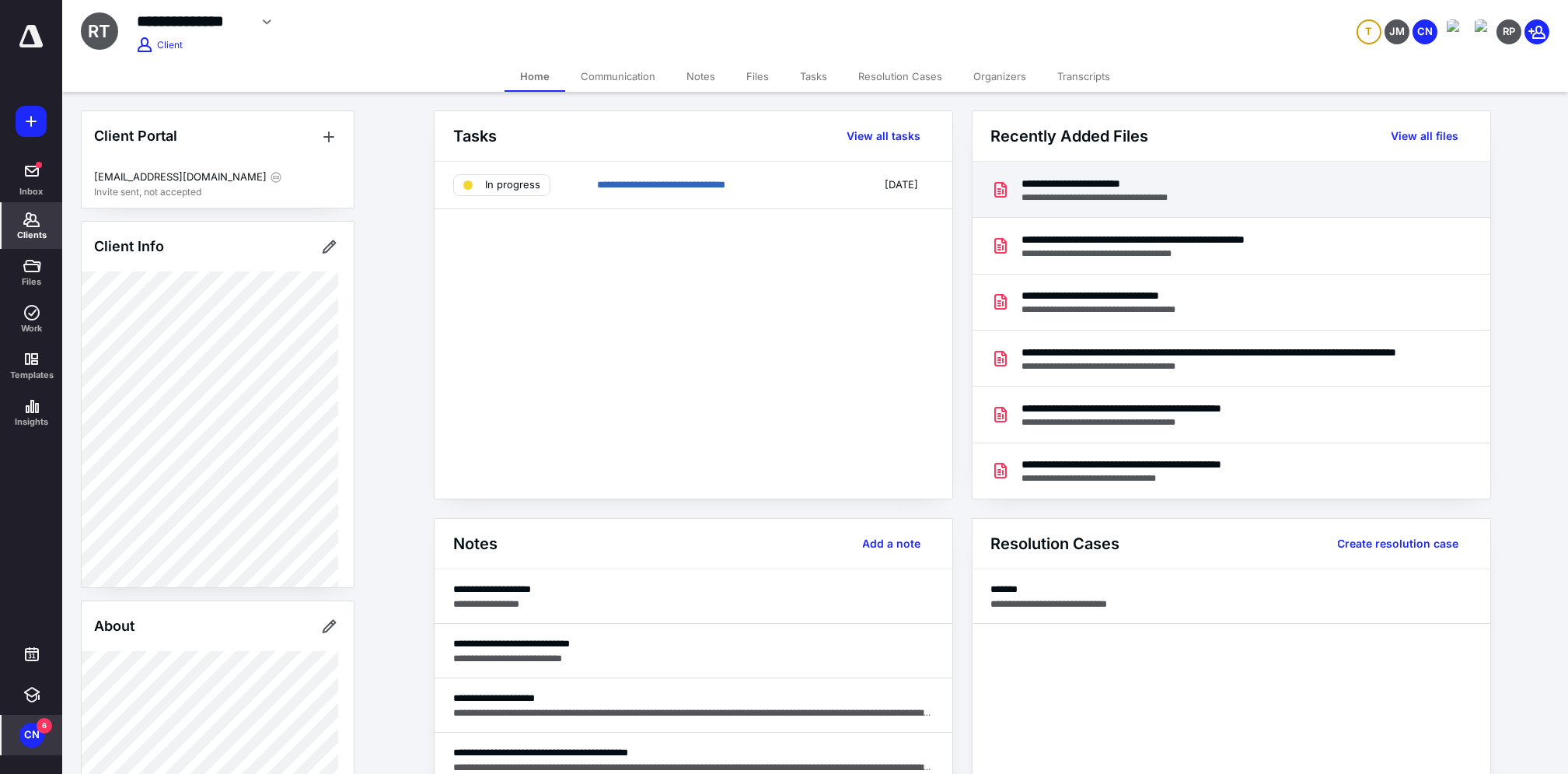 click on "**********" at bounding box center [1109, 198] 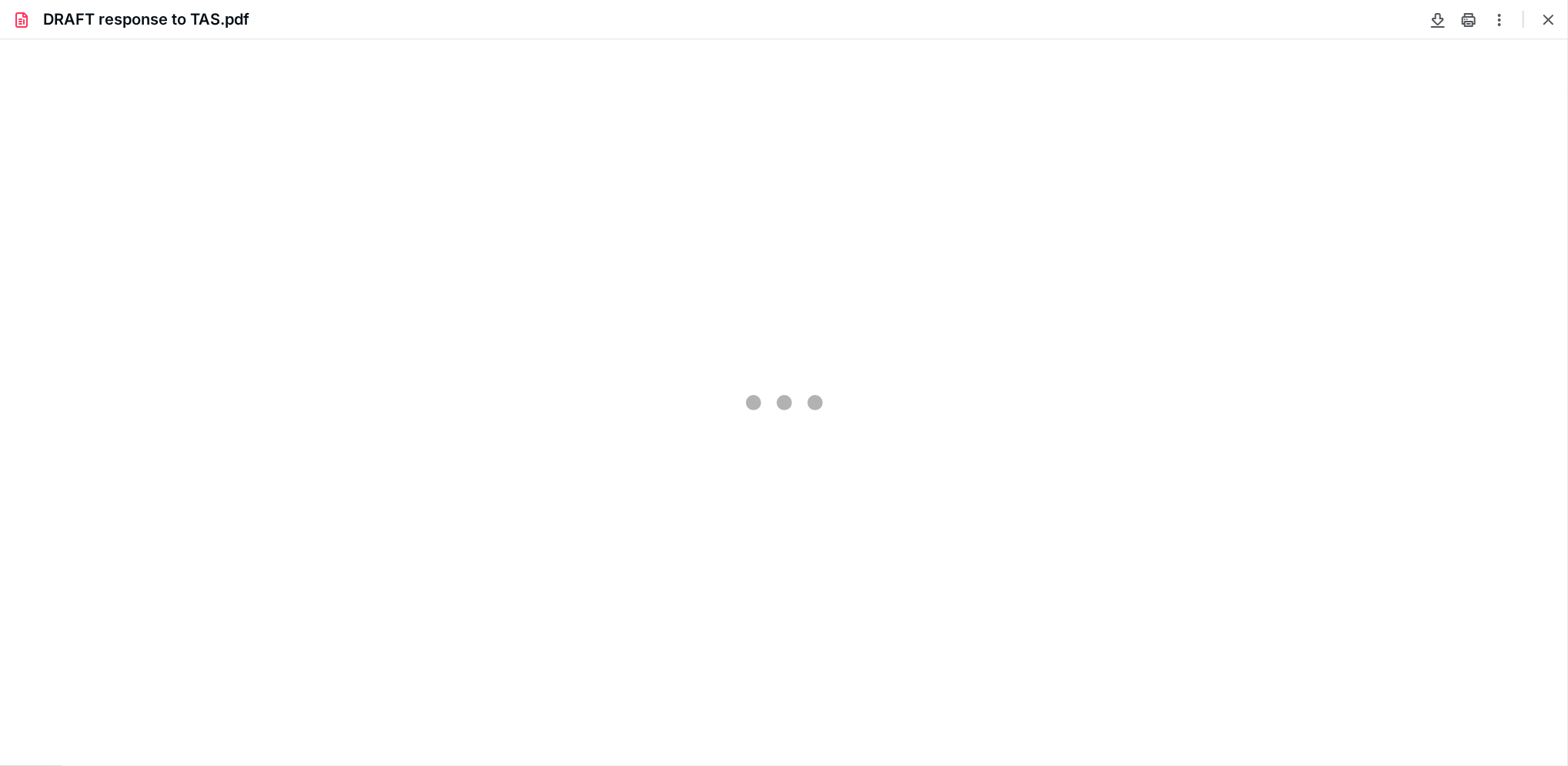 scroll, scrollTop: 0, scrollLeft: 0, axis: both 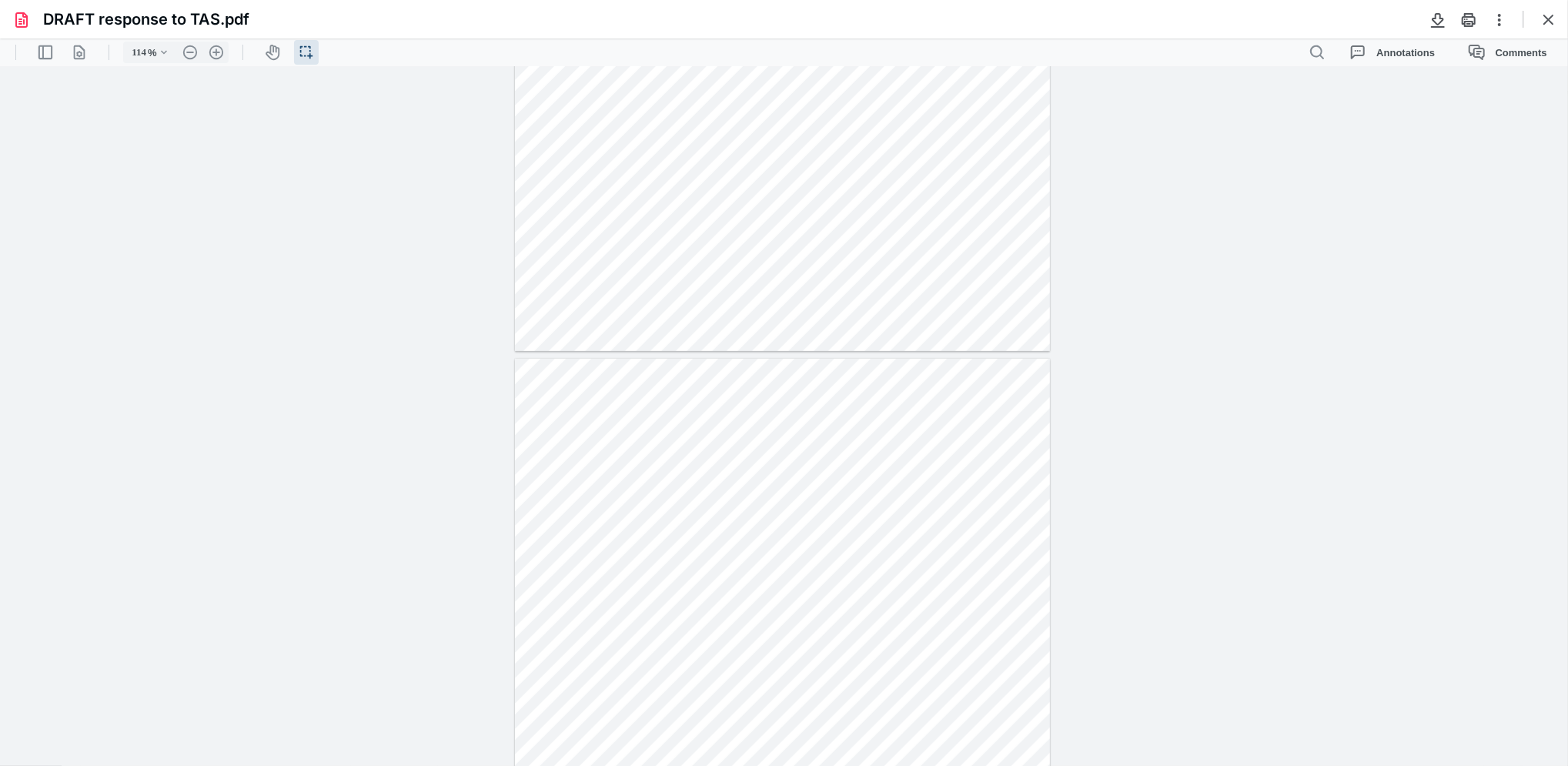 click at bounding box center [782, 704] 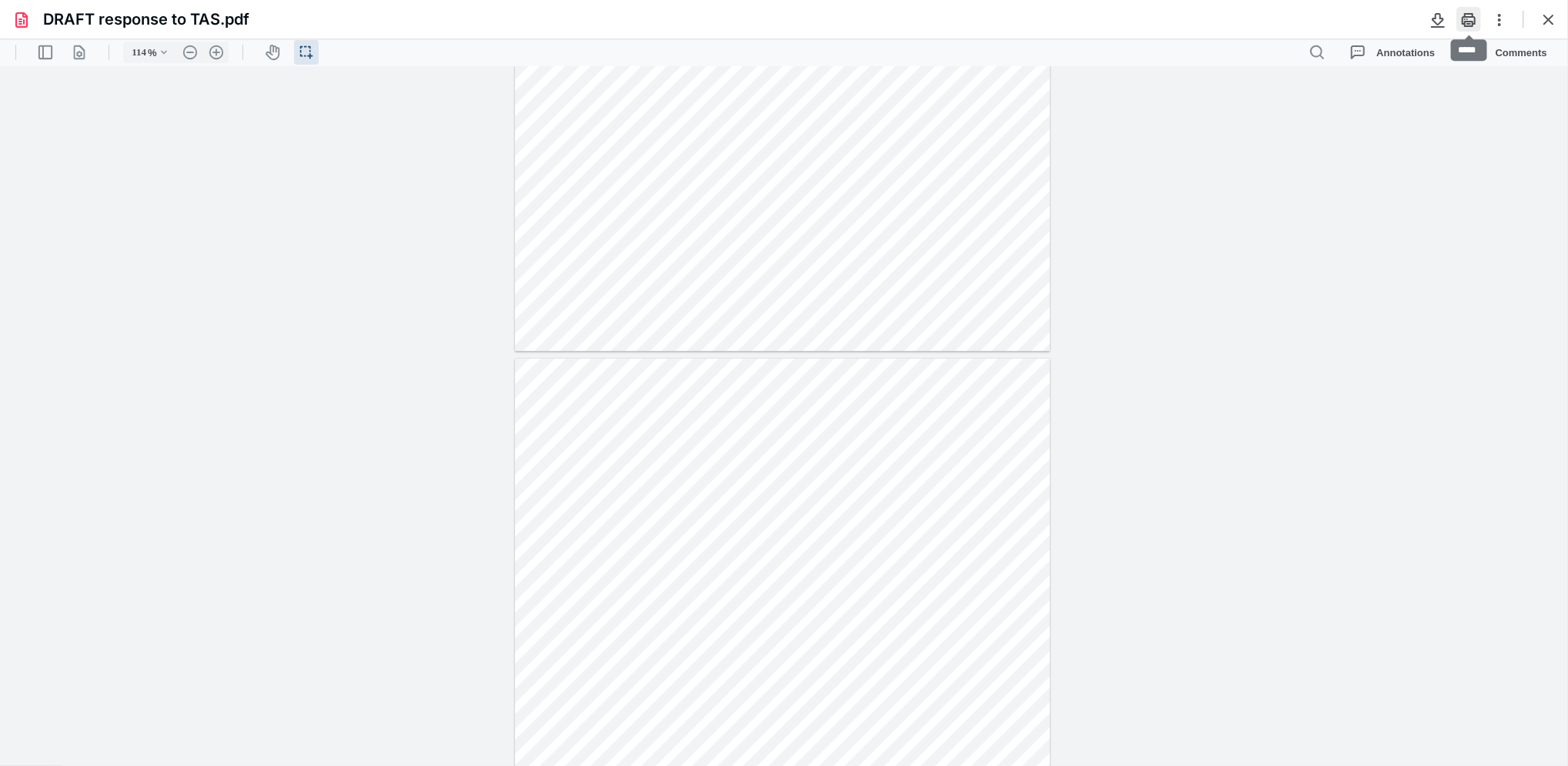 click at bounding box center [1469, 19] 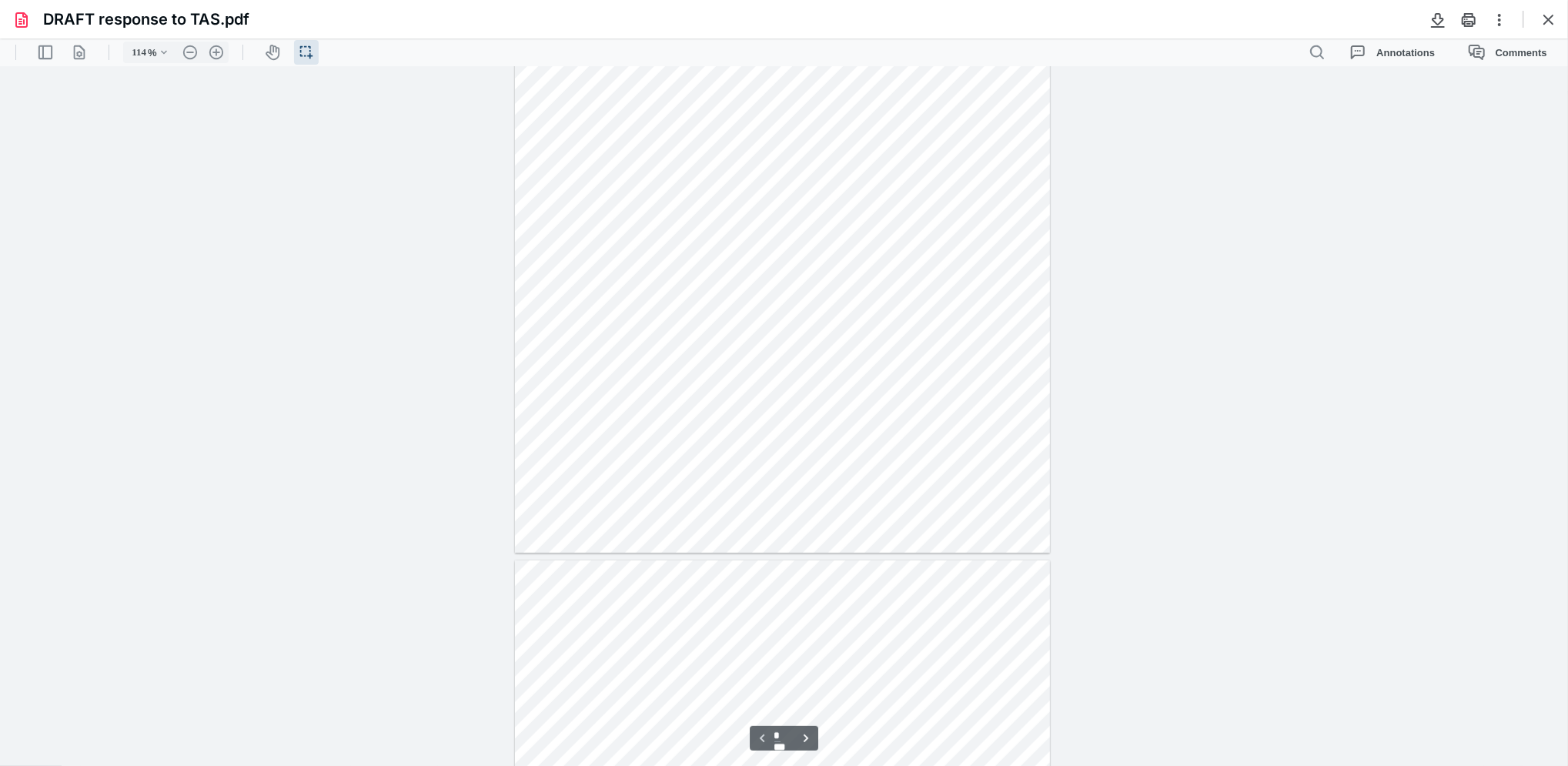 scroll, scrollTop: 0, scrollLeft: 0, axis: both 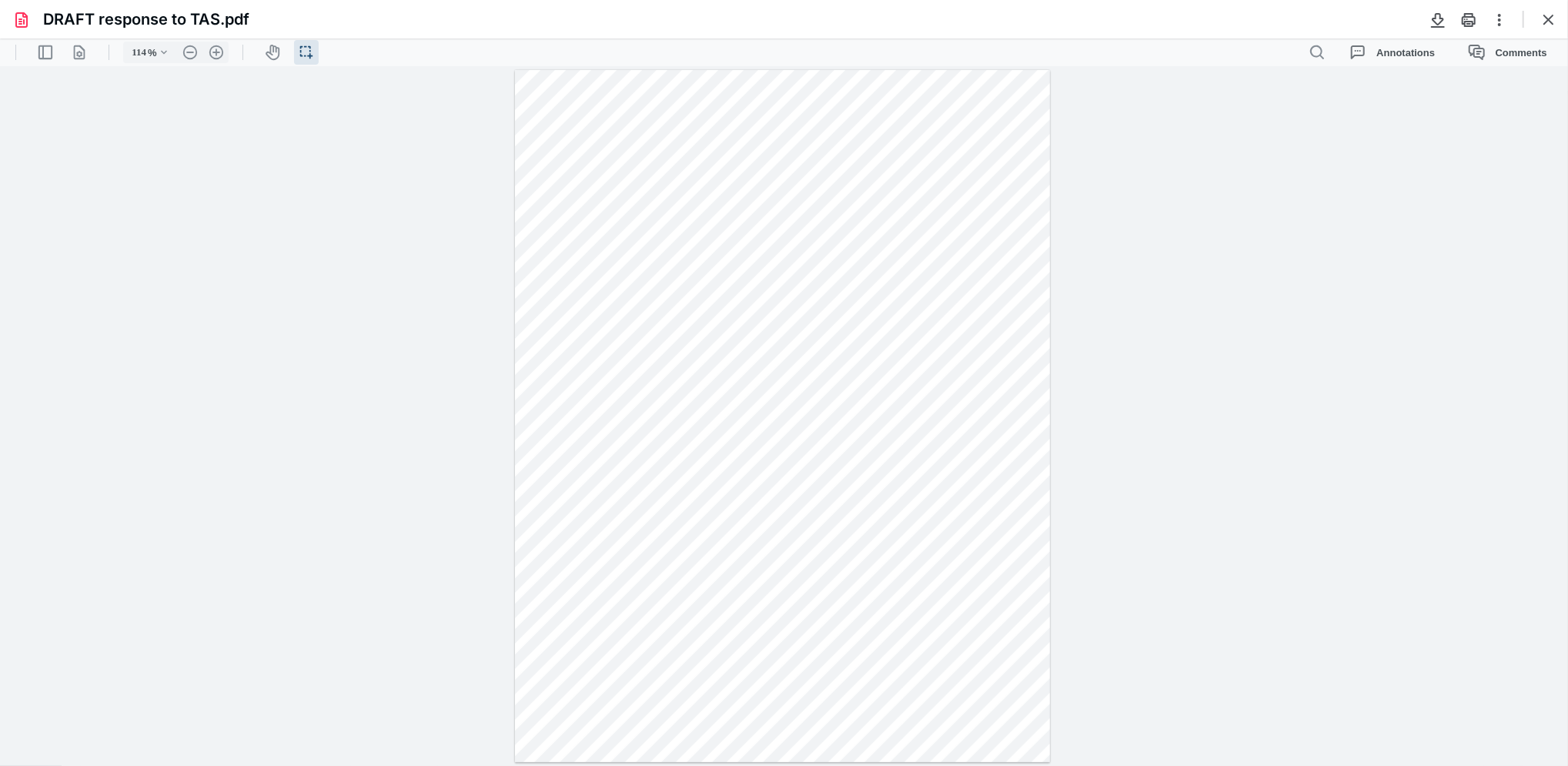 drag, startPoint x: 563, startPoint y: 202, endPoint x: 995, endPoint y: 684, distance: 647.262 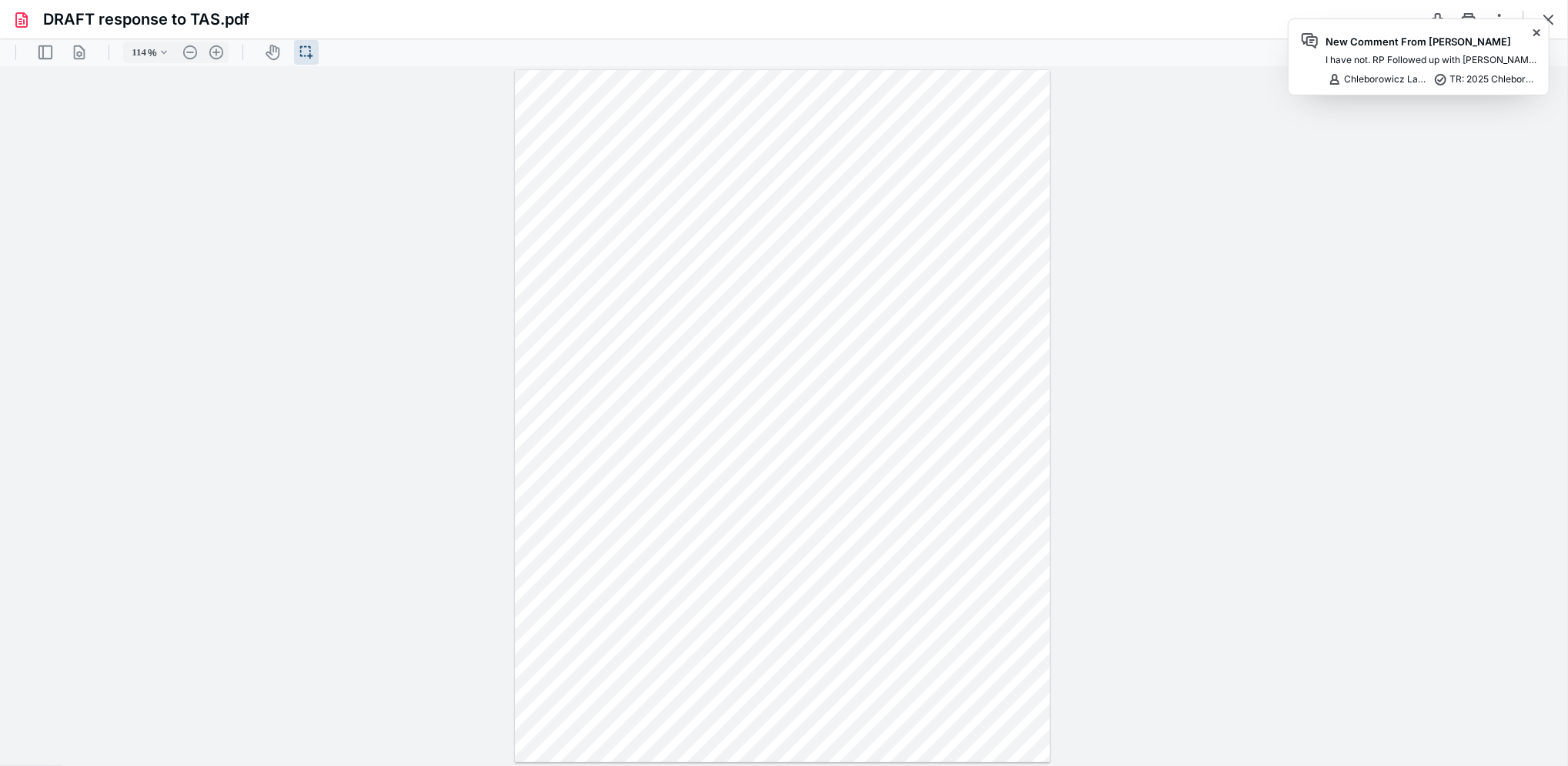 click on "I have not. RP Followed up with [PERSON_NAME] on [DATE] and no response  @[PERSON_NAME]" at bounding box center (1431, 60) 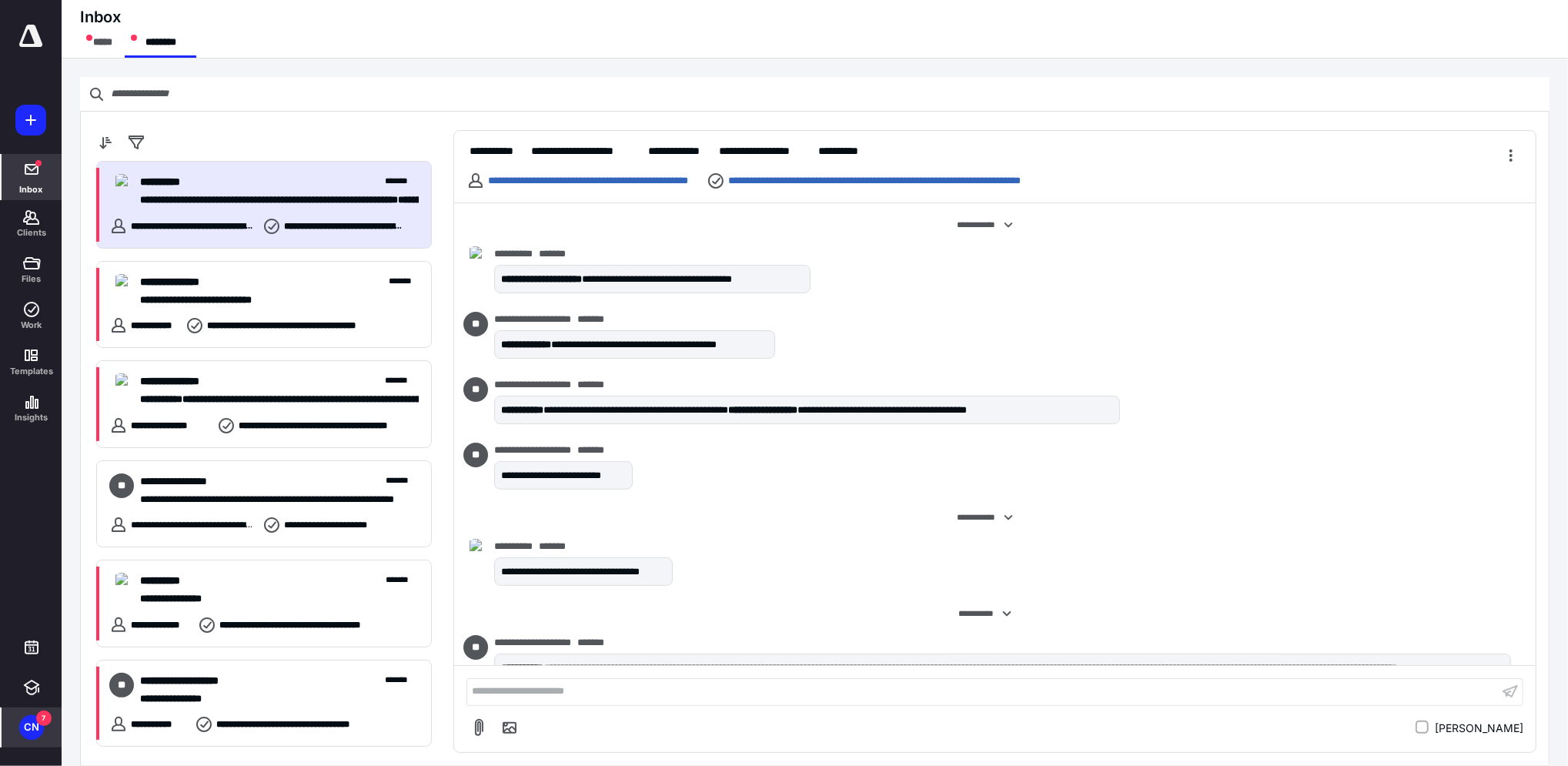 scroll, scrollTop: 1448, scrollLeft: 0, axis: vertical 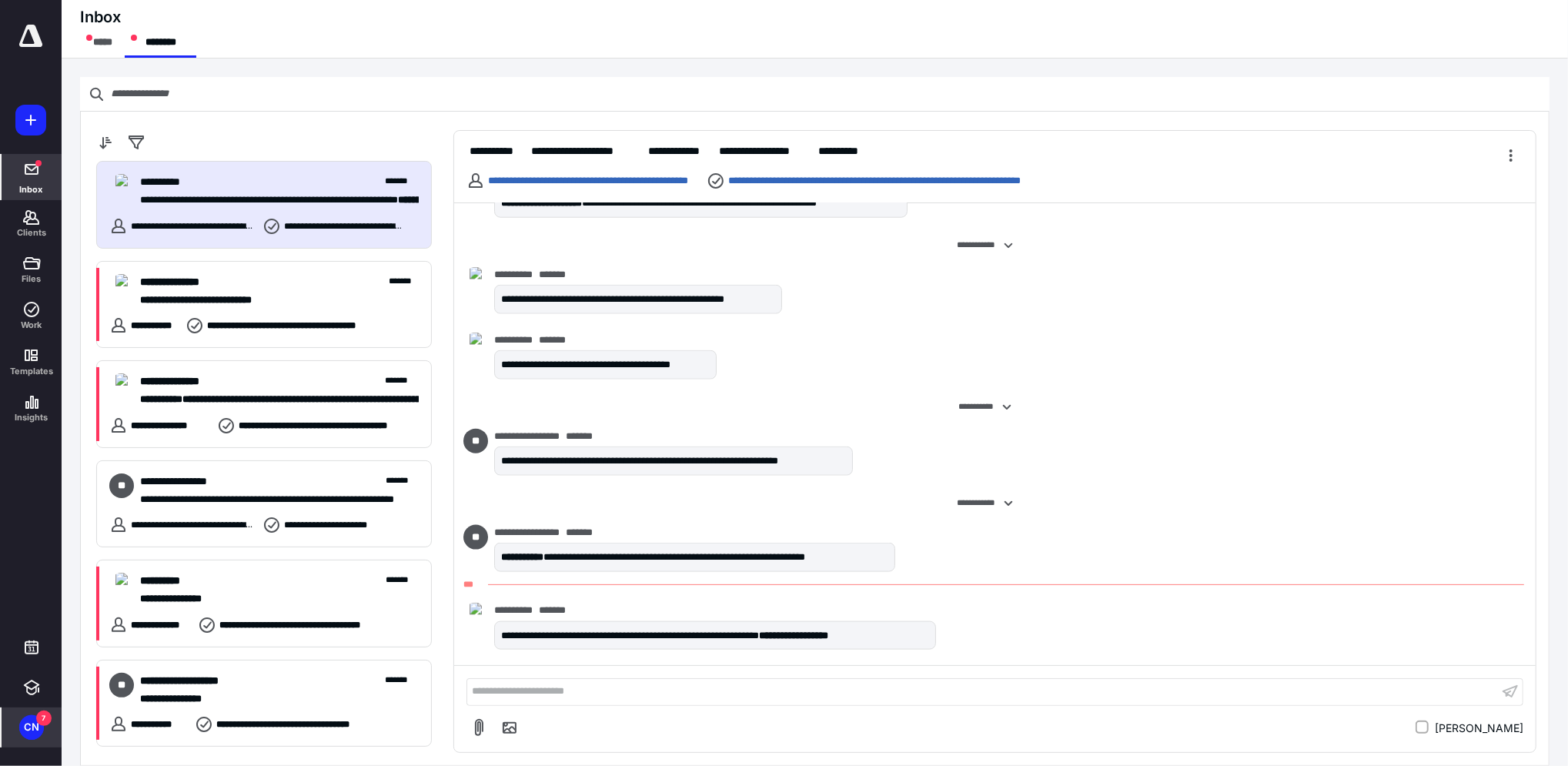 click on "**********" at bounding box center [982, 691] 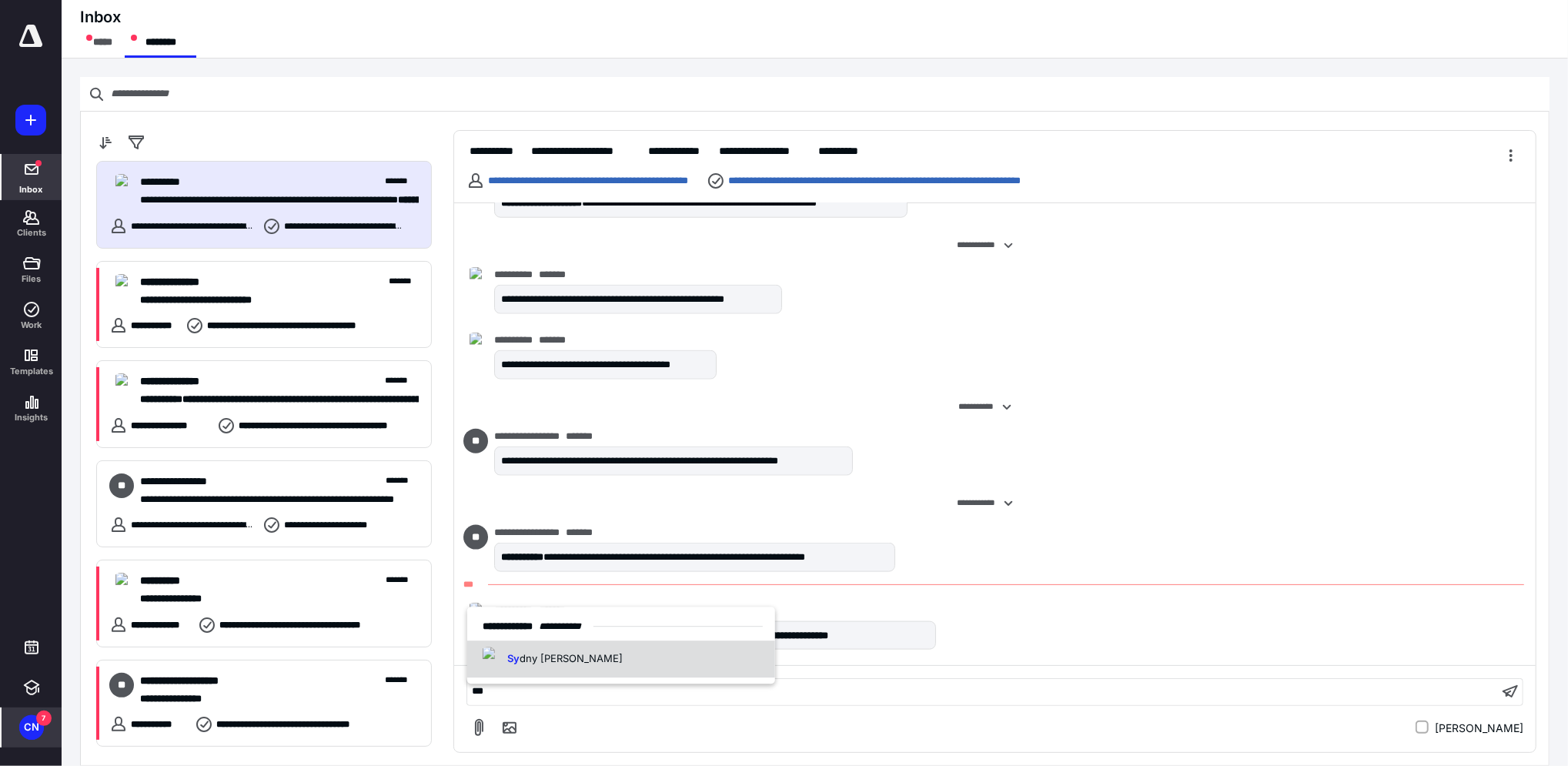 click on "Sy dny [PERSON_NAME]" at bounding box center [550, 660] 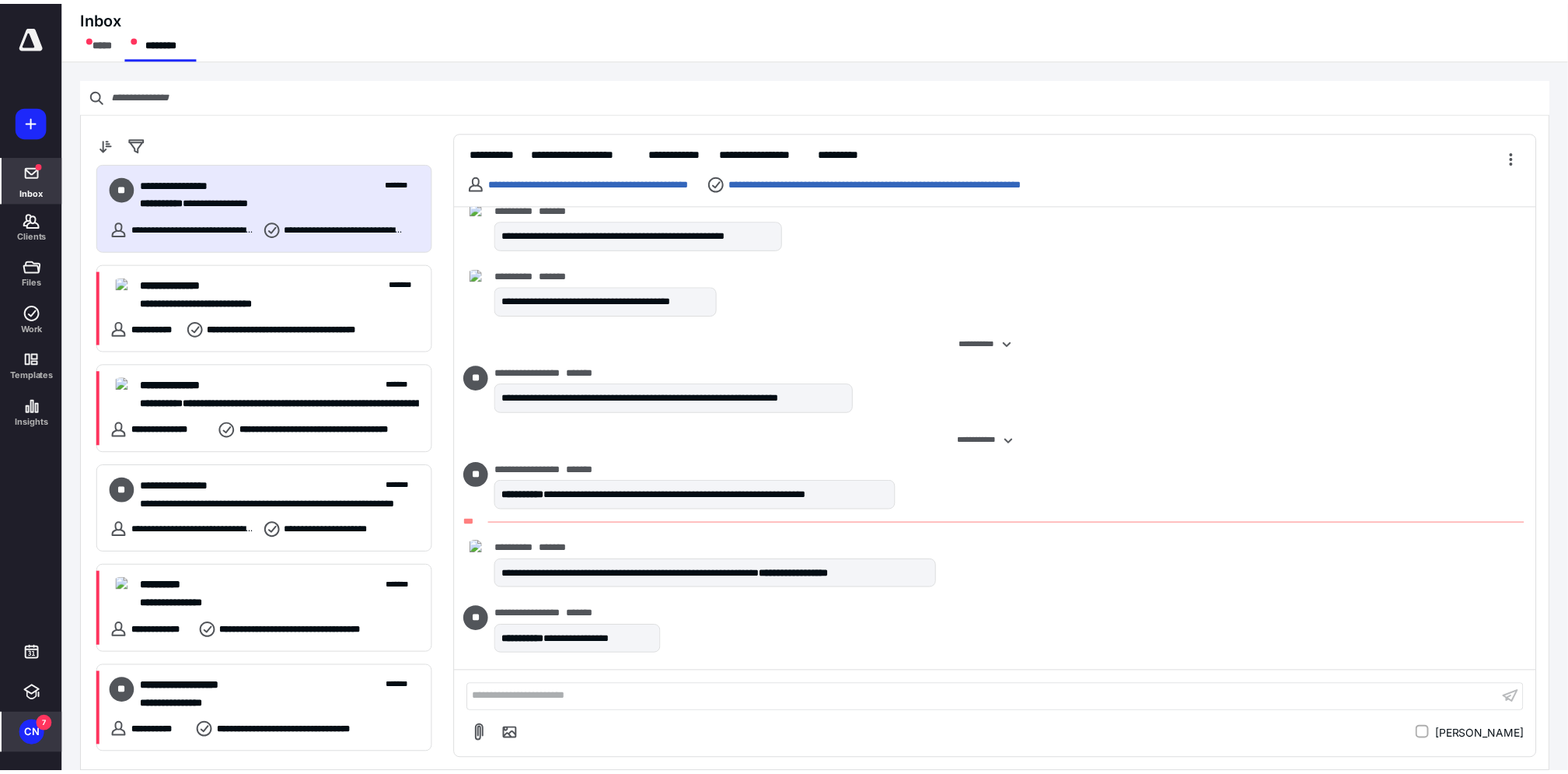 scroll, scrollTop: 1595, scrollLeft: 0, axis: vertical 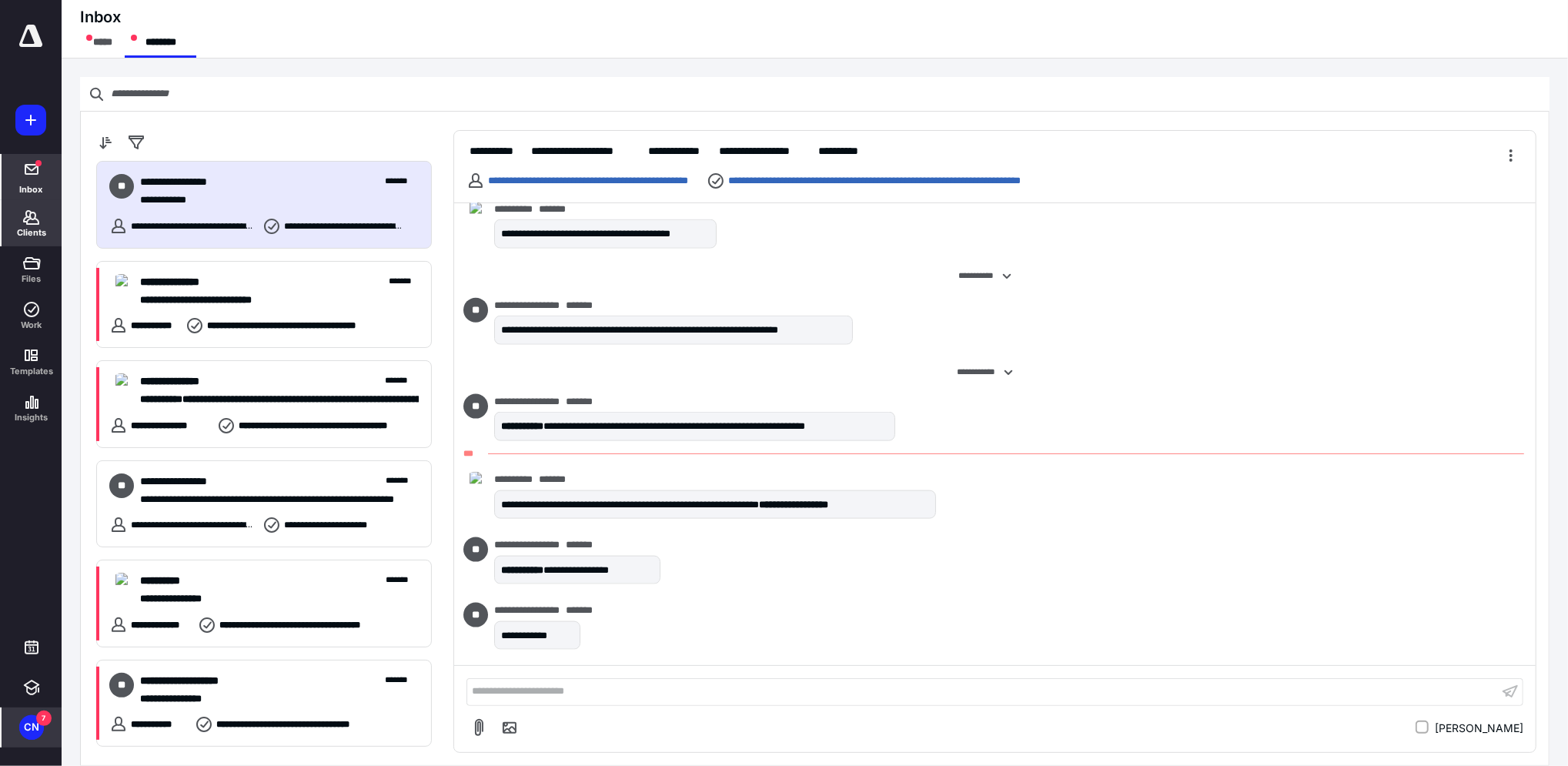 click 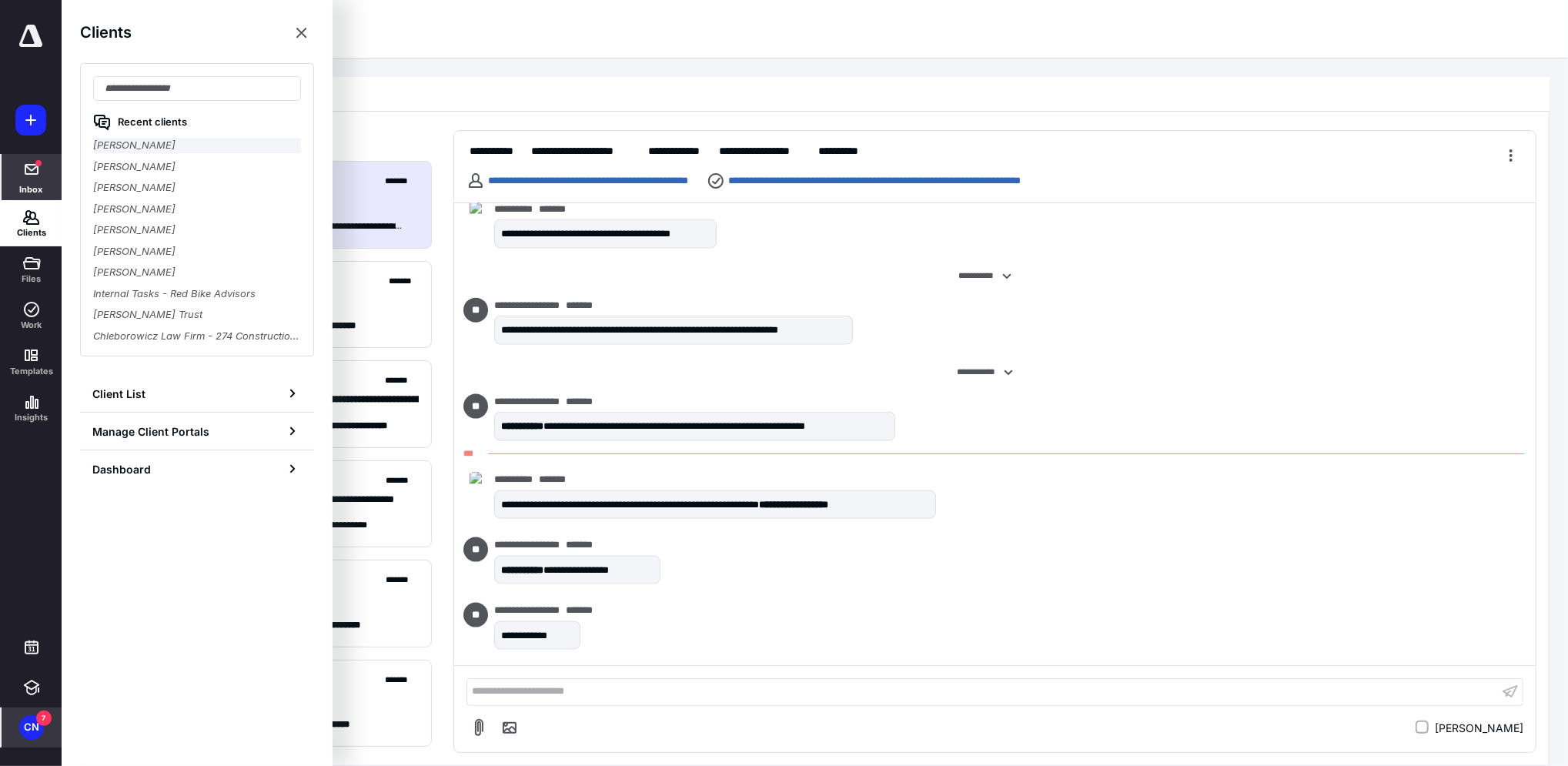 click on "[PERSON_NAME]" at bounding box center [197, 146] 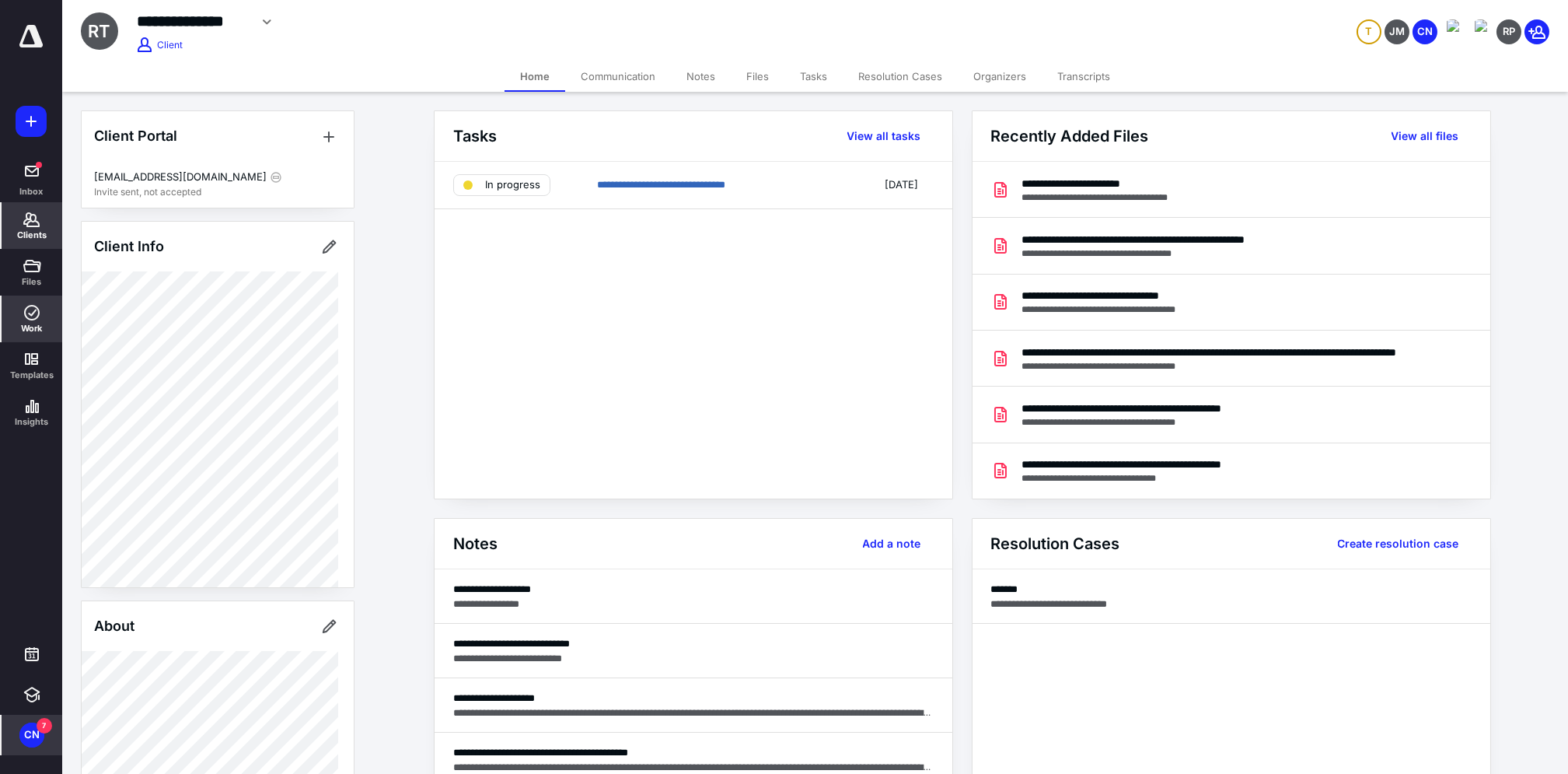 click 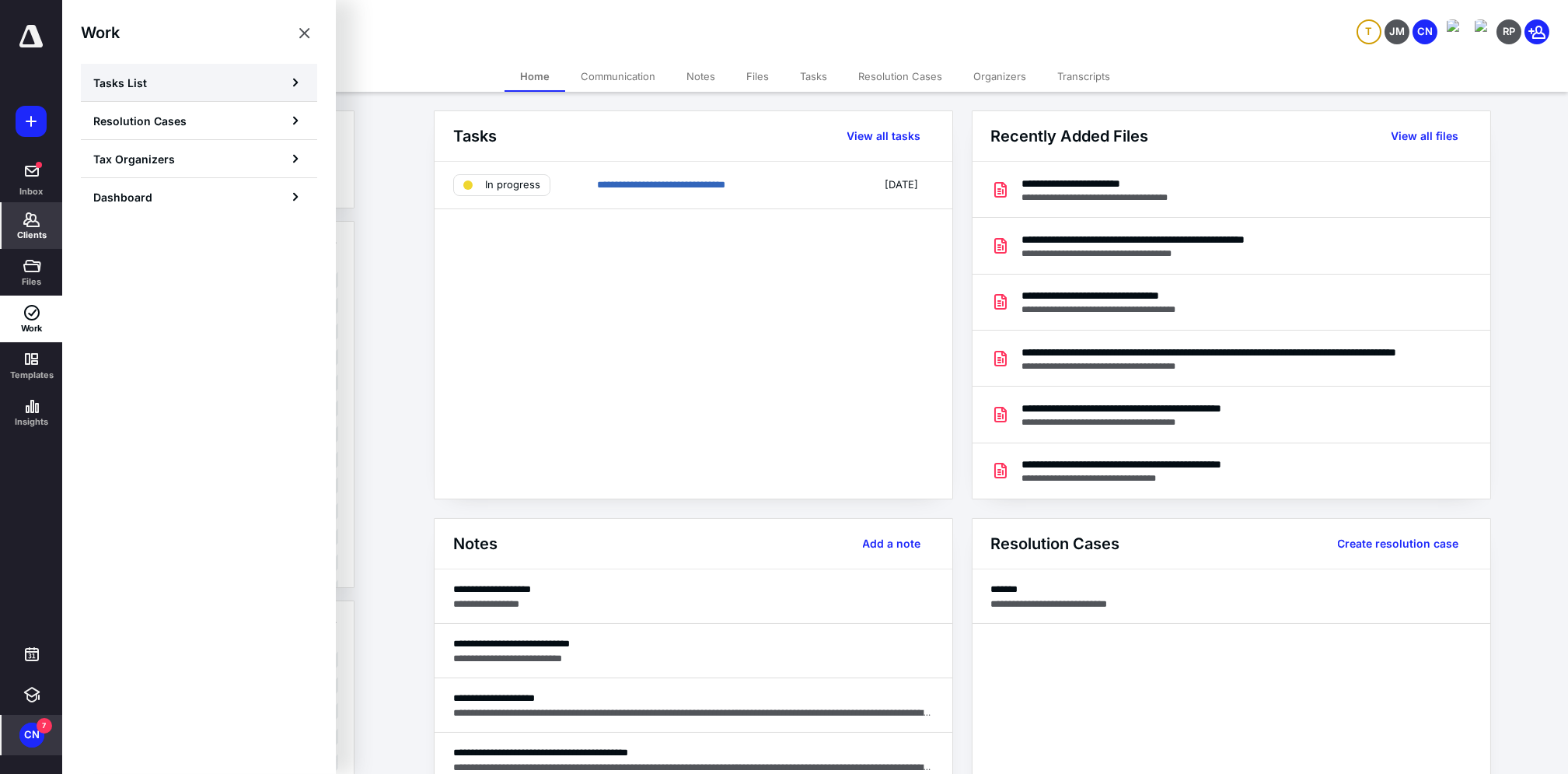 click on "Tasks List" at bounding box center (120, 82) 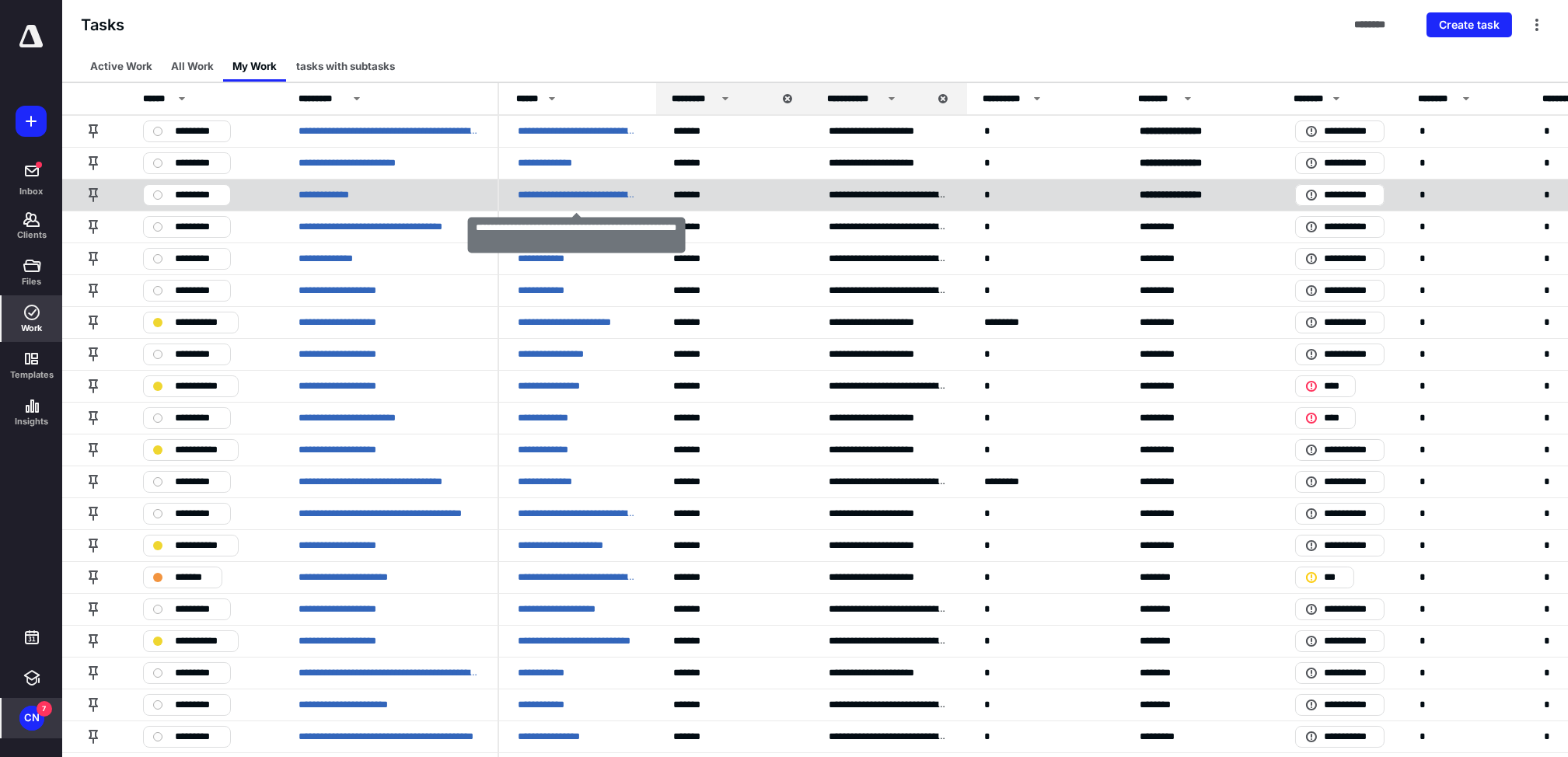 click on "**********" at bounding box center (577, 195) 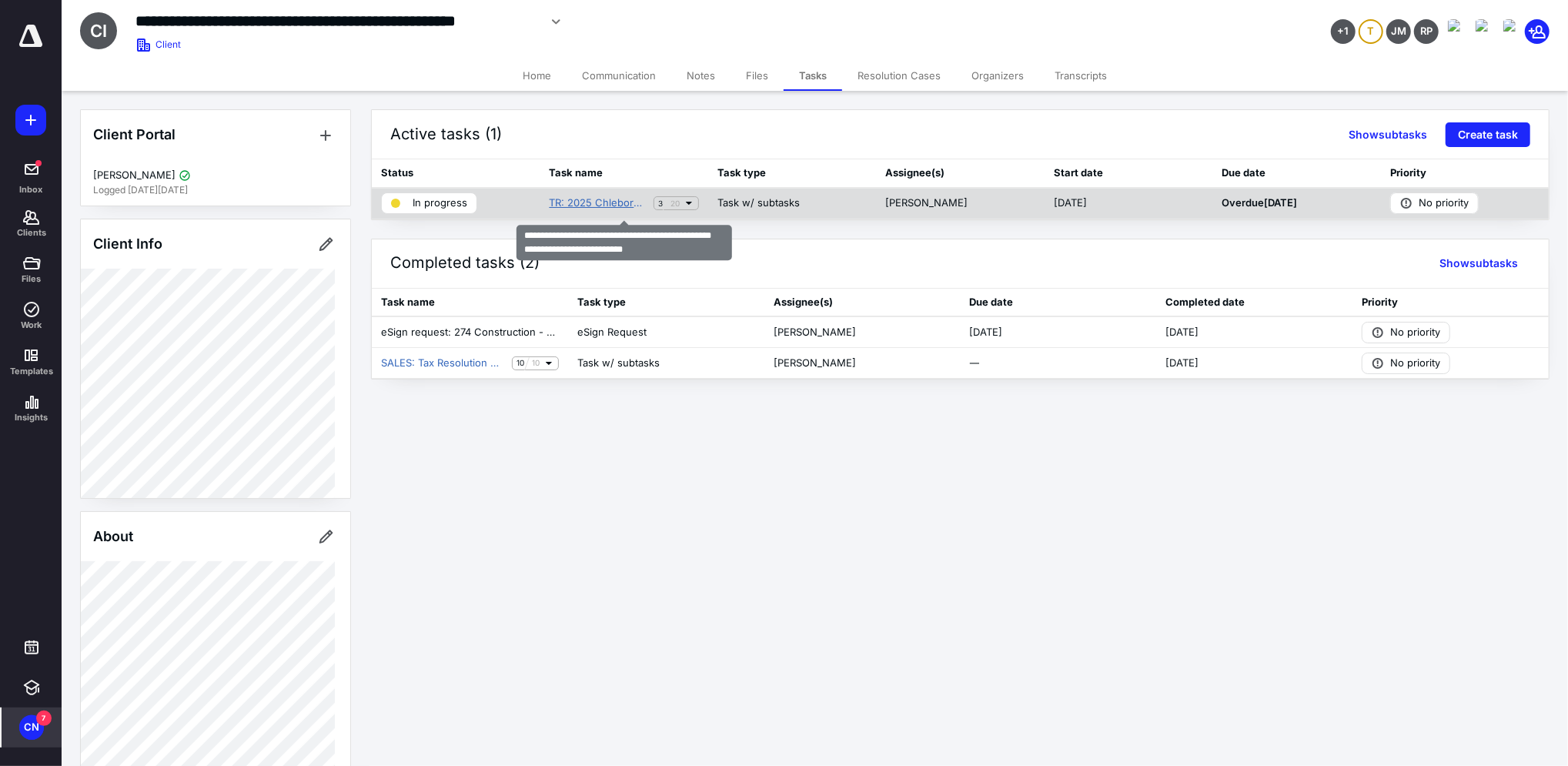 click on "TR: 2025 Chleborowicz Law Firm - 274 Construction Group, Inc. Tax Resolution" at bounding box center [597, 203] 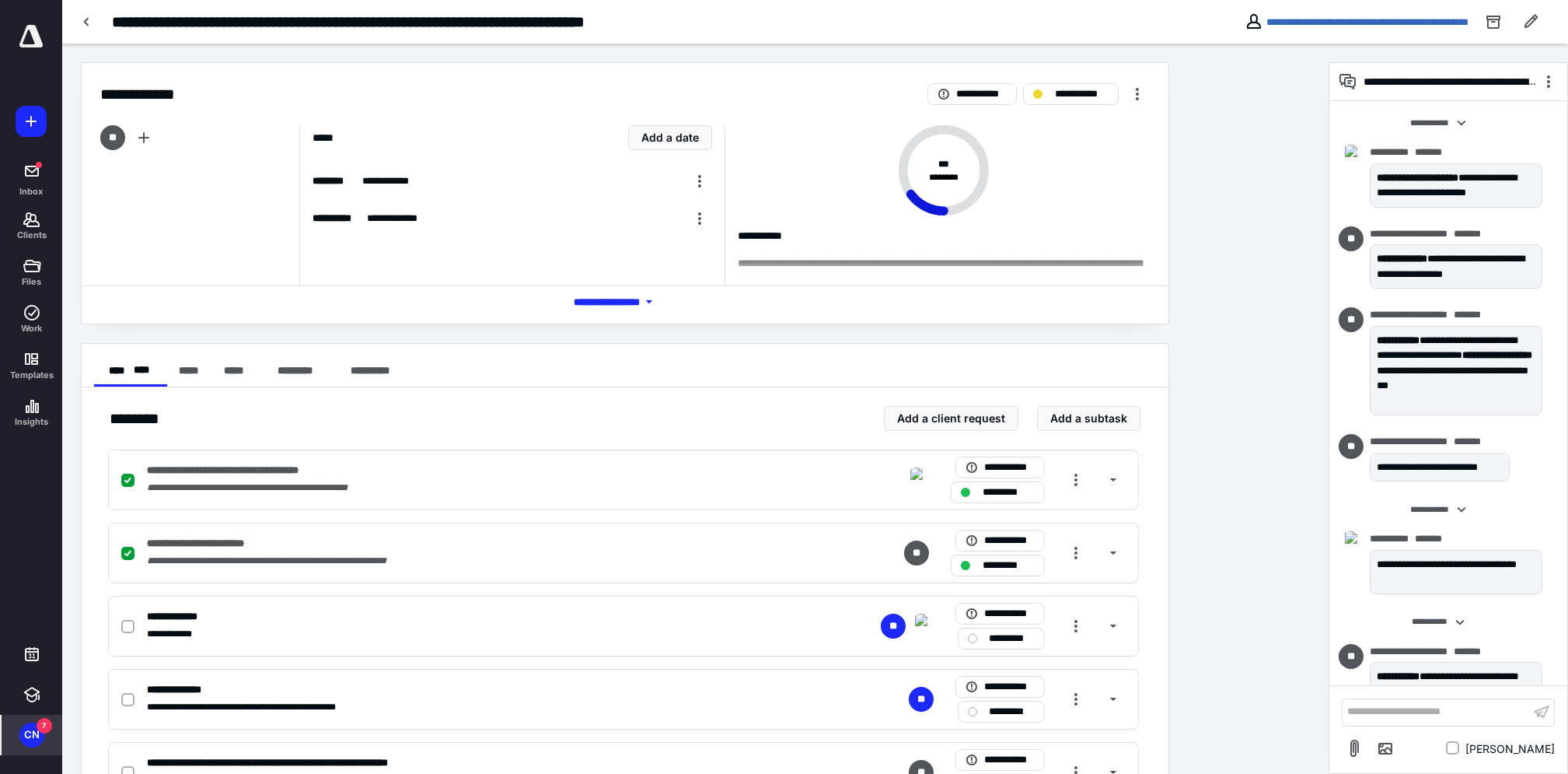 scroll, scrollTop: 2011, scrollLeft: 0, axis: vertical 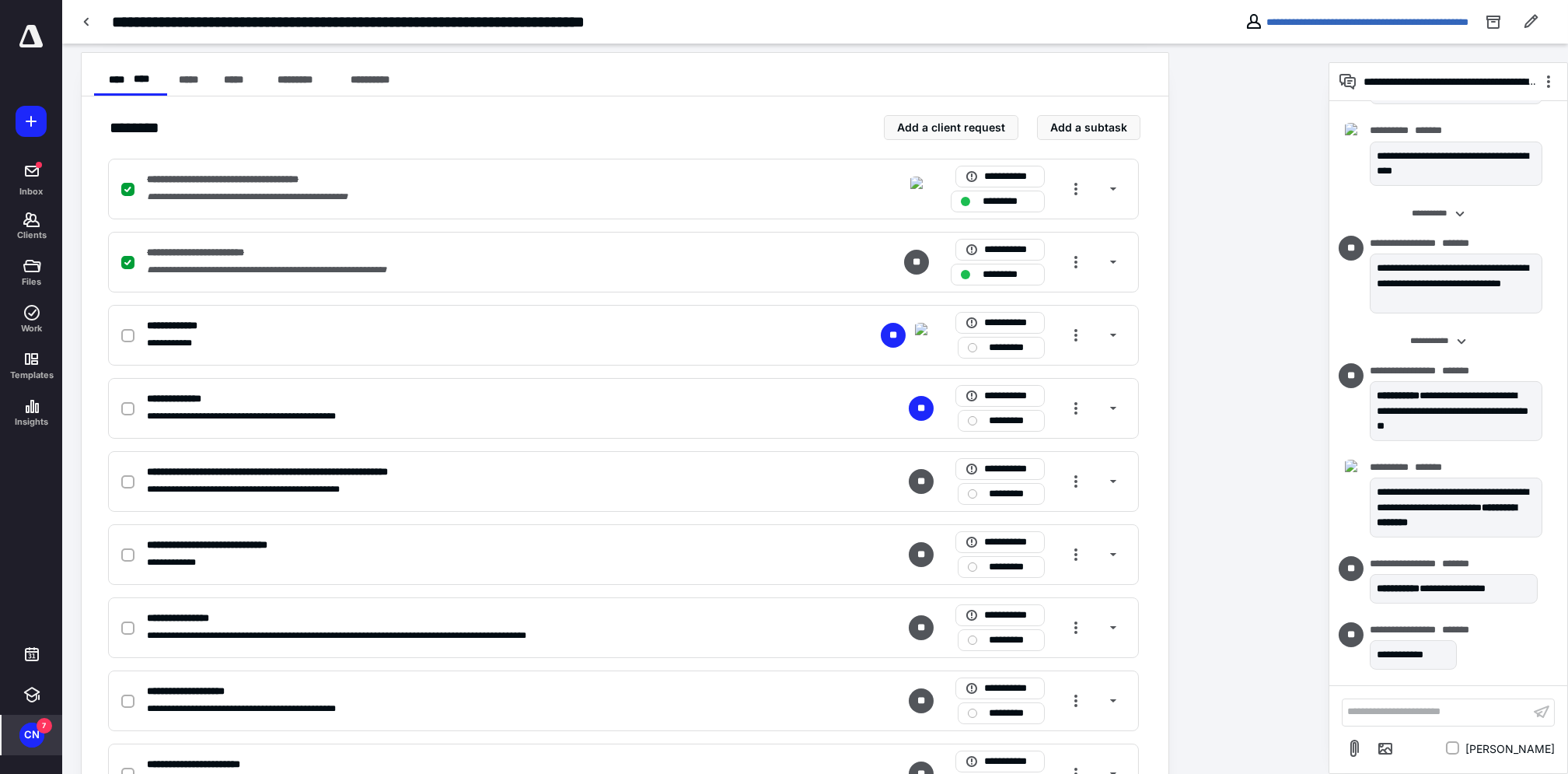 click on "**********" at bounding box center (1436, 712) 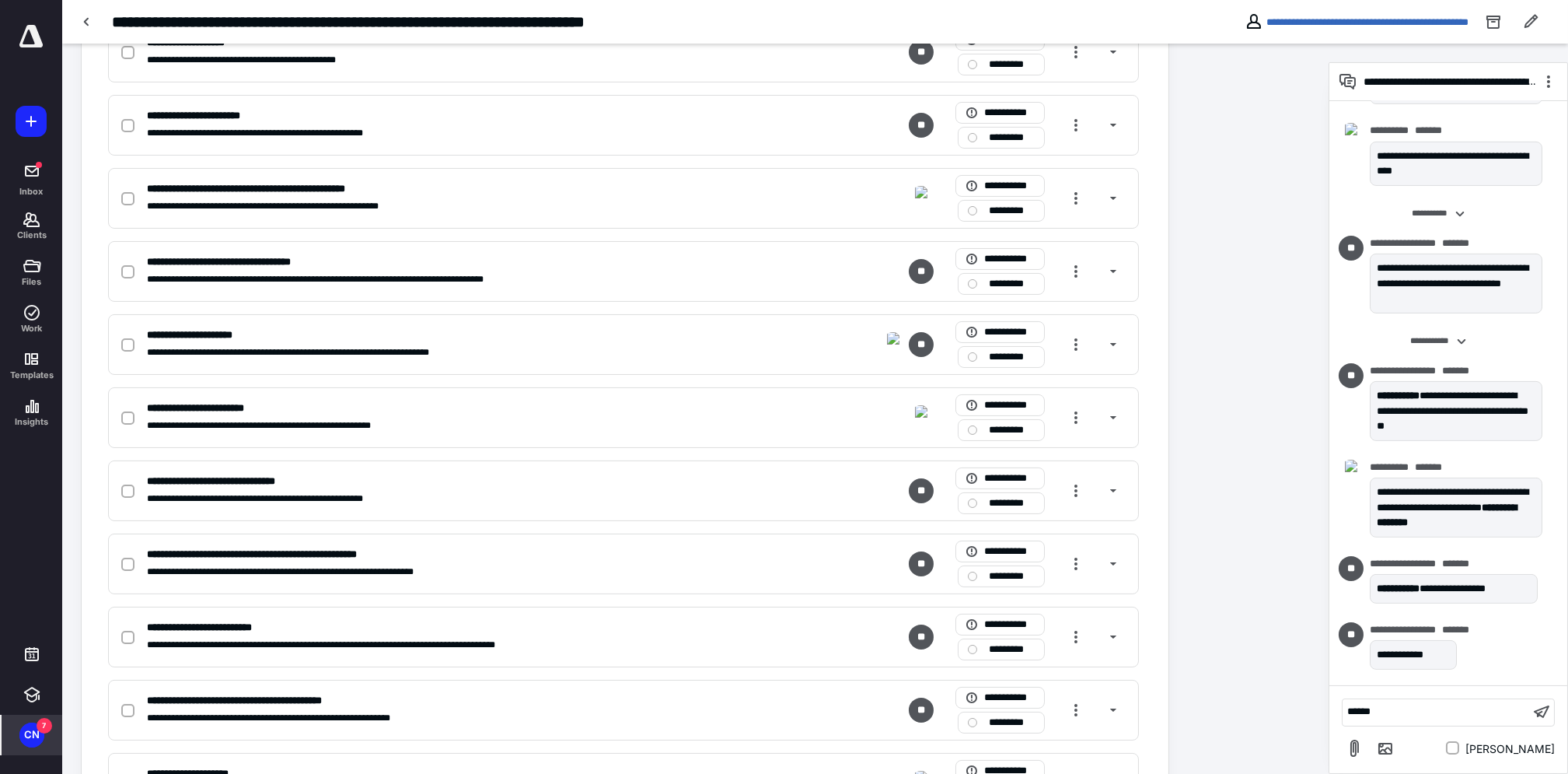 scroll, scrollTop: 1165, scrollLeft: 0, axis: vertical 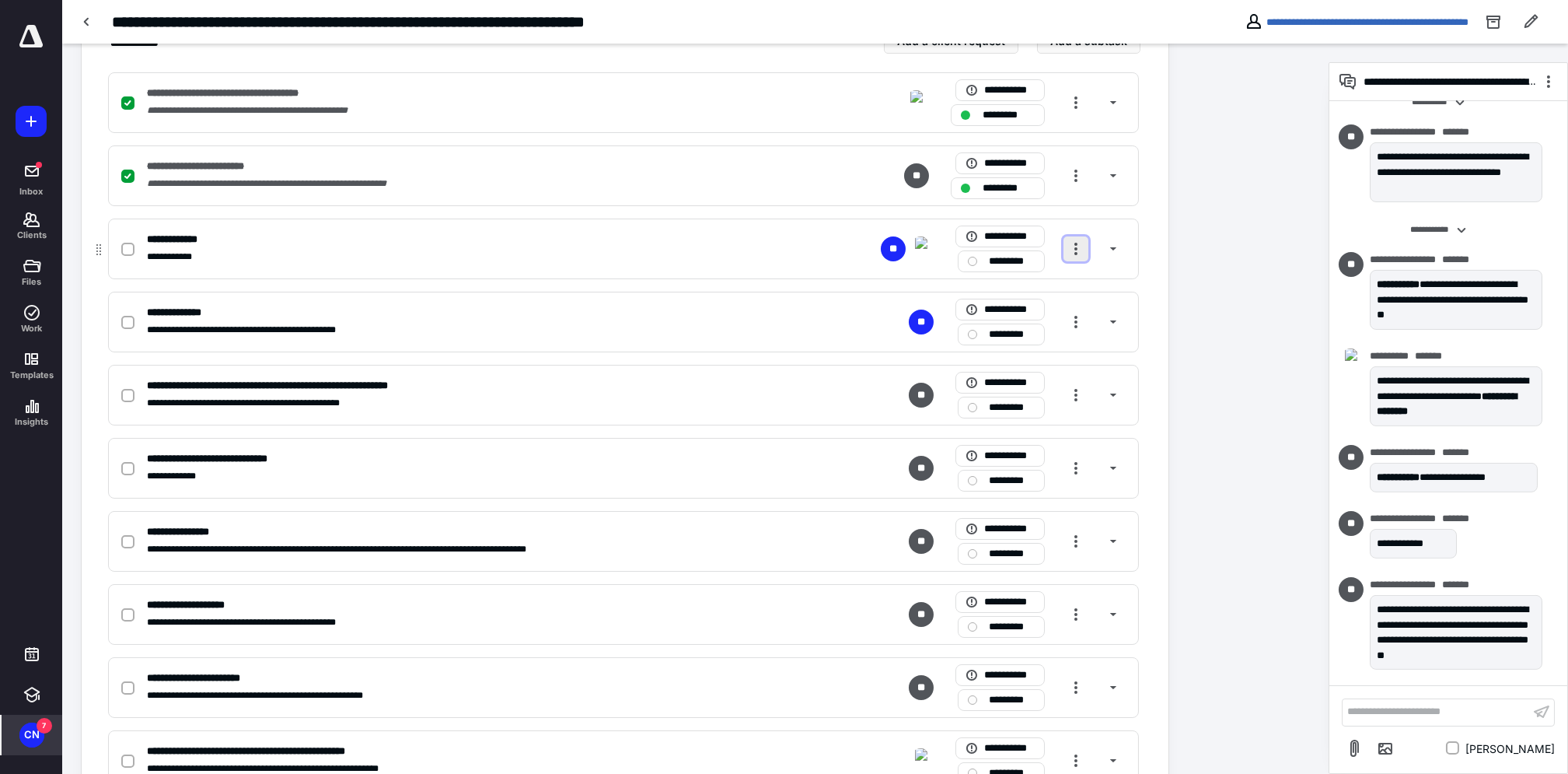 click at bounding box center (1076, 249) 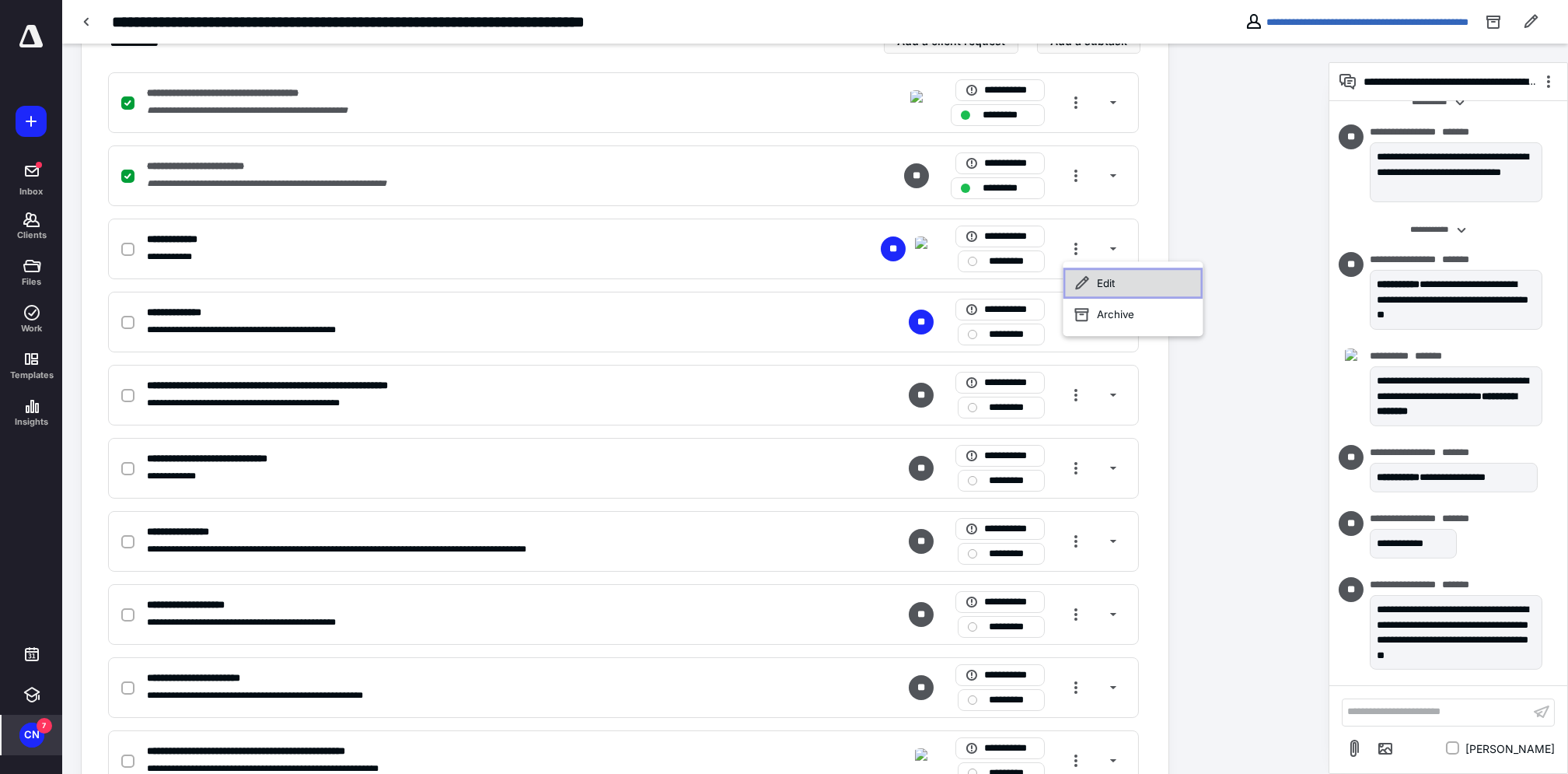click 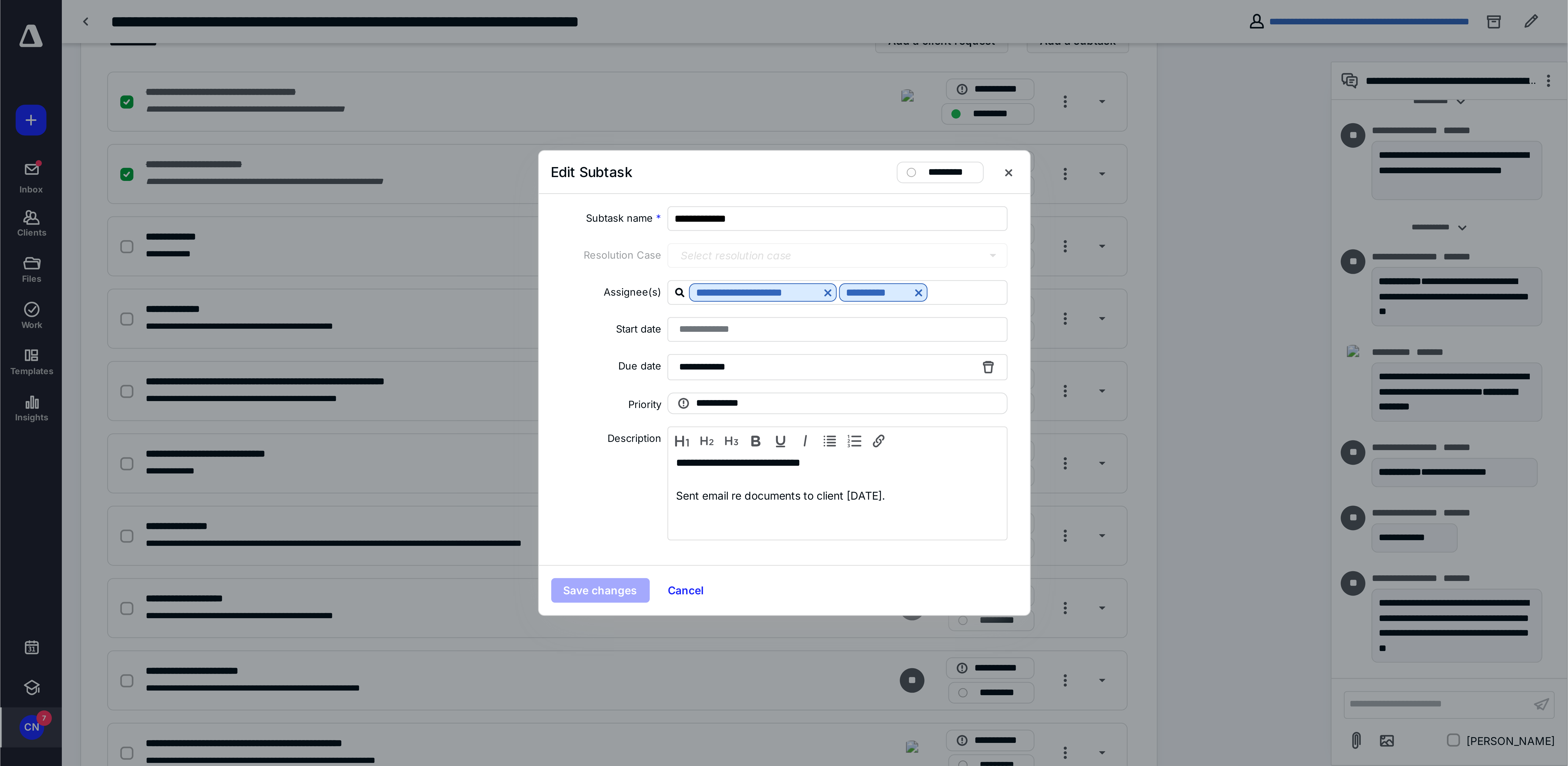scroll, scrollTop: 0, scrollLeft: 0, axis: both 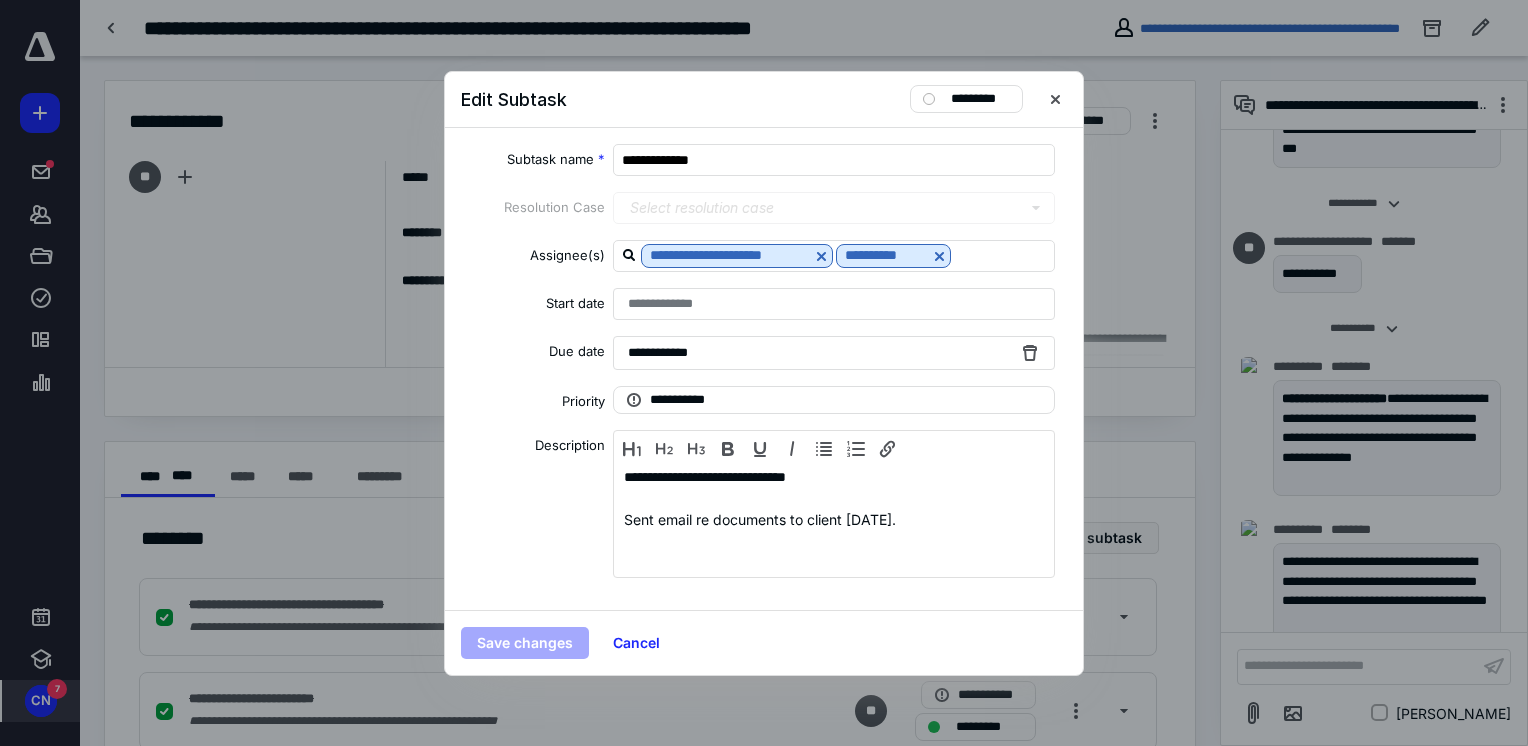 click on "**********" at bounding box center [834, 353] 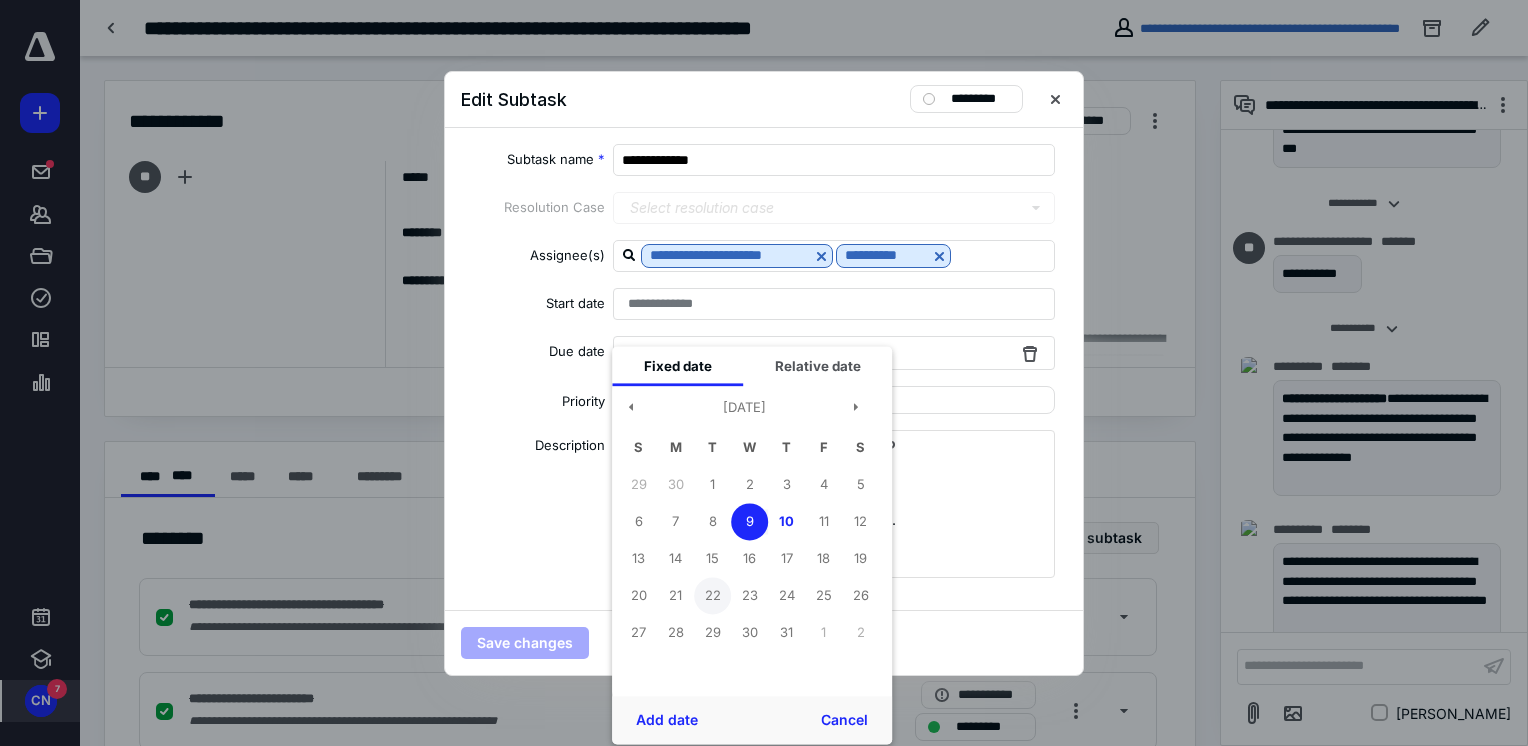 click on "22" at bounding box center [712, 595] 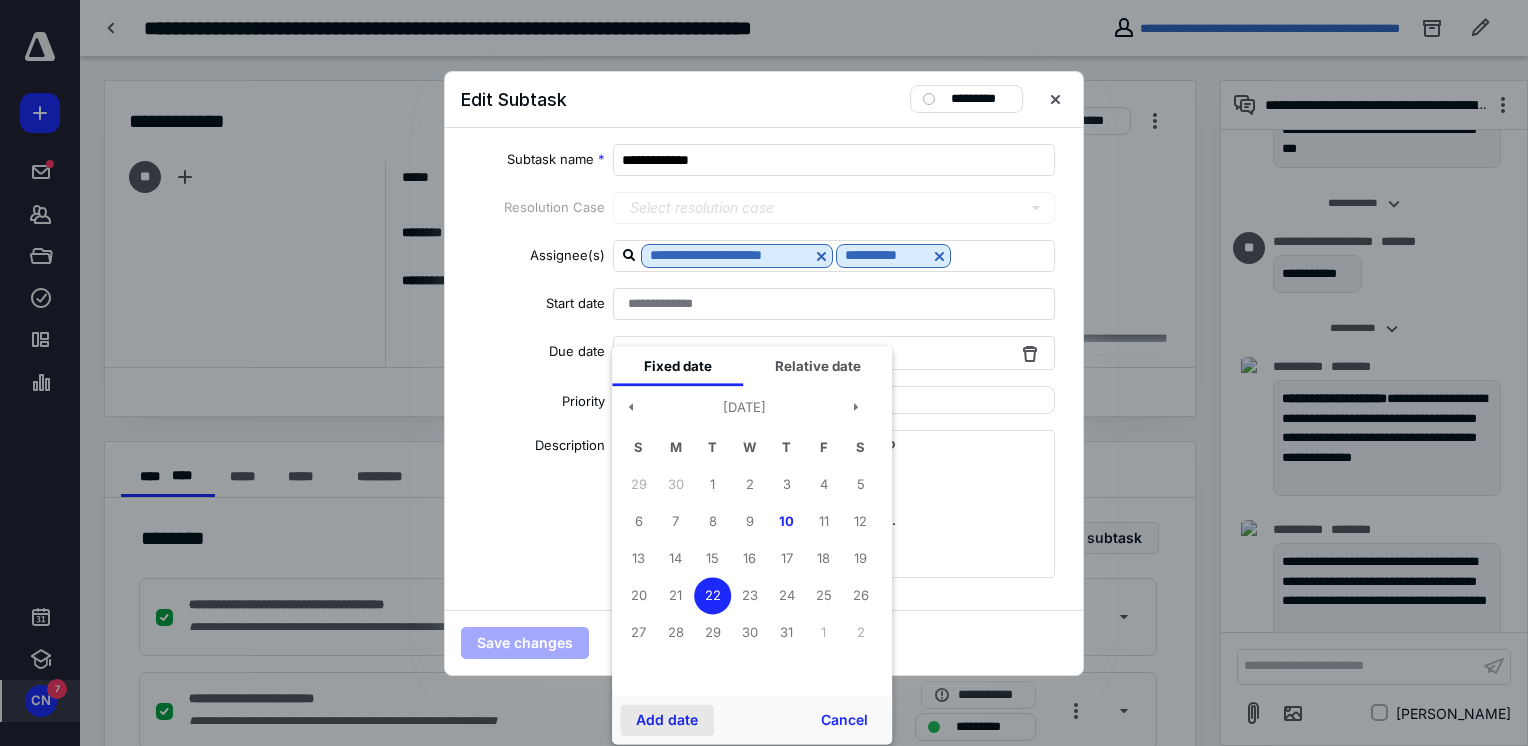 click on "Add date" at bounding box center [667, 720] 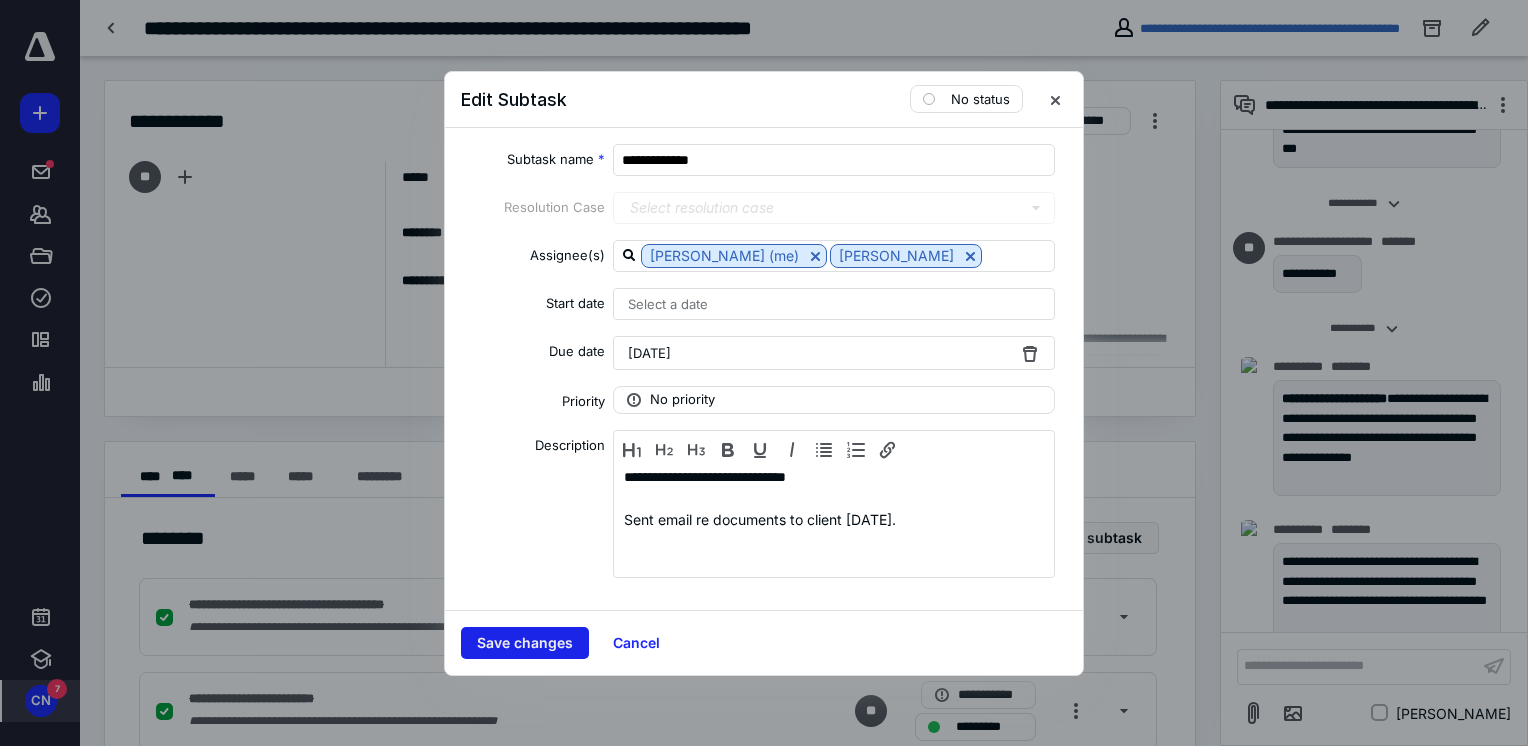 click on "Save changes" at bounding box center [525, 643] 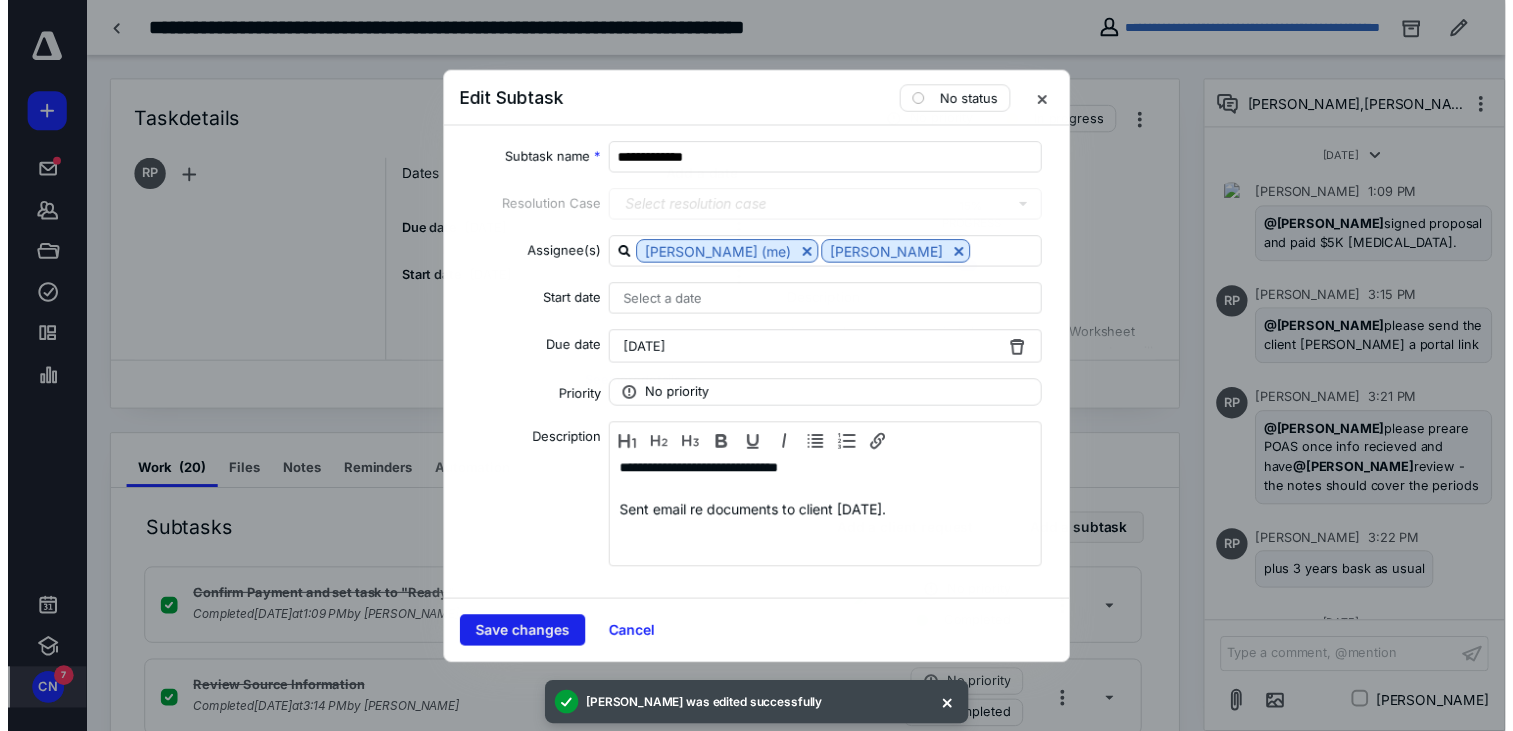 scroll, scrollTop: 1501, scrollLeft: 0, axis: vertical 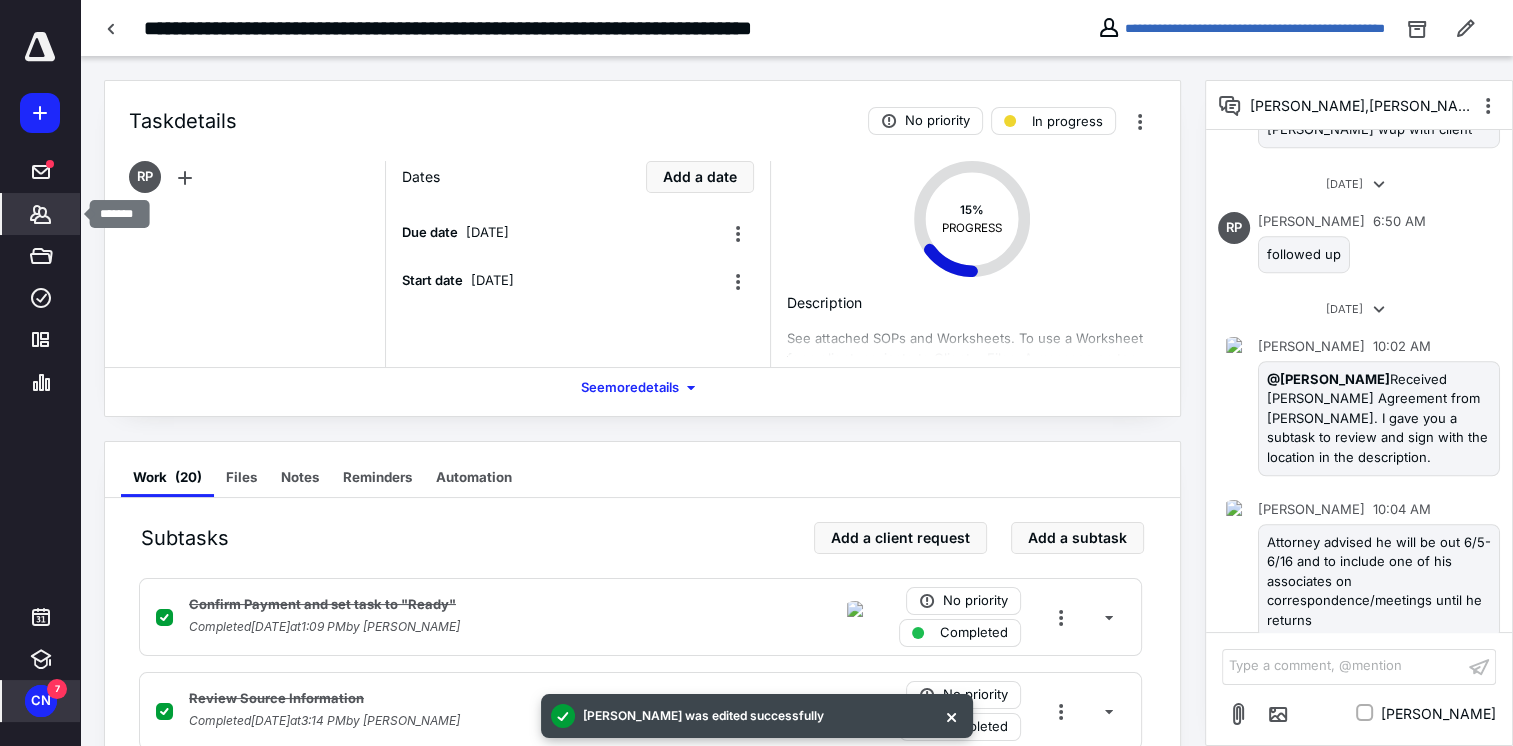 click 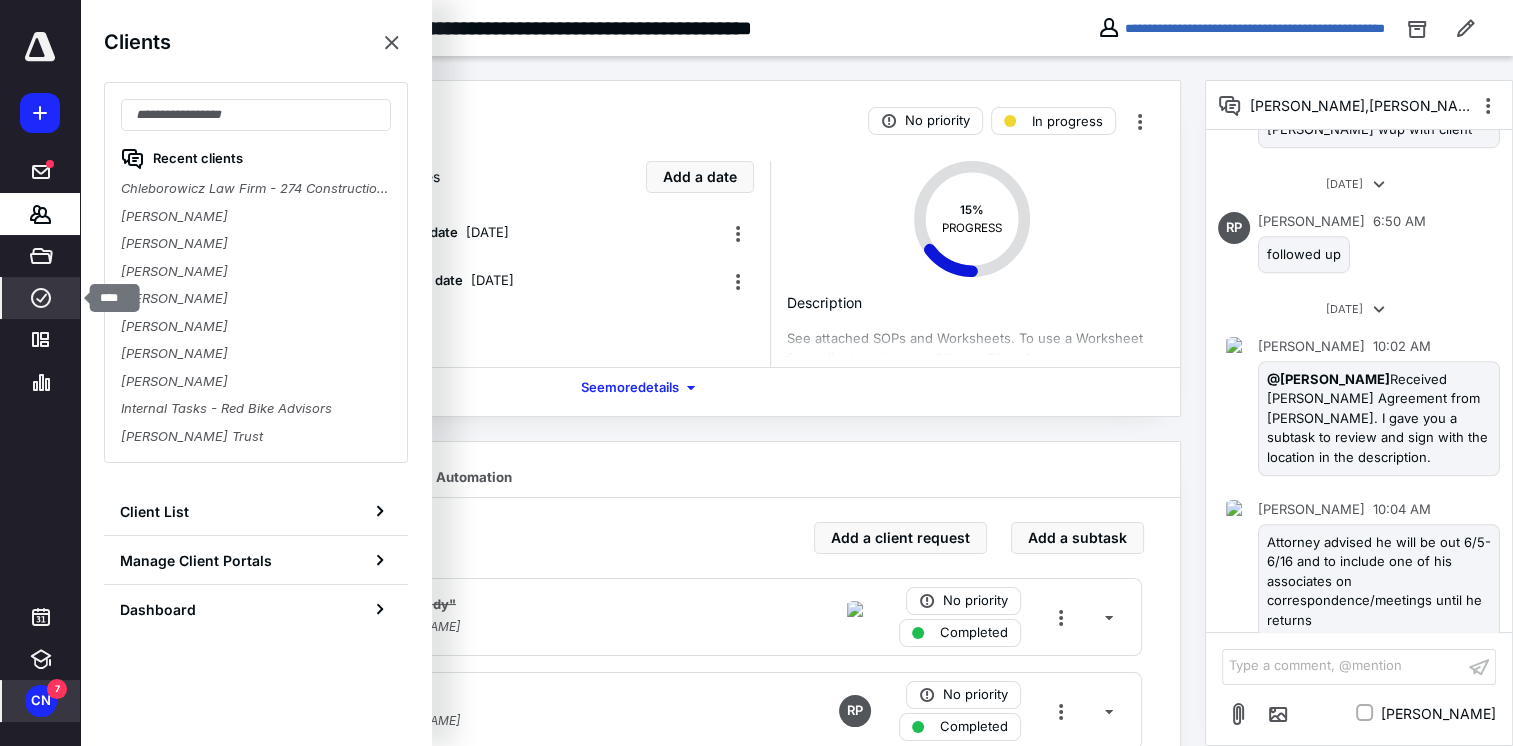 click 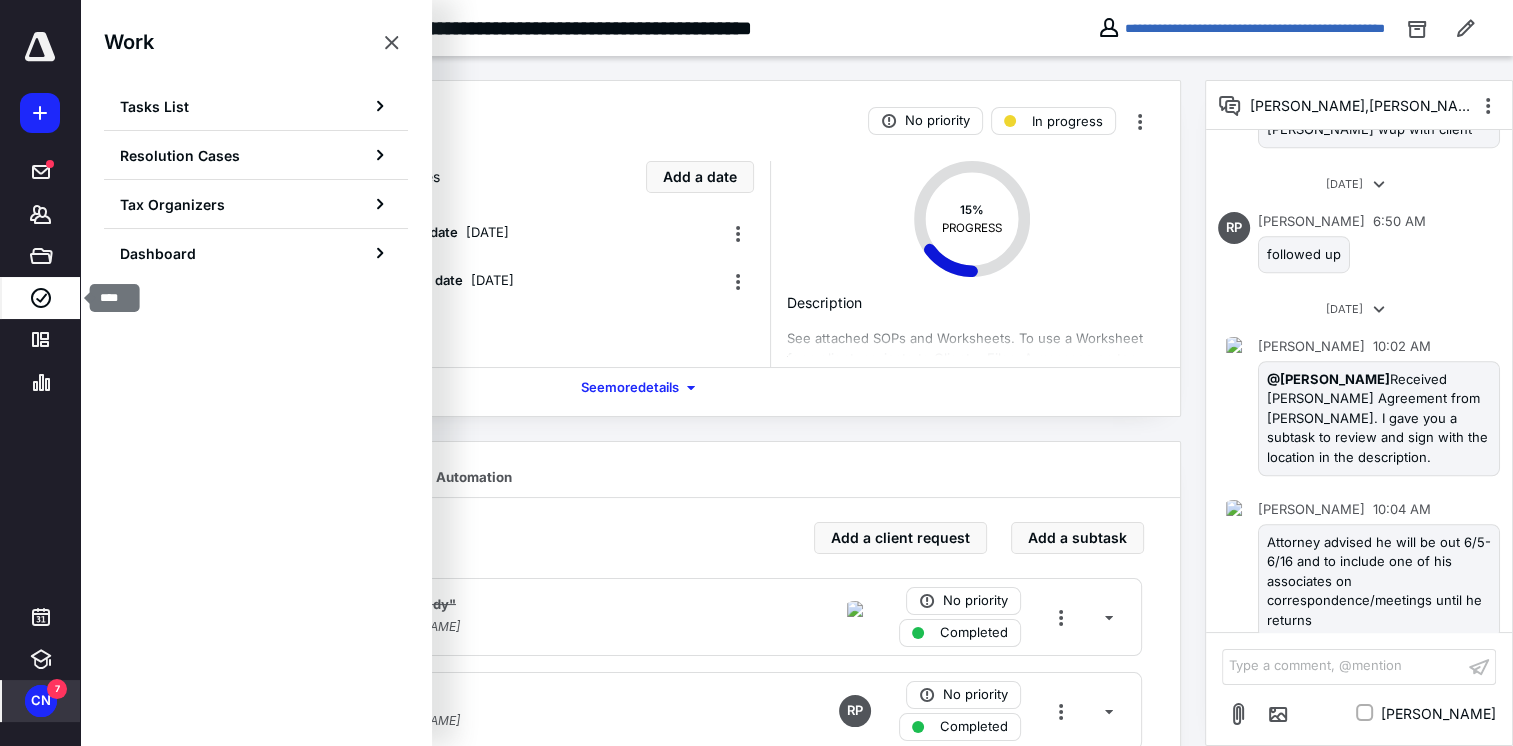 click 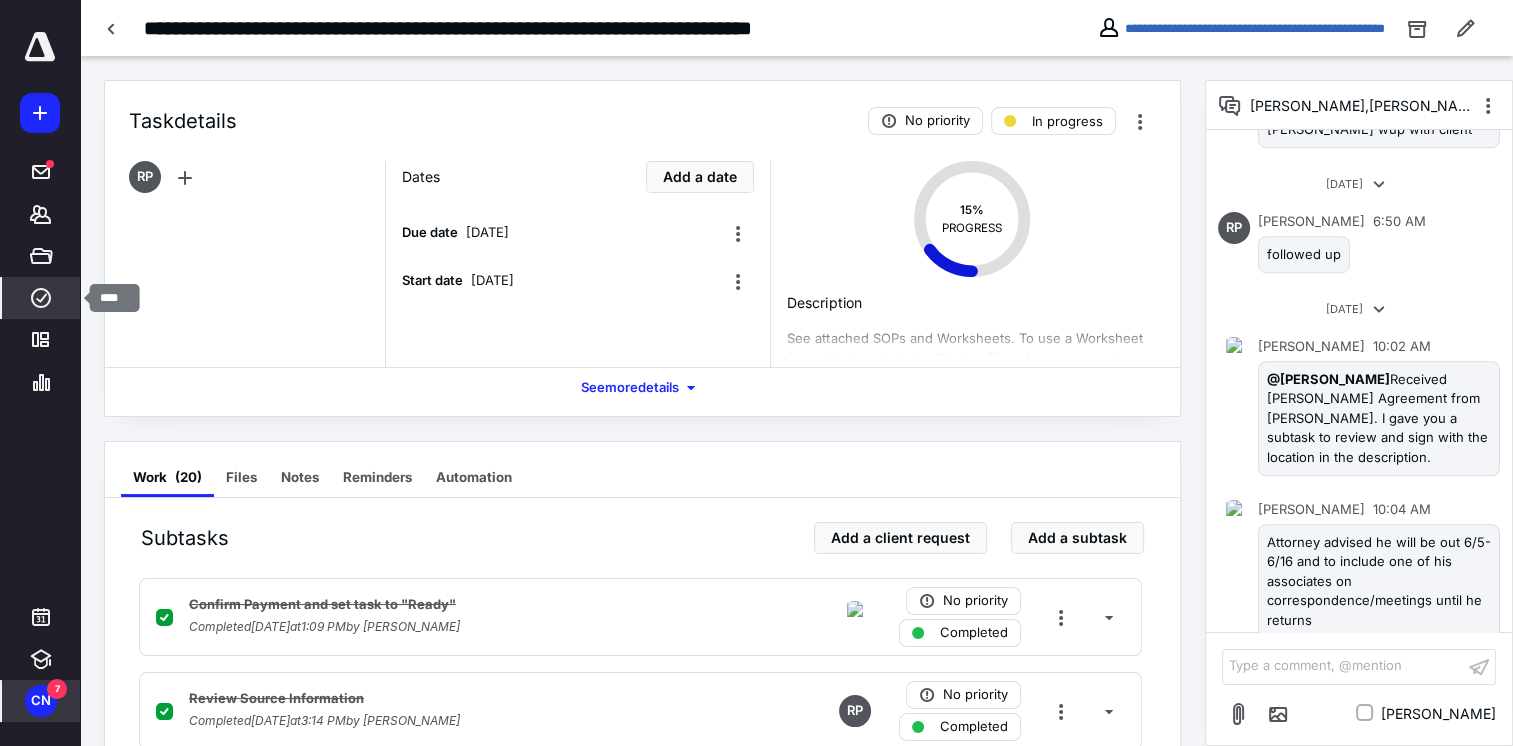 click 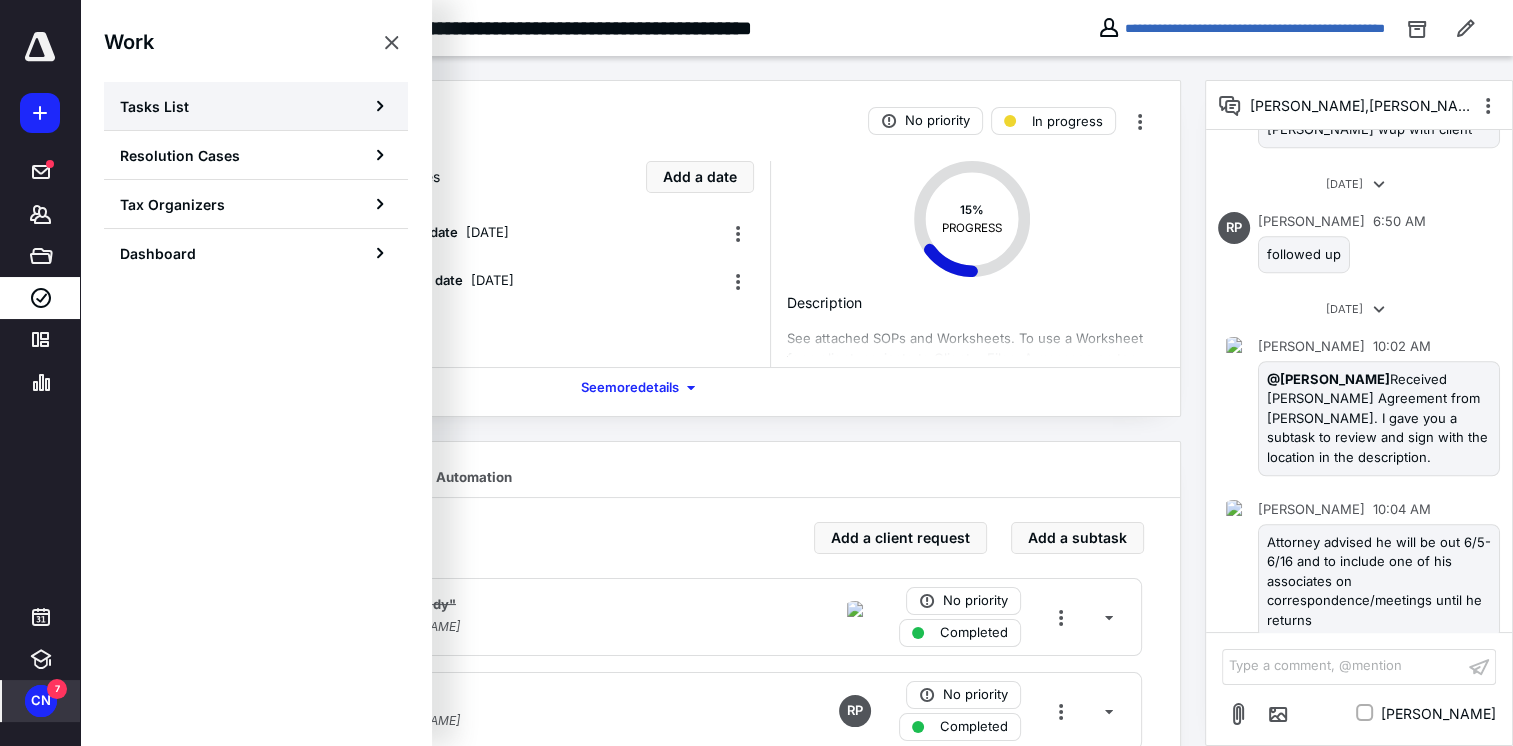 click on "Tasks List" at bounding box center [154, 106] 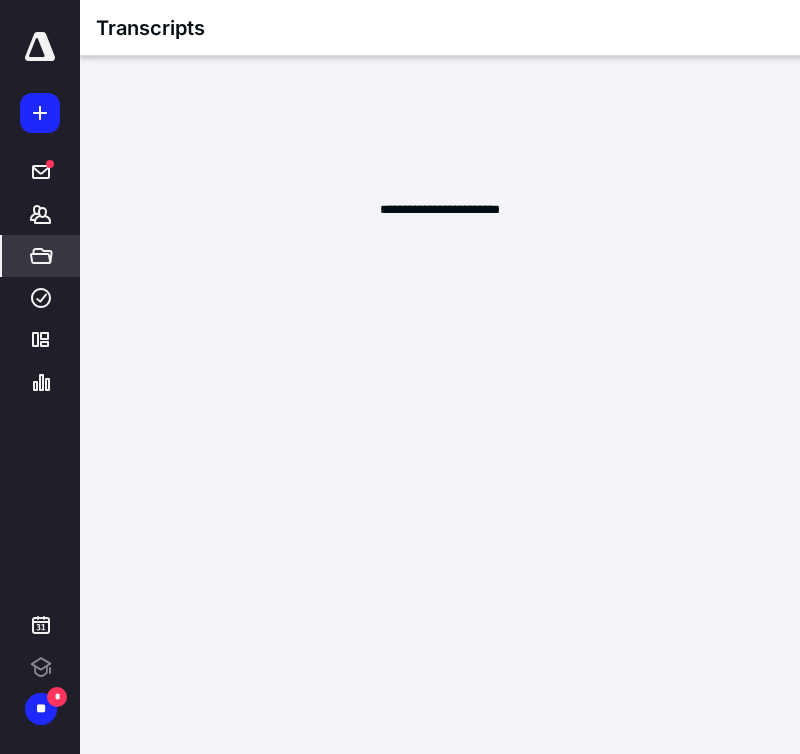 scroll, scrollTop: 0, scrollLeft: 0, axis: both 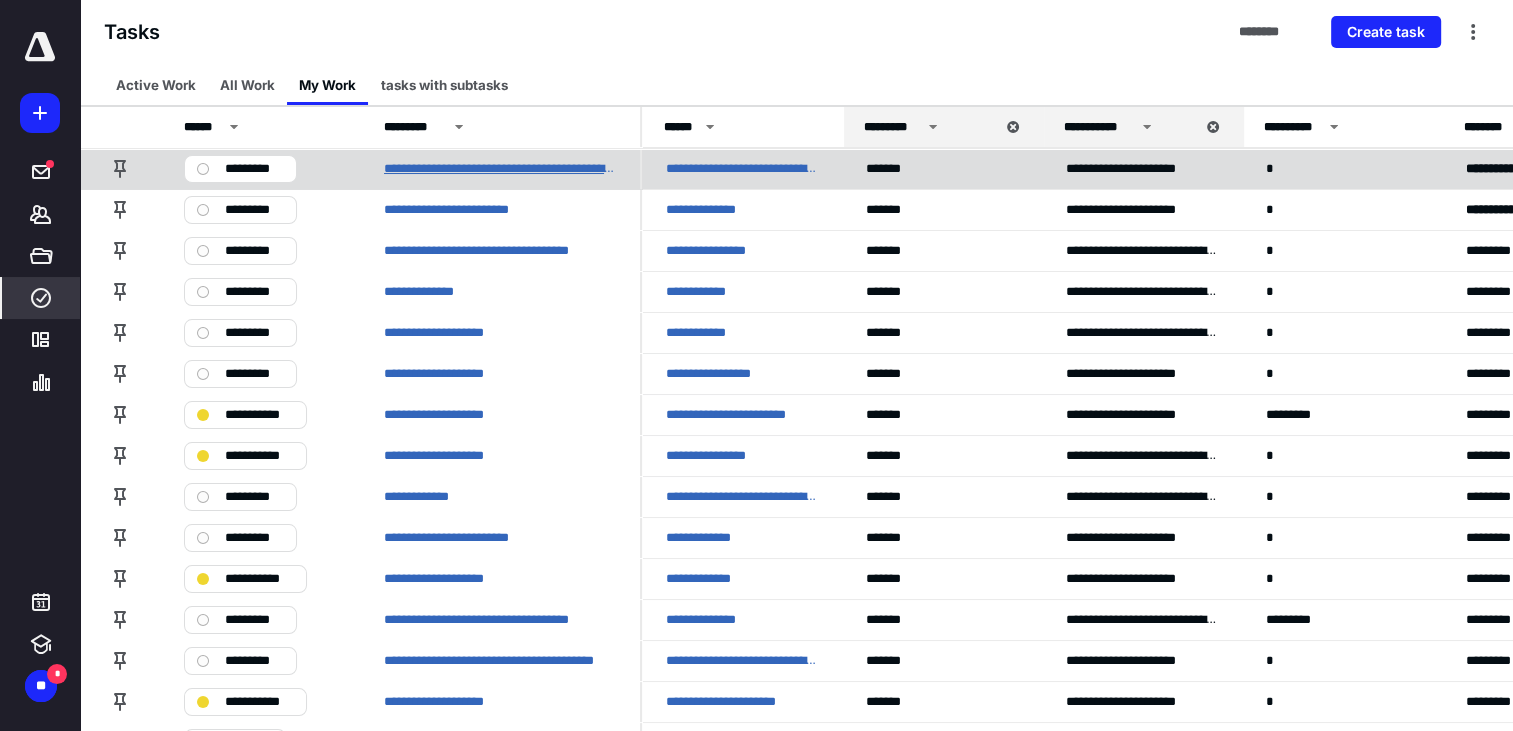 click on "**********" at bounding box center (500, 169) 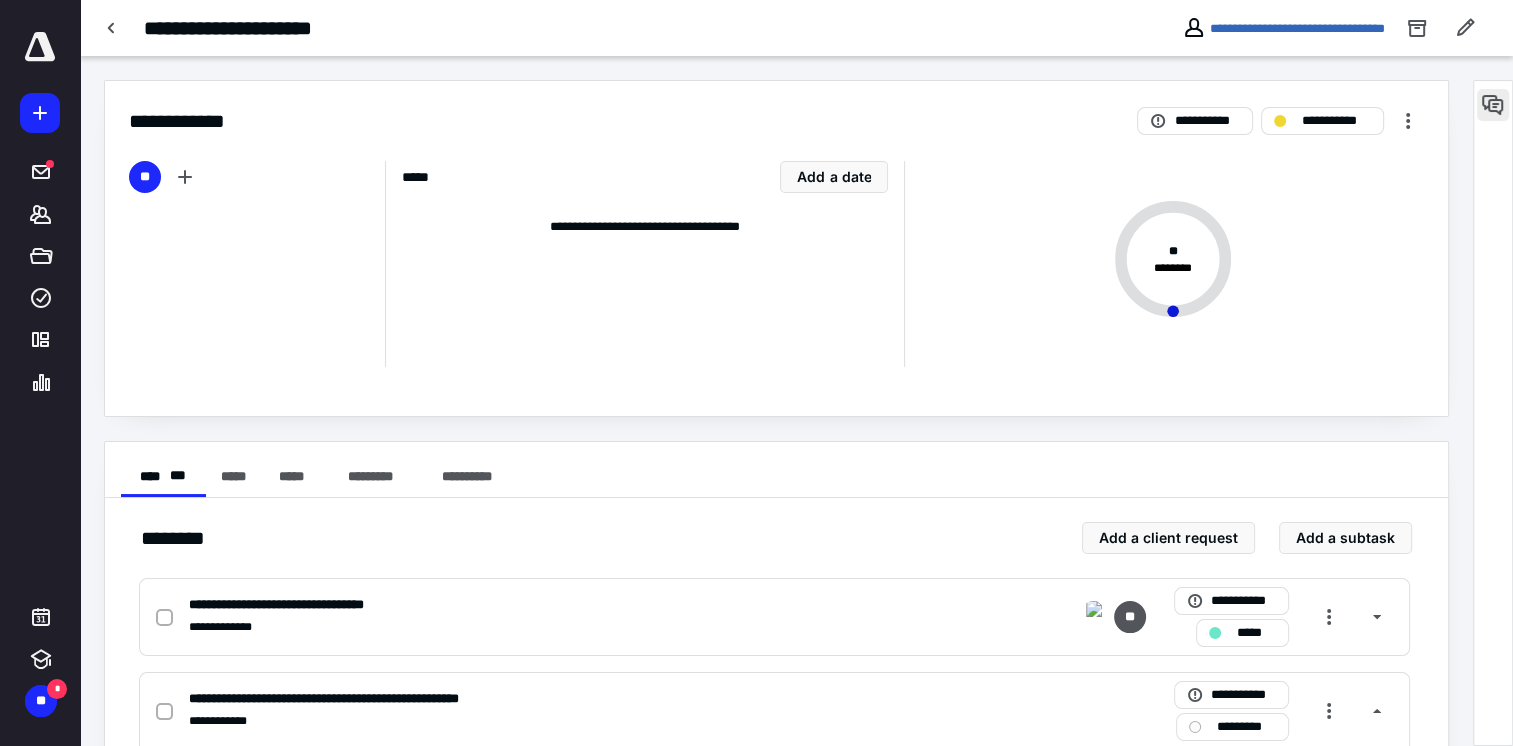 click at bounding box center [1493, 105] 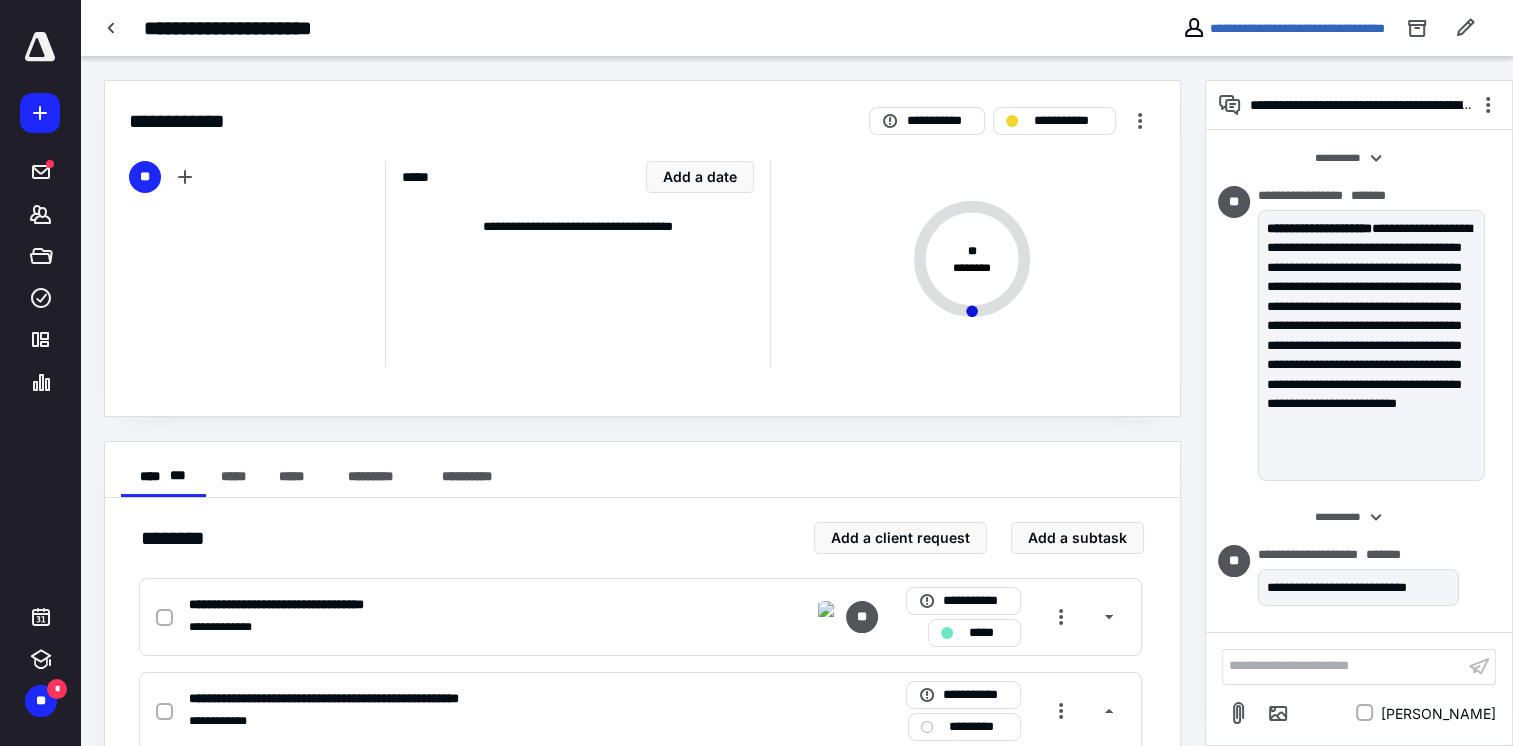 scroll, scrollTop: 3879, scrollLeft: 0, axis: vertical 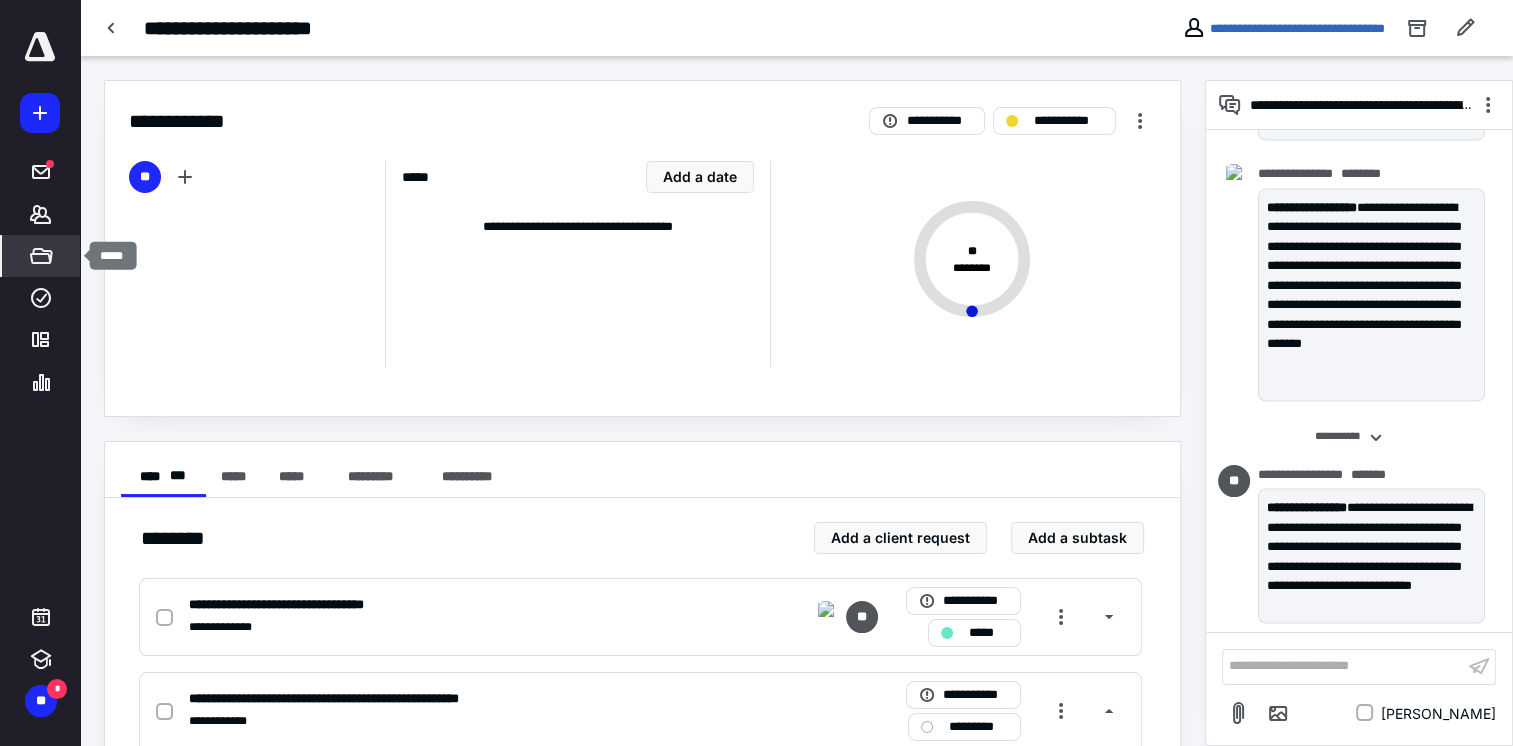 click 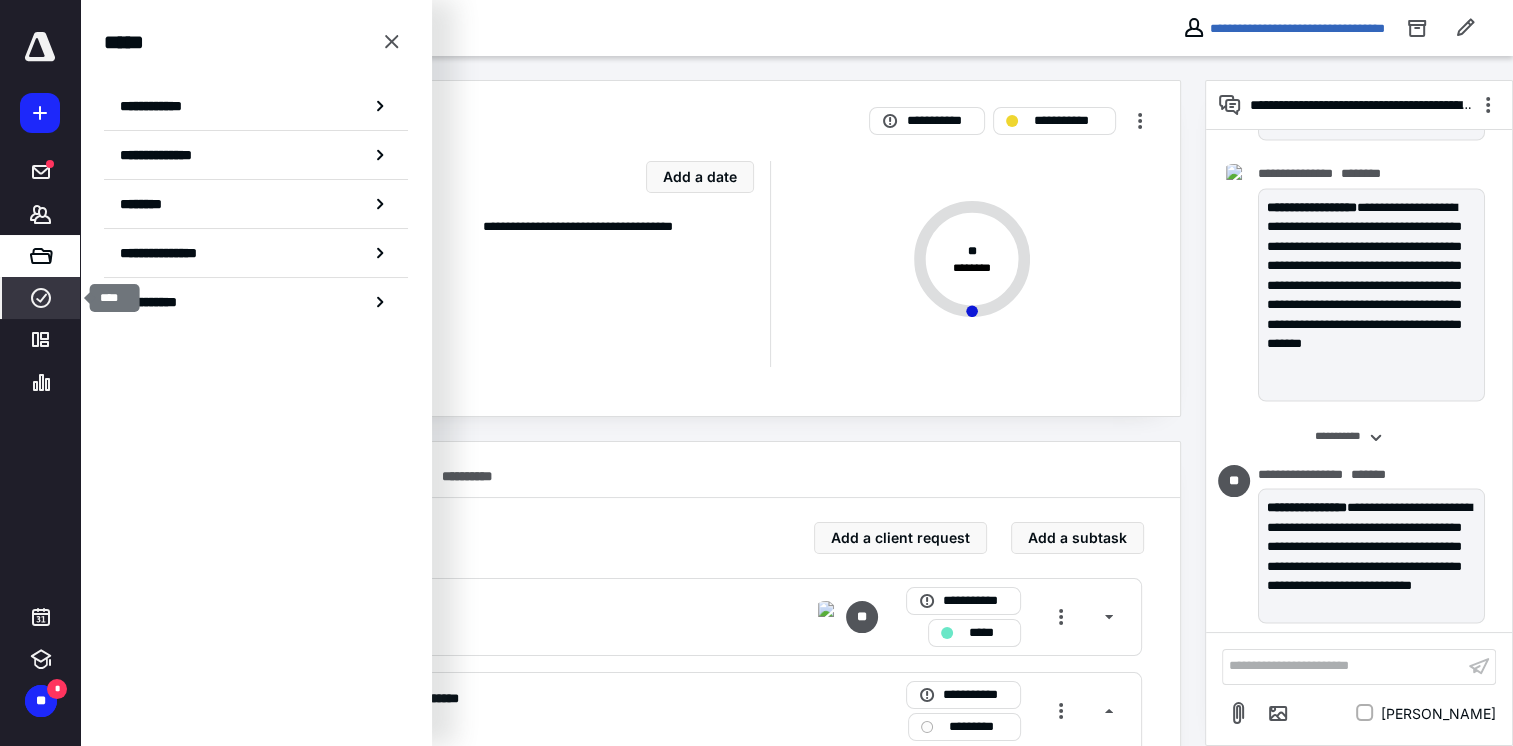 click 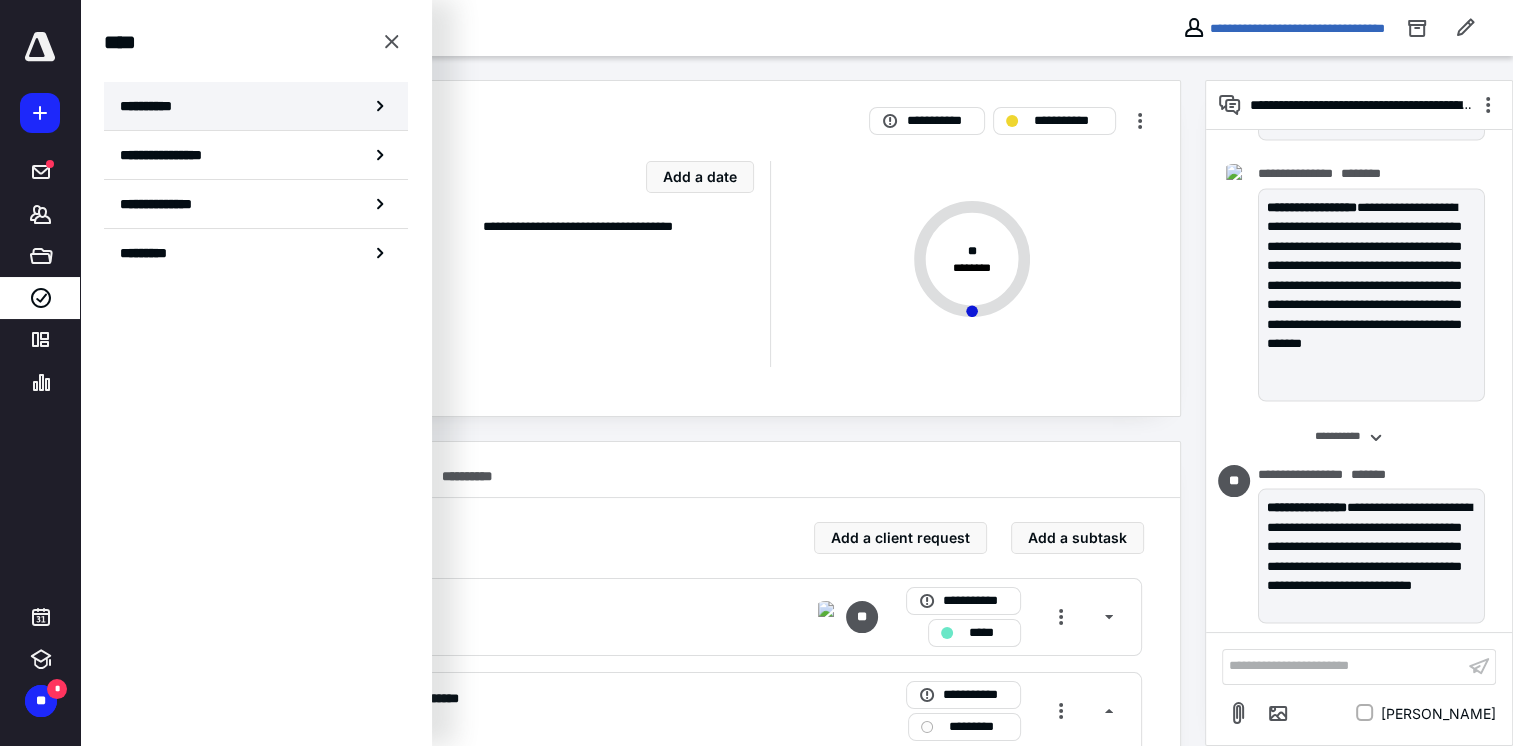 click on "**********" at bounding box center (153, 106) 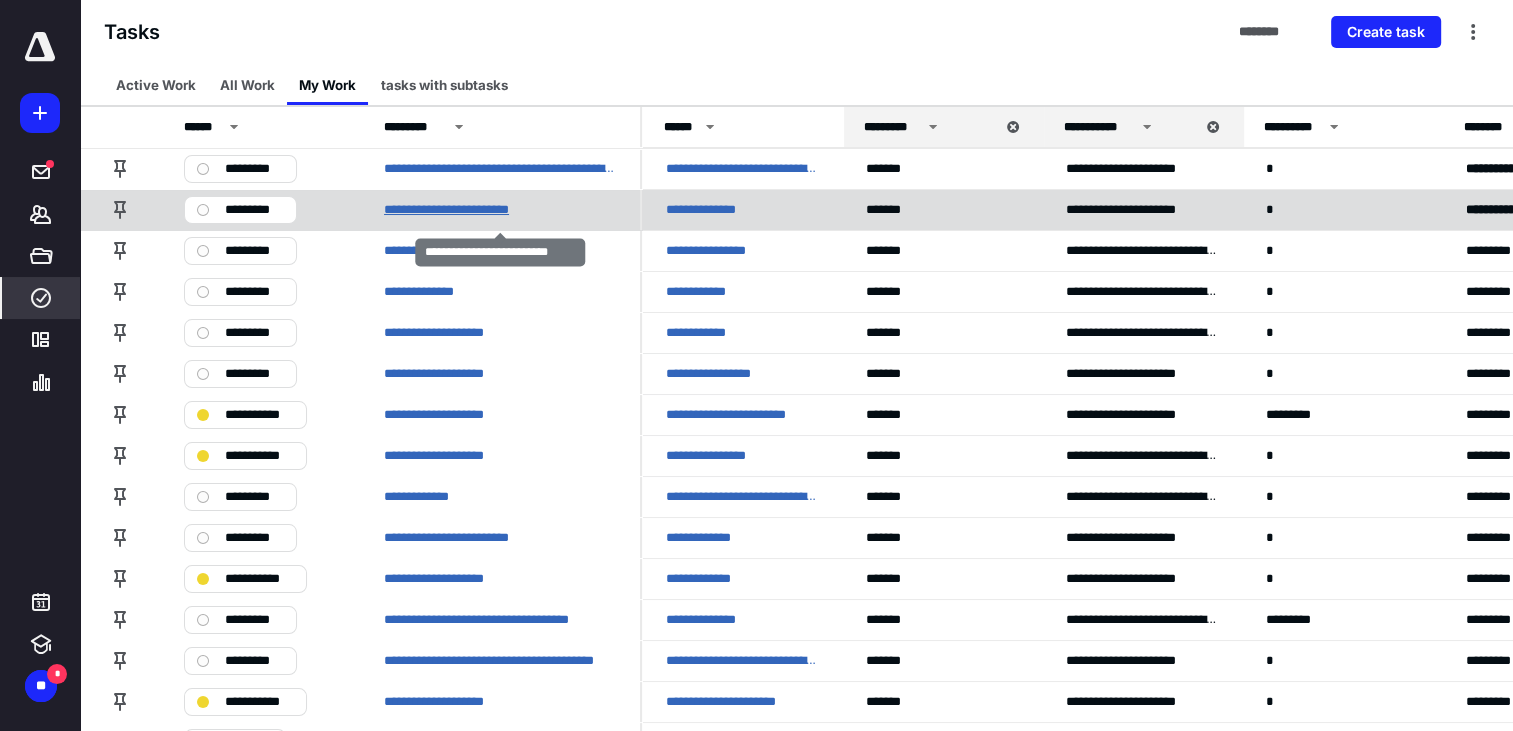 click on "**********" at bounding box center (465, 210) 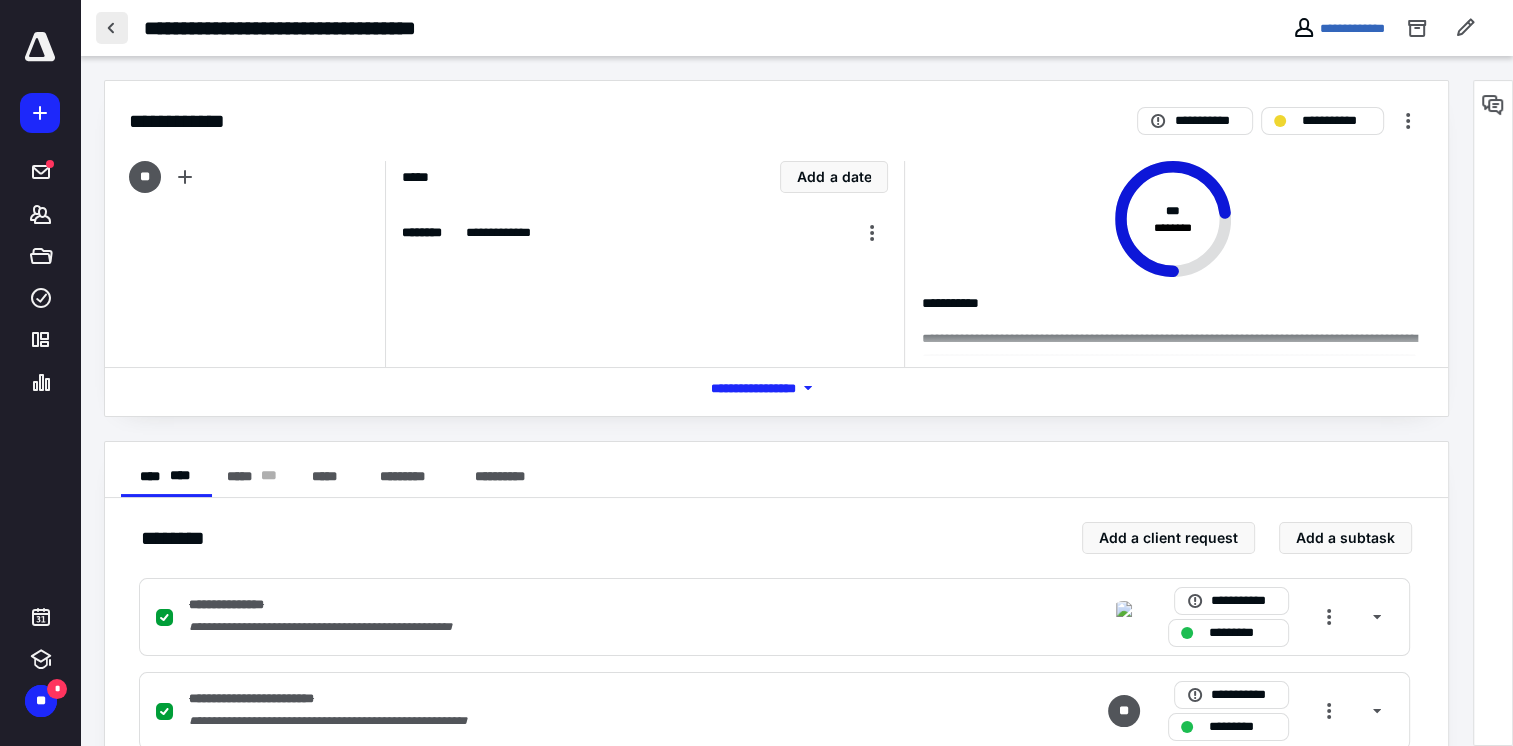 click at bounding box center (112, 28) 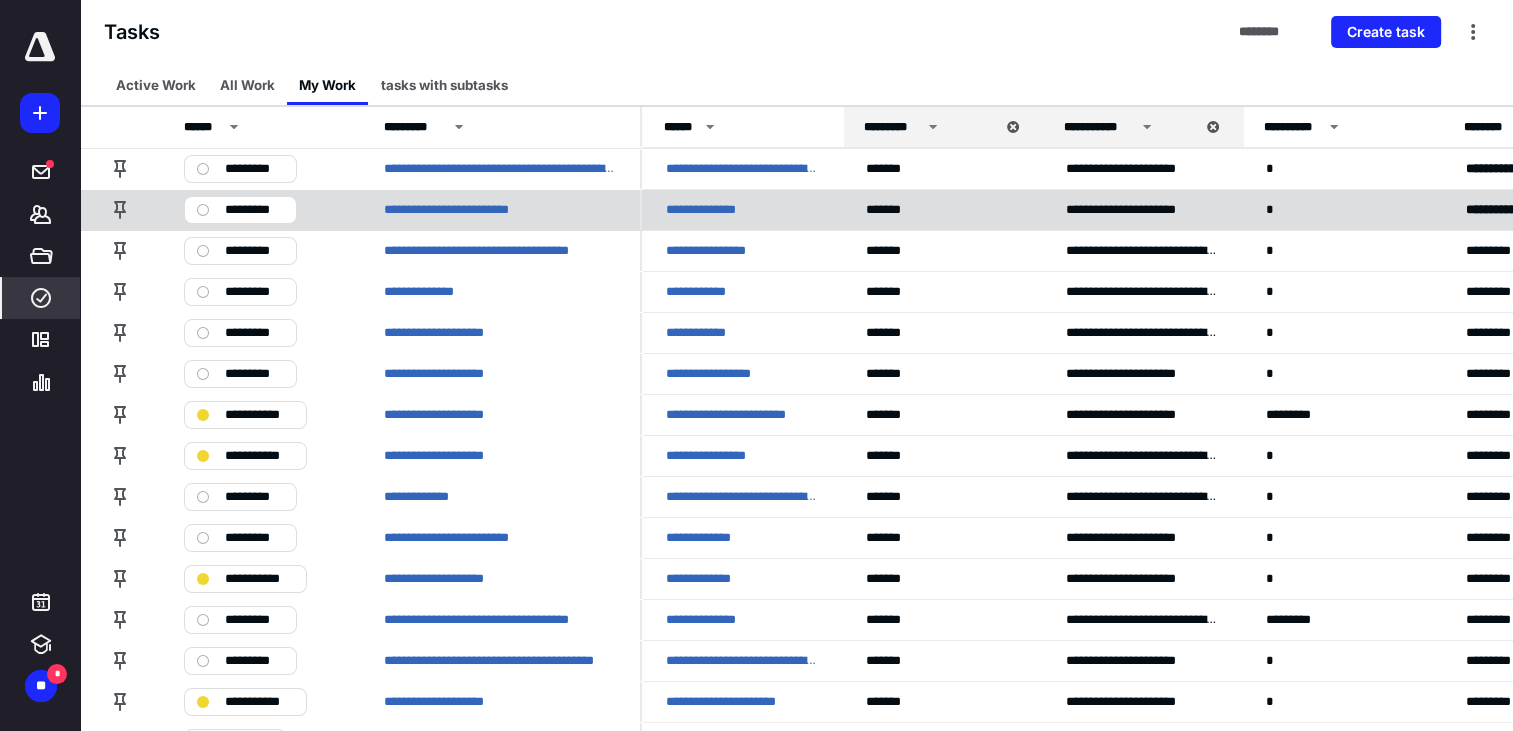 click on "**********" at bounding box center (708, 210) 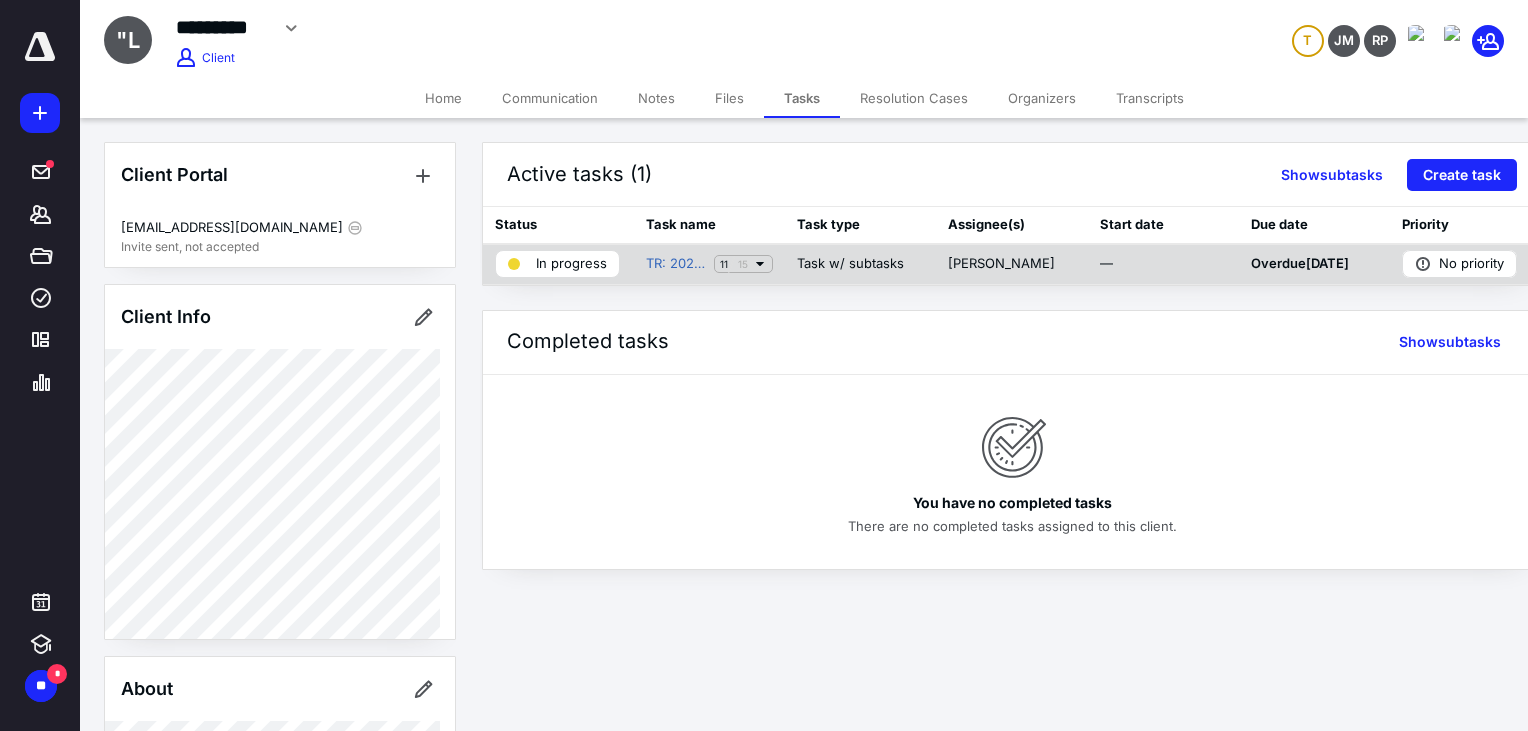 click on "TR: 2022 Jim Lea Penalty Abatement 11 15" at bounding box center (709, 264) 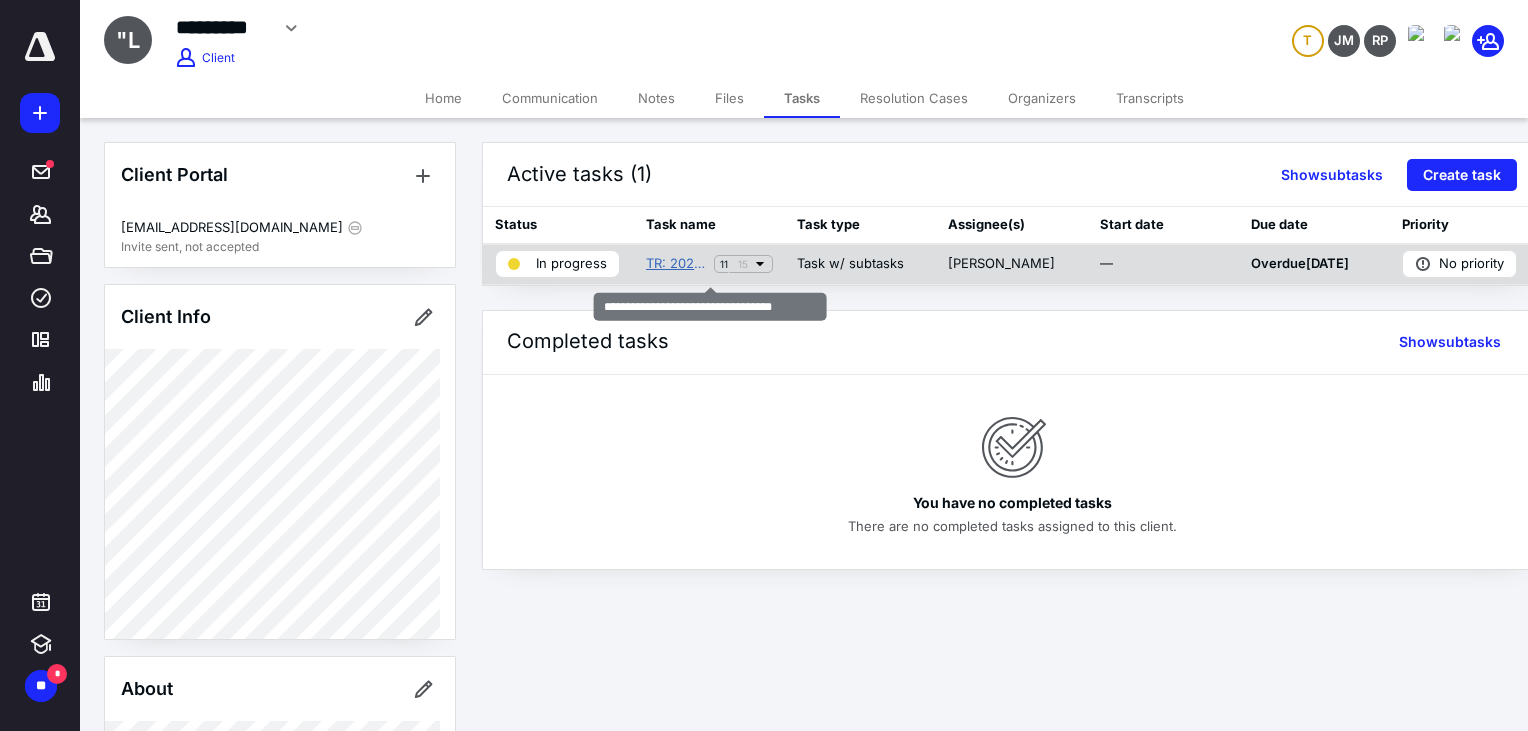 click on "TR: 2022 Jim Lea Penalty Abatement" at bounding box center (676, 264) 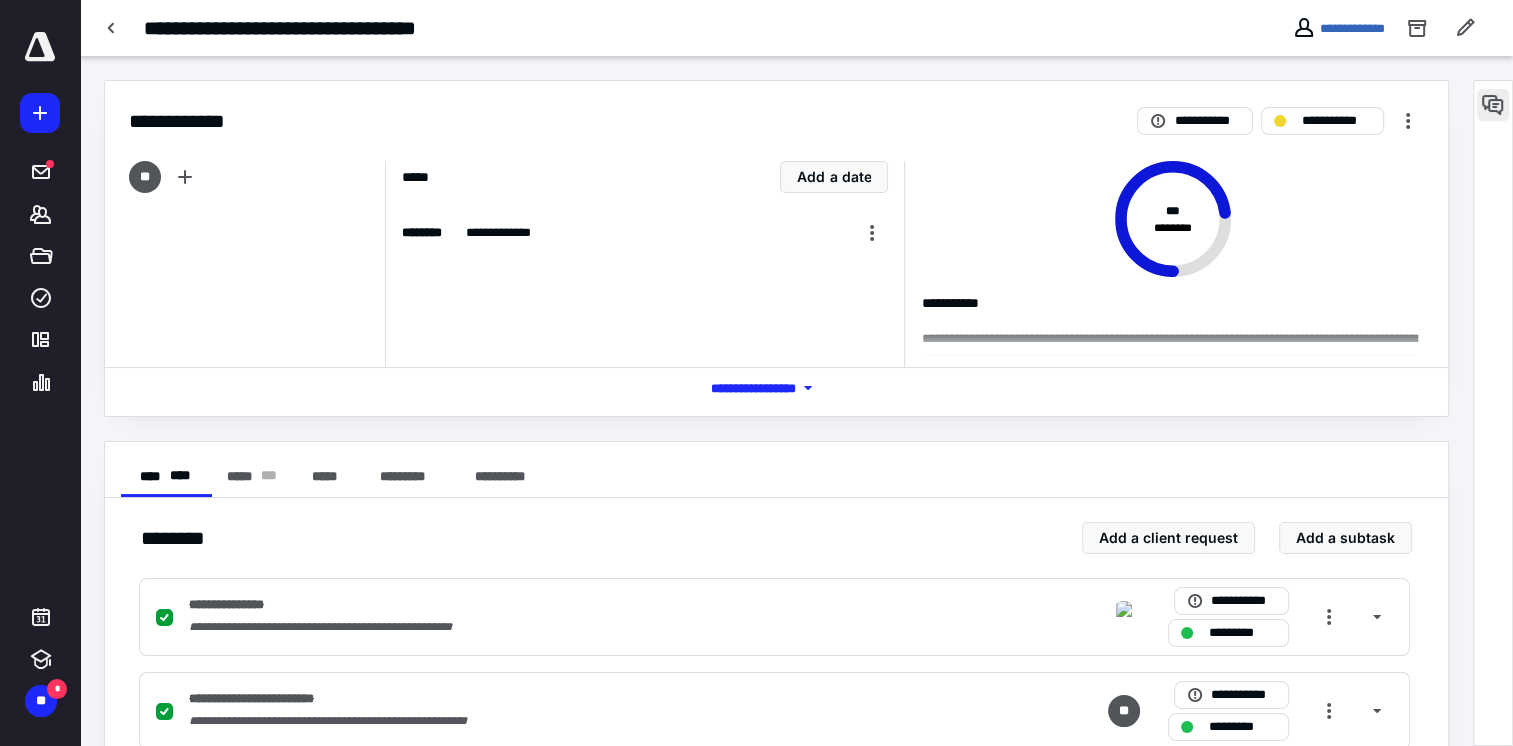 click at bounding box center [1493, 105] 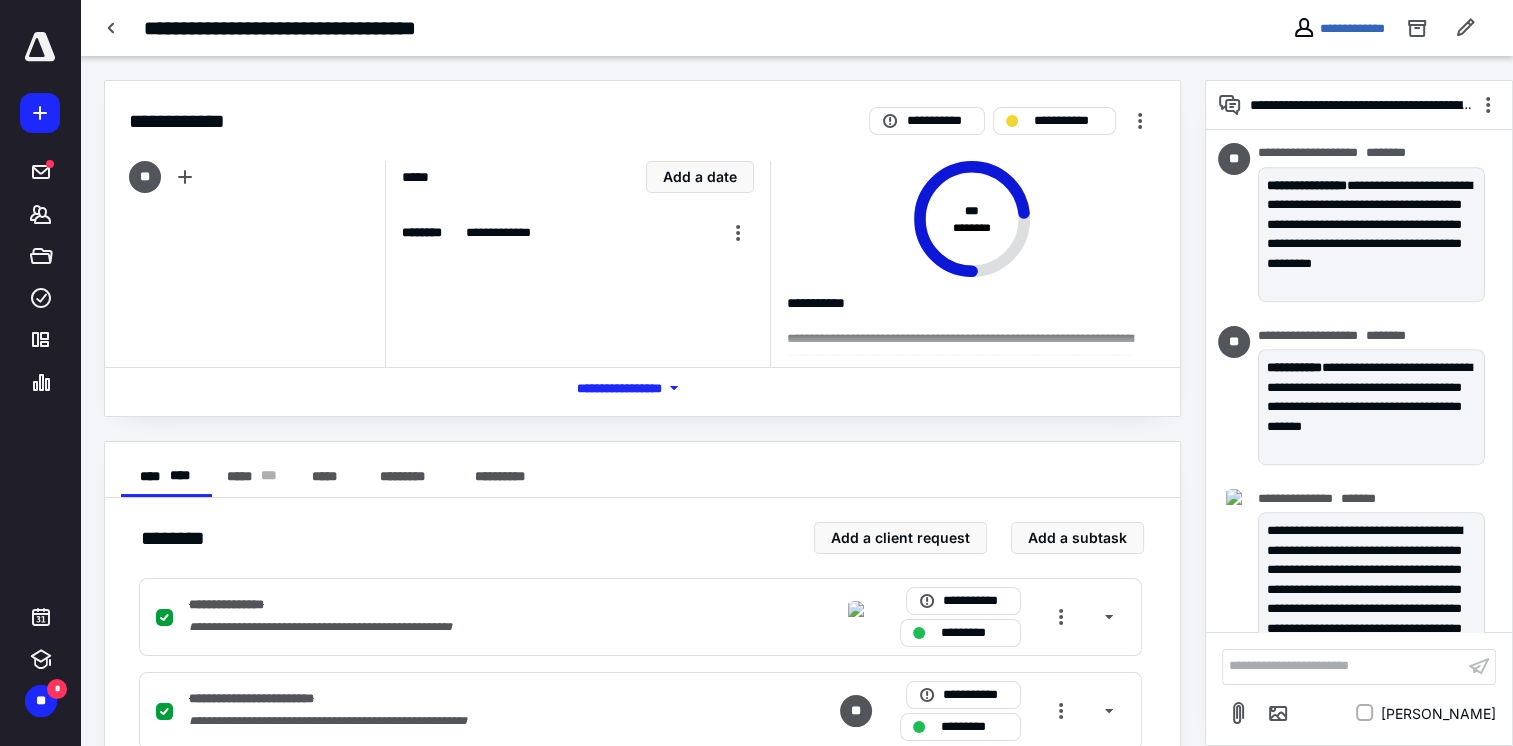 scroll, scrollTop: 17624, scrollLeft: 0, axis: vertical 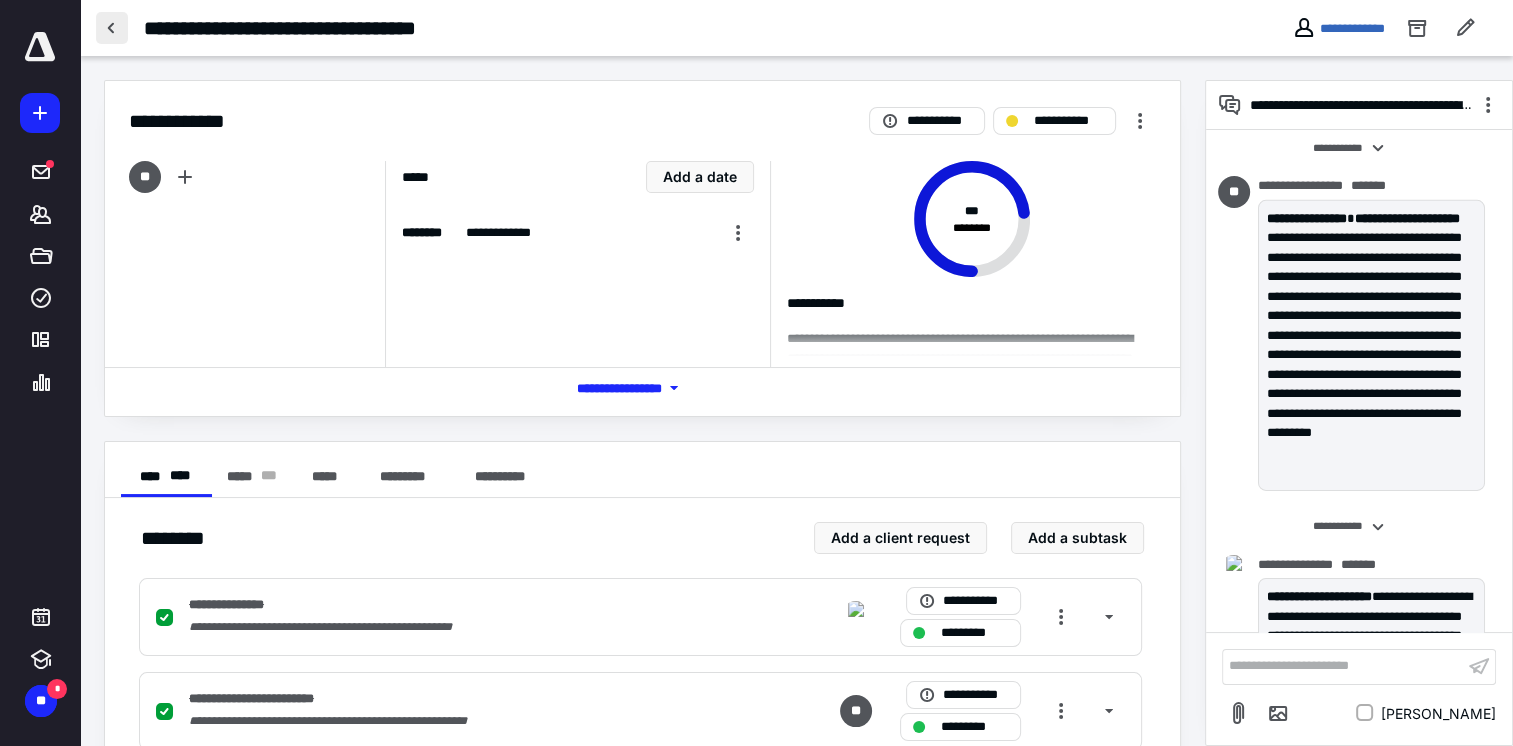 click at bounding box center (112, 28) 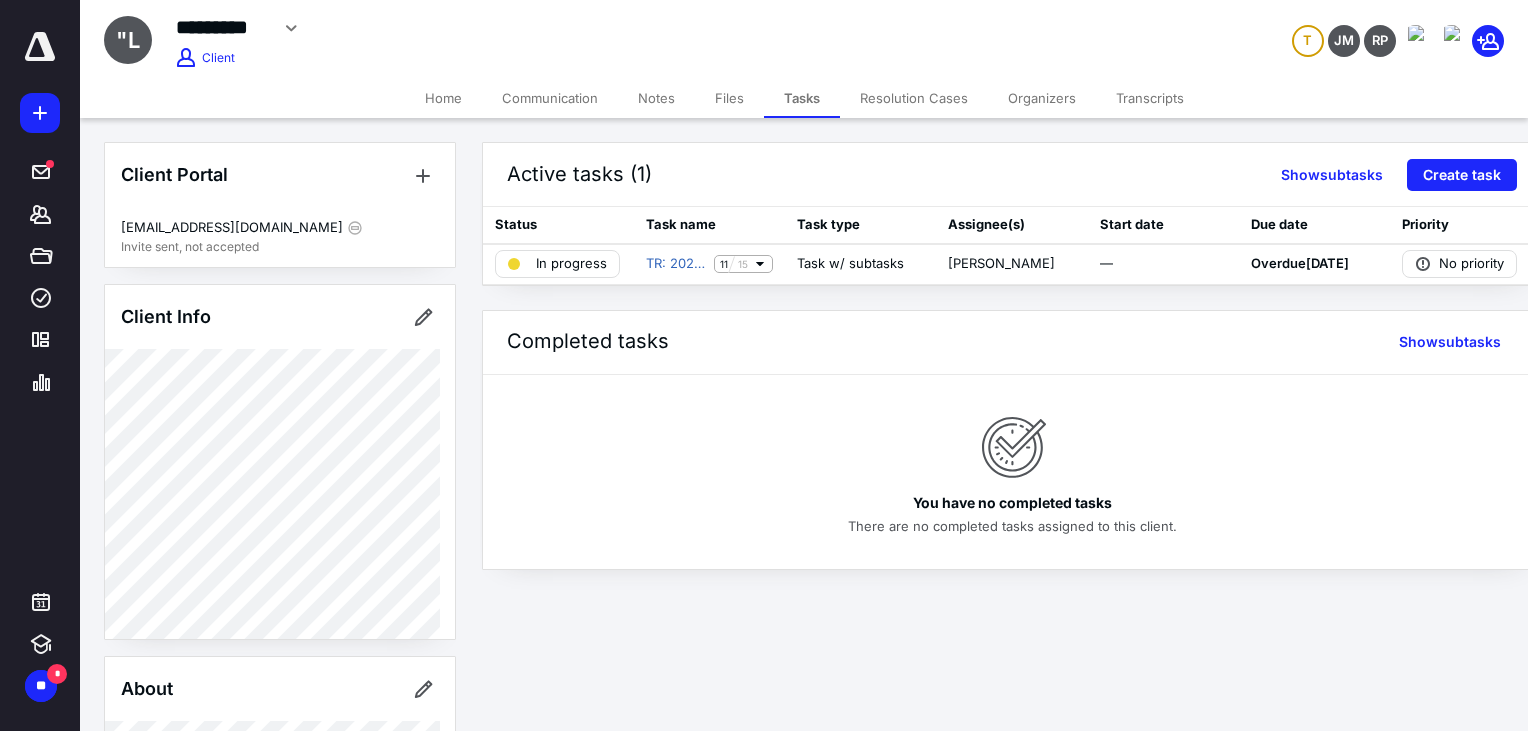 click on "Files" at bounding box center [729, 98] 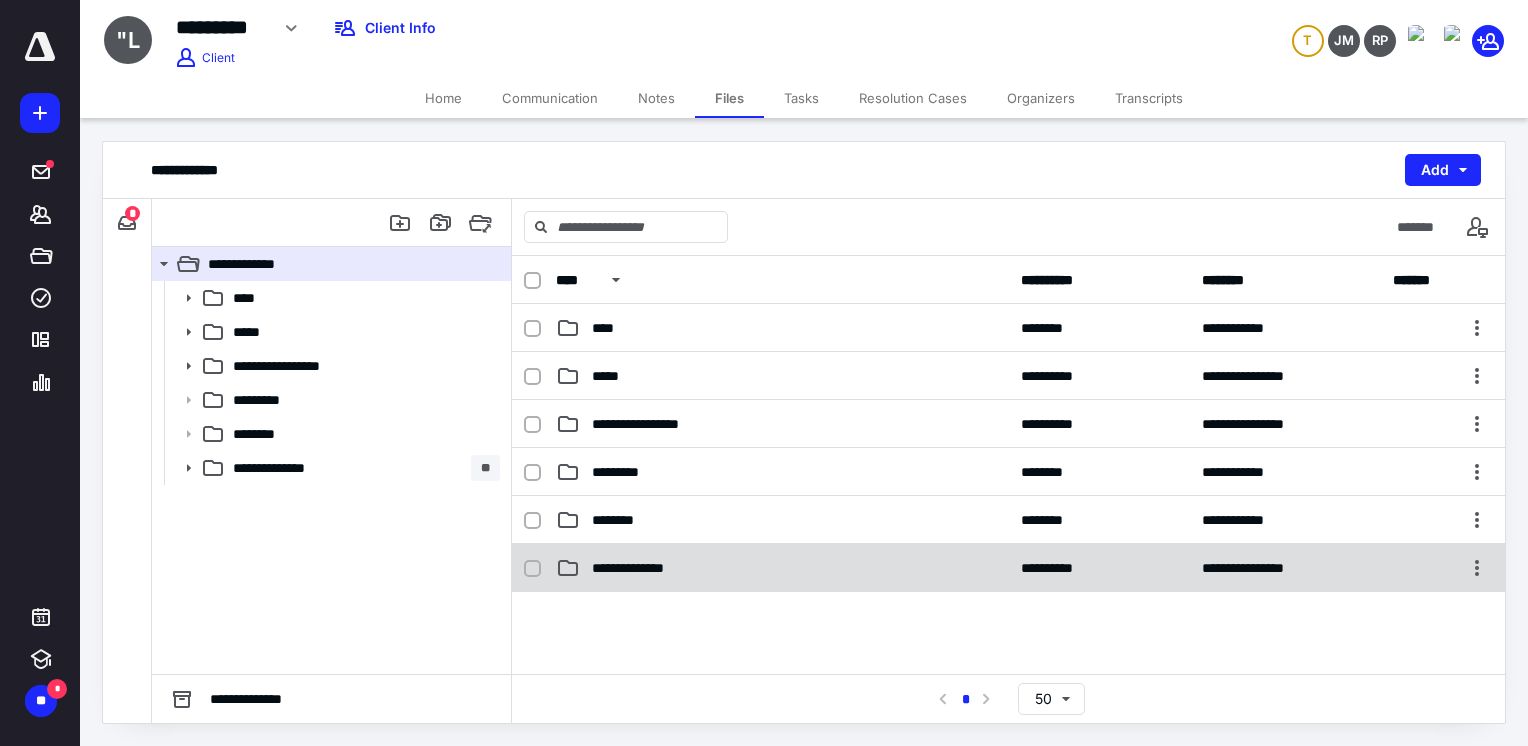 click on "**********" at bounding box center [1008, 568] 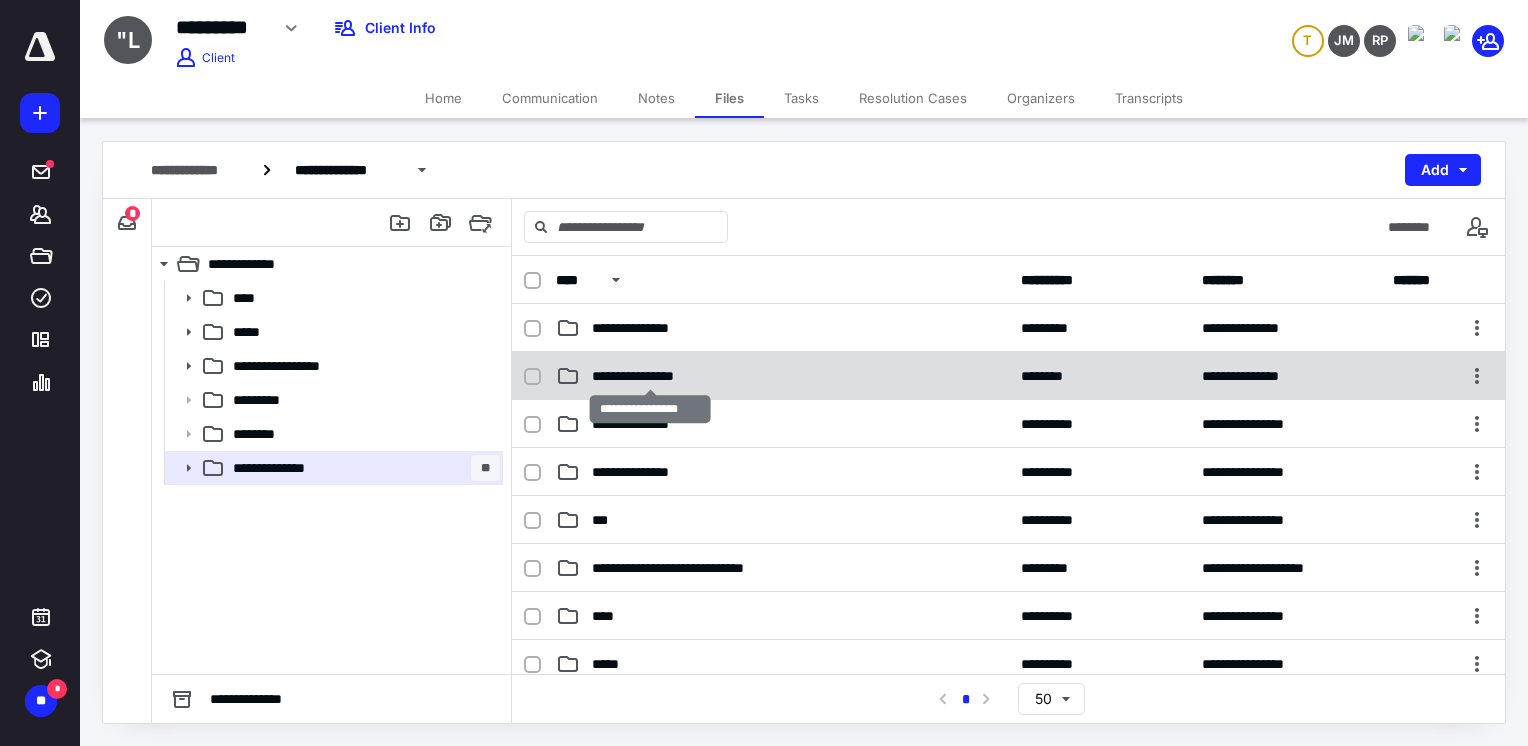 click on "**********" at bounding box center [650, 376] 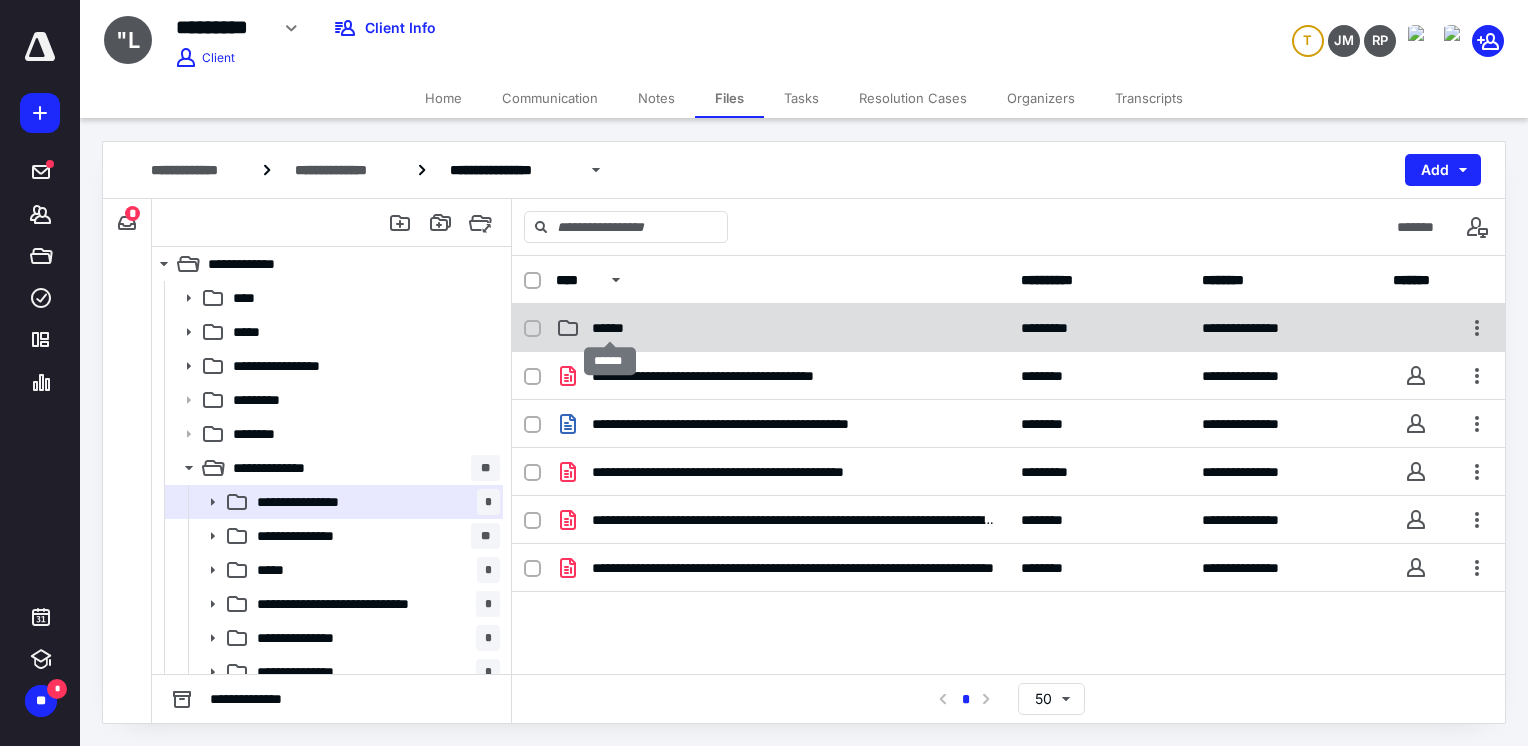 click on "******" at bounding box center [610, 328] 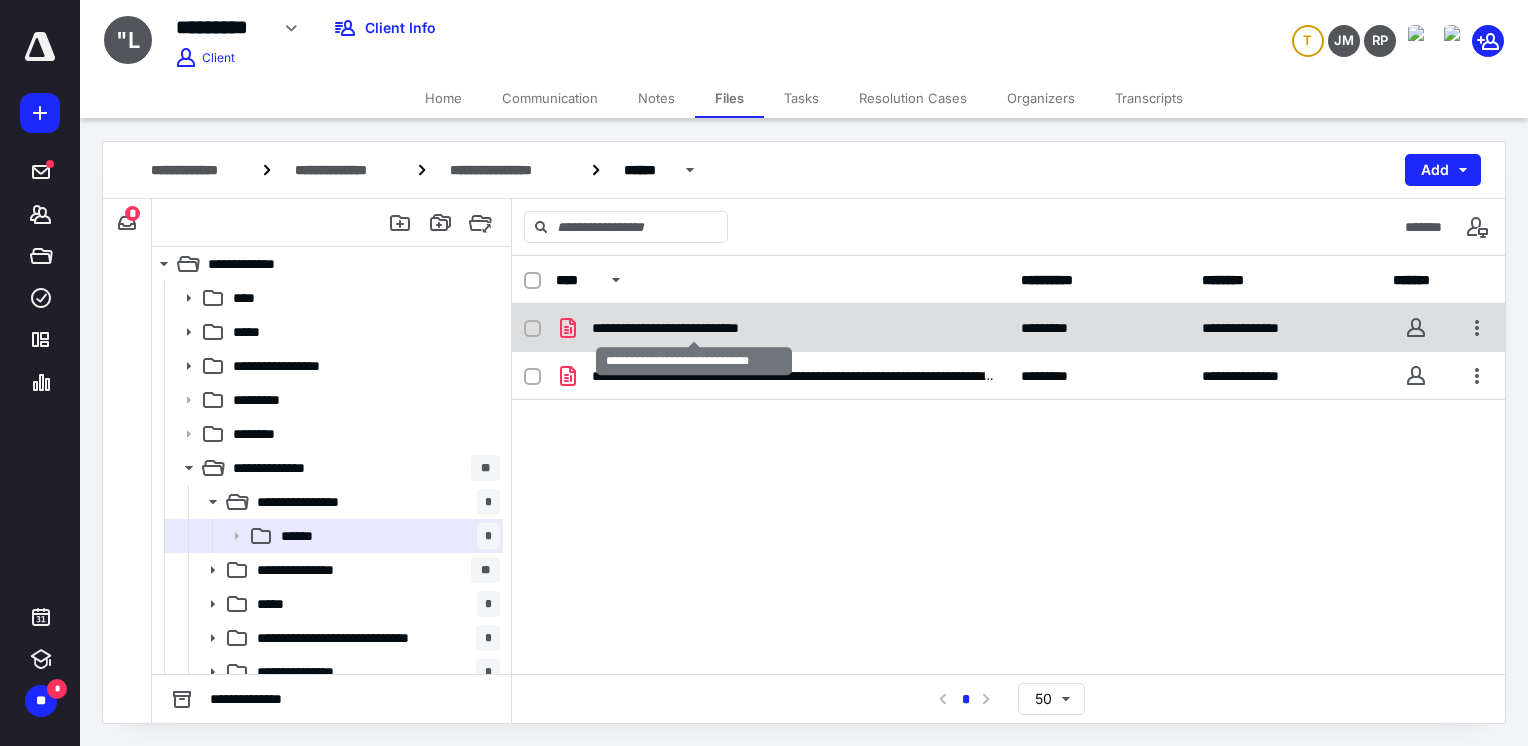click on "**********" at bounding box center [694, 328] 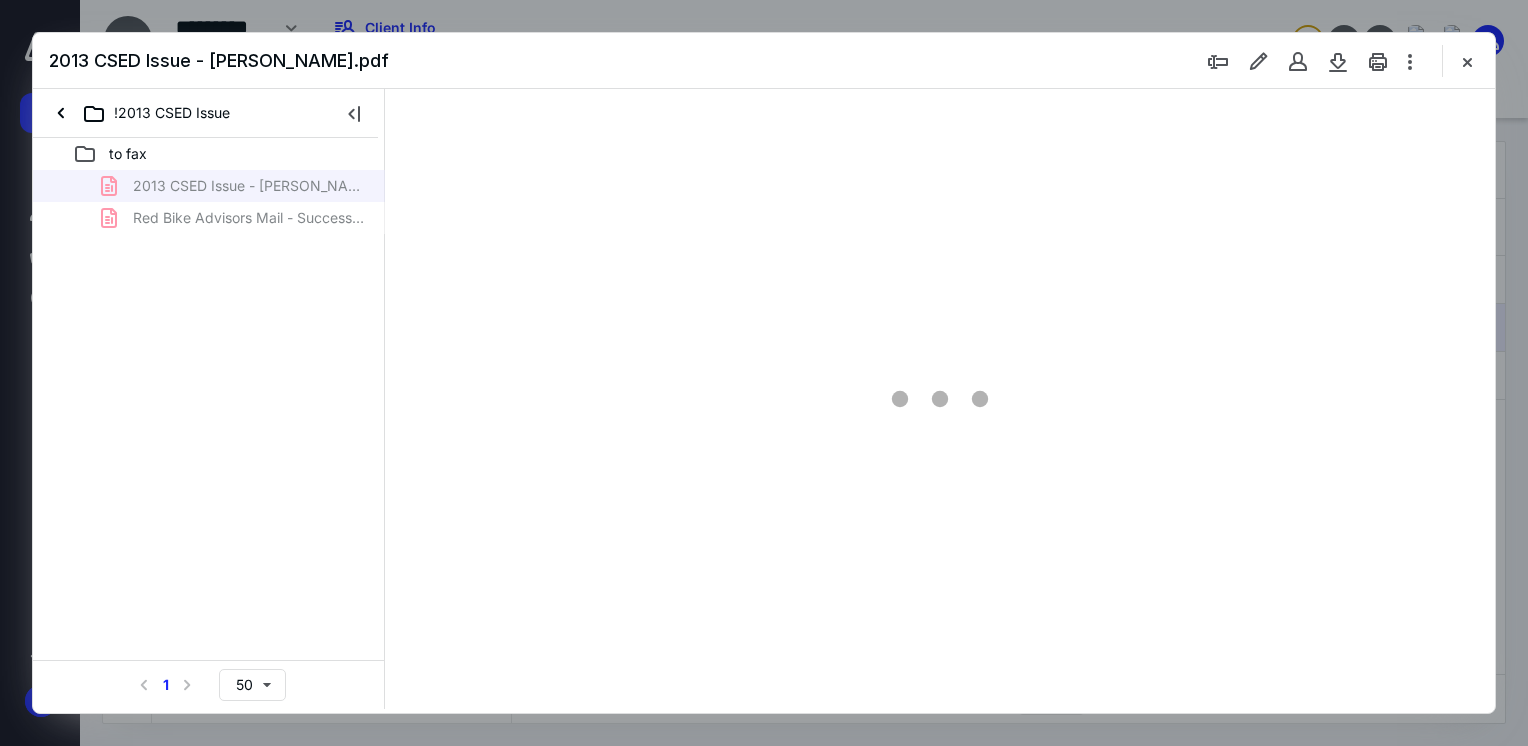 scroll, scrollTop: 0, scrollLeft: 0, axis: both 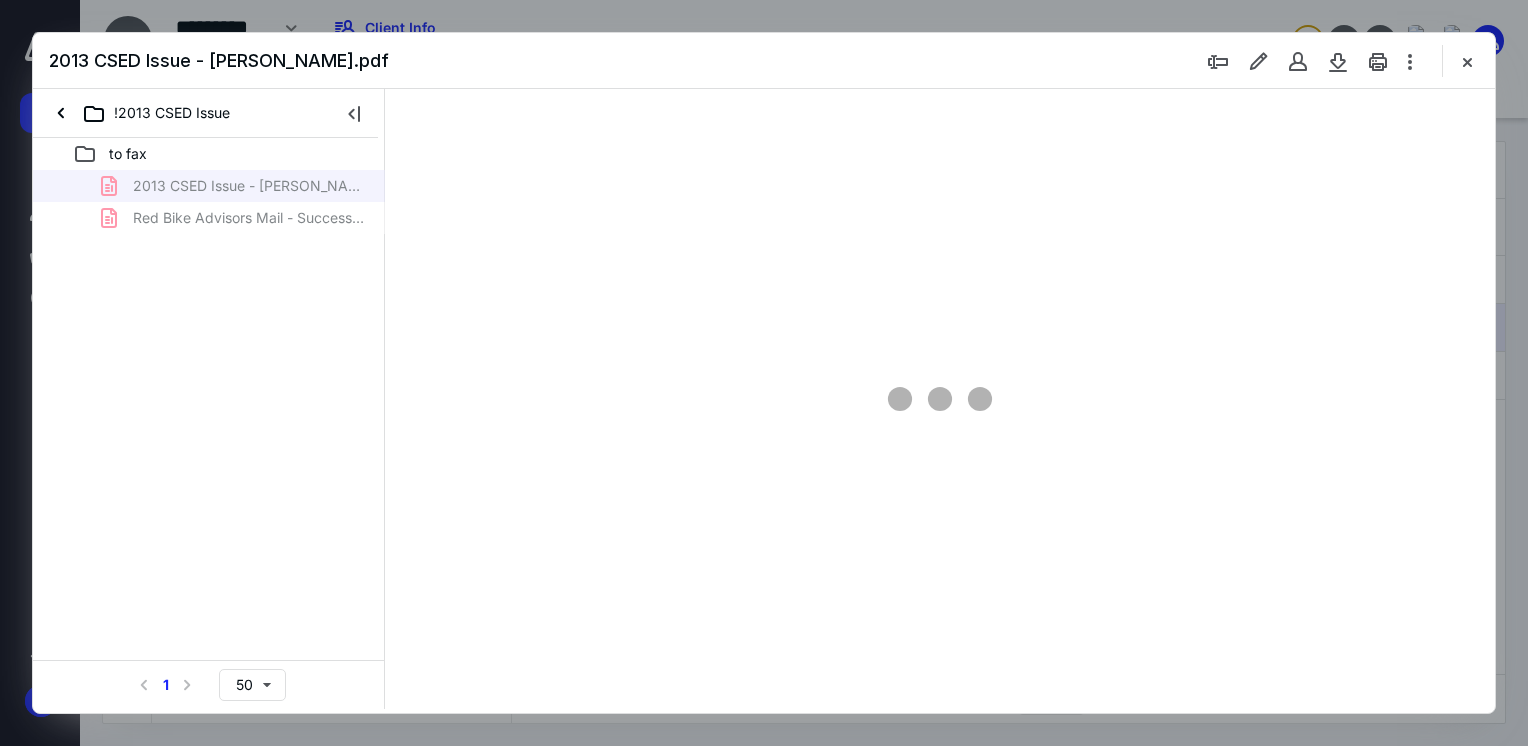 type on "69" 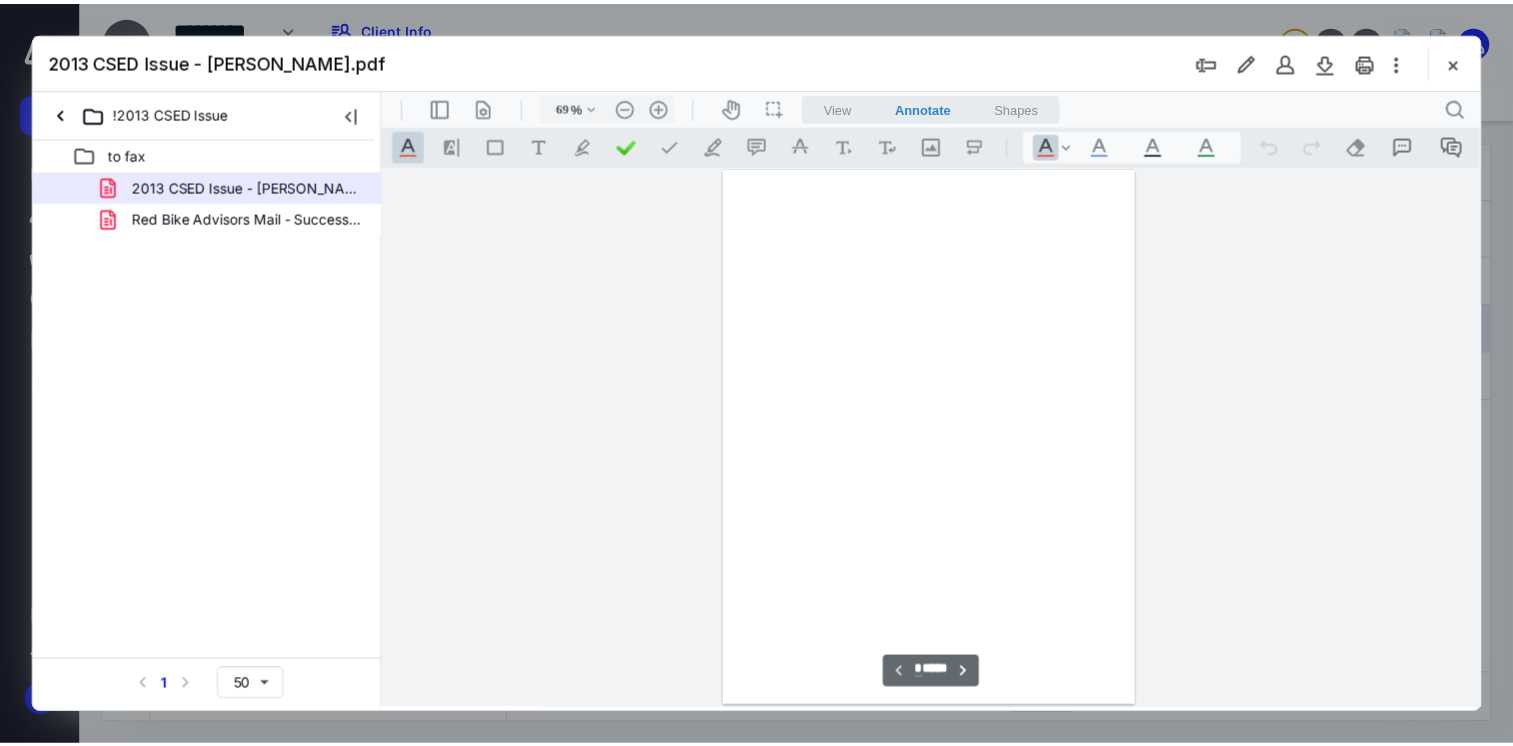 scroll, scrollTop: 79, scrollLeft: 0, axis: vertical 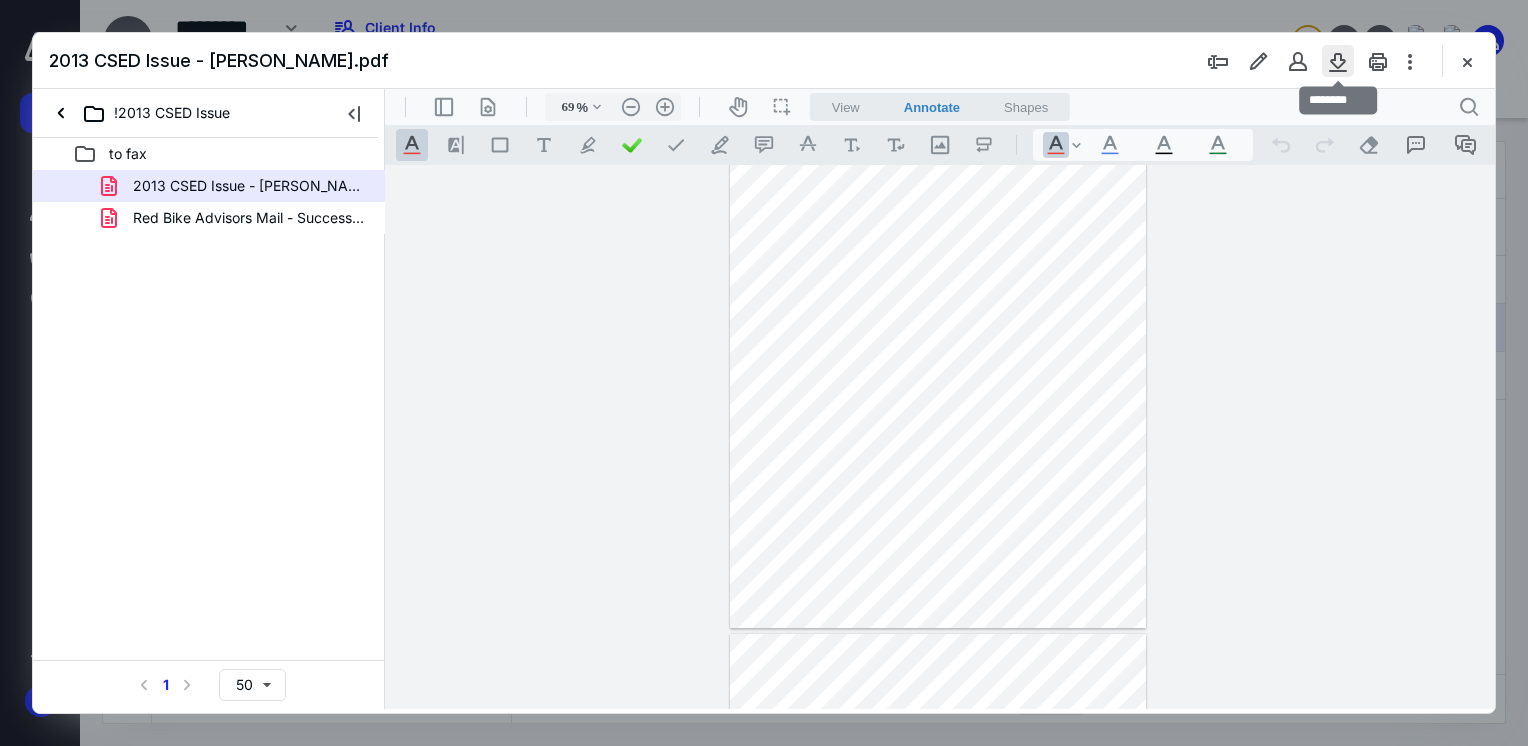 click at bounding box center [1338, 61] 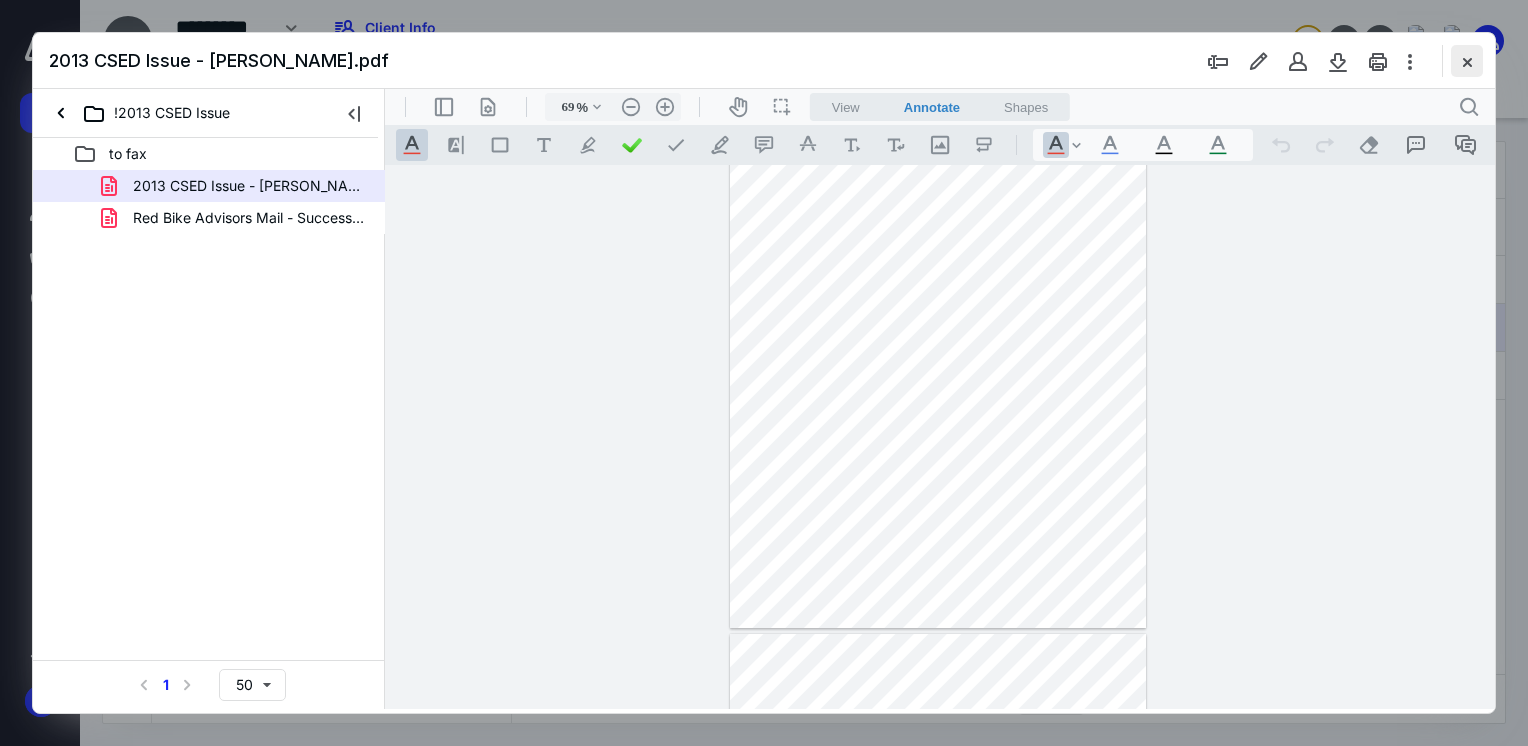 click at bounding box center [1467, 61] 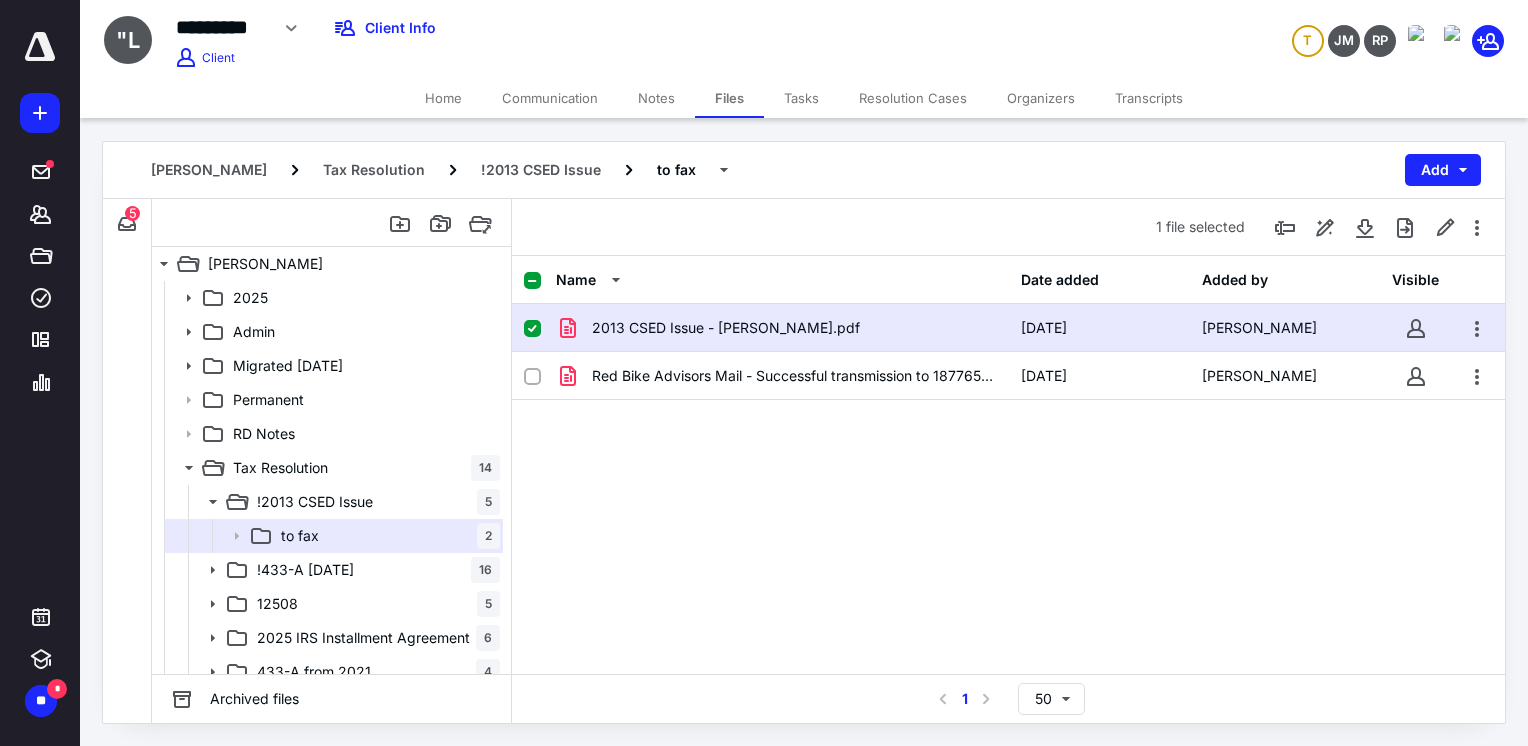 click on "Resolution Cases" at bounding box center [913, 98] 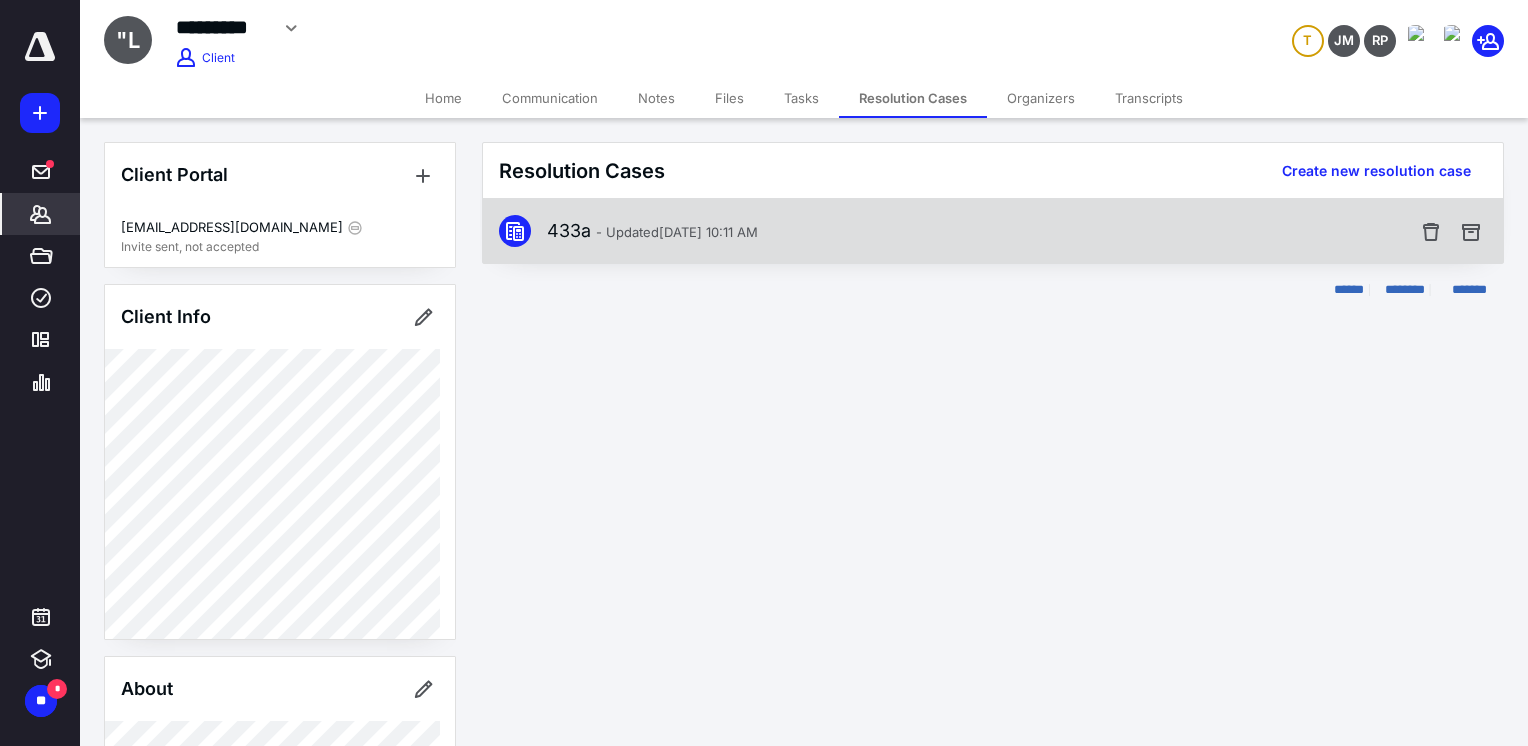 click on "- Updated  May 9, 2025 10:11 AM" at bounding box center (677, 232) 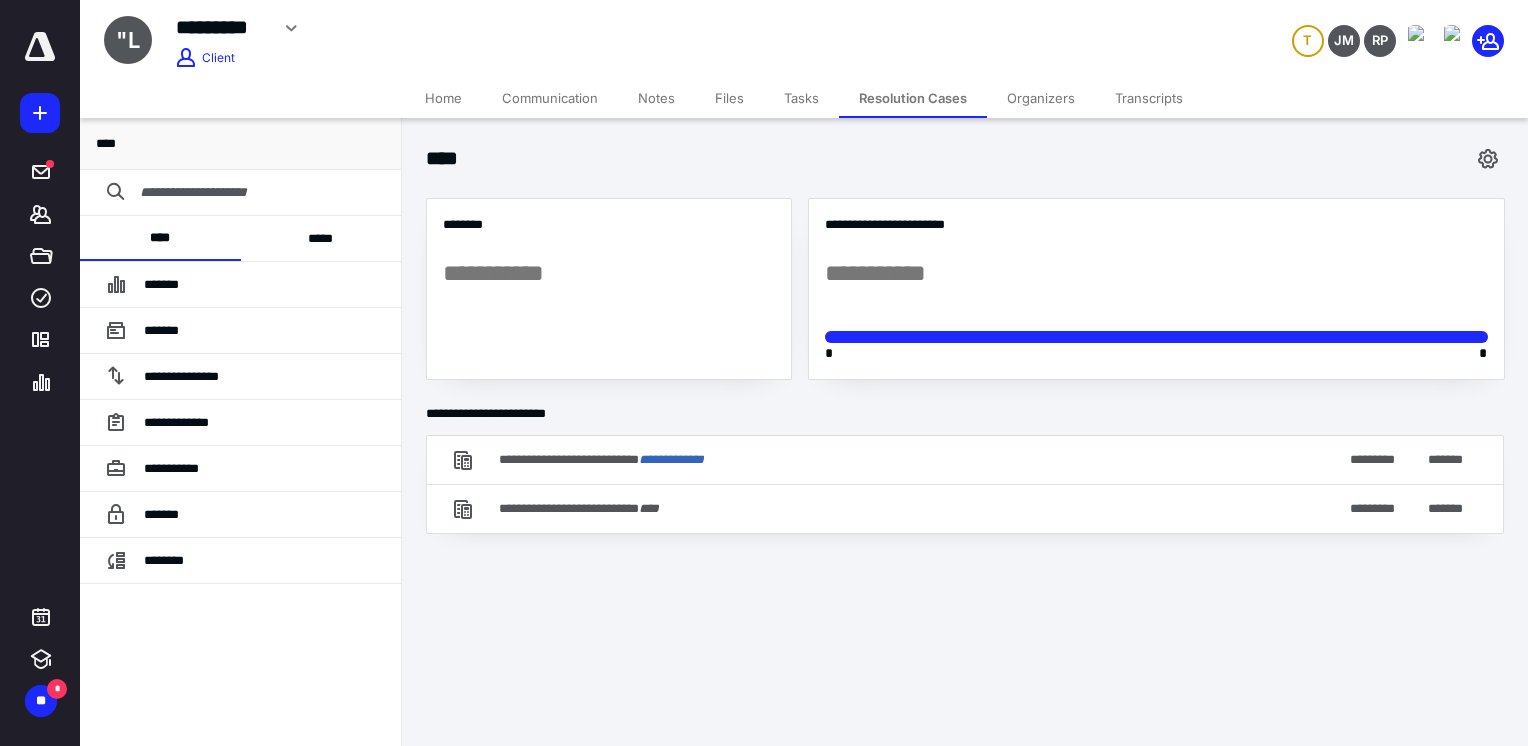 click at bounding box center [256, 192] 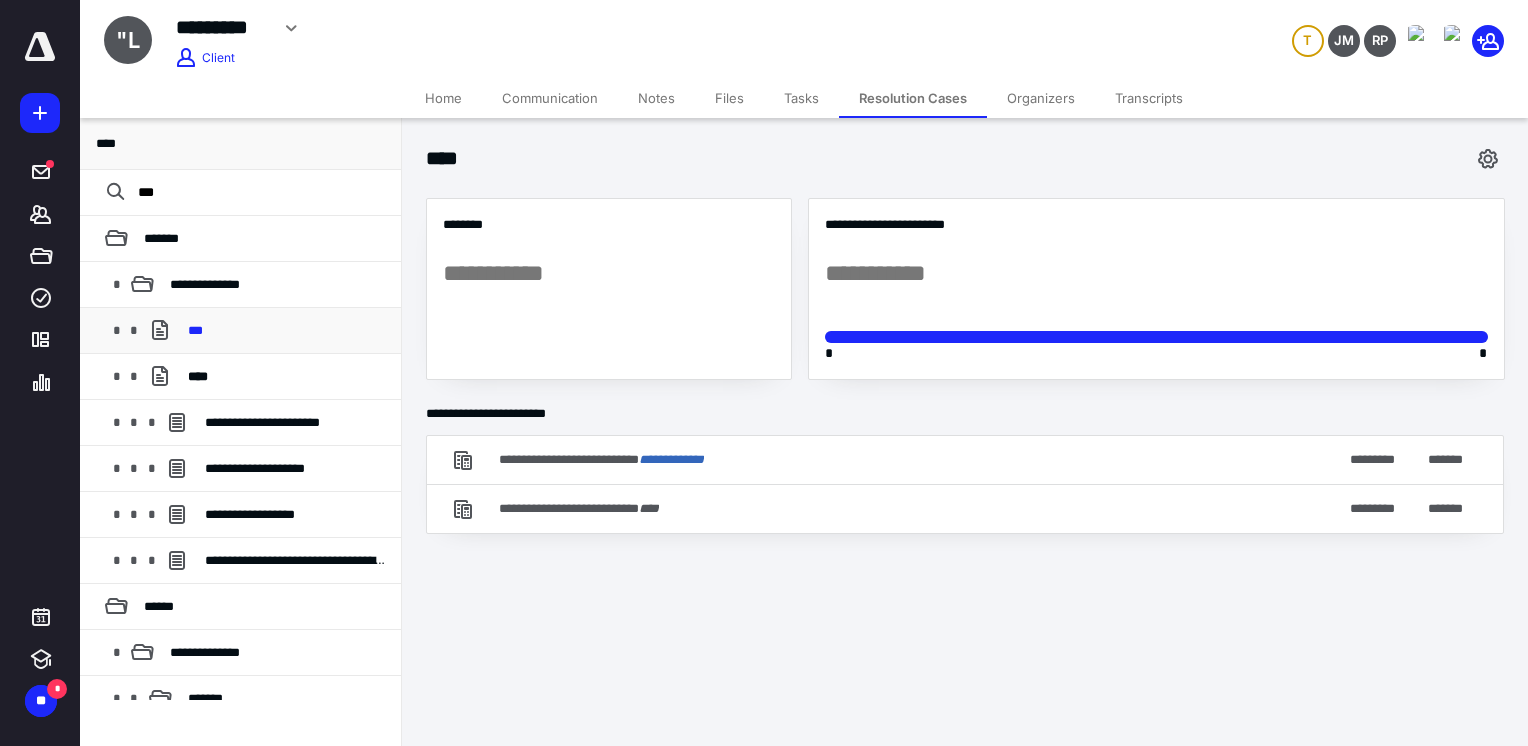 type on "***" 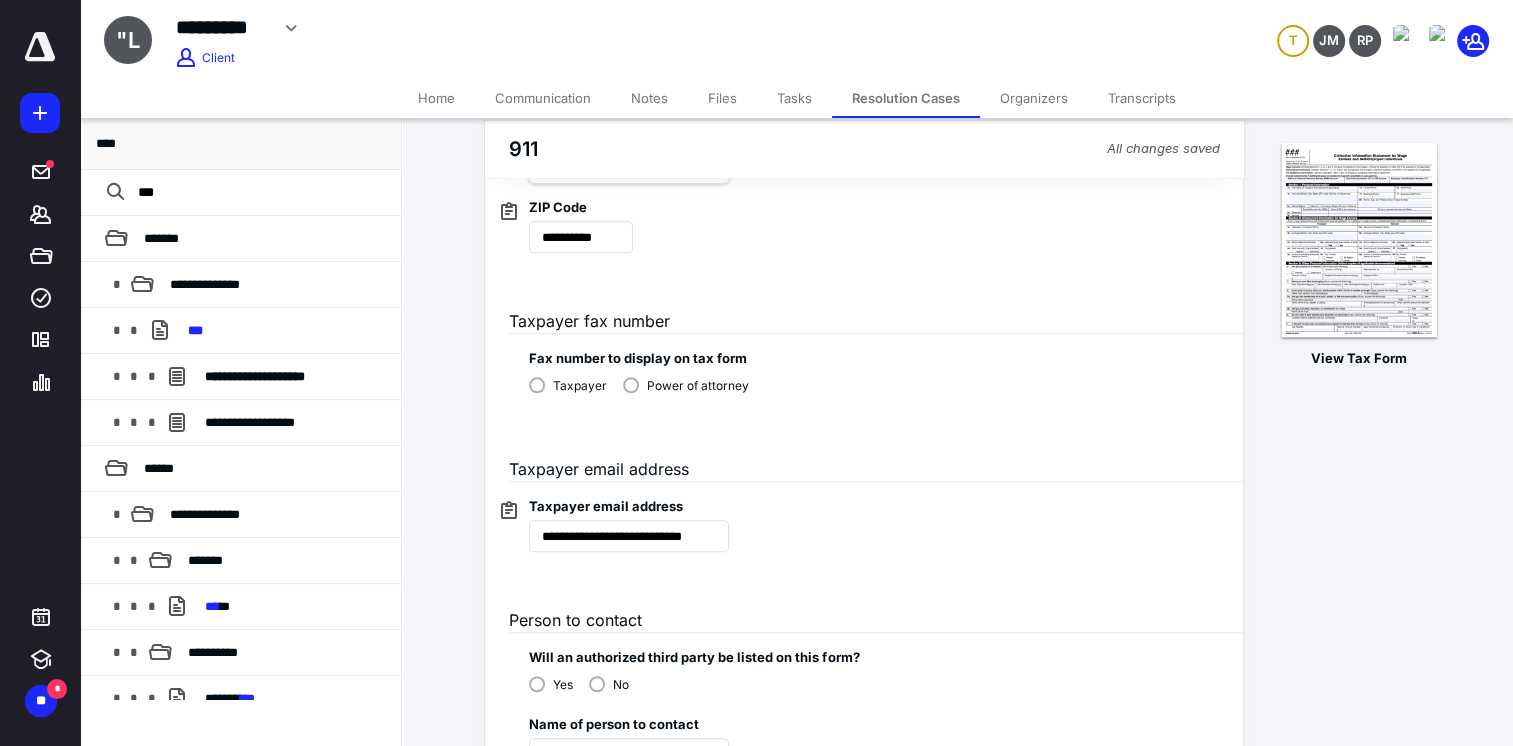 scroll, scrollTop: 1414, scrollLeft: 0, axis: vertical 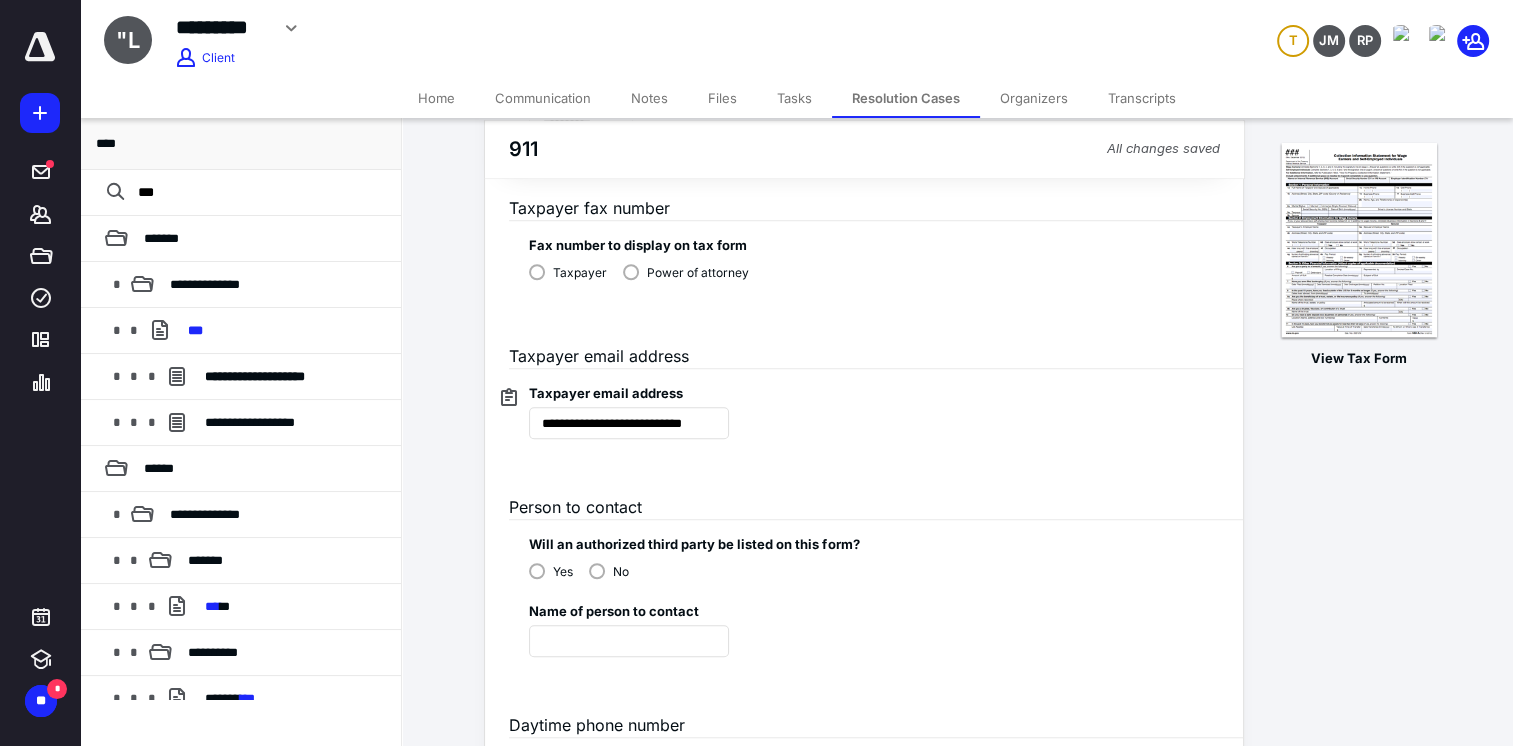 click on "Power of attorney" at bounding box center [686, 271] 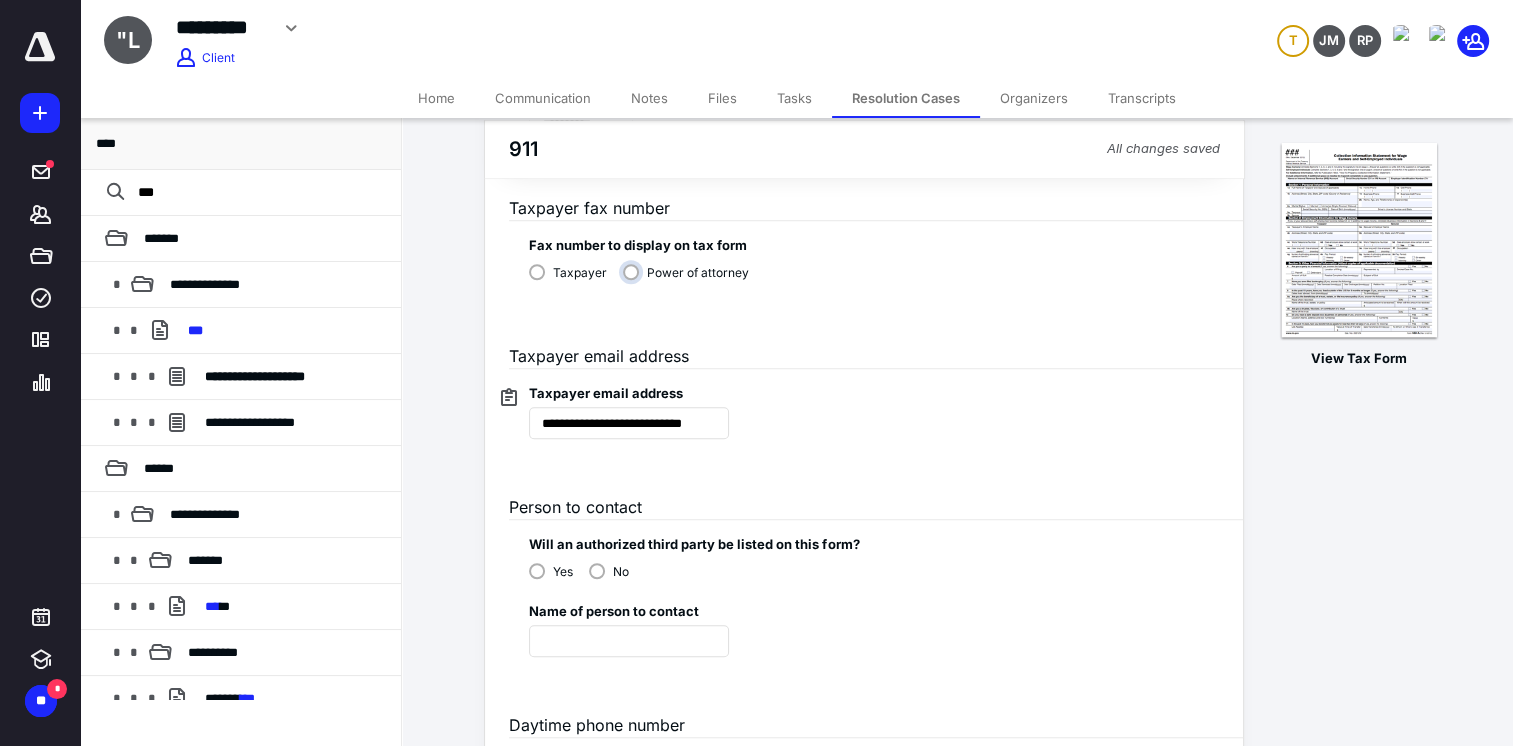 click on "Power of attorney" at bounding box center [691, 280] 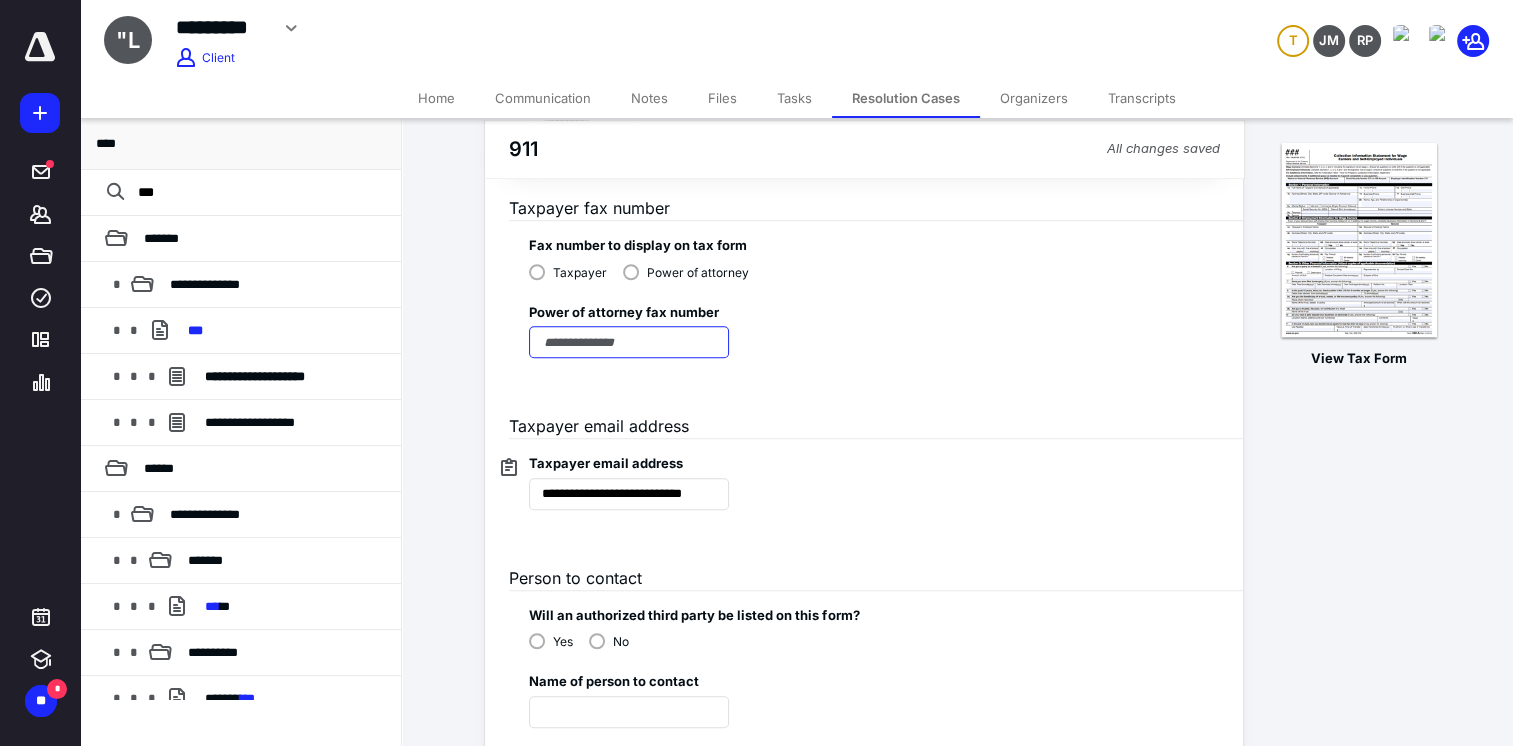 click at bounding box center (629, 342) 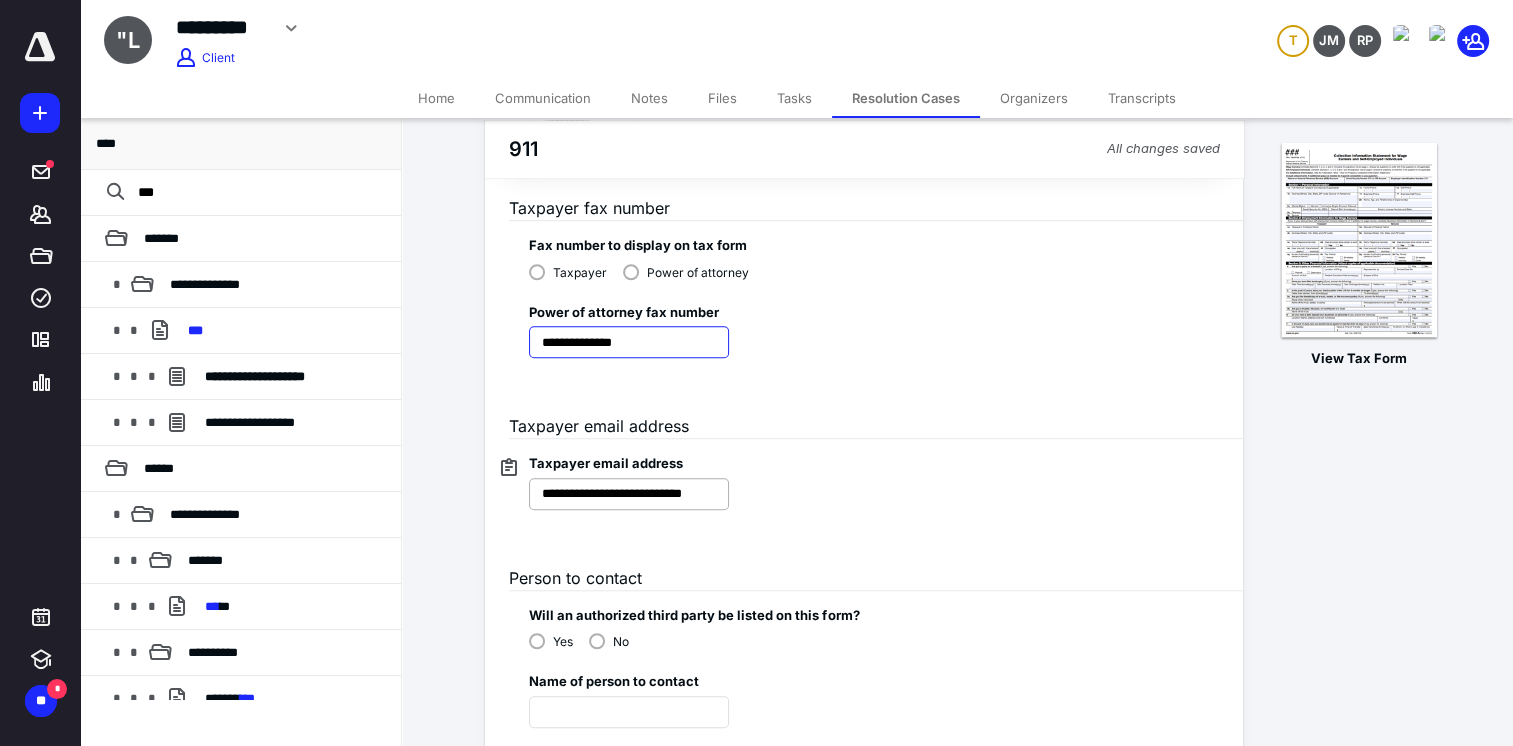 type on "**********" 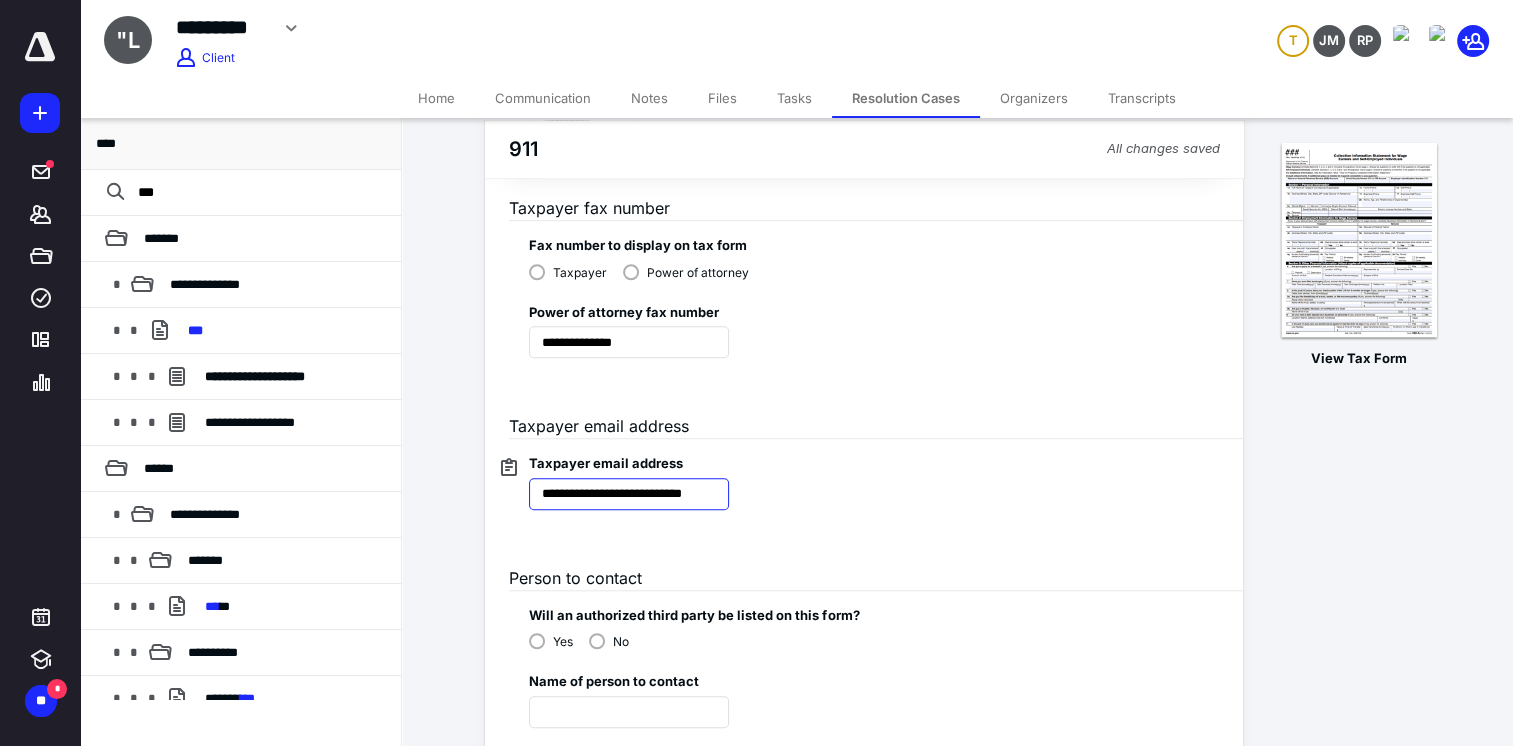 click on "**********" at bounding box center [629, 494] 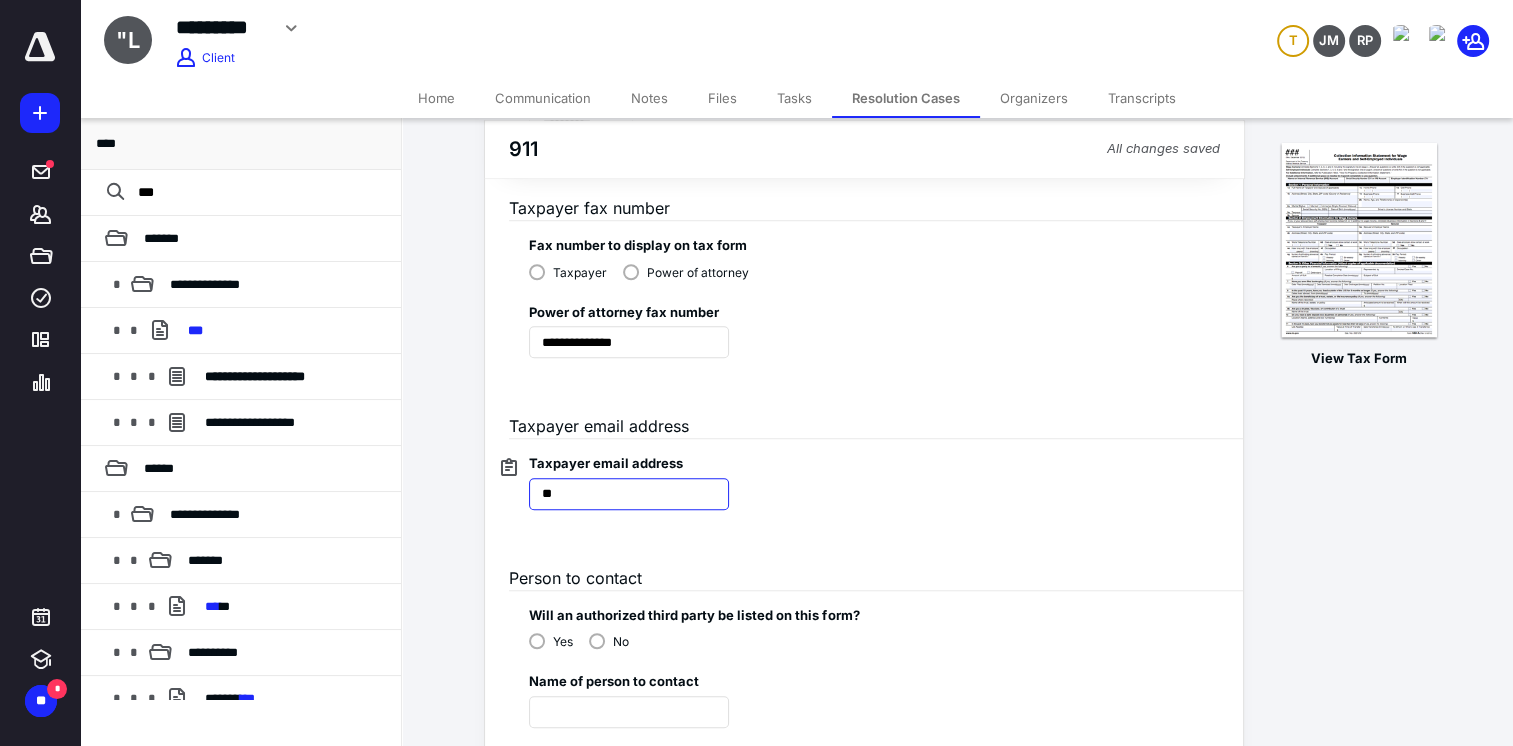 type on "*" 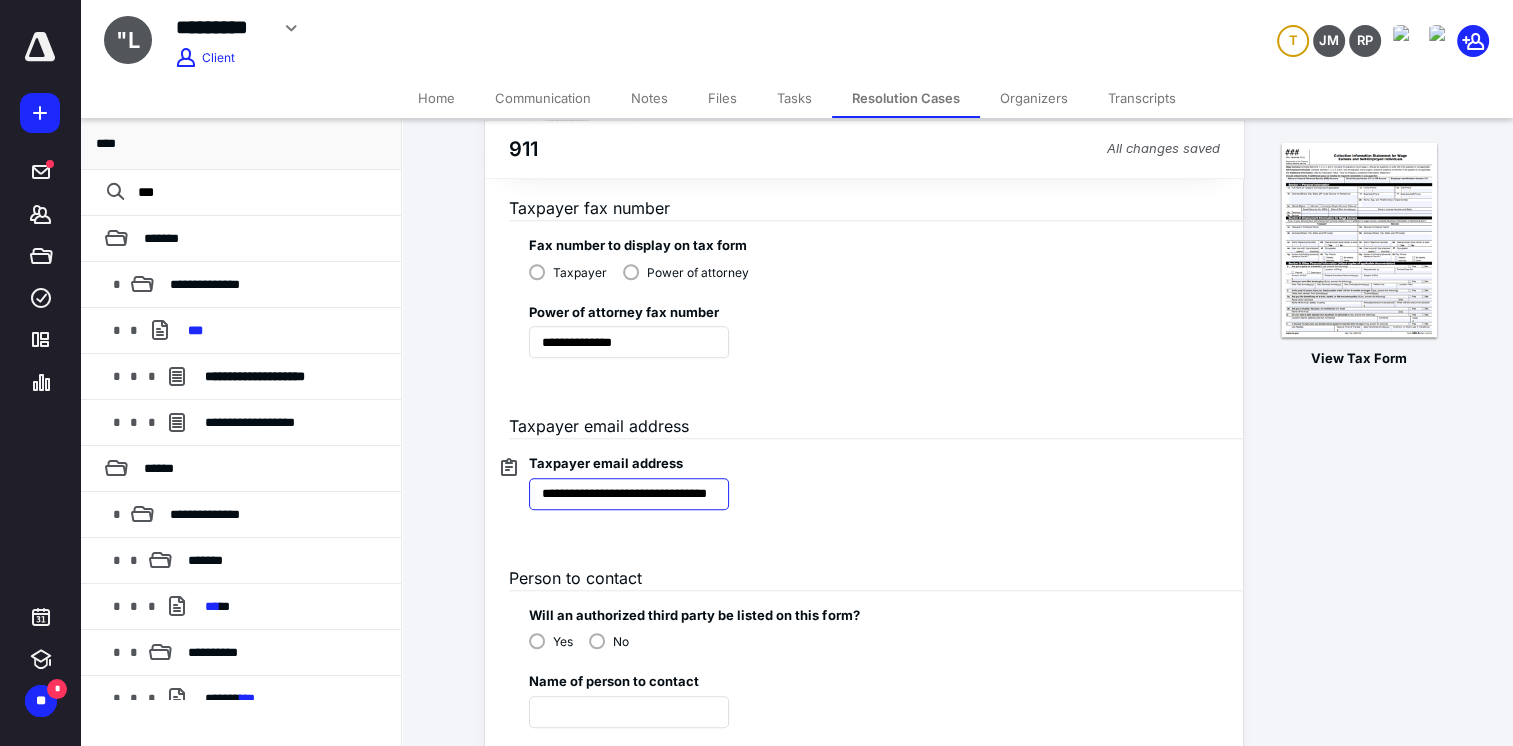 scroll, scrollTop: 0, scrollLeft: 55, axis: horizontal 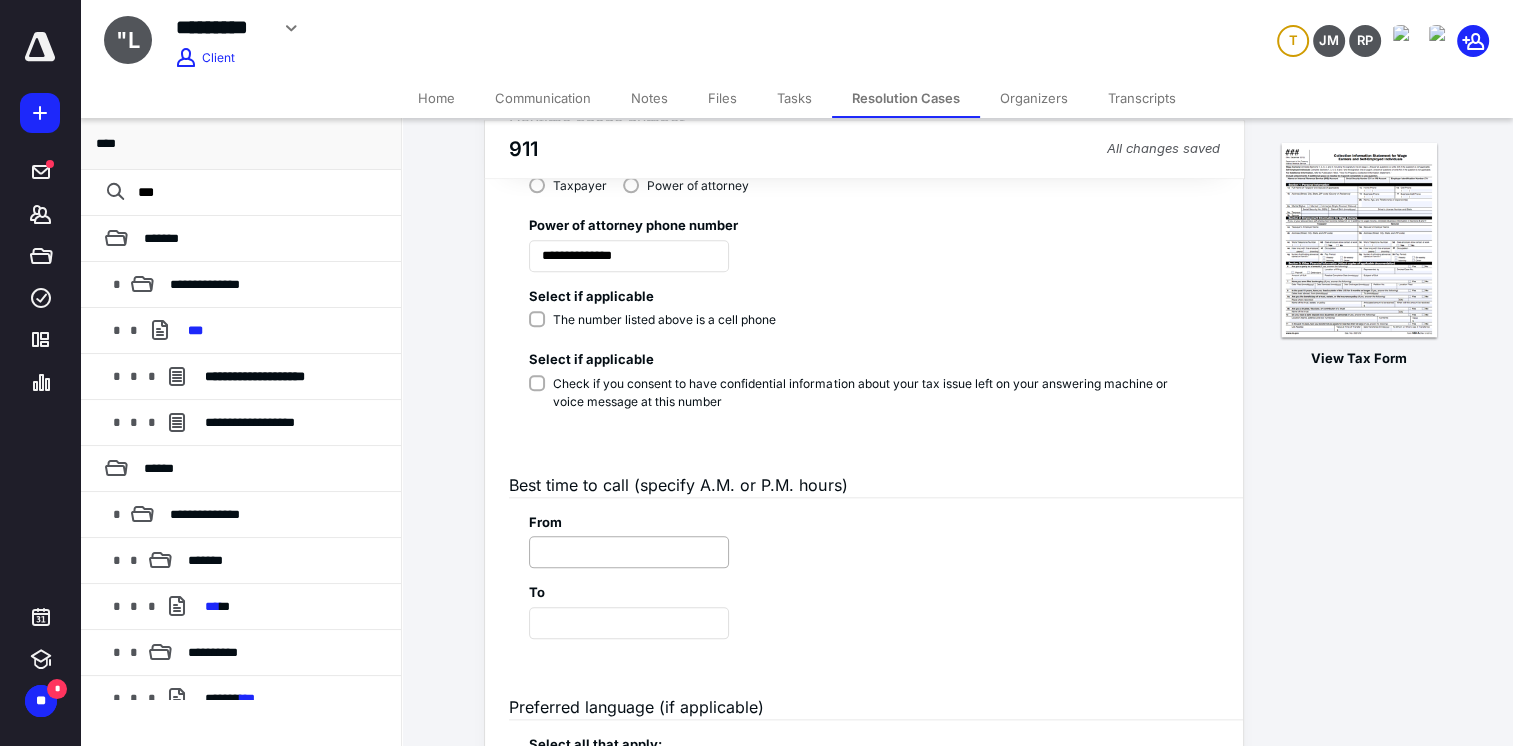 type on "**********" 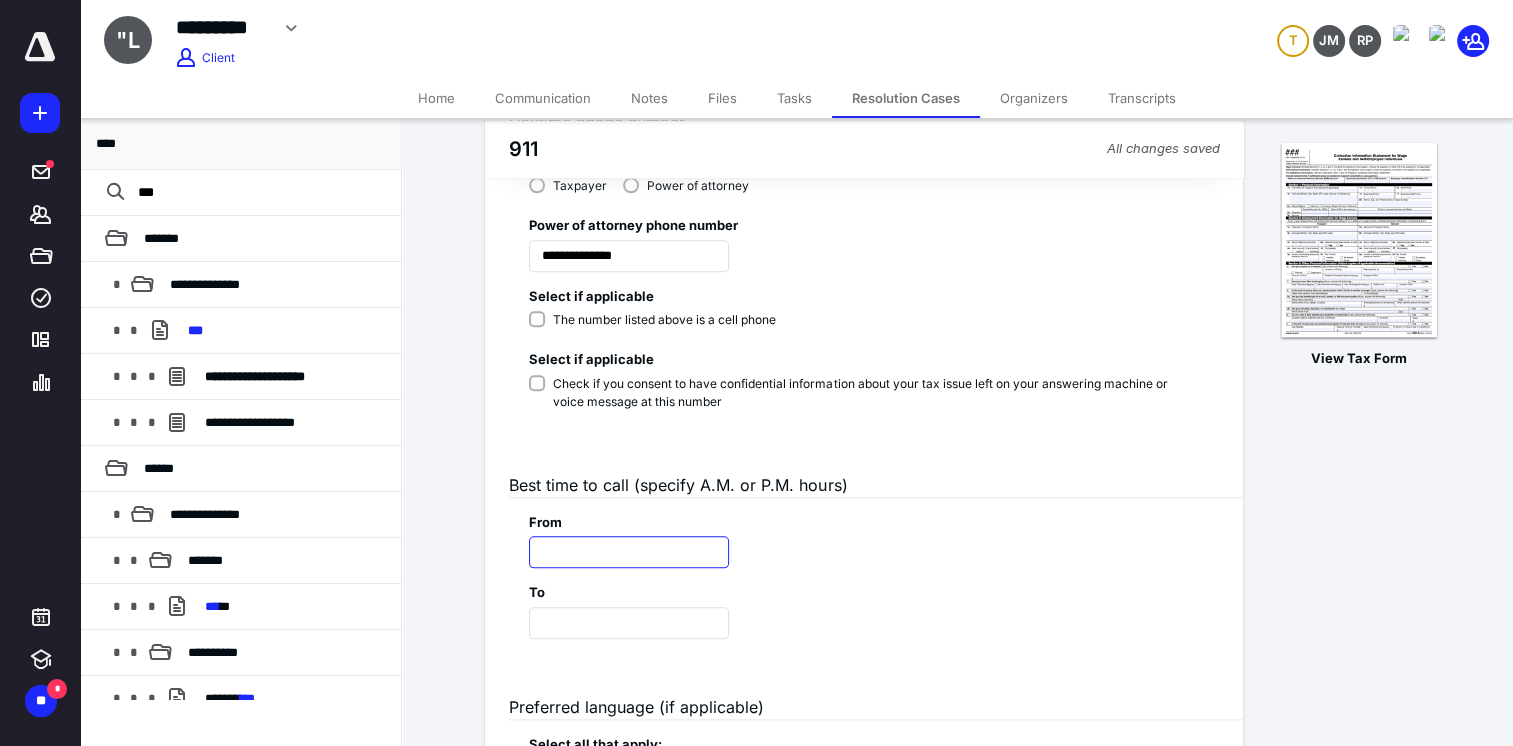 click at bounding box center (629, 552) 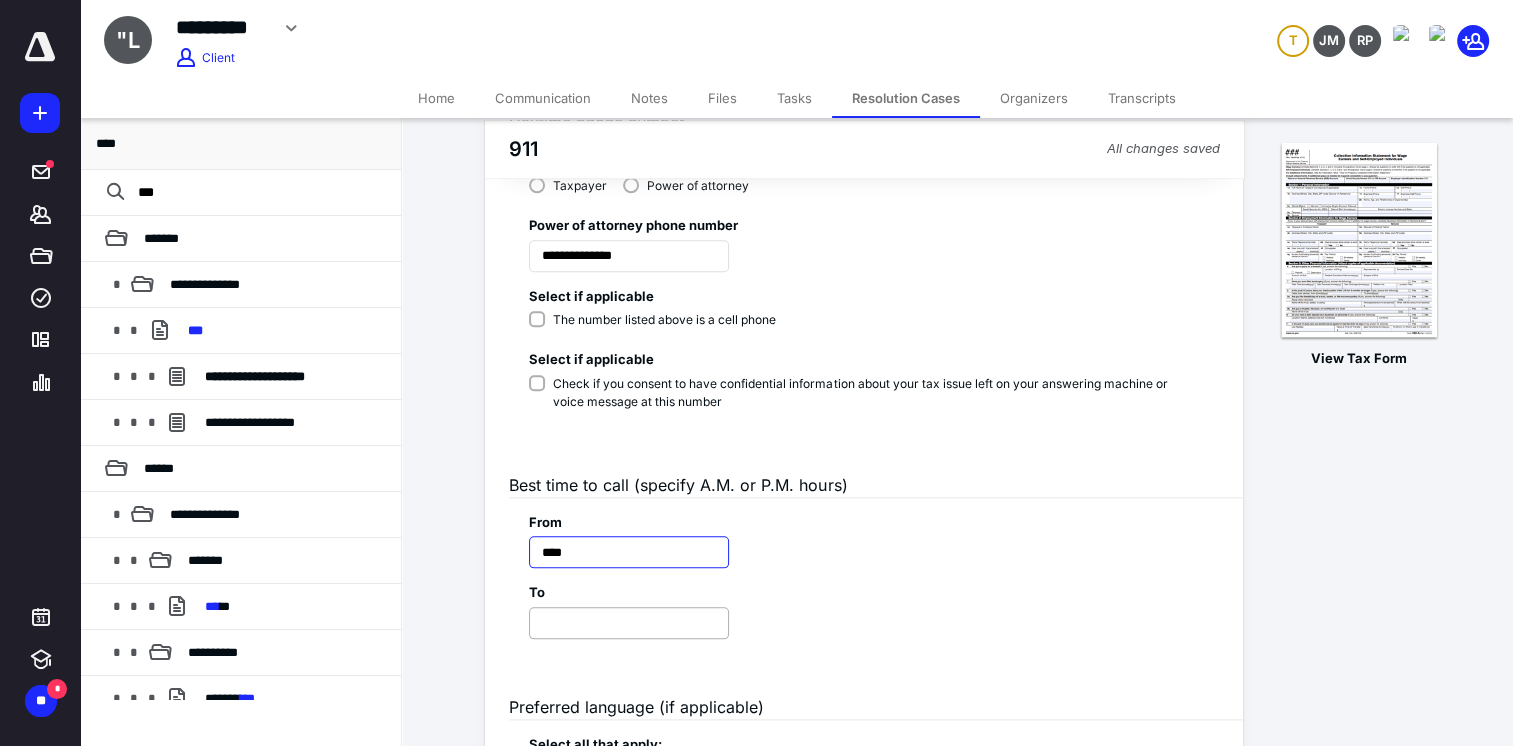 type on "****" 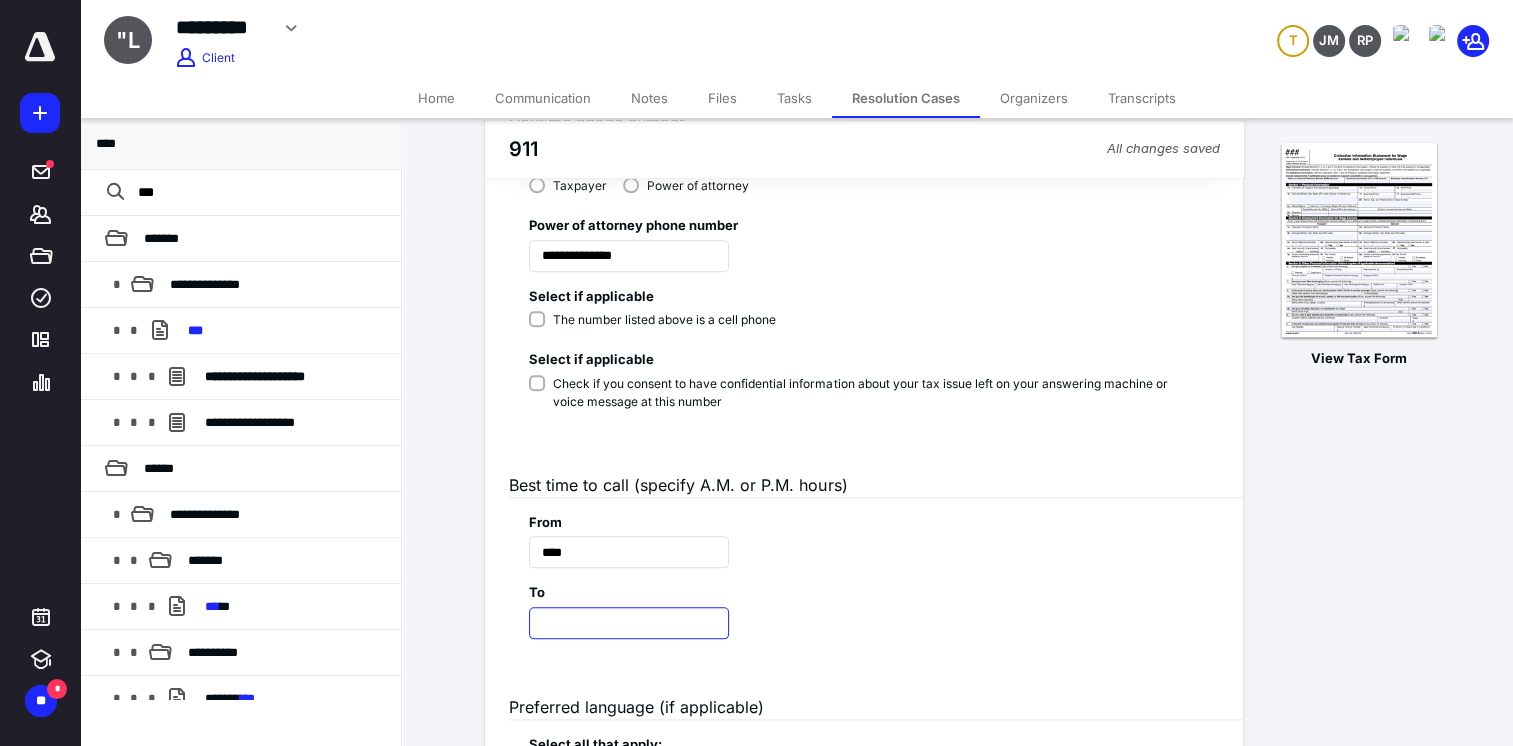 click at bounding box center [629, 623] 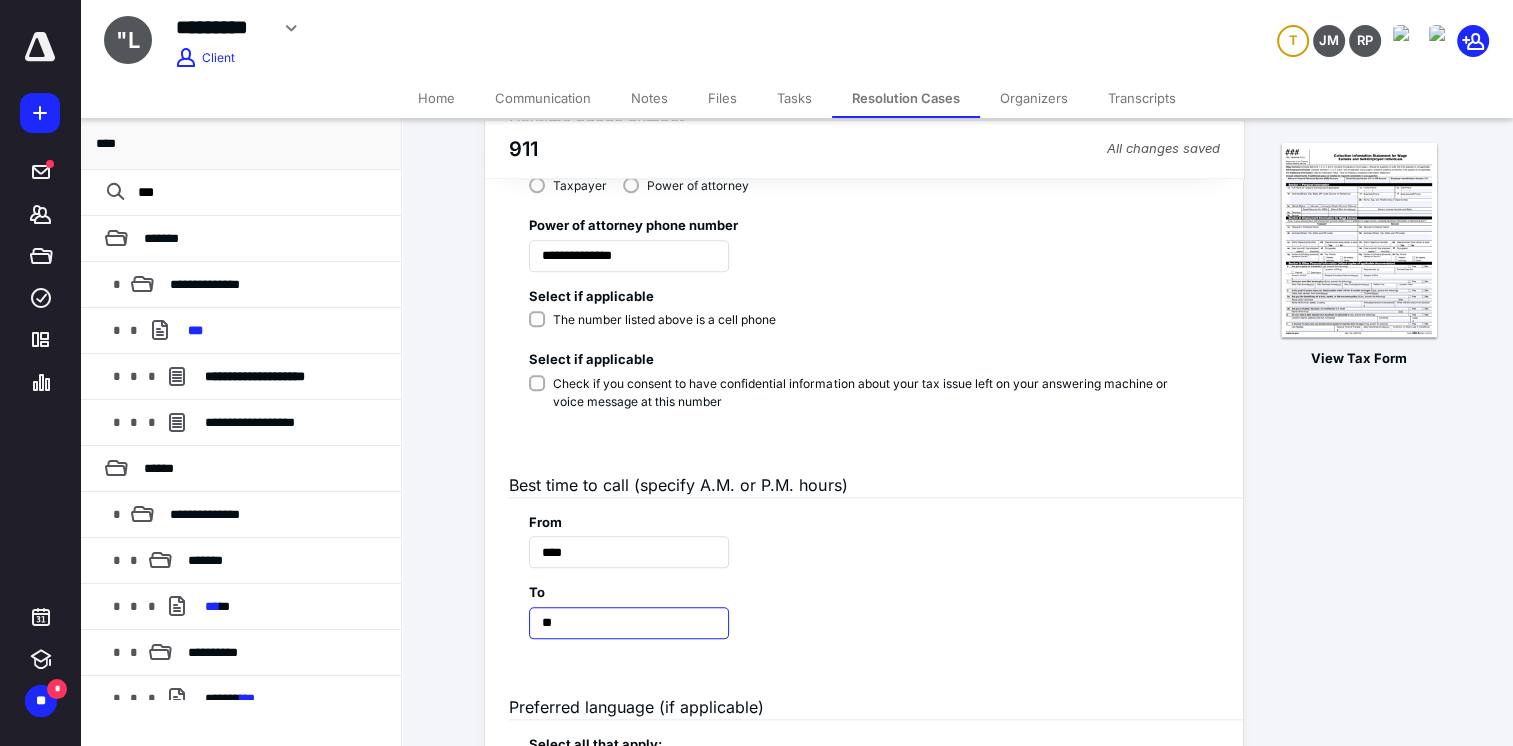 type on "*" 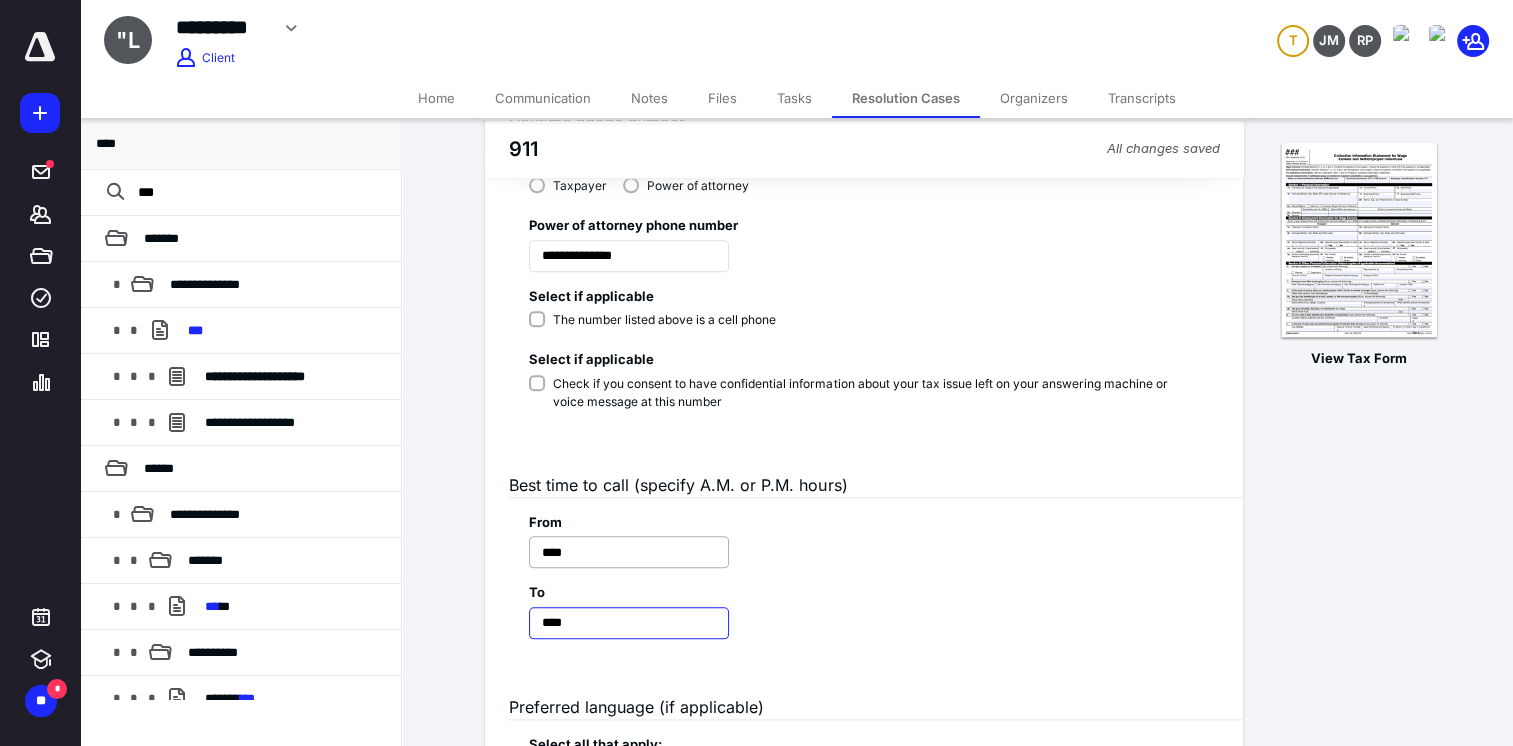 type on "****" 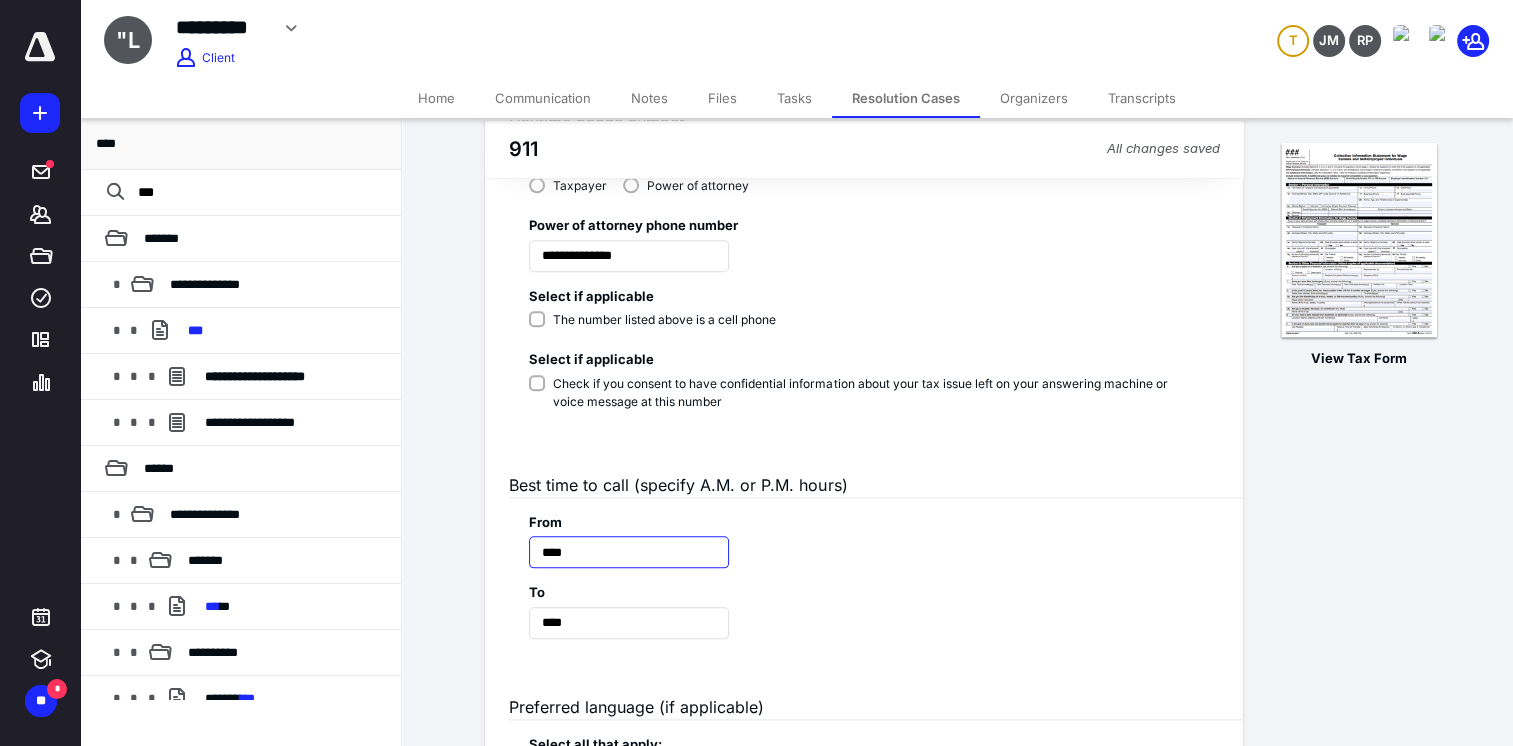click on "****" at bounding box center [629, 552] 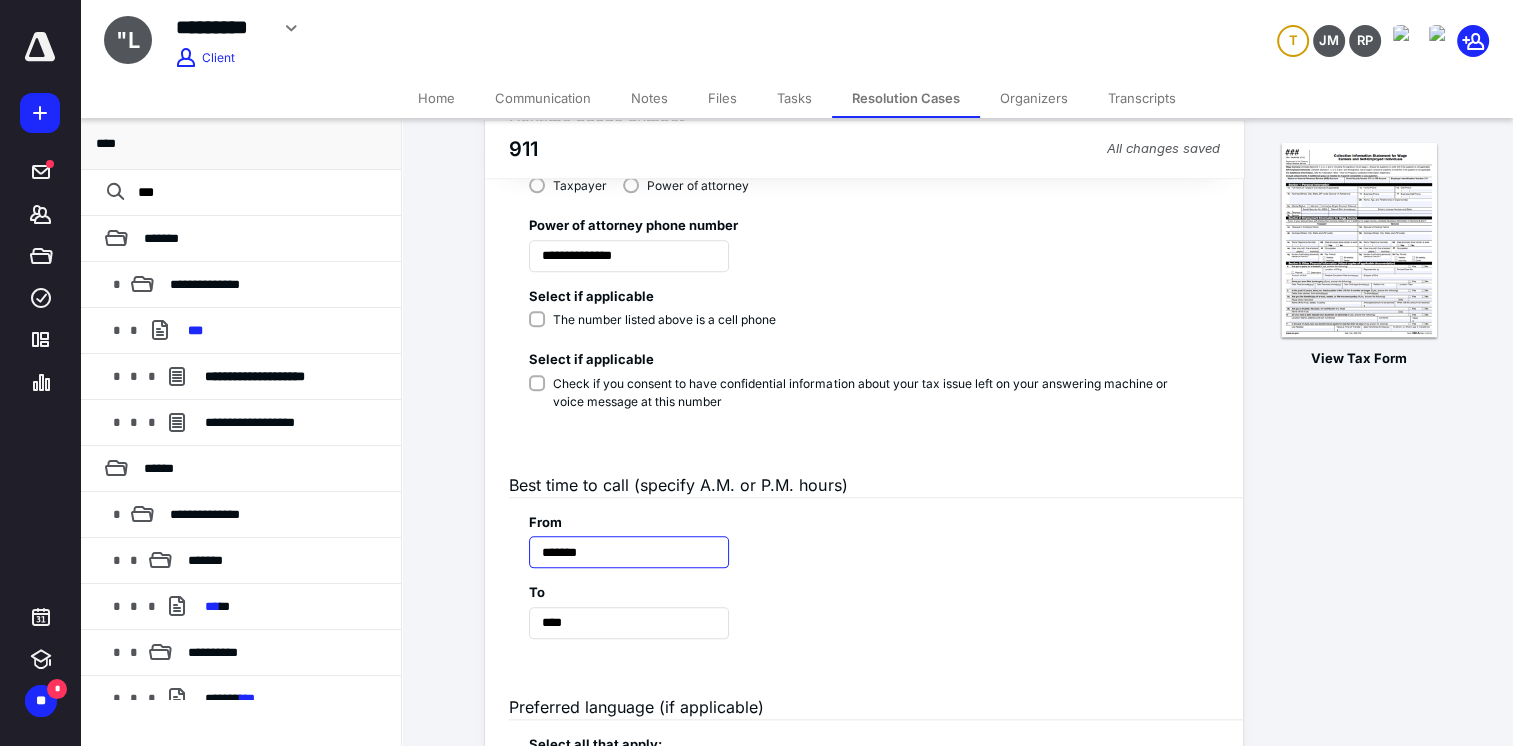 type on "*******" 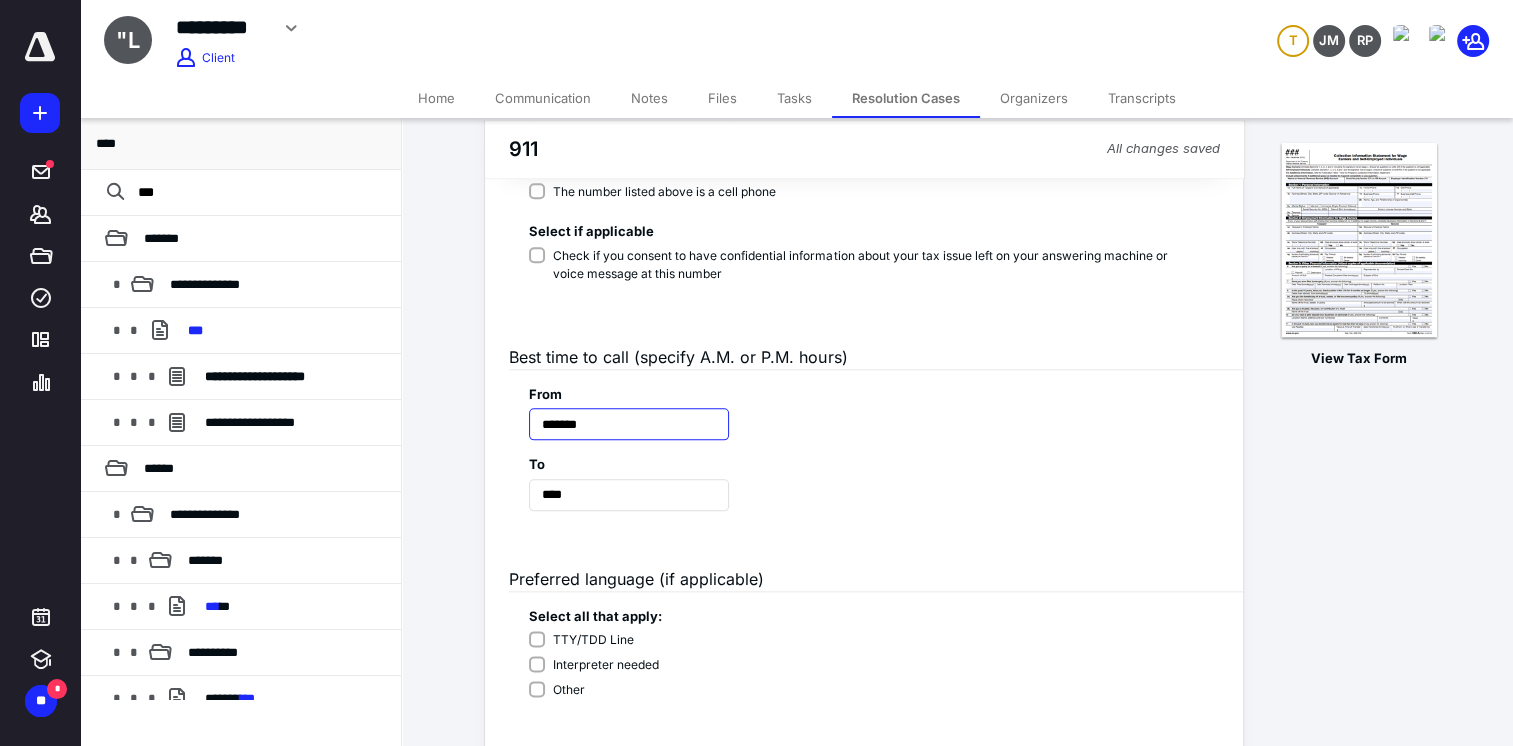 scroll, scrollTop: 2317, scrollLeft: 0, axis: vertical 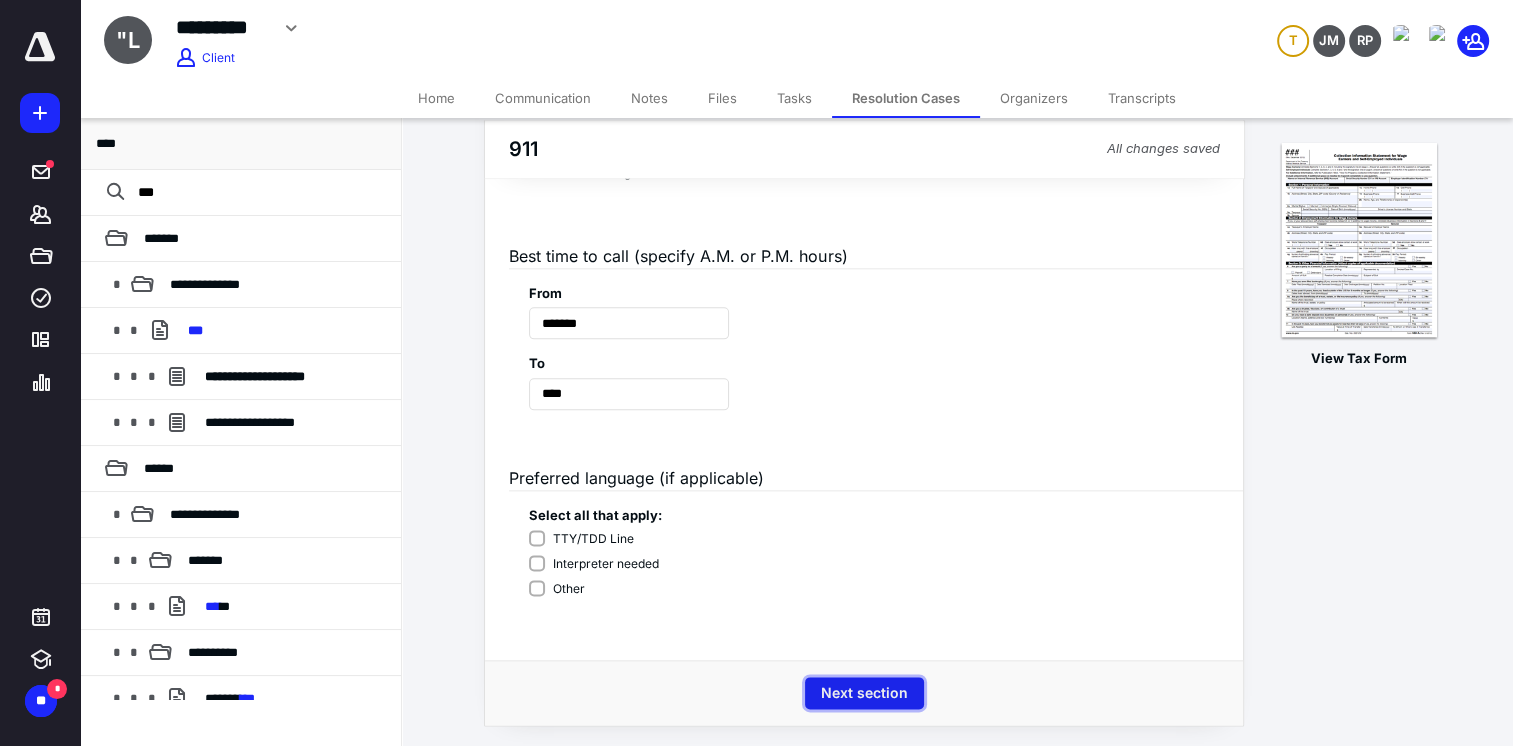 click on "Next section" at bounding box center (864, 693) 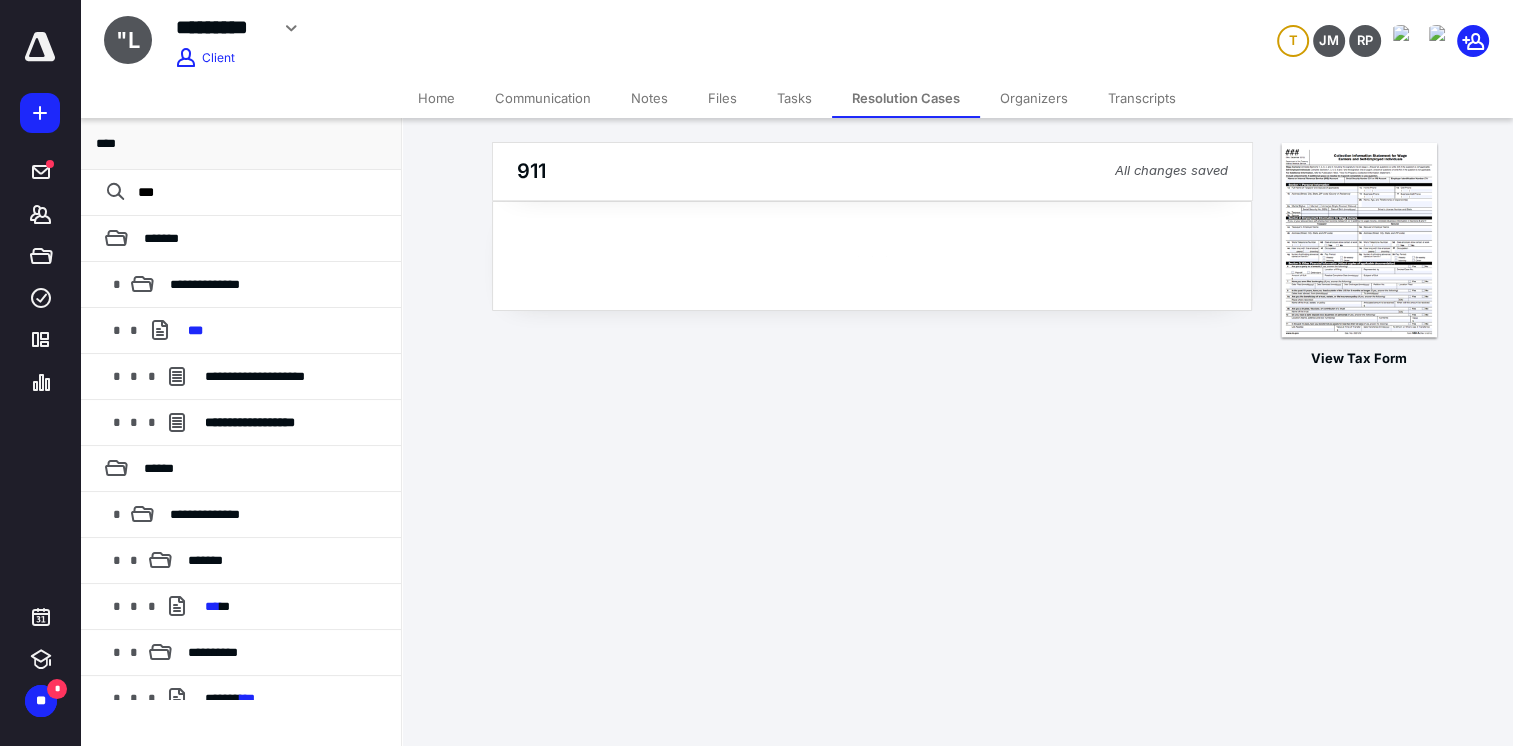 scroll, scrollTop: 0, scrollLeft: 0, axis: both 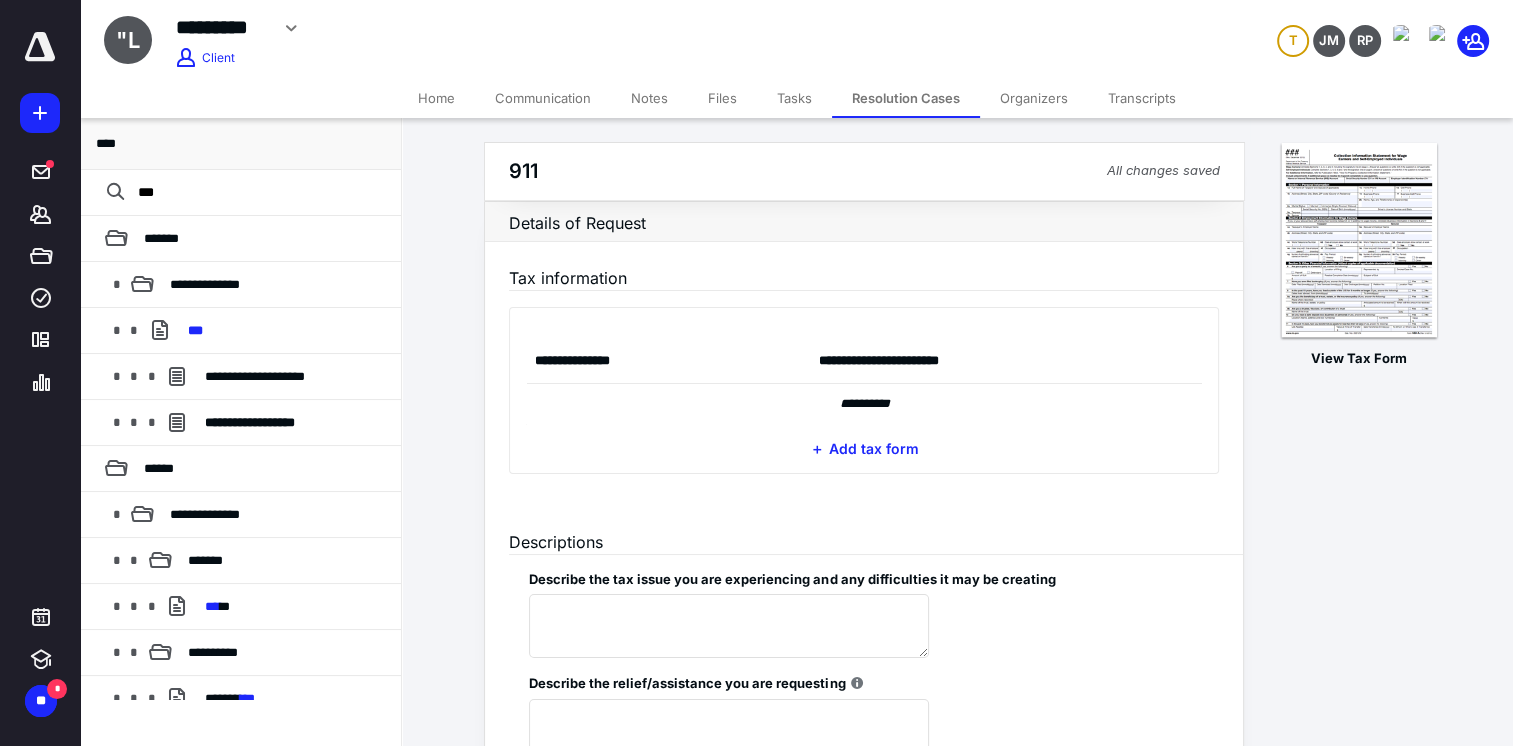 click on "Transcripts" at bounding box center [1142, 98] 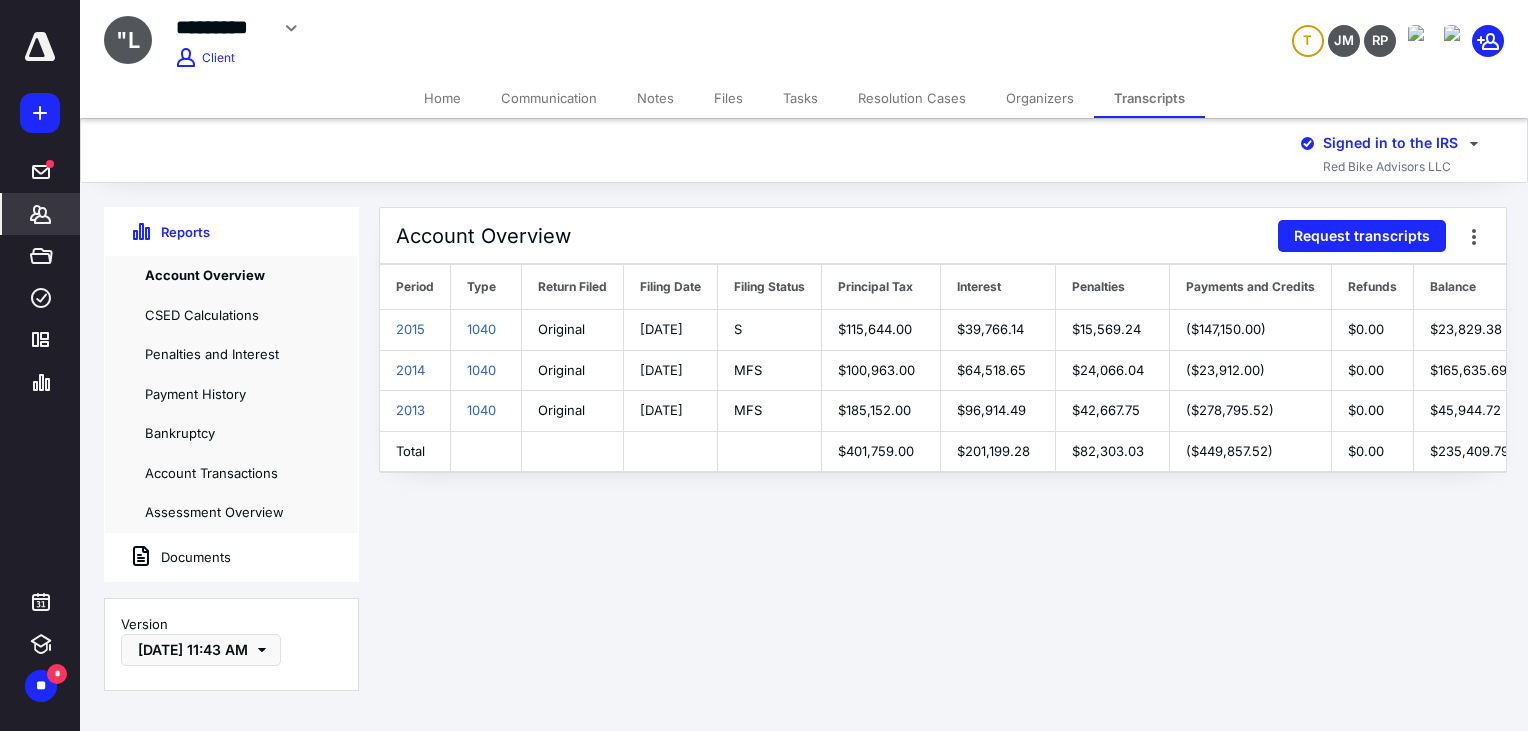 click on "Resolution Cases" at bounding box center [912, 98] 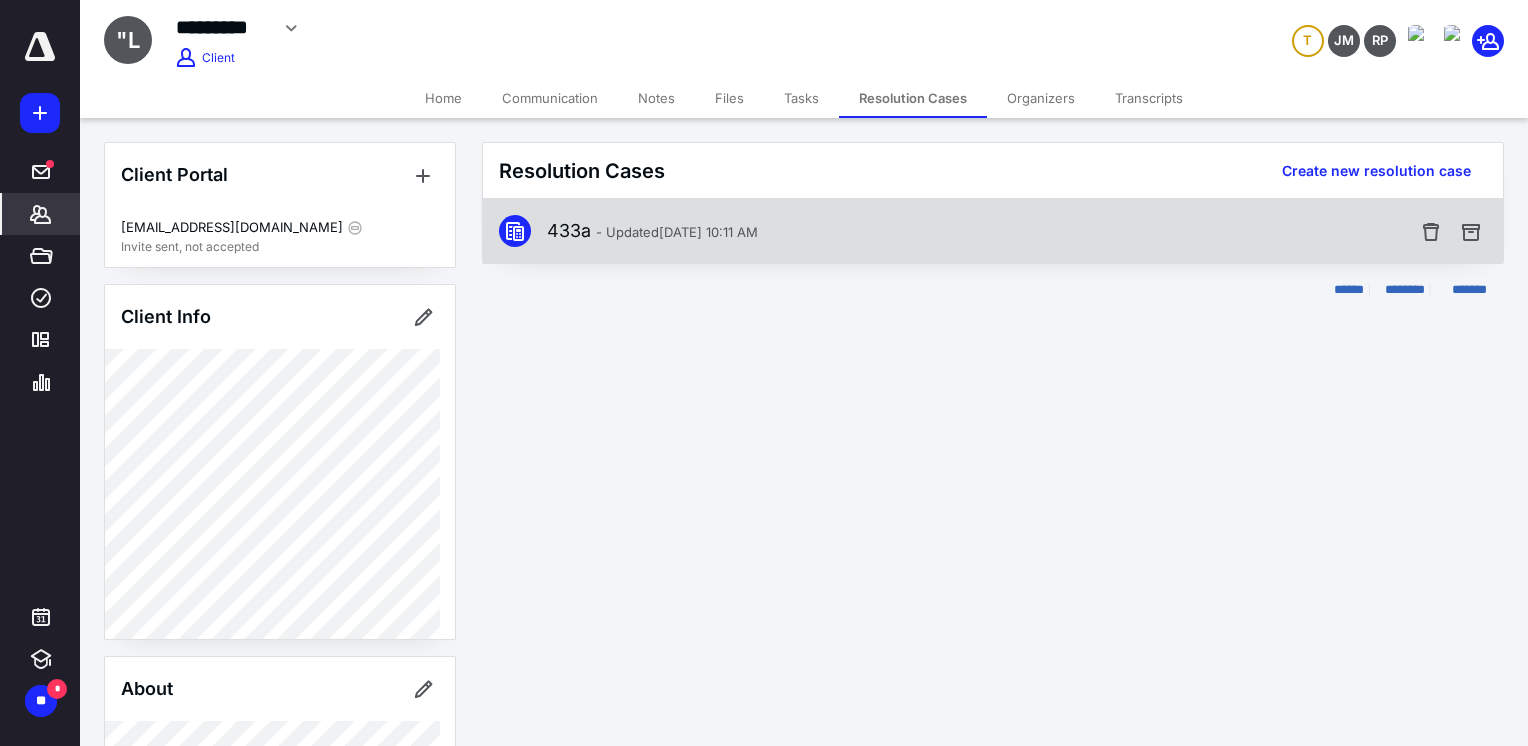click on "433a   - Updated  May 9, 2025 10:11 AM" at bounding box center [652, 231] 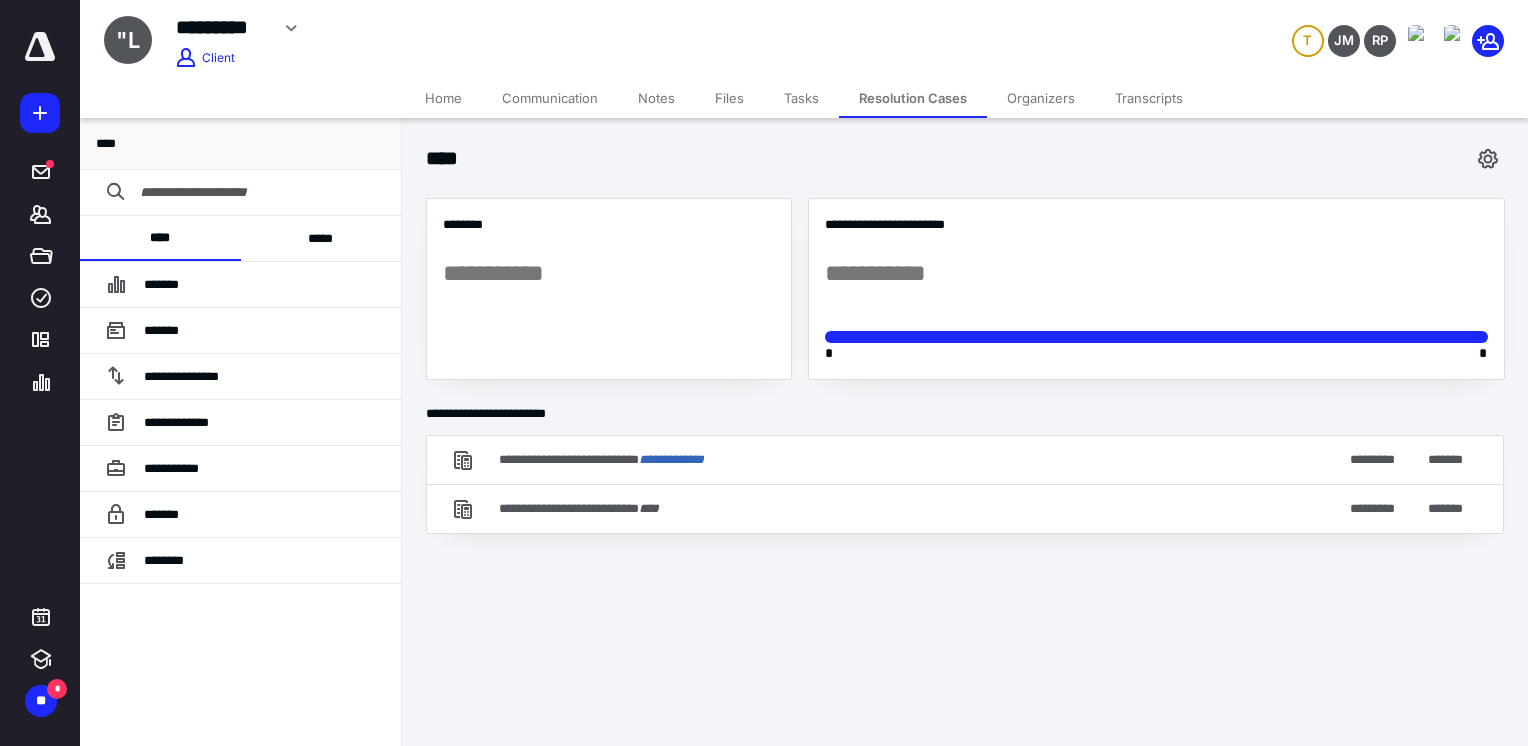 click at bounding box center [256, 192] 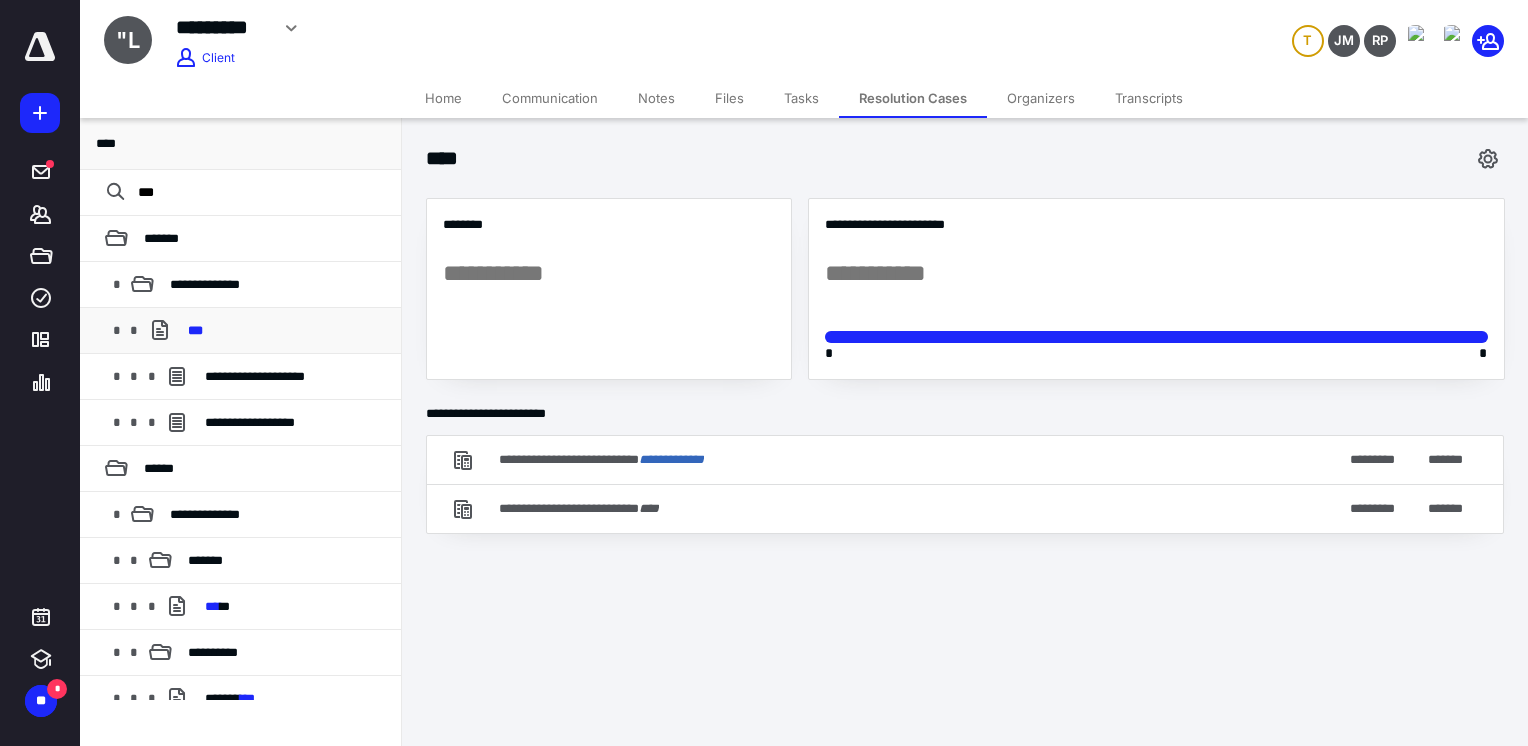 type on "***" 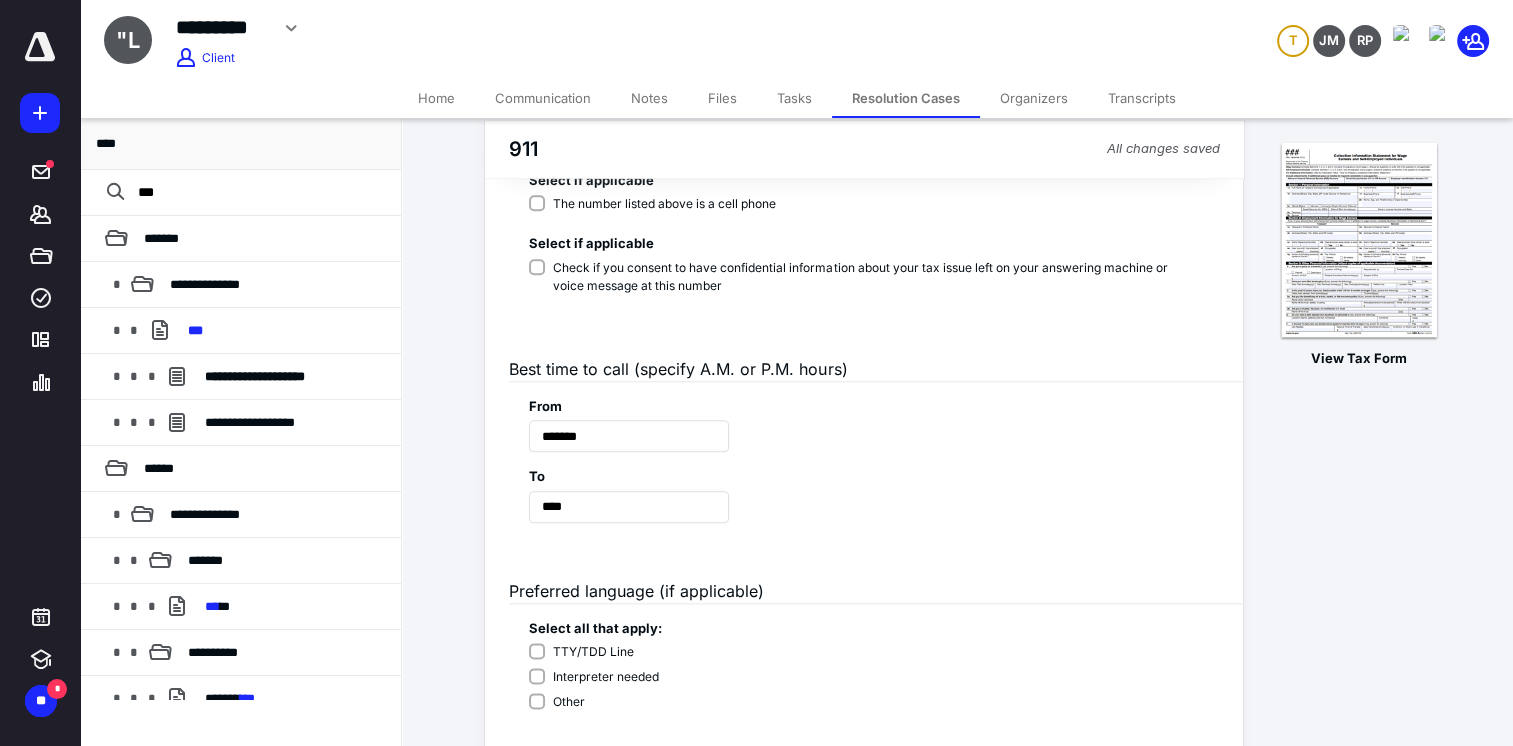 scroll, scrollTop: 2317, scrollLeft: 0, axis: vertical 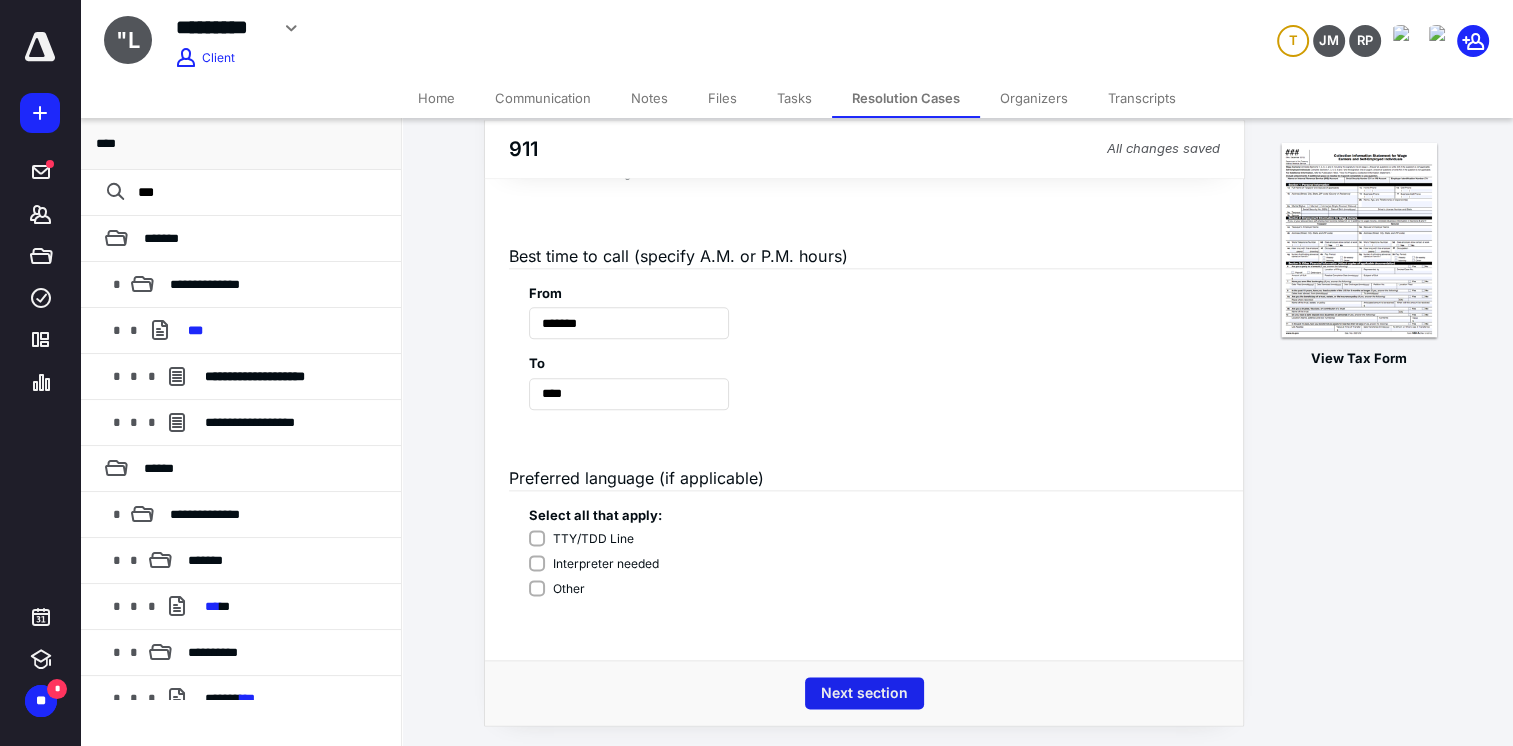 click on "Next section" at bounding box center [864, 693] 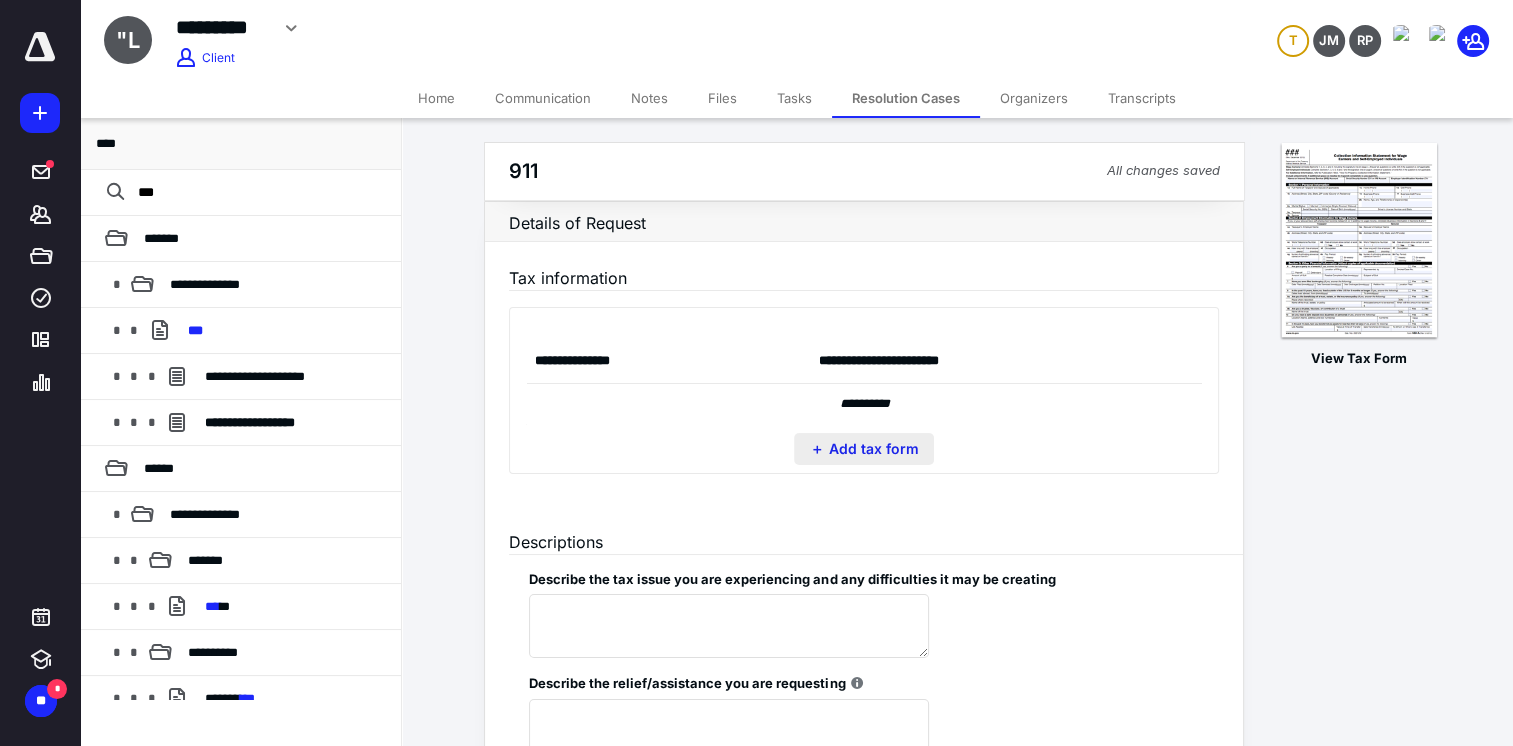 click on "＋ Add tax form" at bounding box center [864, 449] 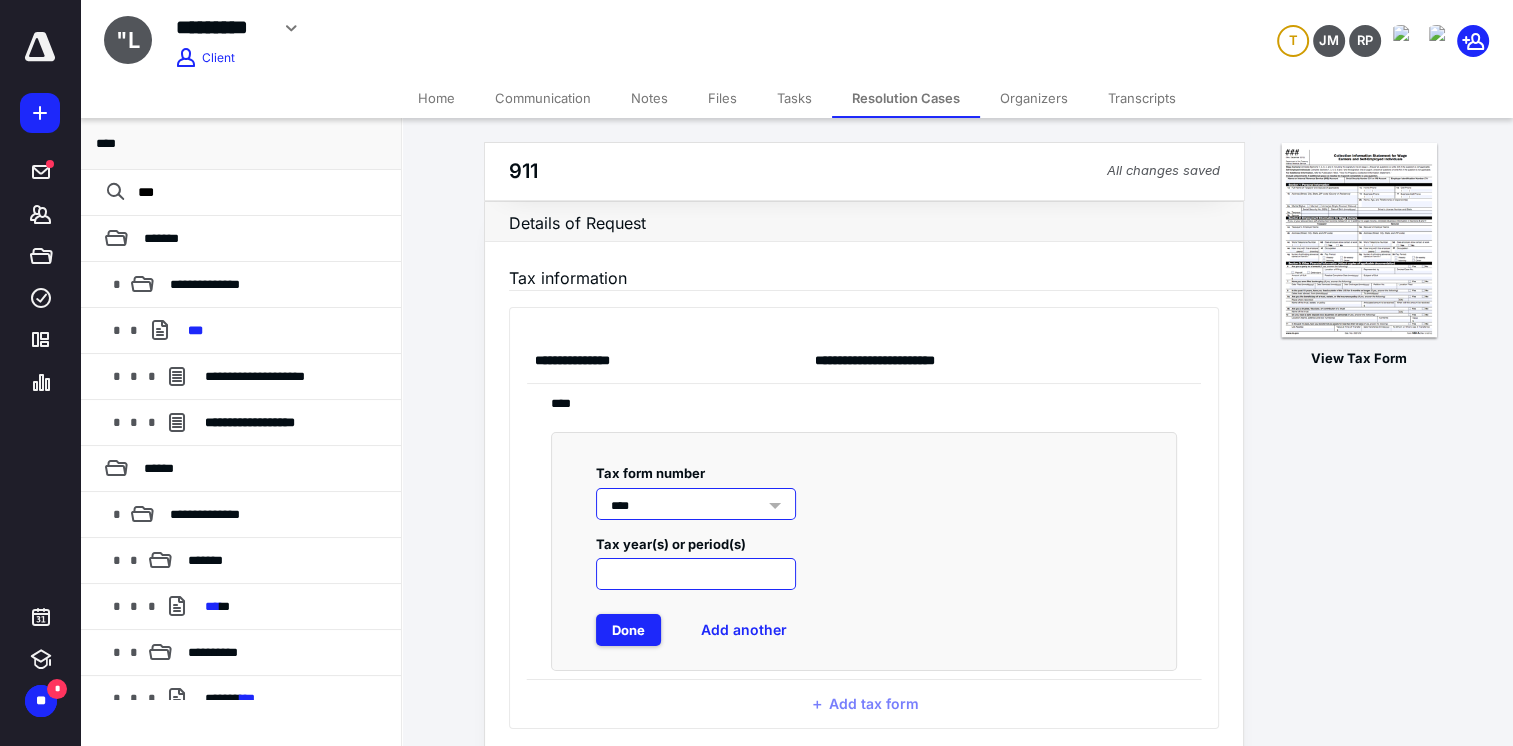 click at bounding box center (696, 574) 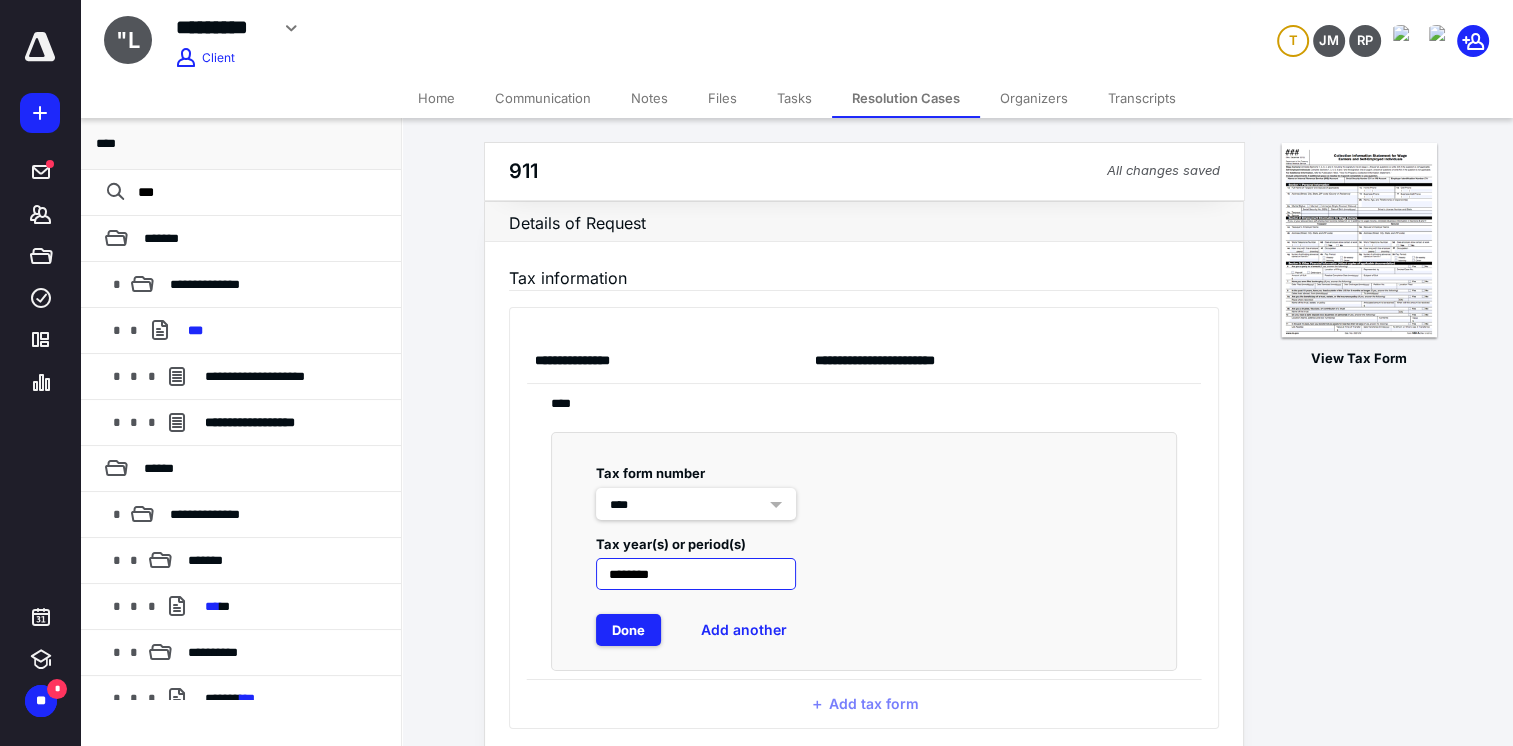 type on "*********" 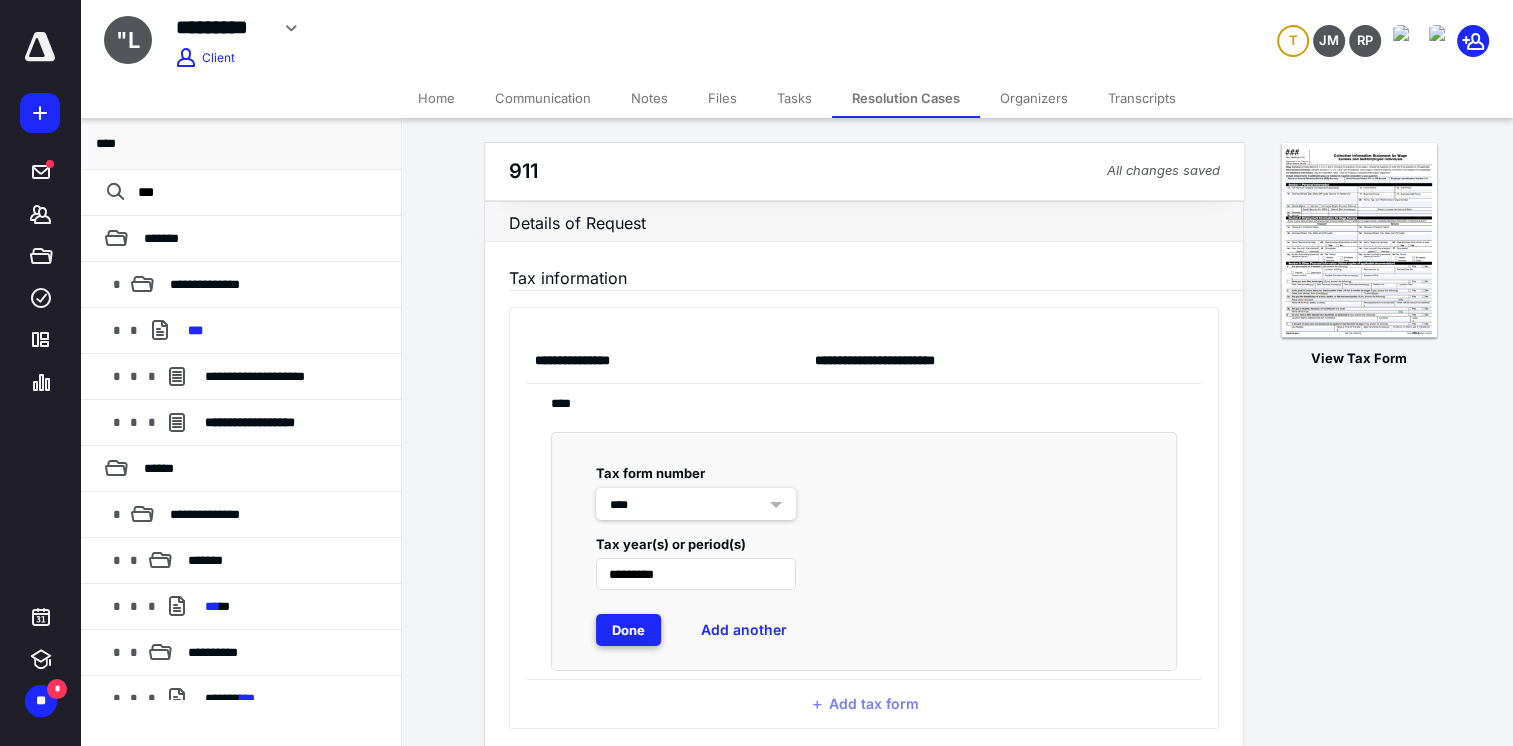 click on "Done" at bounding box center (628, 630) 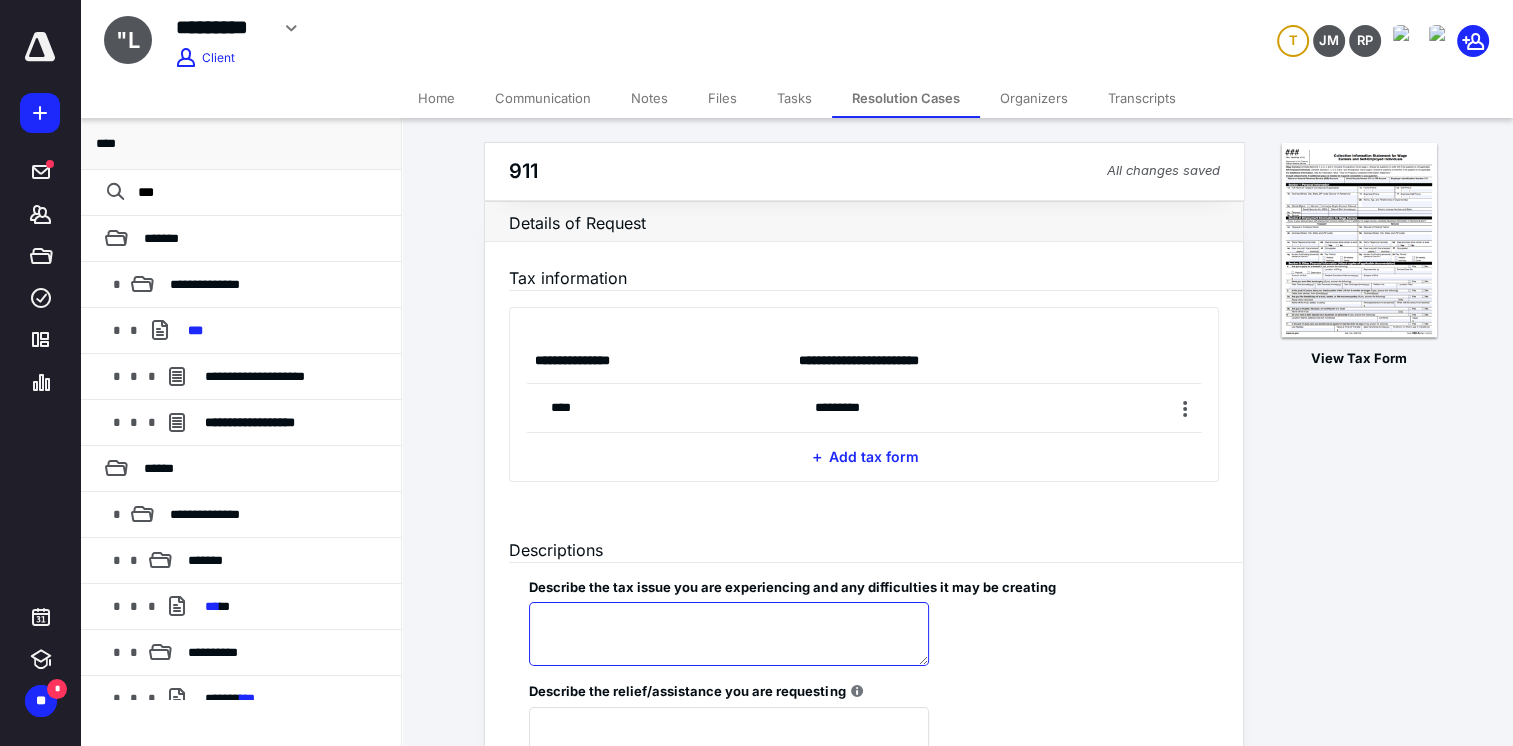 click at bounding box center (729, 634) 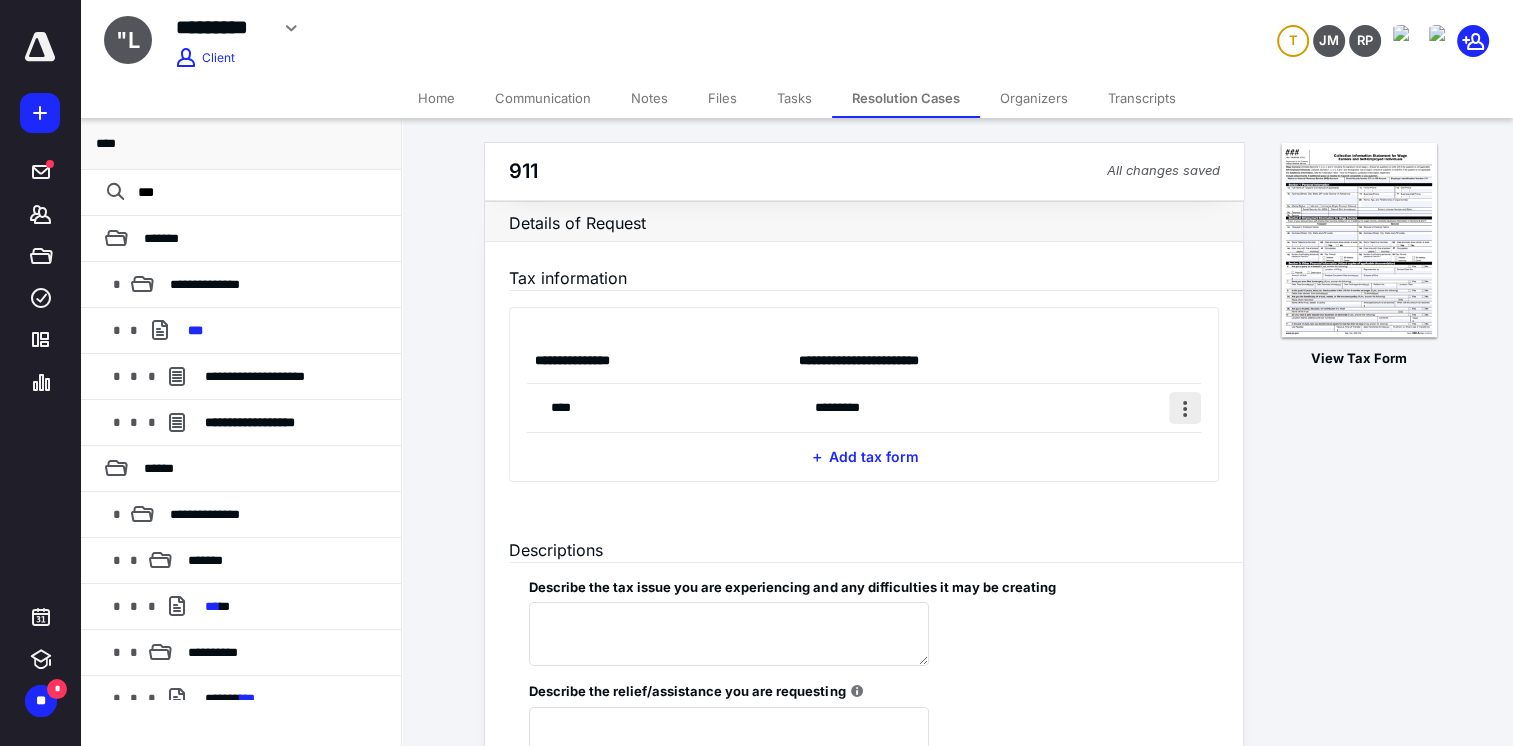 click at bounding box center (1185, 408) 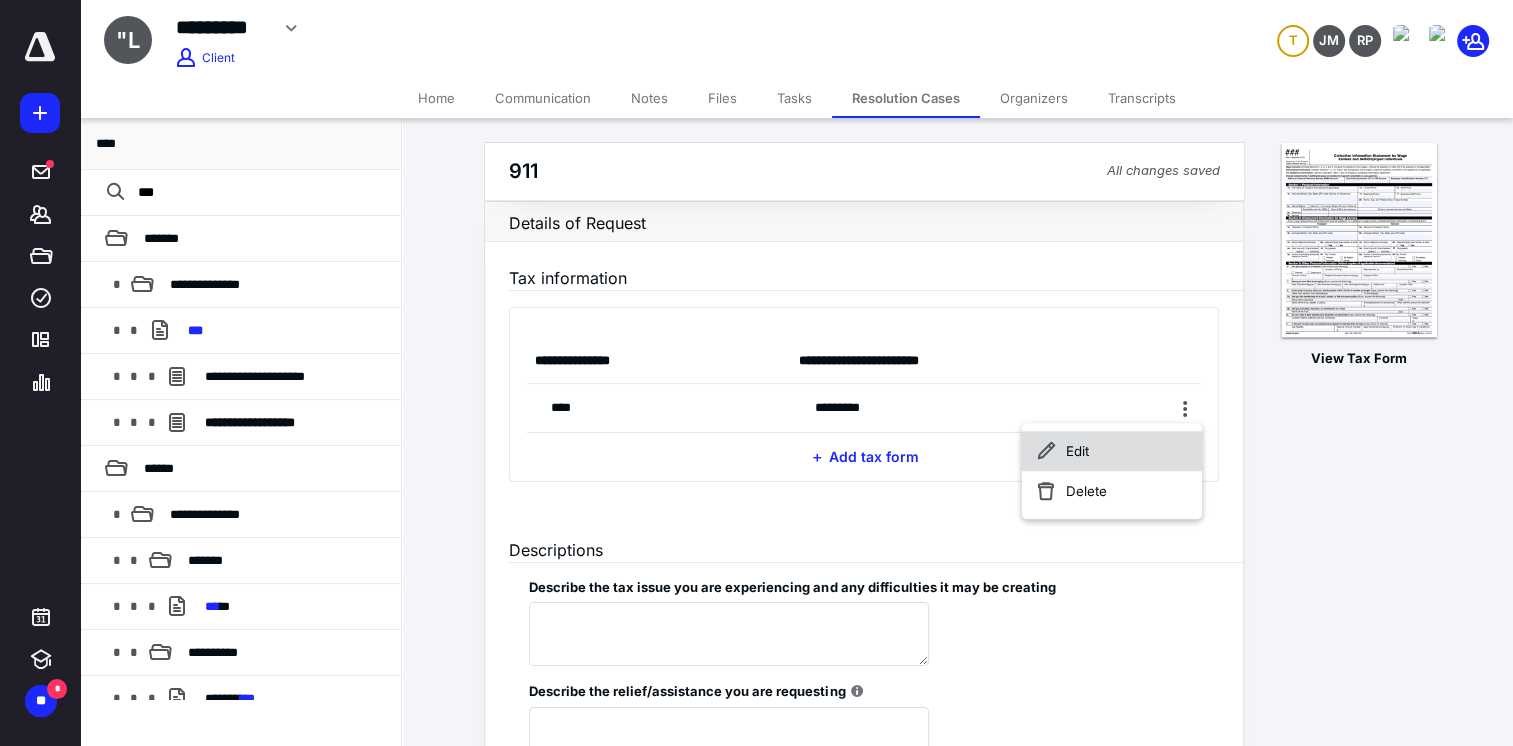 click on "Edit" at bounding box center (1112, 451) 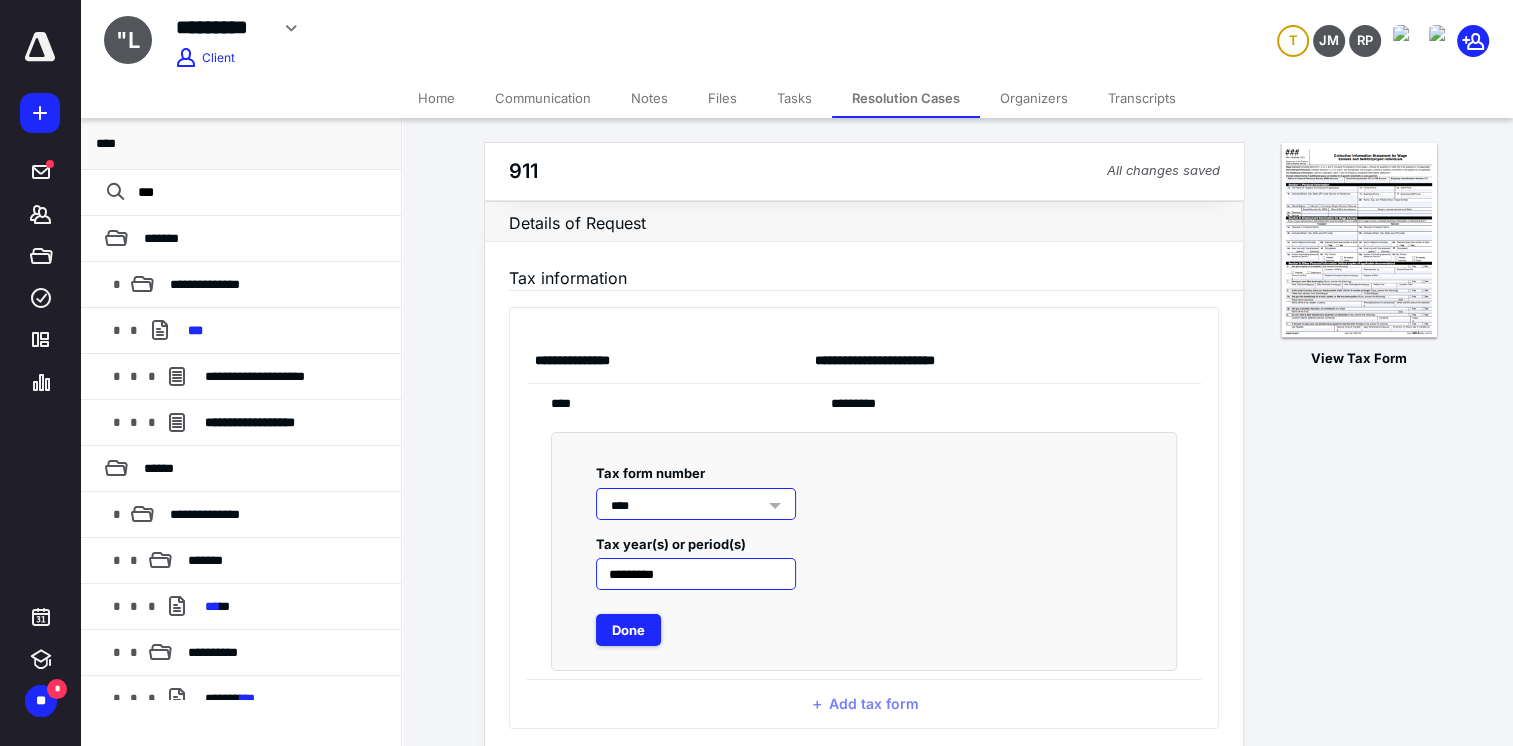 click on "*********" at bounding box center (696, 574) 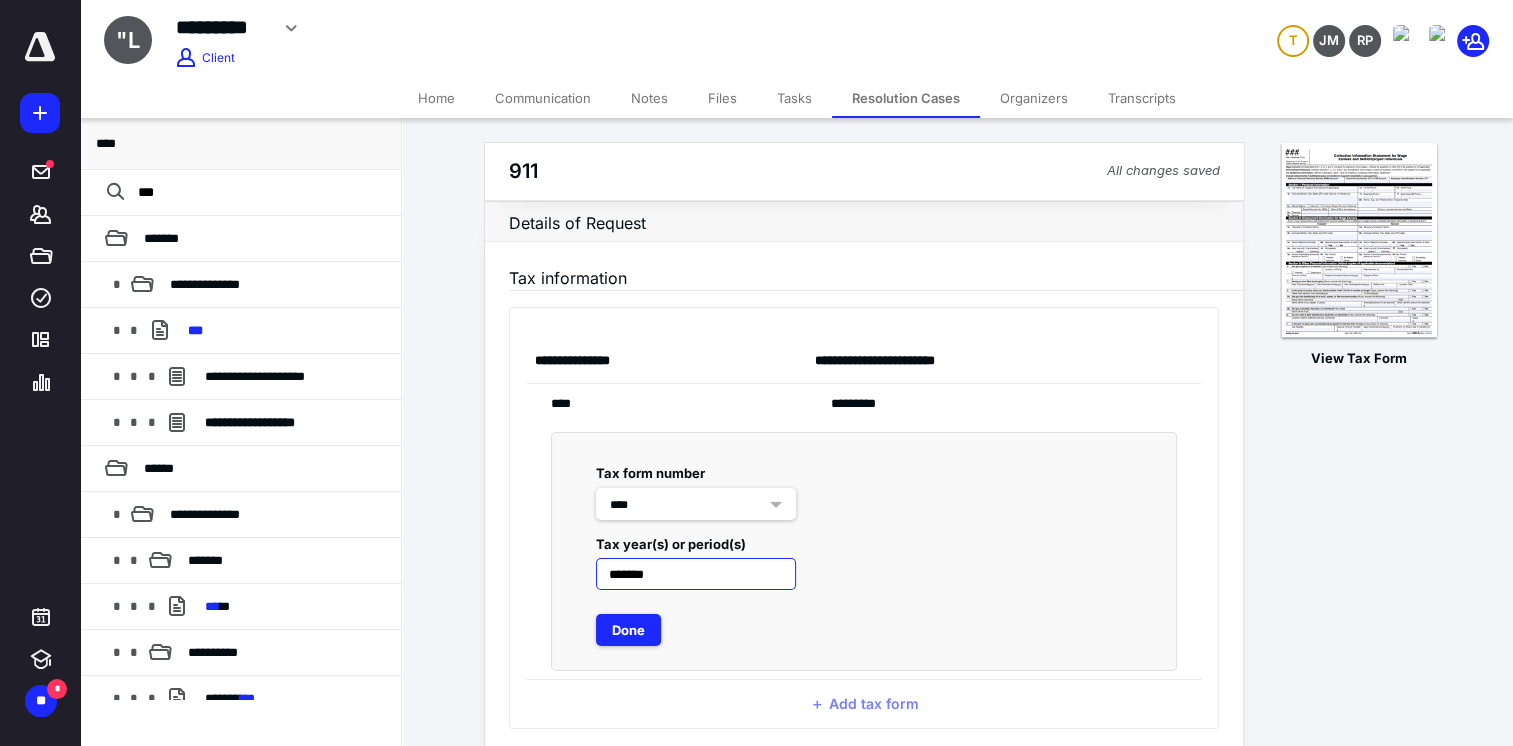 type on "******" 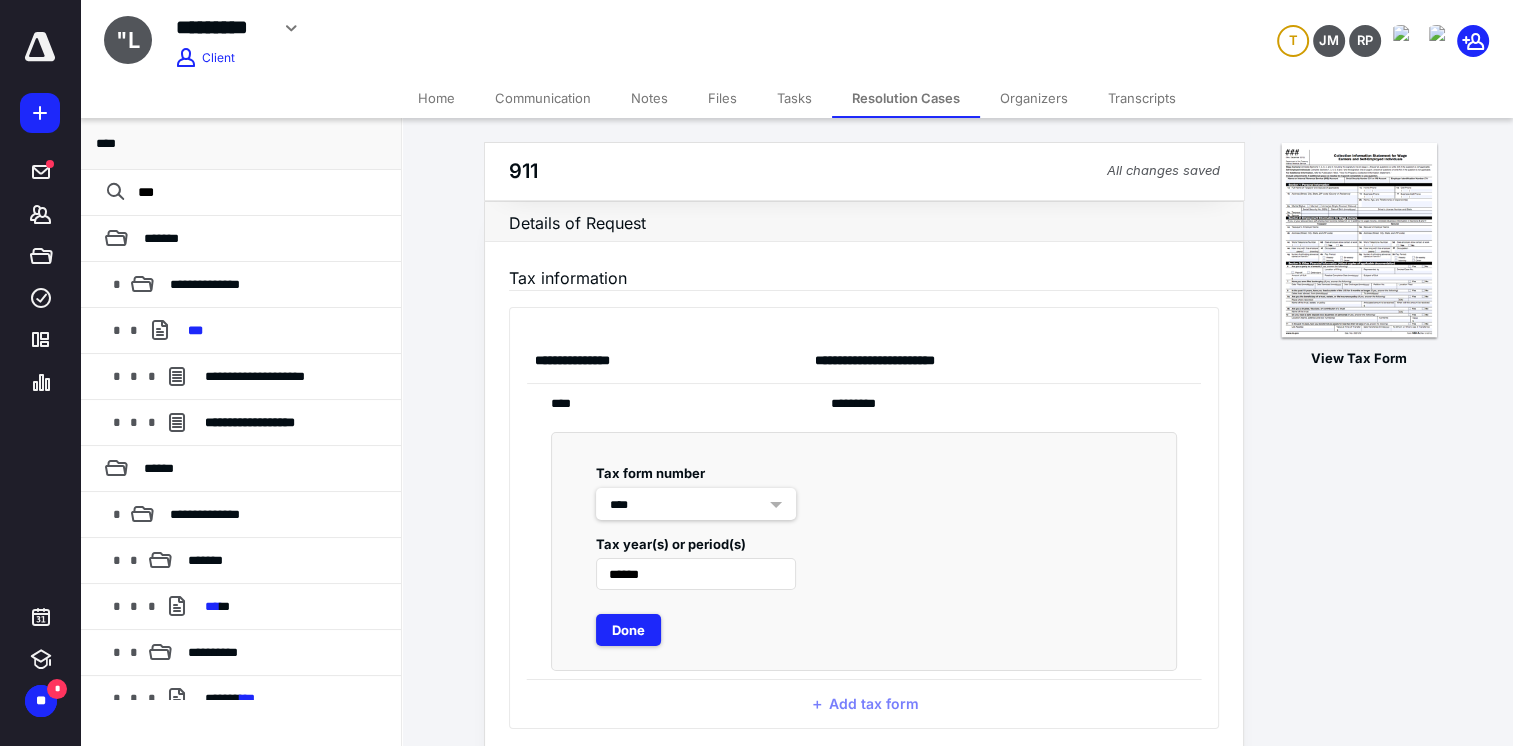 click on "Transcripts" at bounding box center [1142, 98] 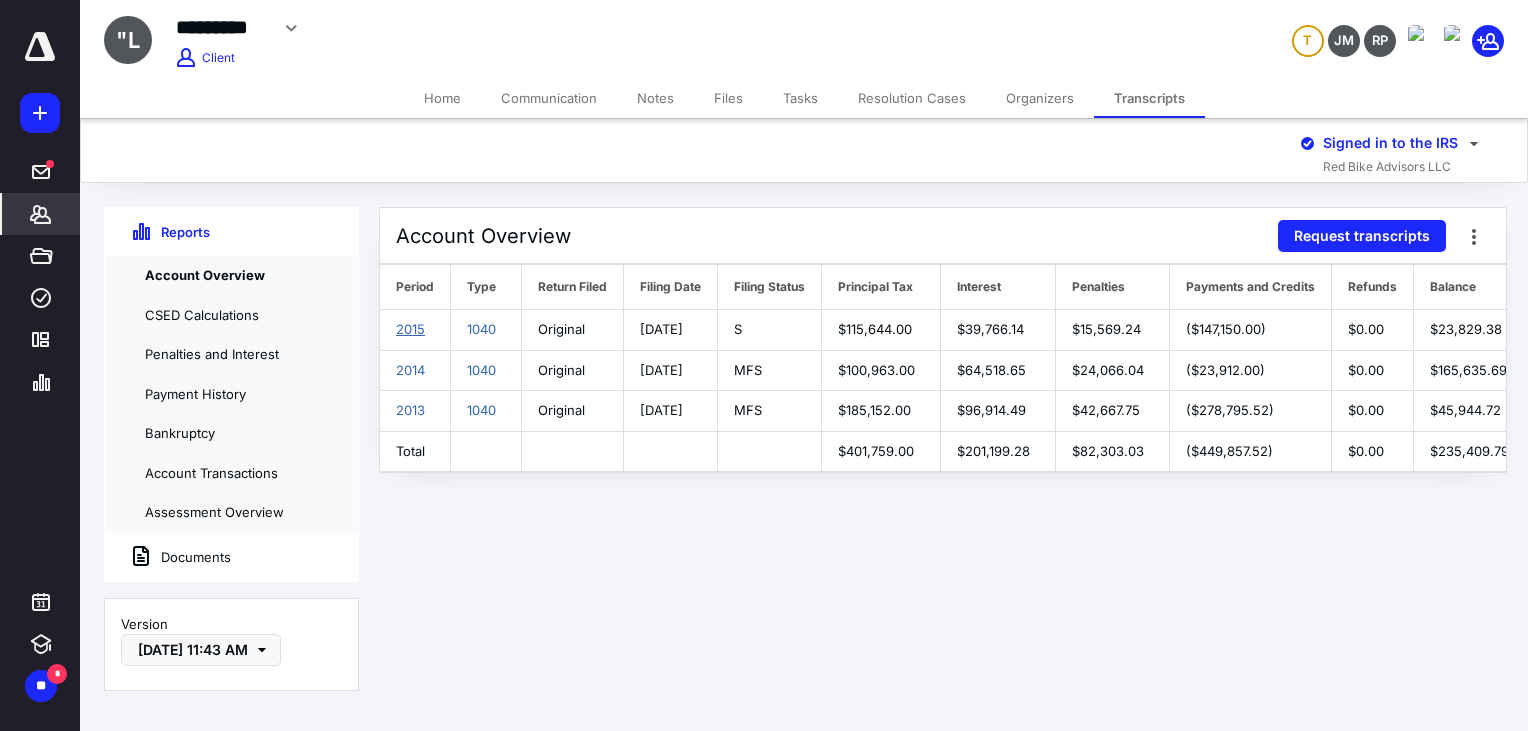 click on "2015" at bounding box center (410, 329) 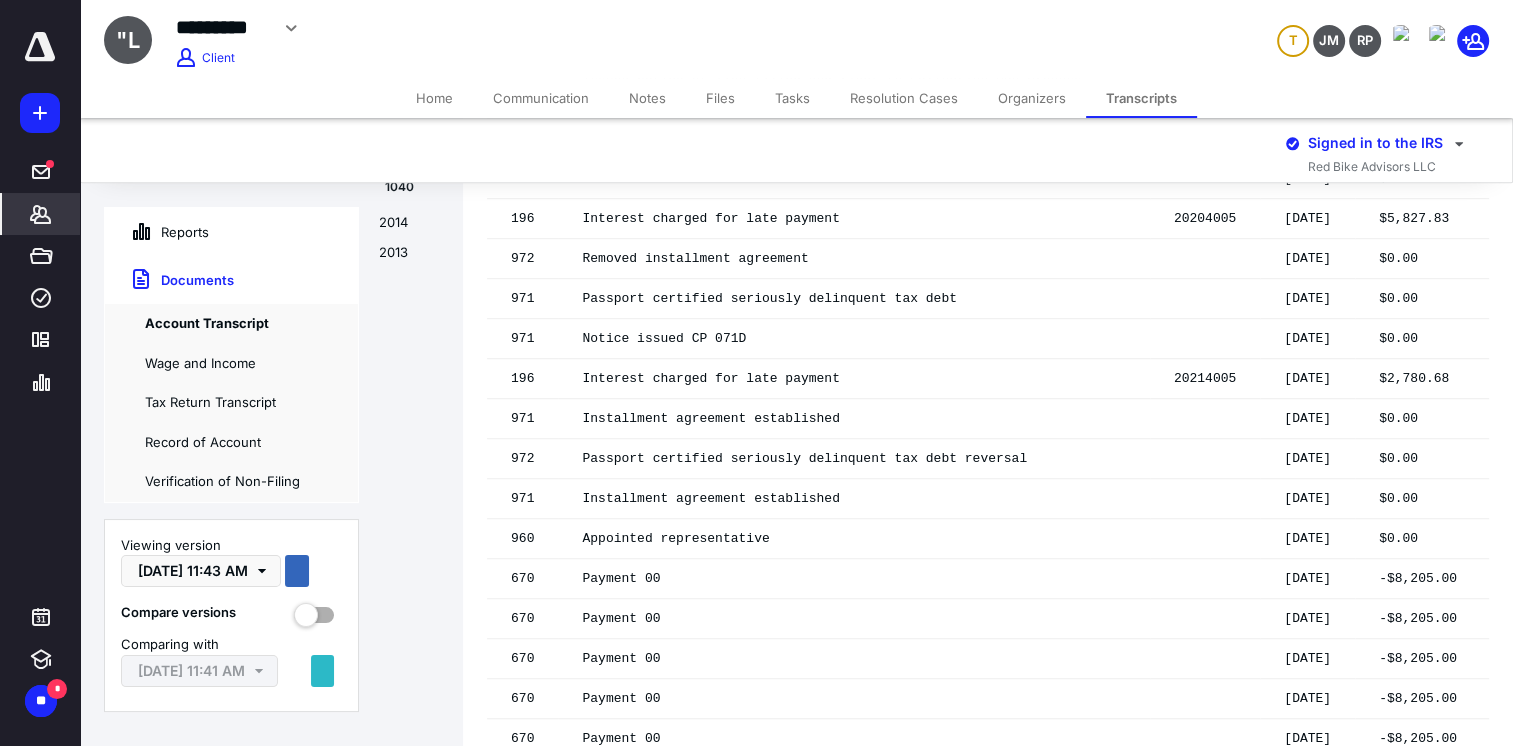 scroll, scrollTop: 2625, scrollLeft: 0, axis: vertical 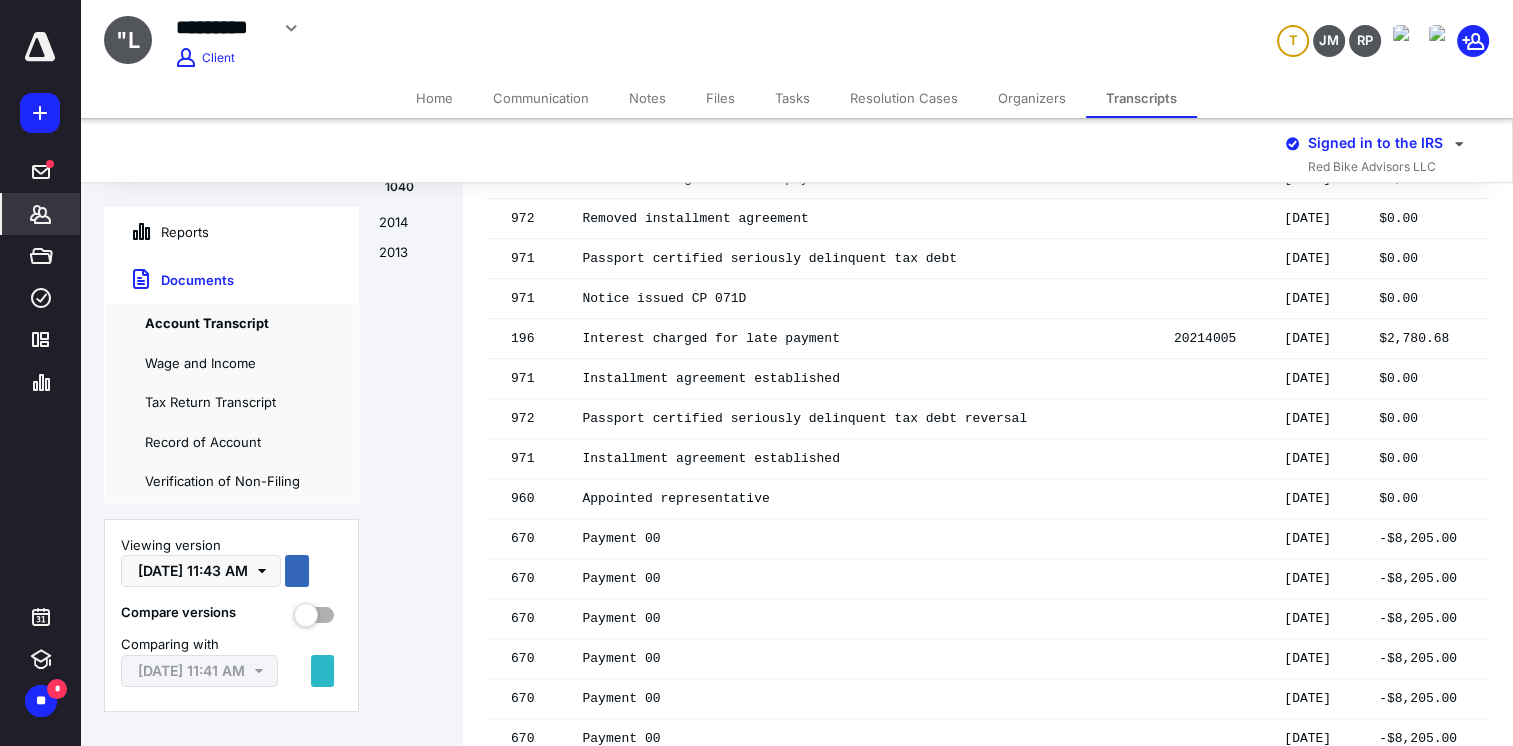 click on "Resolution Cases" at bounding box center [904, 98] 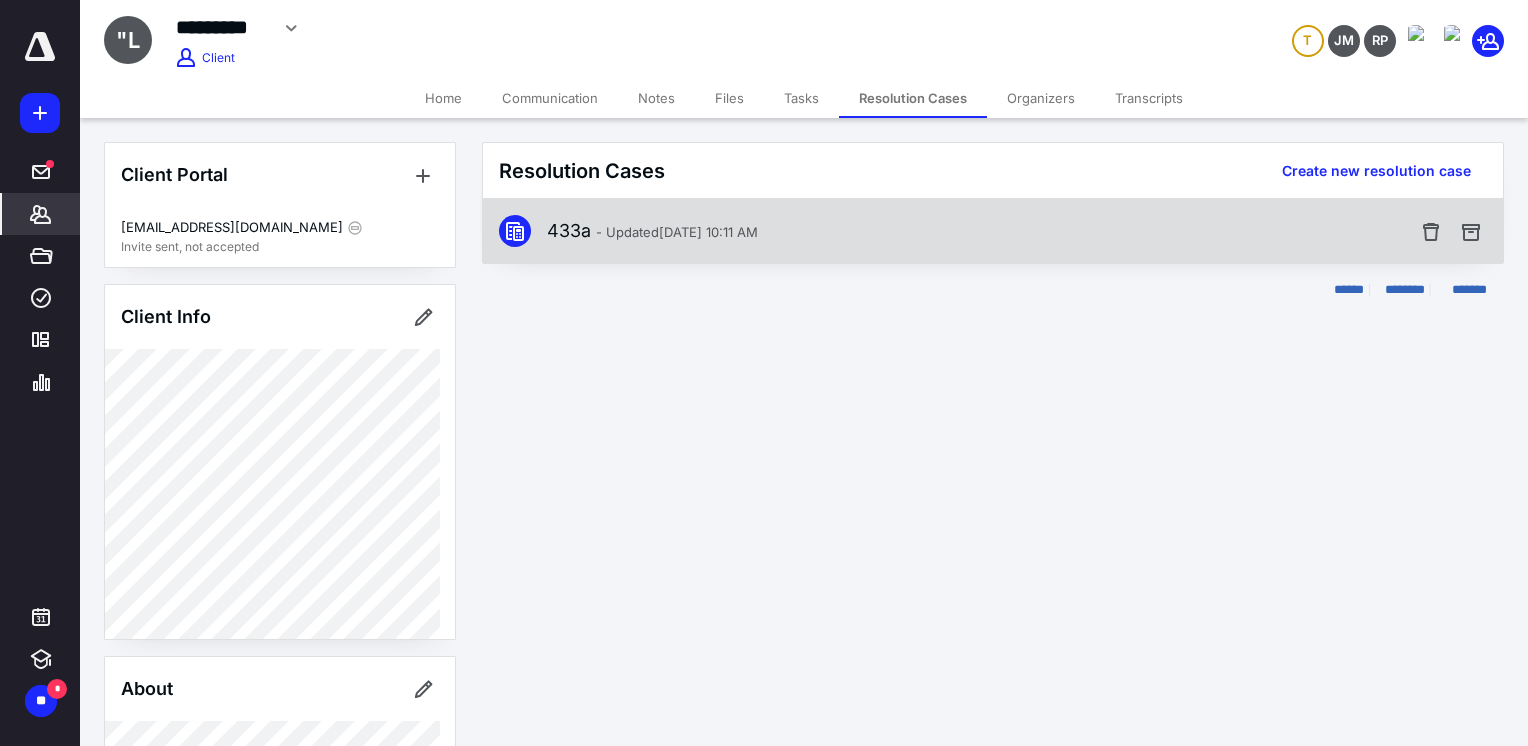 click on "433a   - Updated  May 9, 2025 10:11 AM" at bounding box center (652, 231) 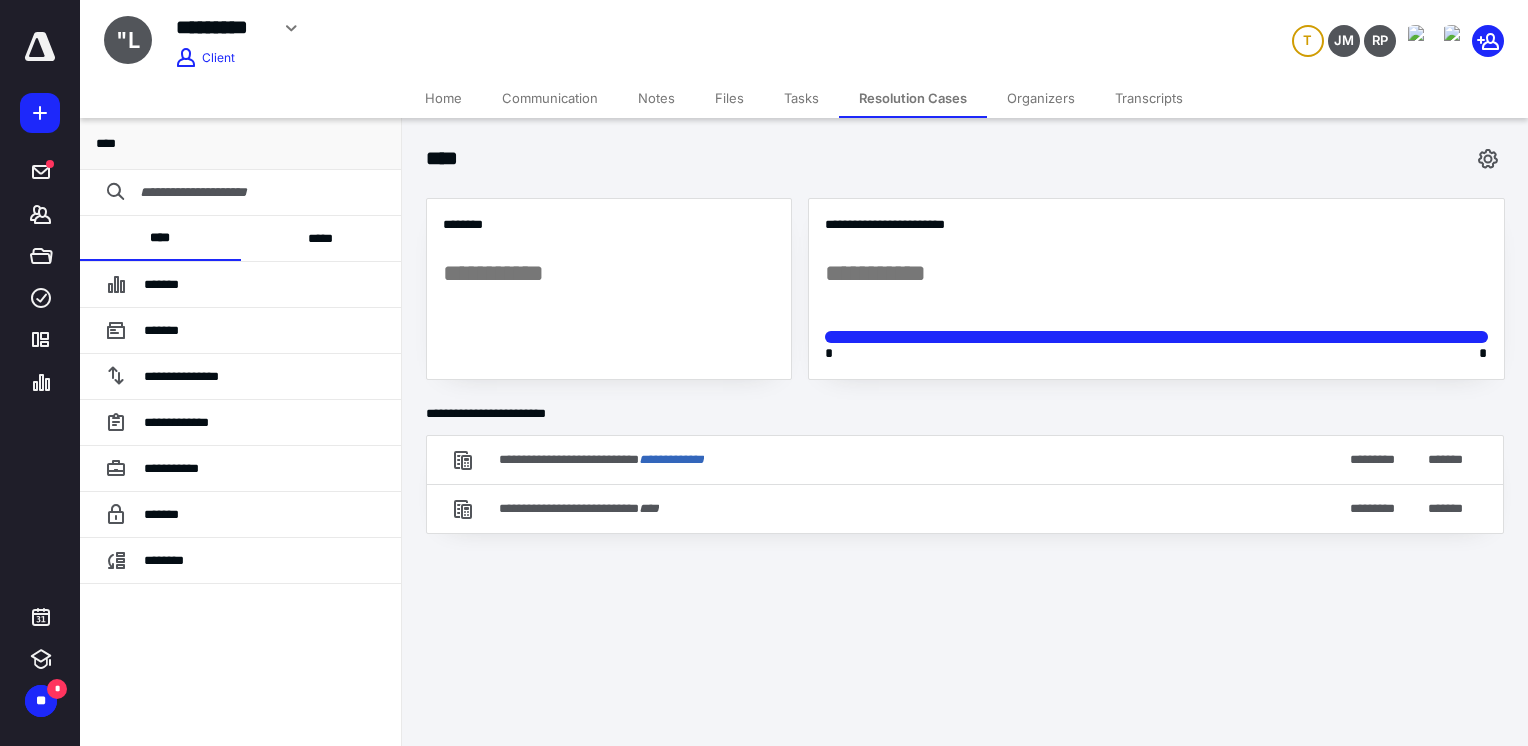 click at bounding box center [256, 192] 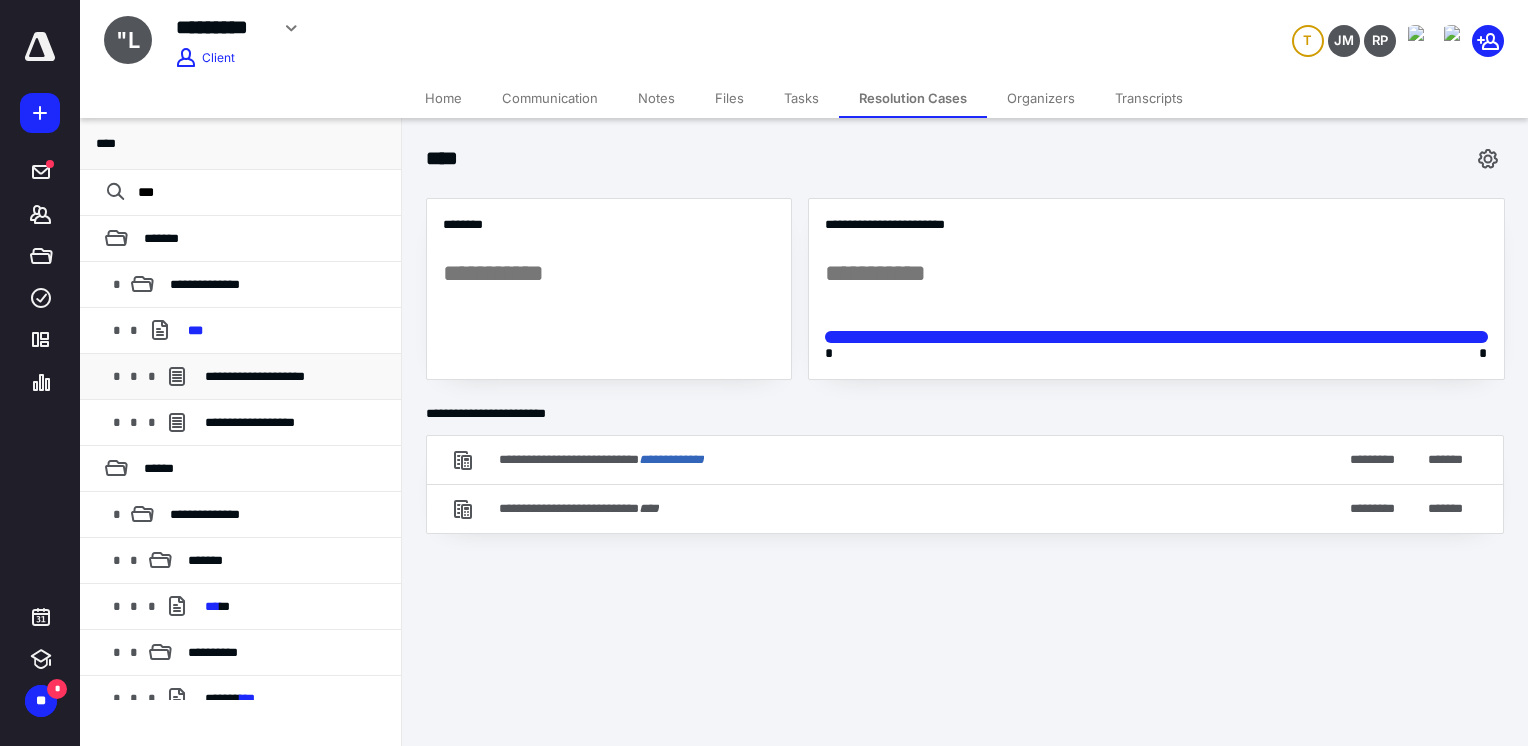 type on "***" 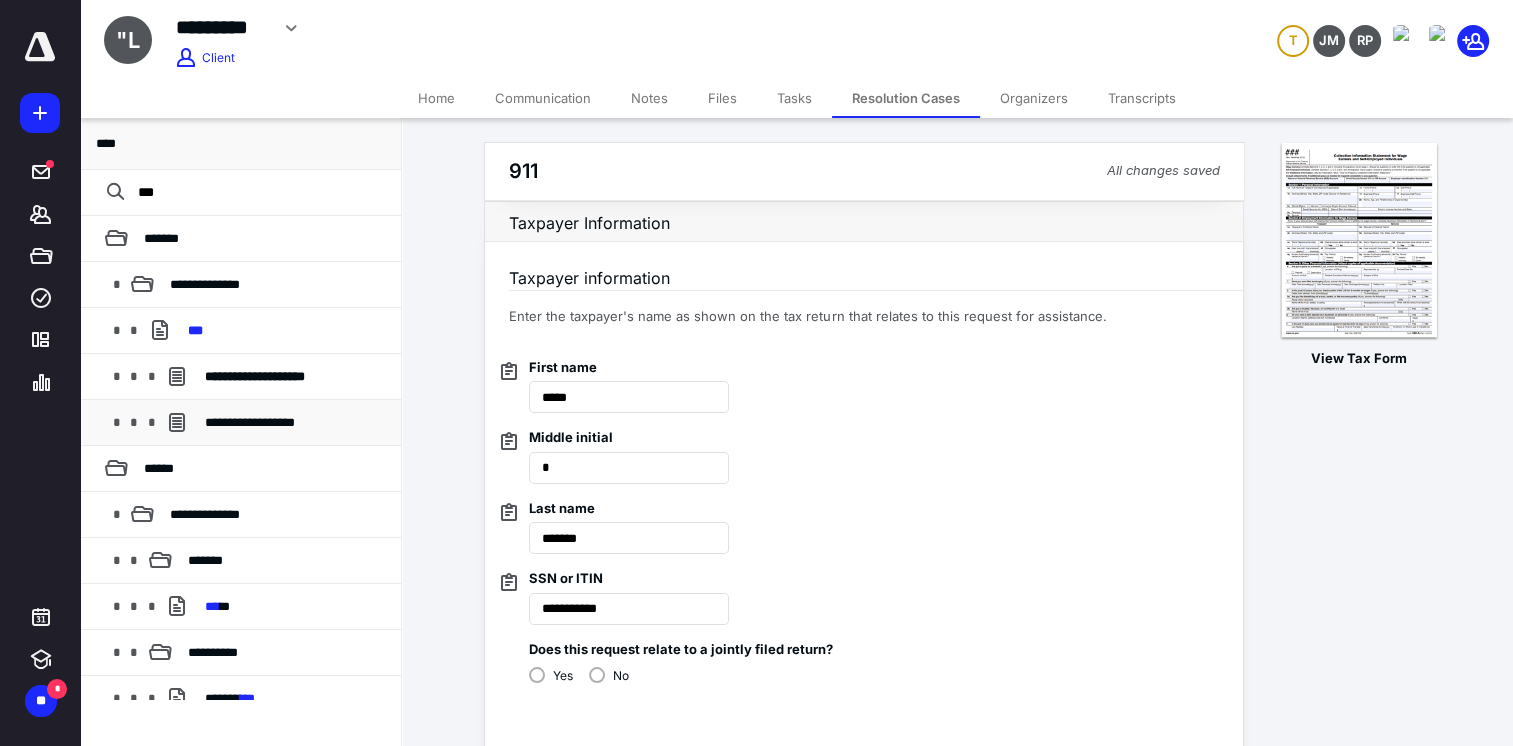 click on "**********" at bounding box center [295, 423] 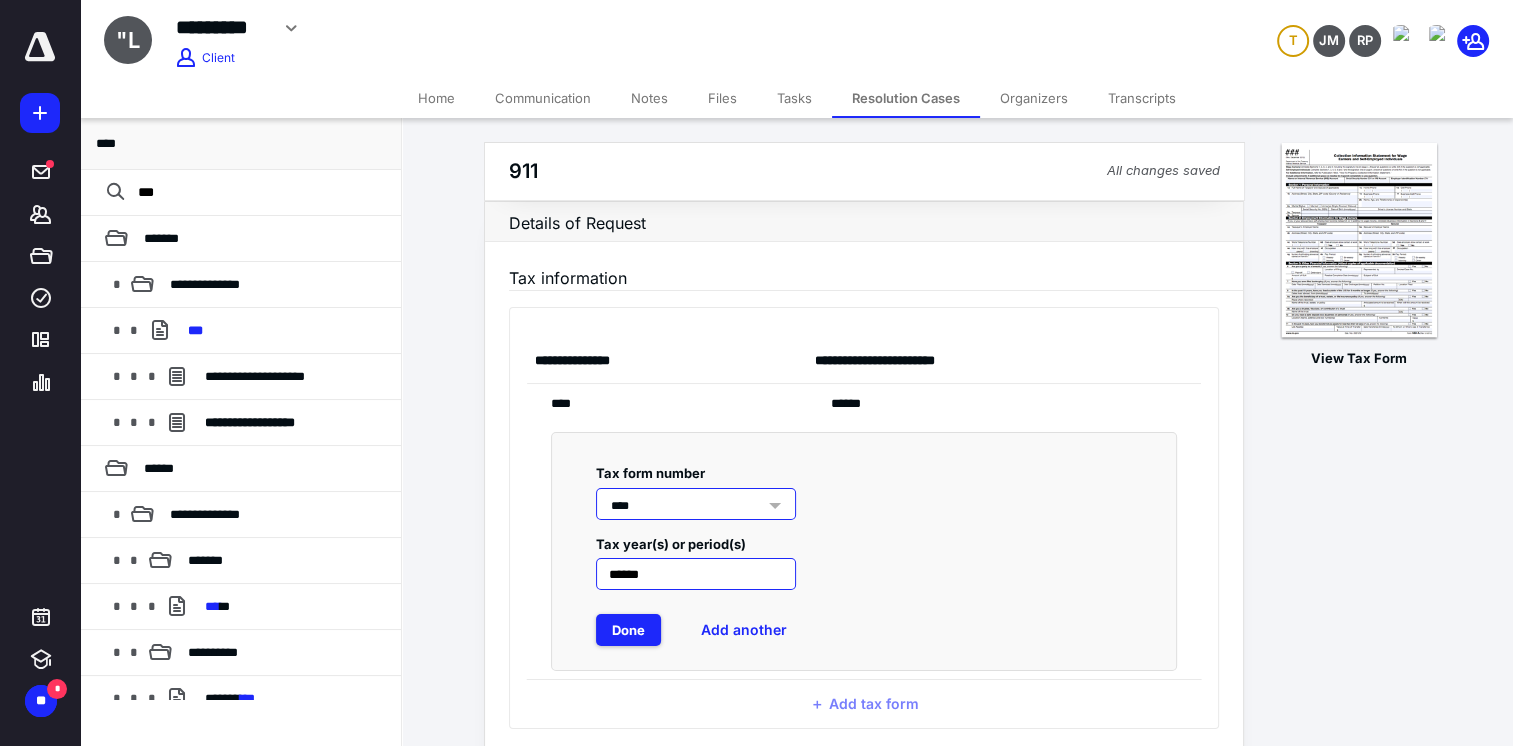 click on "******" at bounding box center [696, 574] 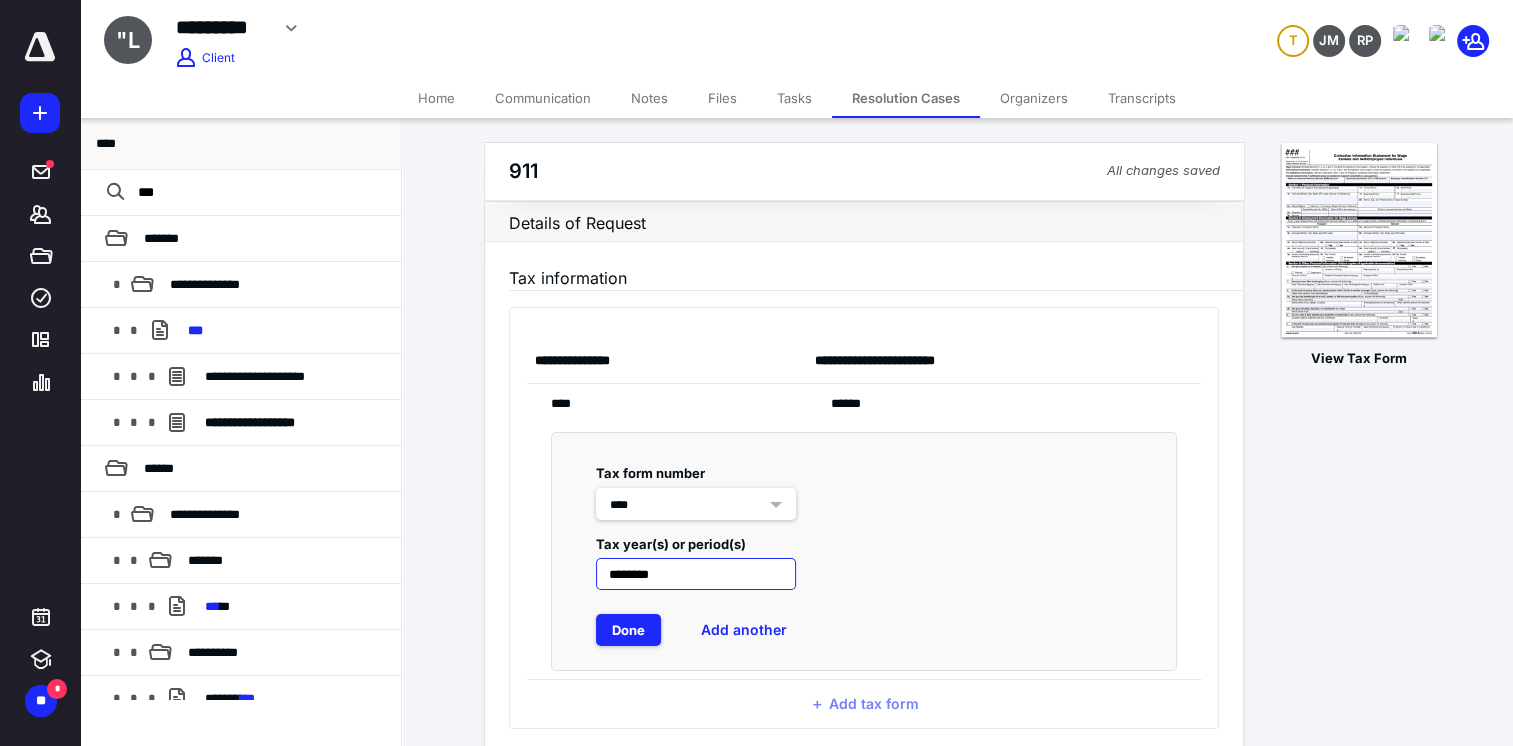 type on "*********" 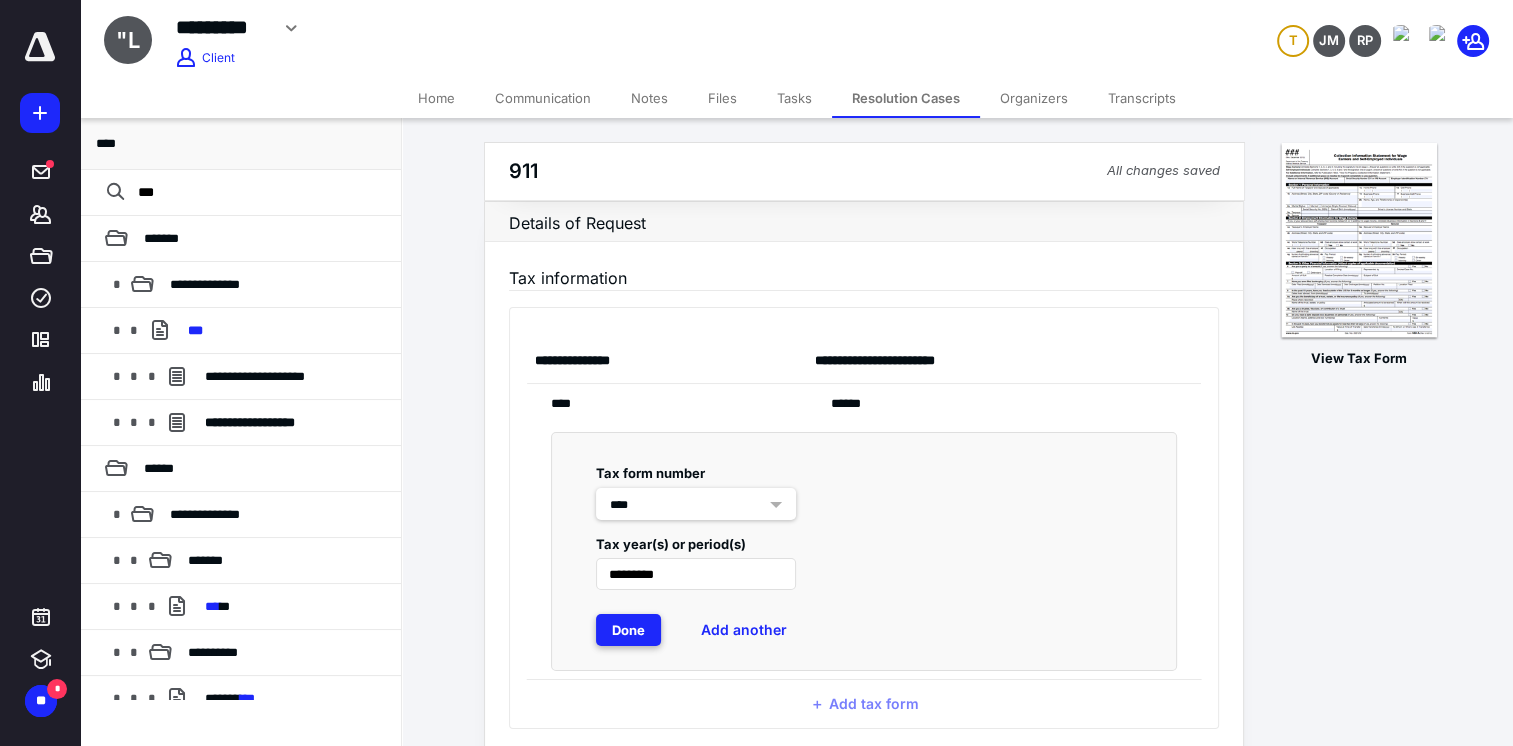 click on "Done" at bounding box center (628, 630) 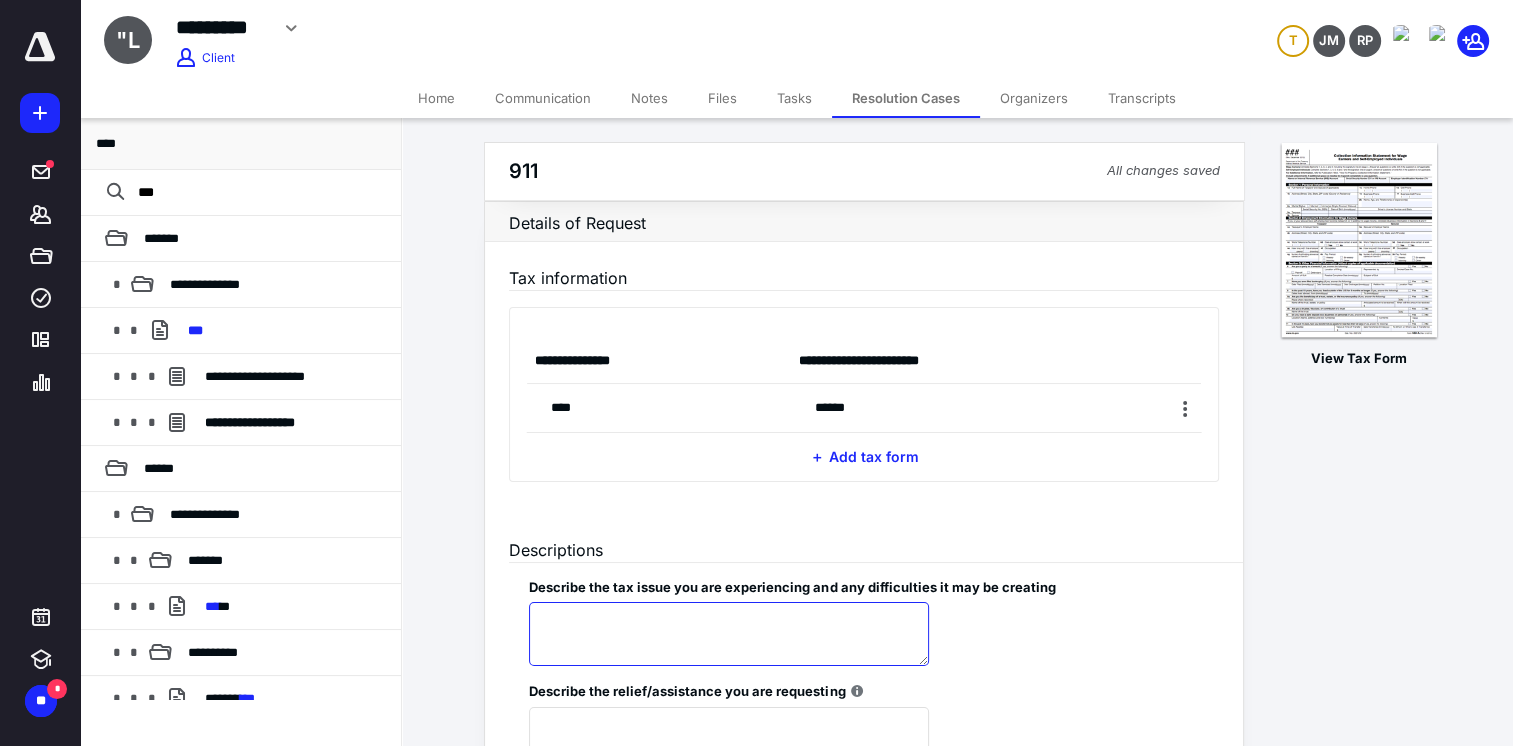 click at bounding box center (729, 634) 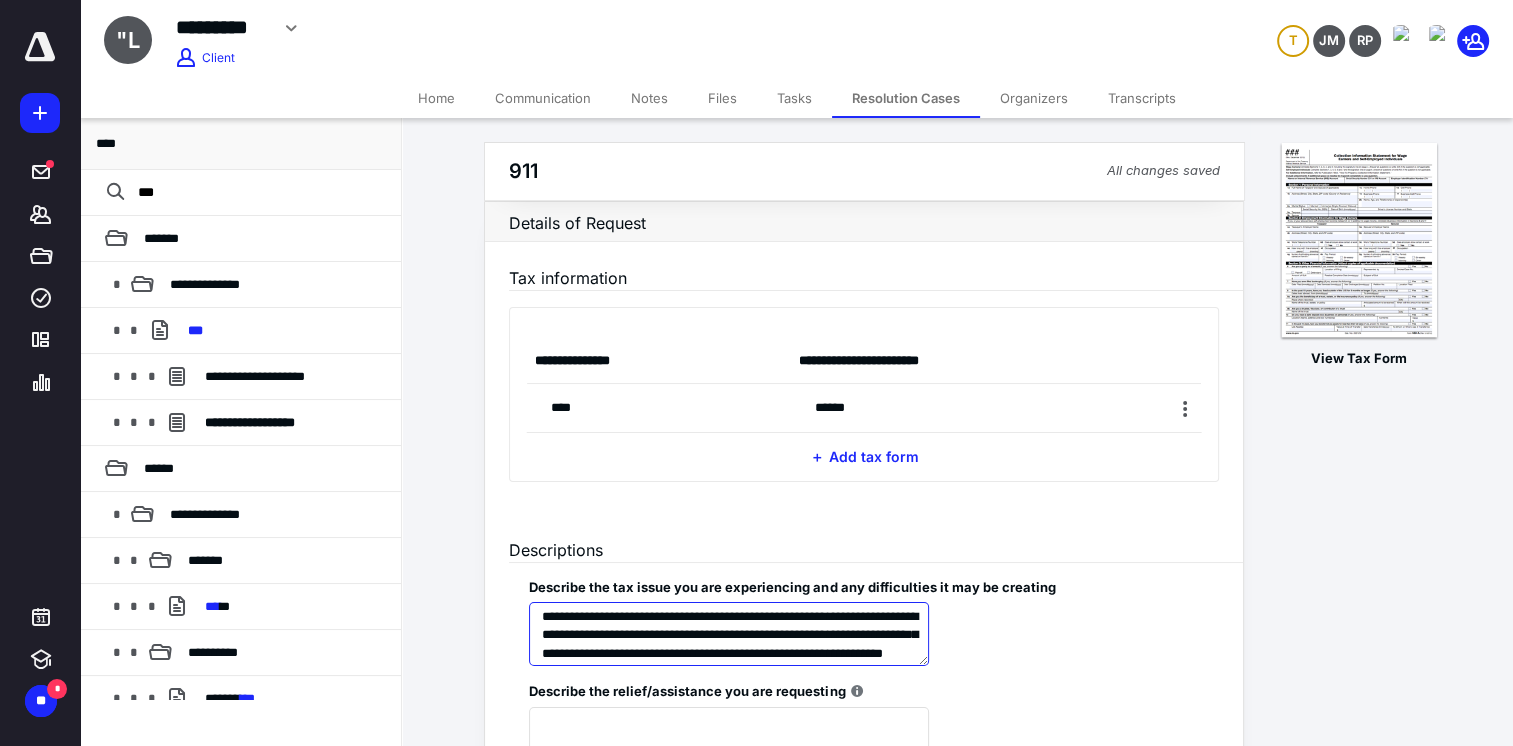 scroll, scrollTop: 33, scrollLeft: 0, axis: vertical 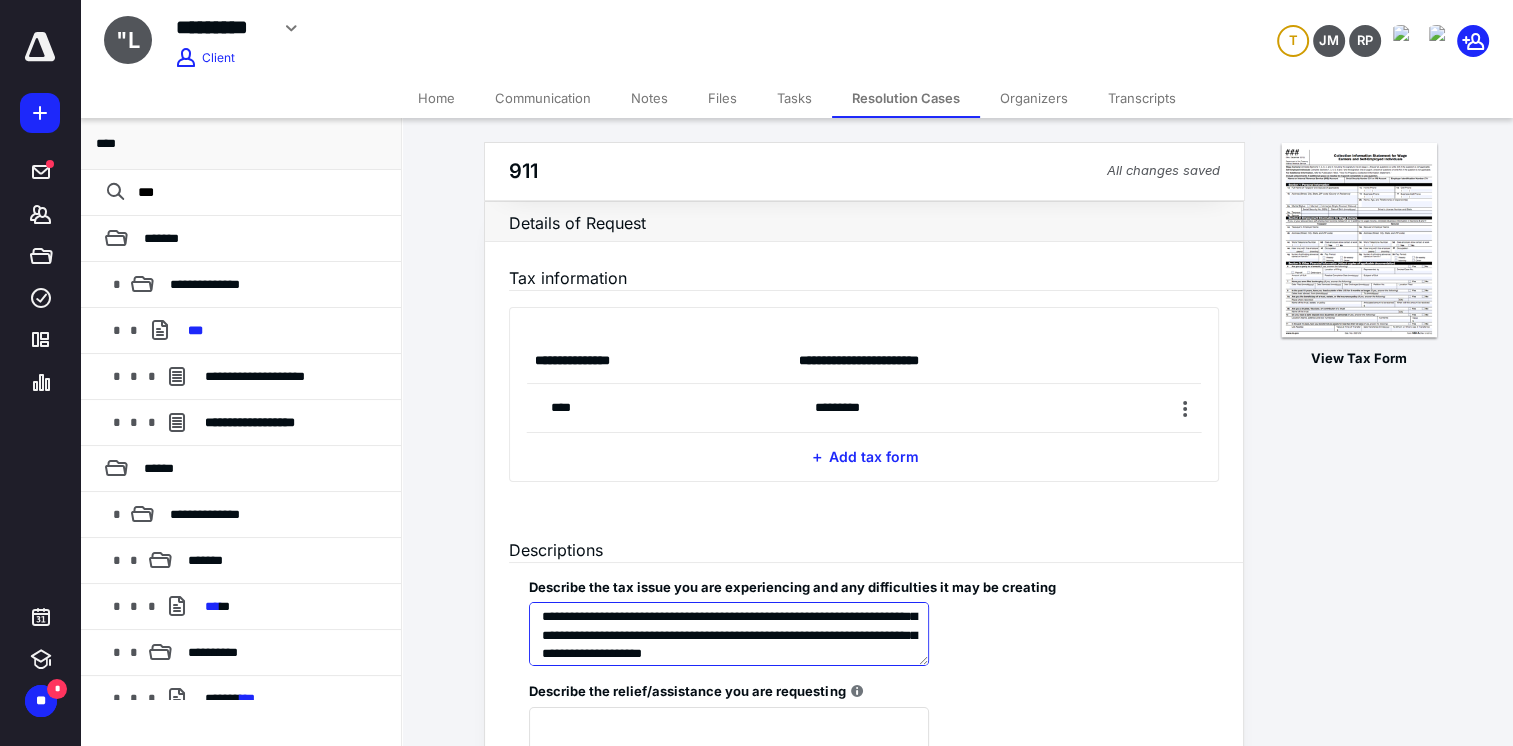 click on "**********" at bounding box center (729, 634) 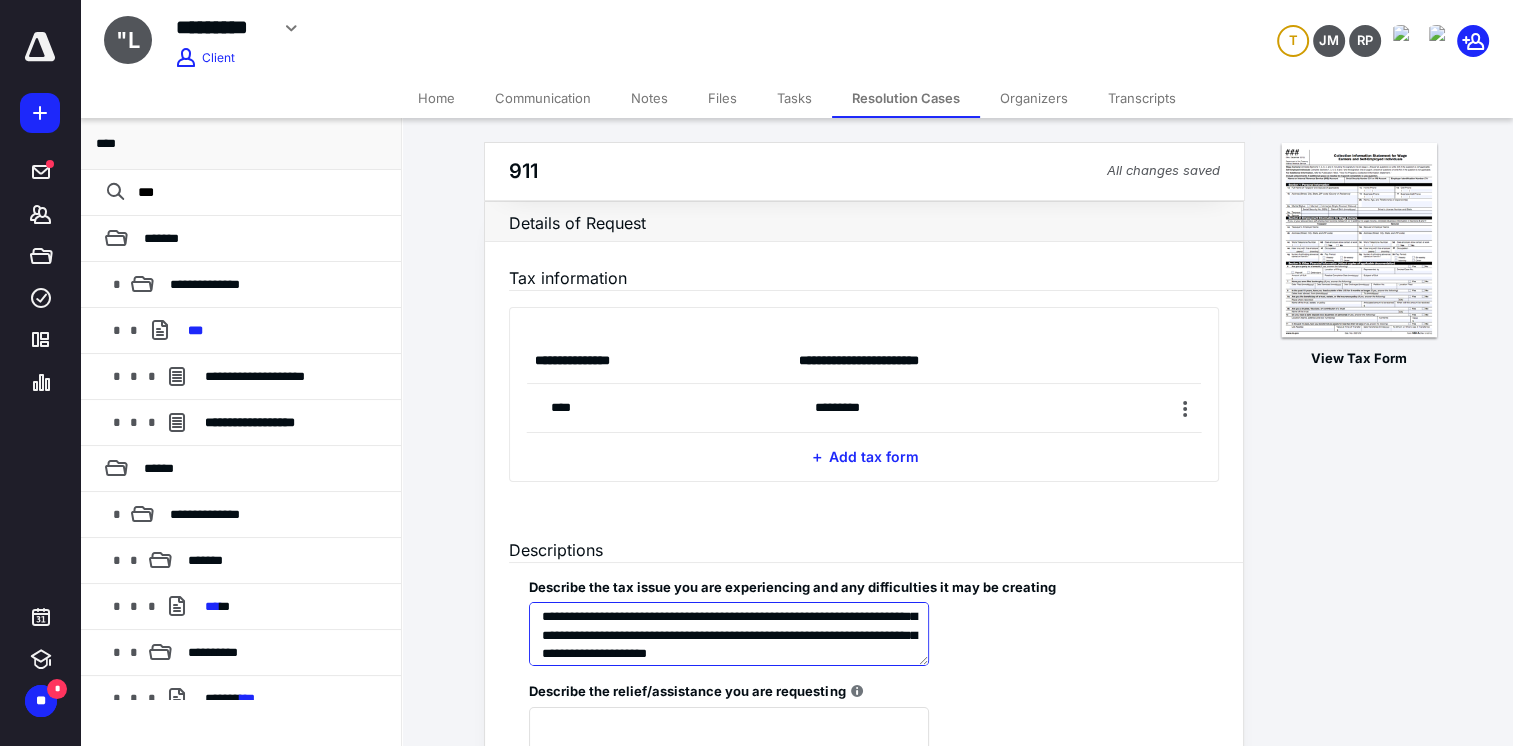 click on "**********" at bounding box center (729, 634) 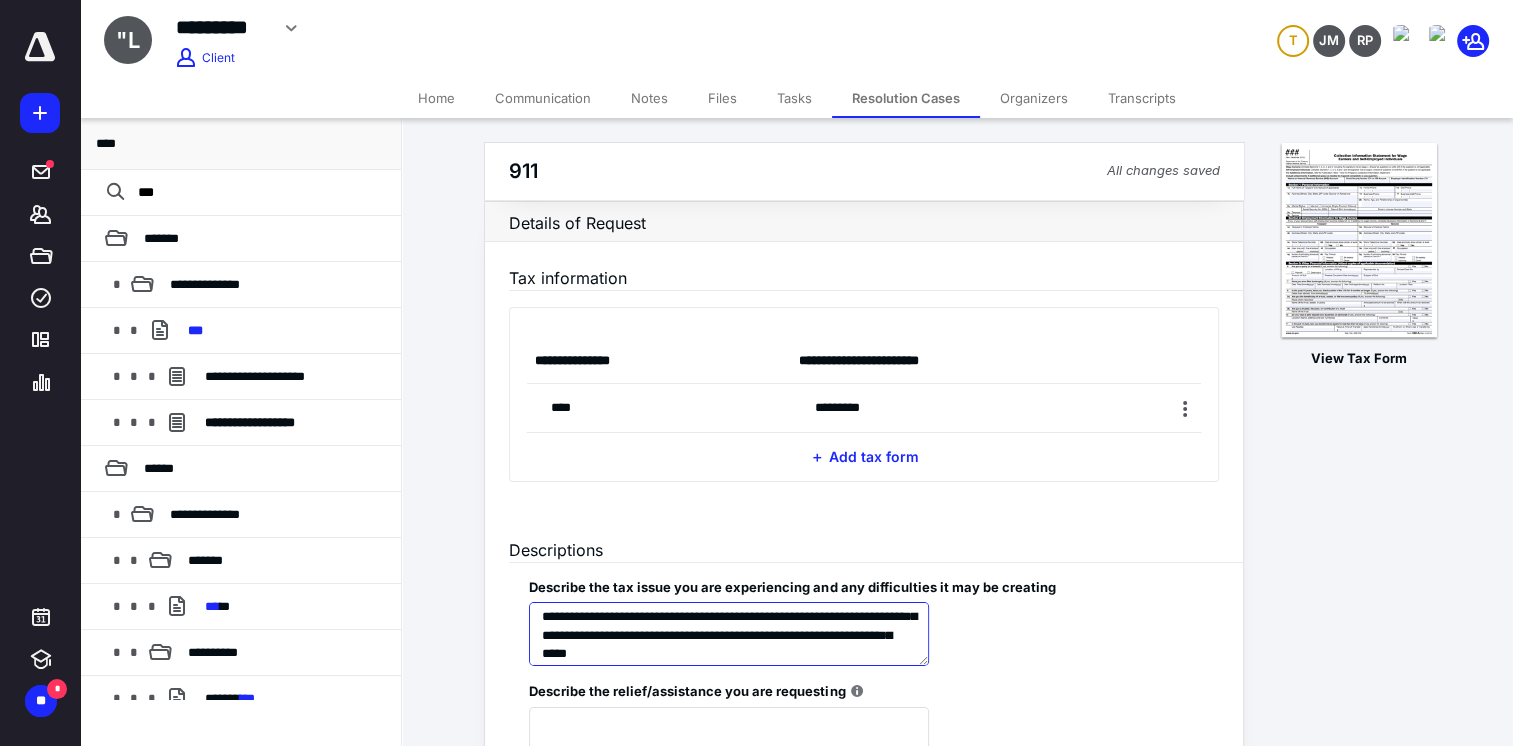 scroll, scrollTop: 89, scrollLeft: 0, axis: vertical 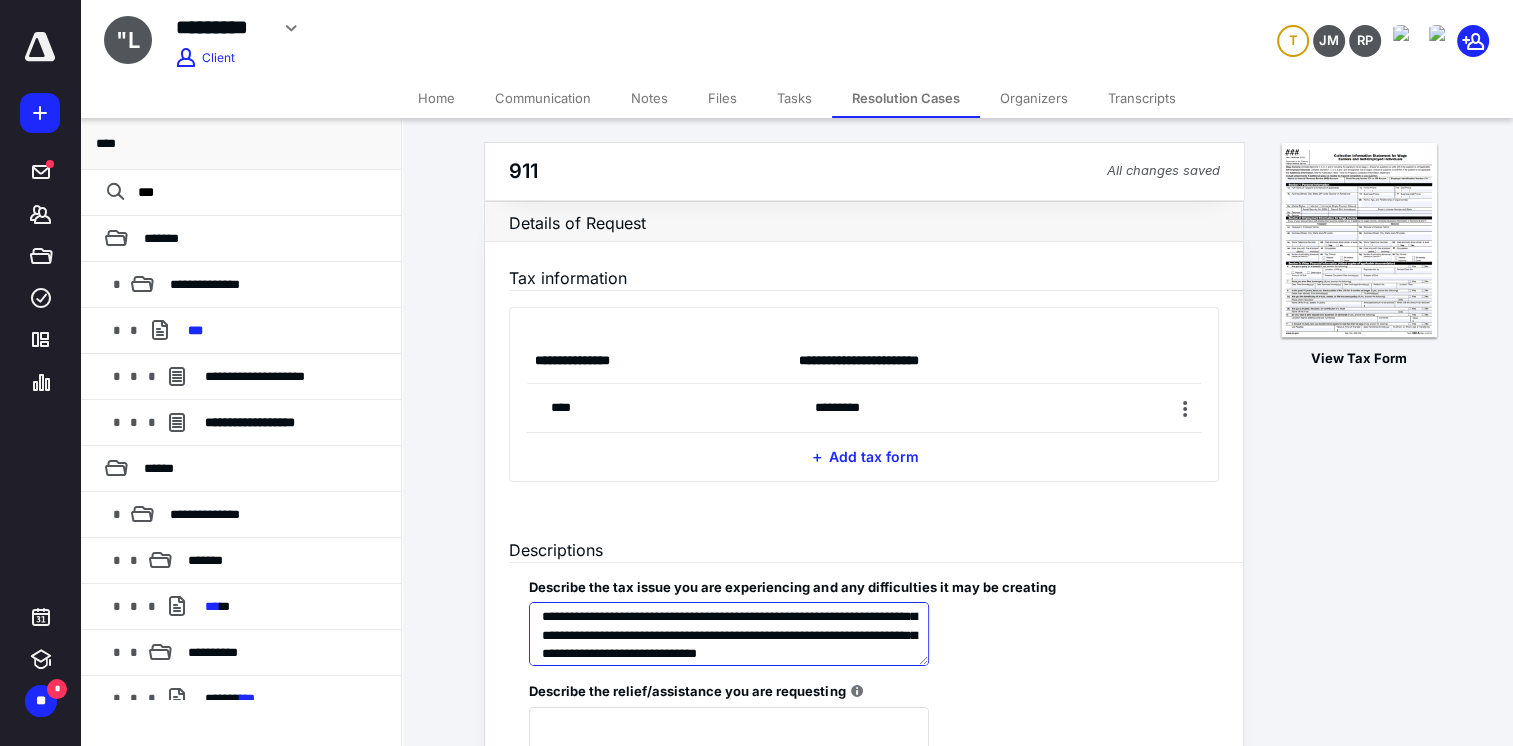 click on "**********" at bounding box center [729, 634] 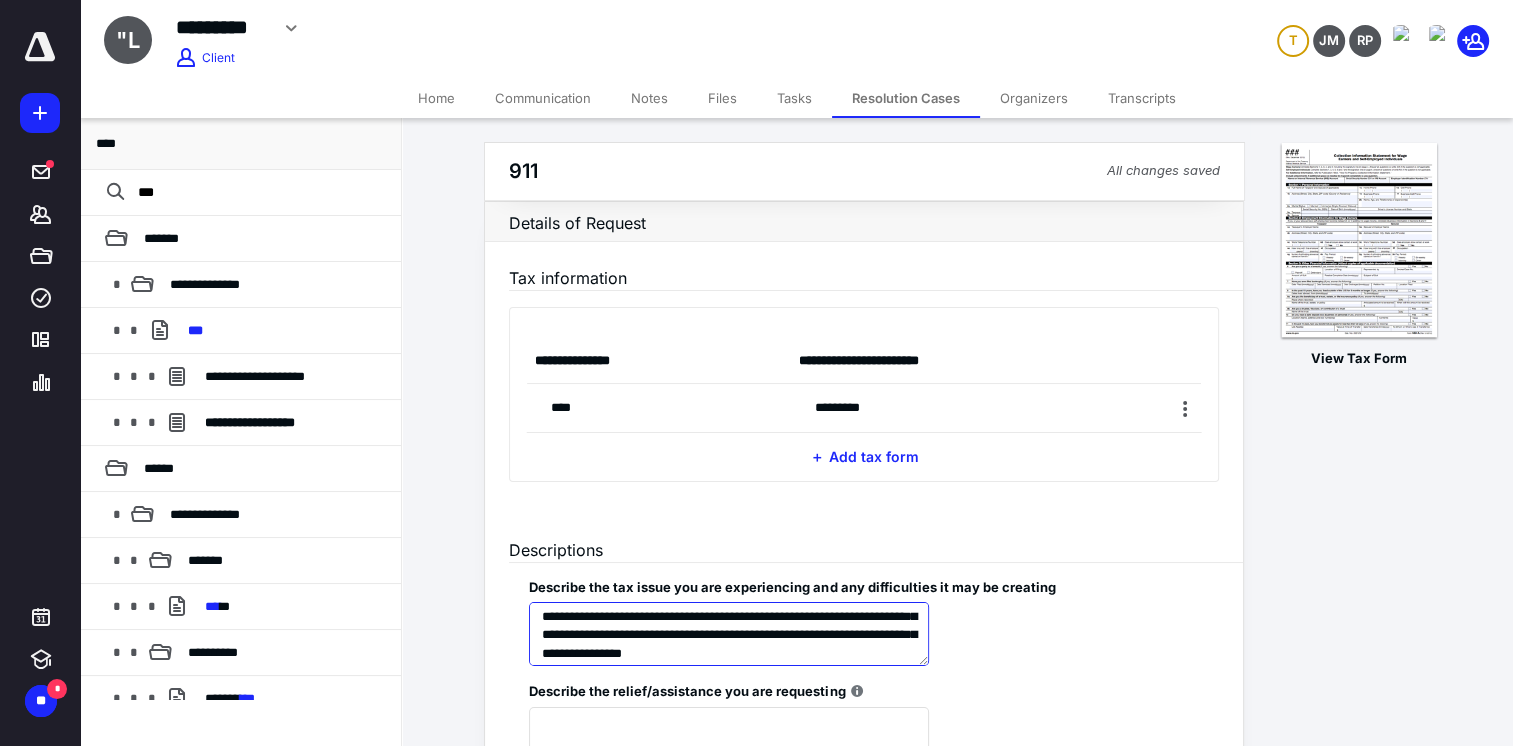 scroll, scrollTop: 237, scrollLeft: 0, axis: vertical 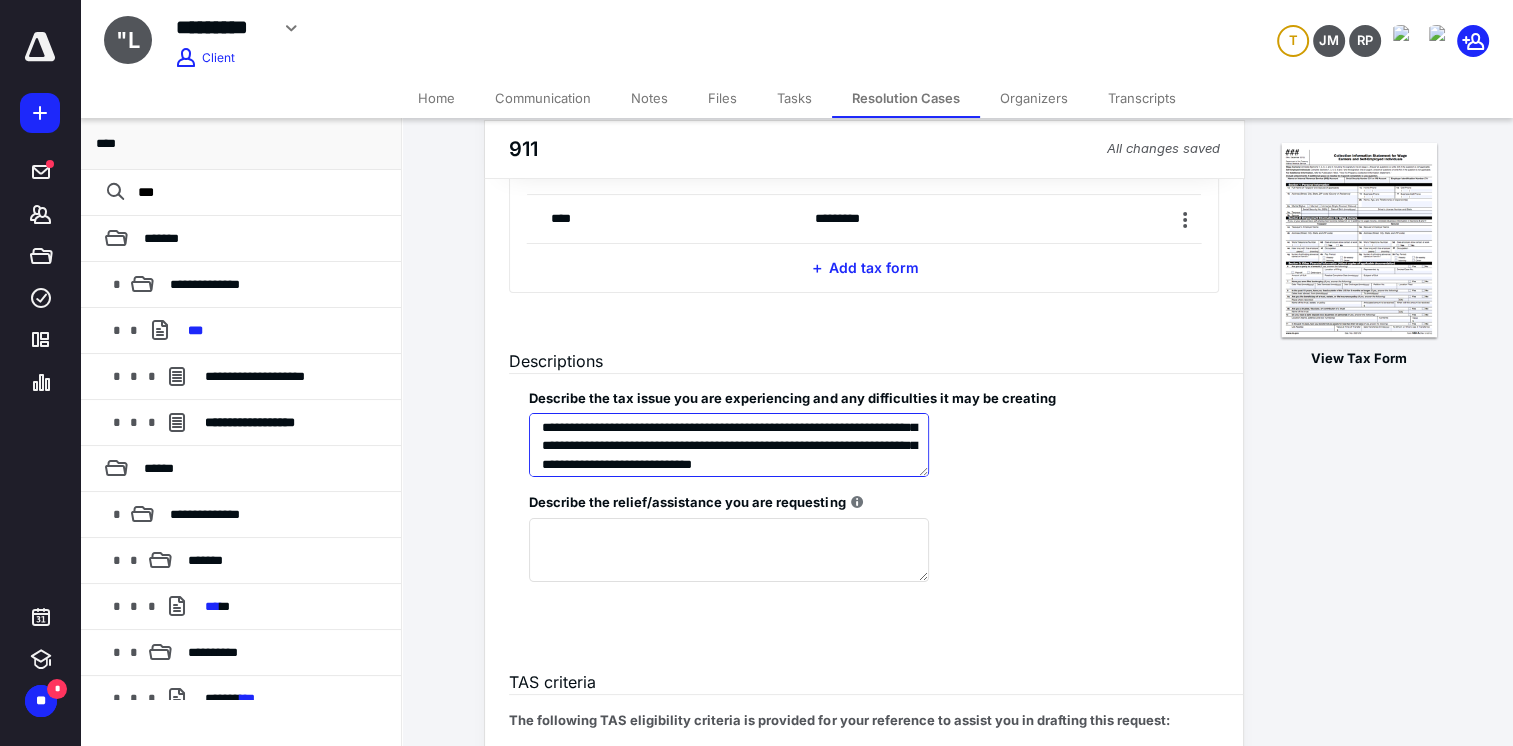 type on "**********" 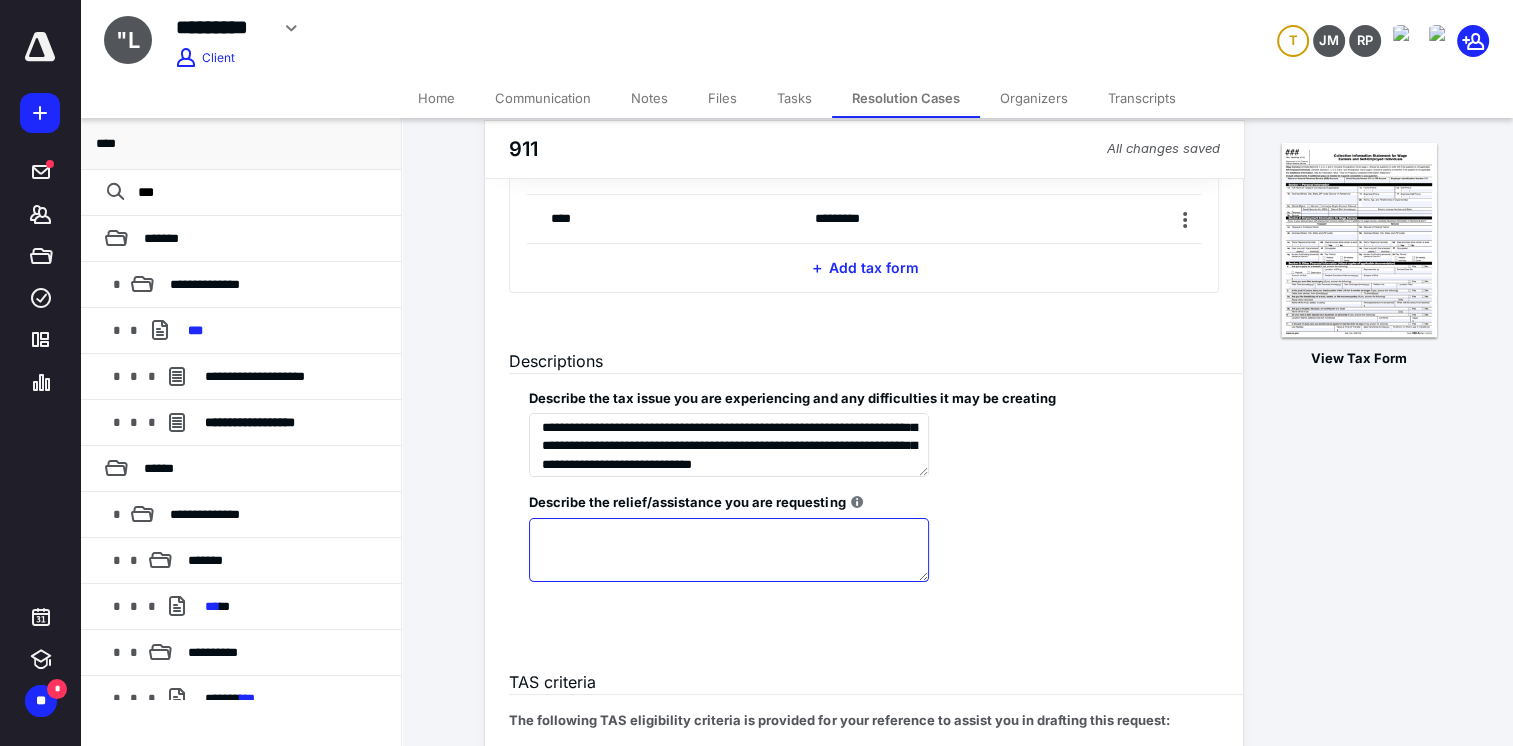 click at bounding box center (729, 550) 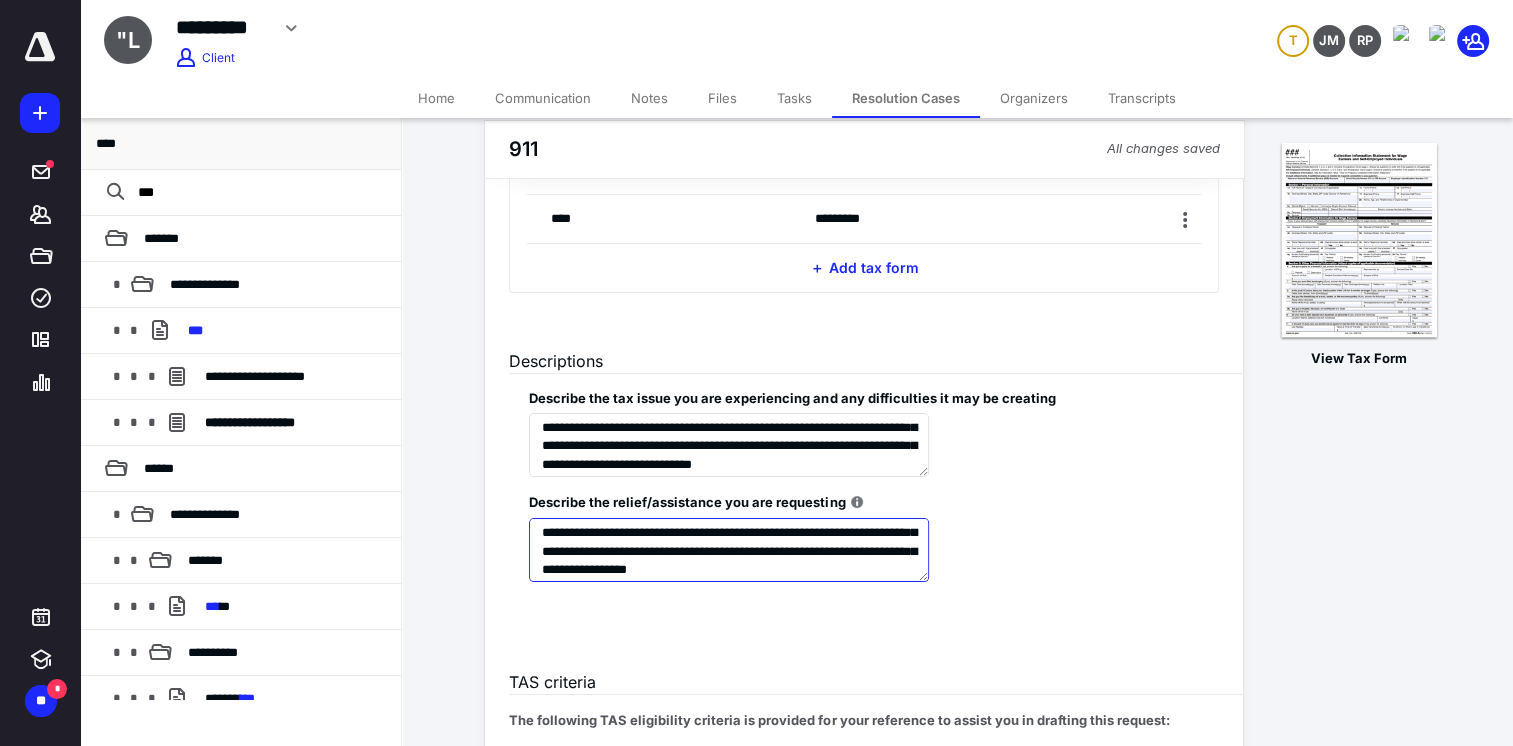 scroll, scrollTop: 73, scrollLeft: 0, axis: vertical 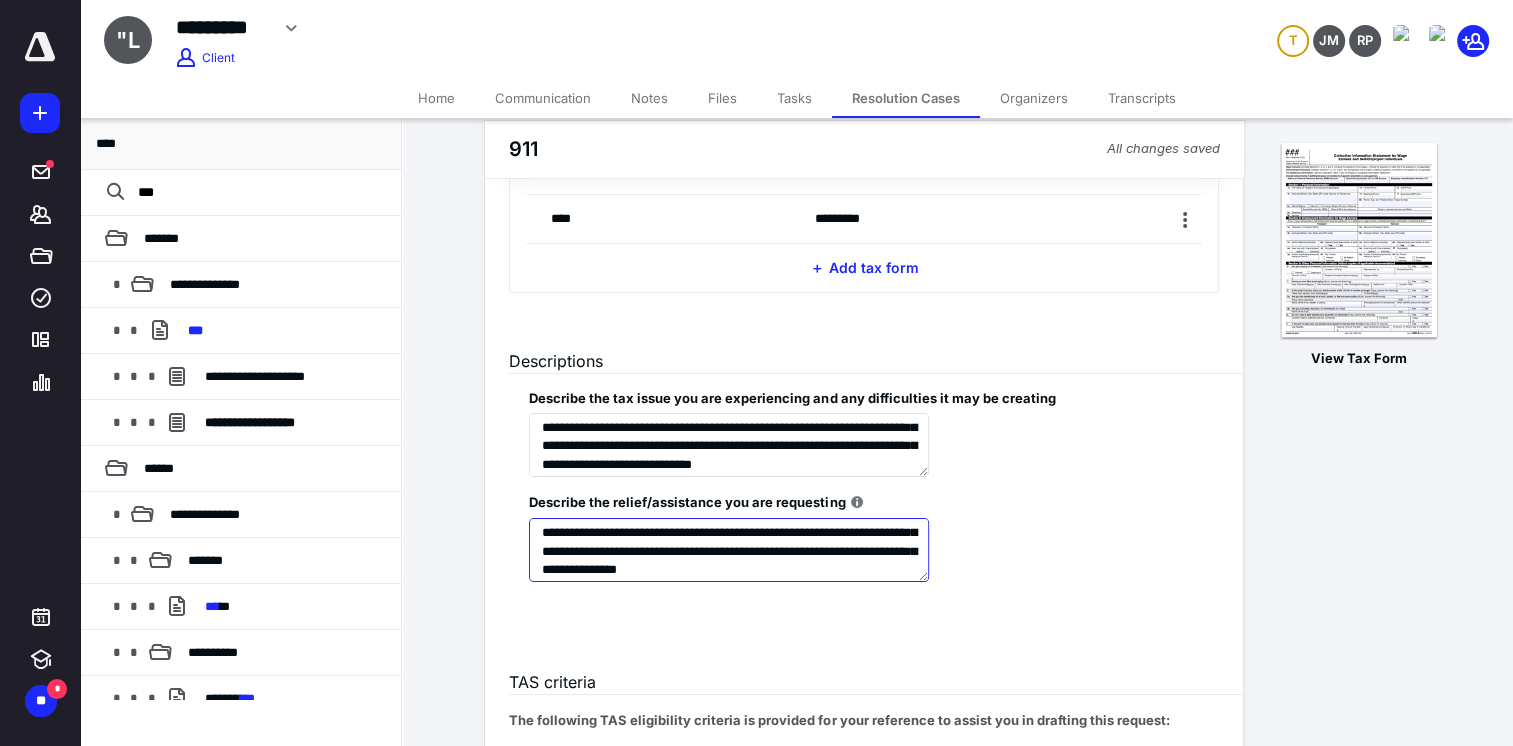 click on "**********" at bounding box center [729, 550] 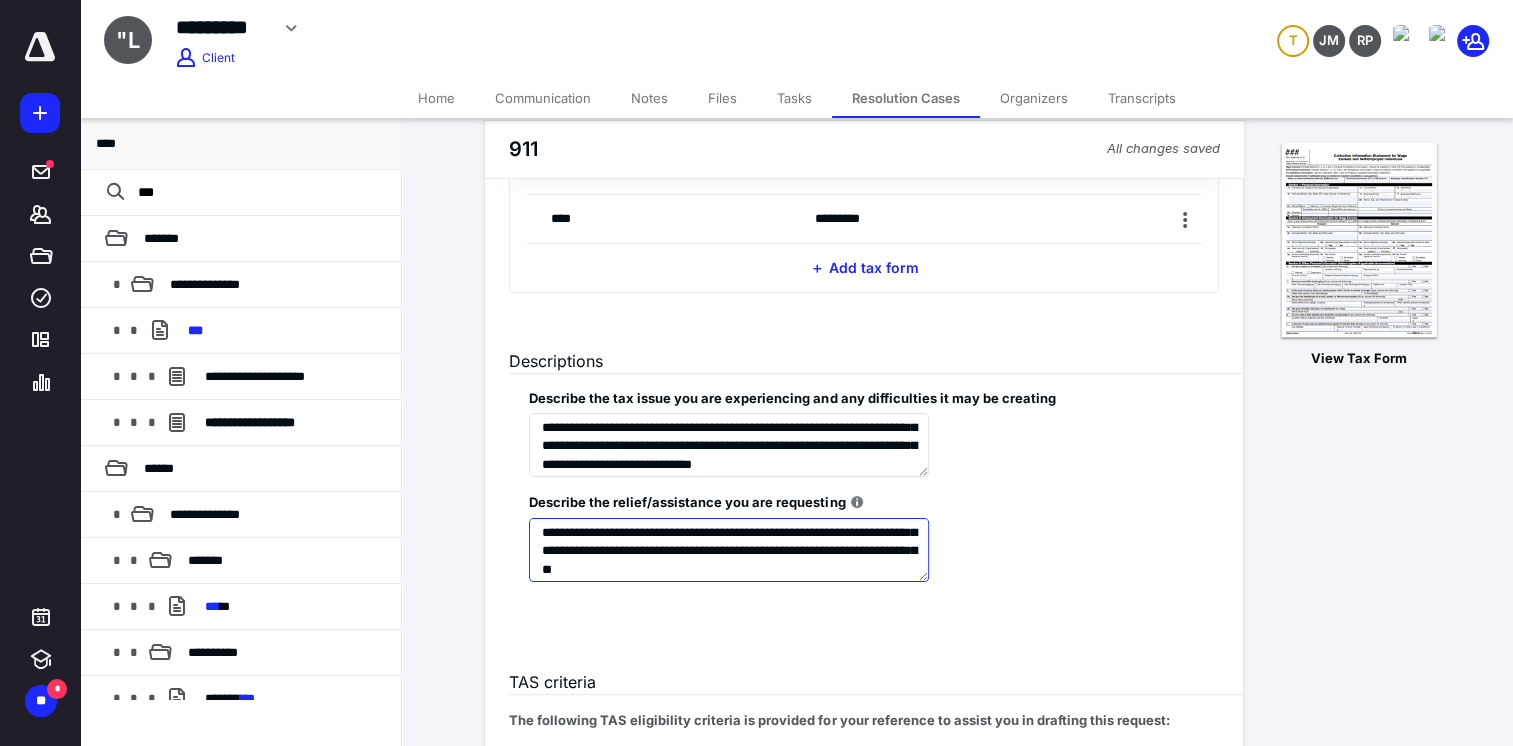 scroll, scrollTop: 108, scrollLeft: 0, axis: vertical 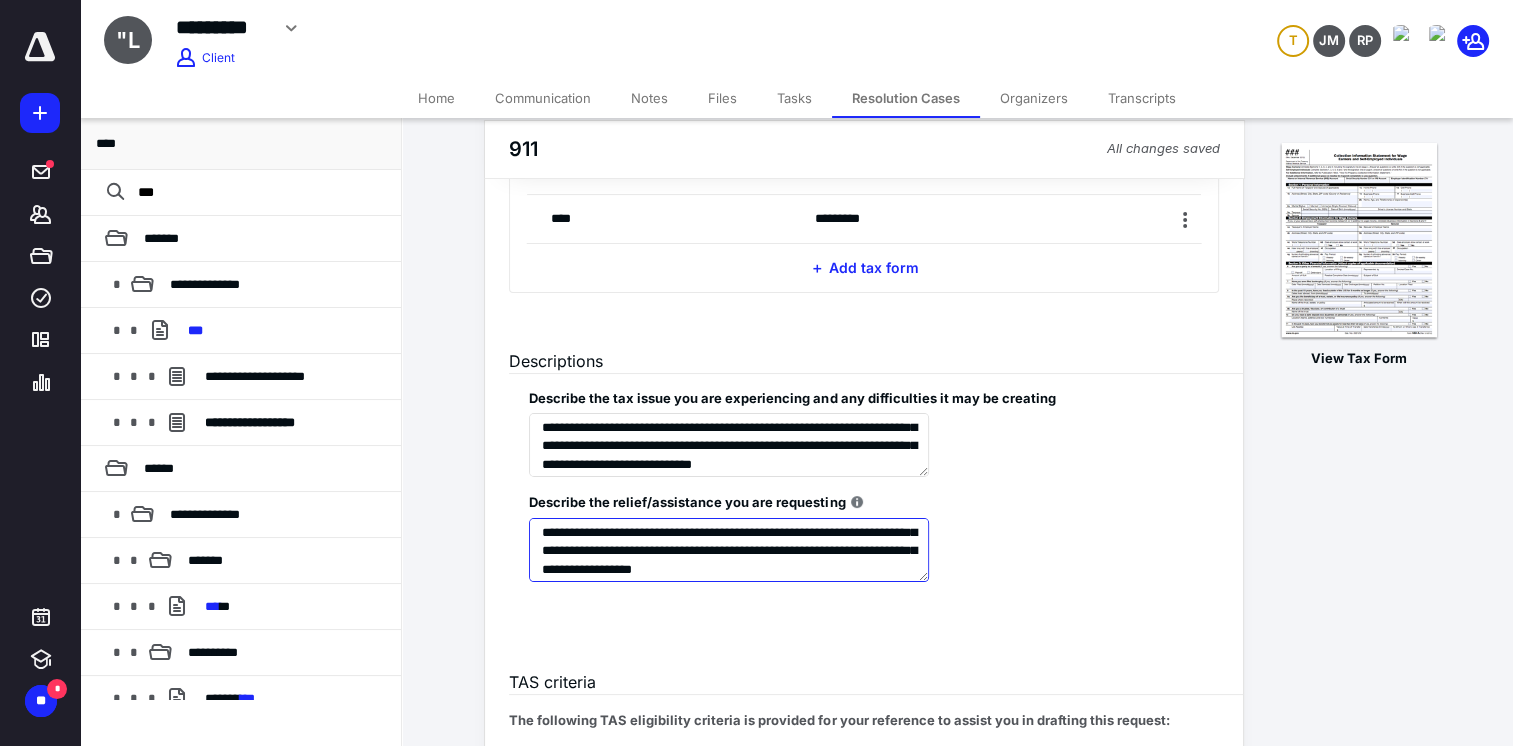 click on "**********" at bounding box center [729, 550] 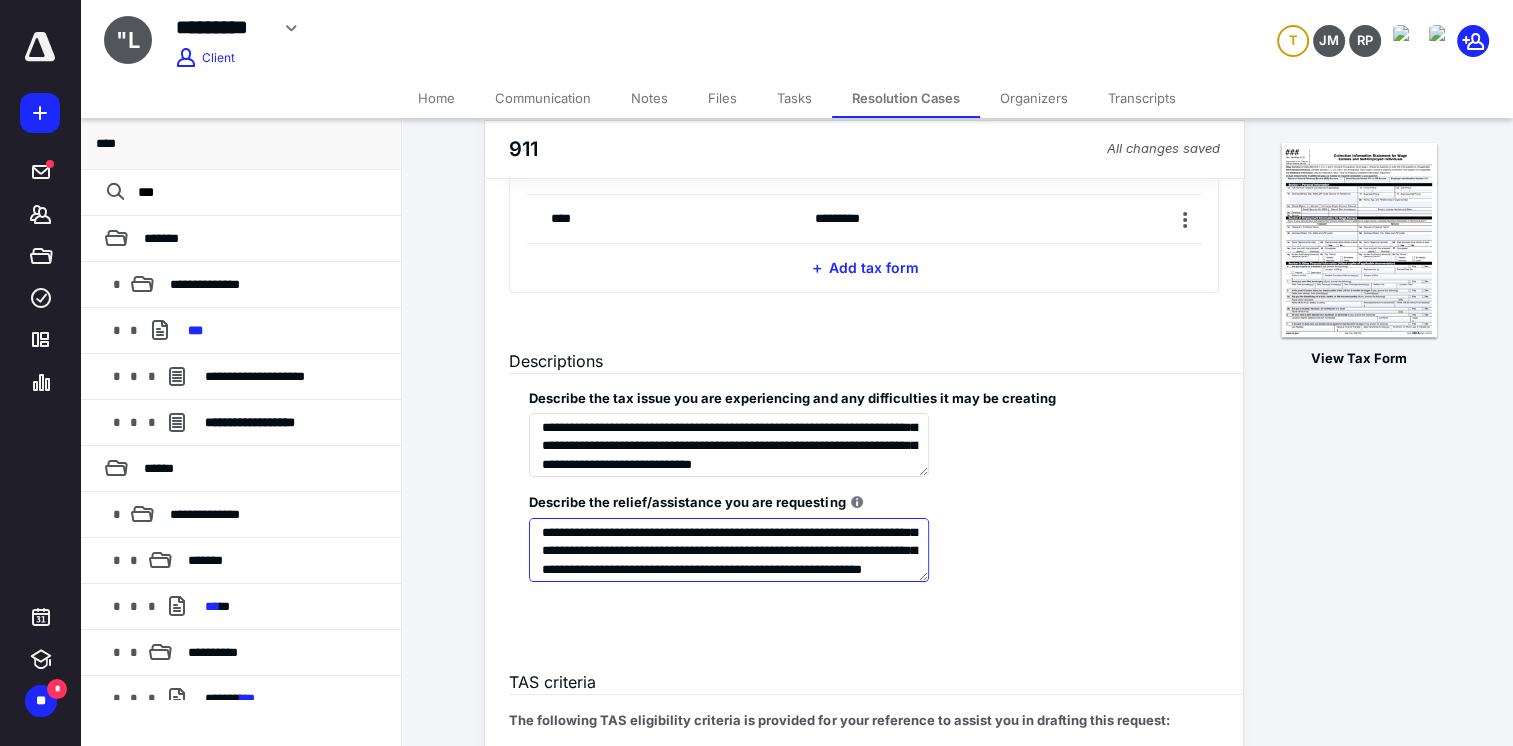 click on "**********" at bounding box center (729, 550) 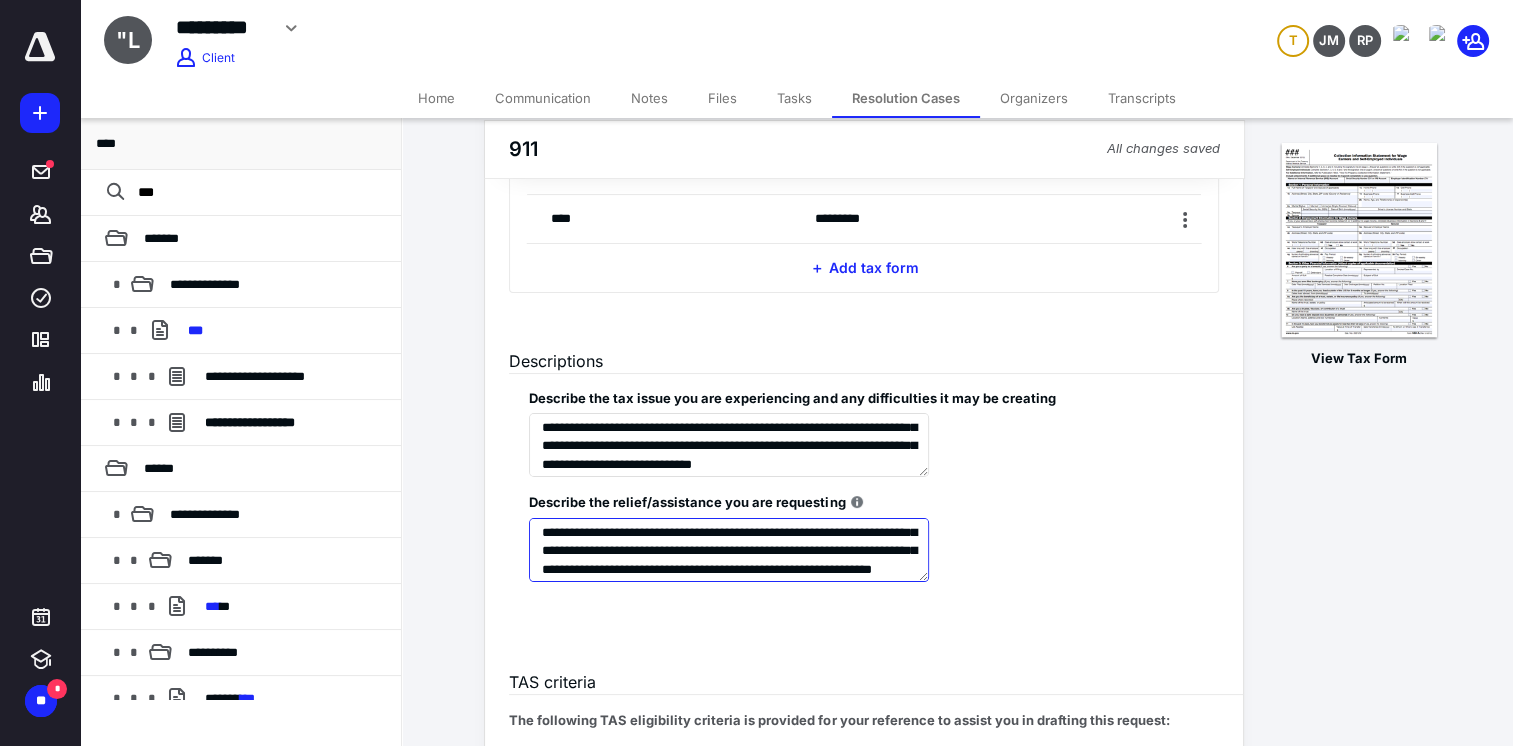 scroll, scrollTop: 126, scrollLeft: 0, axis: vertical 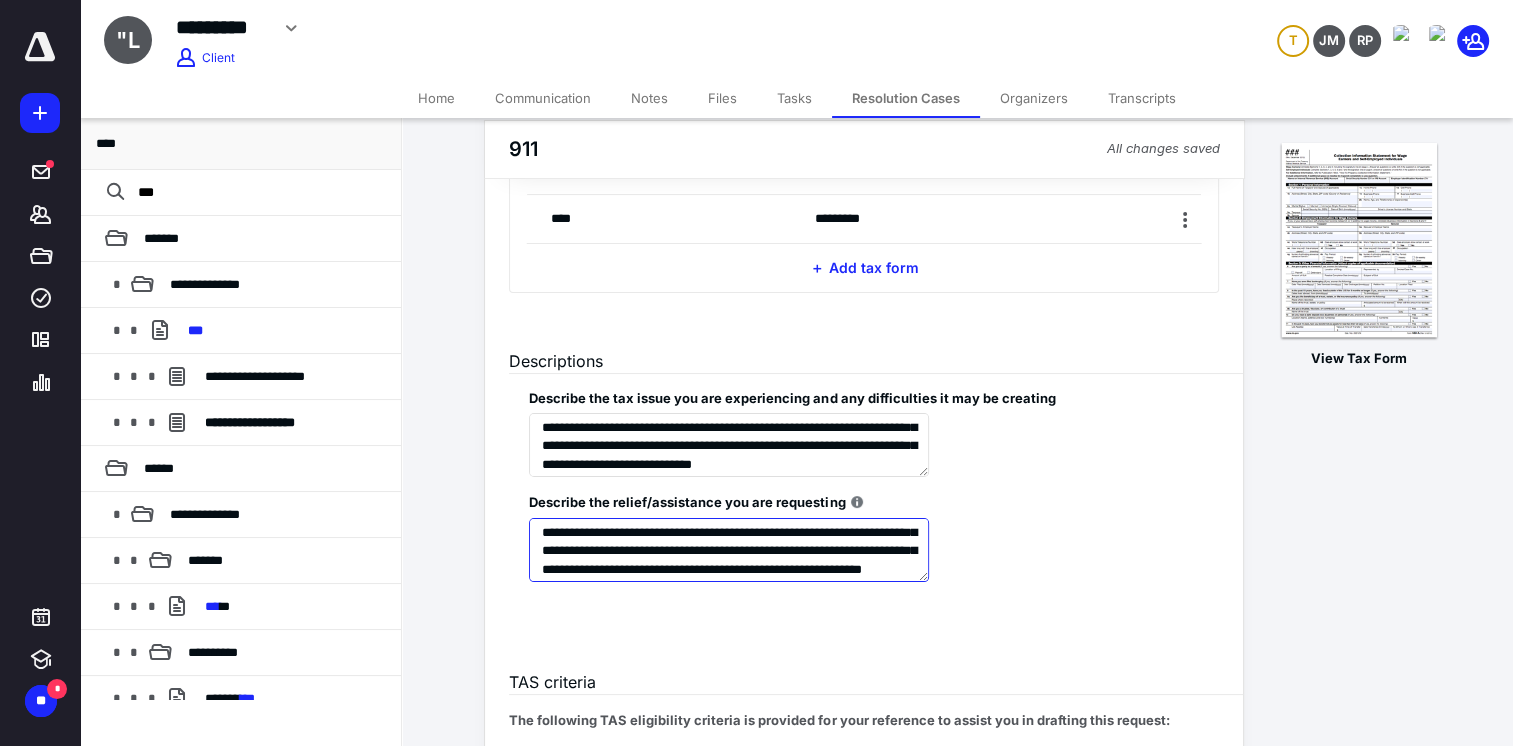click on "**********" at bounding box center (729, 550) 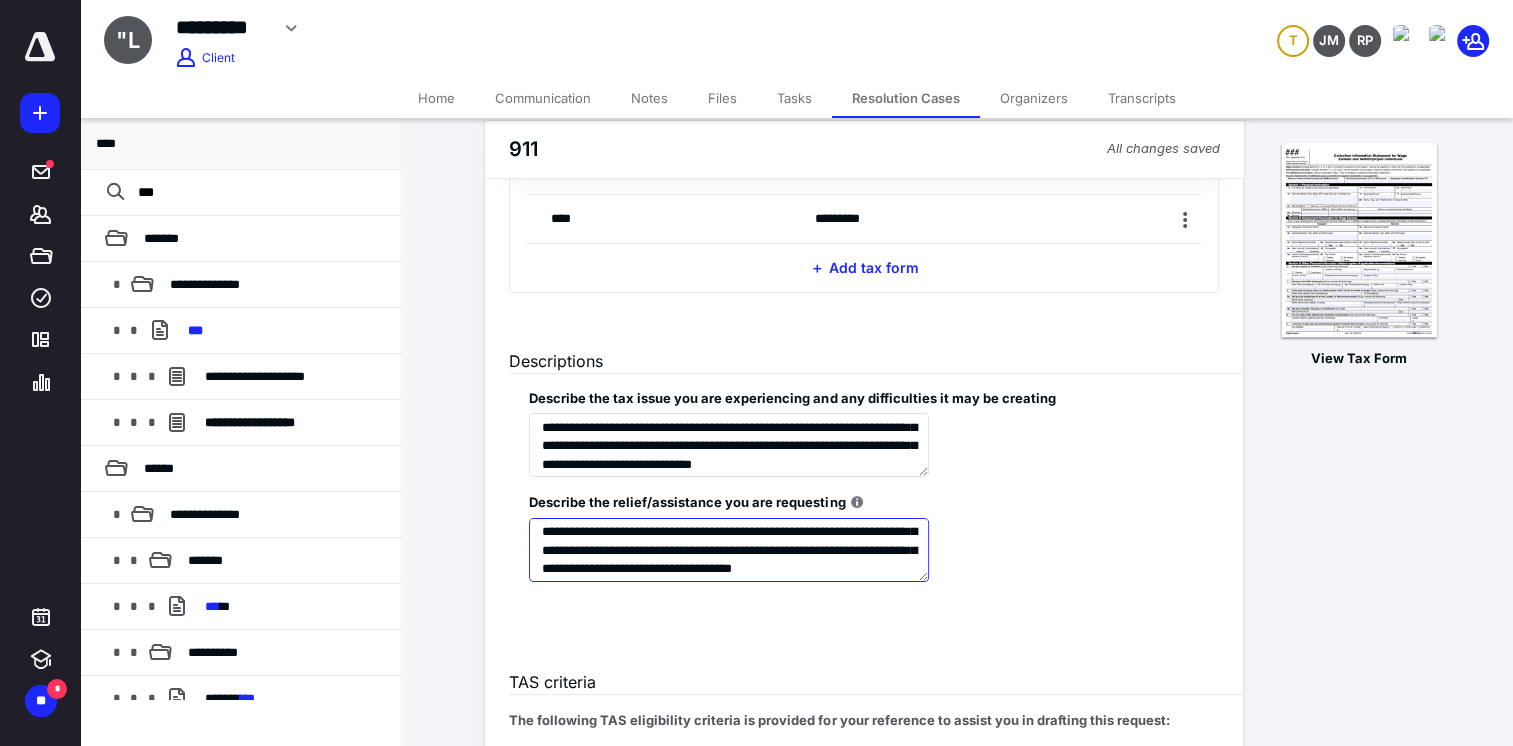 scroll, scrollTop: 145, scrollLeft: 0, axis: vertical 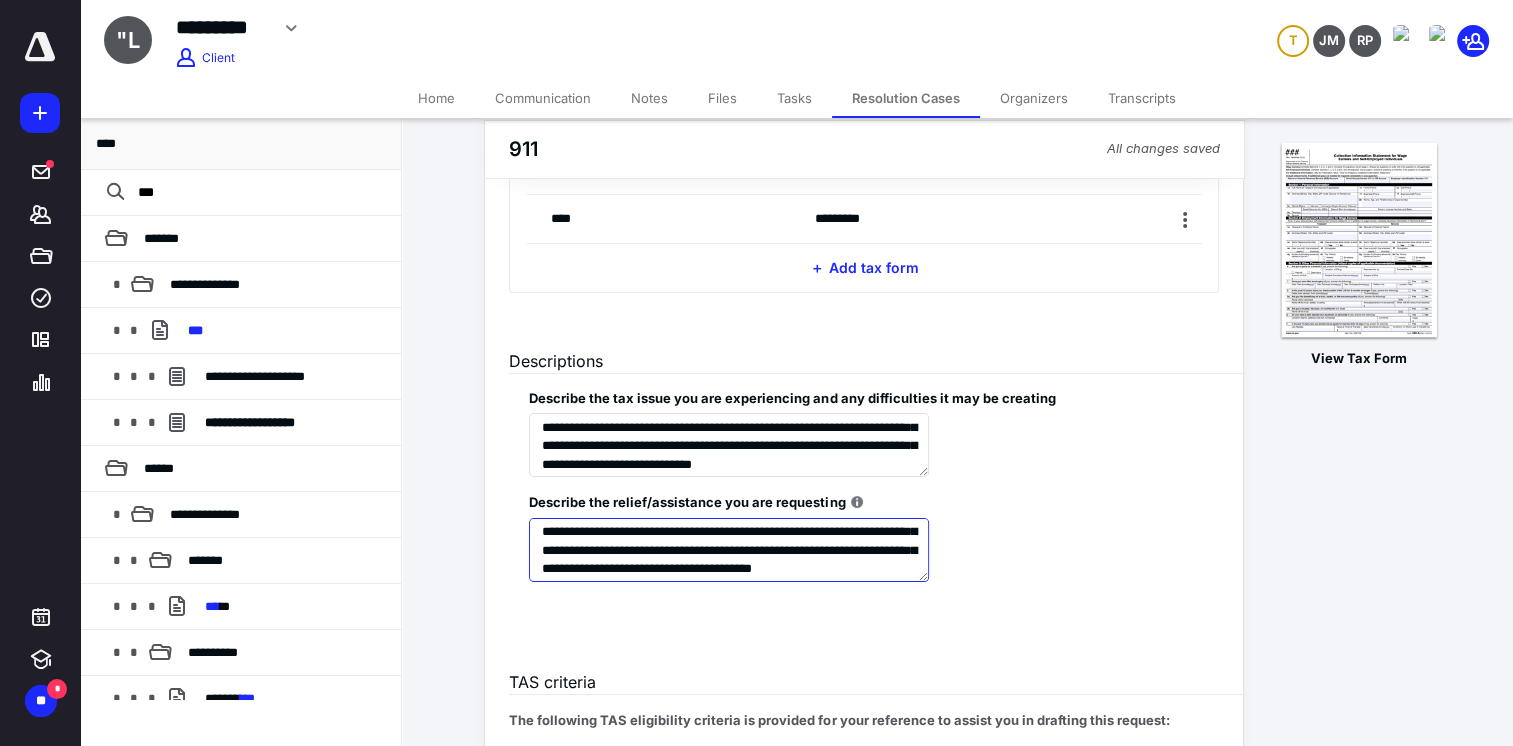 click on "**********" at bounding box center (729, 550) 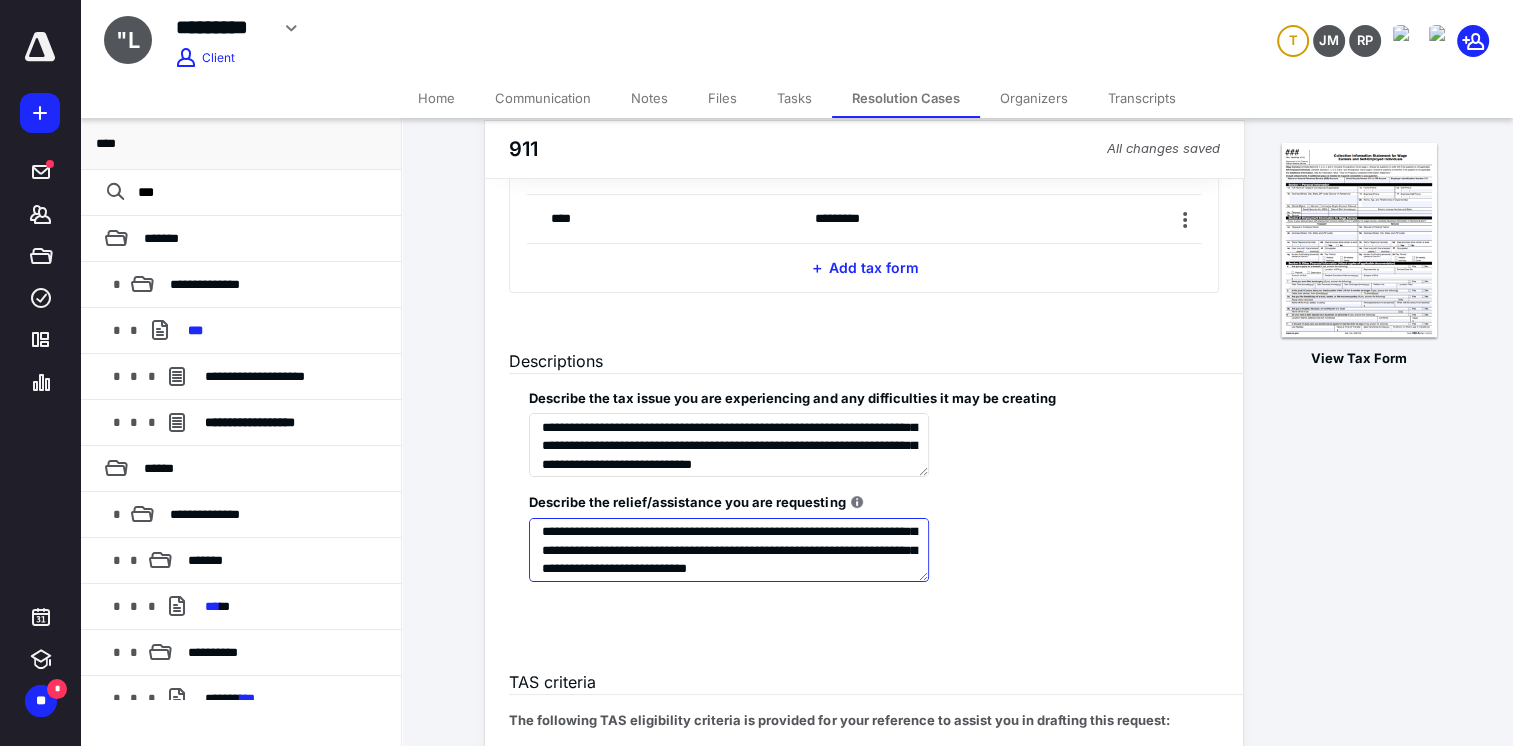 scroll, scrollTop: 129, scrollLeft: 0, axis: vertical 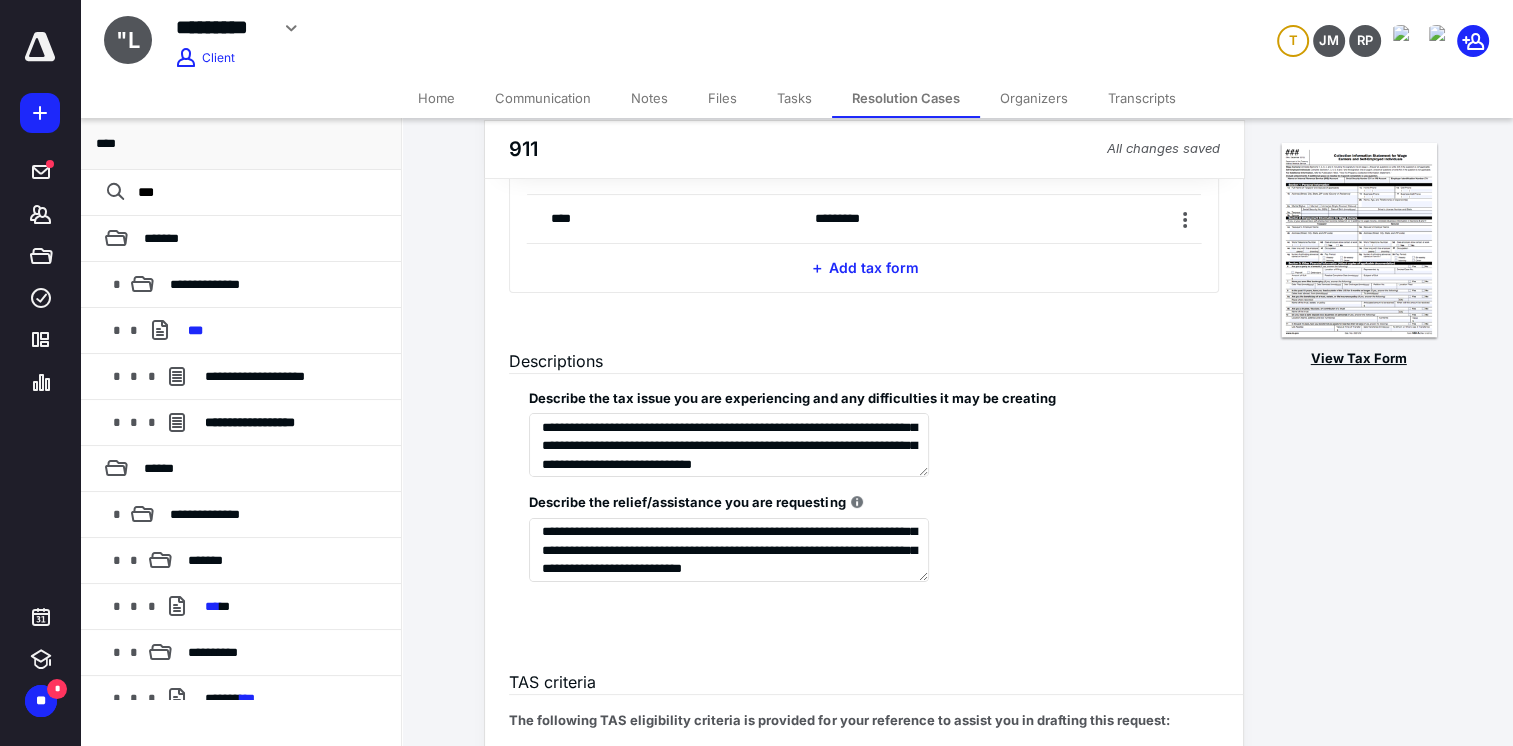 click on "View Tax Form" at bounding box center [1359, 359] 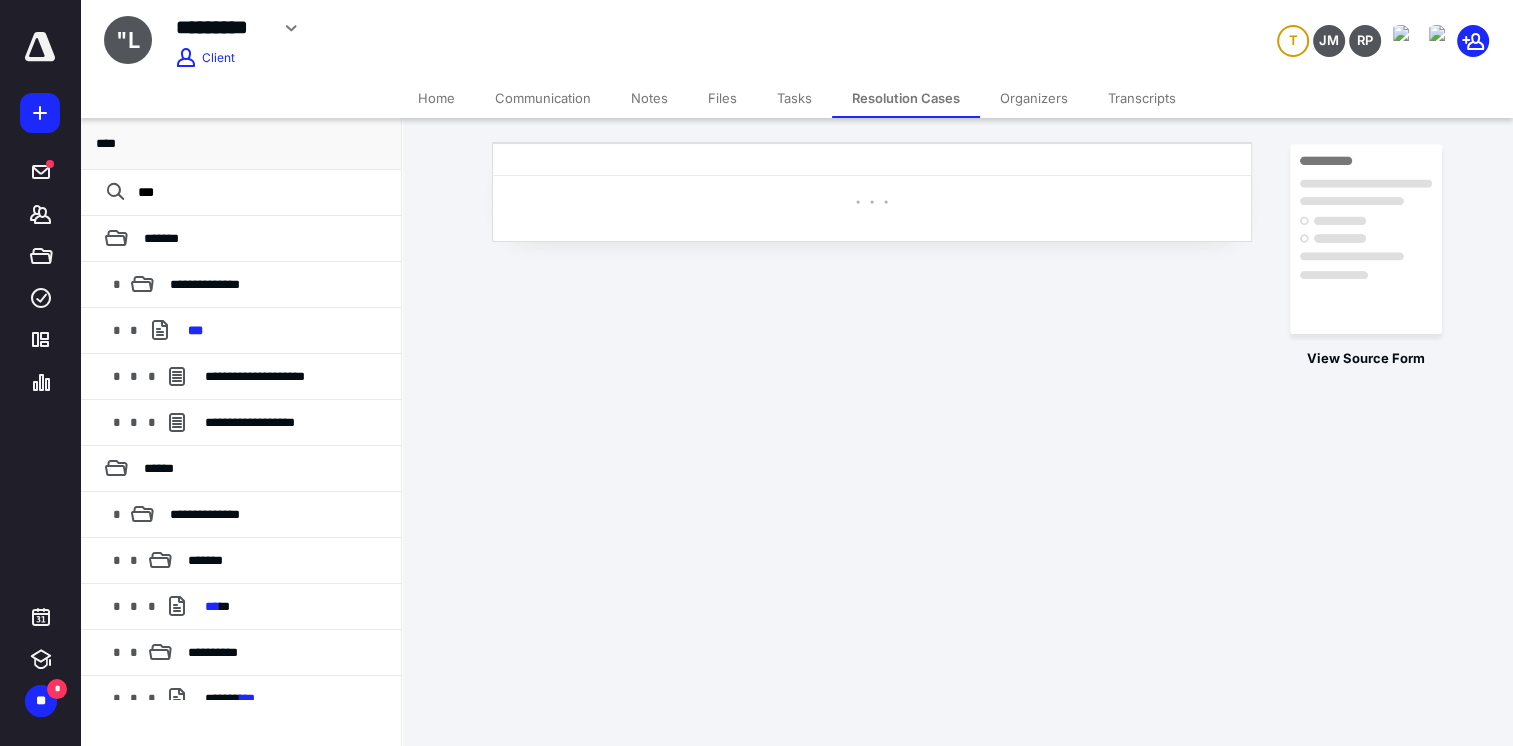 scroll, scrollTop: 0, scrollLeft: 0, axis: both 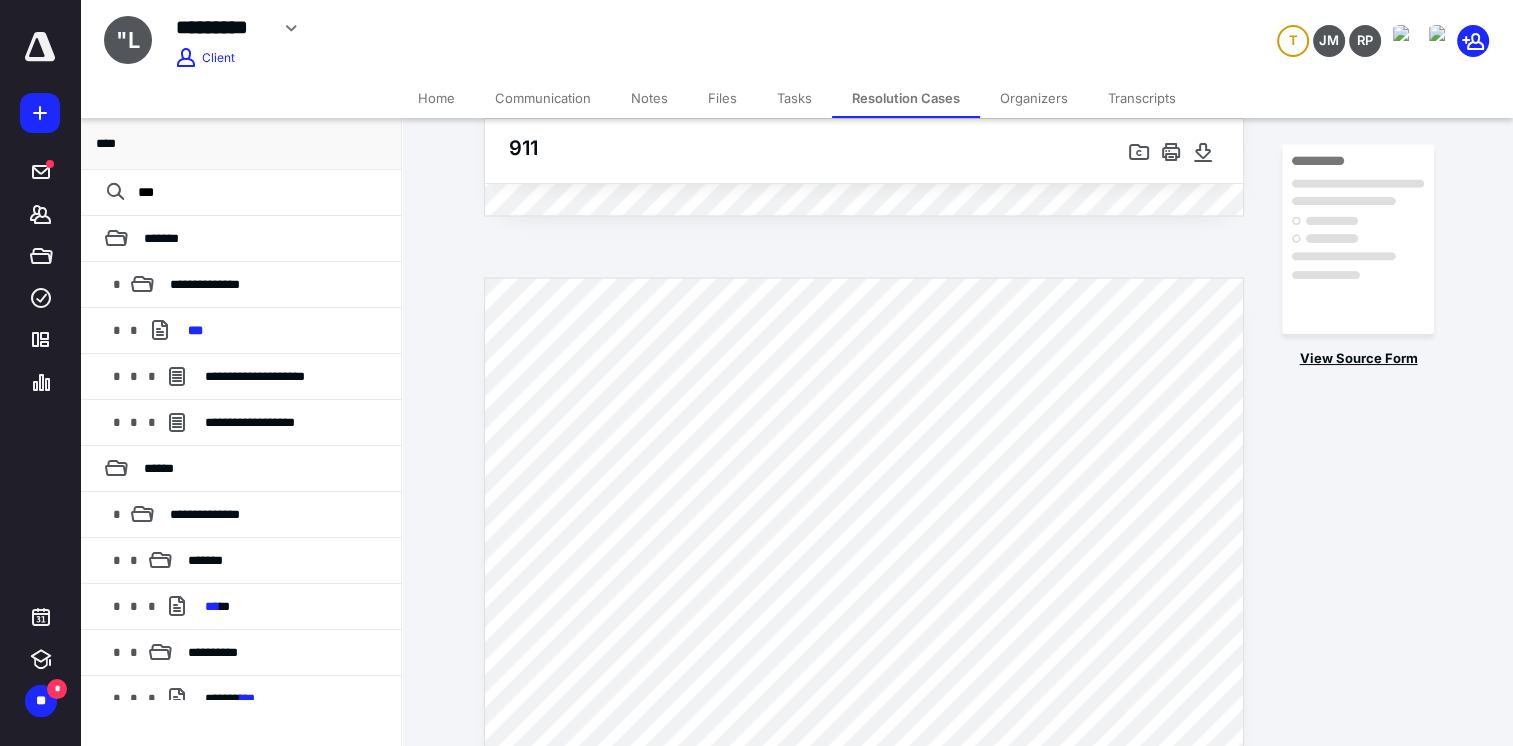 click on "View Source Form" at bounding box center (1358, 359) 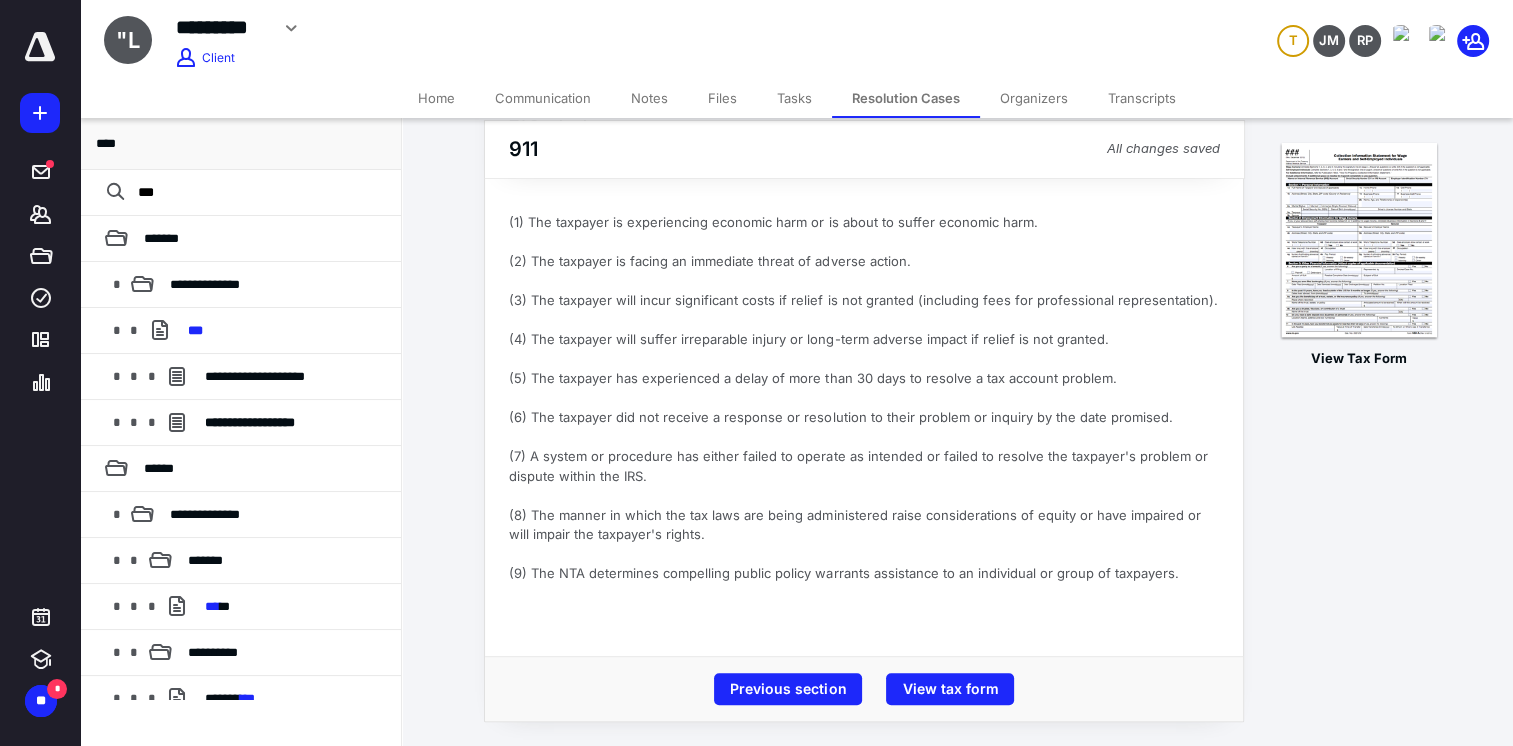 scroll, scrollTop: 741, scrollLeft: 0, axis: vertical 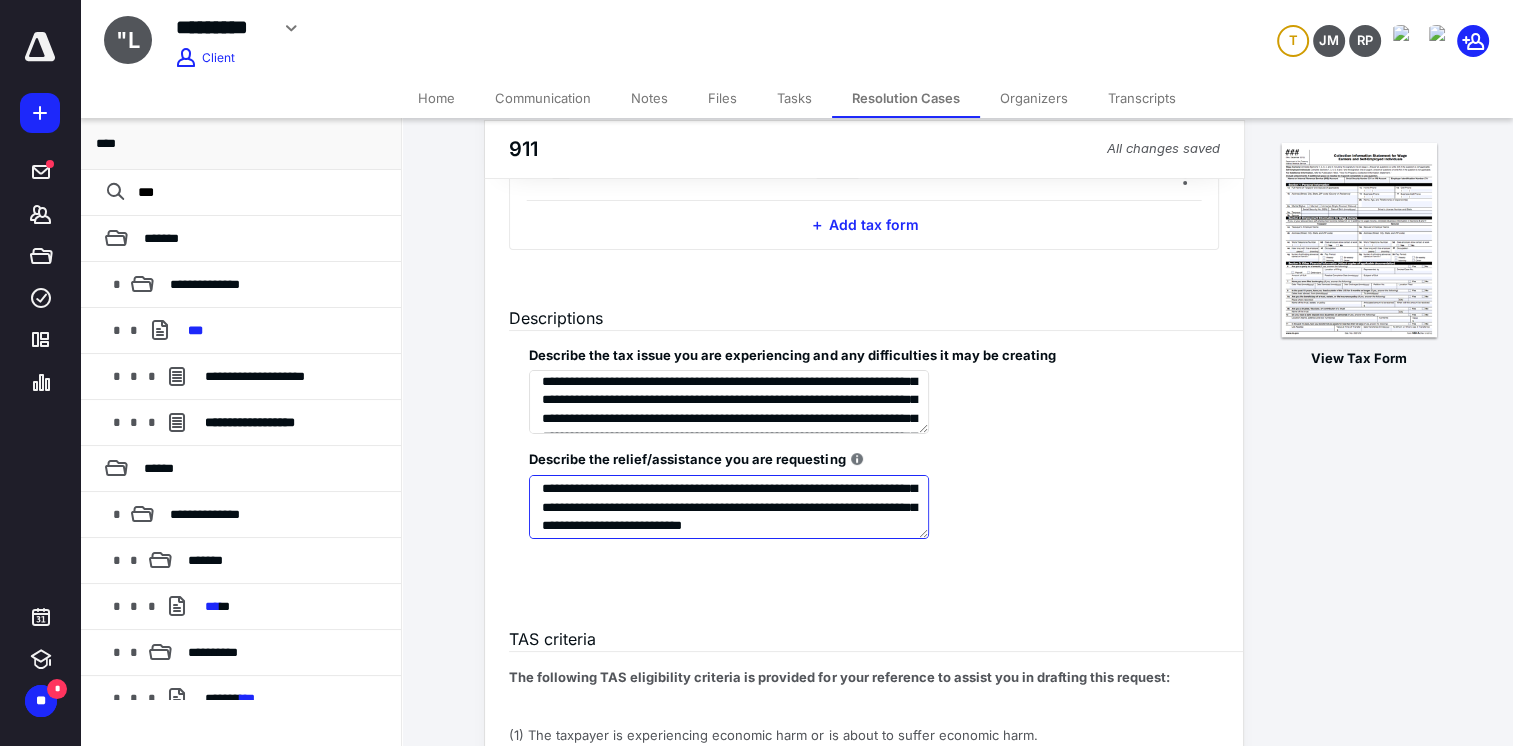 click on "**********" at bounding box center [729, 507] 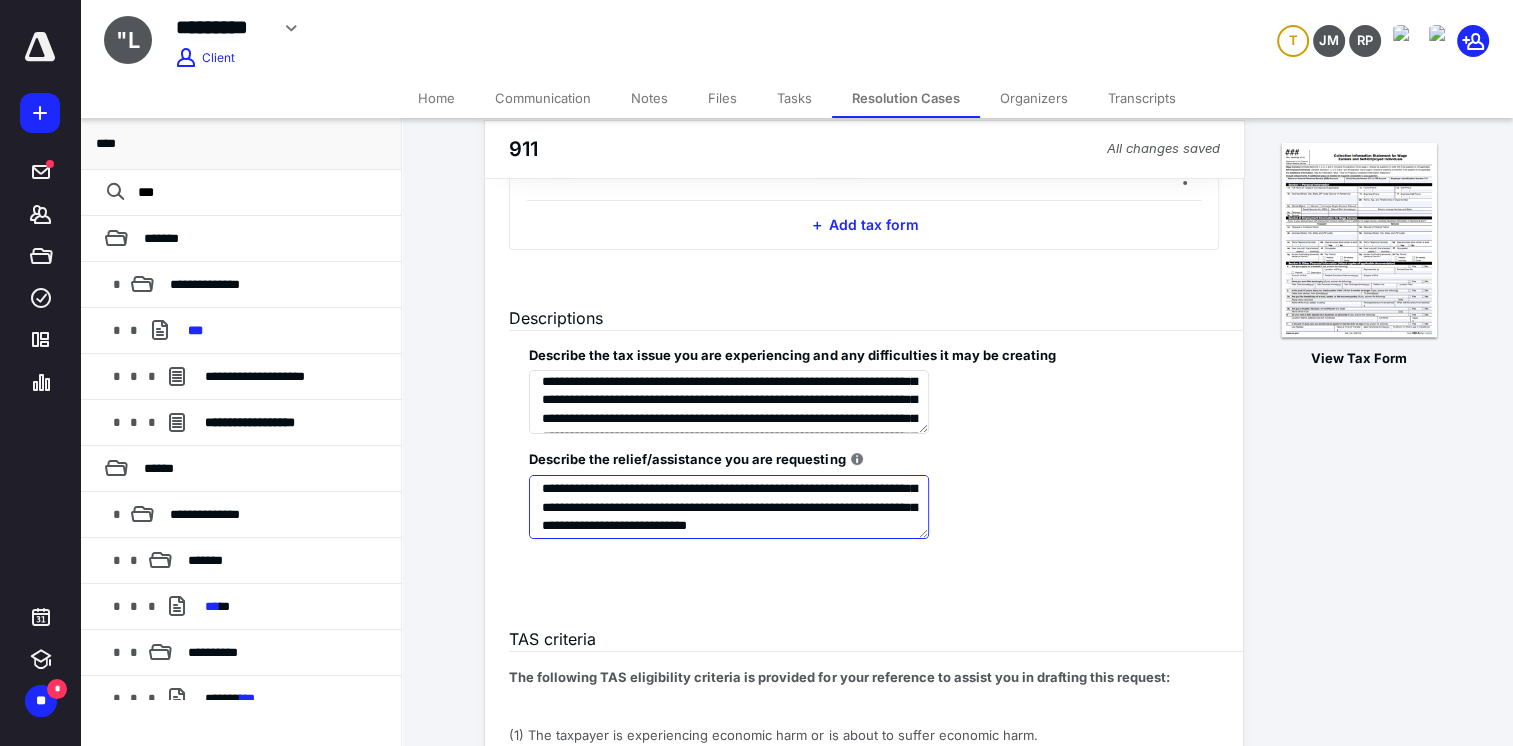 scroll, scrollTop: 116, scrollLeft: 0, axis: vertical 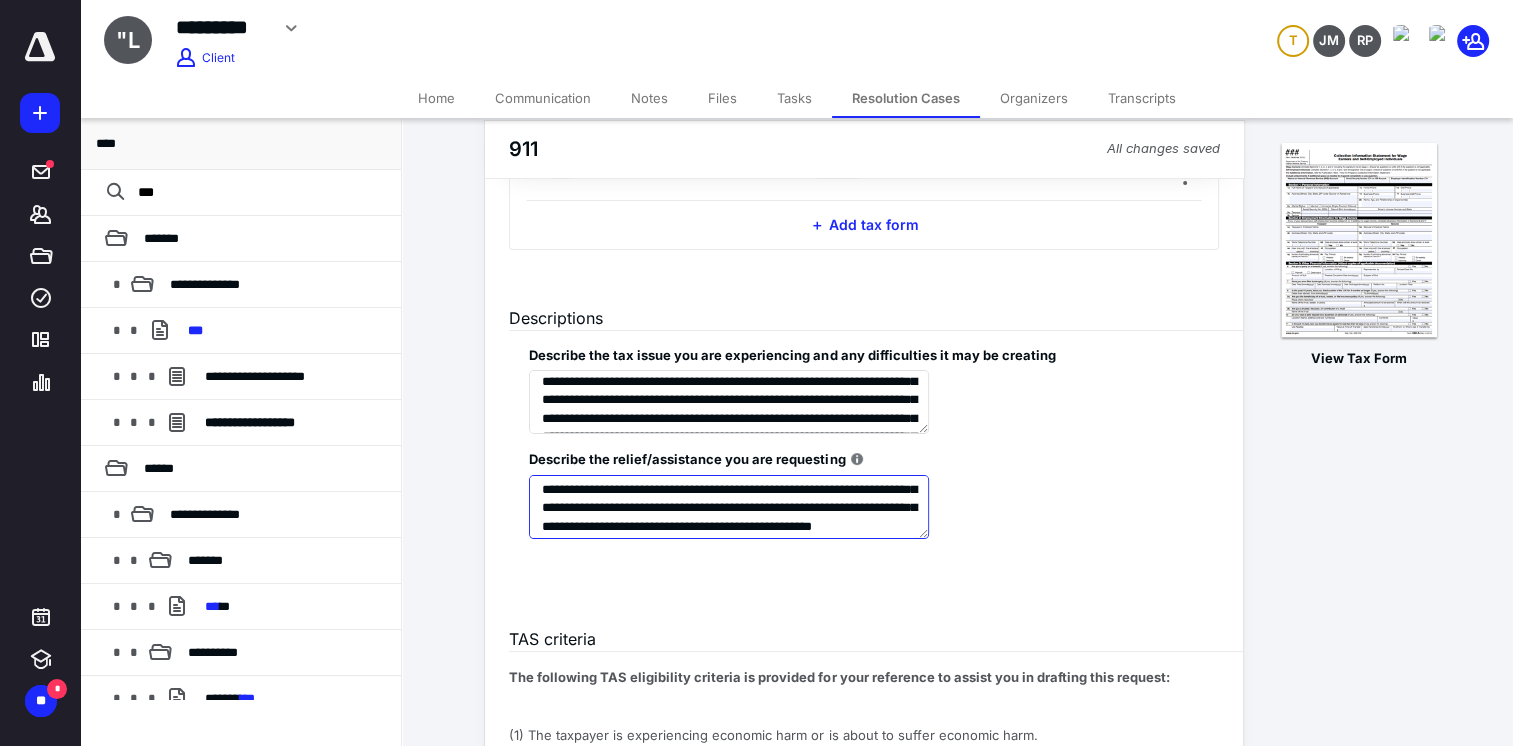 click on "**********" at bounding box center (729, 507) 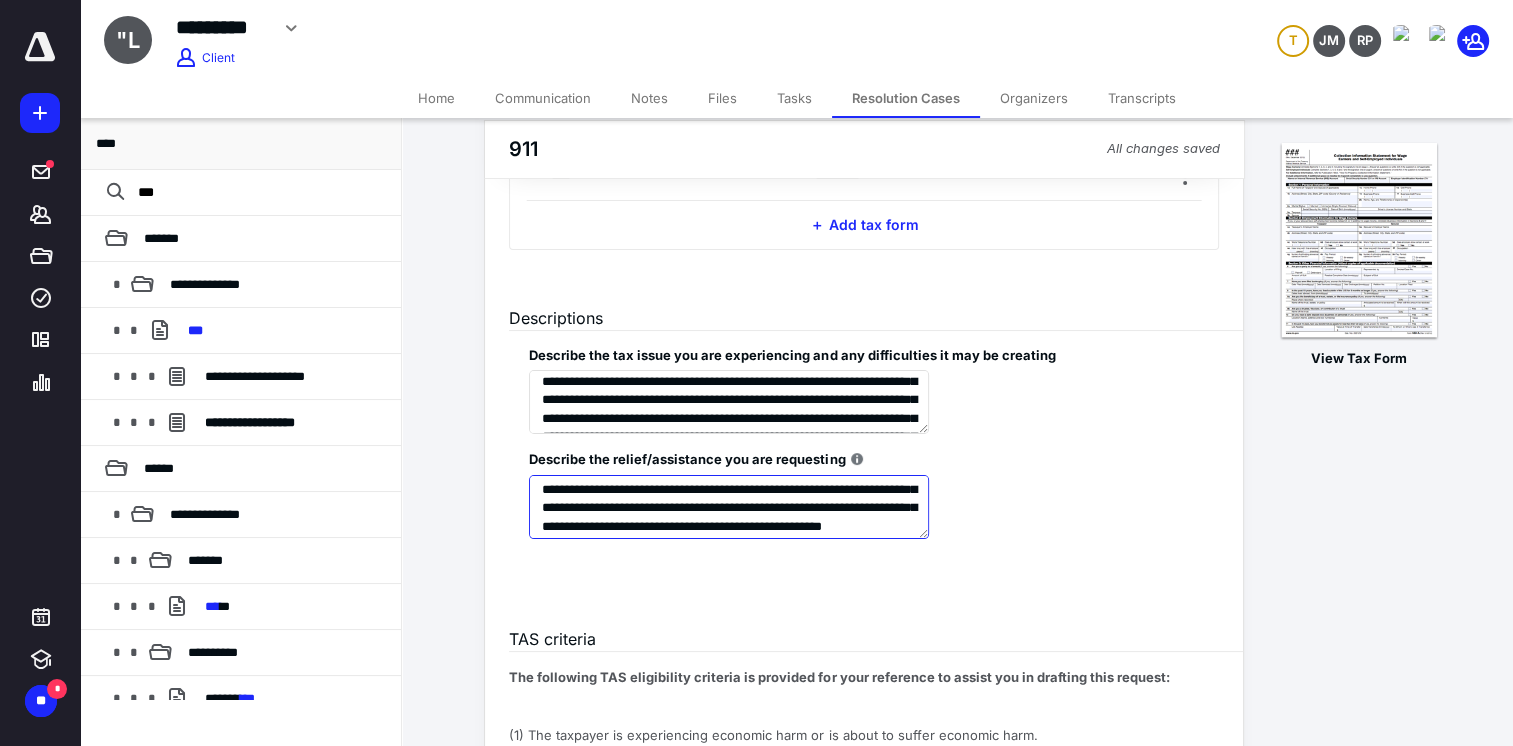 click on "**********" at bounding box center (729, 507) 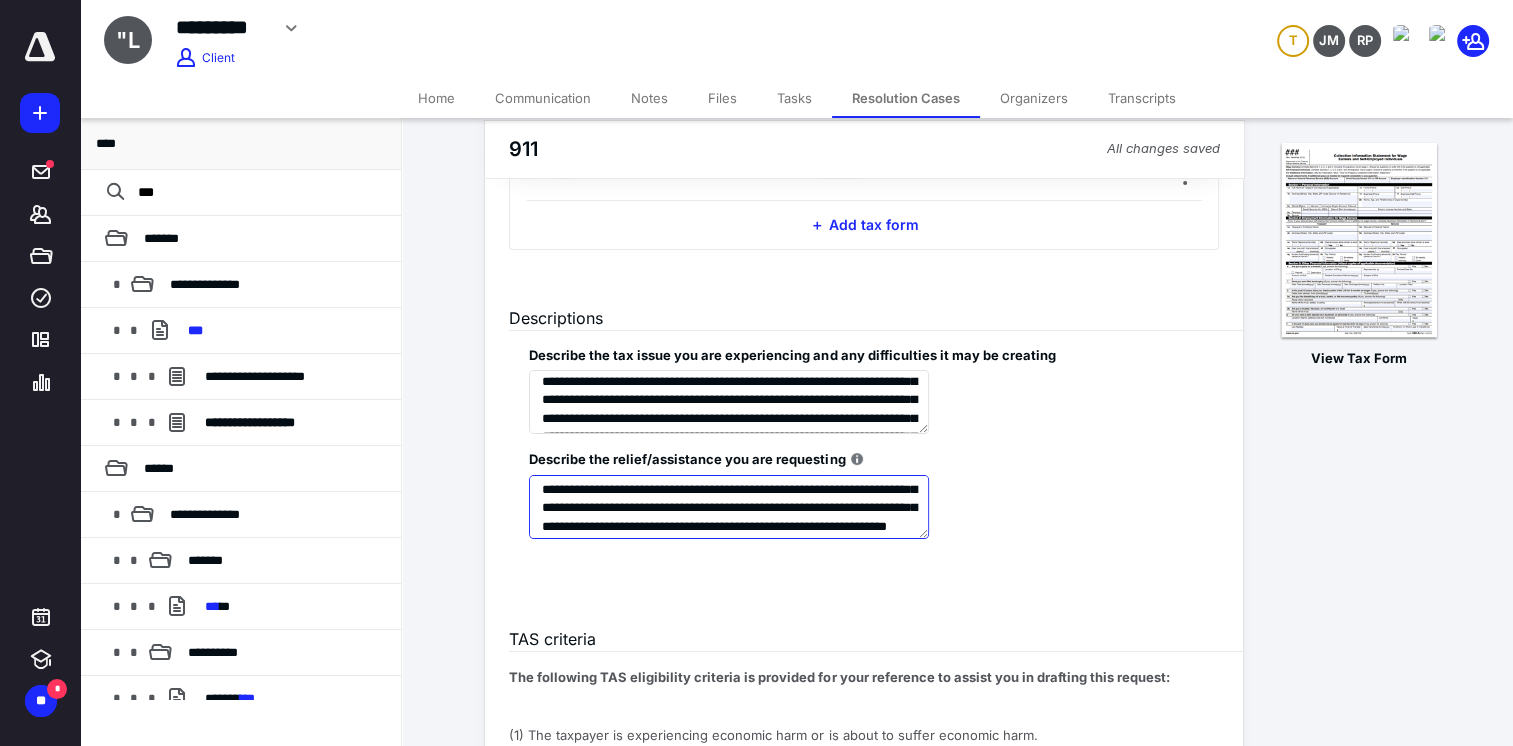 scroll, scrollTop: 156, scrollLeft: 0, axis: vertical 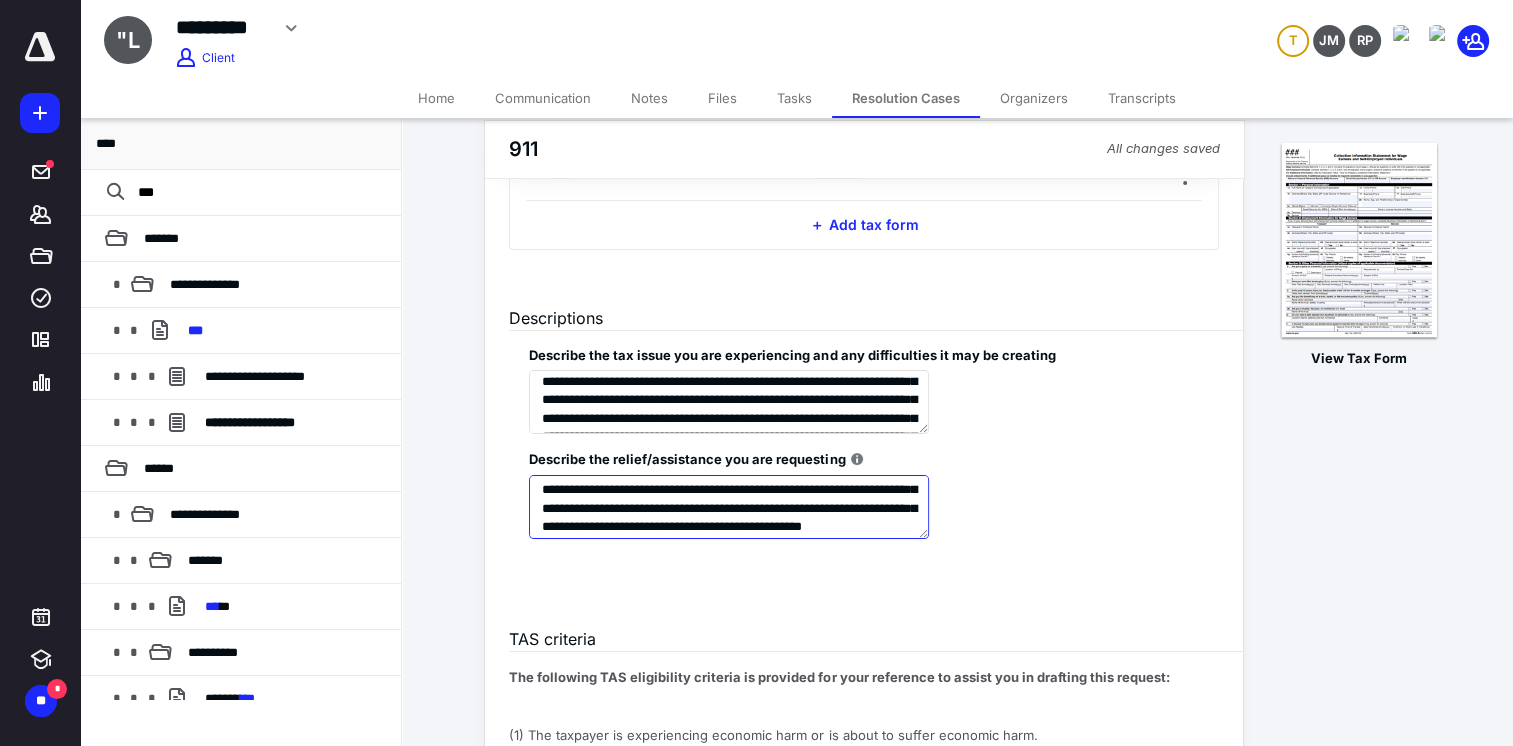 type on "**********" 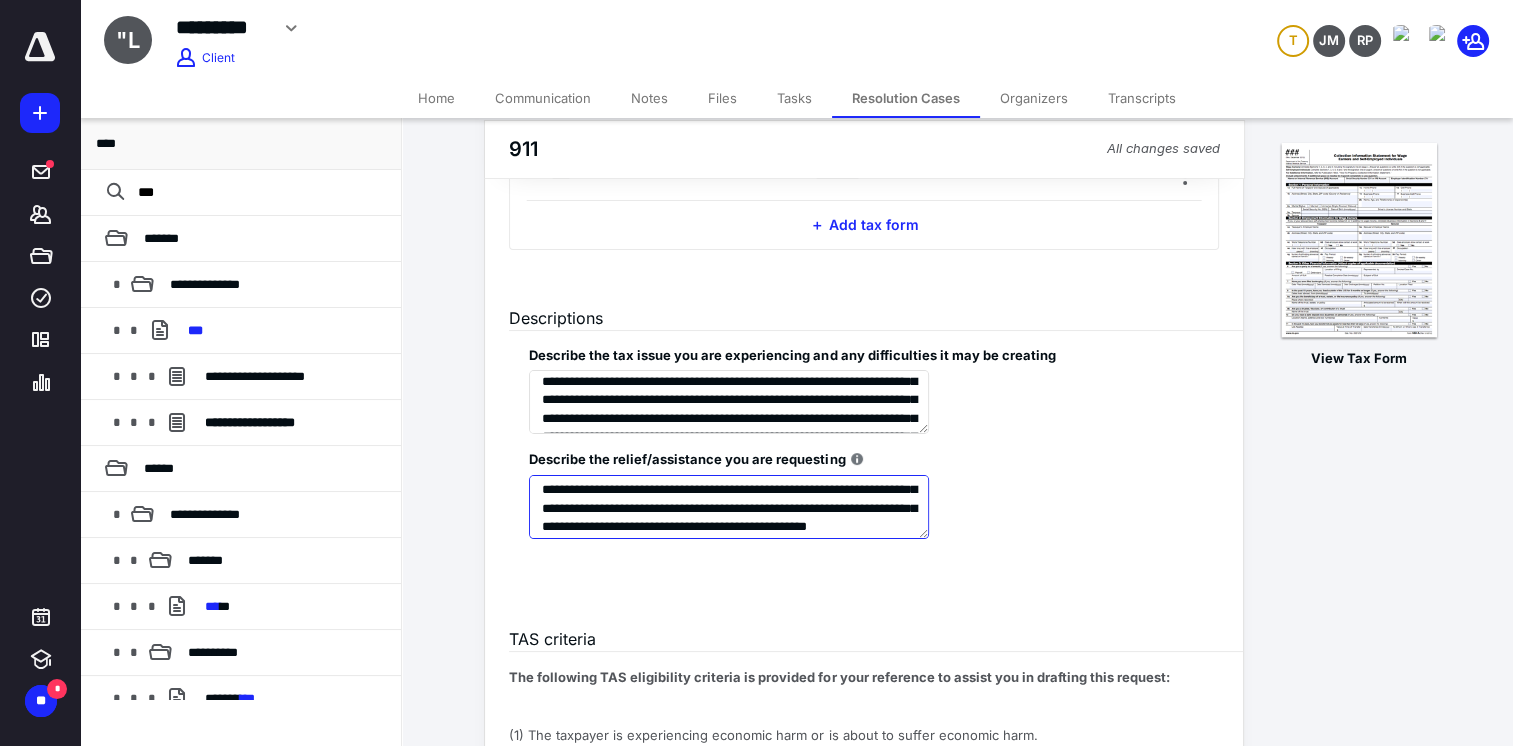 scroll, scrollTop: 204, scrollLeft: 0, axis: vertical 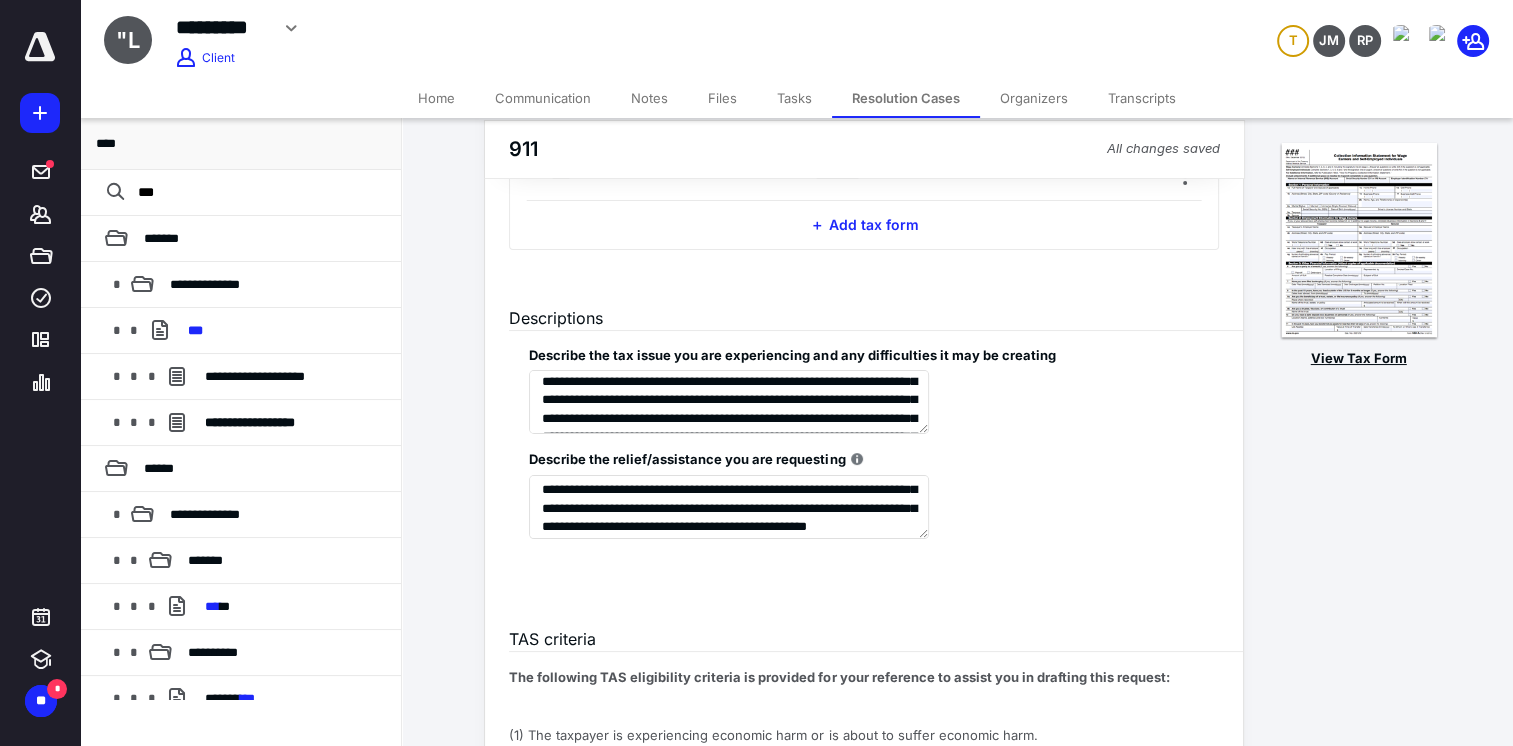 click on "View Tax Form" at bounding box center (1359, 359) 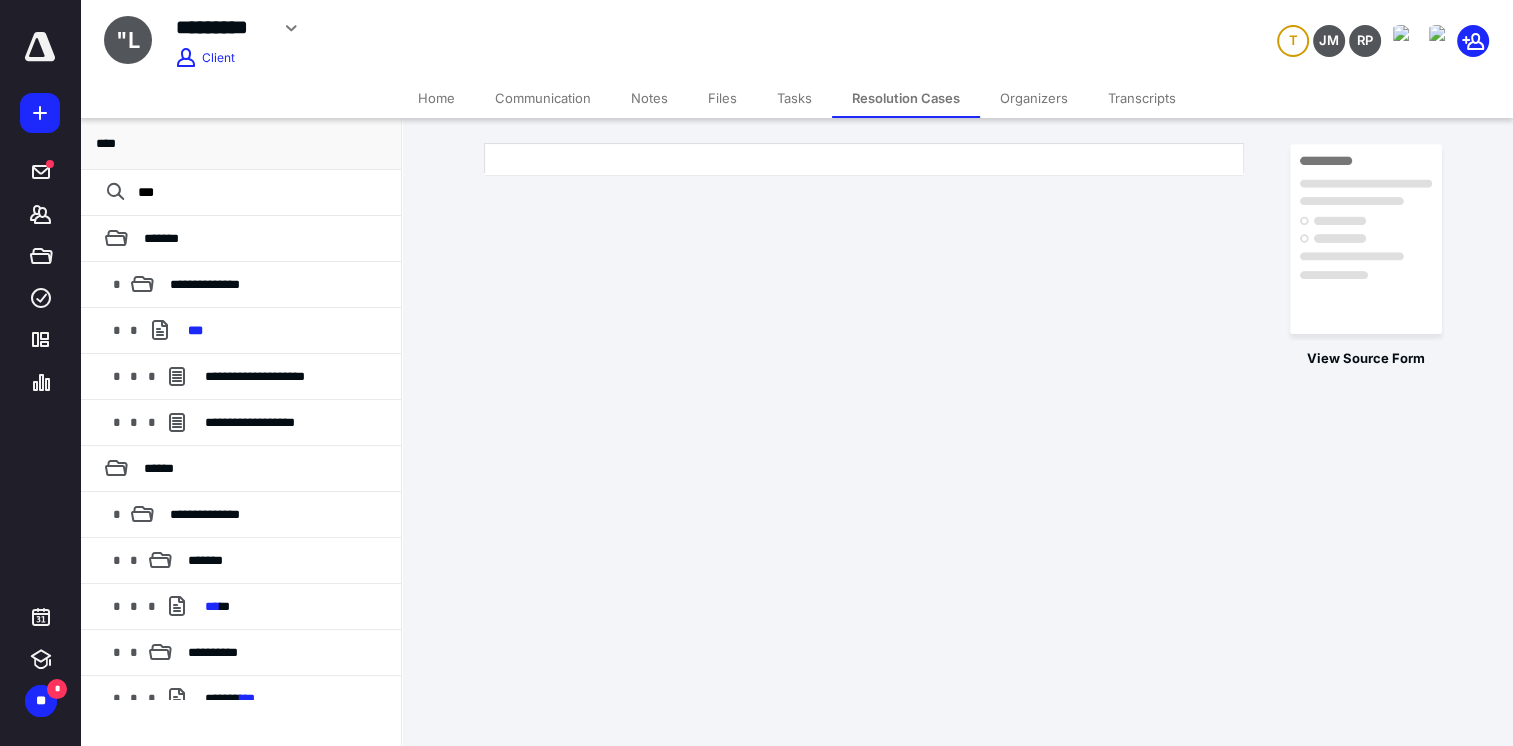 scroll, scrollTop: 0, scrollLeft: 0, axis: both 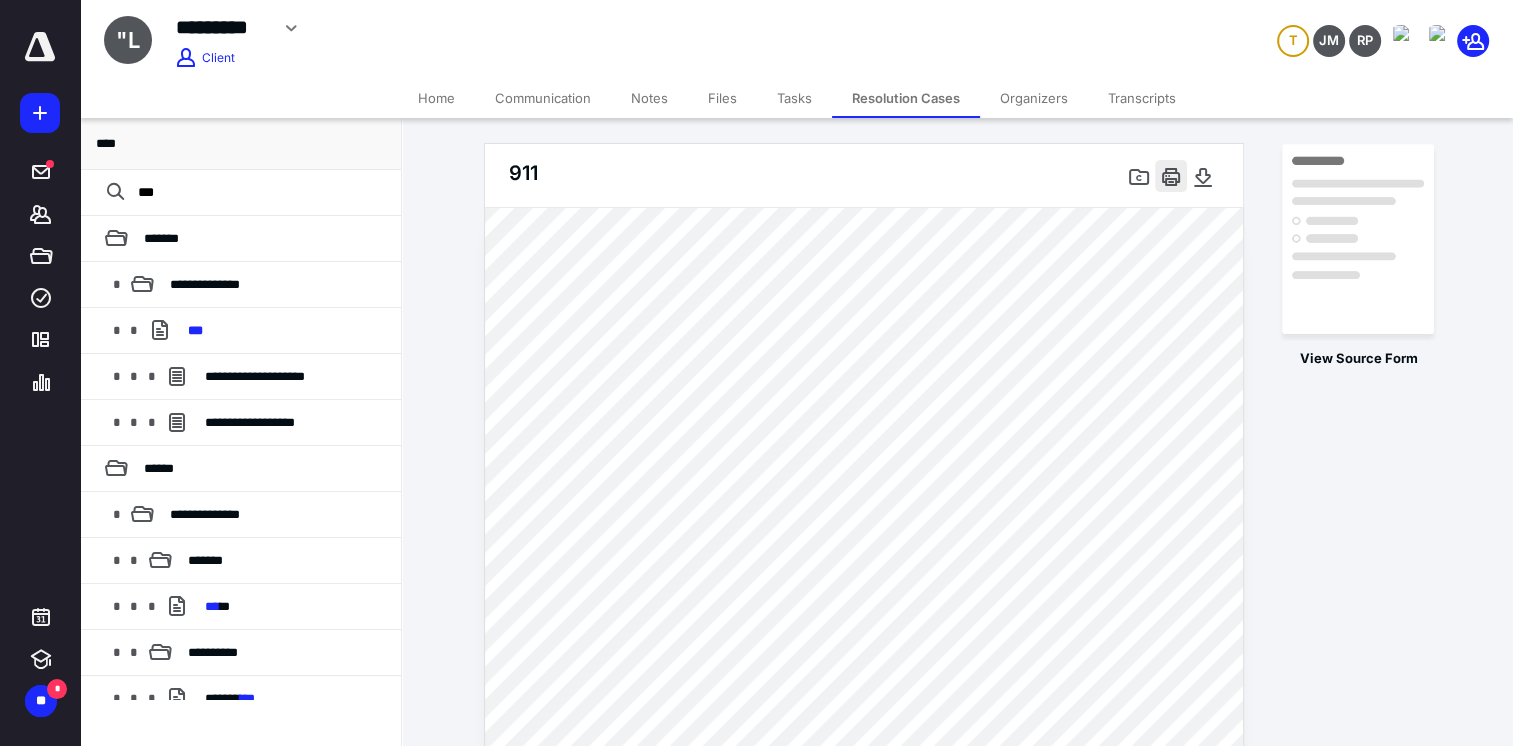 click at bounding box center [1171, 176] 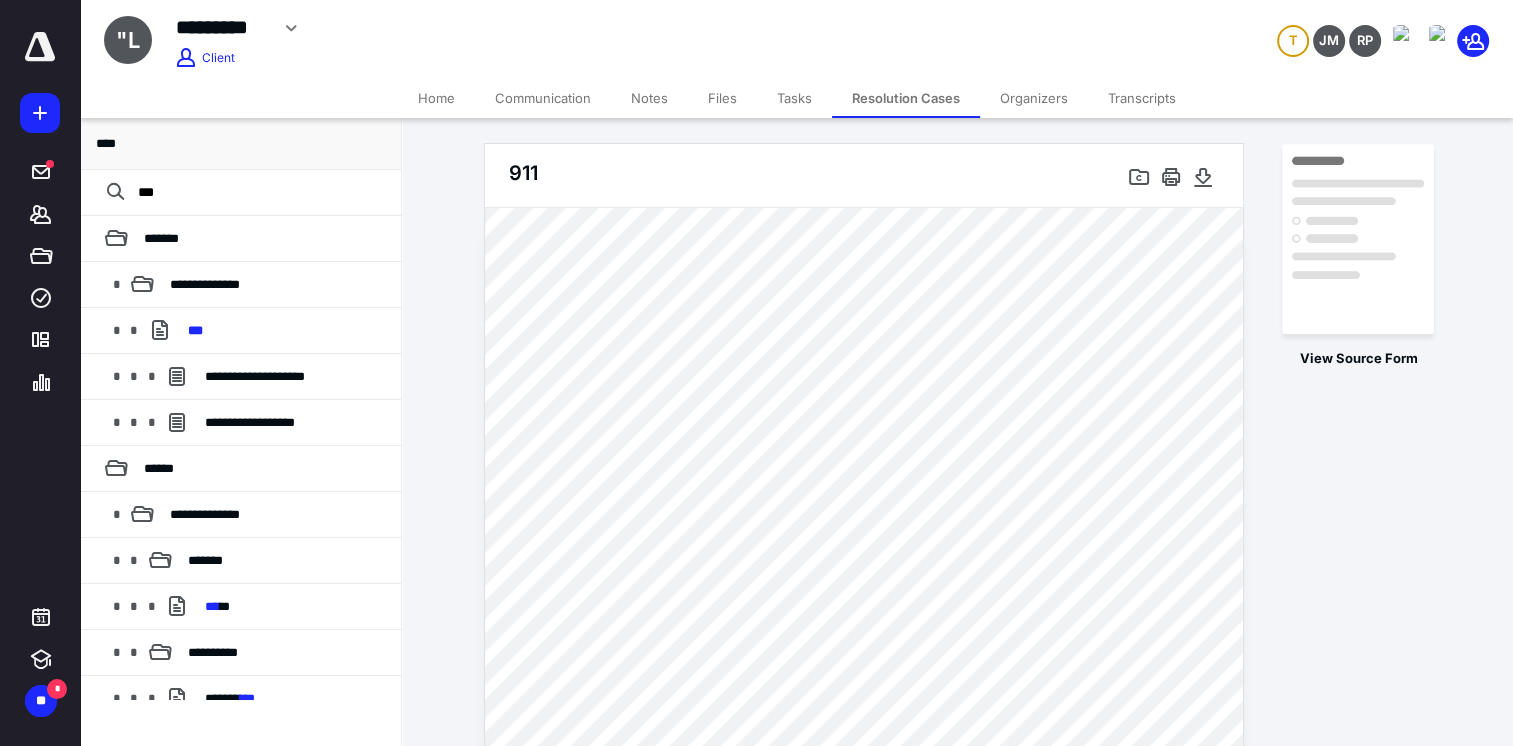 click on "Files" at bounding box center [722, 98] 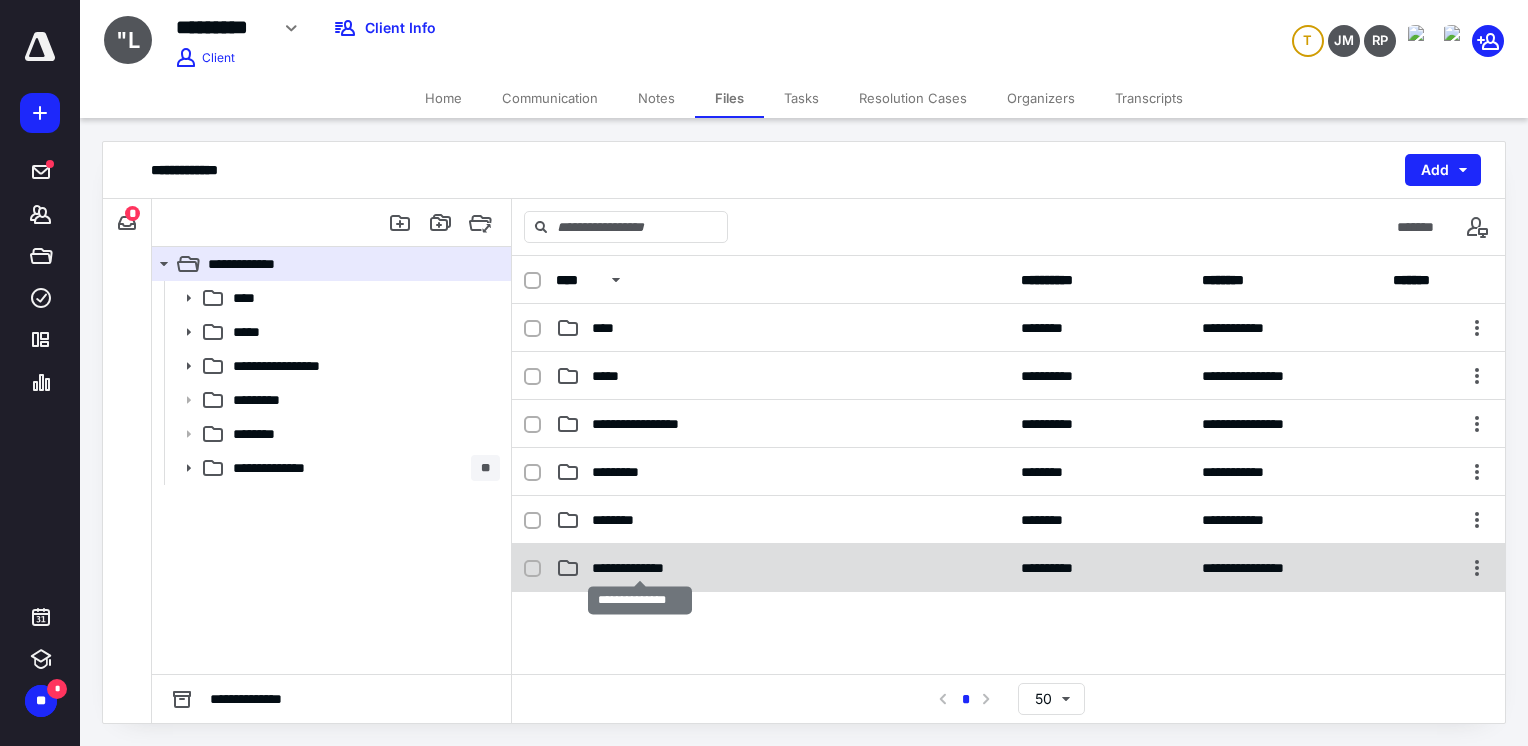 click on "**********" at bounding box center (640, 568) 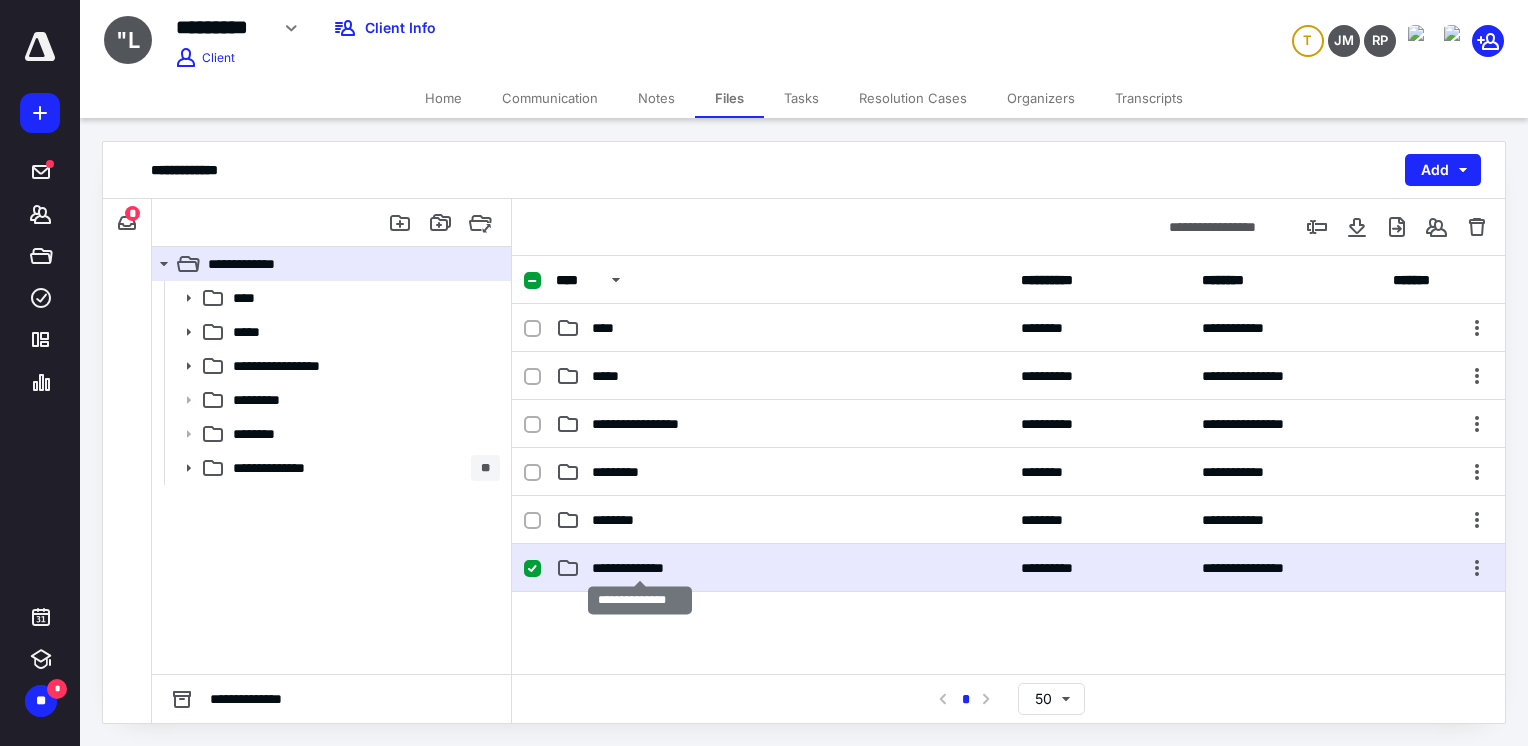 click on "**********" at bounding box center (640, 568) 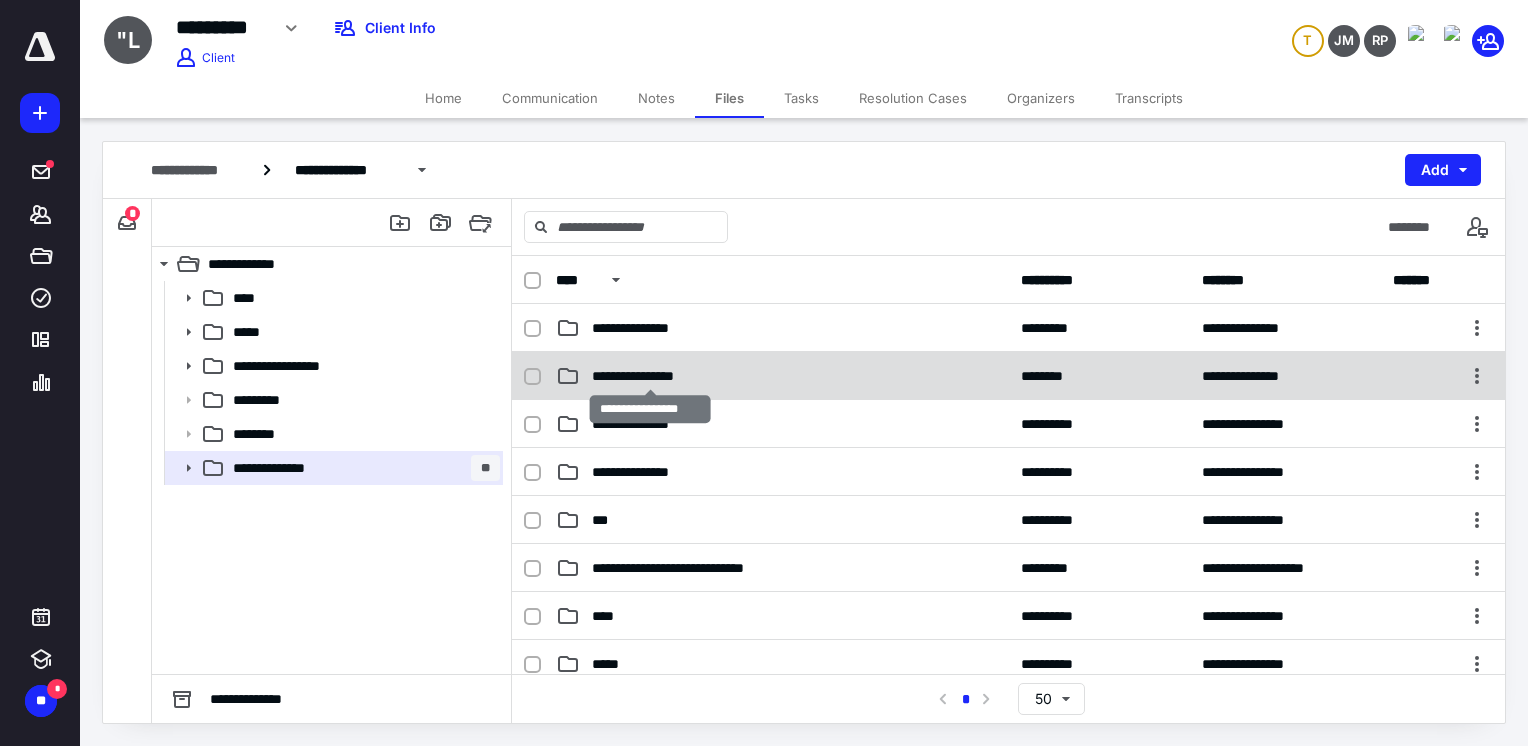click on "**********" at bounding box center [650, 376] 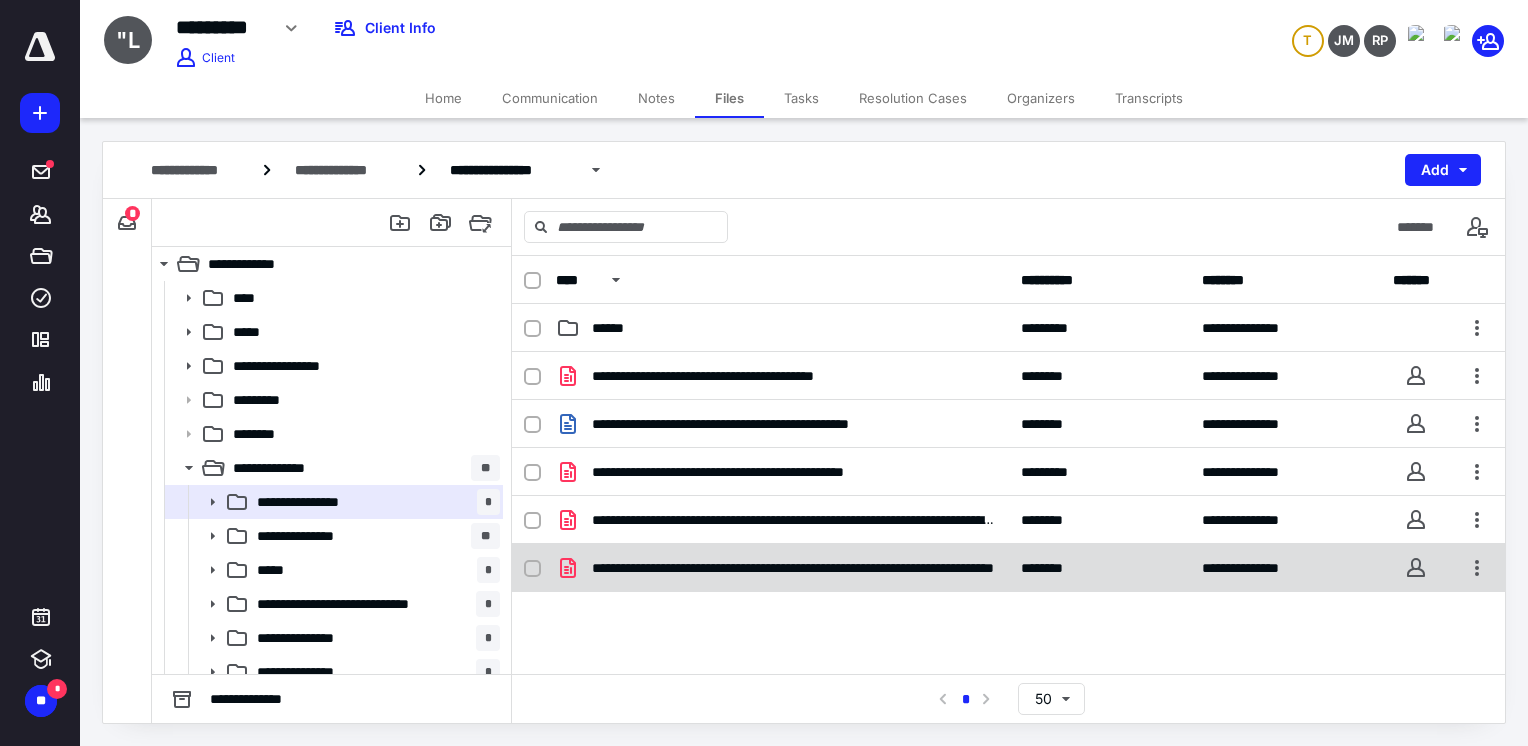 click 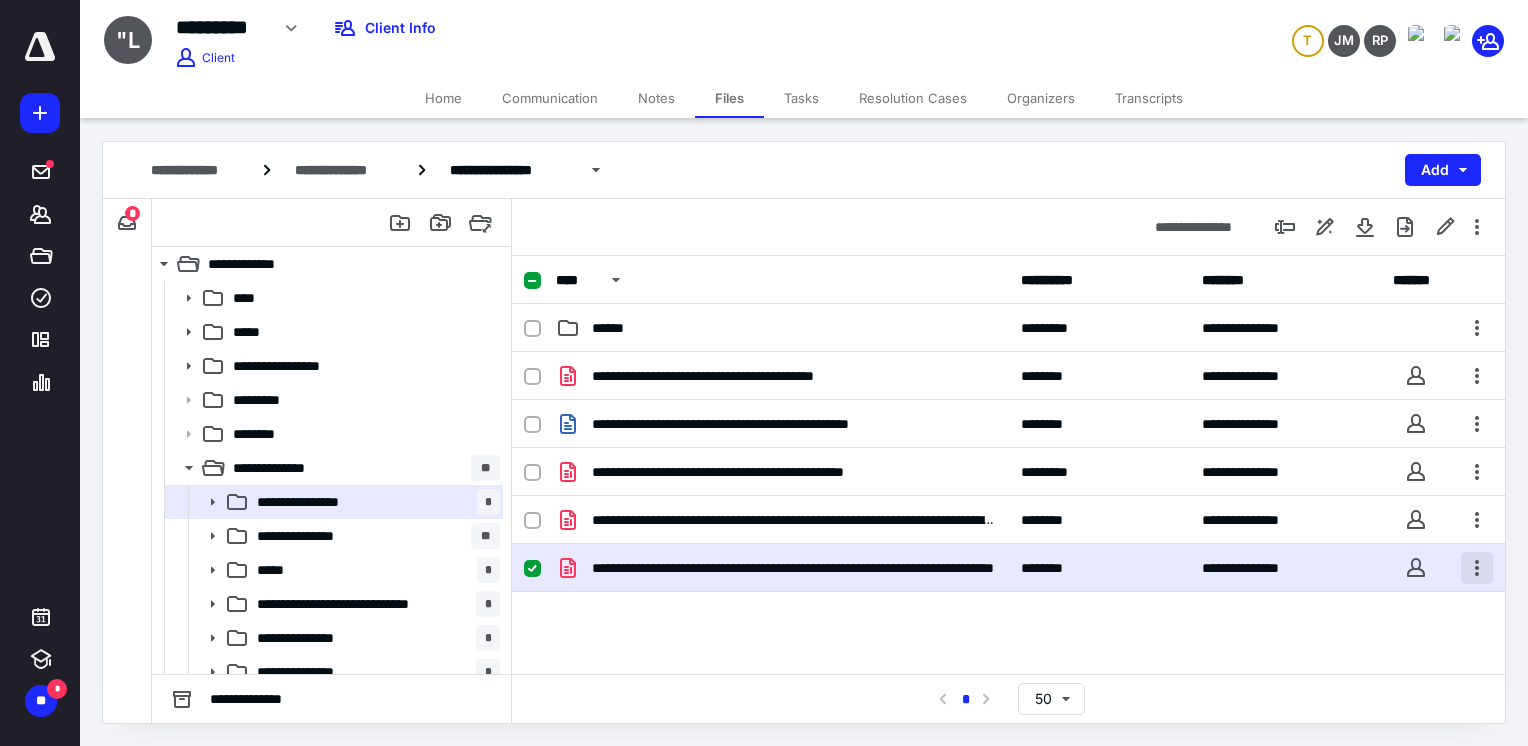 click at bounding box center [1477, 568] 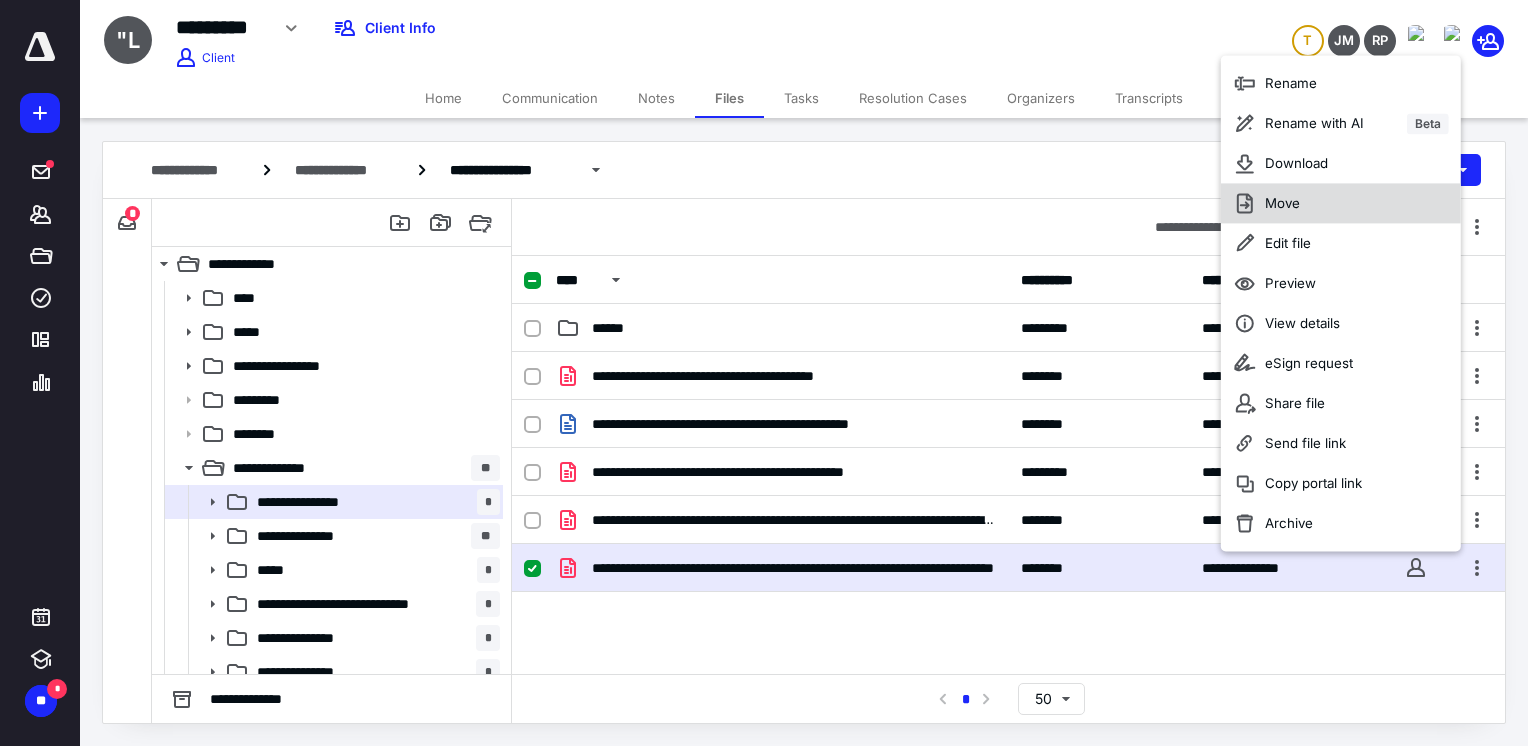 click on "Move" at bounding box center (1341, 204) 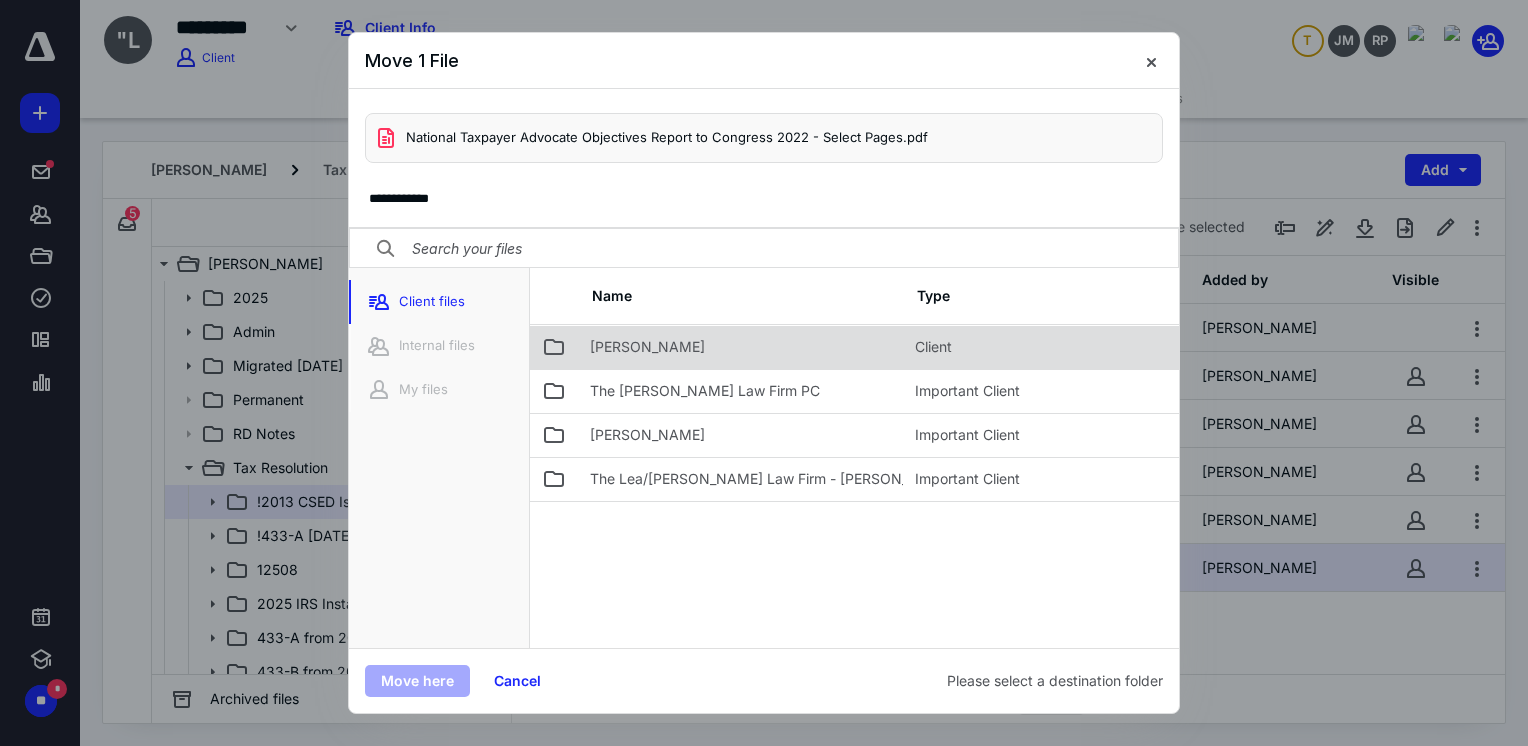 click on "James Lea III" at bounding box center [740, 347] 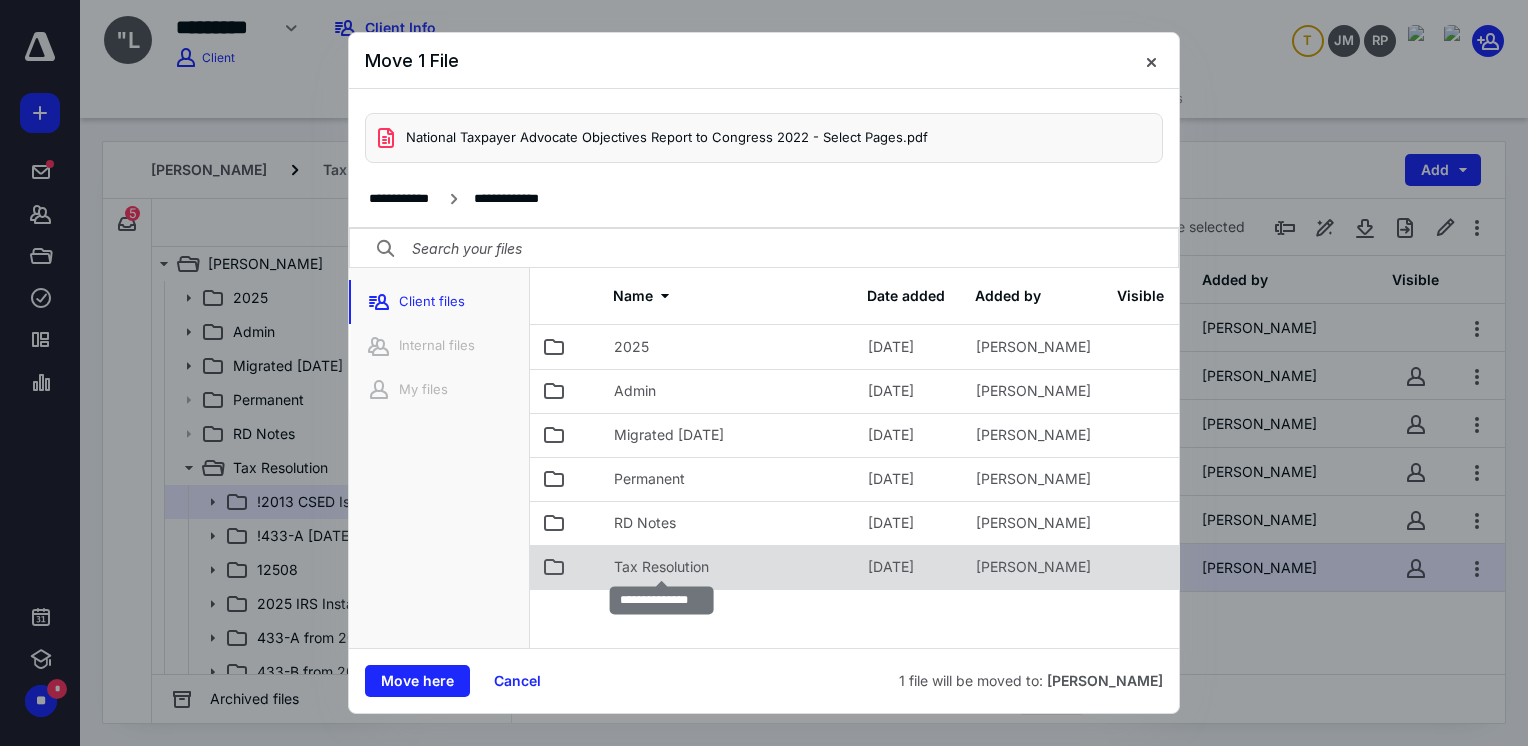 click on "Tax Resolution" at bounding box center (661, 567) 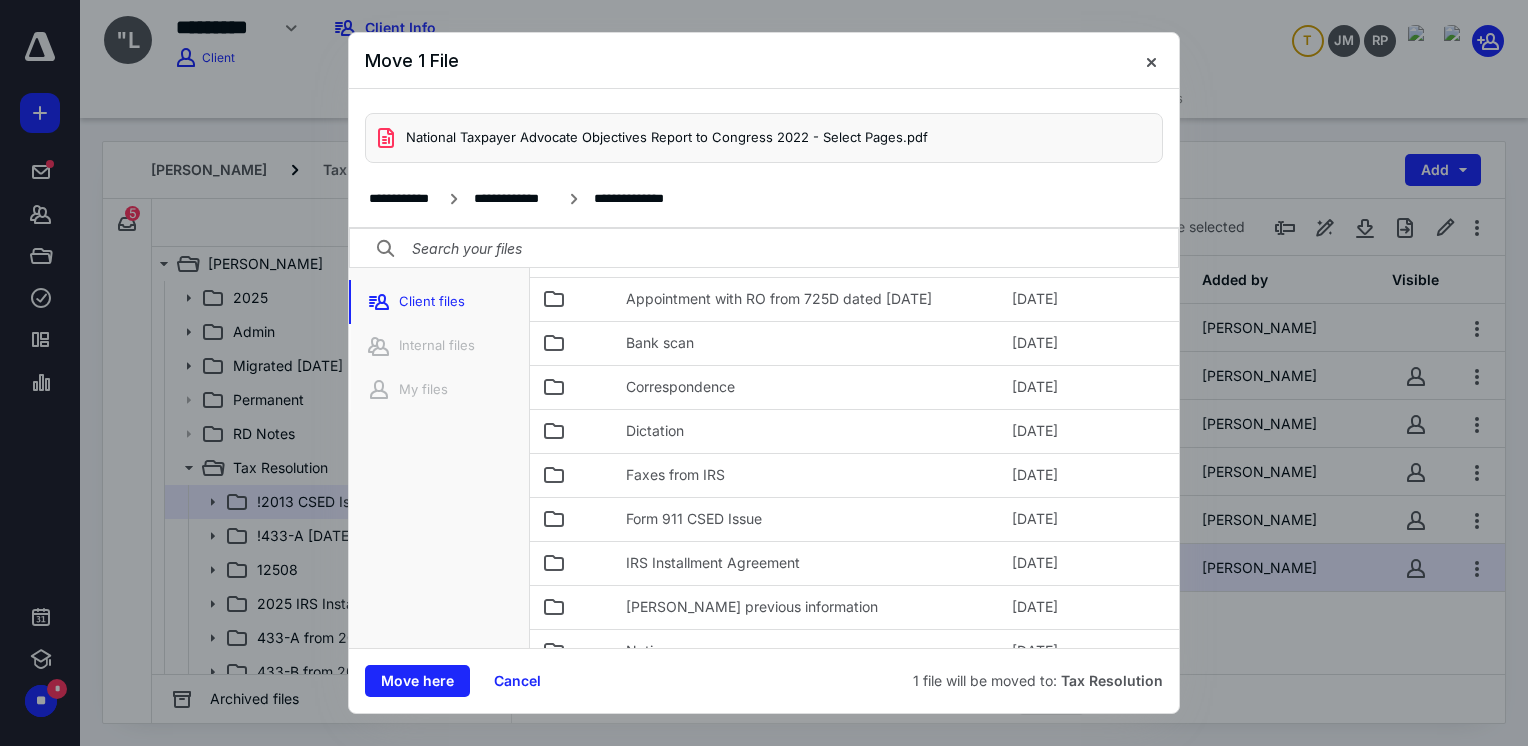 scroll, scrollTop: 440, scrollLeft: 0, axis: vertical 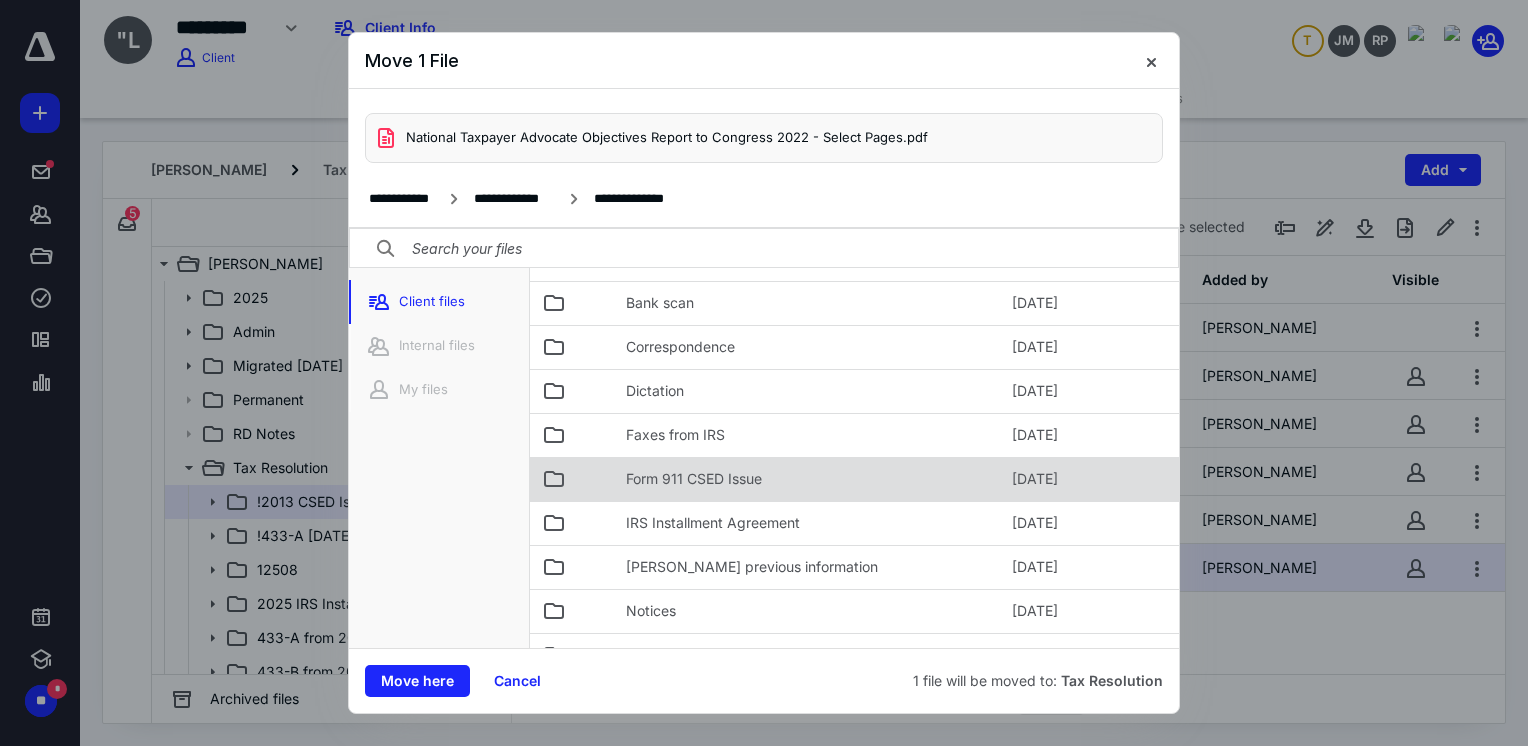 click on "Form 911 CSED Issue" at bounding box center (807, 479) 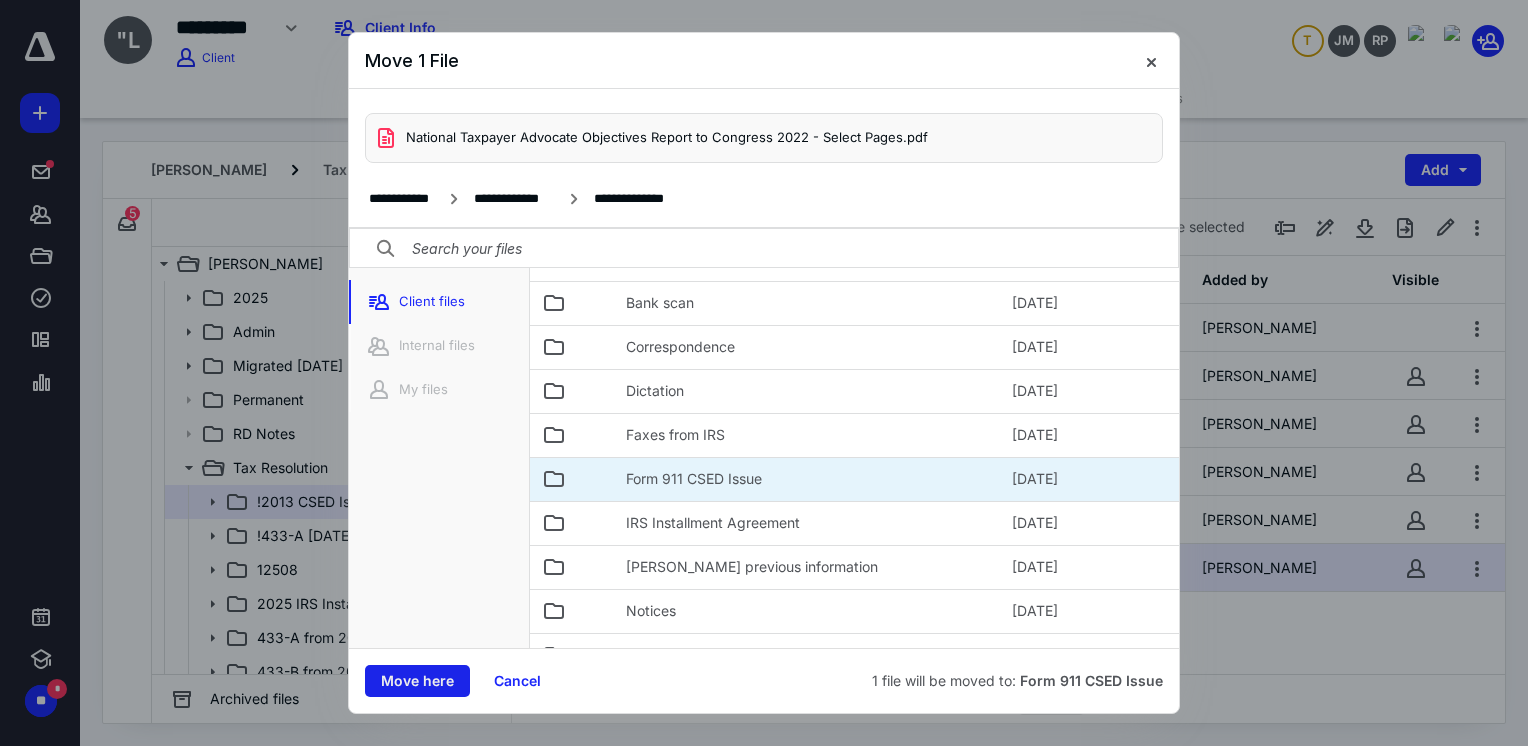 click on "Move here" at bounding box center (417, 681) 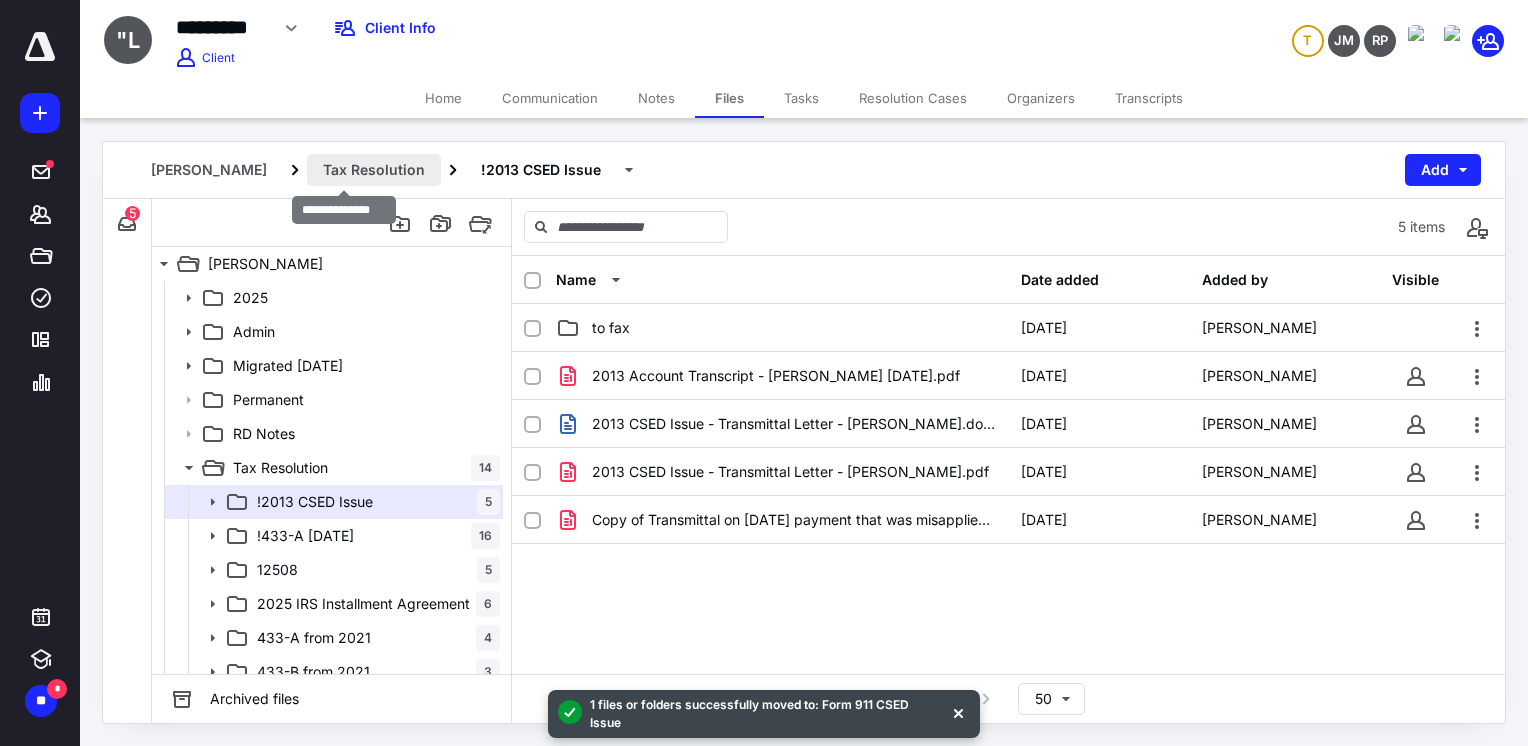click on "Tax Resolution" at bounding box center (374, 170) 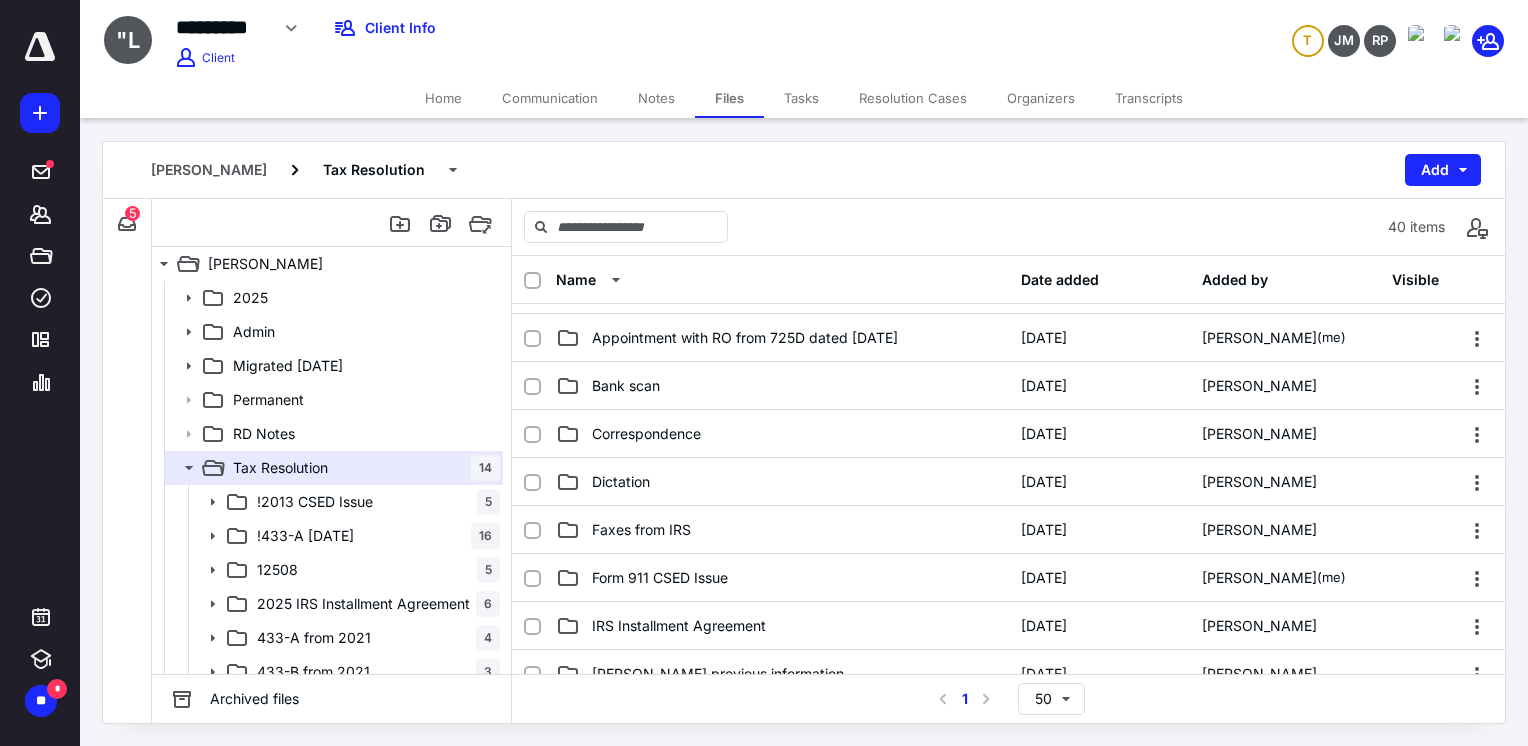 scroll, scrollTop: 436, scrollLeft: 0, axis: vertical 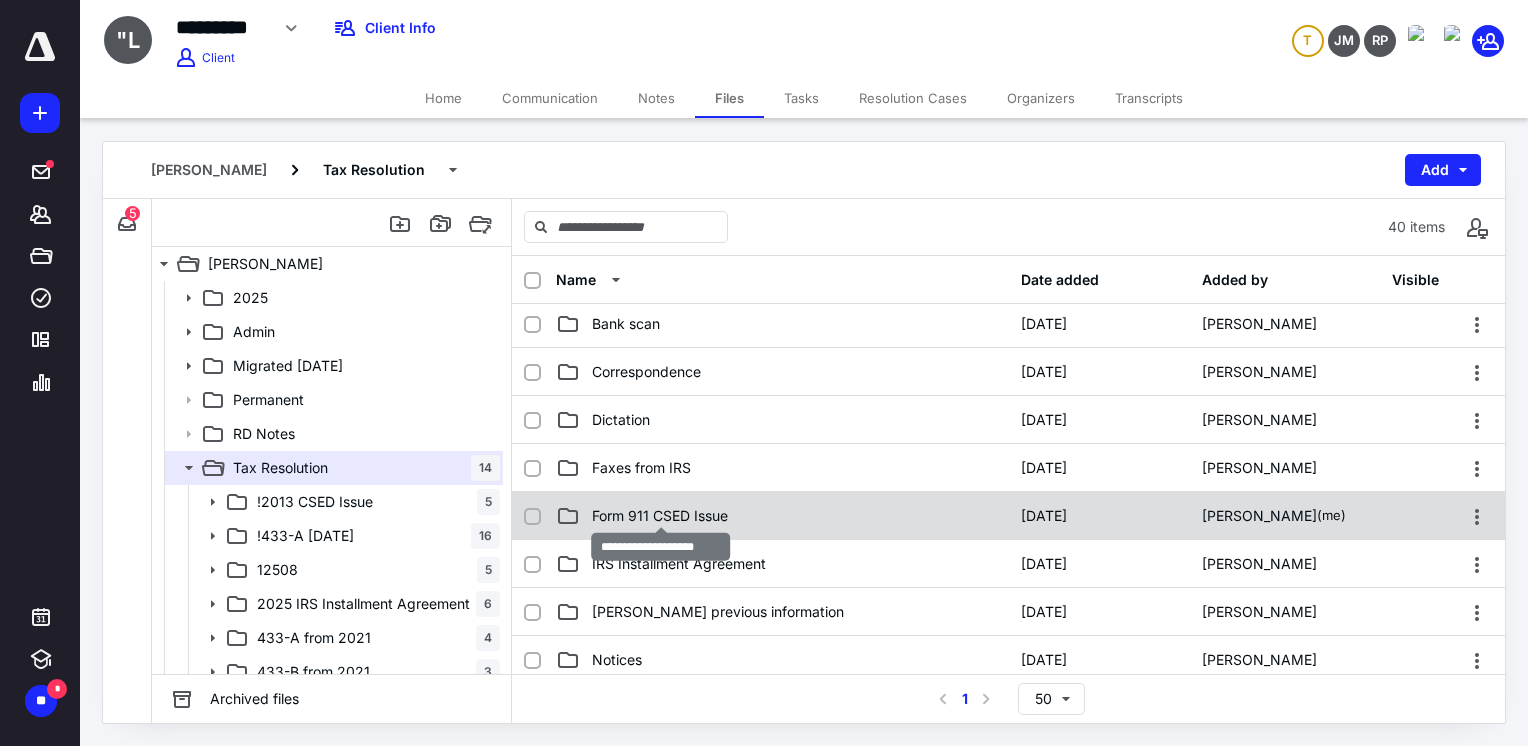click on "Form 911 CSED Issue" at bounding box center [660, 516] 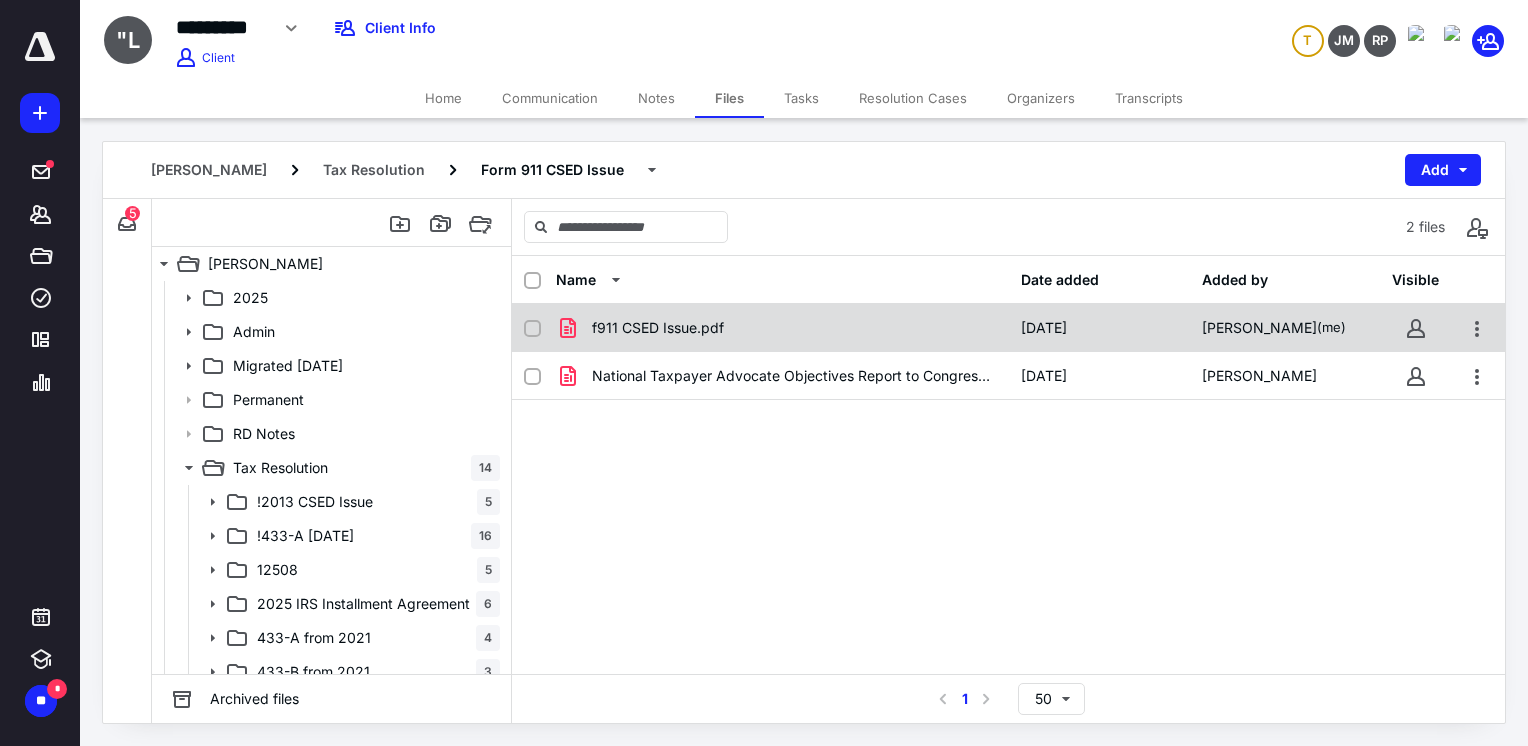 click on "f911 CSED Issue.pdf" at bounding box center (782, 328) 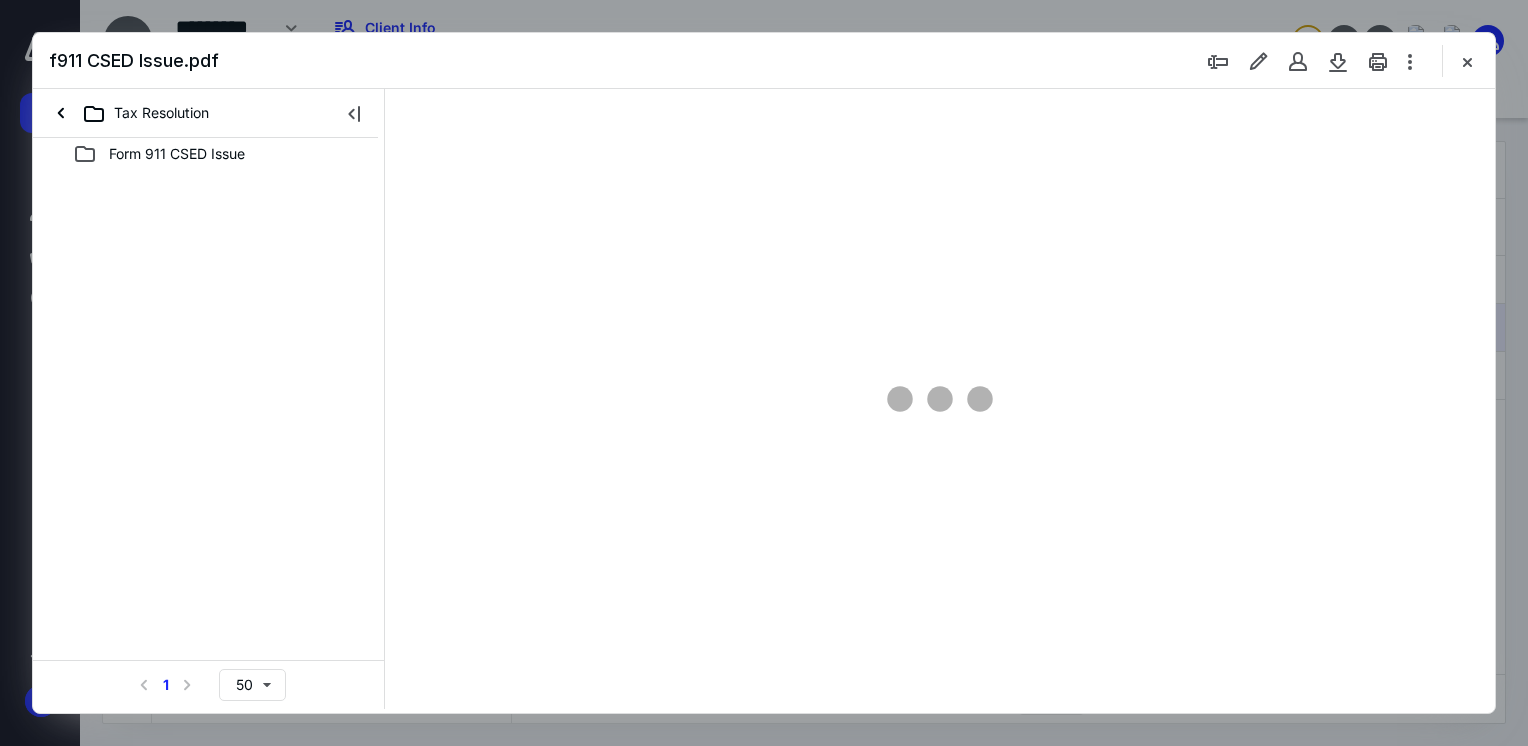 scroll, scrollTop: 0, scrollLeft: 0, axis: both 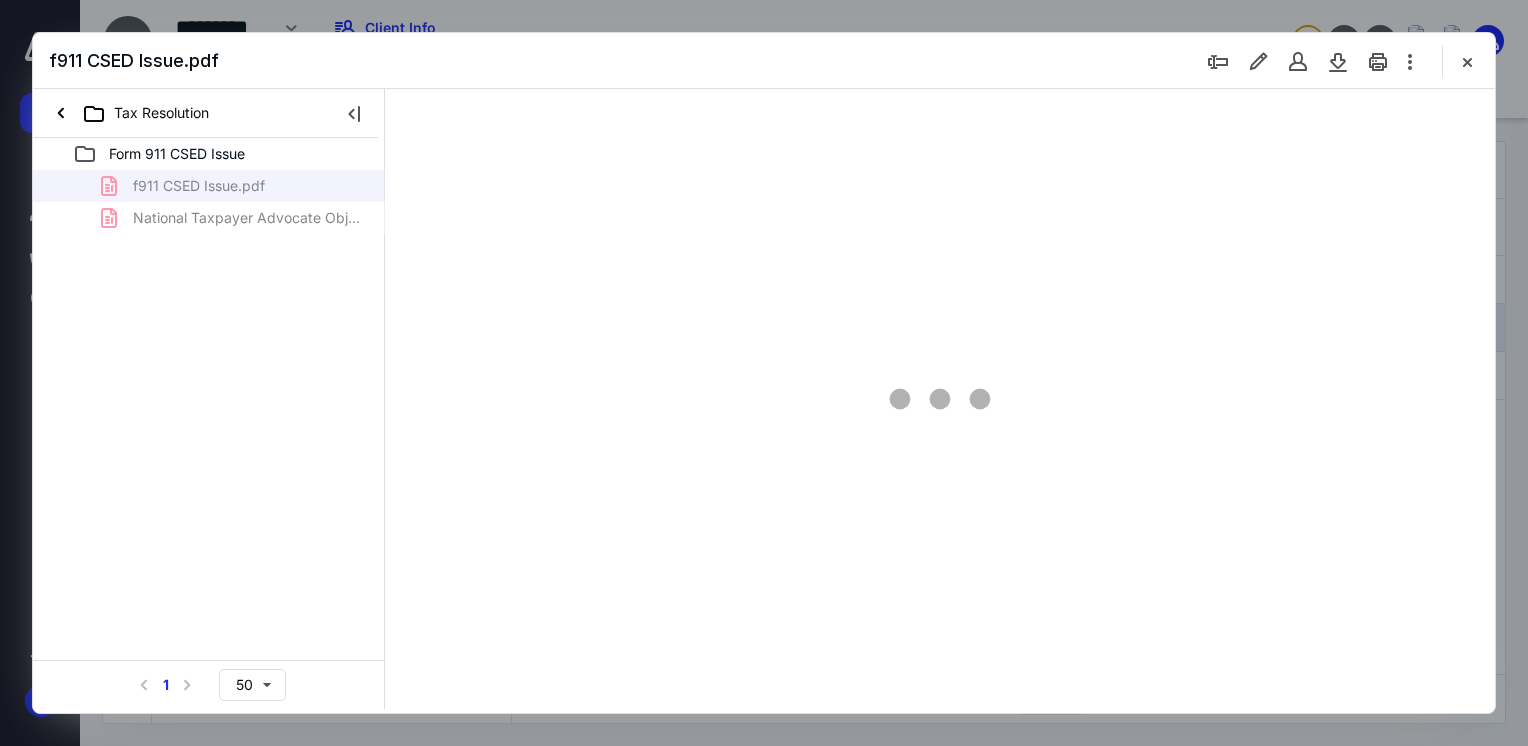 type on "69" 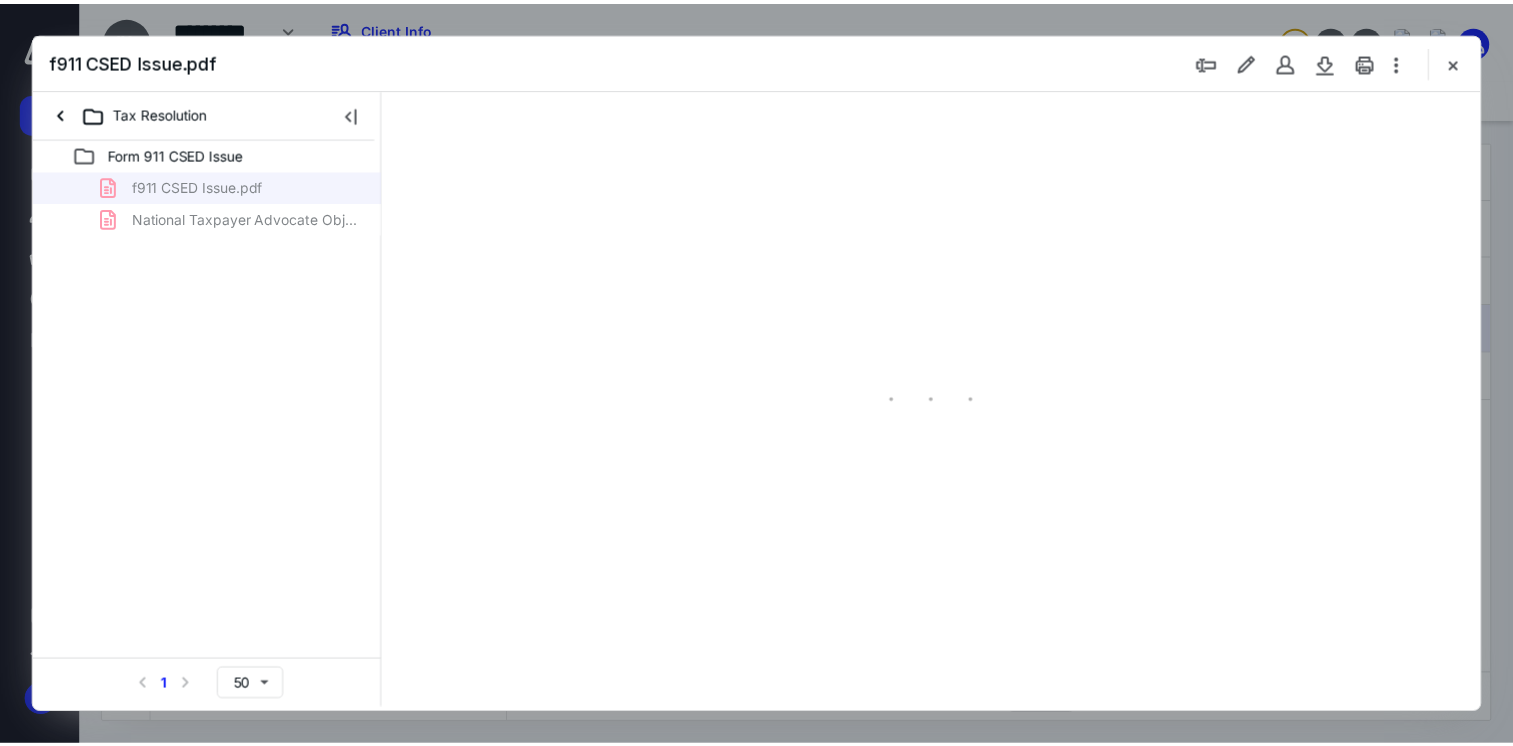 scroll, scrollTop: 79, scrollLeft: 0, axis: vertical 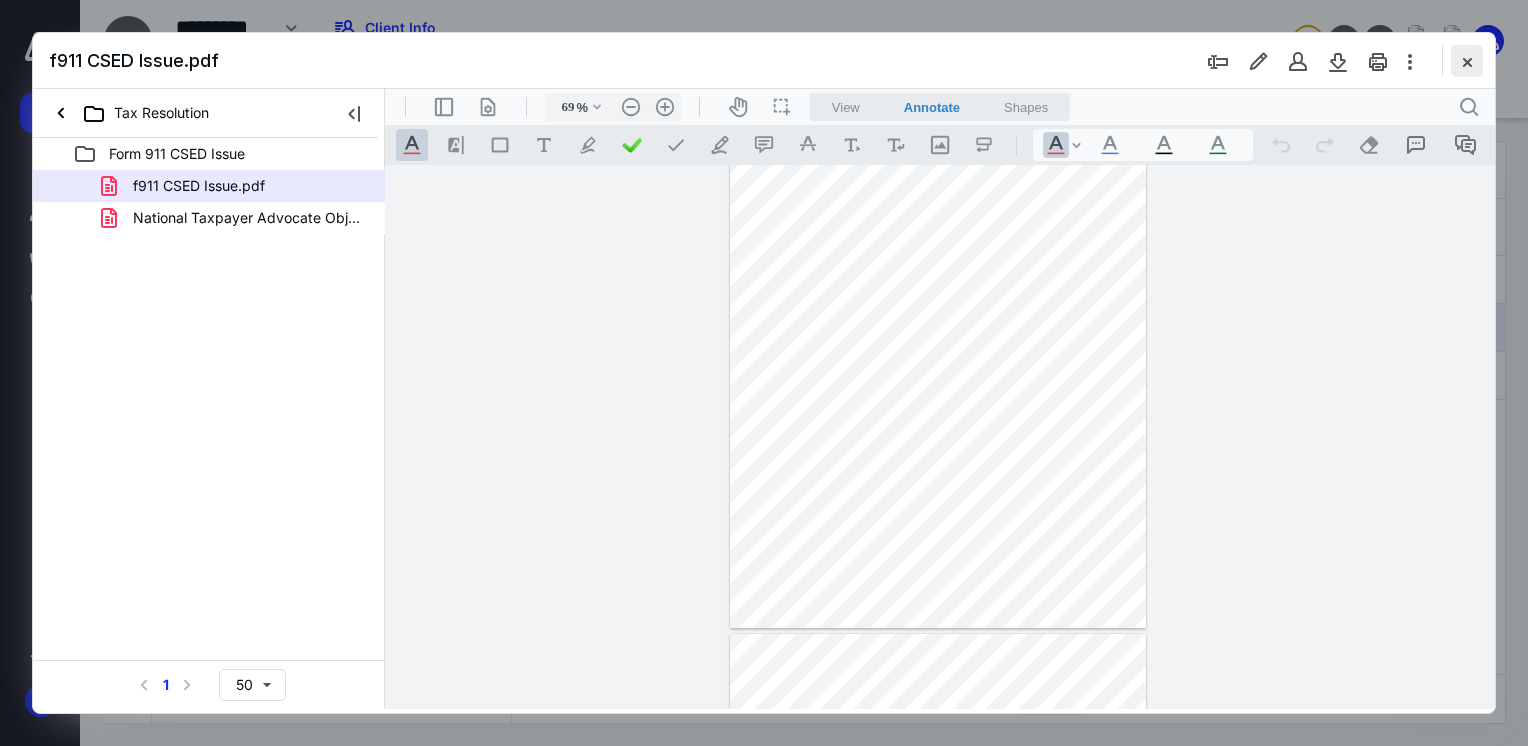click at bounding box center [1467, 61] 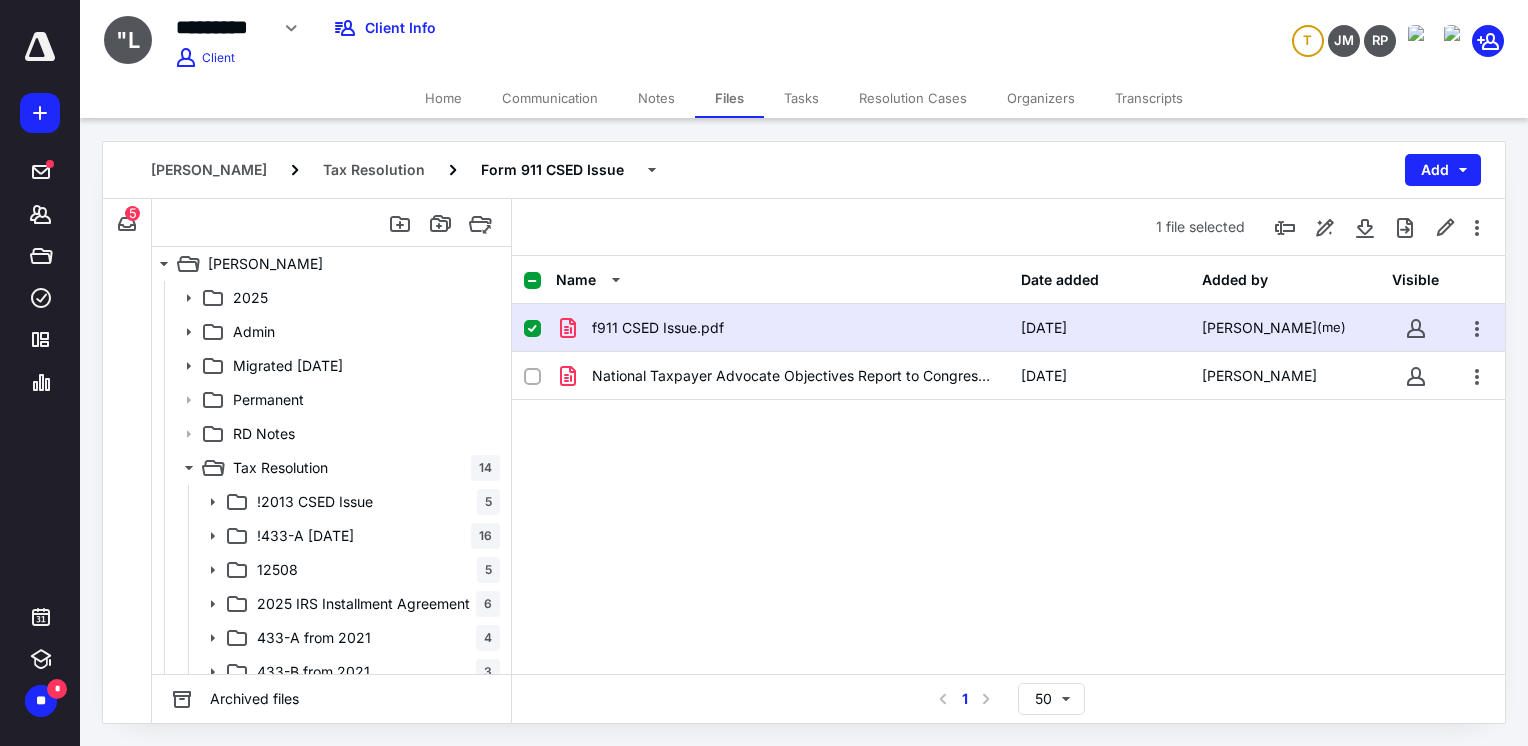 click on "Tasks" at bounding box center (801, 98) 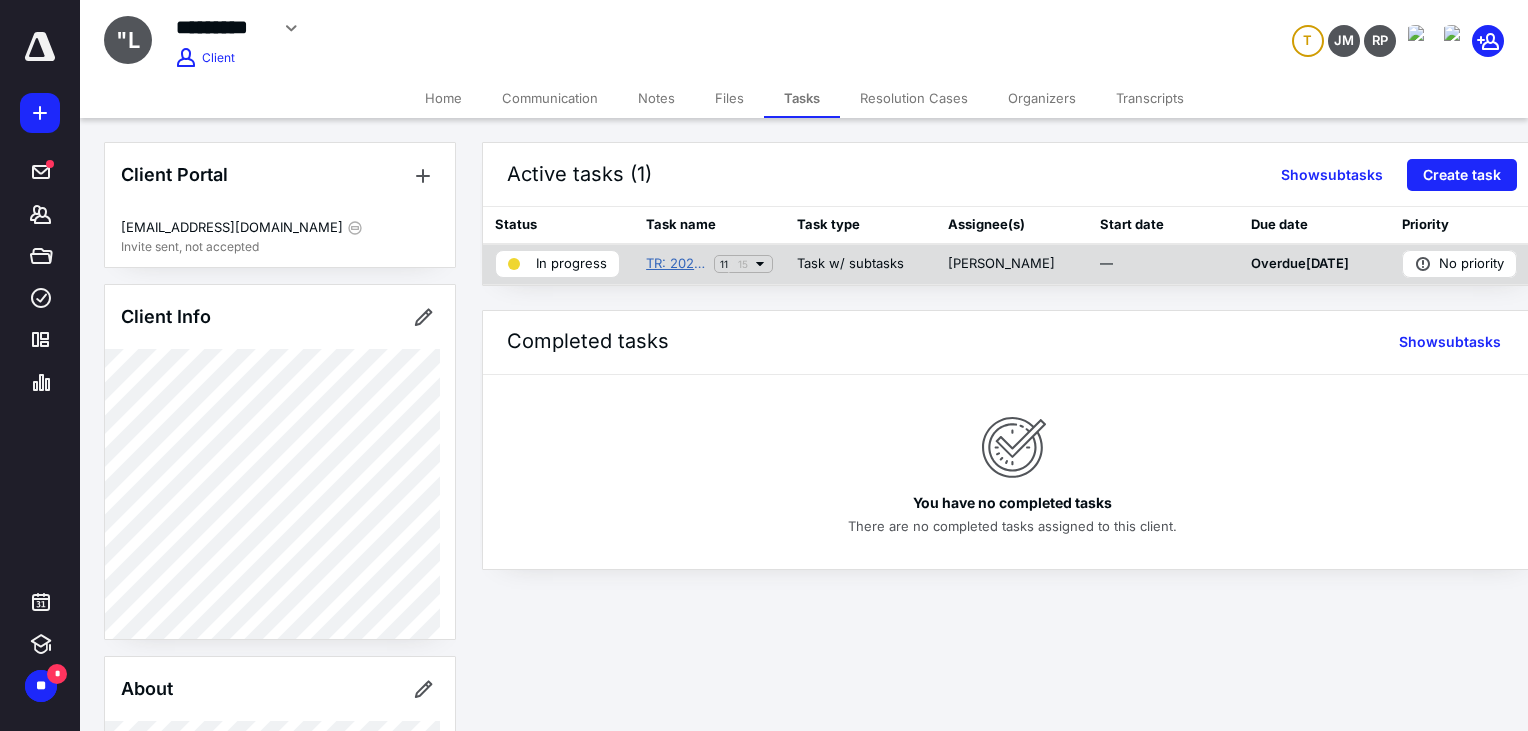 click on "TR: 2022 Jim Lea Penalty Abatement" at bounding box center (676, 264) 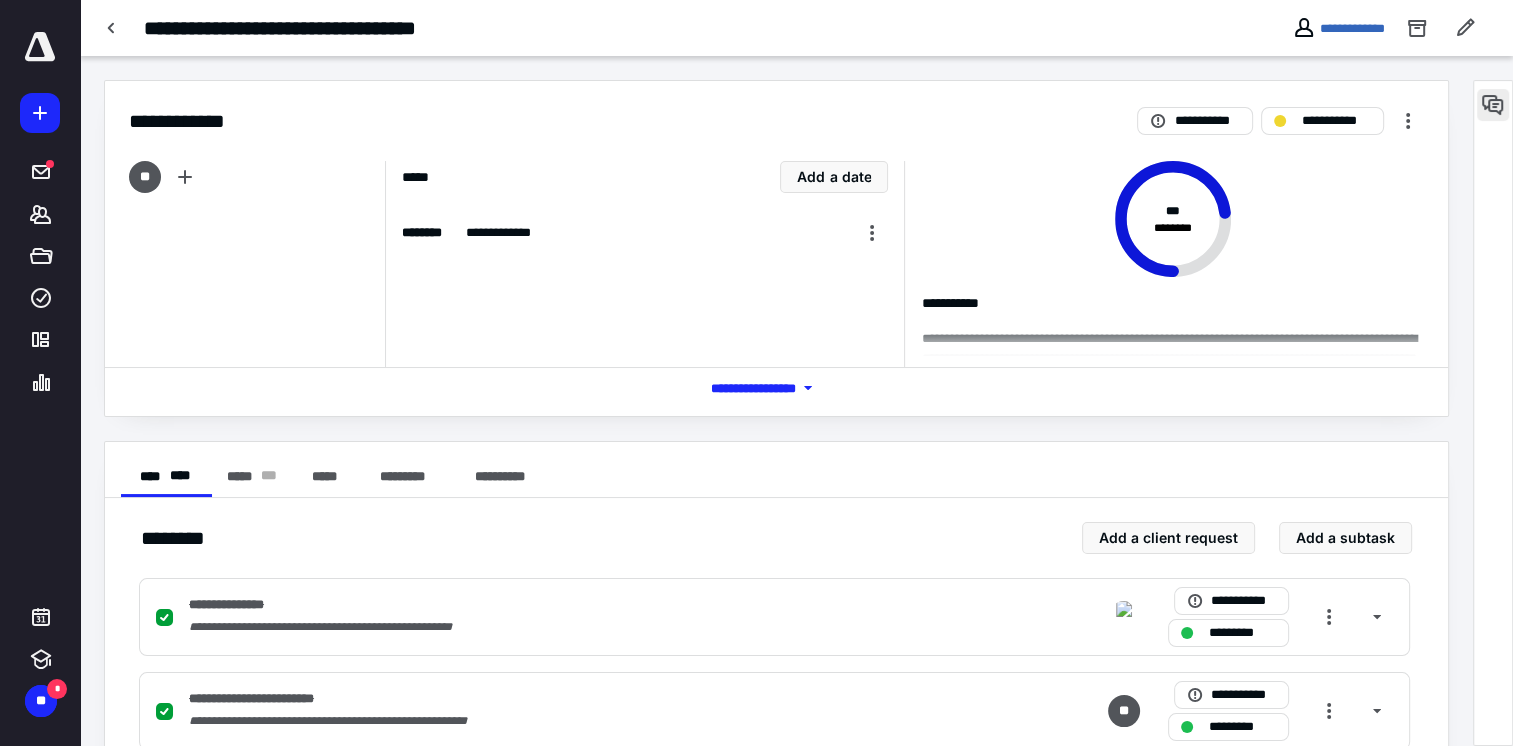 click at bounding box center (1493, 105) 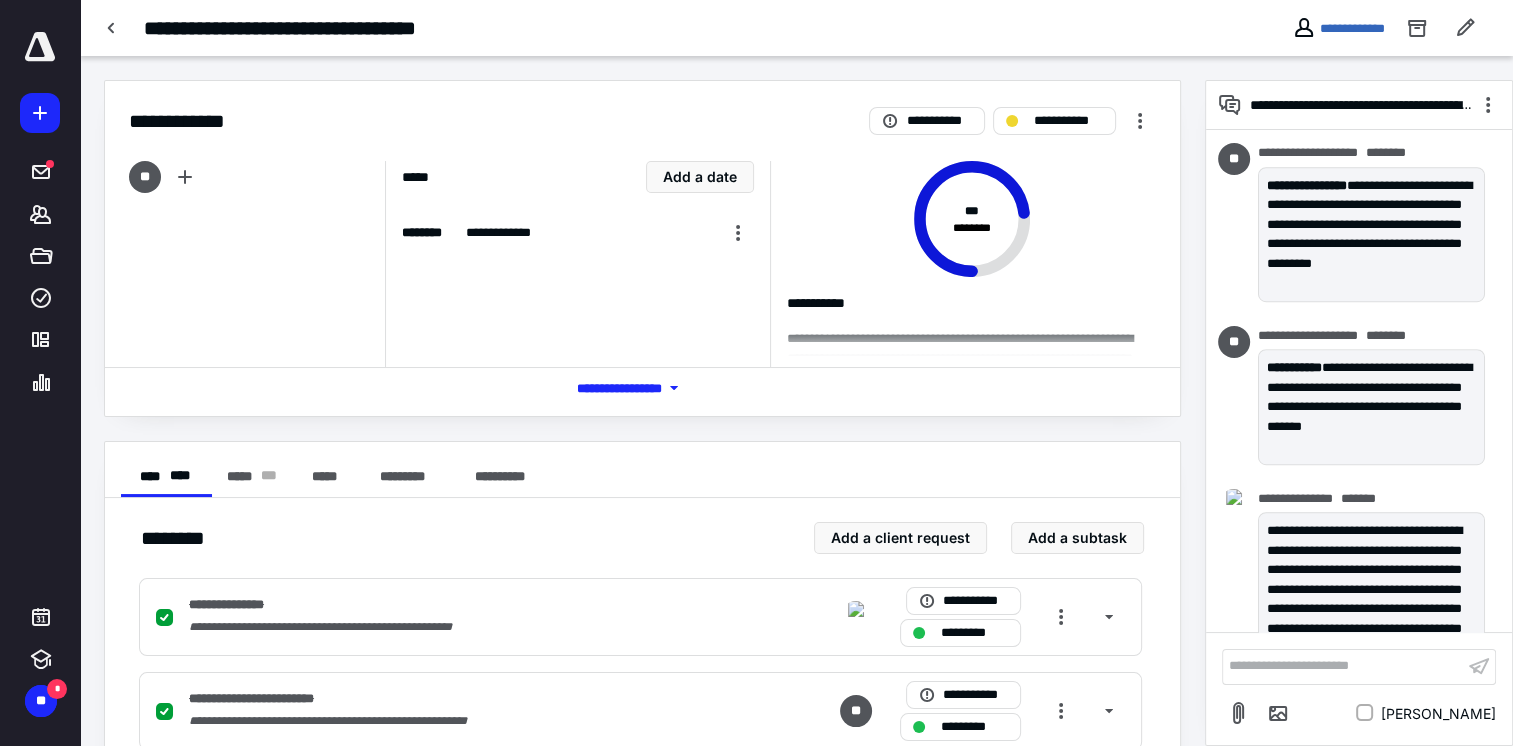 scroll, scrollTop: 17624, scrollLeft: 0, axis: vertical 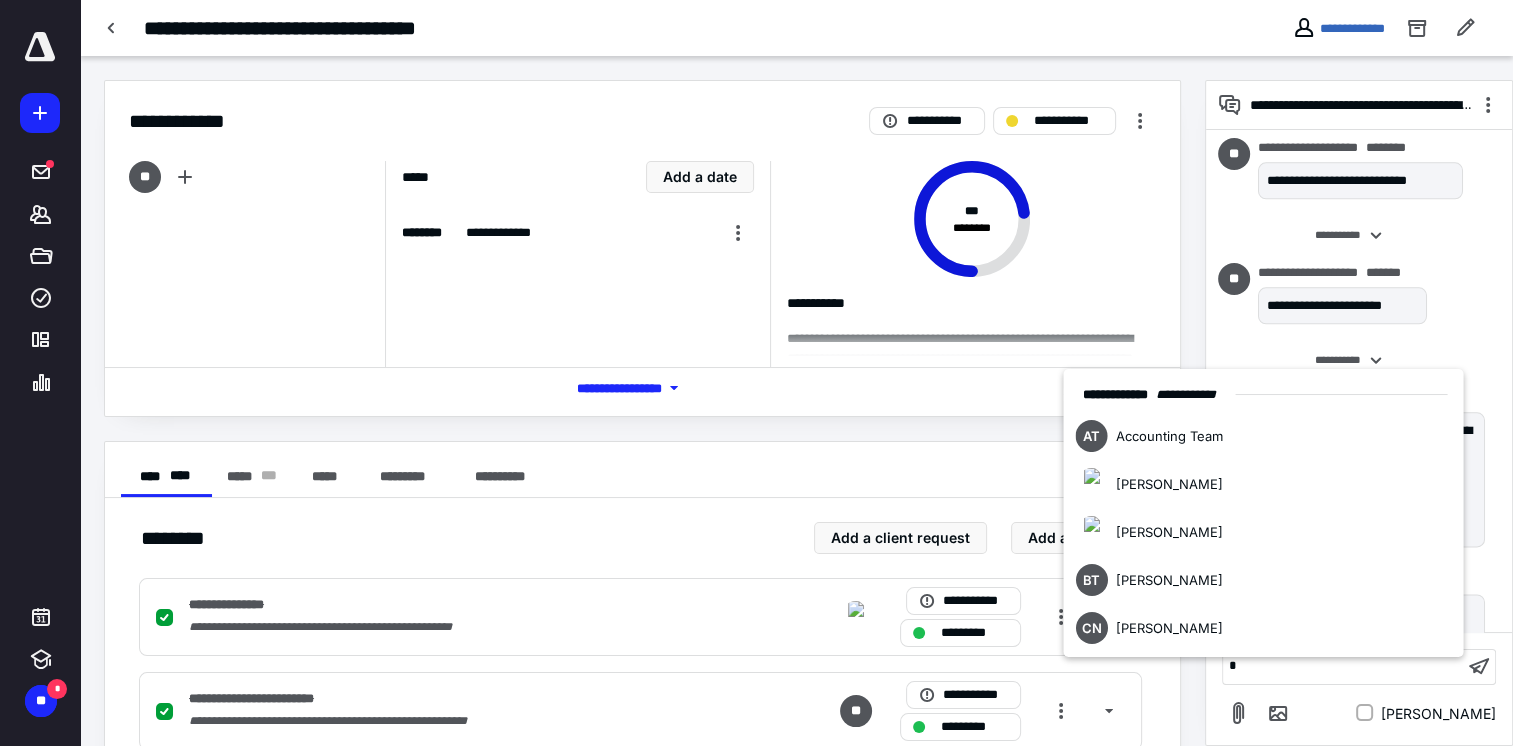 type 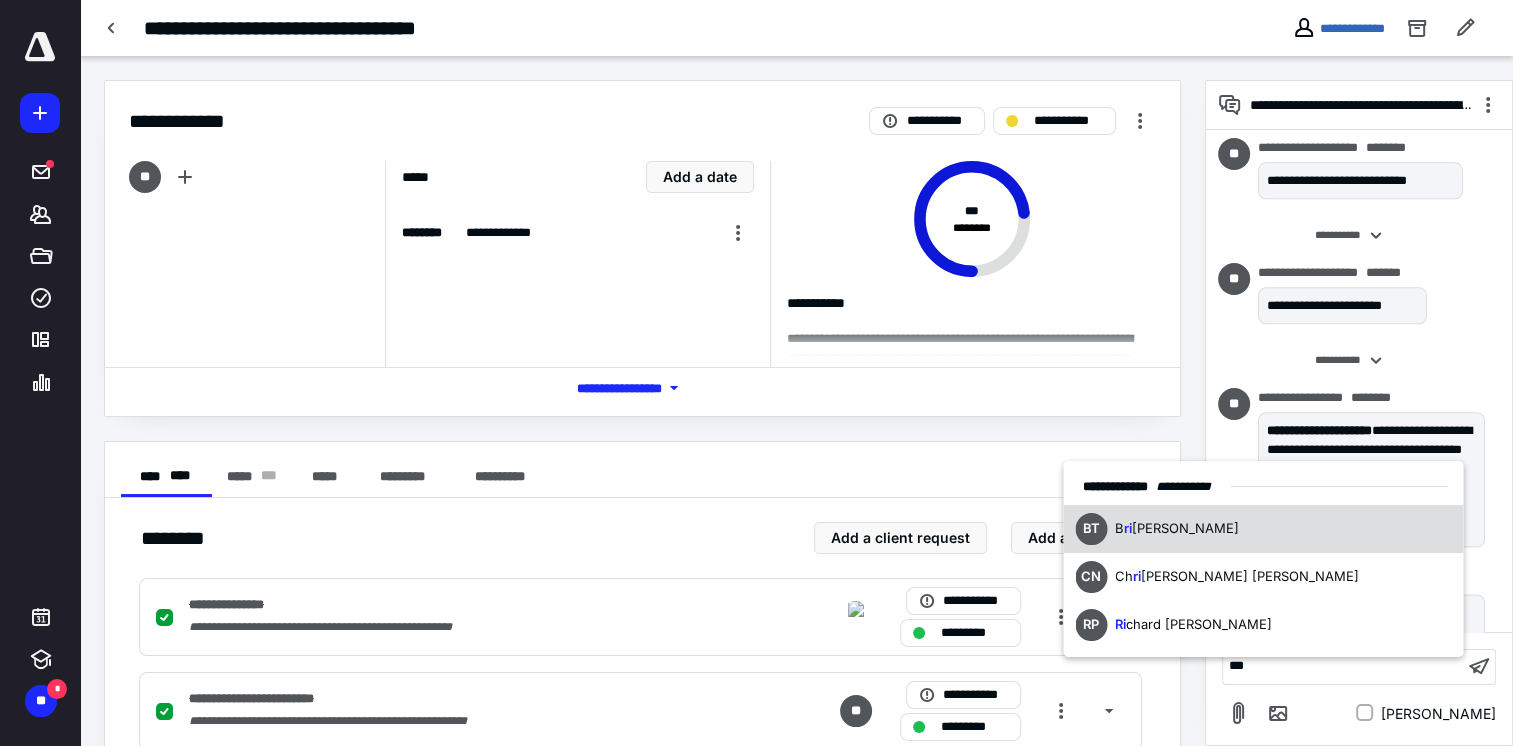 click on "chard Pasquantonio" at bounding box center [1199, 624] 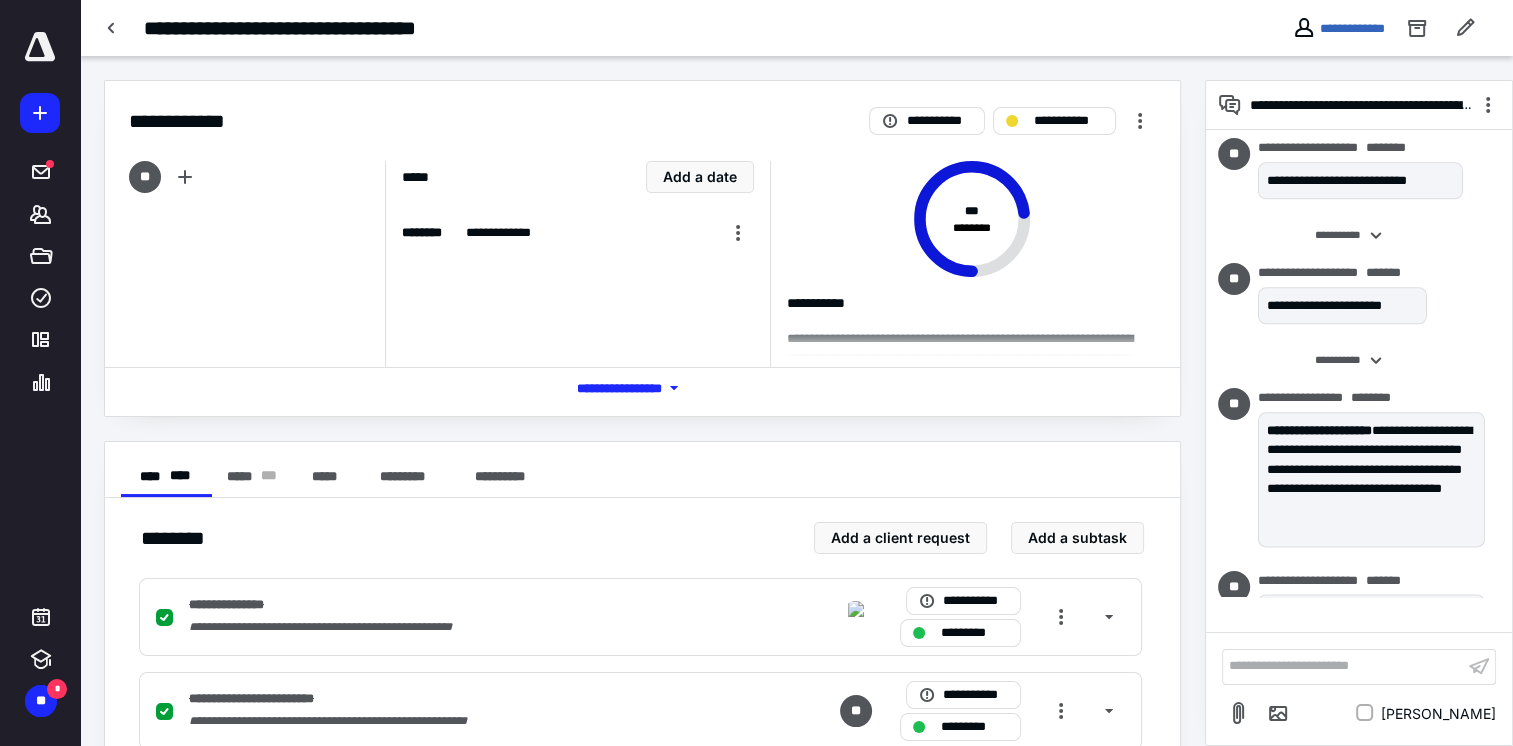 scroll, scrollTop: 17788, scrollLeft: 0, axis: vertical 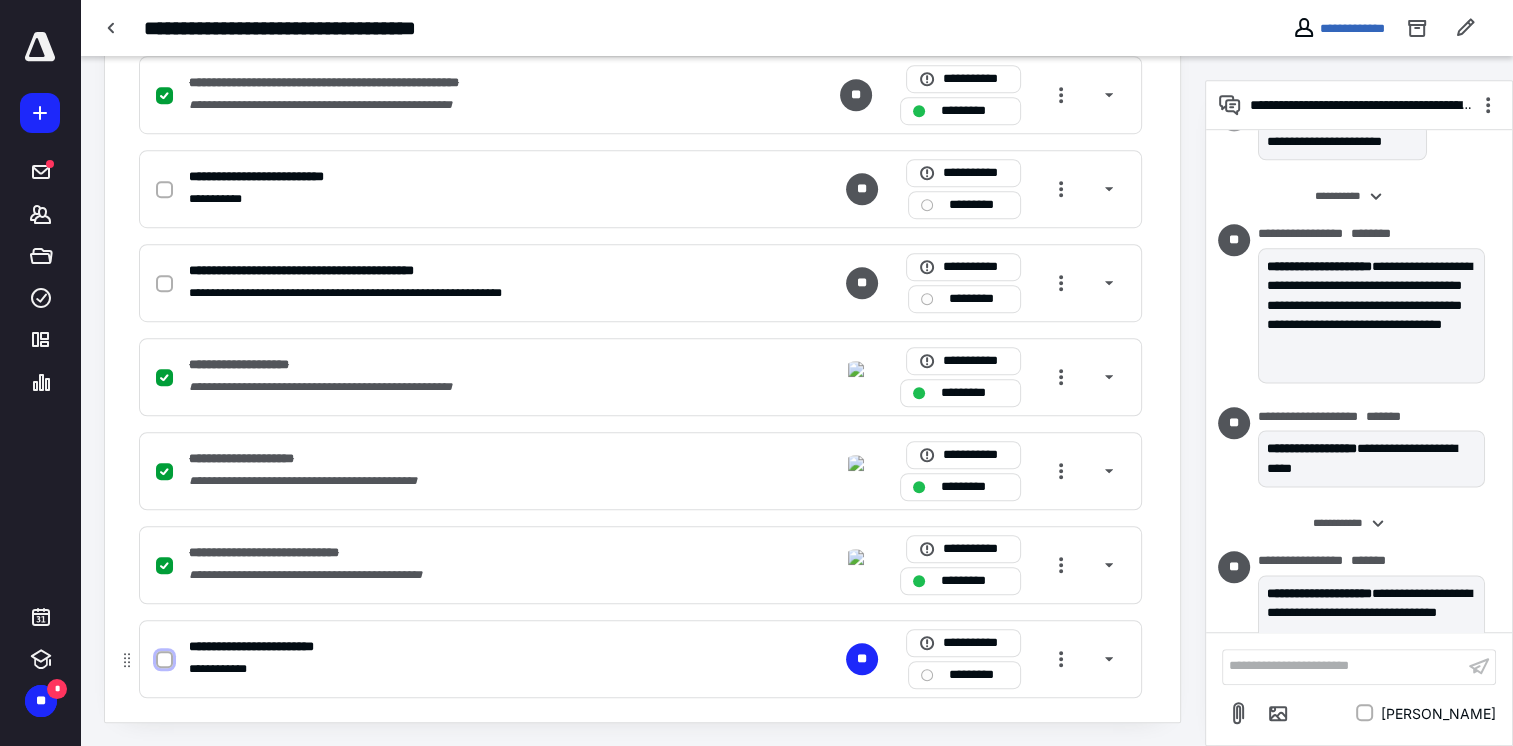 click at bounding box center (164, 660) 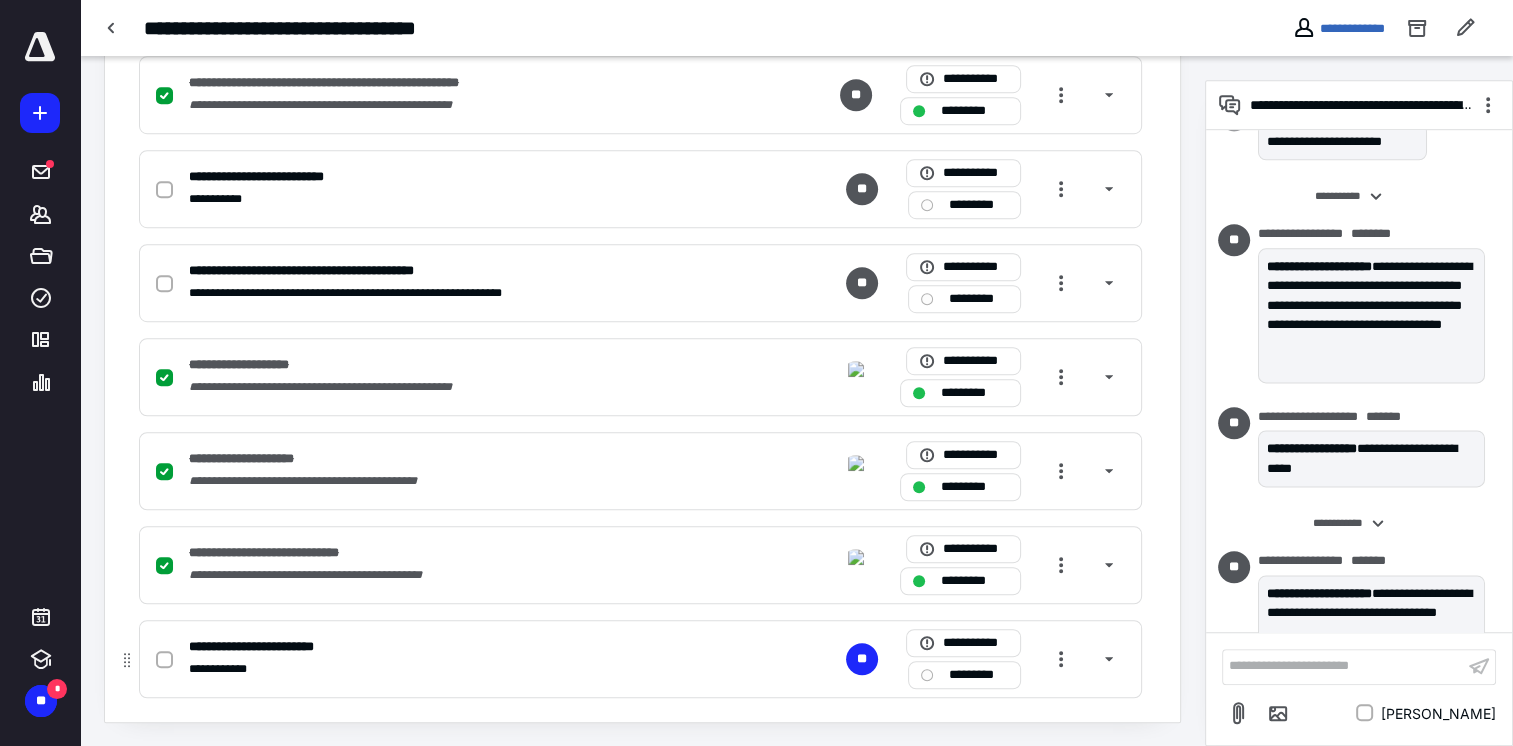 checkbox on "true" 